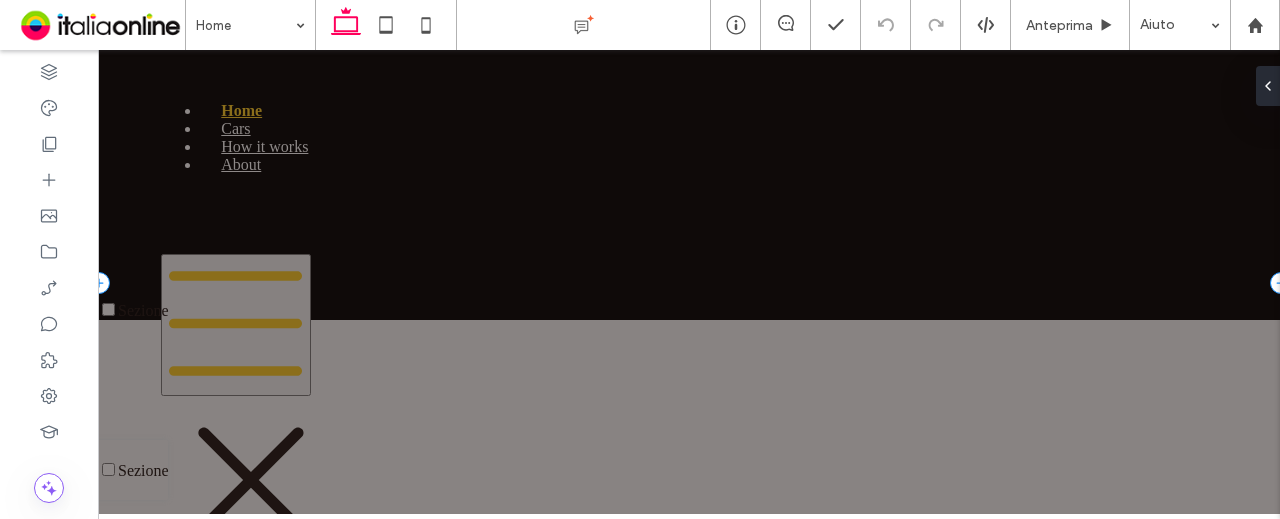 scroll, scrollTop: 0, scrollLeft: 0, axis: both 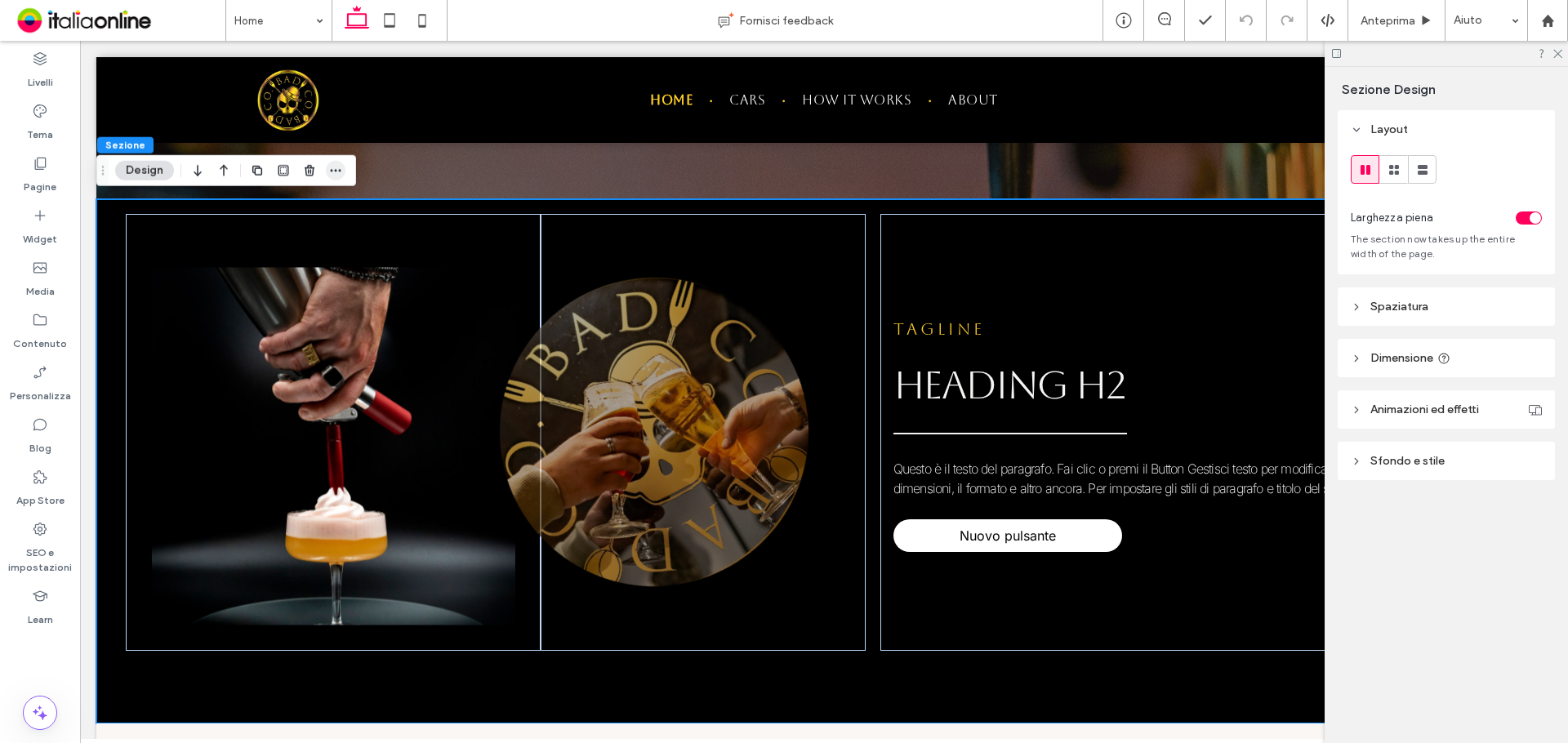 click at bounding box center (336, 171) 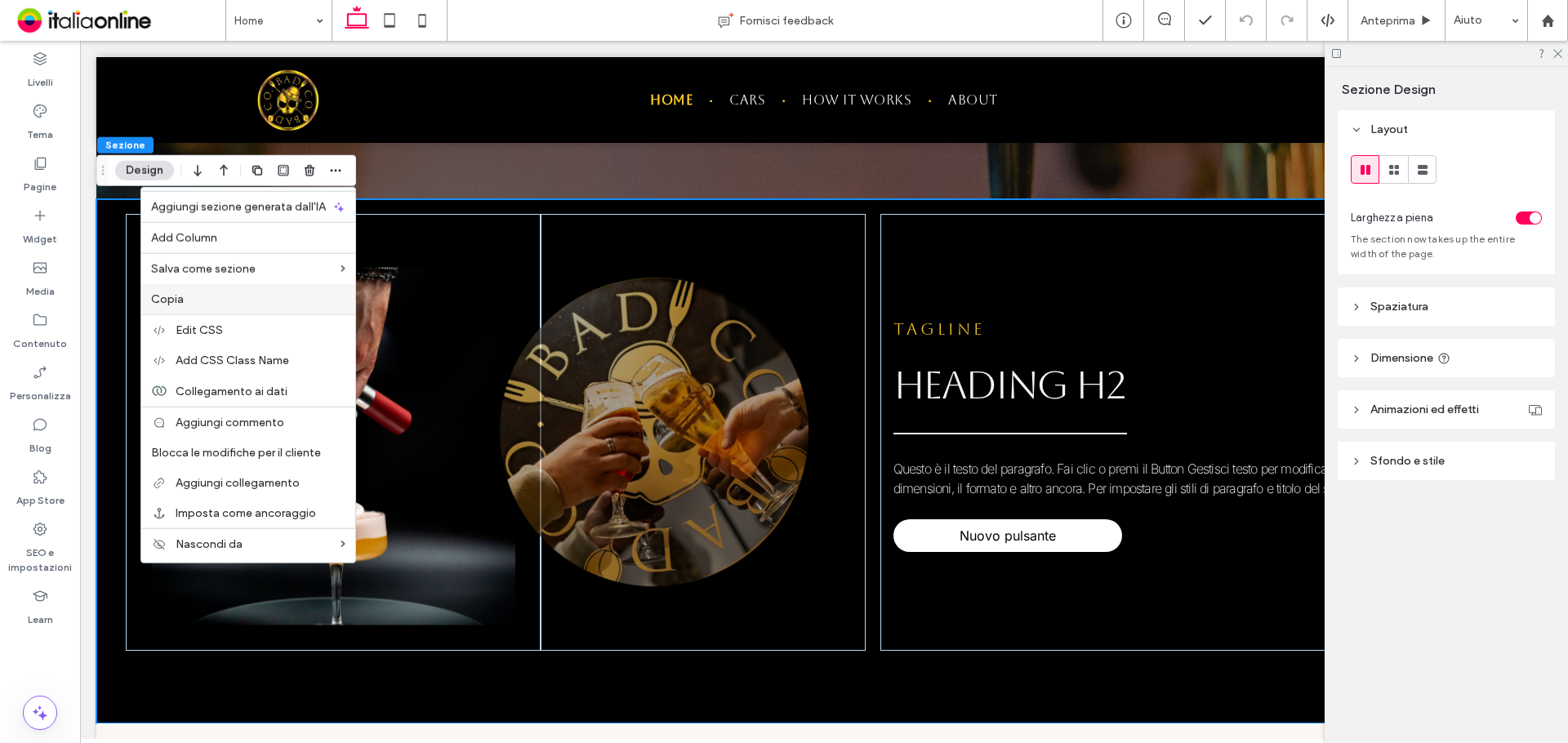 click on "Copia" at bounding box center [248, 299] 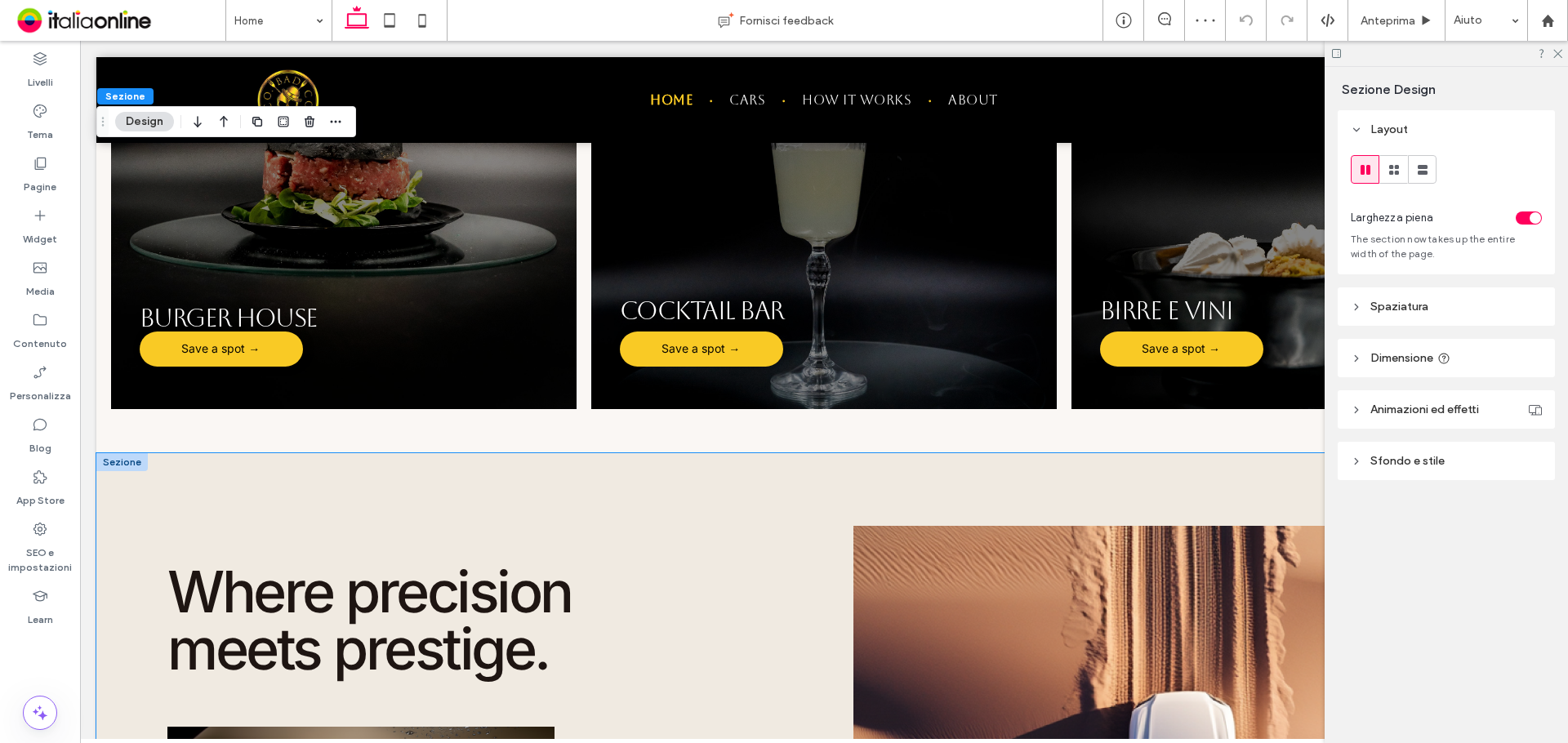 scroll, scrollTop: 1291, scrollLeft: 0, axis: vertical 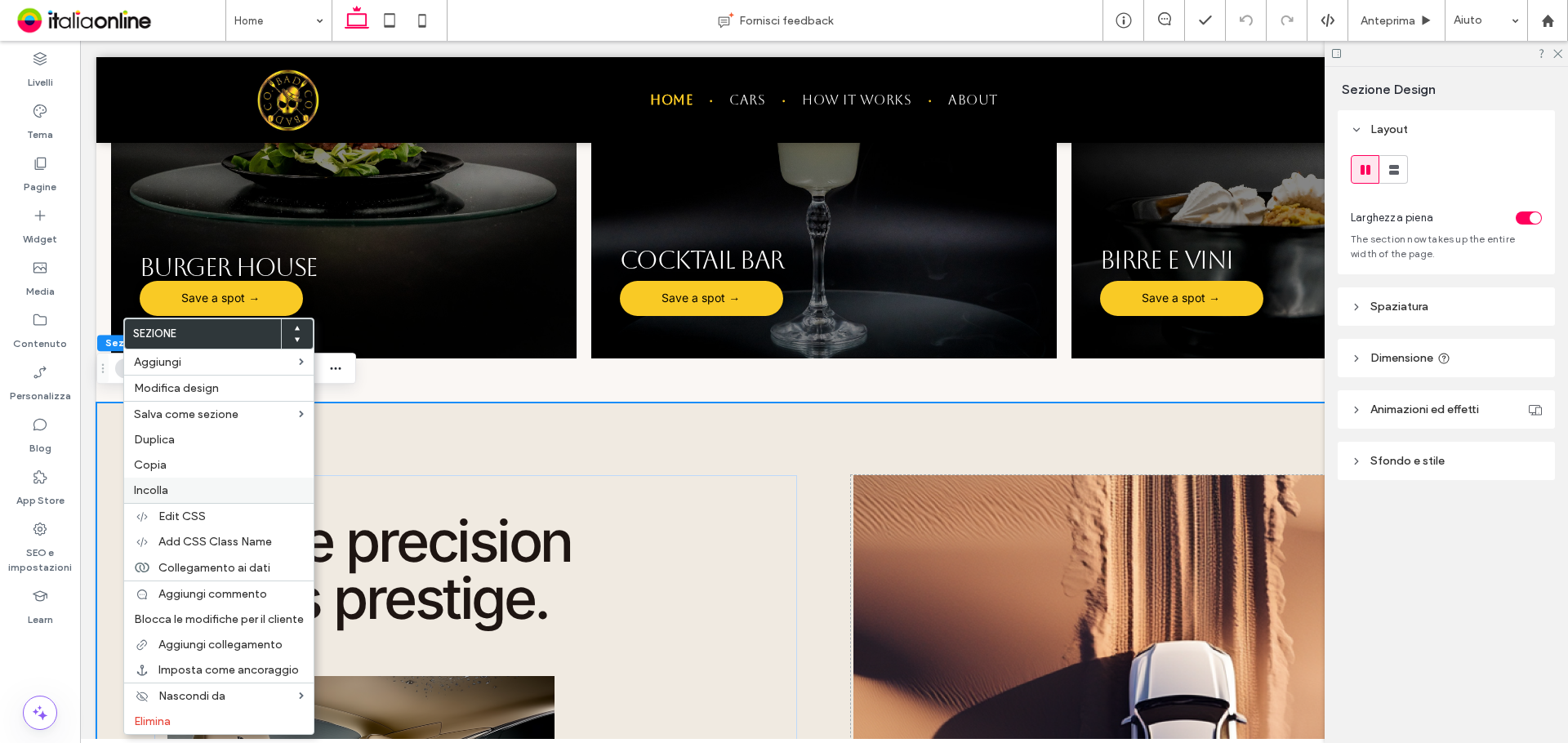 click on "Incolla" at bounding box center [151, 490] 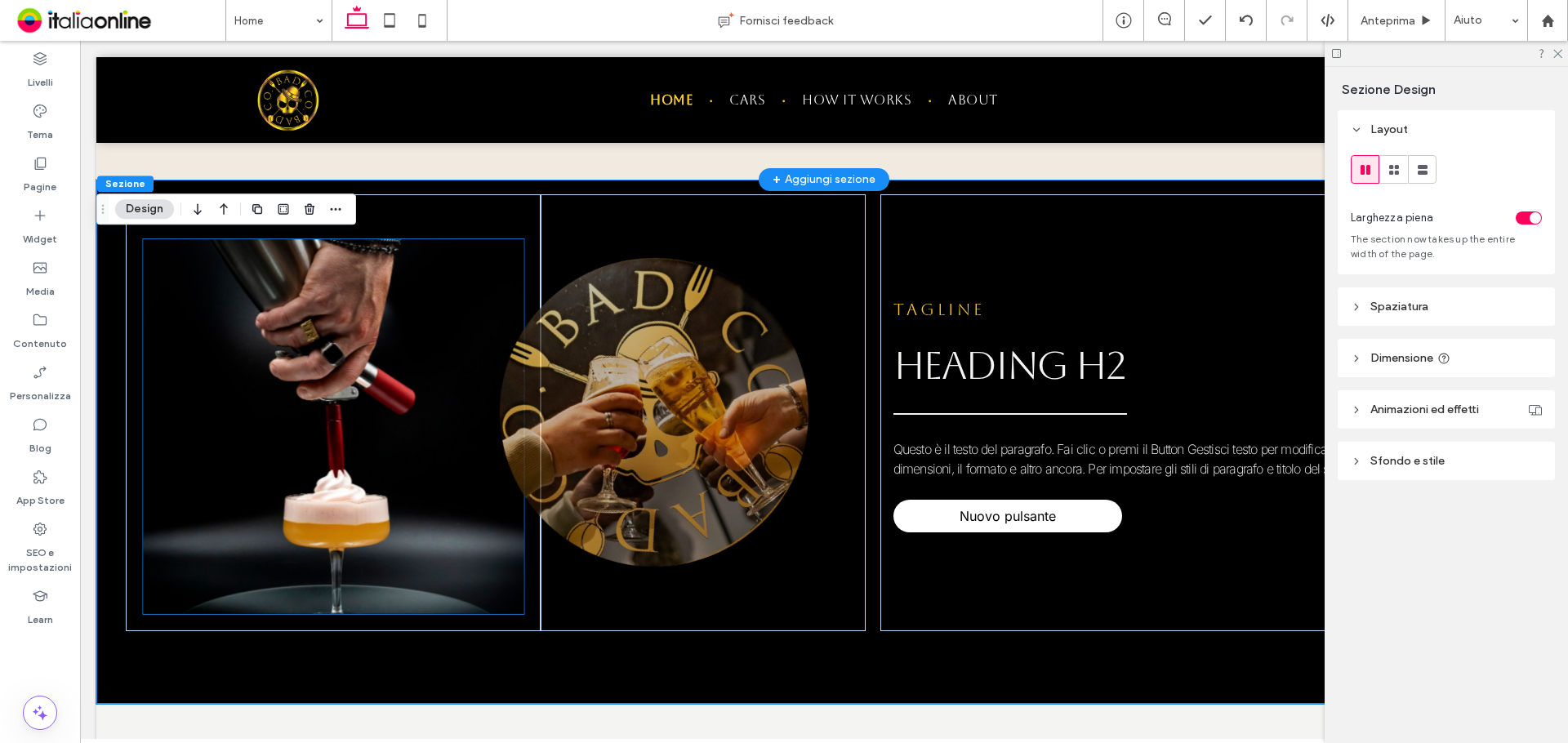 scroll, scrollTop: 2320, scrollLeft: 0, axis: vertical 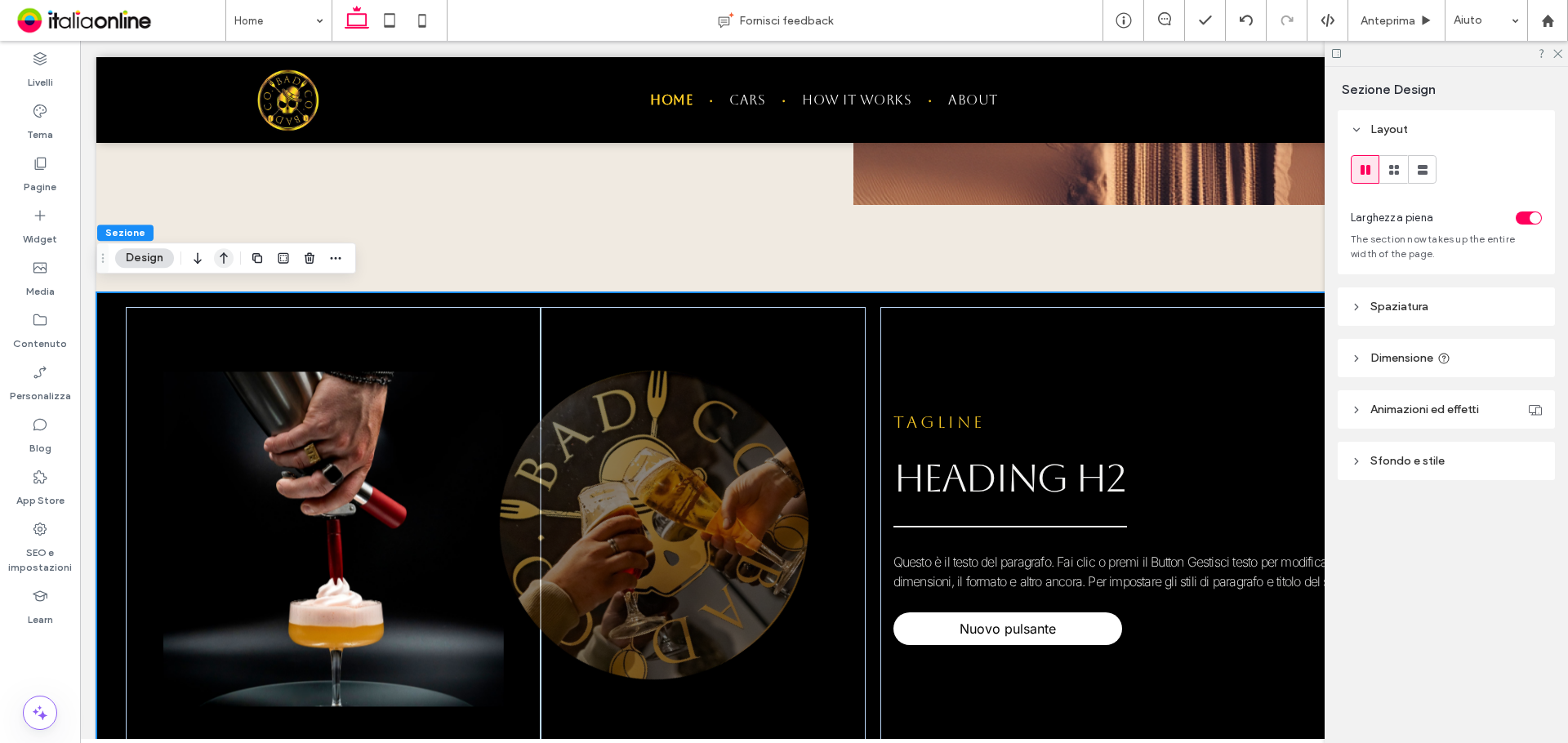 click 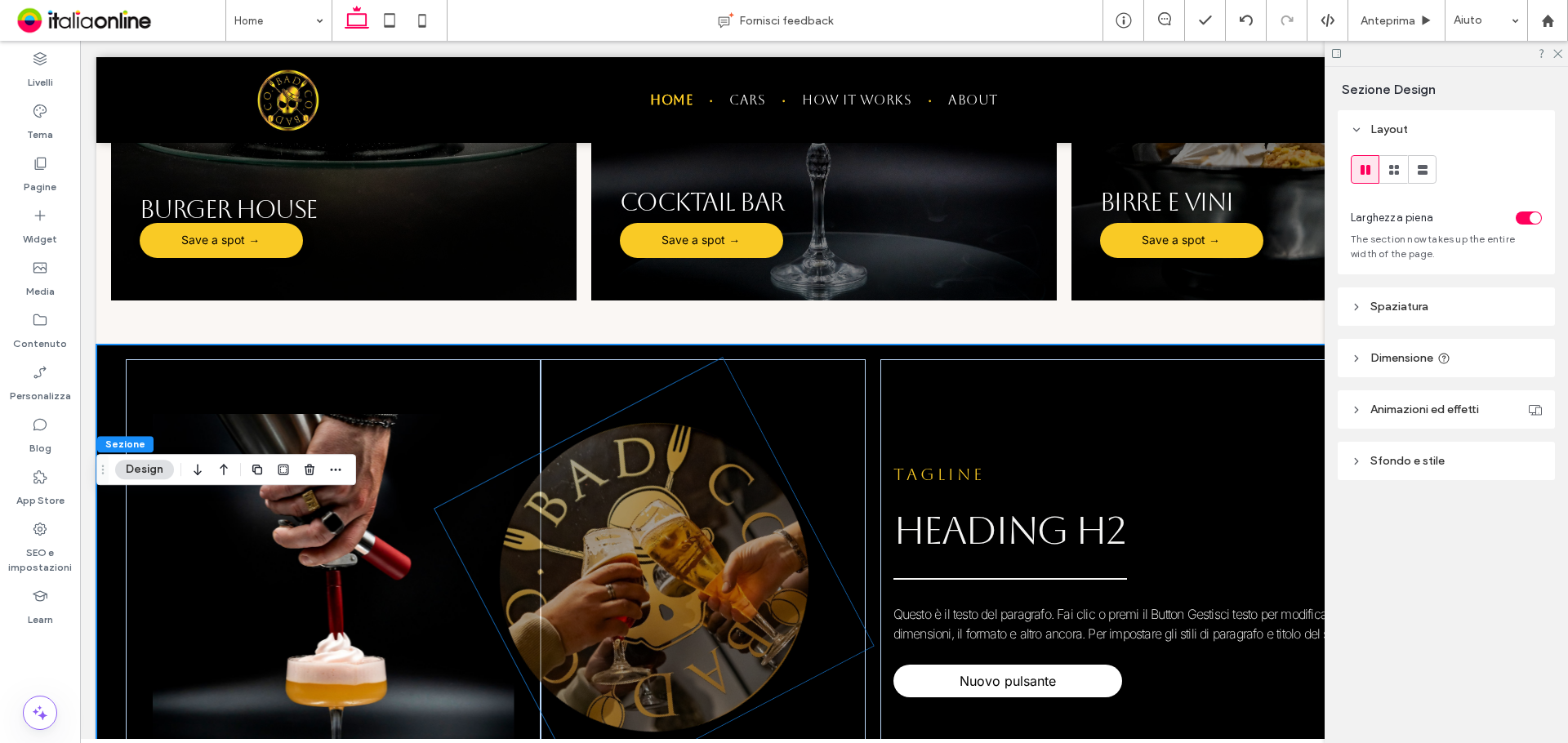 scroll, scrollTop: 1479, scrollLeft: 0, axis: vertical 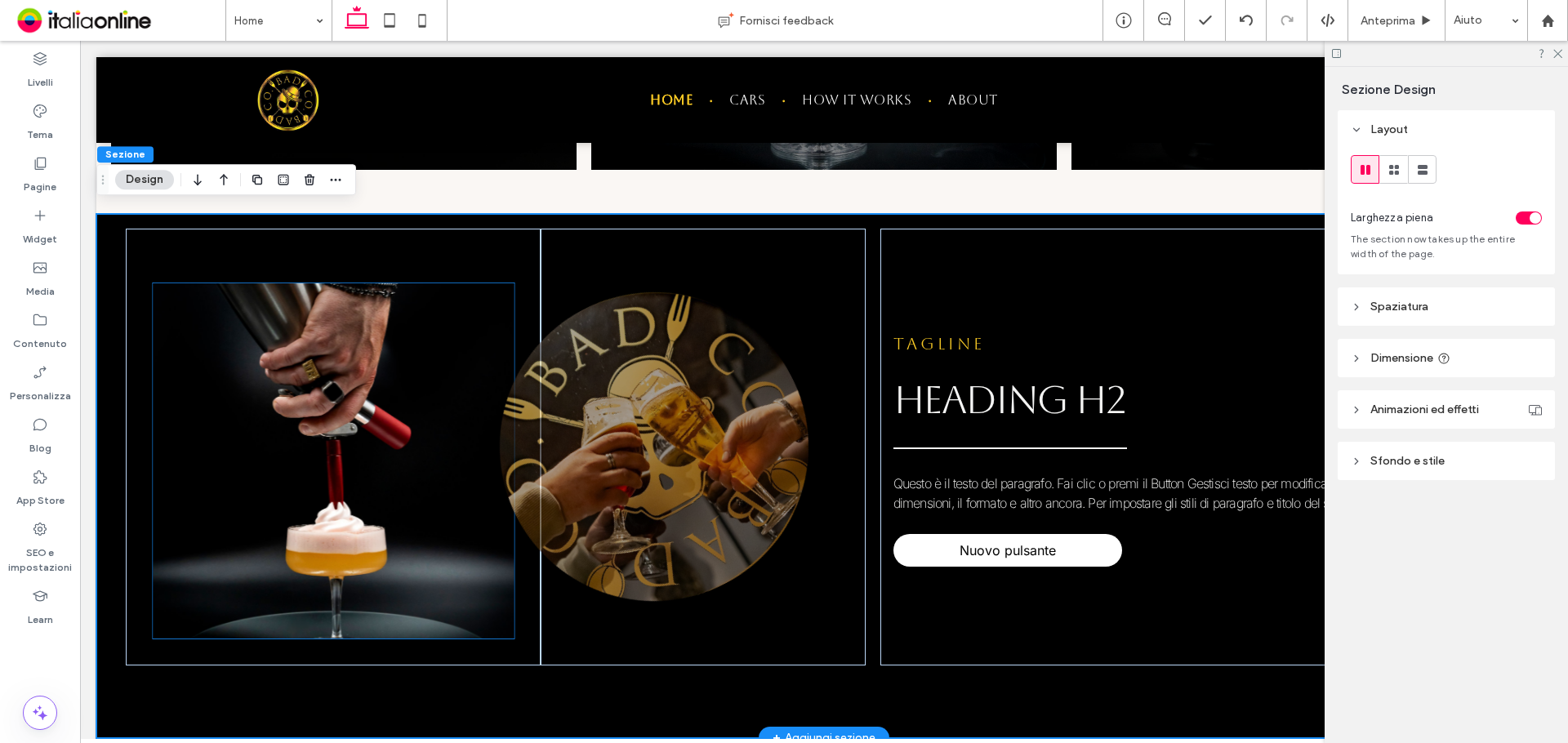 click at bounding box center [333, 460] 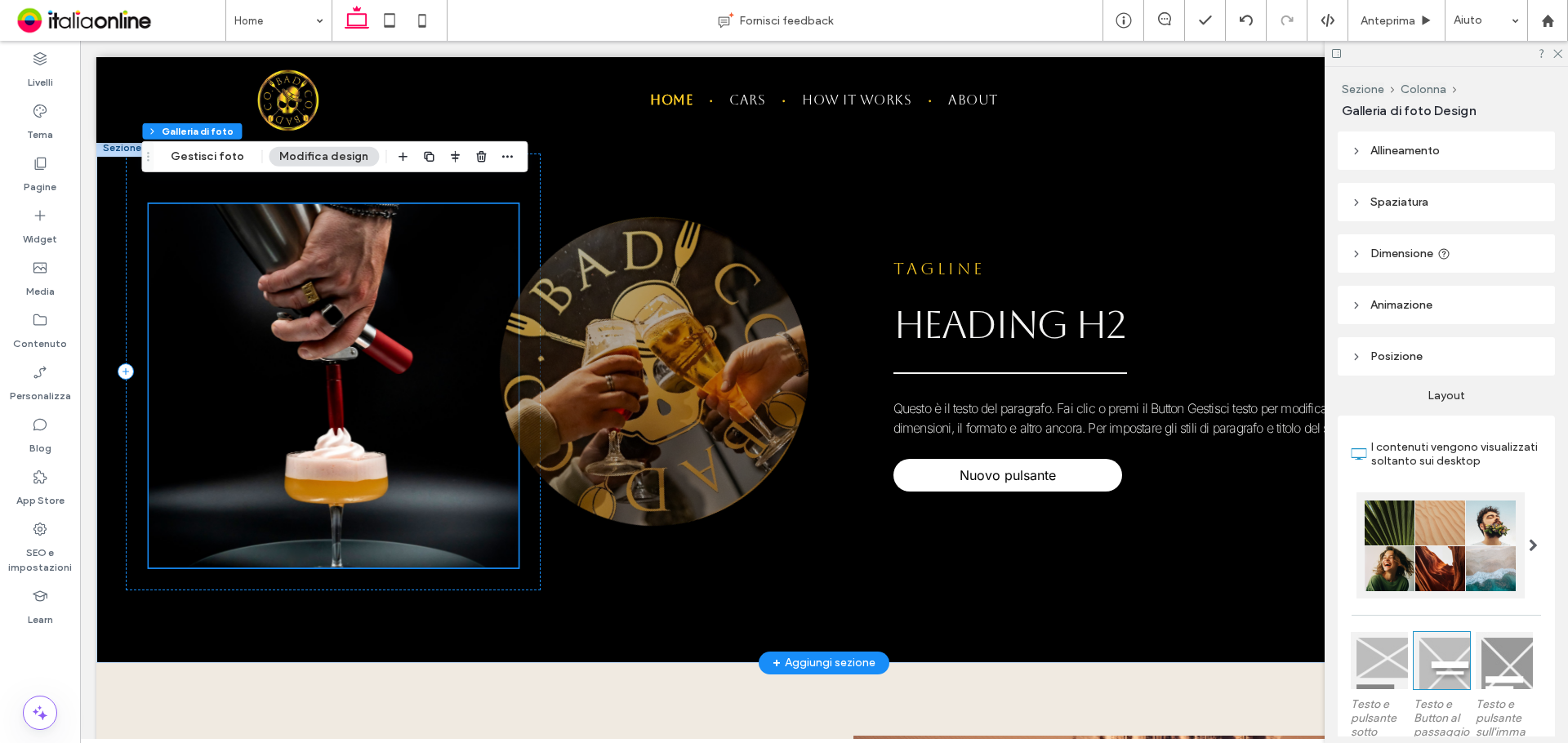 scroll, scrollTop: 1561, scrollLeft: 0, axis: vertical 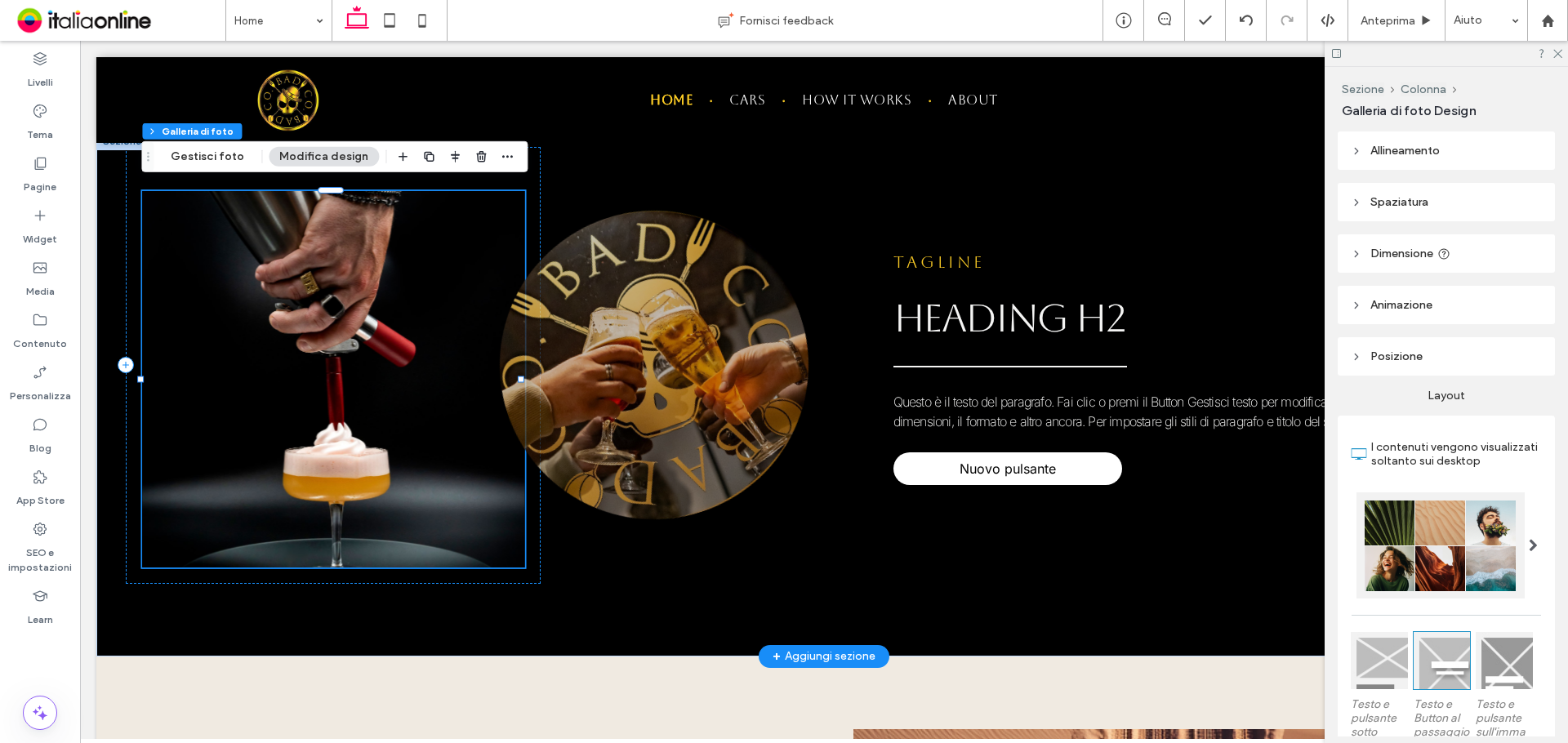 click at bounding box center (333, 379) 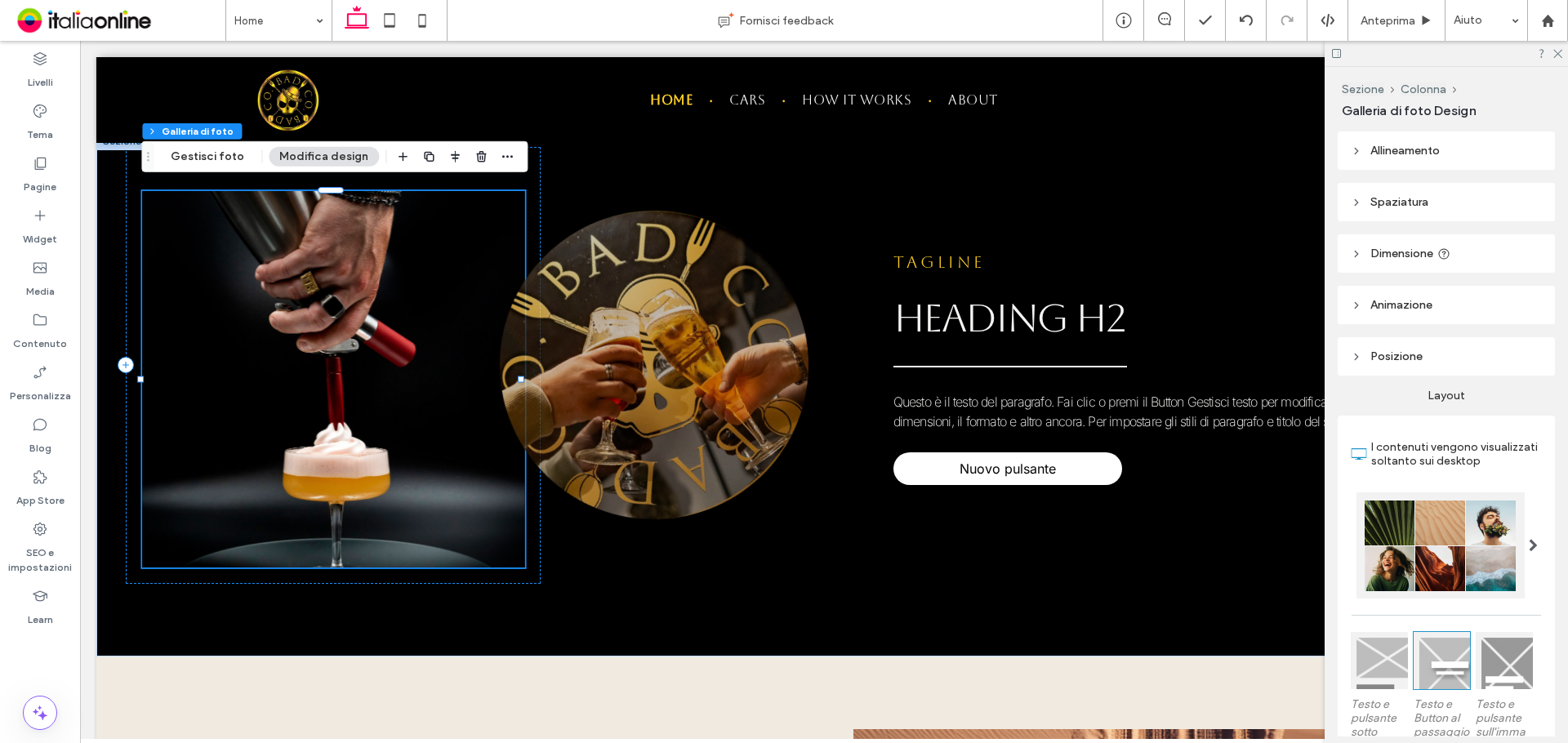 click on "Modifica design" at bounding box center (323, 157) 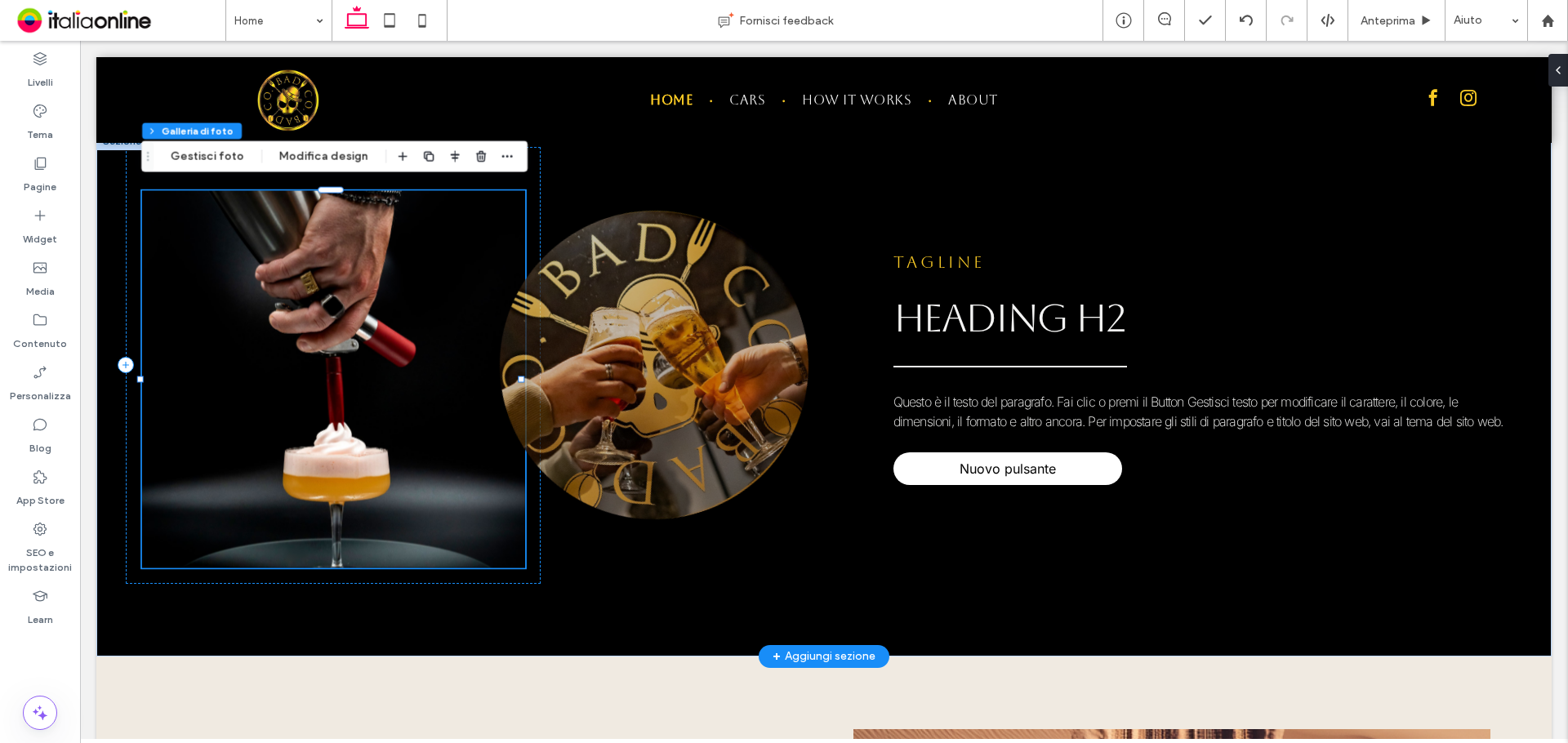 click at bounding box center (333, 379) 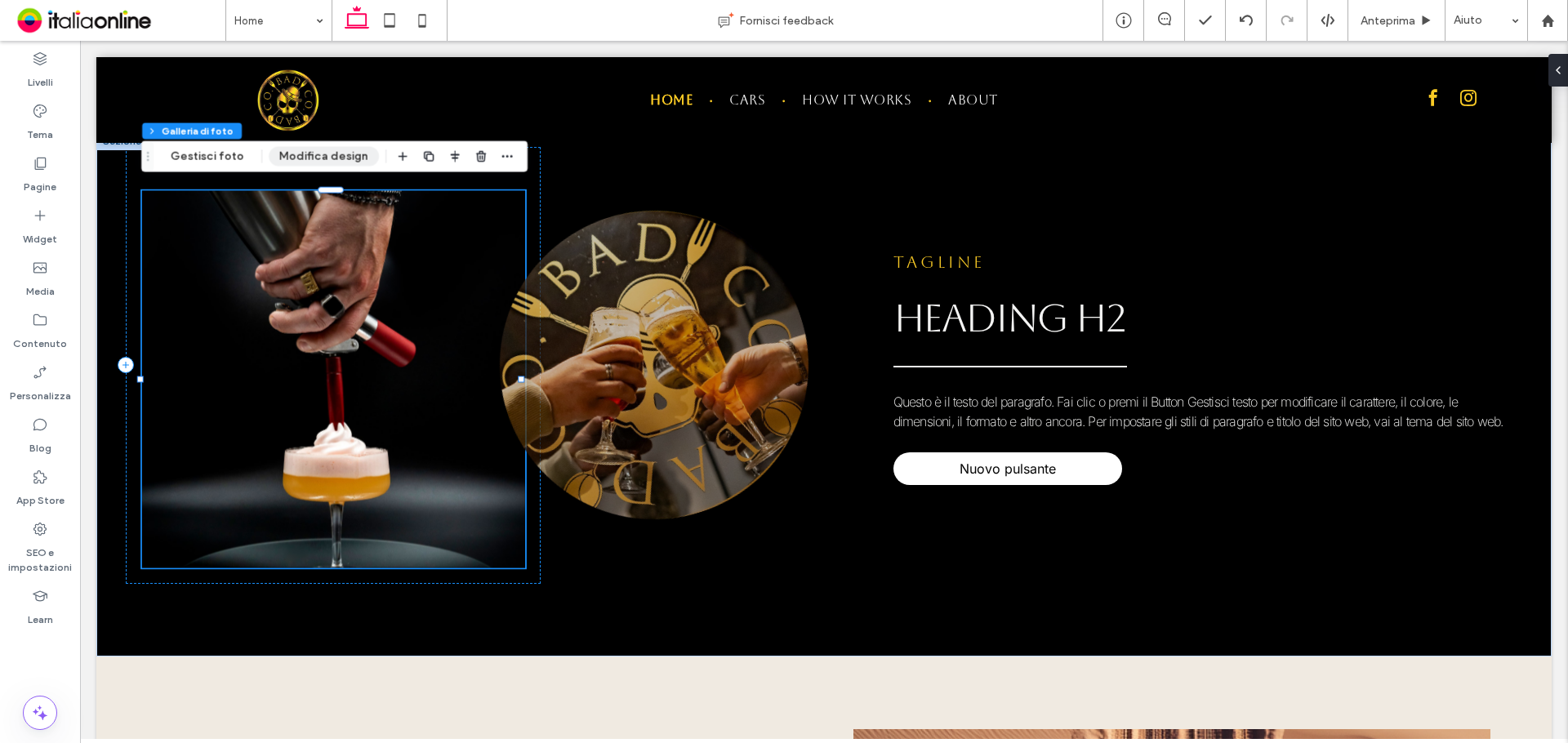 click on "Modifica design" at bounding box center (323, 156) 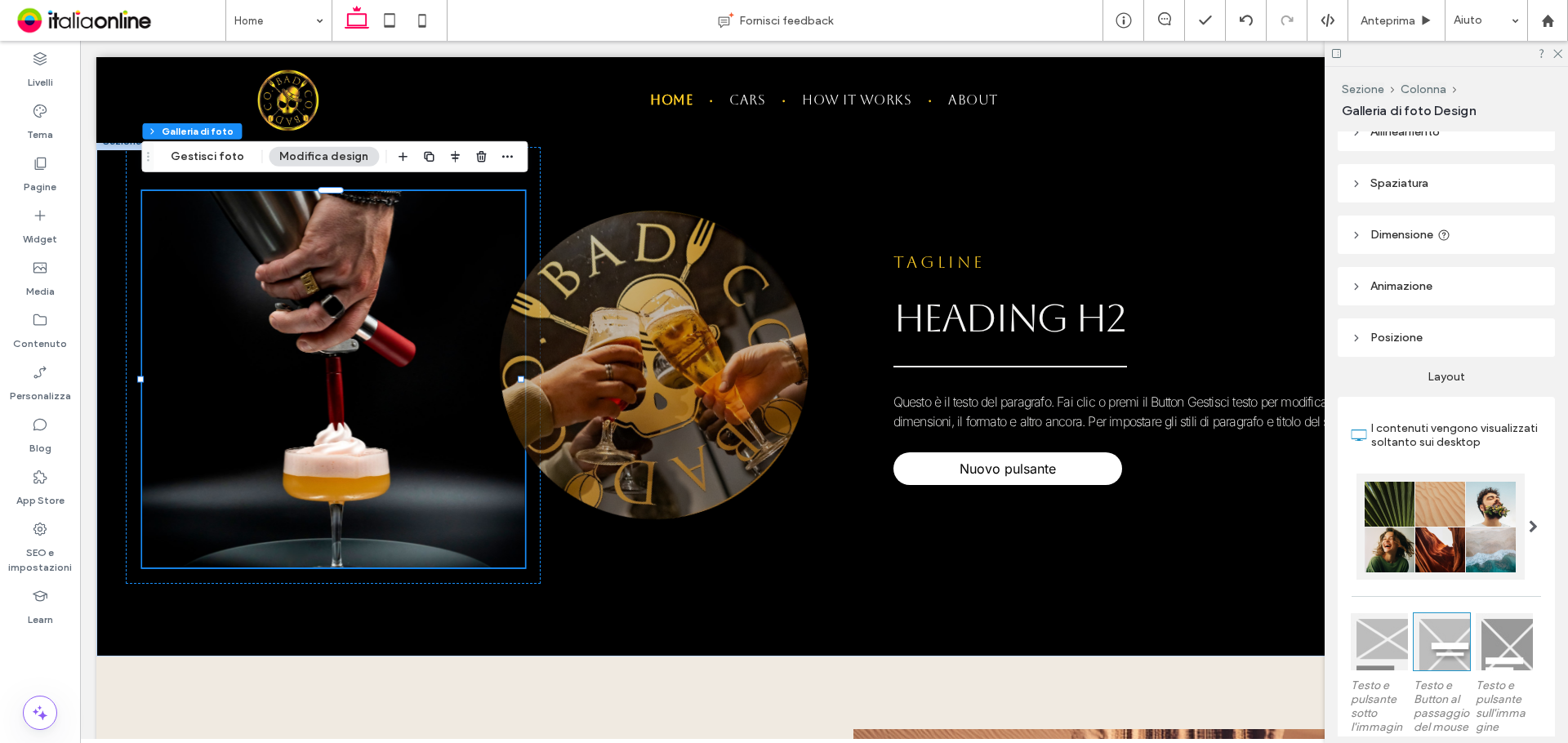 scroll, scrollTop: 0, scrollLeft: 0, axis: both 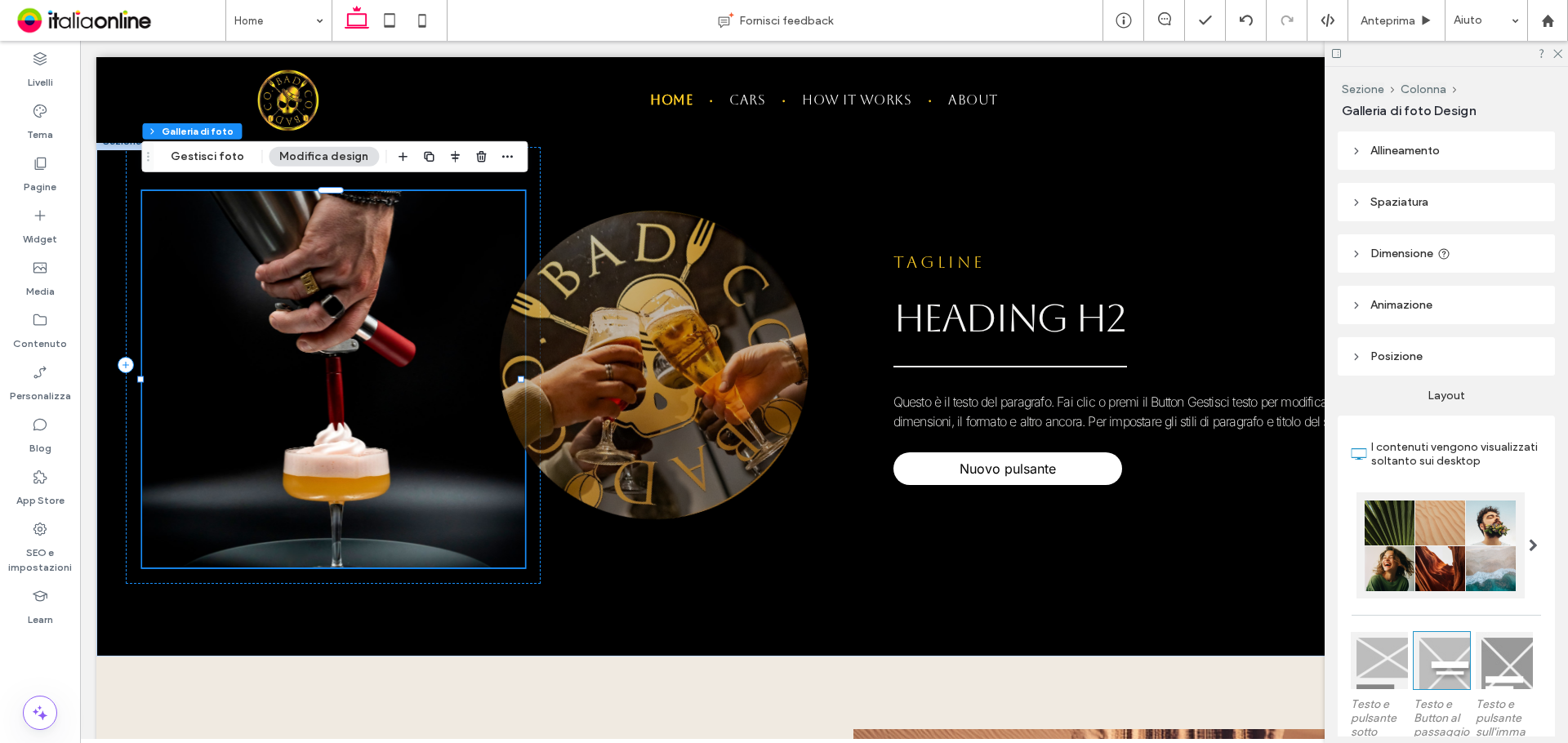 click on "Modifica design" at bounding box center [323, 157] 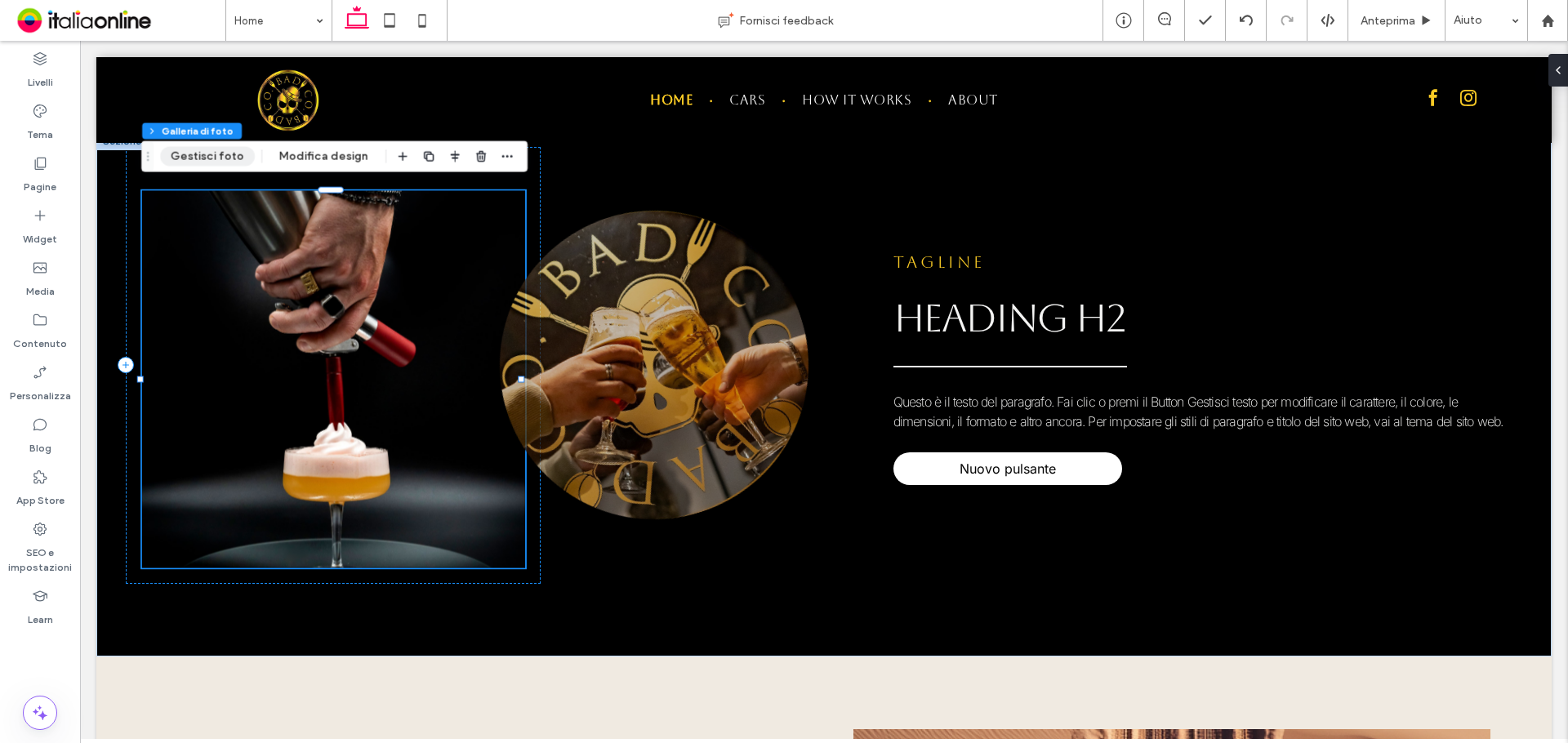 click on "Gestisci foto" at bounding box center (207, 156) 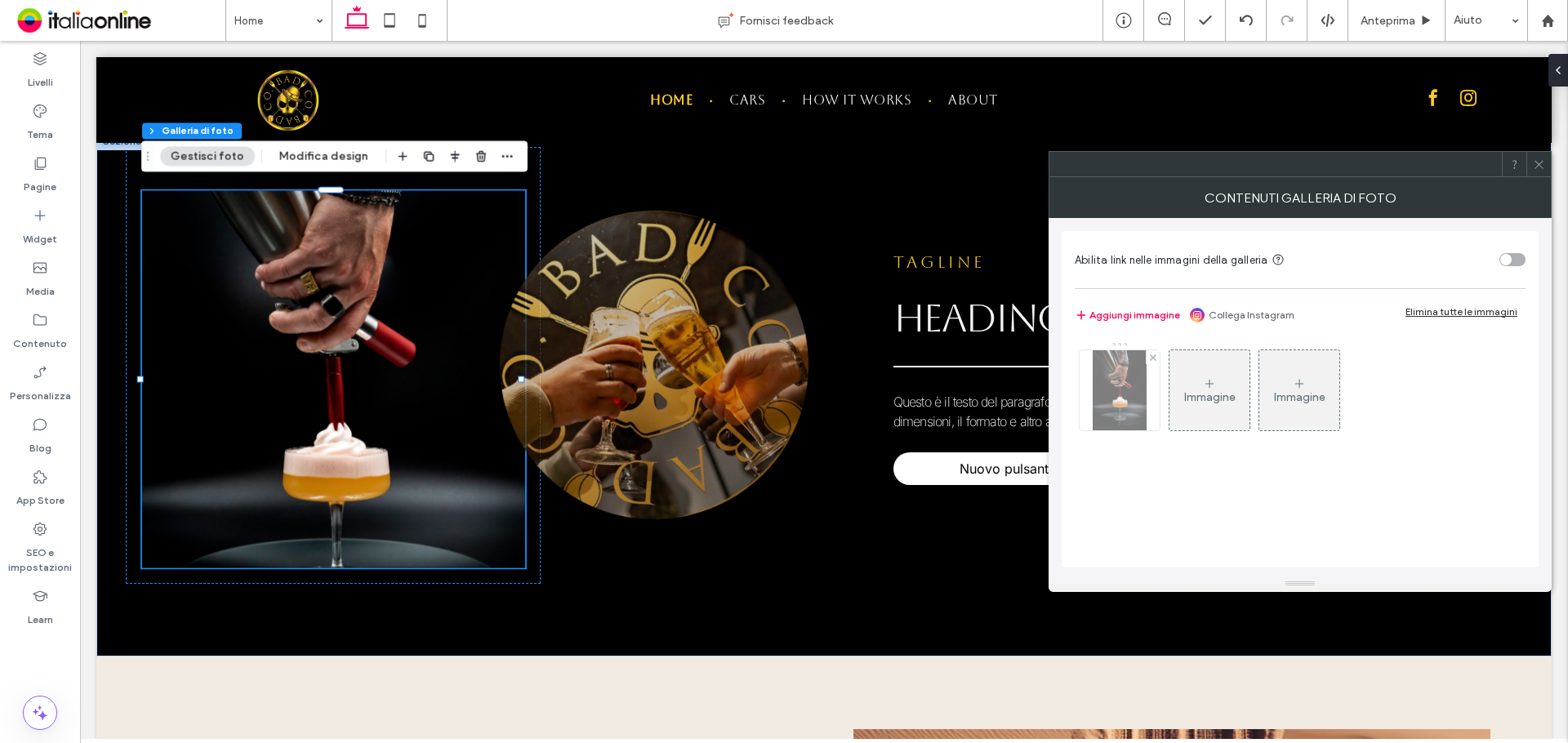 click at bounding box center (1119, 390) 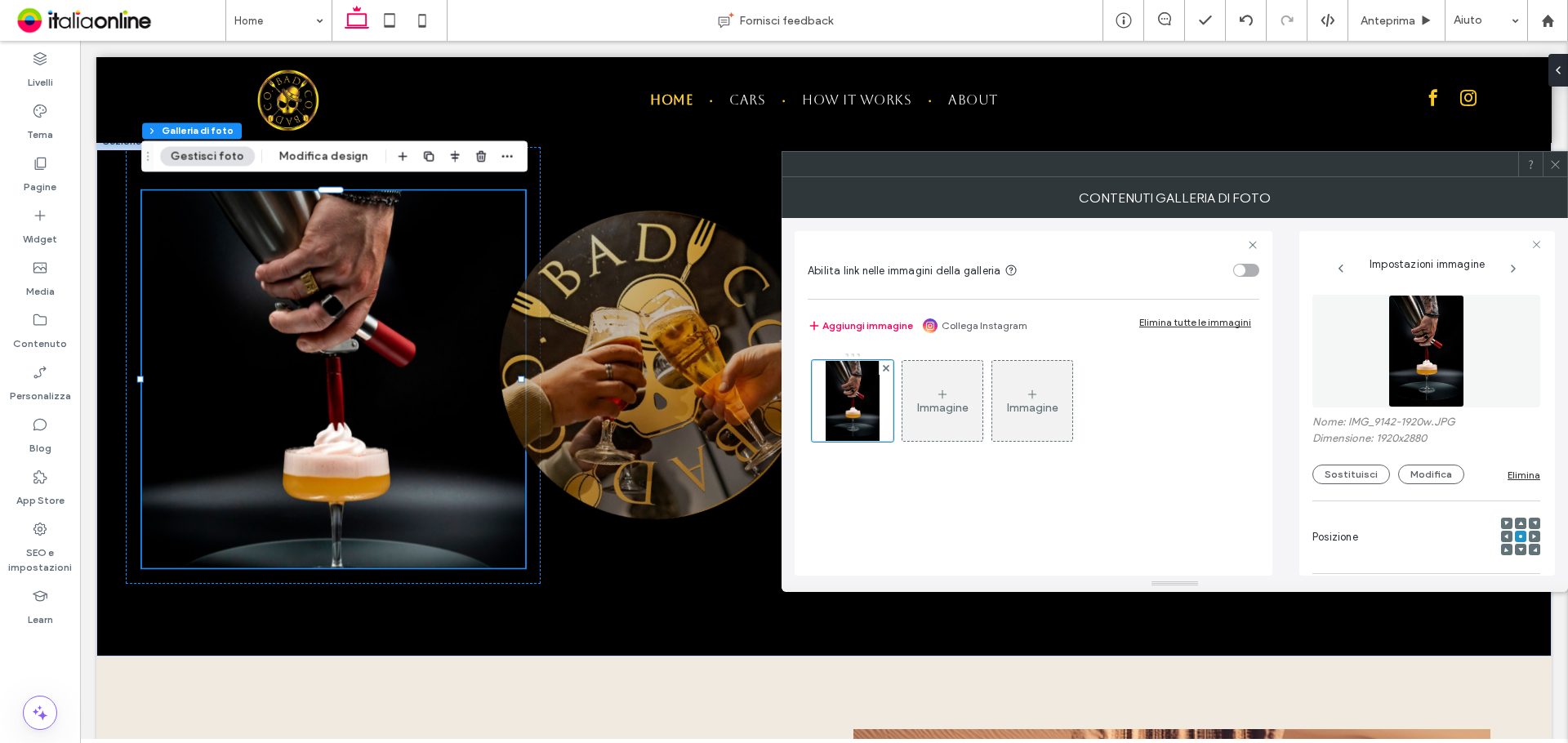 click at bounding box center [1426, 351] 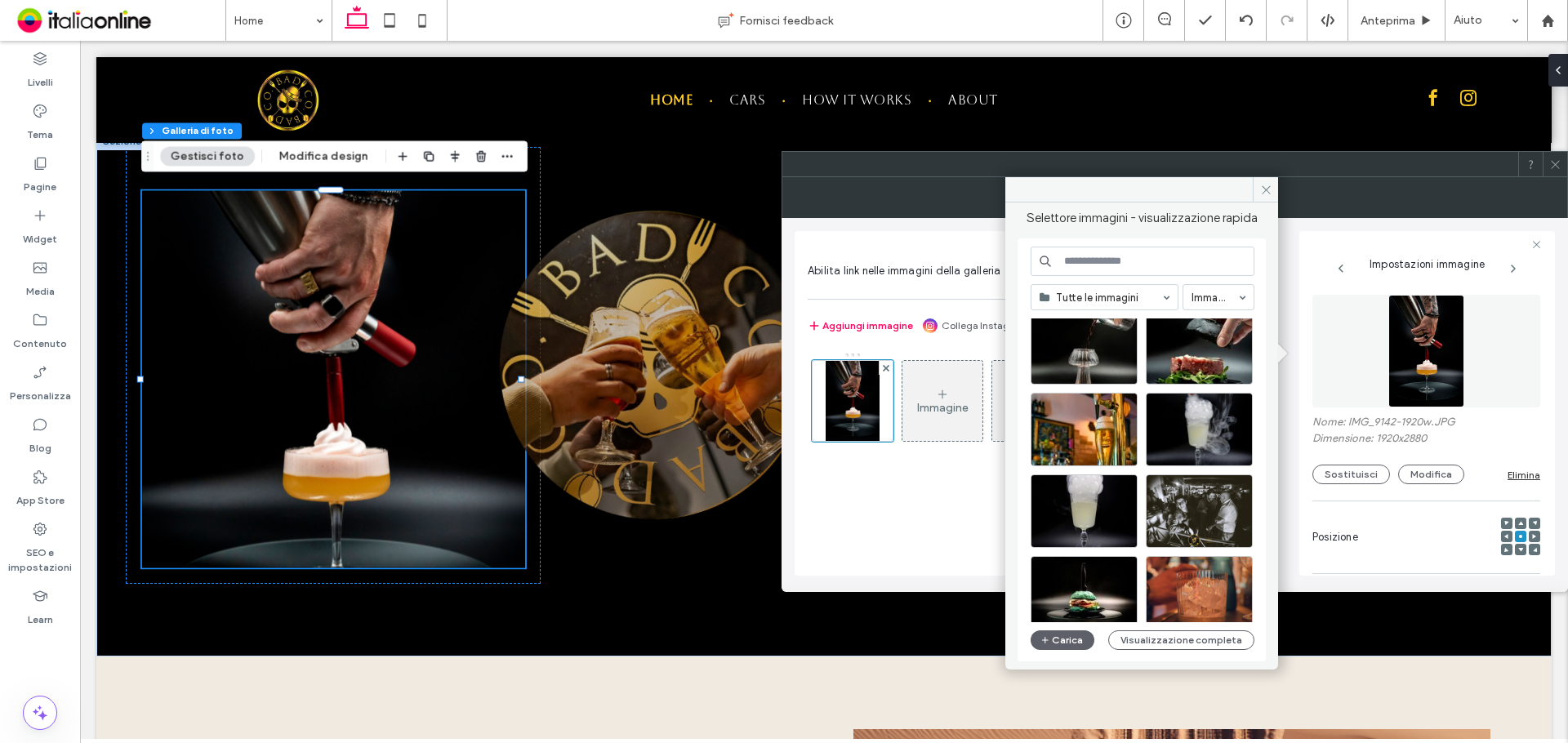 scroll, scrollTop: 701, scrollLeft: 0, axis: vertical 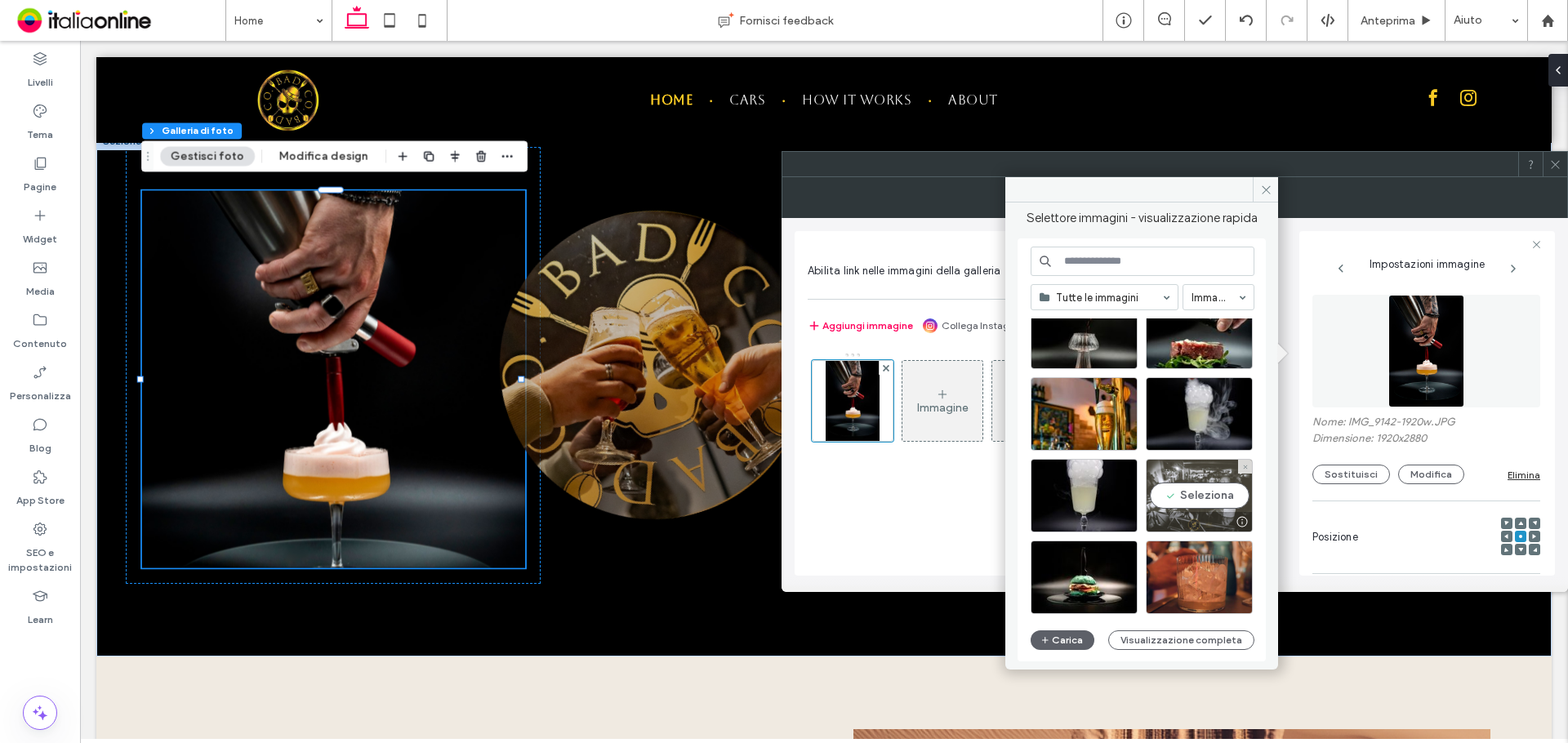 click on "Seleziona" at bounding box center [1199, 496] 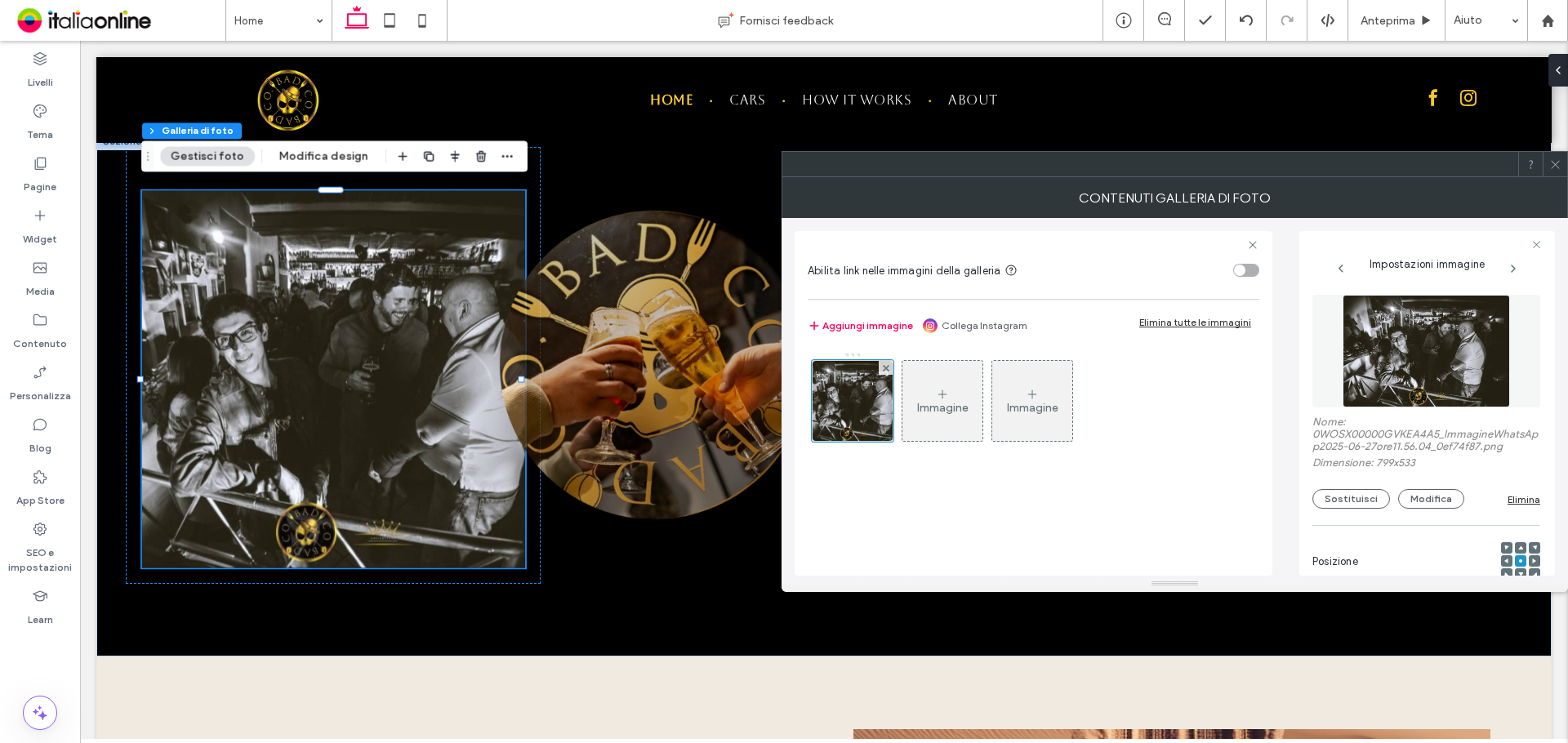 click at bounding box center (1427, 351) 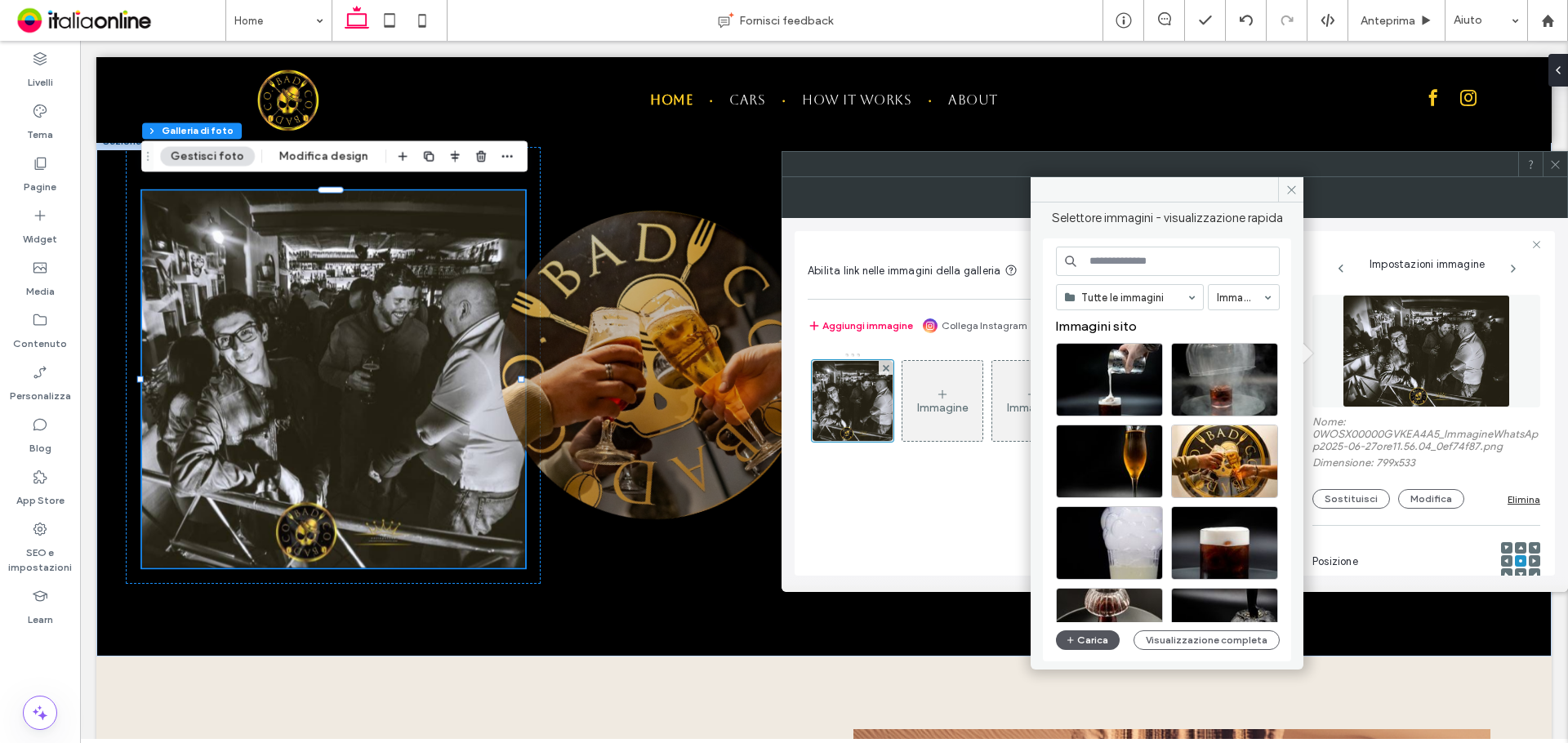 click on "Carica" at bounding box center (1088, 640) 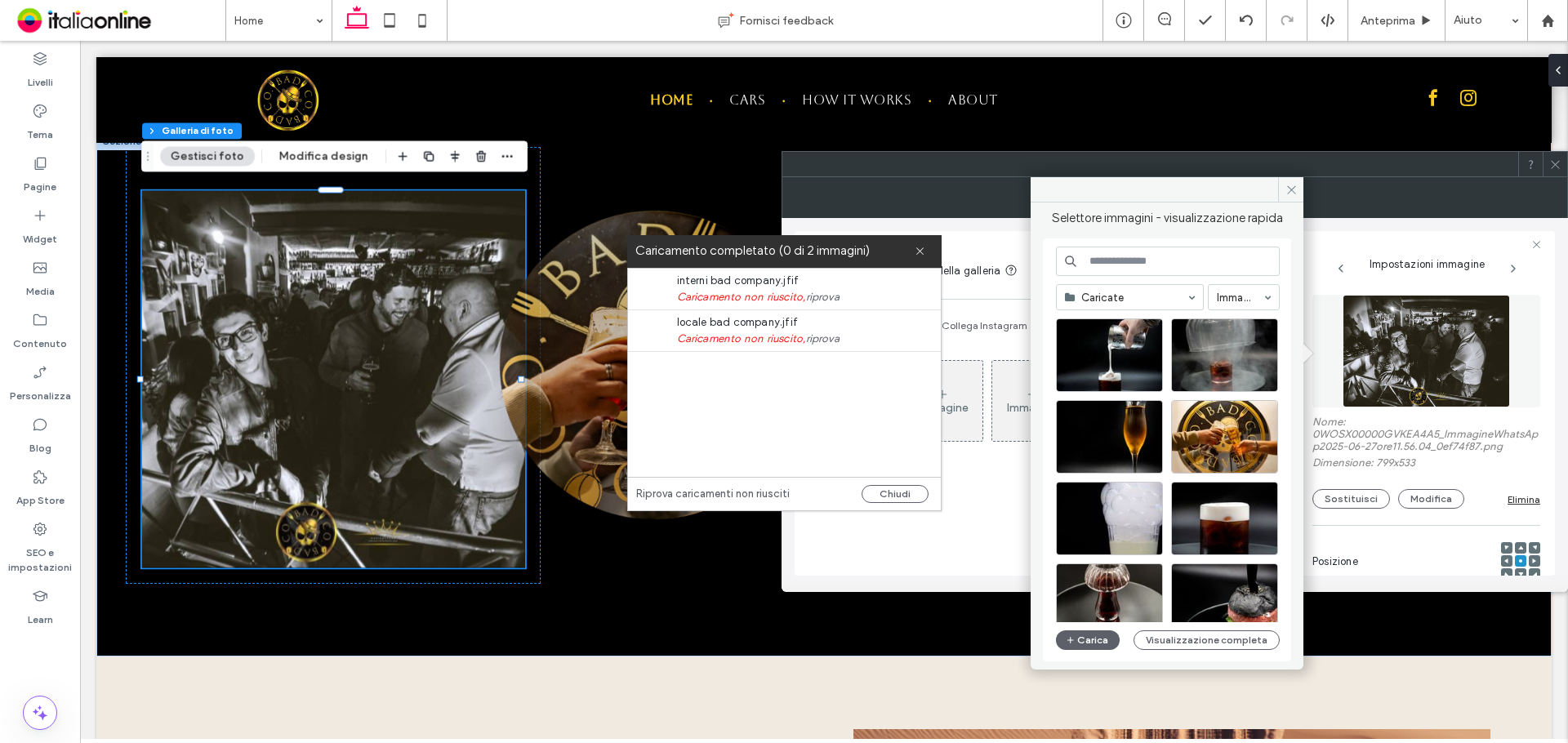 click on "riprova" at bounding box center (822, 297) 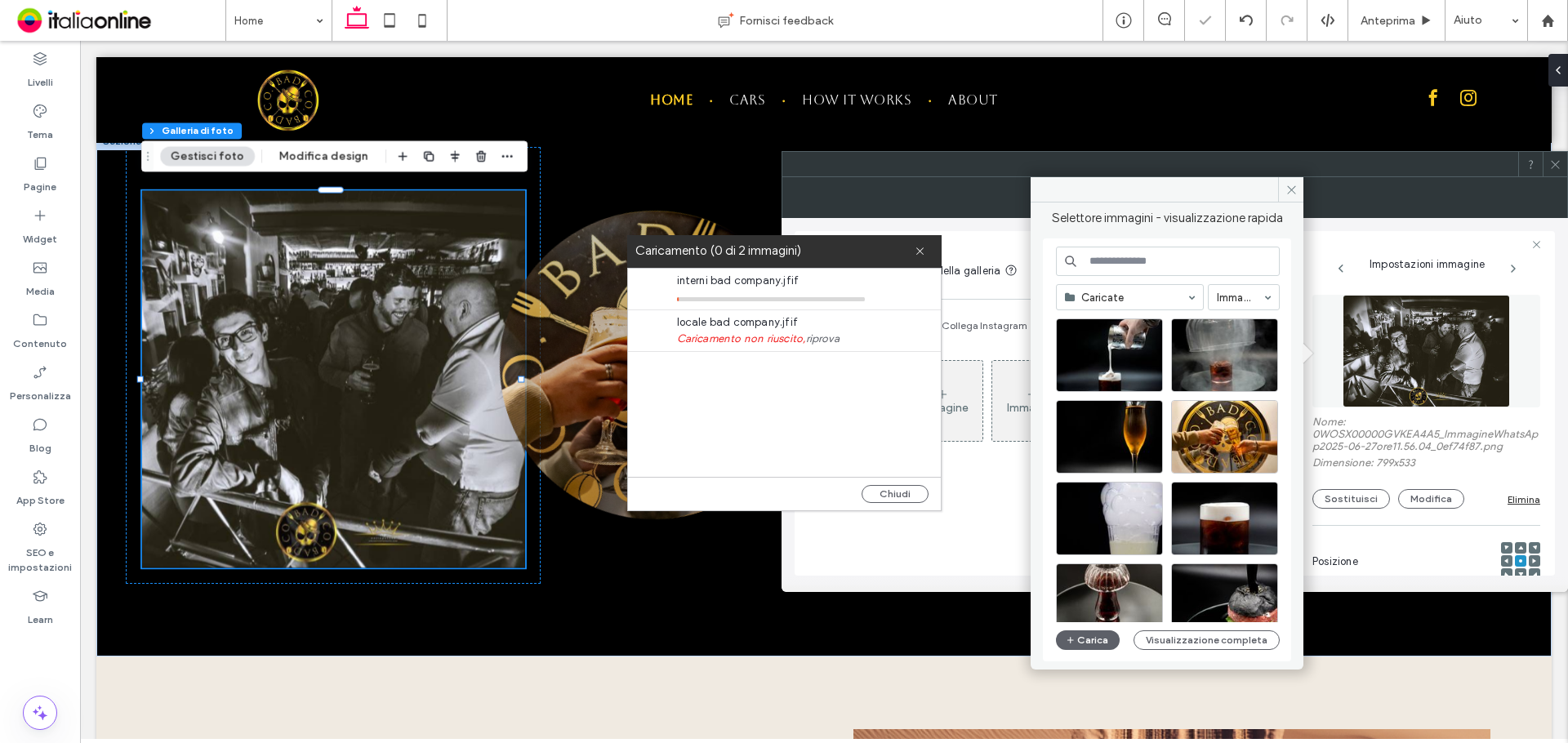 click on "riprova" at bounding box center (822, 339) 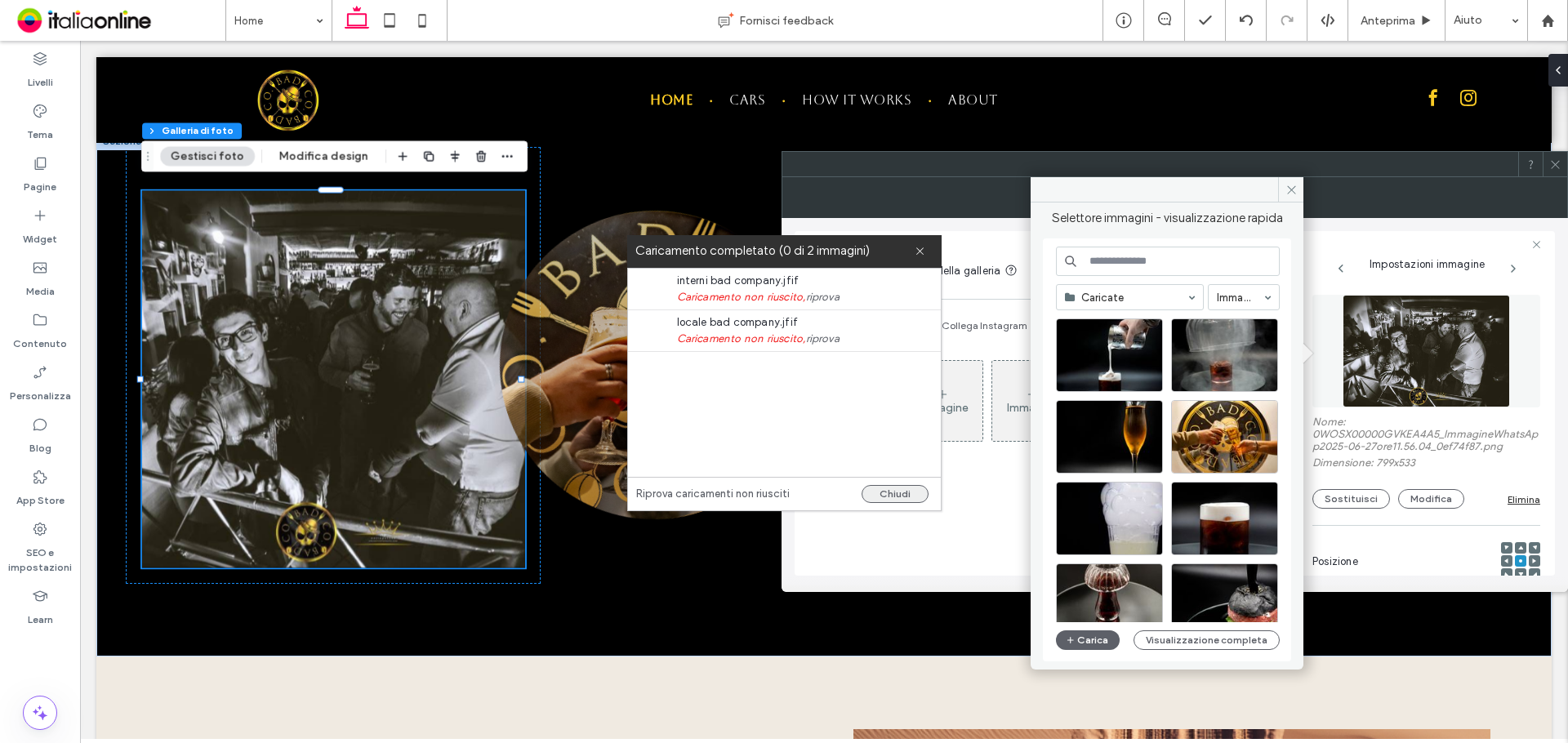 click on "Chiudi" at bounding box center [895, 494] 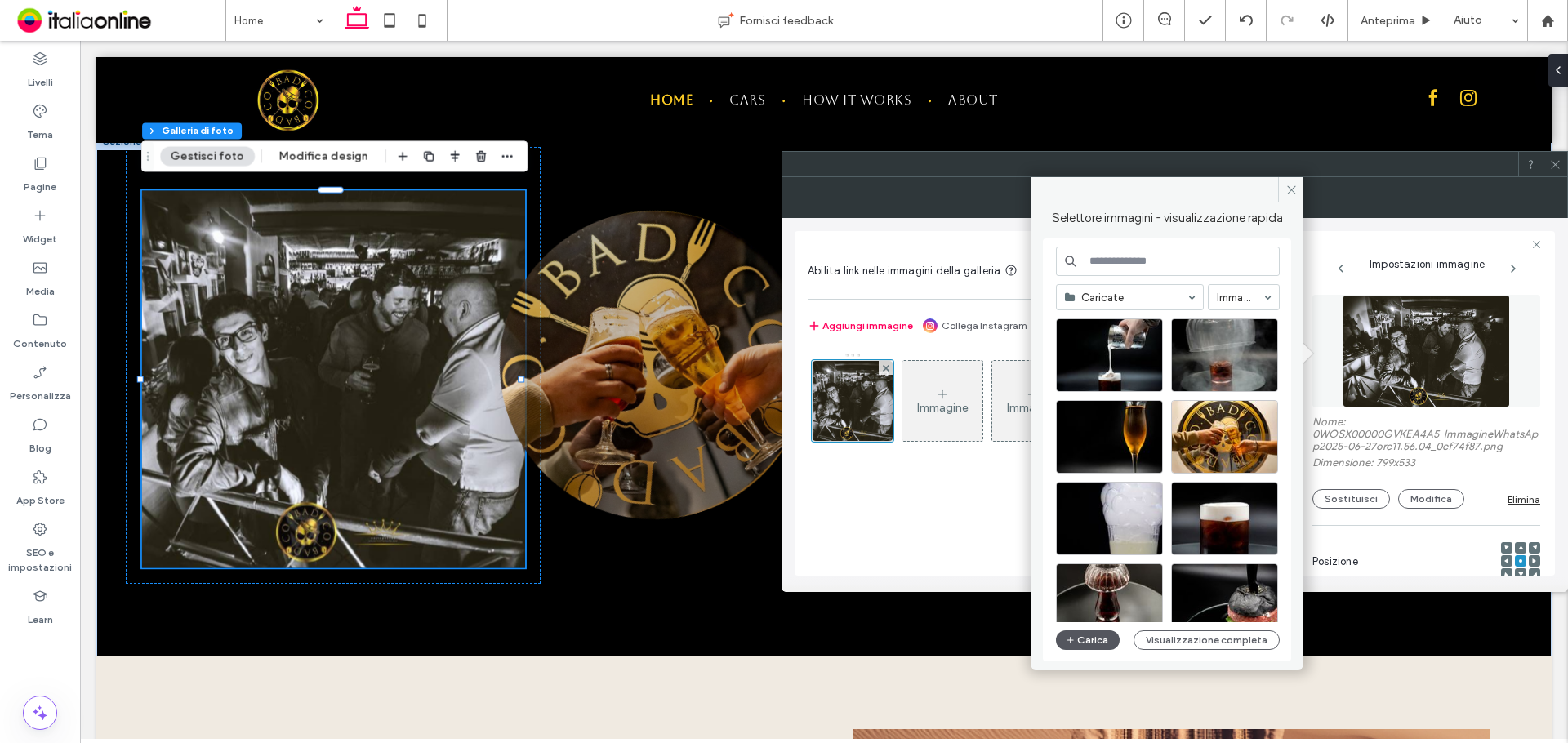 click 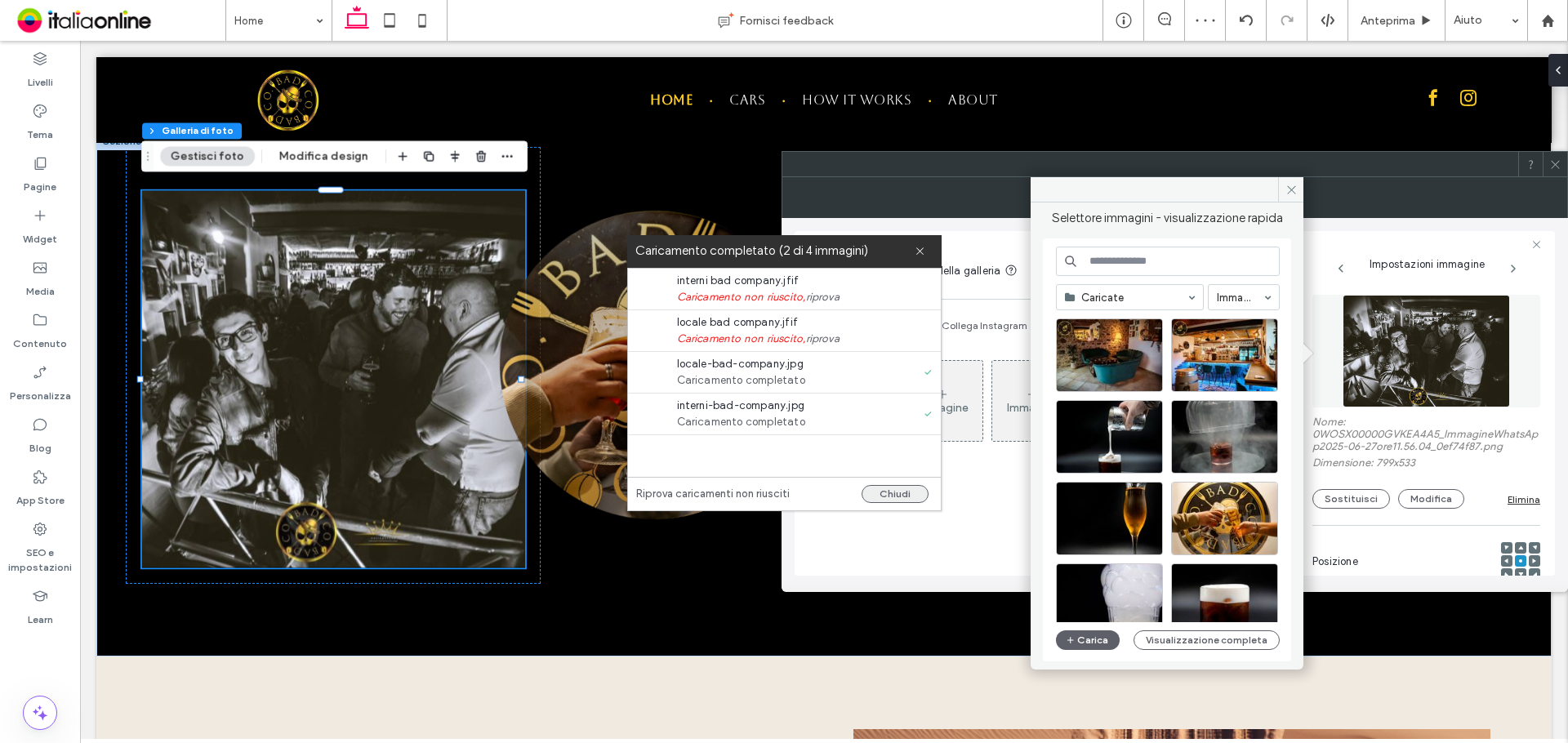 click on "Chiudi" at bounding box center (895, 494) 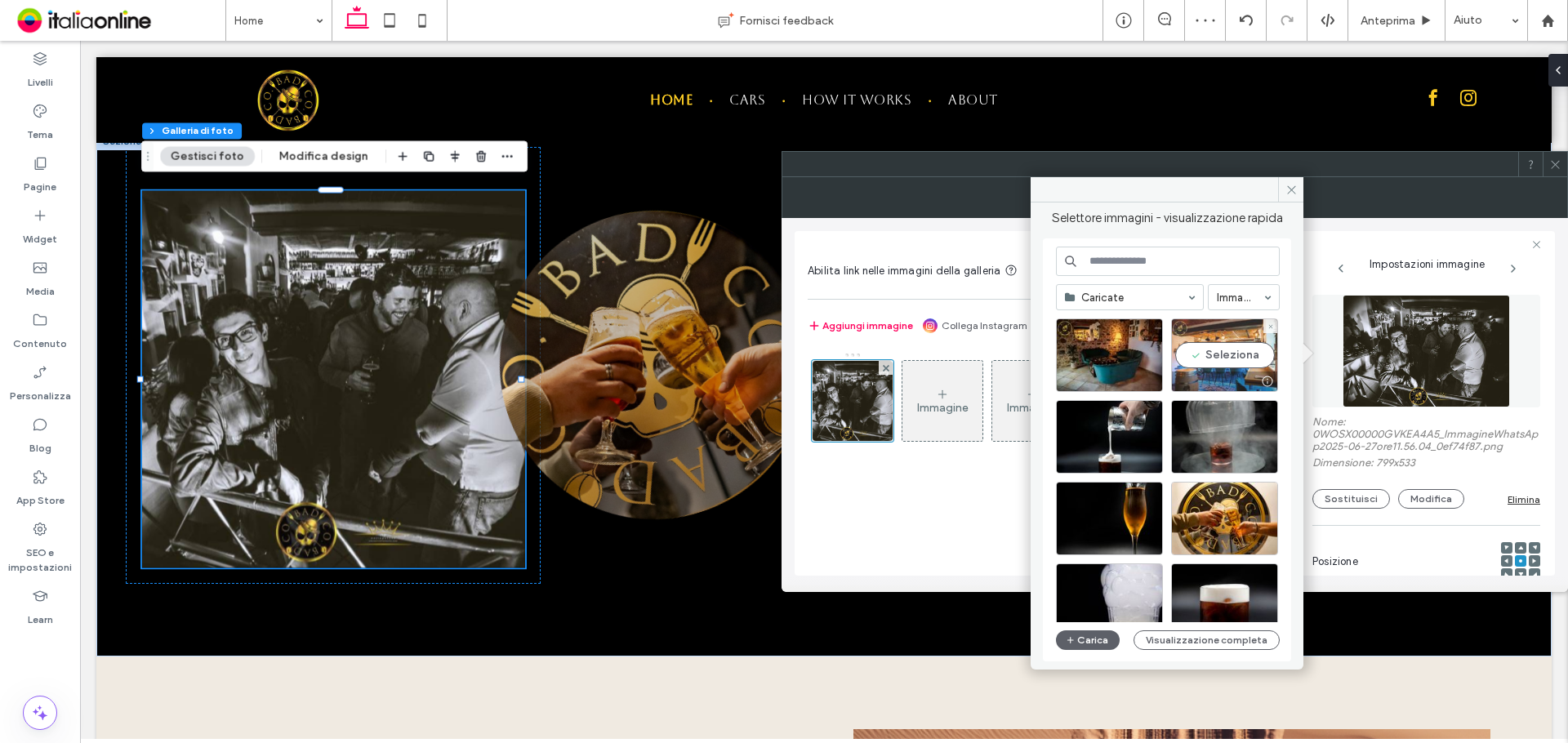 click on "Seleziona" at bounding box center (1224, 355) 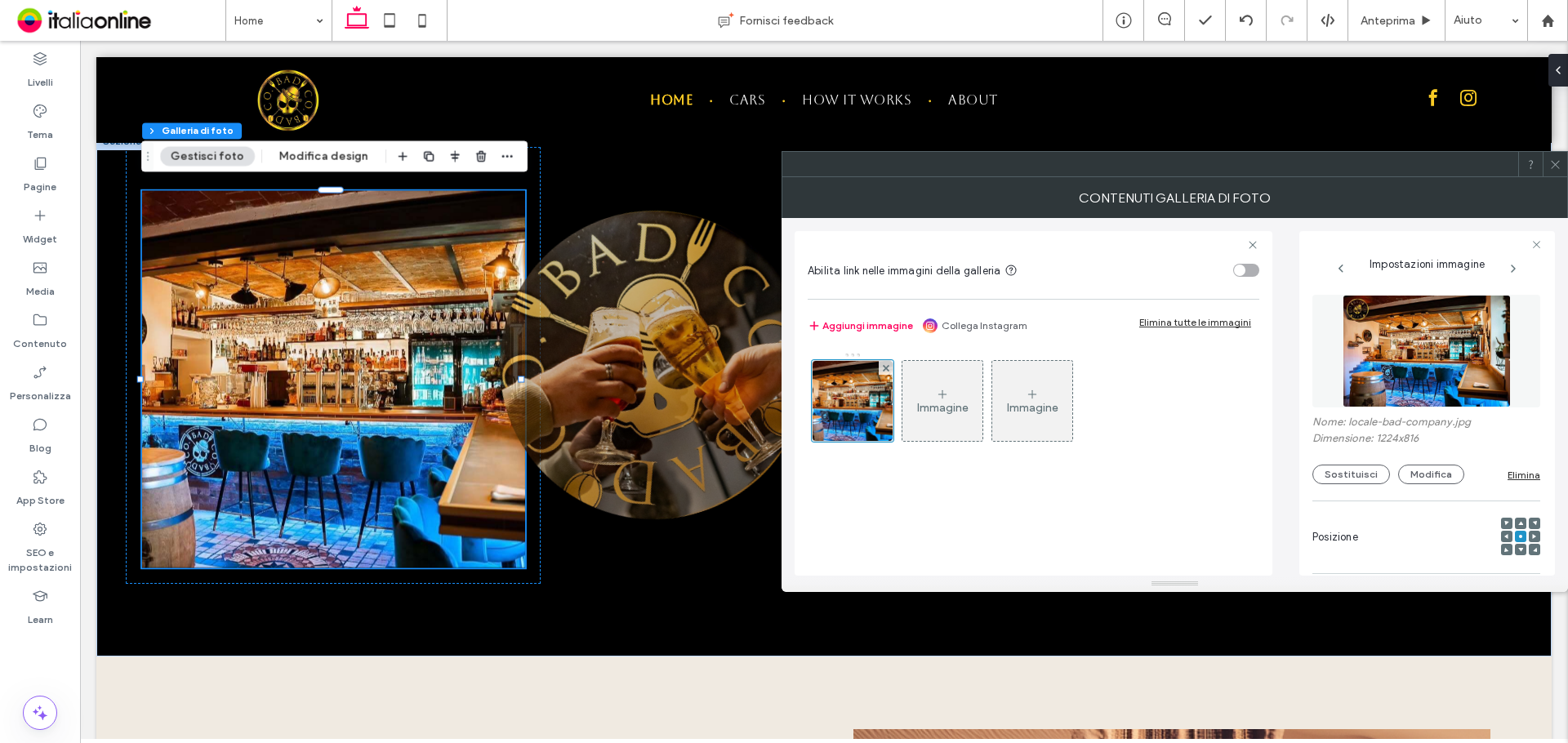 click 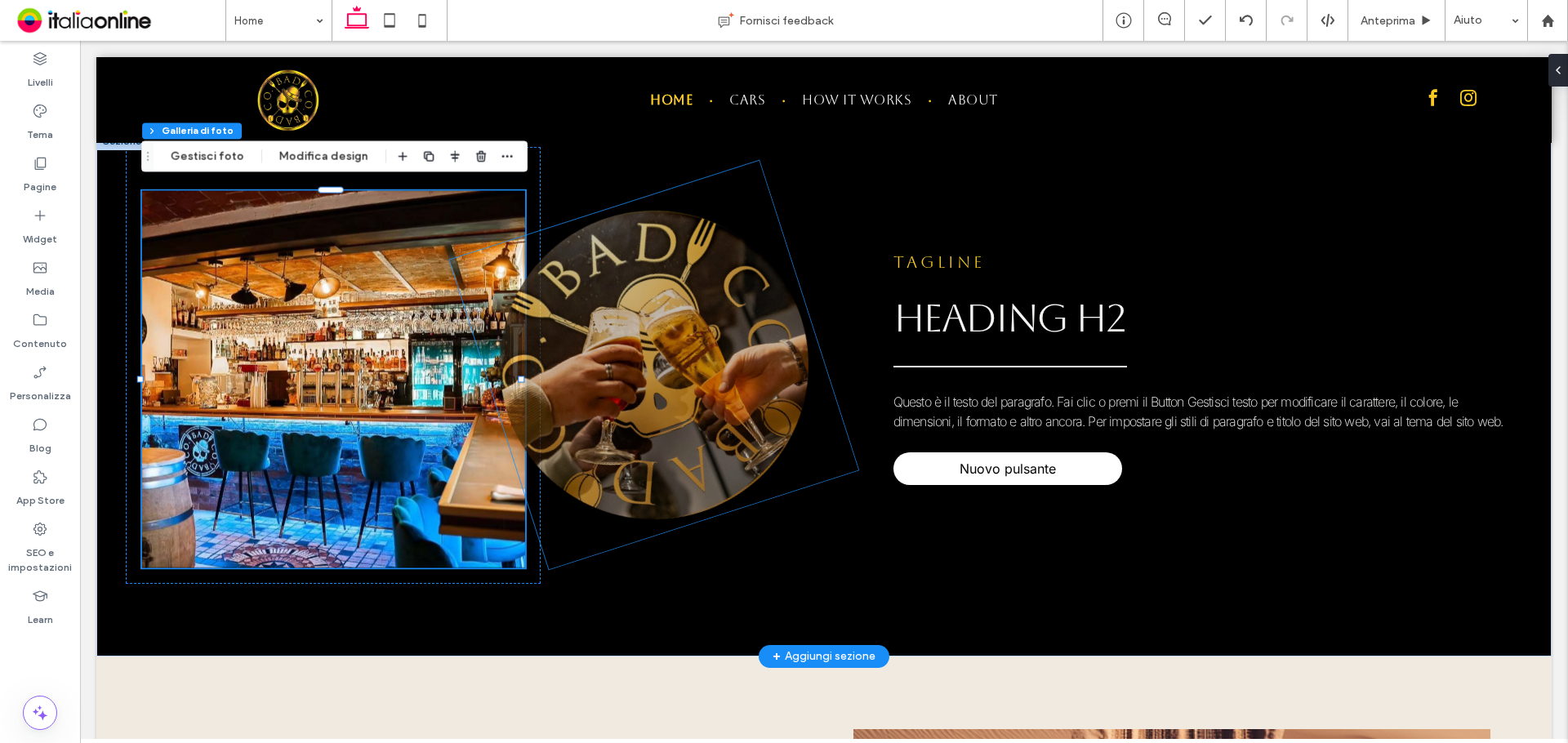 click at bounding box center [655, 365] 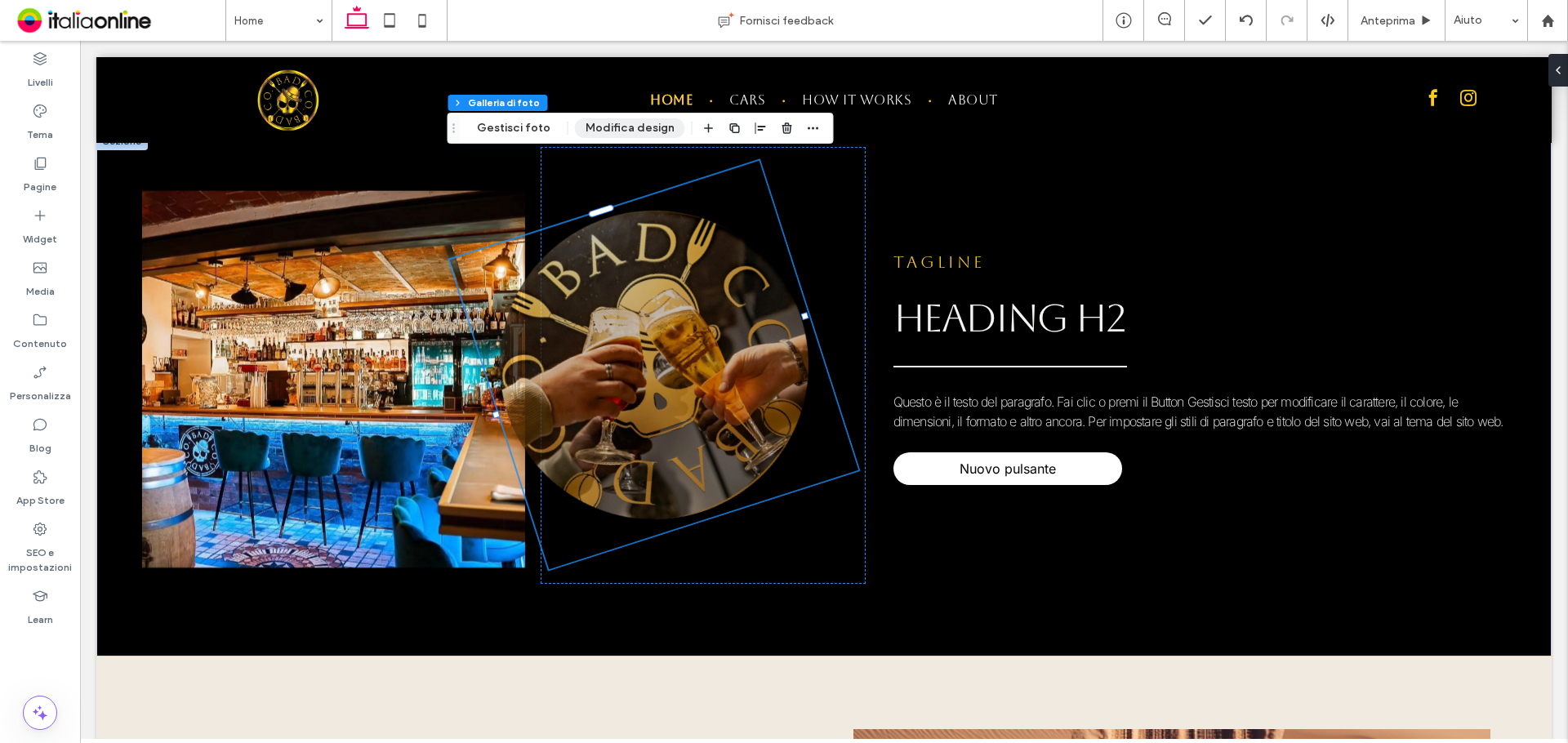 click on "Modifica design" at bounding box center (630, 128) 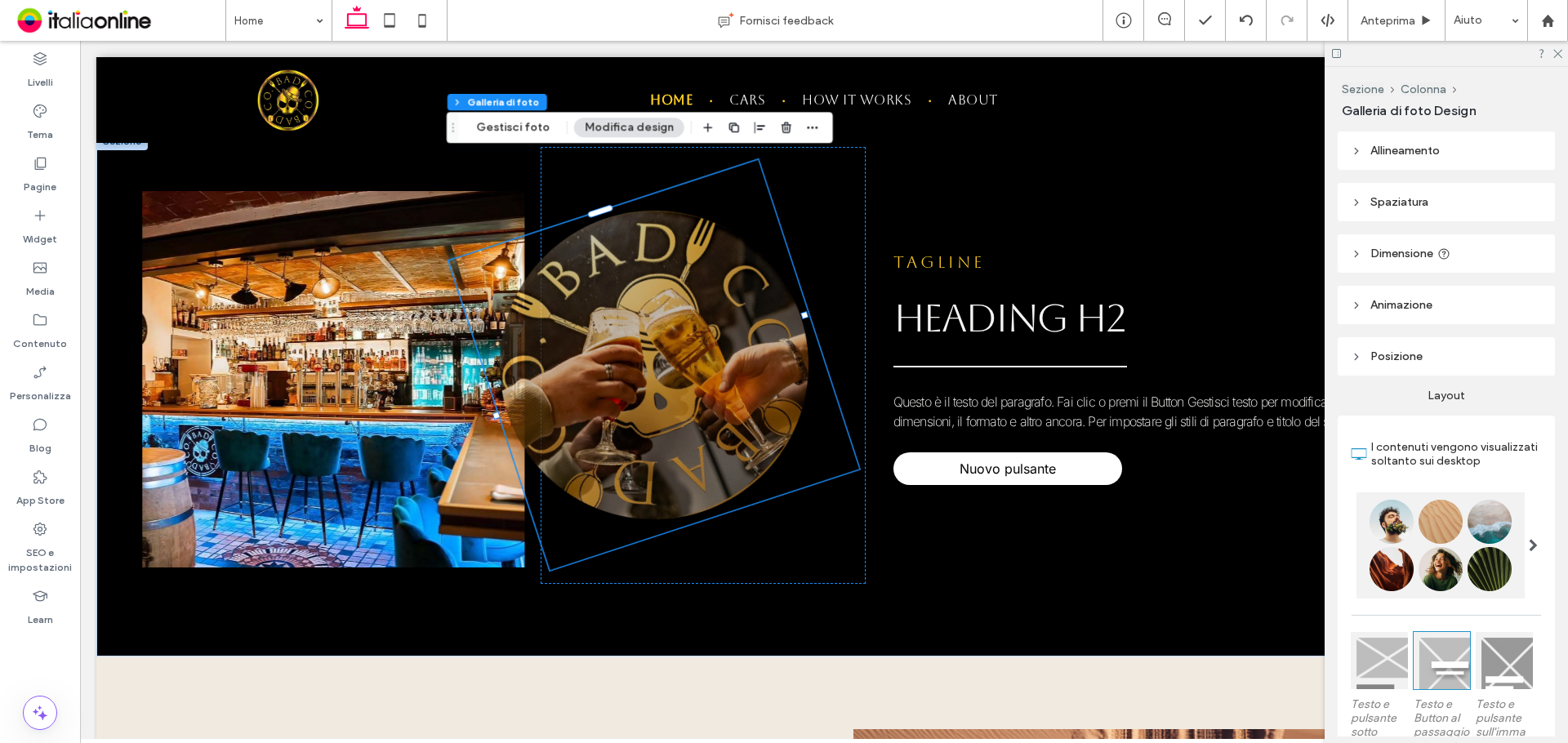 click at bounding box center [1441, 545] 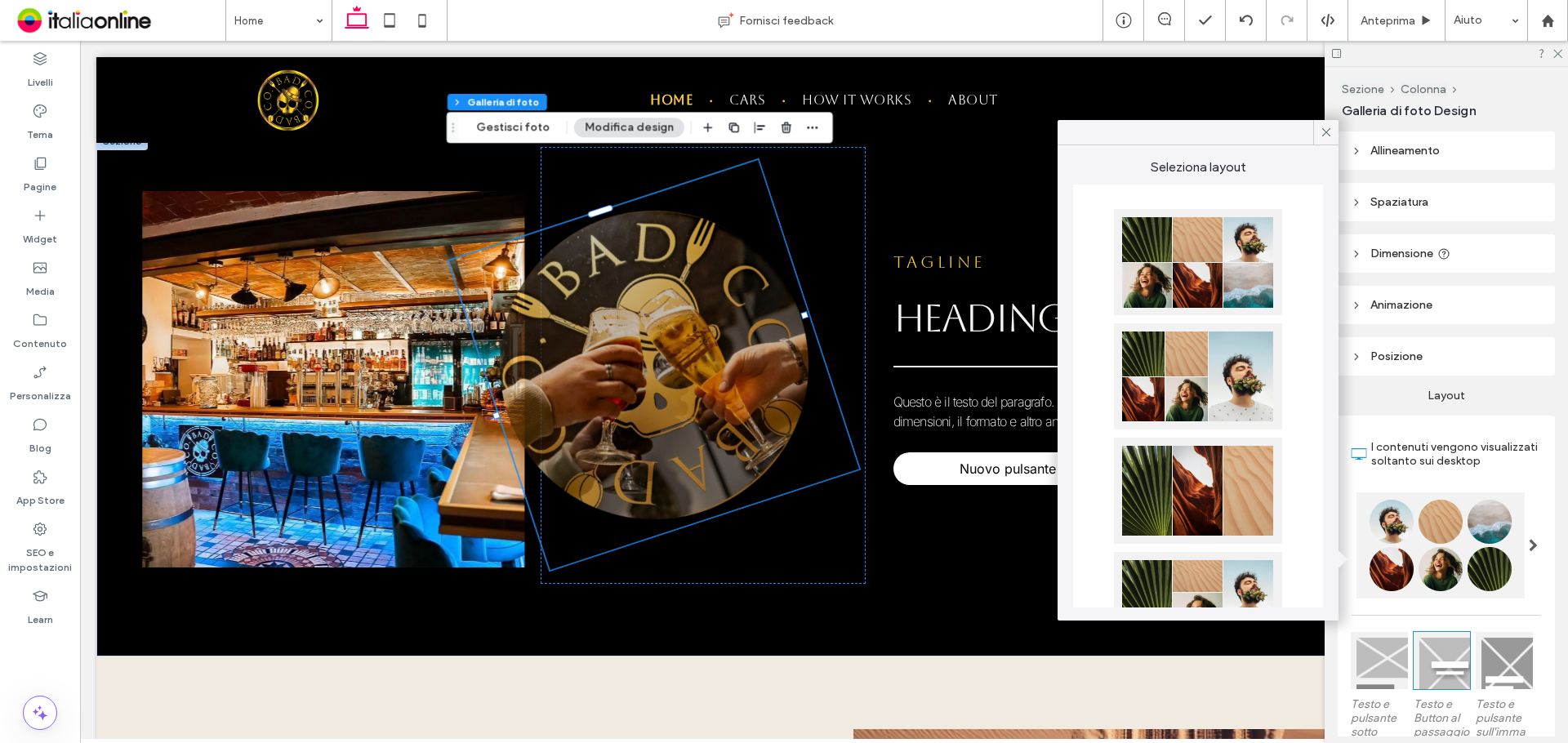 click at bounding box center (1198, 262) 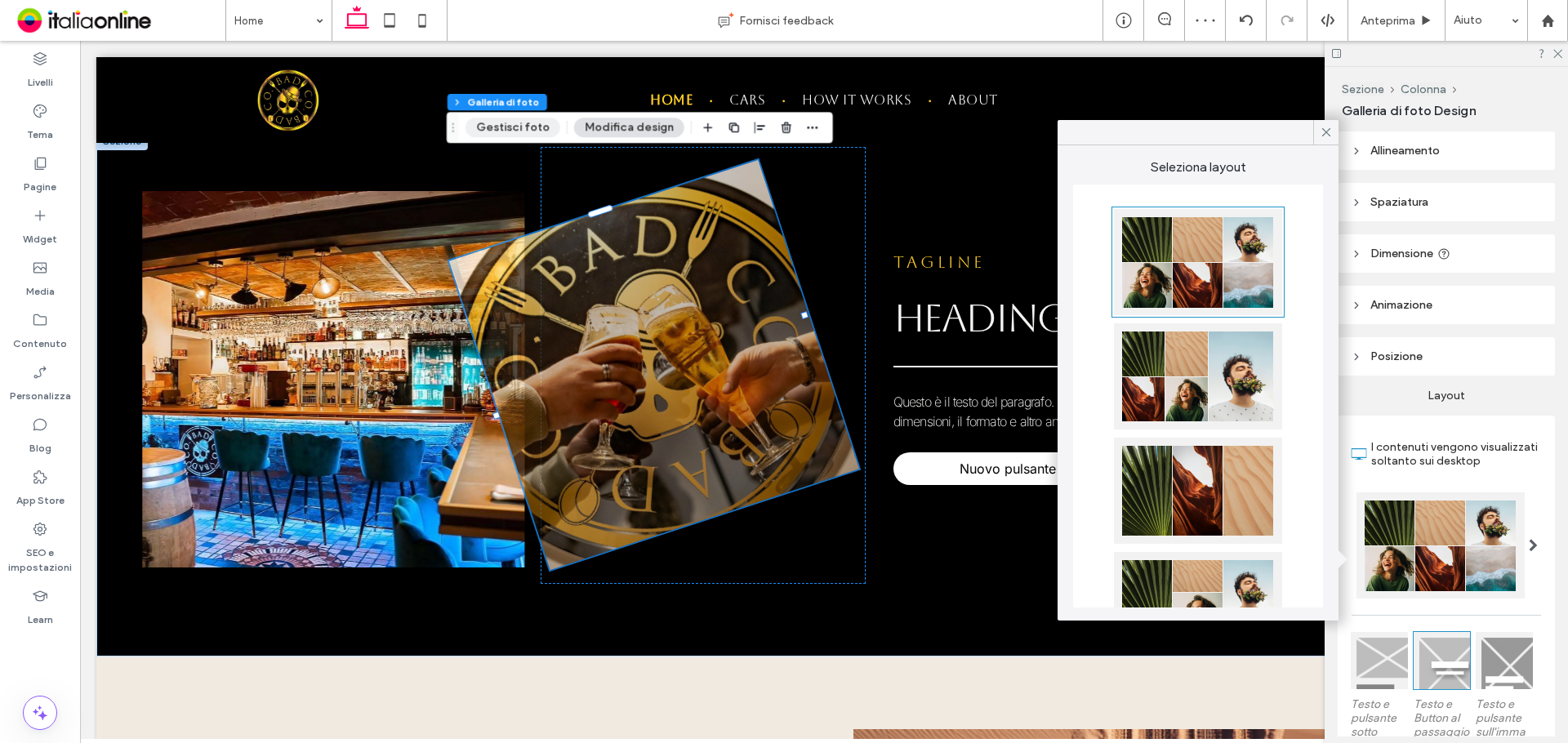 click on "Gestisci foto" at bounding box center [513, 127] 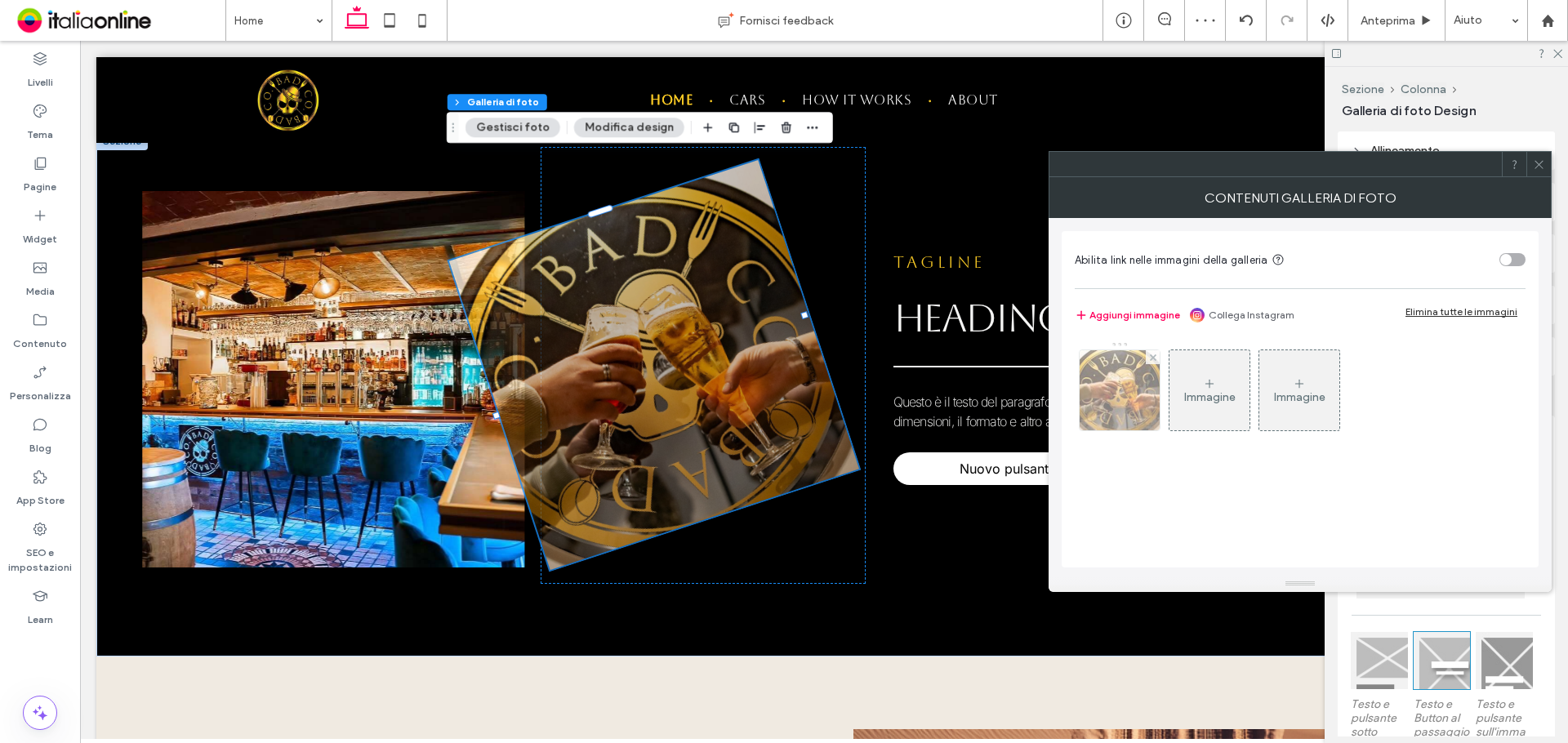 click at bounding box center [1120, 390] 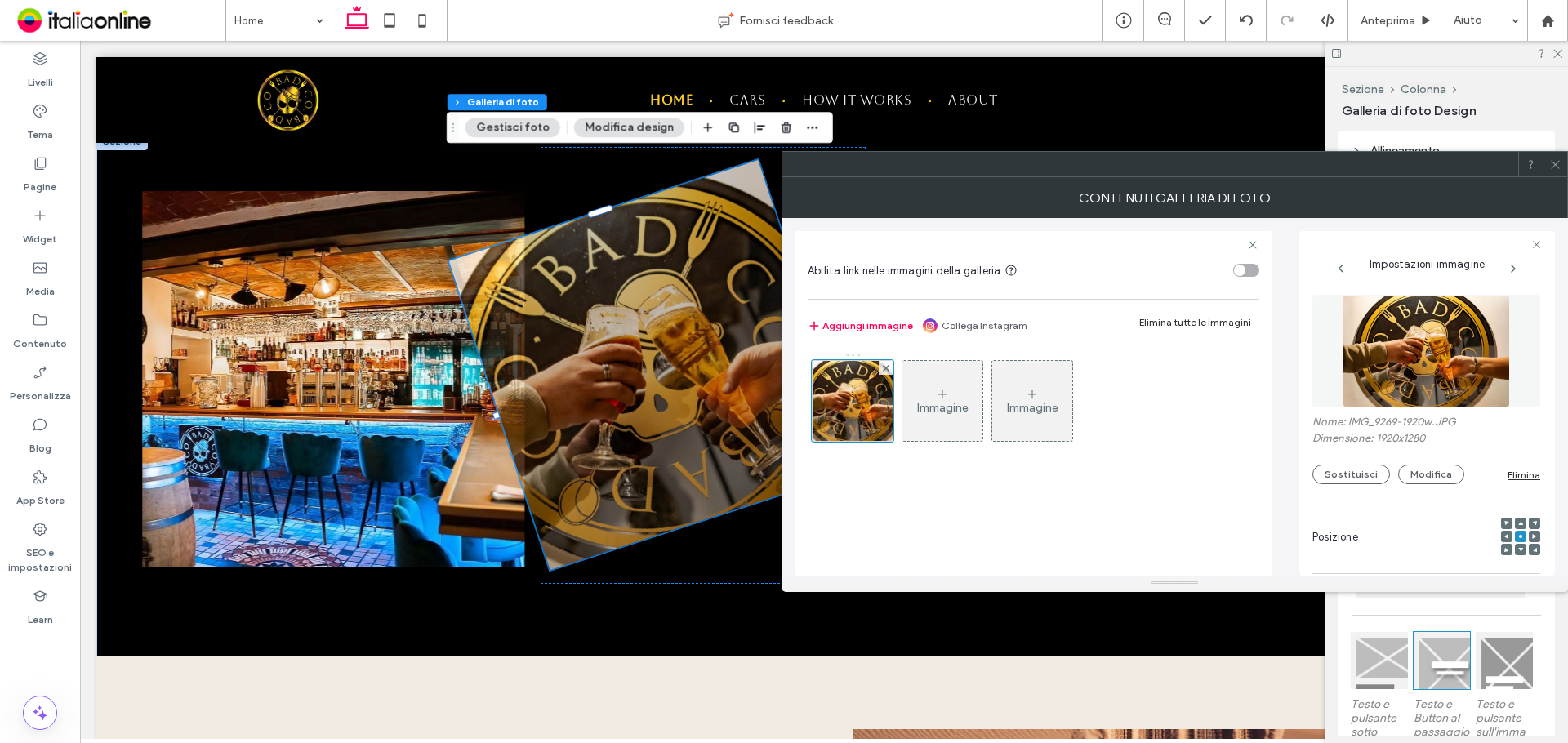 click at bounding box center [1426, 351] 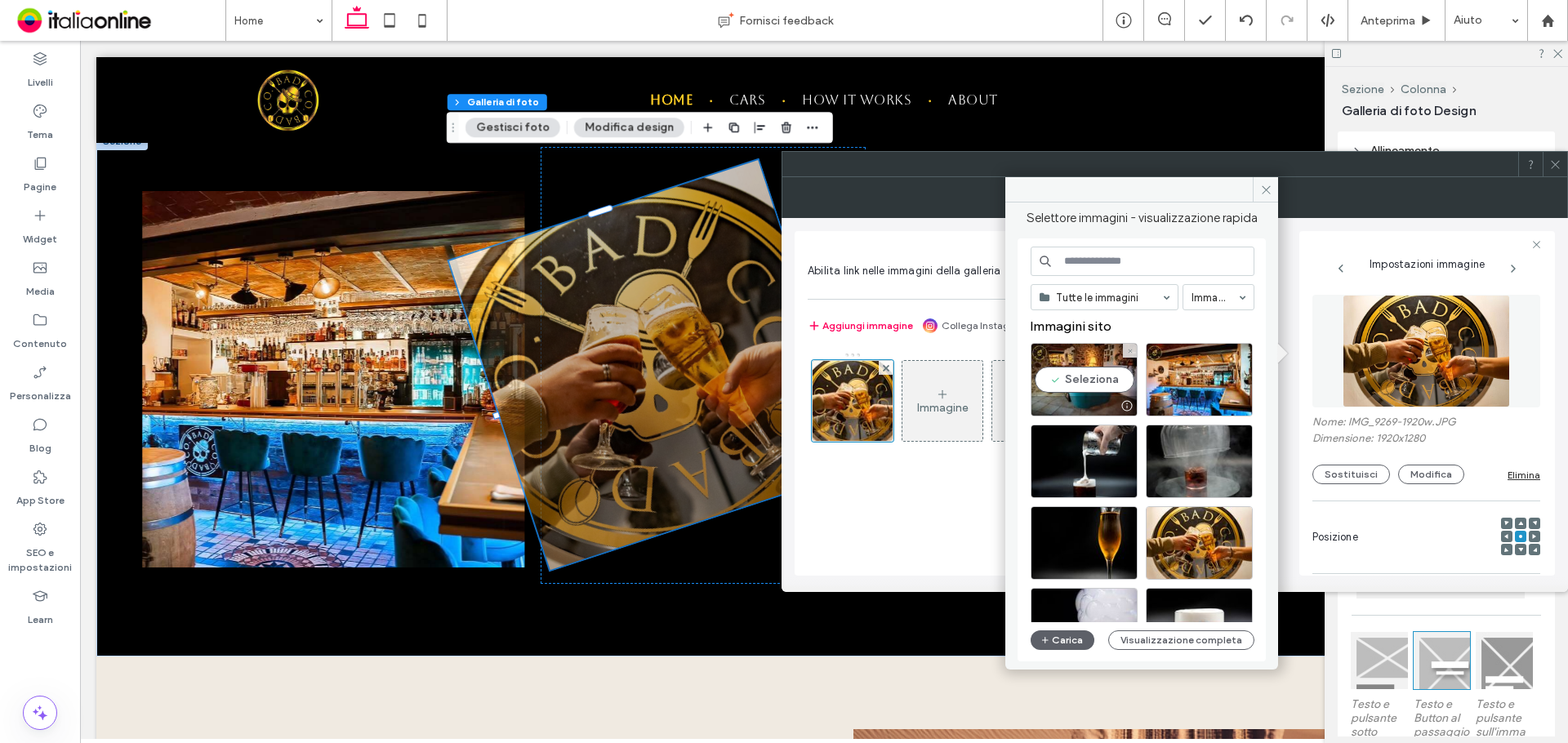 click on "Seleziona" at bounding box center (1084, 380) 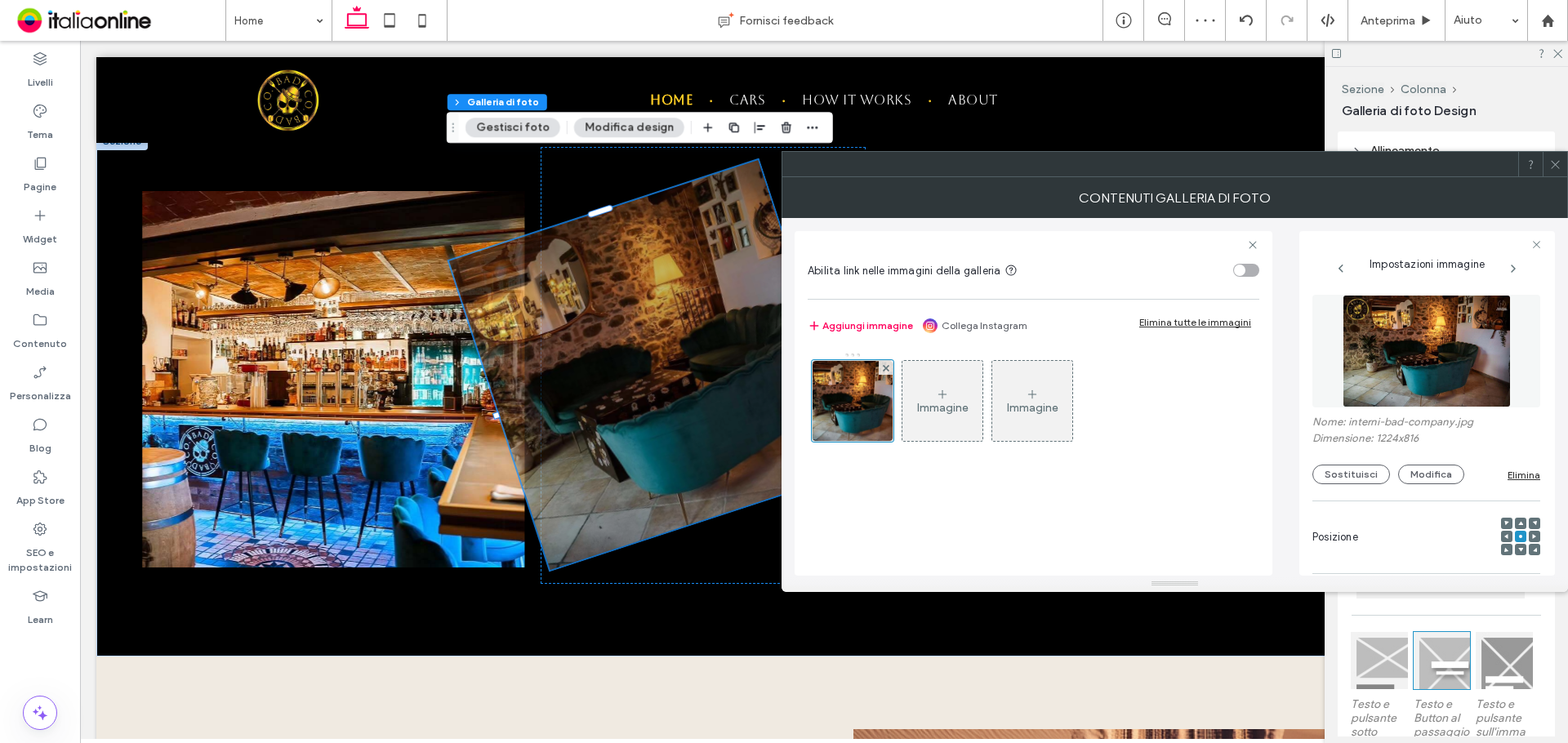 click at bounding box center [1555, 164] 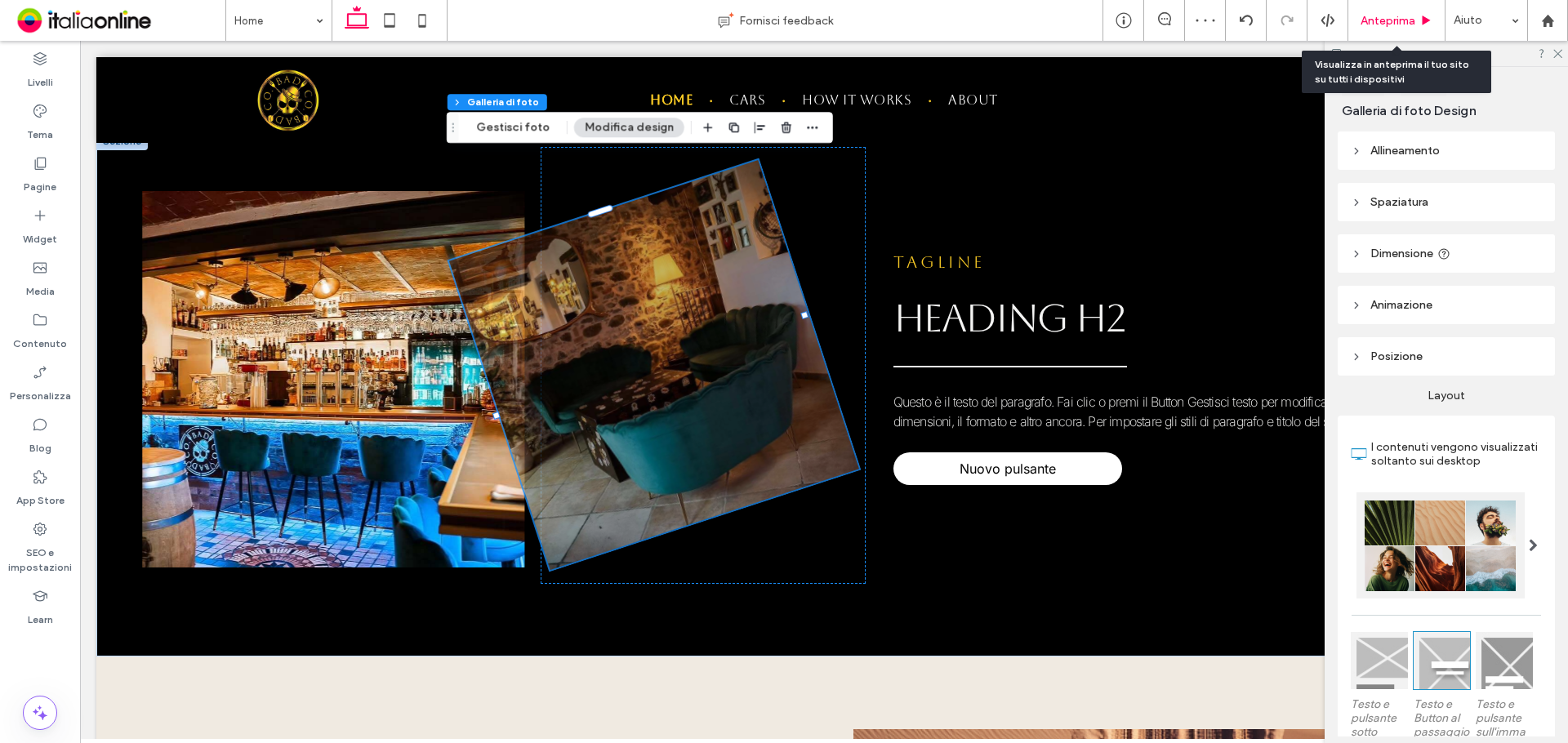click on "Anteprima" at bounding box center [1388, 20] 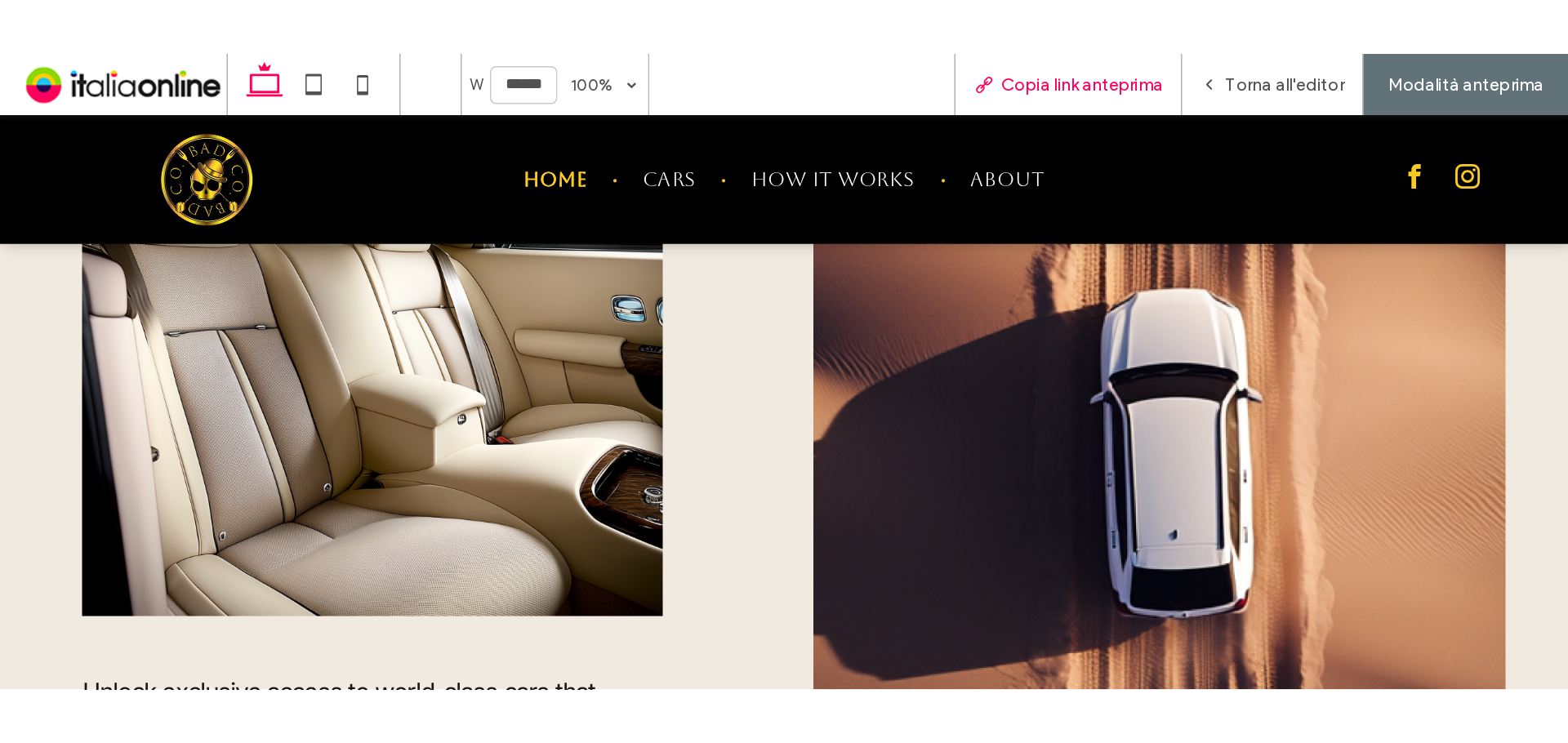 scroll, scrollTop: 2147, scrollLeft: 0, axis: vertical 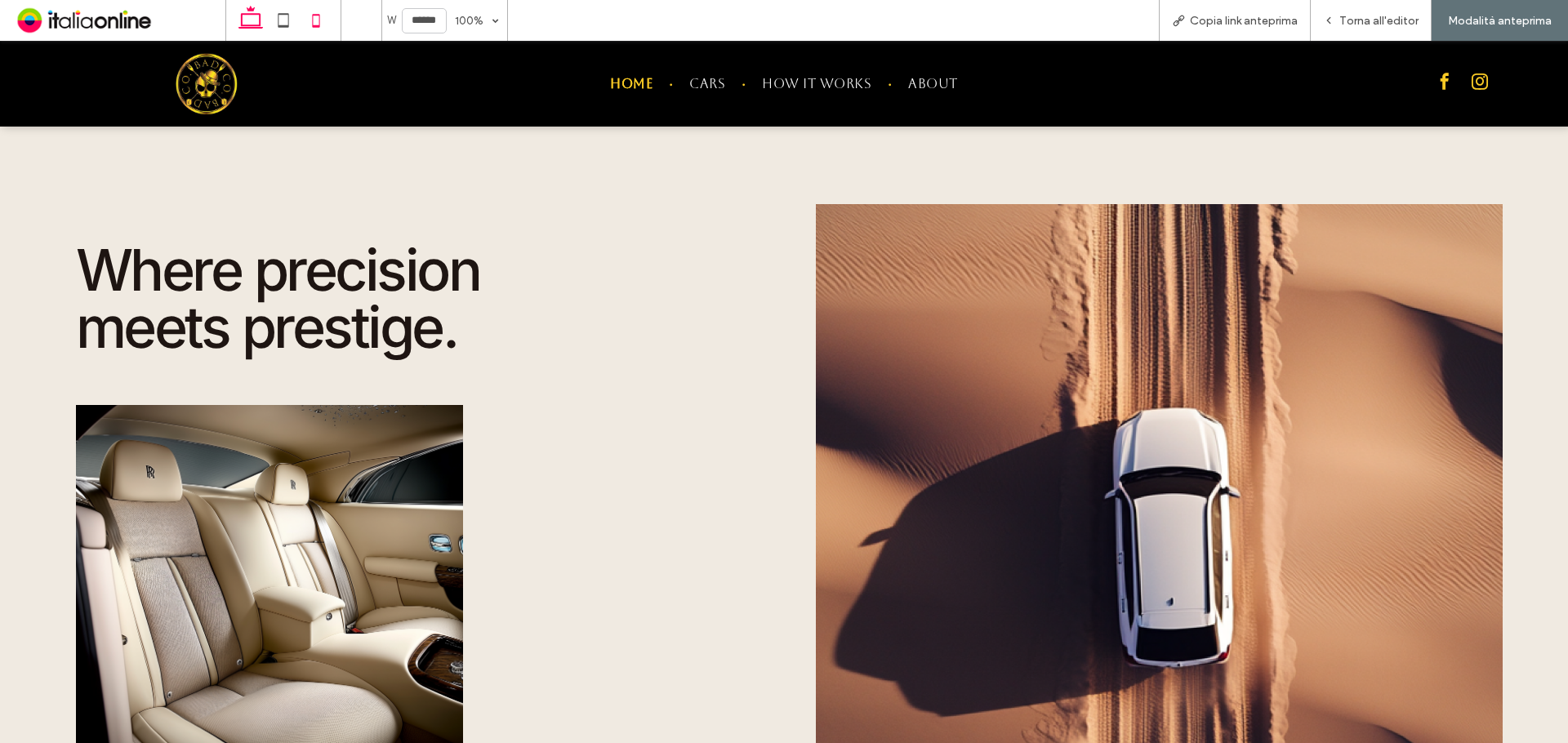 click 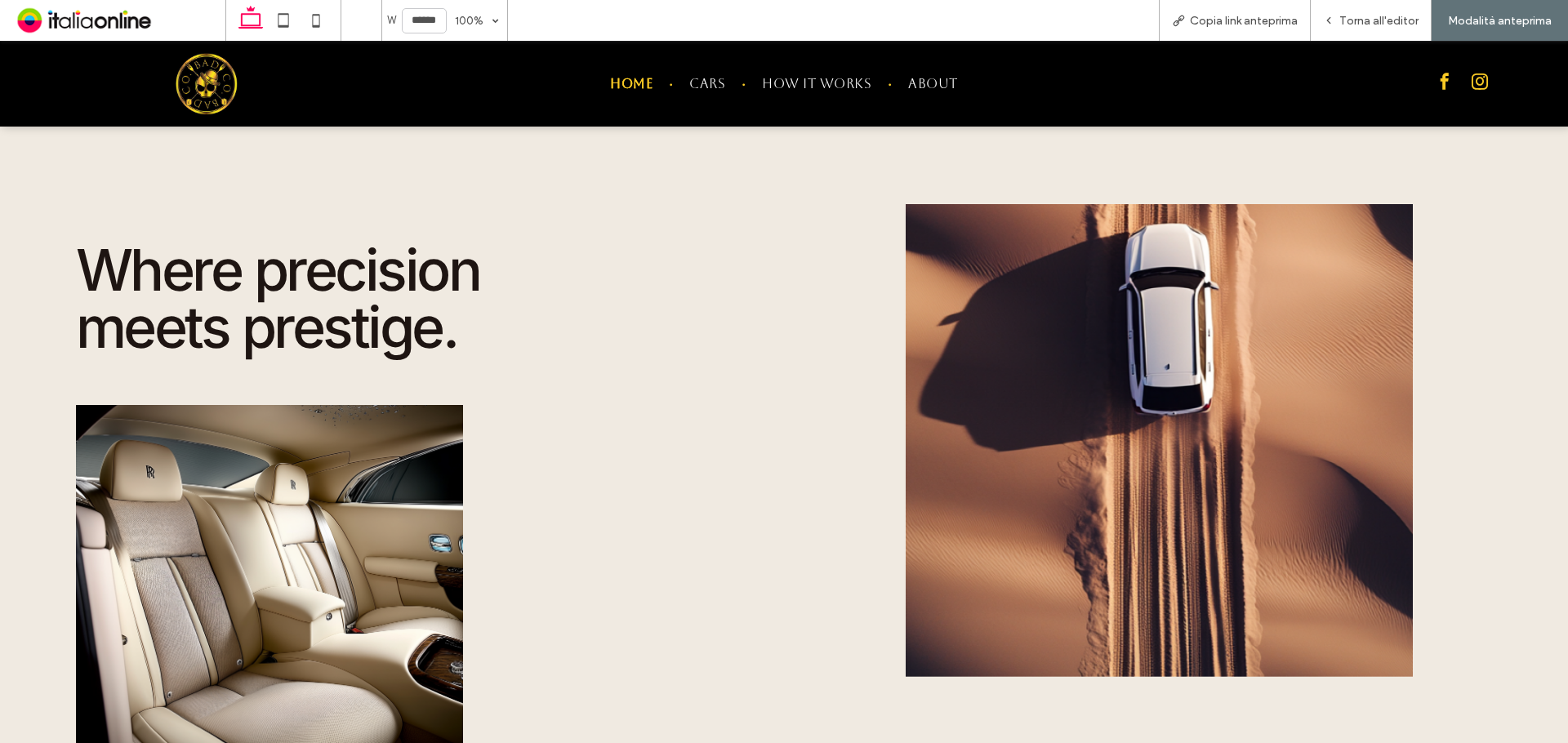 type on "*****" 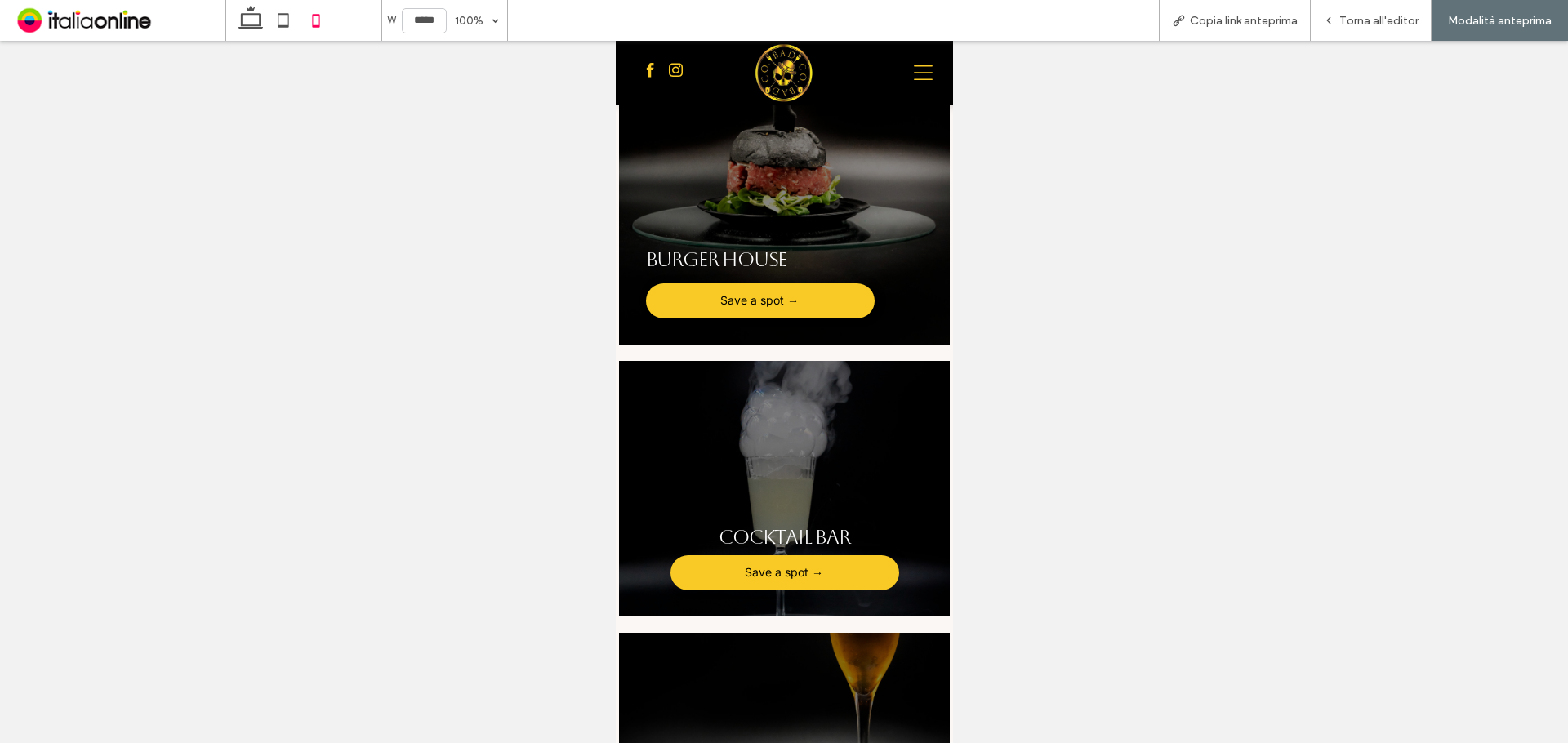 scroll, scrollTop: 1225, scrollLeft: 0, axis: vertical 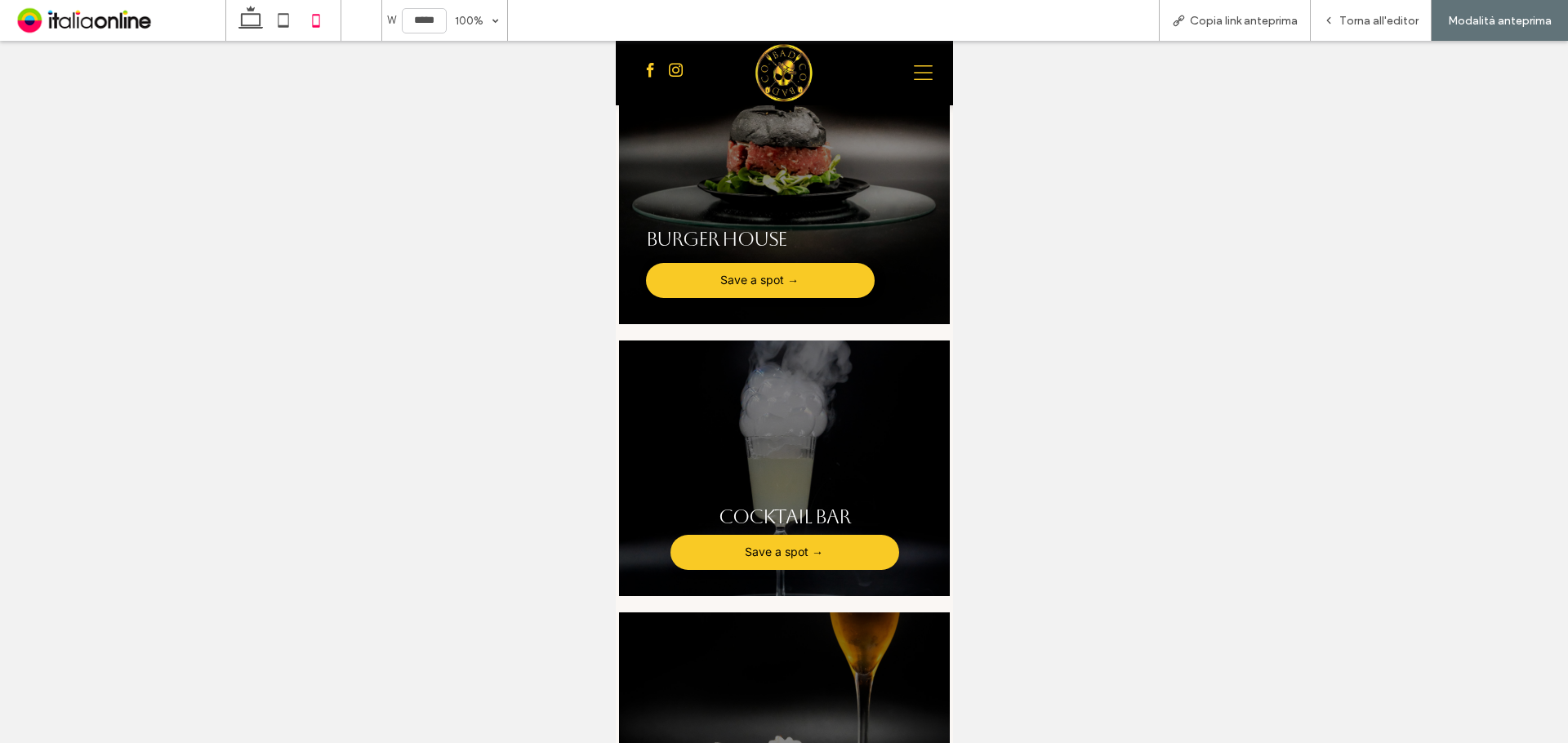 click on "Torna all'editor" at bounding box center (1379, 20) 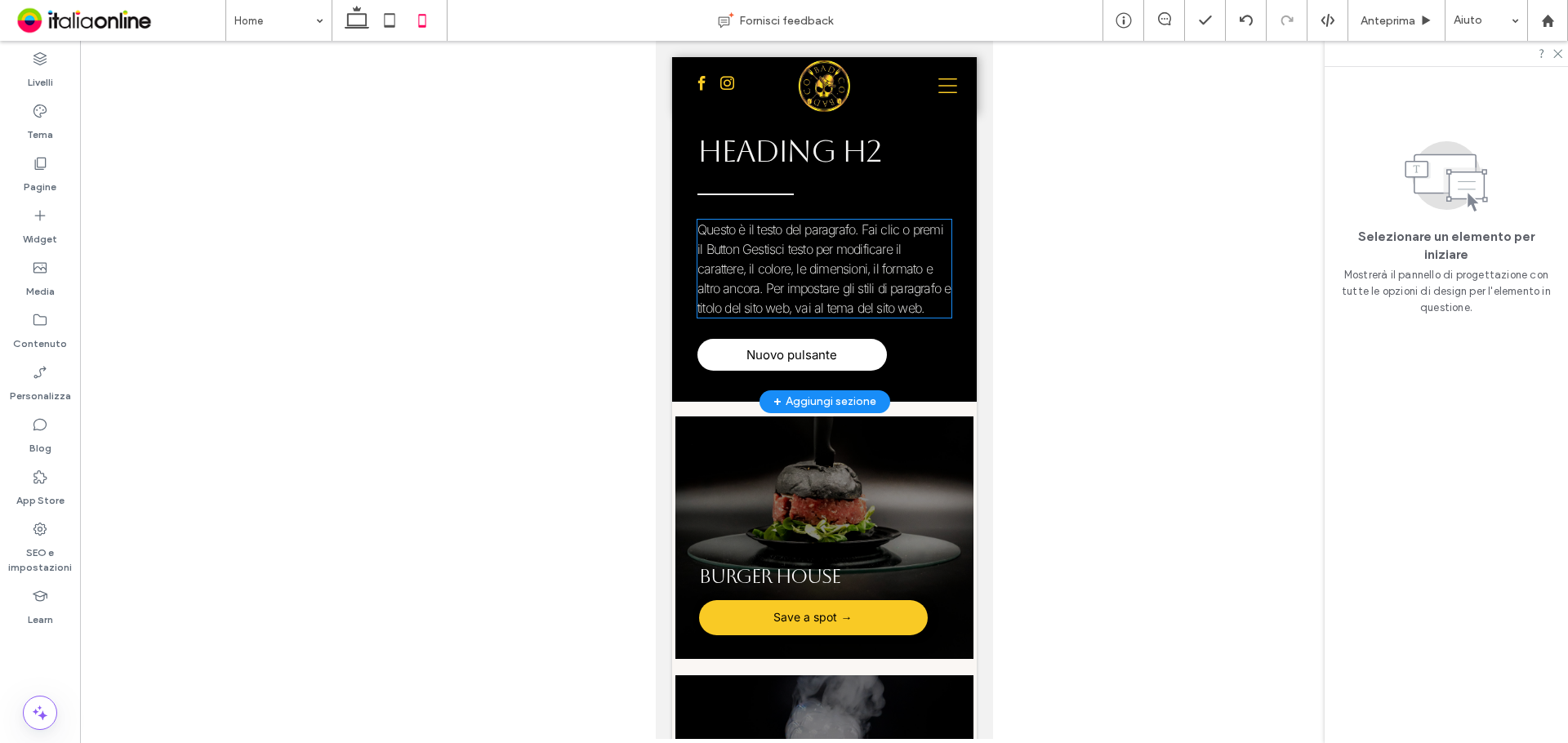 scroll, scrollTop: 735, scrollLeft: 0, axis: vertical 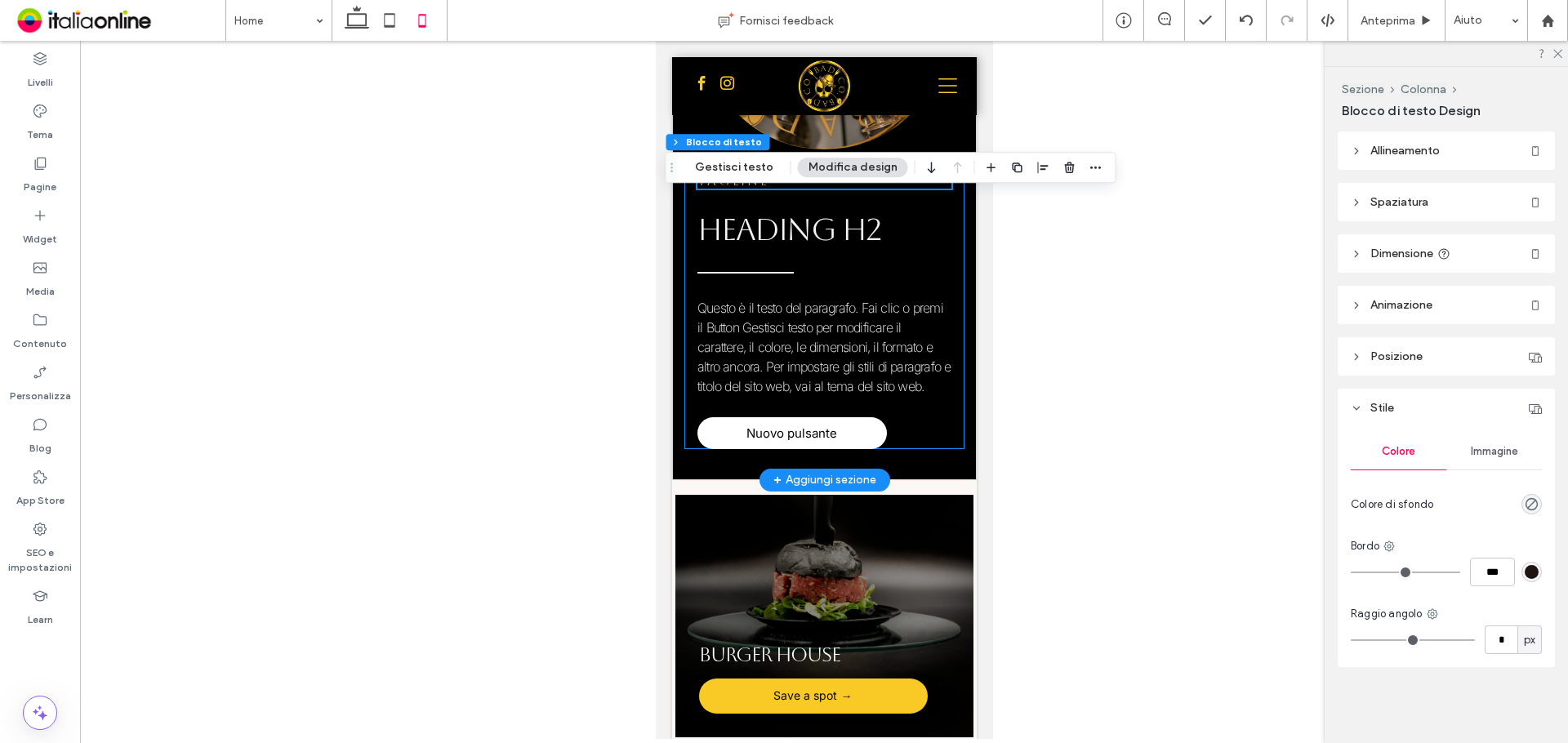 click on "Tagline
HEADING H2
Questo è il testo del paragrafo. Fai clic o premi il Button Gestisci testo per modificare il carattere, il colore, le dimensioni, il formato e altro ancora. Per impostare gli stili di paragrafo e titolo del sito web, vai al tema del sito web.
Nuovo pulsante" at bounding box center (823, 307) 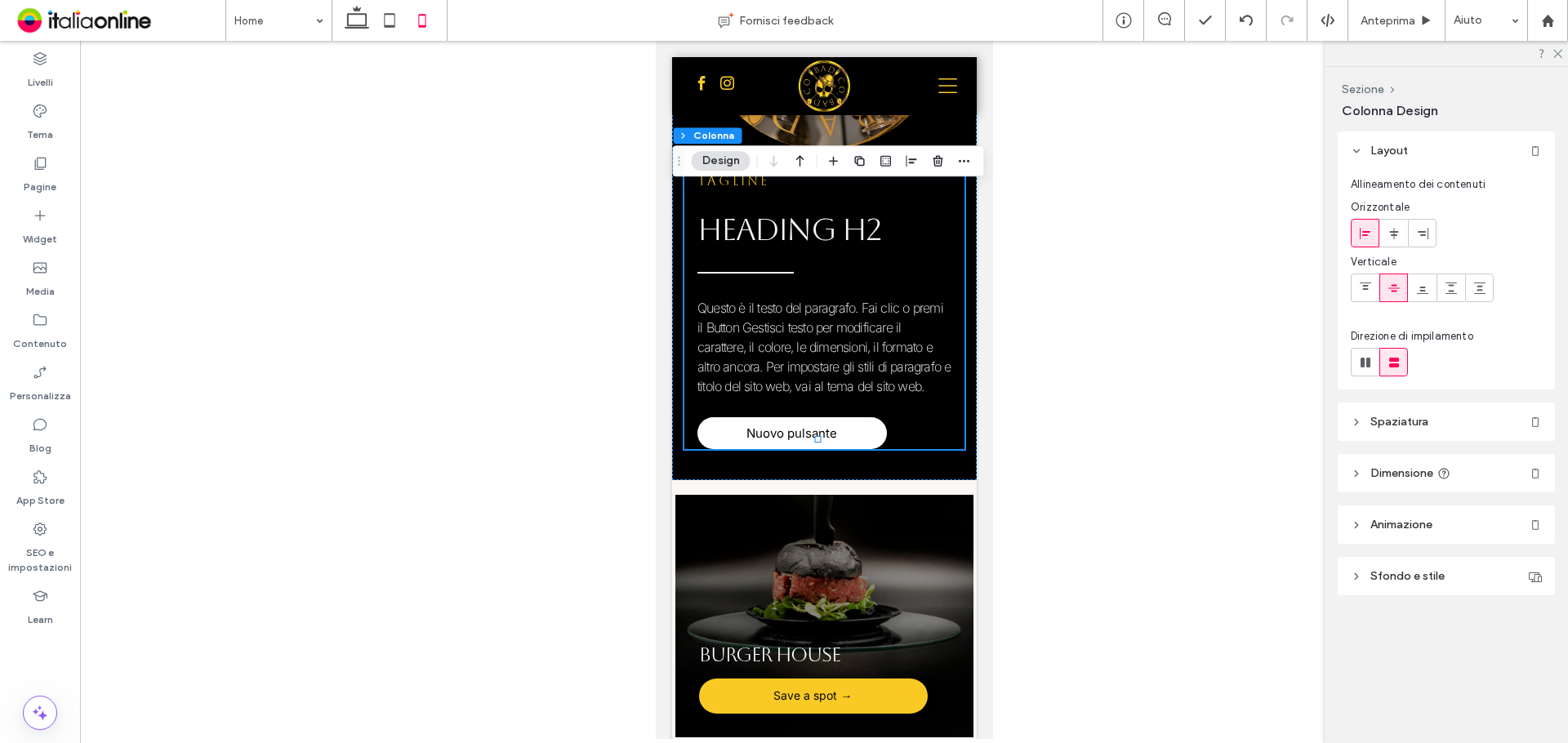 click on "Spaziatura" at bounding box center [1399, 421] 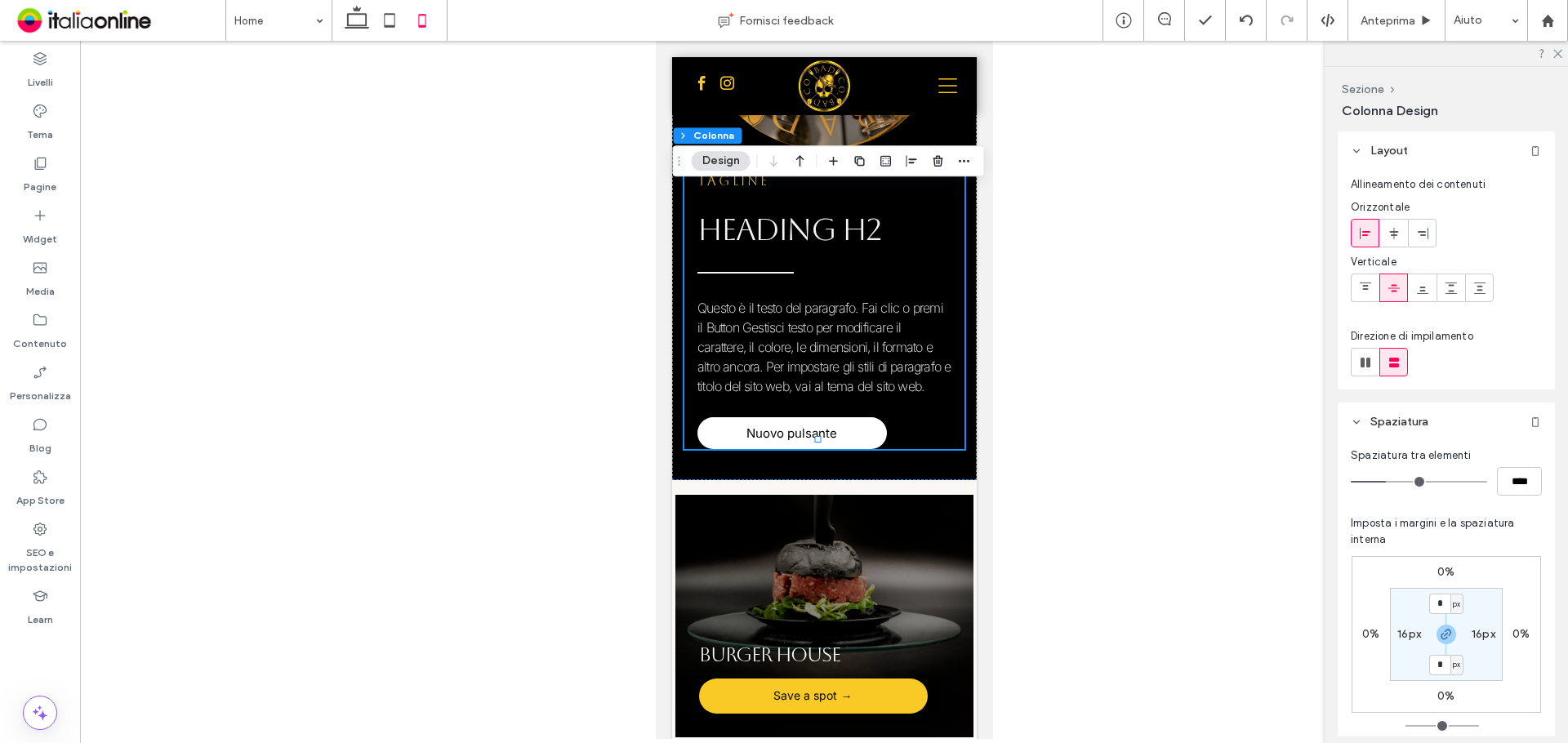 click on "* px 16px * px 16px" at bounding box center [1446, 634] 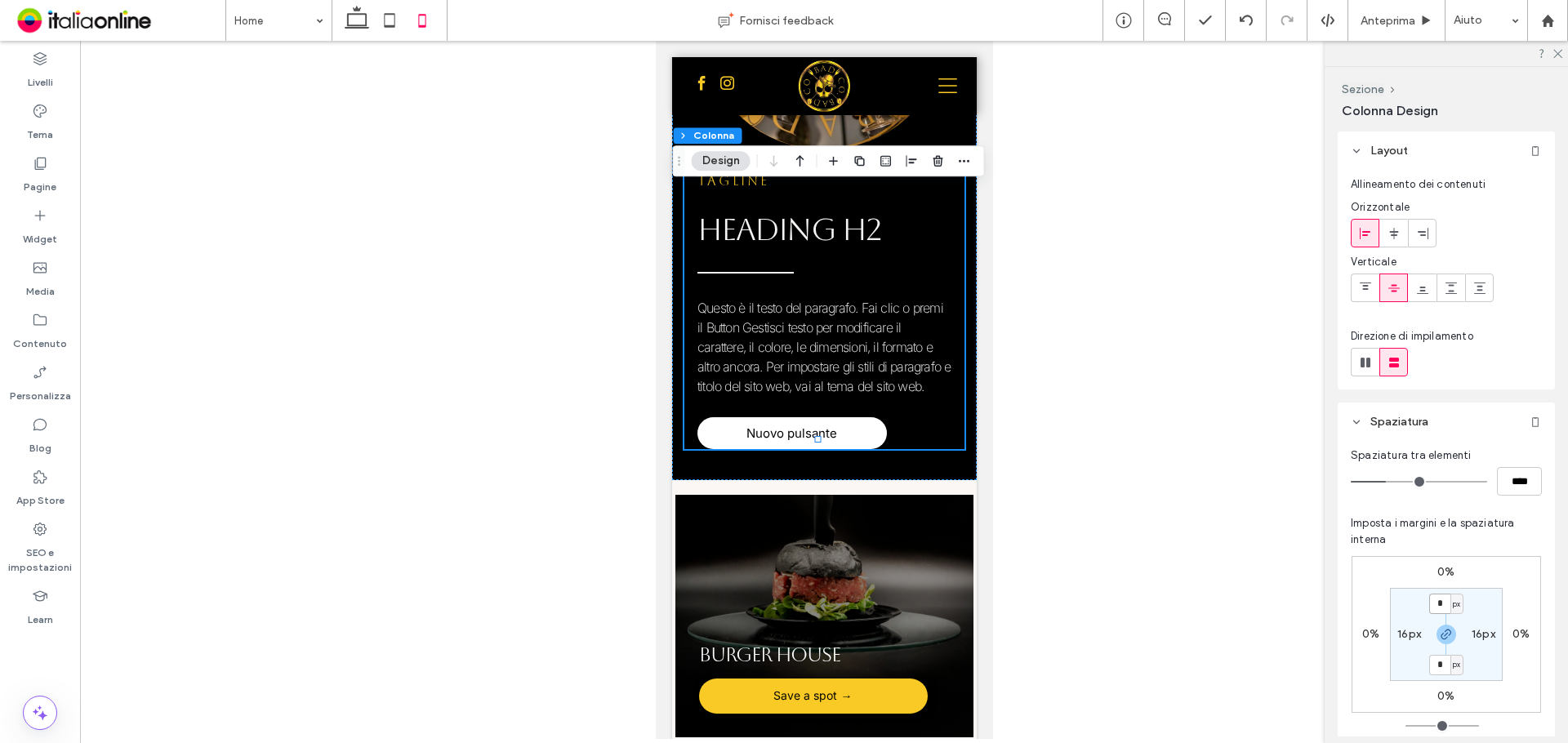 click on "*" at bounding box center (1440, 603) 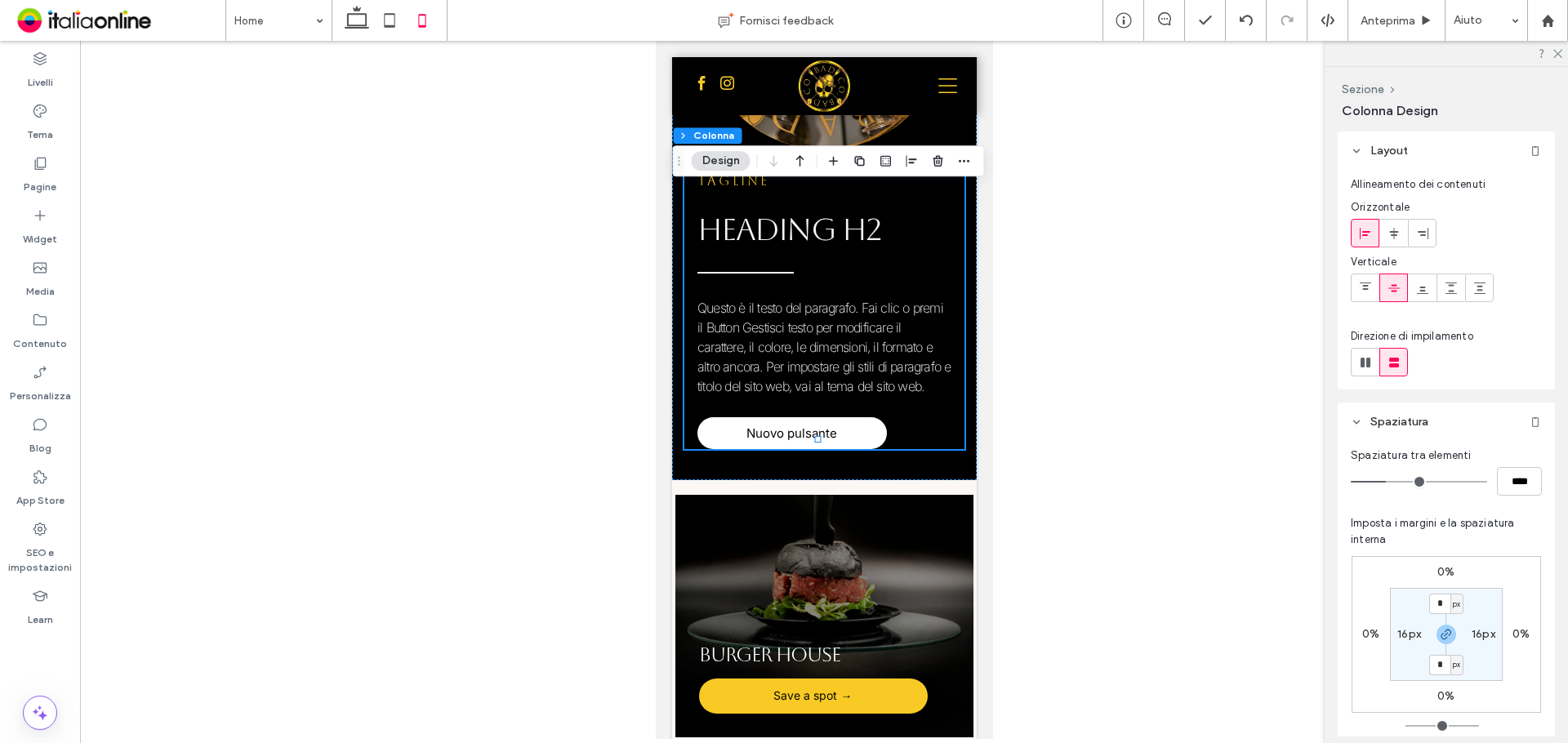 type on "*" 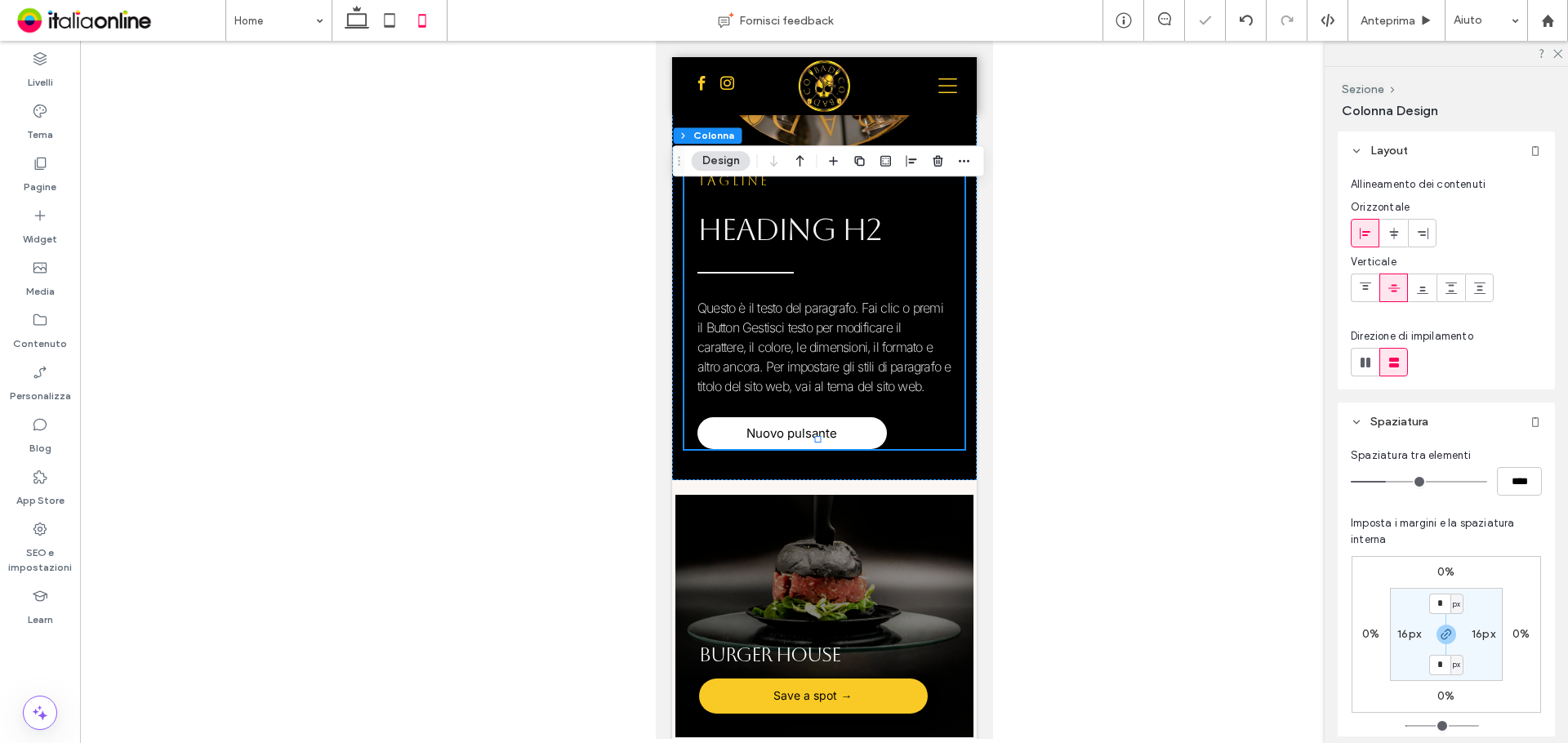 click on "Layout Allineamento dei contenuti Orizzontale Verticale Direzione di impilamento Spaziatura Spaziatura tra elementi **** Imposta i margini e la spaziatura interna 0% 0% 0% 0% * px 16px * px 16px Reimposta spaziatura interna Dimensione Height ** px Animazione Scegli un trigger Nessuna Sfondo e stile Colore Immagine video Colore di sfondo Raggio angolo * px Bordo *** Ombreggiatura" at bounding box center (1451, 434) 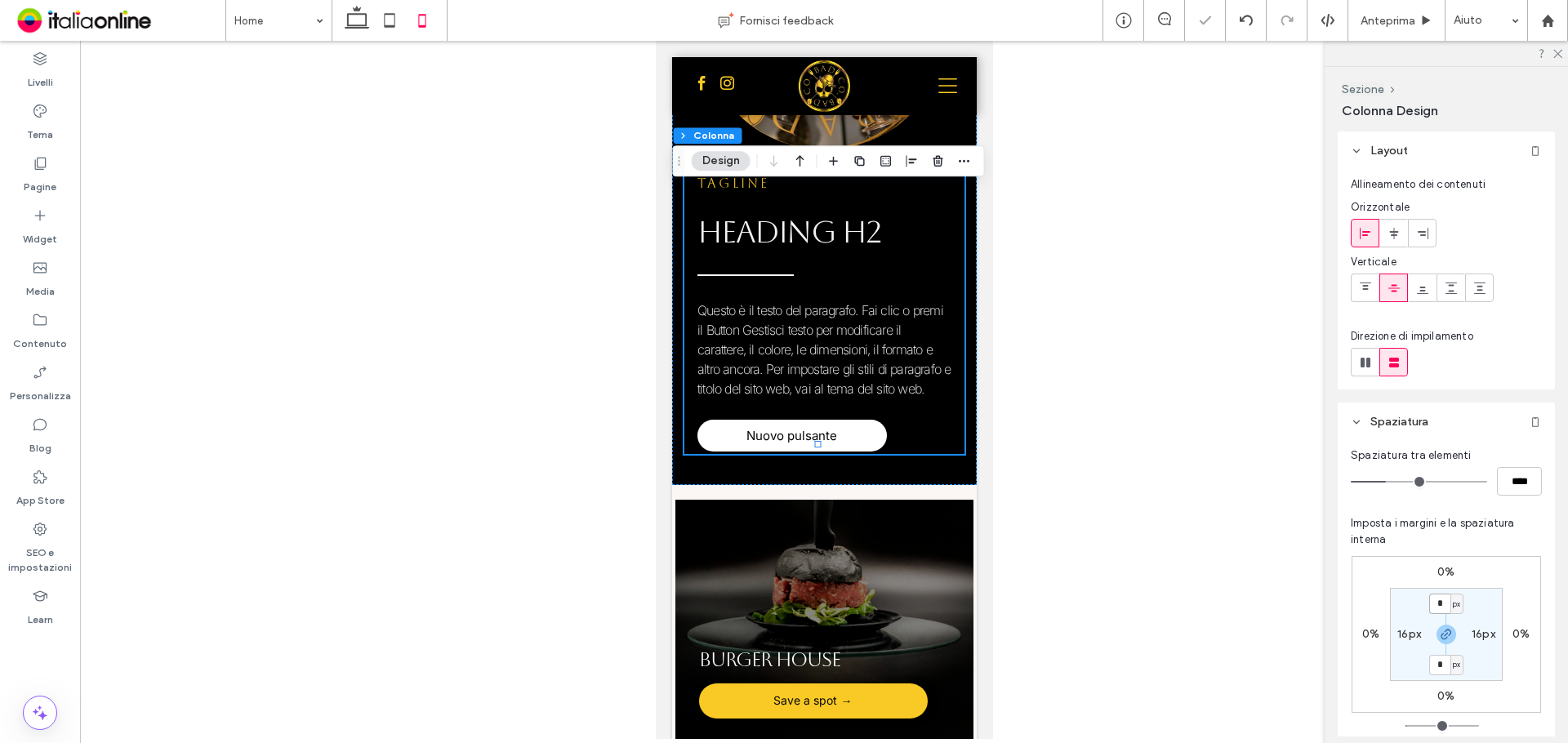 click on "*" at bounding box center [1440, 603] 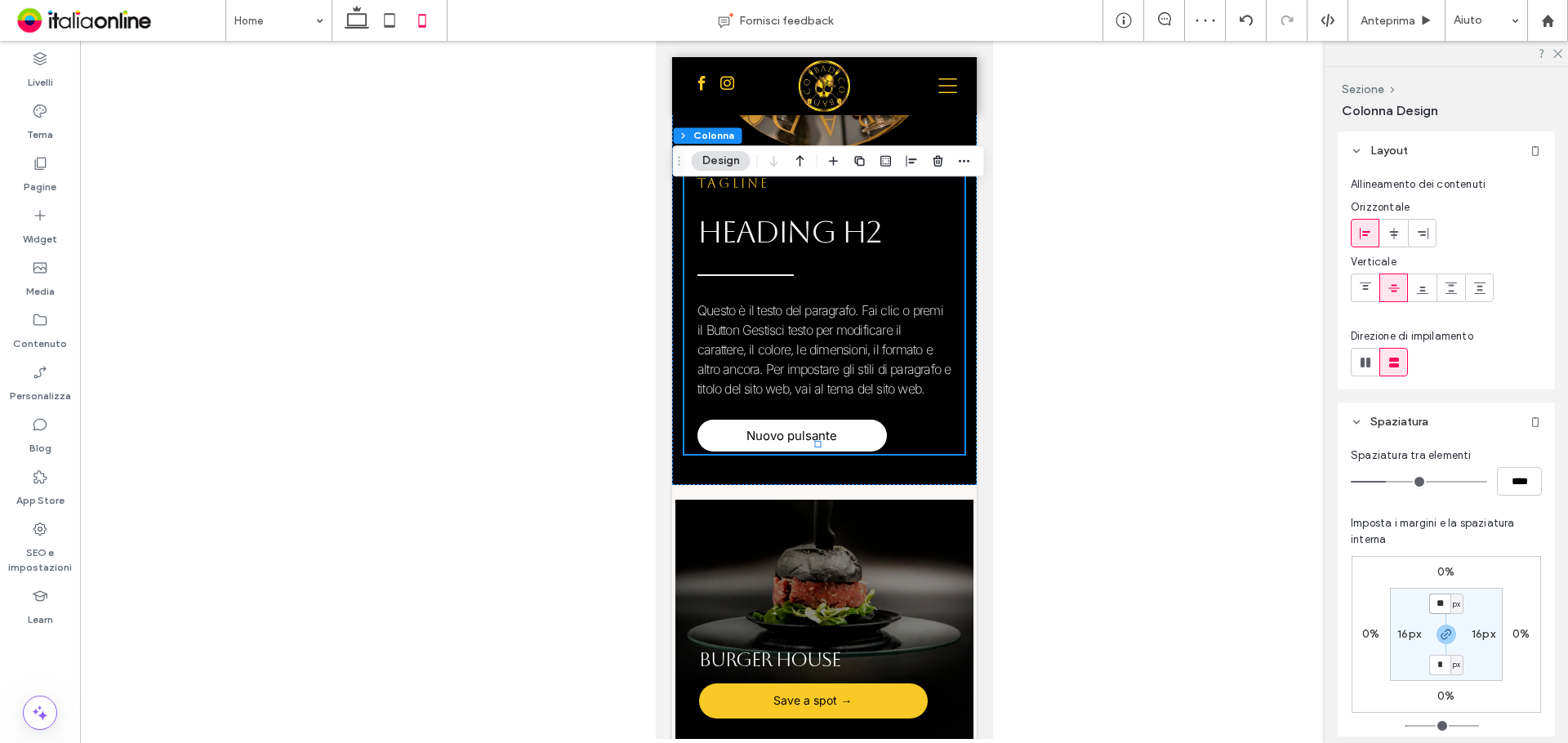 type on "**" 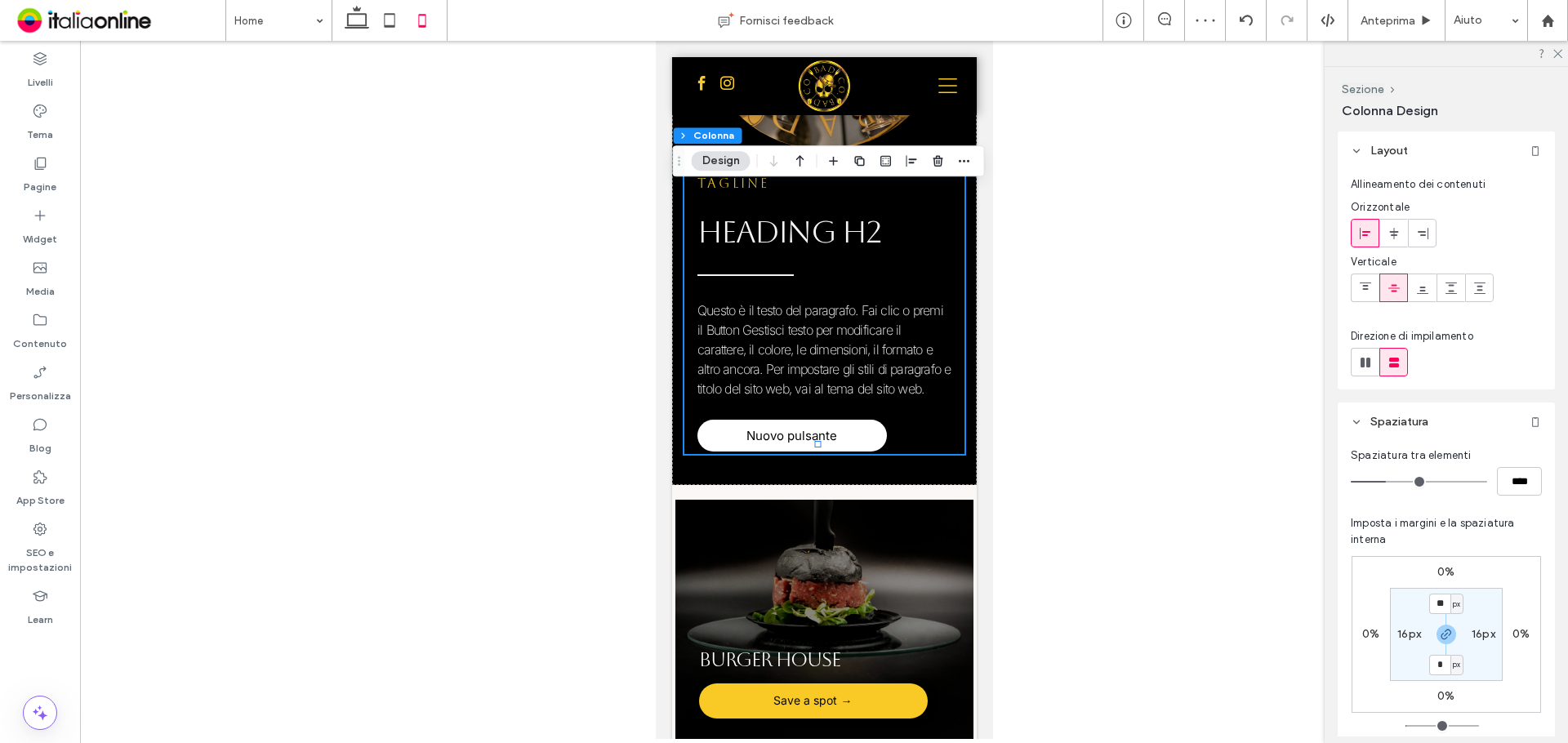 type on "**" 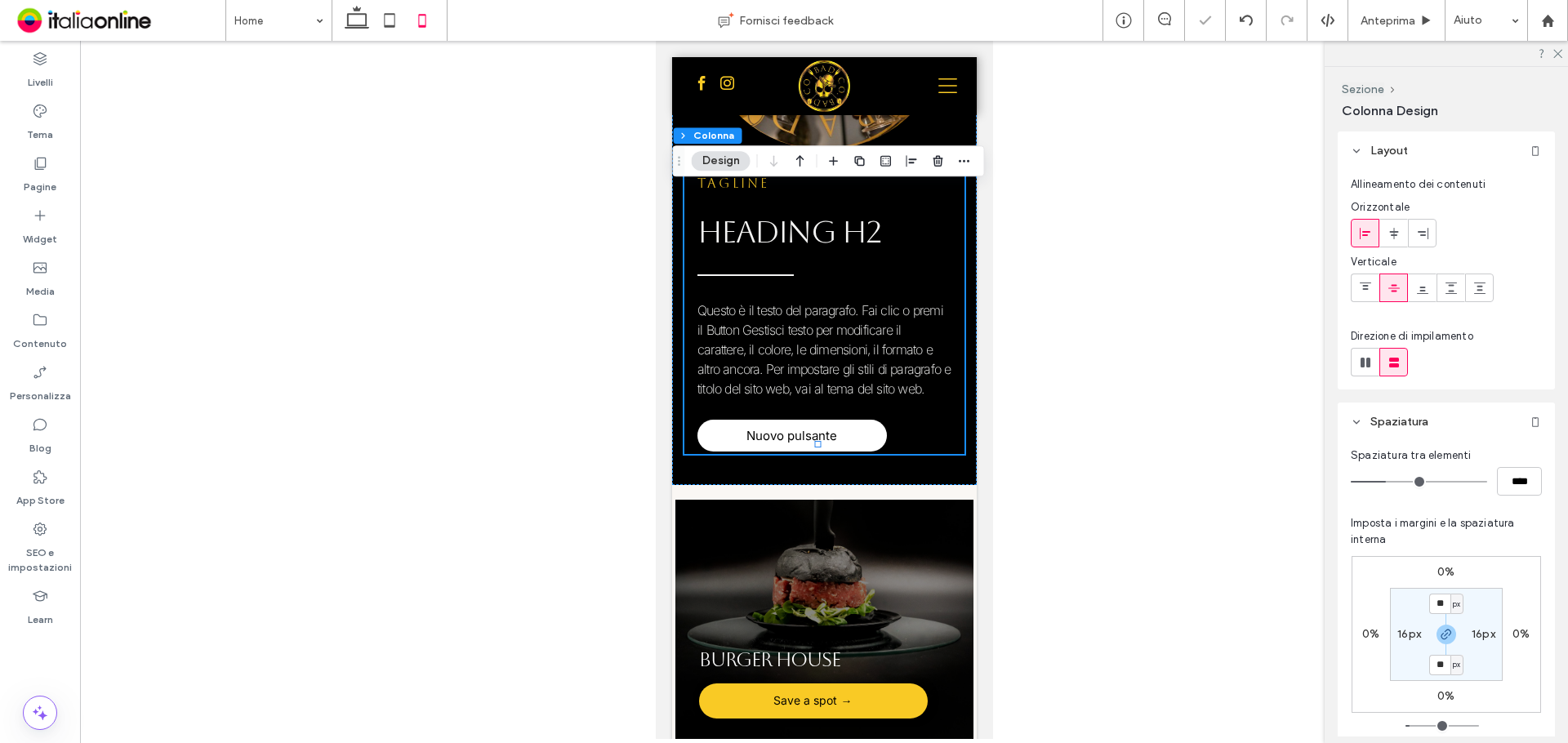 click on "0% 0% 0% 0% ** px 16px ** px 16px" at bounding box center (1446, 634) 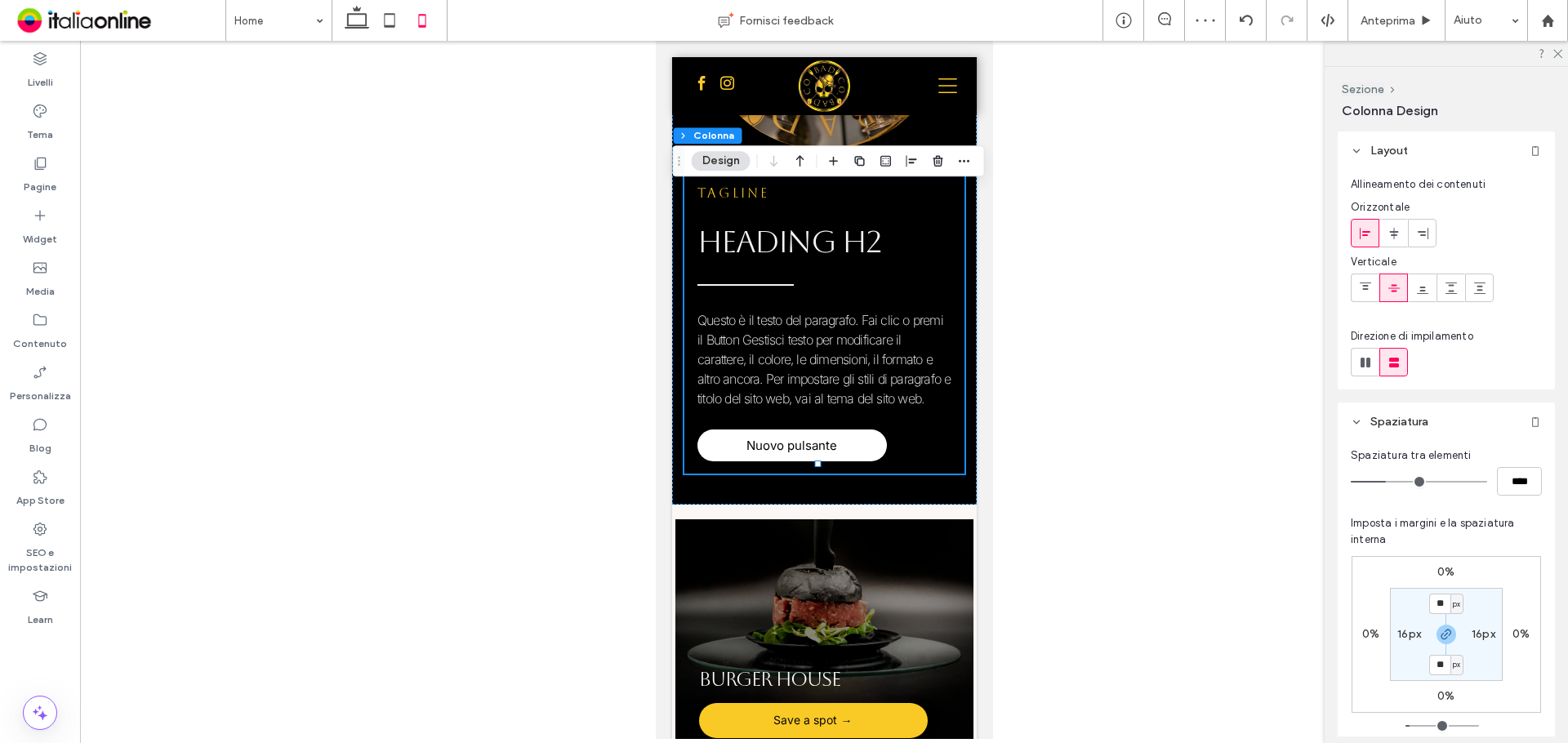 click at bounding box center [1446, 53] 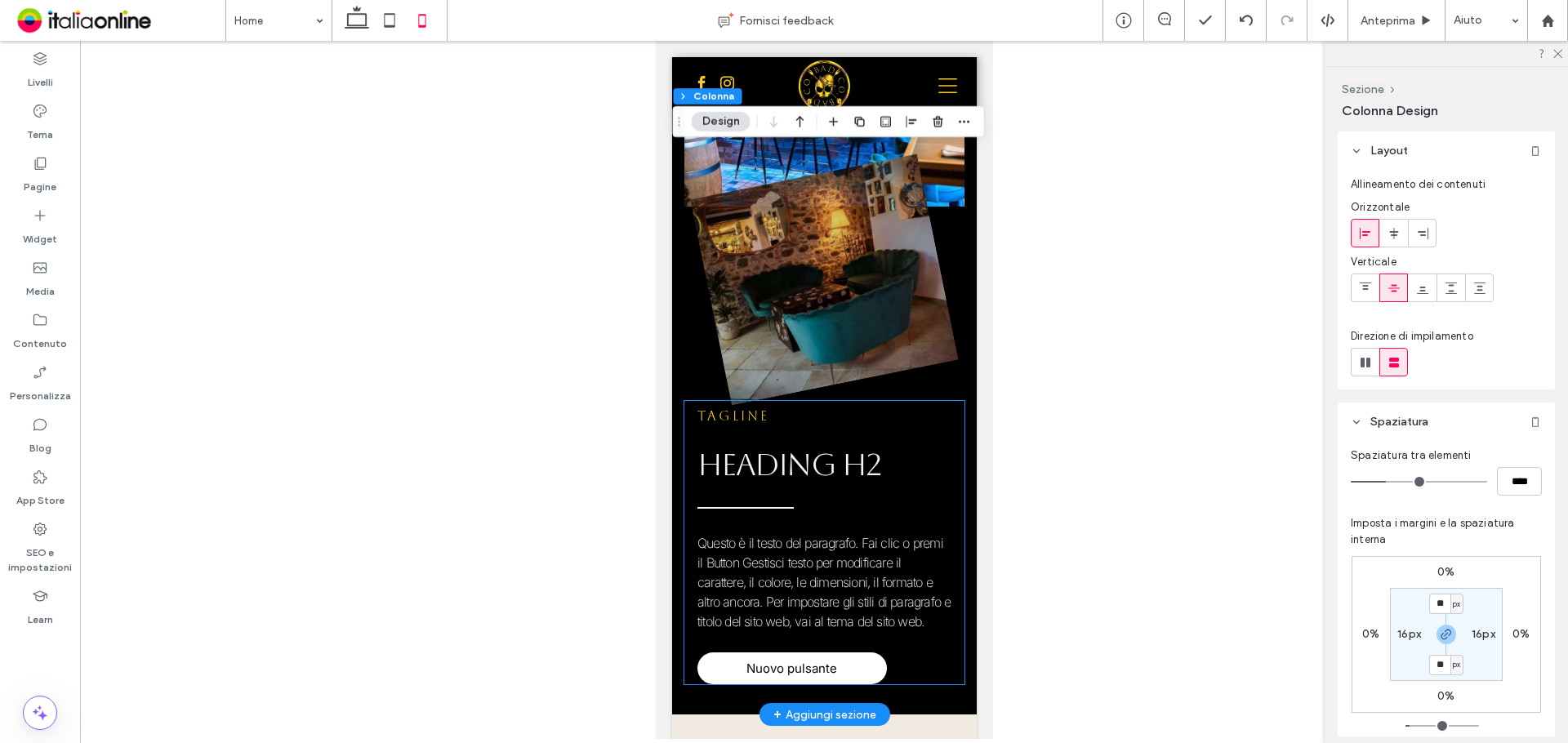scroll, scrollTop: 2205, scrollLeft: 0, axis: vertical 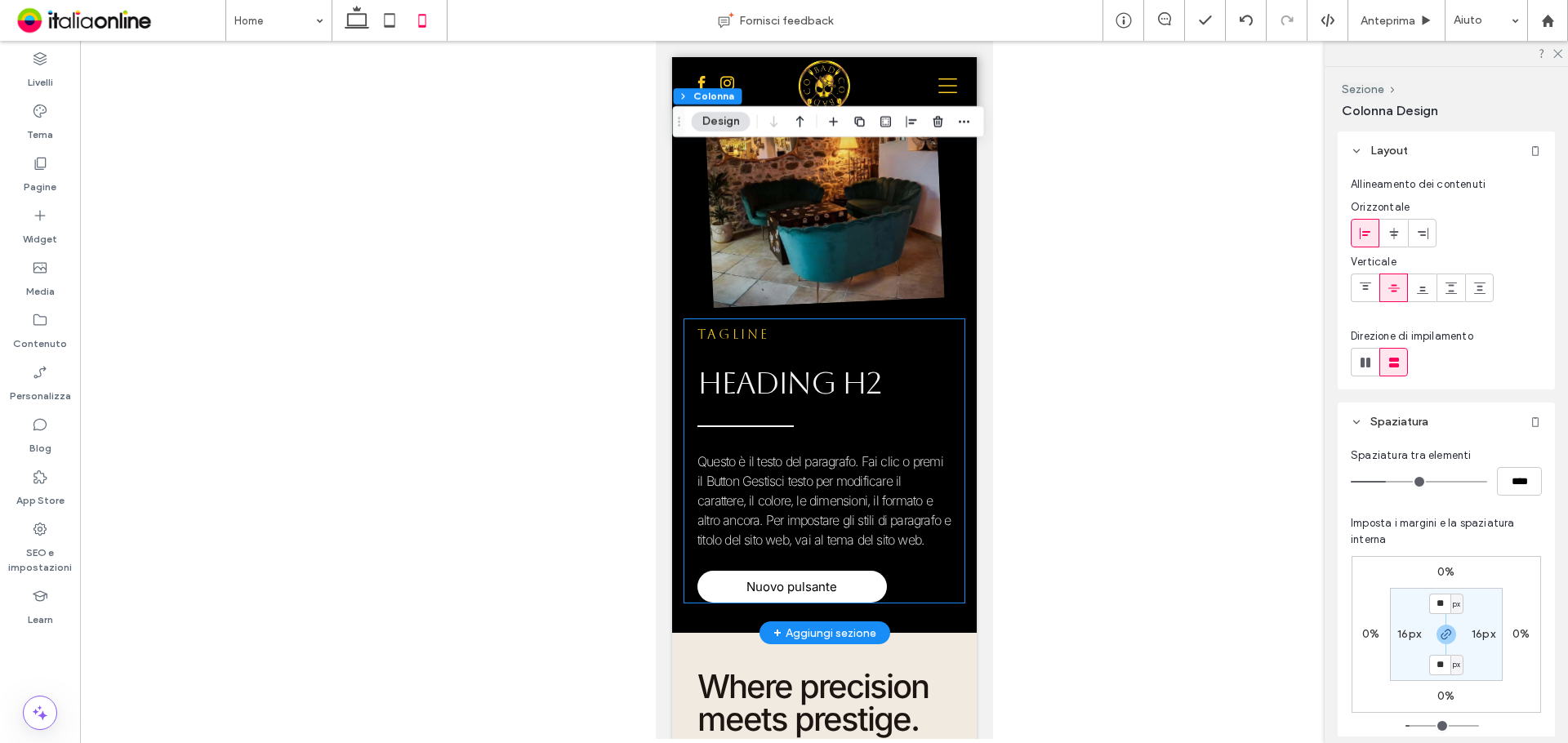 click on "Nature's Symphony
Breathtaking colors of our planet
Button
Mostra altri" at bounding box center [823, 222] 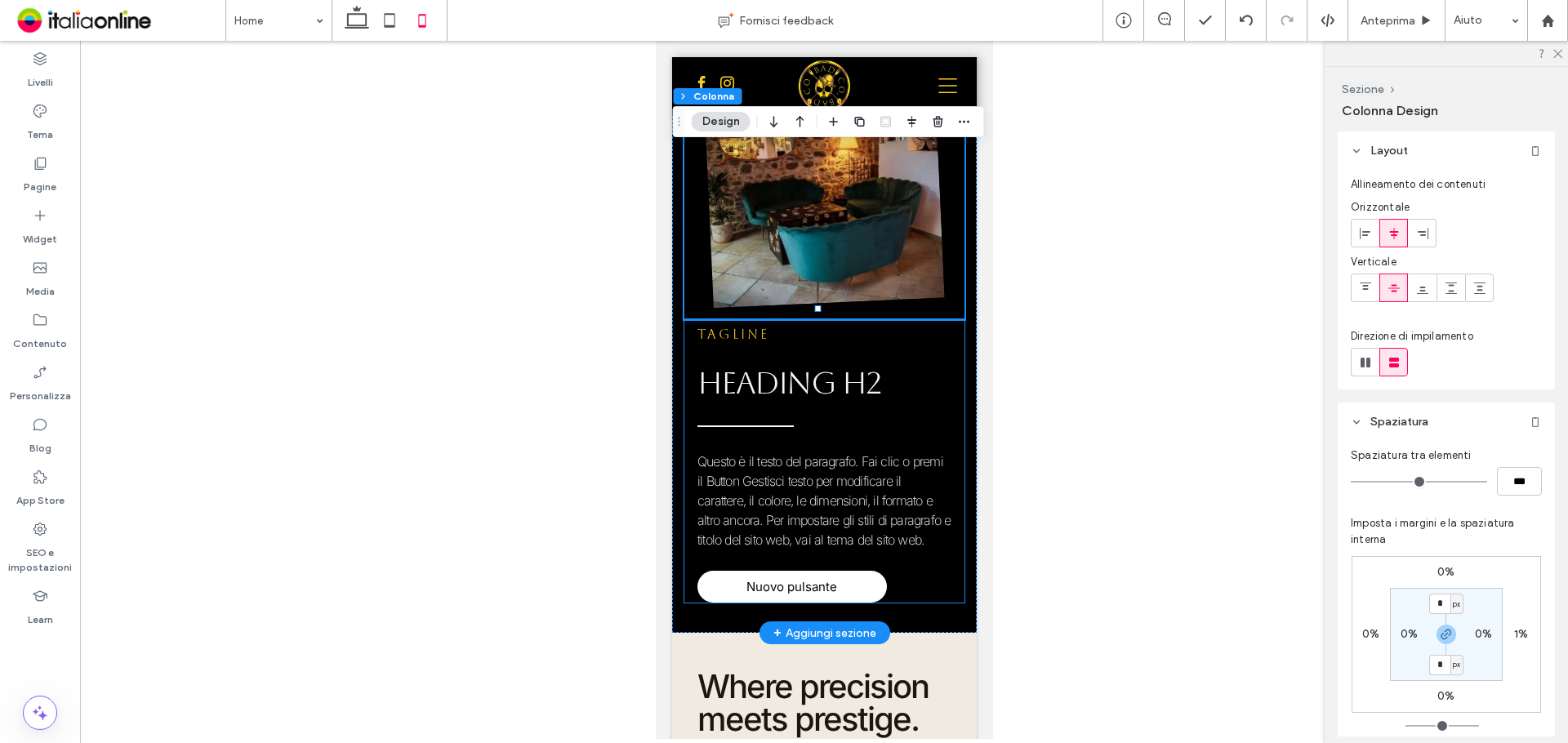 click on "Tagline
HEADING H2
Questo è il testo del paragrafo. Fai clic o premi il Button Gestisci testo per modificare il carattere, il colore, le dimensioni, il formato e altro ancora. Per impostare gli stili di paragrafo e titolo del sito web, vai al tema del sito web.
Nuovo pulsante" at bounding box center (823, 460) 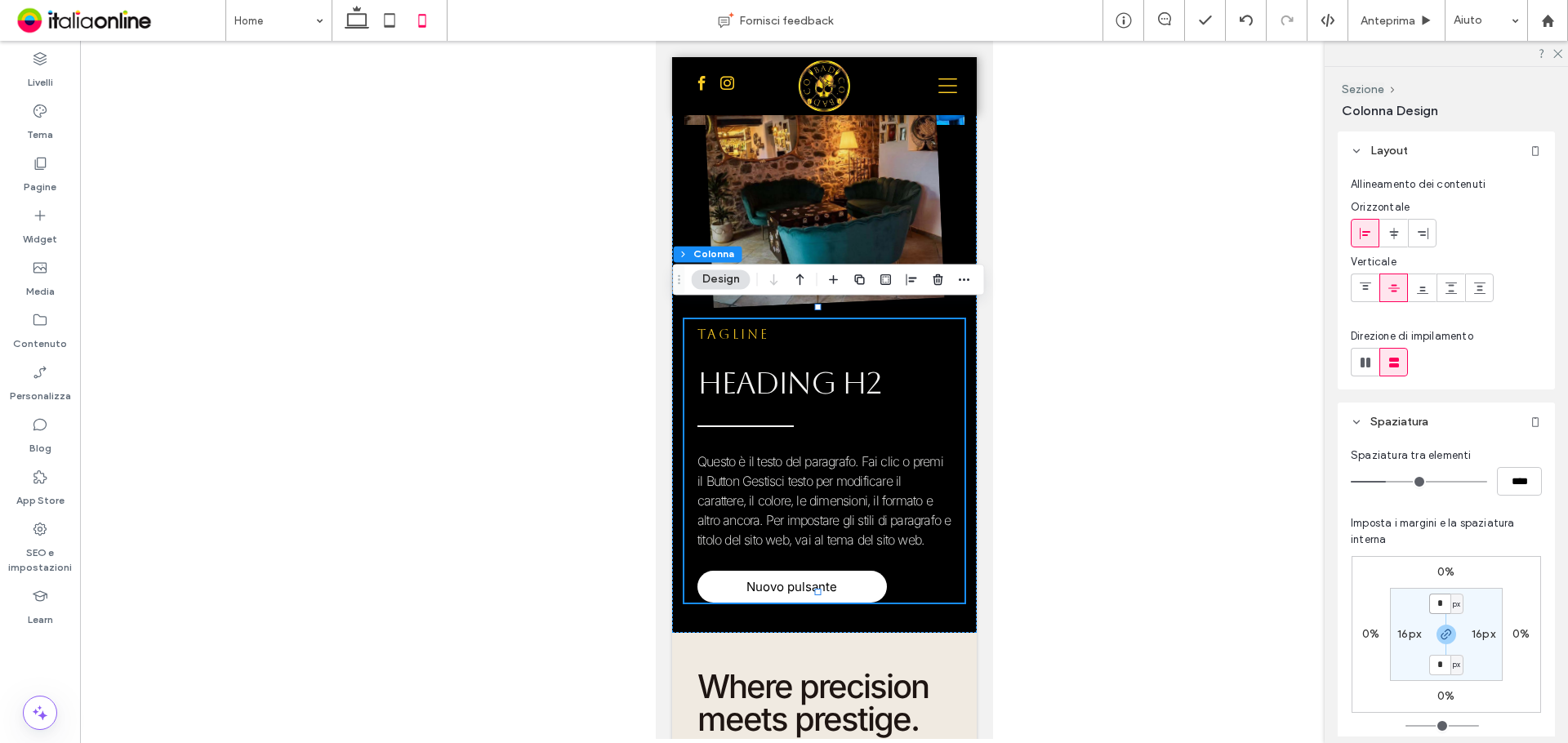 click on "*" at bounding box center (1440, 603) 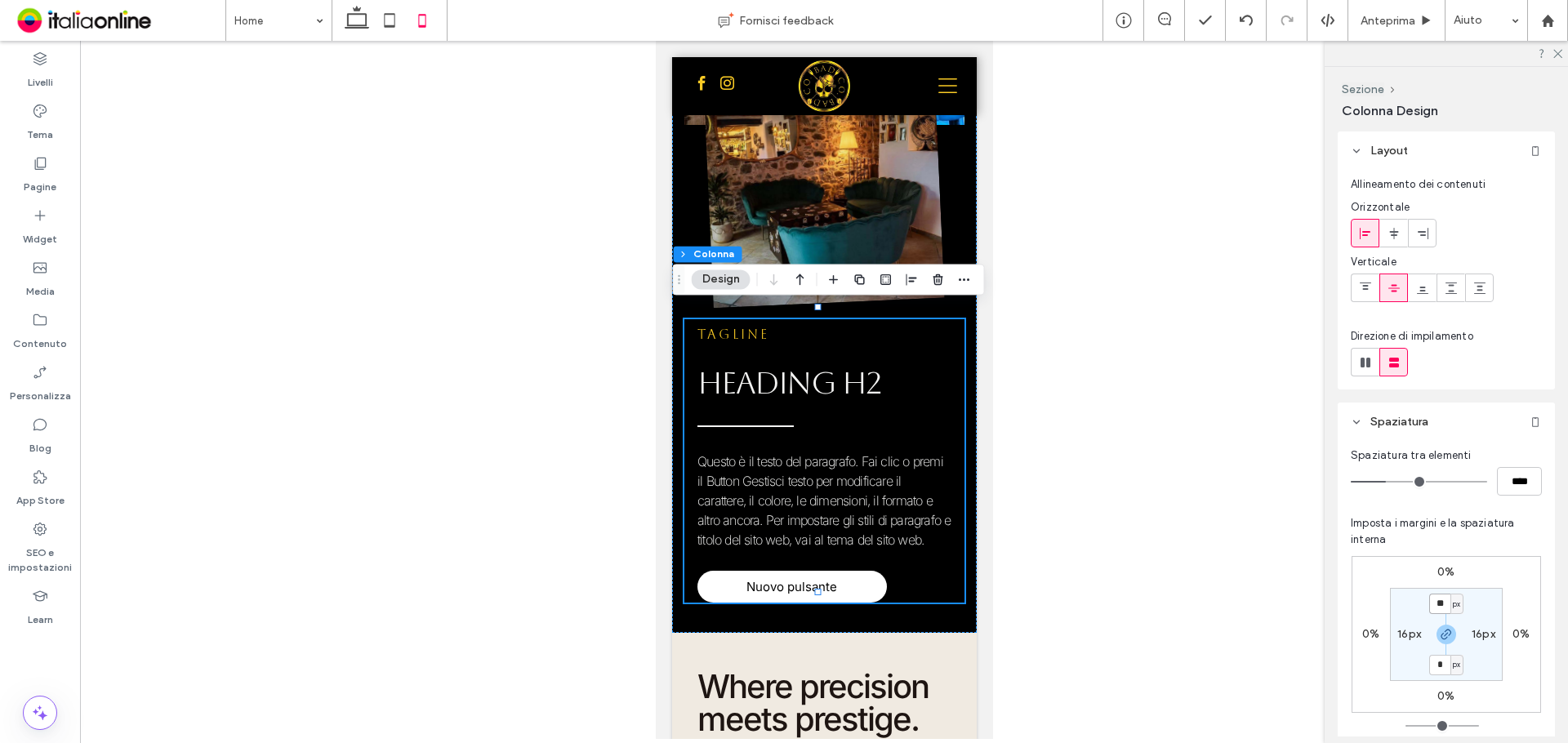 type on "**" 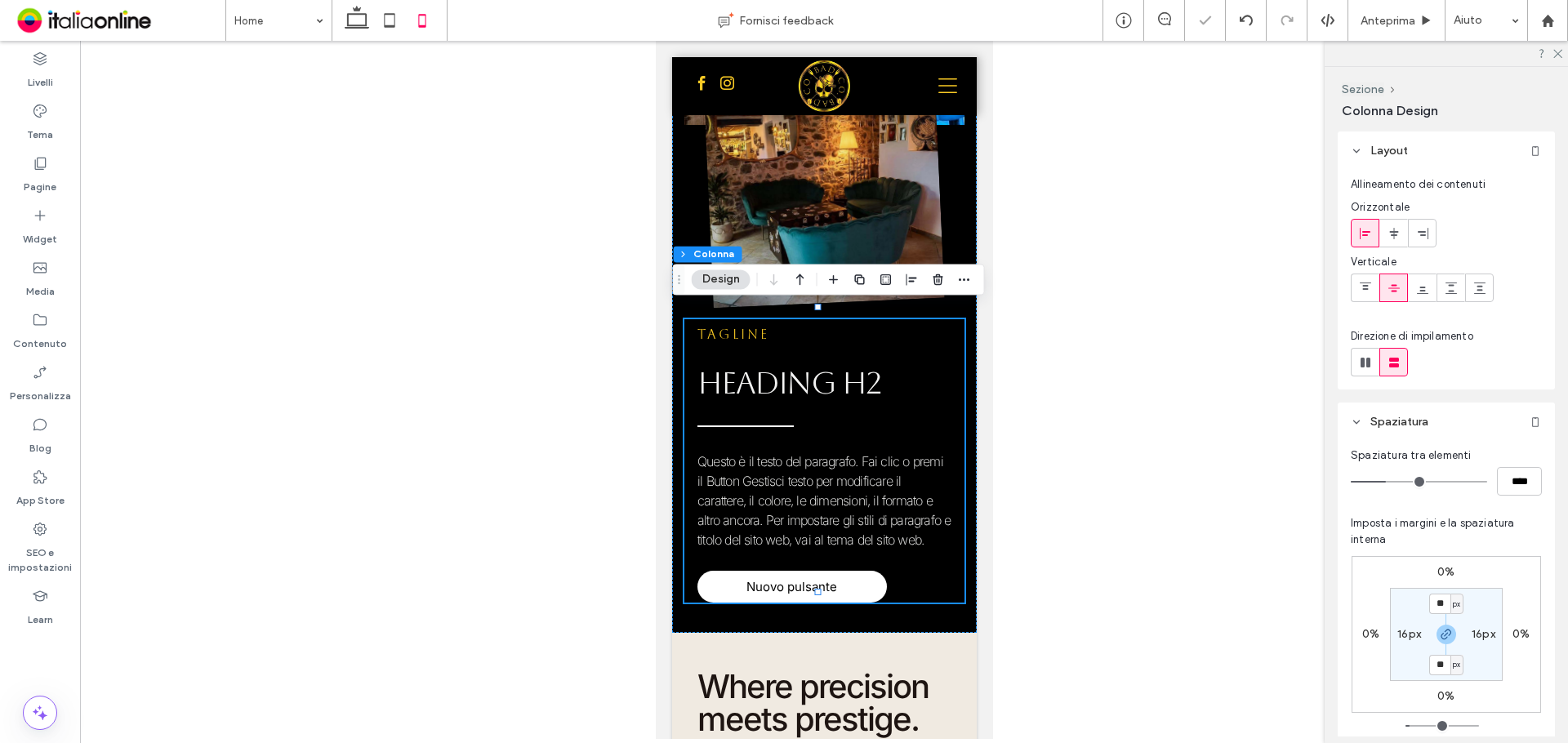 type on "**" 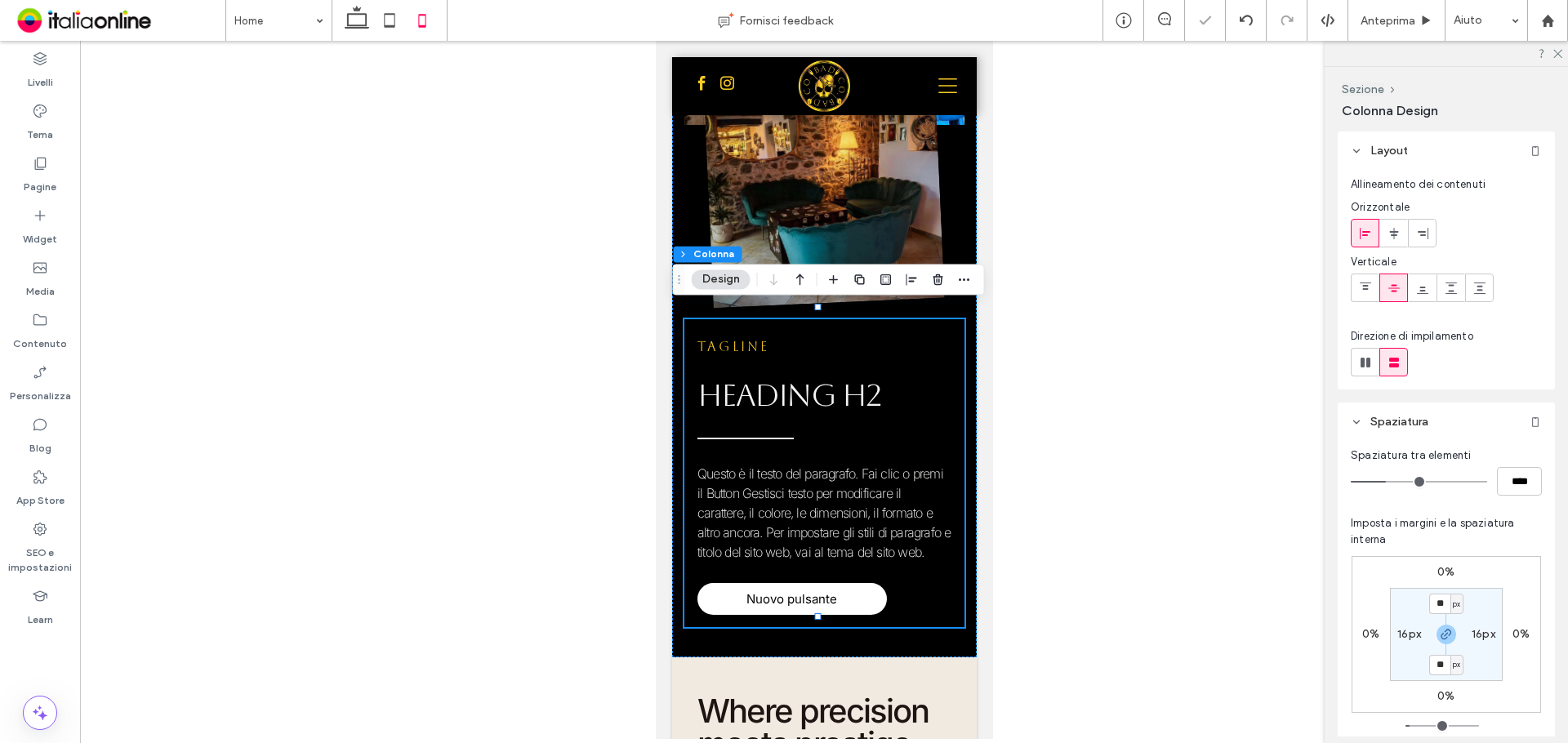 click on "0% 0% 0% 0% ** px 16px ** px 16px" at bounding box center [1446, 634] 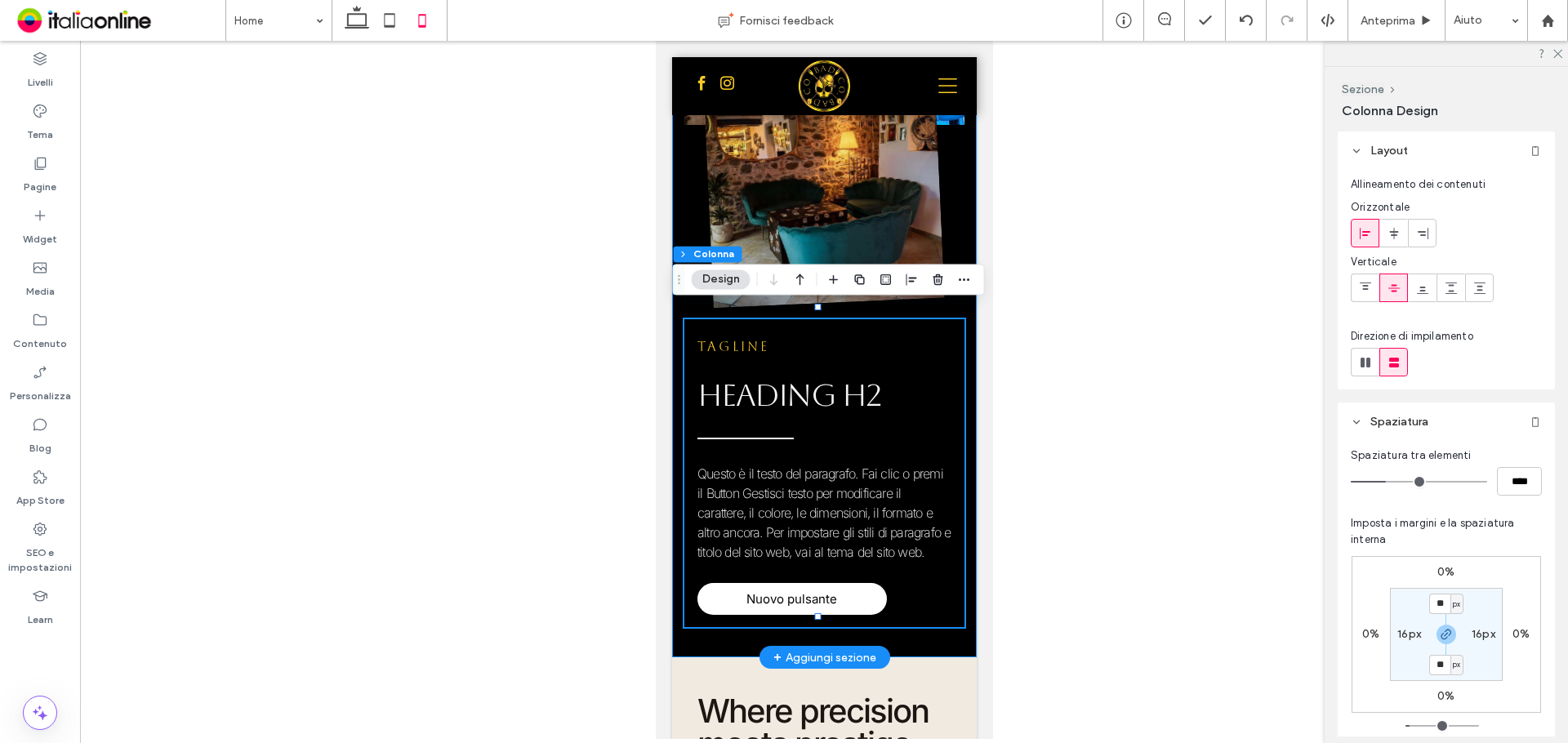 click on "Nature's Symphony
Breathtaking colors of our planet
Button
Mostra altri
Nature's Symphony
Breathtaking colors of our planet
Button
Mostra altri
Tagline
HEADING H2
Questo è il testo del paragrafo. Fai clic o premi il Button Gestisci testo per modificare il carattere, il colore, le dimensioni, il formato e altro ancora. Per impostare gli stili di paragrafo e titolo del sito web, vai al tema del sito web.
Nuovo pulsante" at bounding box center (823, 235) 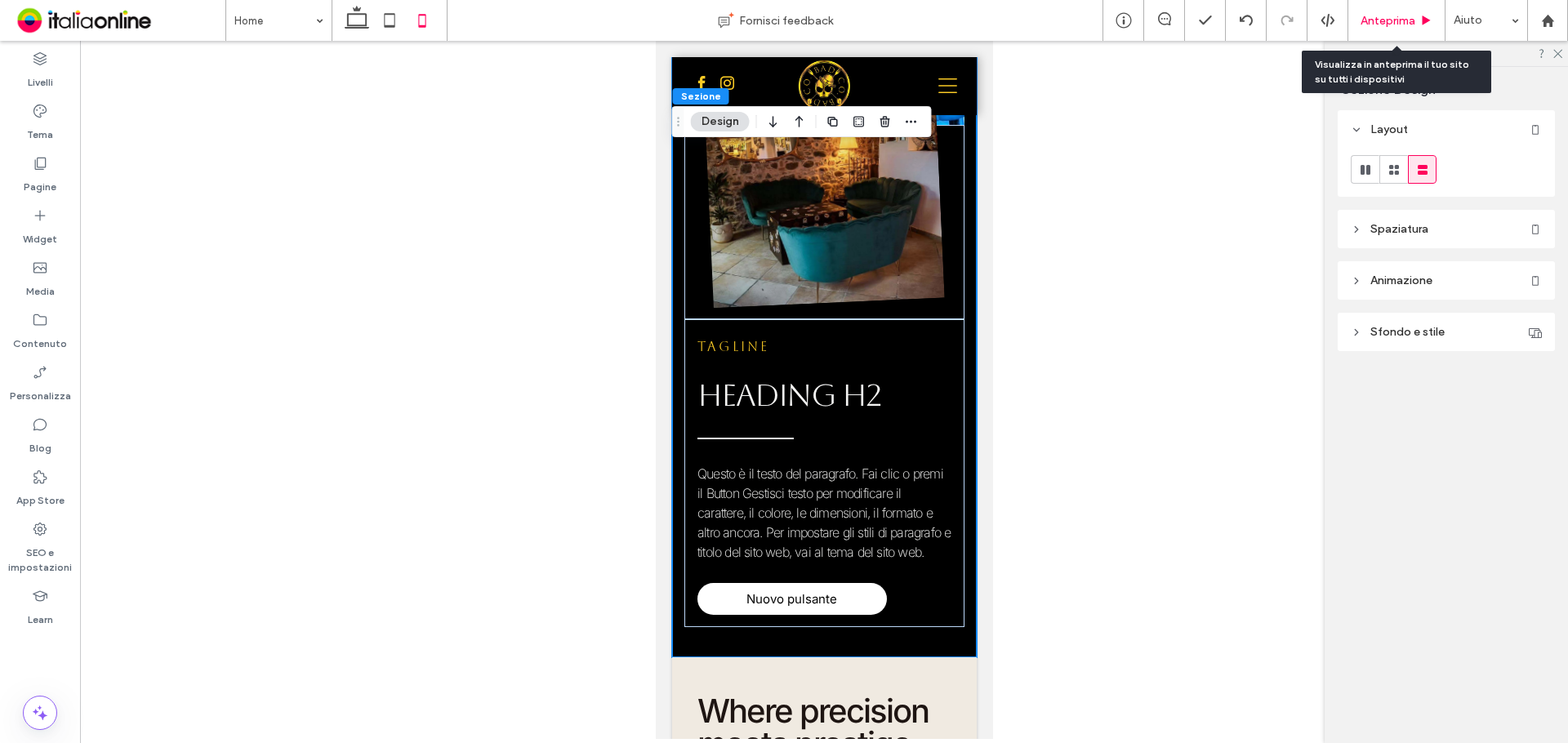 click on "Anteprima" at bounding box center [1396, 20] 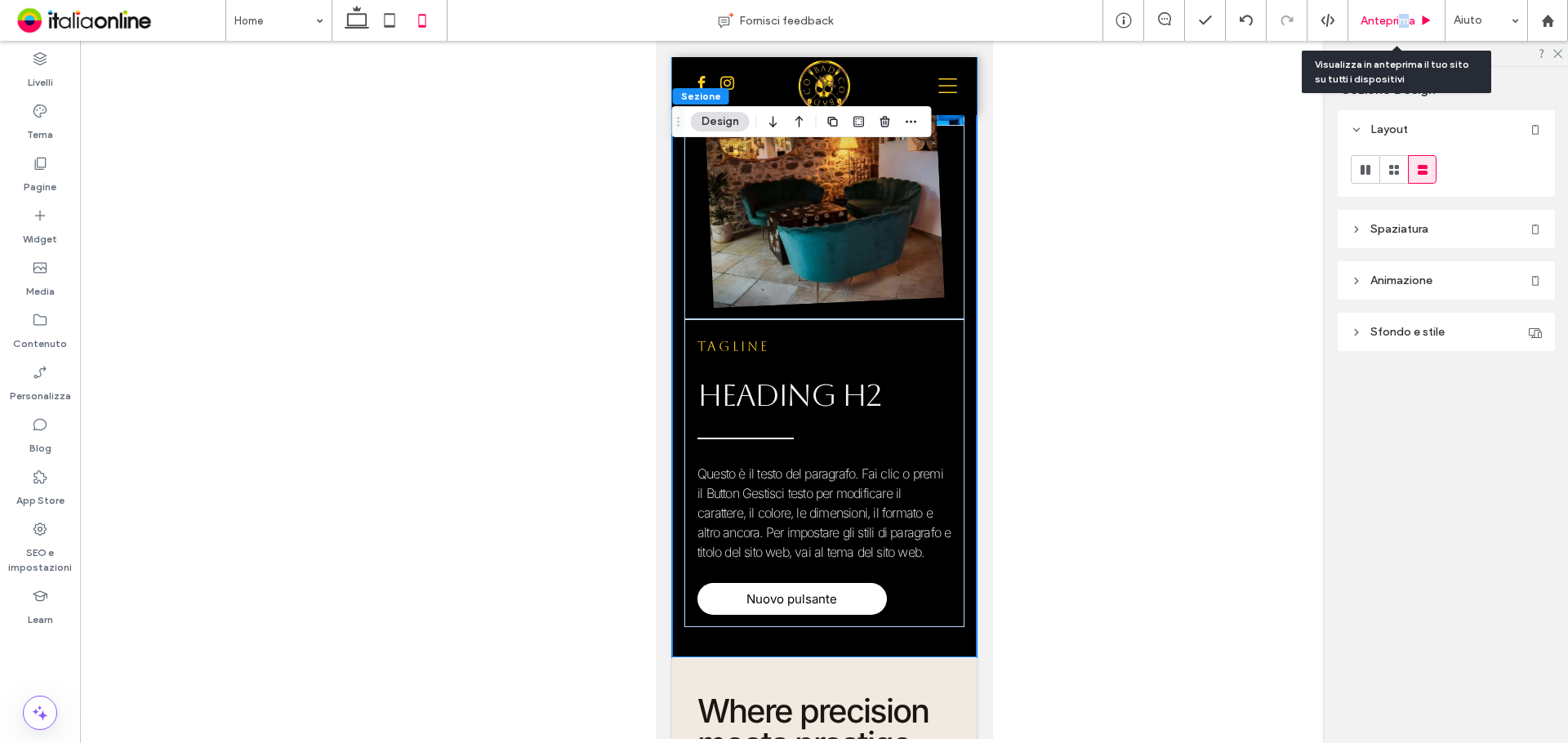 click on "Anteprima" at bounding box center [1388, 20] 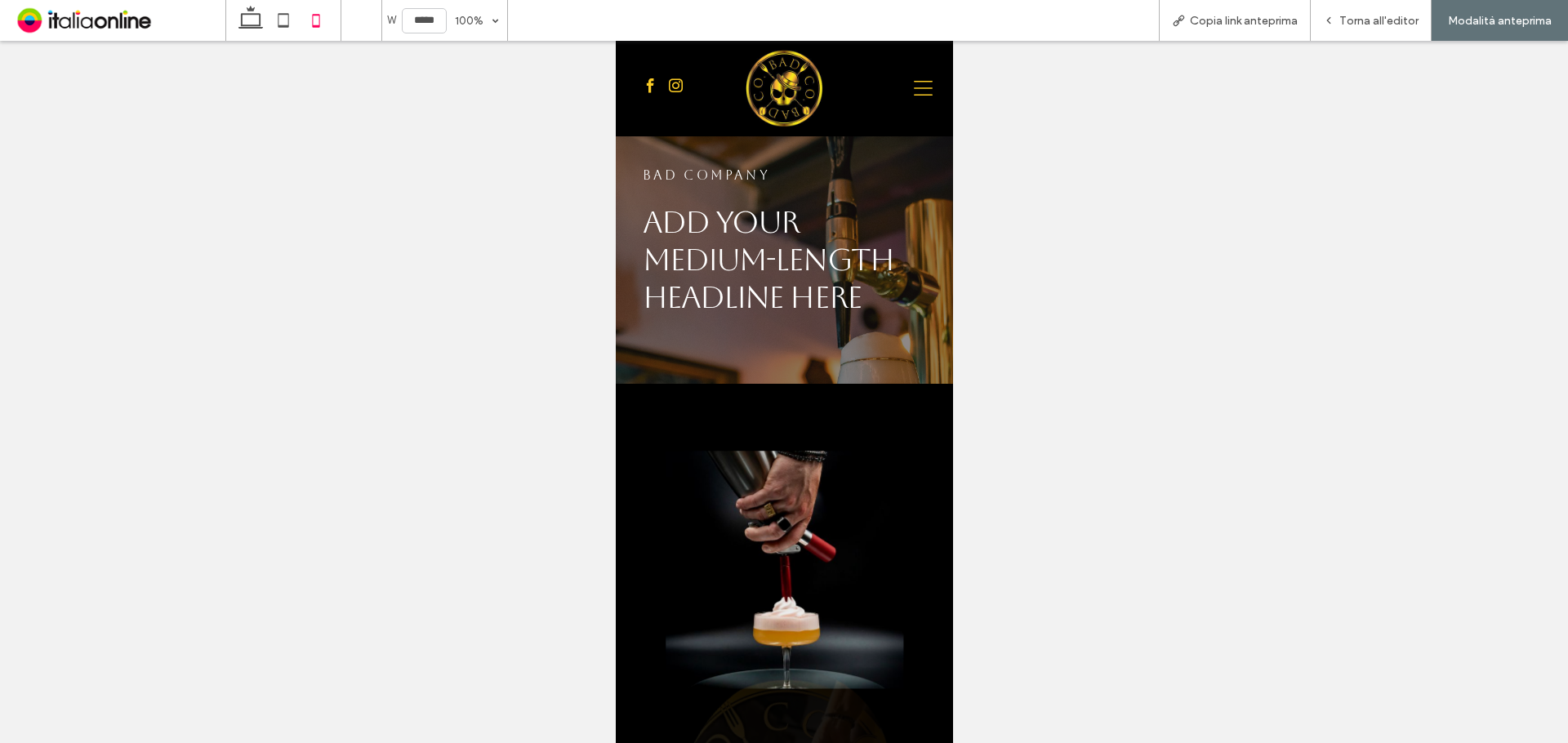 scroll, scrollTop: 0, scrollLeft: 0, axis: both 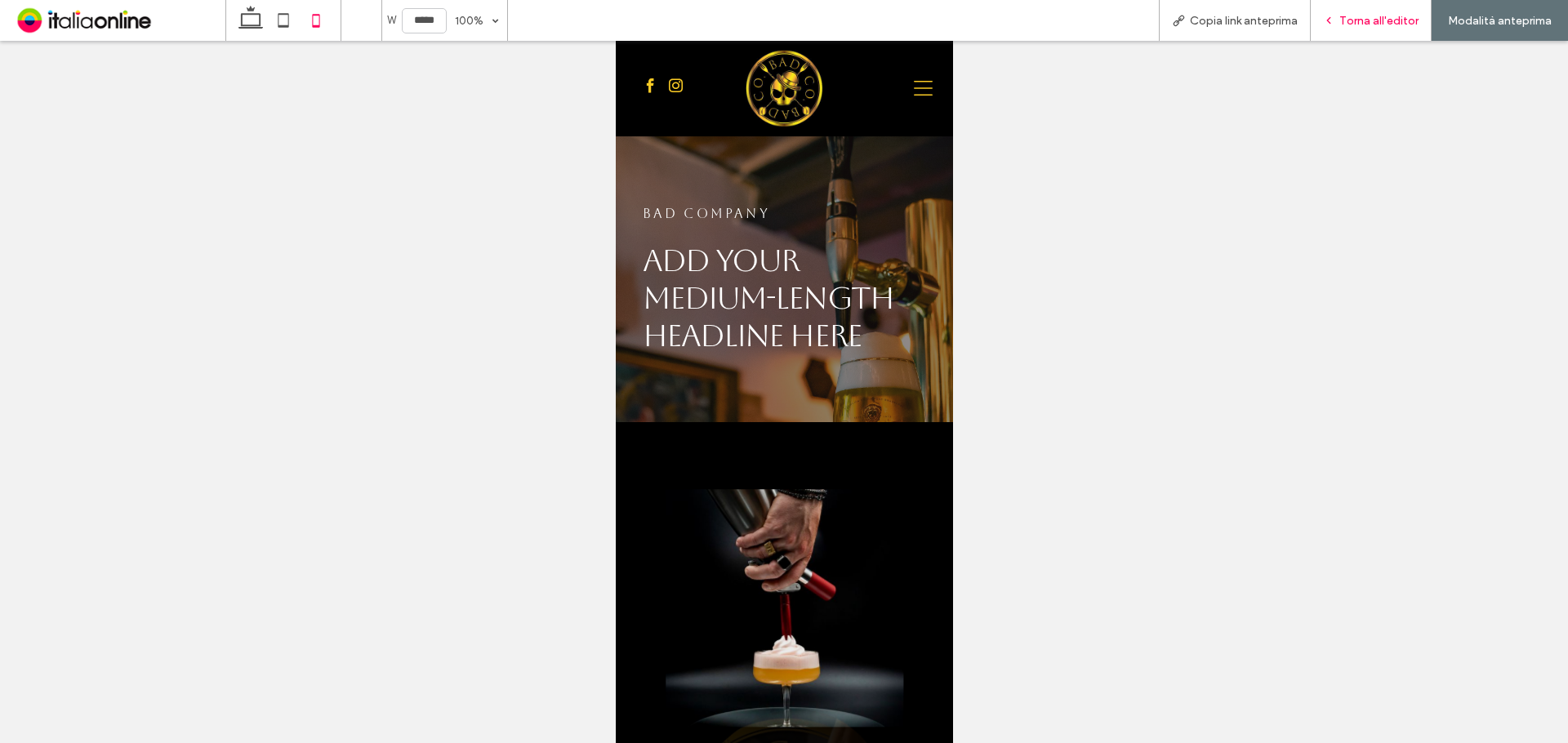 click on "Torna all'editor" at bounding box center (1379, 20) 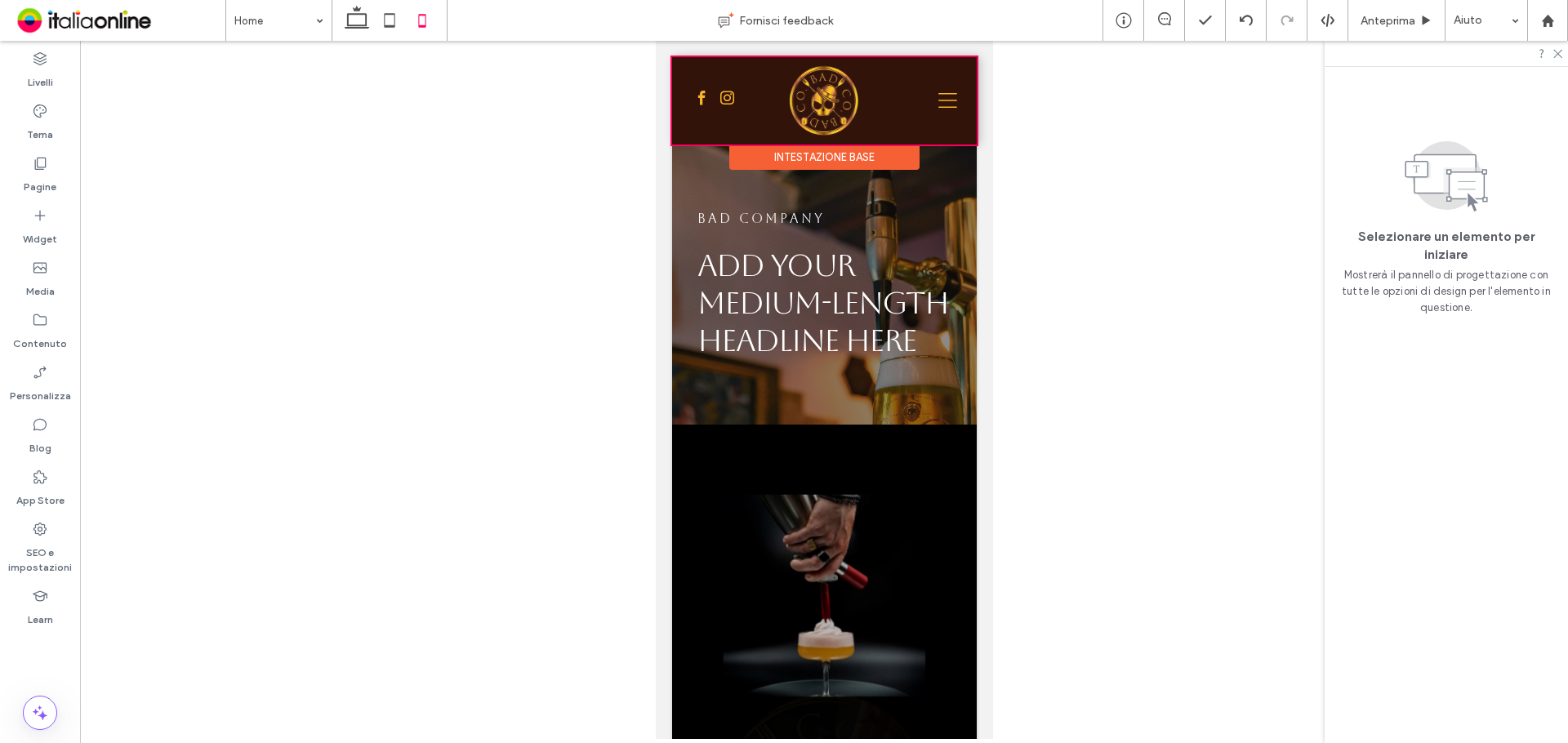 click at bounding box center [823, 100] 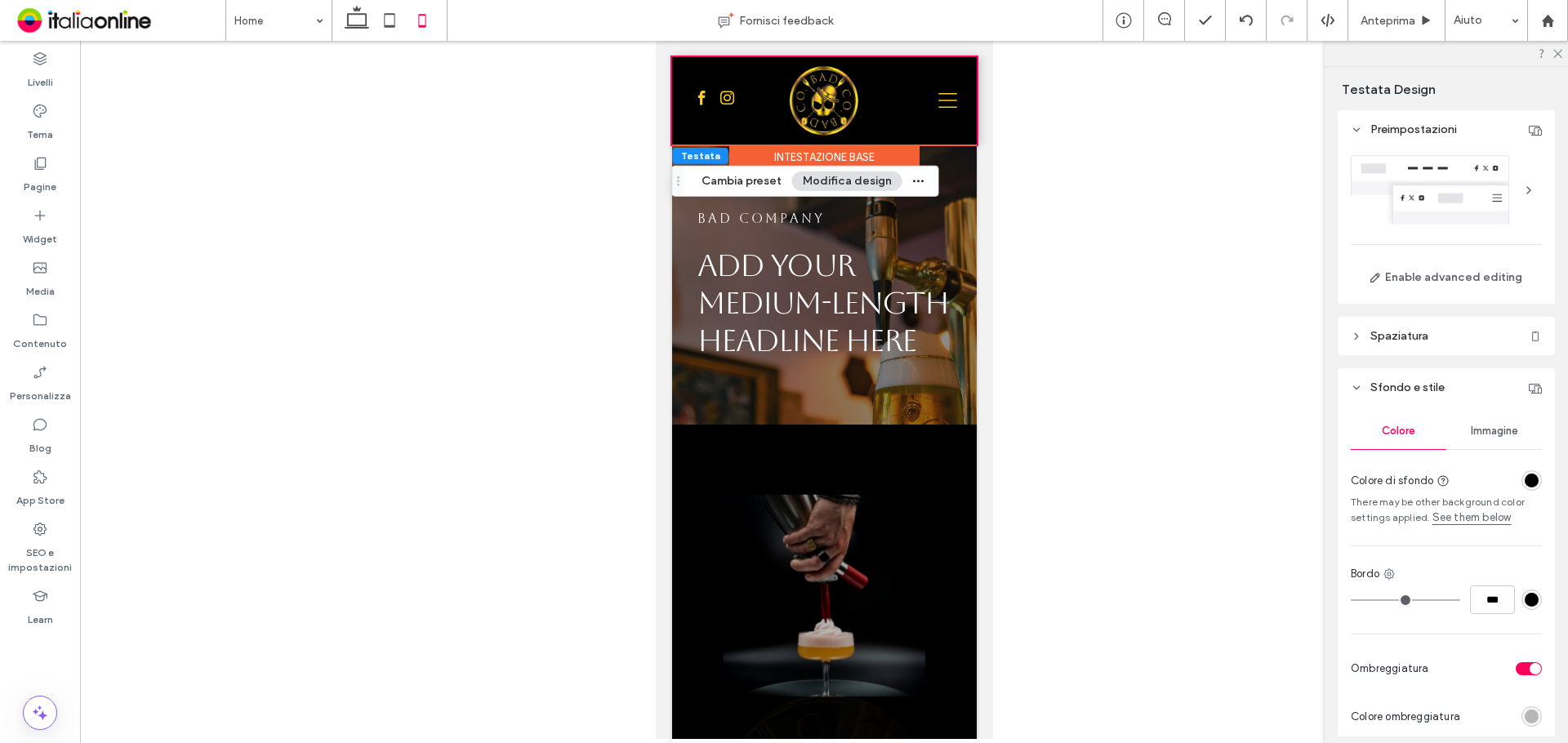 click on "Modifica design" at bounding box center [847, 181] 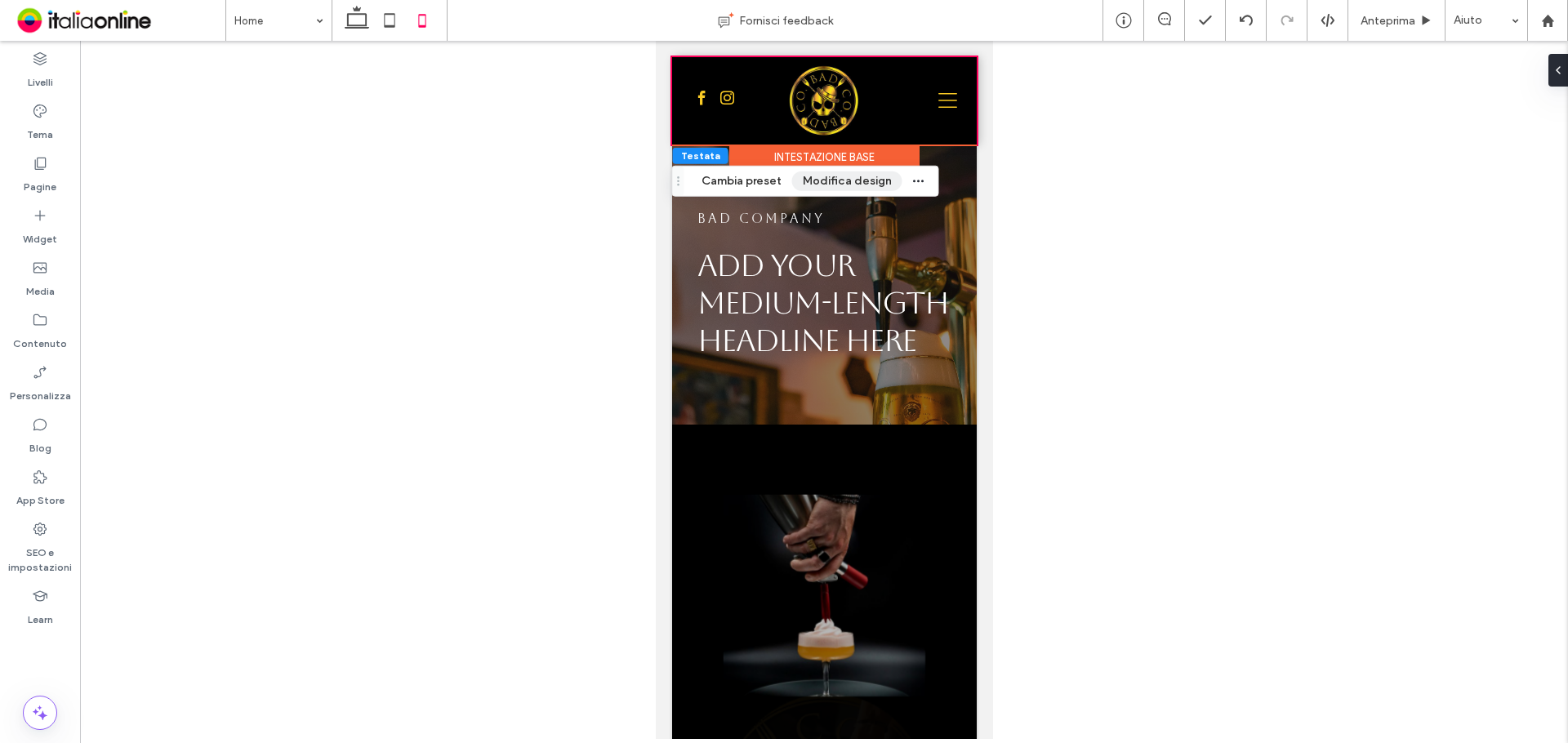 click on "Modifica design" at bounding box center (847, 181) 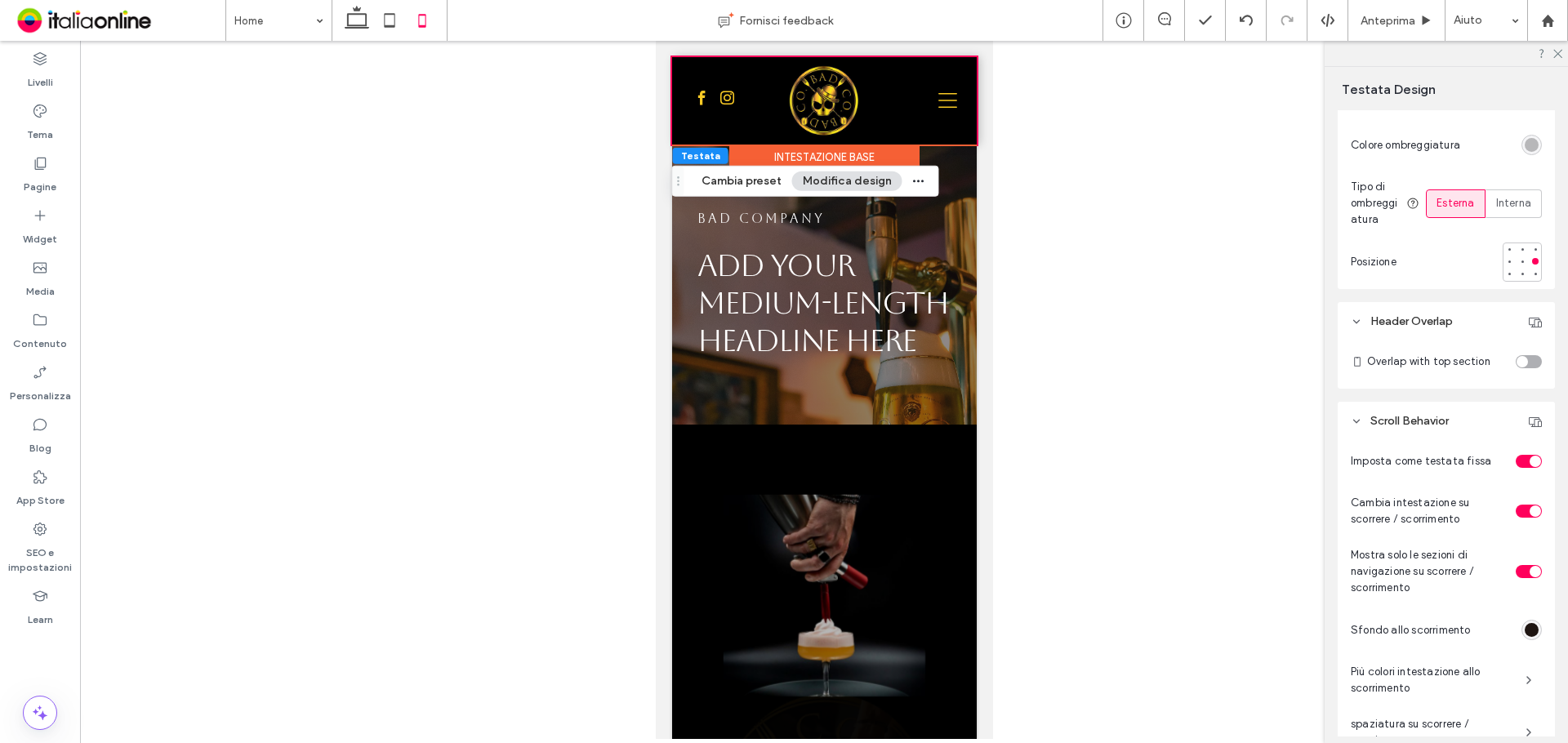 scroll, scrollTop: 653, scrollLeft: 0, axis: vertical 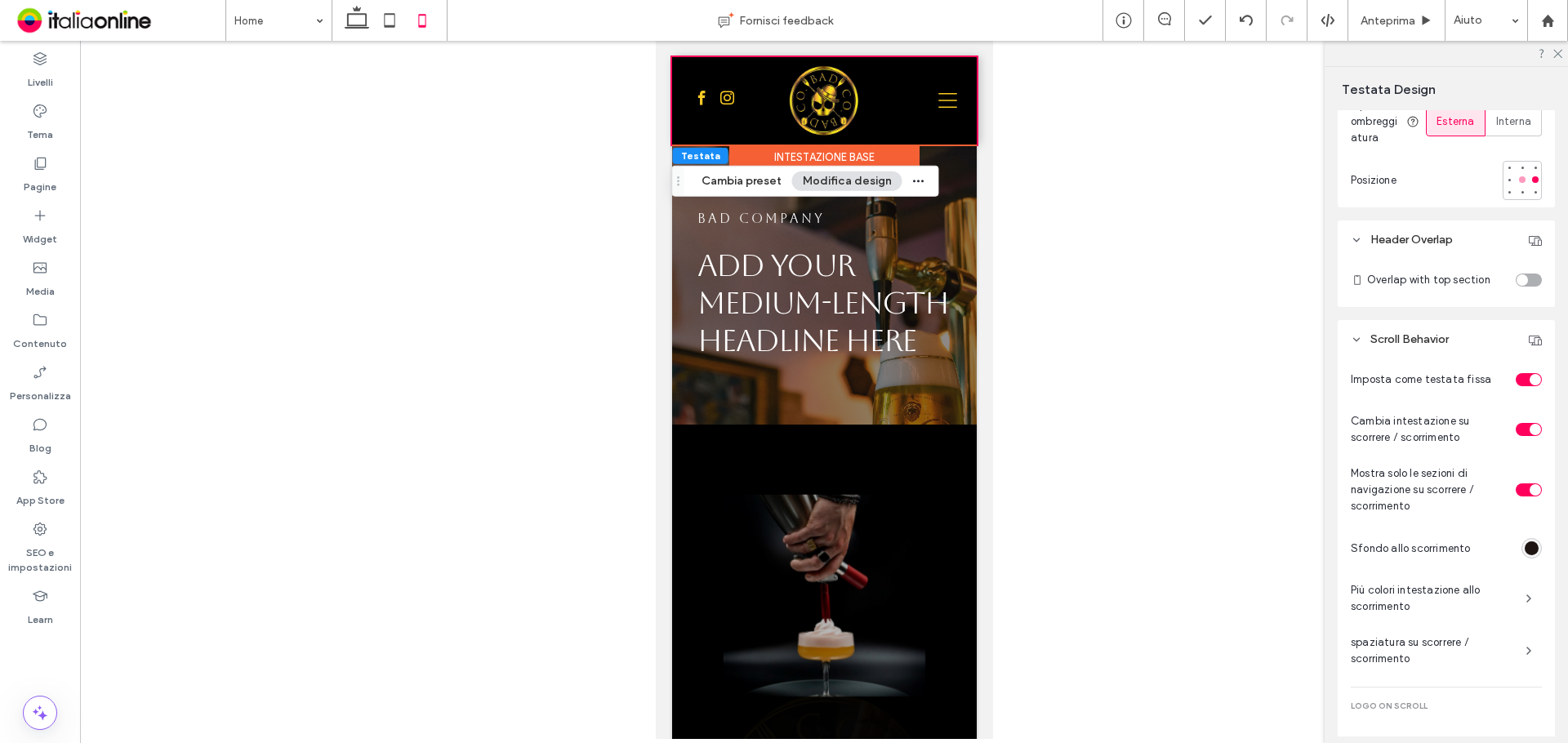click at bounding box center (1522, 180) 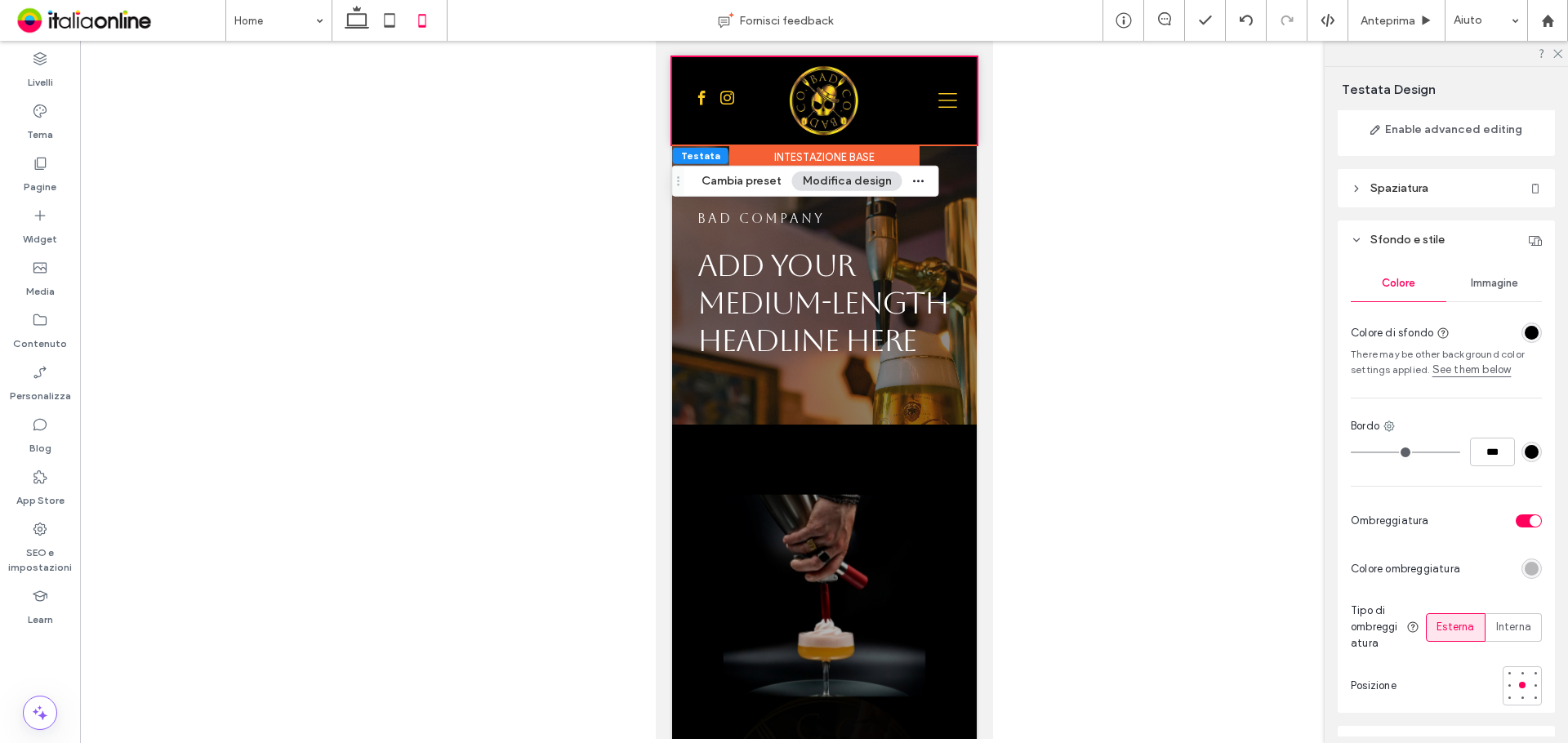 scroll, scrollTop: 119, scrollLeft: 0, axis: vertical 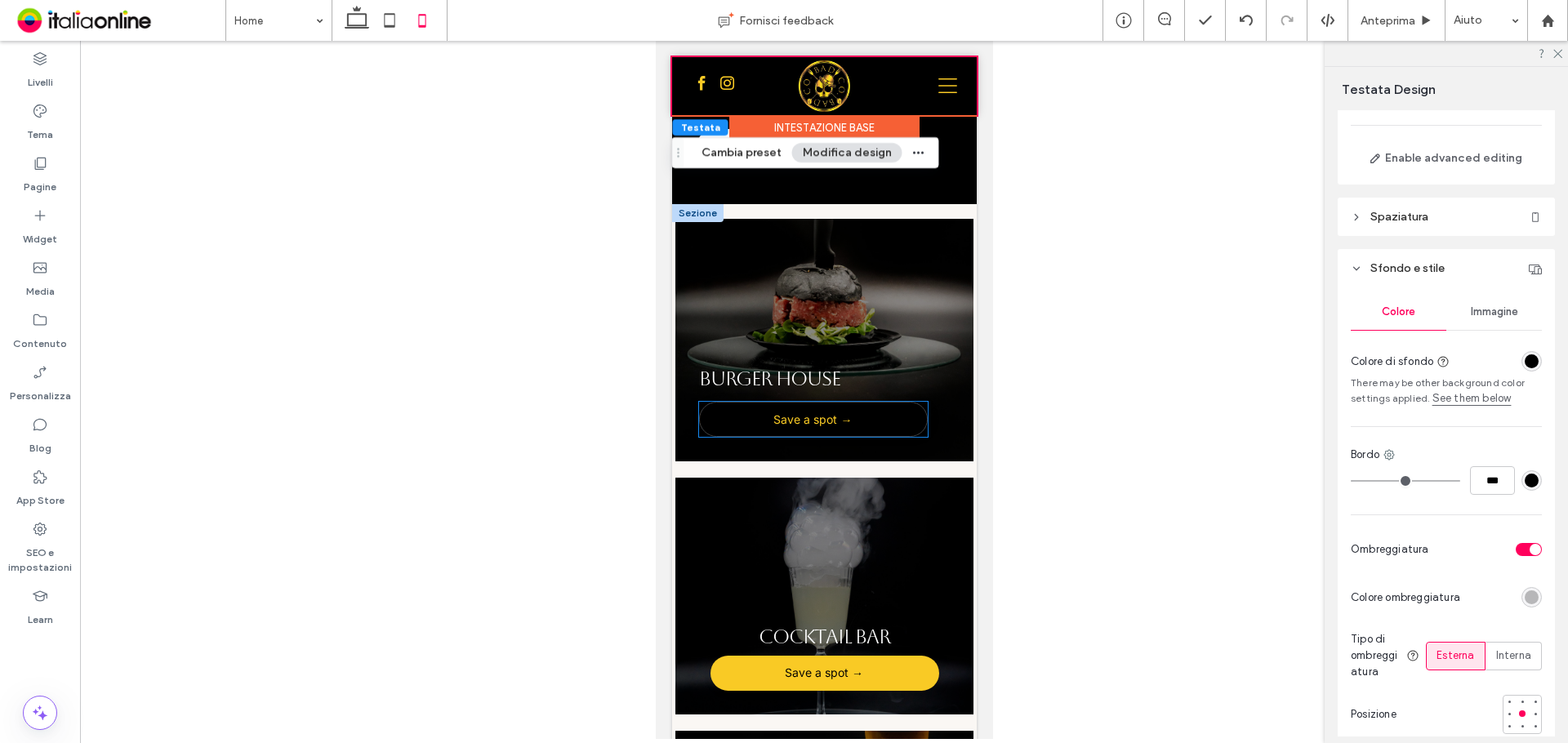 click on "Save a spot →" at bounding box center [813, 419] 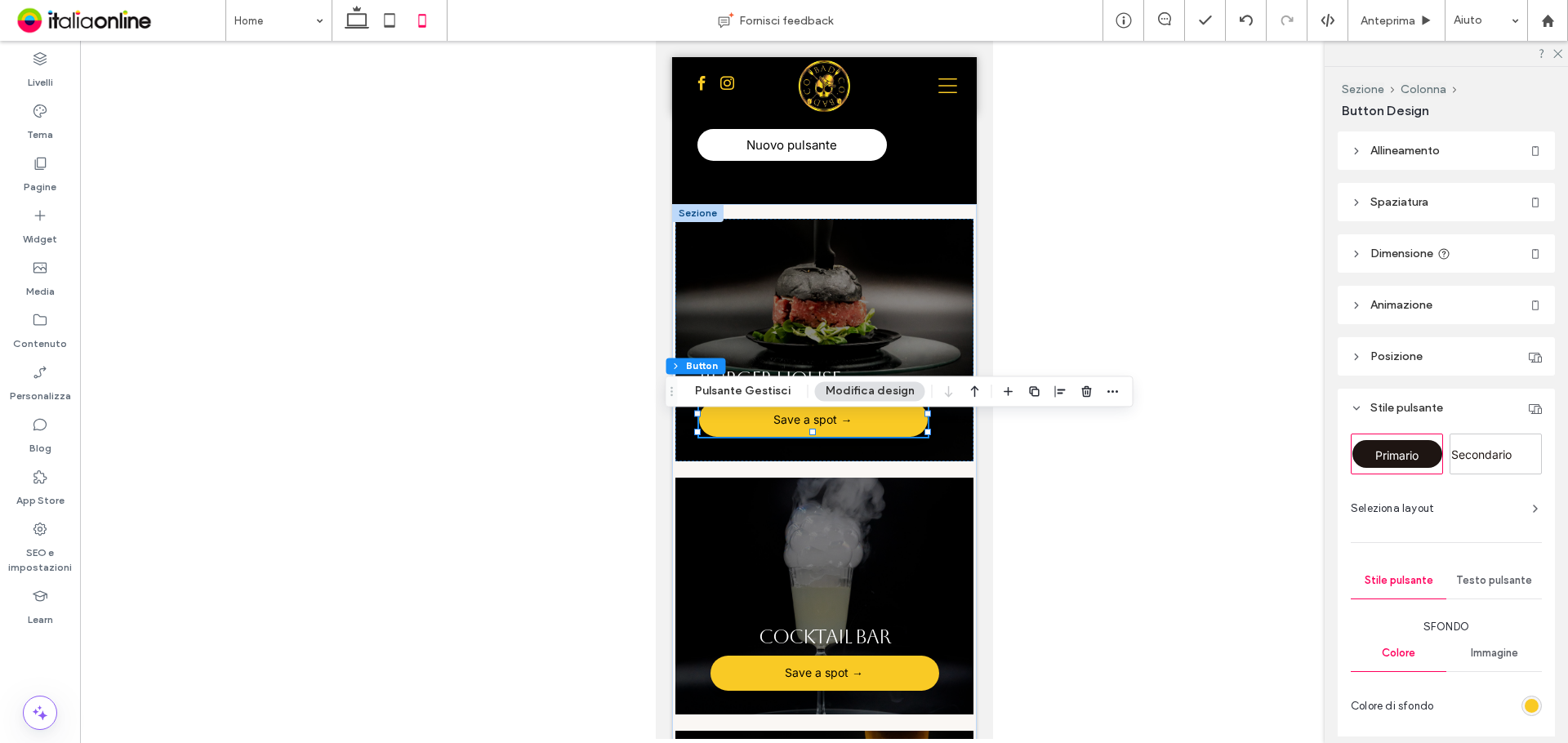 click on "Modifica design" at bounding box center [870, 391] 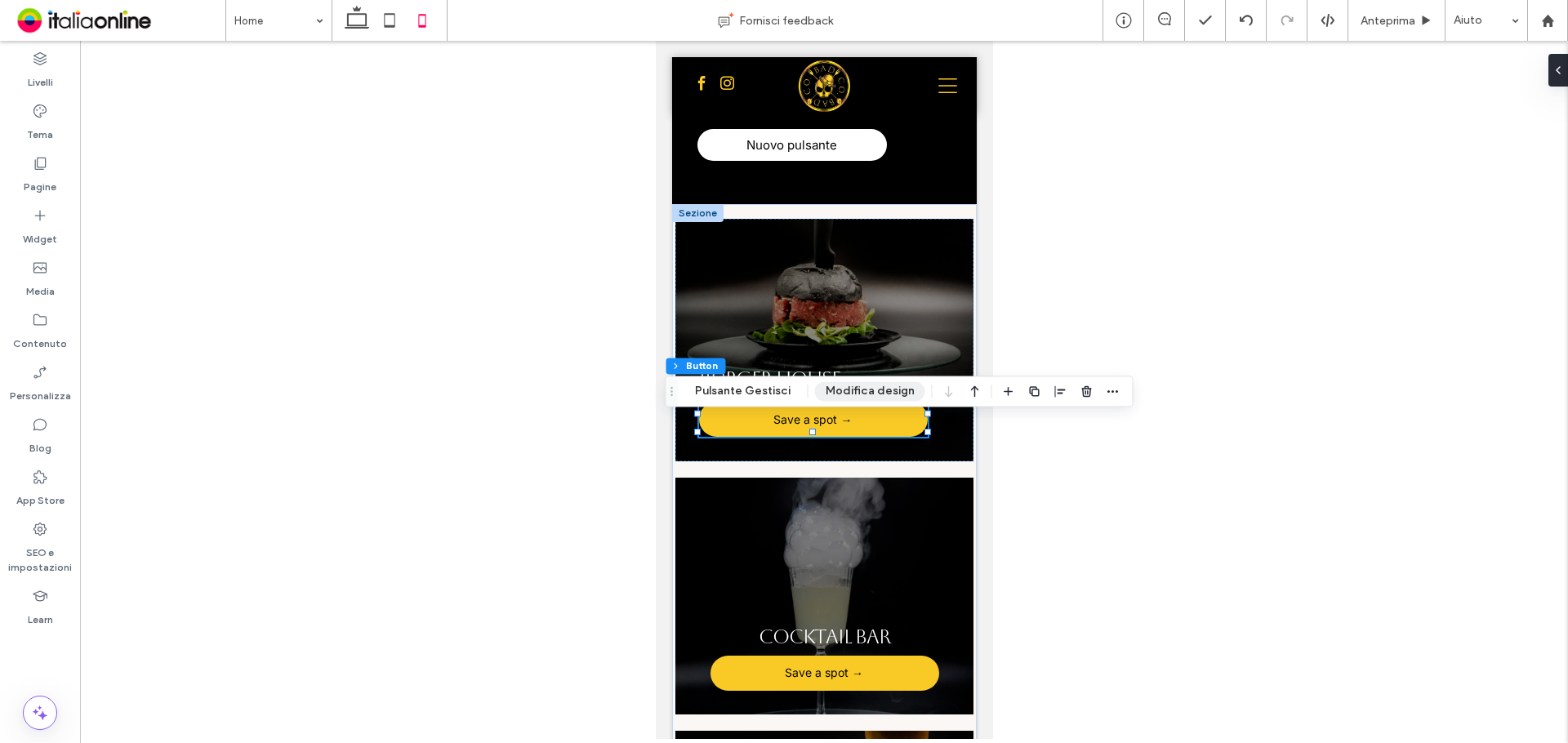 drag, startPoint x: 855, startPoint y: 389, endPoint x: 866, endPoint y: 388, distance: 11.045361 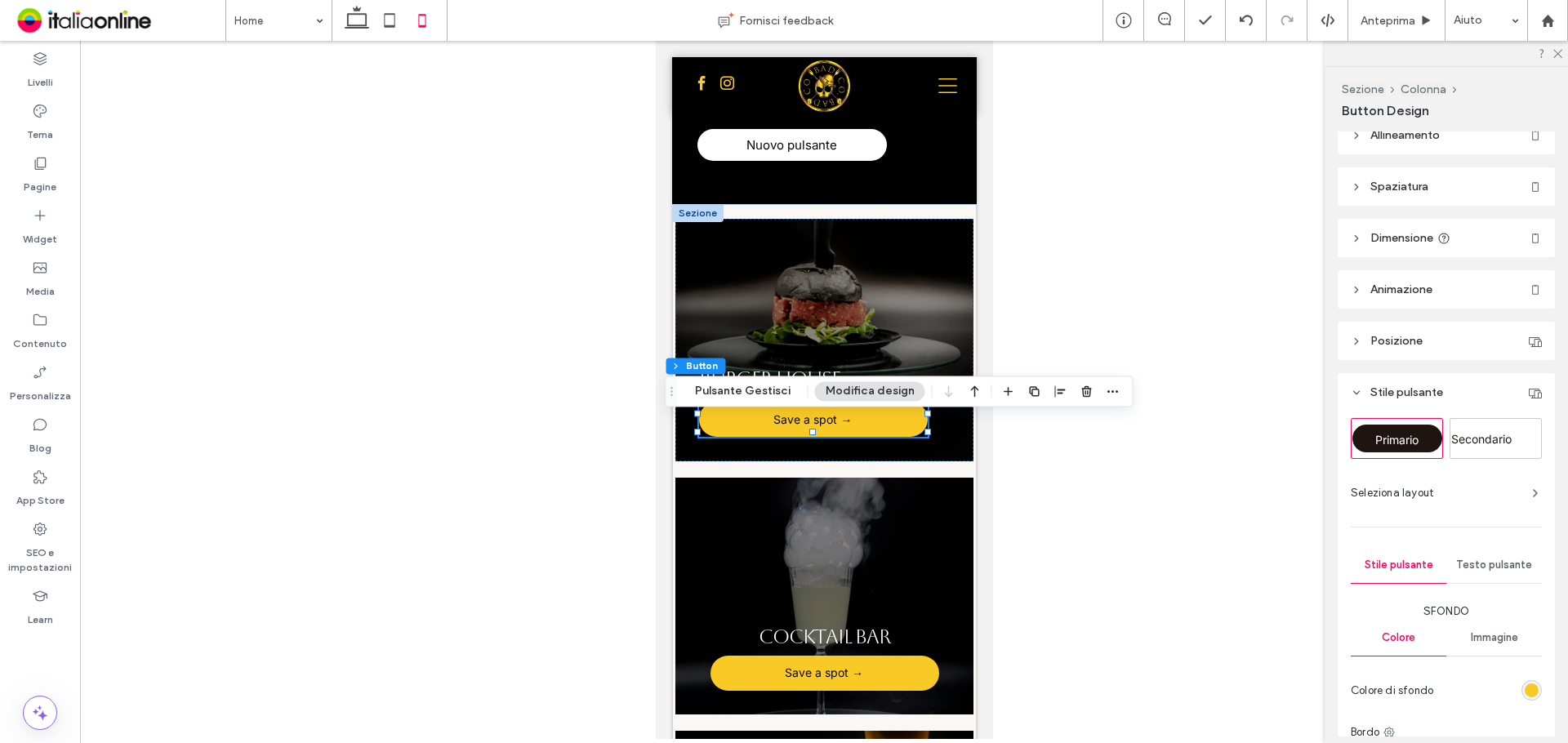 scroll, scrollTop: 0, scrollLeft: 0, axis: both 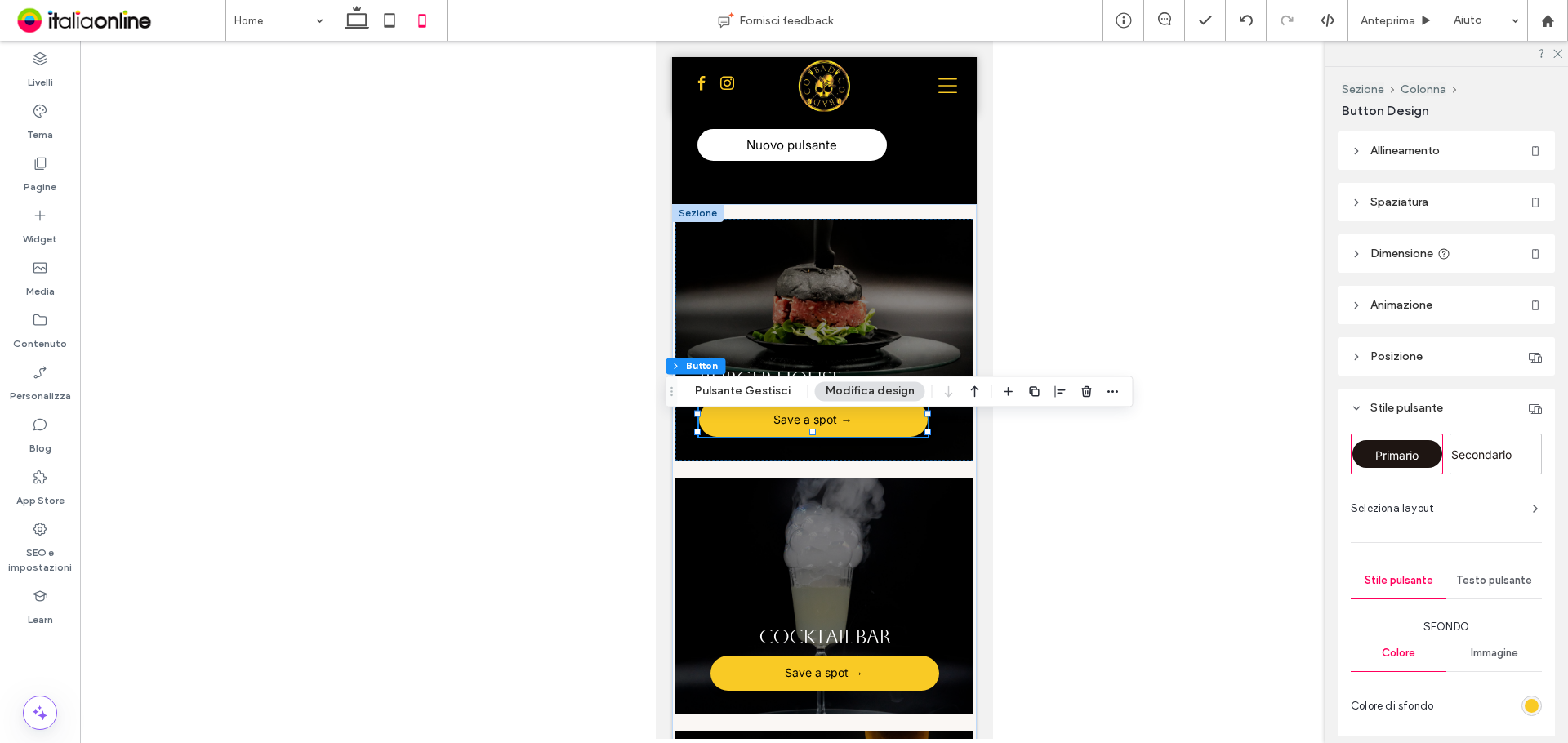 click on "Save a spot →" at bounding box center [813, 419] 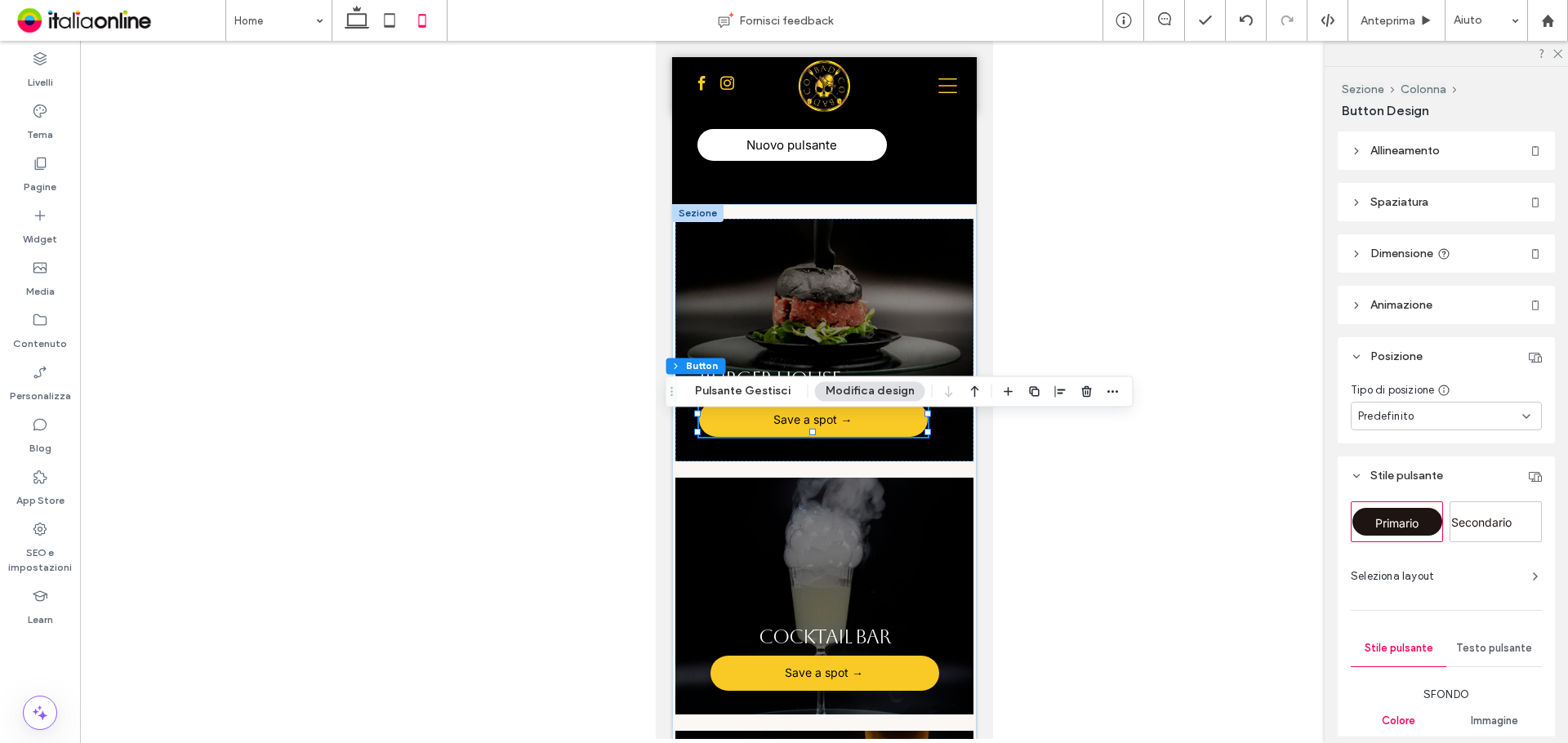 click on "Dimensione" at bounding box center [1446, 253] 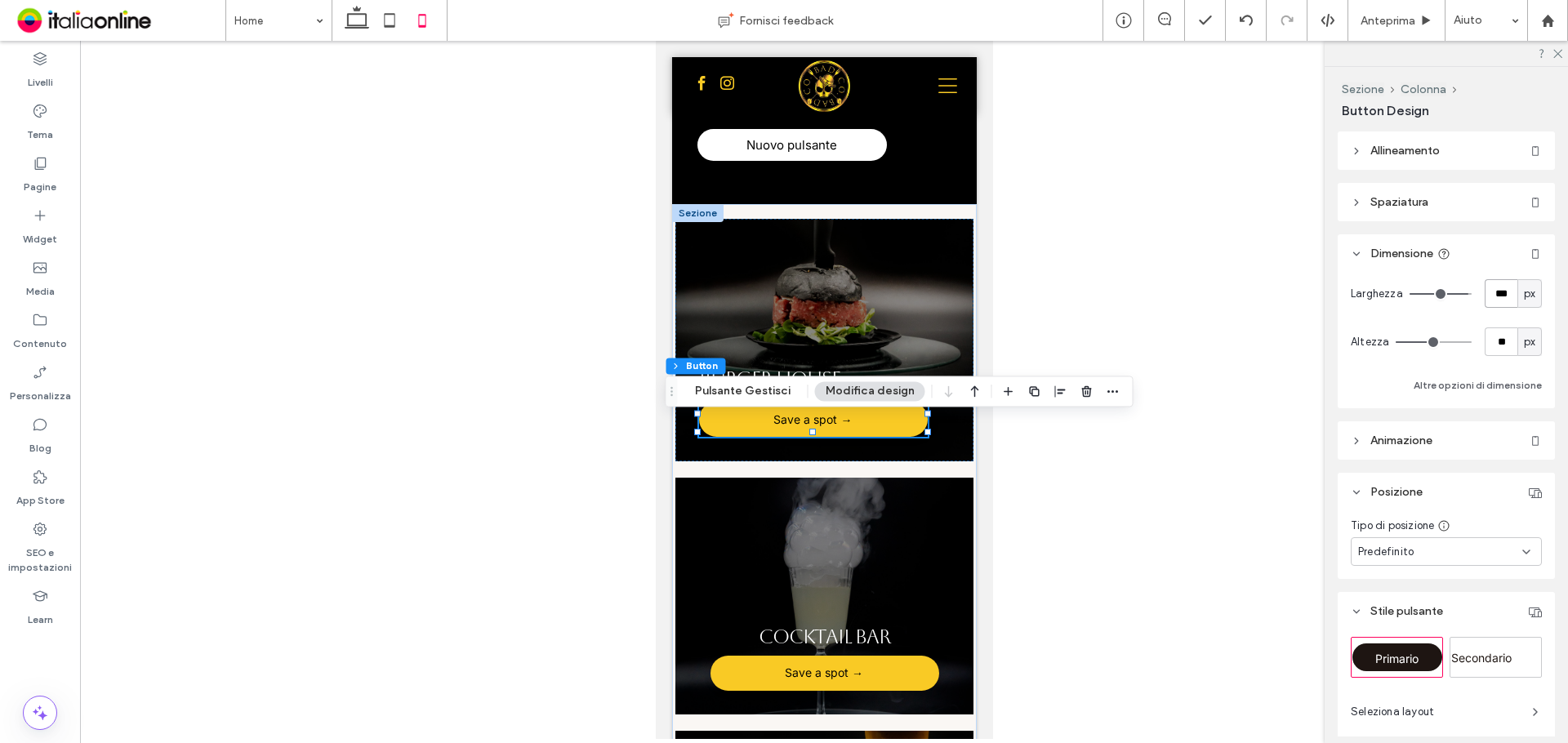 click on "***" at bounding box center [1501, 293] 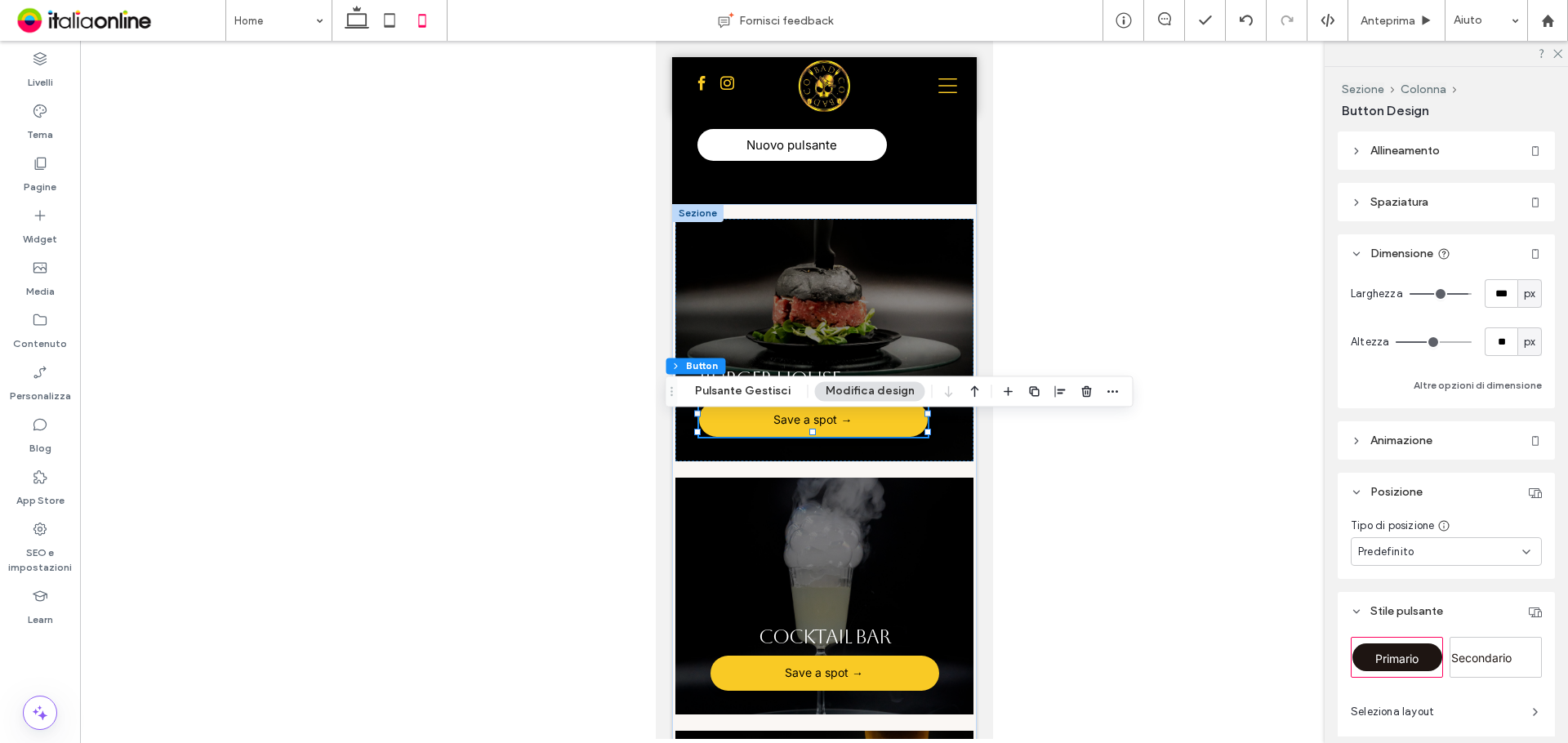 type on "***" 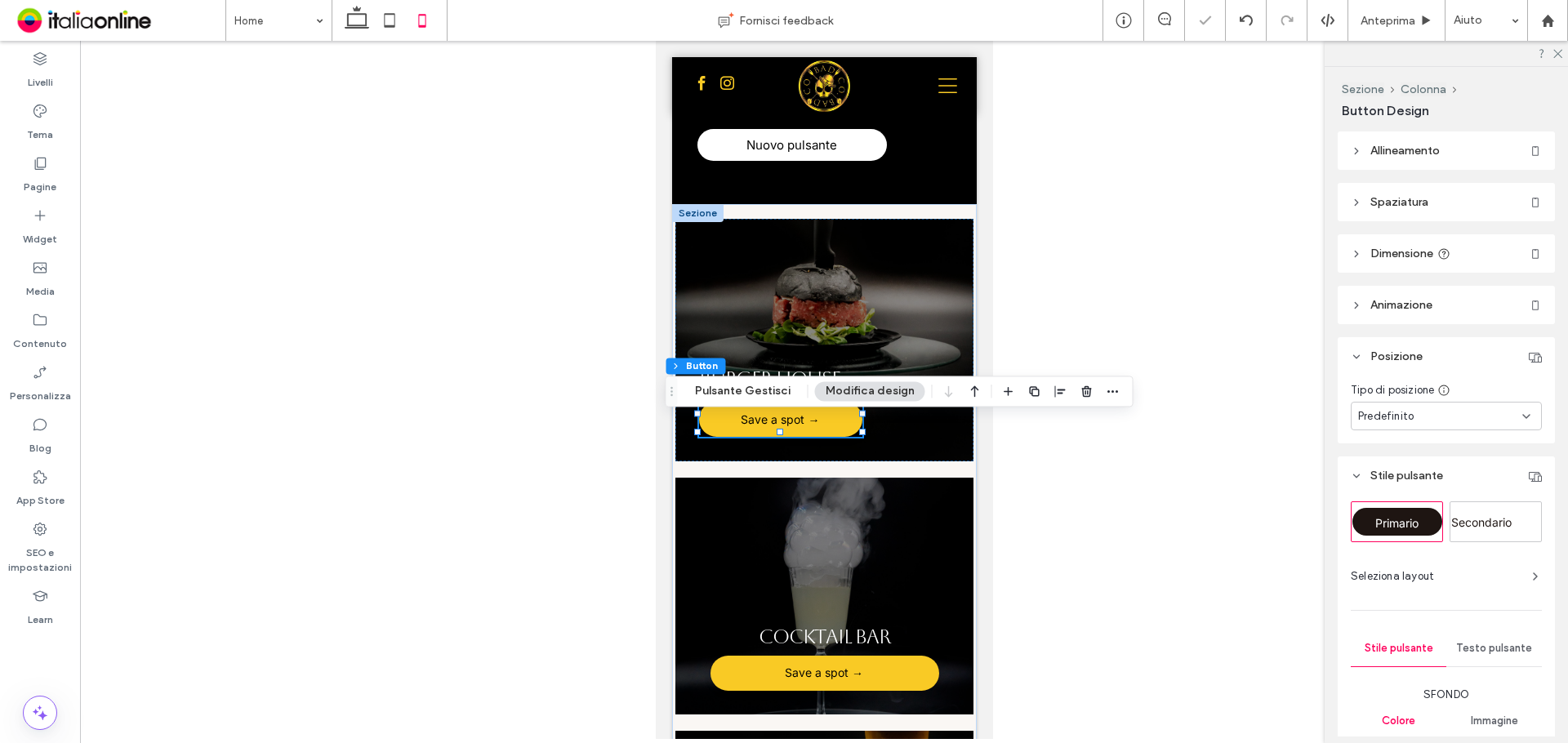 click at bounding box center (824, 389) 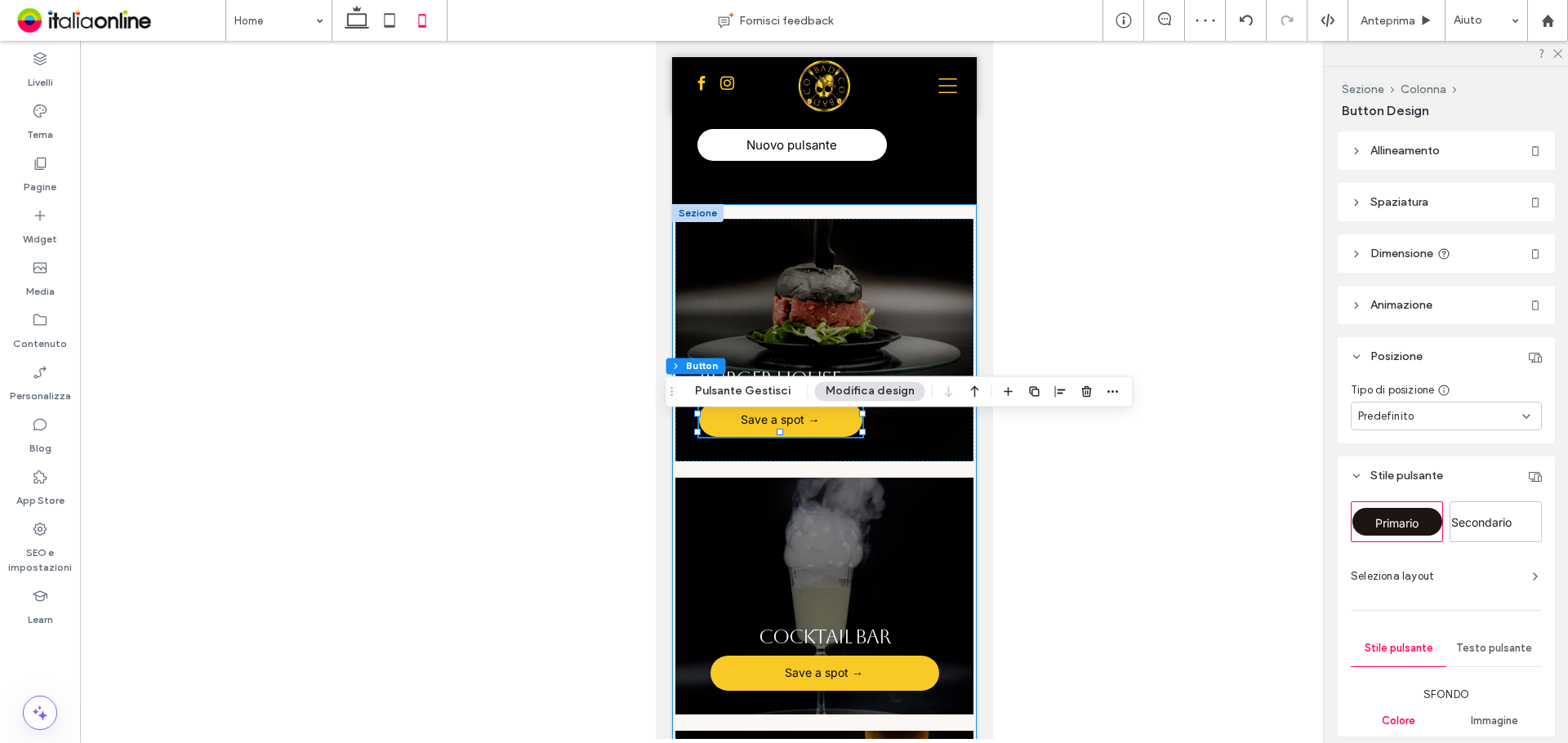 click on "Burger House
Save a spot →
COCKTAIL BAR
Save a spot →
BIRRE E VINI
Save a spot →" at bounding box center (823, 594) 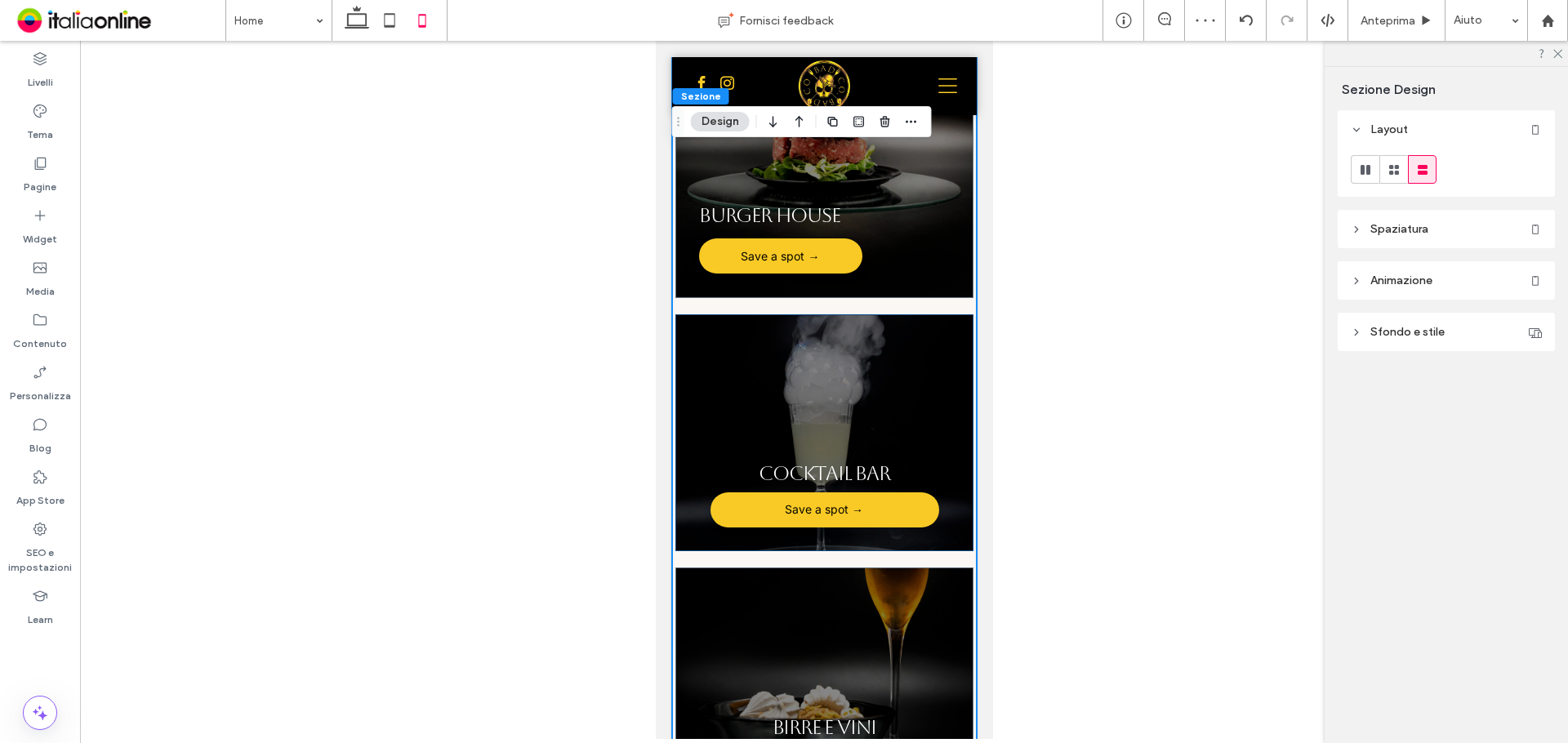 scroll, scrollTop: 1306, scrollLeft: 0, axis: vertical 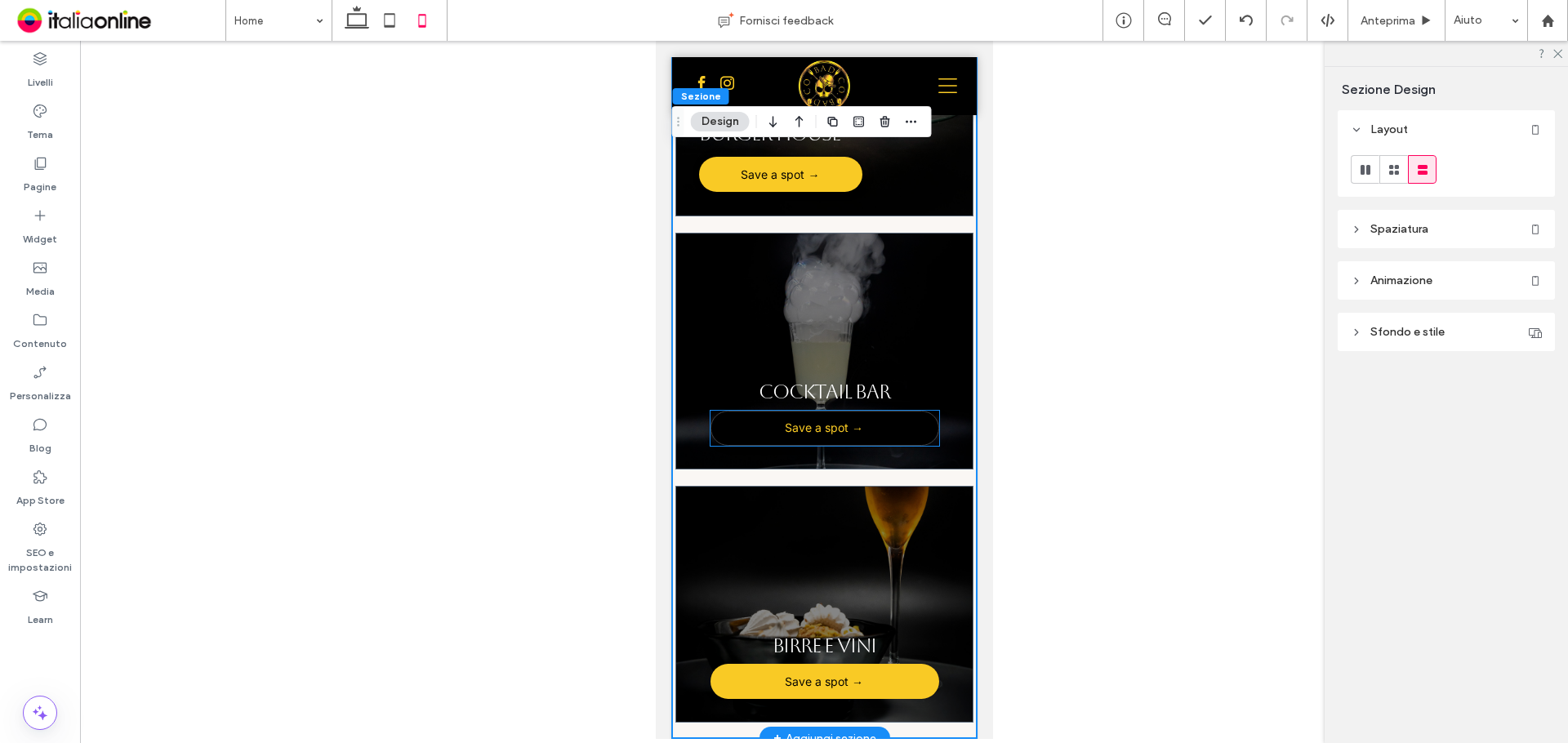click on "Save a spot →" at bounding box center (824, 428) 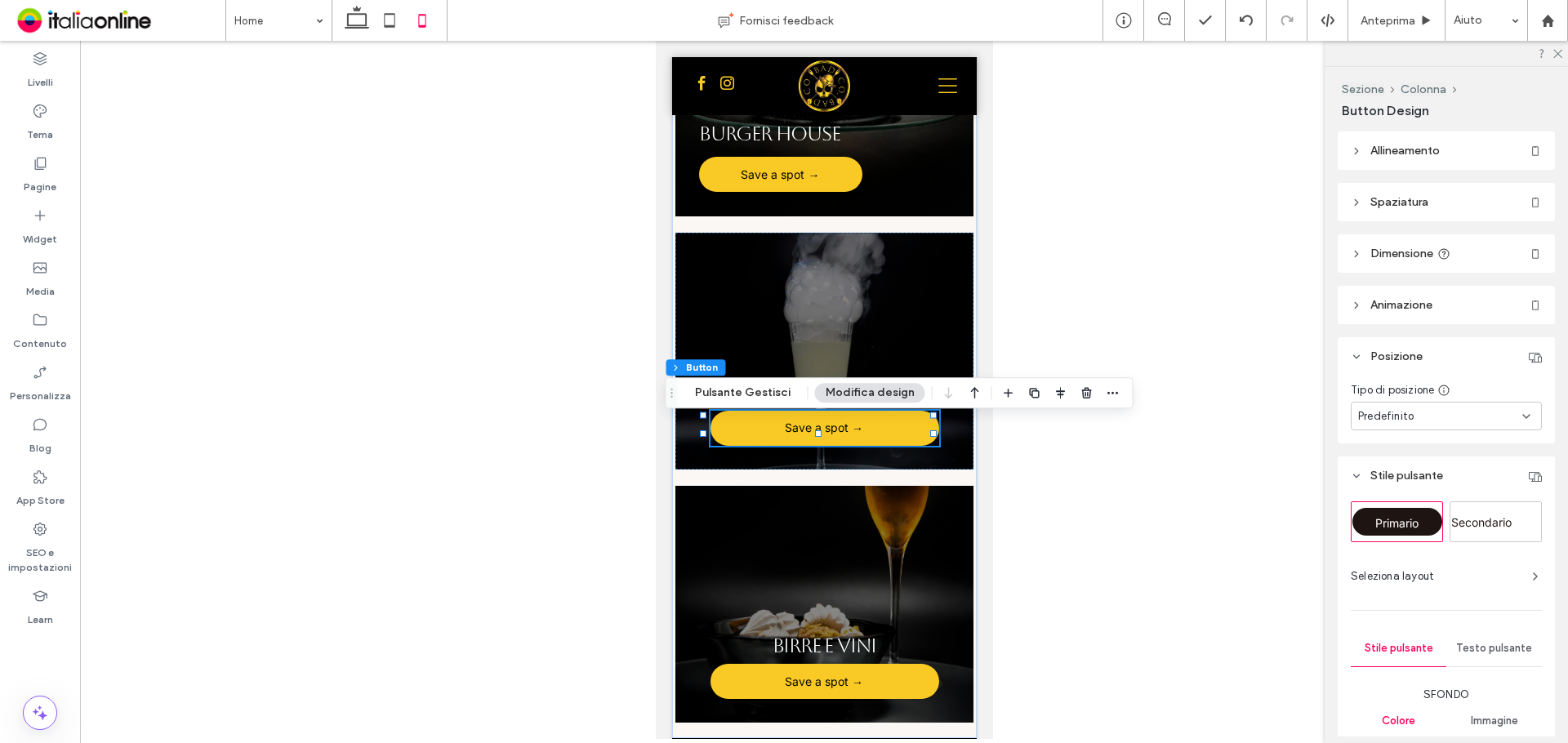 click on "Dimensione" at bounding box center [1401, 253] 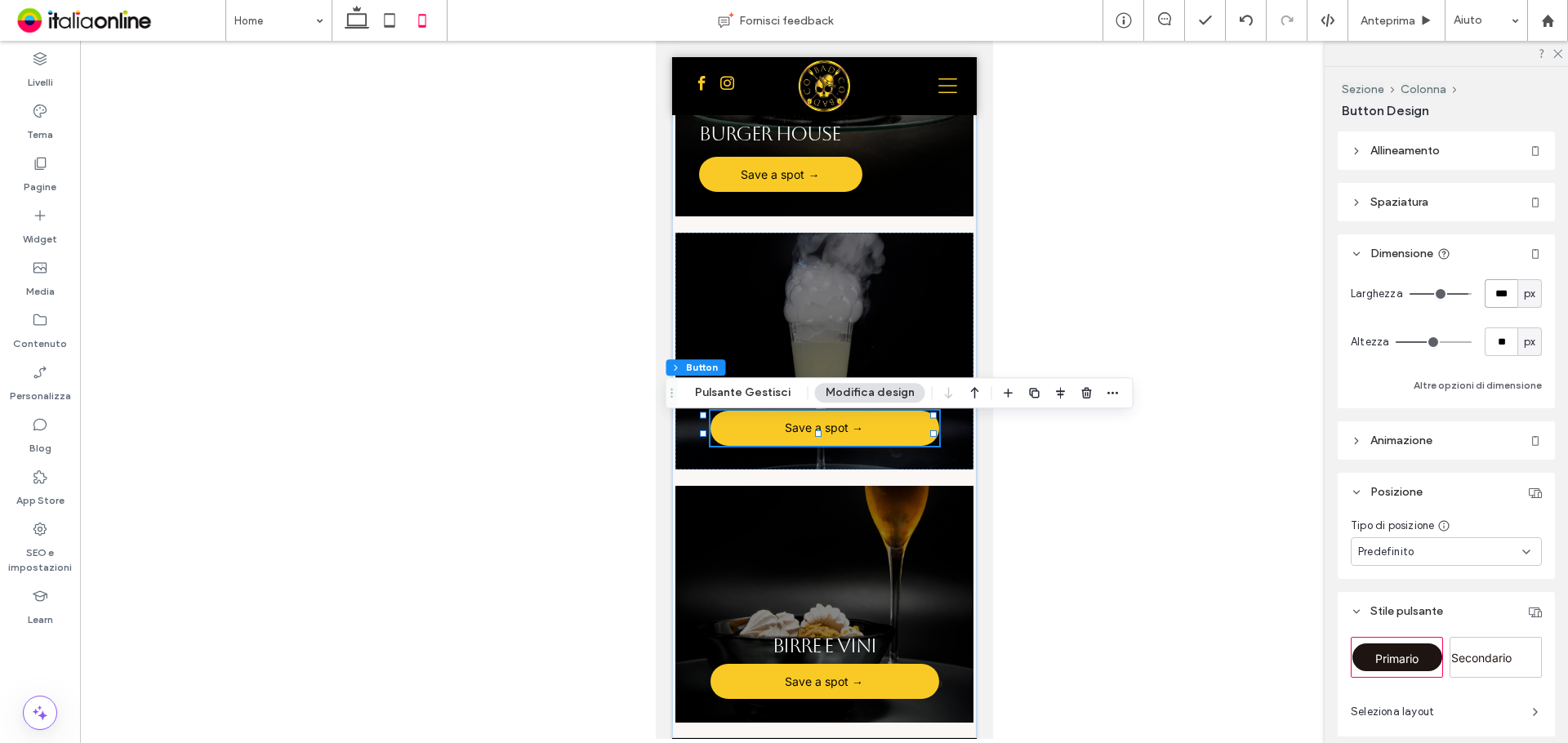 click on "***" at bounding box center (1501, 293) 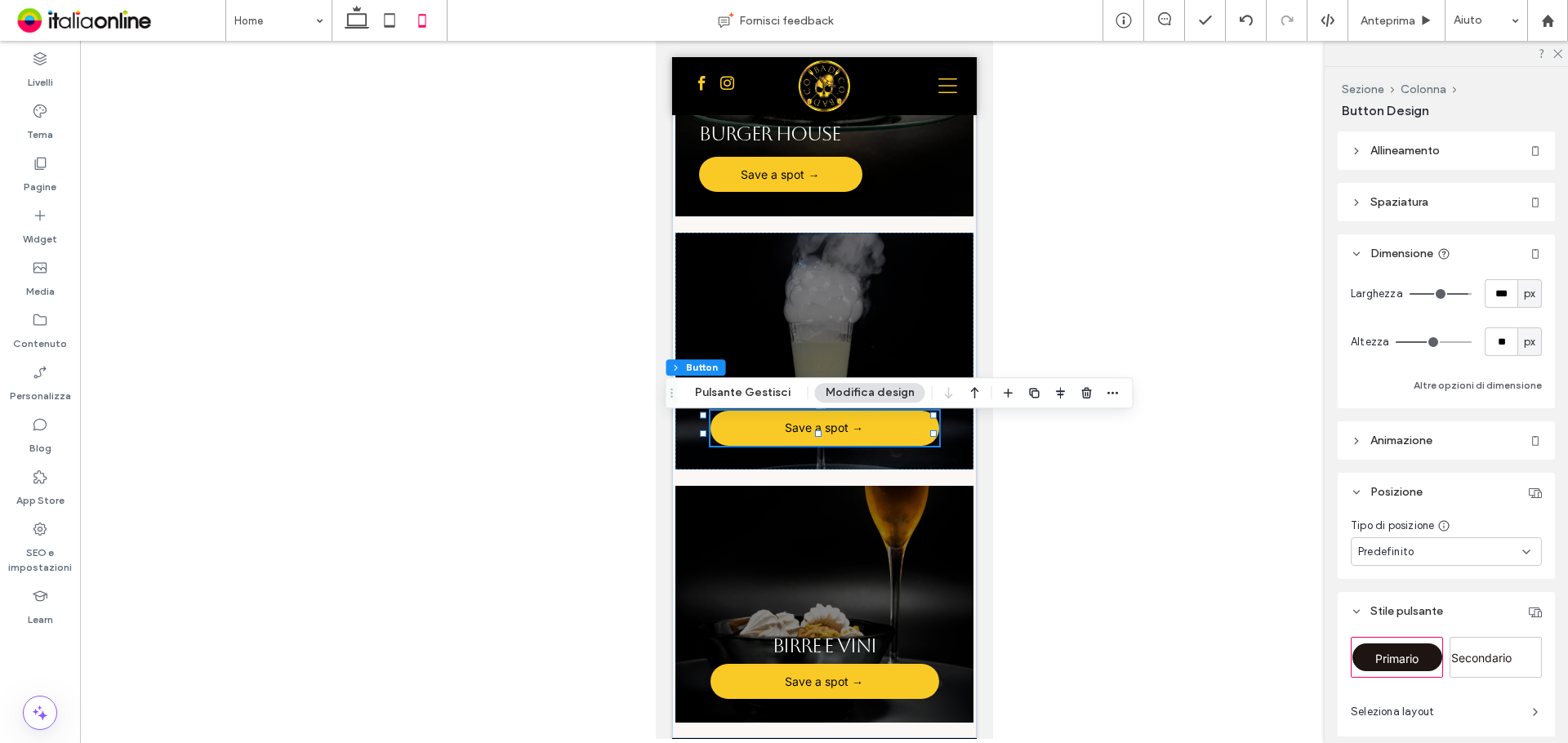 type on "***" 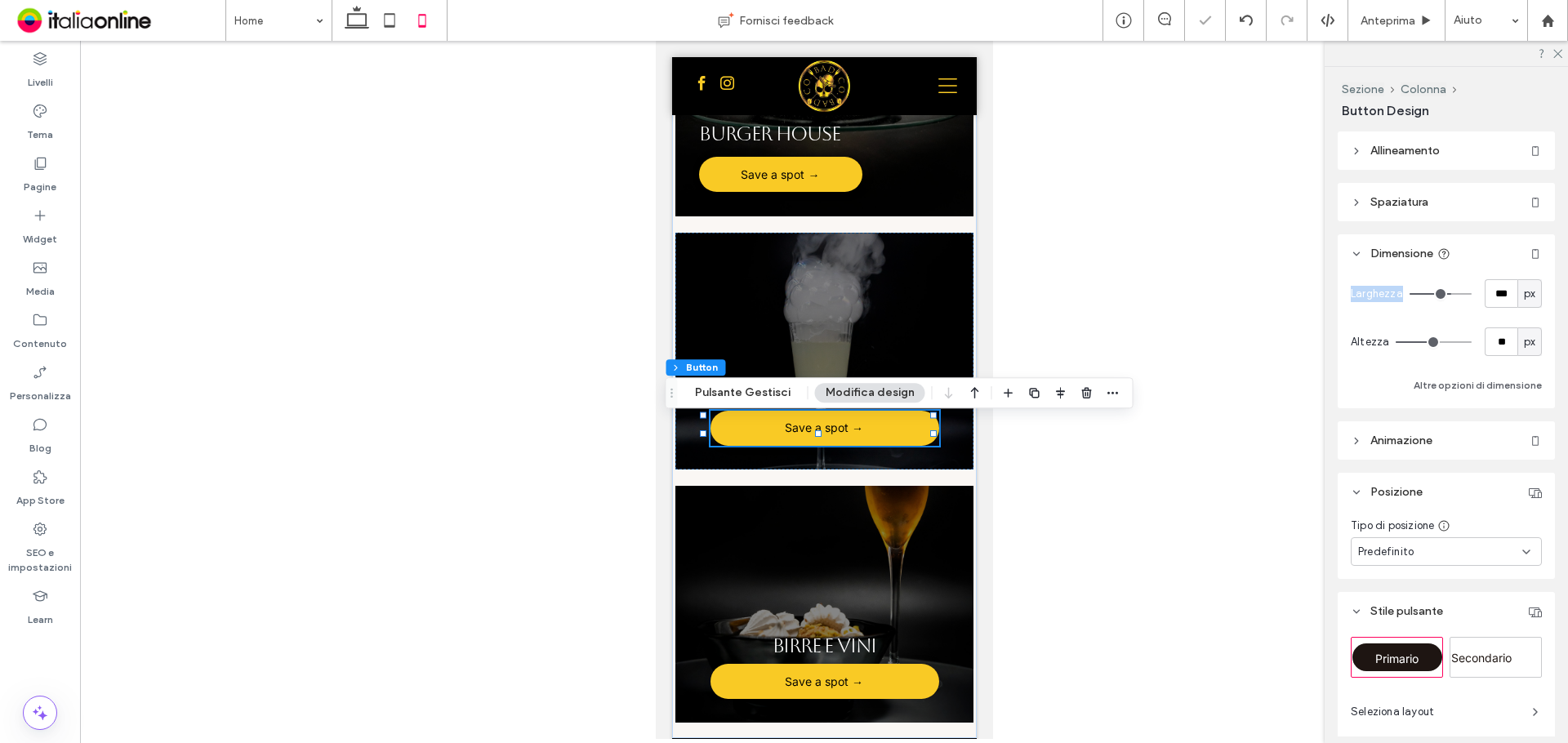 click on "Dimensione Larghezza *** px Altezza ** px Altre opzioni di dimensione" at bounding box center (1446, 321) 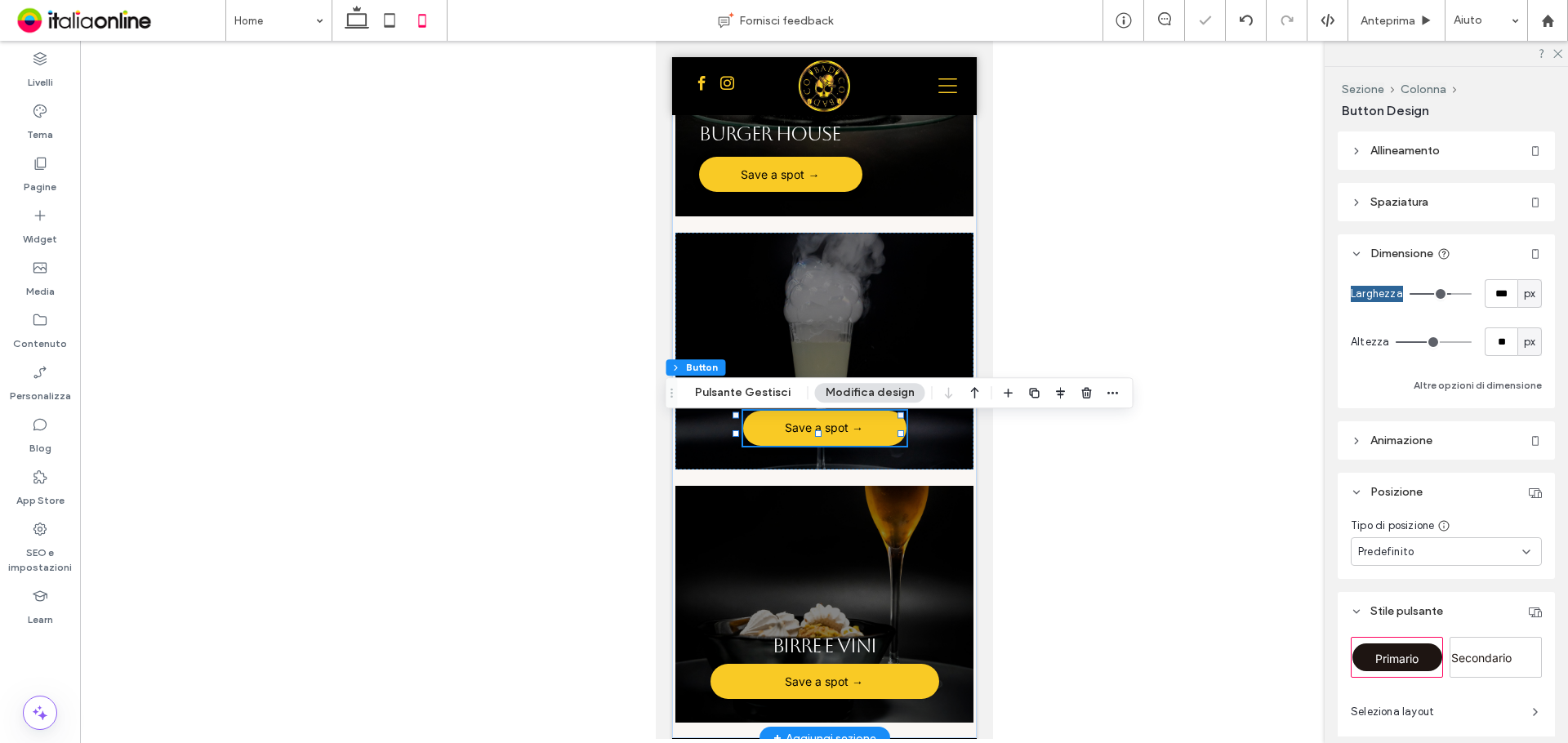 click on "COCKTAIL BAR
Save a spot →" at bounding box center (824, 351) 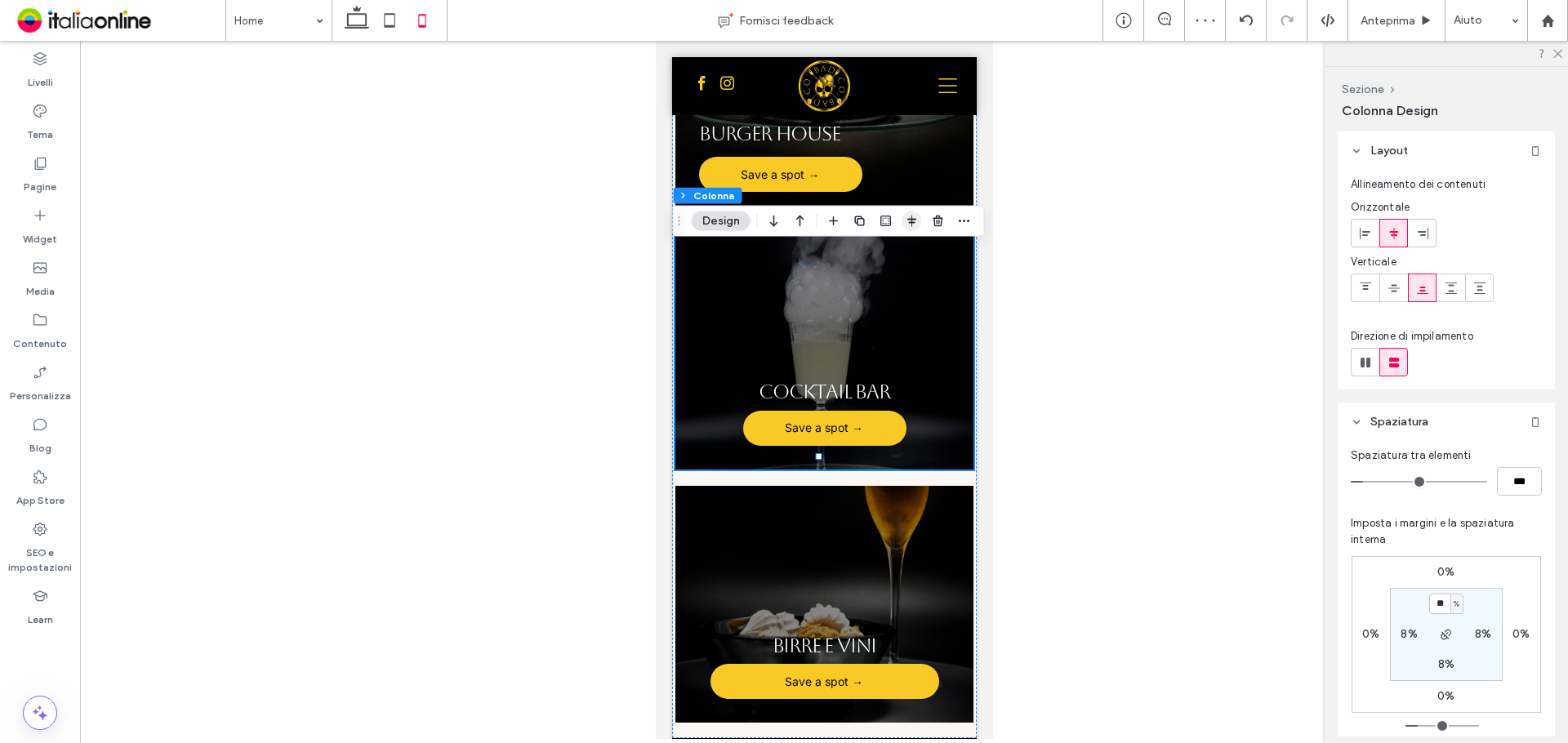 click 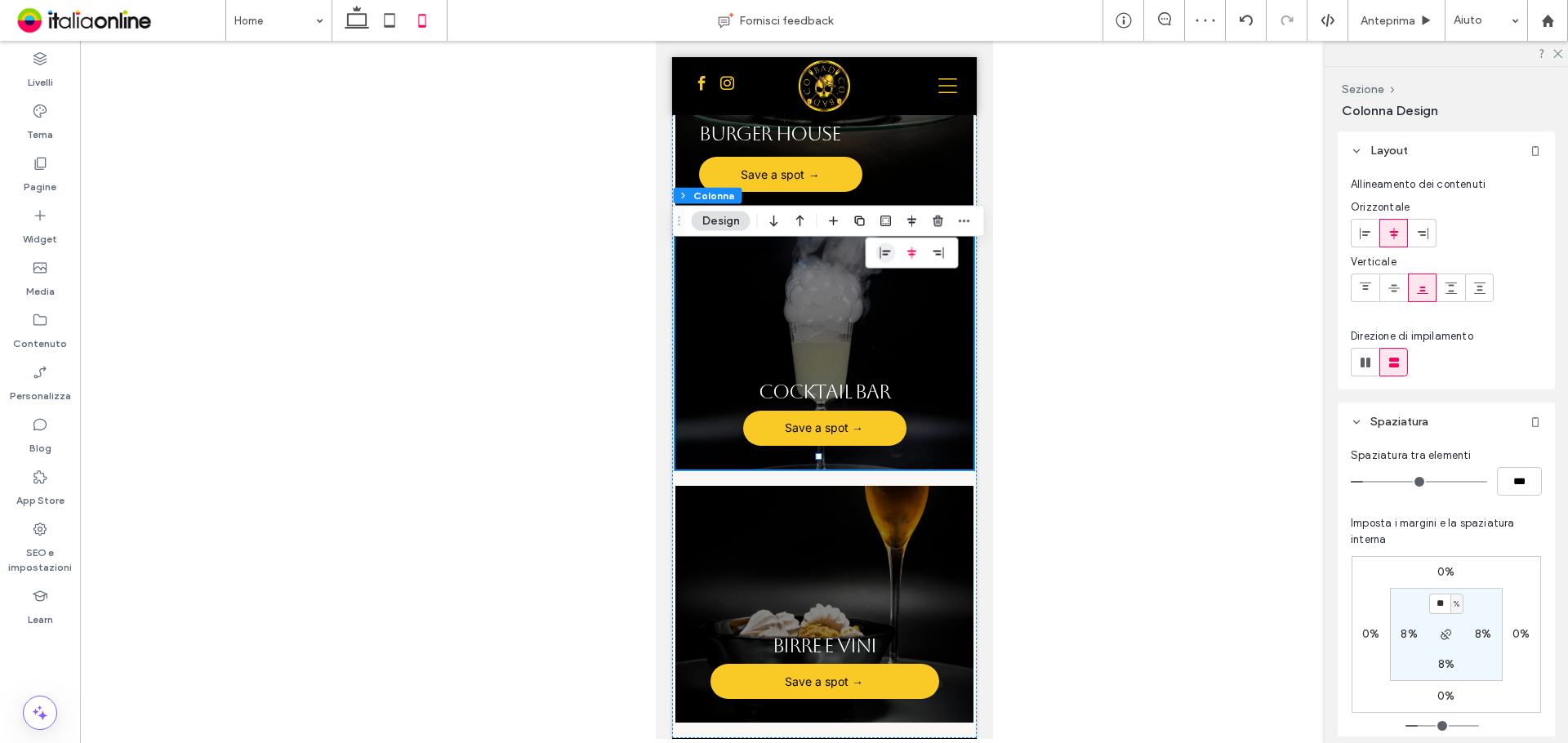 click 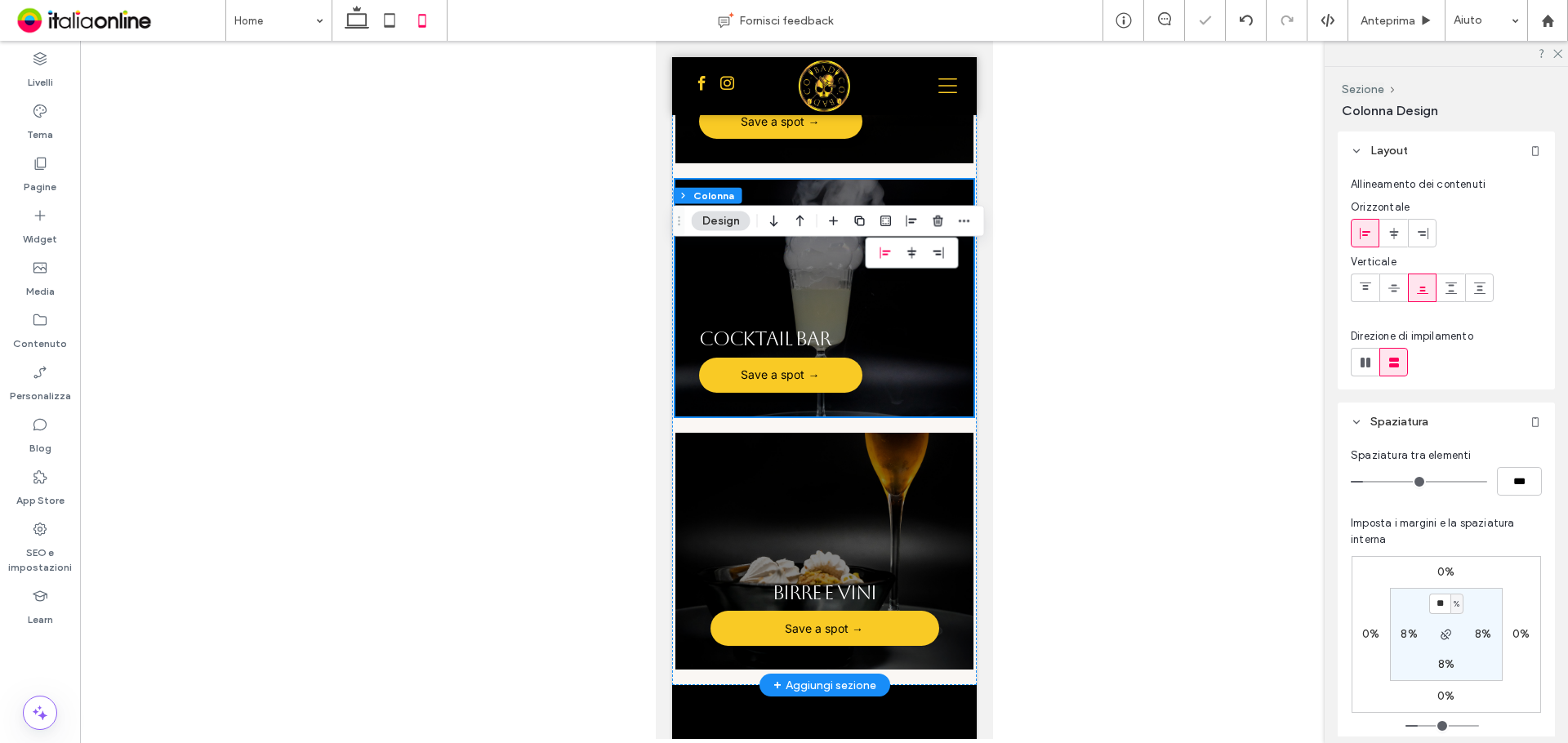 scroll, scrollTop: 1388, scrollLeft: 0, axis: vertical 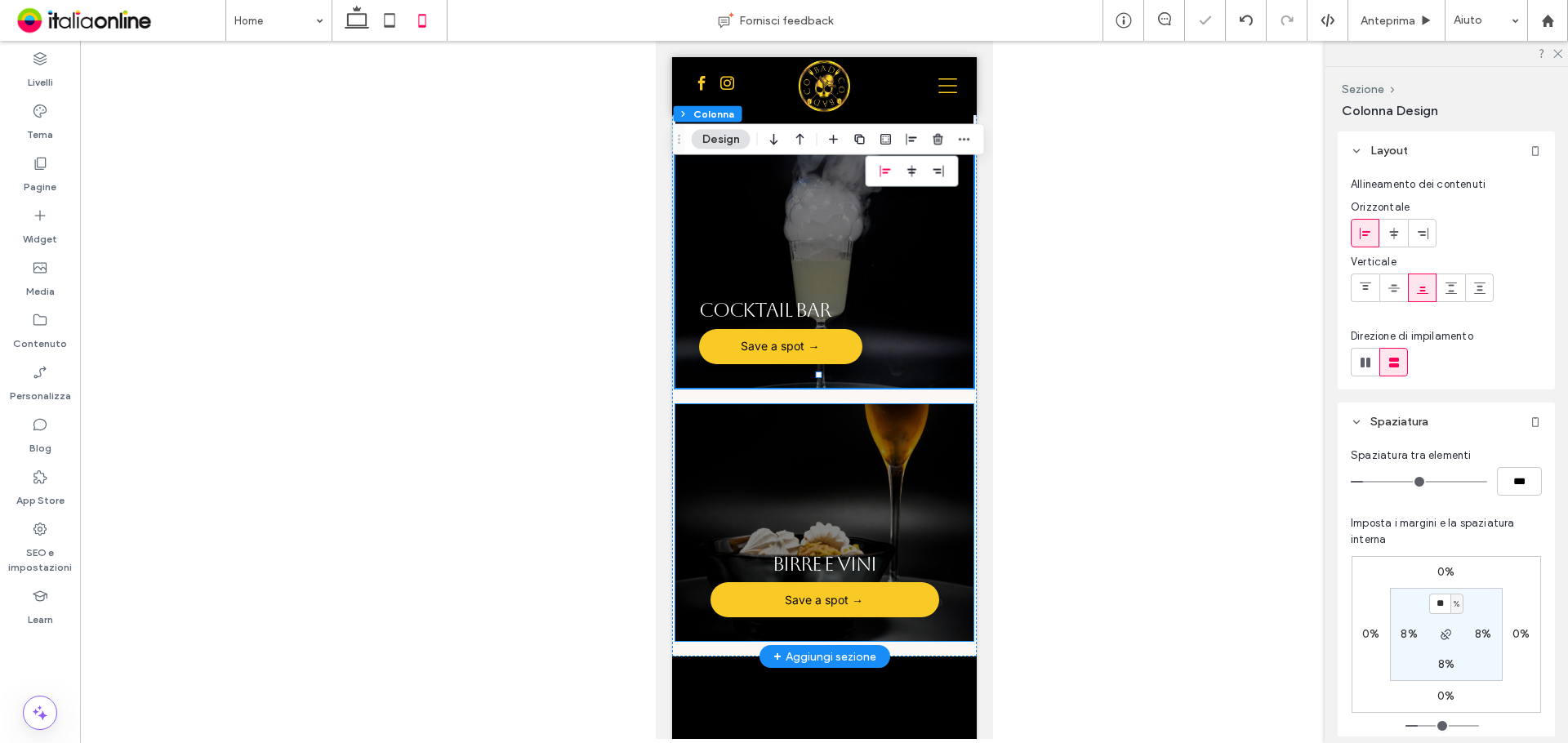 click on "BIRRE E VINI
Save a spot →" at bounding box center (824, 523) 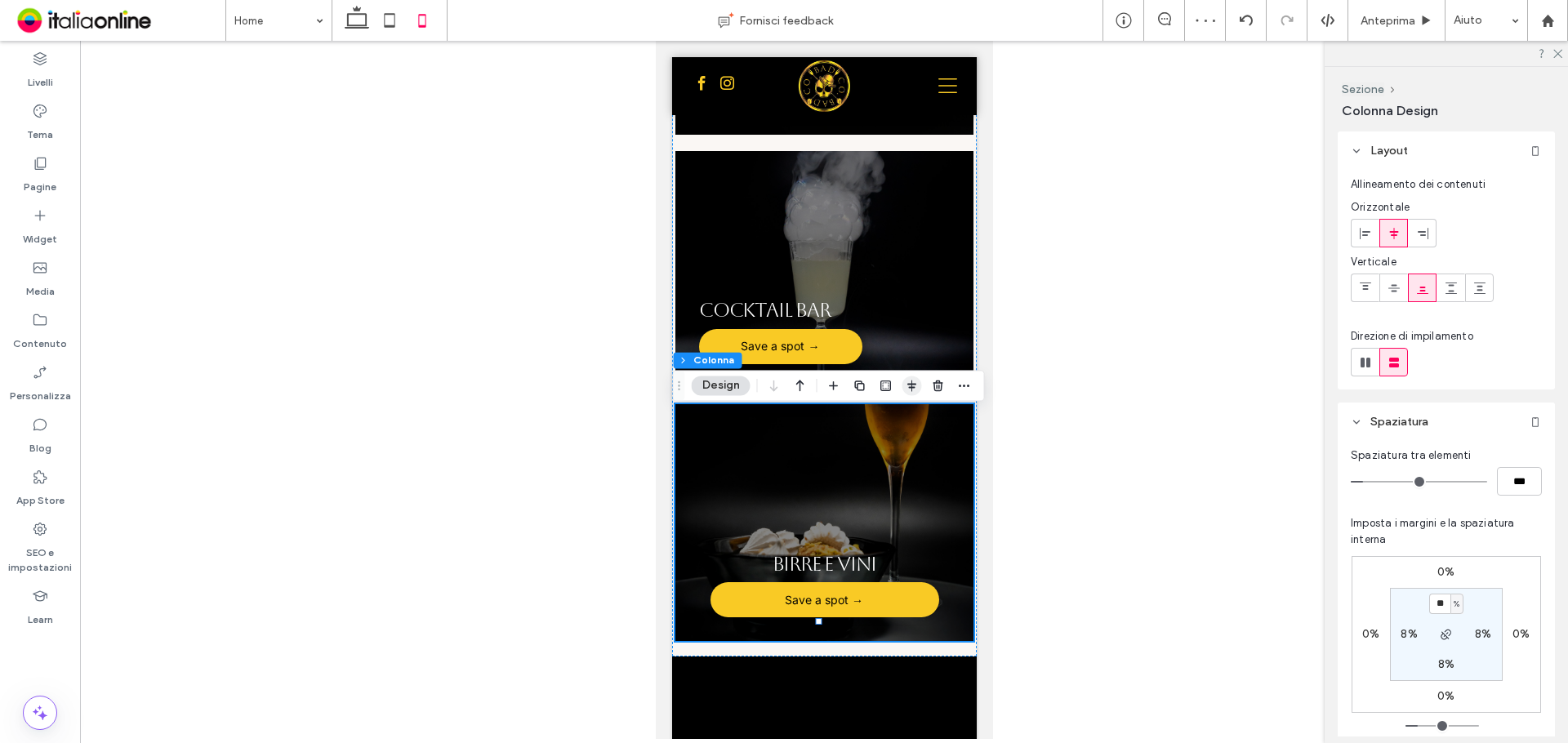 click 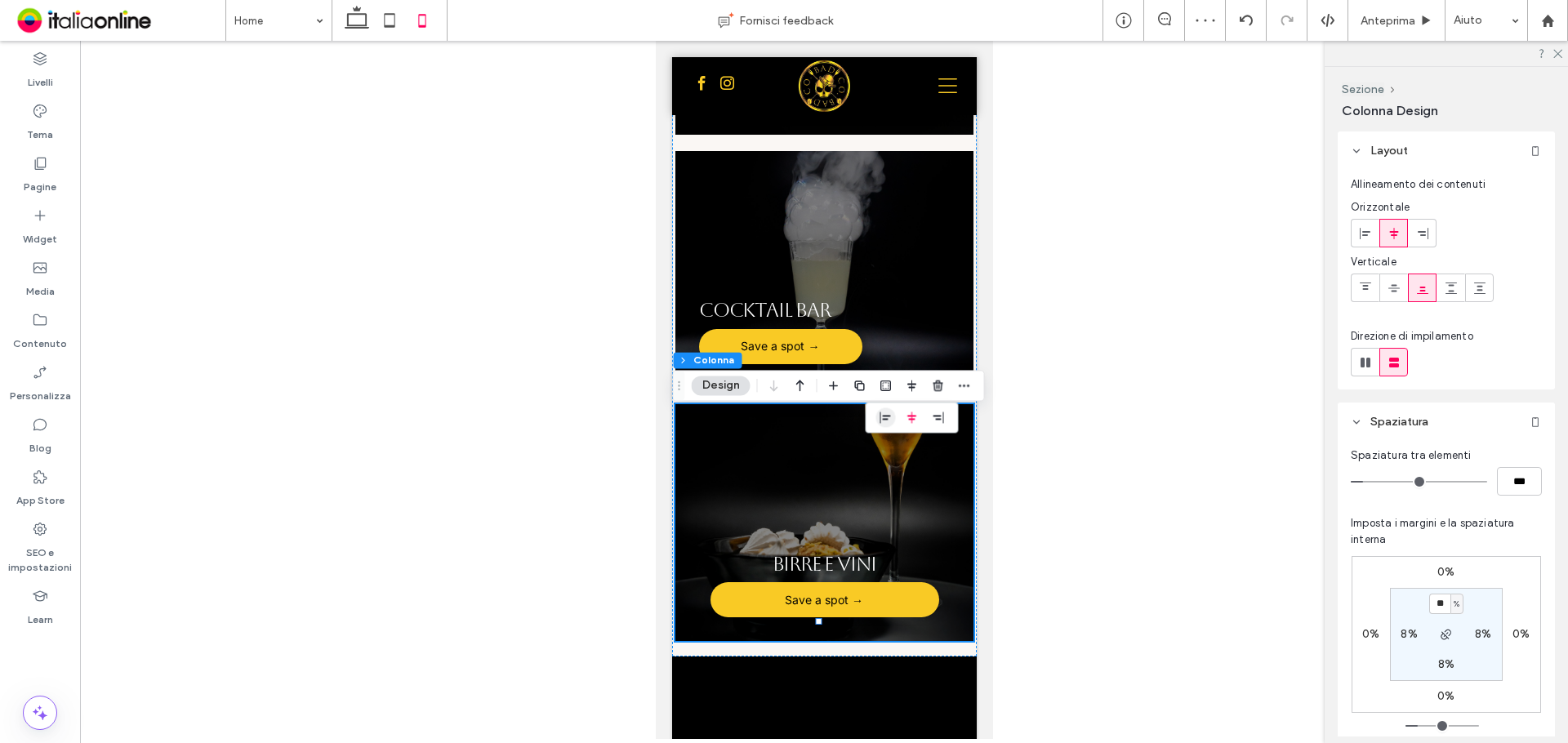 click 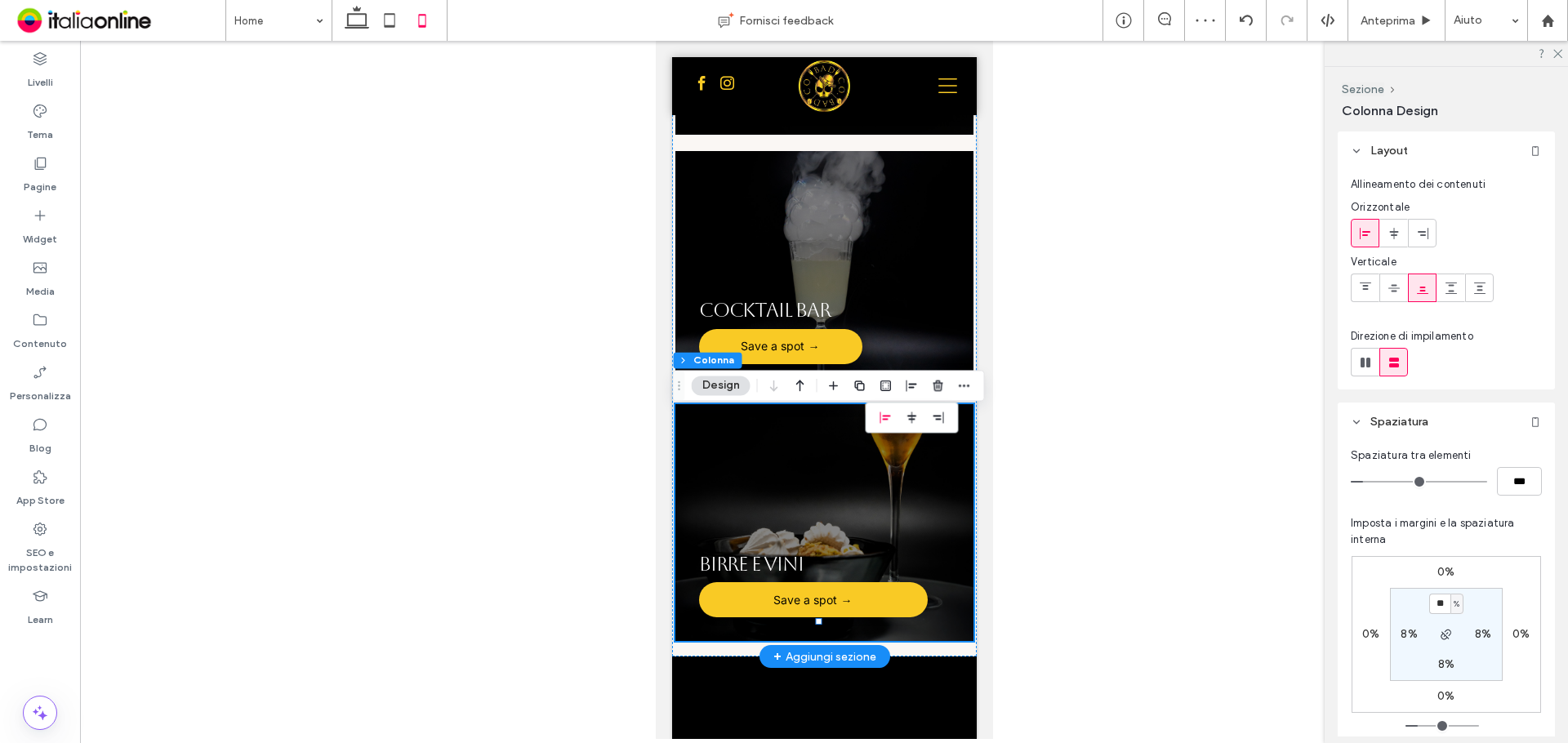 click on "BIRRE E VINI
Save a spot →" at bounding box center (824, 523) 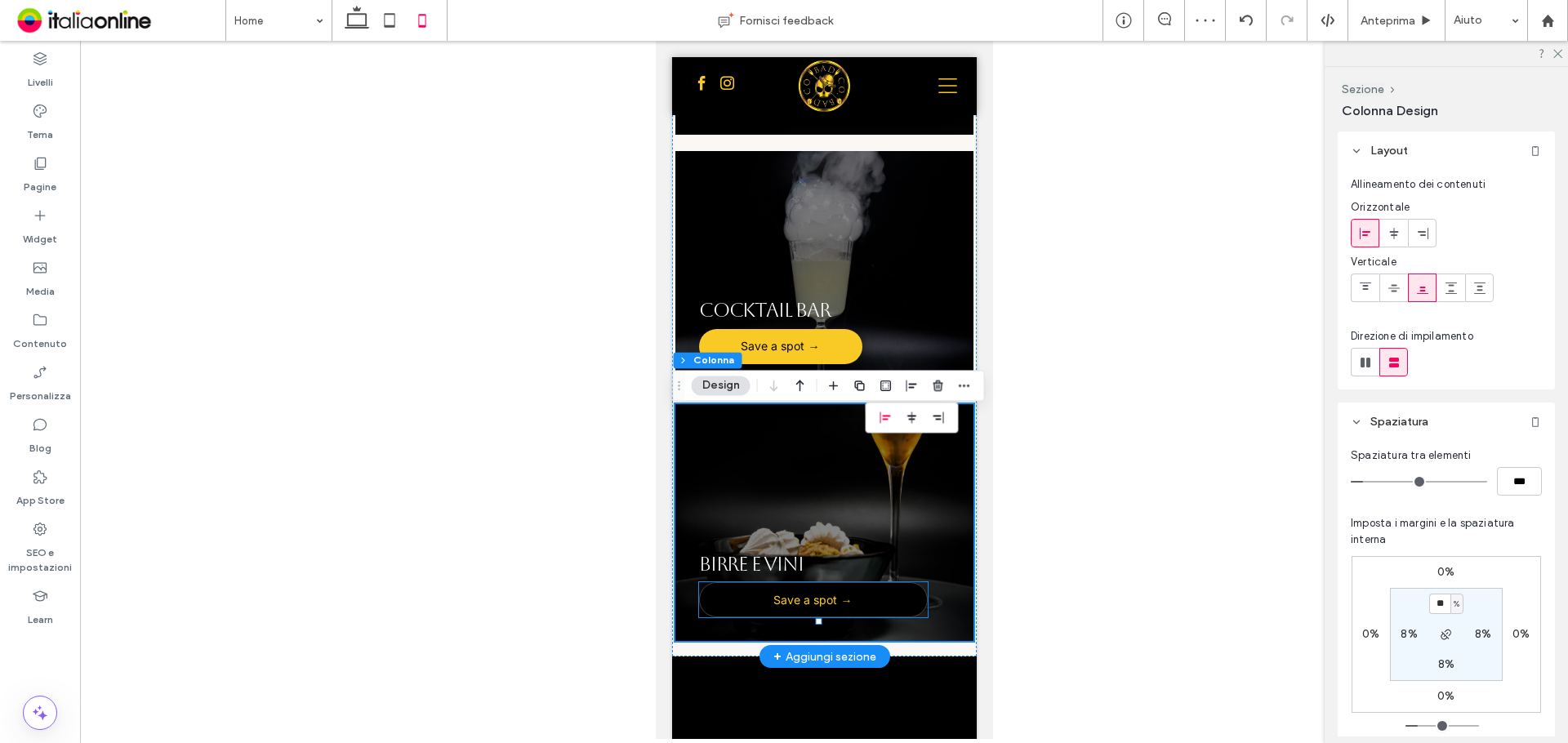 click on "Save a spot →" at bounding box center (813, 599) 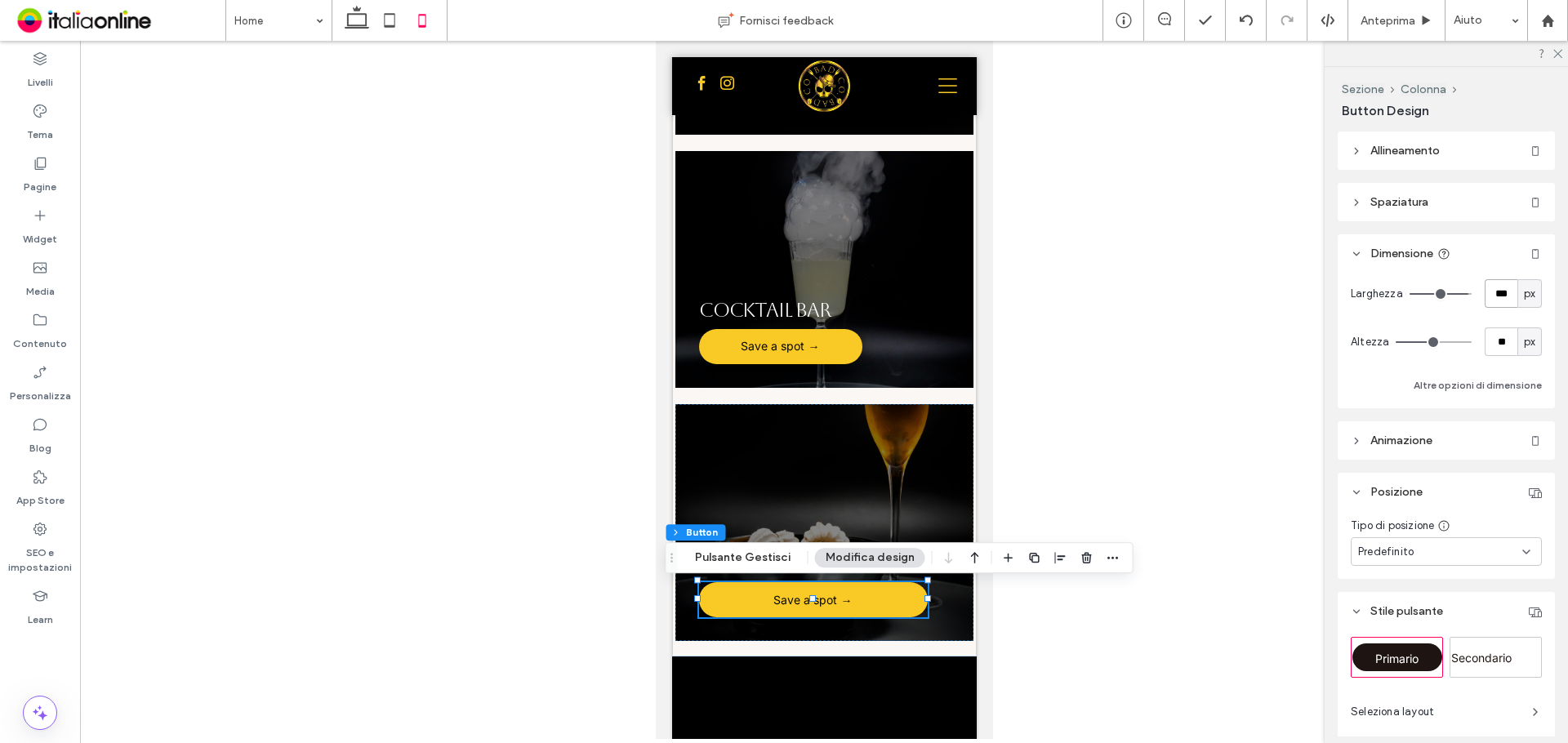 click on "***" at bounding box center (1501, 293) 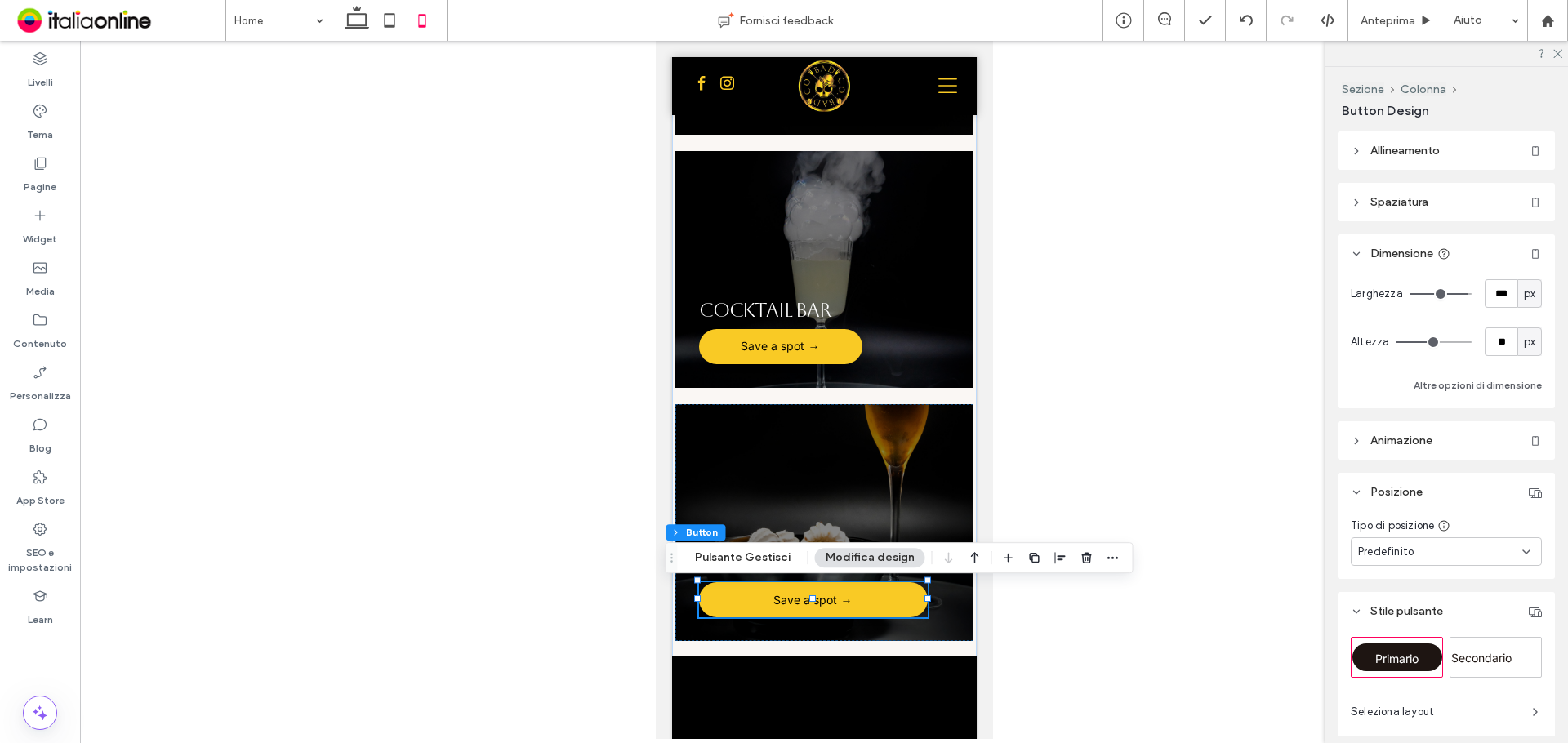 type on "***" 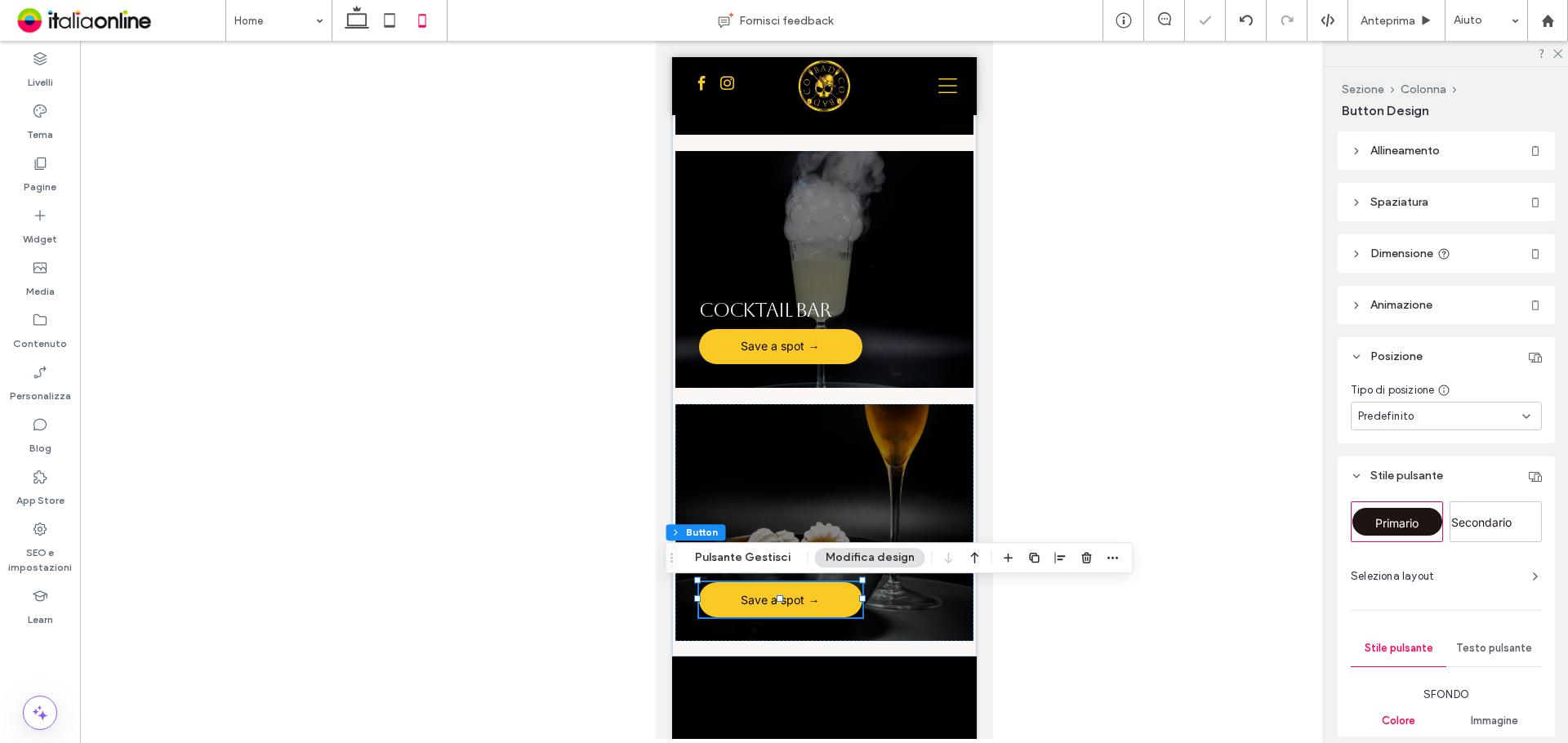 click at bounding box center (824, 389) 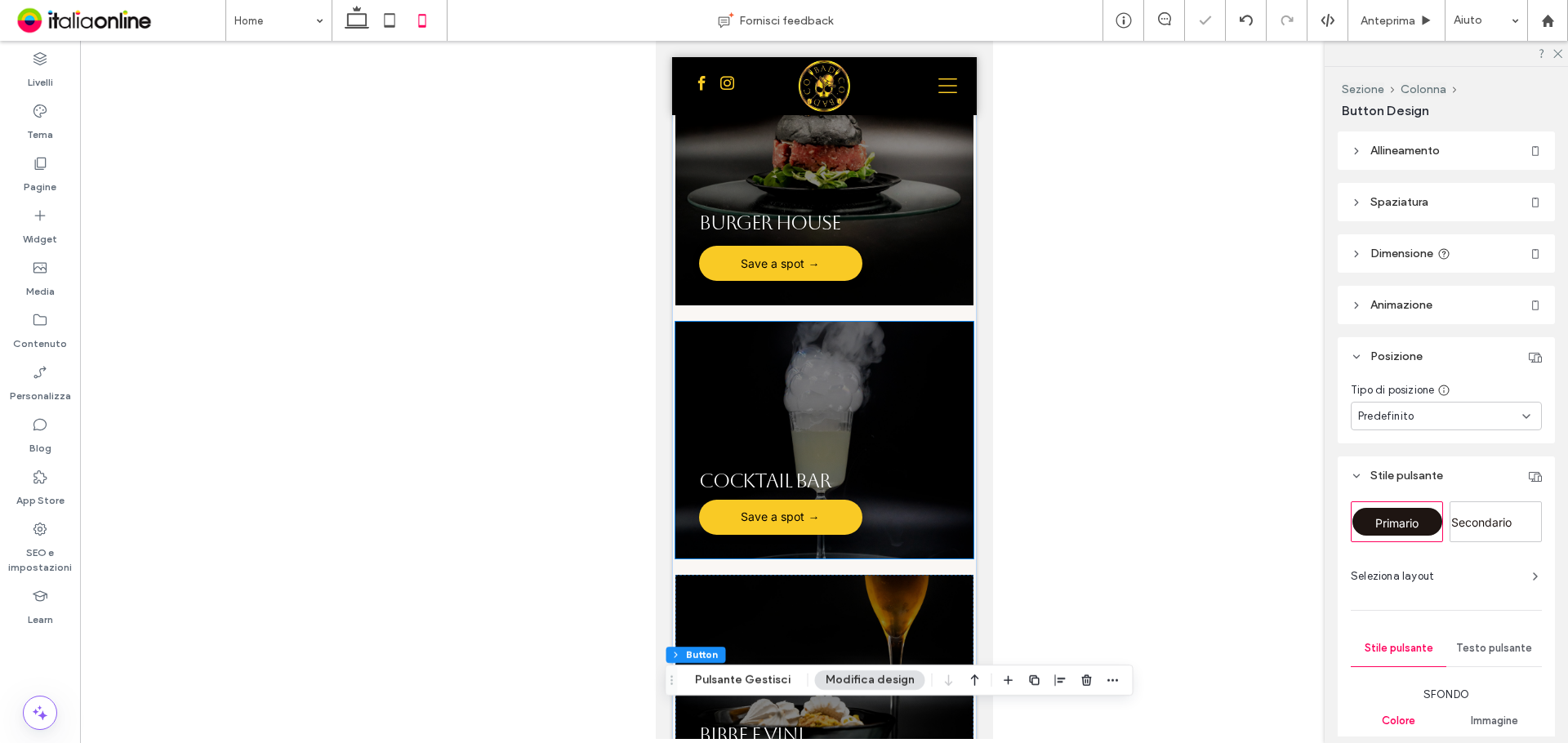 scroll, scrollTop: 1143, scrollLeft: 0, axis: vertical 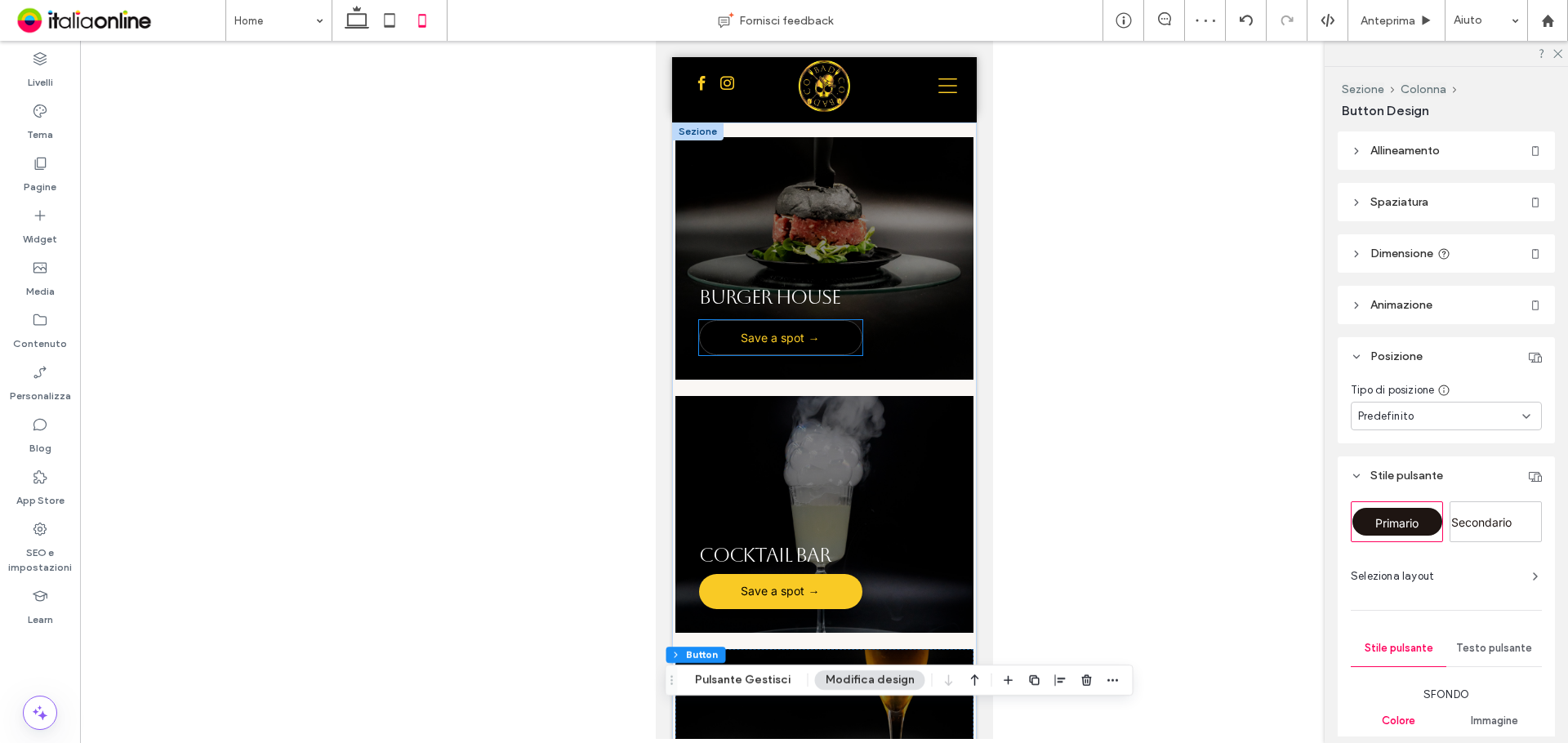 click on "Save a spot →" at bounding box center (779, 338) 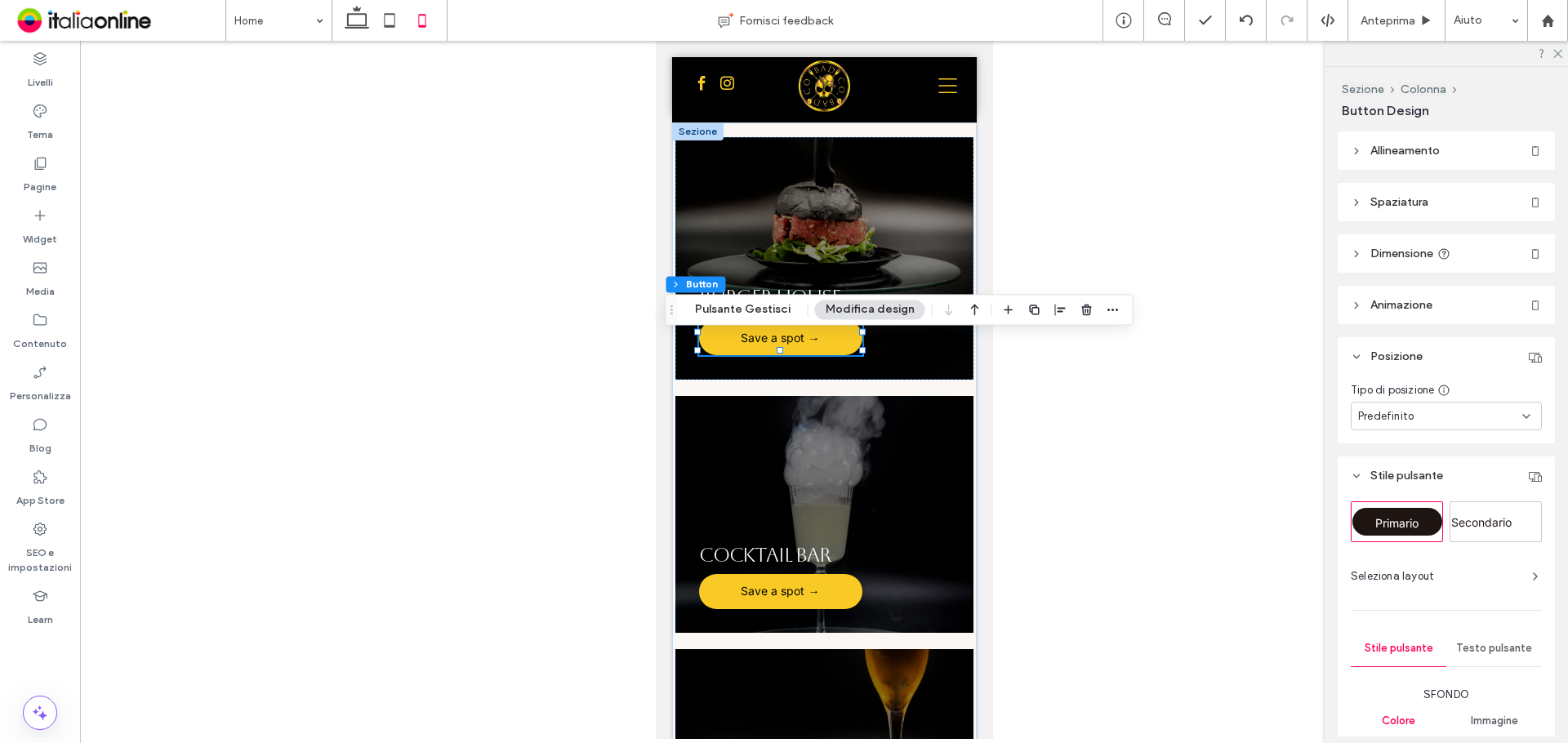 click on "Spaziatura" at bounding box center [1446, 202] 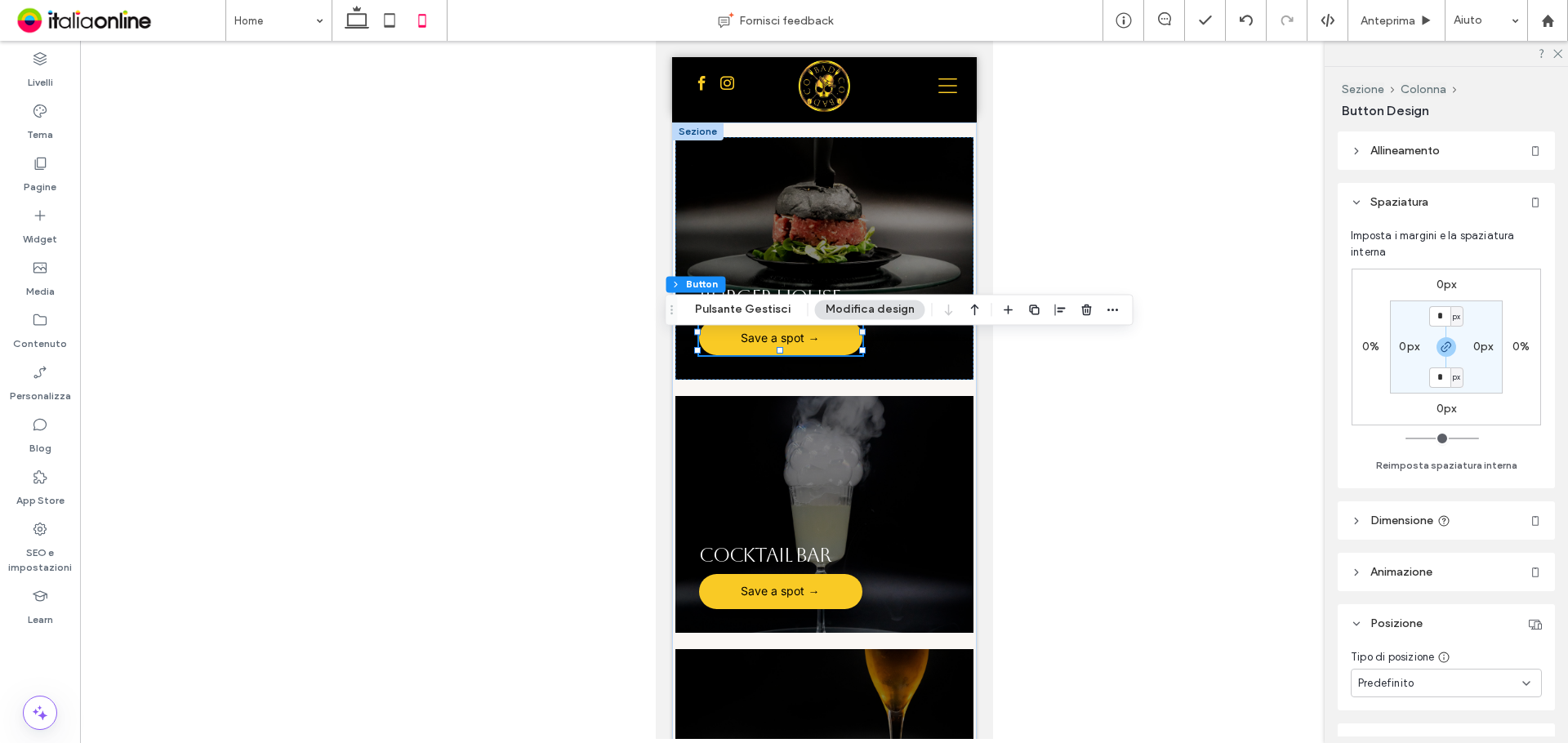 click on "Spaziatura" at bounding box center [1399, 202] 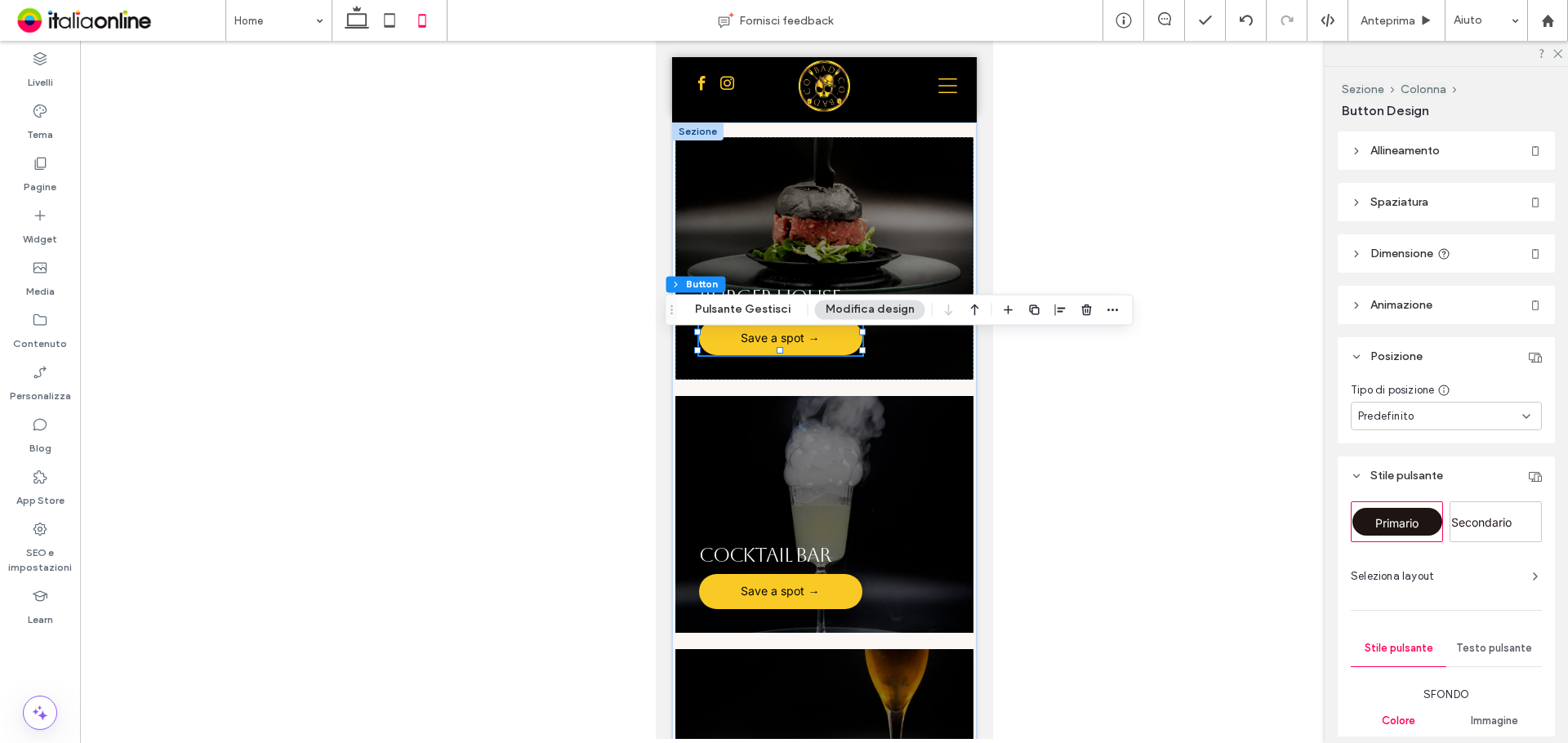 click on "Dimensione" at bounding box center [1401, 253] 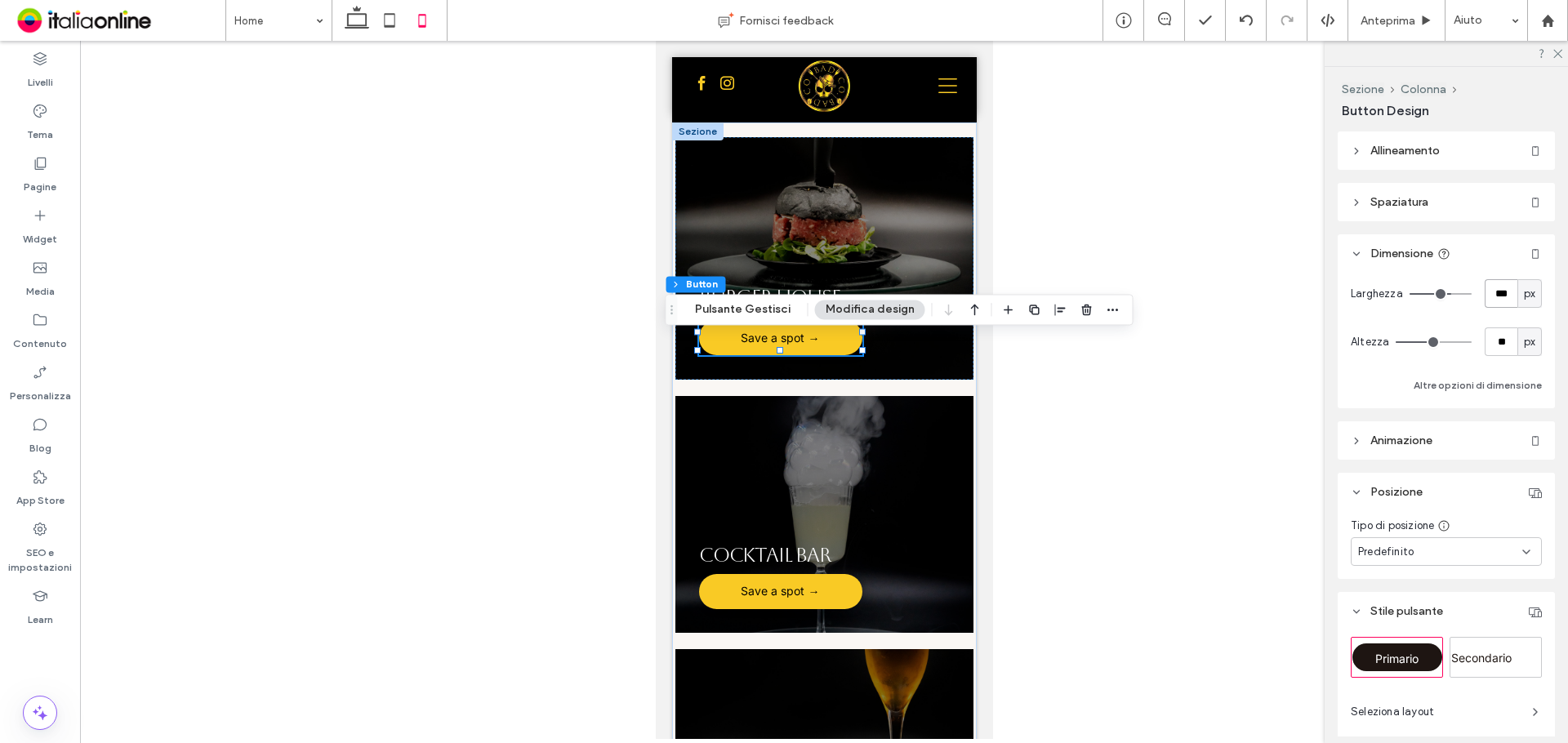 click on "***" at bounding box center [1501, 293] 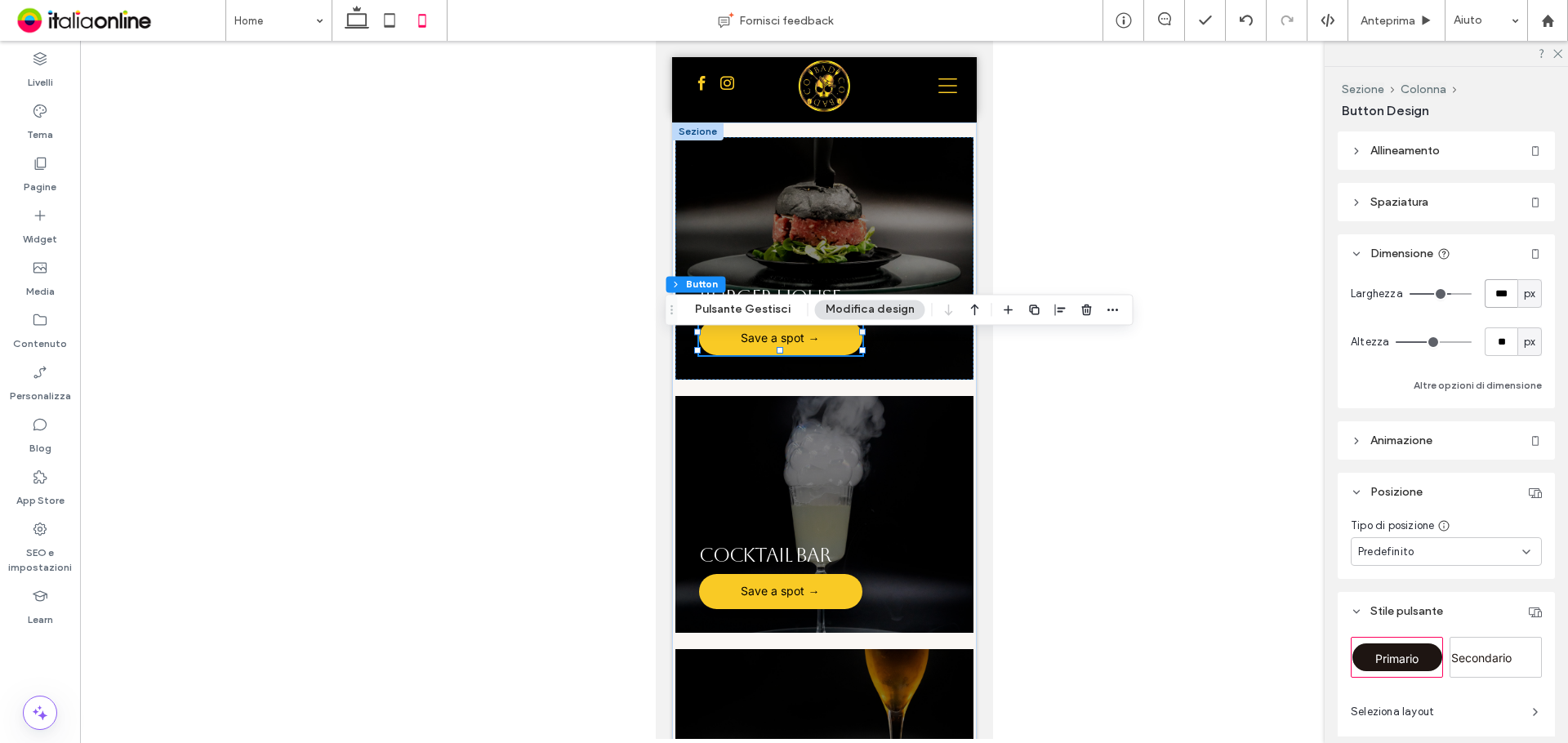 type on "***" 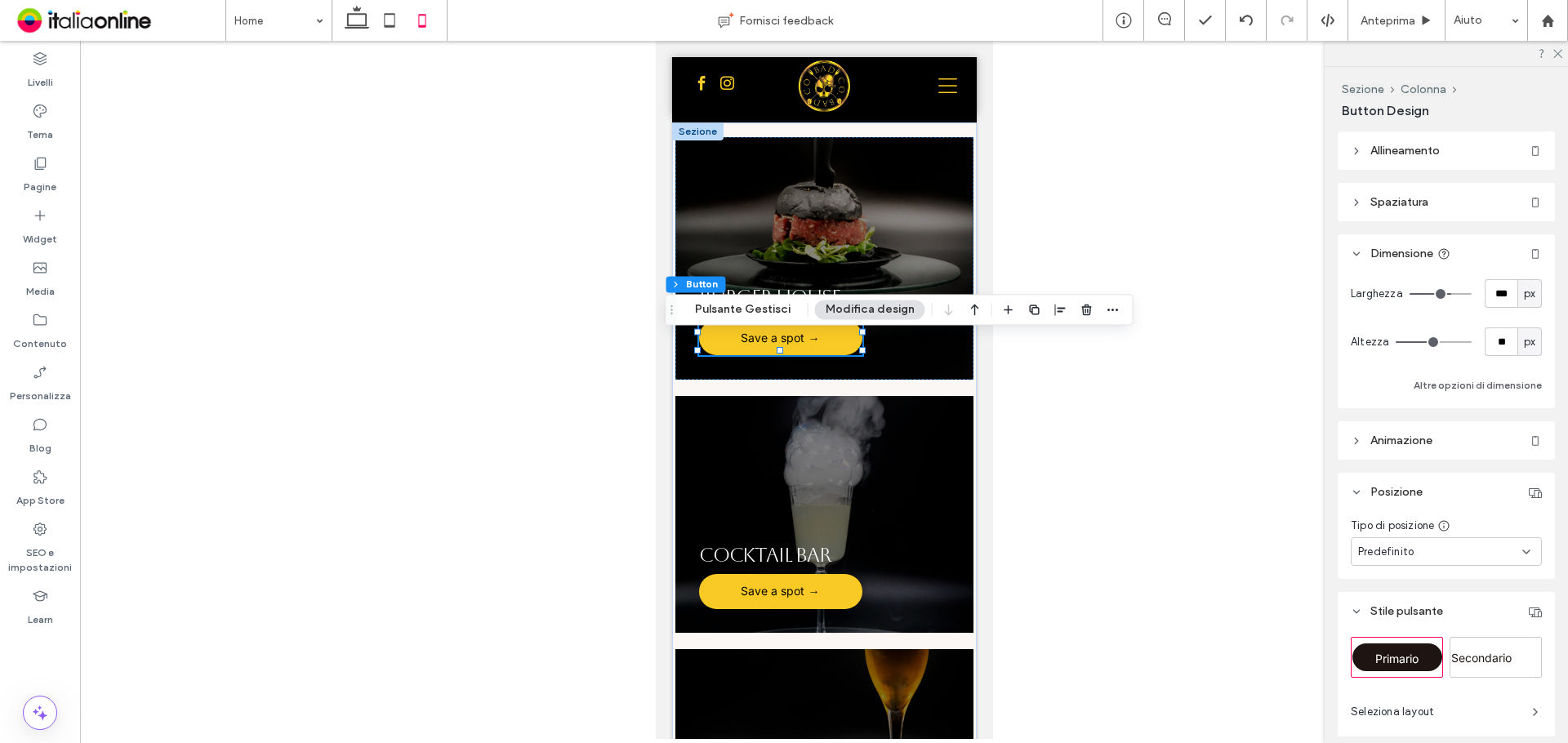 type on "***" 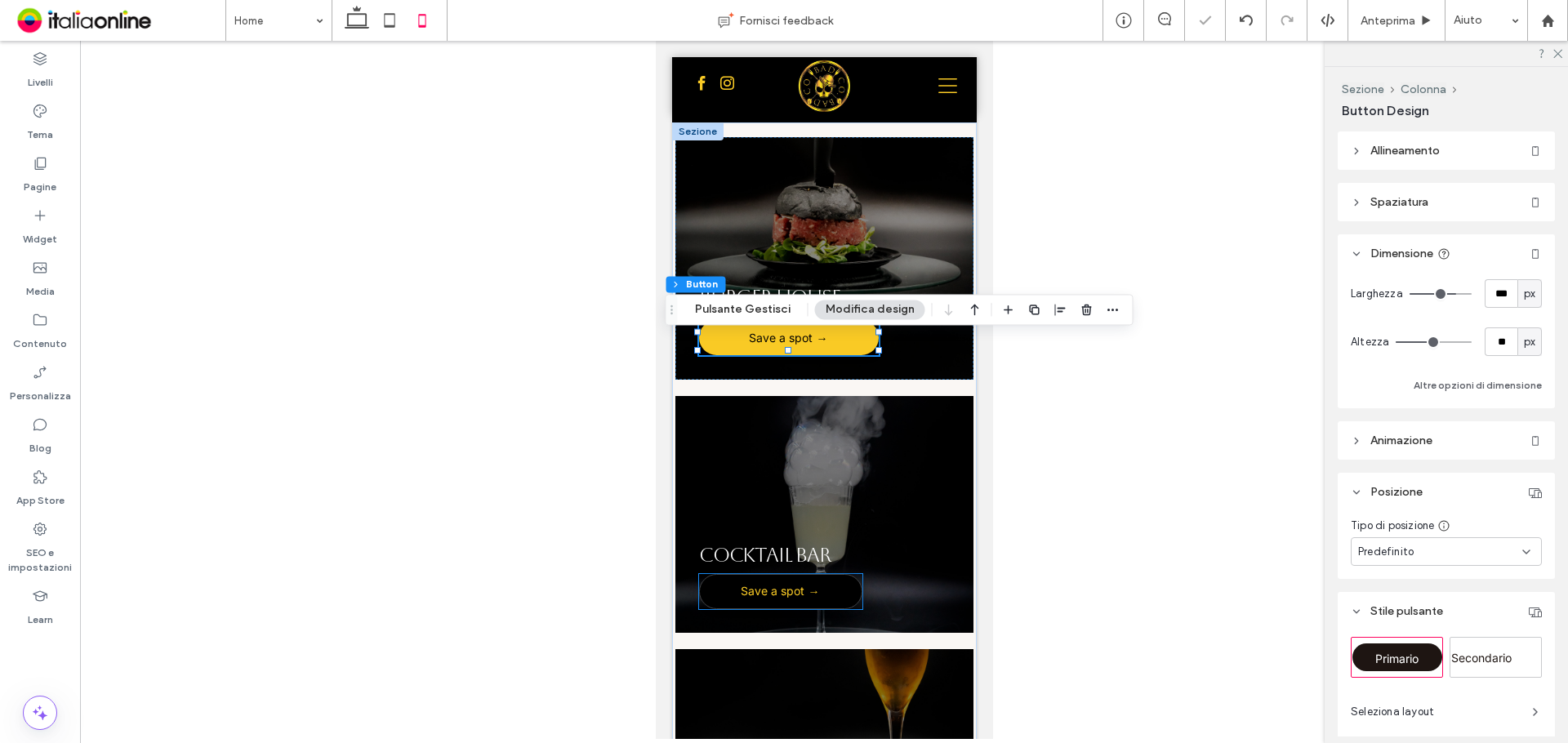 click on "Save a spot →" at bounding box center [779, 591] 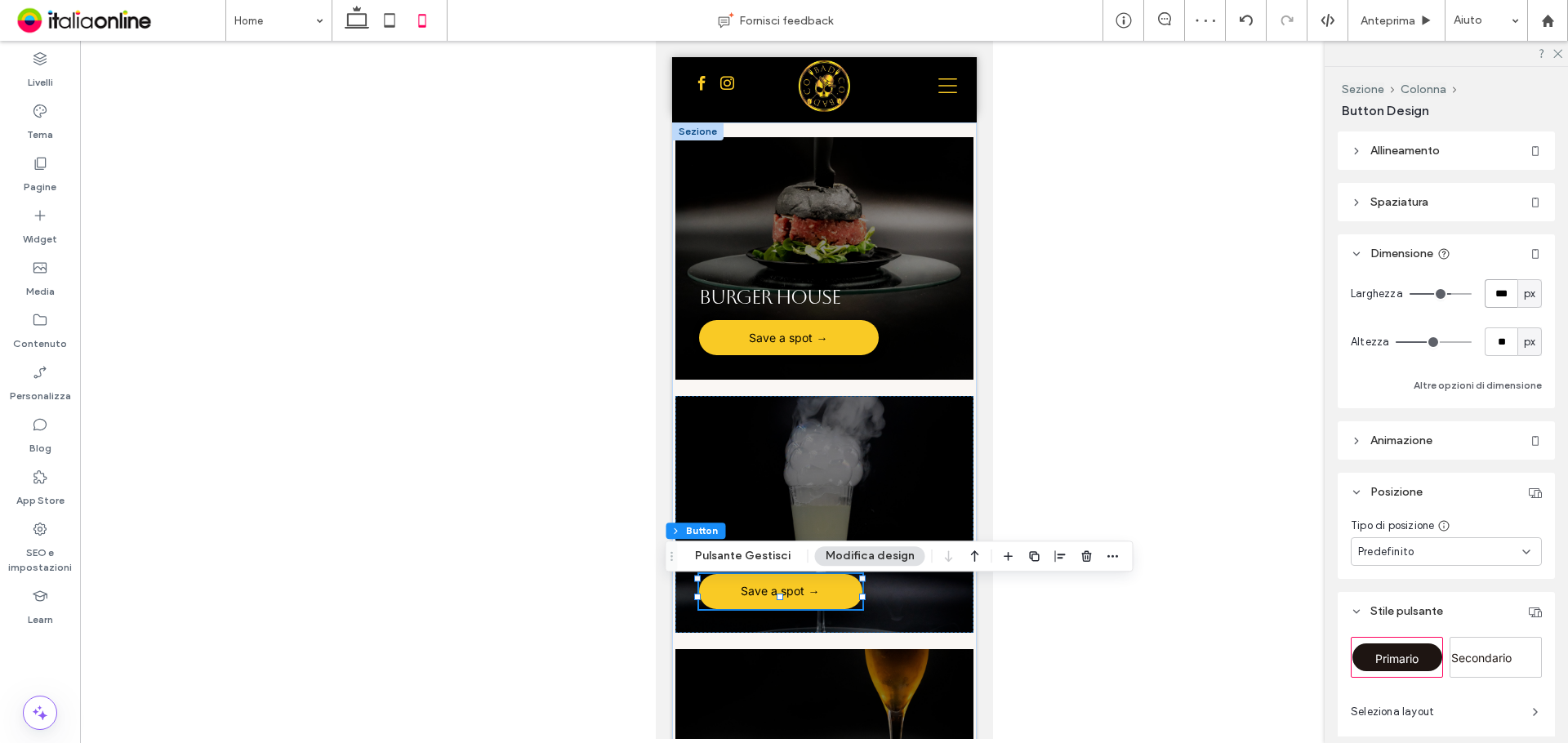 click on "***" at bounding box center (1501, 293) 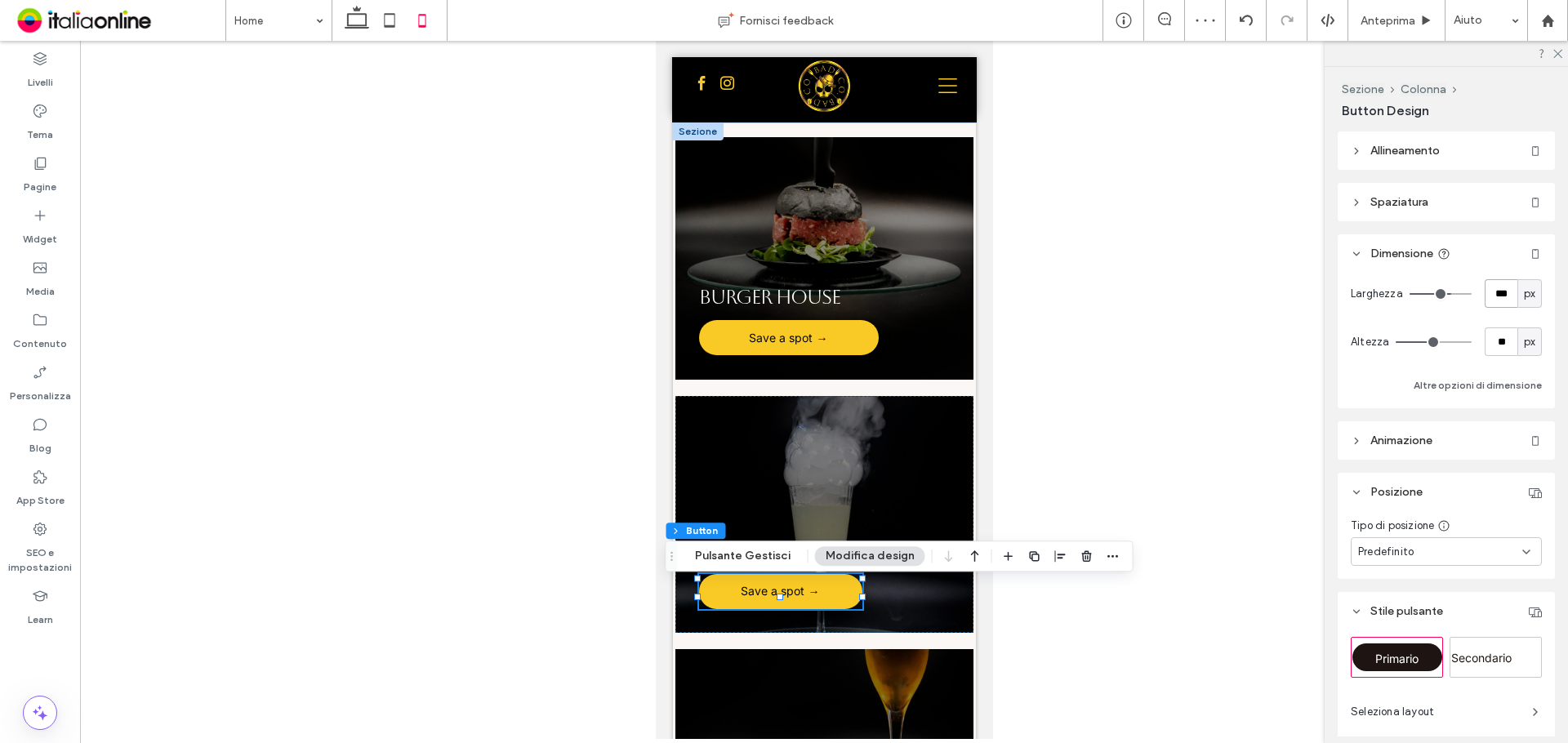 type on "***" 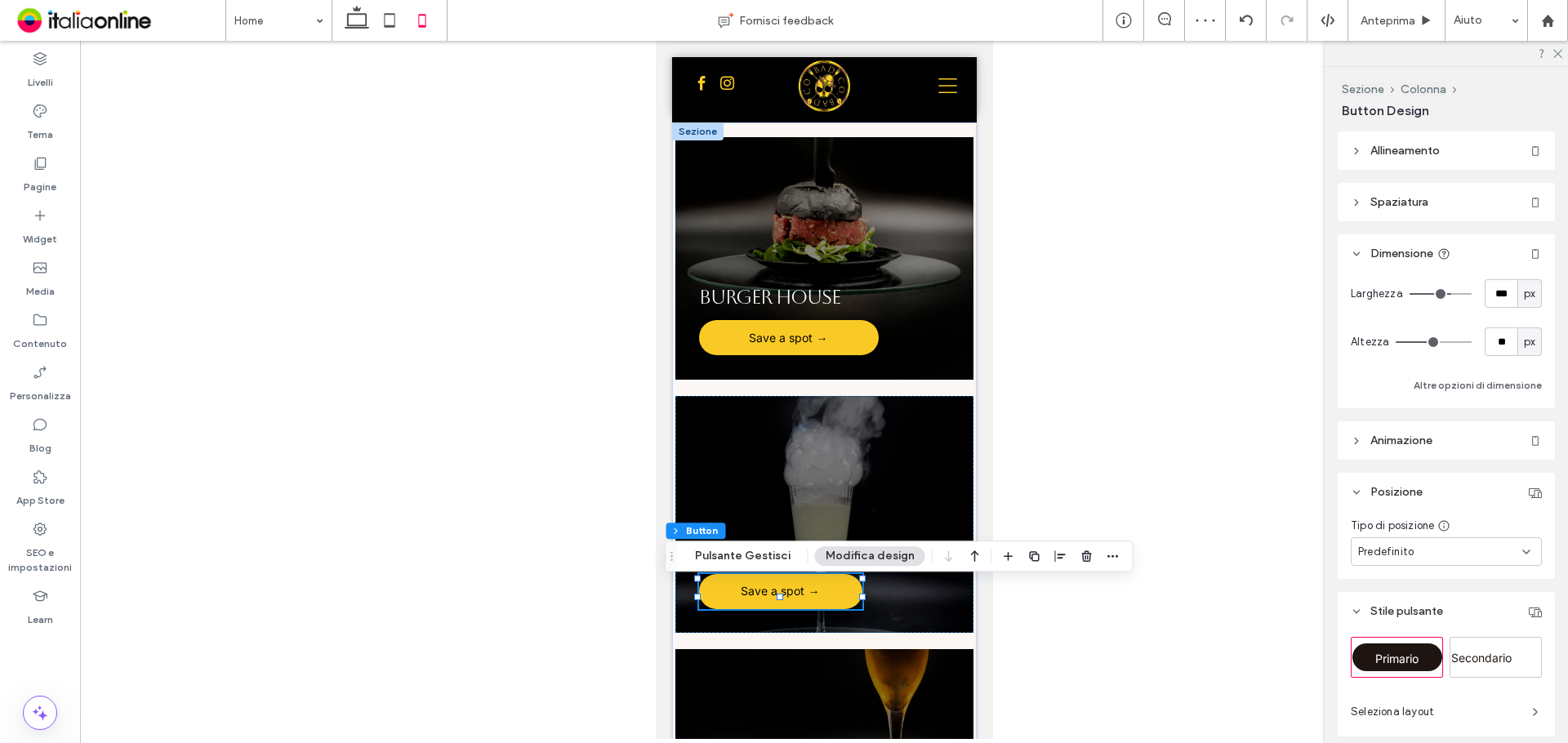 type on "***" 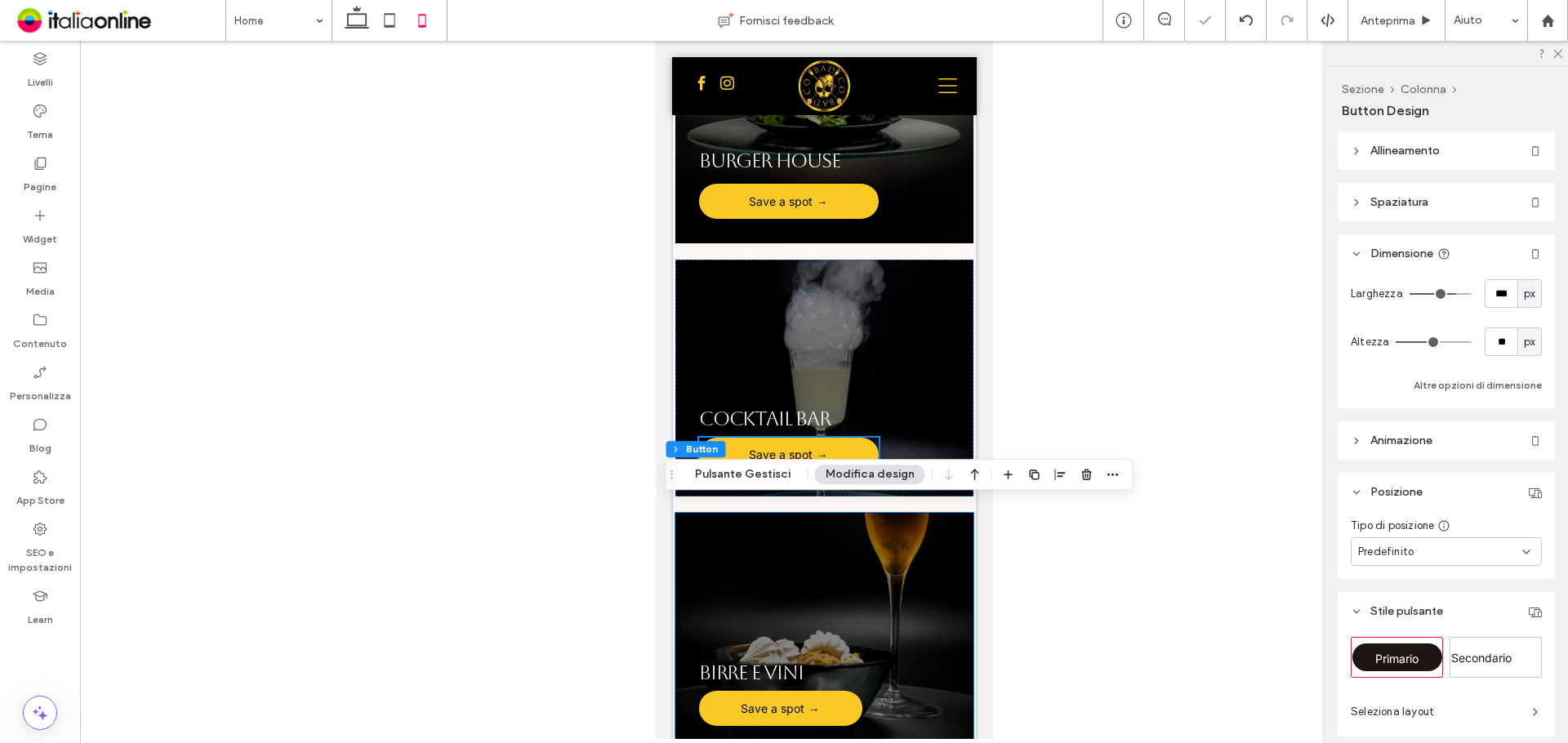 scroll, scrollTop: 1306, scrollLeft: 0, axis: vertical 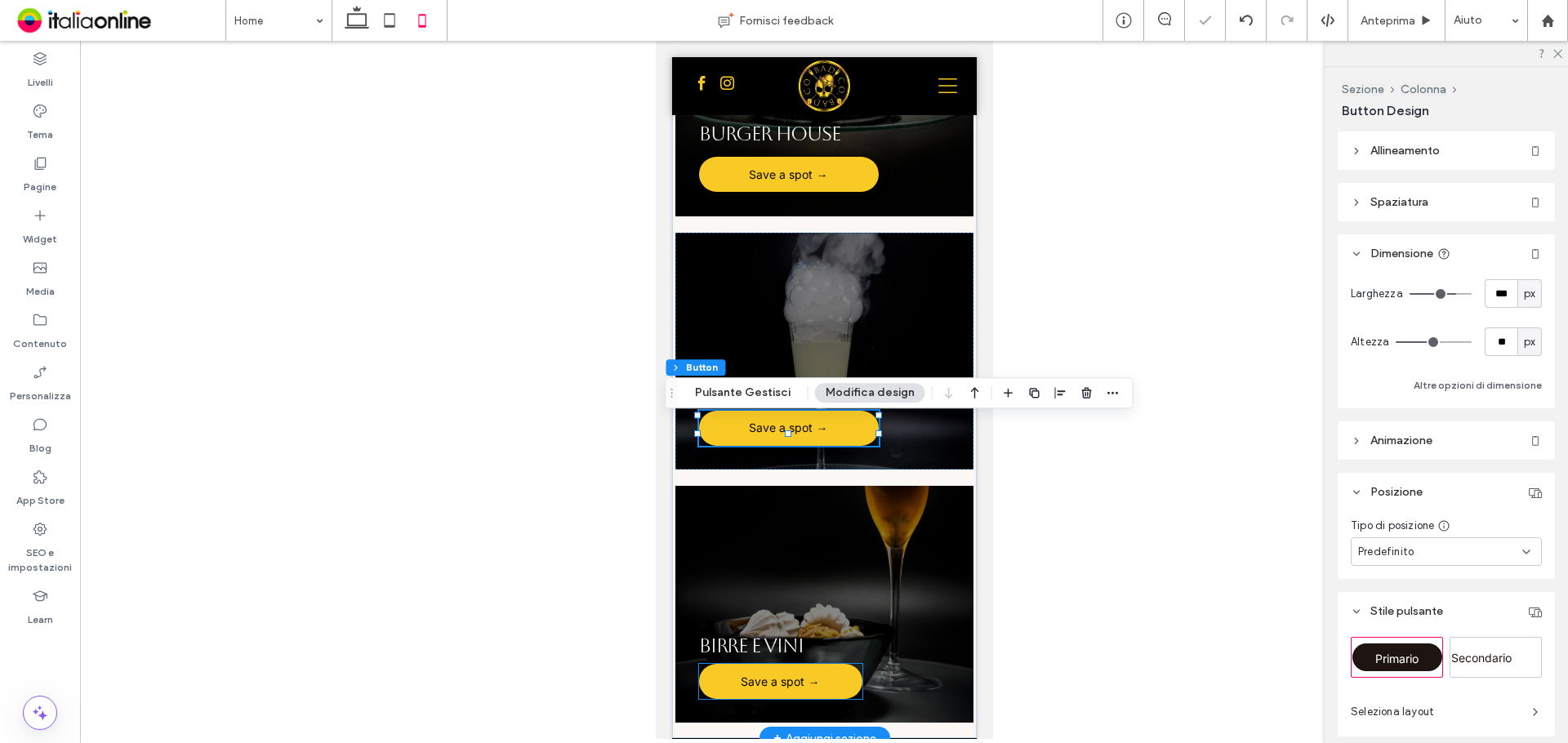 drag, startPoint x: 782, startPoint y: 685, endPoint x: 791, endPoint y: 679, distance: 10.816654 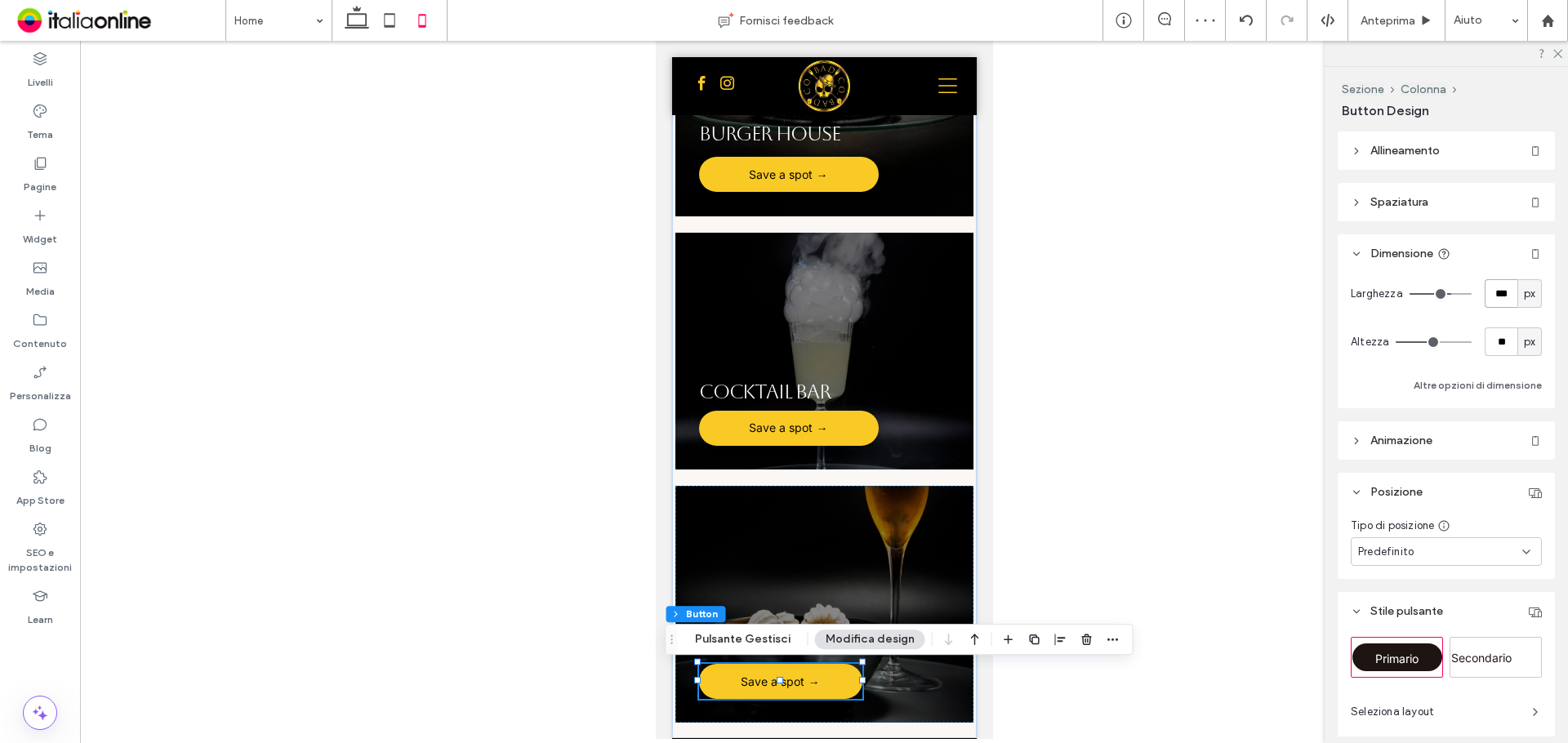 click on "***" at bounding box center [1501, 293] 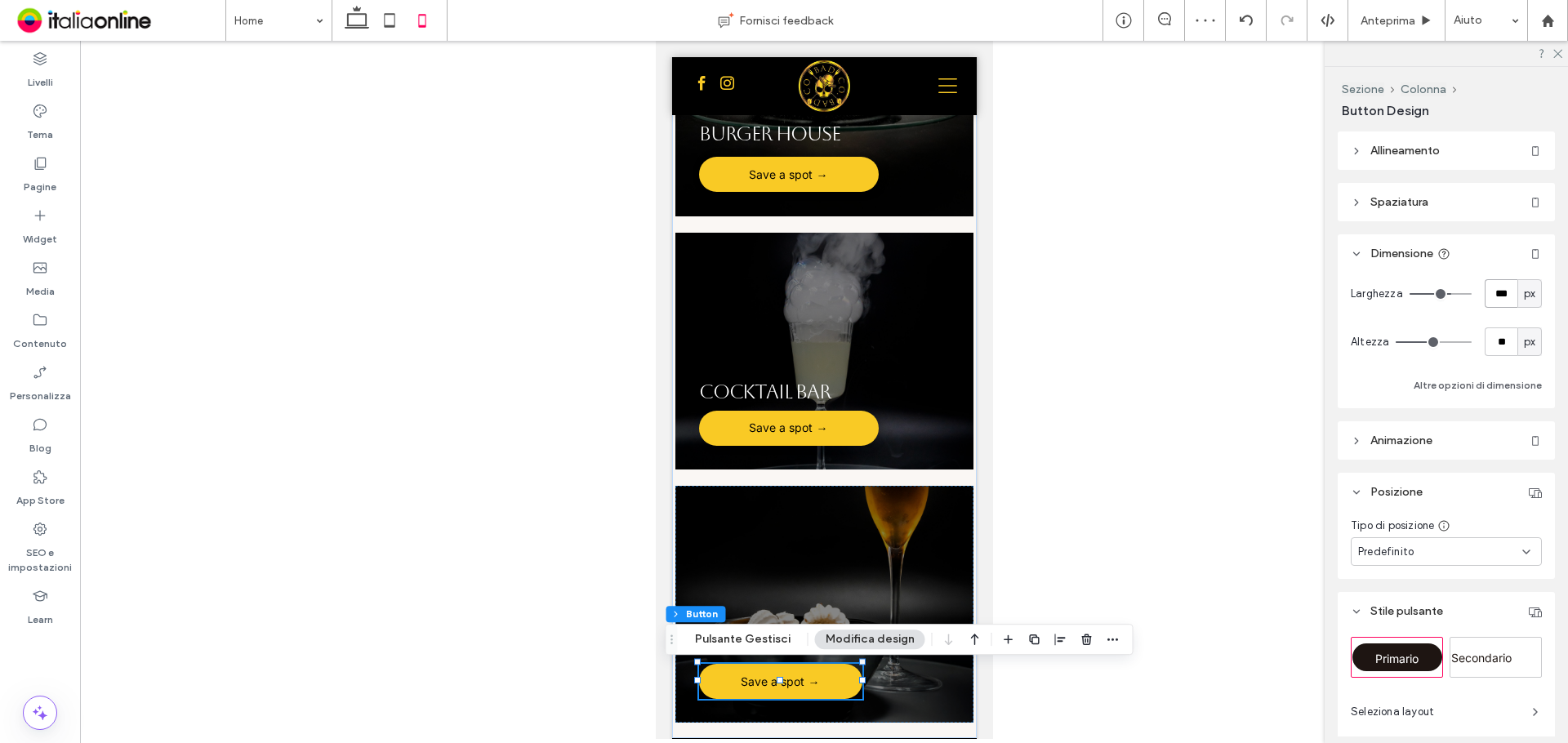 click on "***" at bounding box center (1501, 293) 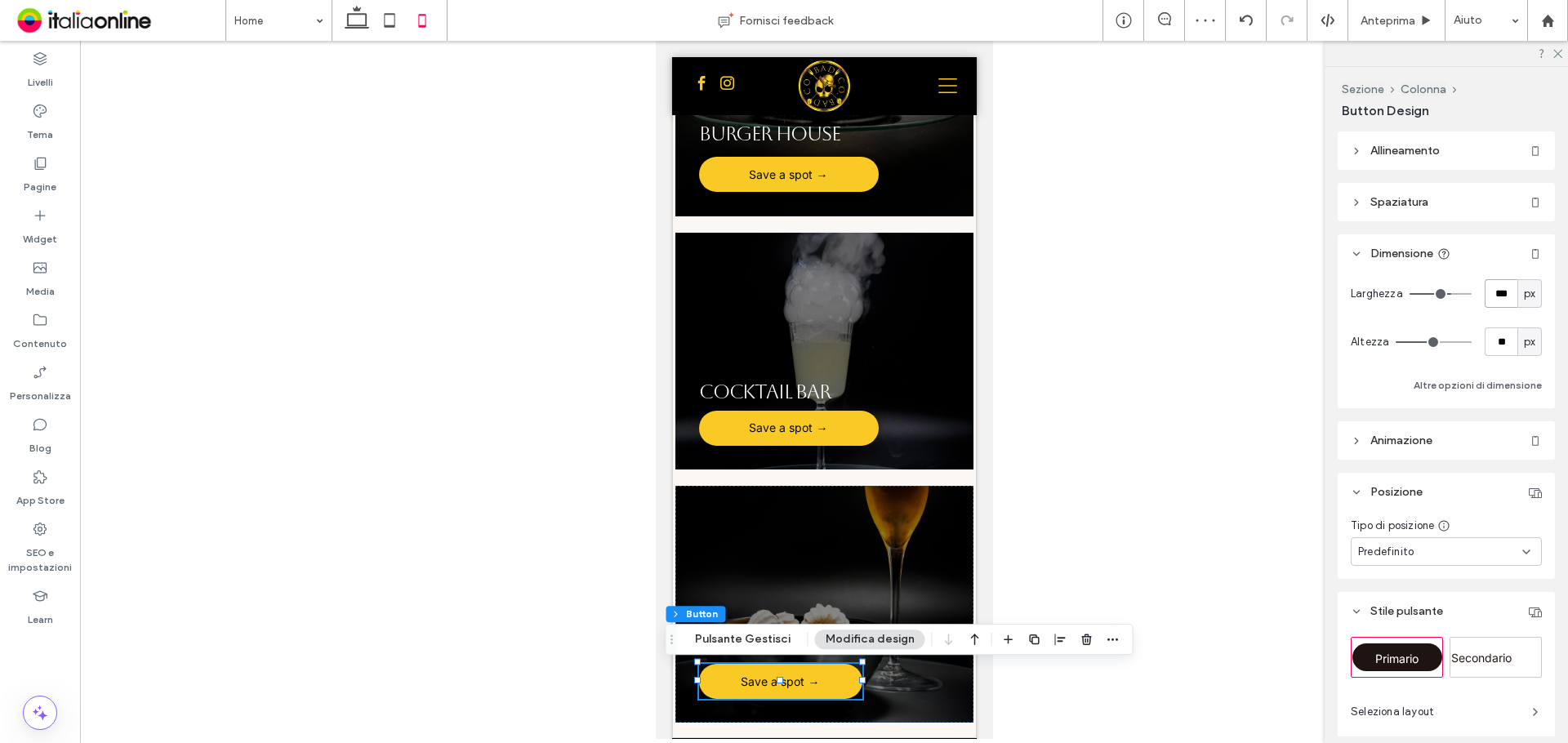 type on "***" 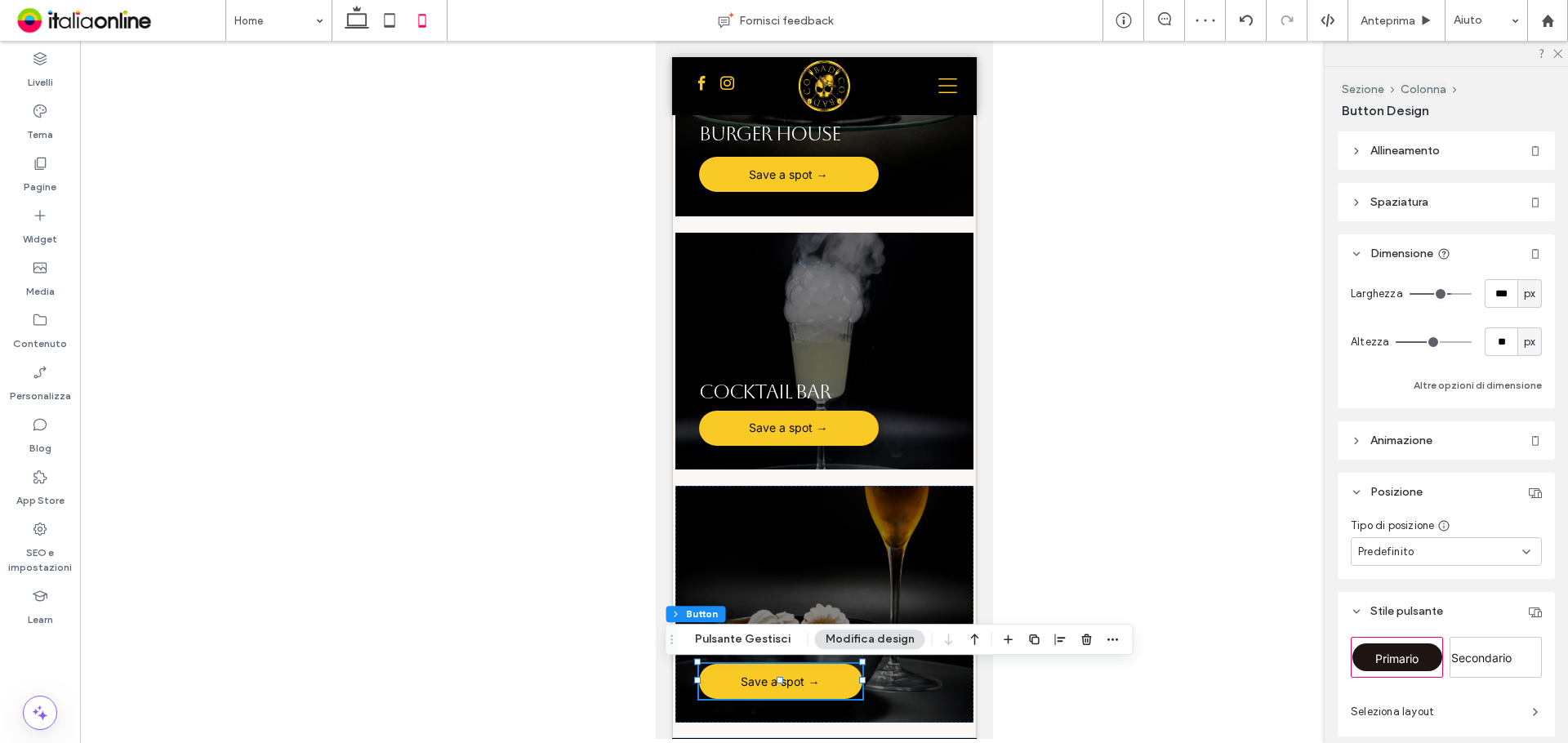 type on "***" 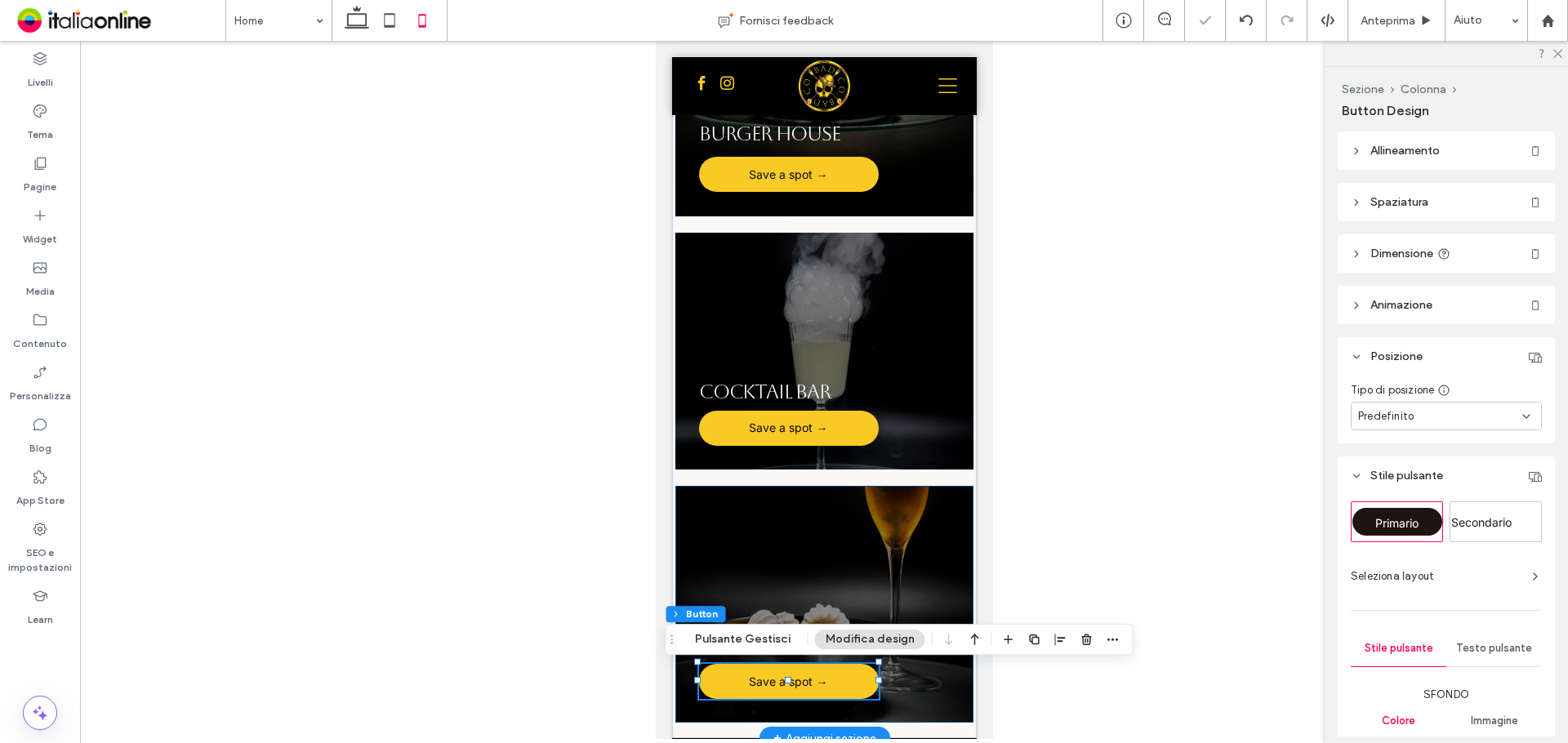 click on "BIRRE E VINI
Save a spot →" at bounding box center (824, 604) 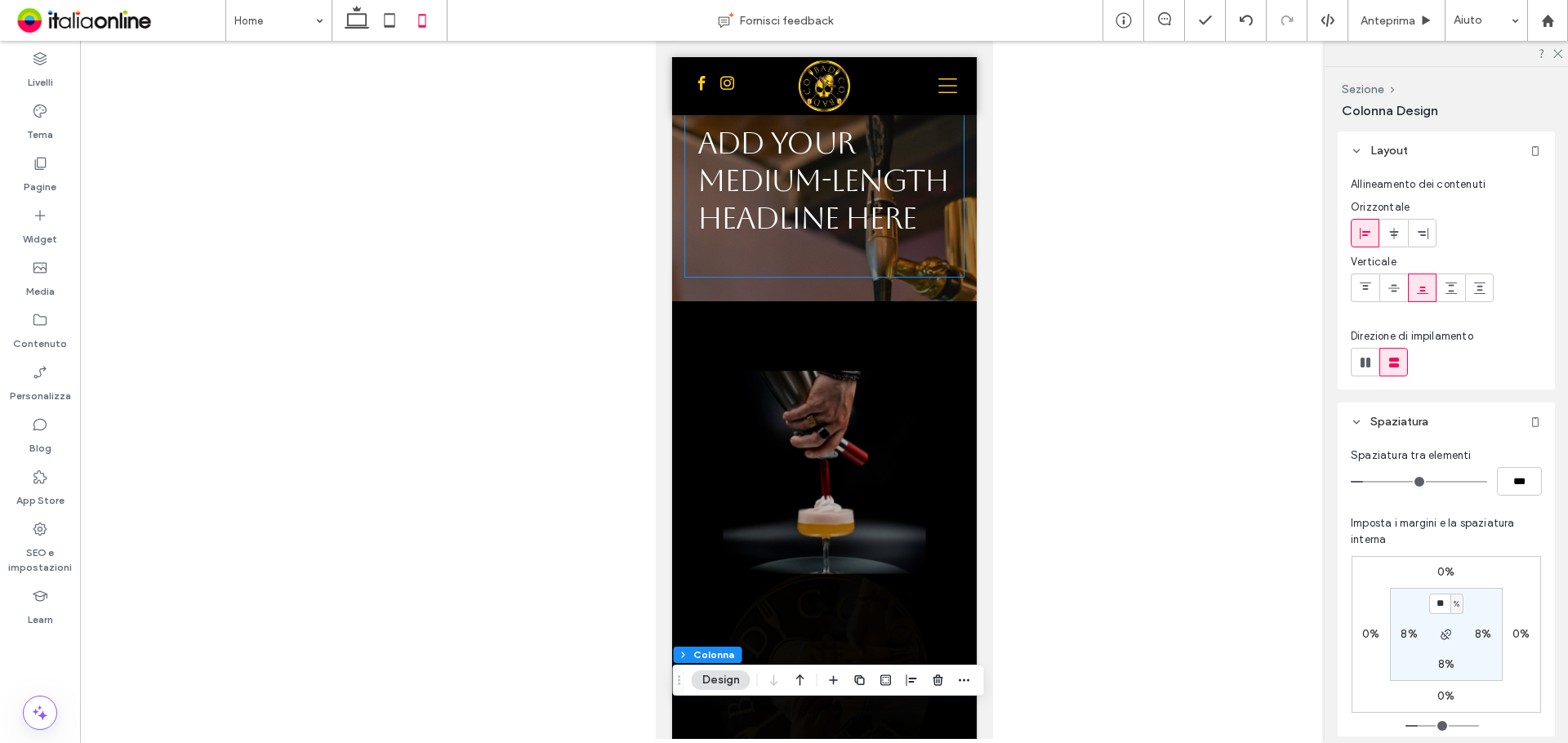 scroll, scrollTop: 0, scrollLeft: 0, axis: both 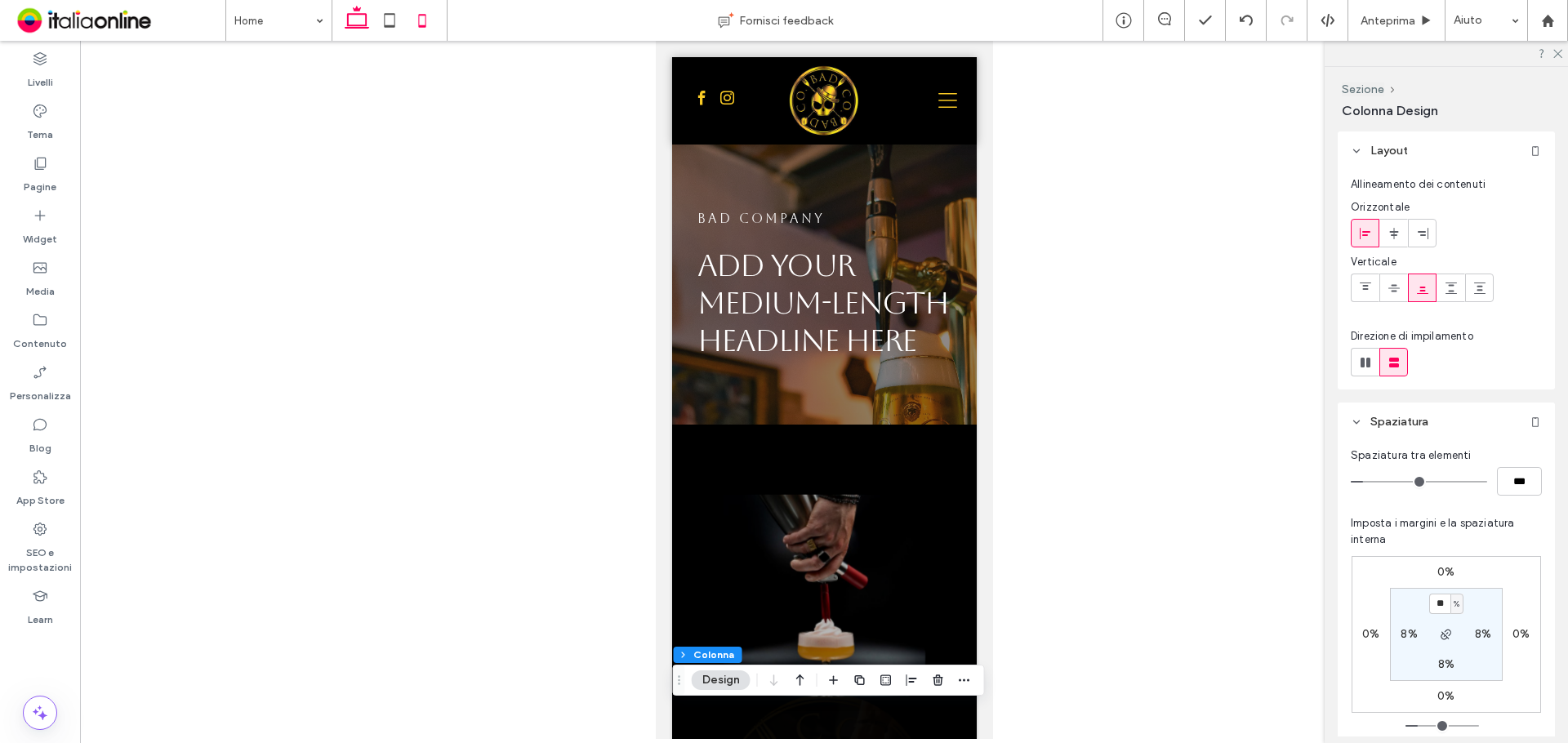 click 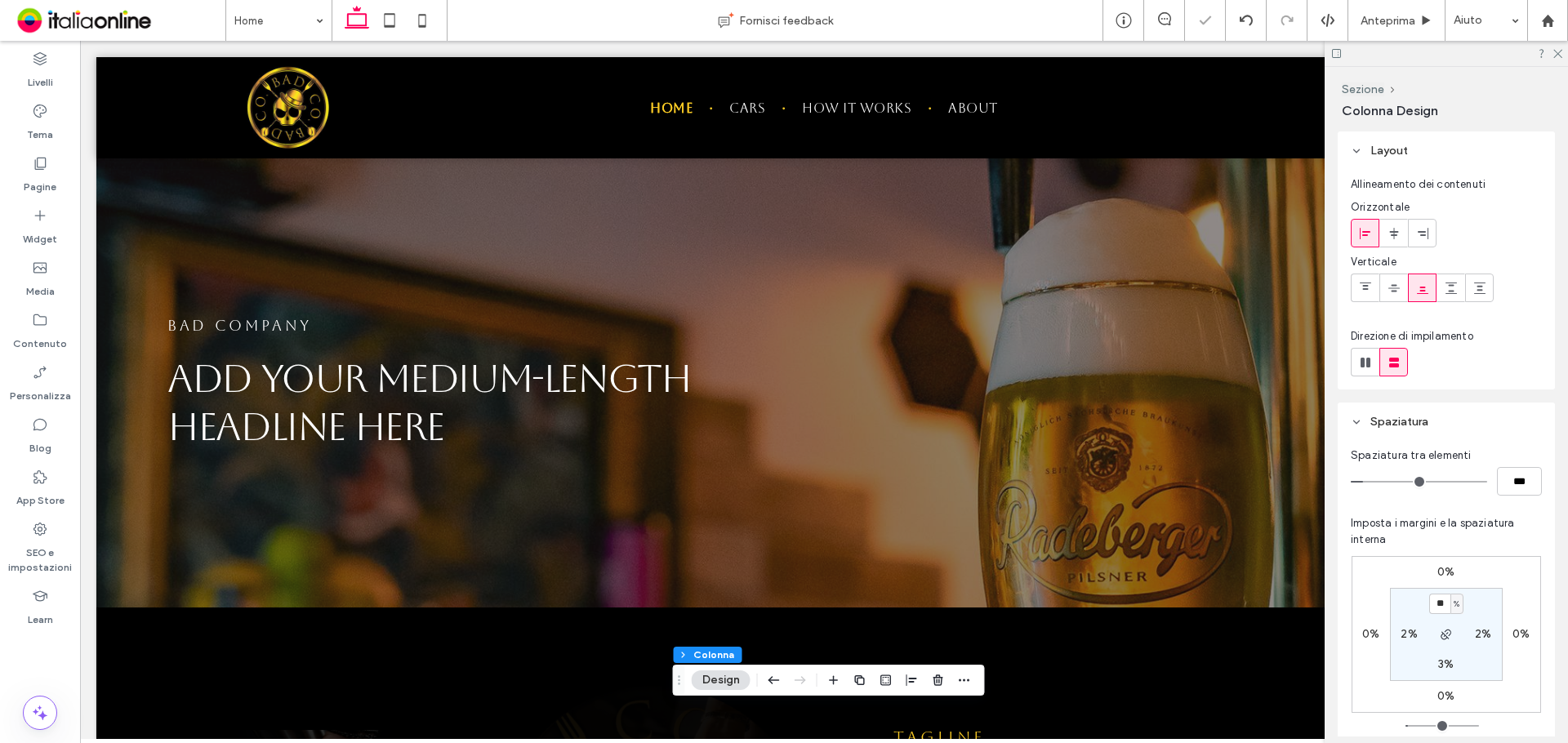 type on "**" 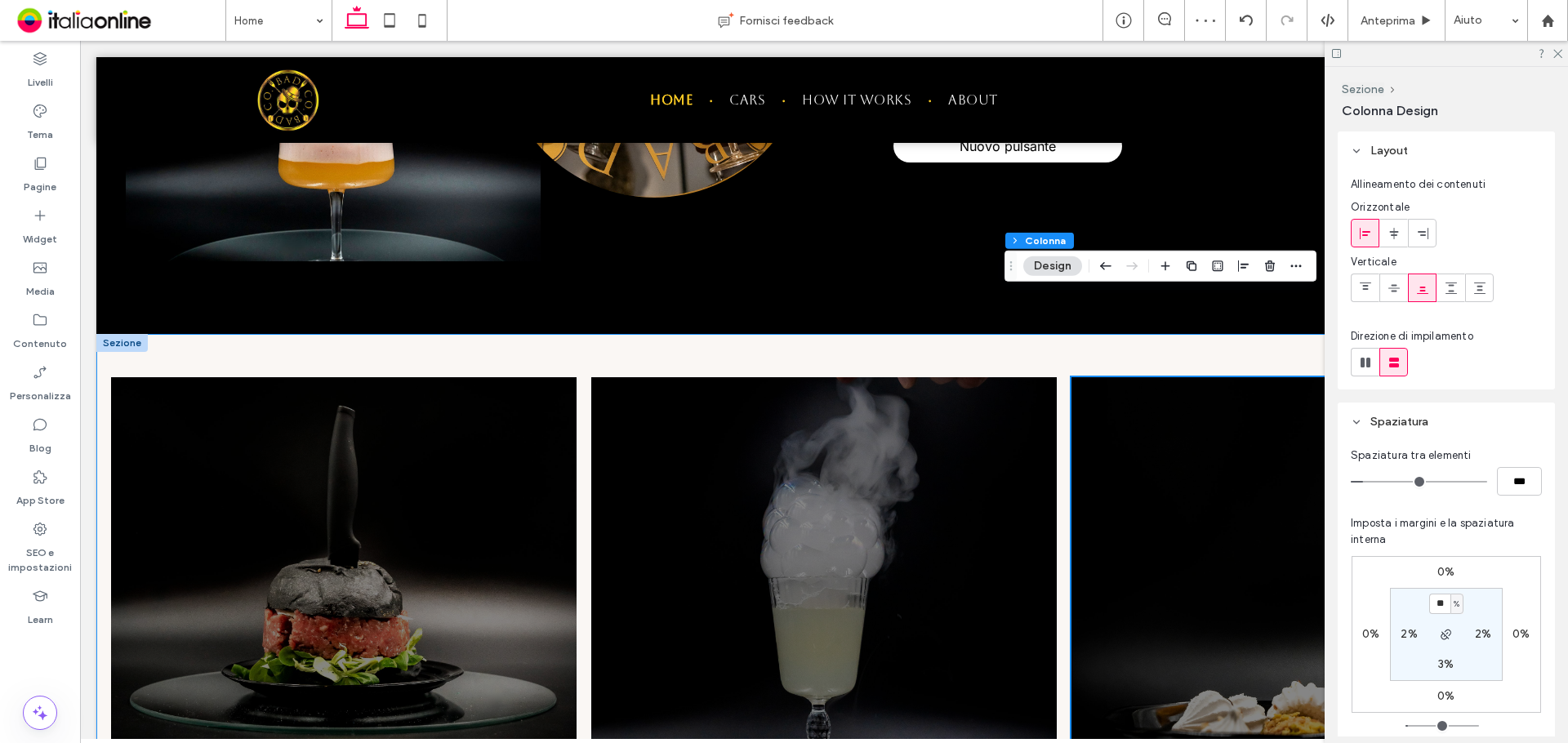 scroll, scrollTop: 883, scrollLeft: 0, axis: vertical 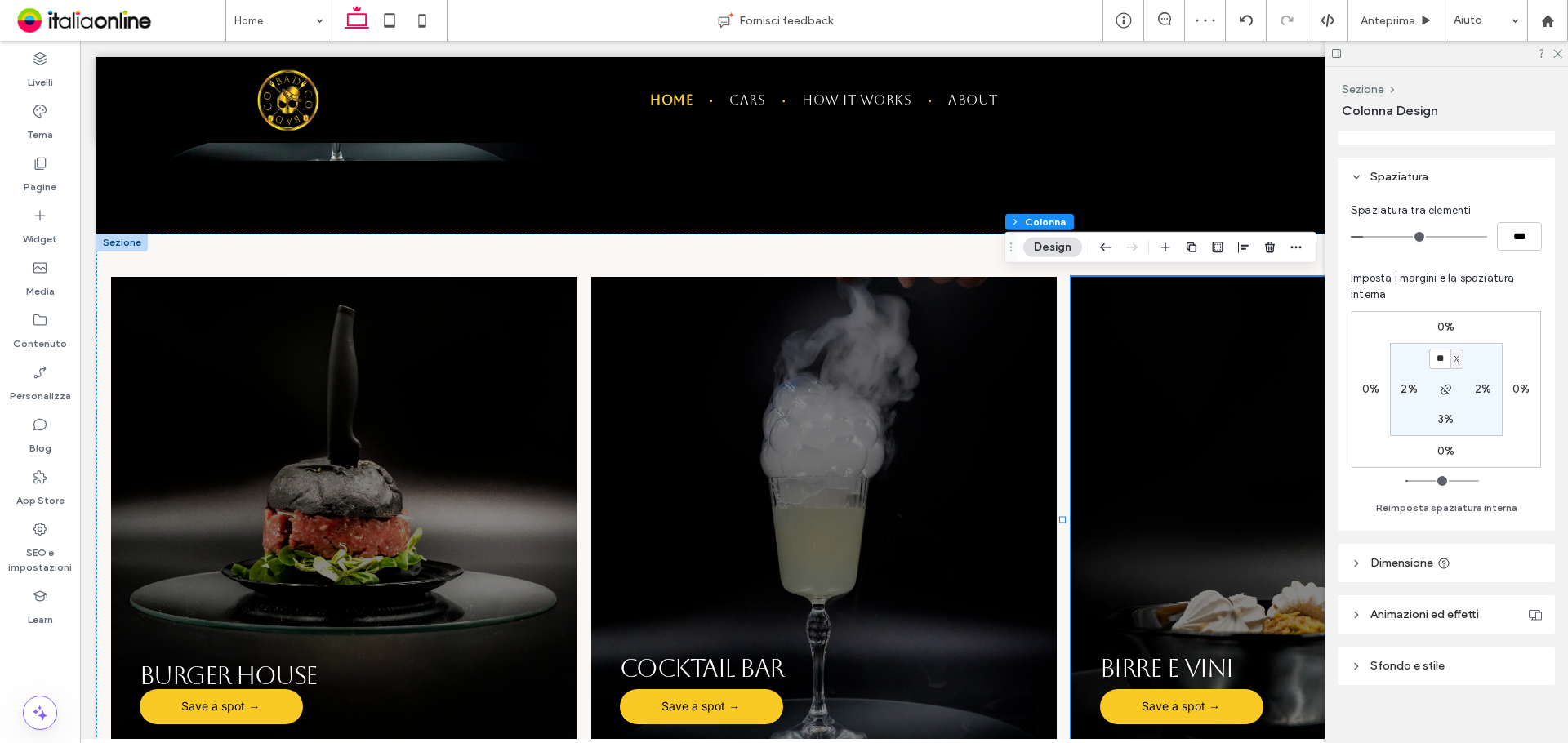 click at bounding box center (1446, 53) 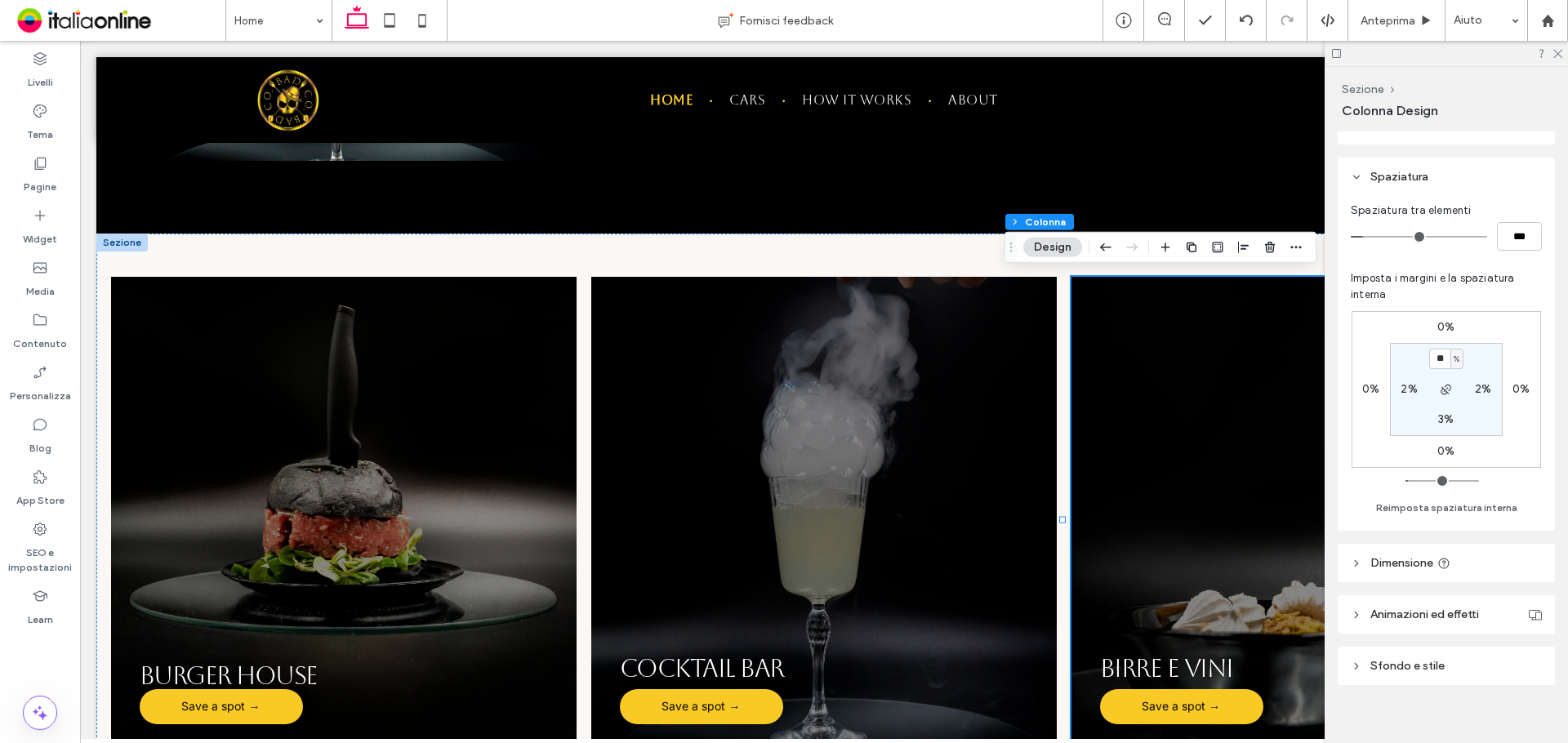 drag, startPoint x: 1557, startPoint y: 54, endPoint x: 1498, endPoint y: 56, distance: 59.033889 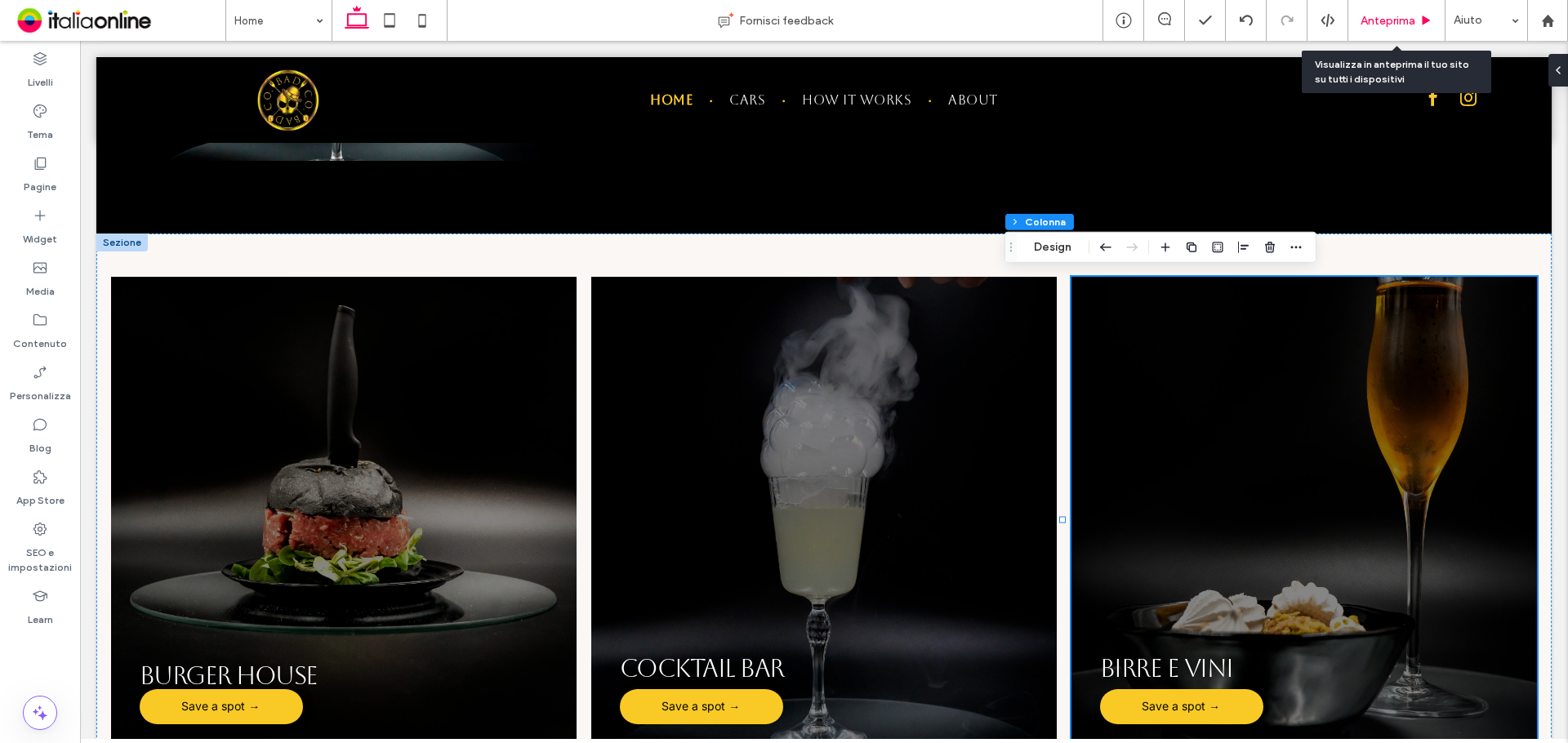 click on "Anteprima" at bounding box center (1388, 20) 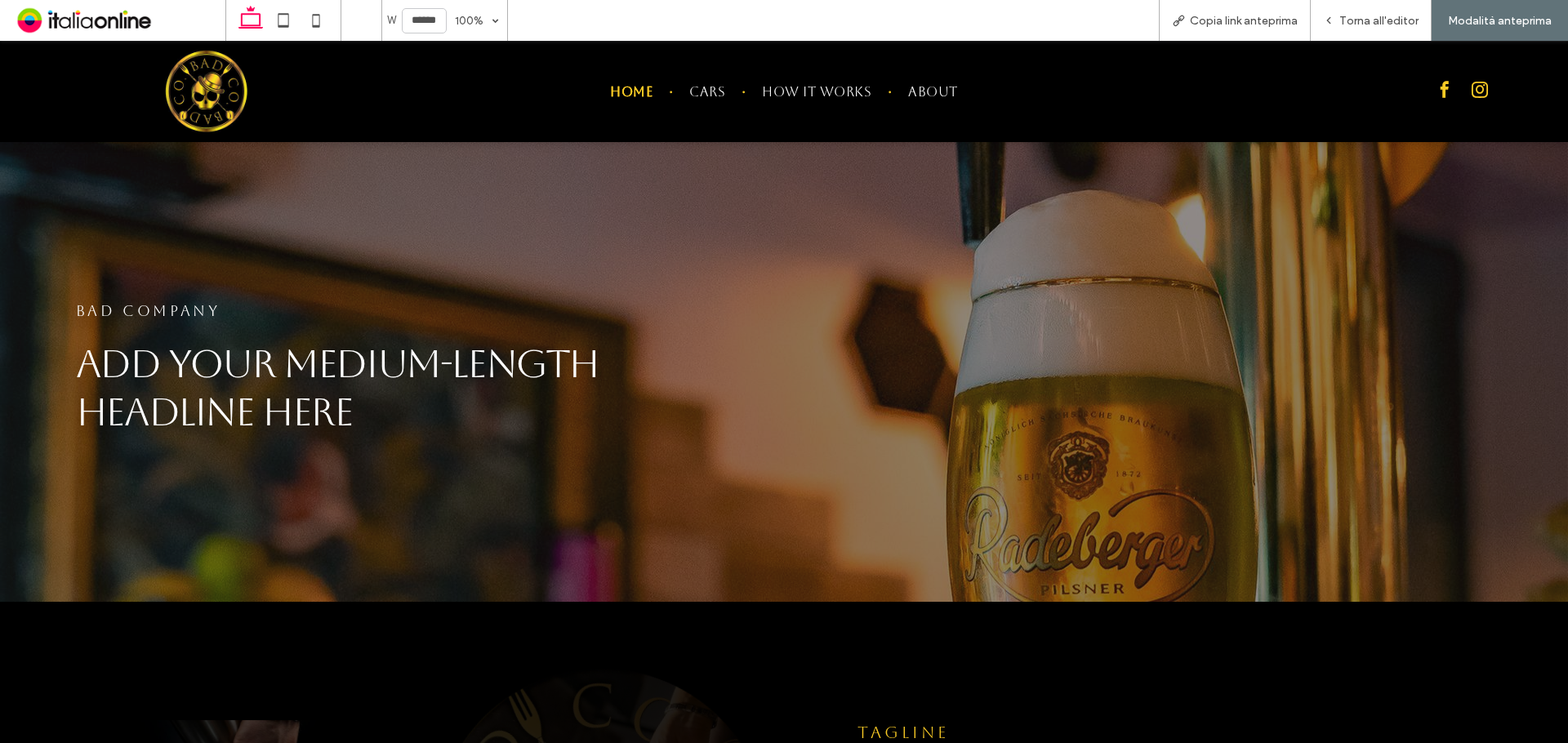 scroll, scrollTop: 0, scrollLeft: 0, axis: both 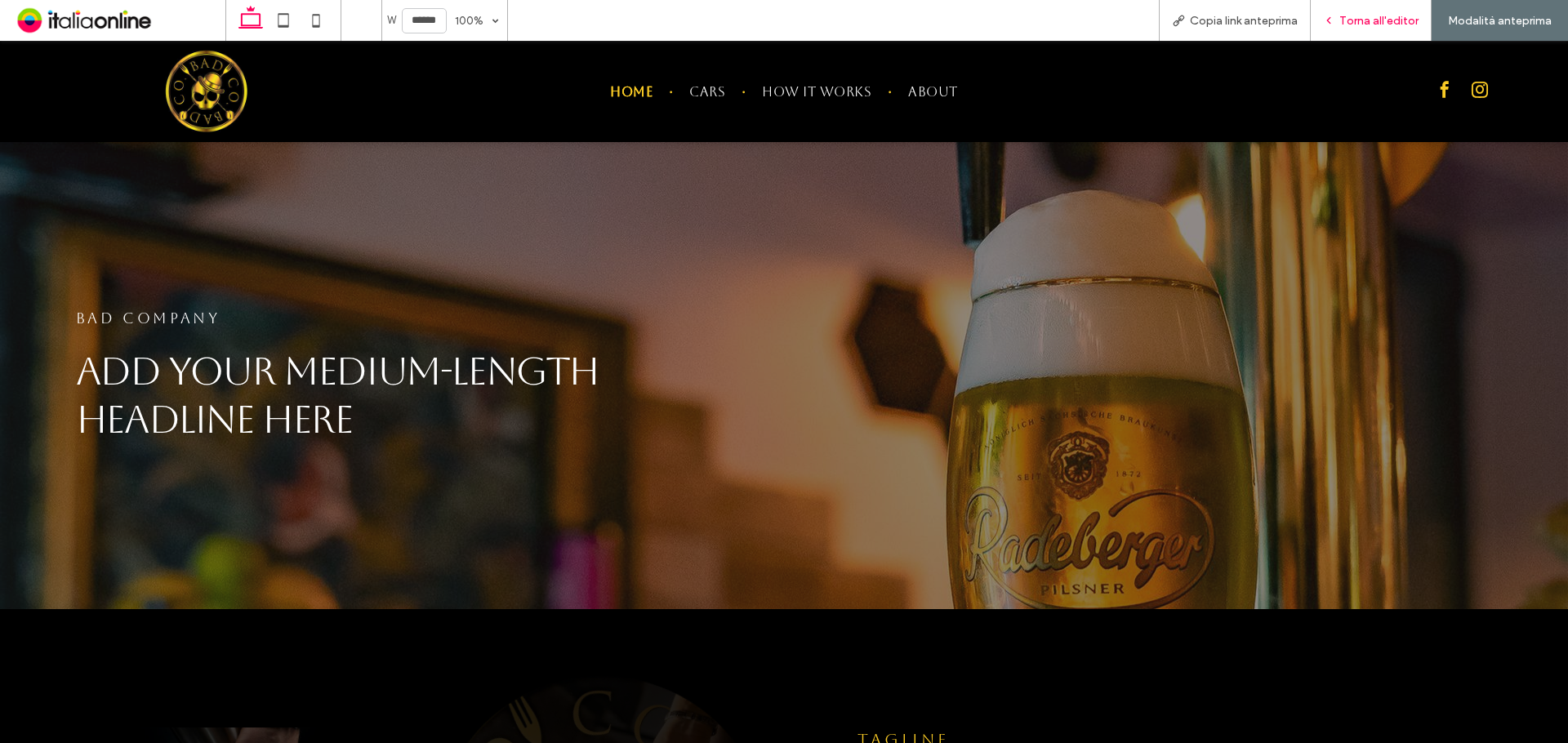 click 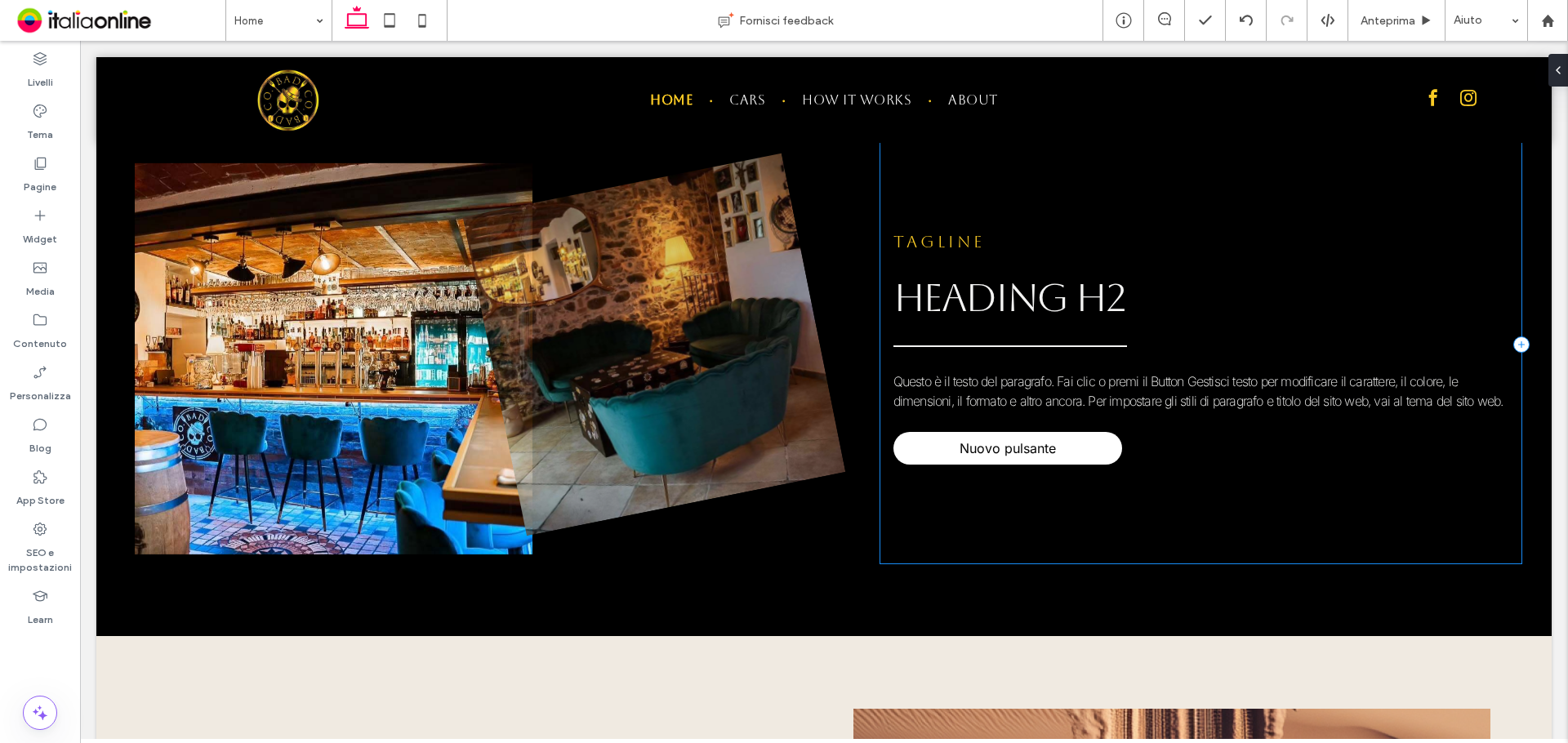 scroll, scrollTop: 1617, scrollLeft: 0, axis: vertical 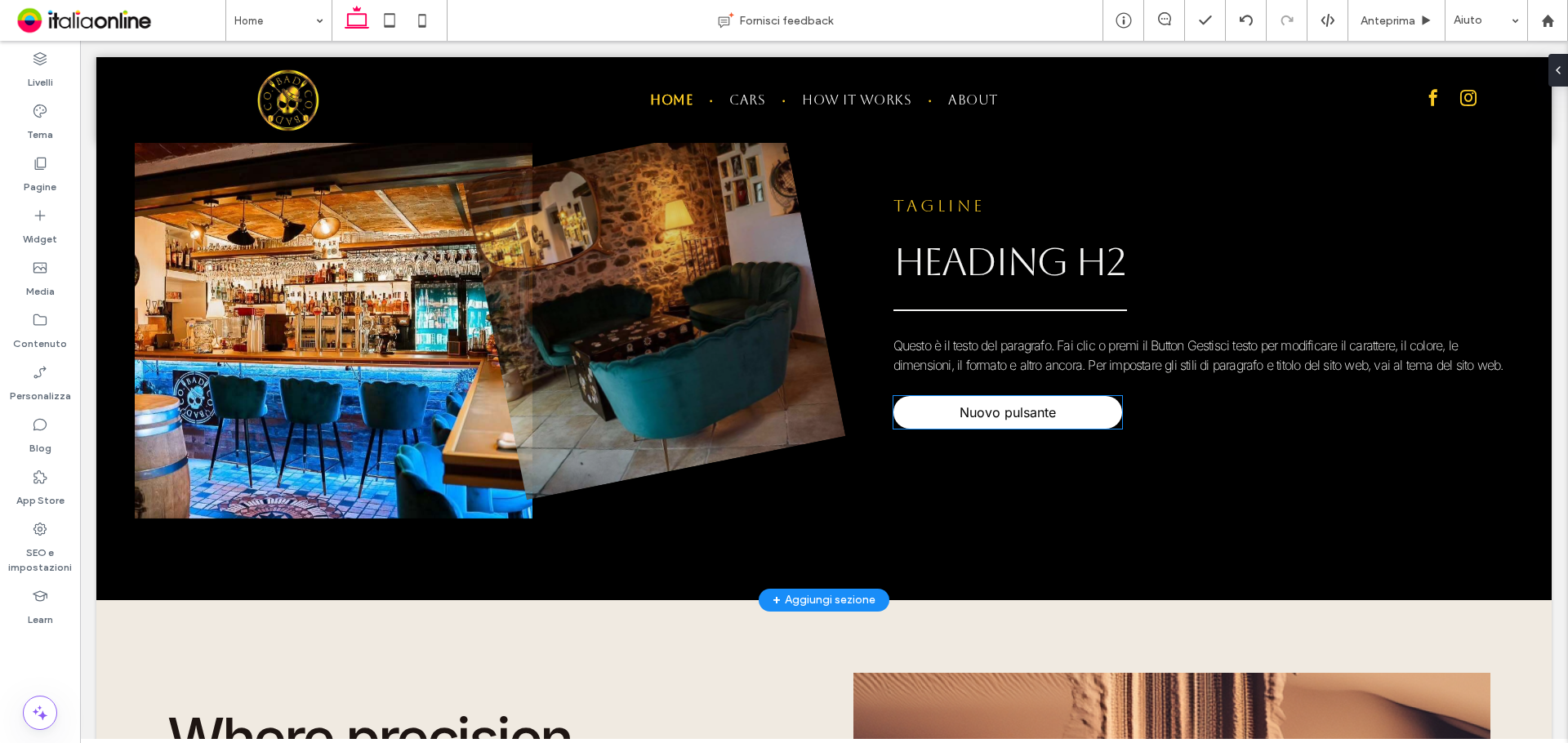 click on "Nuovo pulsante" at bounding box center (1008, 412) 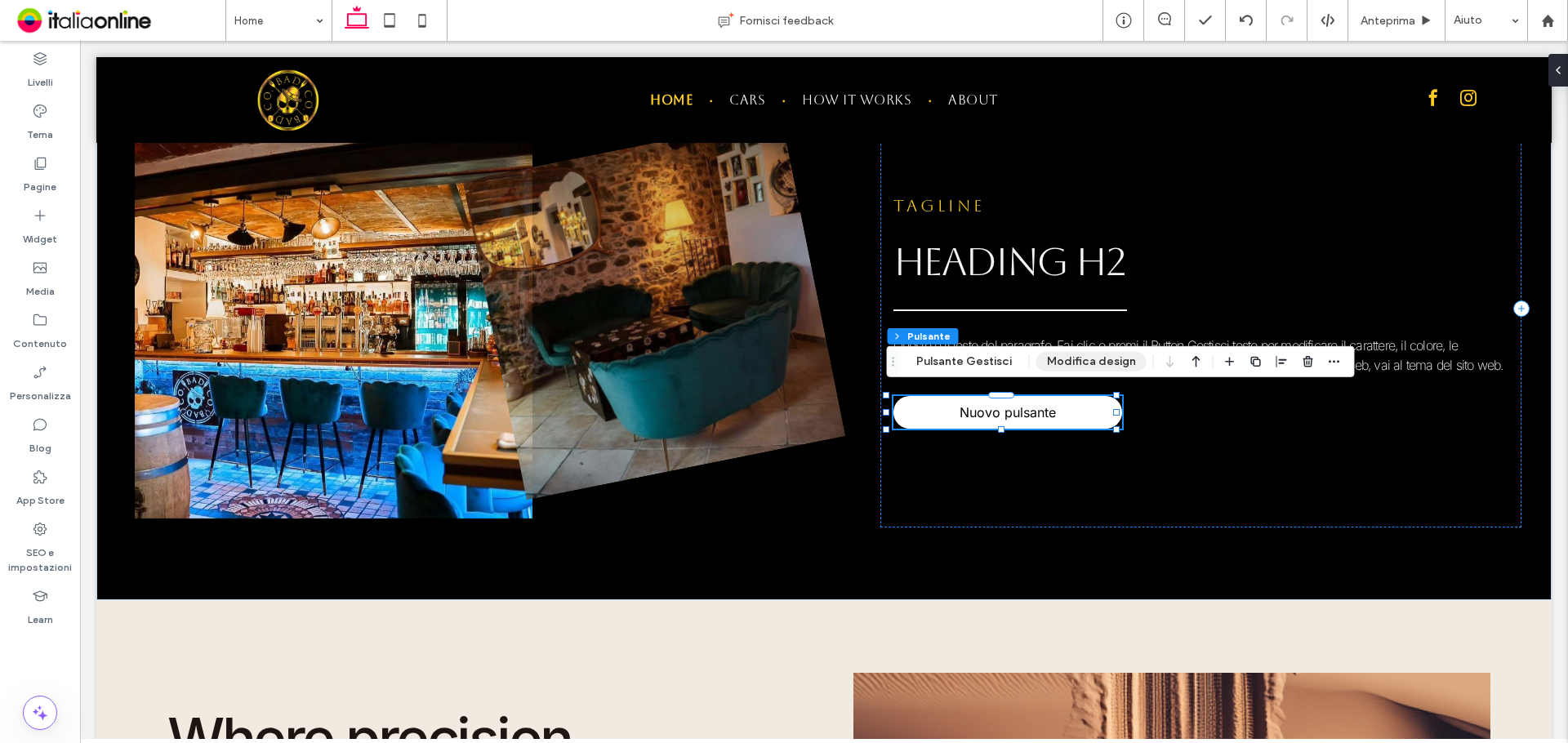 click on "Modifica design" at bounding box center [1091, 362] 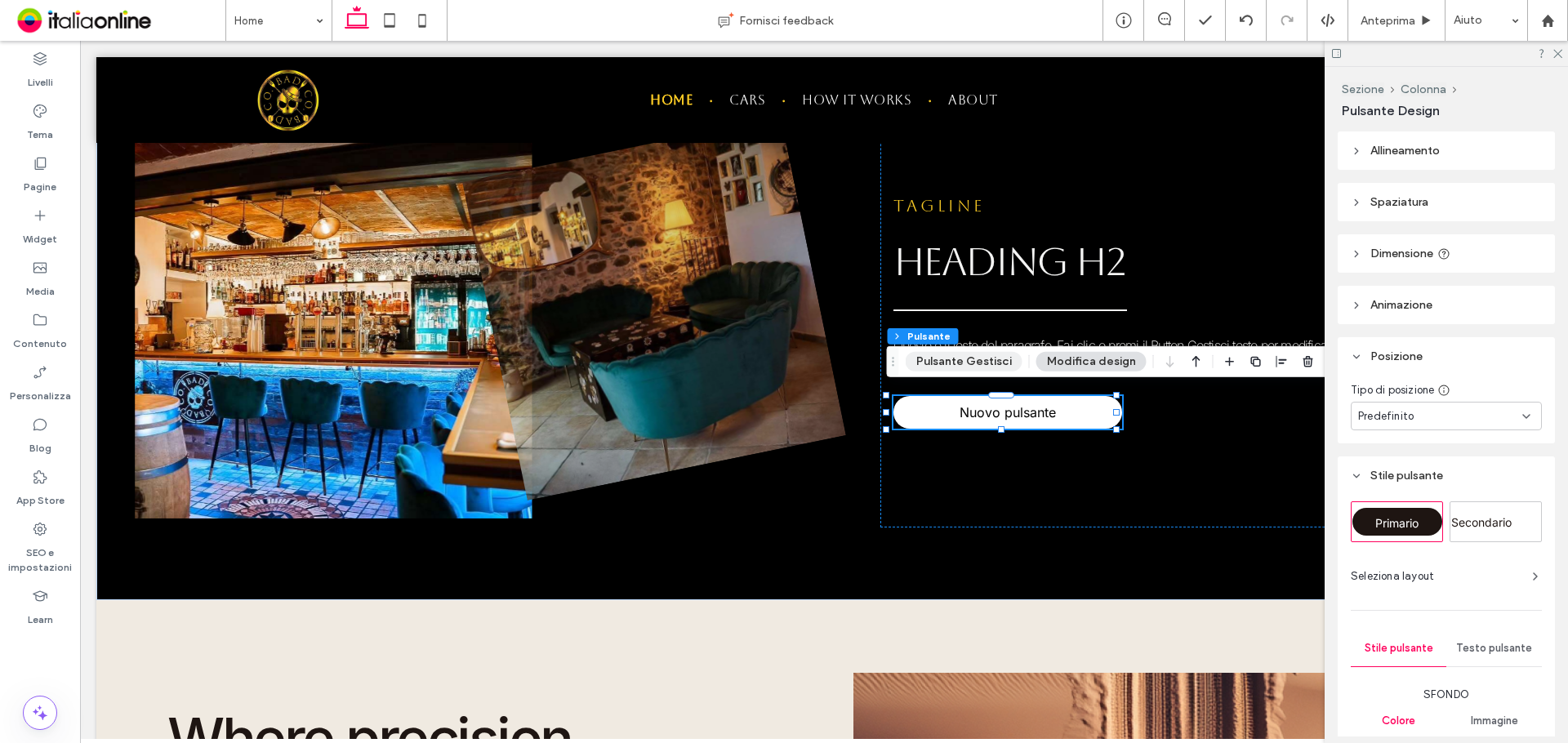 click on "Pulsante Gestisci" at bounding box center [964, 362] 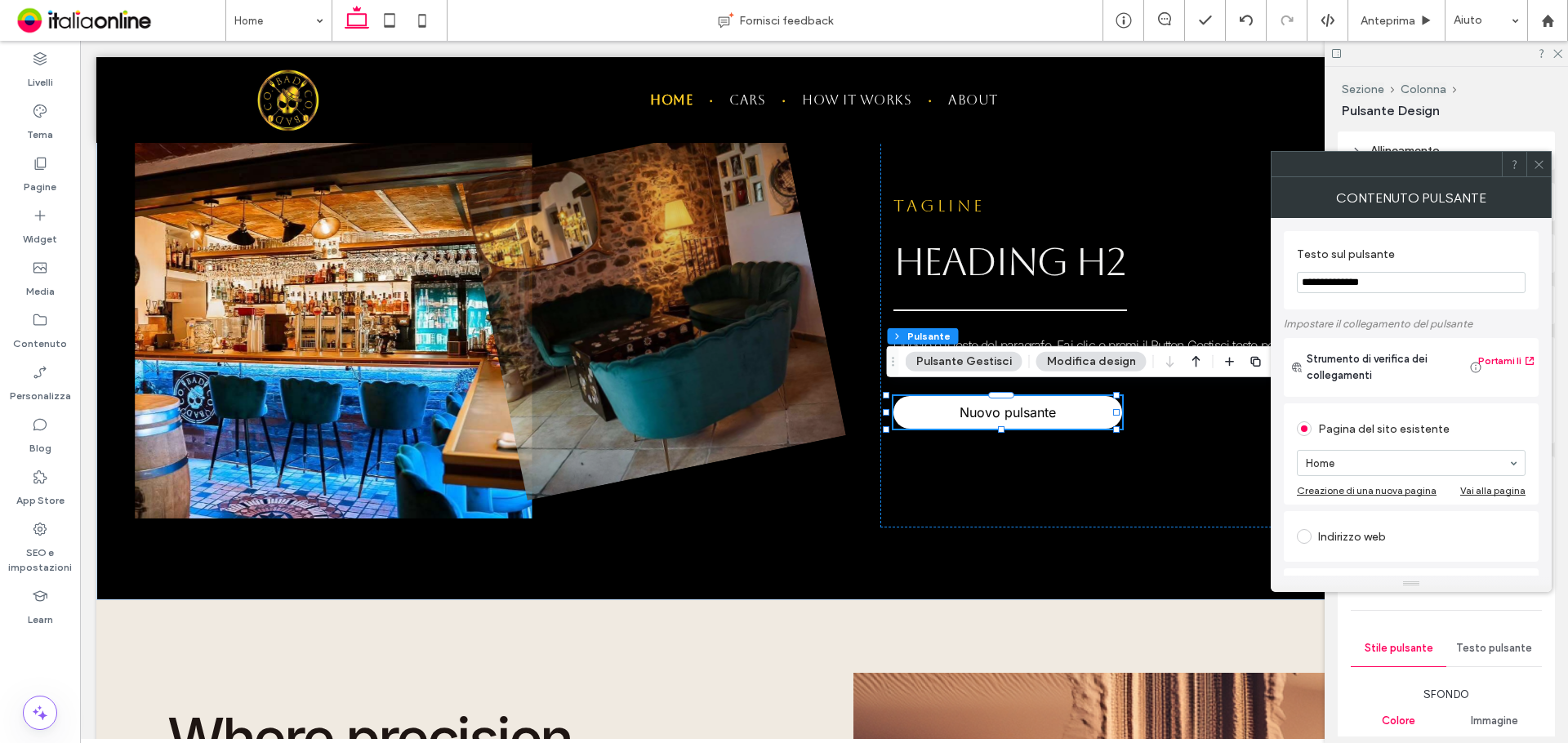 click 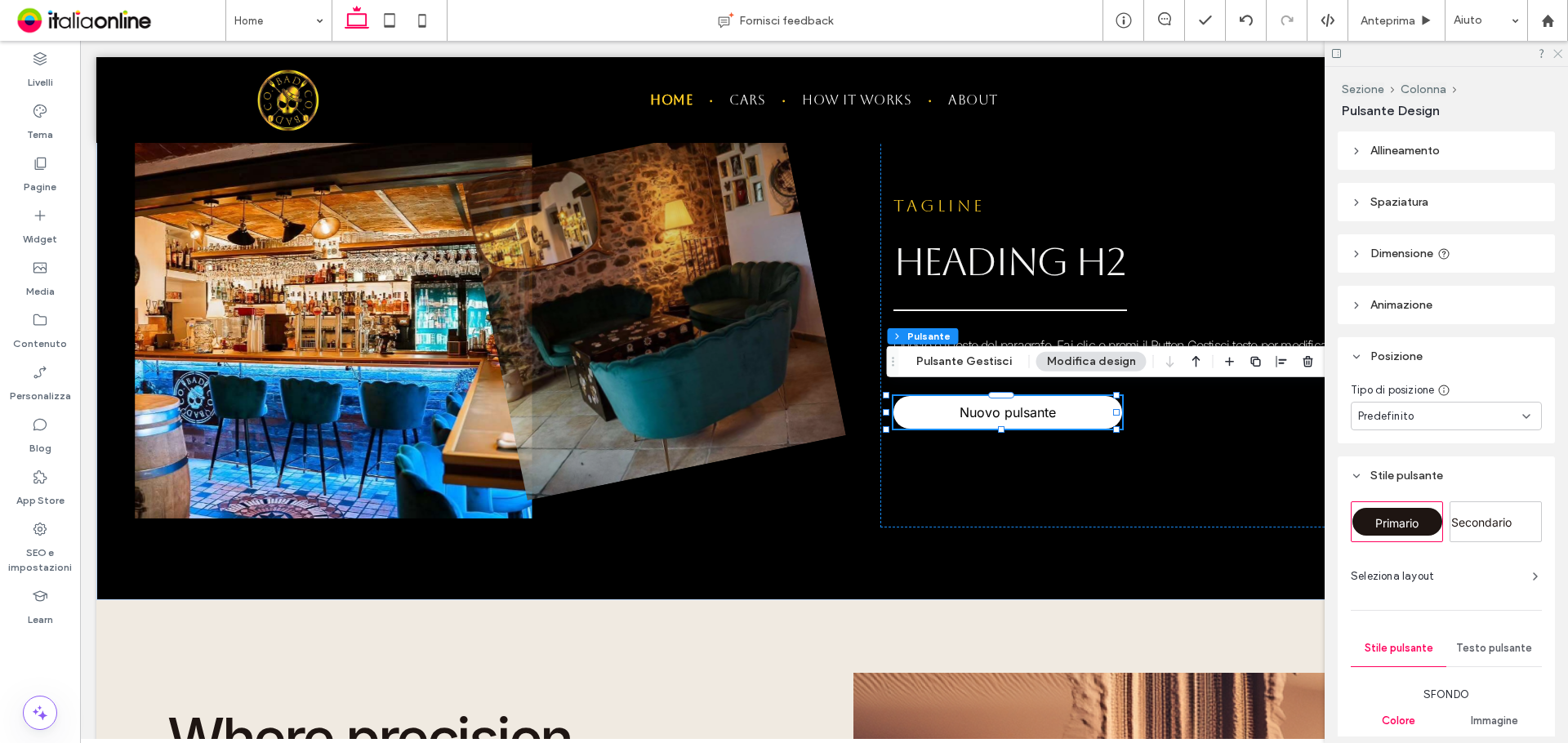 click 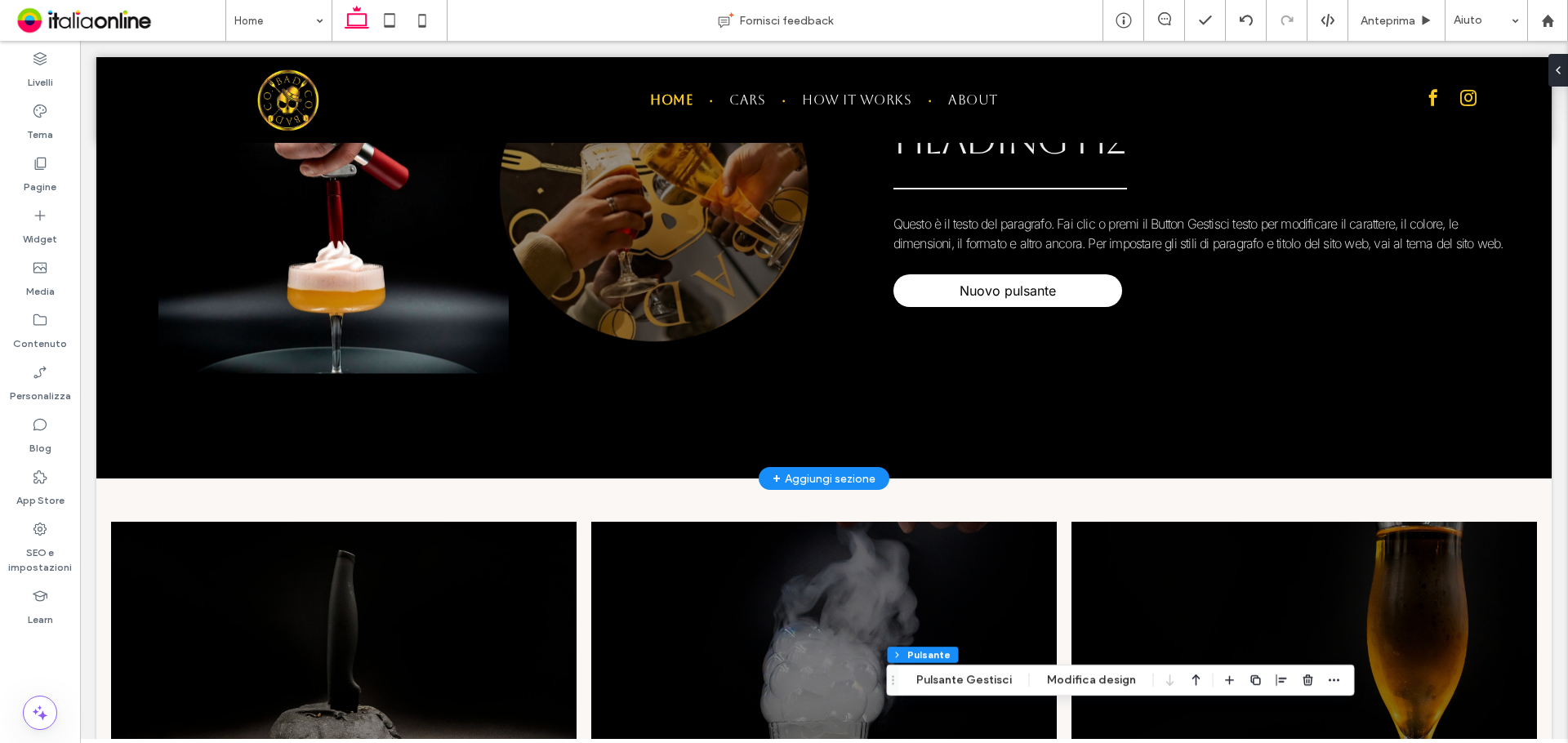 scroll, scrollTop: 0, scrollLeft: 0, axis: both 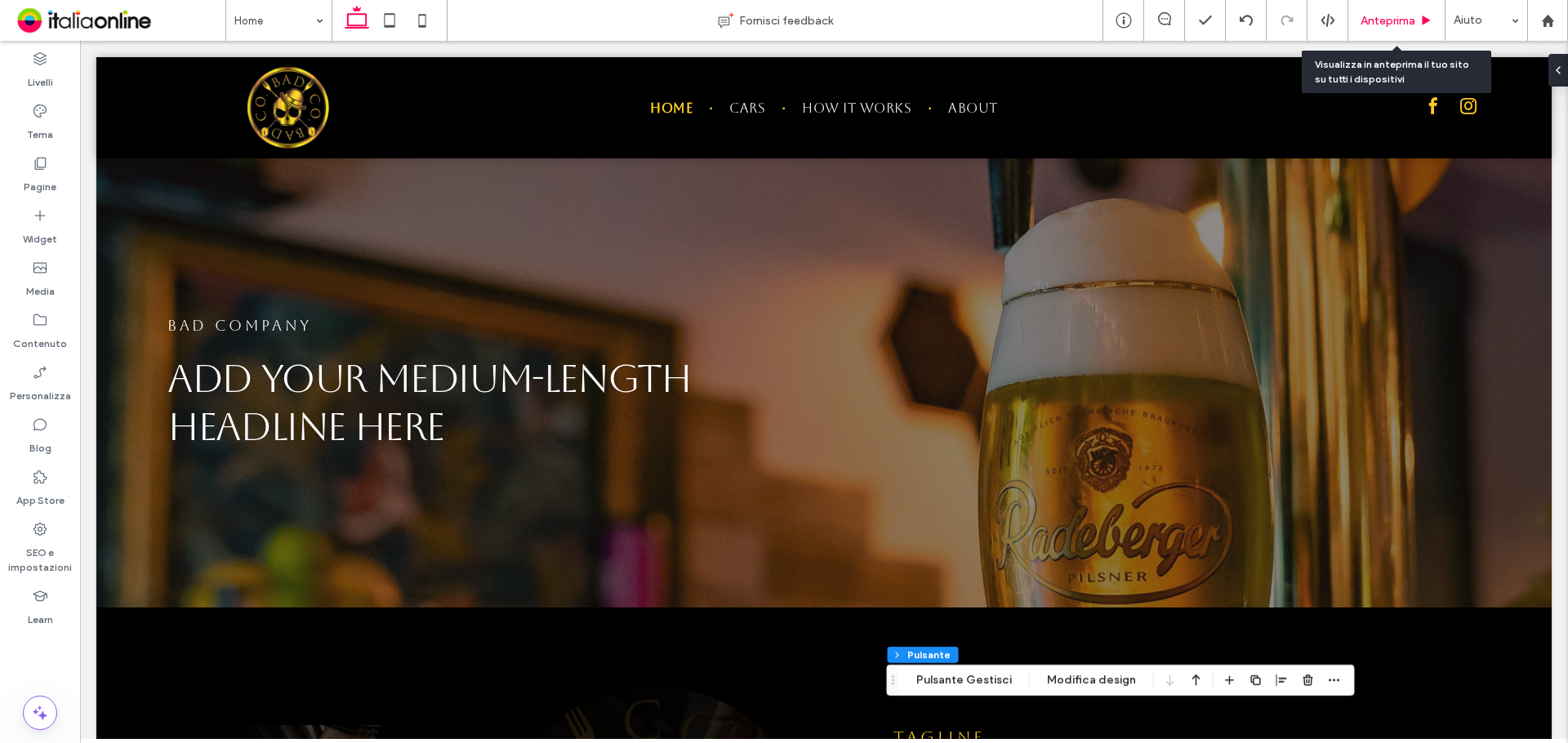 click on "Anteprima" at bounding box center (1388, 20) 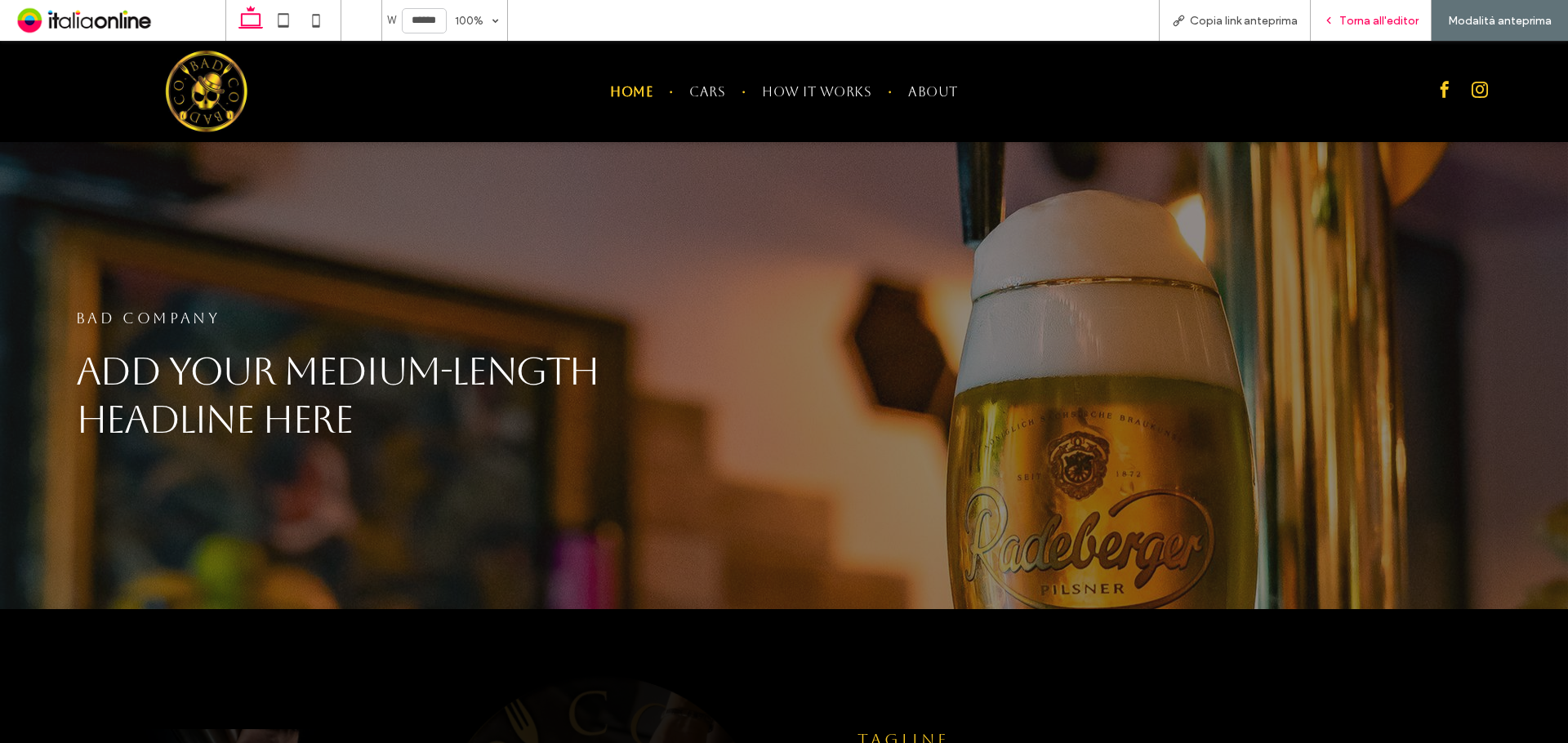 click on "Torna all'editor" at bounding box center (1379, 20) 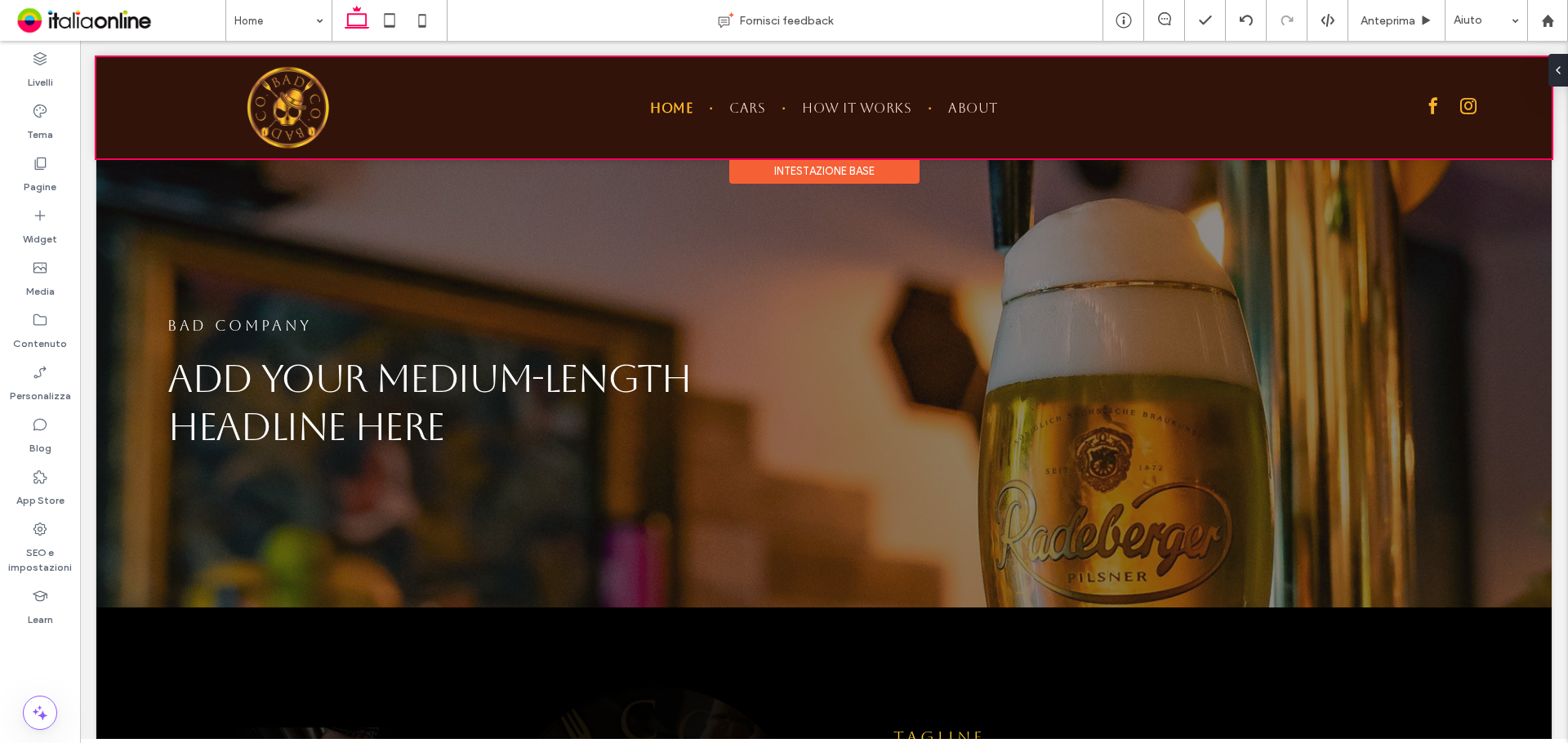 click on "Intestazione base" at bounding box center (824, 171) 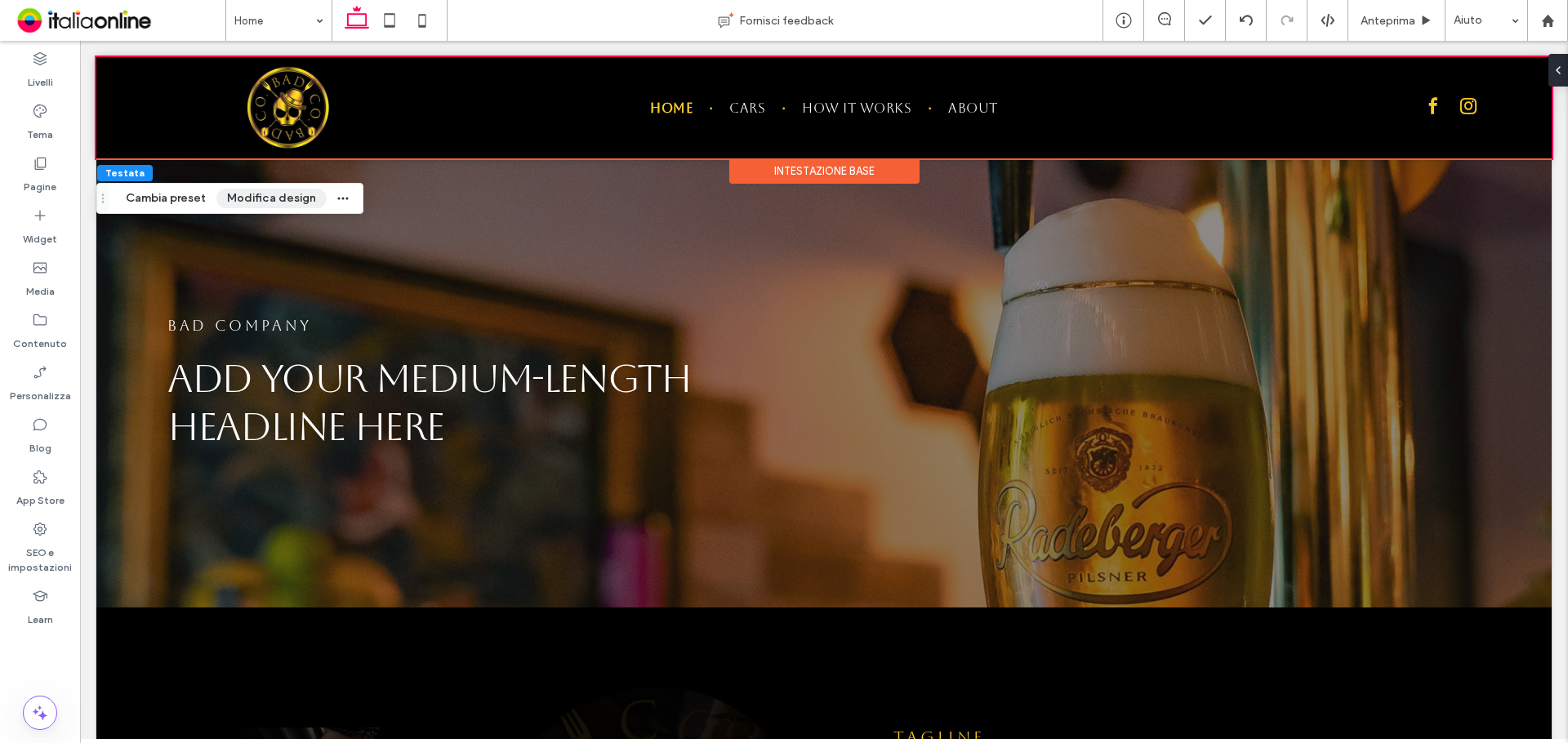 click on "Modifica design" at bounding box center [271, 198] 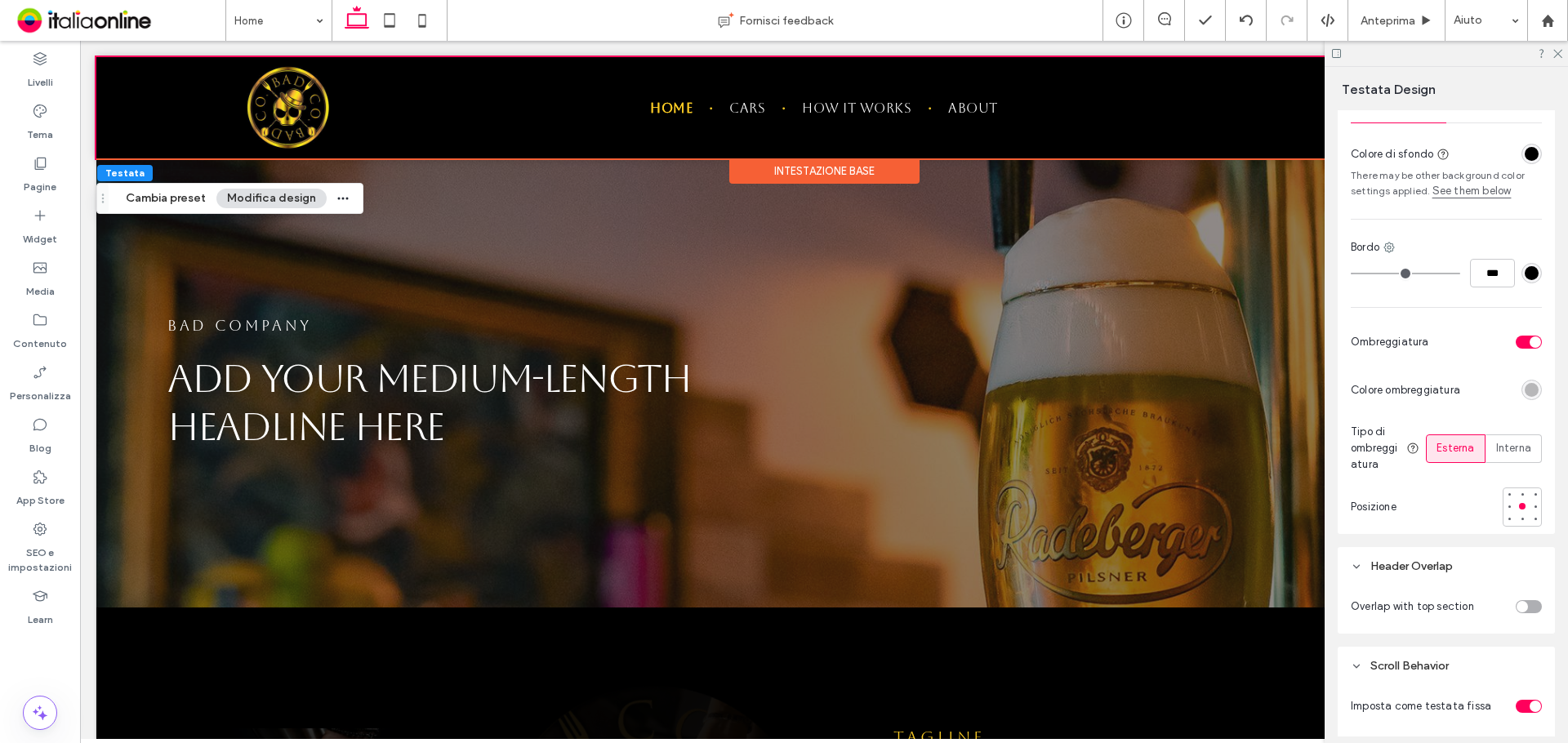 scroll, scrollTop: 408, scrollLeft: 0, axis: vertical 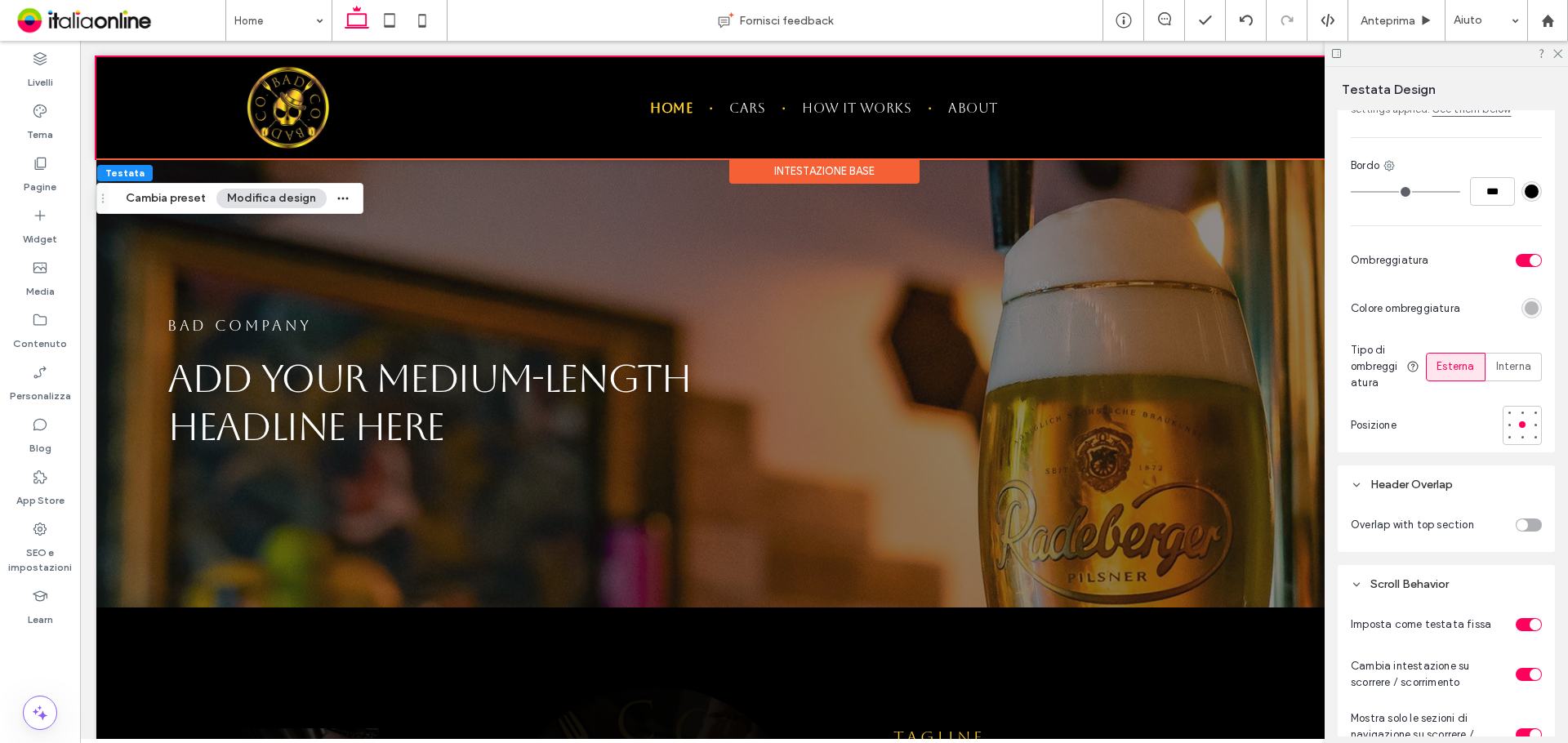 click at bounding box center (1529, 525) 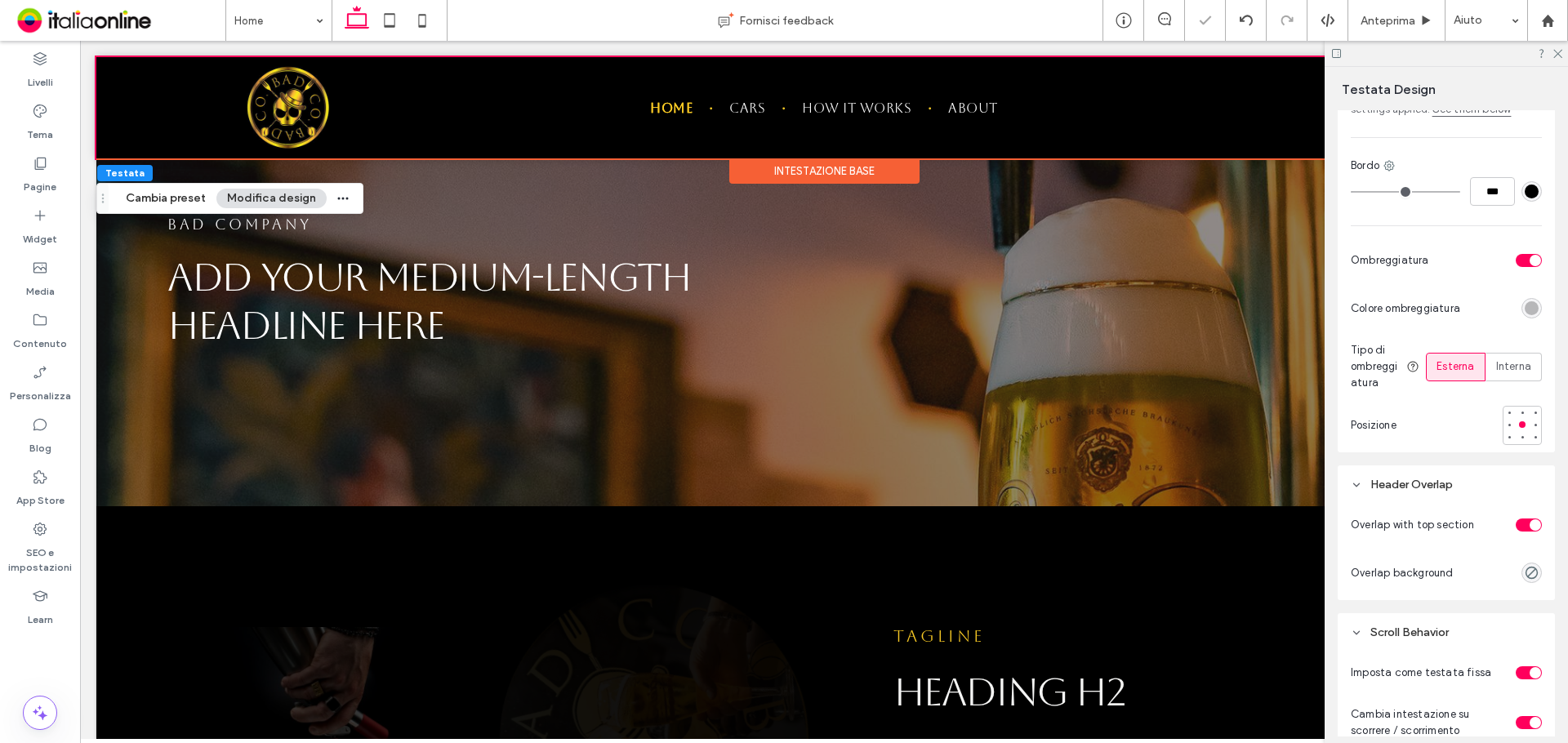 click at bounding box center (1535, 525) 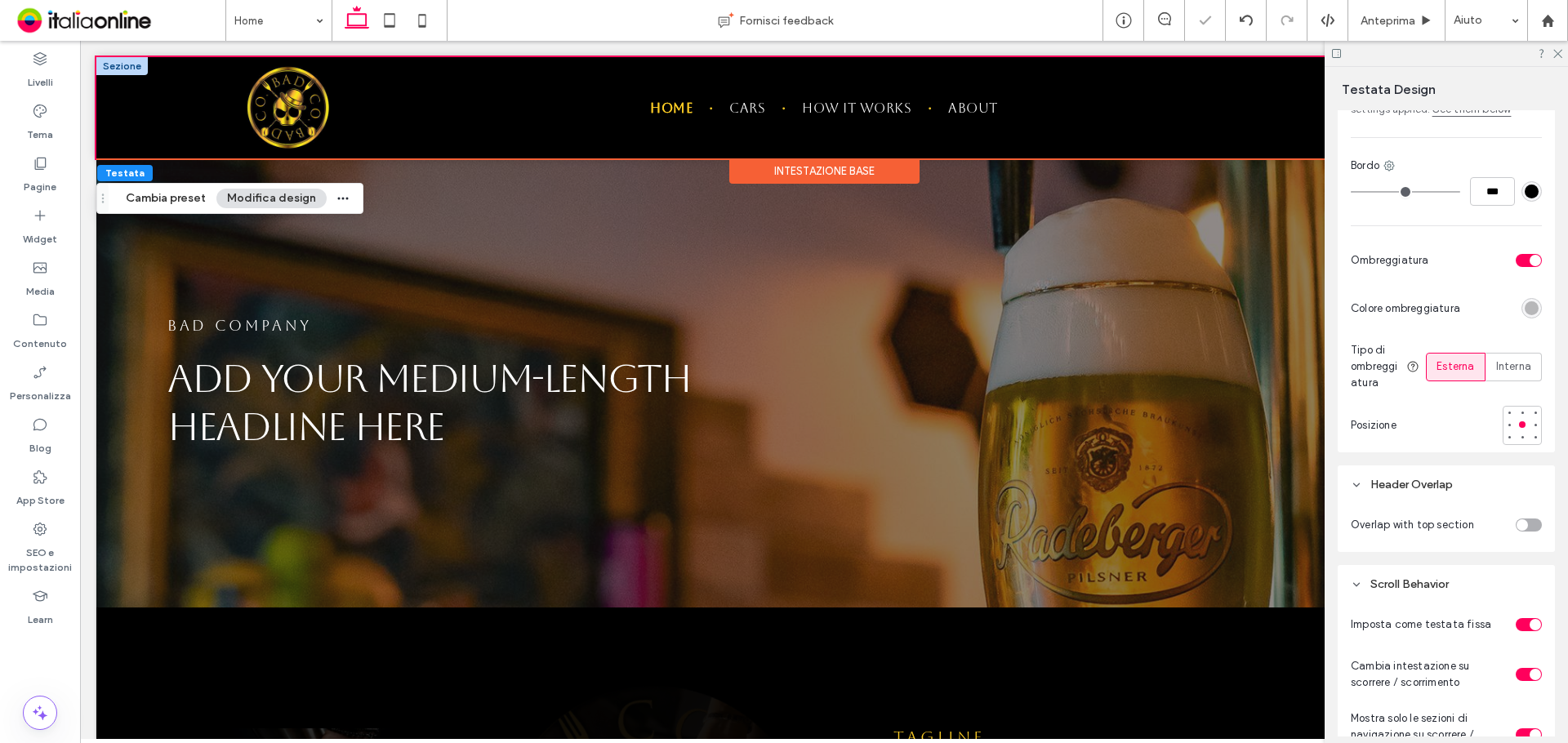 click at bounding box center (122, 66) 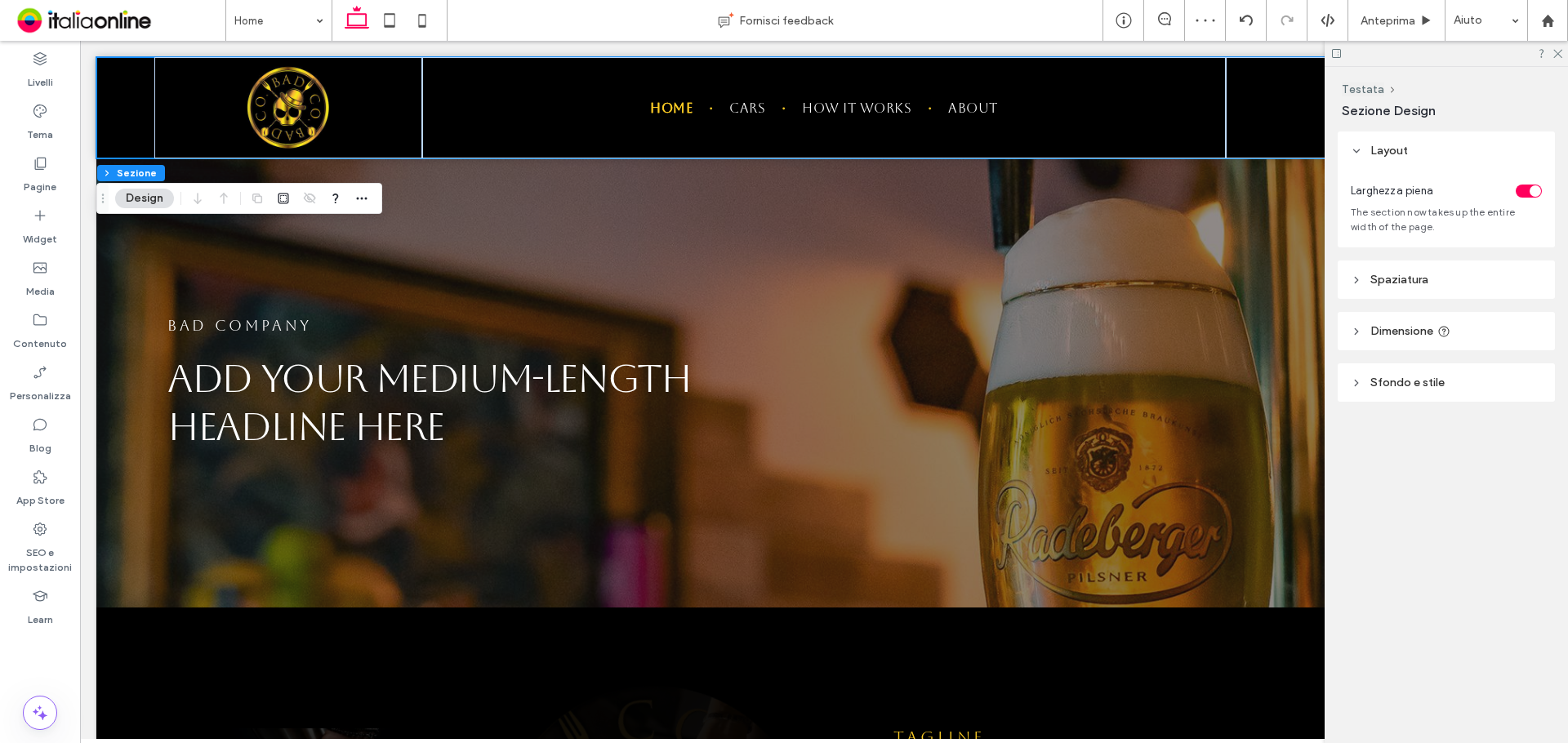 click on "Design" at bounding box center (145, 198) 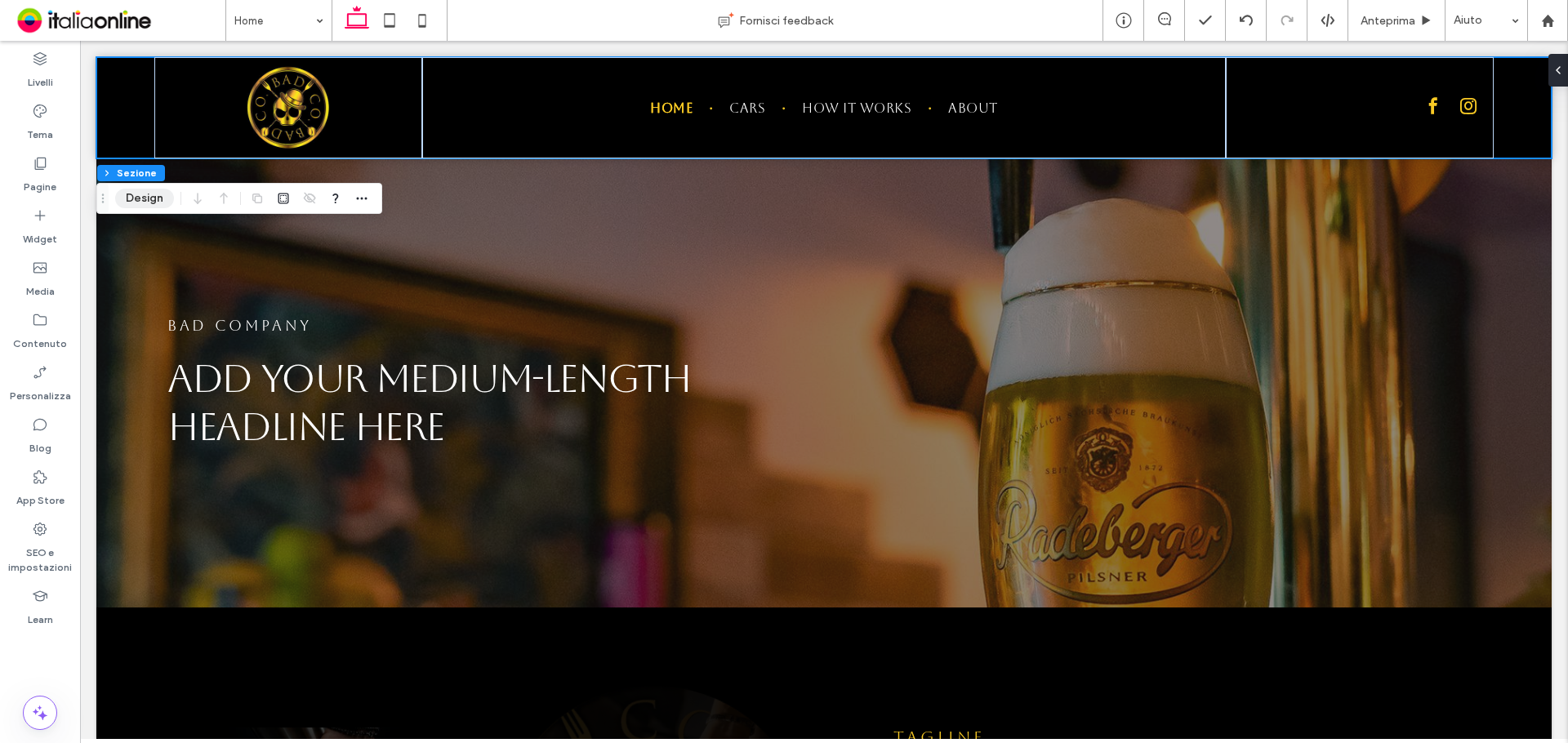 click on "Design" at bounding box center [145, 198] 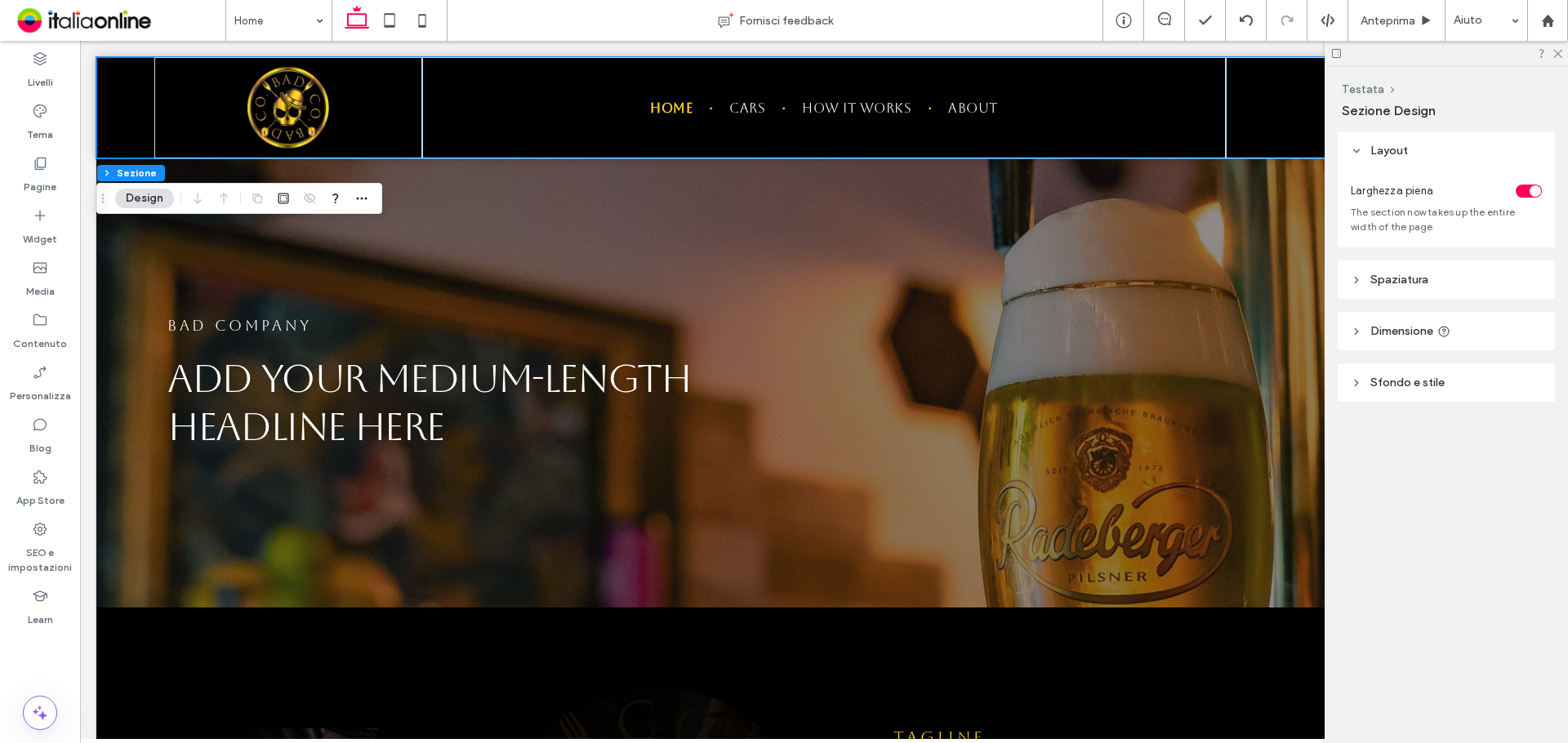 click on "Spaziatura" at bounding box center [1446, 279] 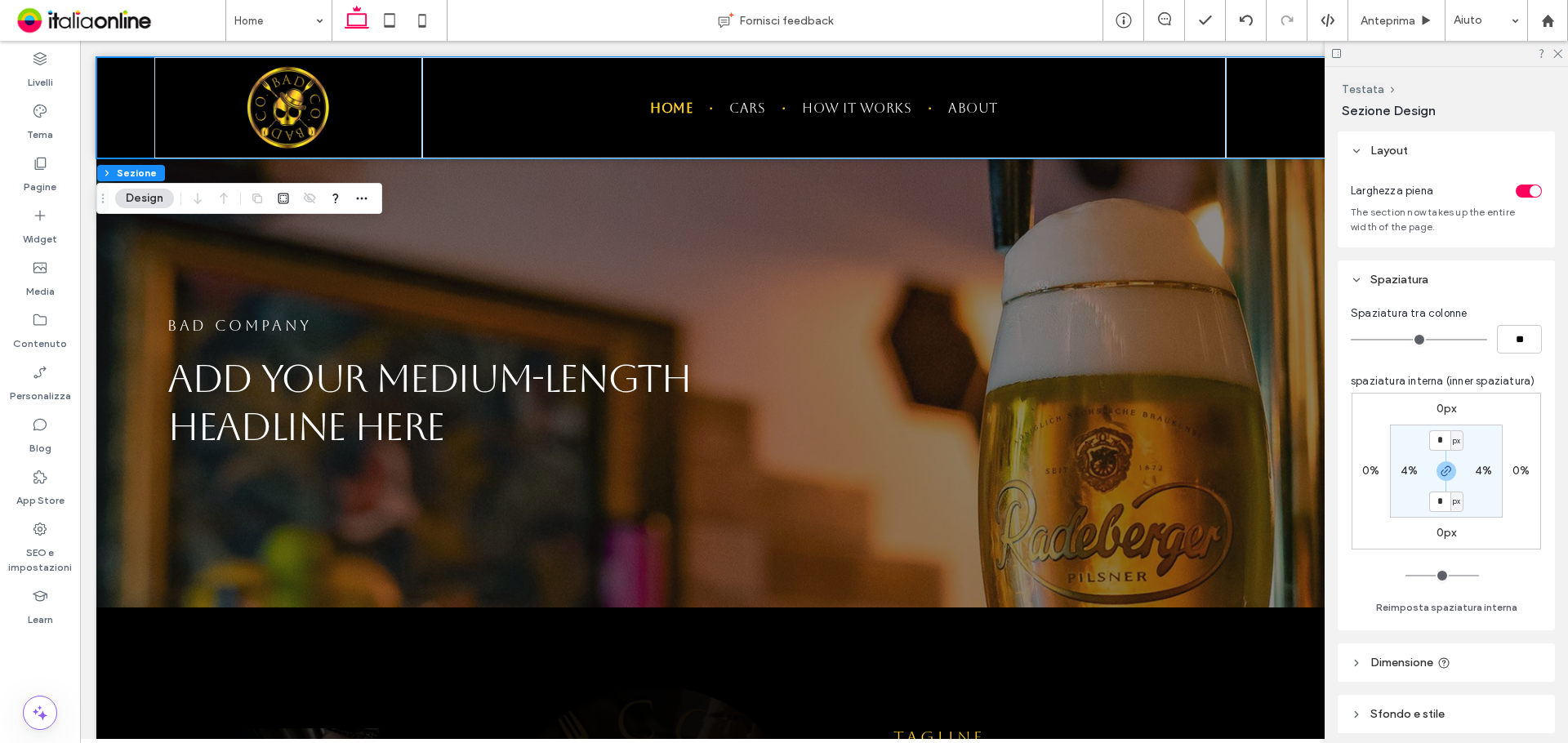 click on "Spaziatura" at bounding box center (1446, 279) 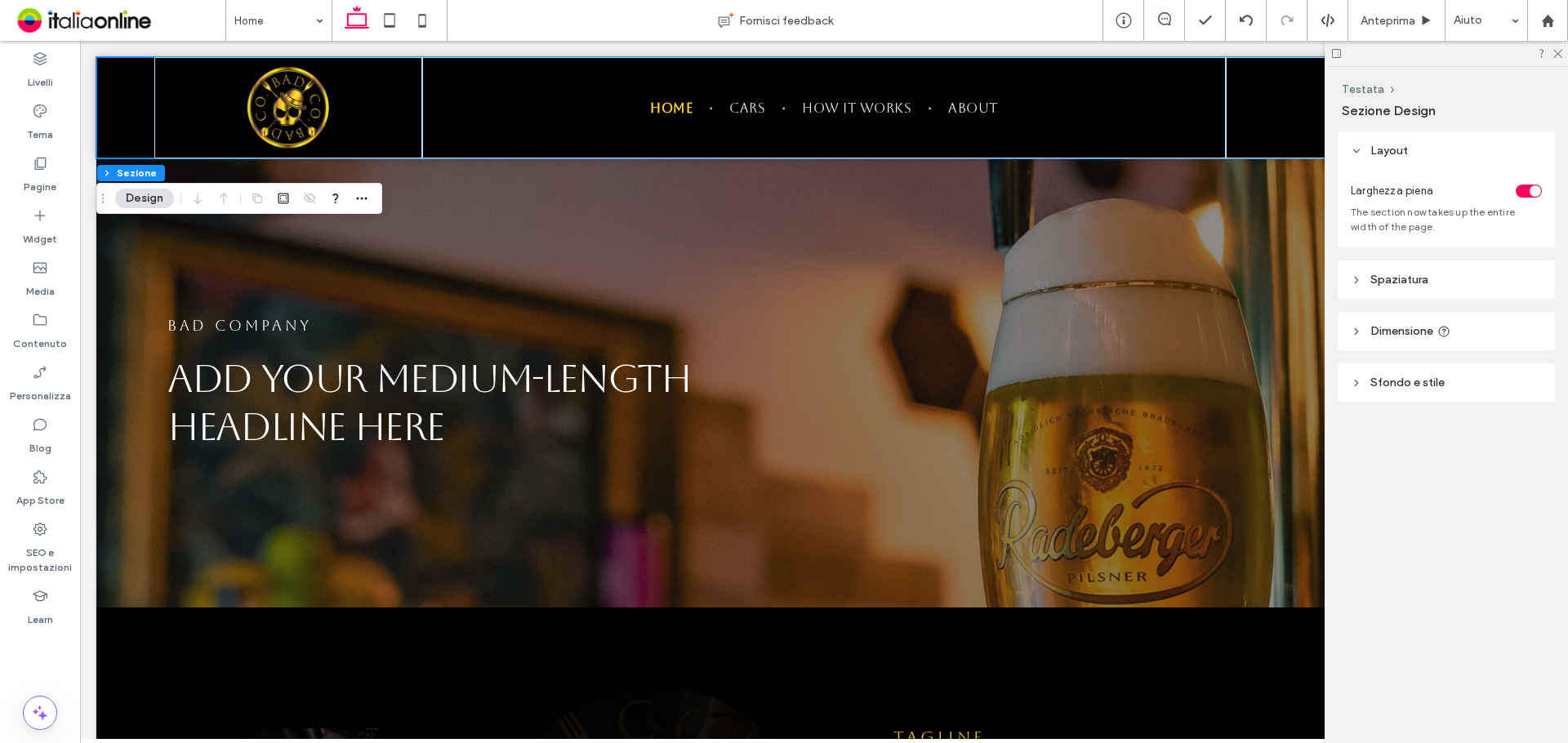 click on "Sfondo e stile" at bounding box center [1446, 382] 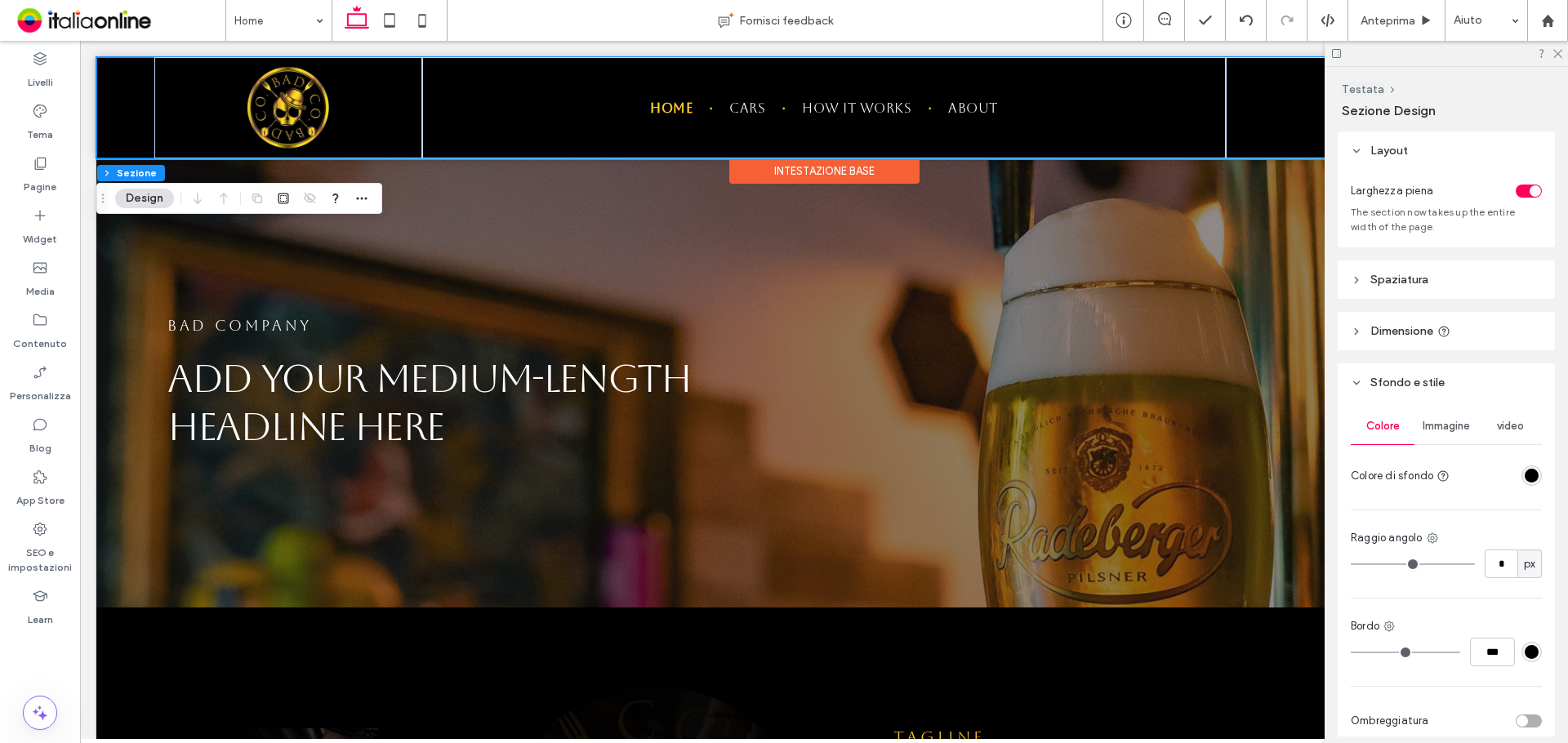 click on "Home
Cars
How it works
About" at bounding box center [824, 108] 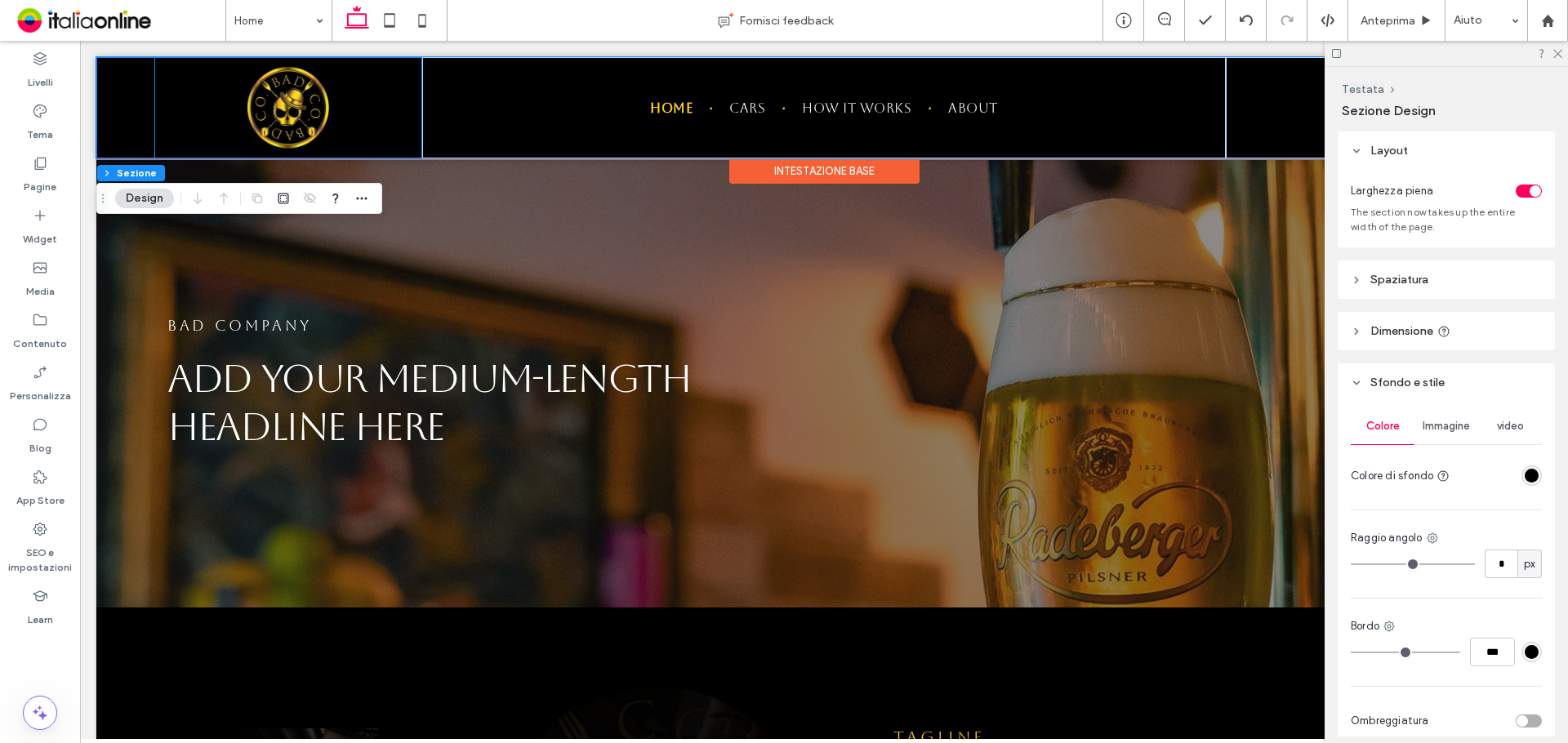 click at bounding box center [288, 108] 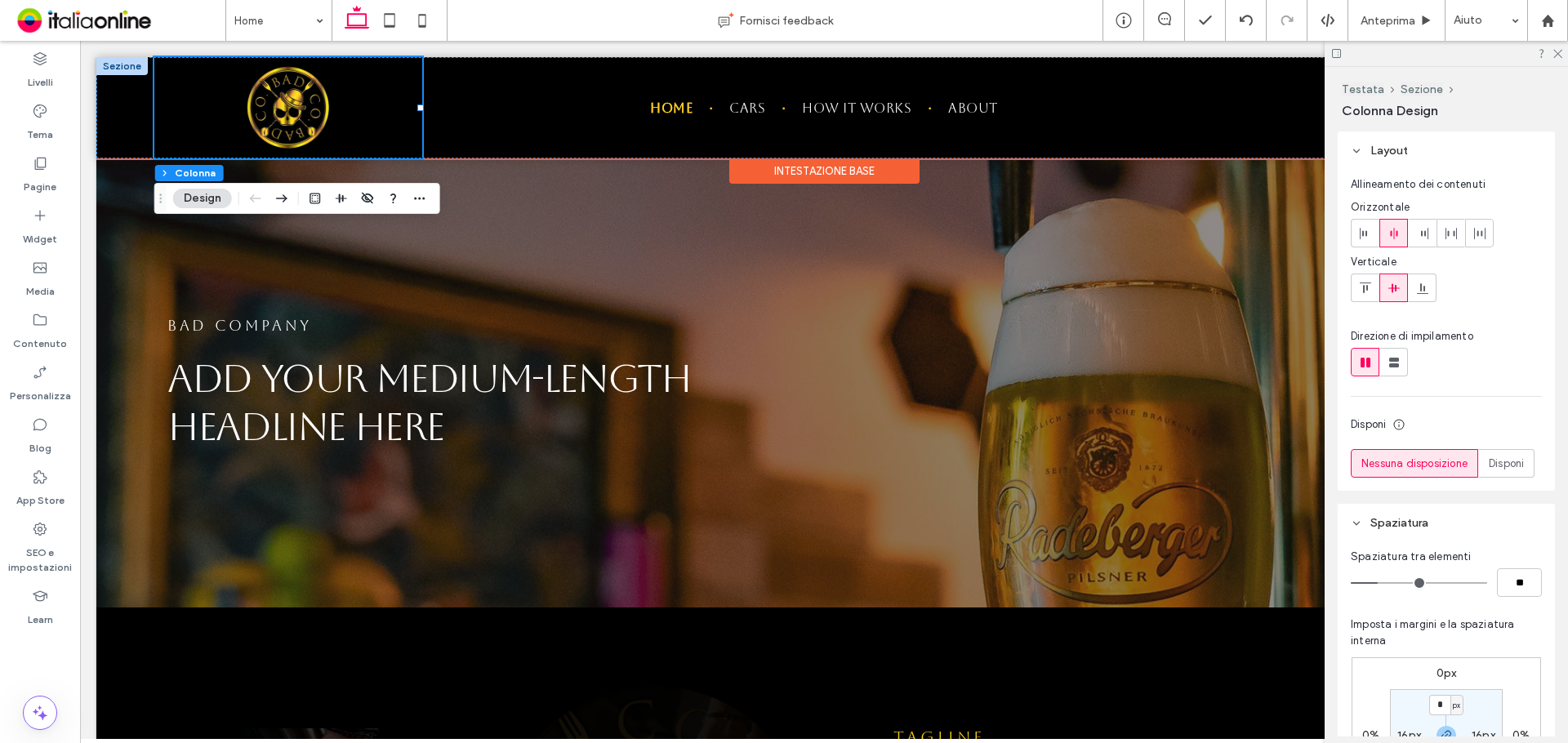 click on "Intestazione base" at bounding box center (824, 171) 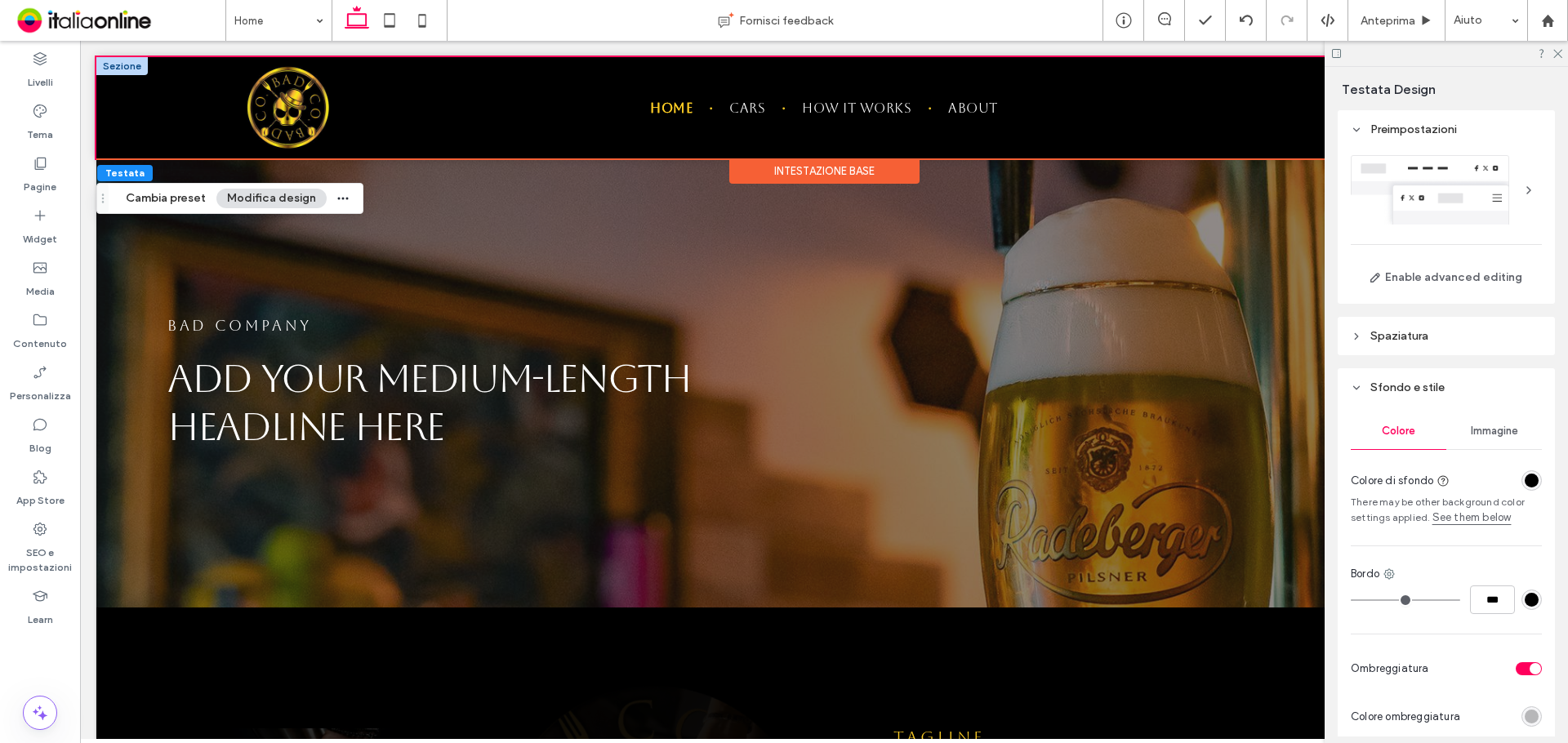 click at bounding box center [122, 66] 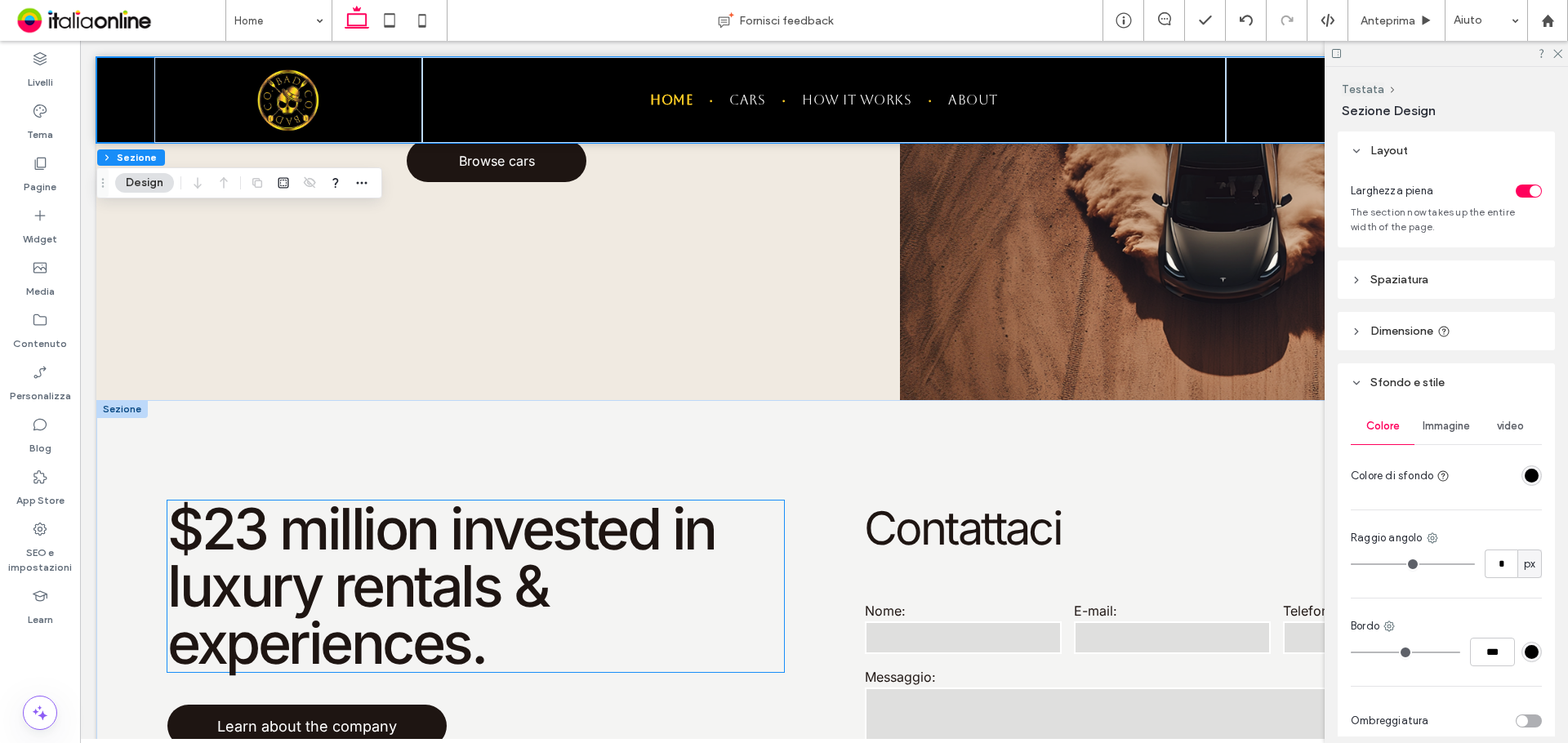 scroll, scrollTop: 4557, scrollLeft: 0, axis: vertical 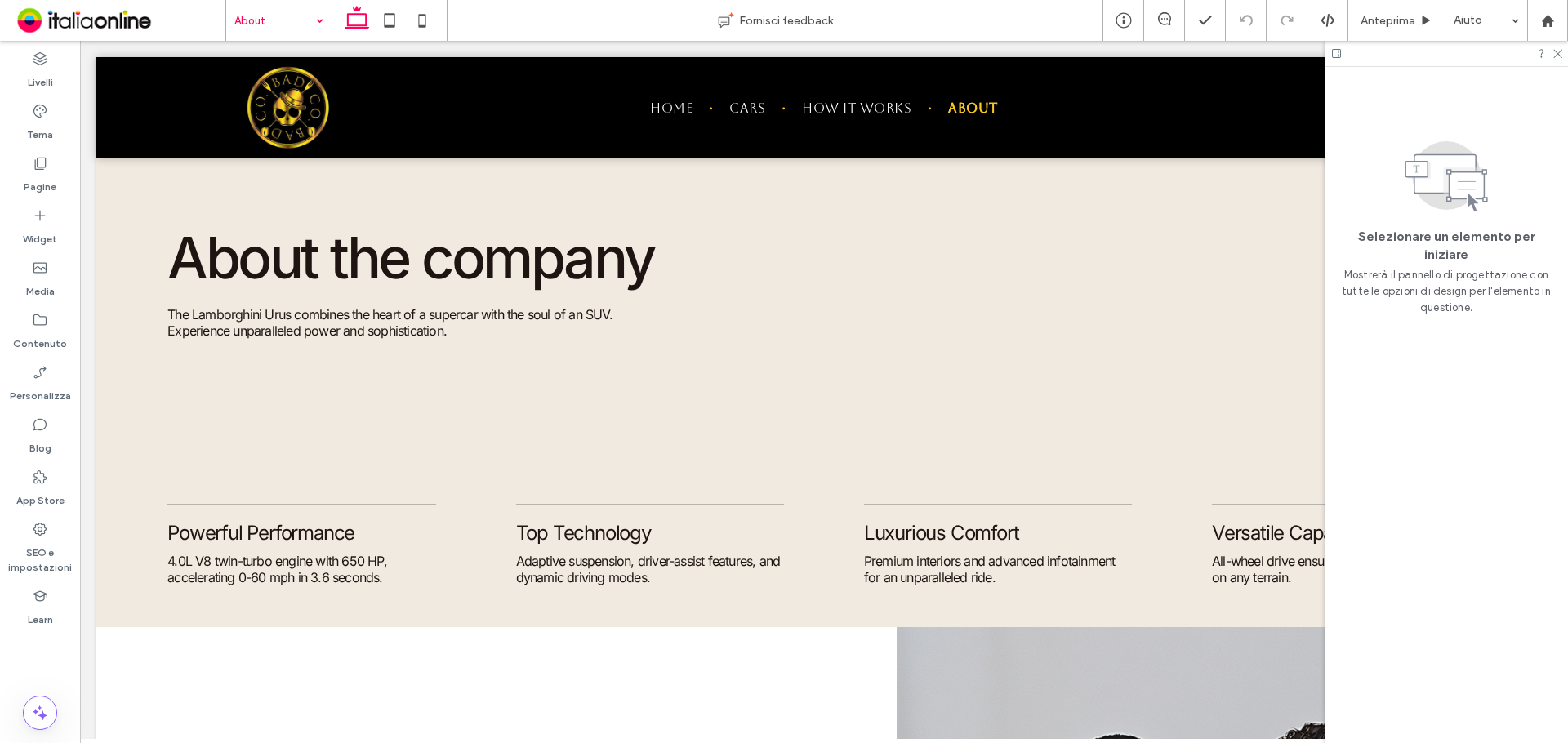 click at bounding box center [274, 20] 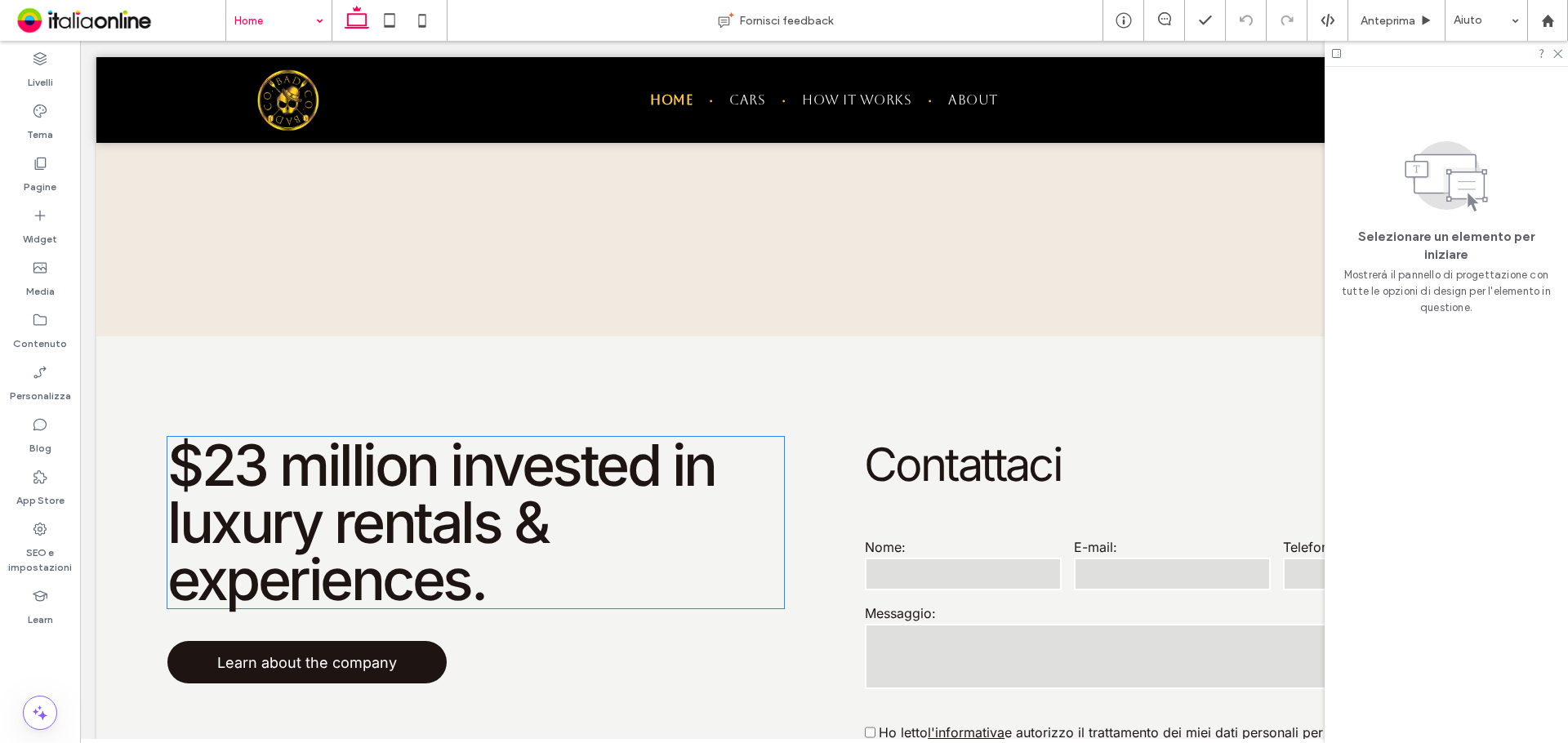 scroll, scrollTop: 4638, scrollLeft: 0, axis: vertical 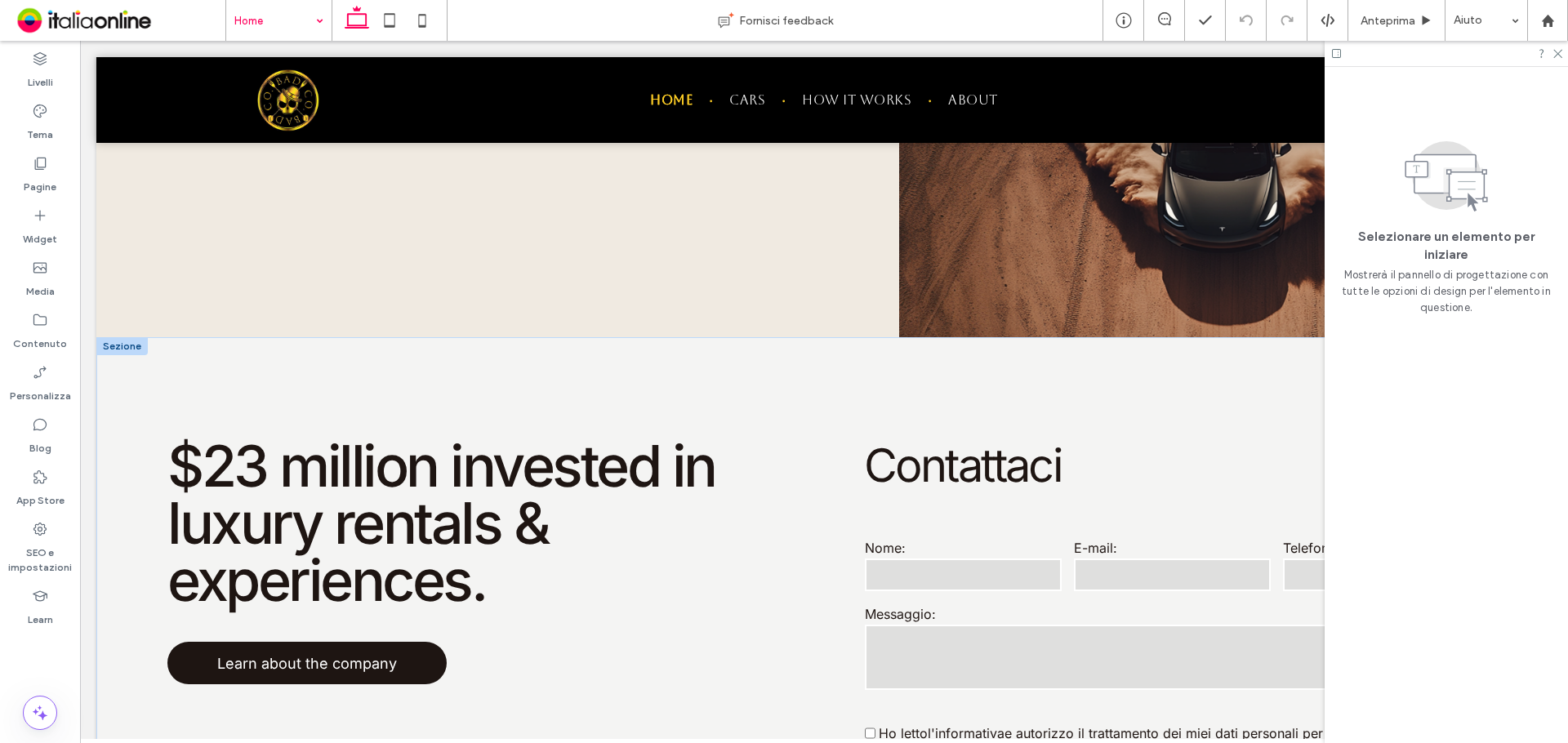 click at bounding box center (122, 346) 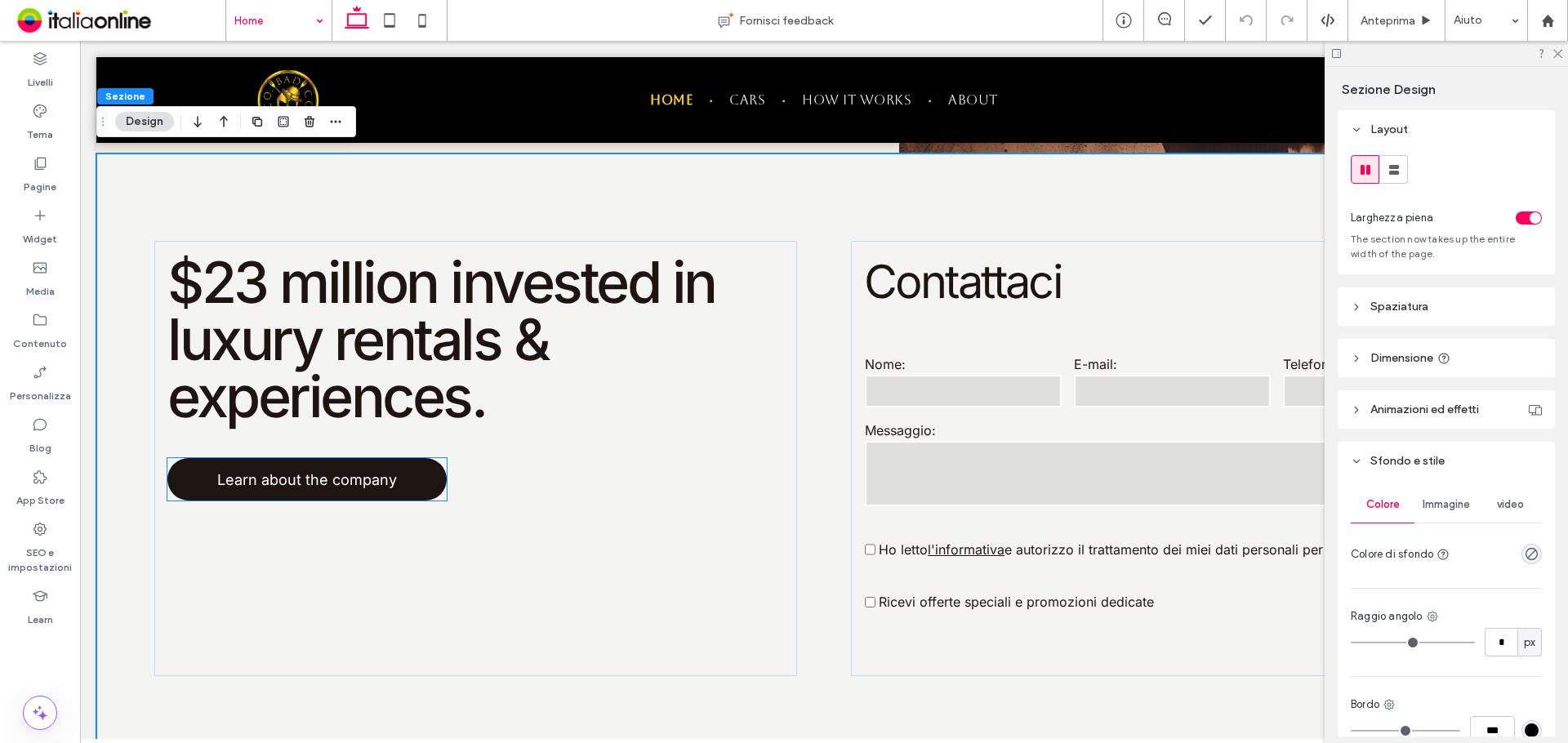 scroll, scrollTop: 4720, scrollLeft: 0, axis: vertical 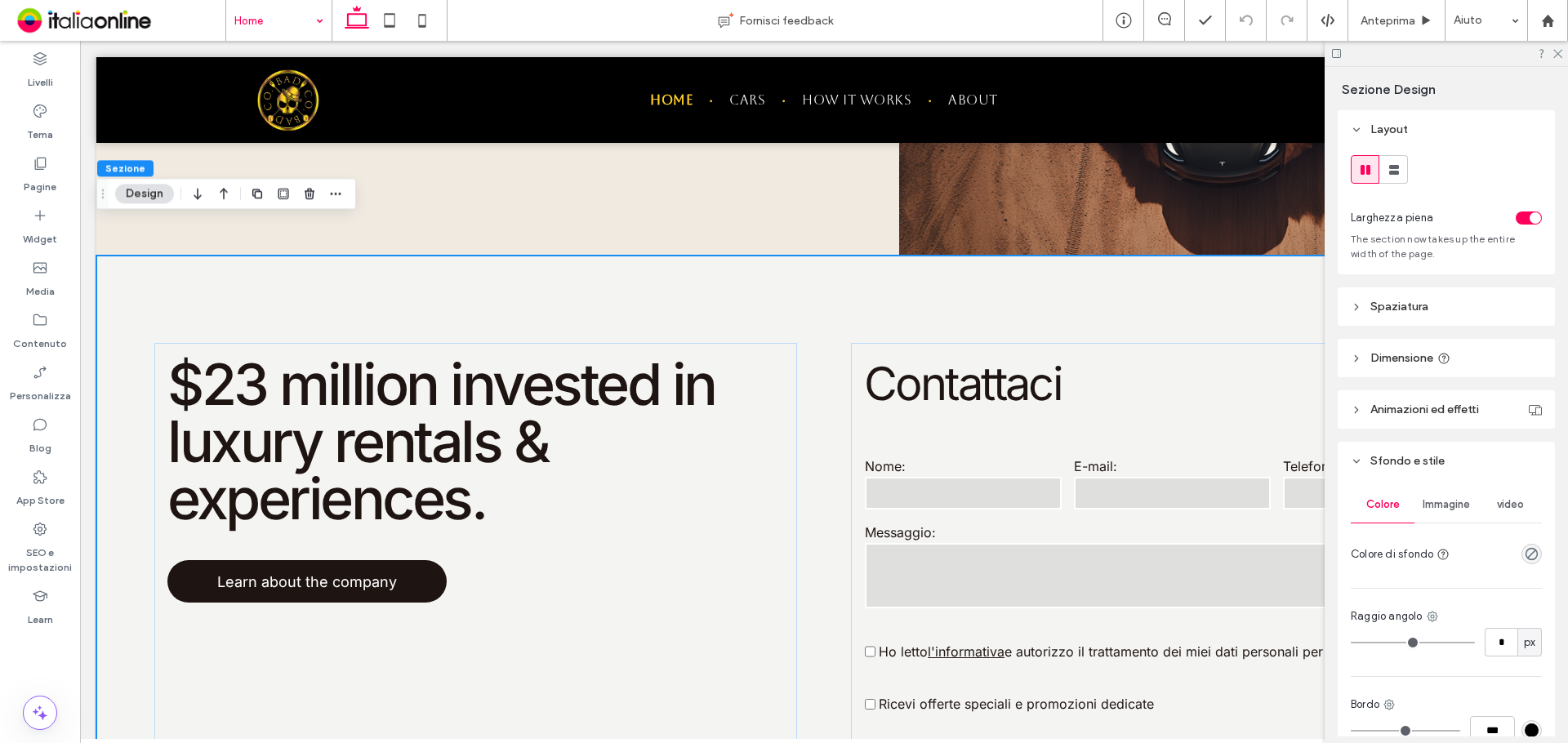 click on "**********" at bounding box center (824, 560) 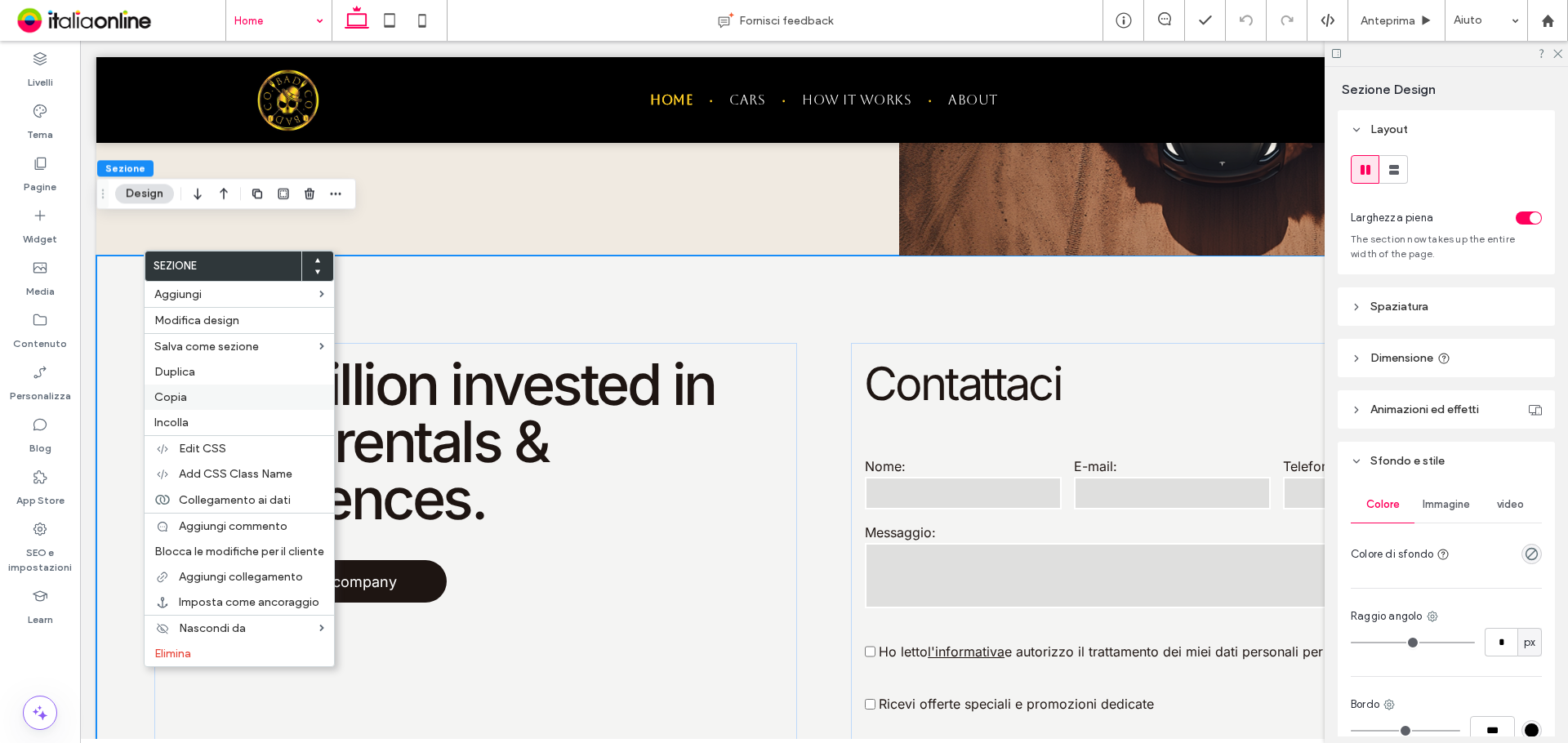 click on "Copia" at bounding box center (239, 397) 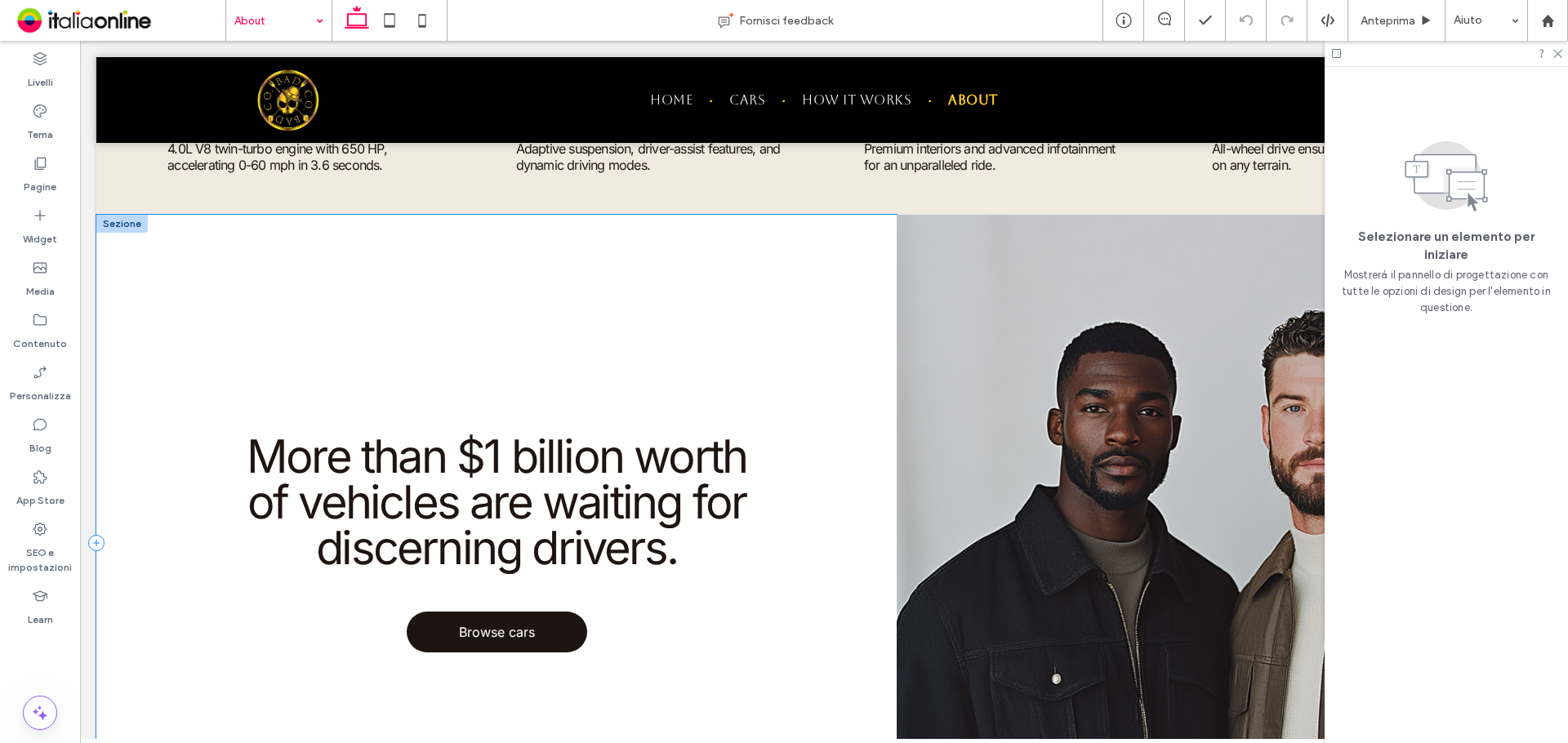 scroll, scrollTop: 393, scrollLeft: 0, axis: vertical 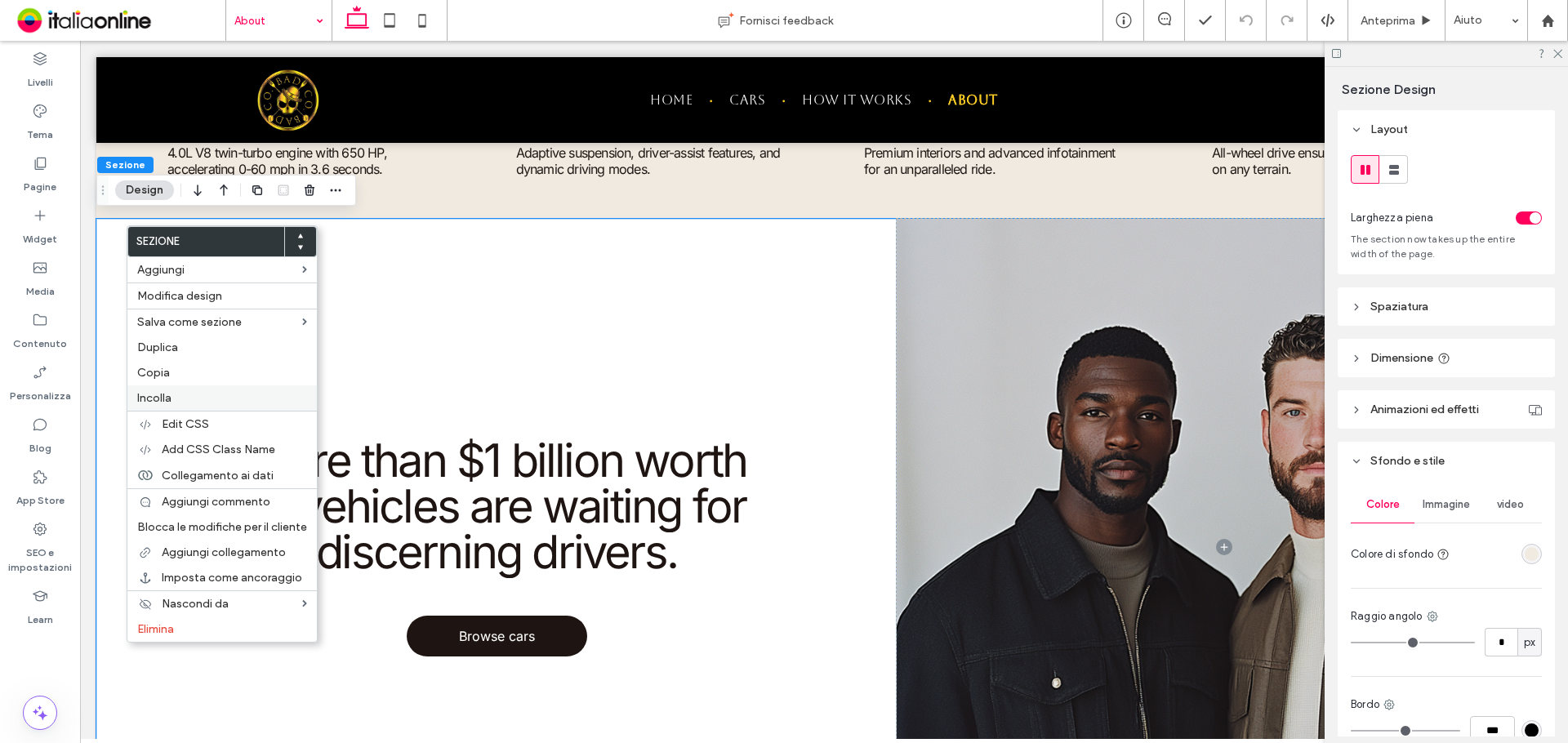 click on "Incolla" at bounding box center [154, 398] 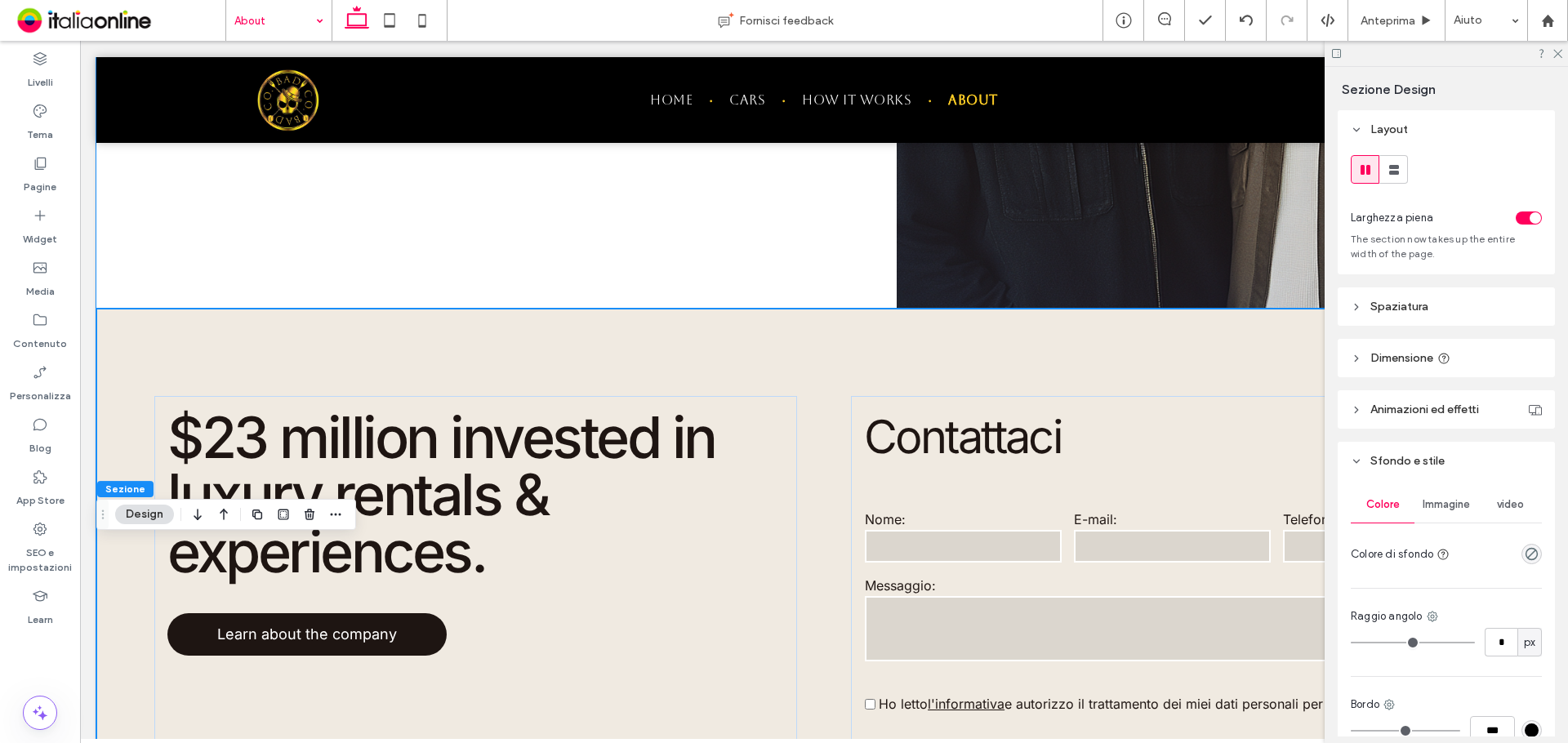 scroll, scrollTop: 1143, scrollLeft: 0, axis: vertical 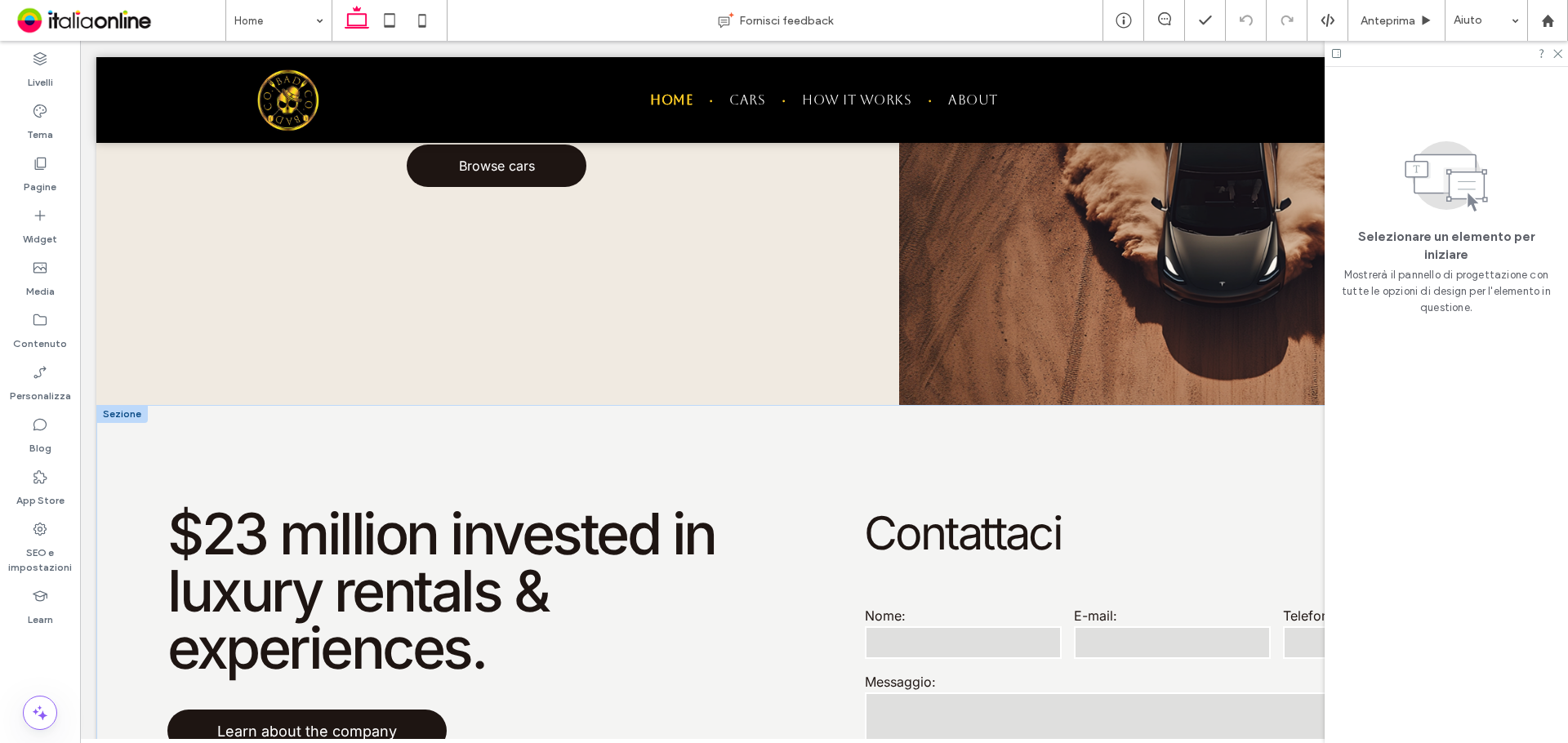 click at bounding box center (122, 414) 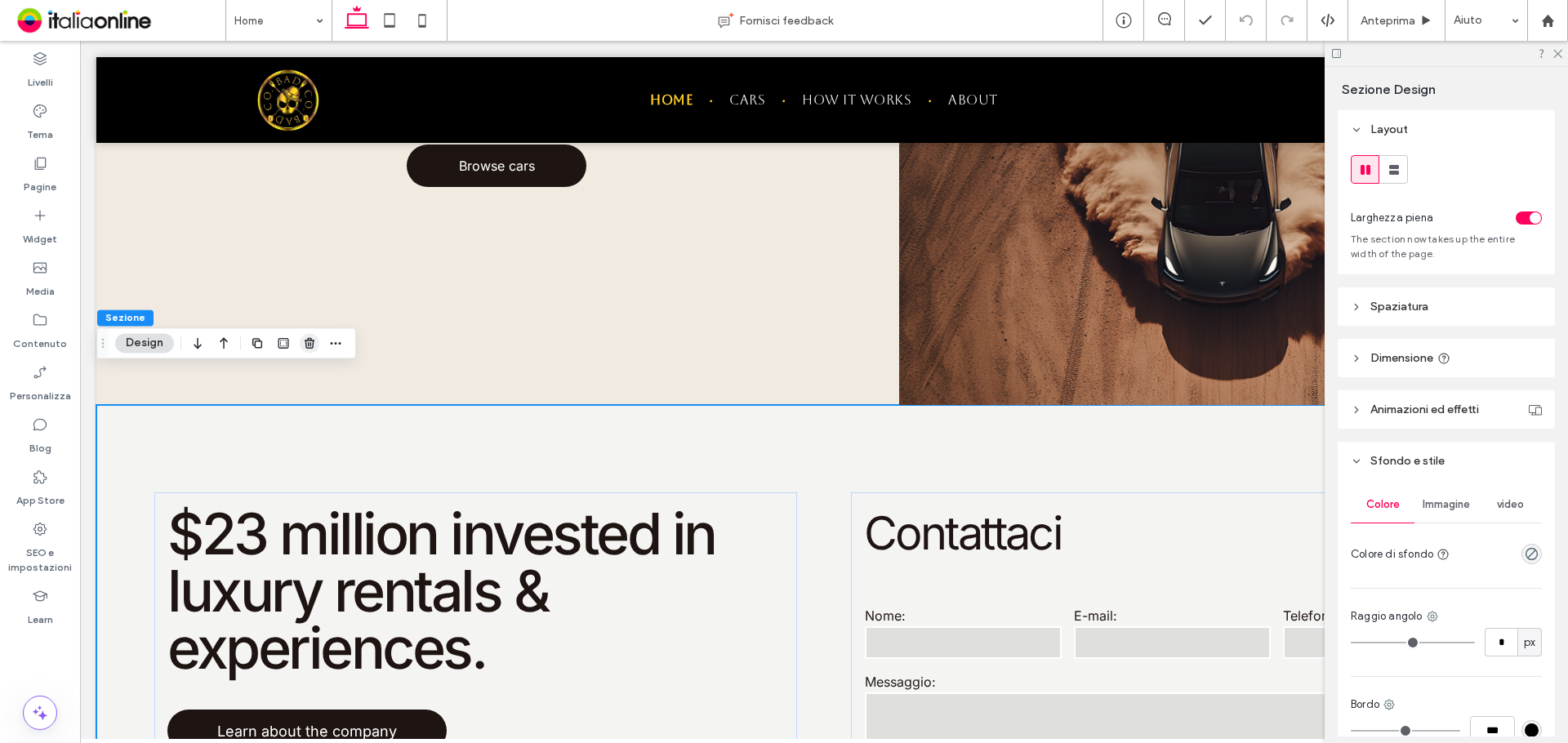 click 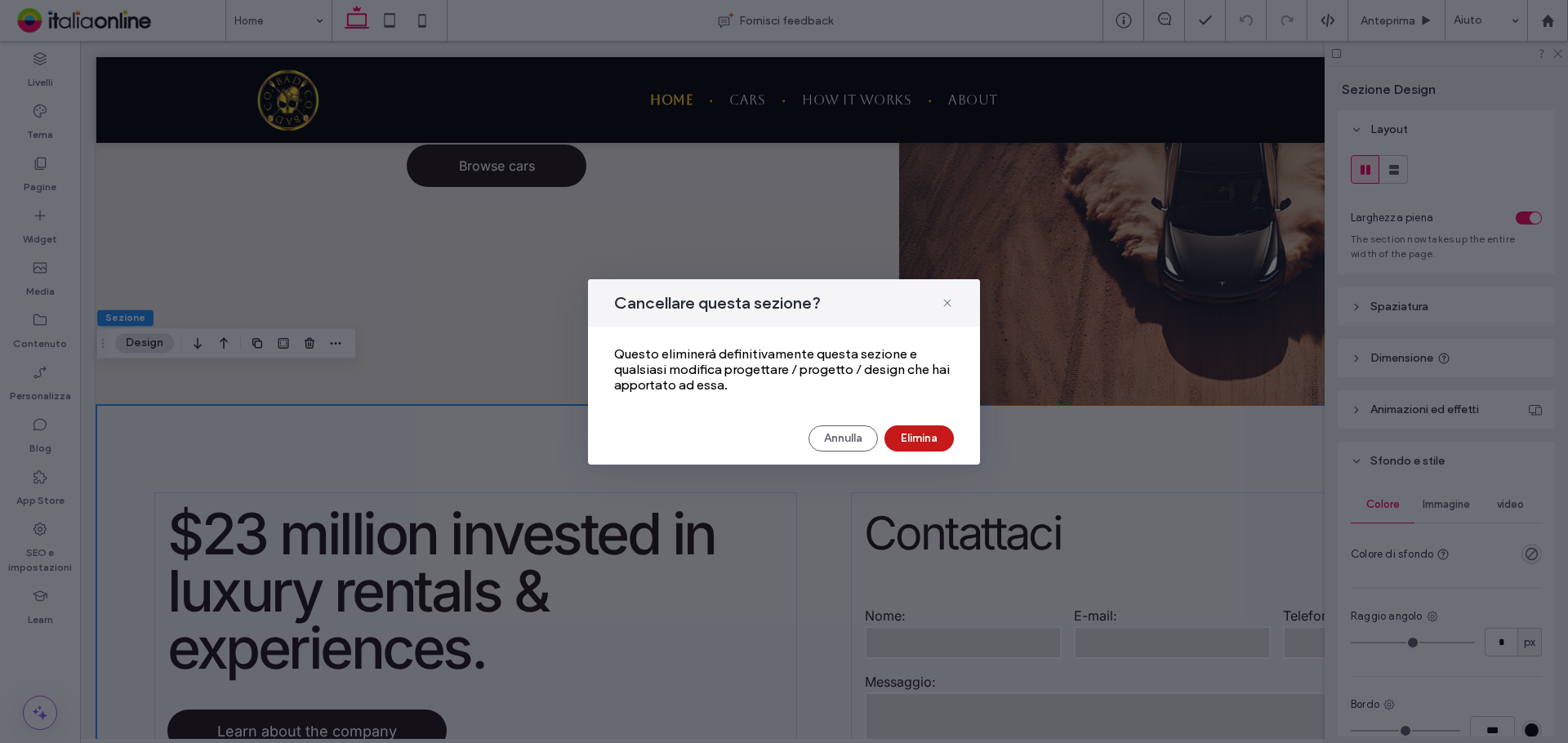 click on "Elimina" at bounding box center [919, 438] 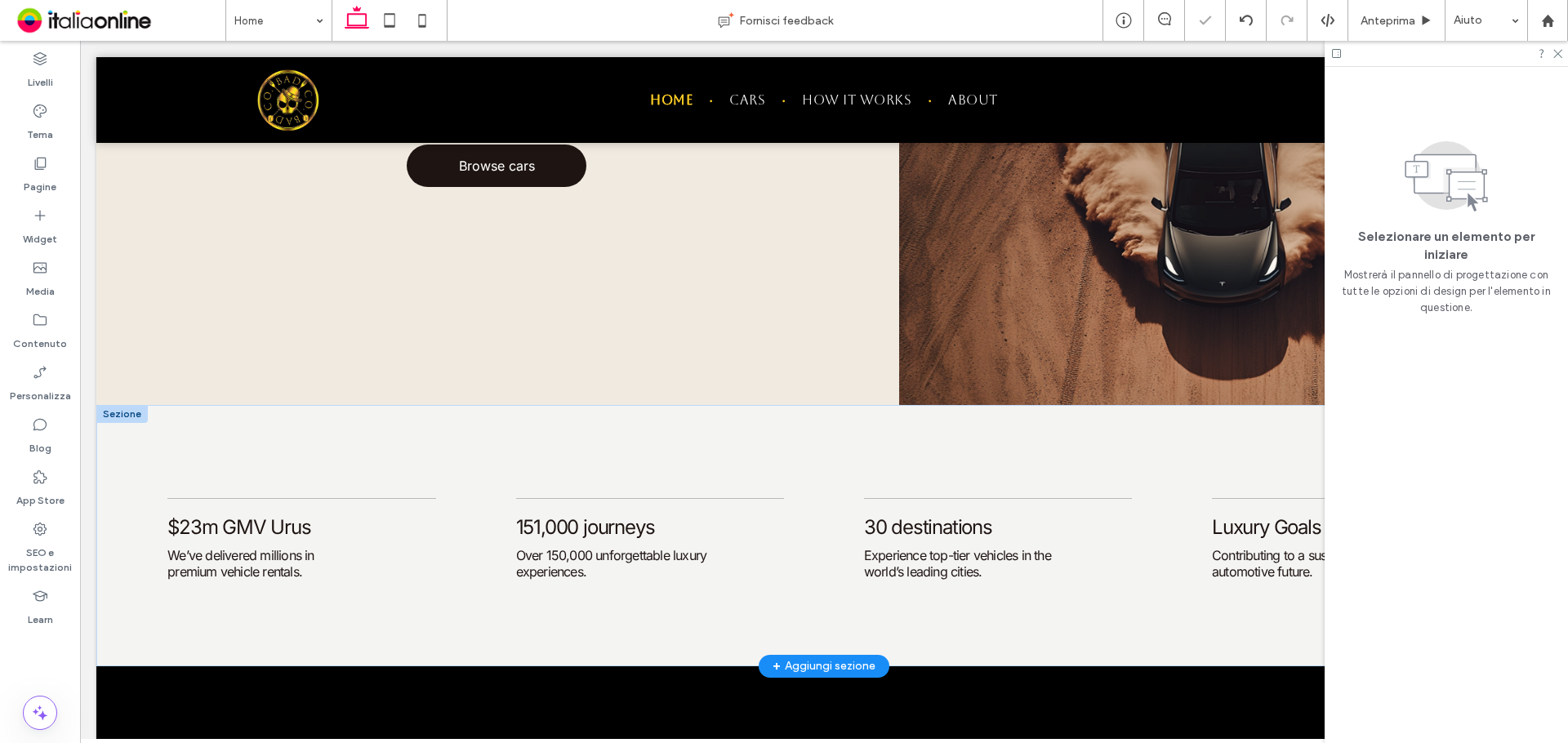 click at bounding box center [122, 414] 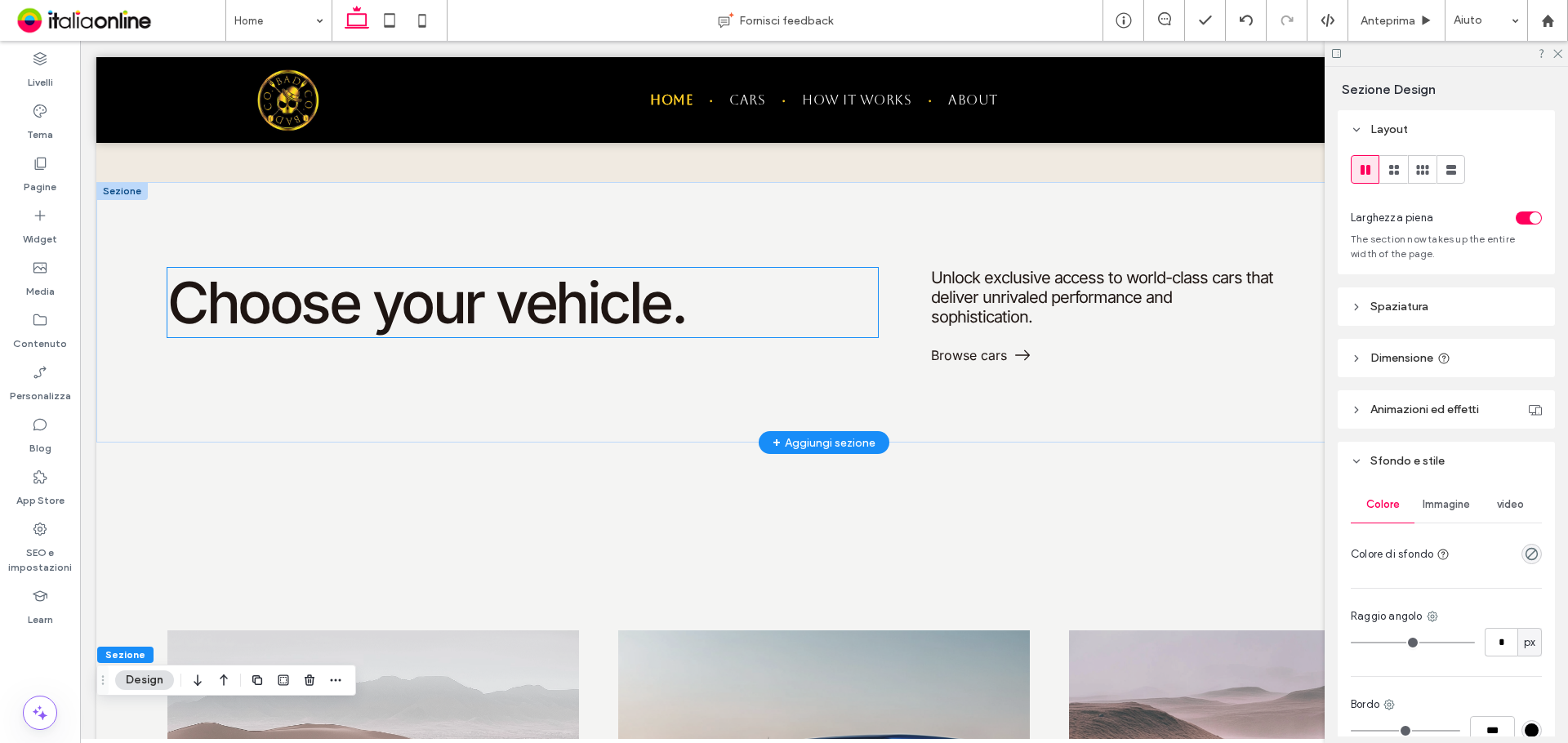 scroll, scrollTop: 2774, scrollLeft: 0, axis: vertical 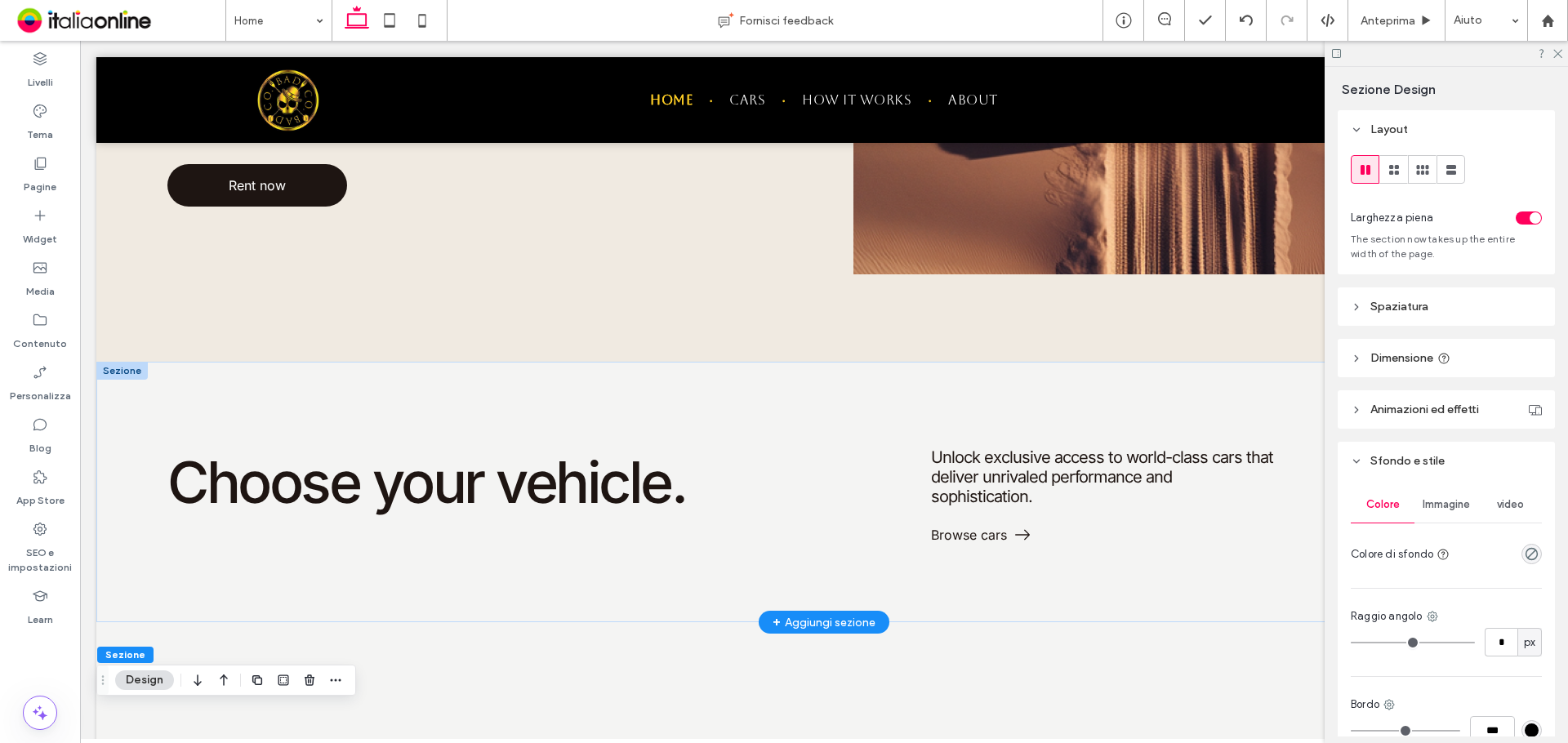 click at bounding box center [122, 371] 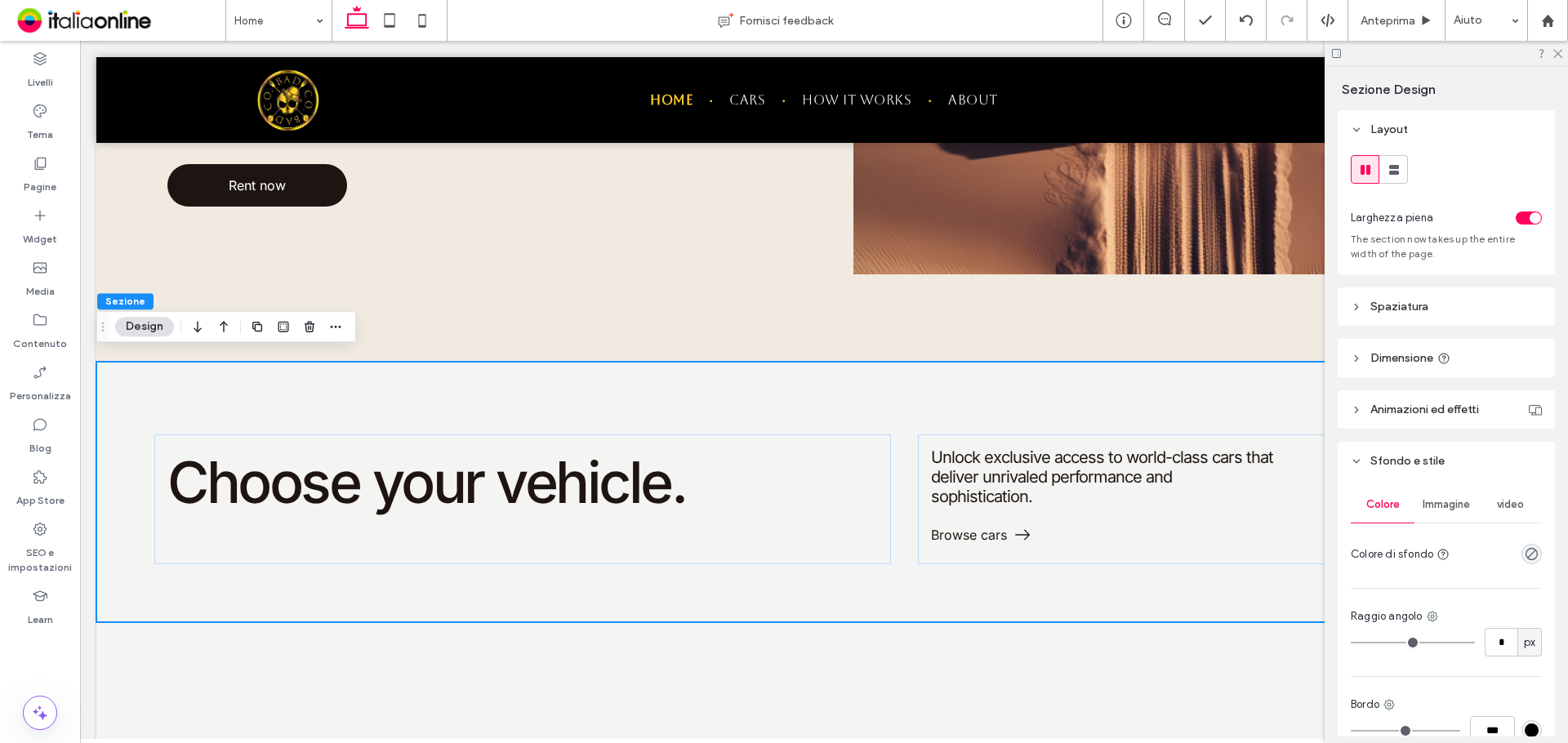 click 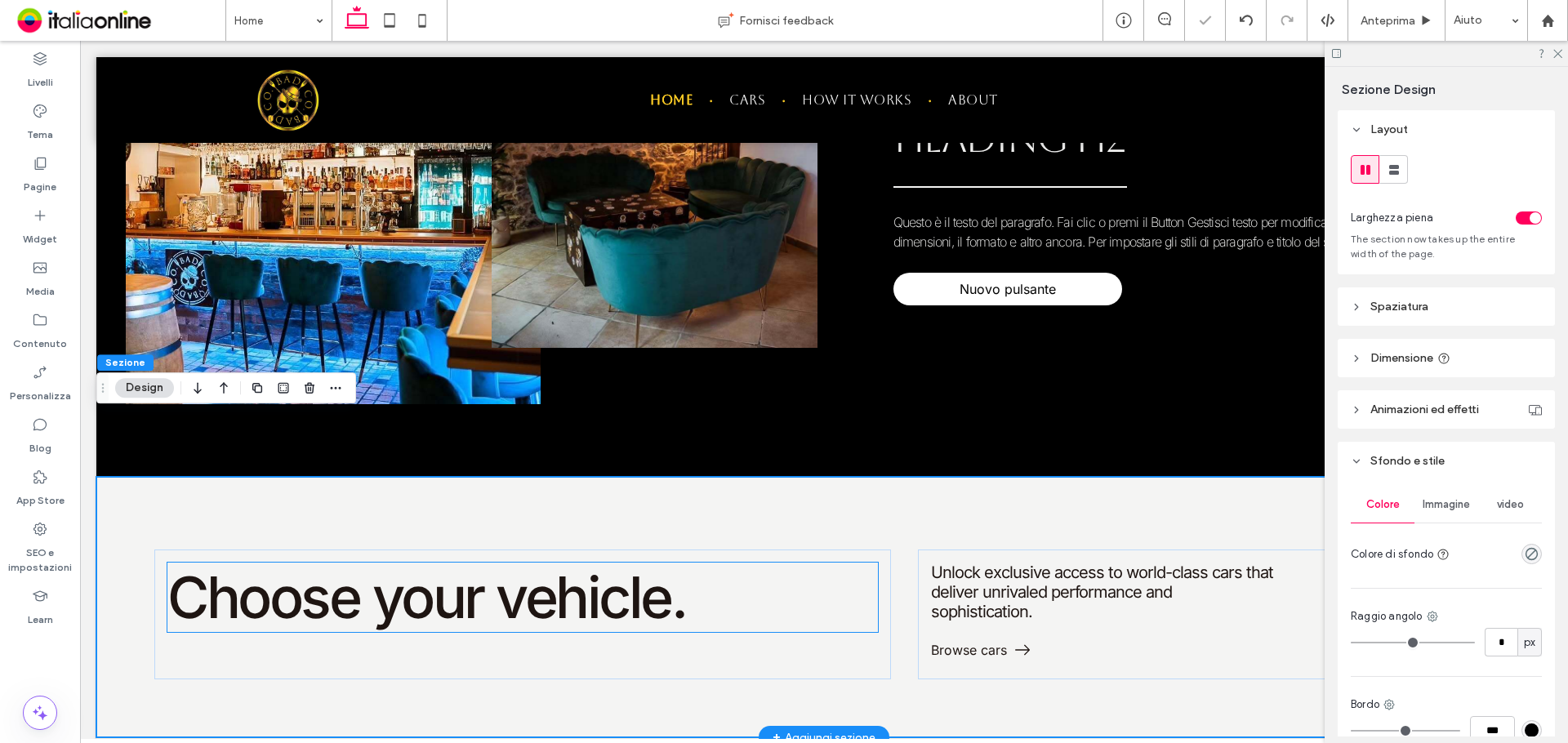 scroll, scrollTop: 1913, scrollLeft: 0, axis: vertical 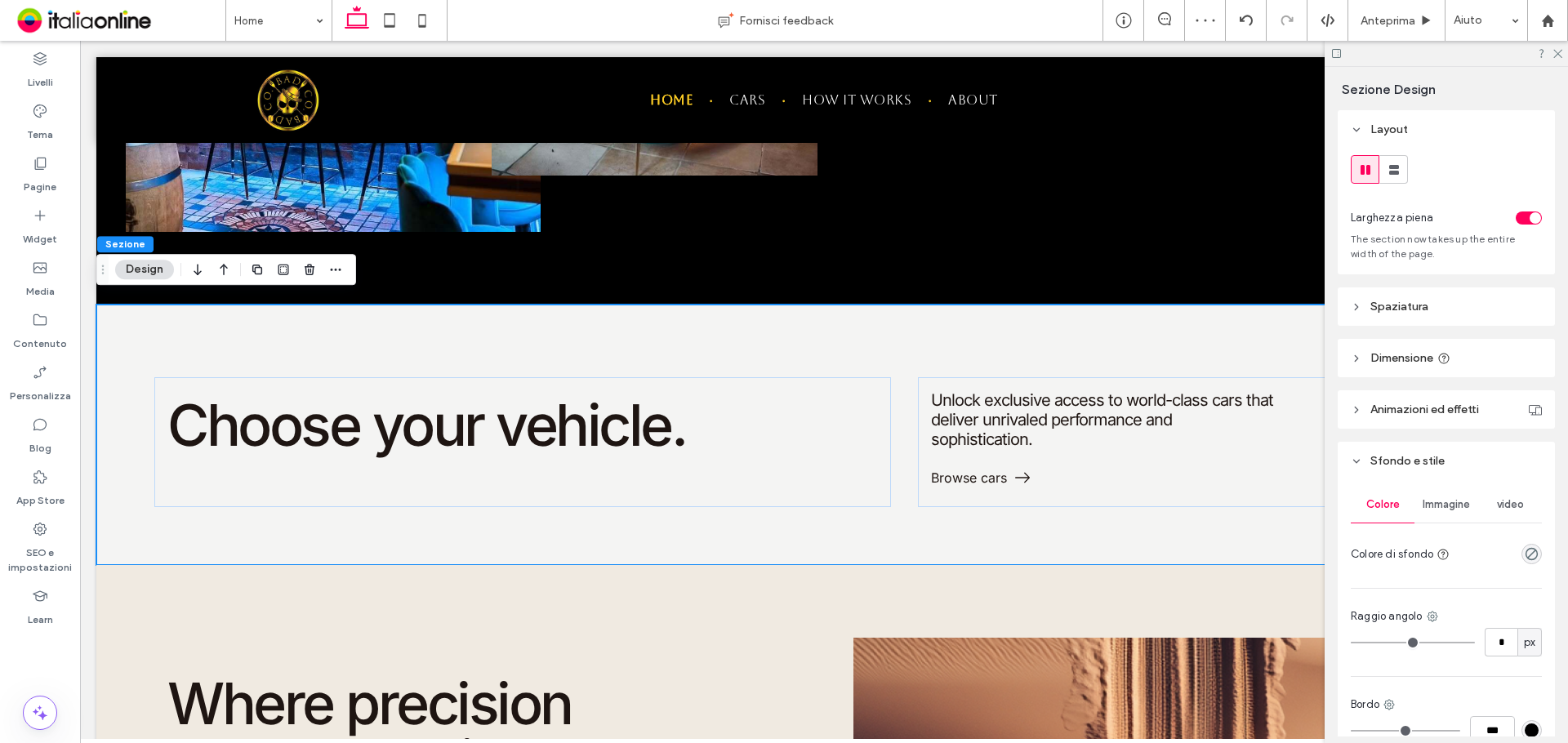 click on "Design" at bounding box center (145, 269) 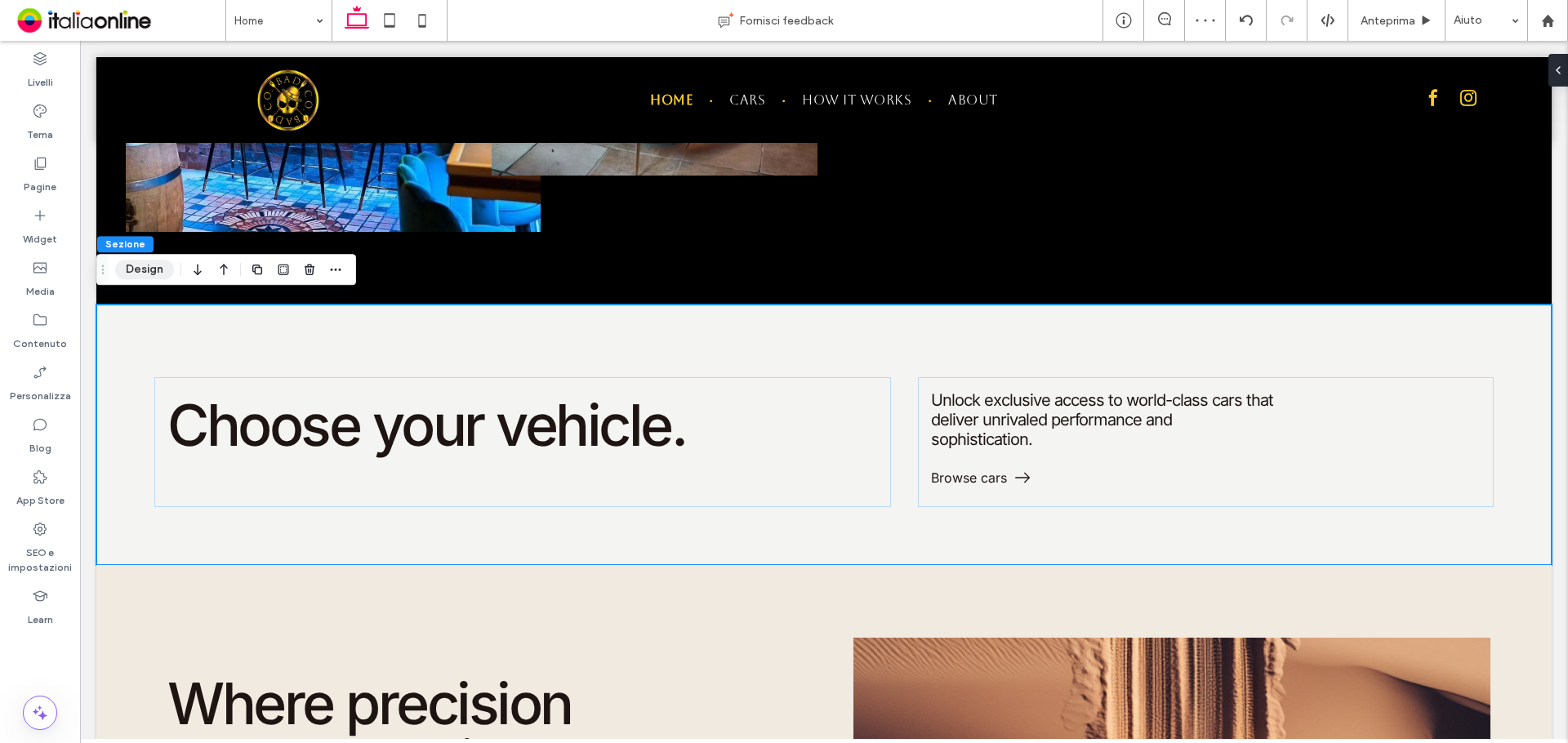 click on "Design" at bounding box center [145, 269] 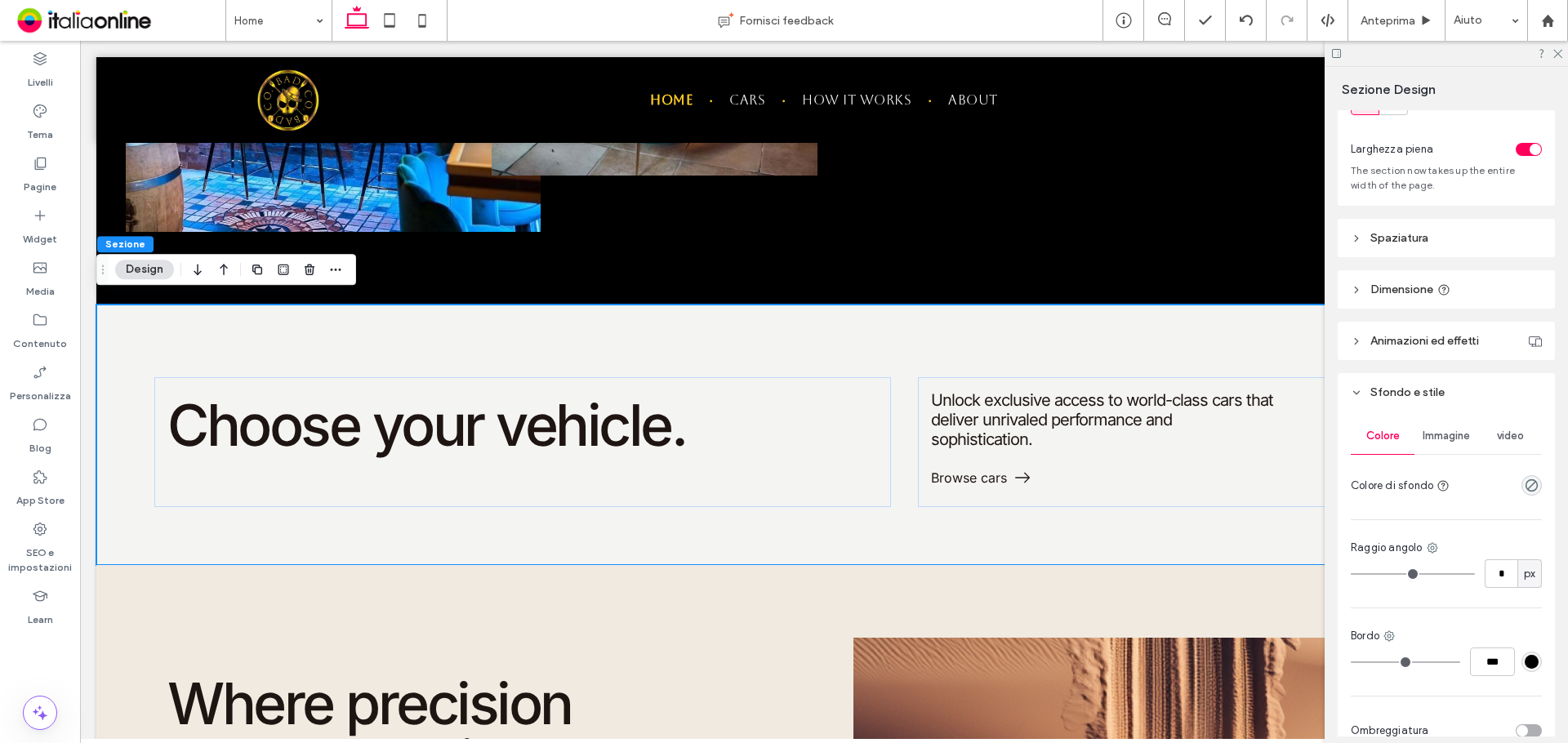 scroll, scrollTop: 155, scrollLeft: 0, axis: vertical 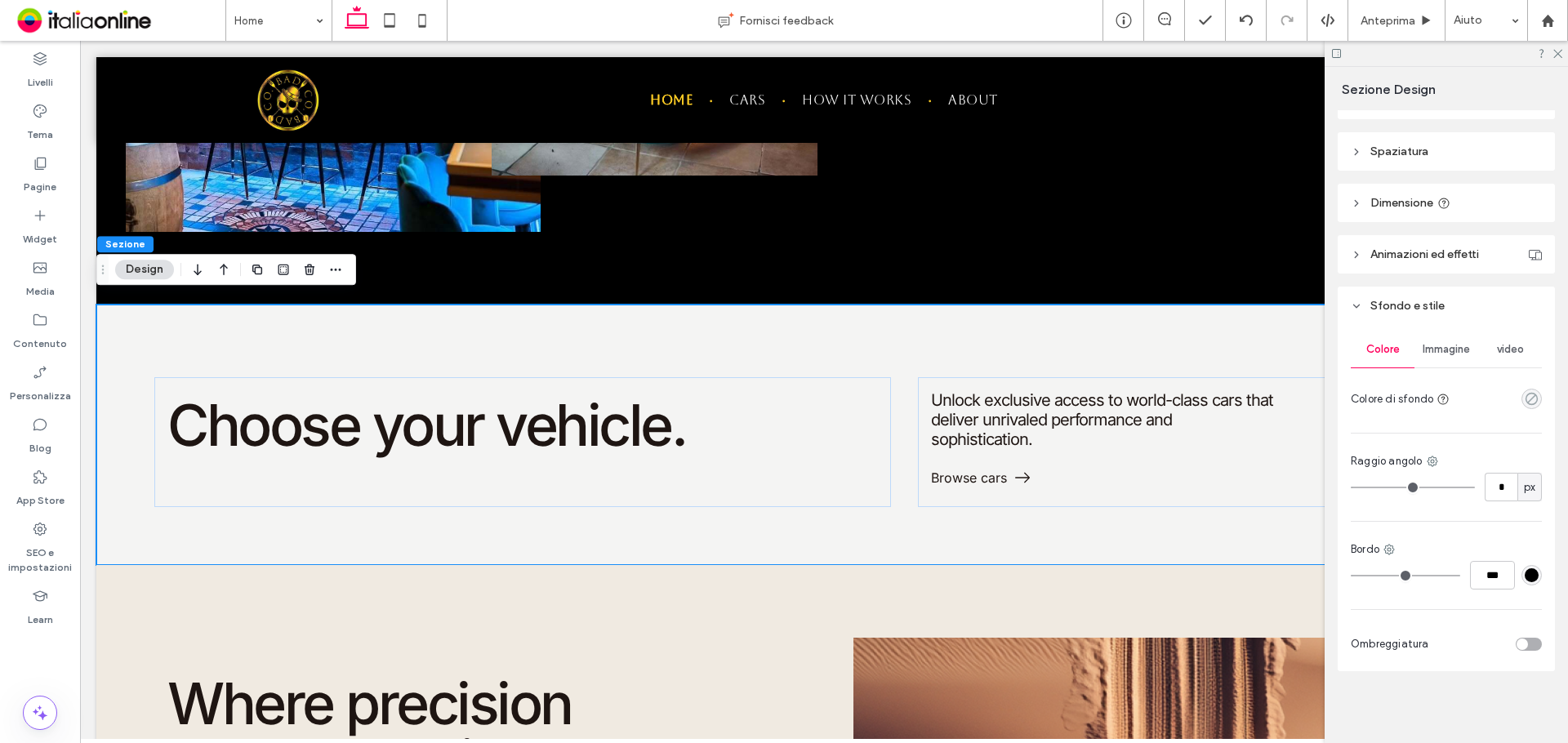 click 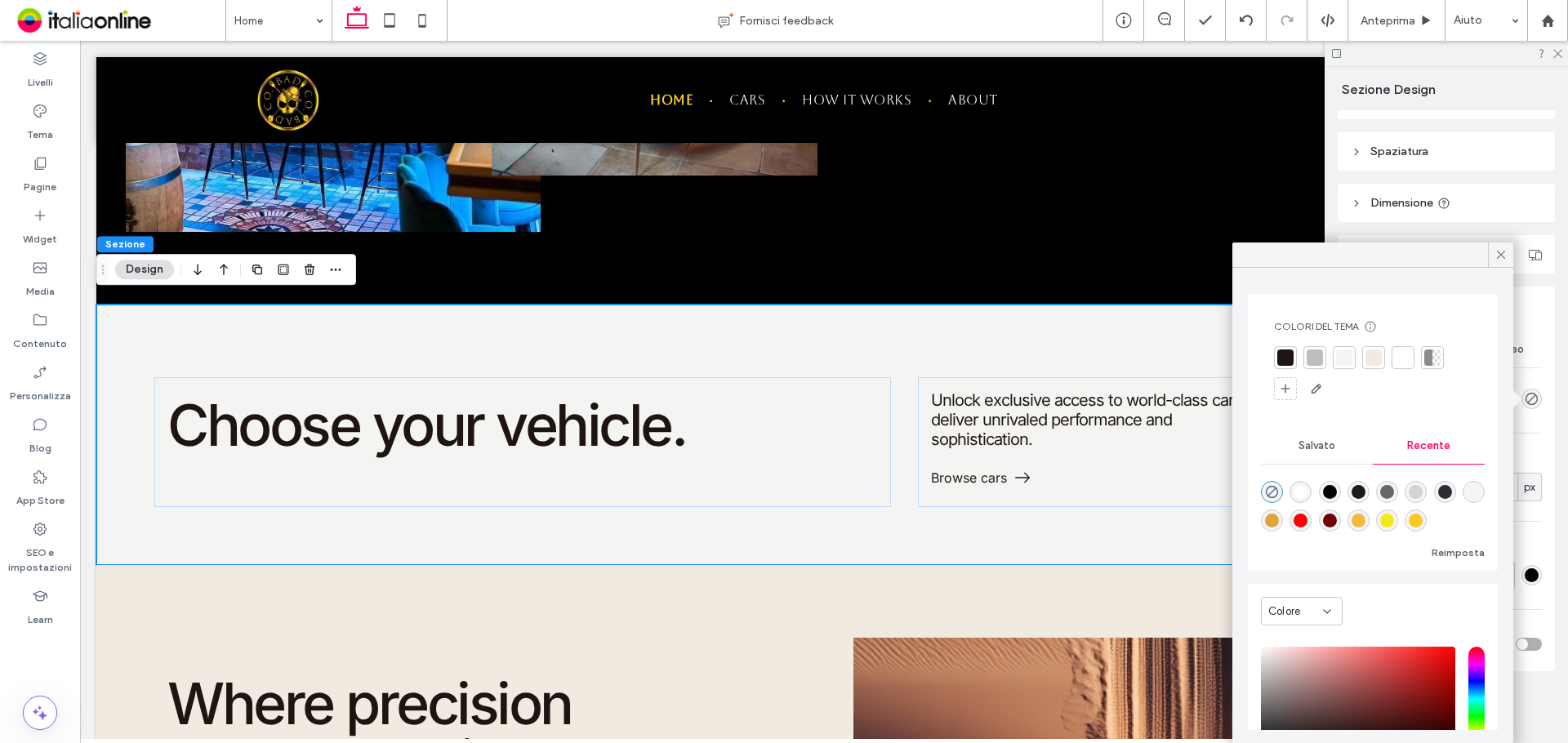 click at bounding box center (1415, 520) 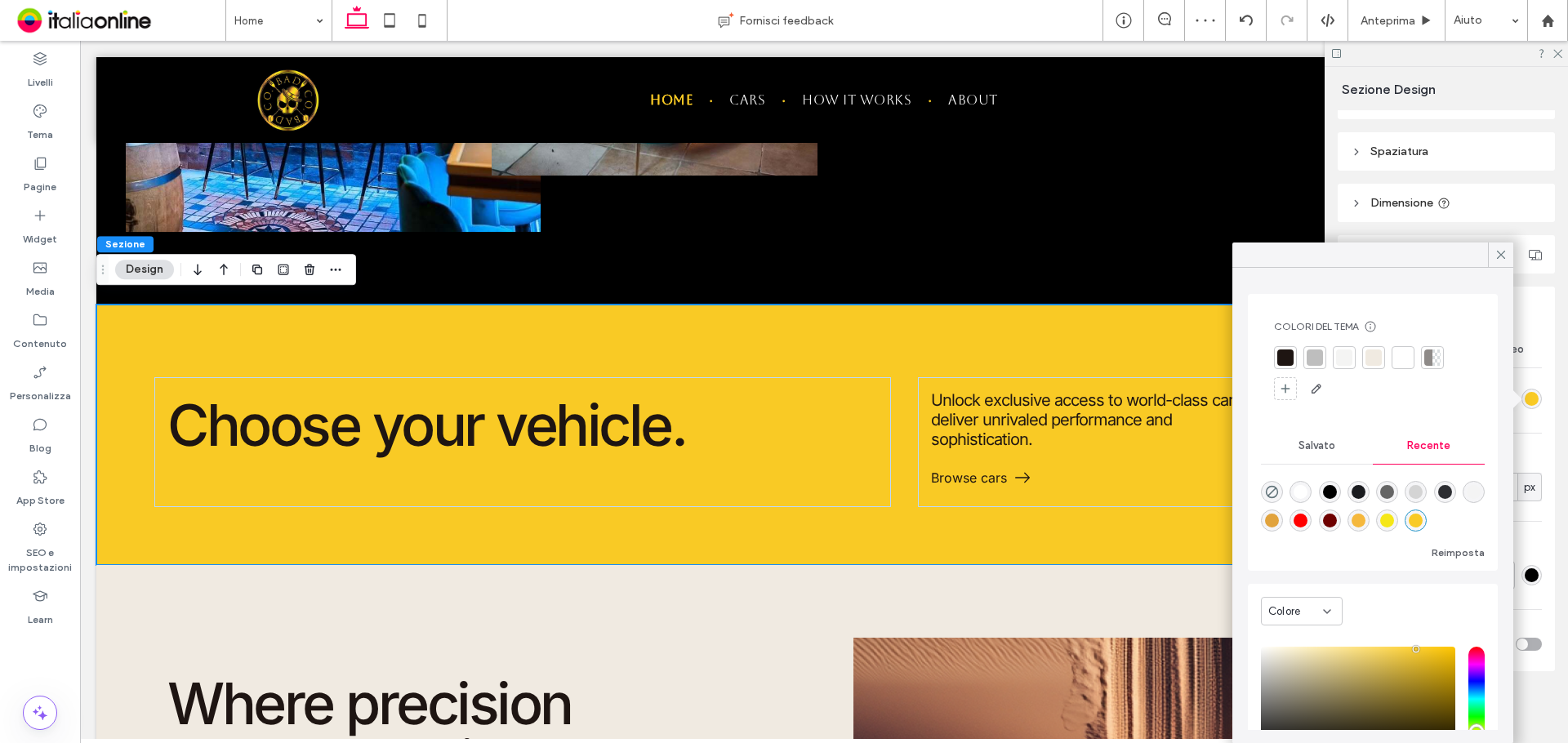 click on "Salvato" at bounding box center (1316, 446) 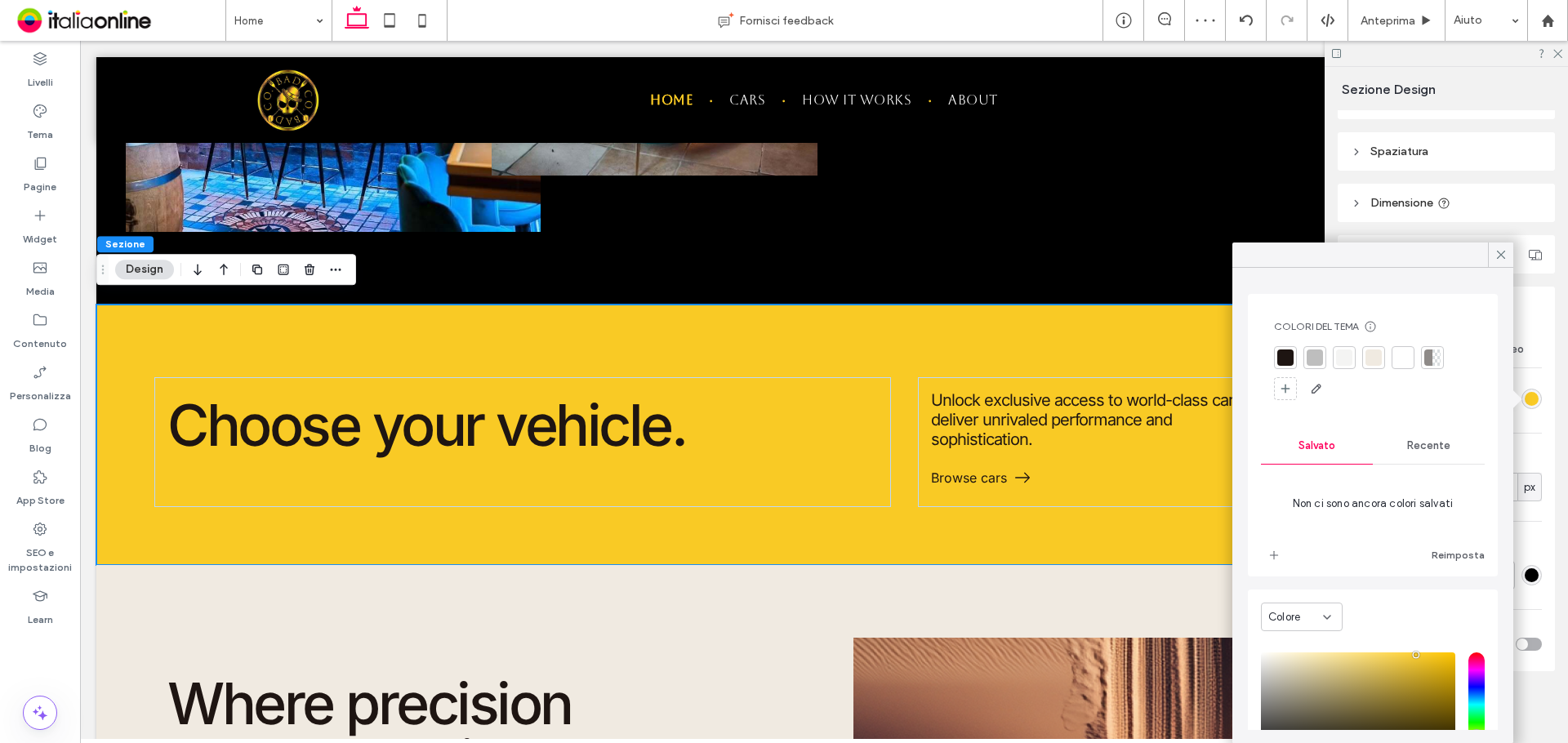 click on "Recente" at bounding box center [1428, 446] 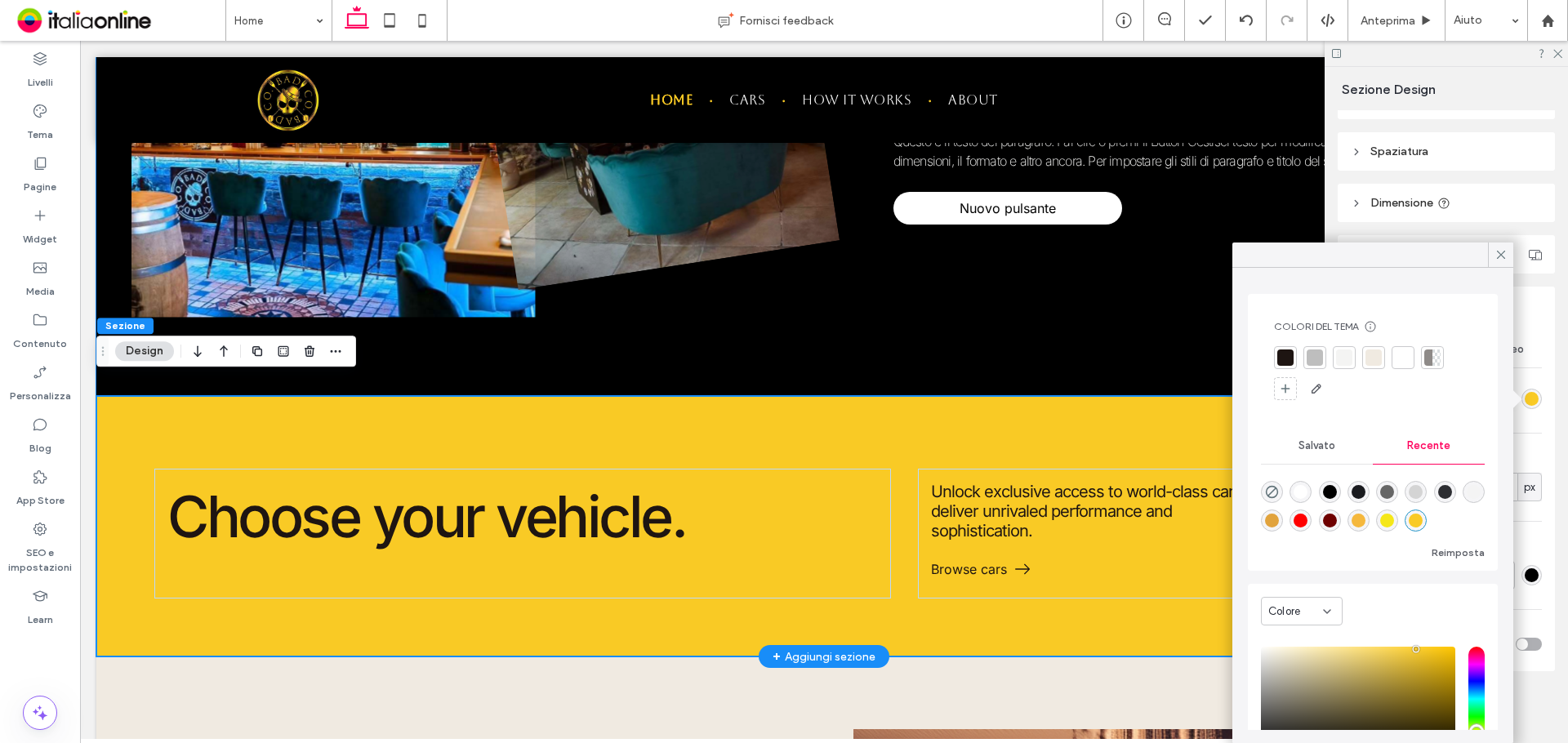 scroll, scrollTop: 1831, scrollLeft: 0, axis: vertical 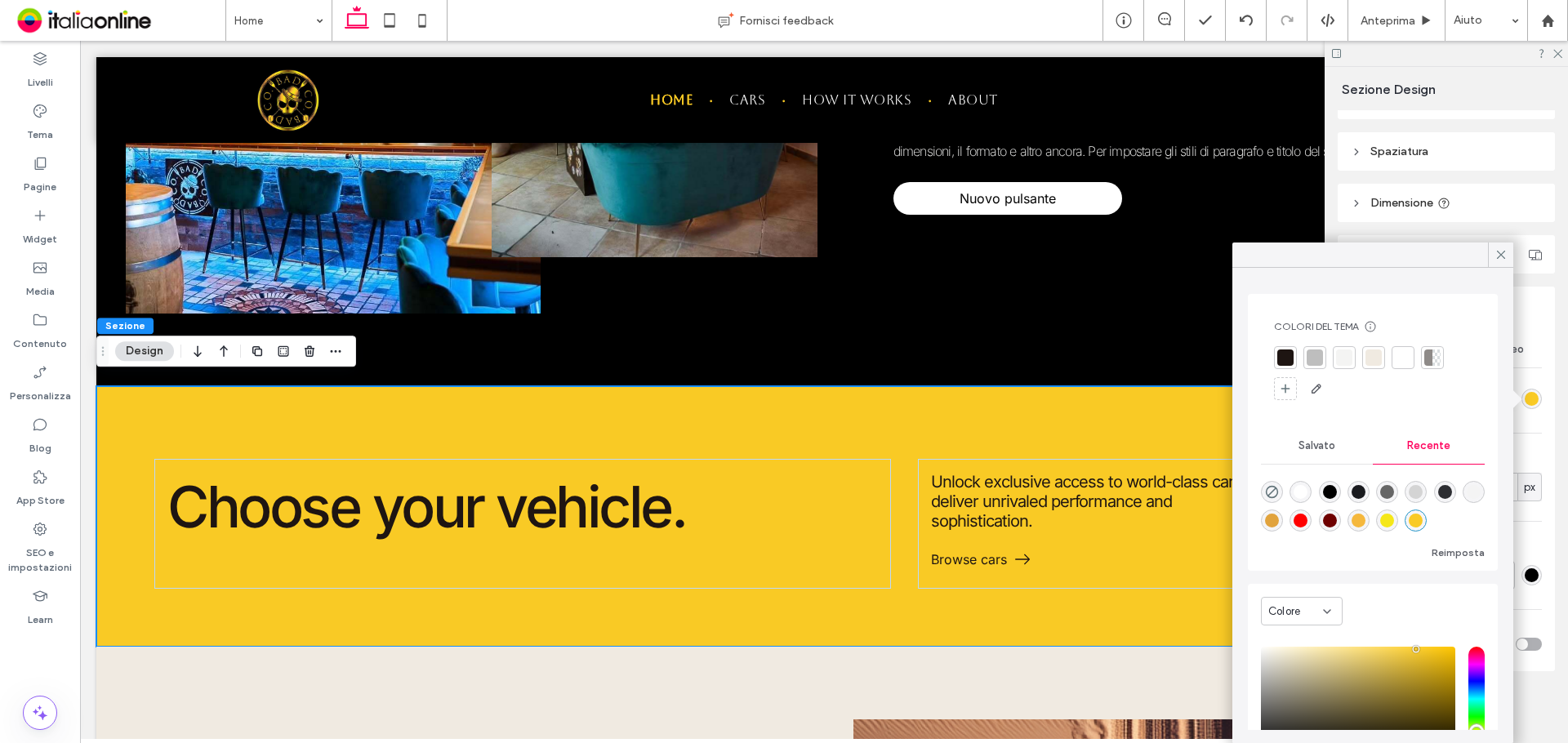 click at bounding box center (1358, 520) 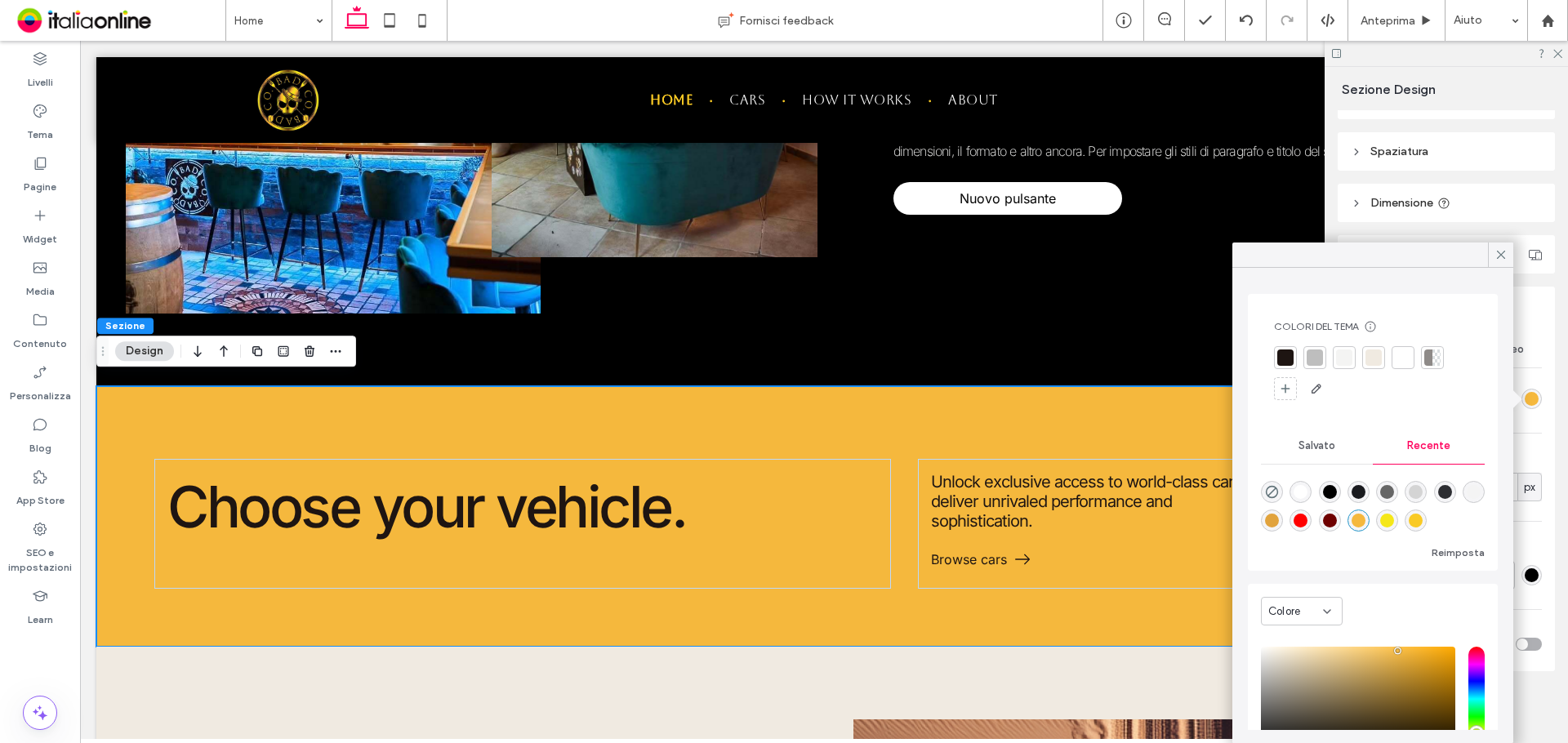 click at bounding box center (1272, 520) 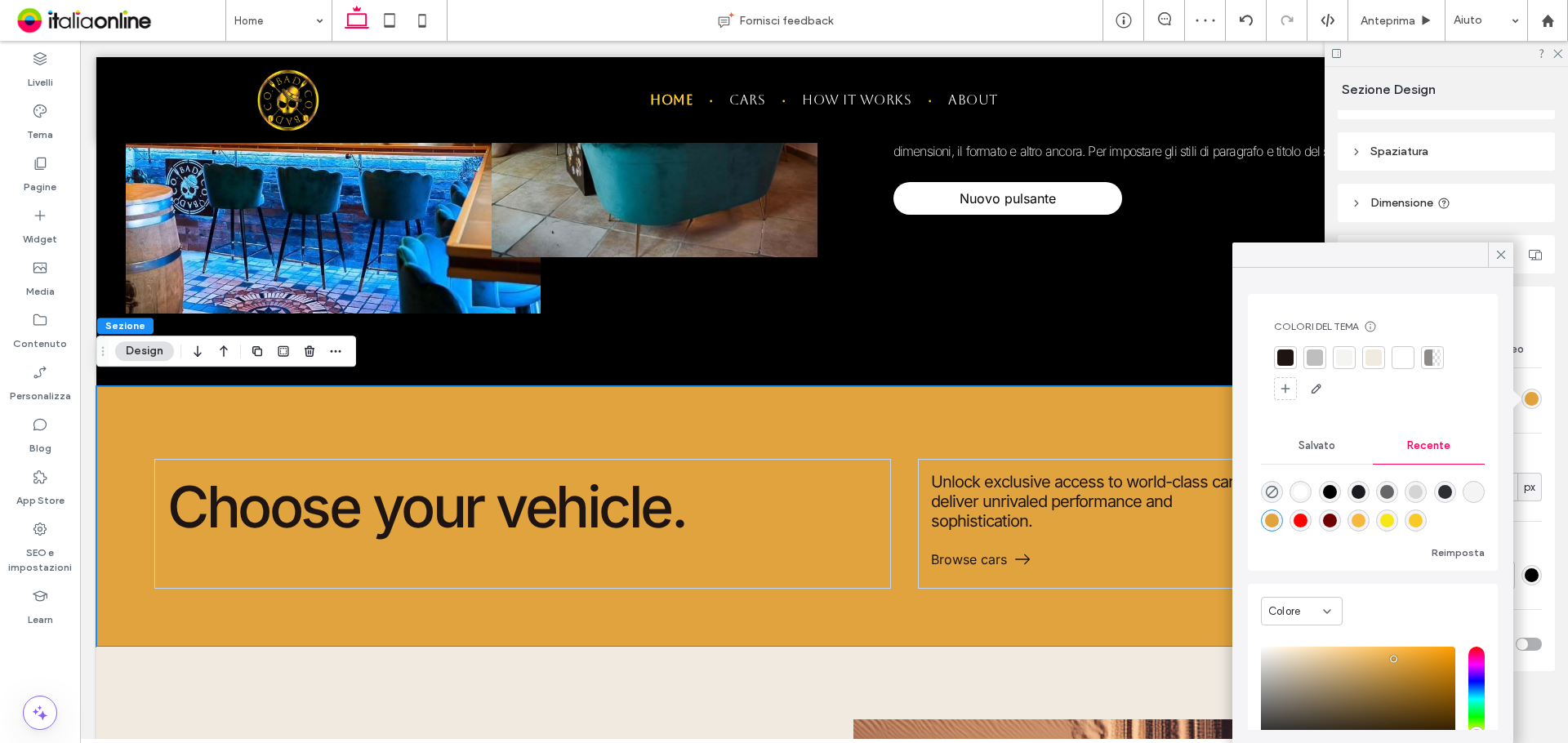 click at bounding box center (1358, 520) 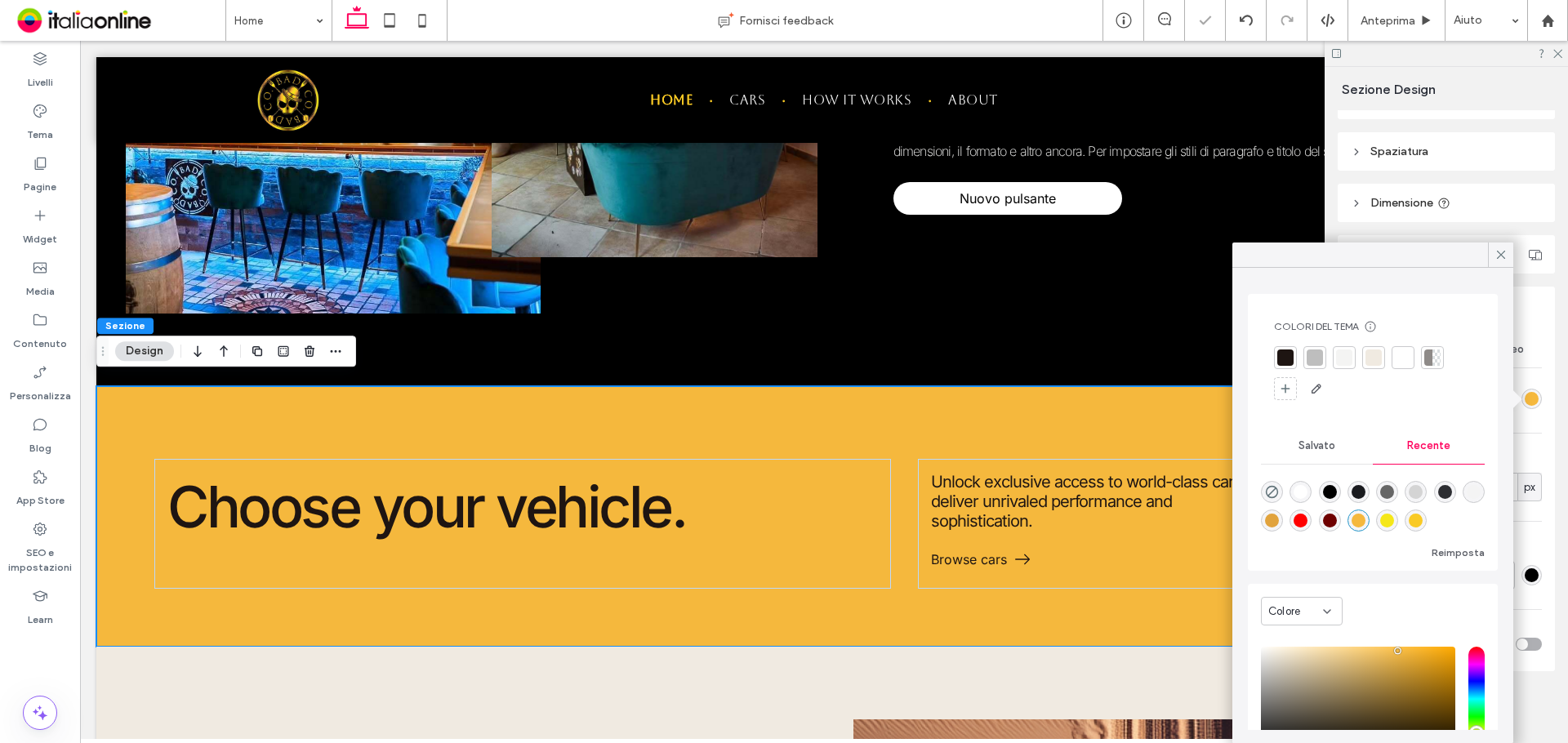 click at bounding box center [1387, 520] 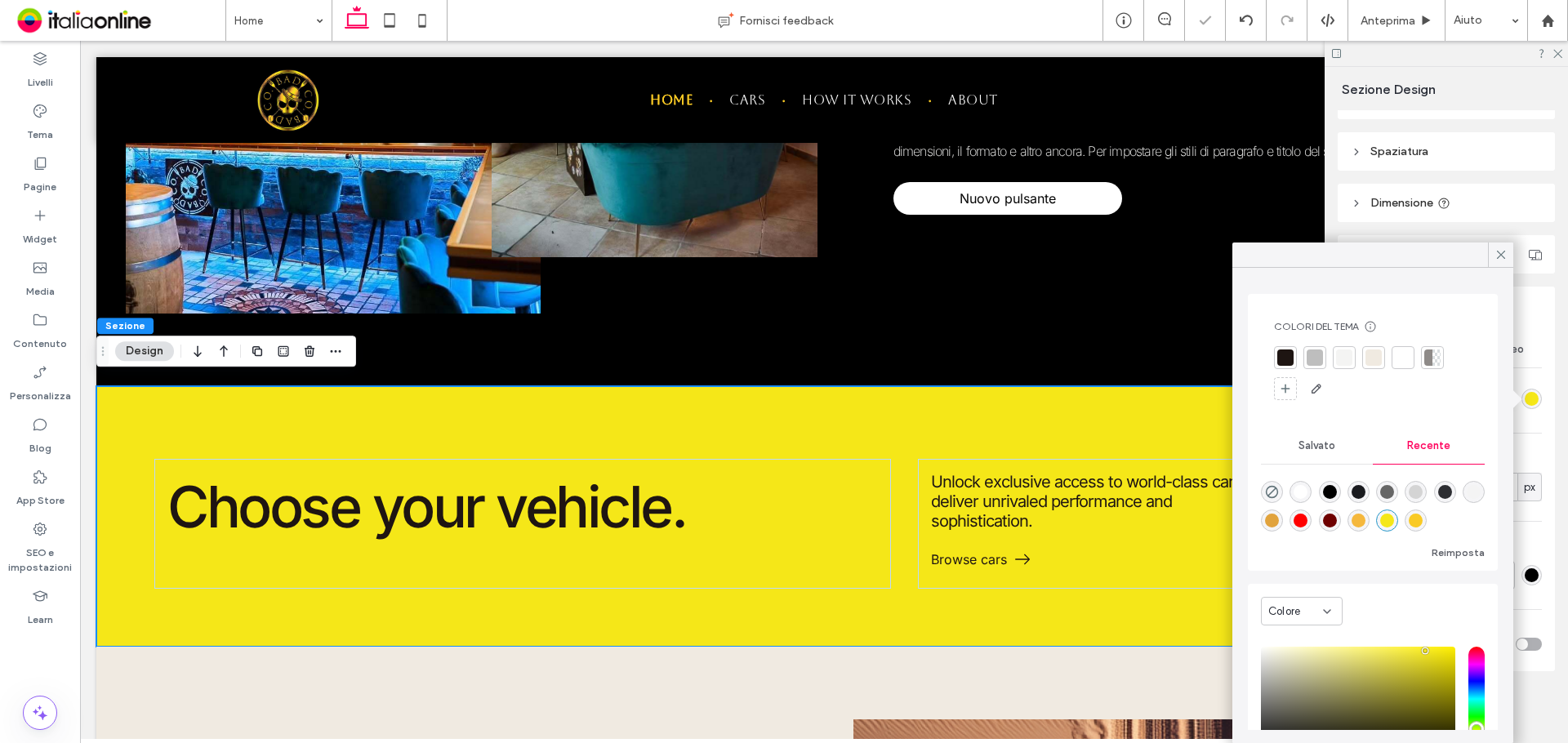 click at bounding box center [1415, 520] 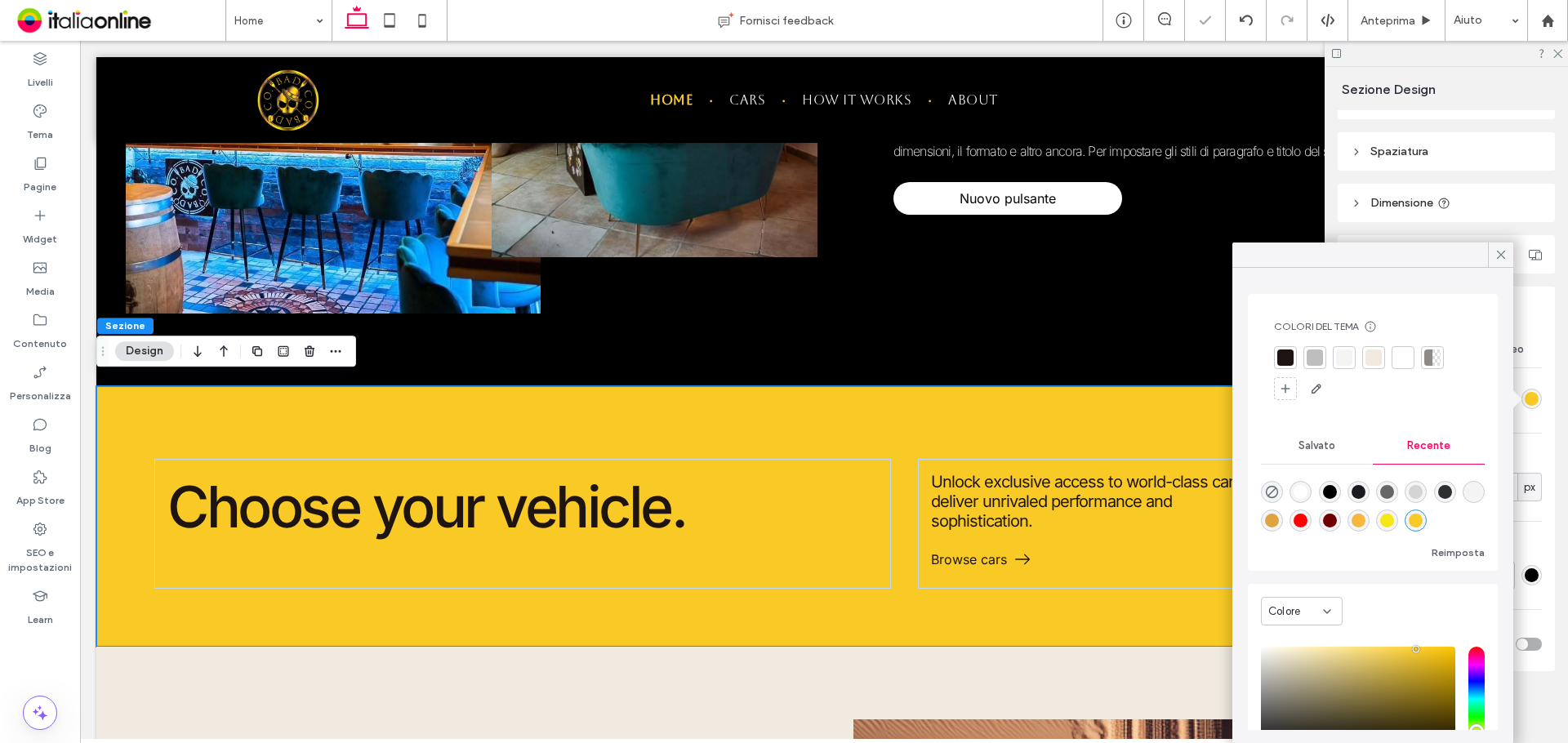 click at bounding box center (1358, 520) 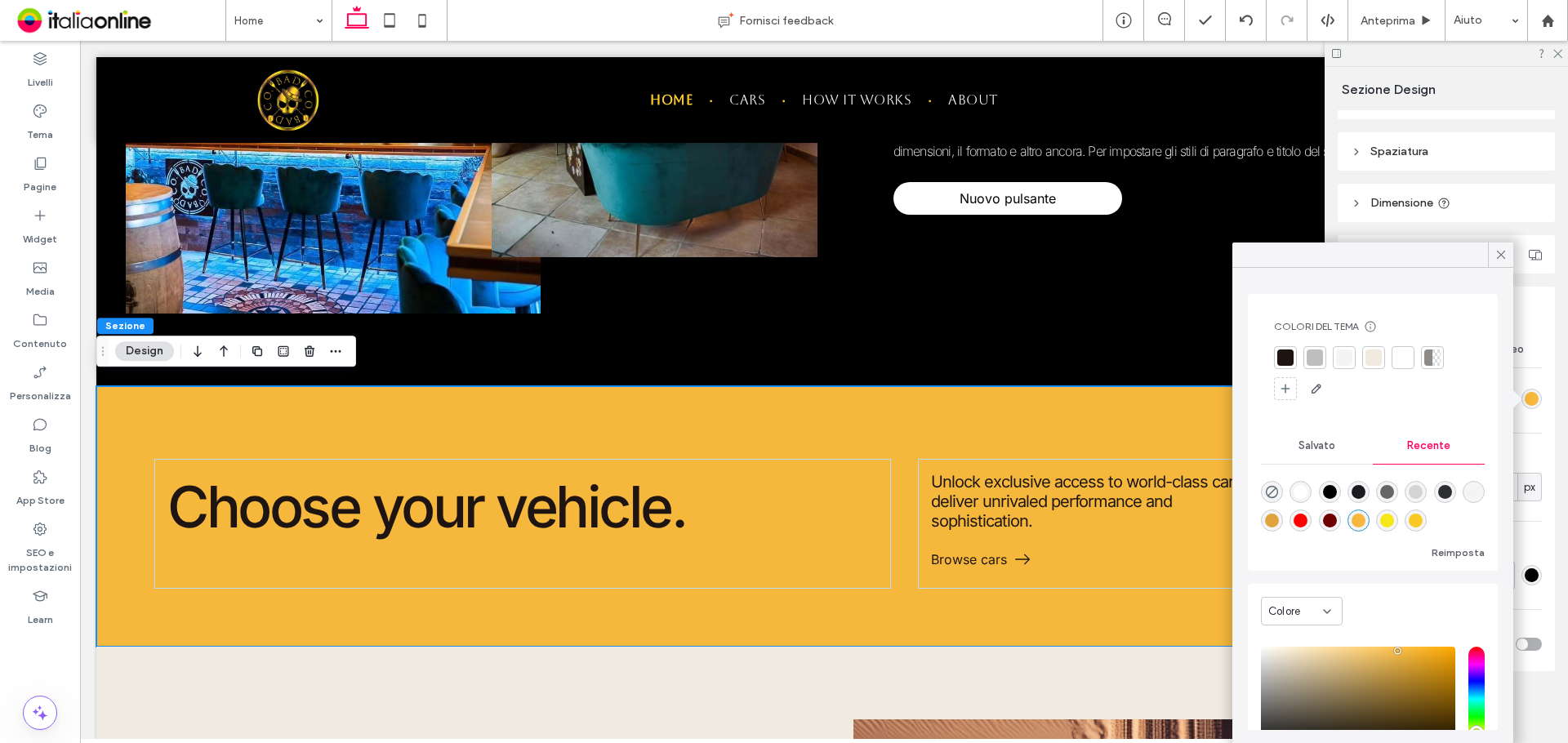 click at bounding box center (1387, 520) 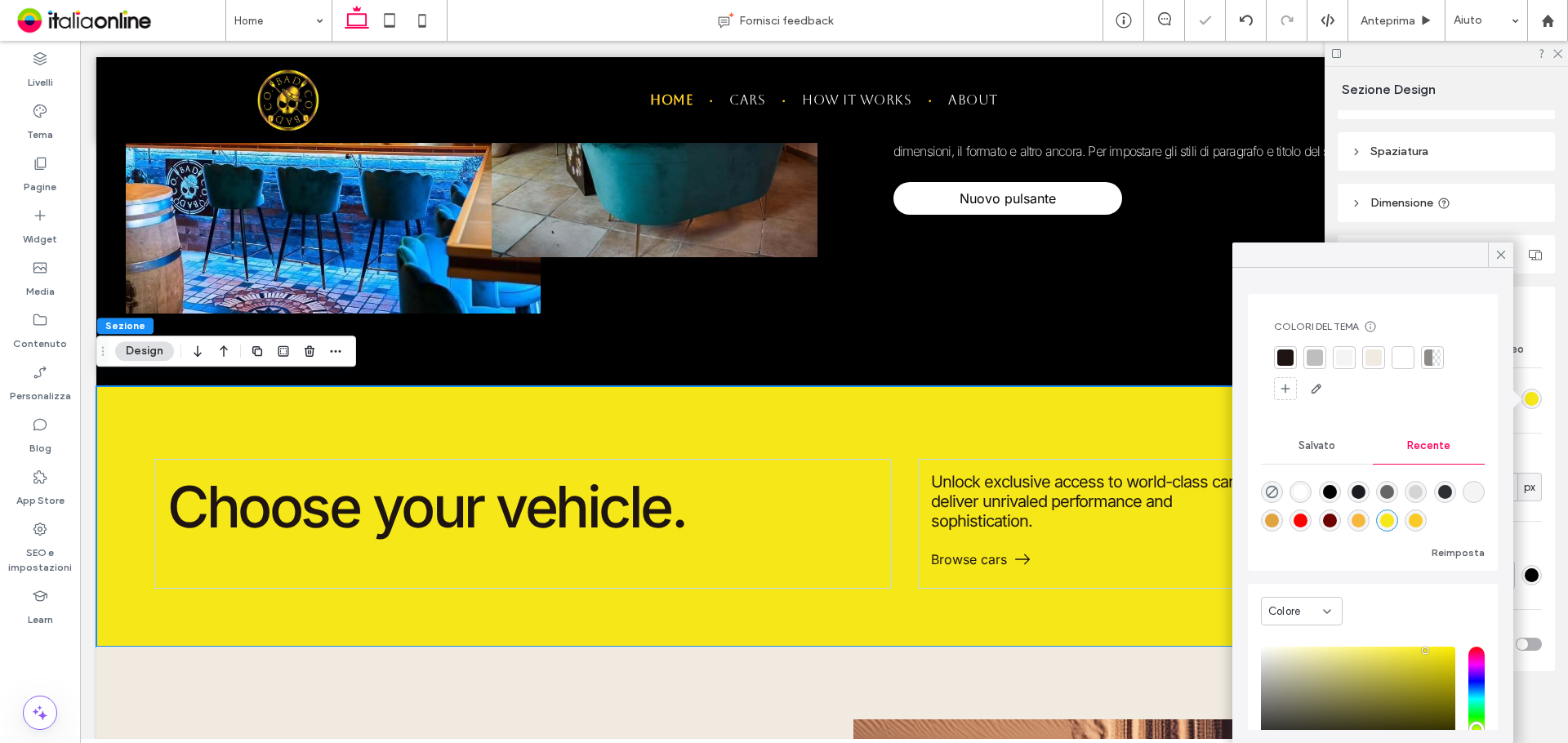 click at bounding box center (1415, 520) 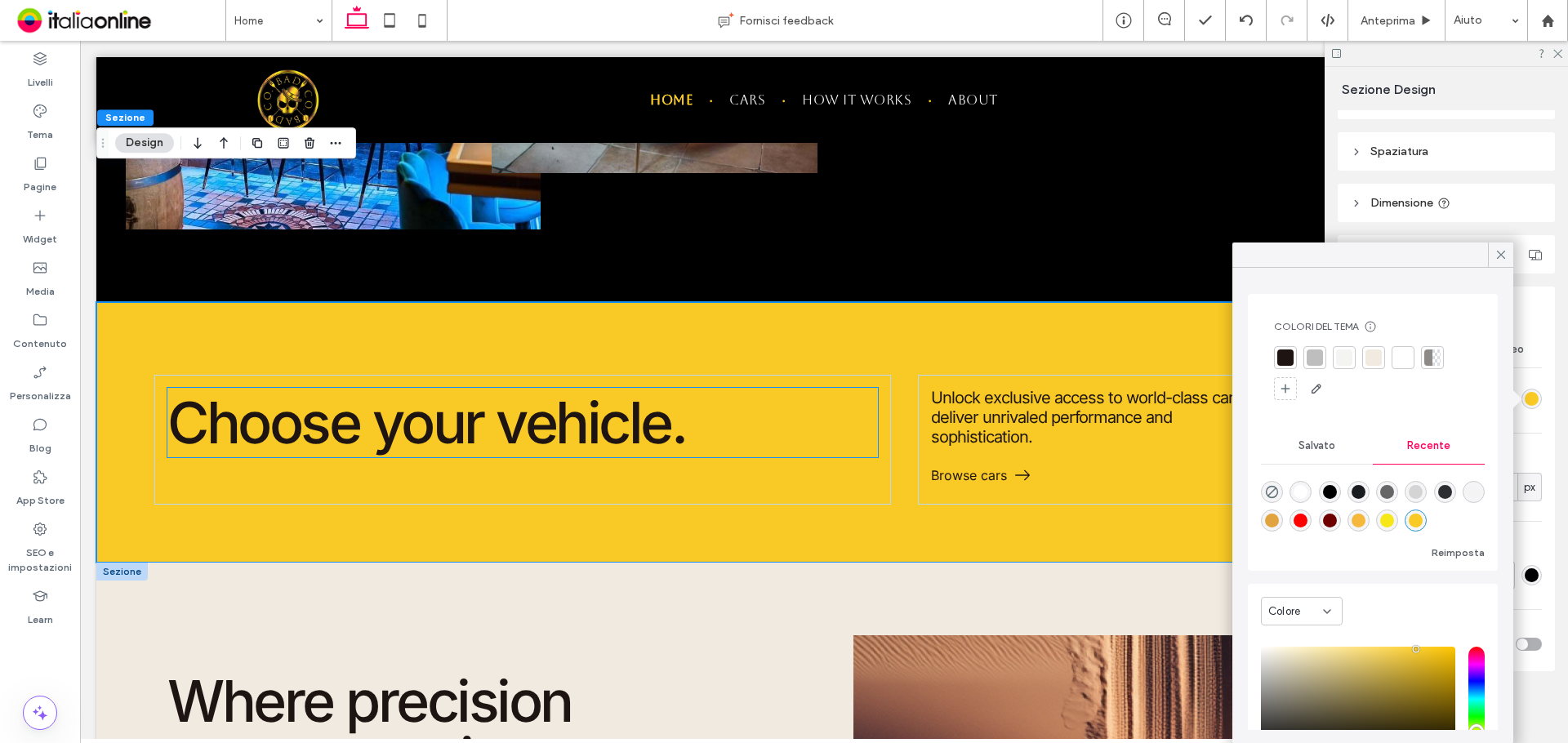scroll, scrollTop: 1699, scrollLeft: 0, axis: vertical 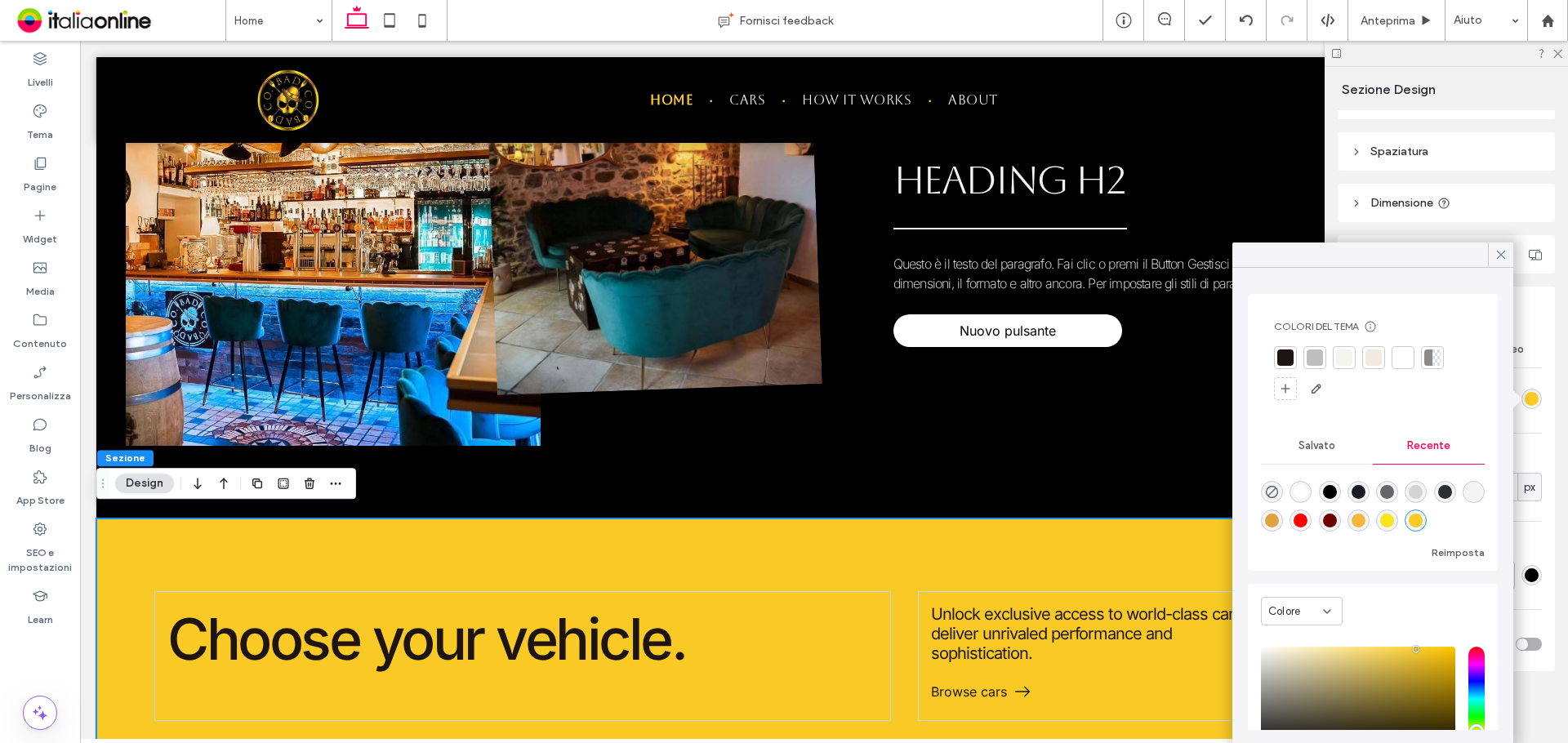 click on "Choose your vehicle.
Unlock exclusive access to world-class cars that deliver unrivaled performance and sophistication.
Browse cars" at bounding box center [824, 648] 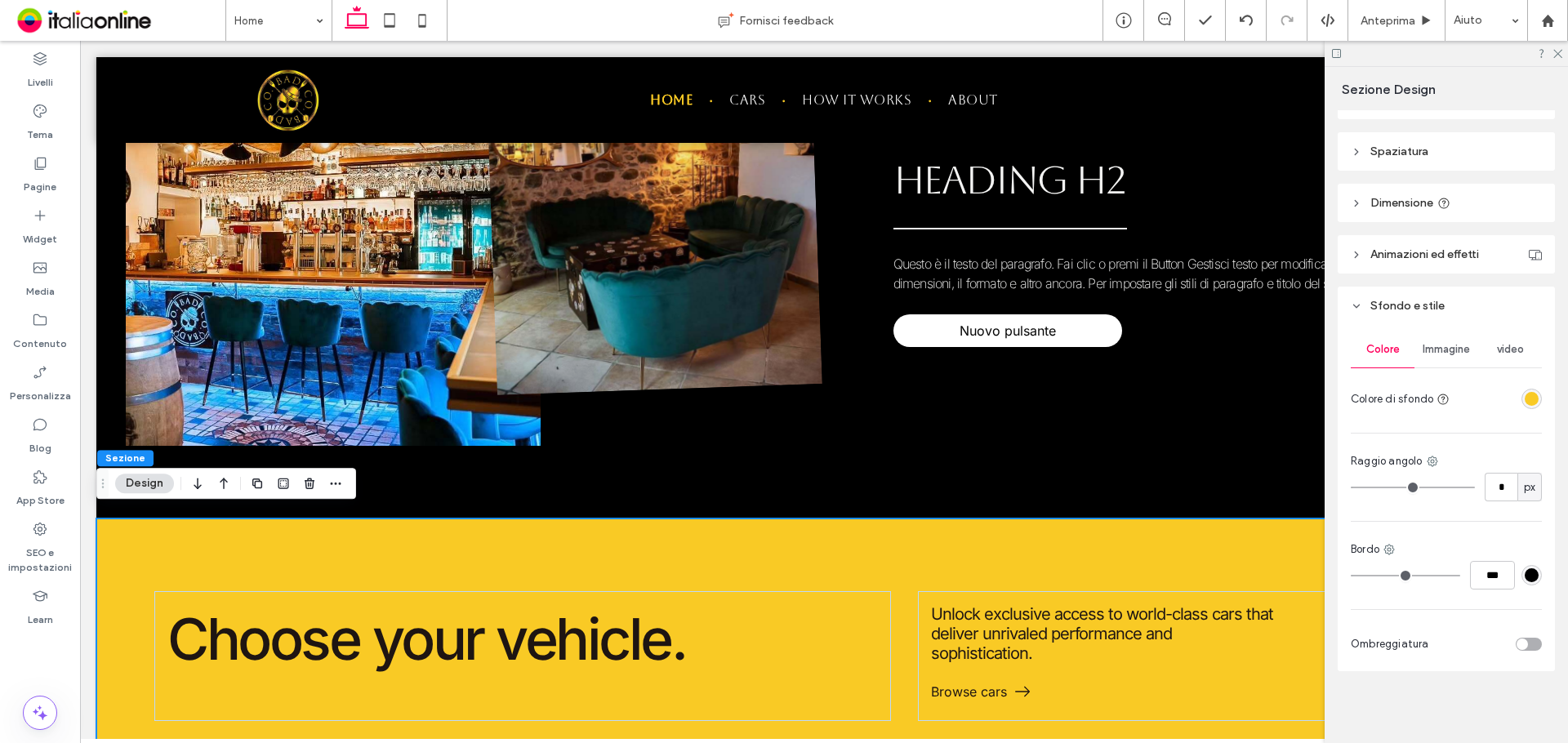 click on "Design" at bounding box center (145, 483) 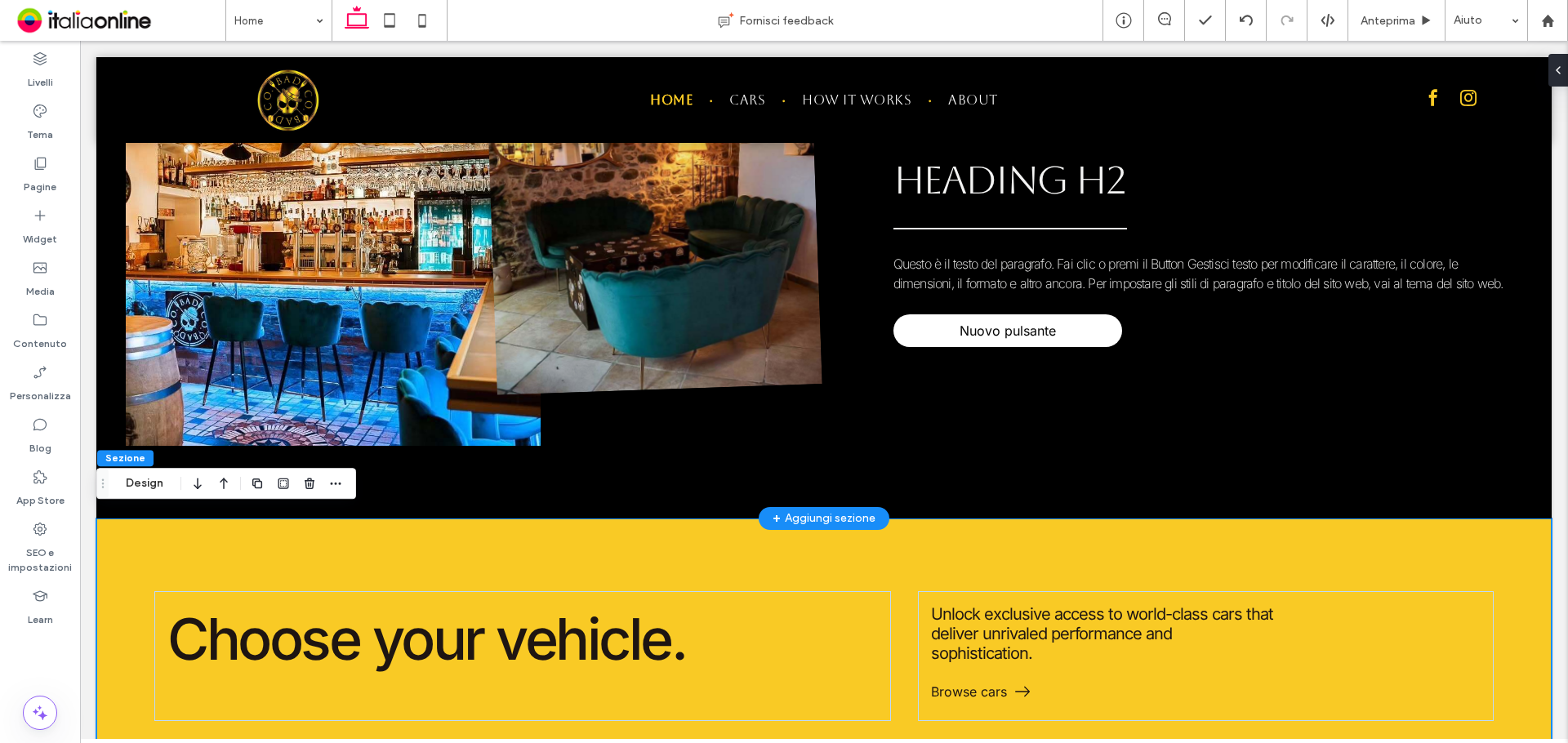 click on "+ Aggiungi sezione" at bounding box center [824, 518] 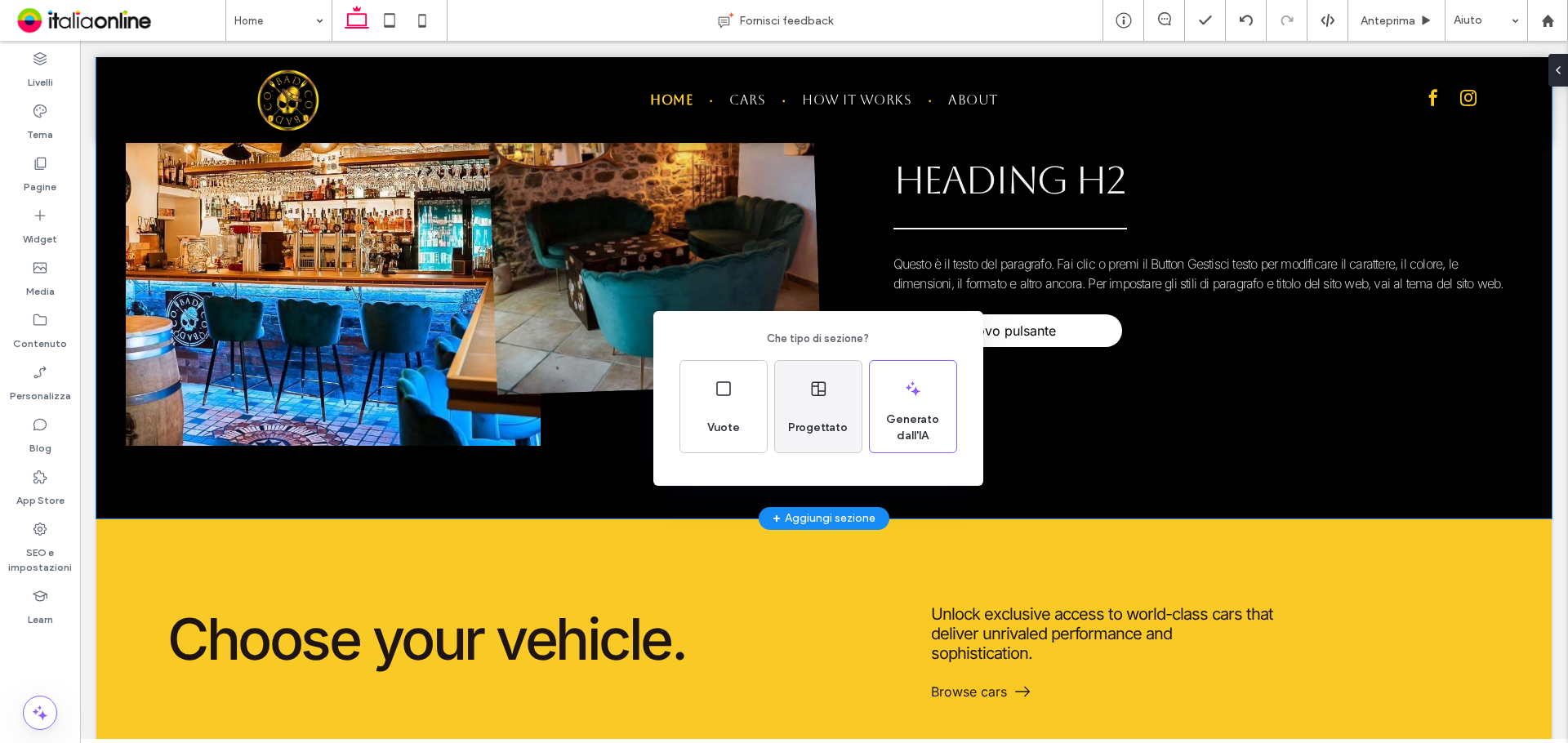 click on "Progettato" at bounding box center [818, 407] 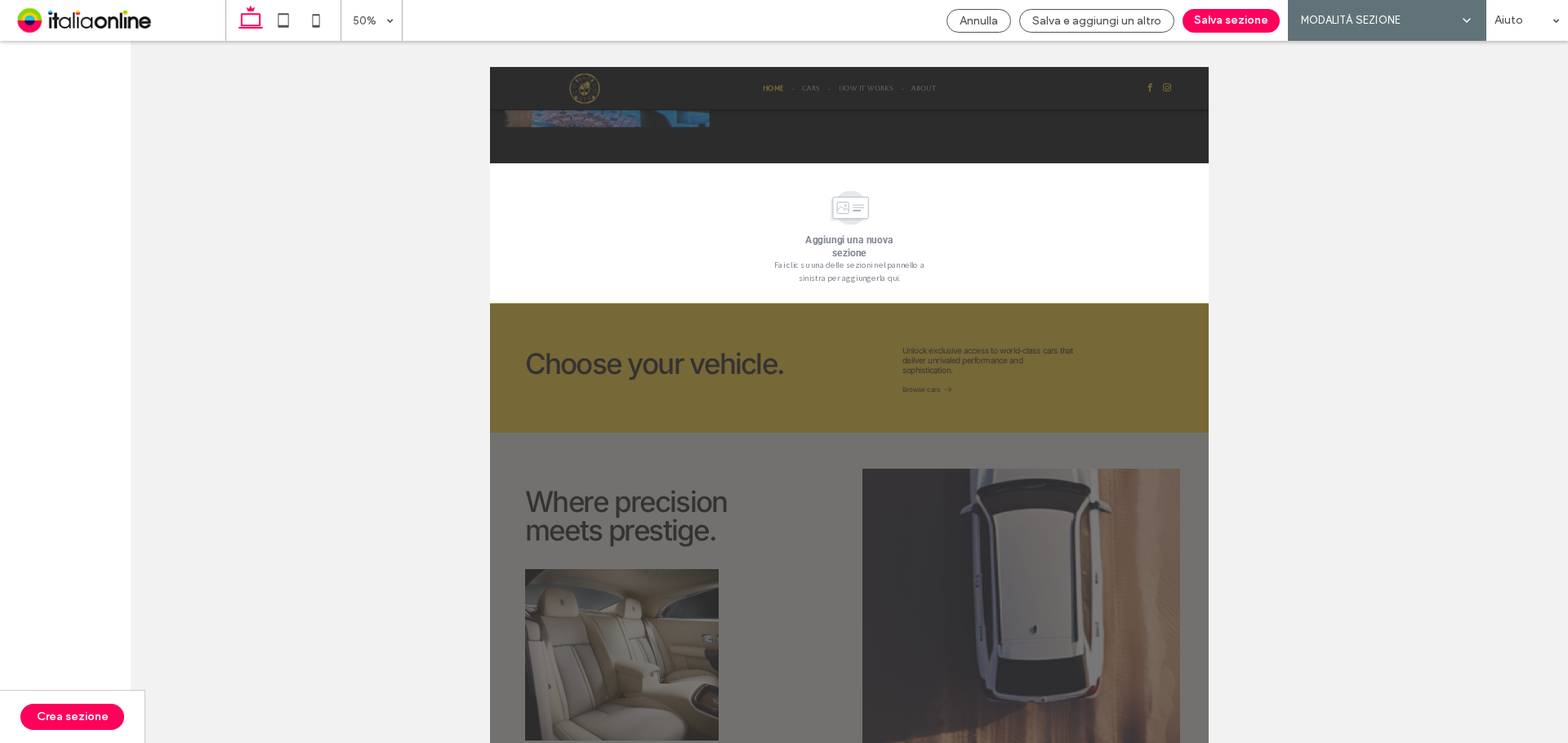 scroll, scrollTop: 2003, scrollLeft: 0, axis: vertical 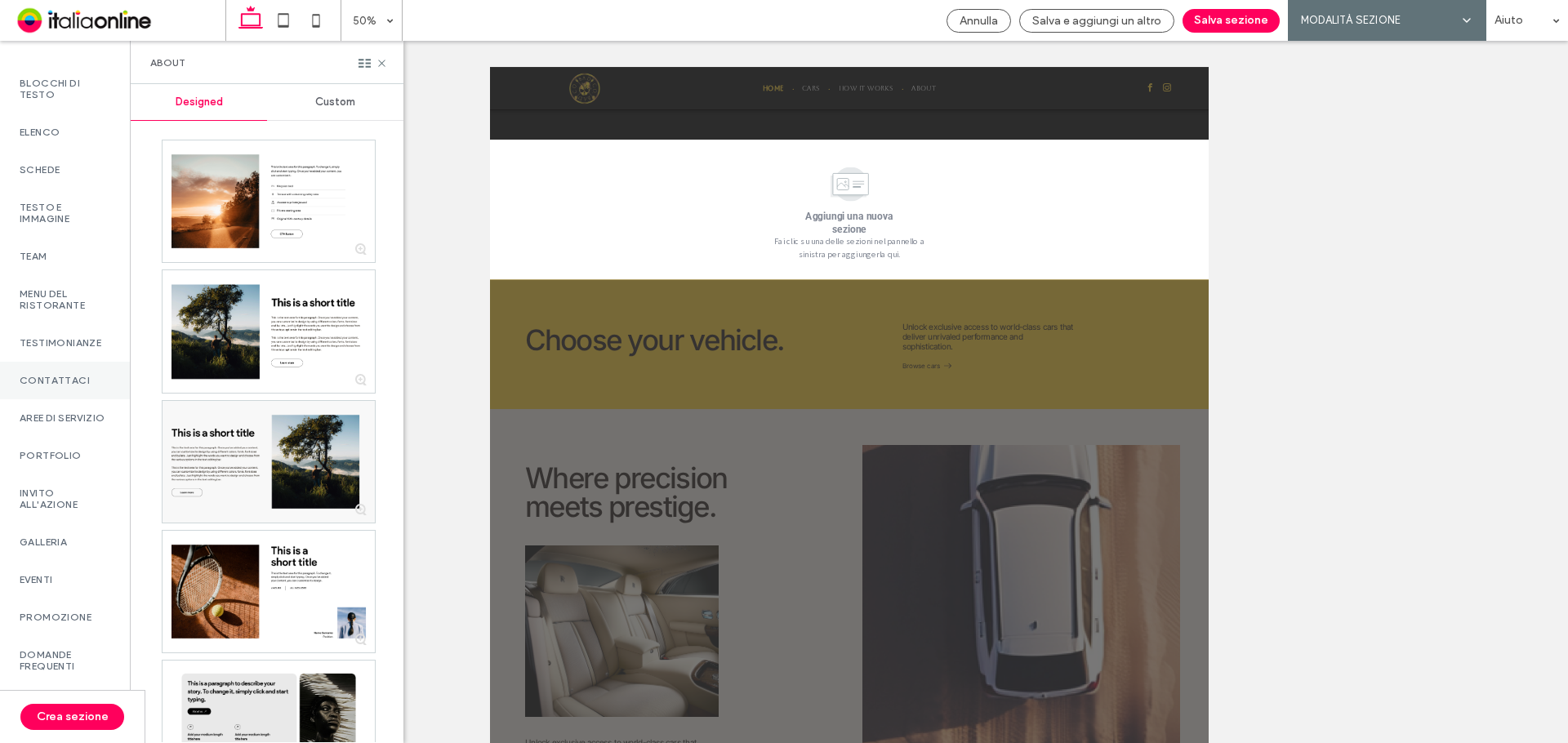 click on "Contattaci" at bounding box center (65, 380) 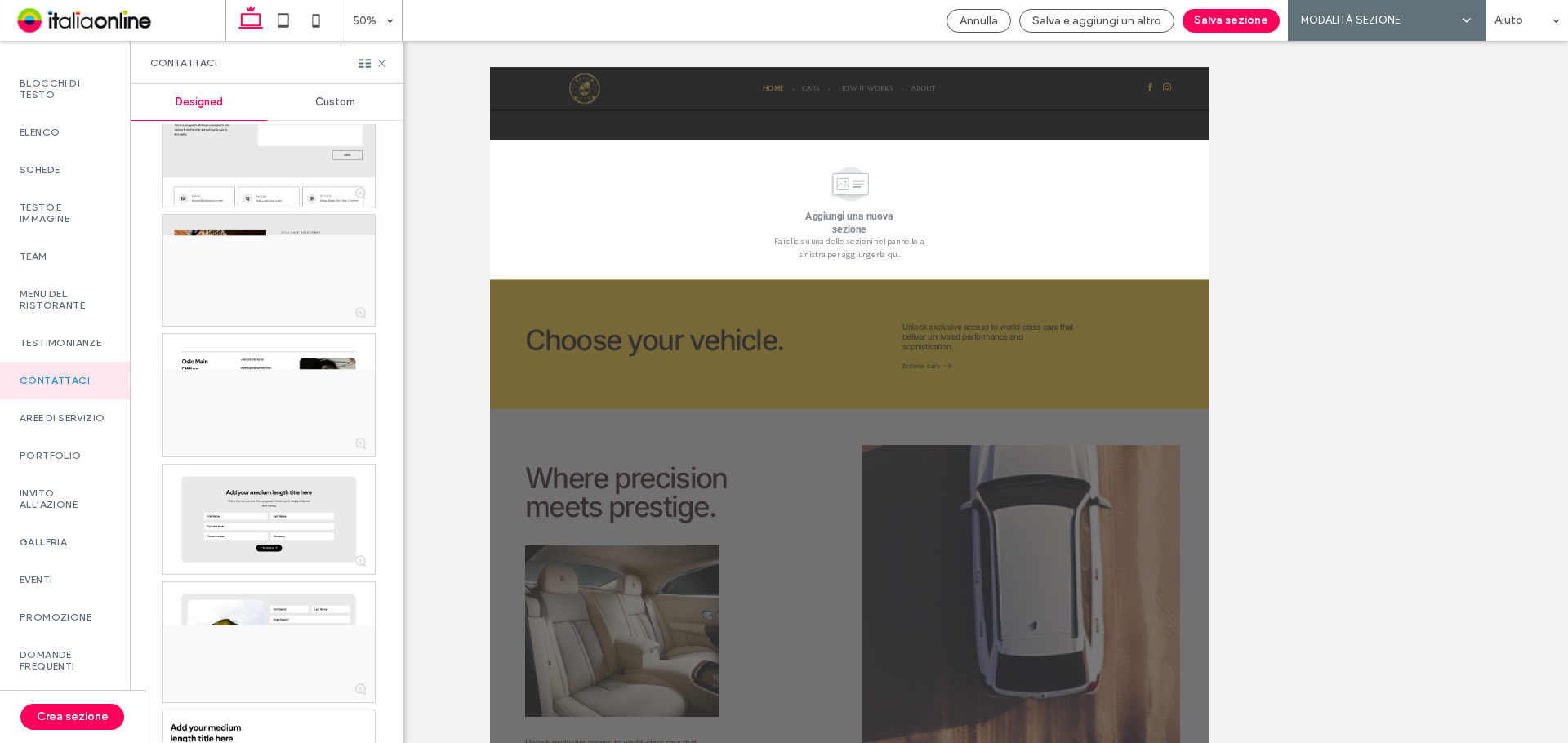 scroll, scrollTop: 980, scrollLeft: 0, axis: vertical 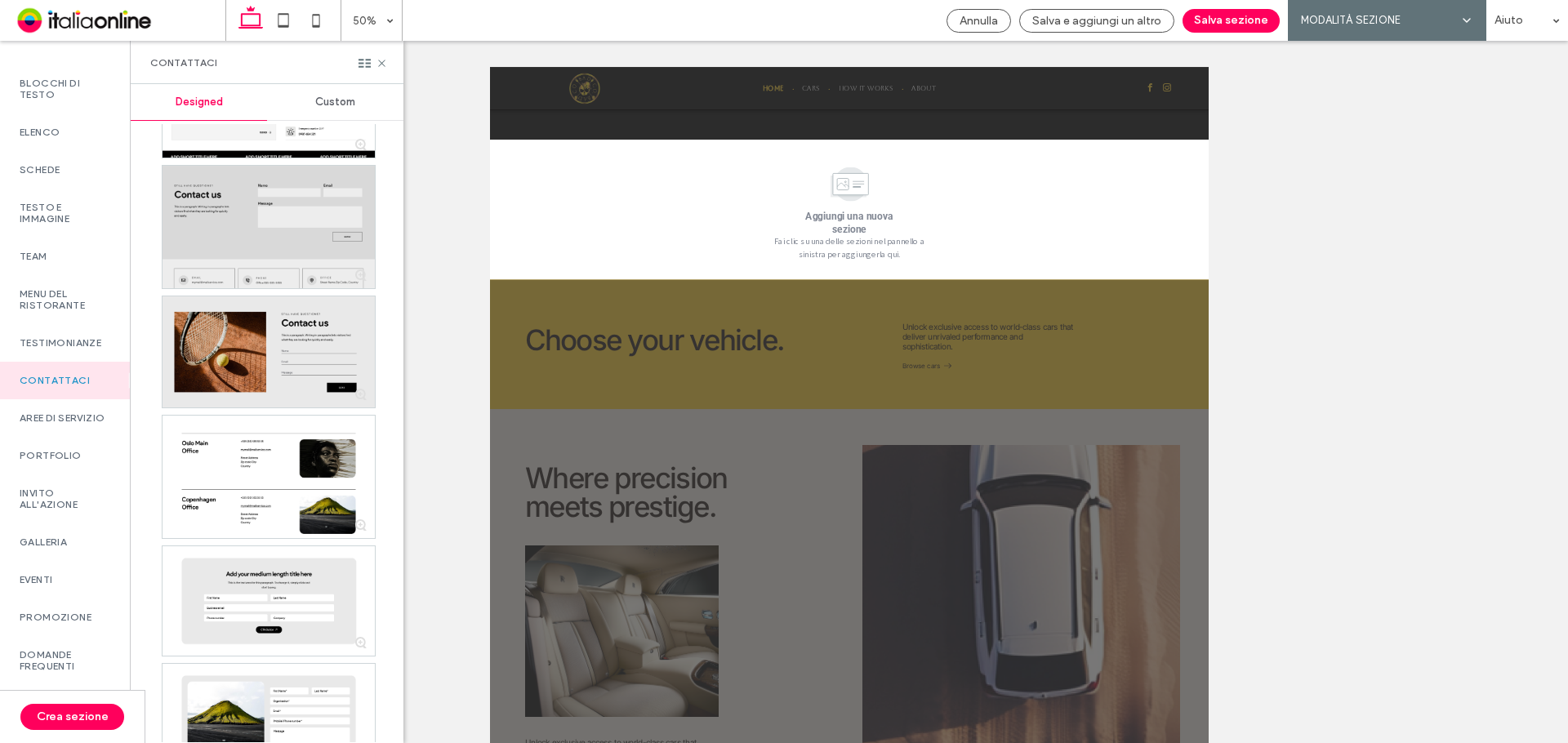 click at bounding box center [269, 227] 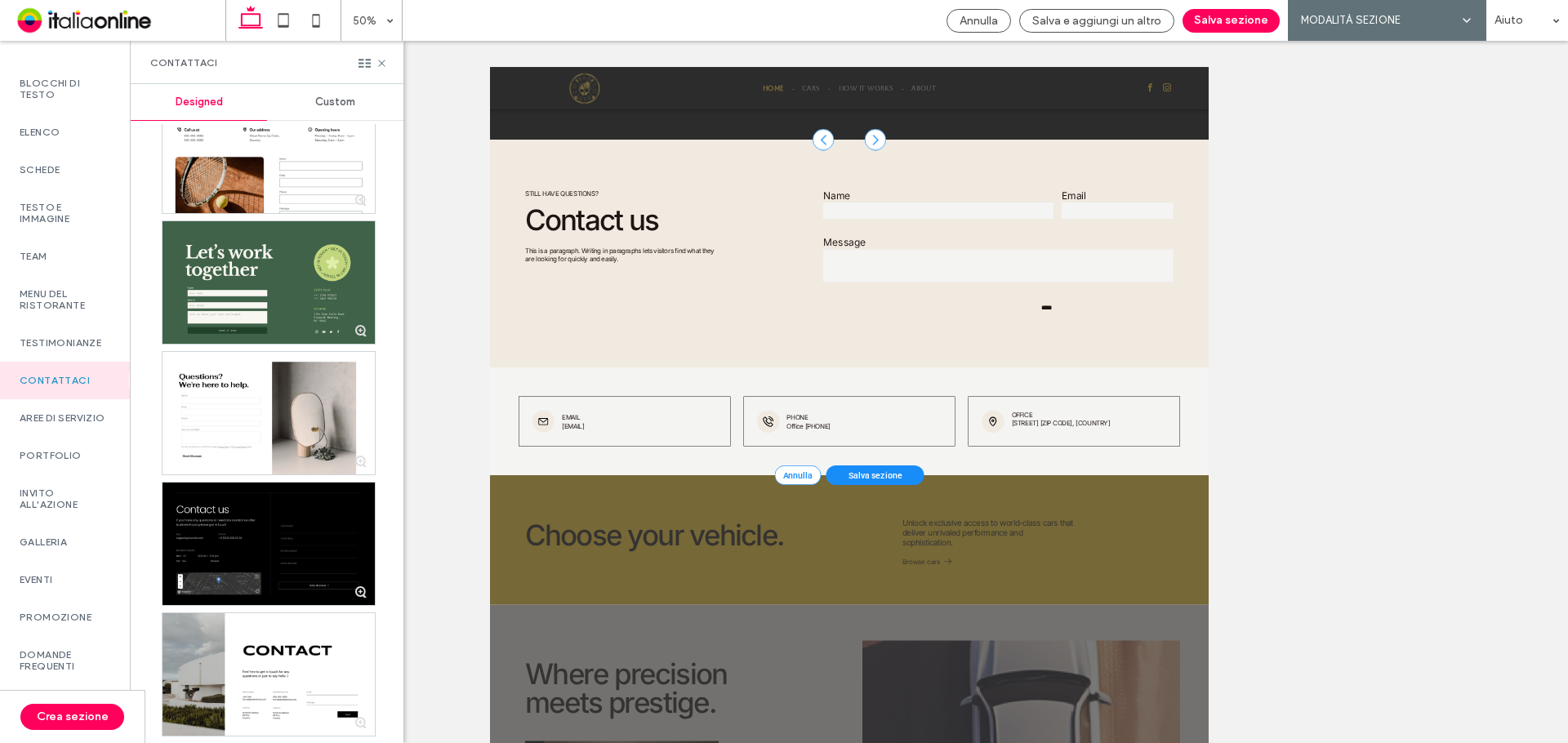 scroll, scrollTop: 4752, scrollLeft: 0, axis: vertical 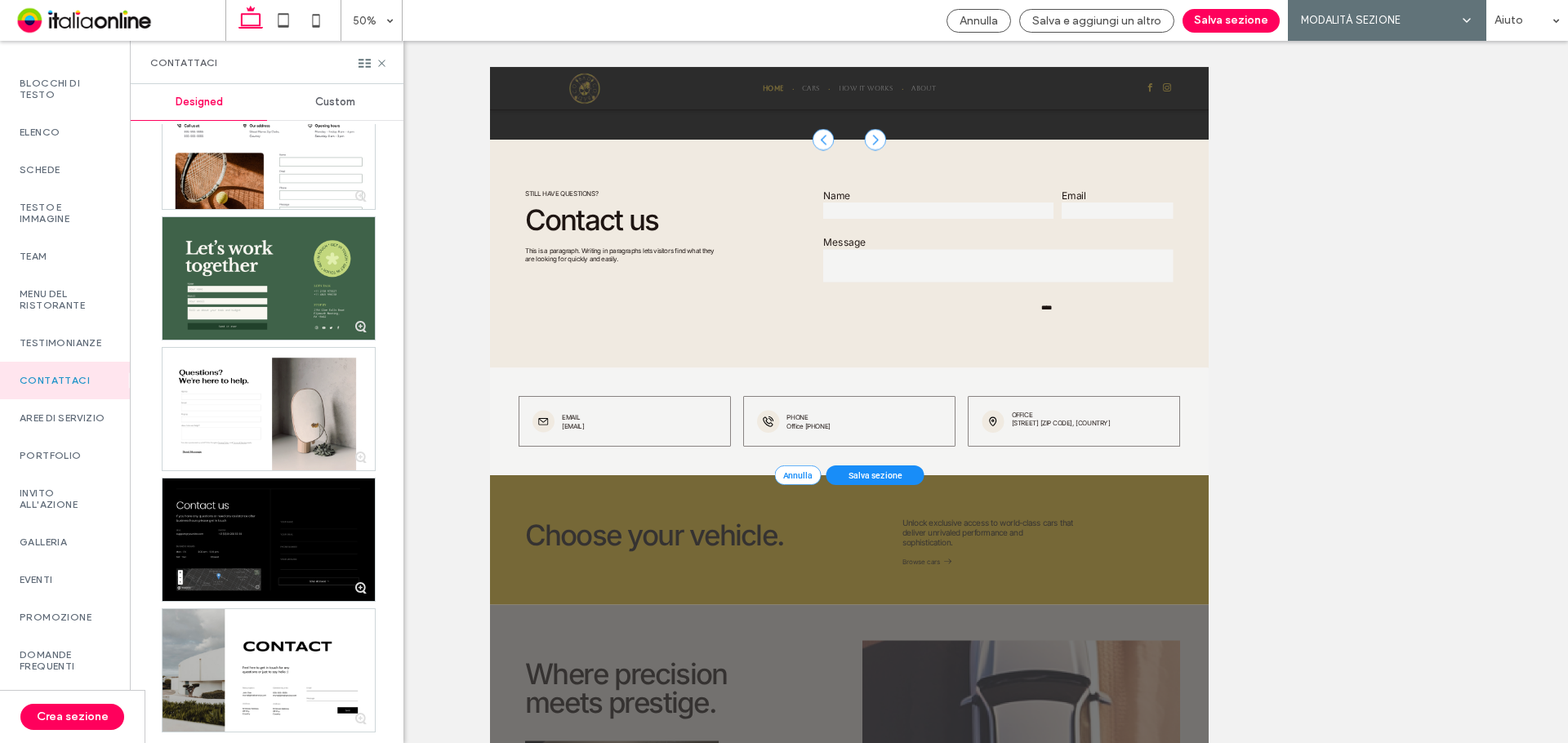 click on "Custom" at bounding box center [335, 102] 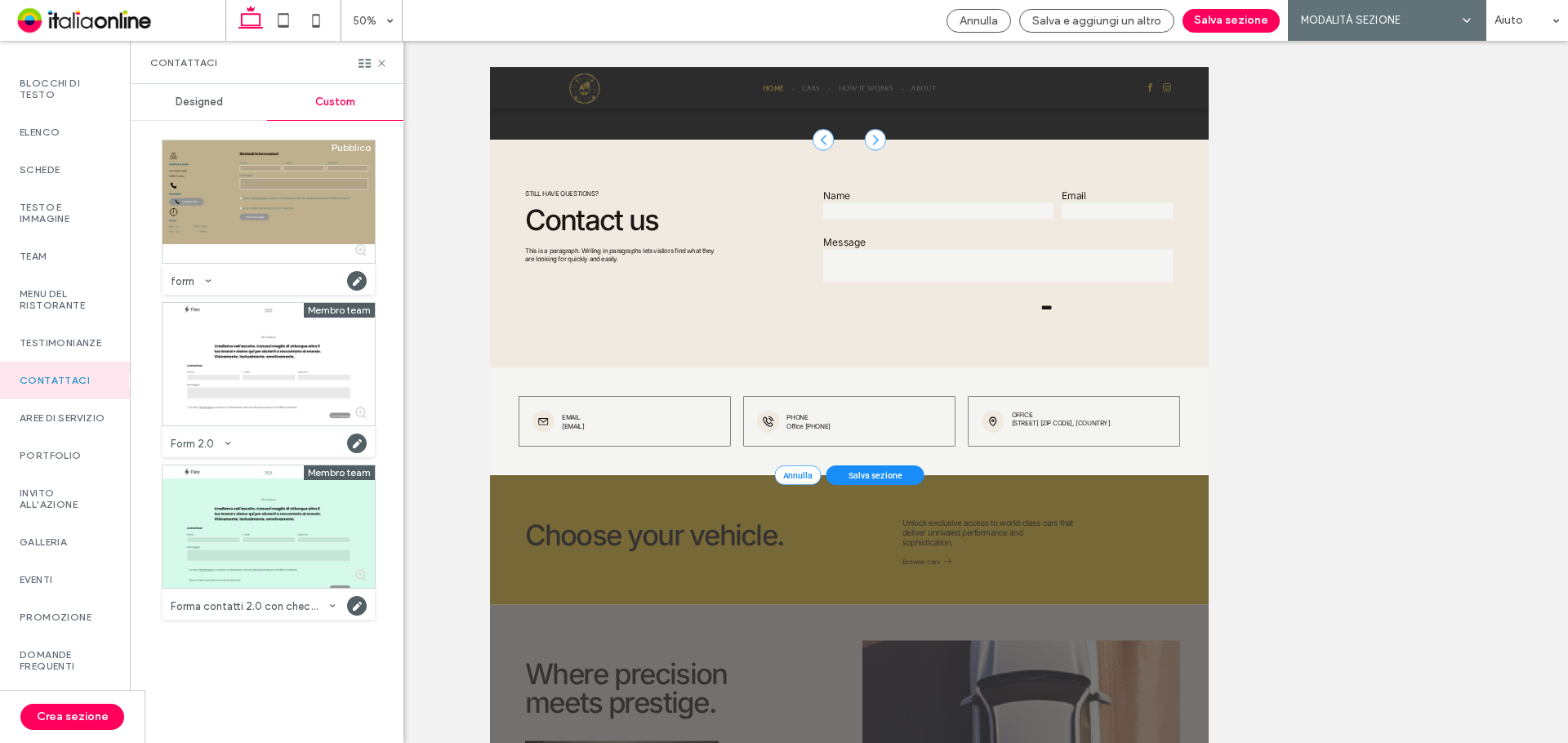 click on "Designed" at bounding box center [198, 102] 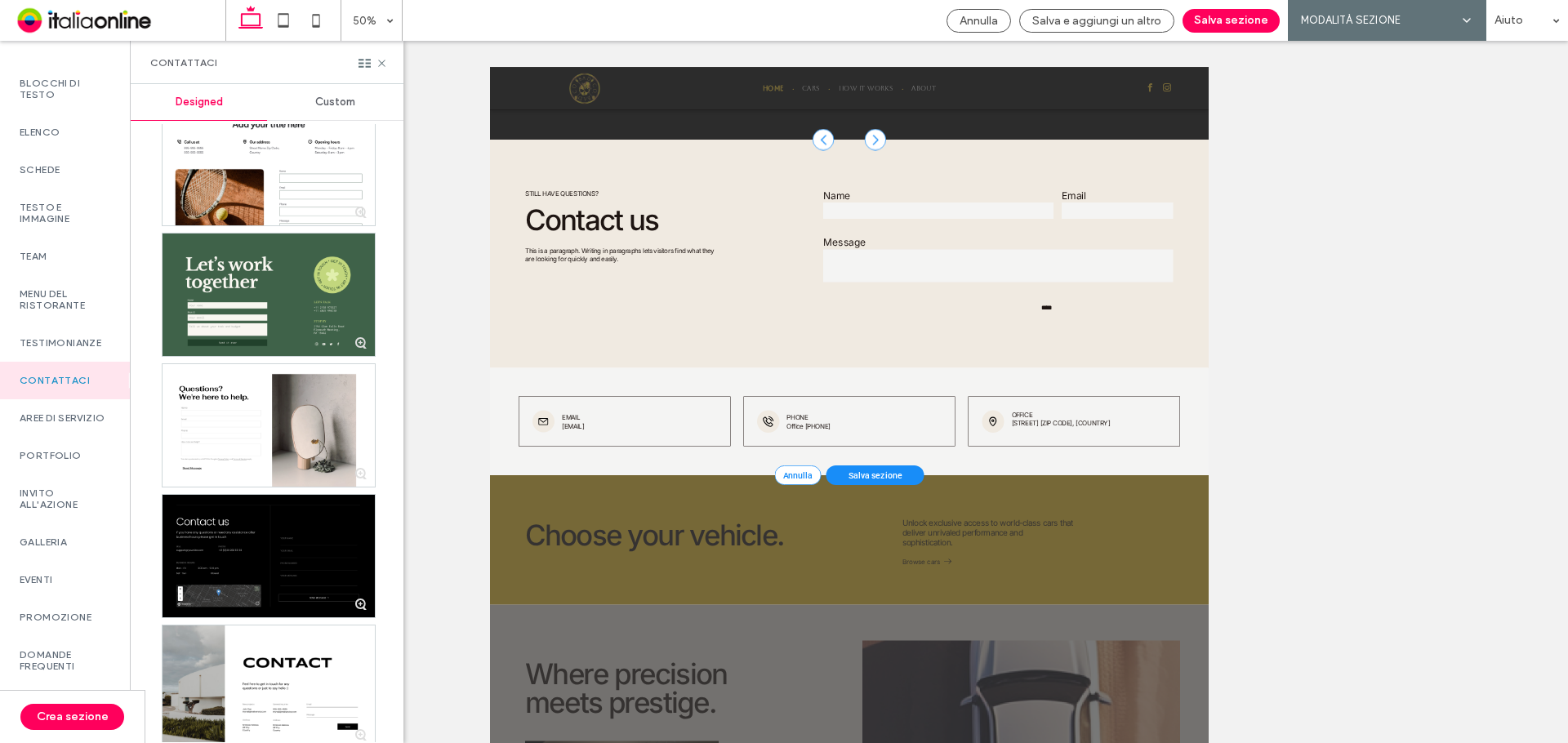 scroll, scrollTop: 4752, scrollLeft: 0, axis: vertical 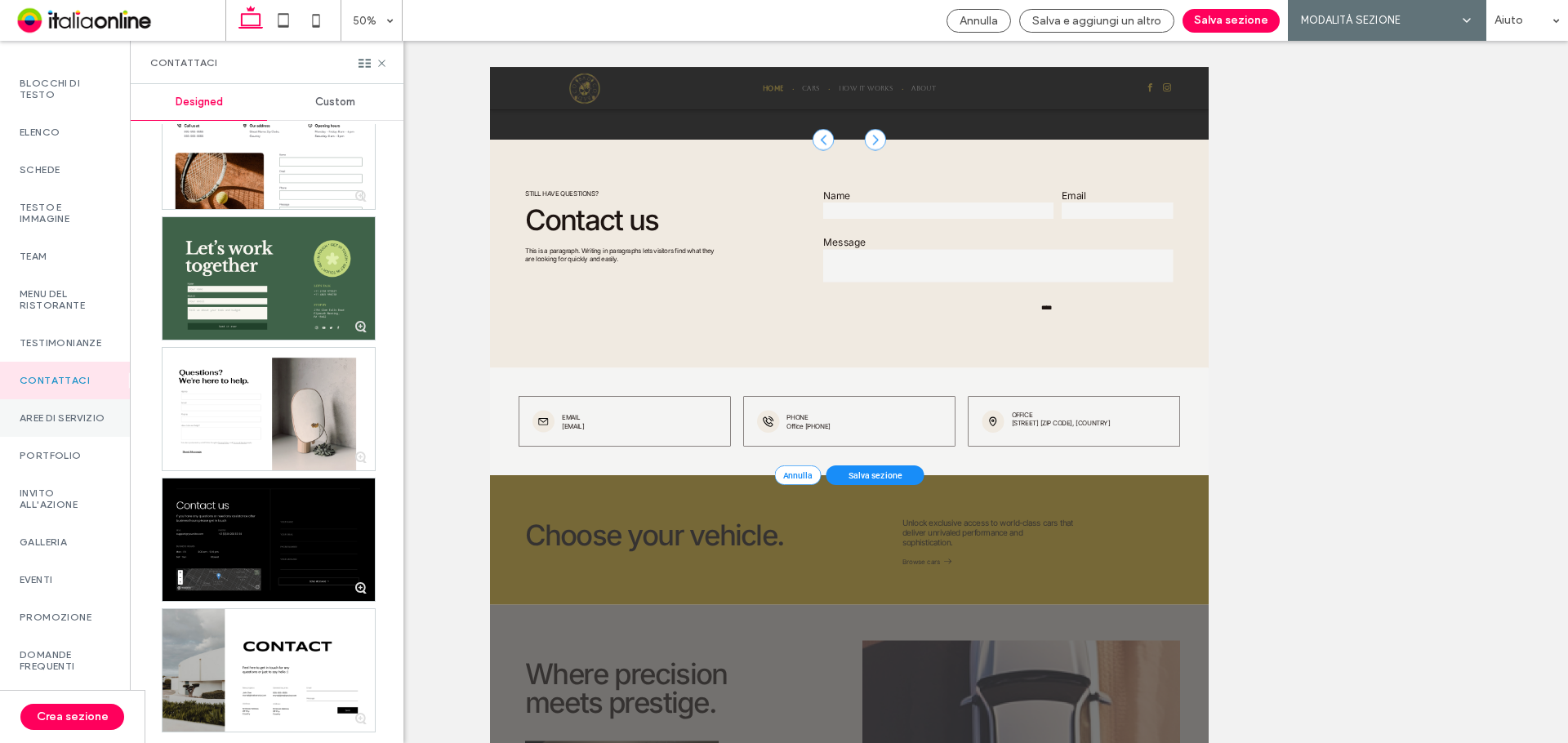 click on "Aree di servizio" at bounding box center (65, 418) 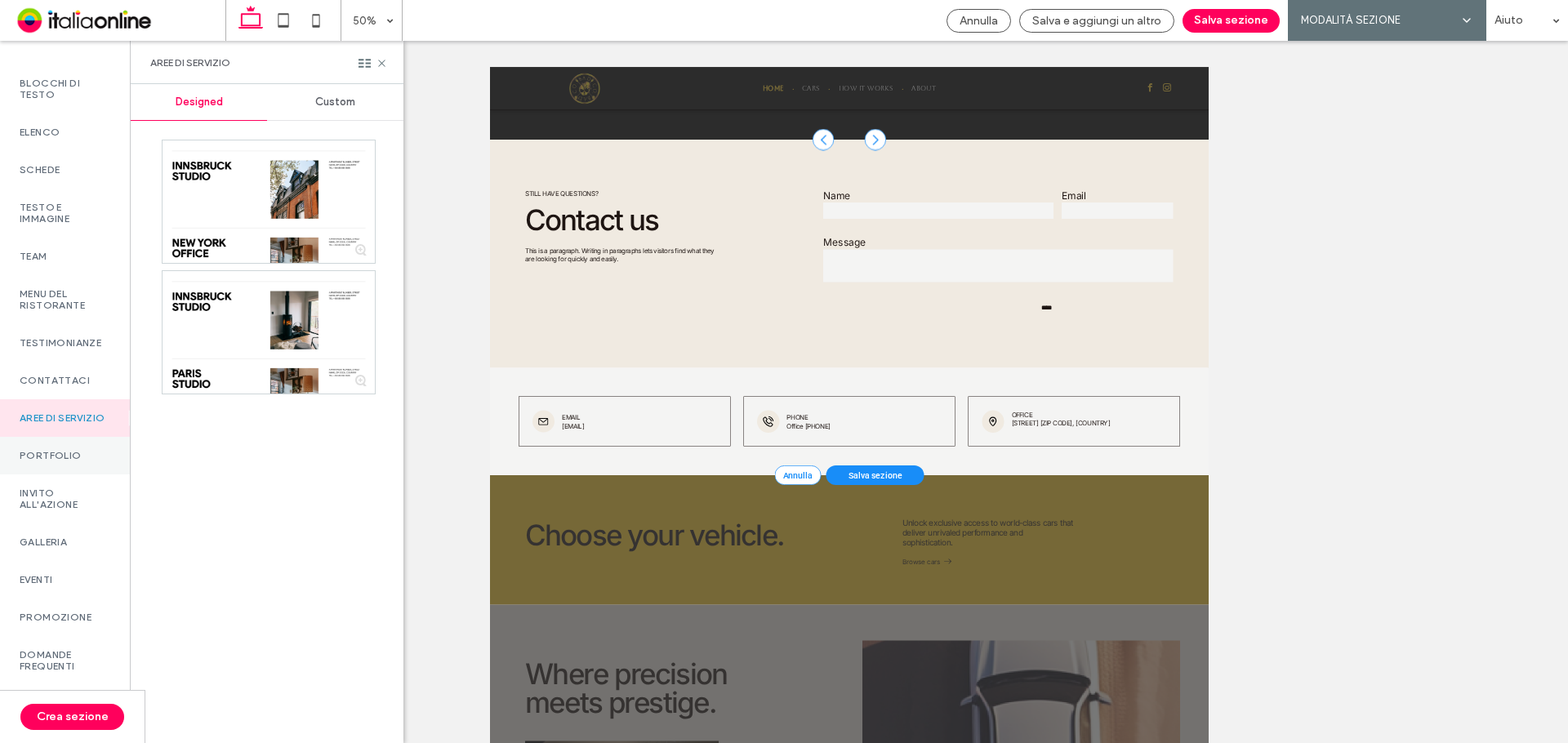 click on "Portfolio" at bounding box center [65, 456] 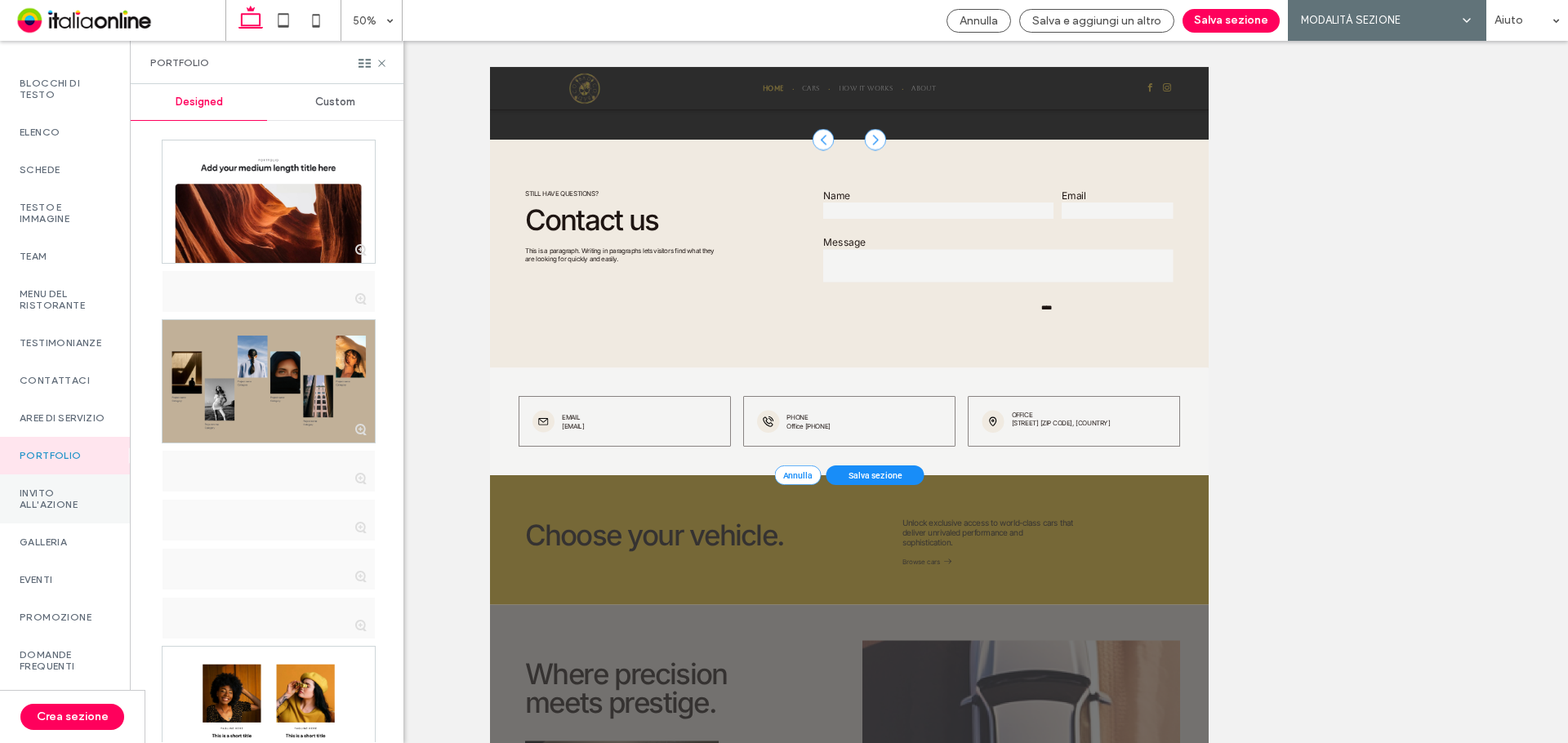 click on "Invito all'azione" at bounding box center [65, 499] 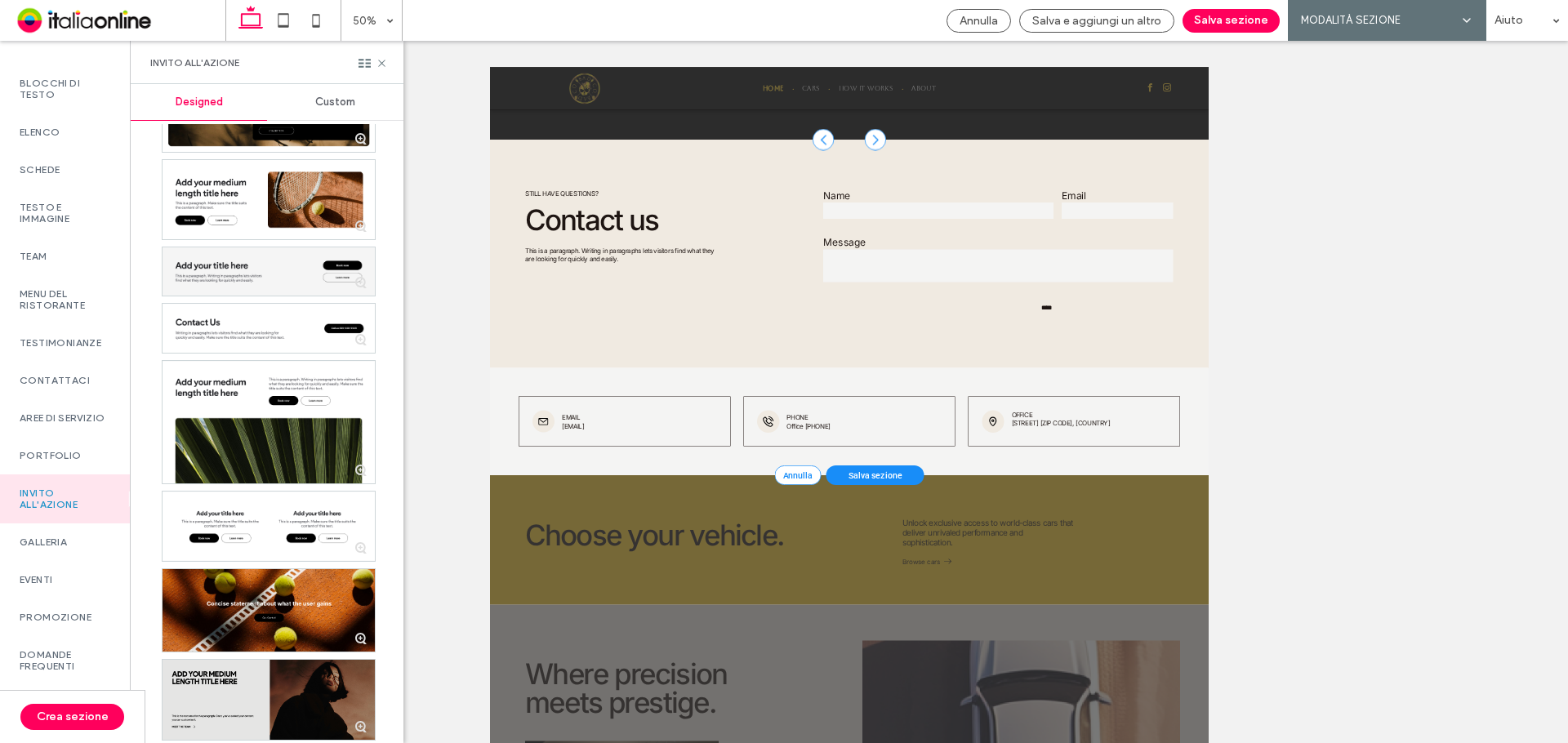 scroll, scrollTop: 2119, scrollLeft: 0, axis: vertical 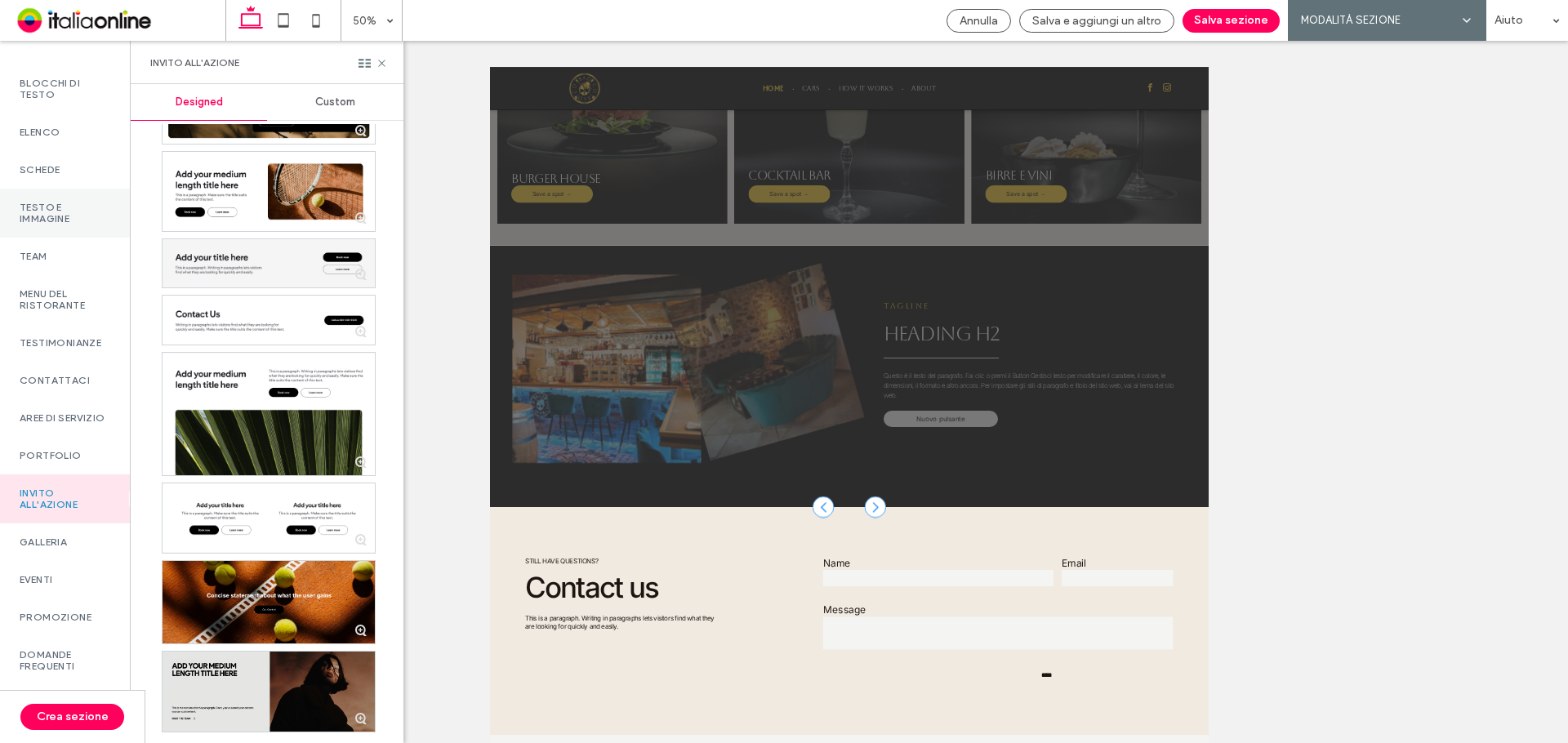 click on "Testo e immagine" at bounding box center (65, 213) 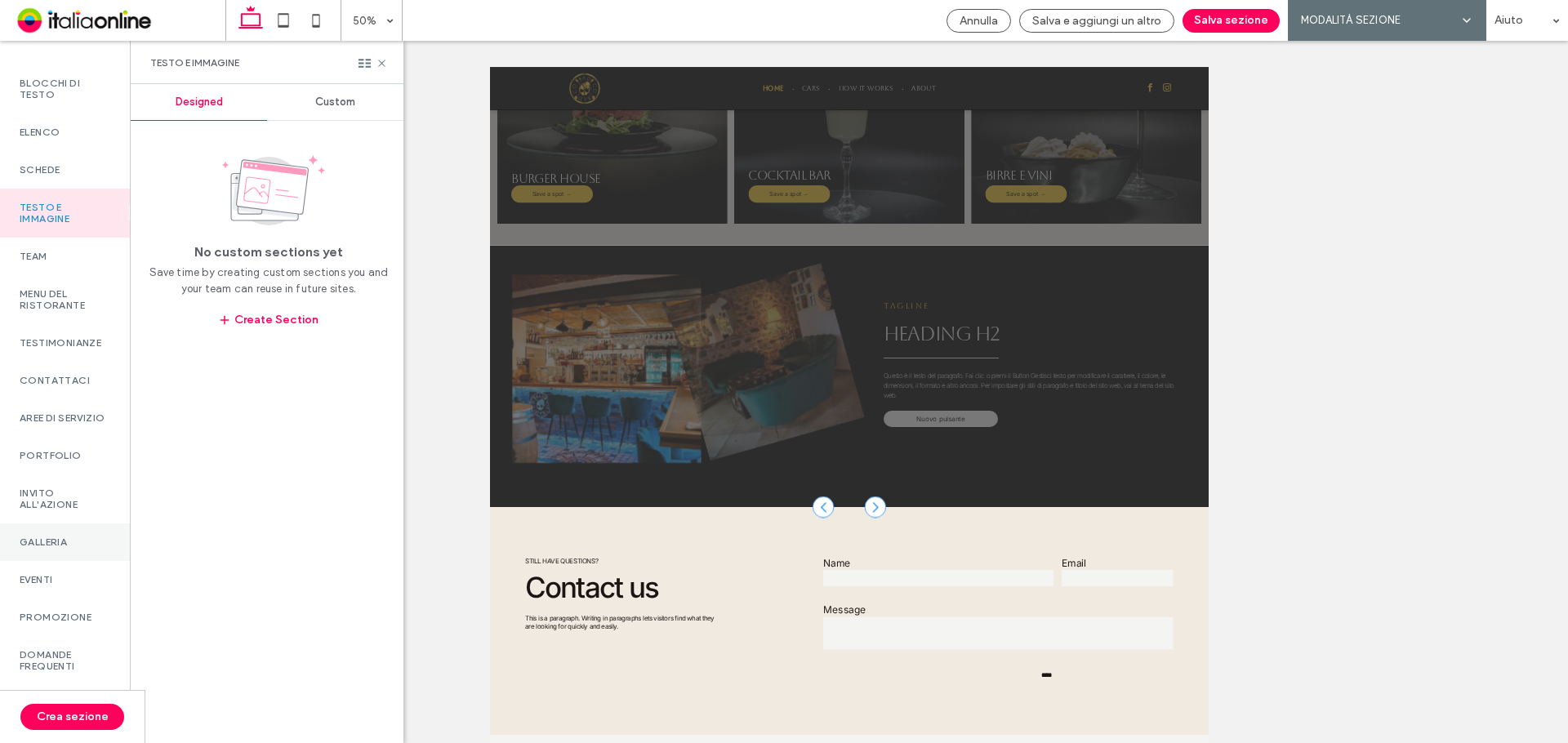 click on "Galleria" at bounding box center (65, 542) 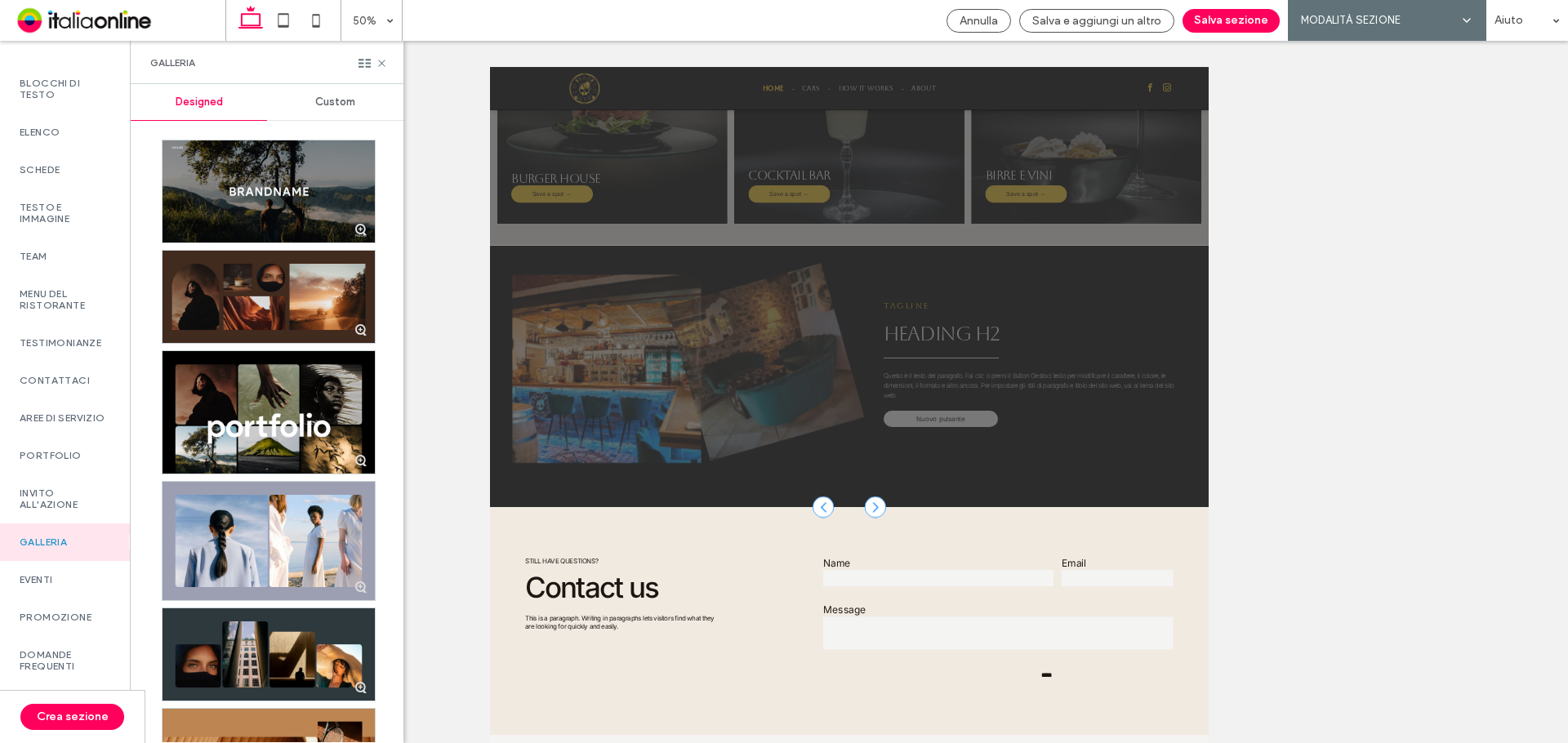 click at bounding box center (269, 296) 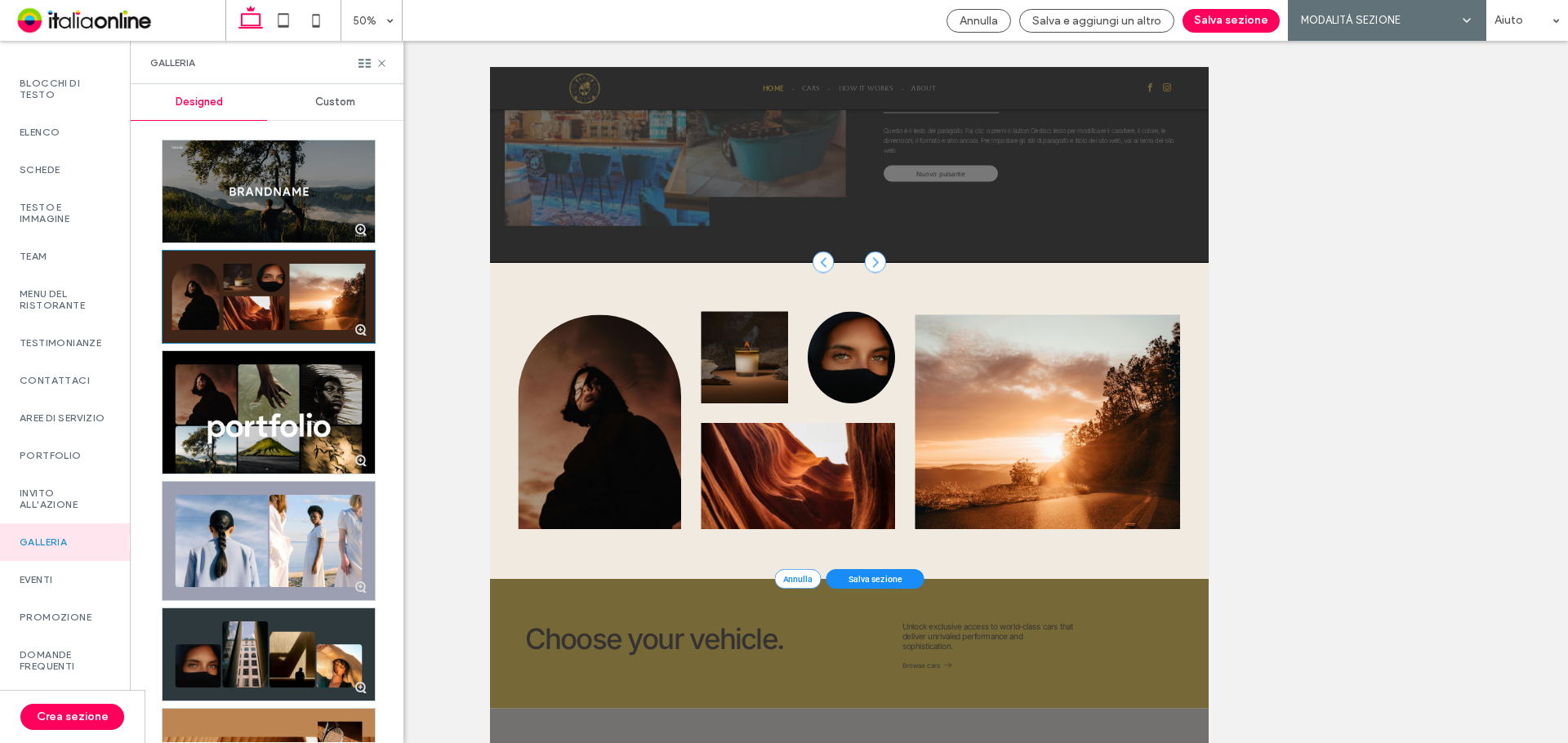 scroll, scrollTop: 2003, scrollLeft: 0, axis: vertical 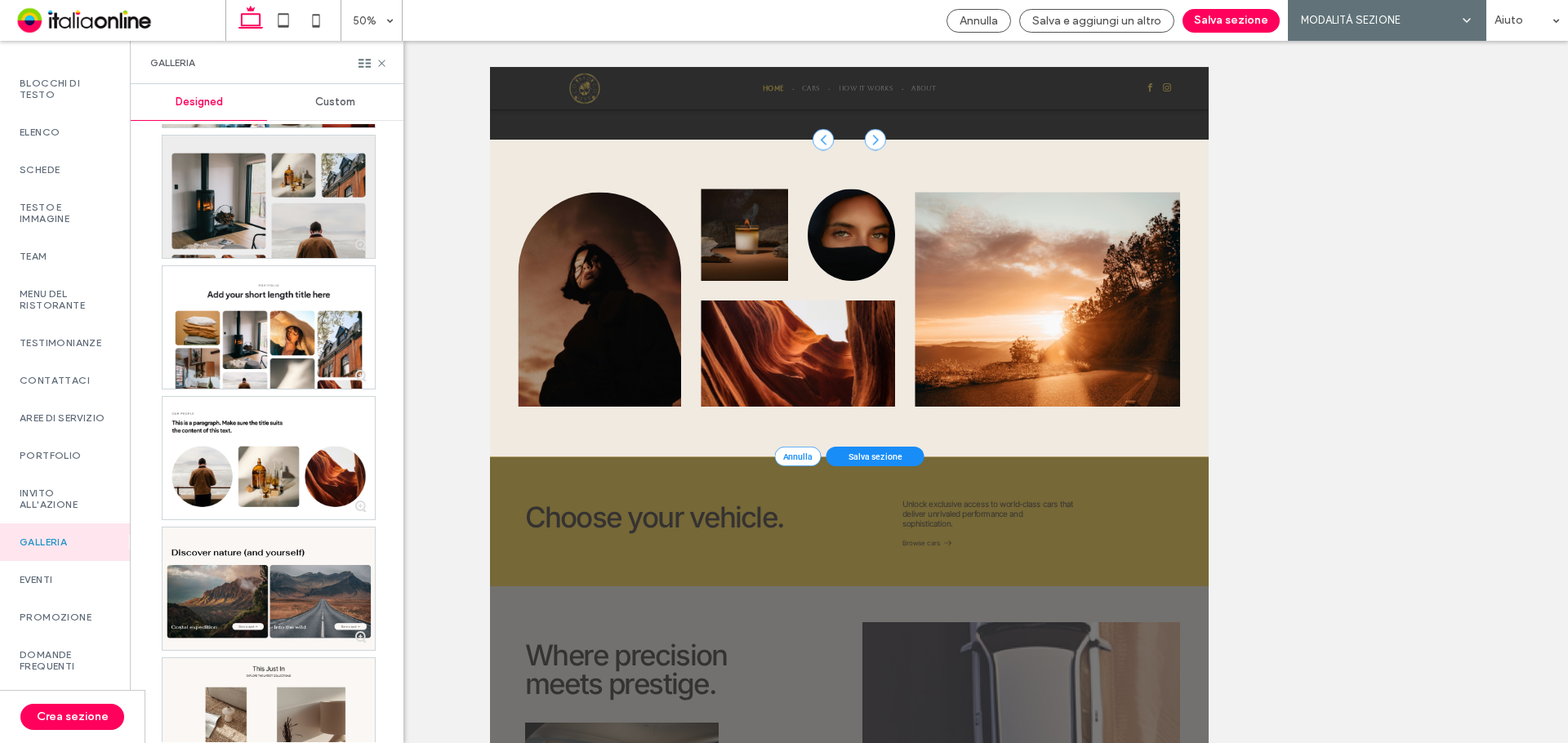 click at bounding box center (269, 197) 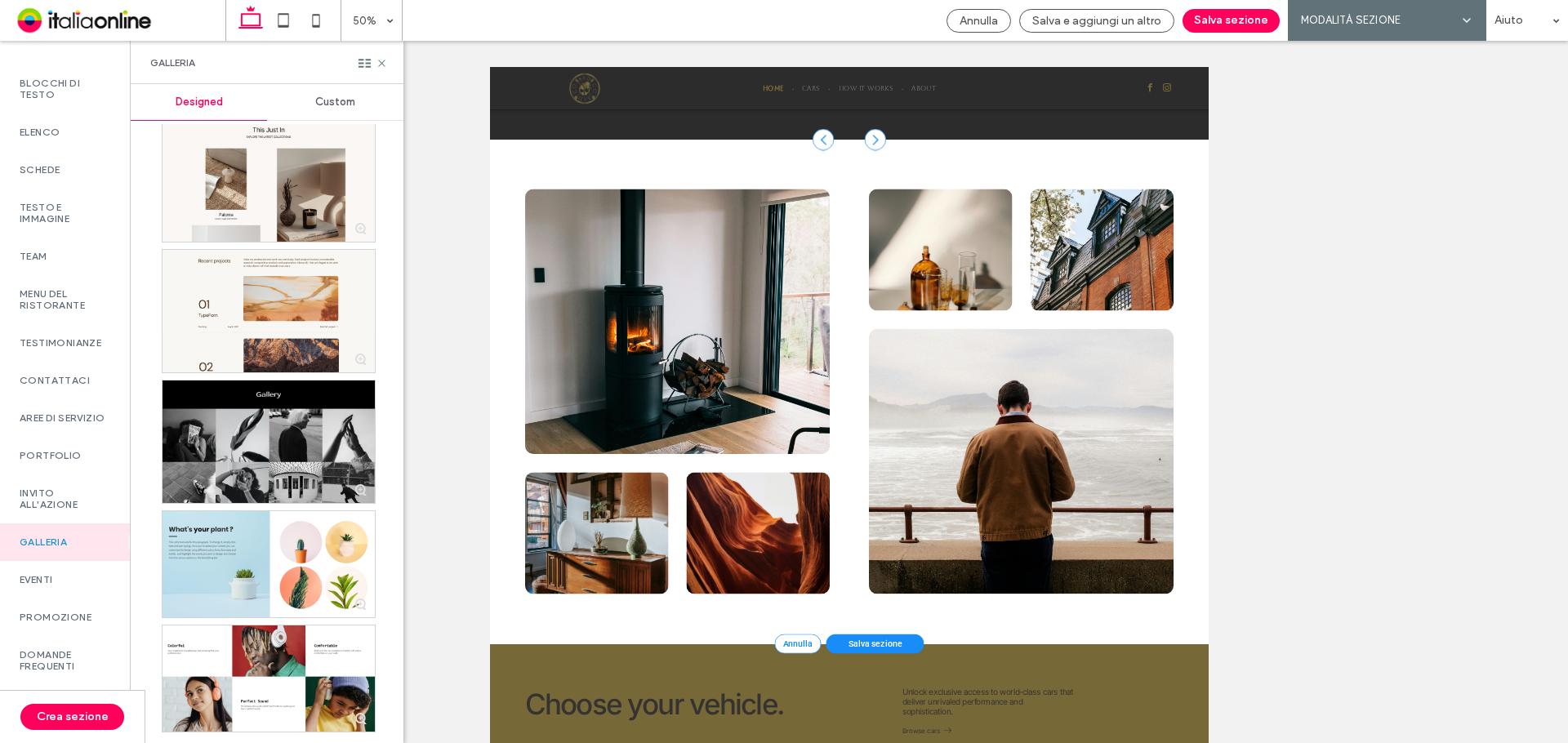 scroll, scrollTop: 1927, scrollLeft: 0, axis: vertical 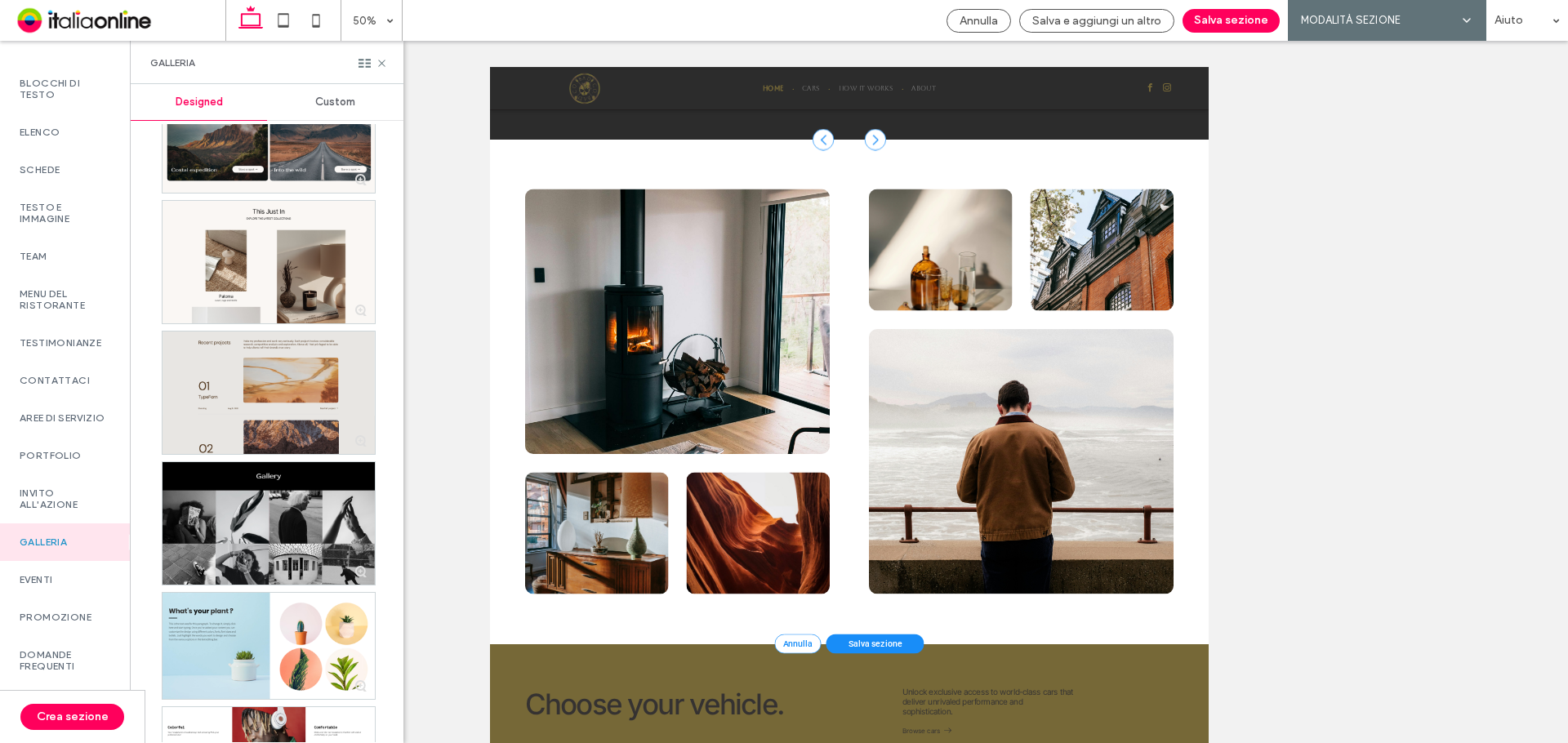 click at bounding box center (269, 393) 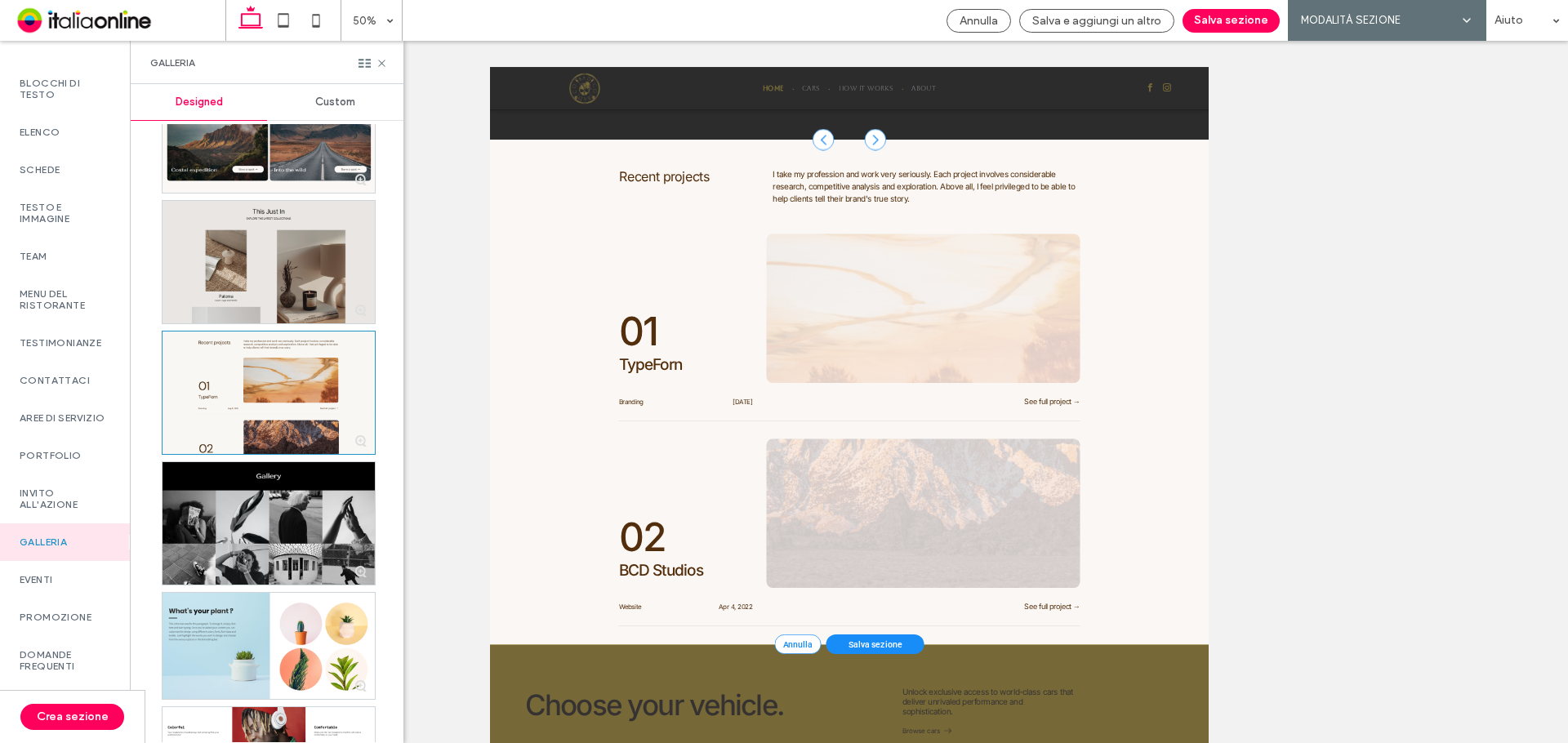 click at bounding box center (269, 262) 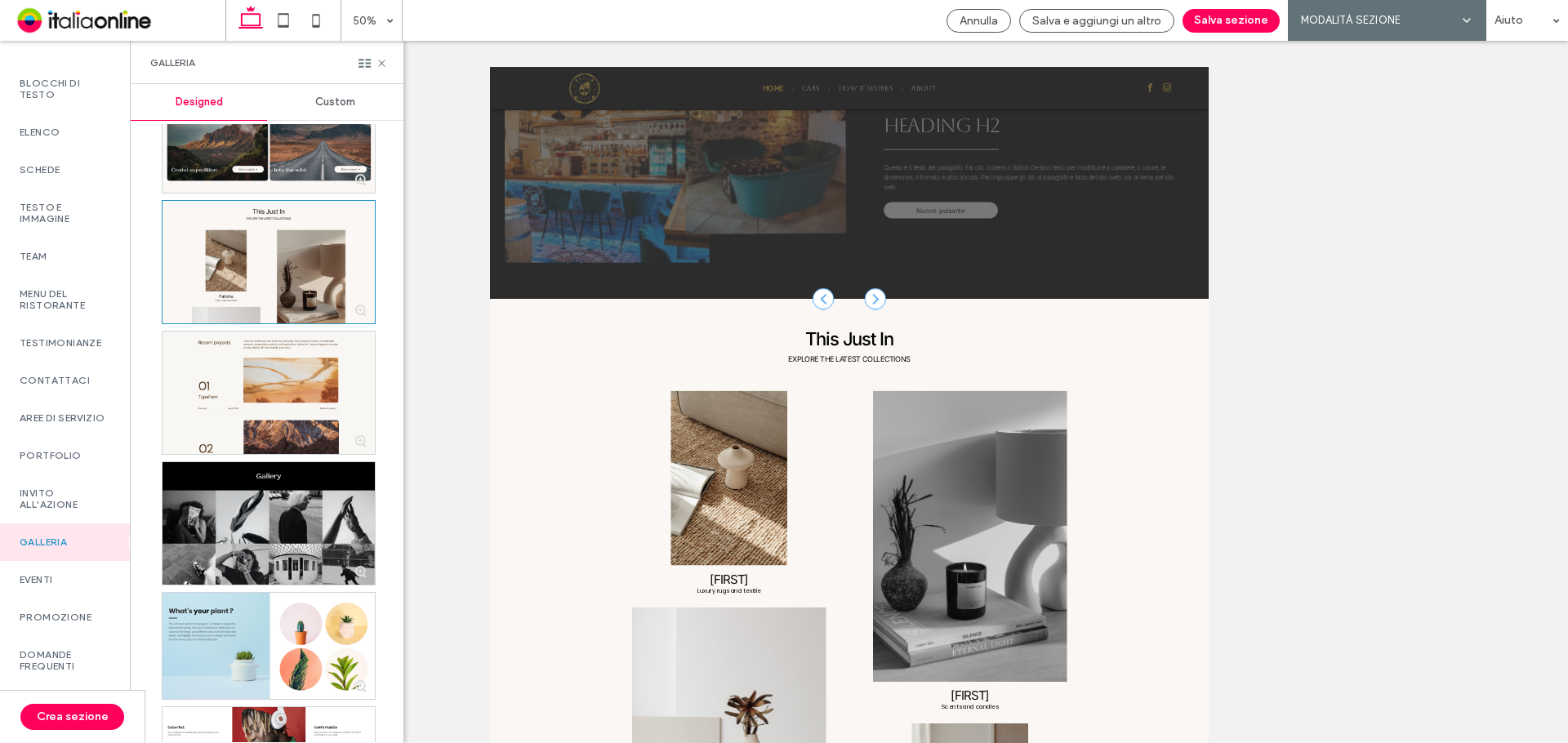 scroll, scrollTop: 1676, scrollLeft: 0, axis: vertical 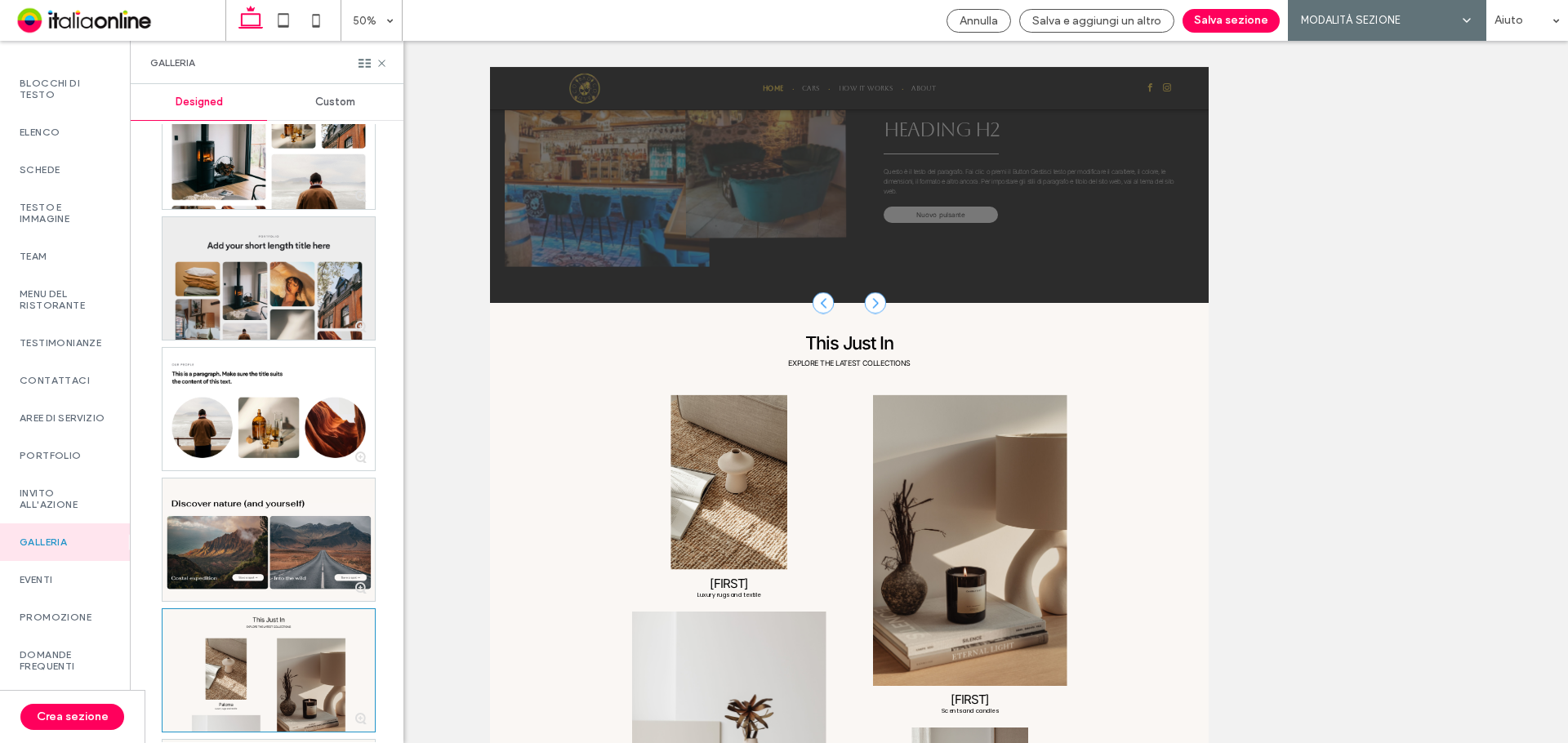 click at bounding box center [269, 278] 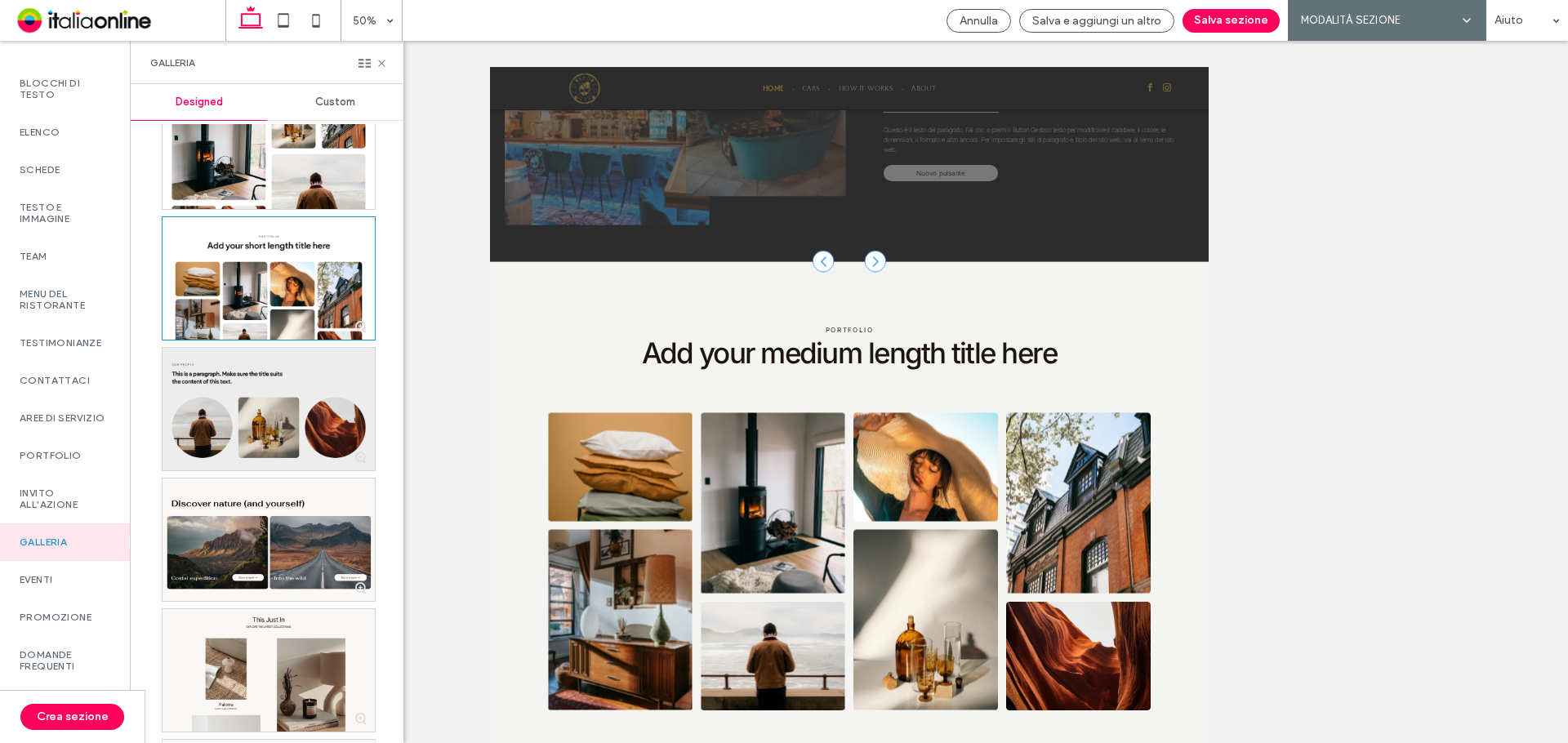 scroll, scrollTop: 2003, scrollLeft: 0, axis: vertical 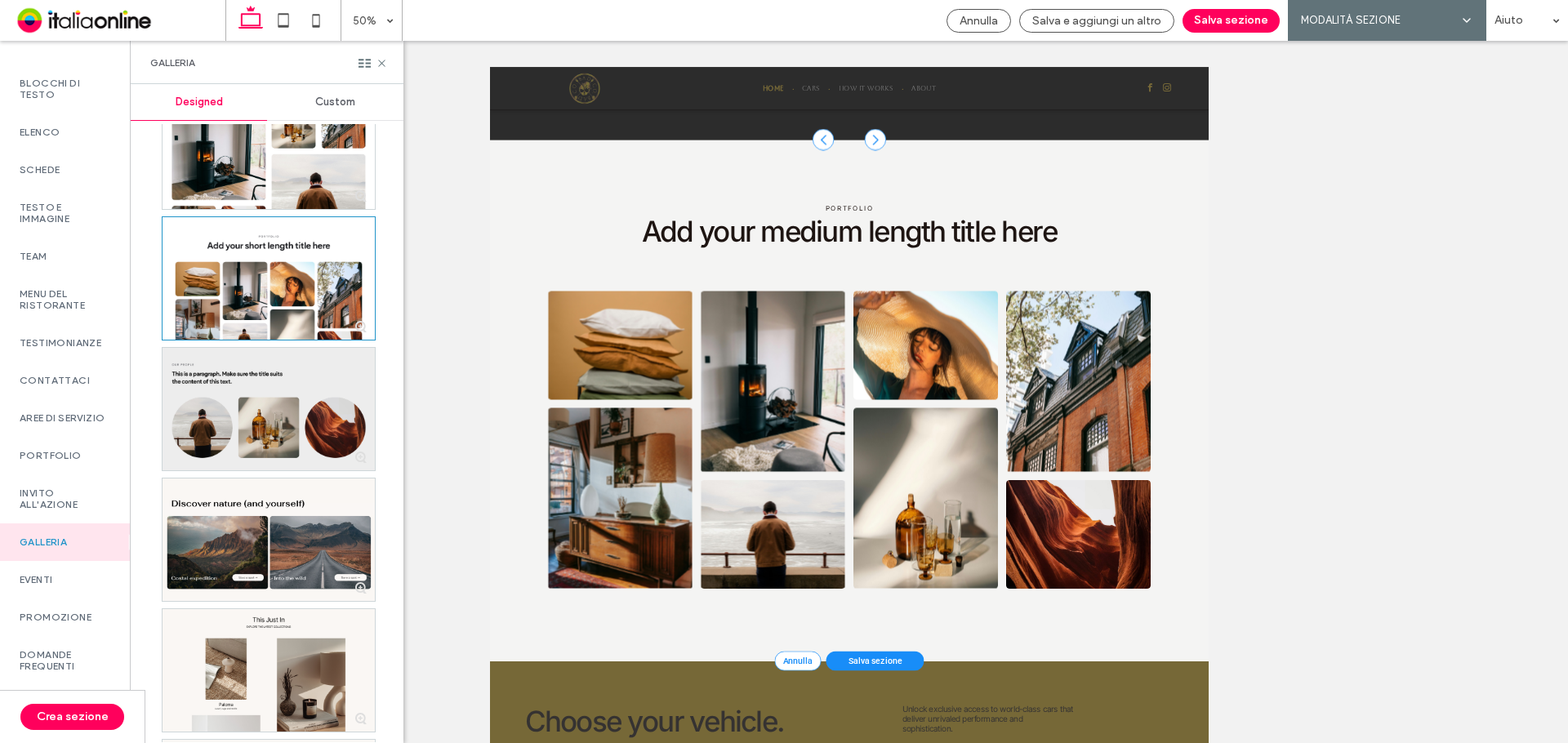 click at bounding box center [269, 409] 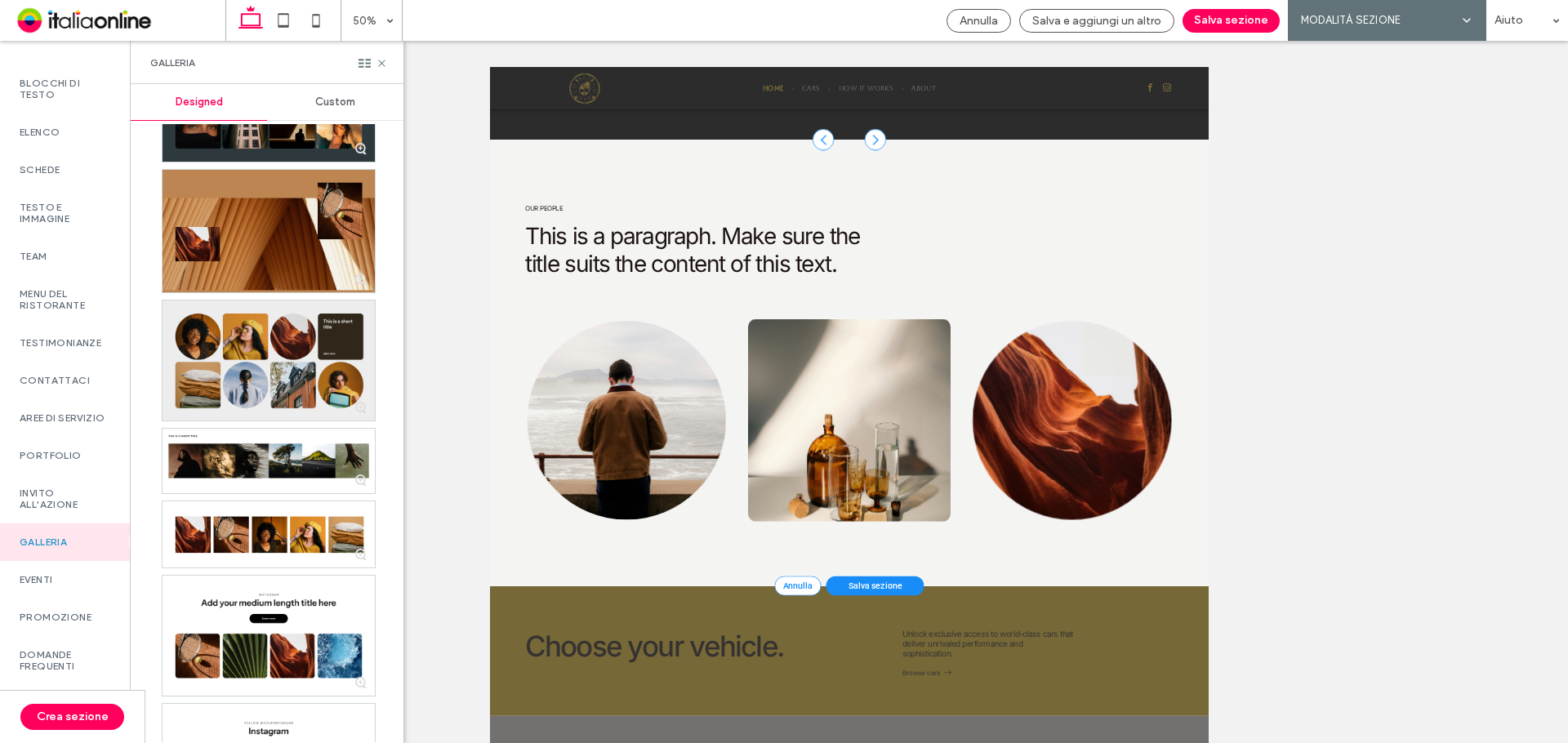 scroll, scrollTop: 294, scrollLeft: 0, axis: vertical 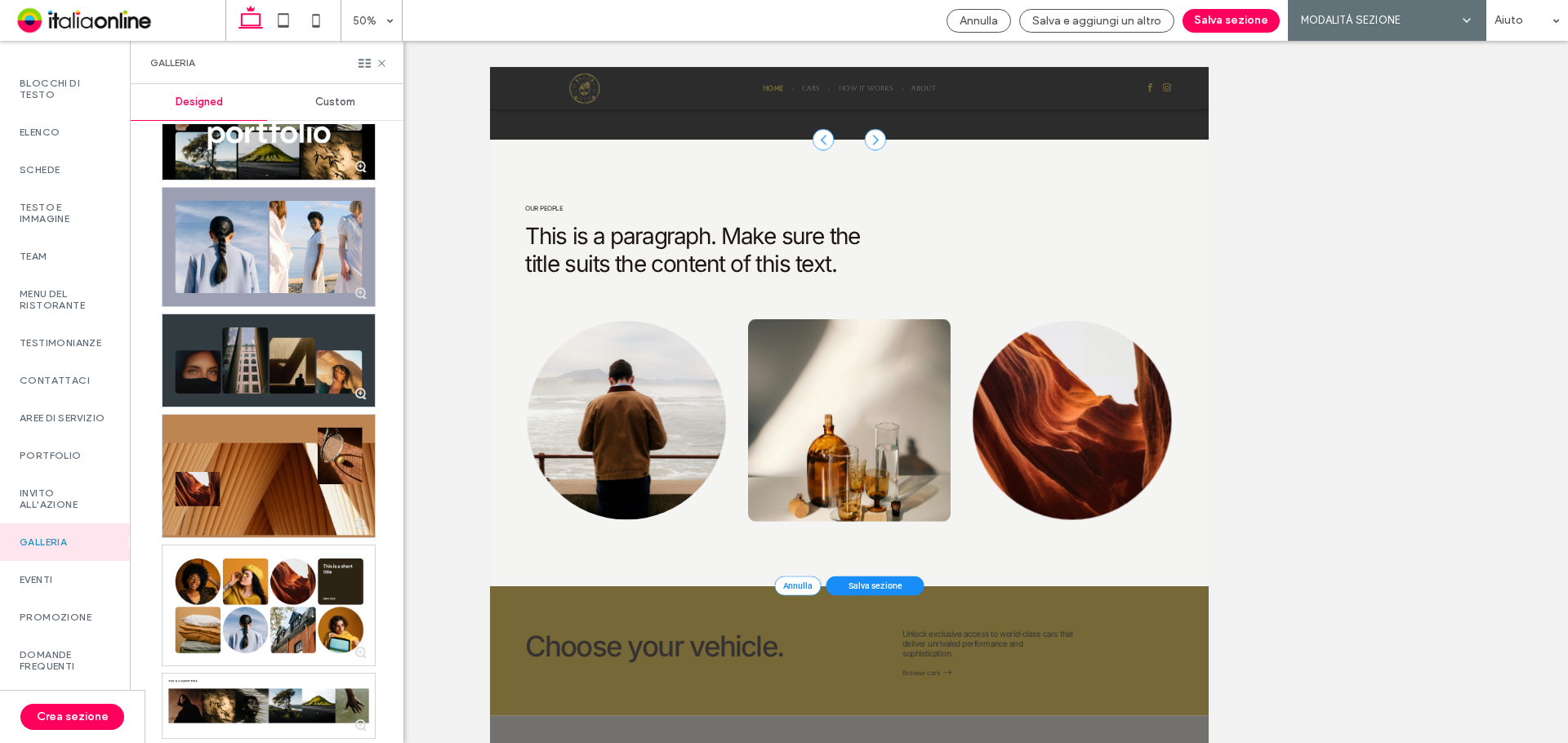 click at bounding box center (269, 360) 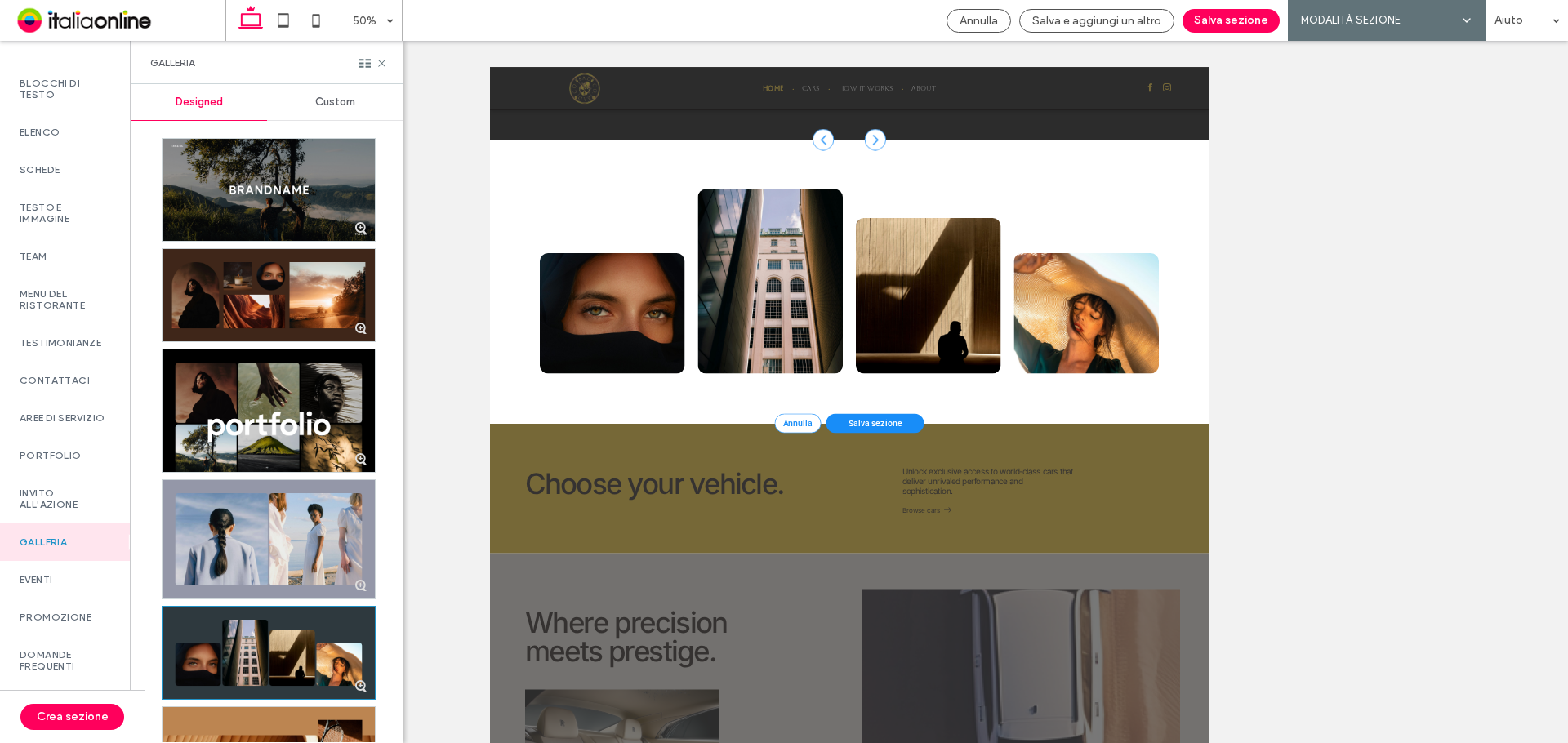 scroll, scrollTop: 0, scrollLeft: 0, axis: both 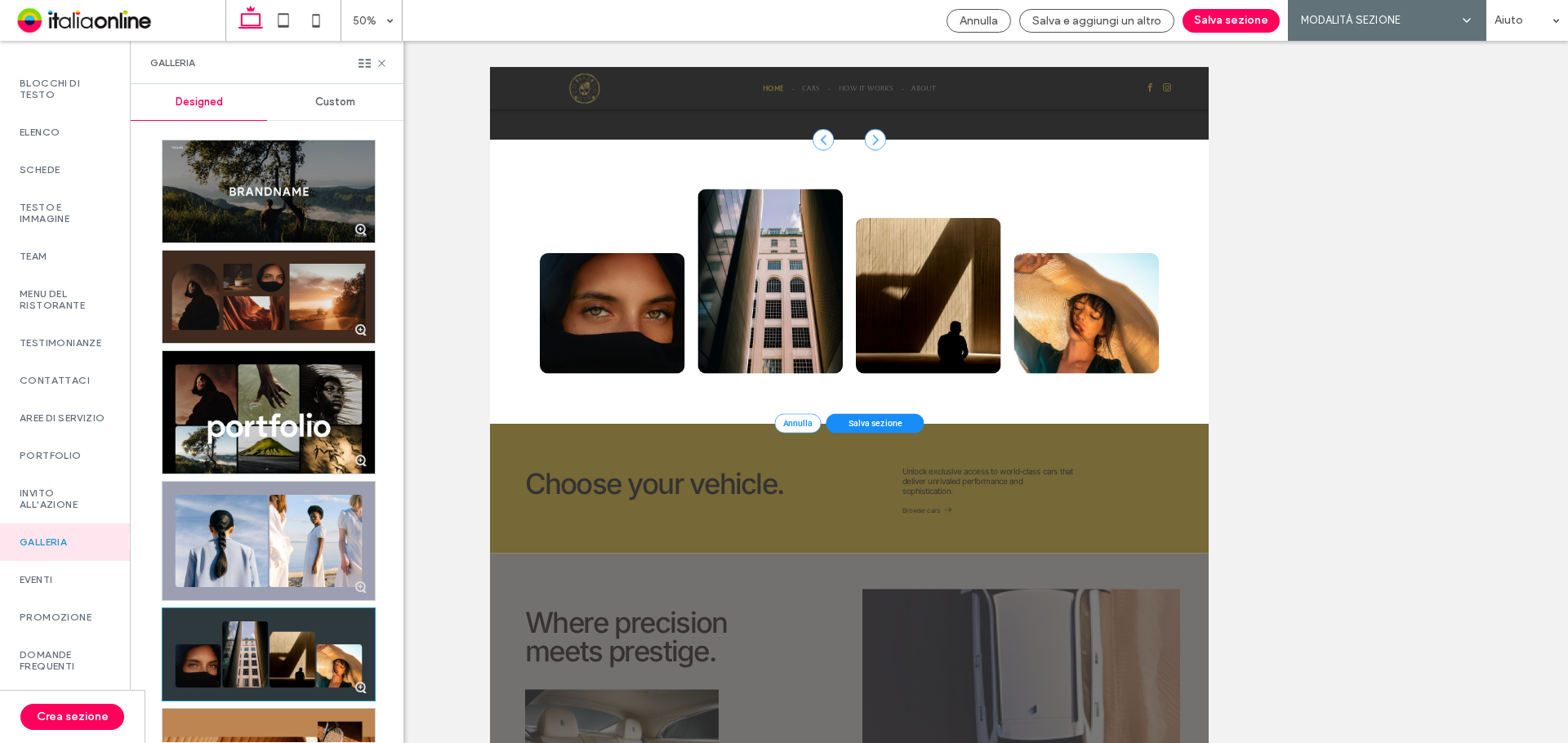 click at bounding box center [269, 296] 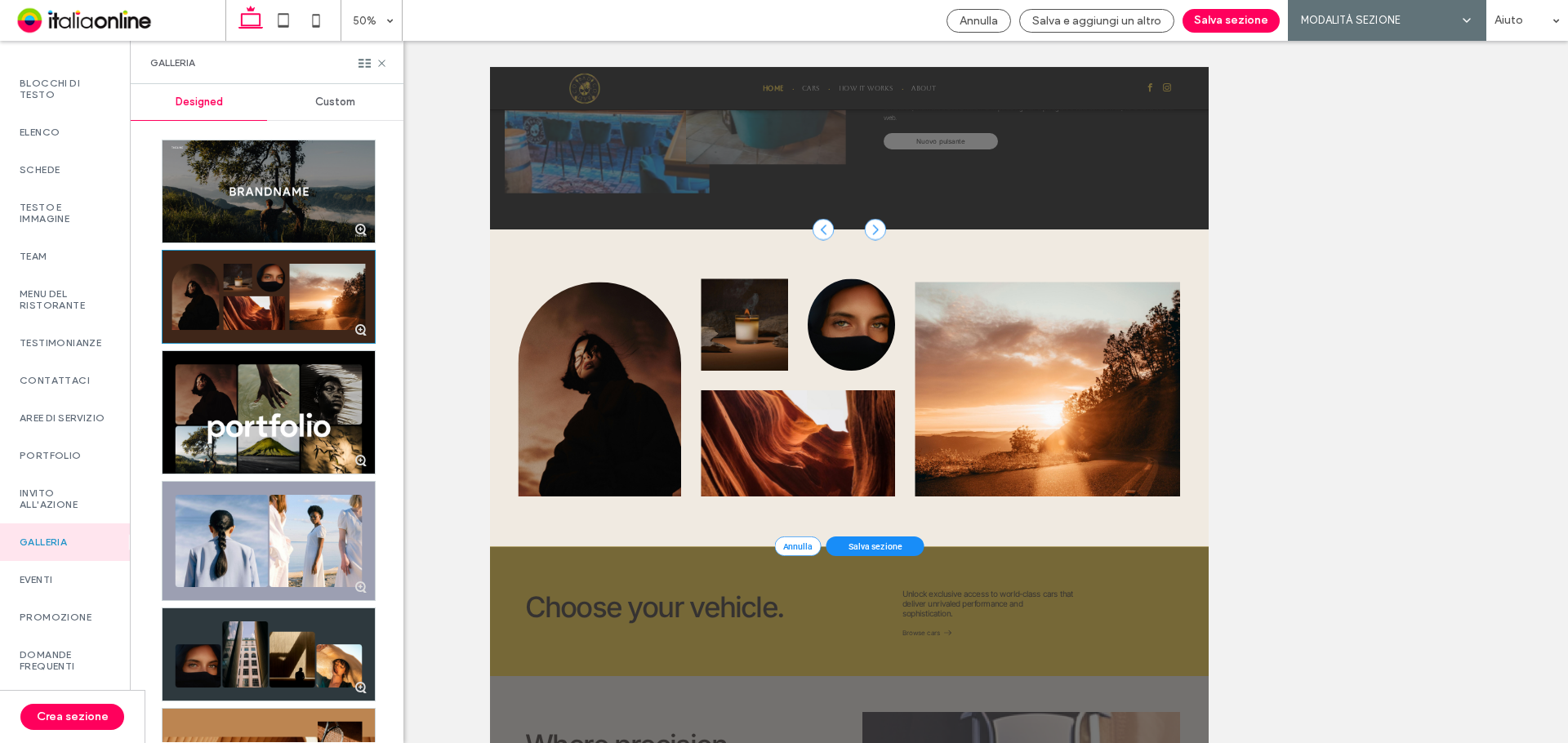 scroll, scrollTop: 1840, scrollLeft: 0, axis: vertical 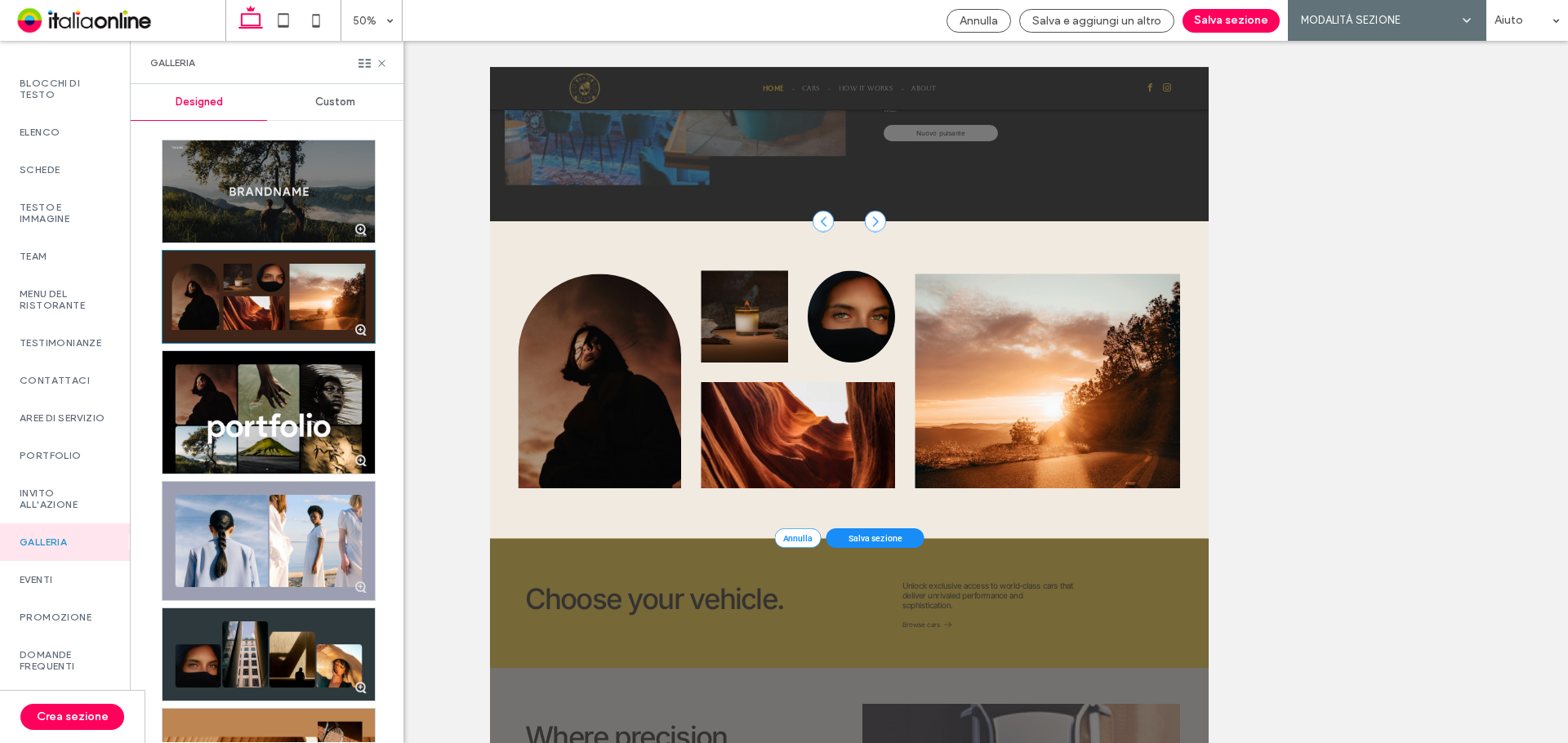 click at bounding box center [269, 191] 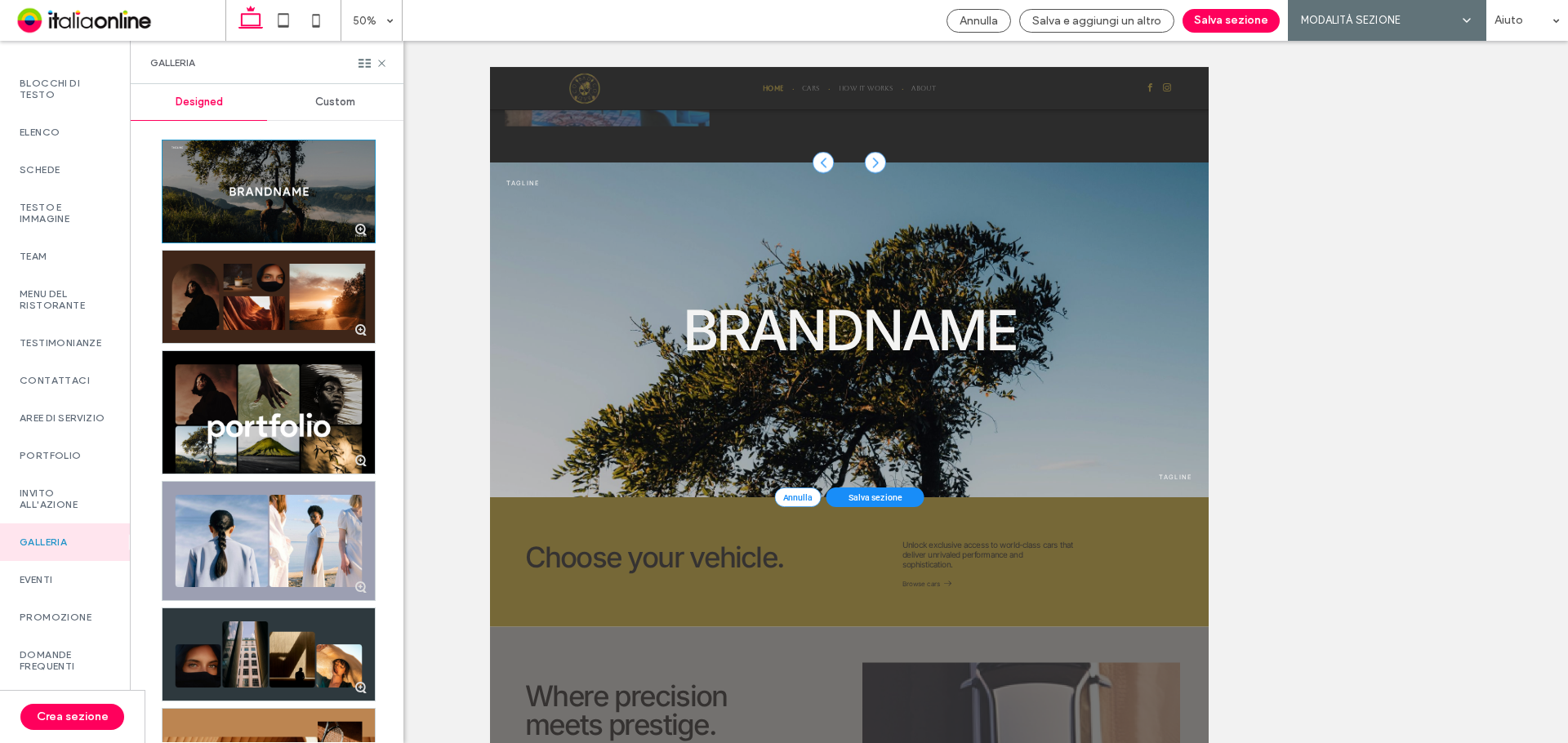 scroll, scrollTop: 2003, scrollLeft: 0, axis: vertical 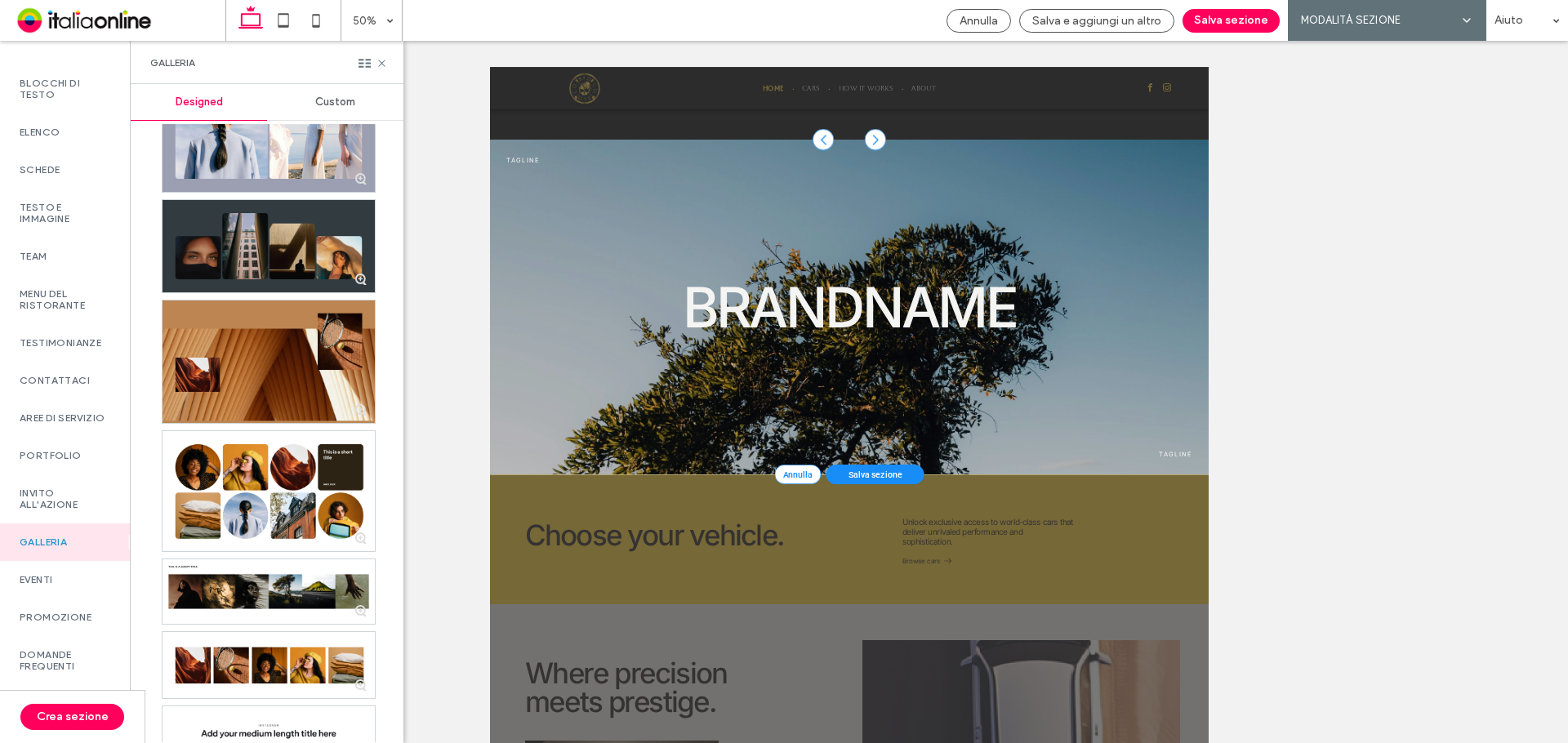 click at bounding box center (269, 246) 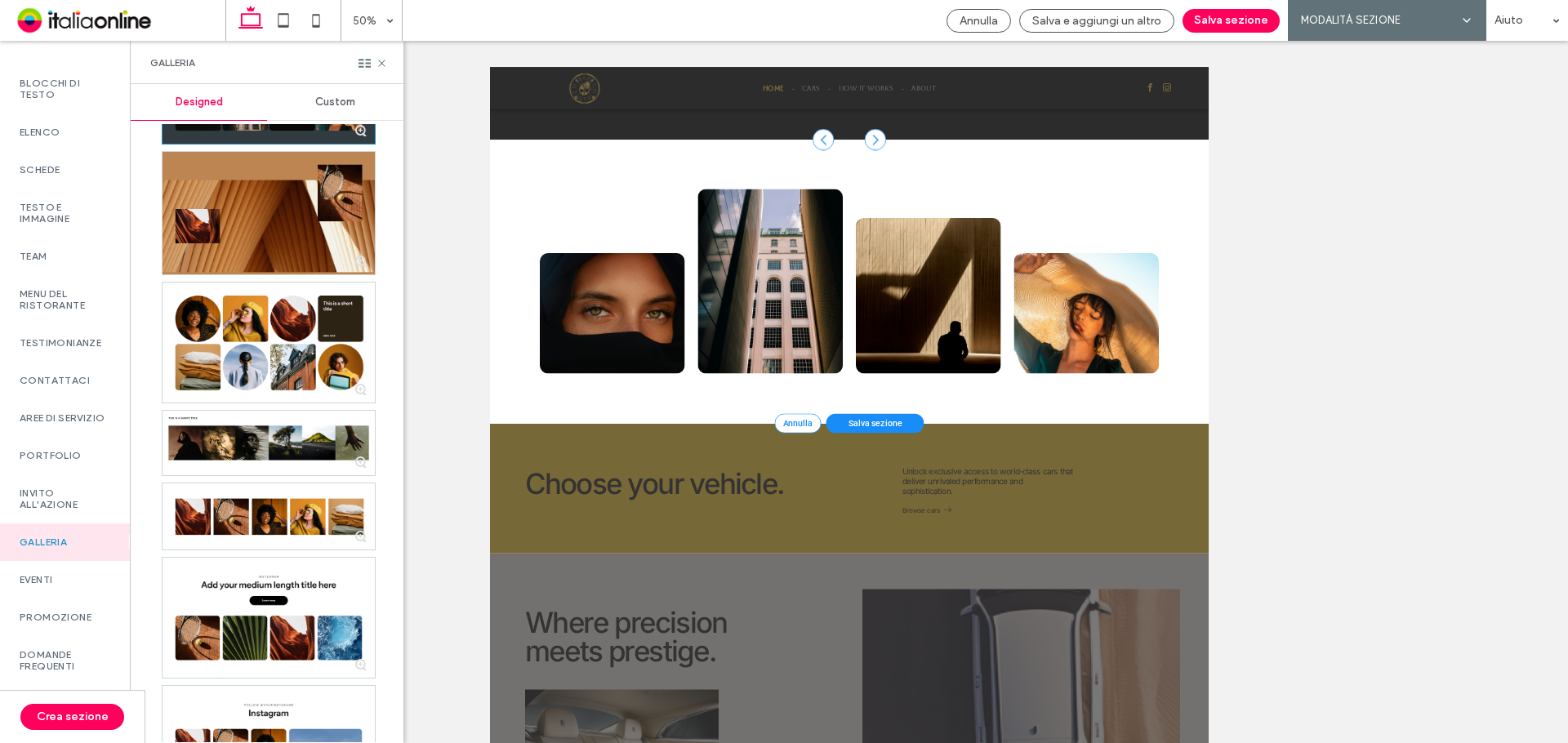 scroll, scrollTop: 735, scrollLeft: 0, axis: vertical 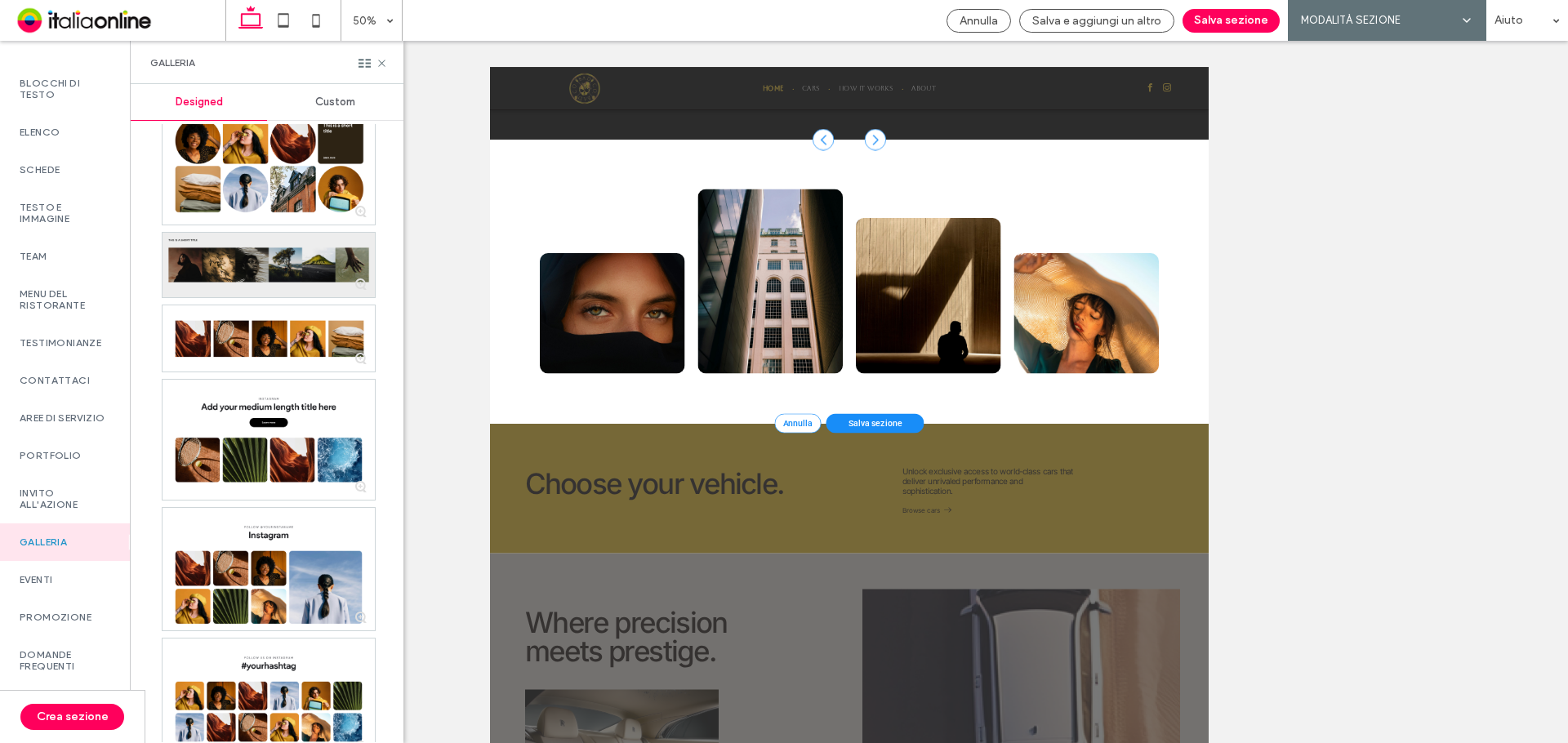 click at bounding box center (269, 265) 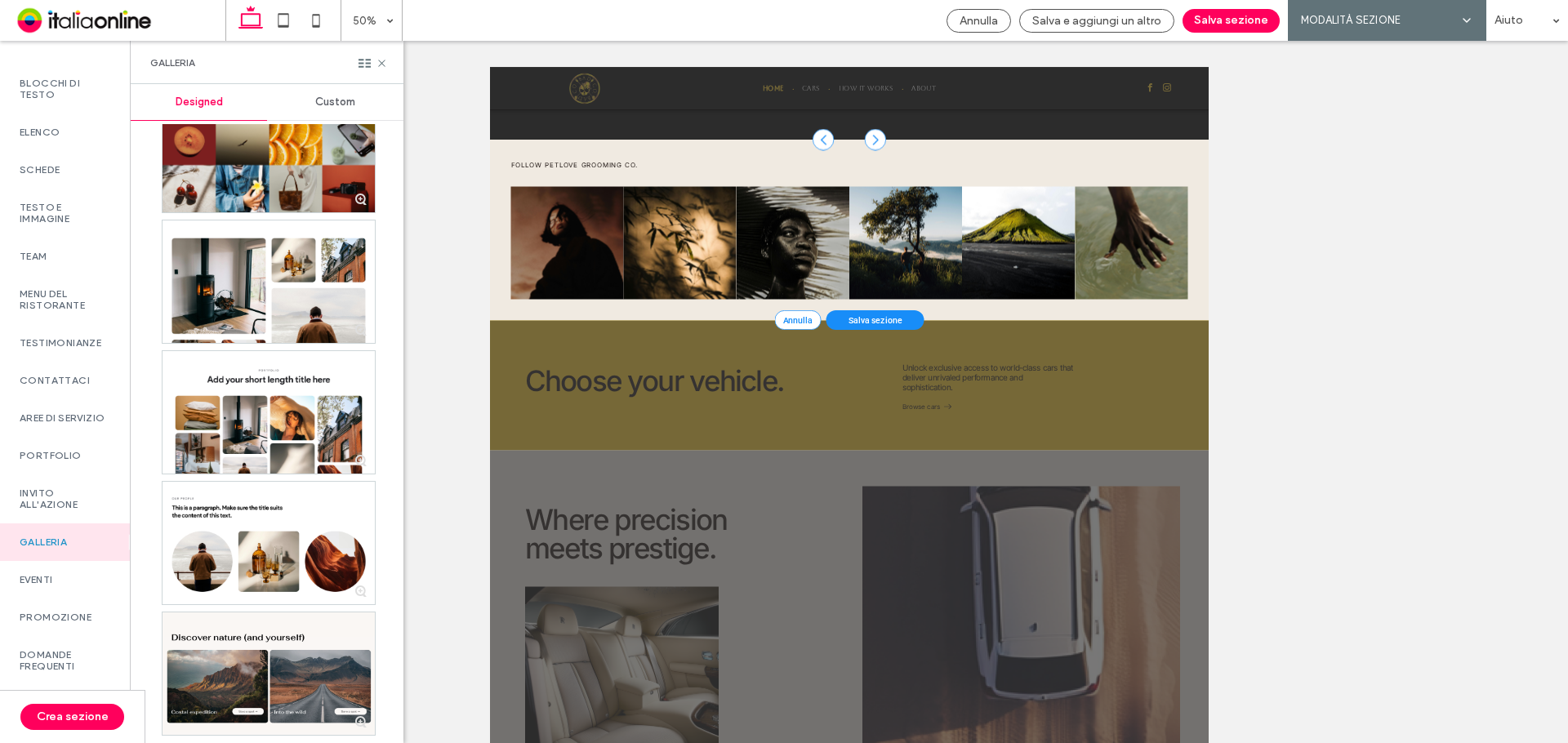 scroll, scrollTop: 1388, scrollLeft: 0, axis: vertical 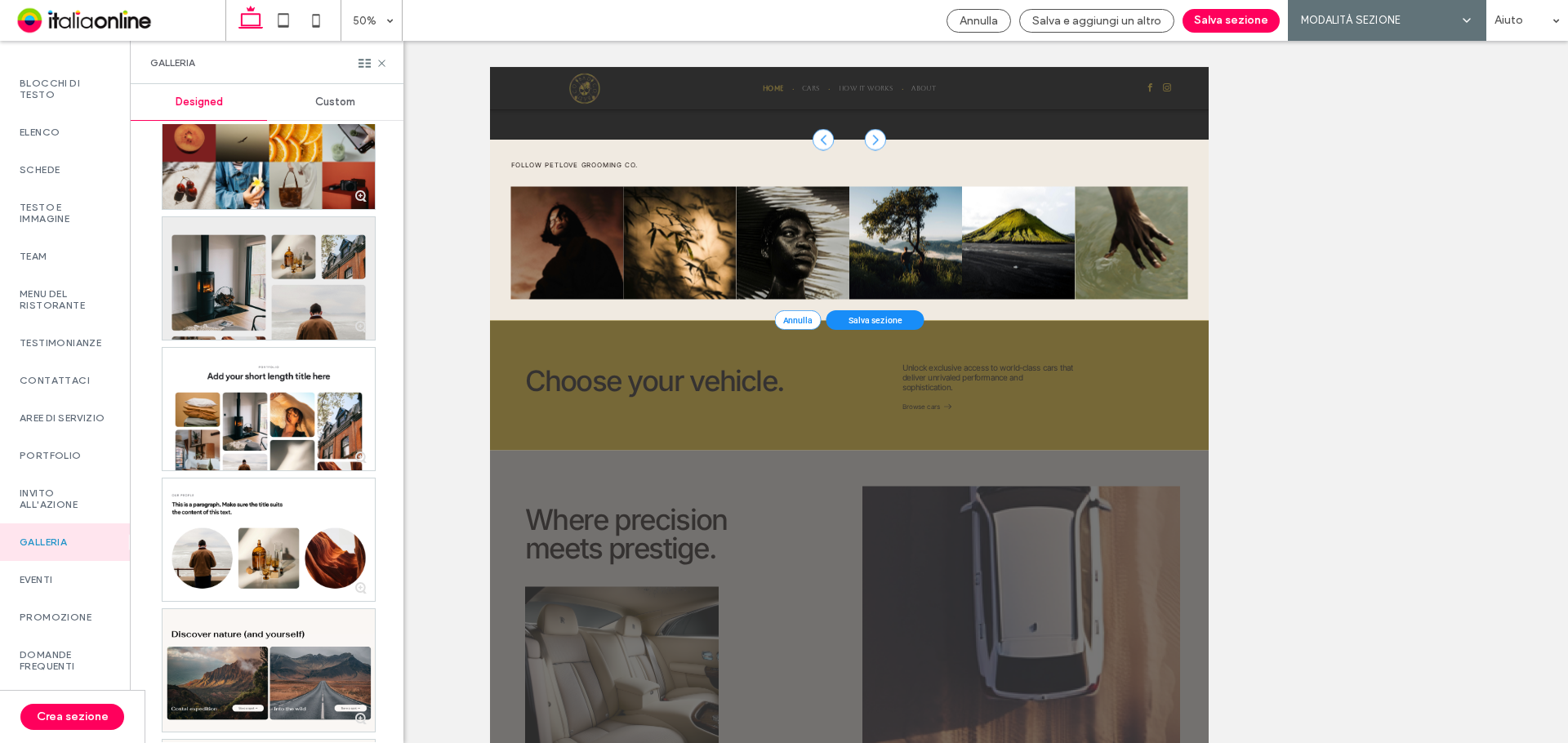 click at bounding box center (269, 278) 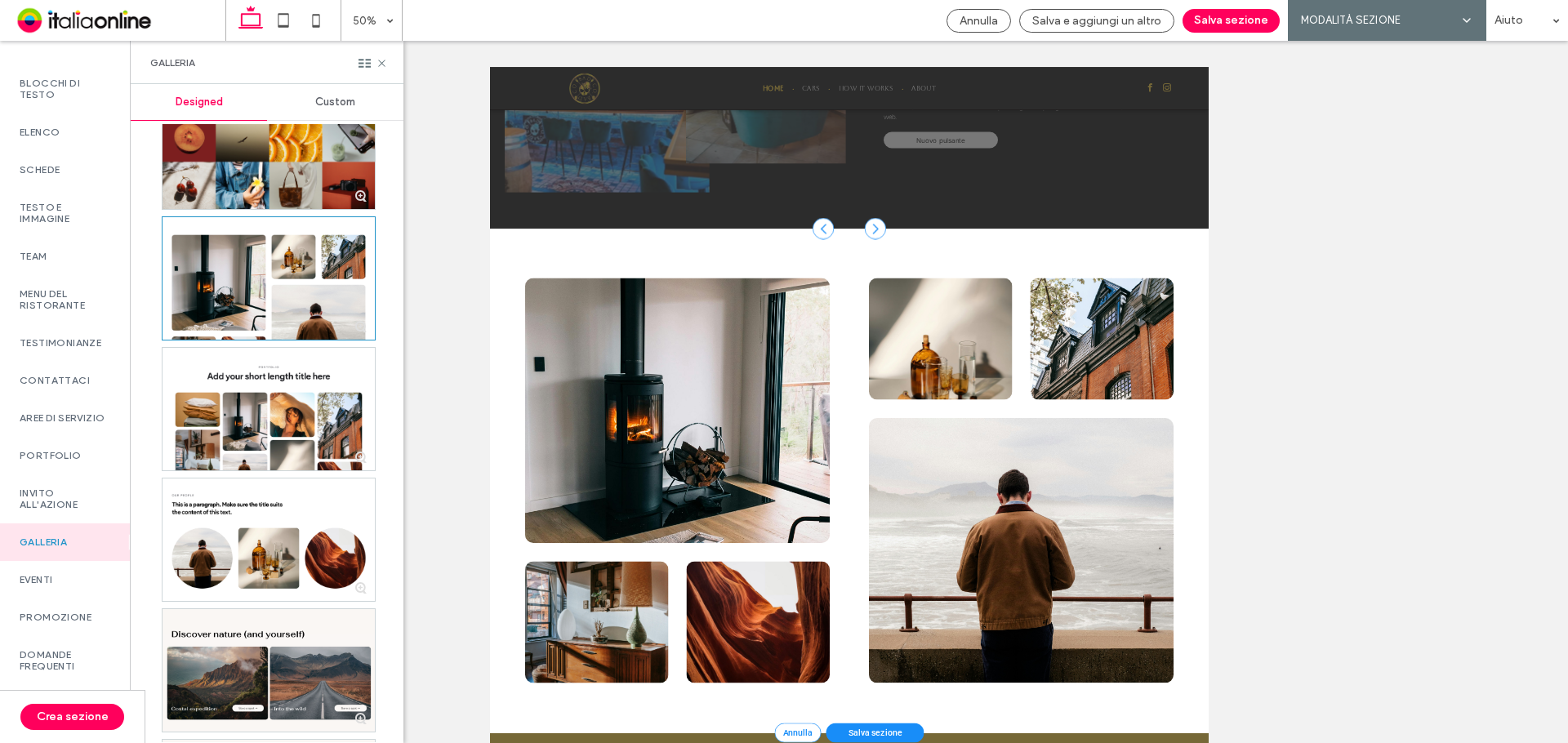 scroll, scrollTop: 1676, scrollLeft: 0, axis: vertical 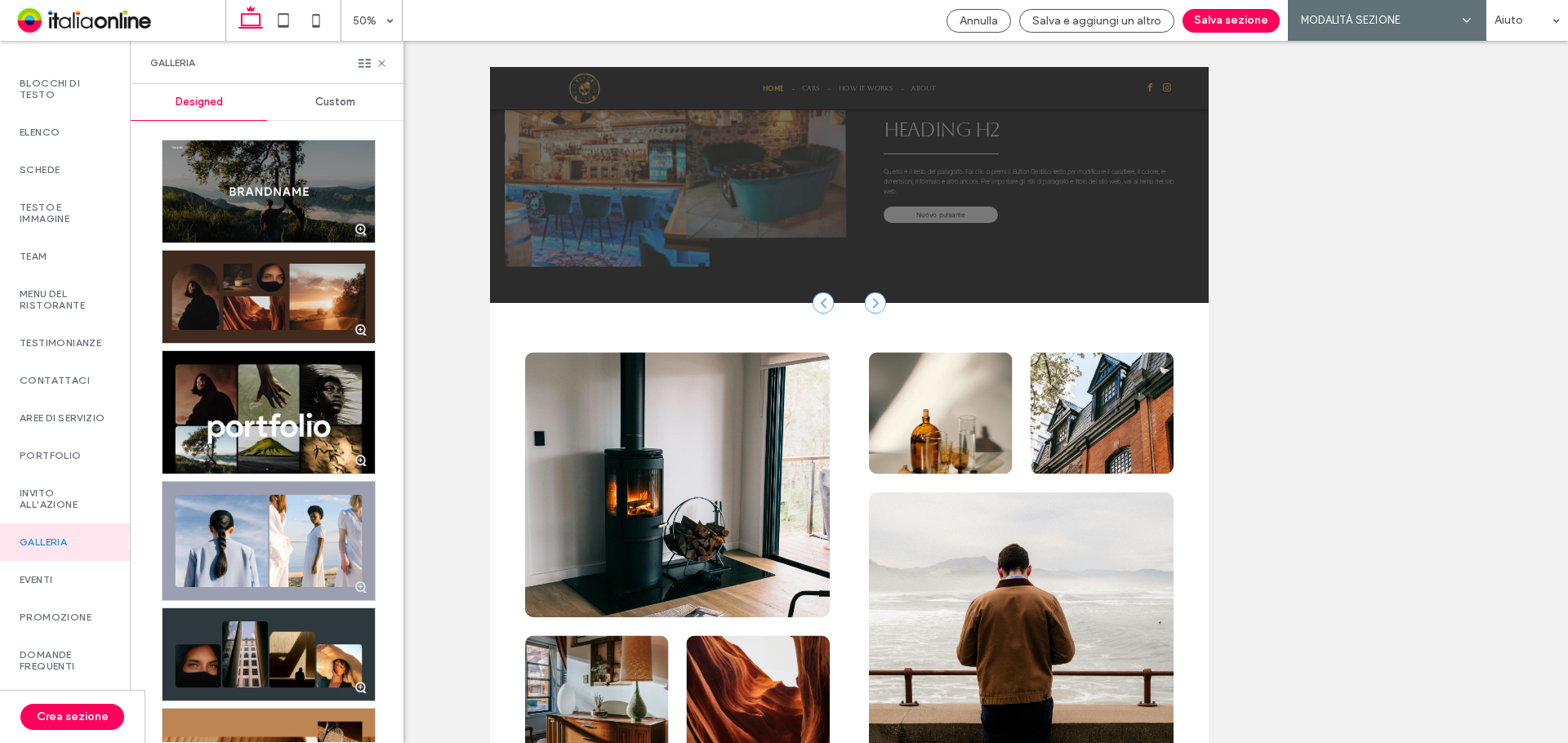 click at bounding box center [269, 296] 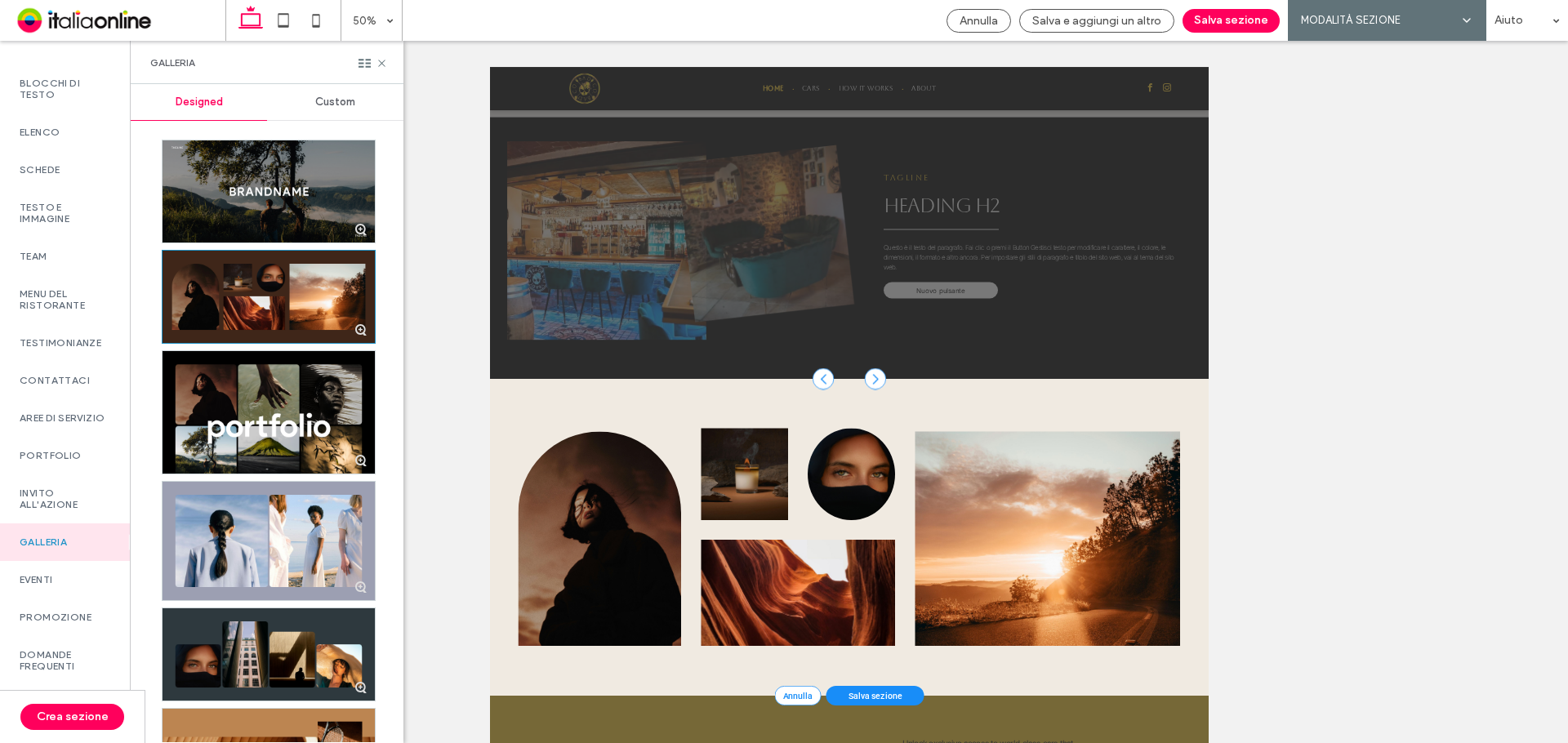 scroll, scrollTop: 1513, scrollLeft: 0, axis: vertical 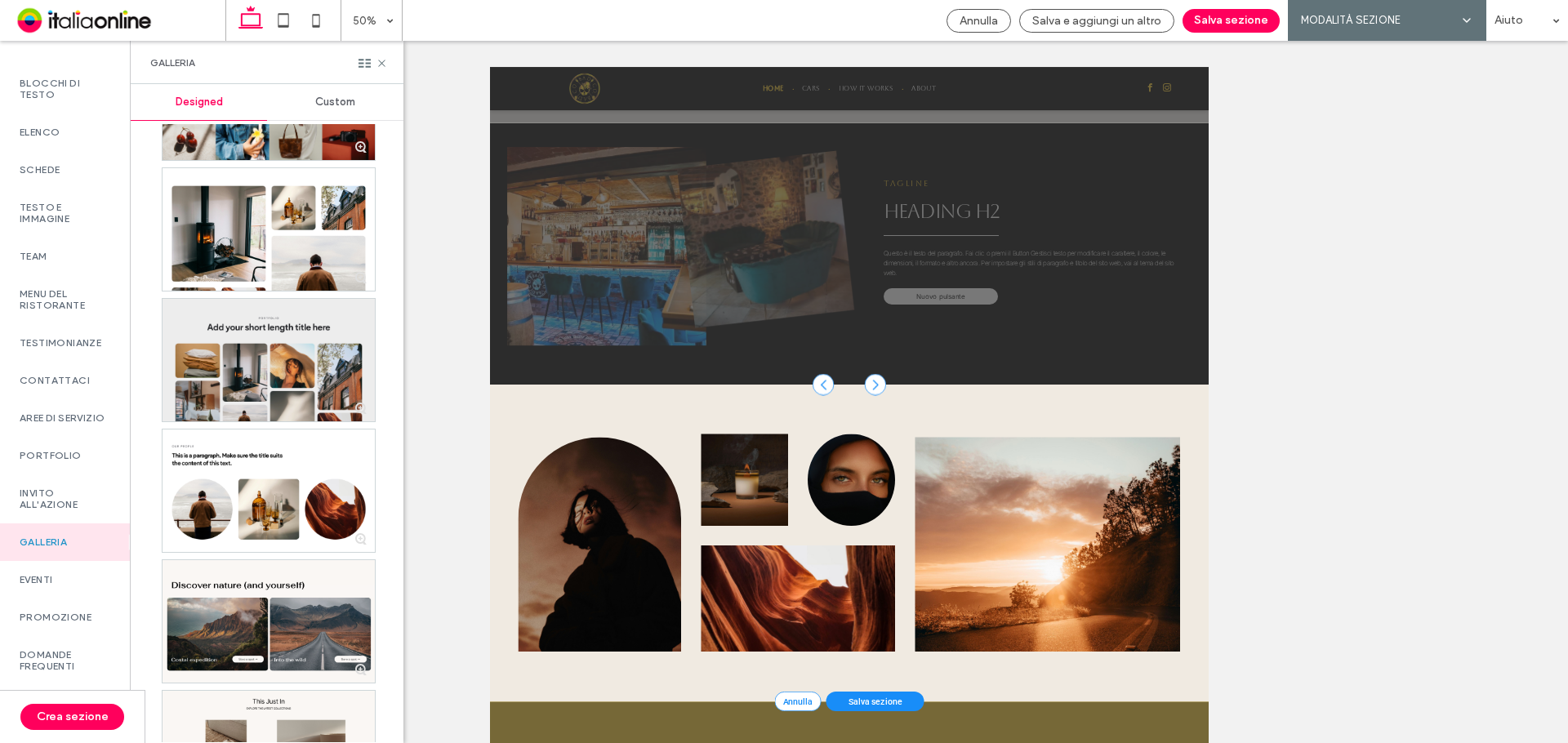 click at bounding box center (269, 360) 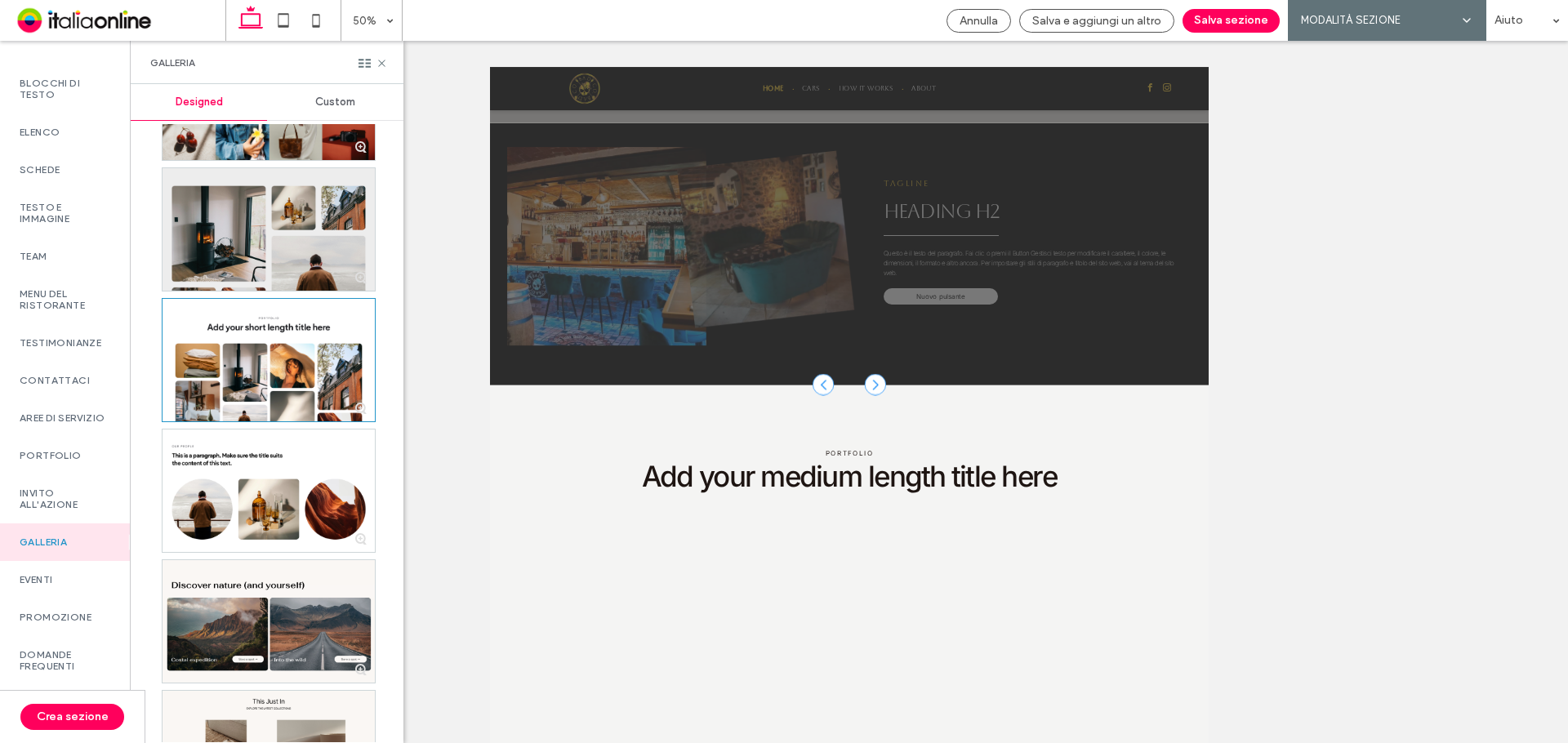 click at bounding box center (269, 229) 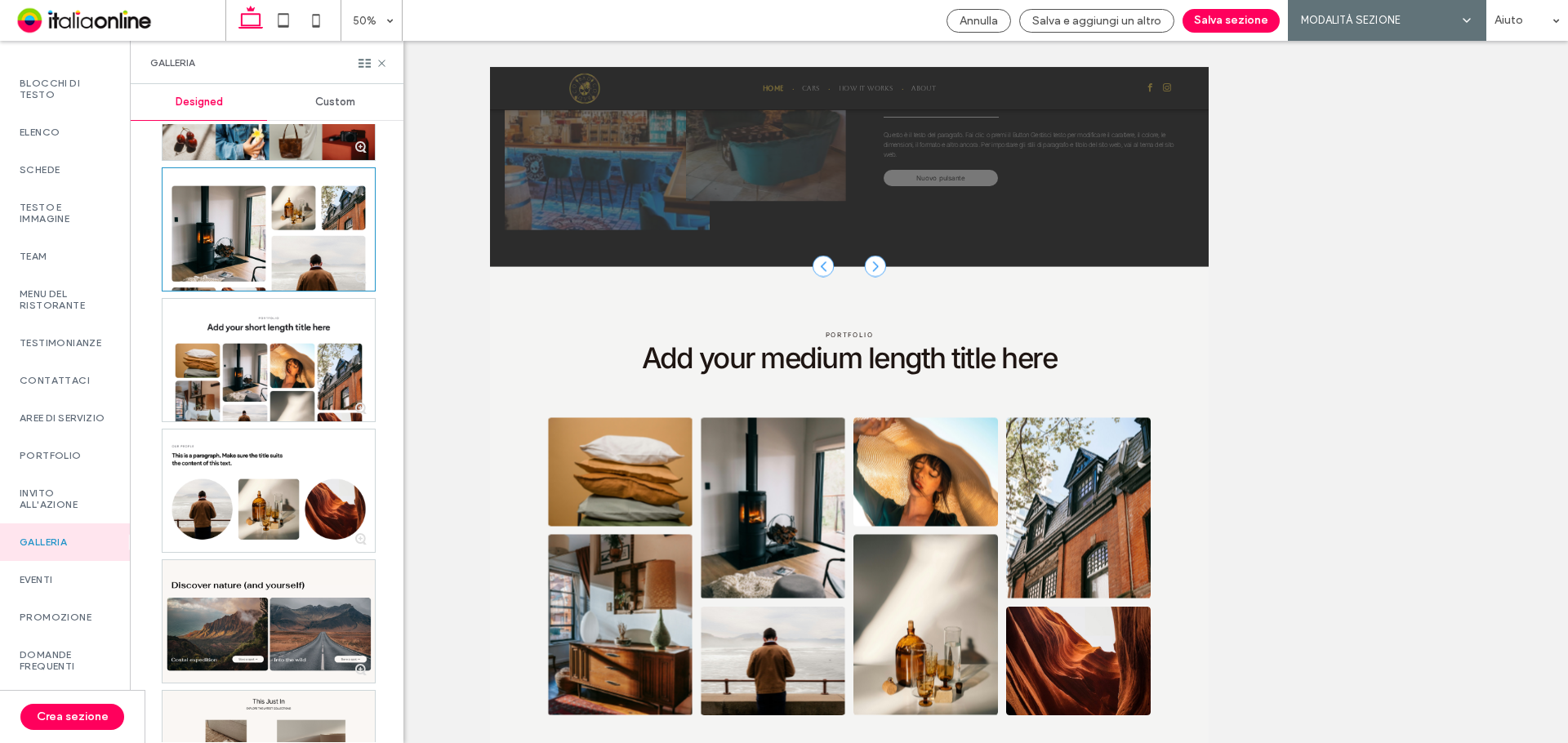 scroll, scrollTop: 2003, scrollLeft: 0, axis: vertical 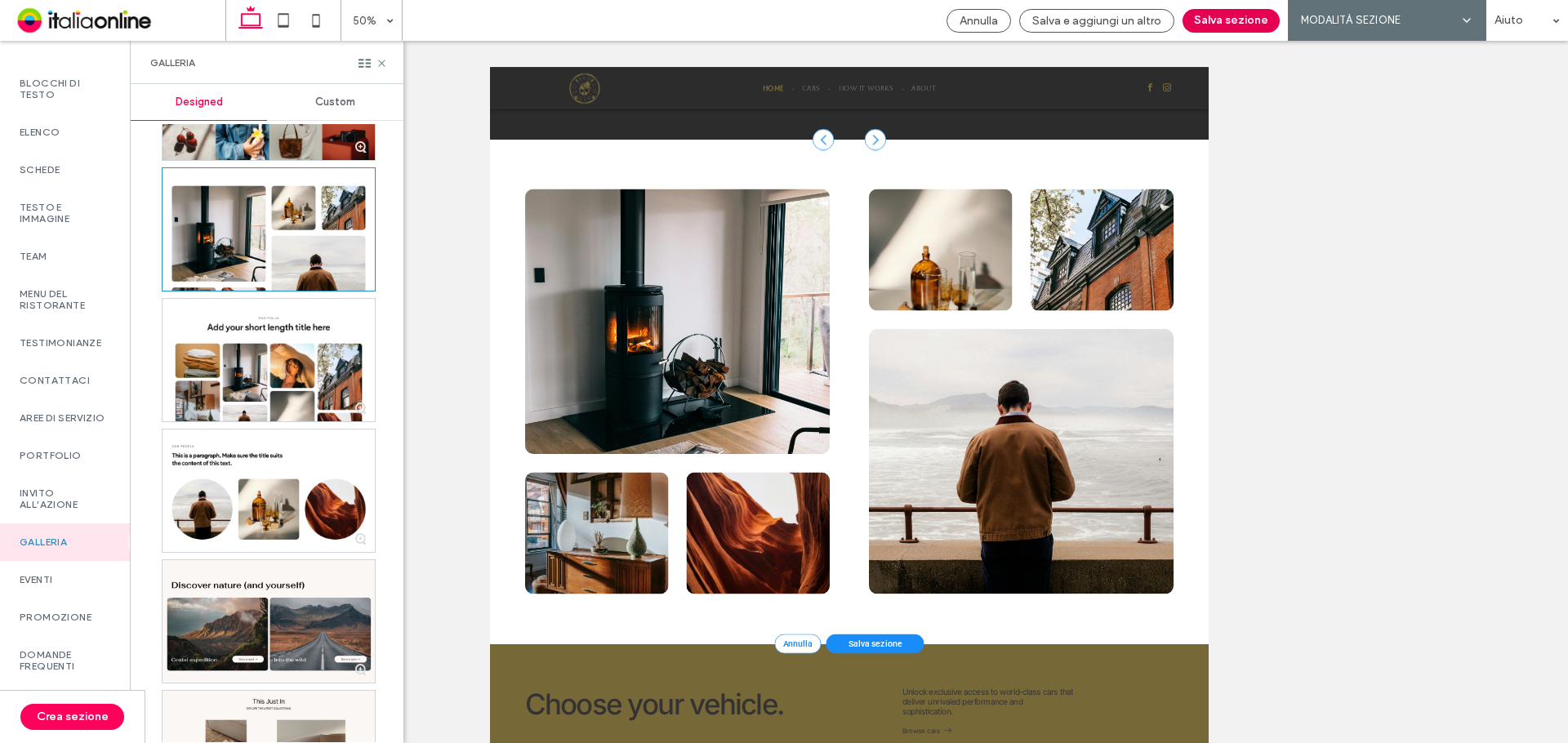 click on "Salva sezione" at bounding box center [1231, 20] 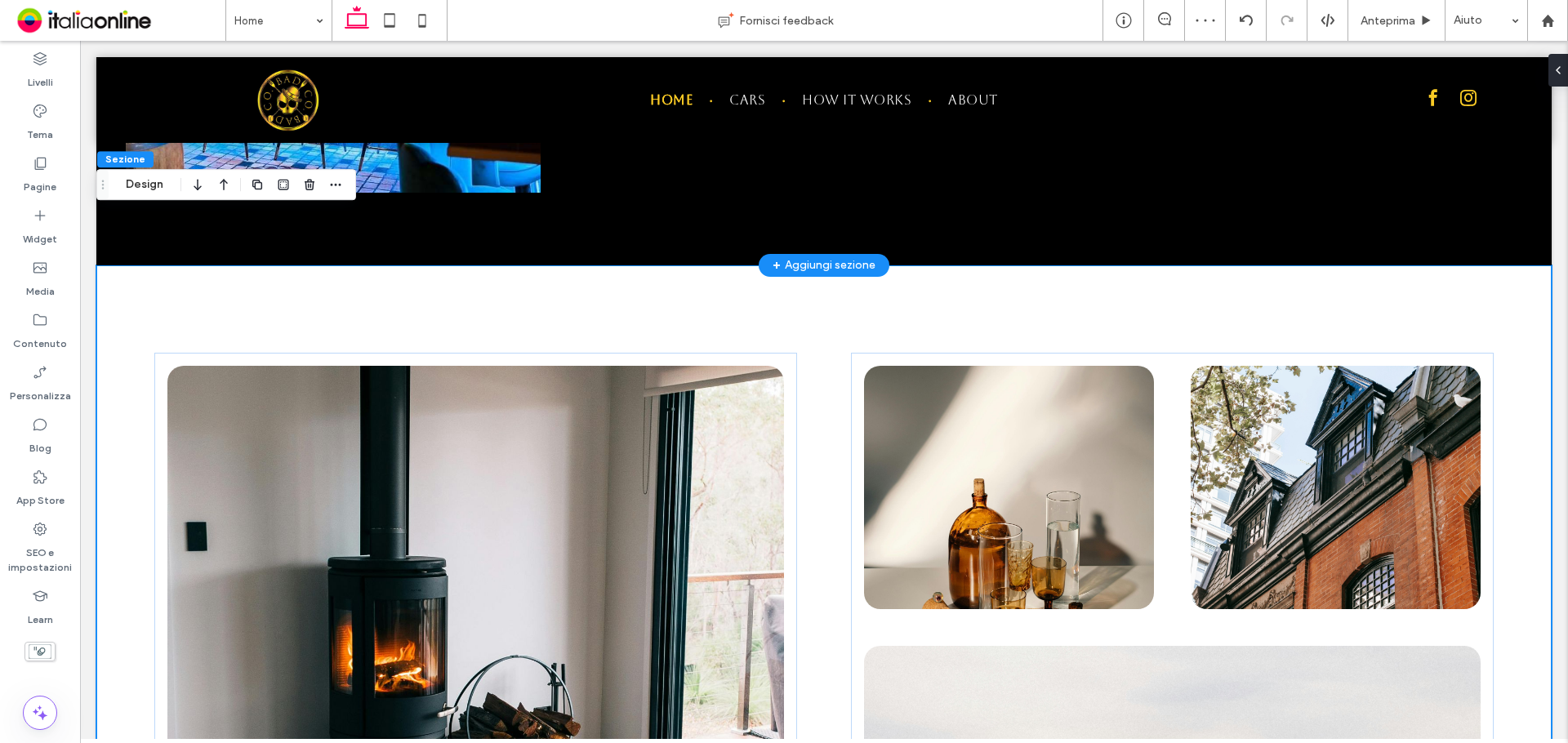 scroll, scrollTop: 1847, scrollLeft: 0, axis: vertical 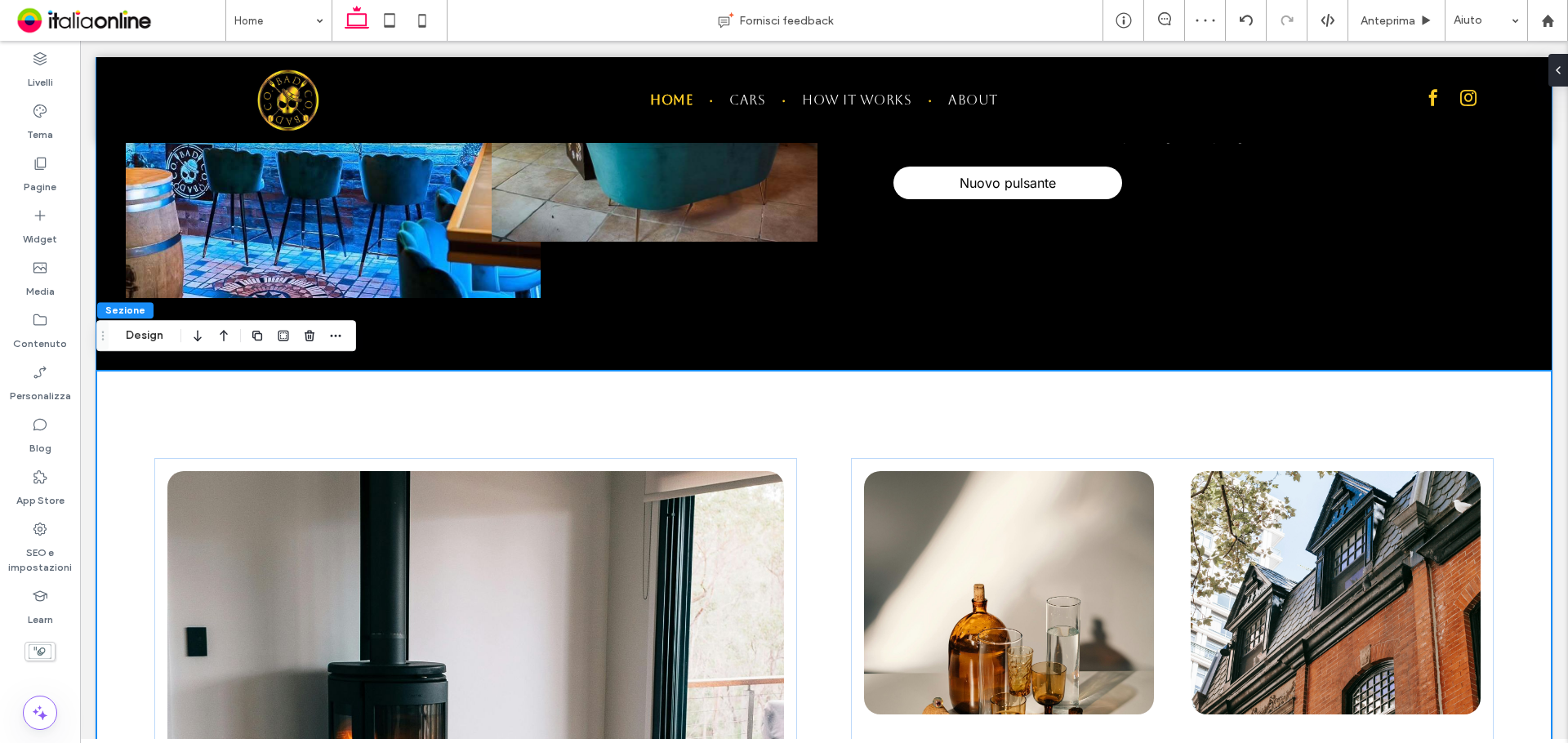 click at bounding box center [824, 876] 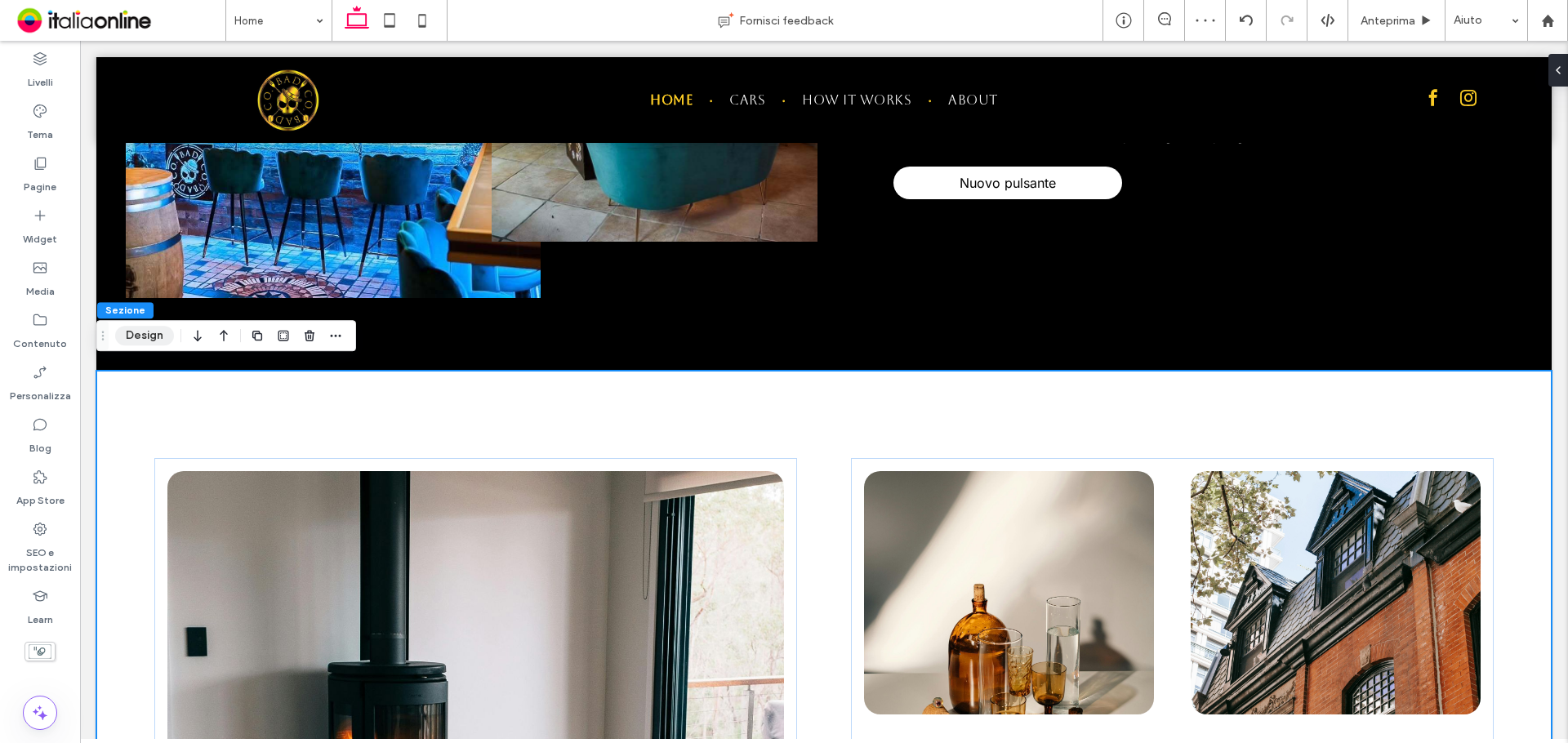 click on "Design" at bounding box center (145, 336) 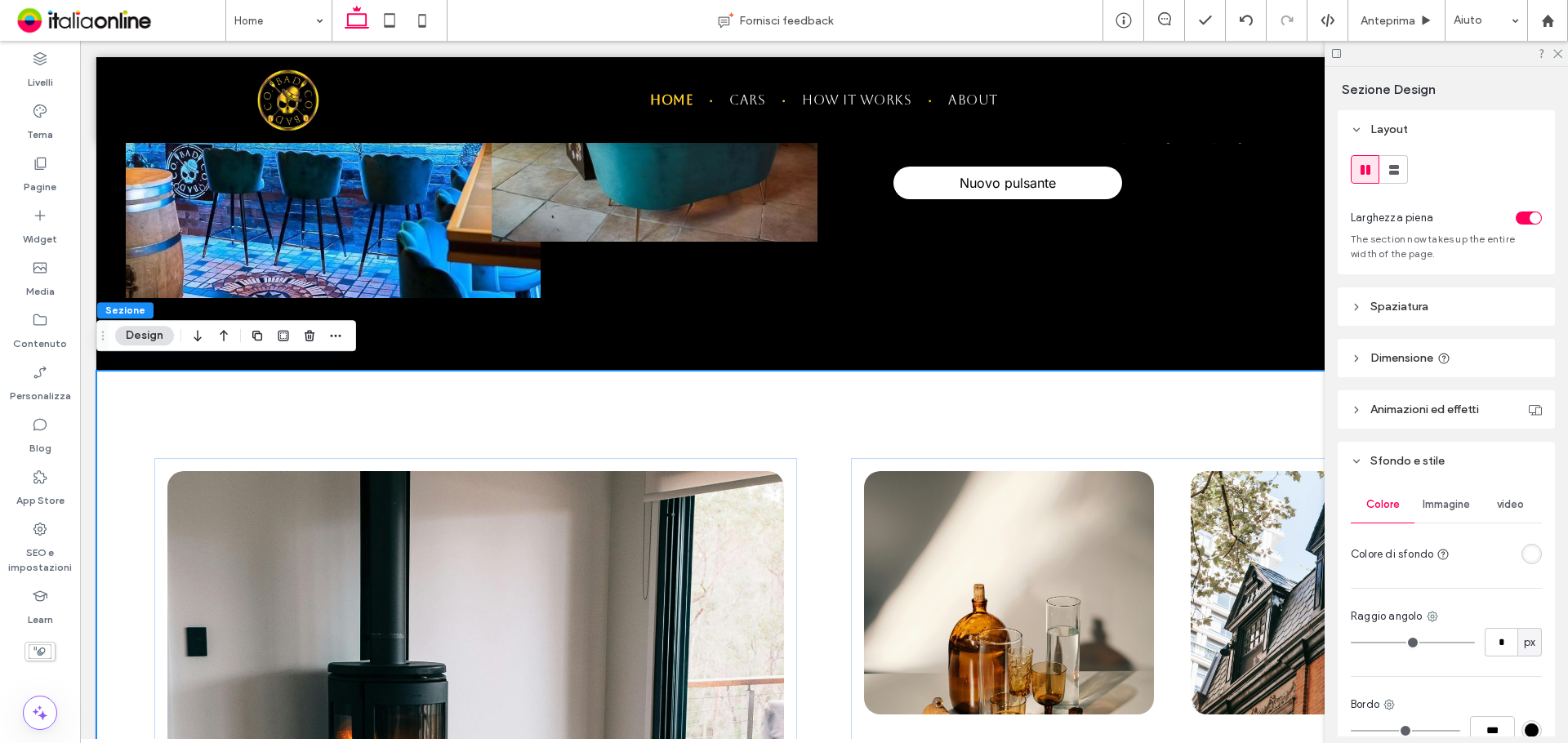 click on "Spaziatura" at bounding box center [1446, 306] 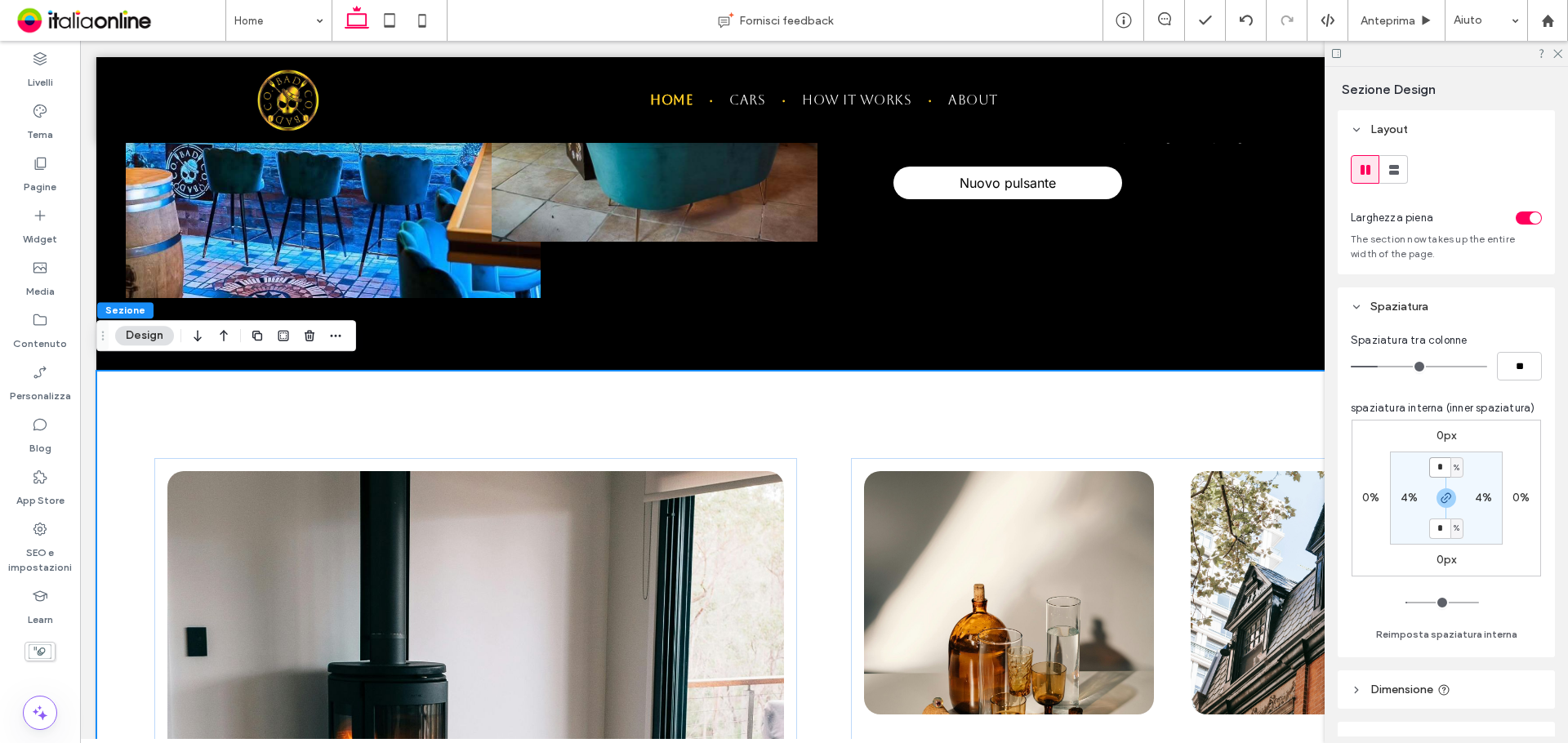 click on "*" at bounding box center [1440, 467] 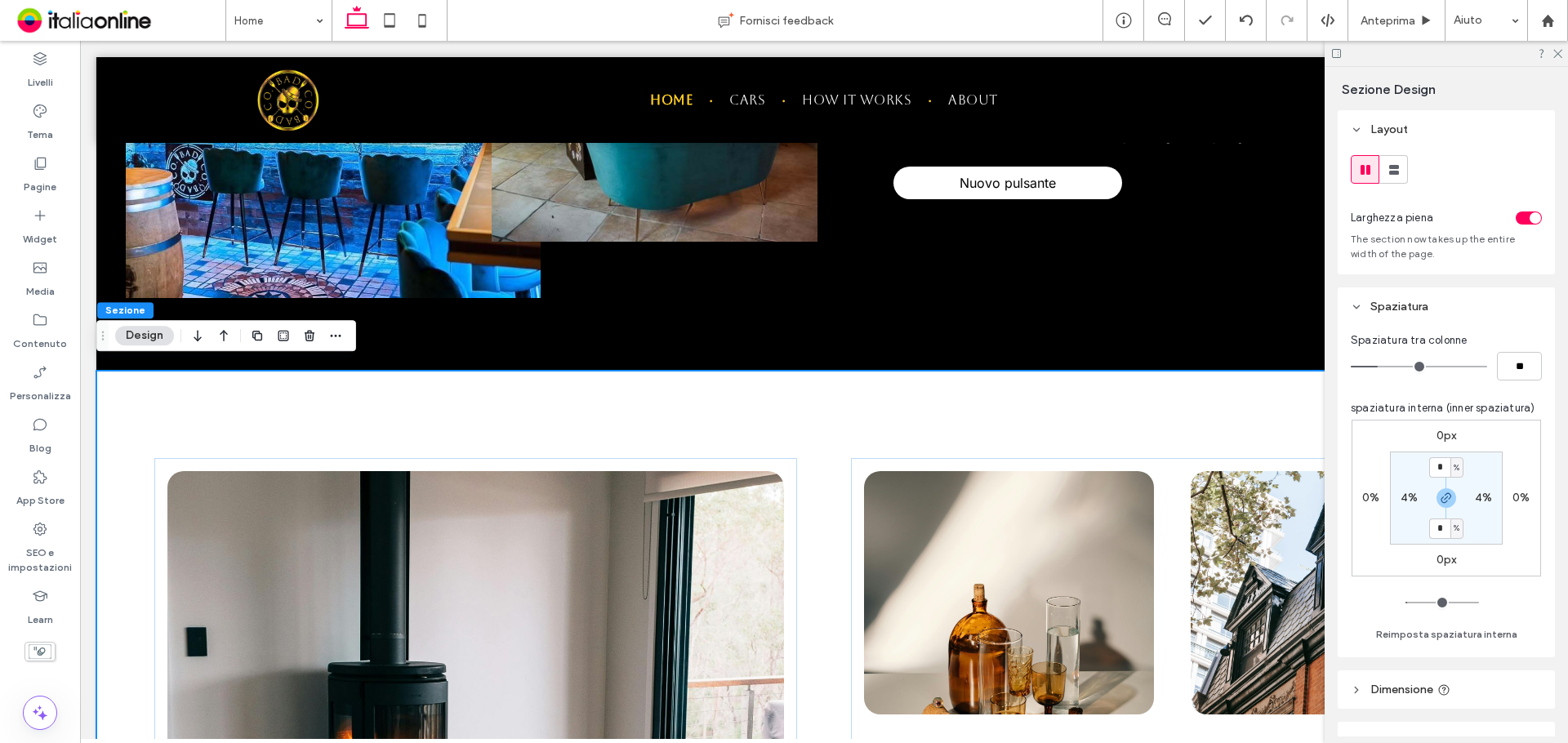 type on "*" 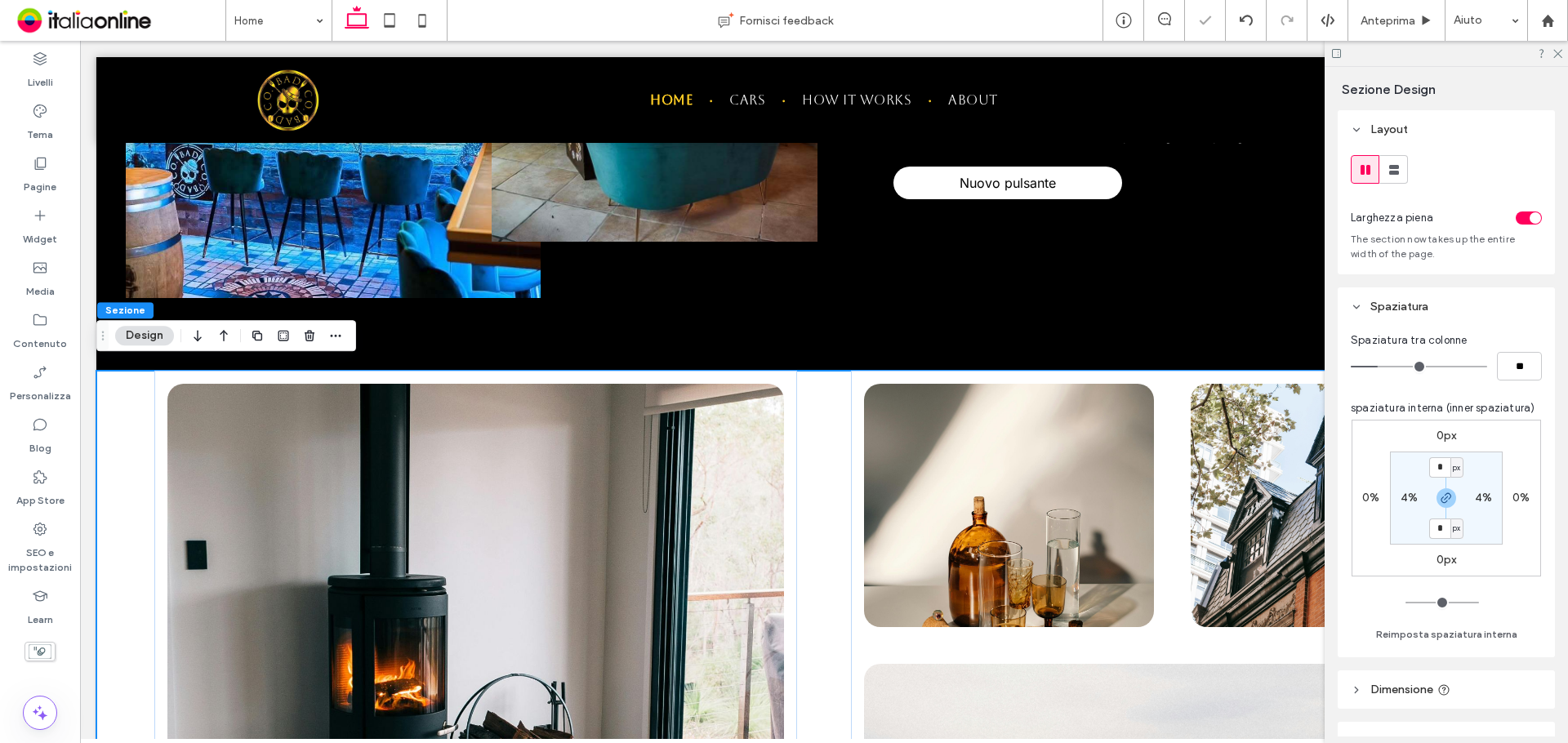 click on "4%" at bounding box center (1483, 497) 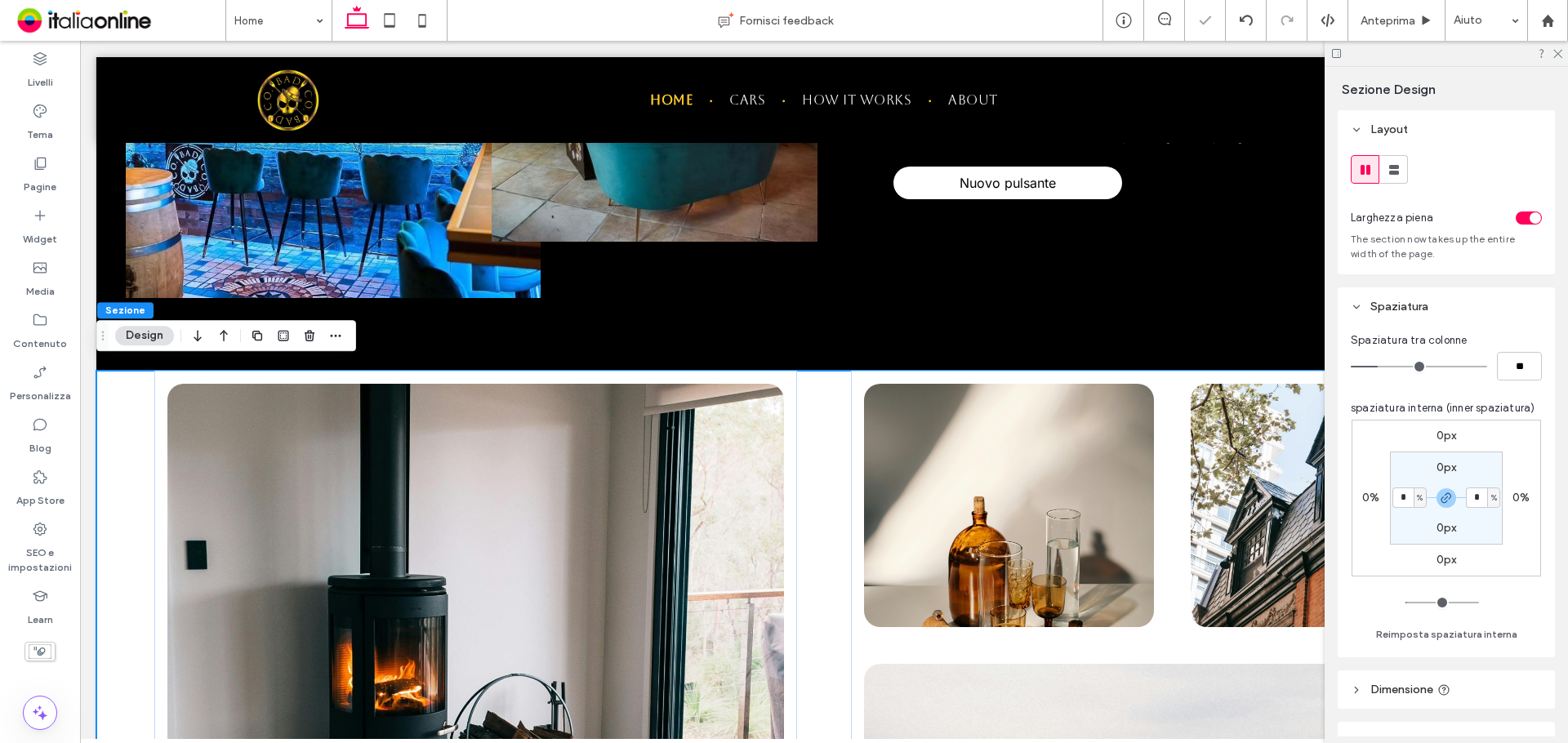 type on "*" 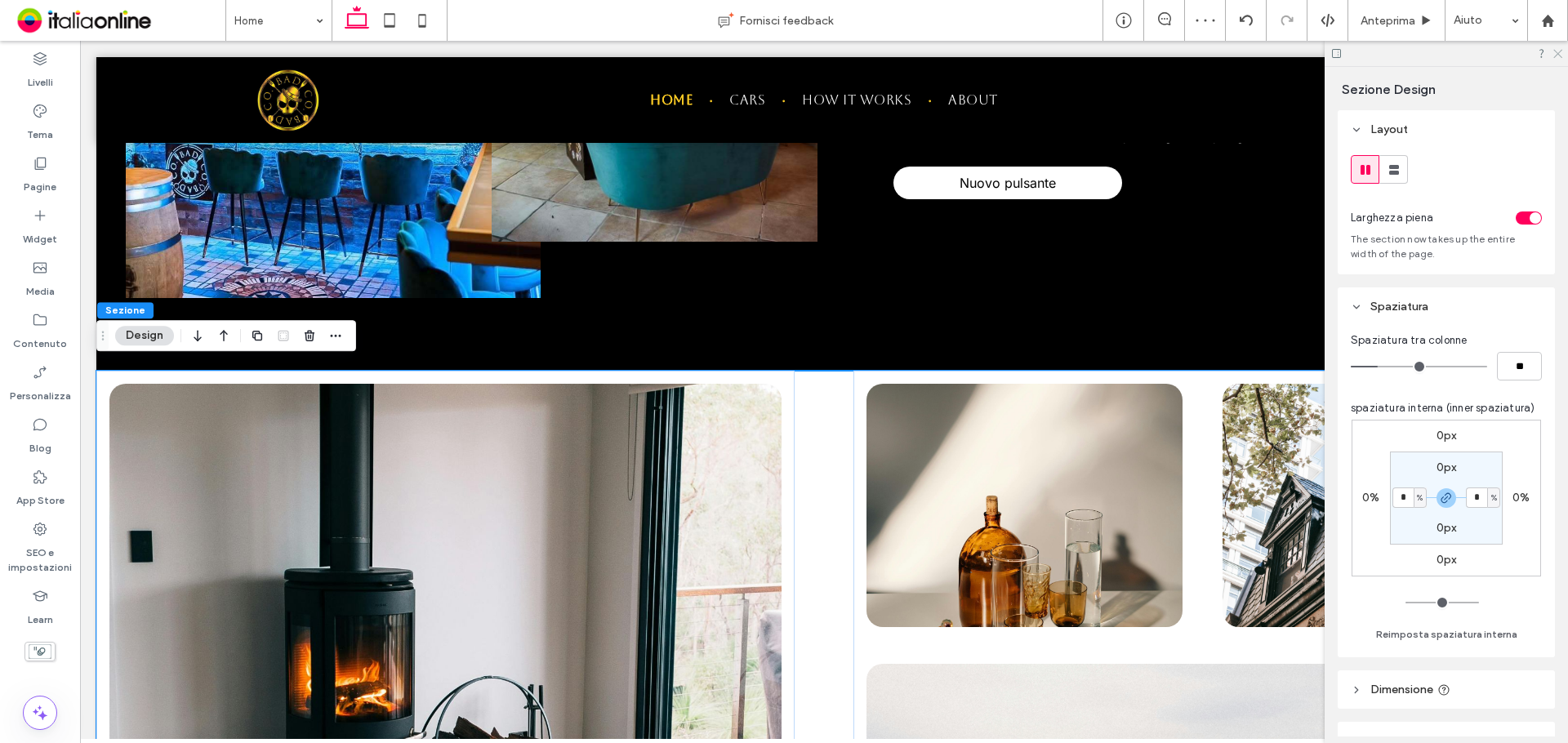 click 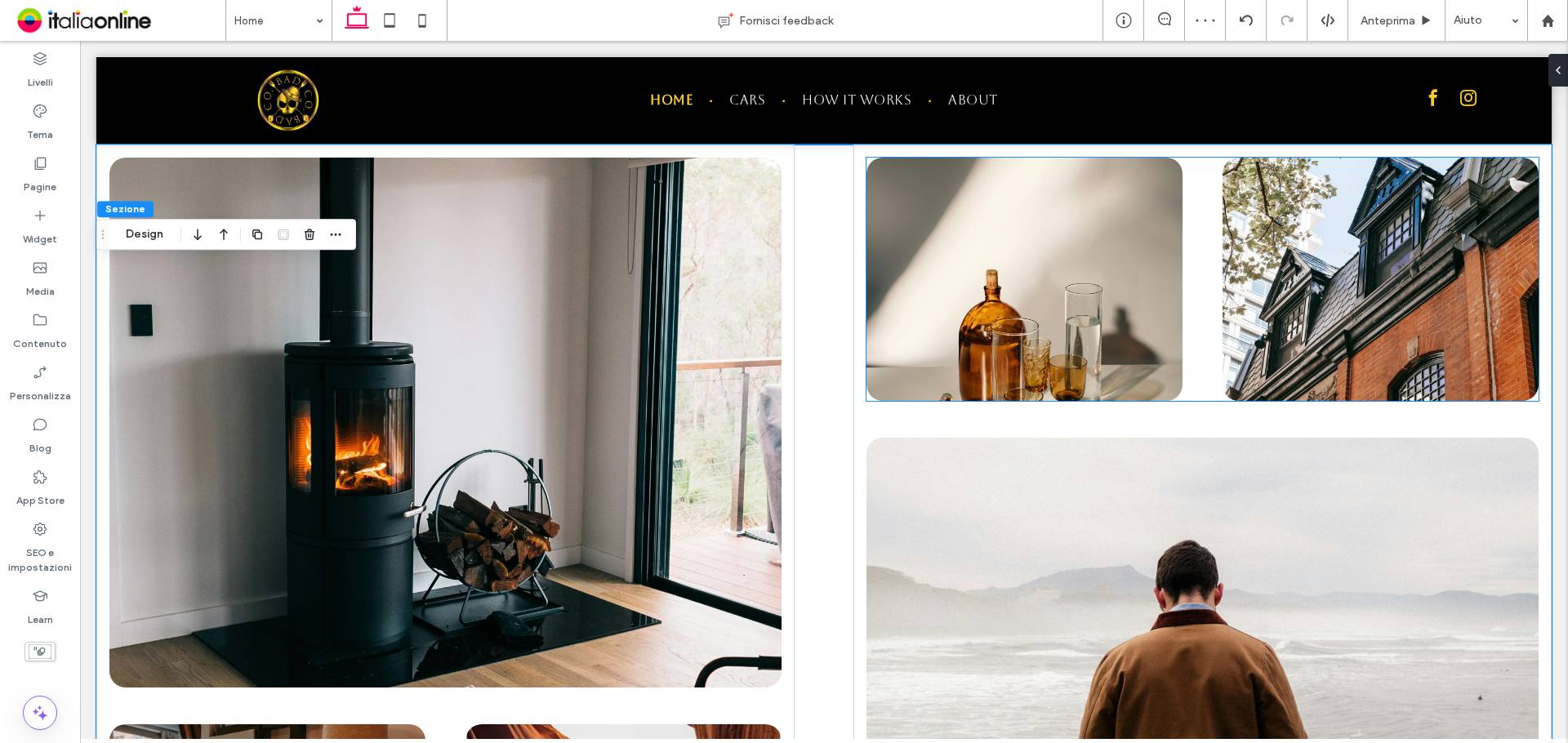 scroll, scrollTop: 2092, scrollLeft: 0, axis: vertical 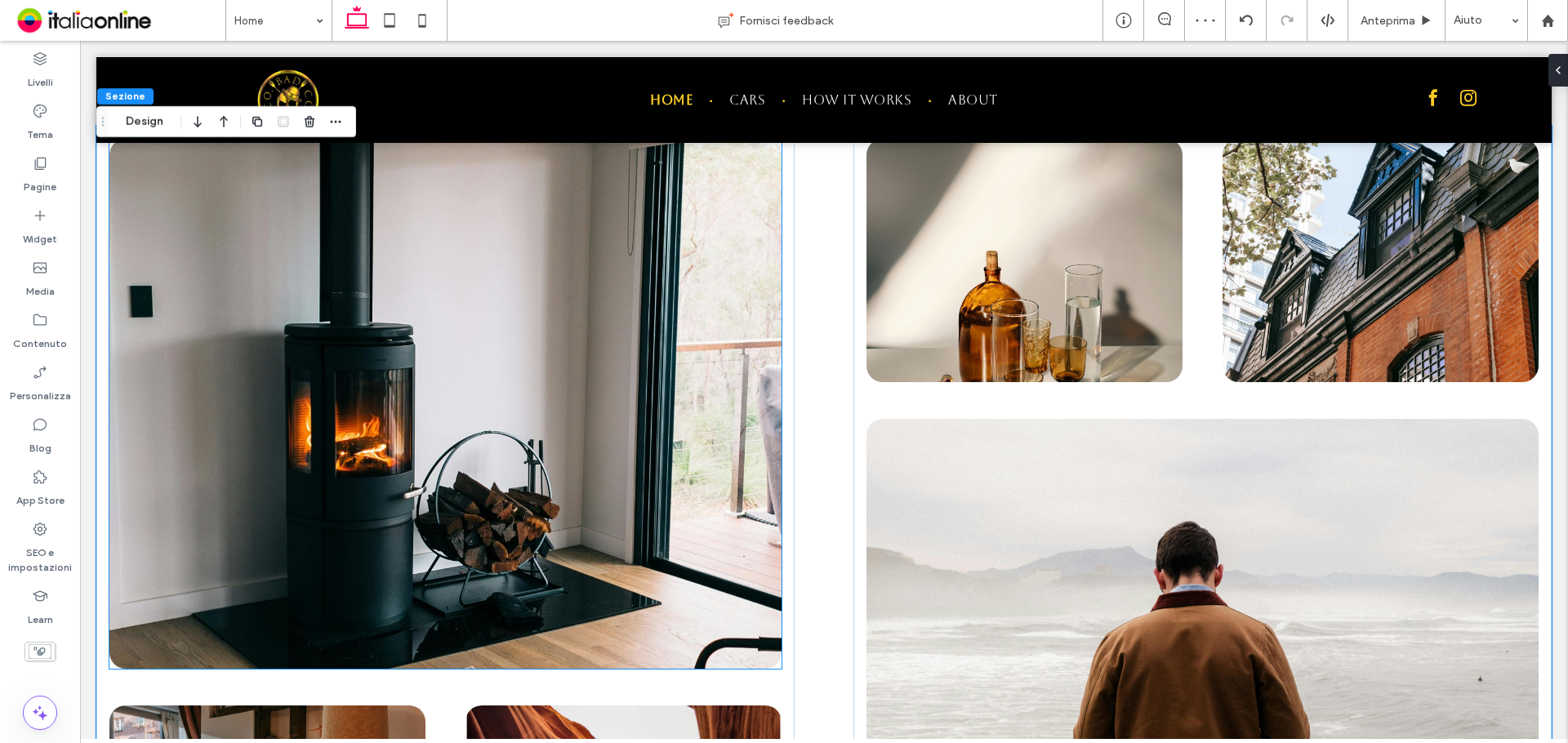 click at bounding box center (445, 403) 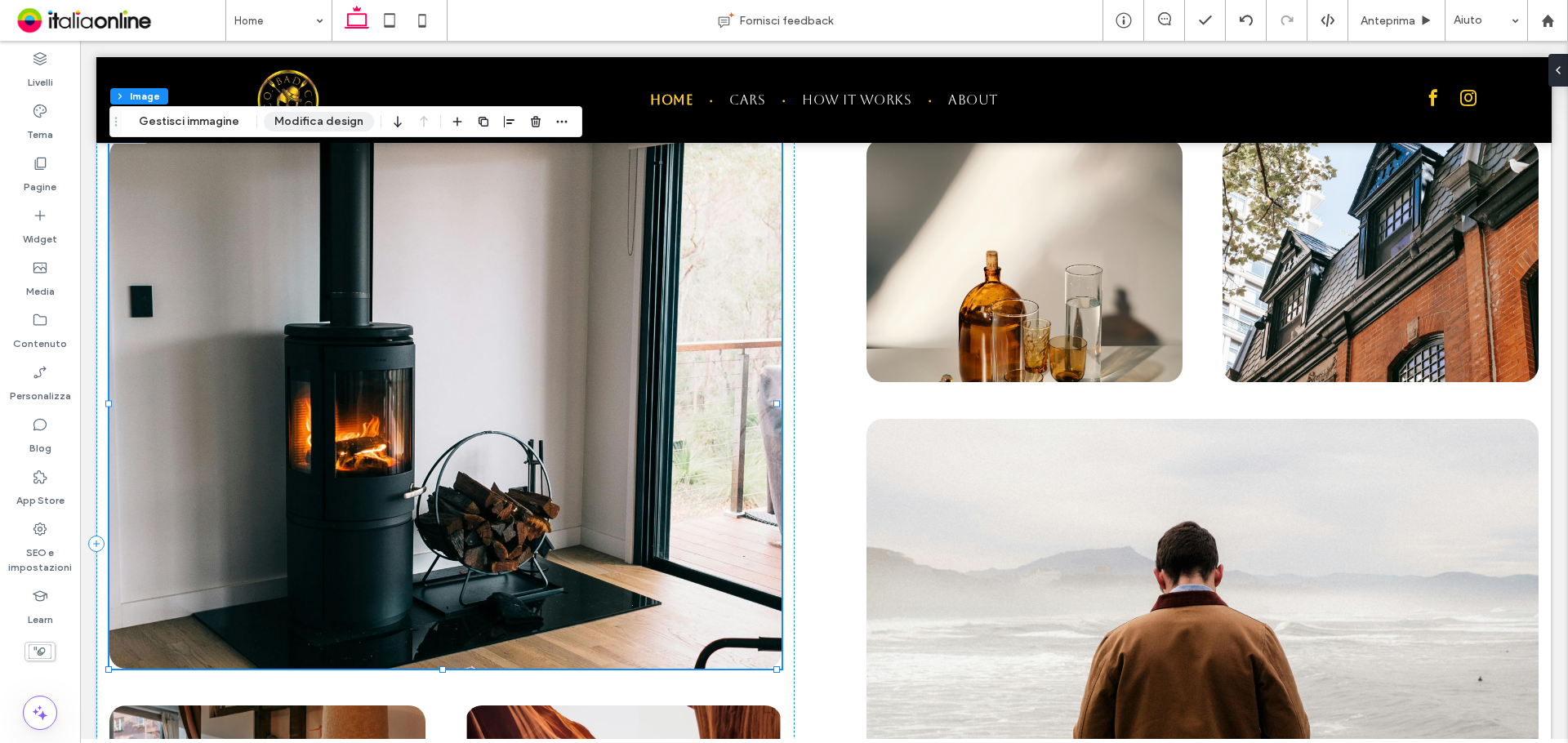 click on "Modifica design" at bounding box center [318, 122] 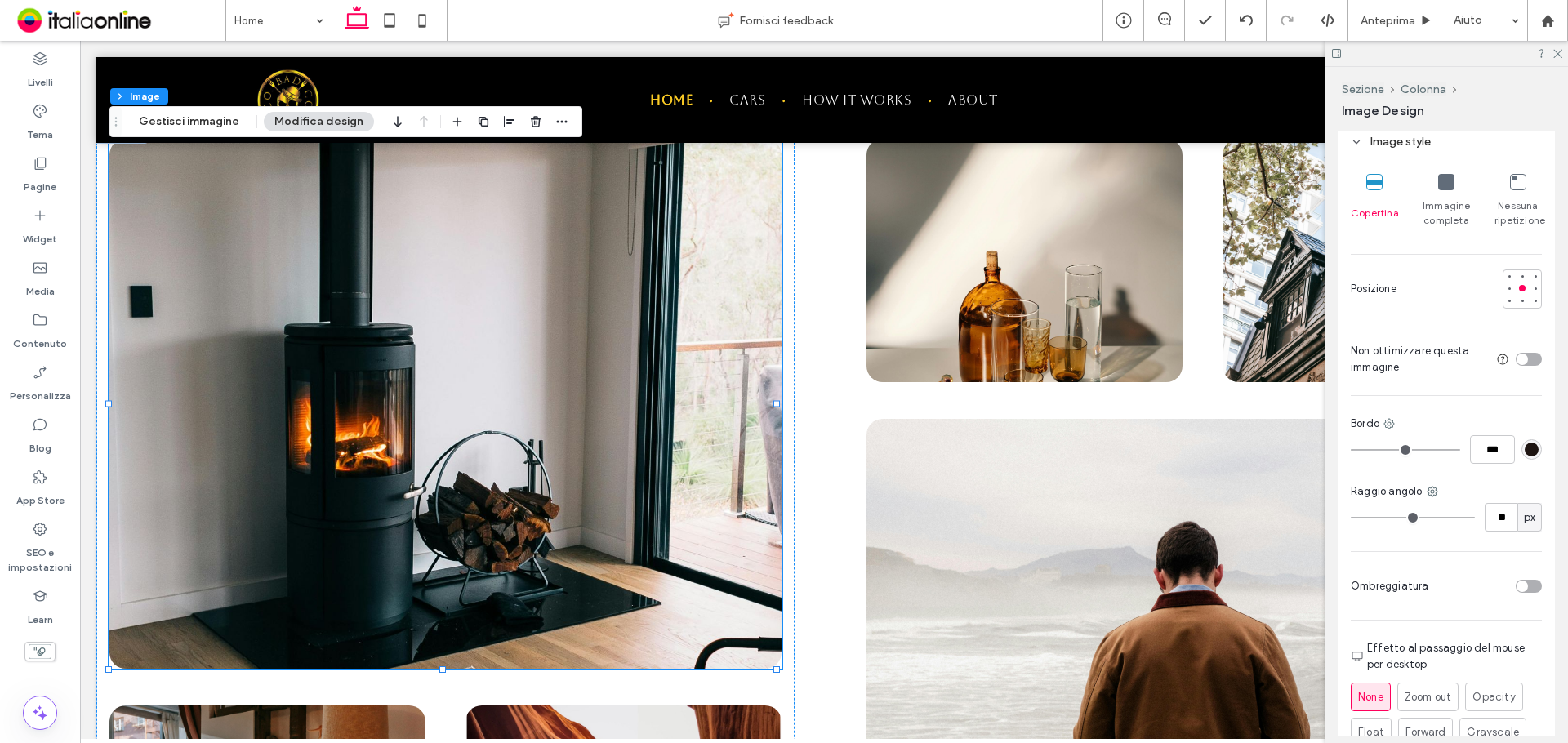scroll, scrollTop: 490, scrollLeft: 0, axis: vertical 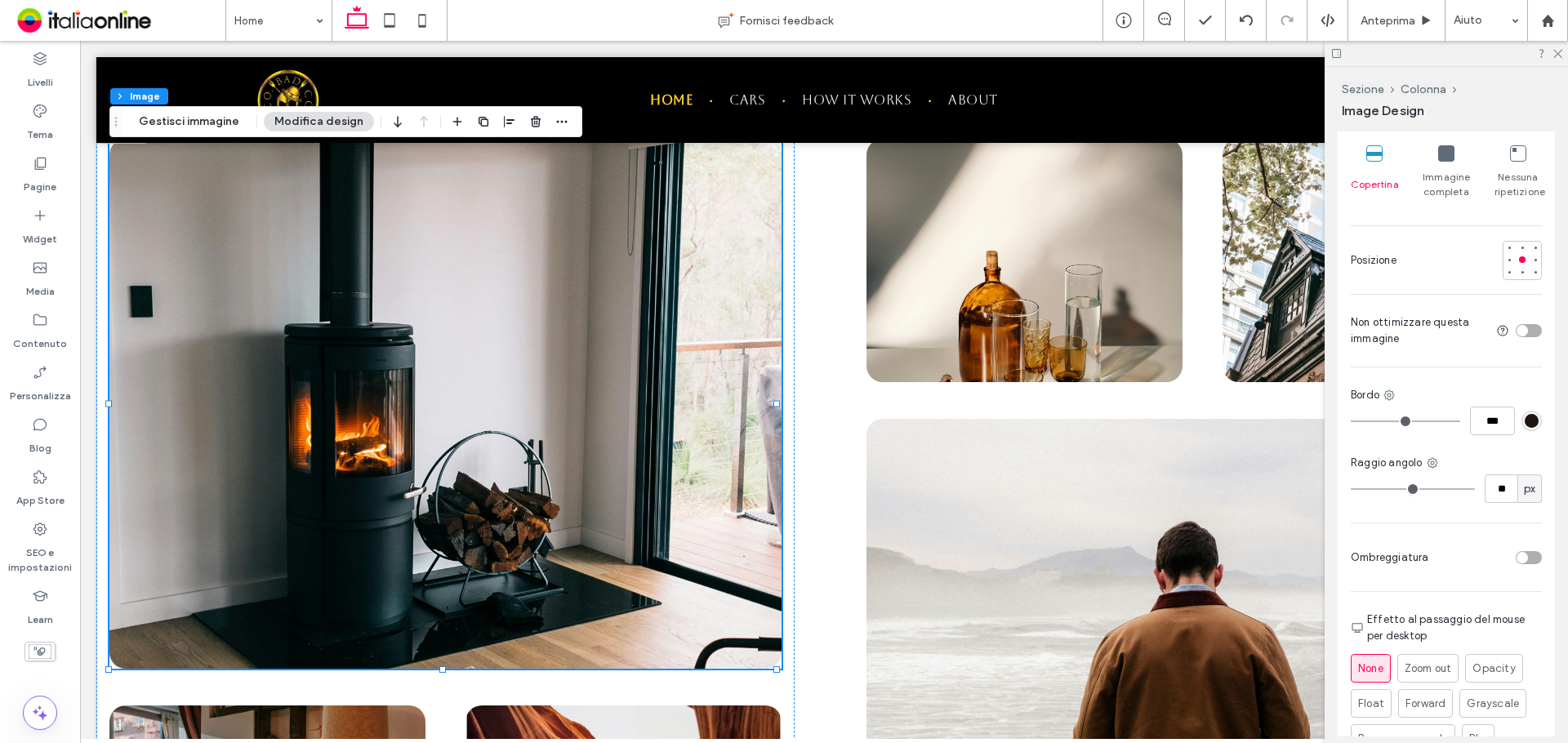 type on "**" 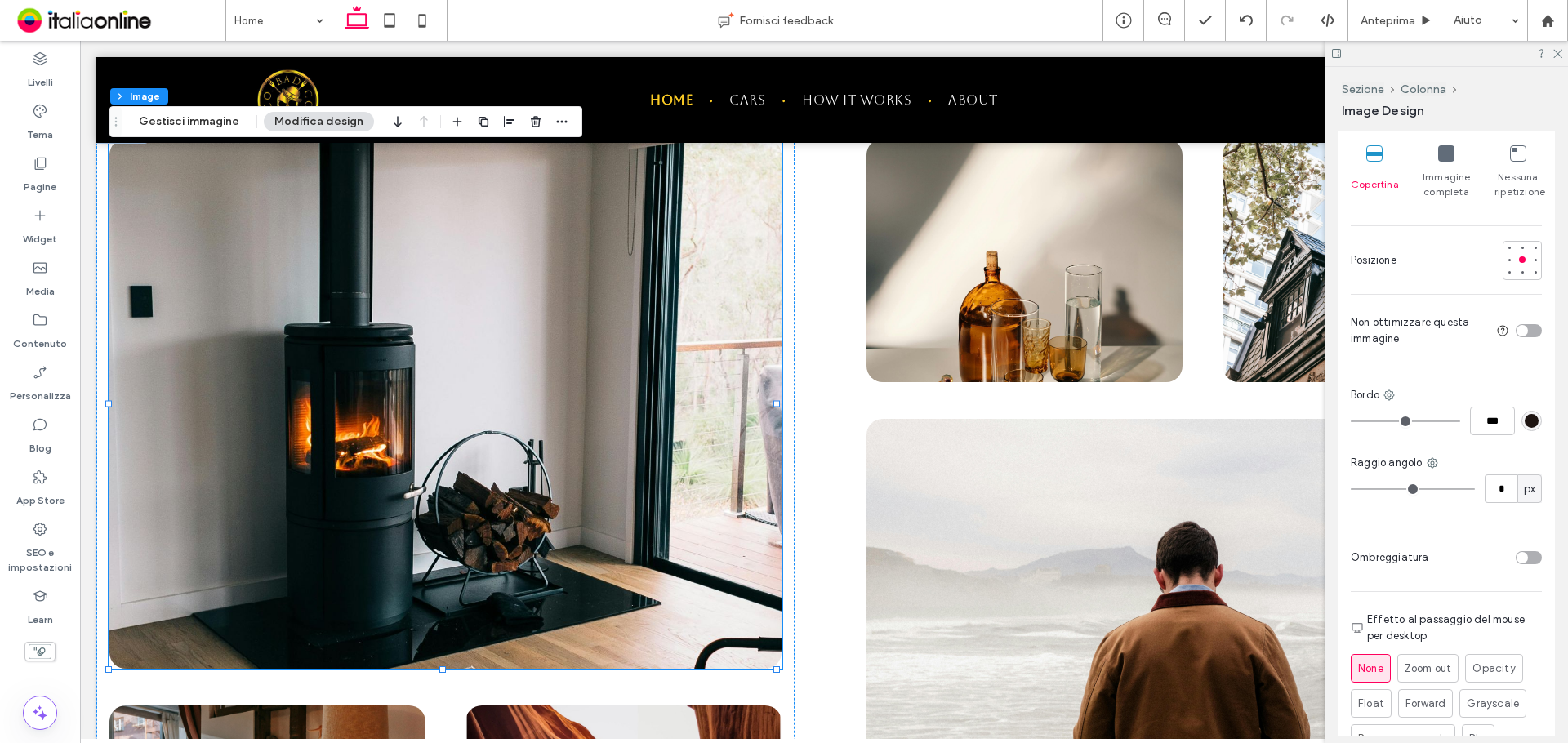 type on "*" 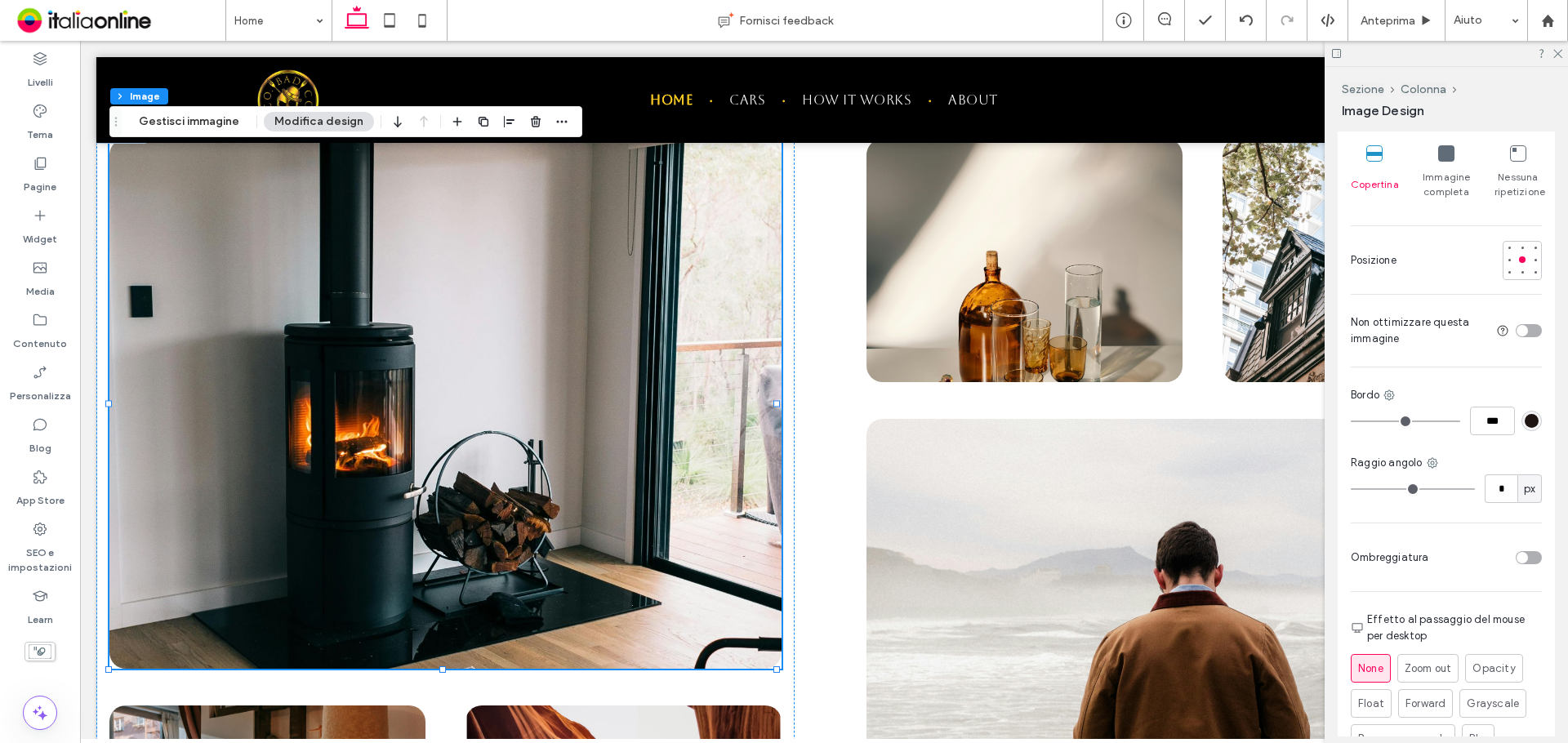 drag, startPoint x: 1374, startPoint y: 489, endPoint x: 1350, endPoint y: 466, distance: 33.24154 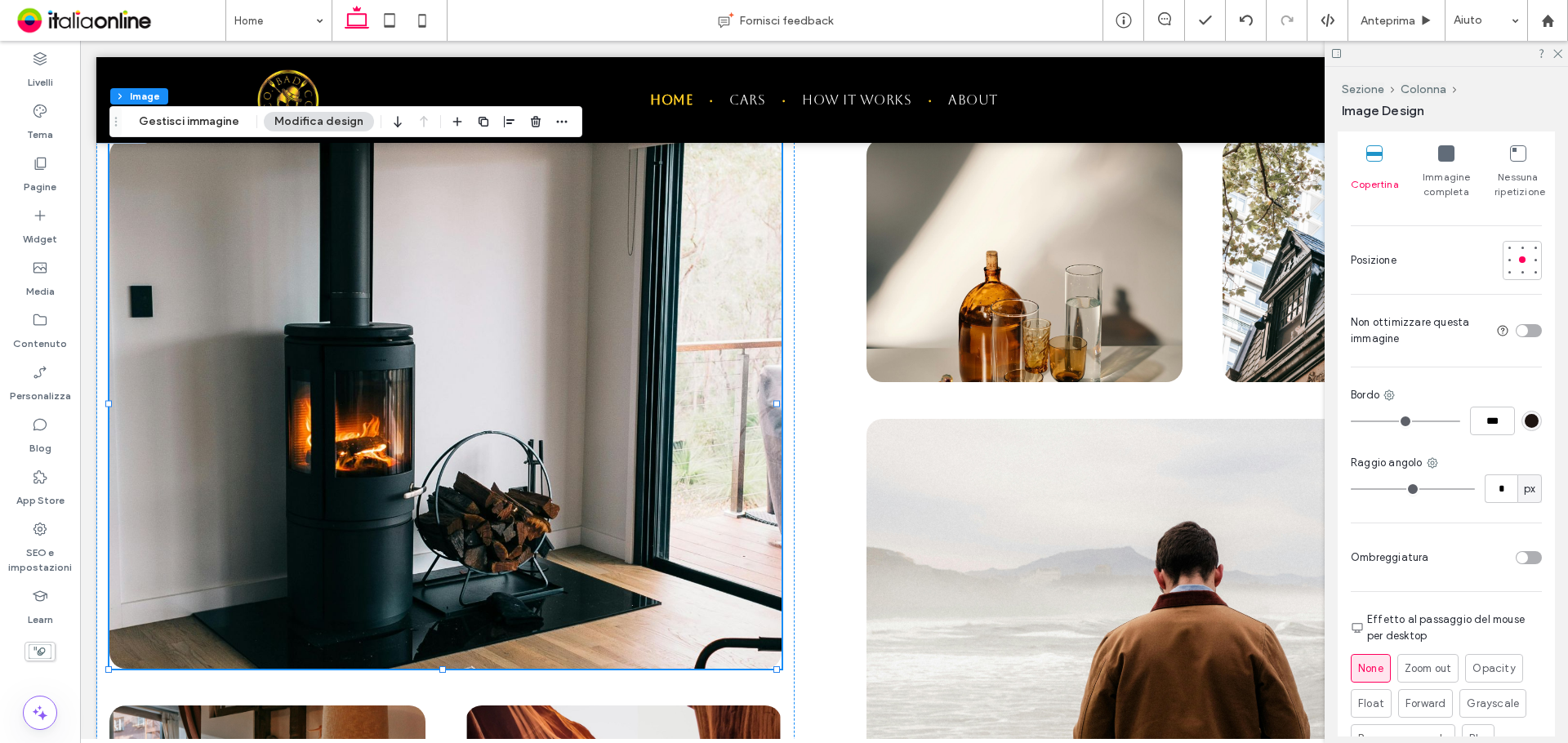 type on "*" 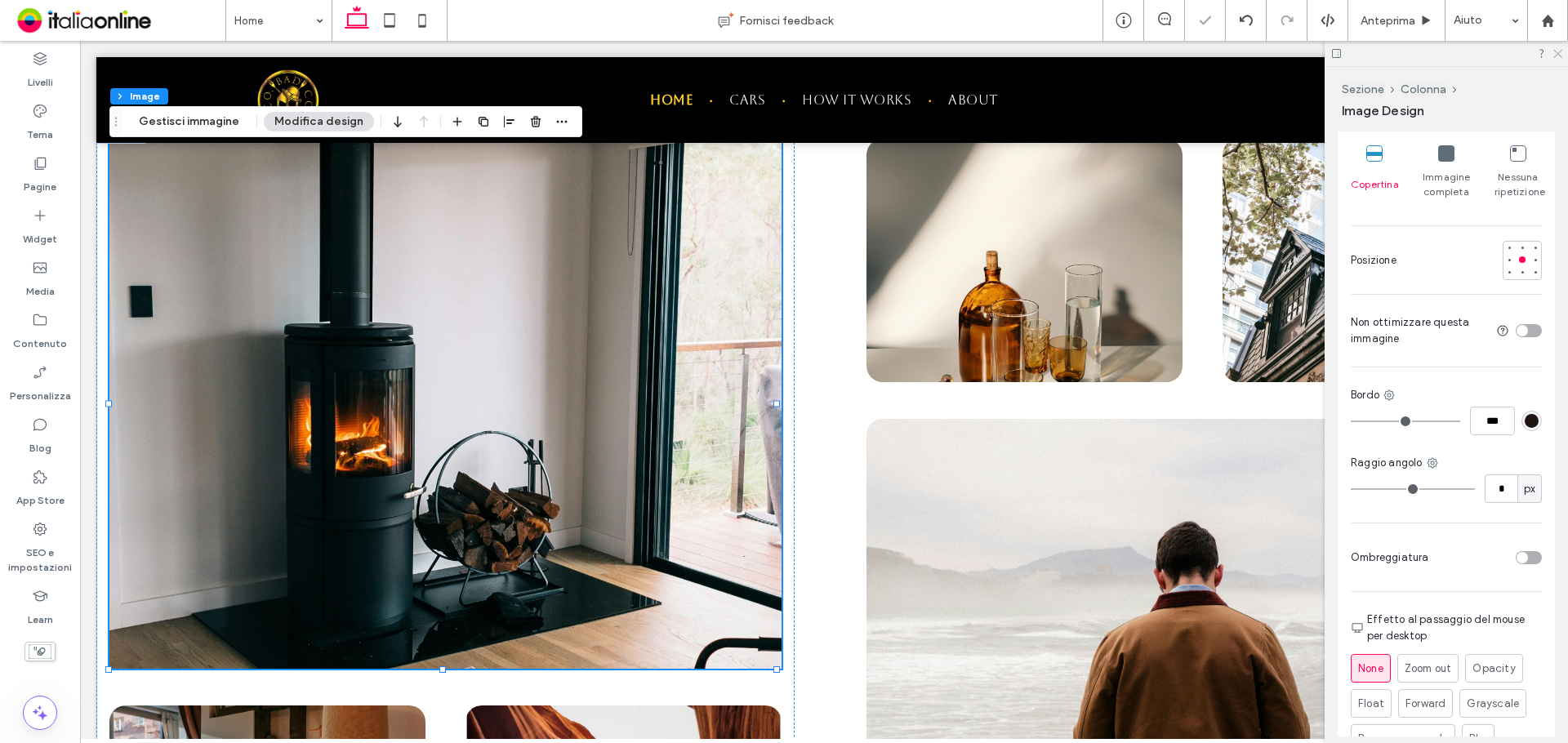 click 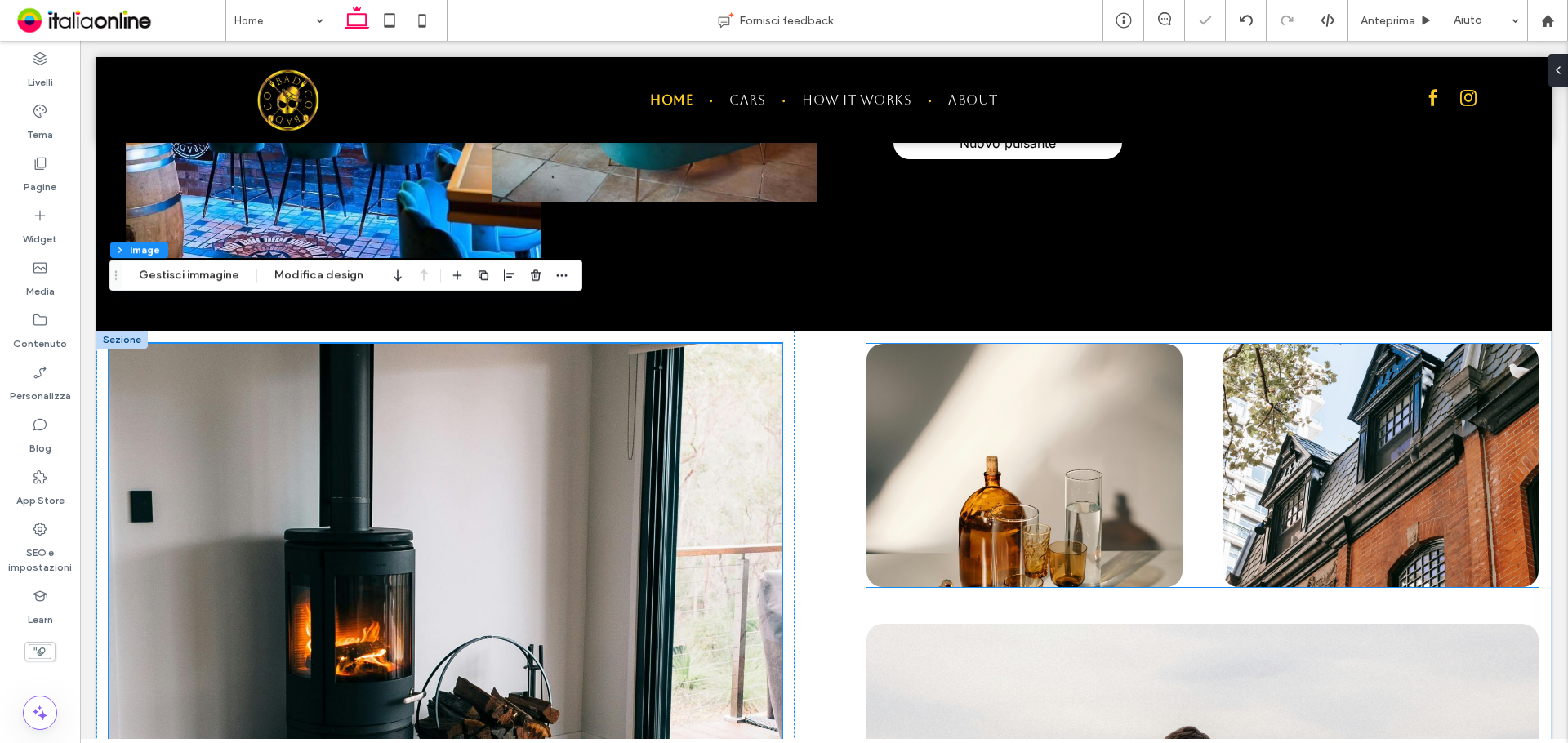 scroll, scrollTop: 1847, scrollLeft: 0, axis: vertical 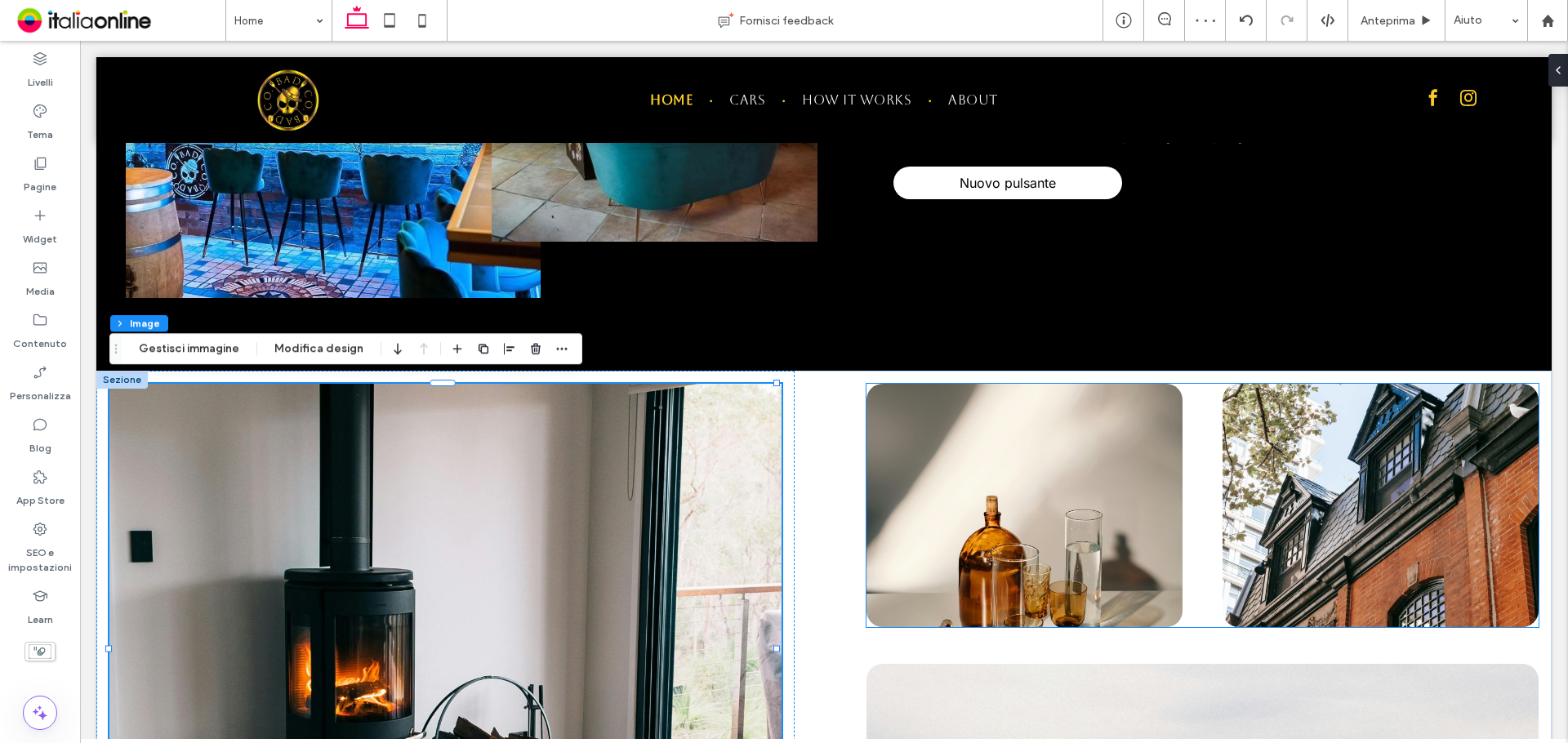 click at bounding box center [1024, 505] 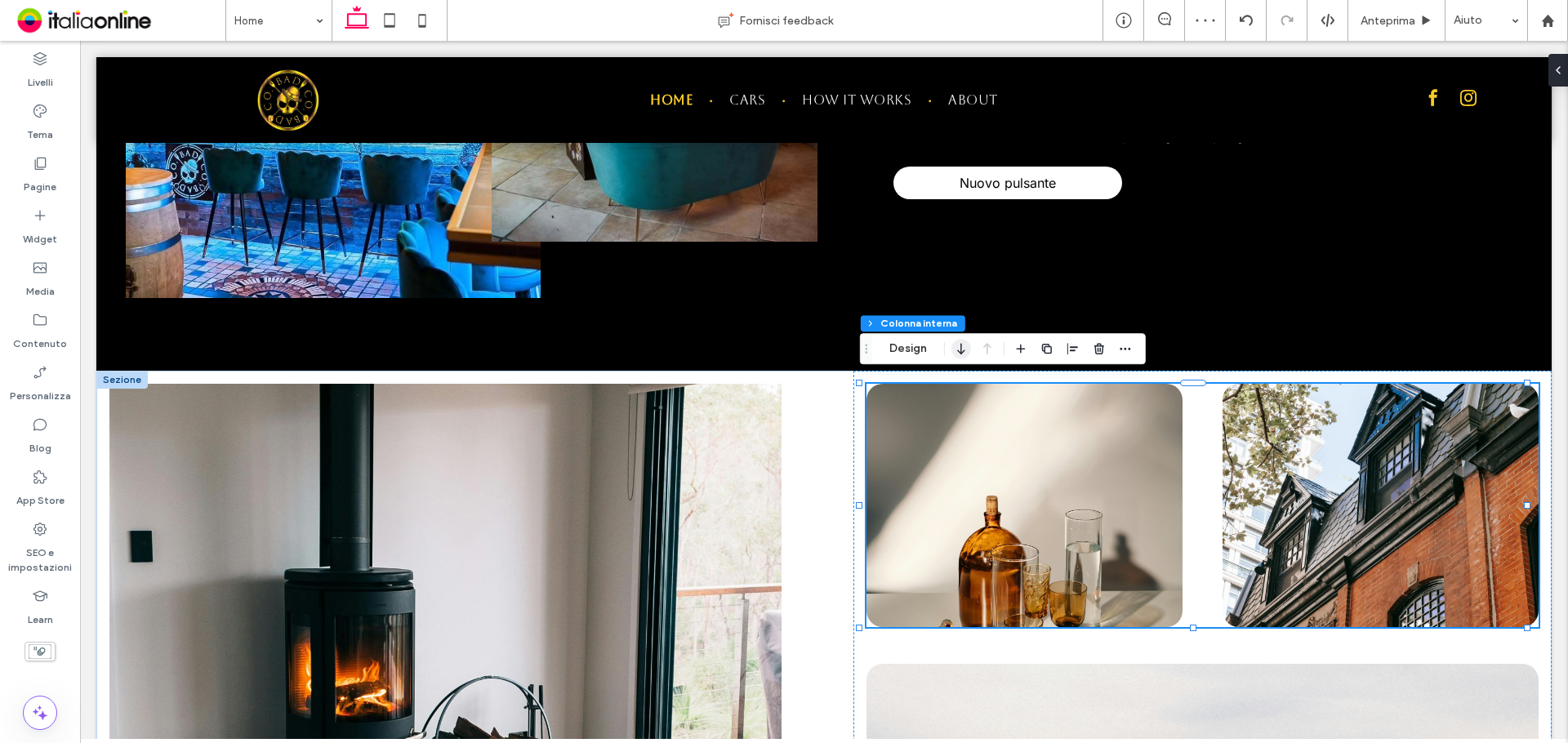 drag, startPoint x: 907, startPoint y: 345, endPoint x: 956, endPoint y: 349, distance: 49.162994 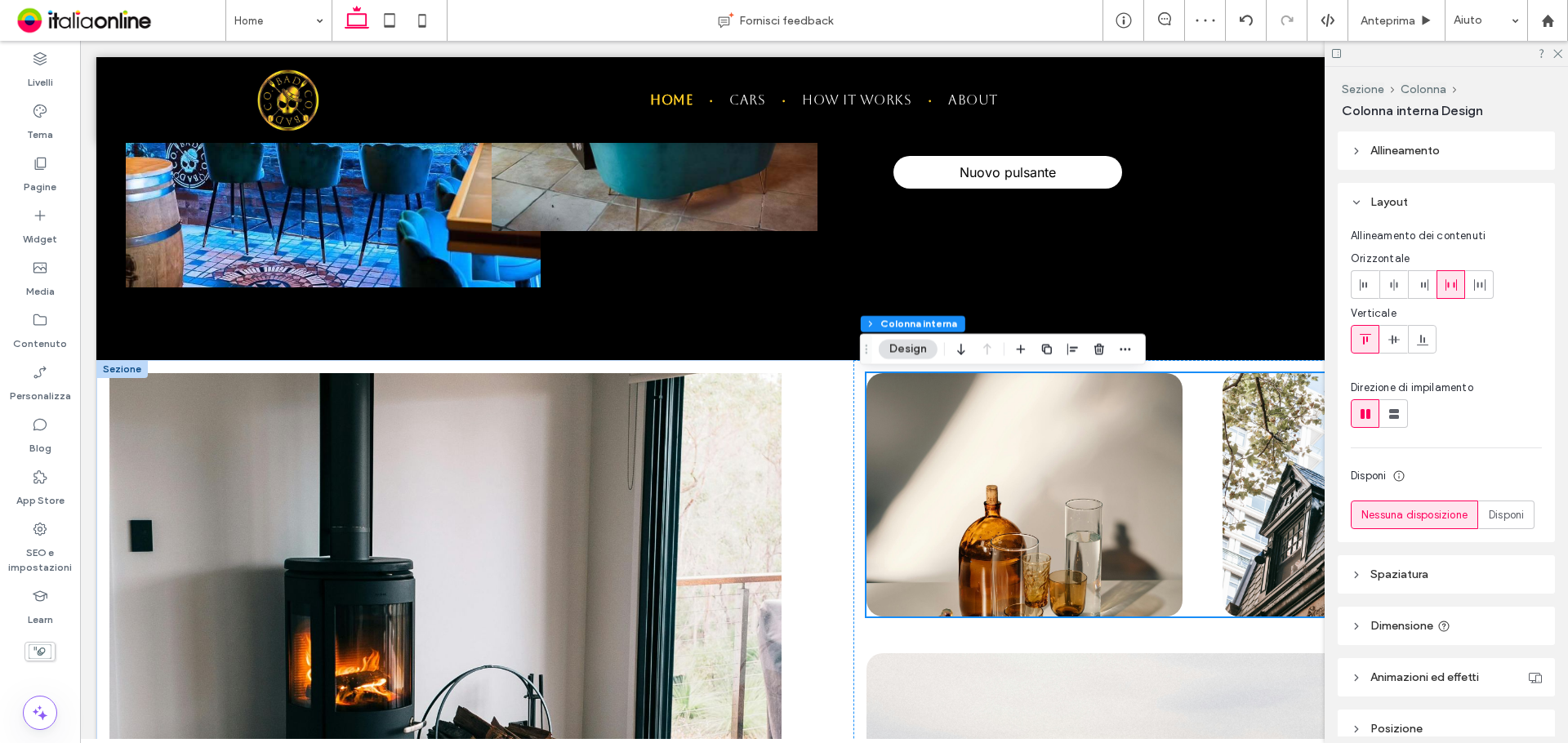 scroll, scrollTop: 1847, scrollLeft: 0, axis: vertical 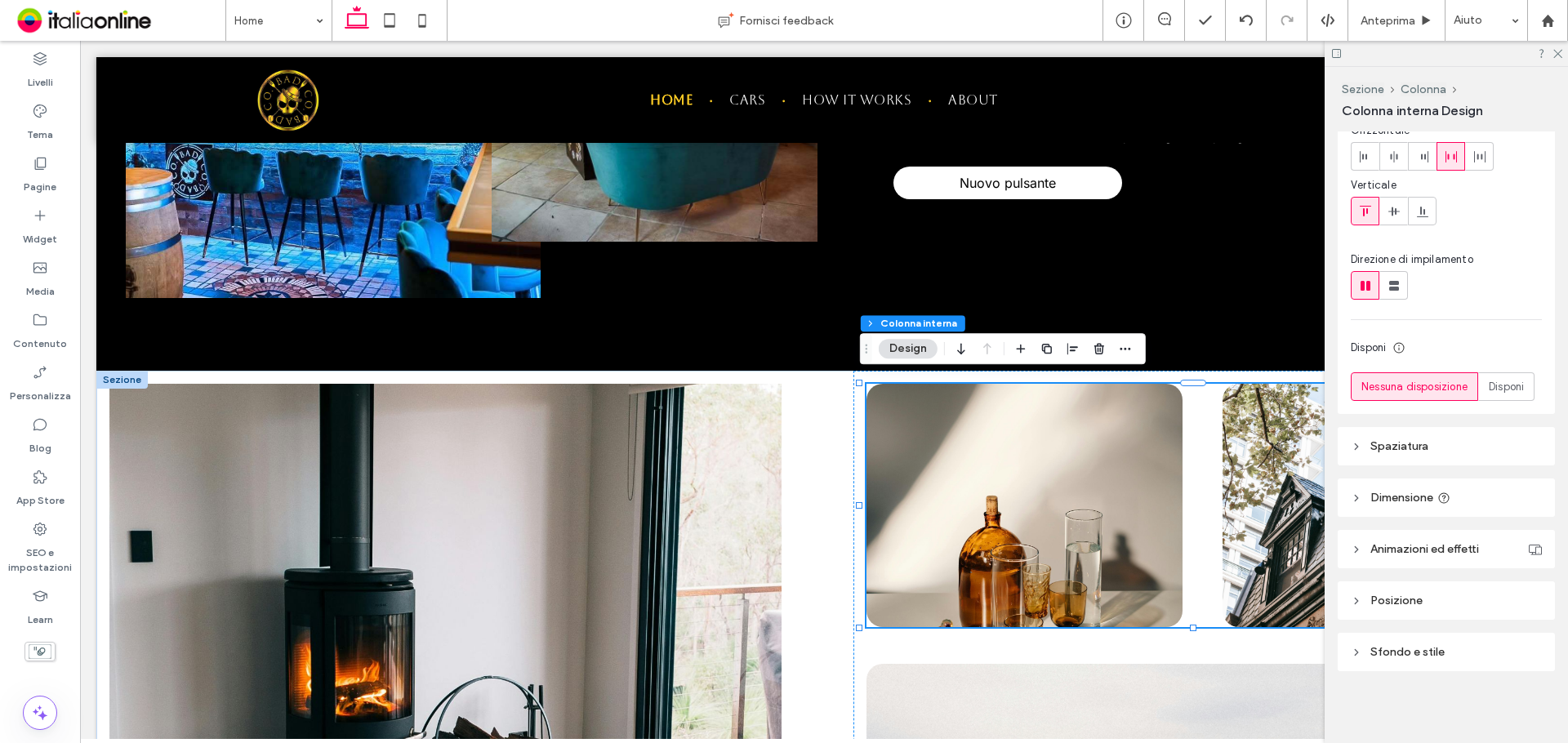 click on "Dimensione" at bounding box center (1446, 497) 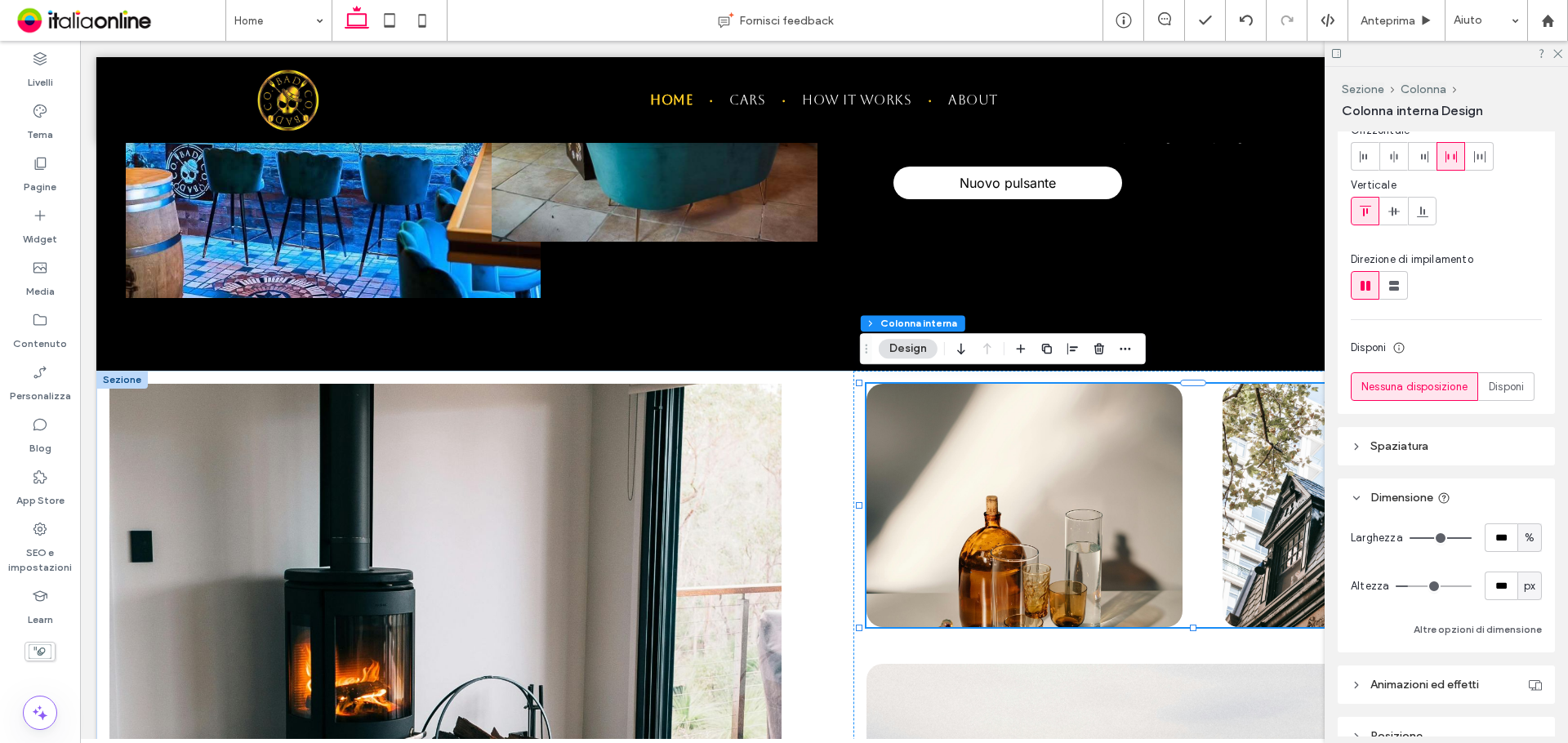 click on "Dimensione" at bounding box center [1446, 497] 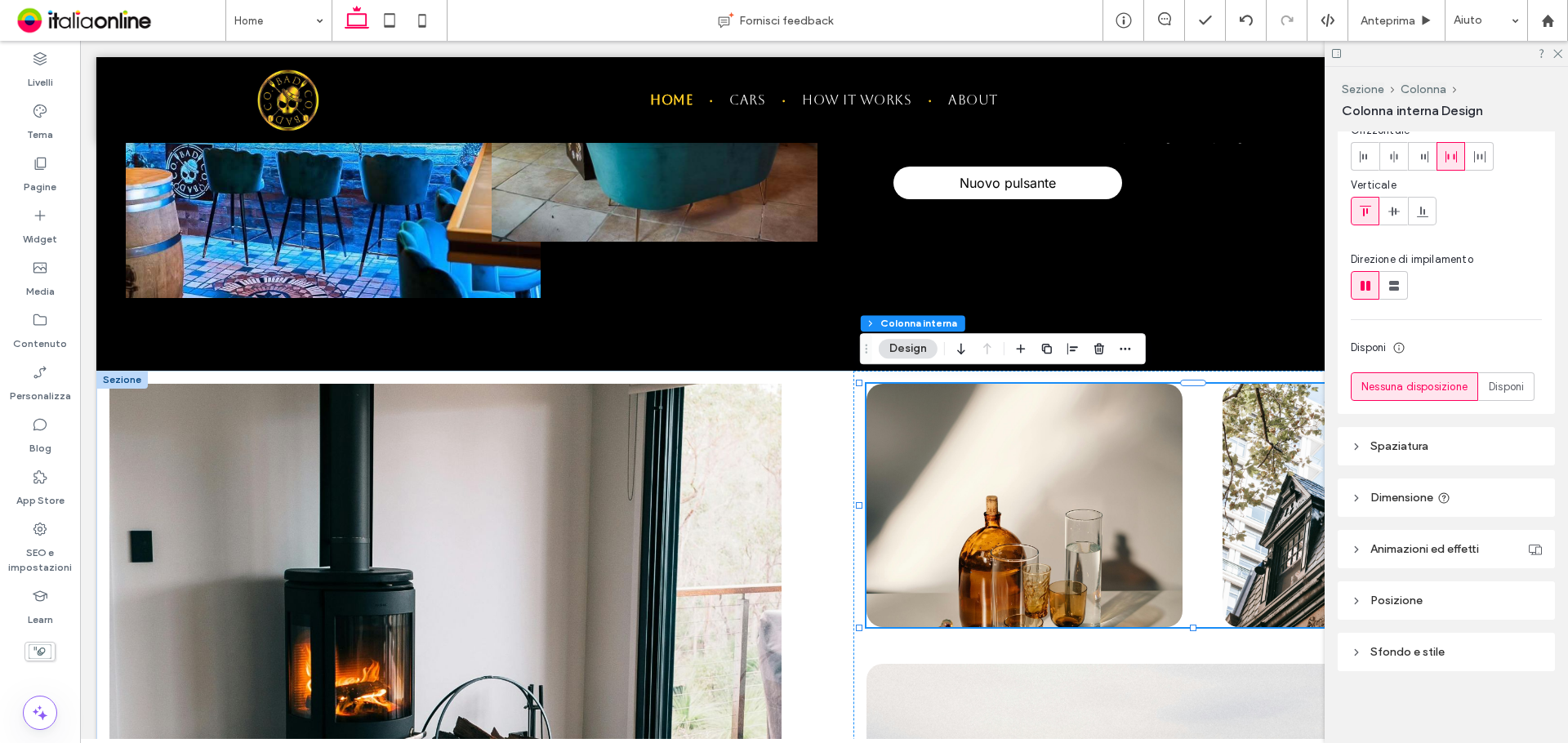 click on "Posizione" at bounding box center (1446, 600) 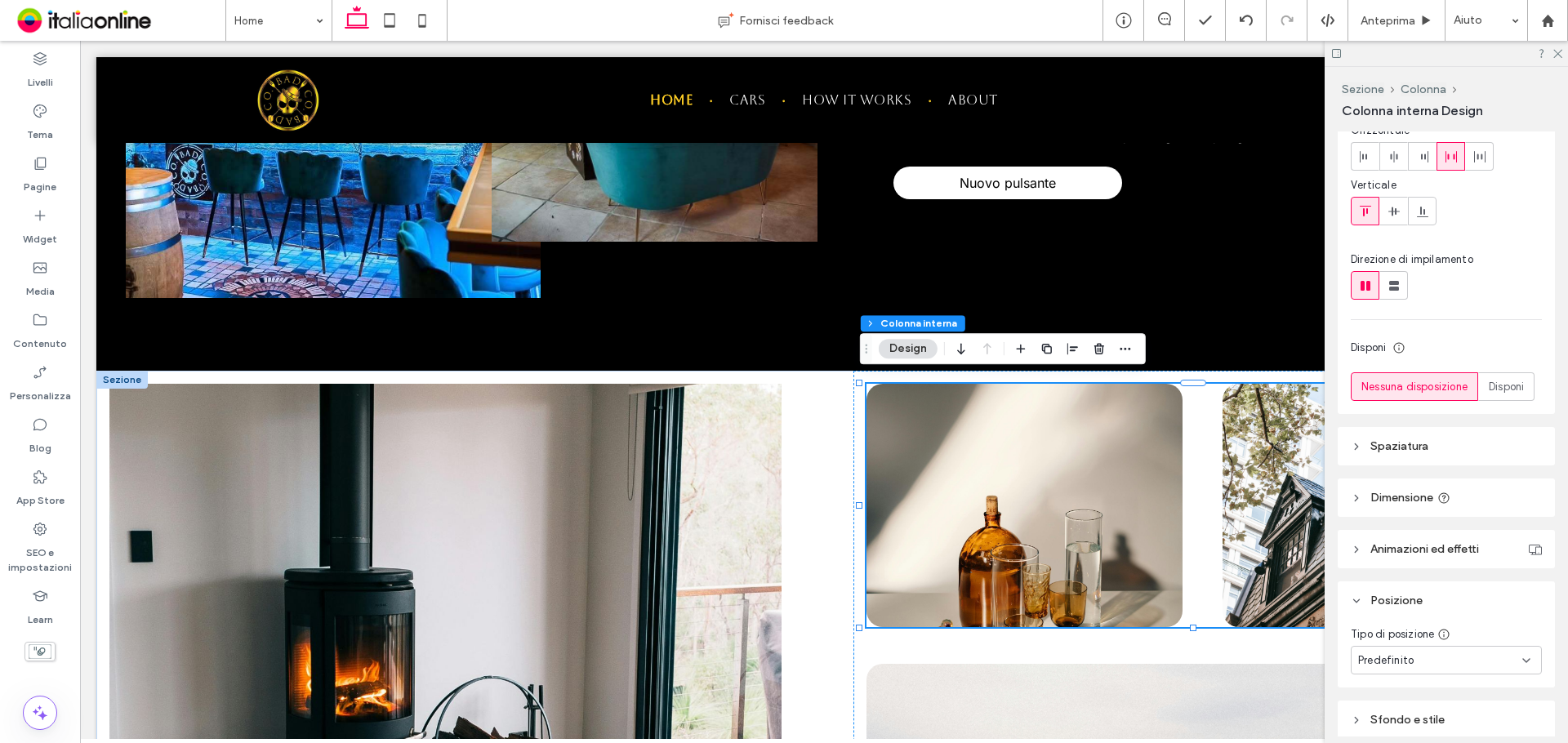 drag, startPoint x: 1431, startPoint y: 611, endPoint x: 1430, endPoint y: 625, distance: 14.035669 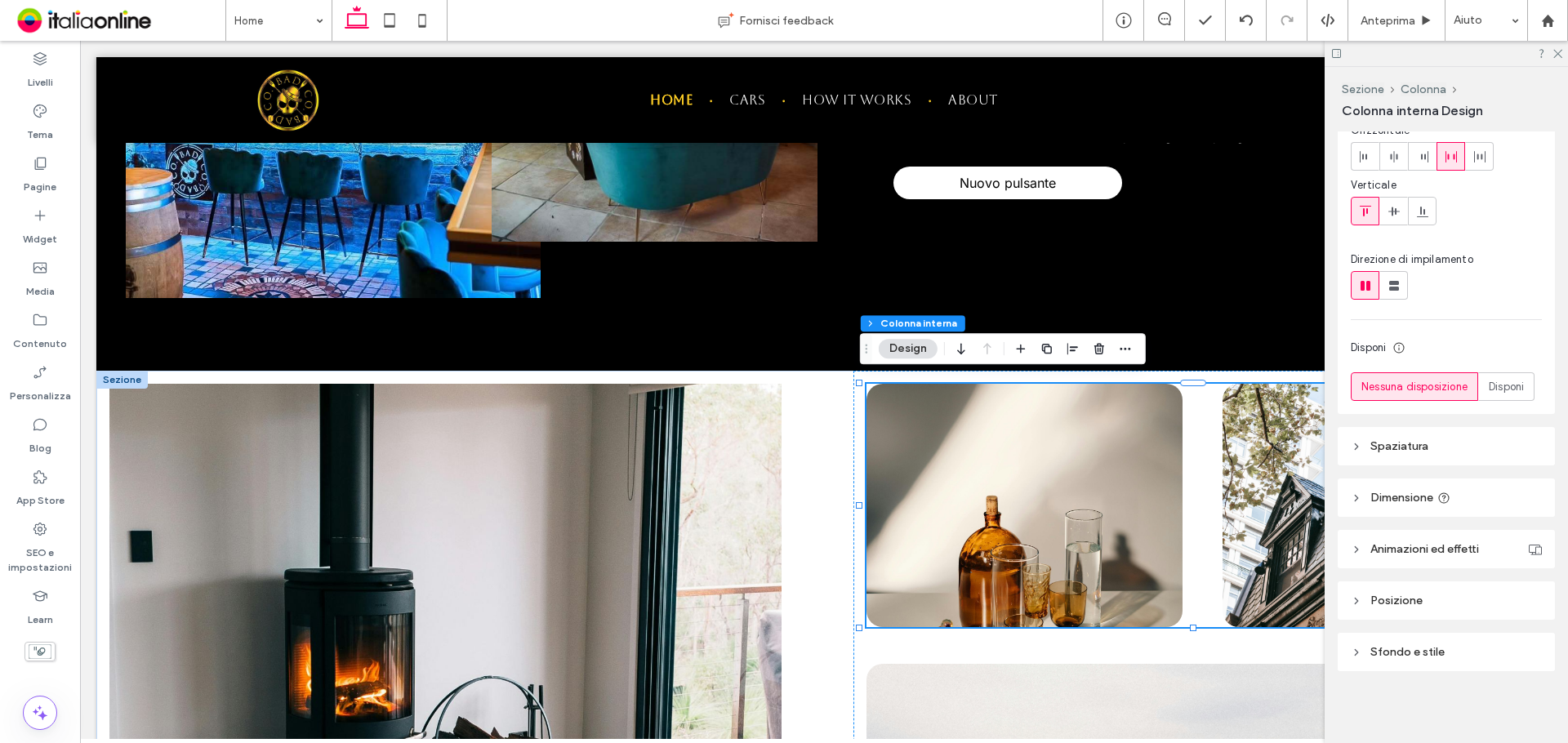 click on "Sfondo e stile" at bounding box center [1446, 652] 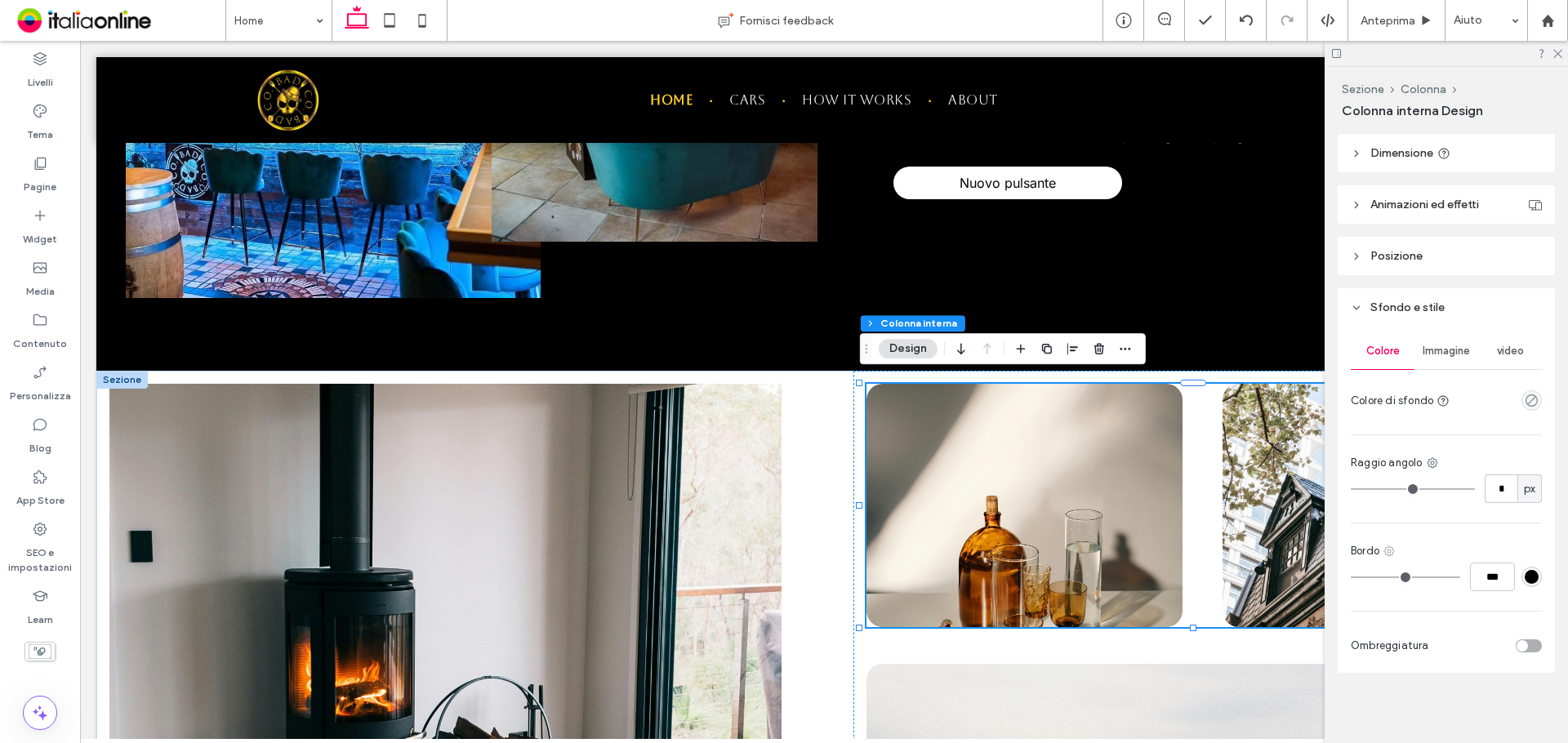 scroll, scrollTop: 474, scrollLeft: 0, axis: vertical 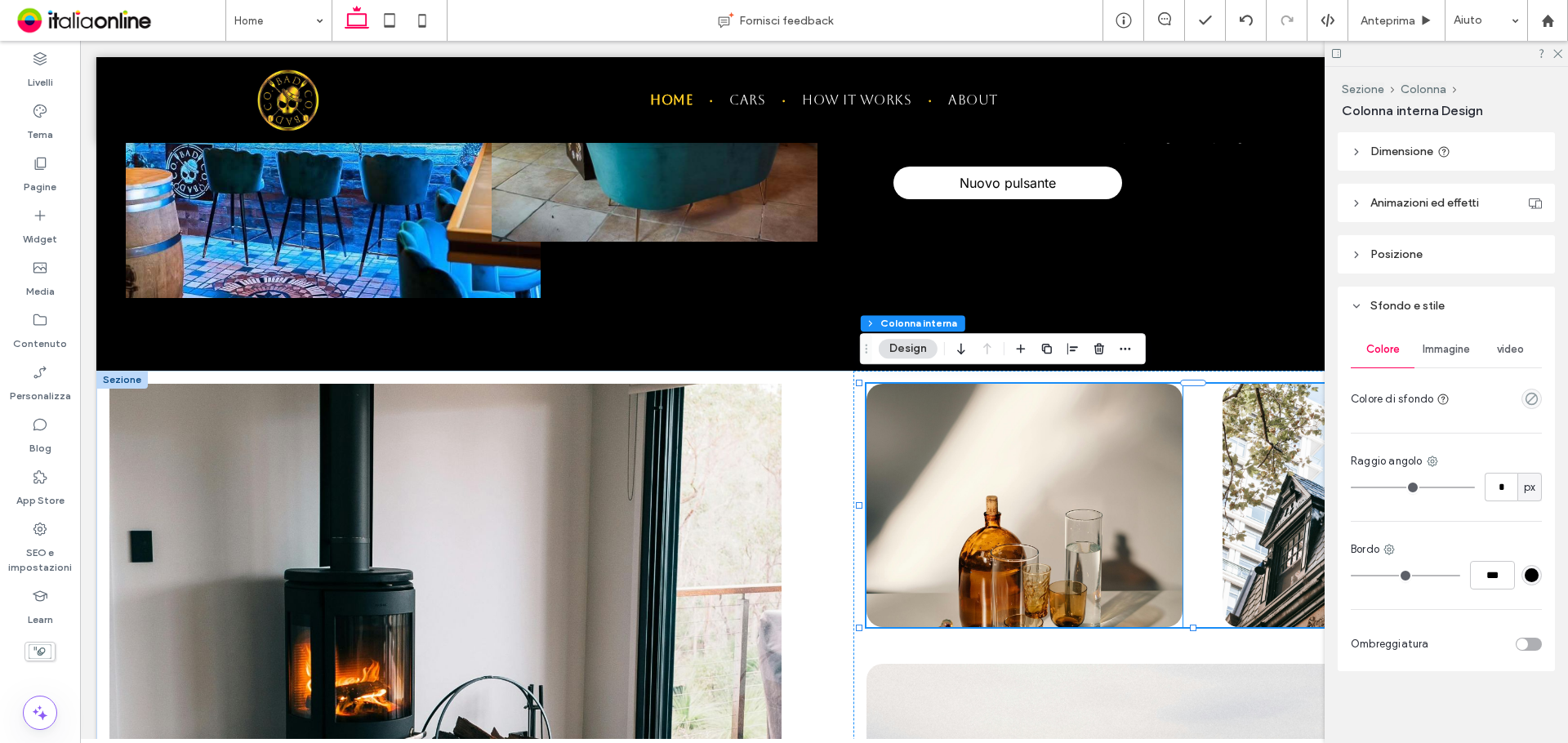 click at bounding box center (1024, 505) 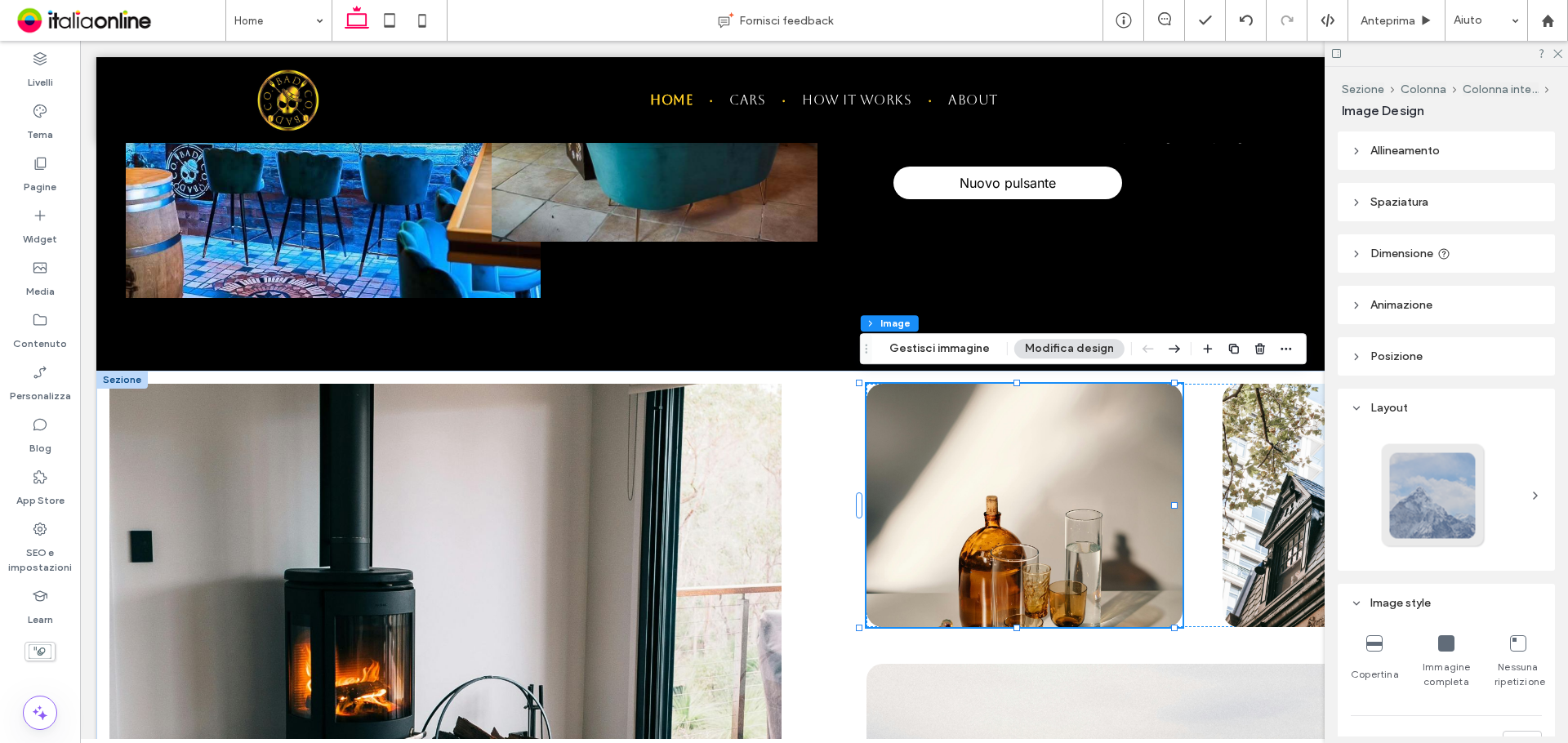 type on "**" 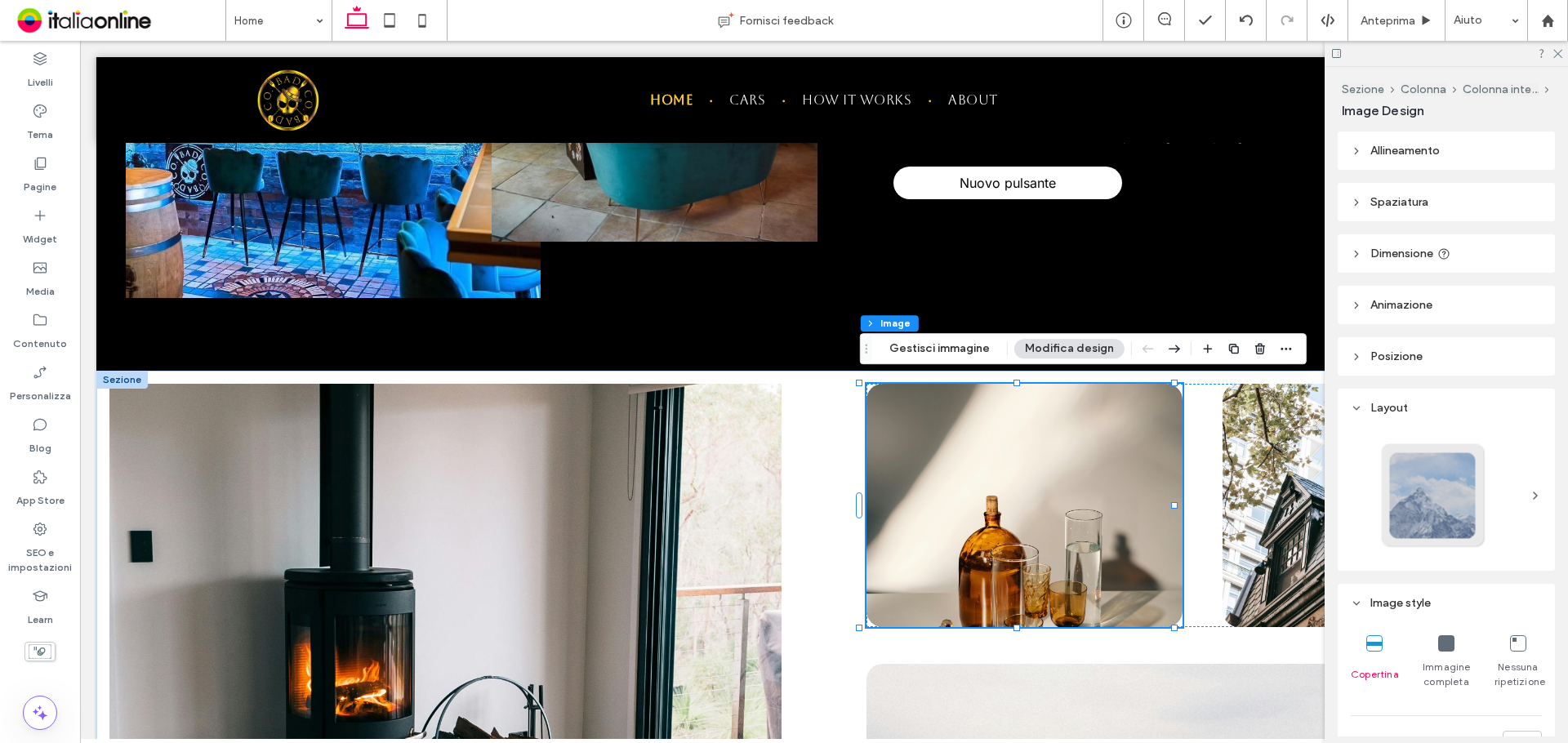 click on "Modifica design" at bounding box center [1069, 349] 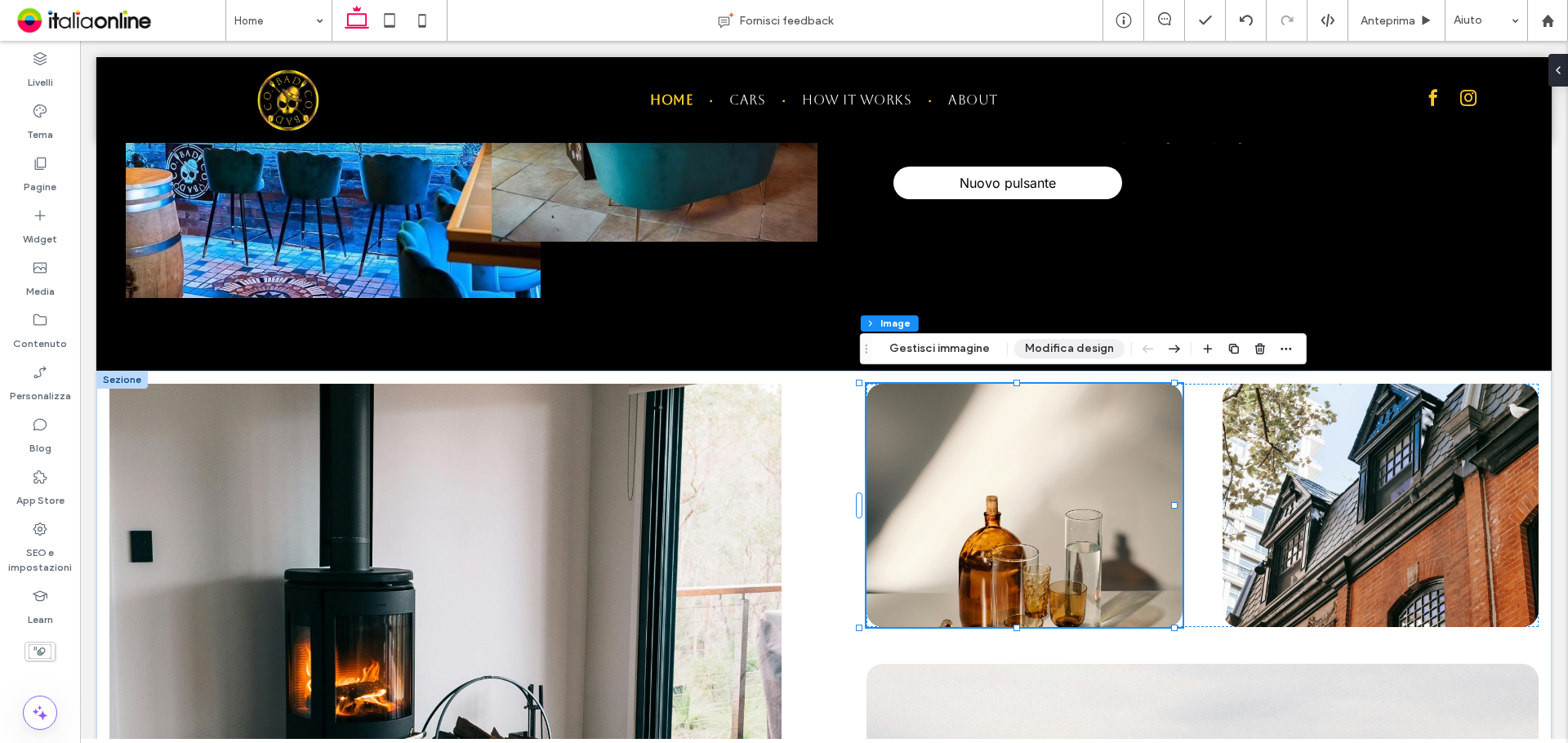 click on "Modifica design" at bounding box center [1069, 349] 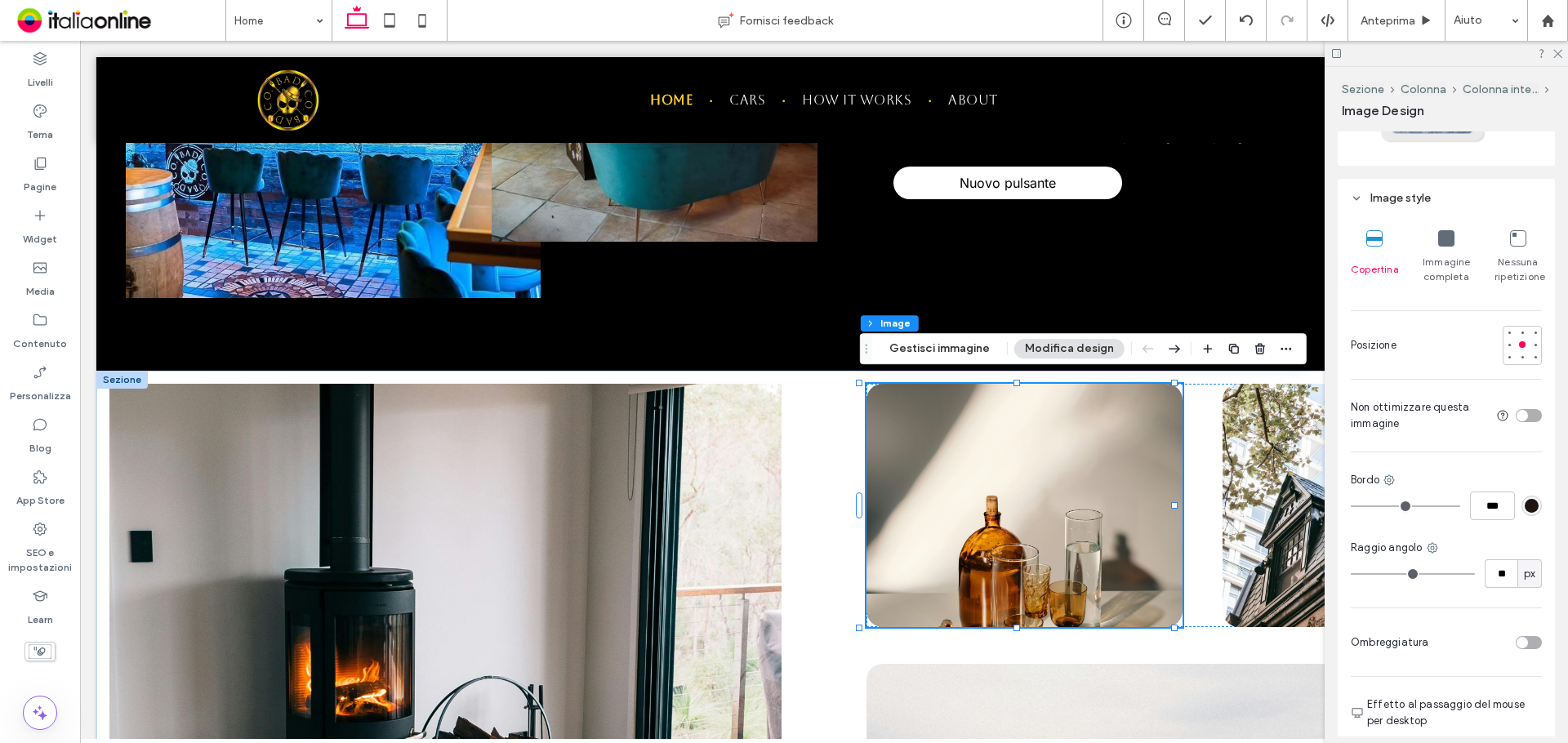 scroll, scrollTop: 408, scrollLeft: 0, axis: vertical 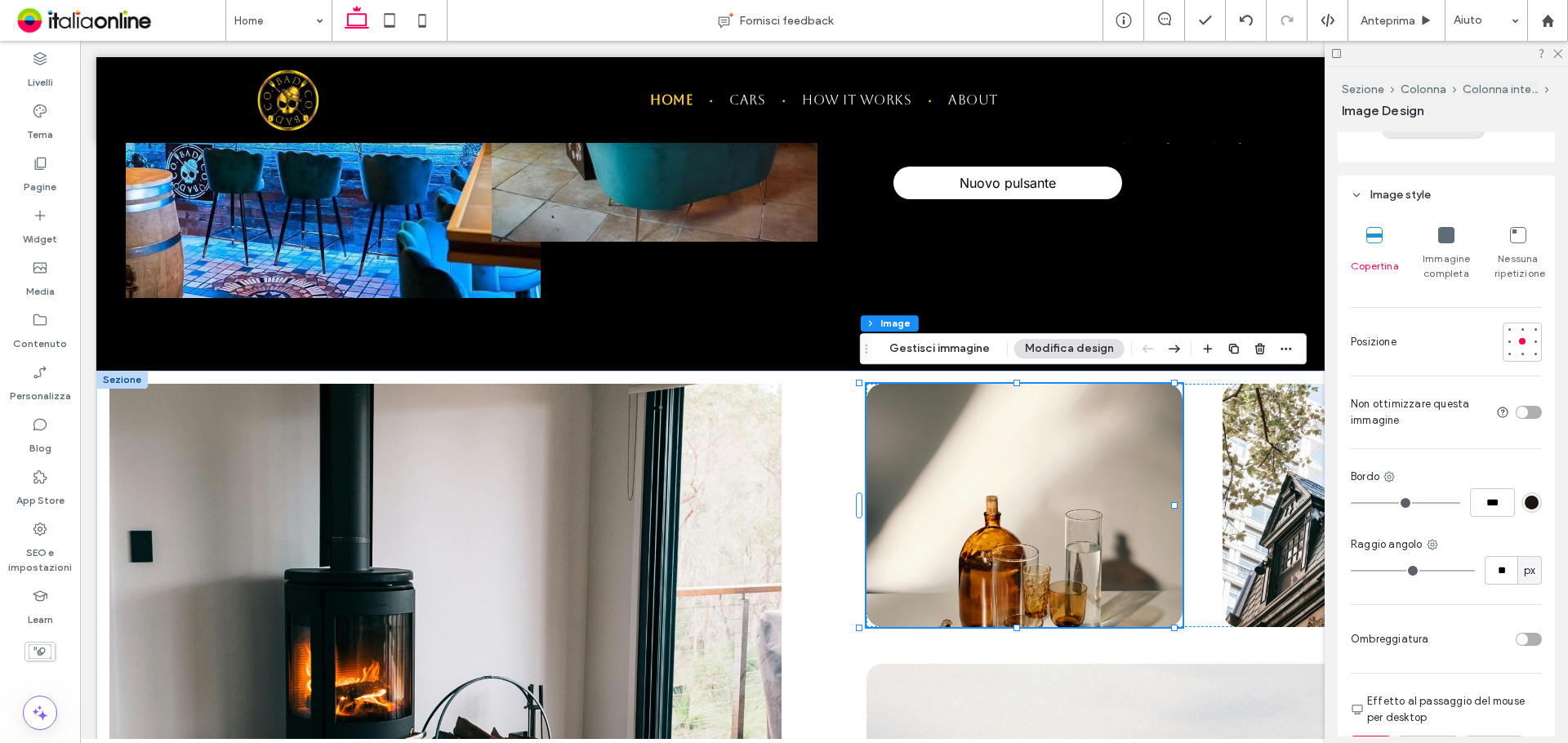 type on "**" 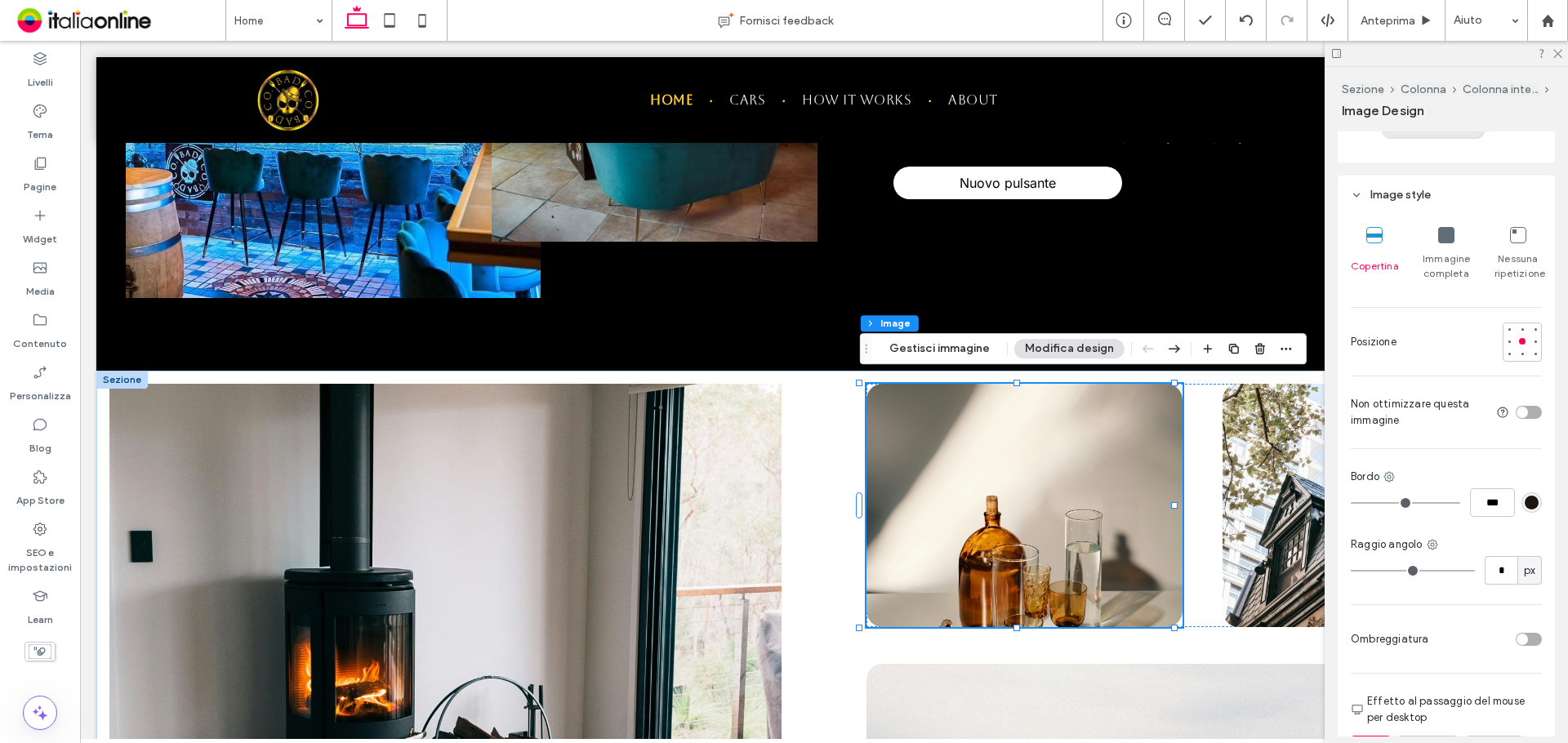 type on "*" 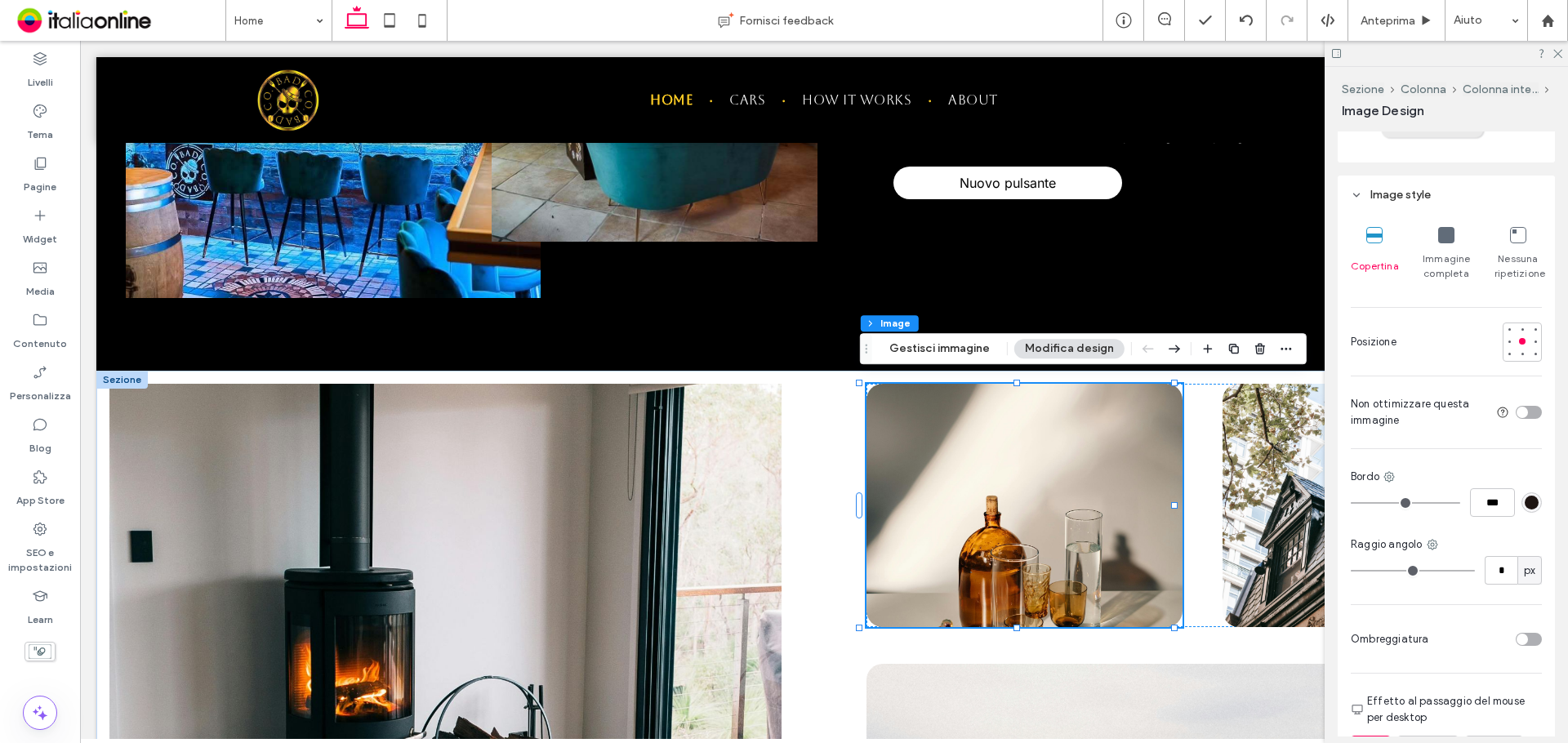 type on "*" 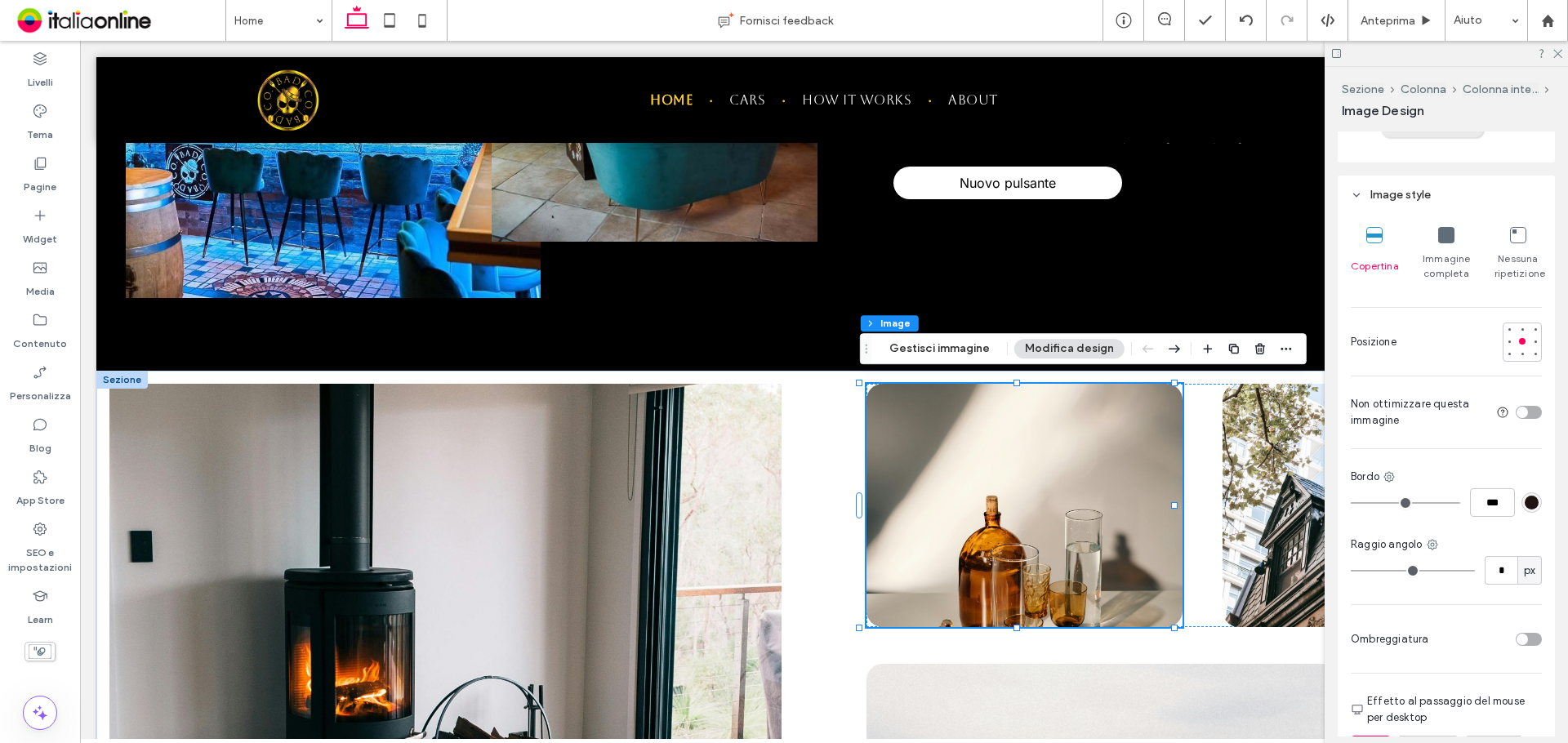 drag, startPoint x: 1375, startPoint y: 572, endPoint x: 1337, endPoint y: 568, distance: 38.209946 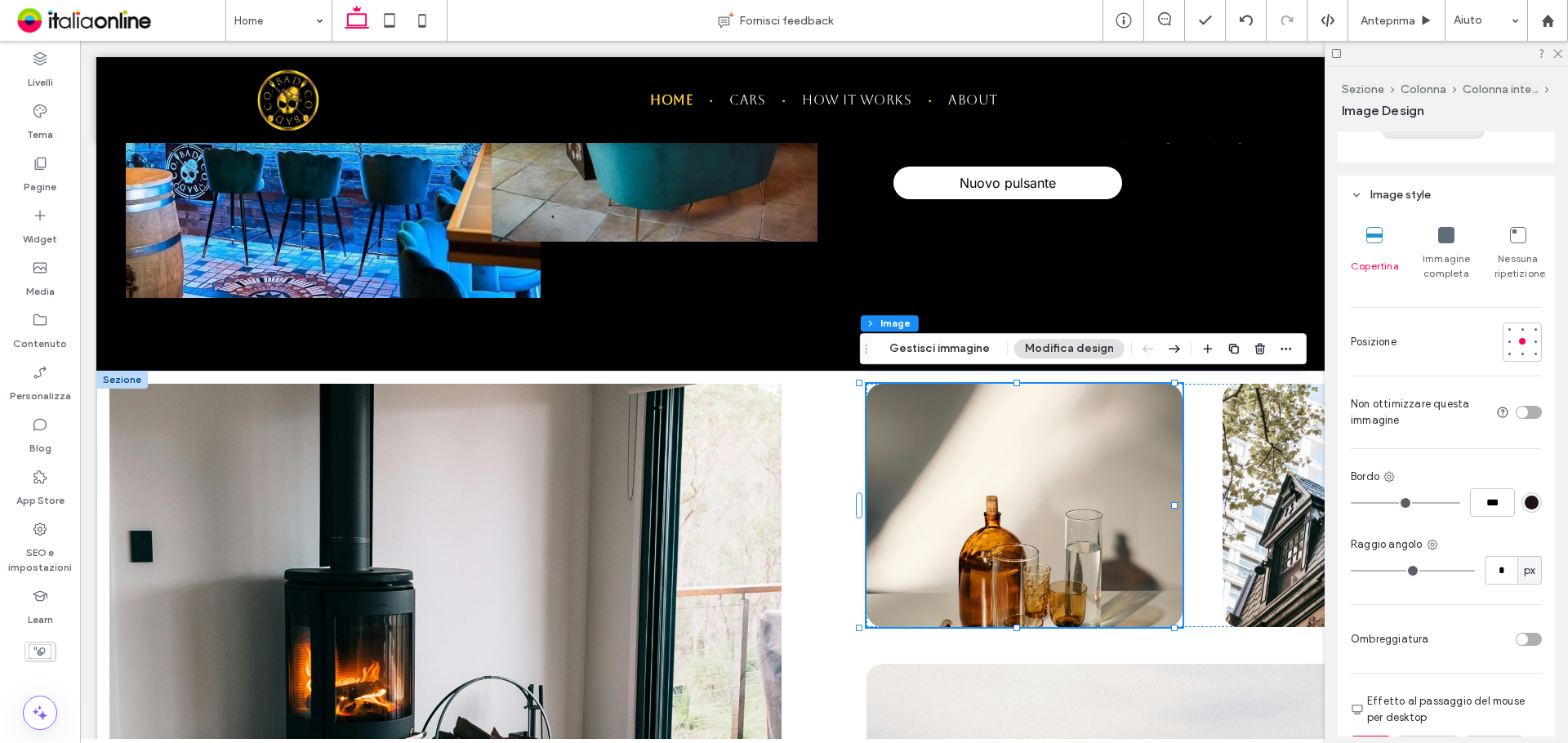 type on "*" 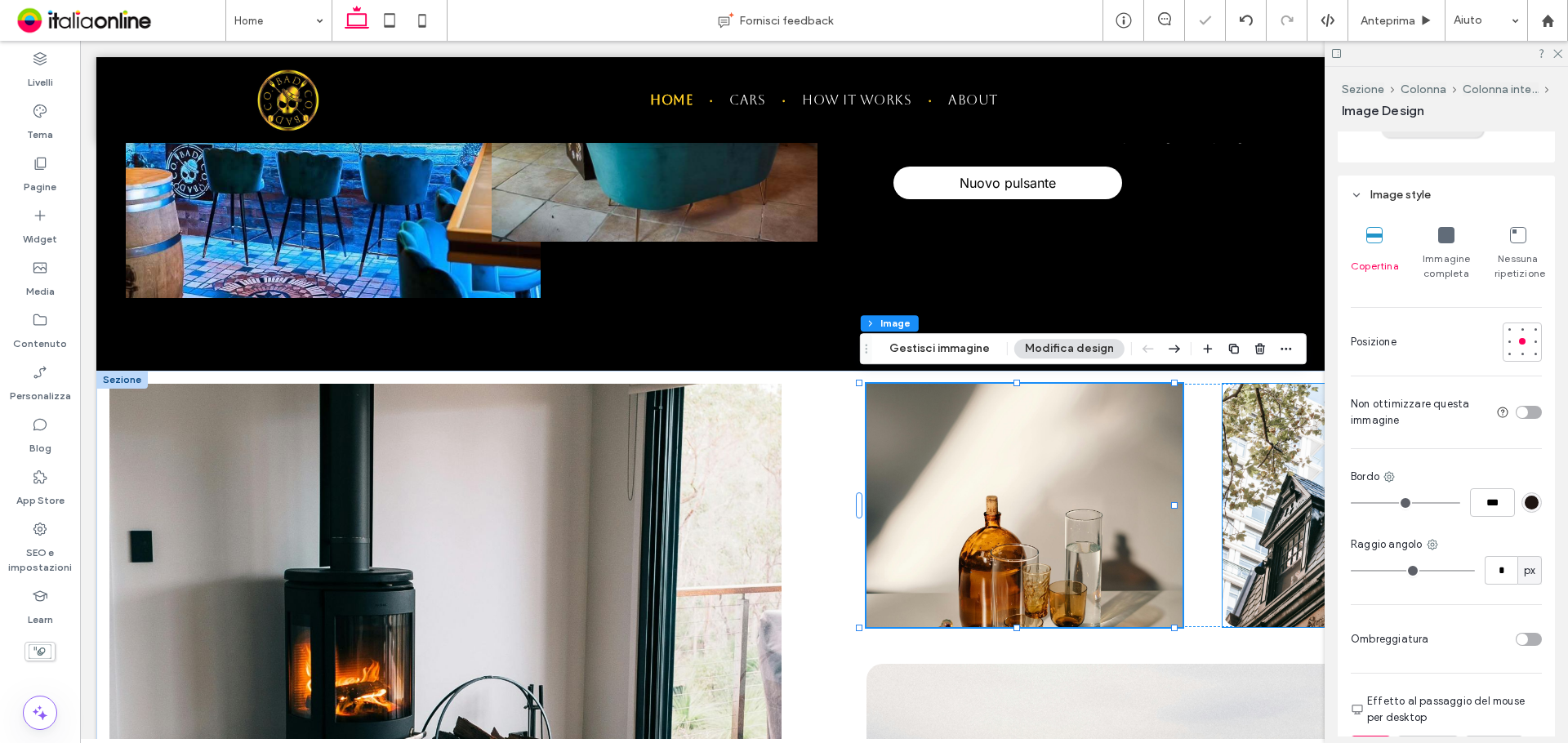 click at bounding box center [1380, 505] 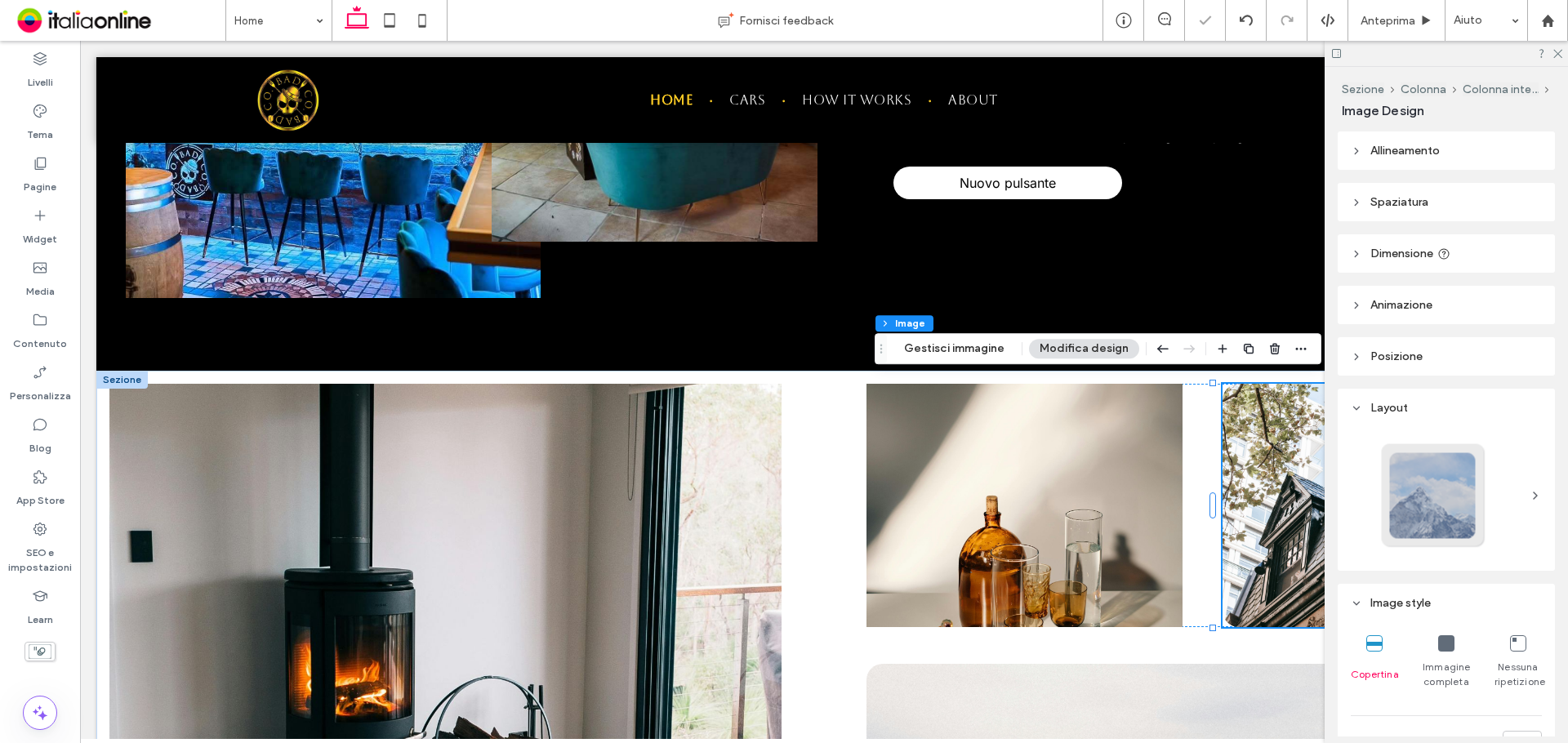 scroll, scrollTop: 327, scrollLeft: 0, axis: vertical 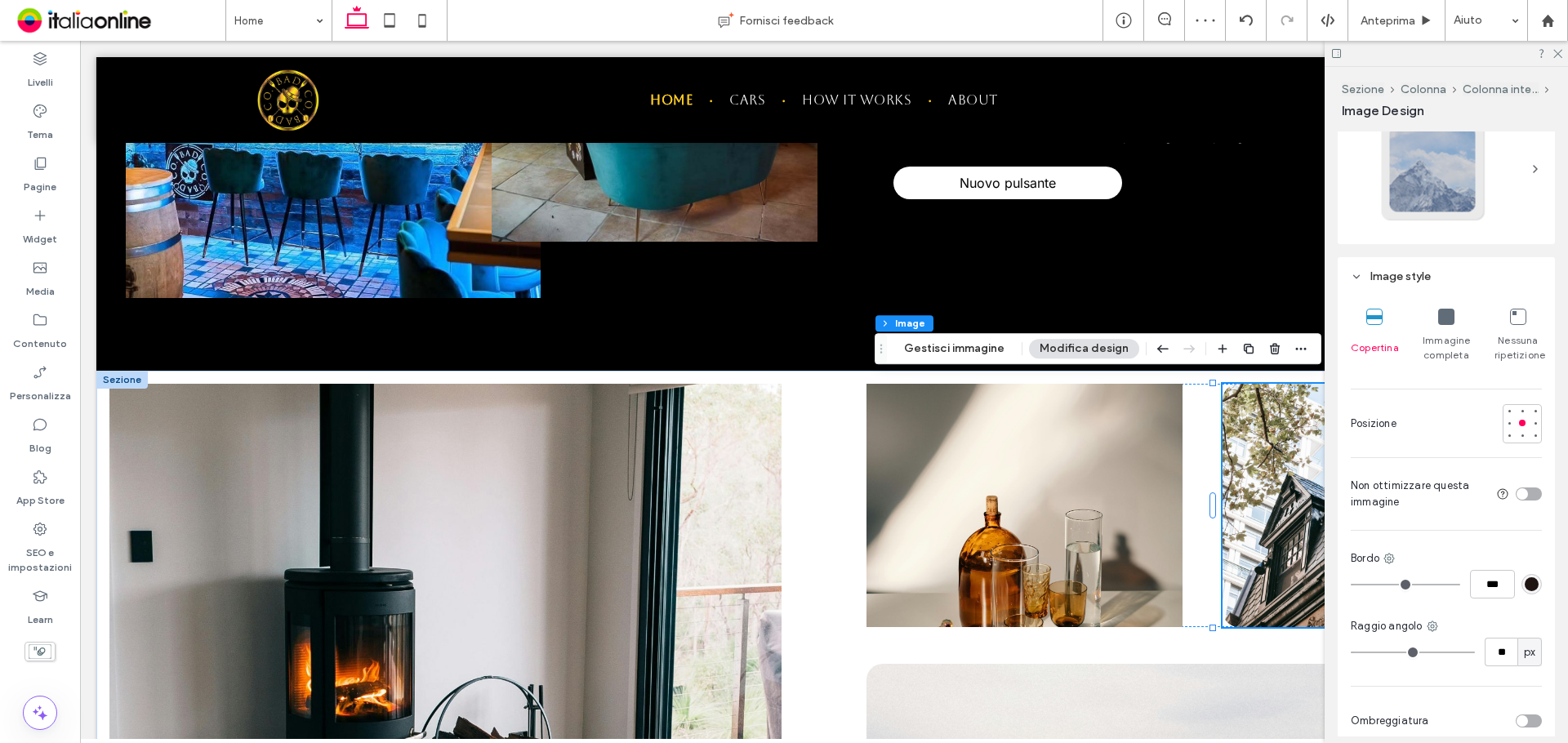 type on "**" 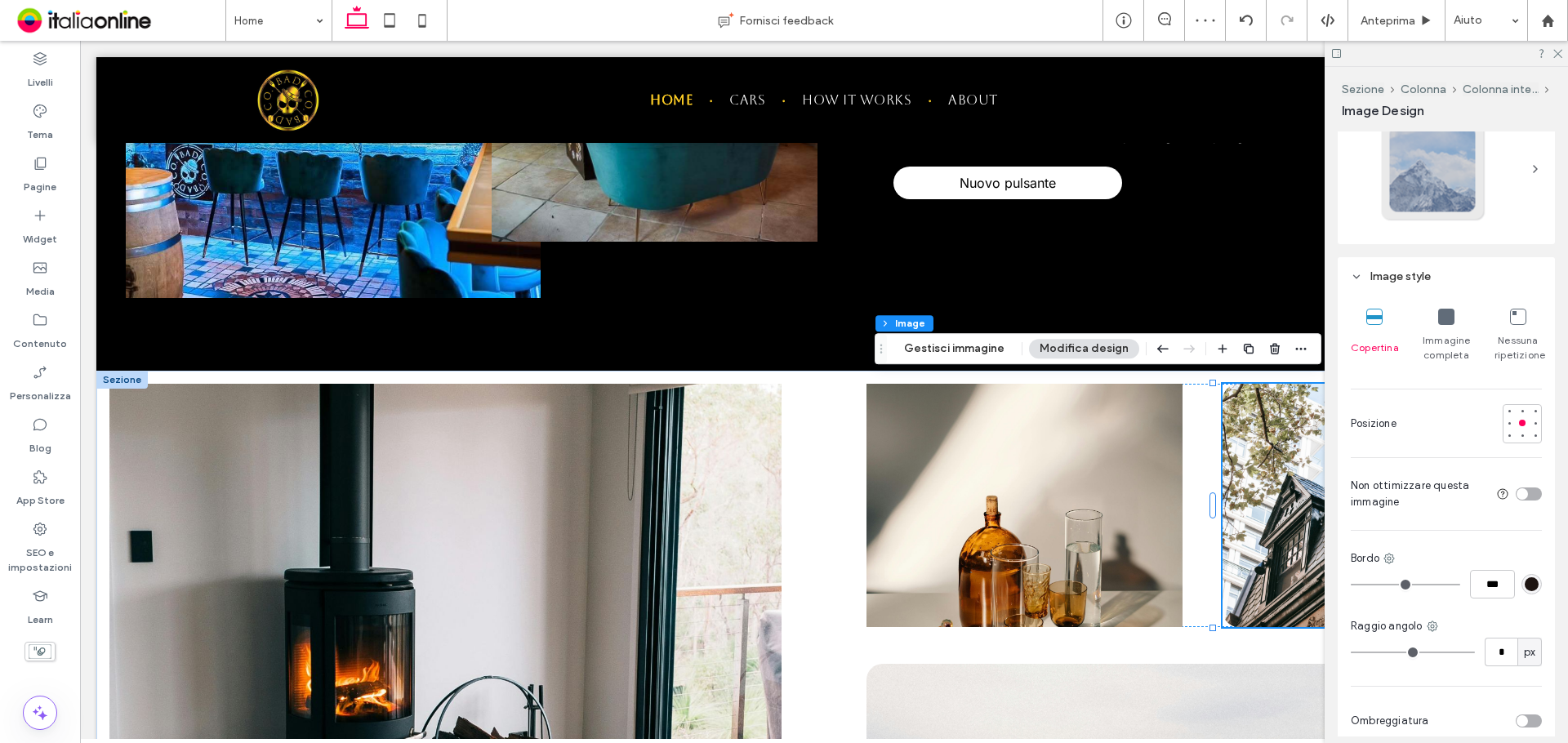 type on "*" 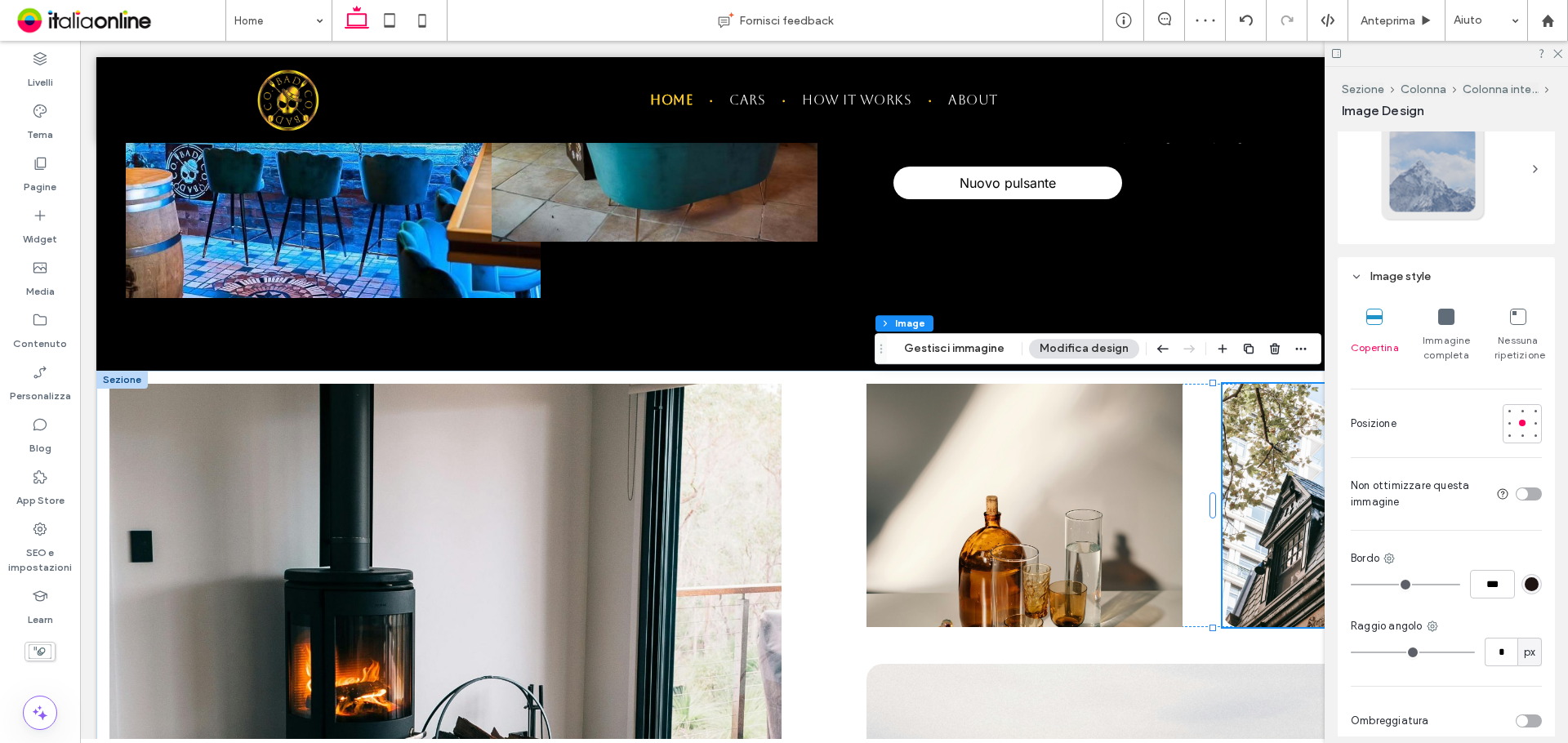 type on "*" 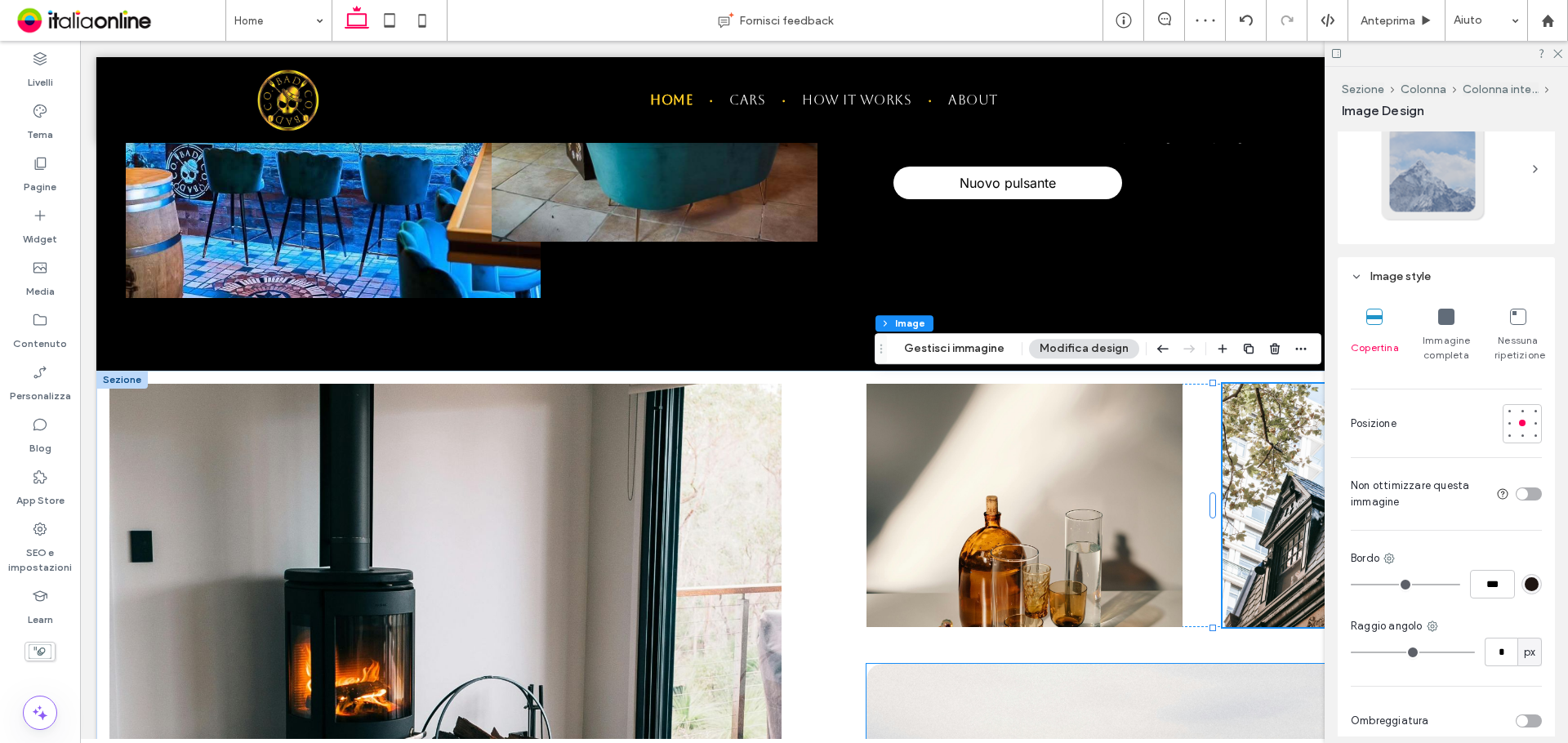 drag, startPoint x: 1210, startPoint y: 690, endPoint x: 1243, endPoint y: 690, distance: 33 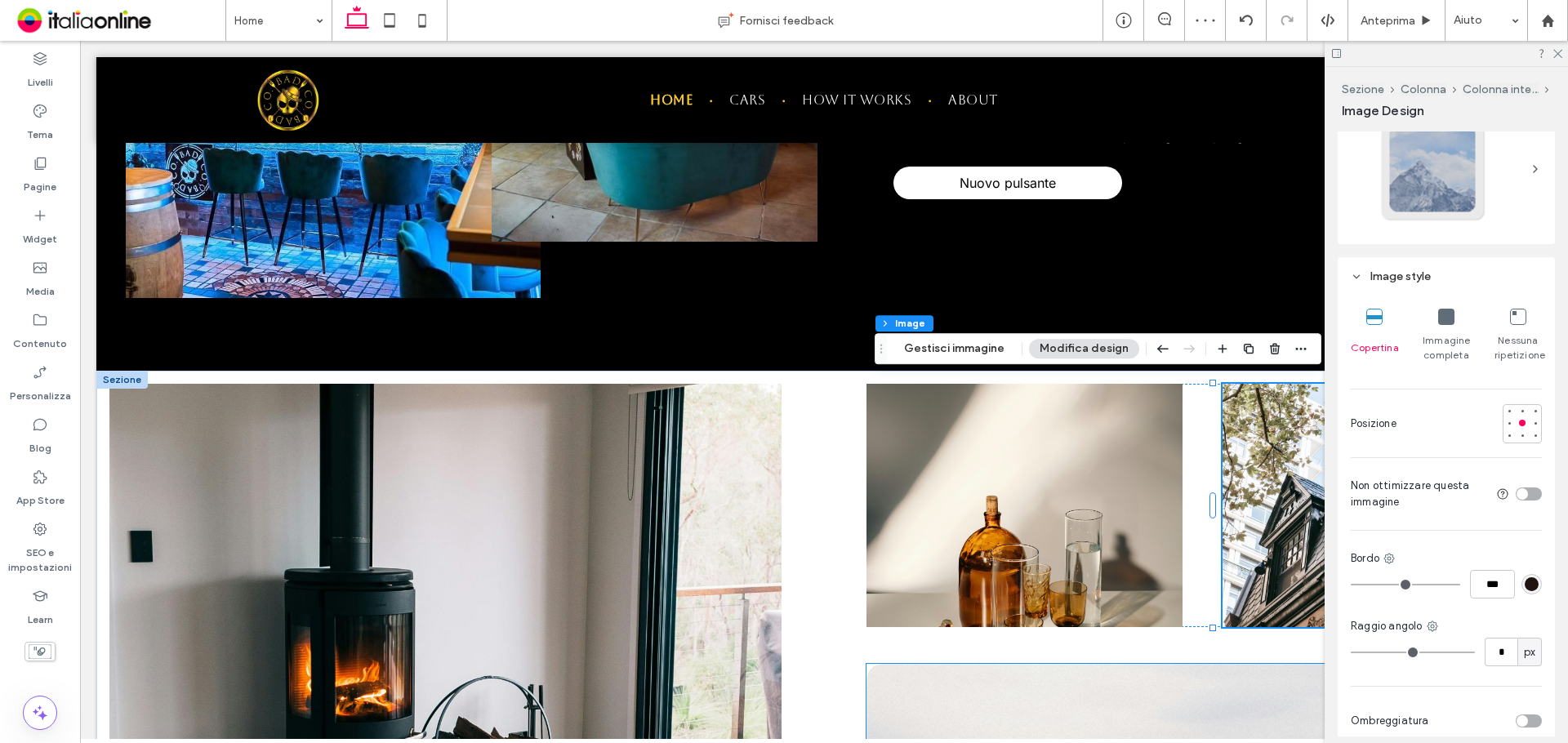 click at bounding box center [1202, 928] 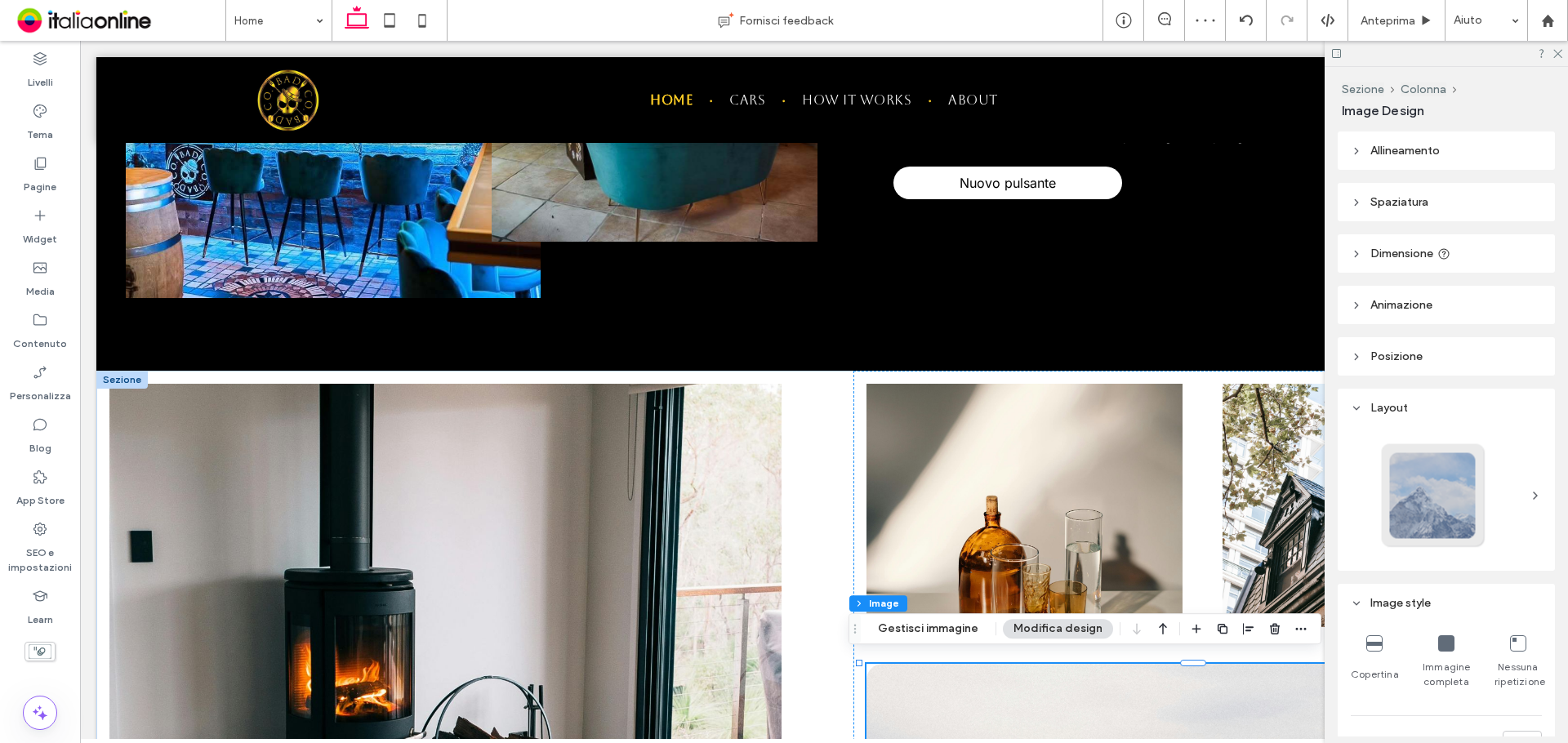 type on "**" 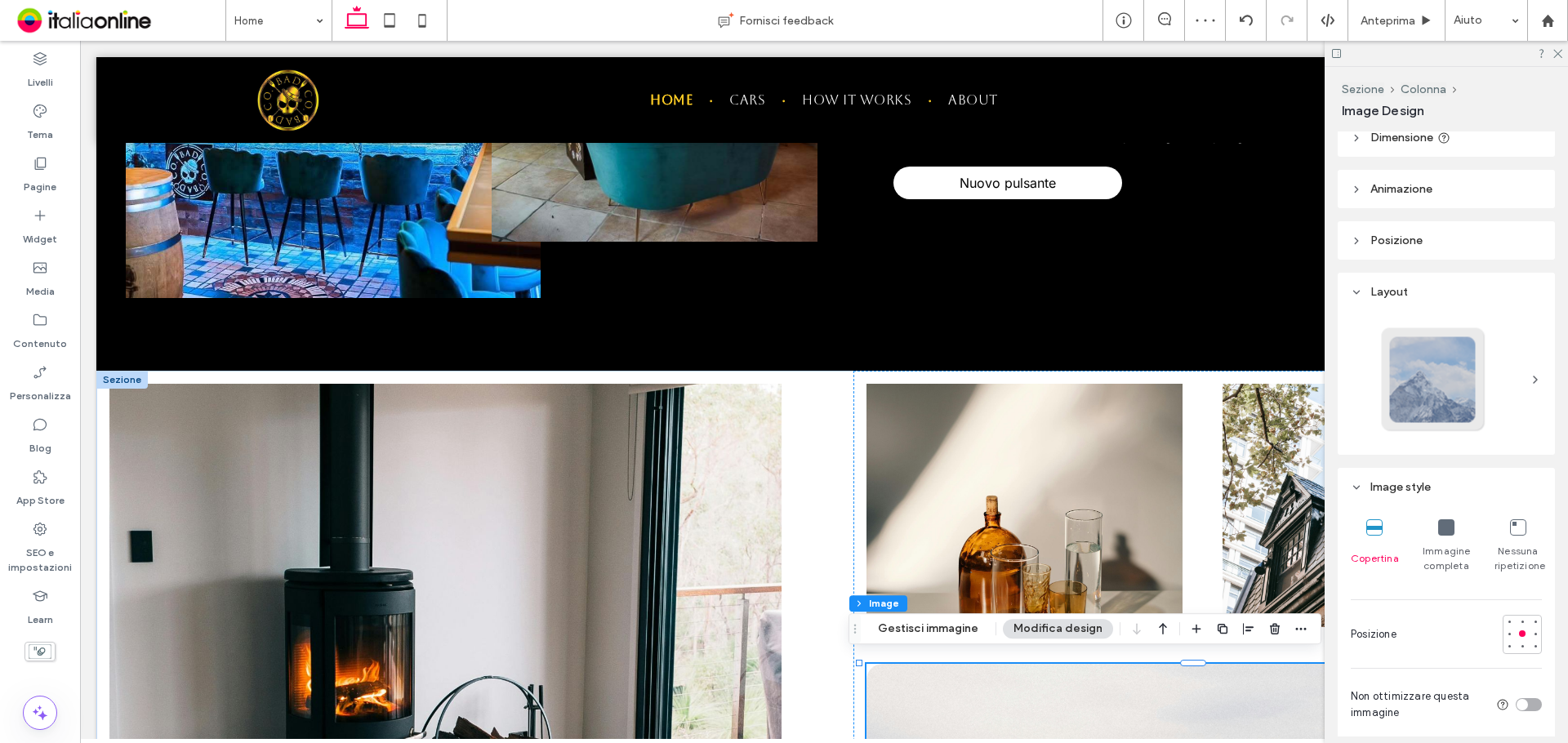 scroll, scrollTop: 327, scrollLeft: 0, axis: vertical 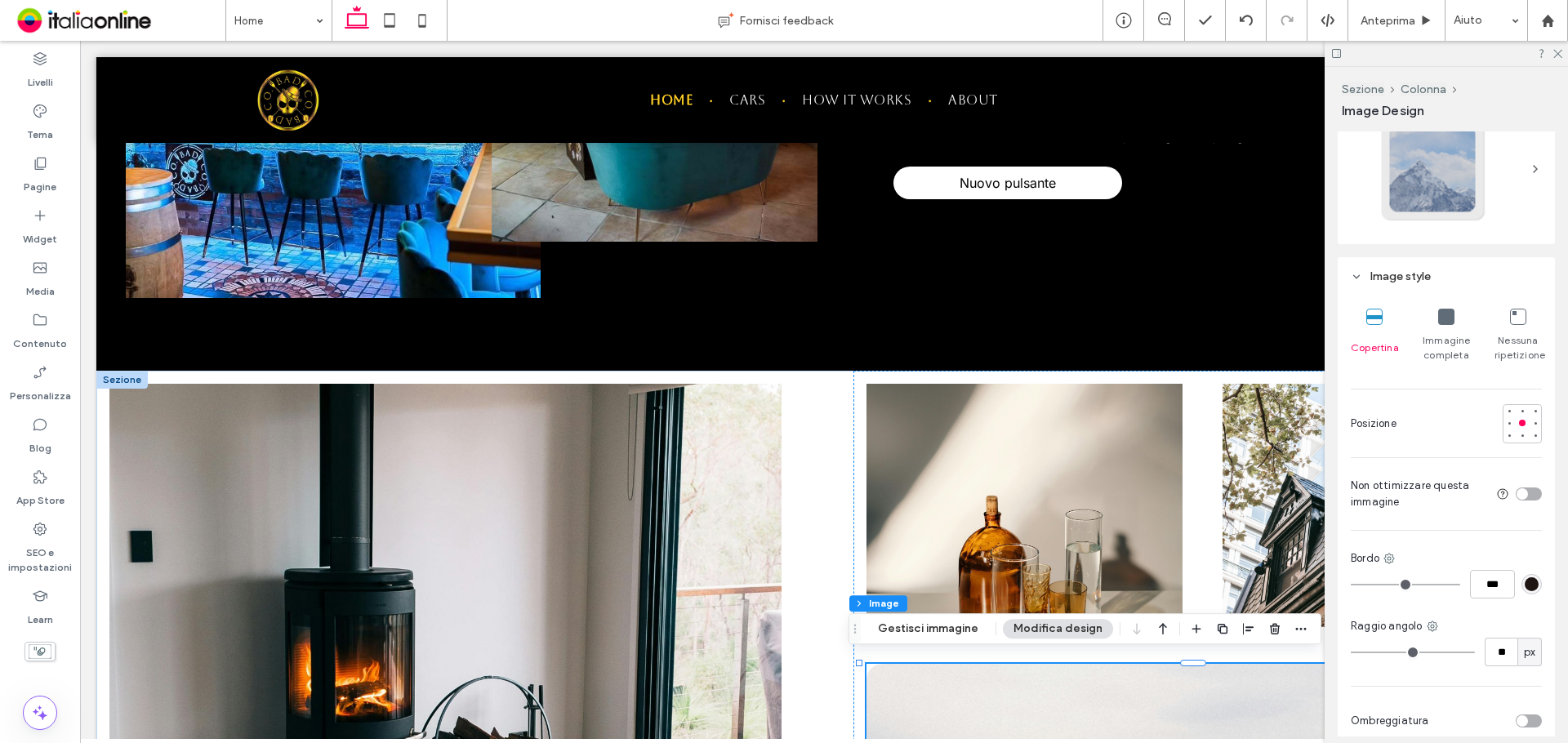 type on "**" 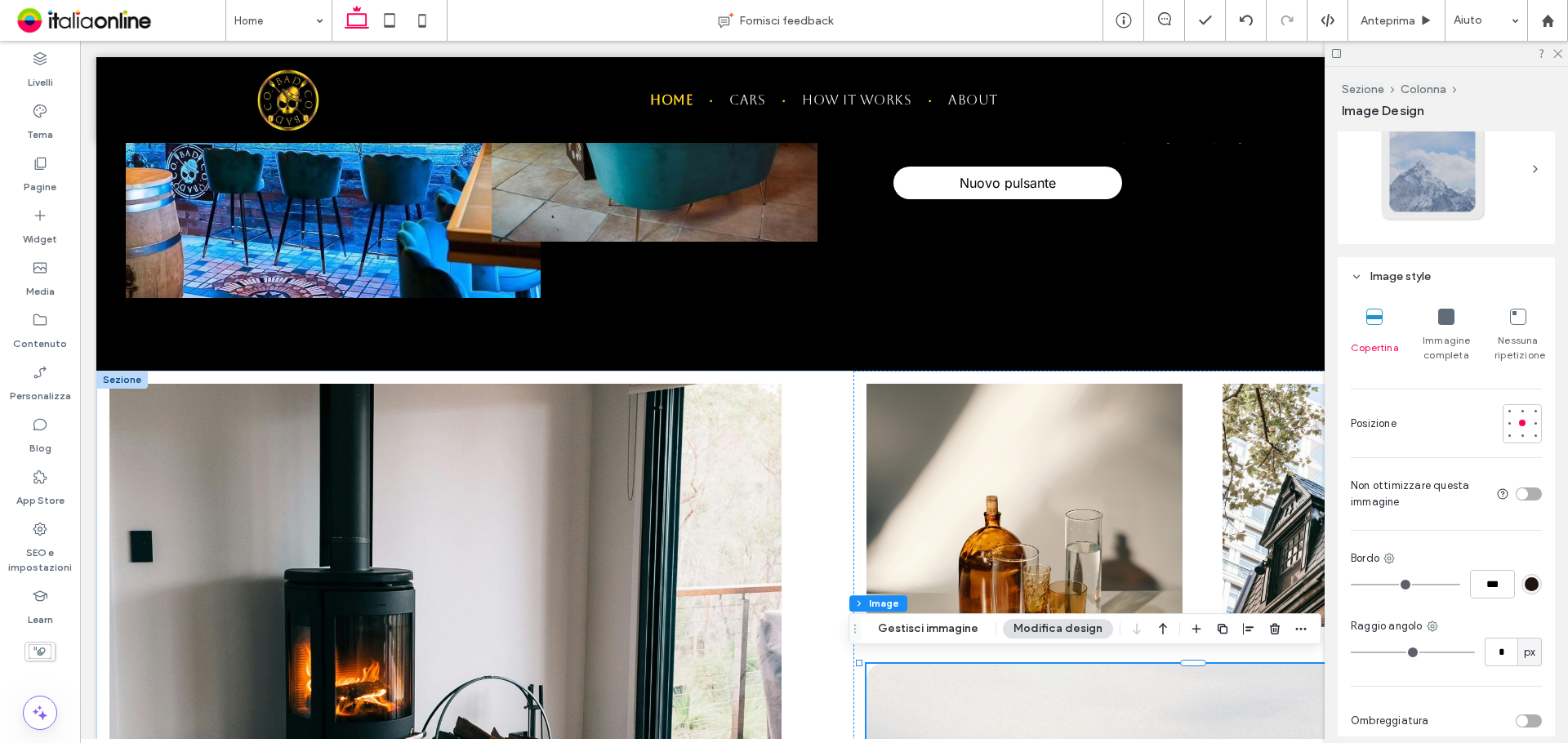 type on "*" 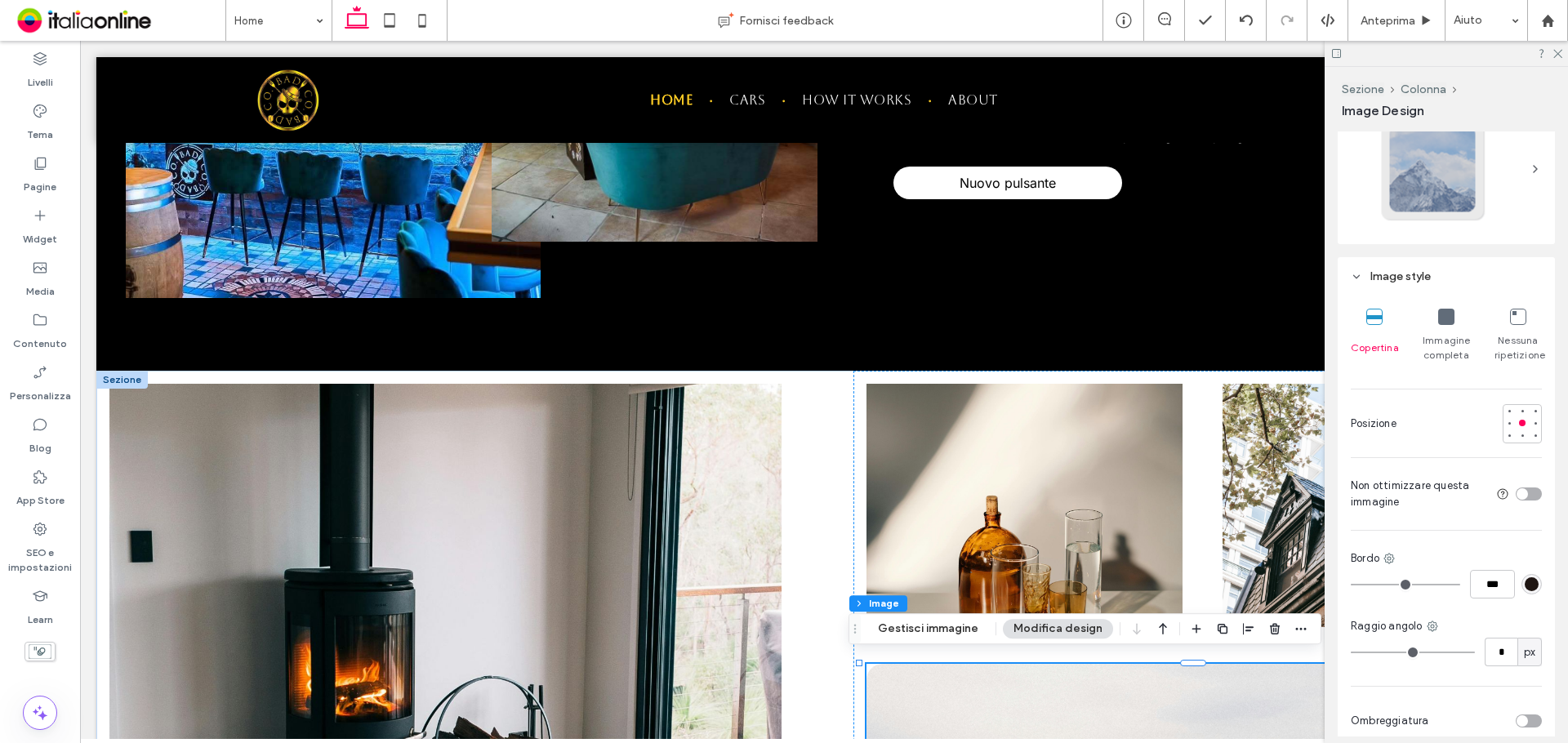 type on "*" 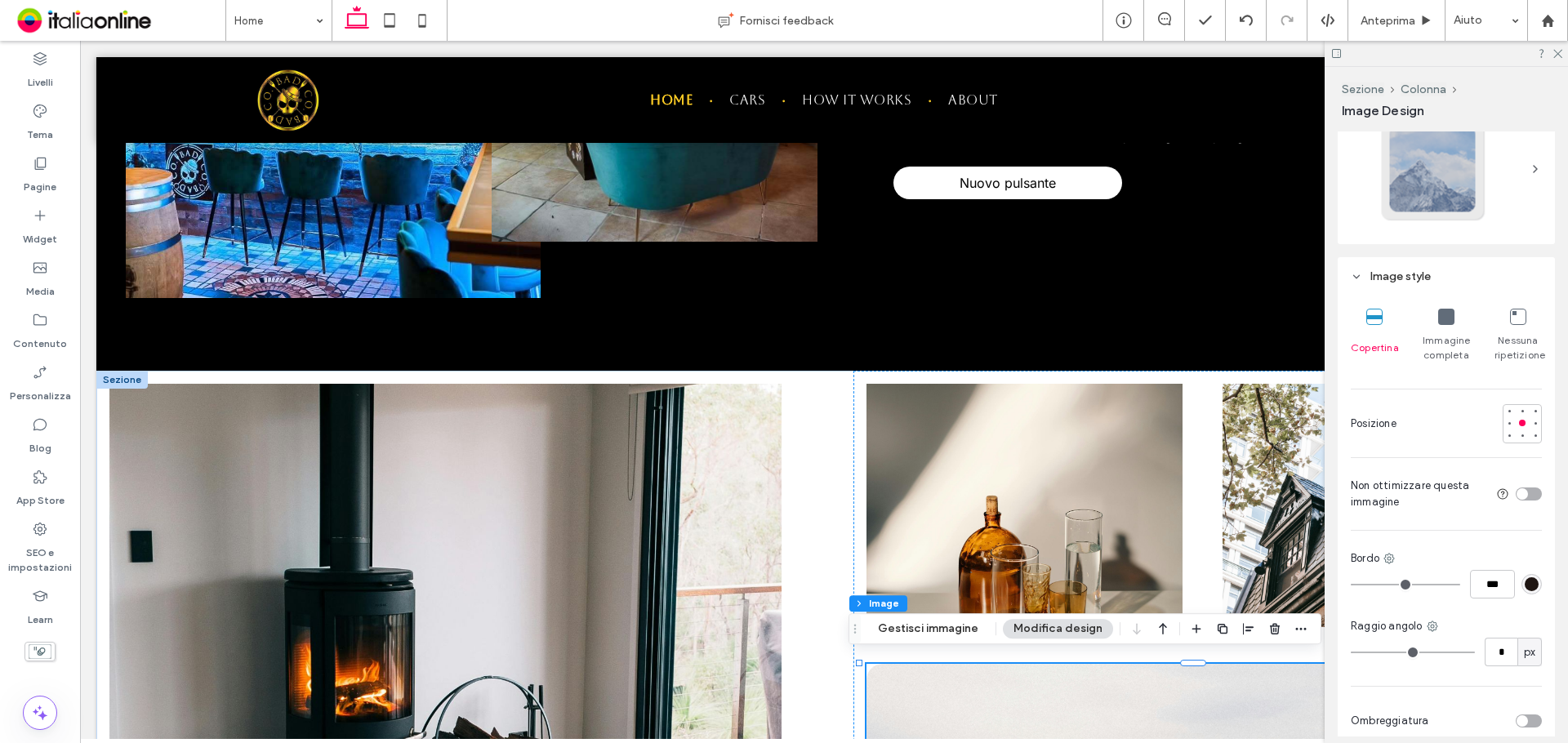 drag, startPoint x: 1373, startPoint y: 653, endPoint x: 1316, endPoint y: 647, distance: 57.31492 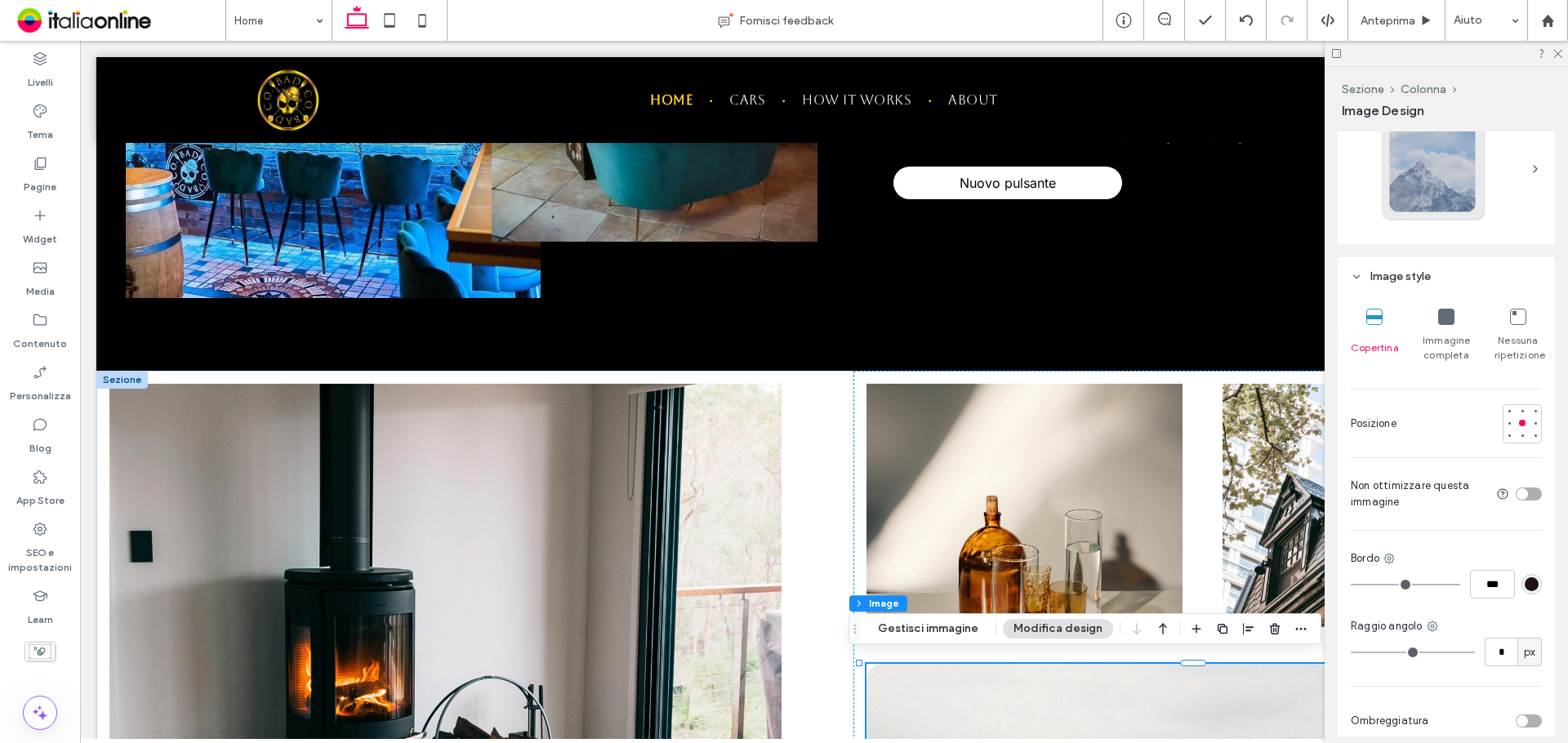 type on "*" 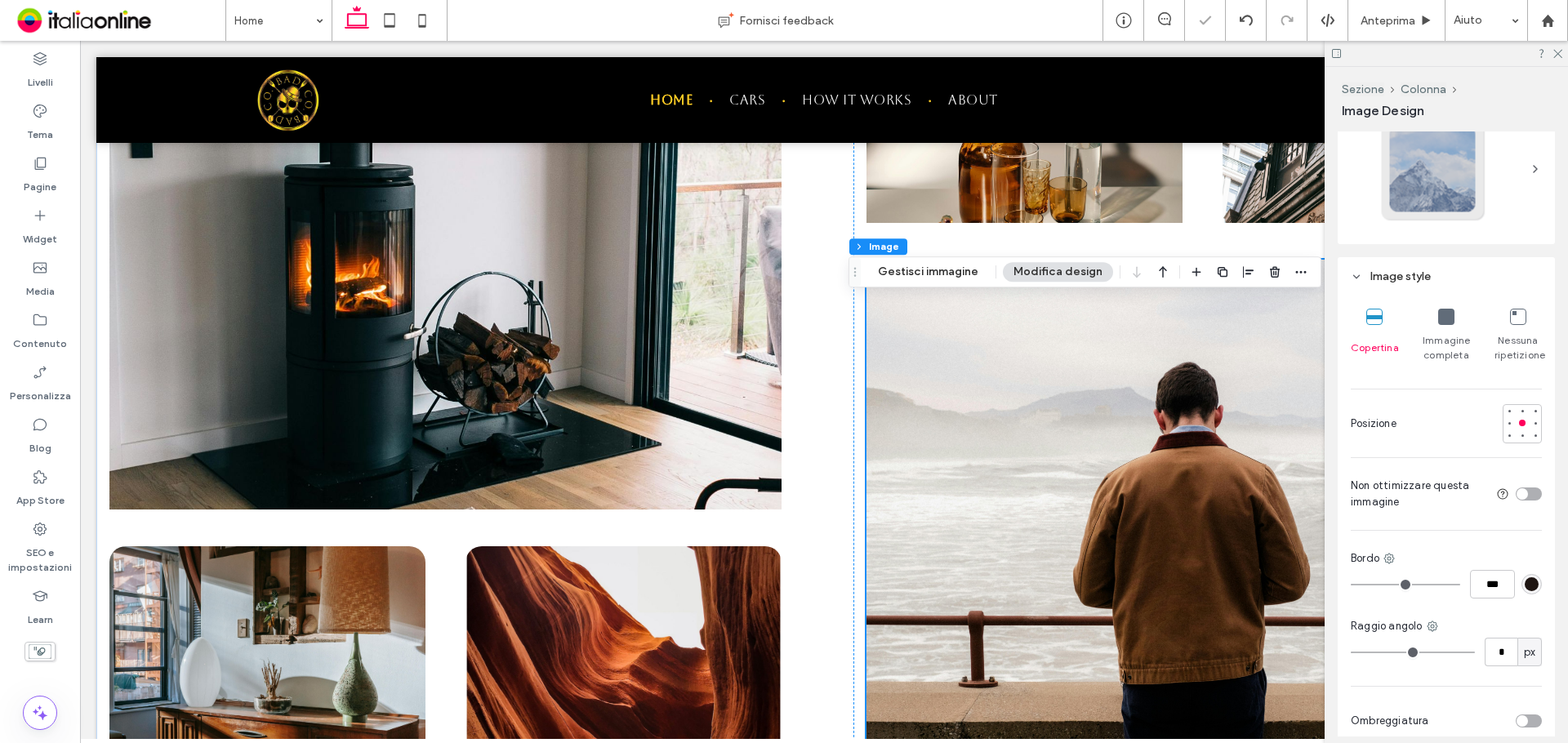 scroll, scrollTop: 2255, scrollLeft: 0, axis: vertical 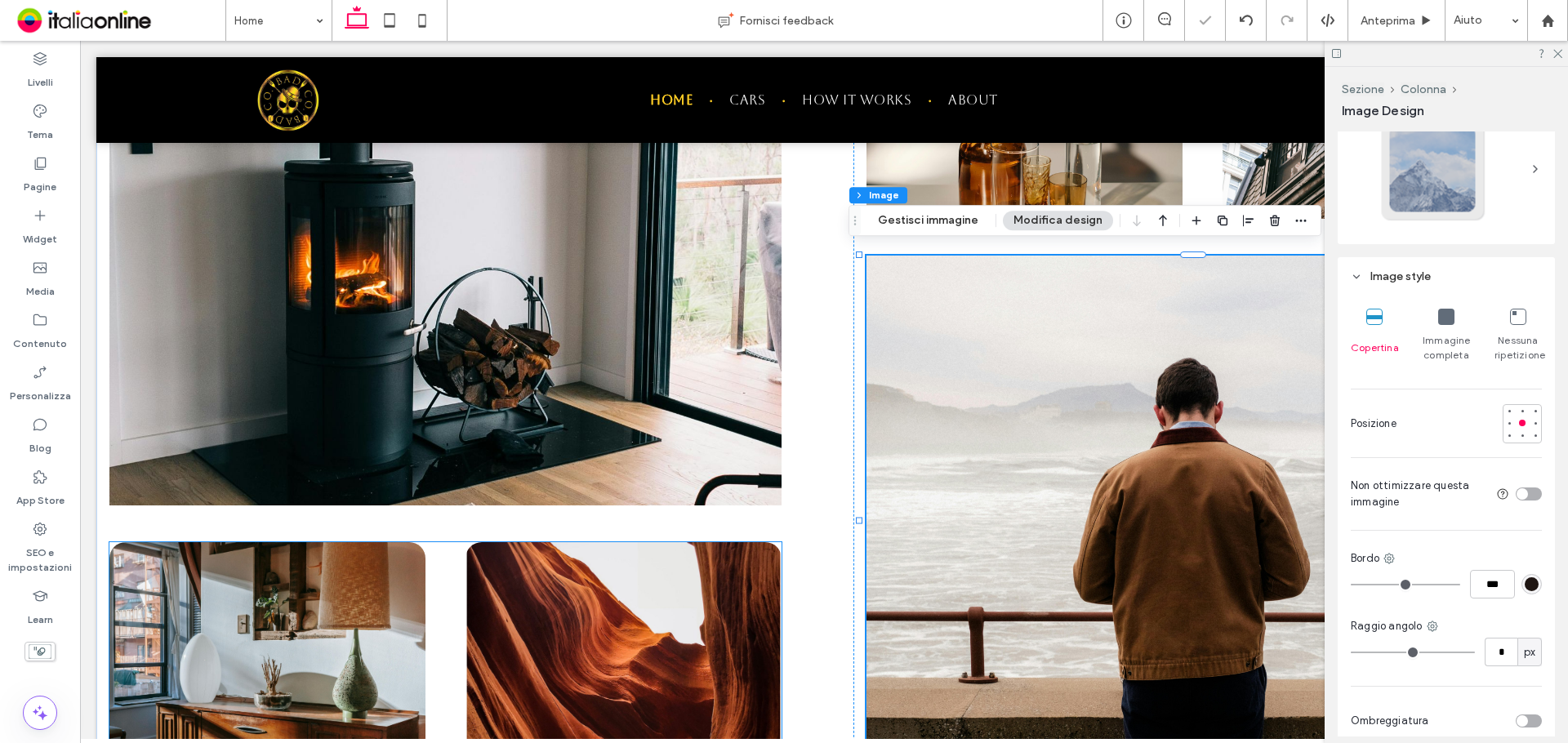 drag, startPoint x: 711, startPoint y: 571, endPoint x: 763, endPoint y: 563, distance: 52.611786 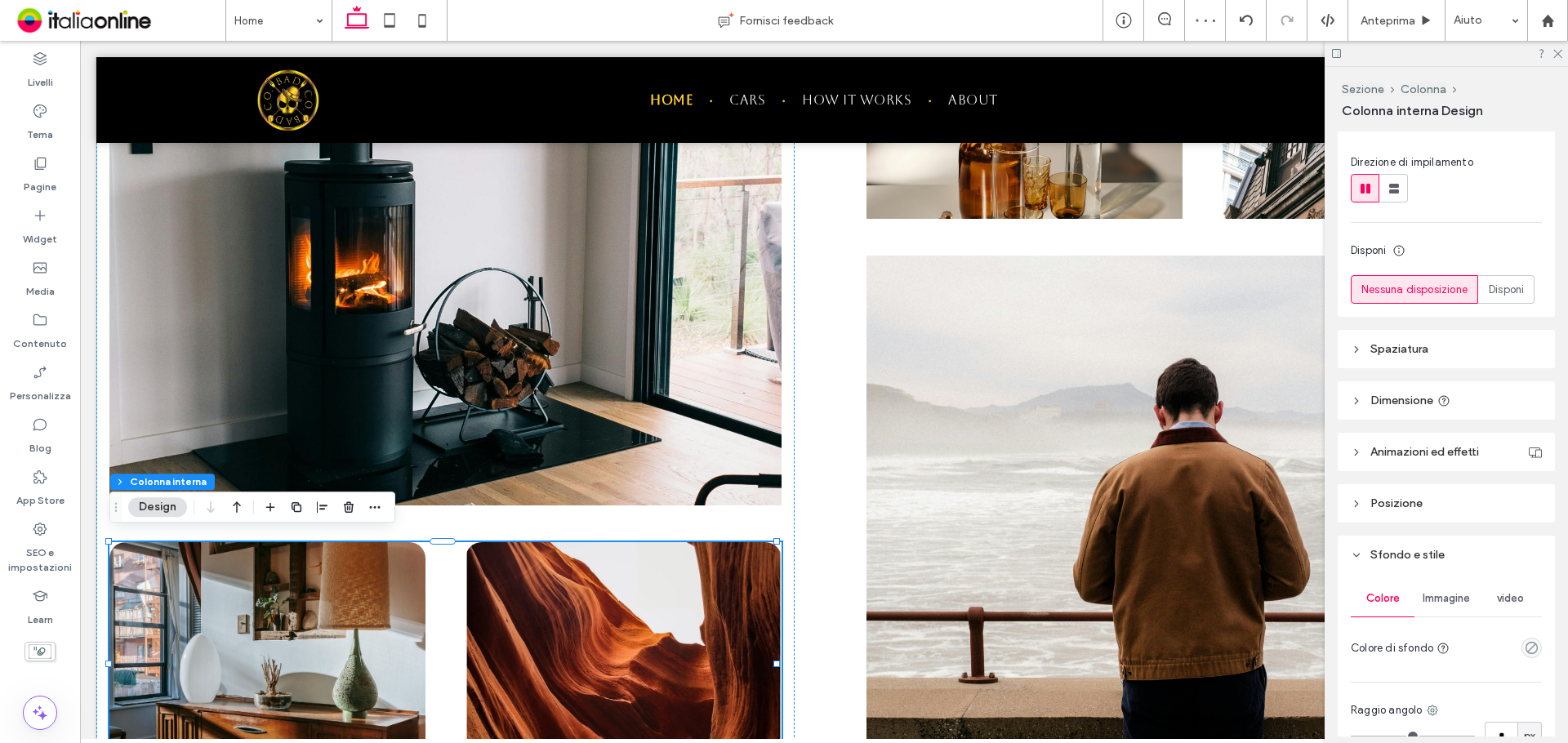scroll, scrollTop: 245, scrollLeft: 0, axis: vertical 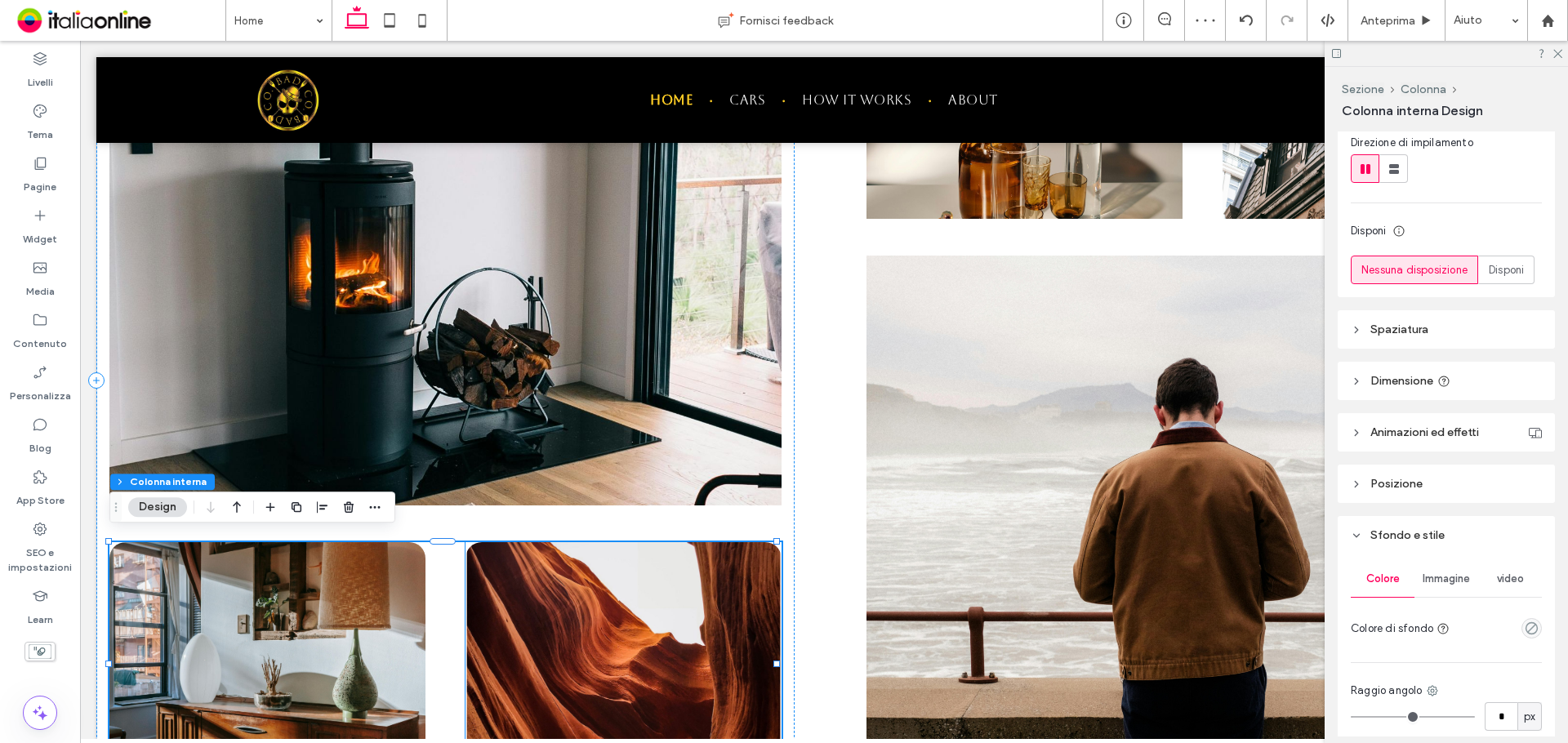 click at bounding box center (623, 664) 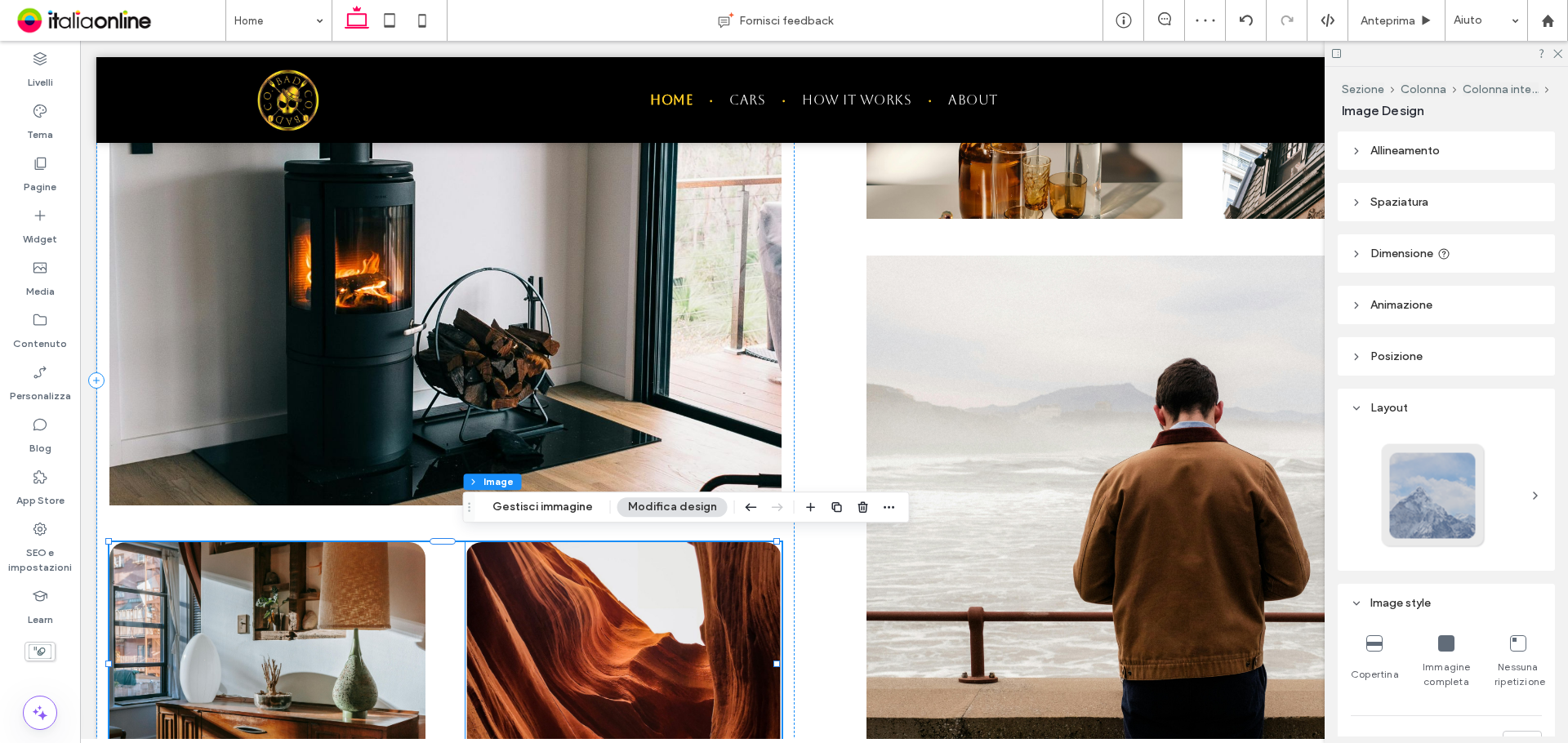 type on "**" 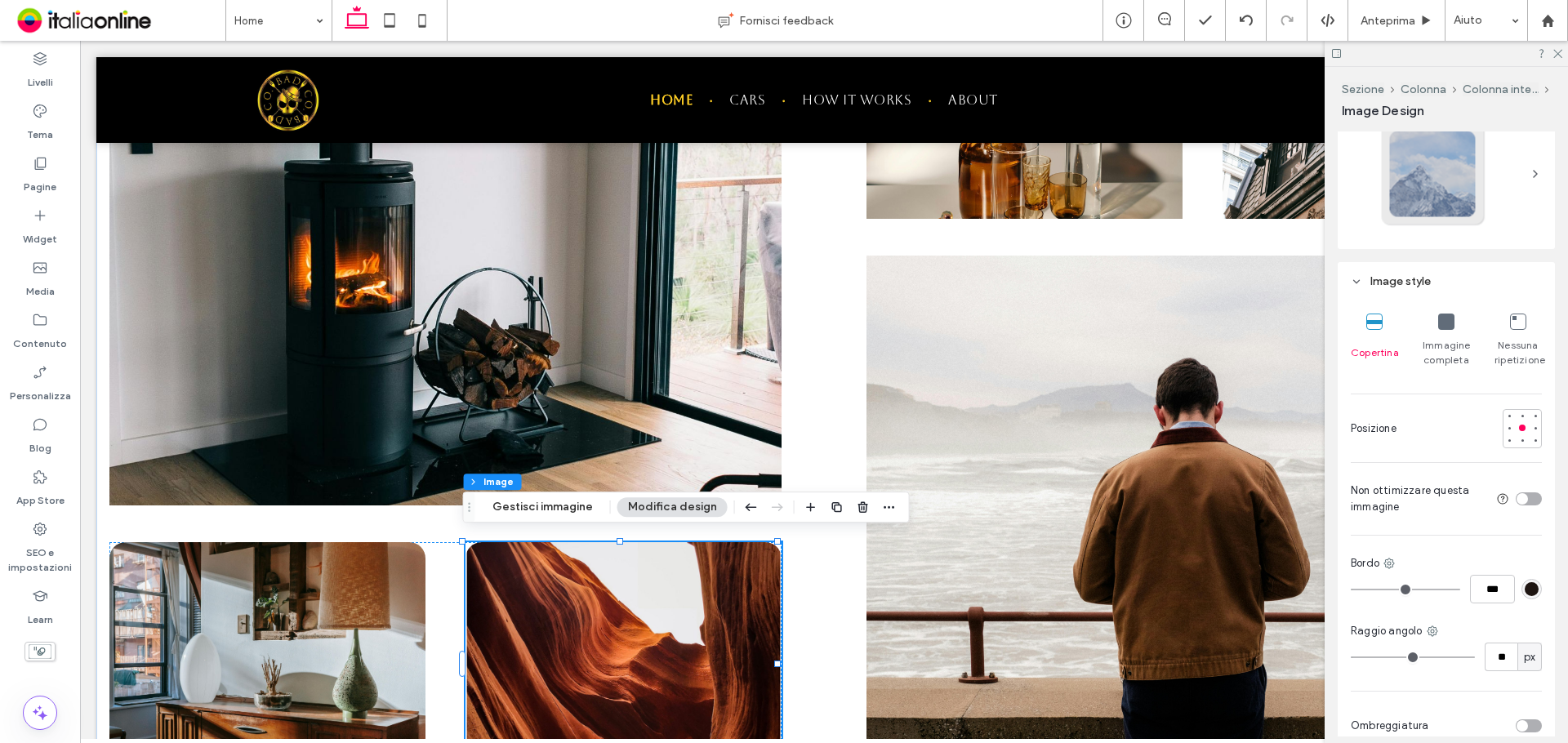 scroll, scrollTop: 327, scrollLeft: 0, axis: vertical 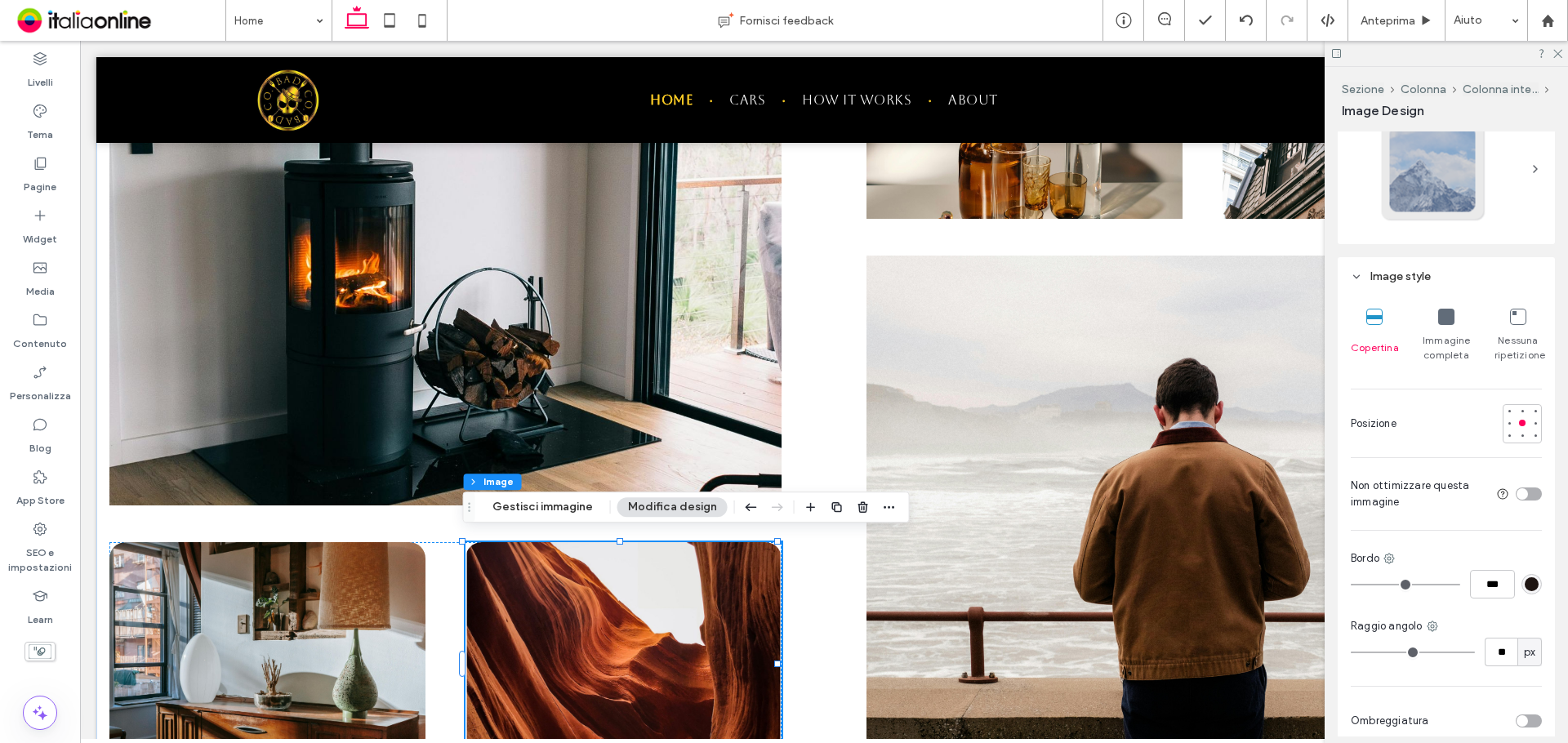 type on "*" 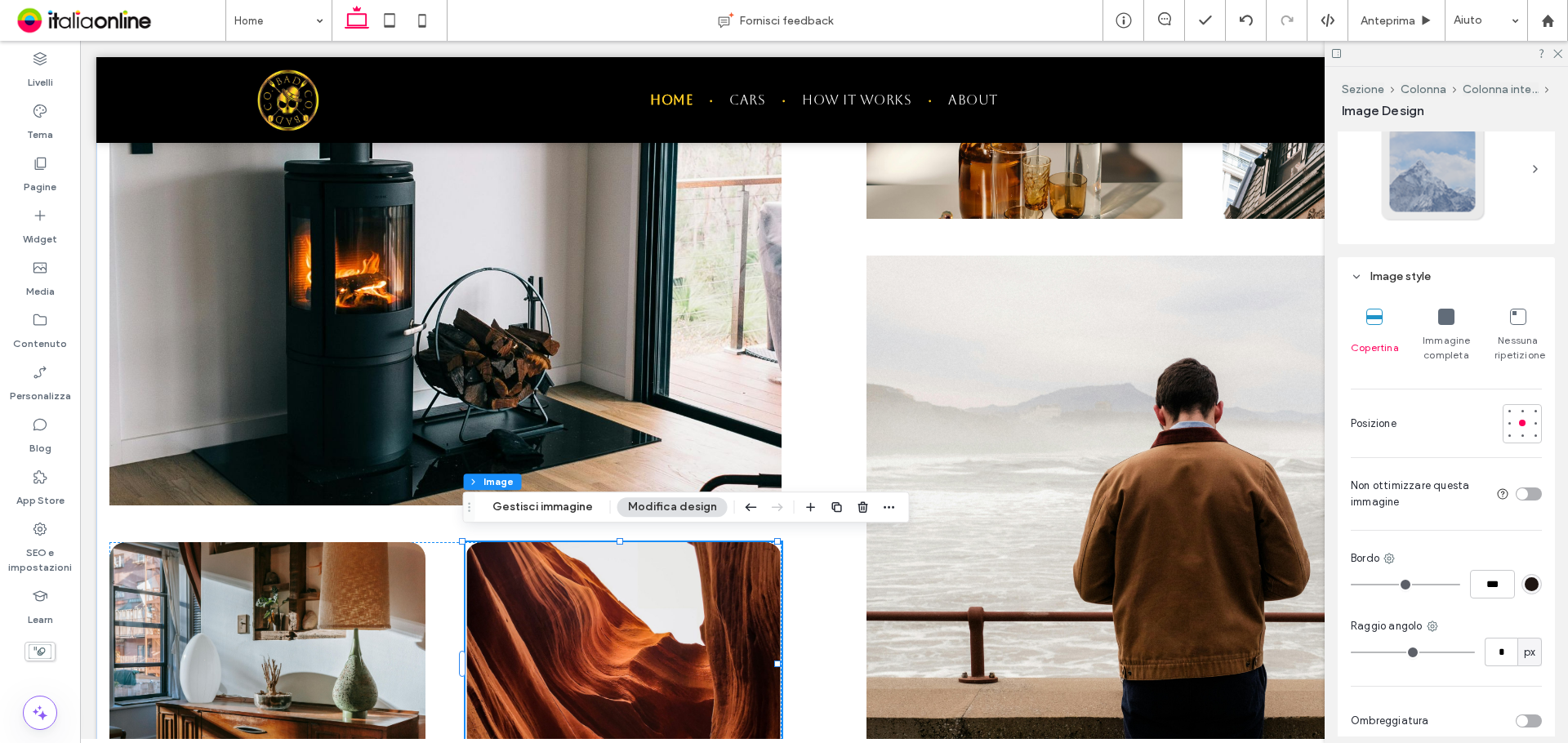 type on "*" 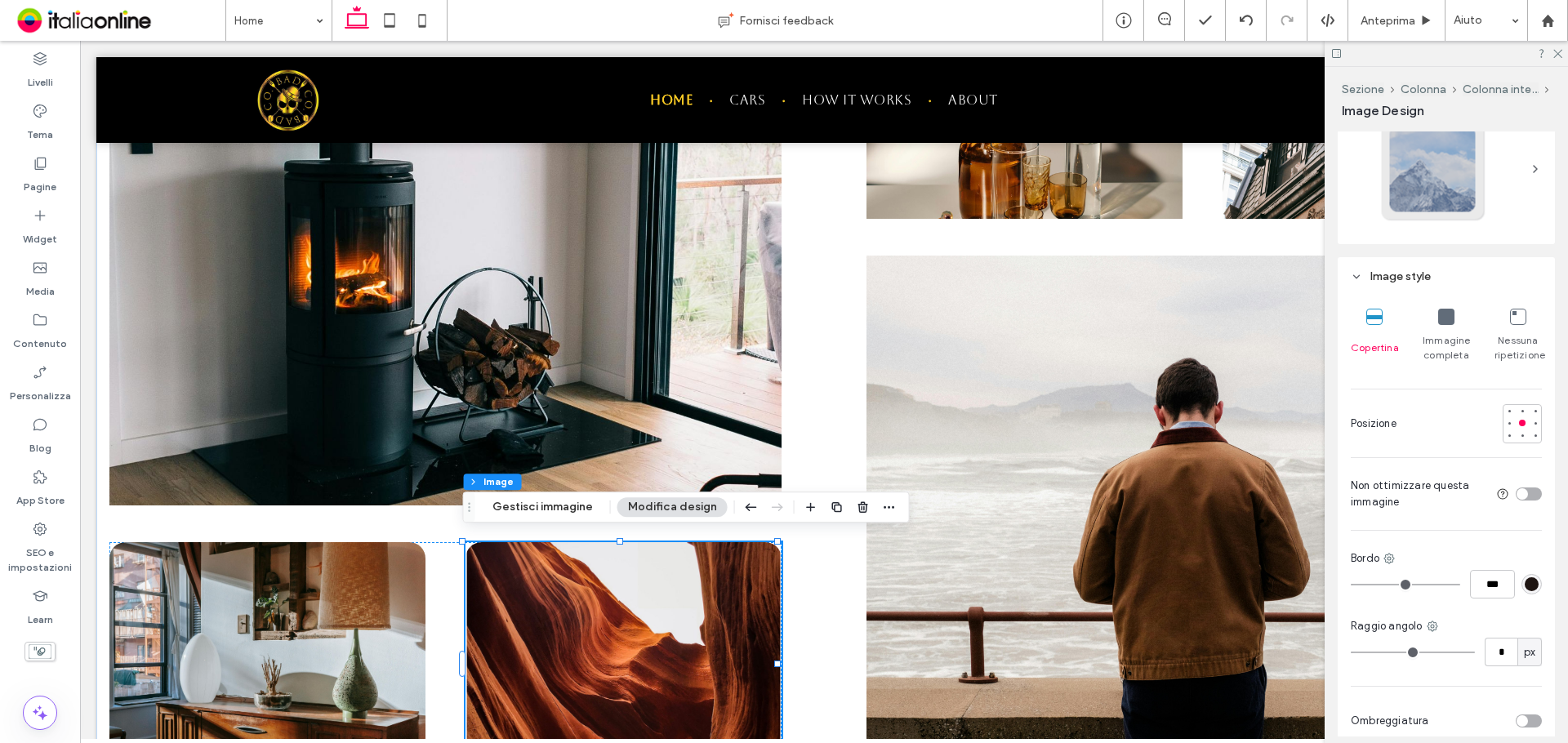 type on "*" 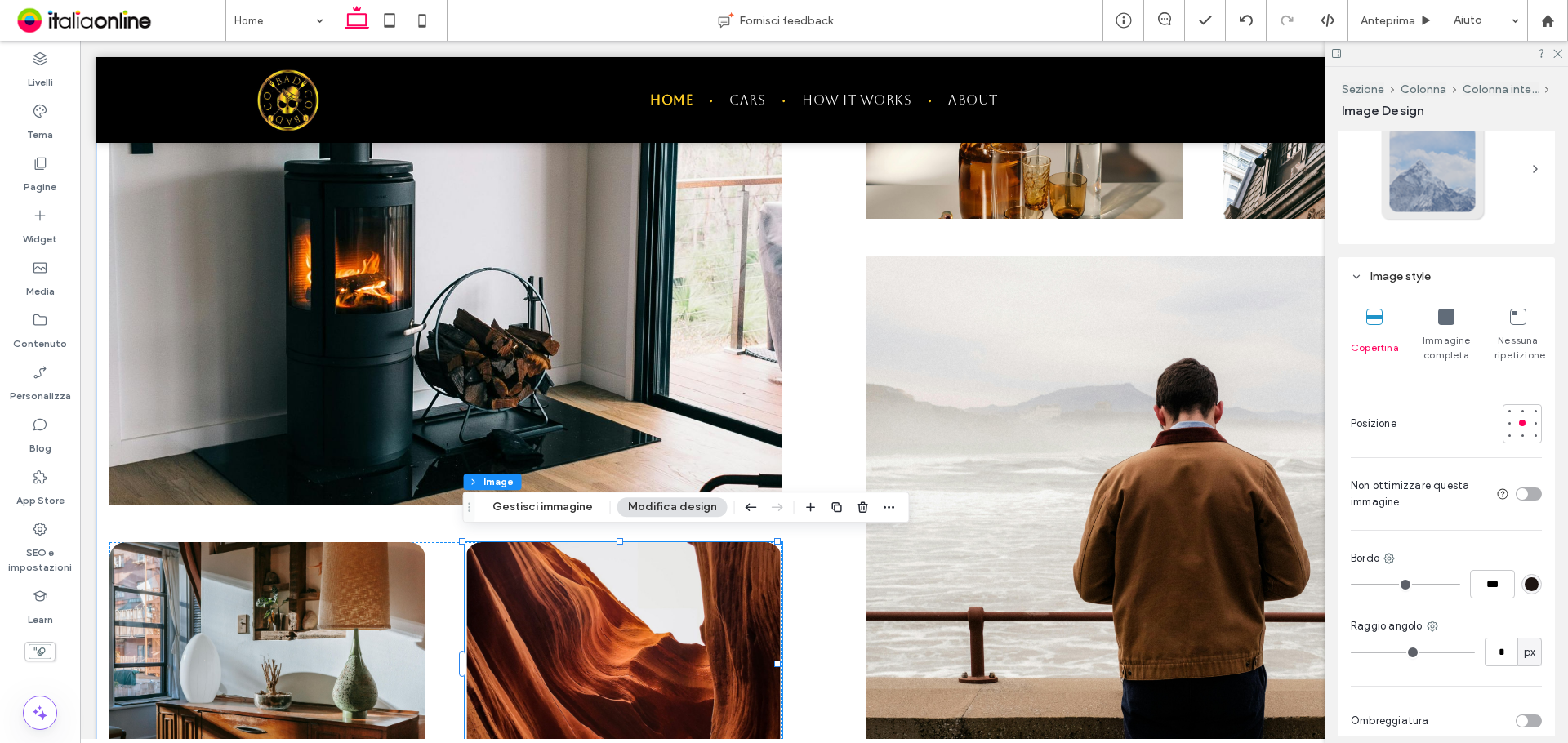 drag, startPoint x: 1362, startPoint y: 655, endPoint x: 1326, endPoint y: 660, distance: 36.345564 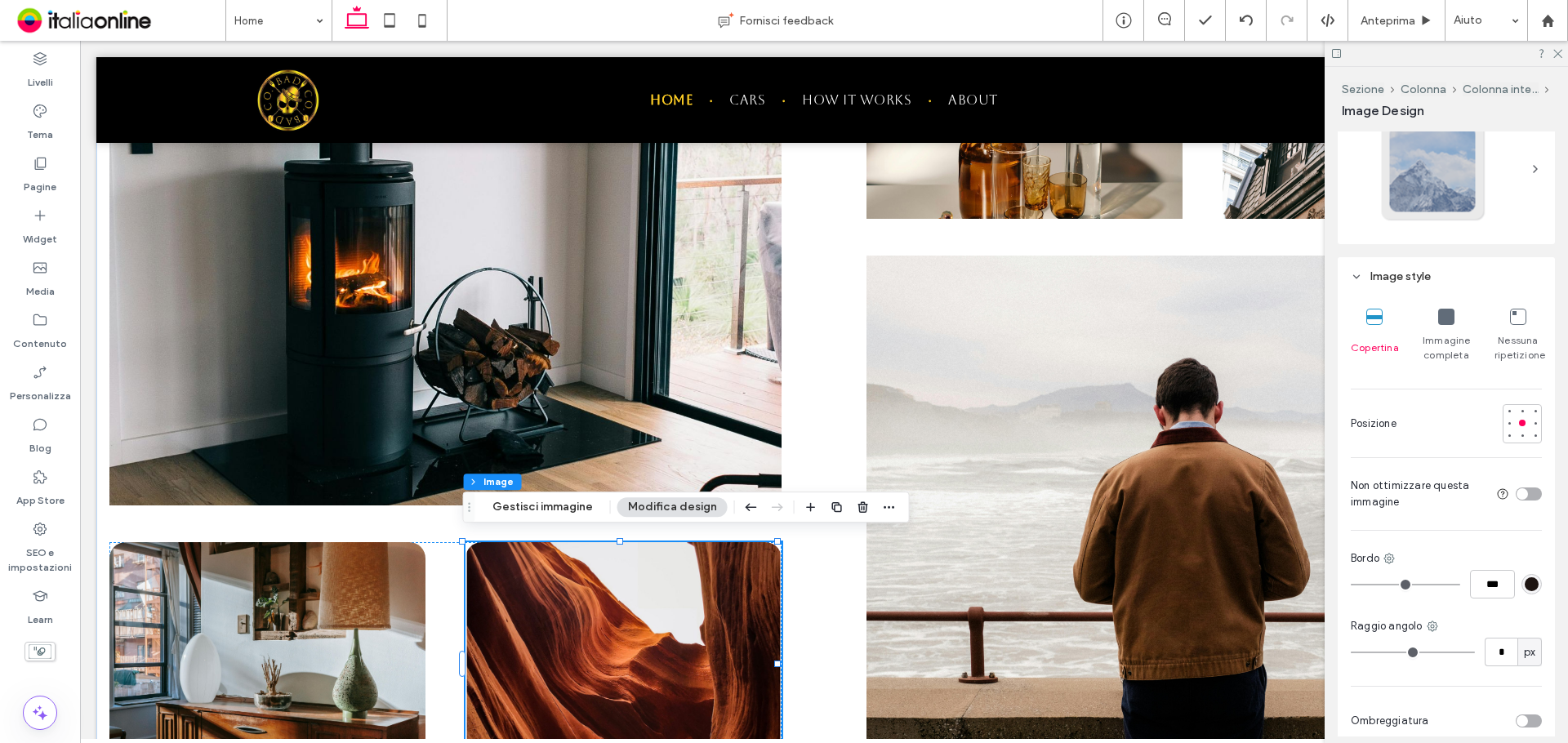 type on "*" 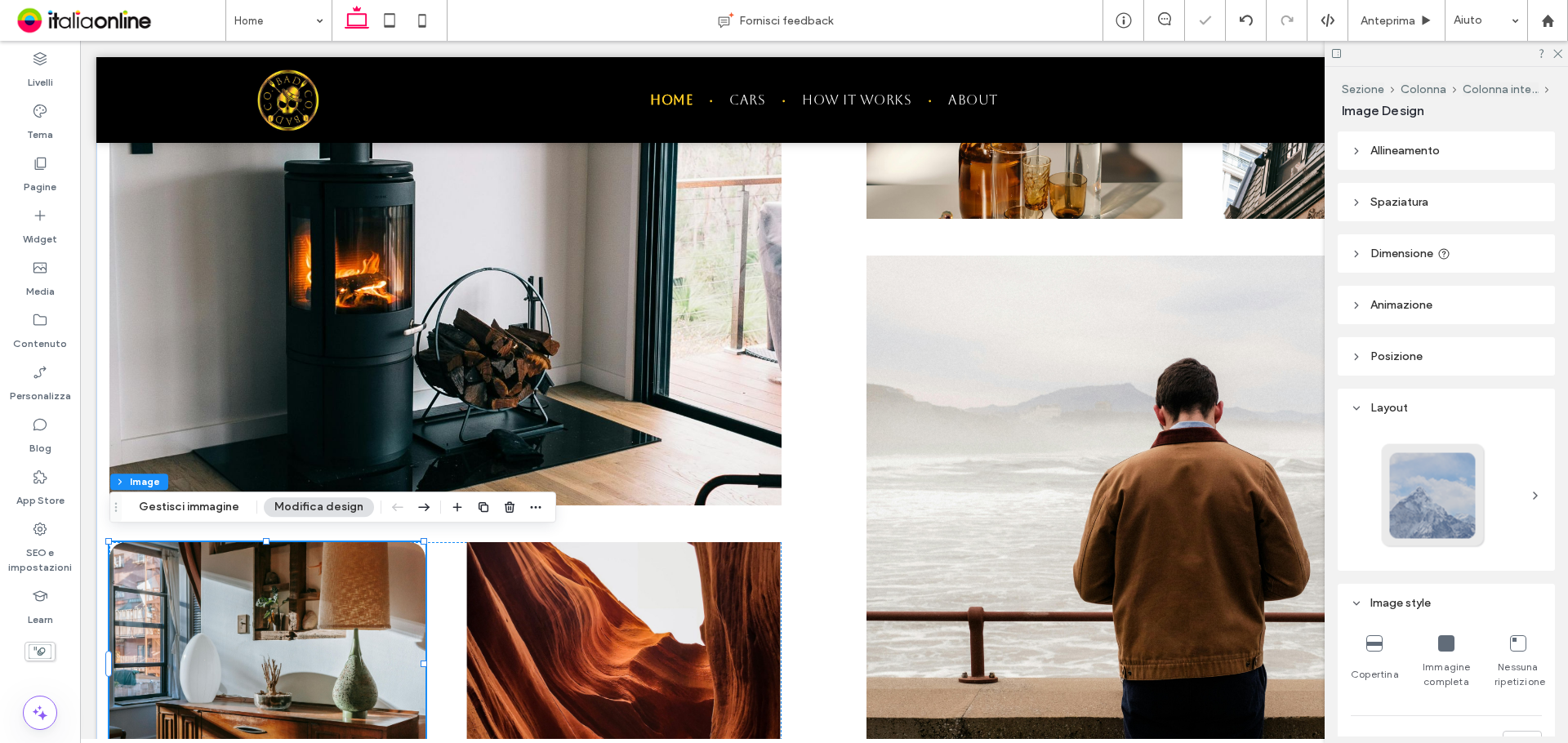 type on "**" 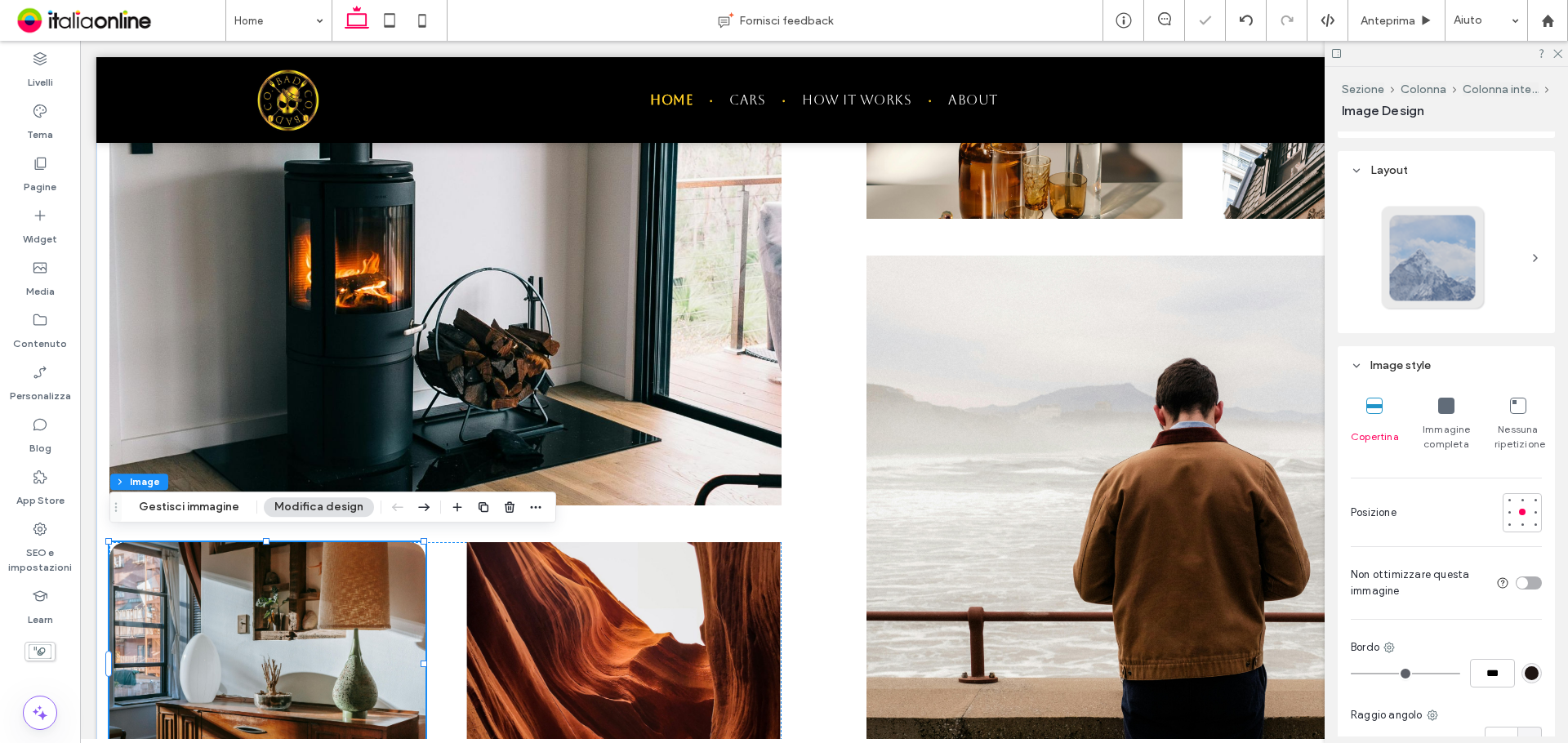 scroll, scrollTop: 245, scrollLeft: 0, axis: vertical 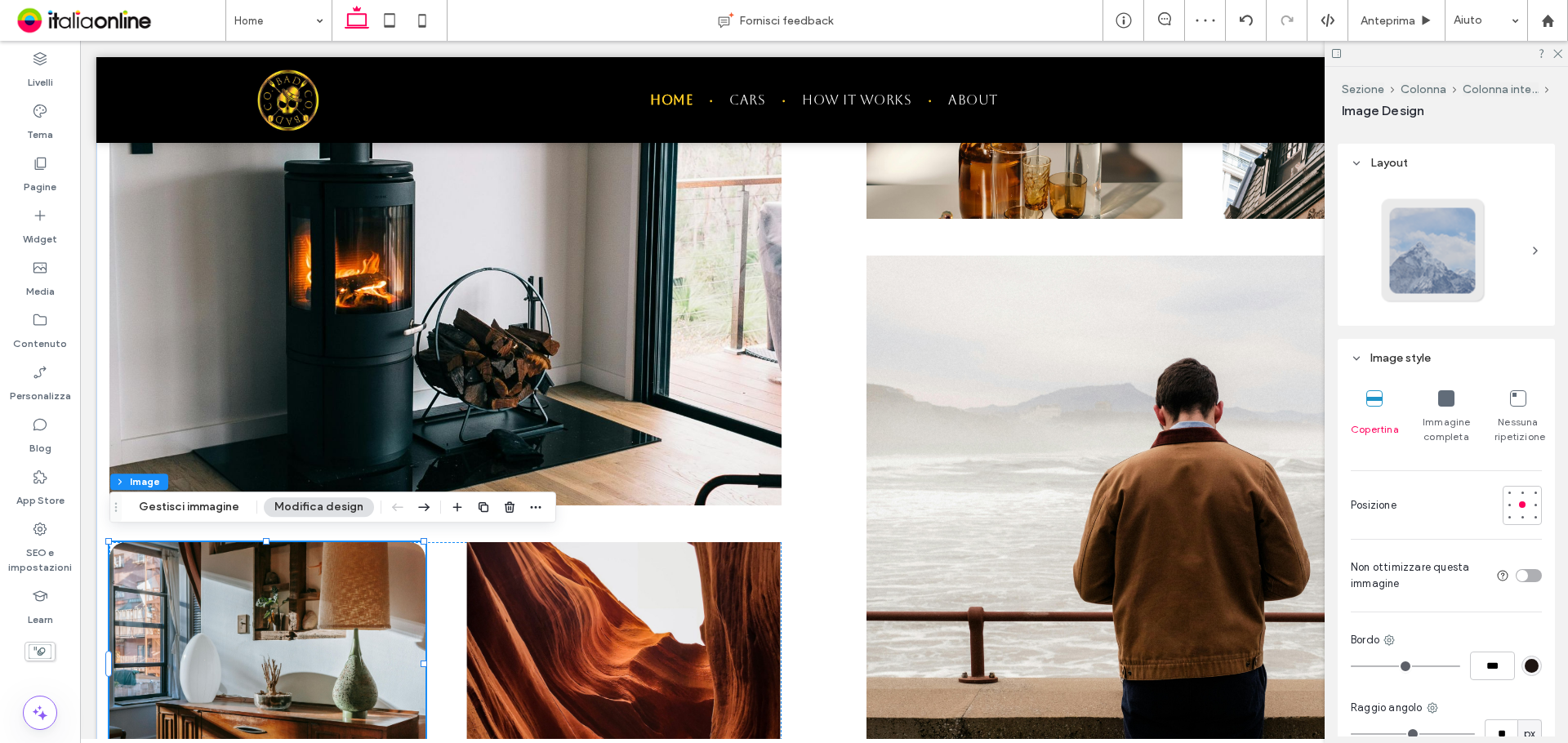 type on "**" 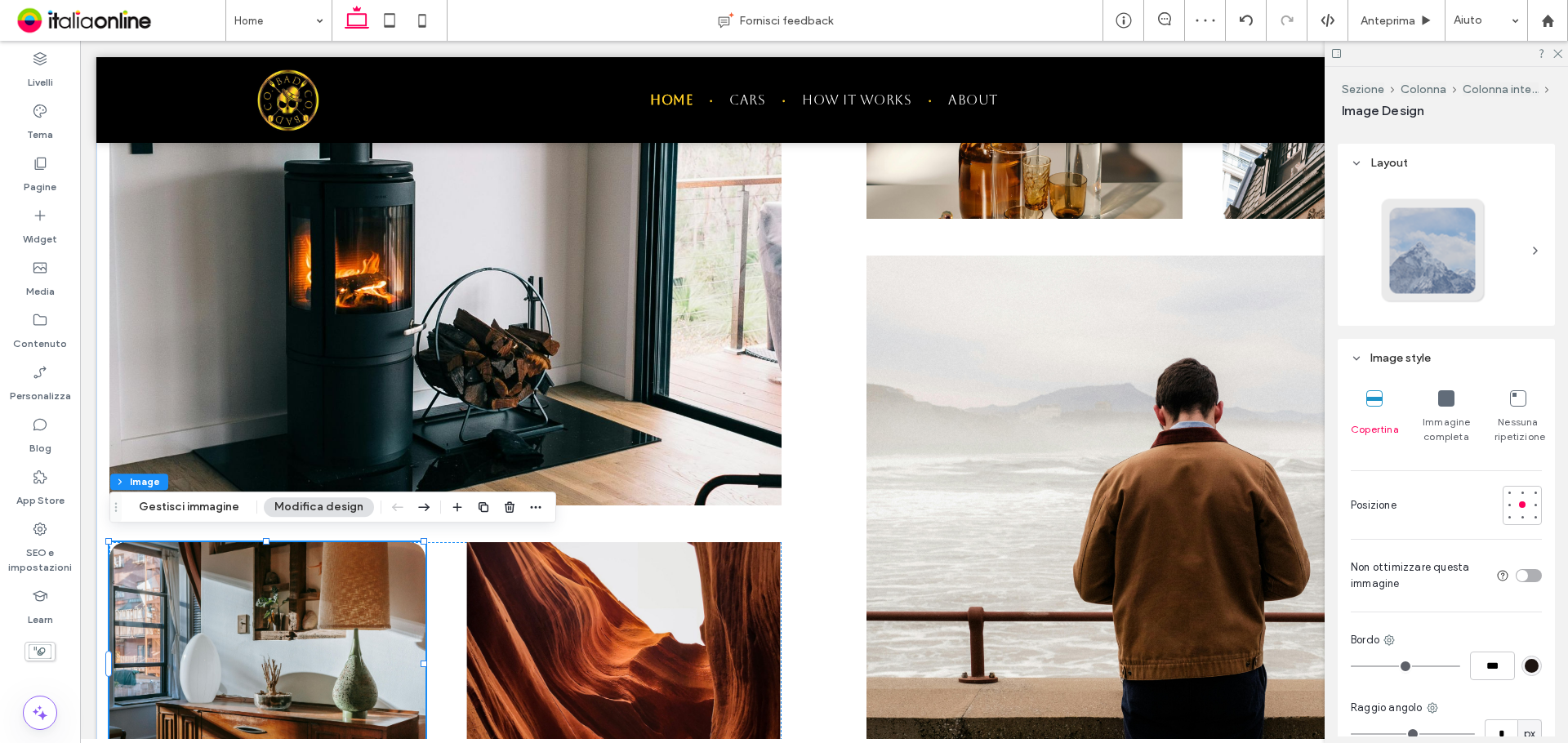 type on "*" 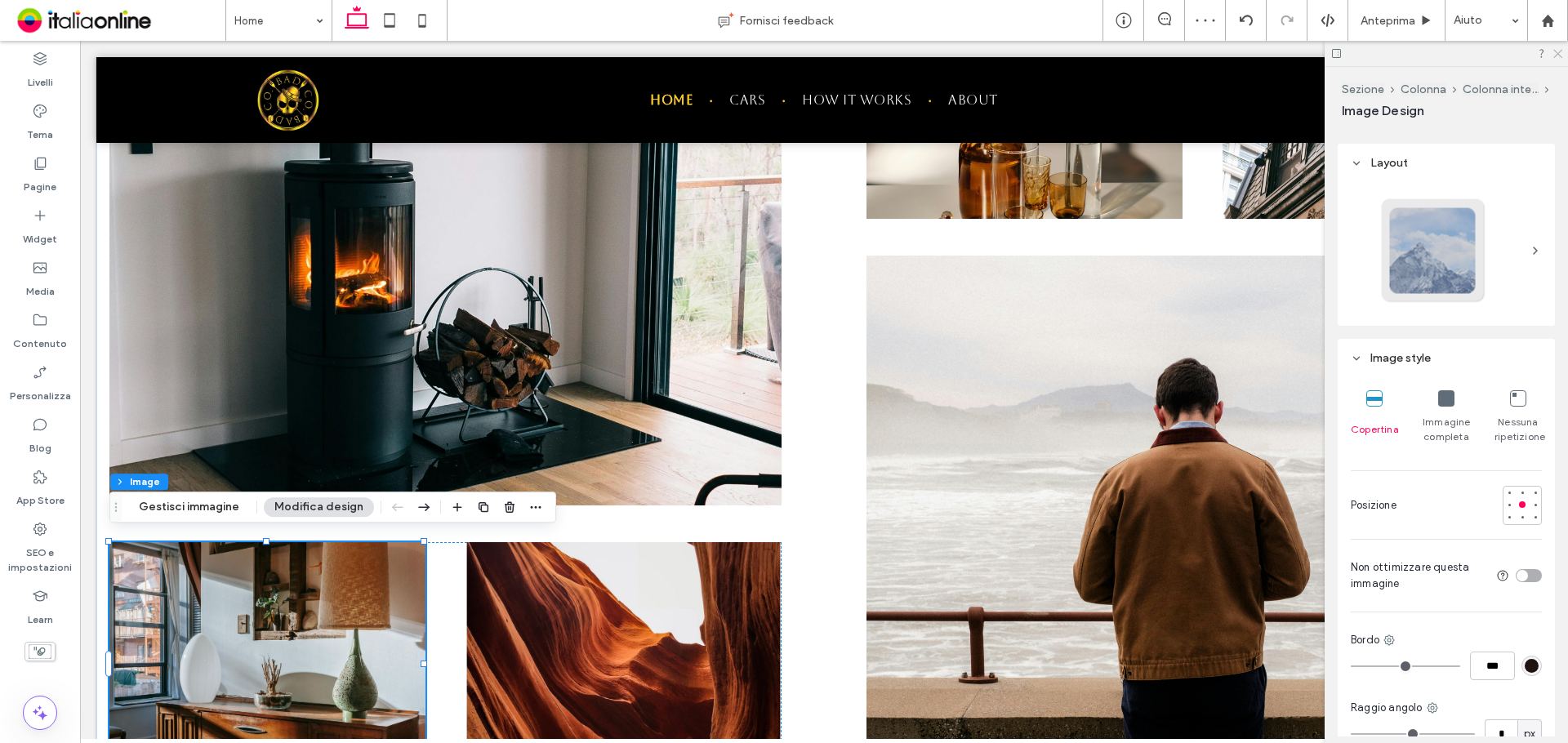 click 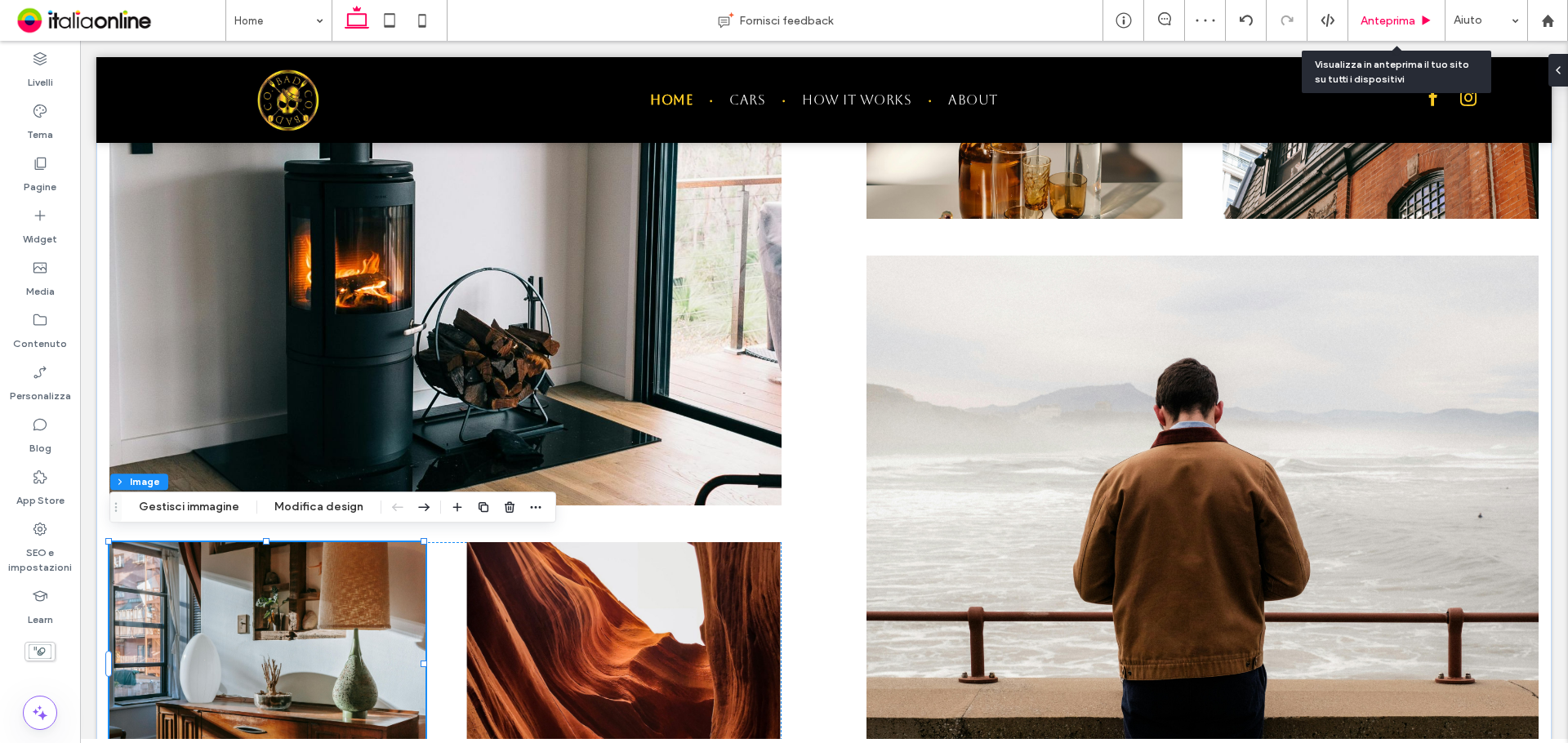 click on "Anteprima" at bounding box center [1388, 20] 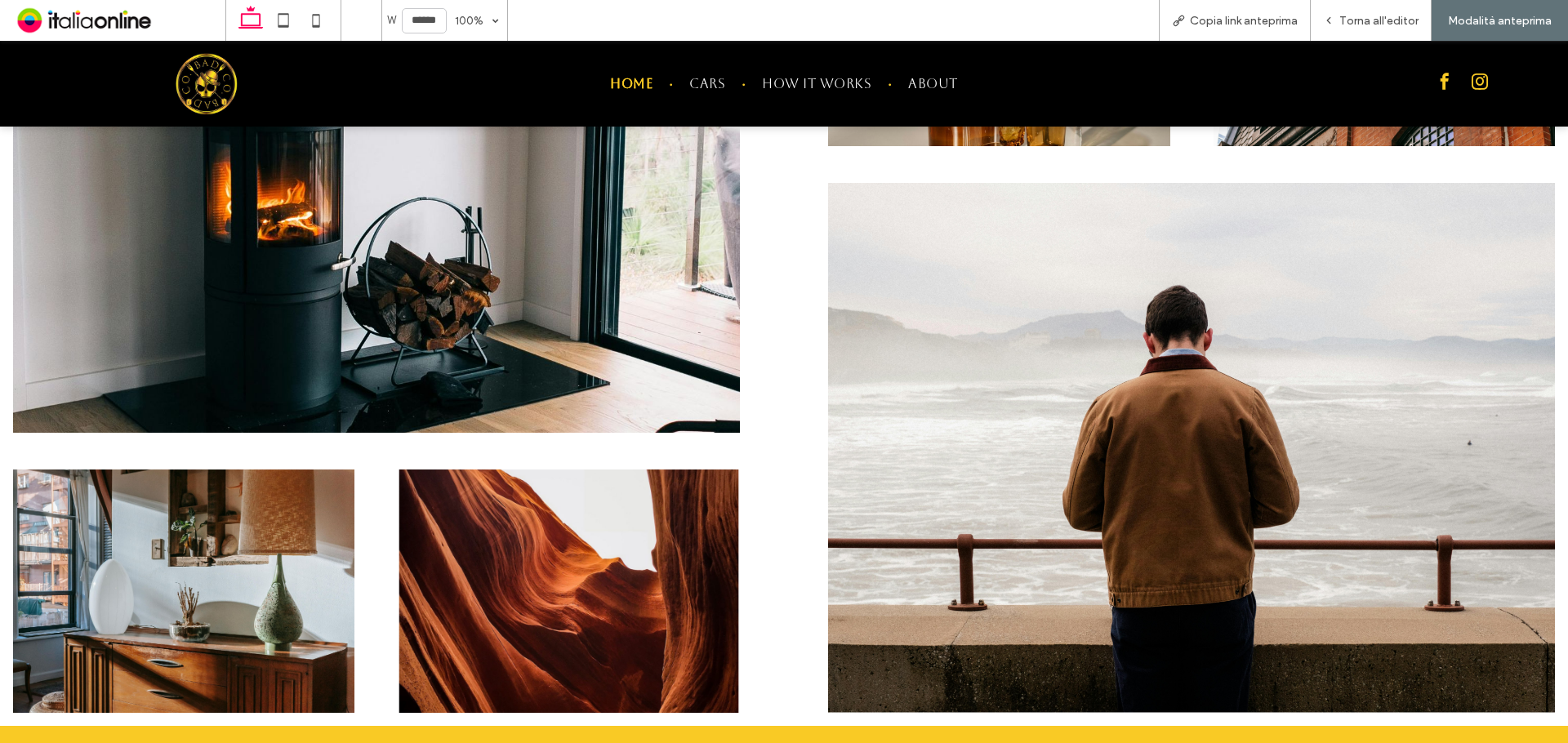 scroll, scrollTop: 2387, scrollLeft: 0, axis: vertical 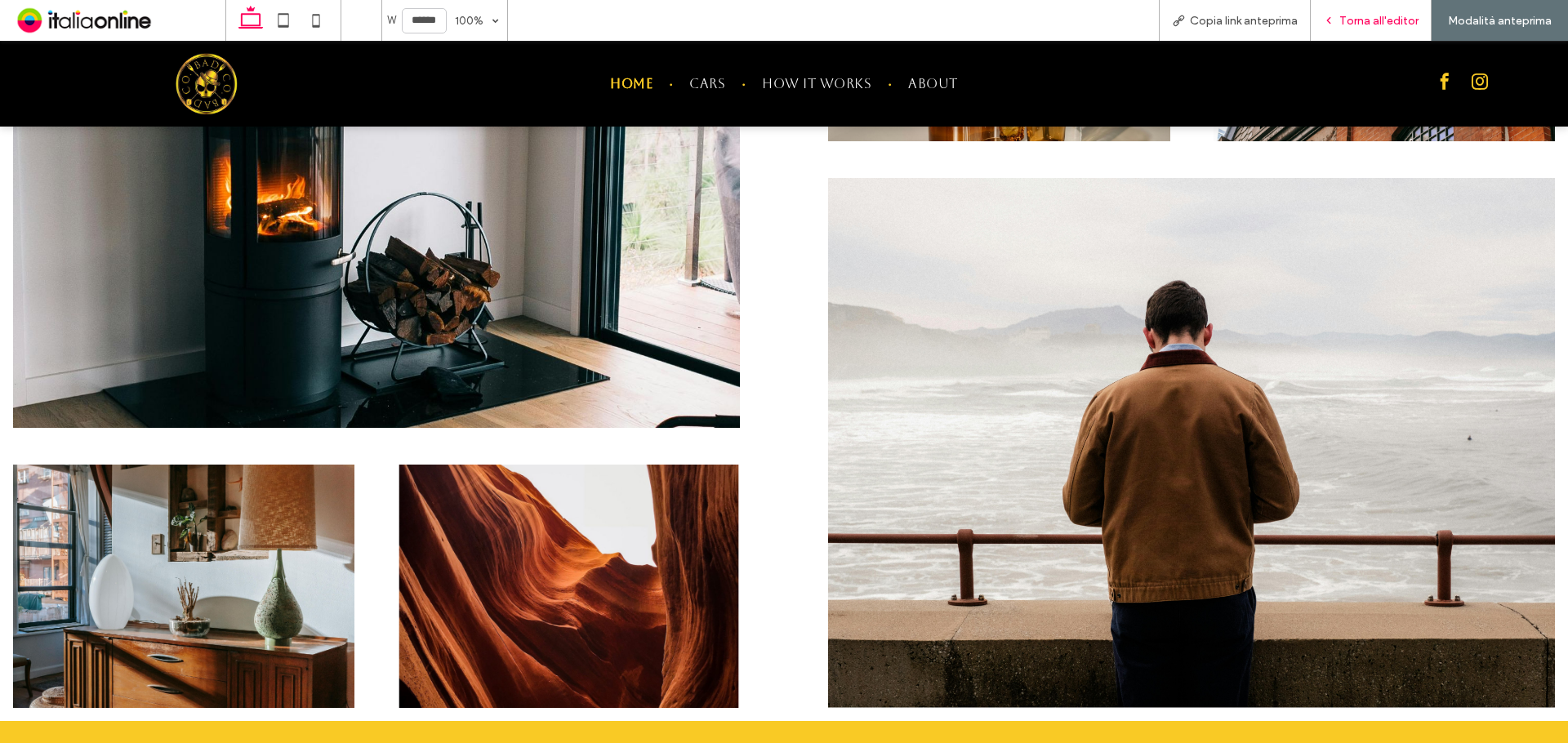 click on "Torna all'editor" at bounding box center [1379, 20] 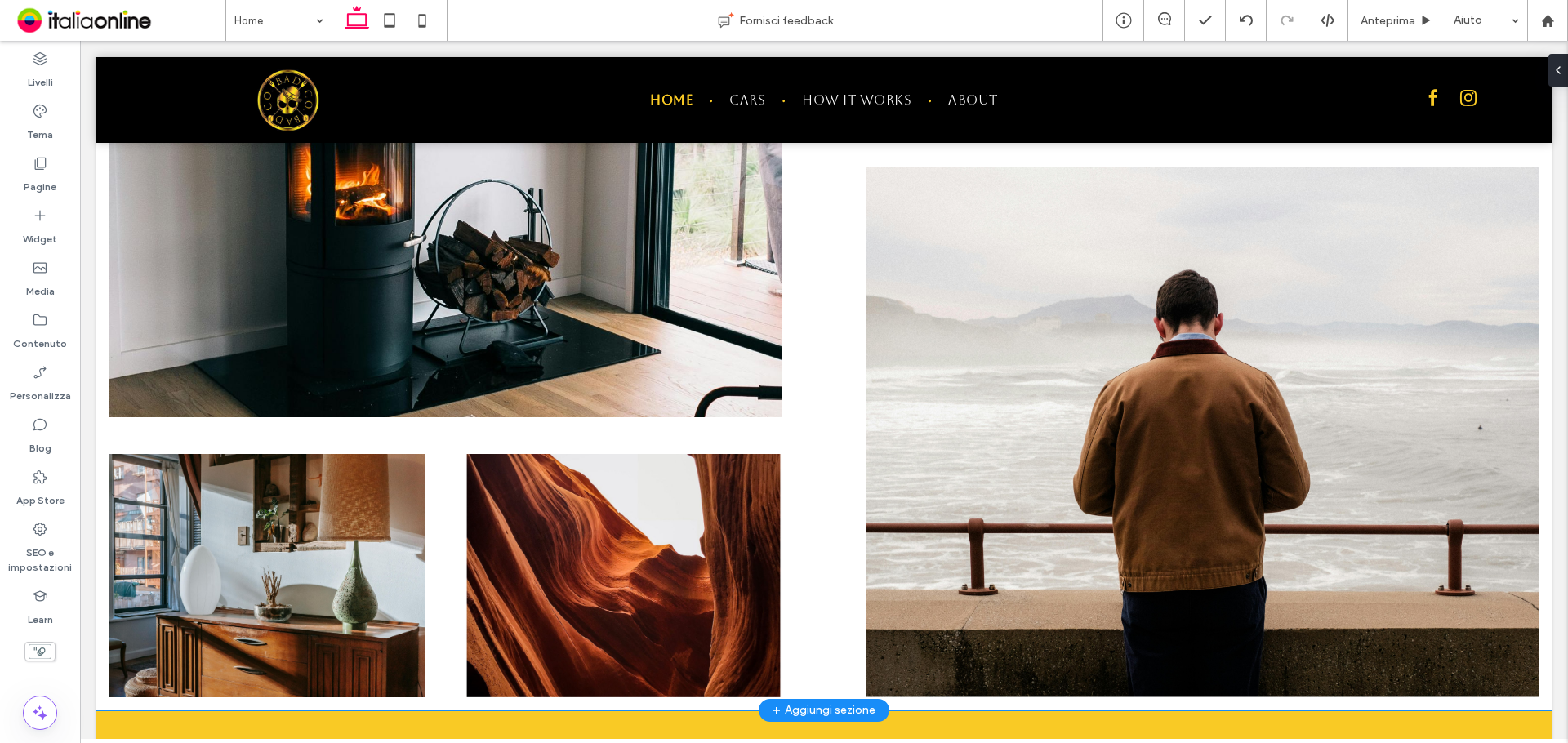 scroll, scrollTop: 2337, scrollLeft: 0, axis: vertical 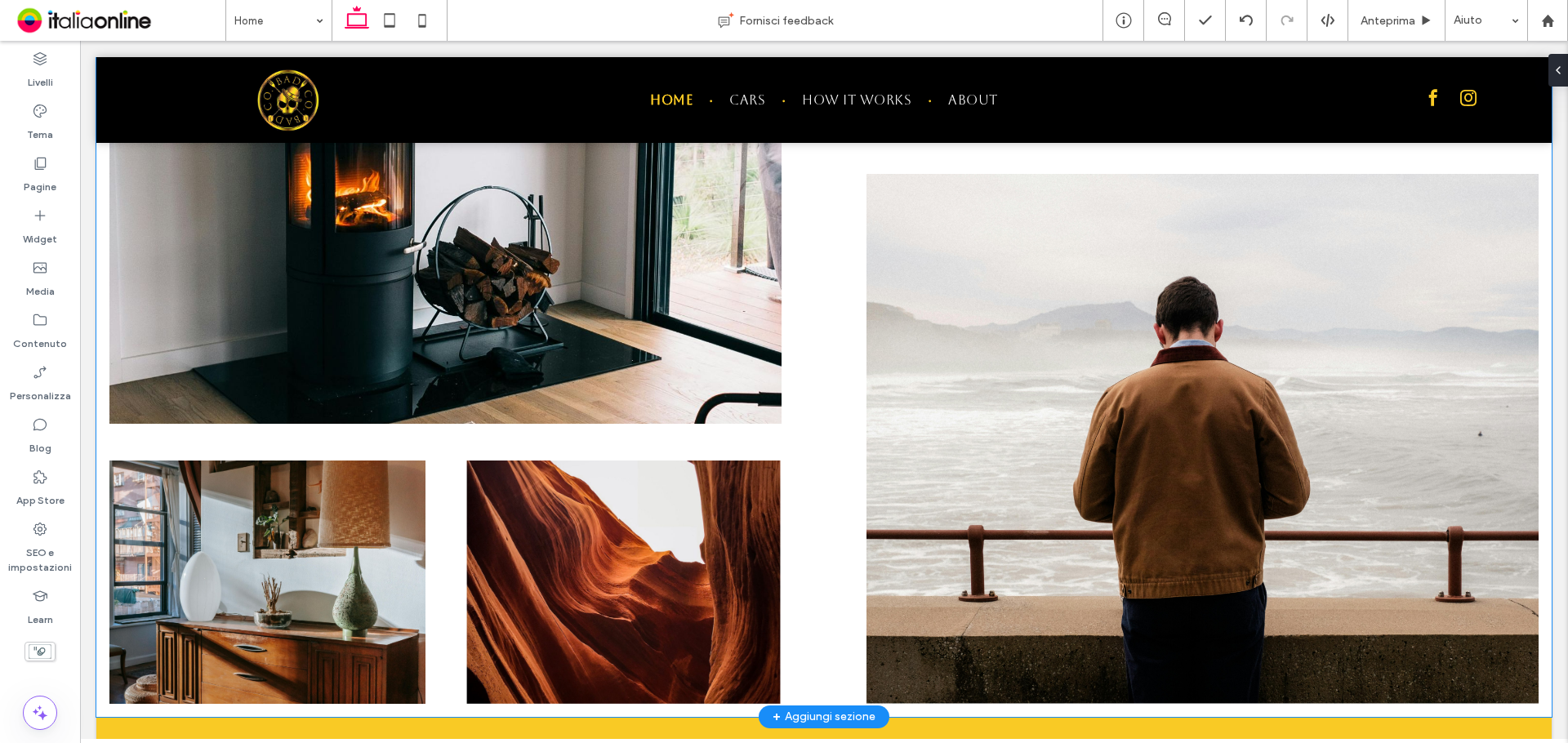 click at bounding box center (824, 299) 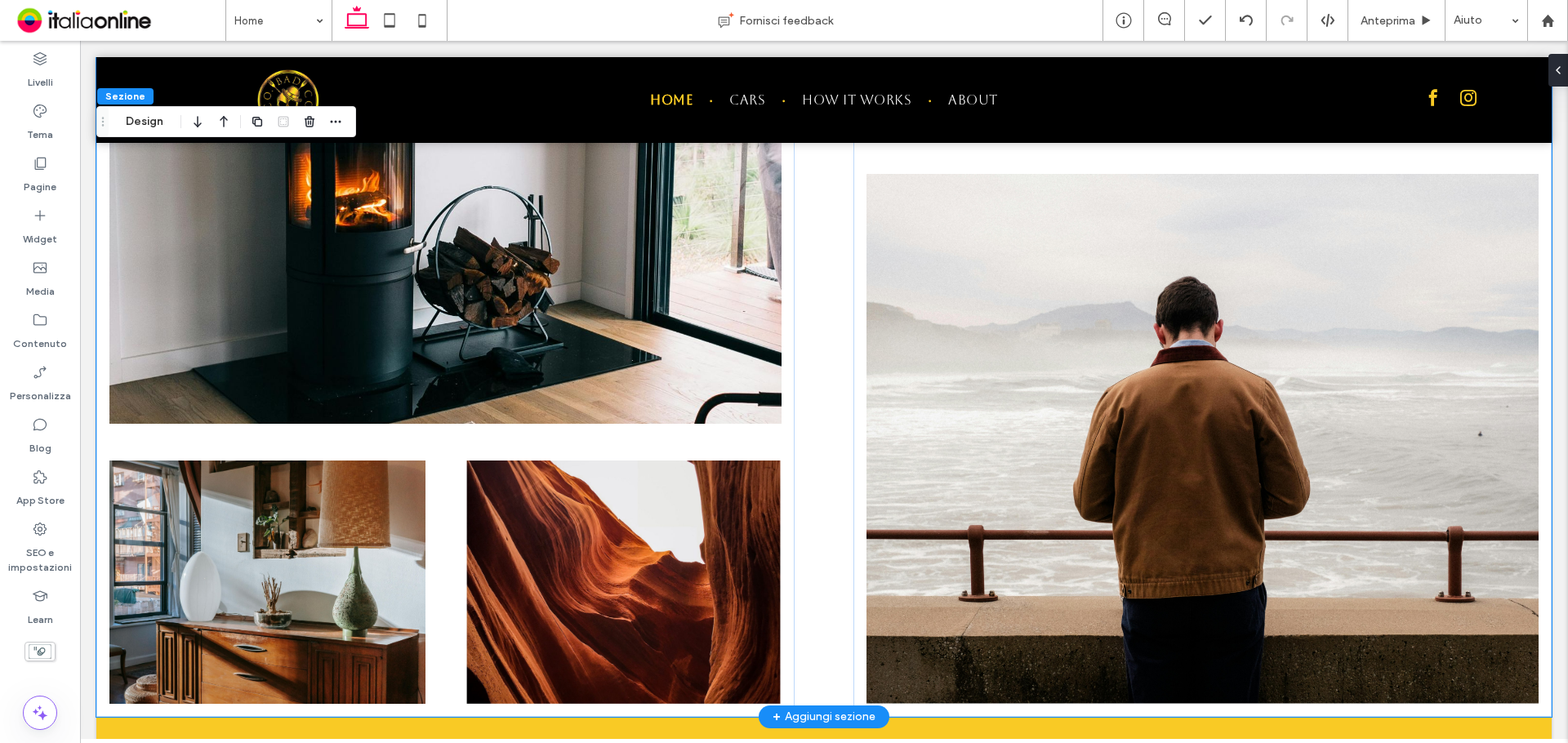 click at bounding box center (824, 299) 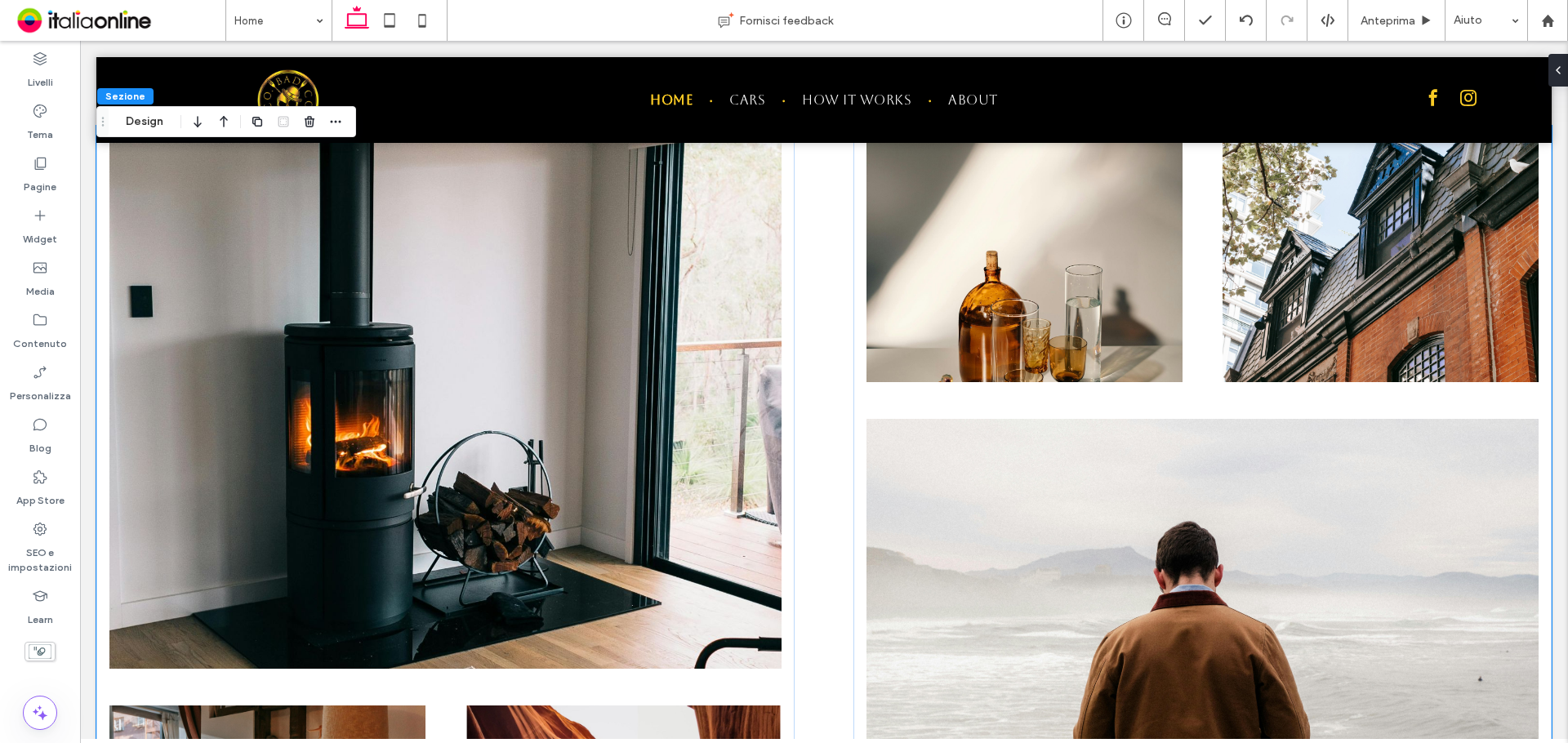 click at bounding box center (824, 544) 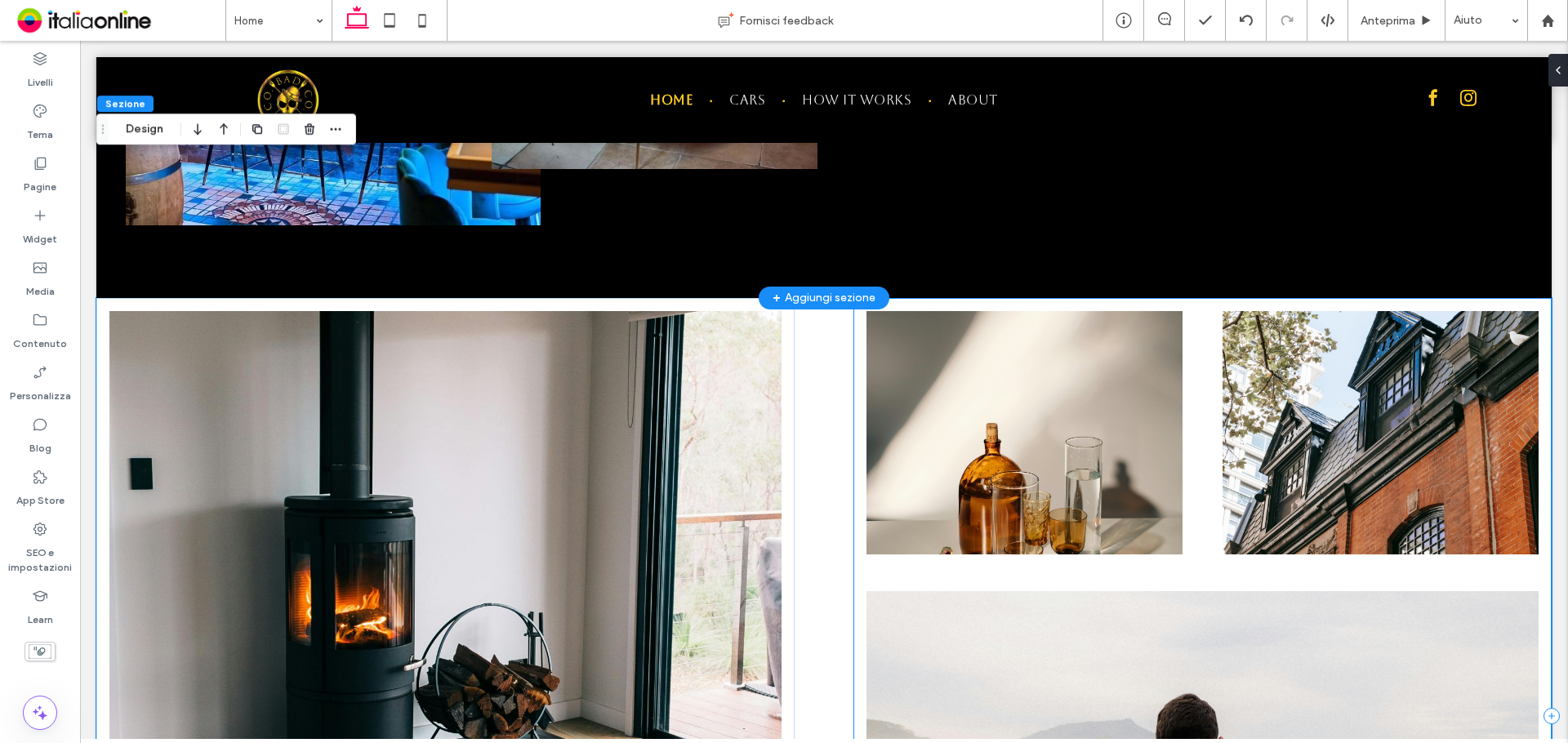 scroll, scrollTop: 1847, scrollLeft: 0, axis: vertical 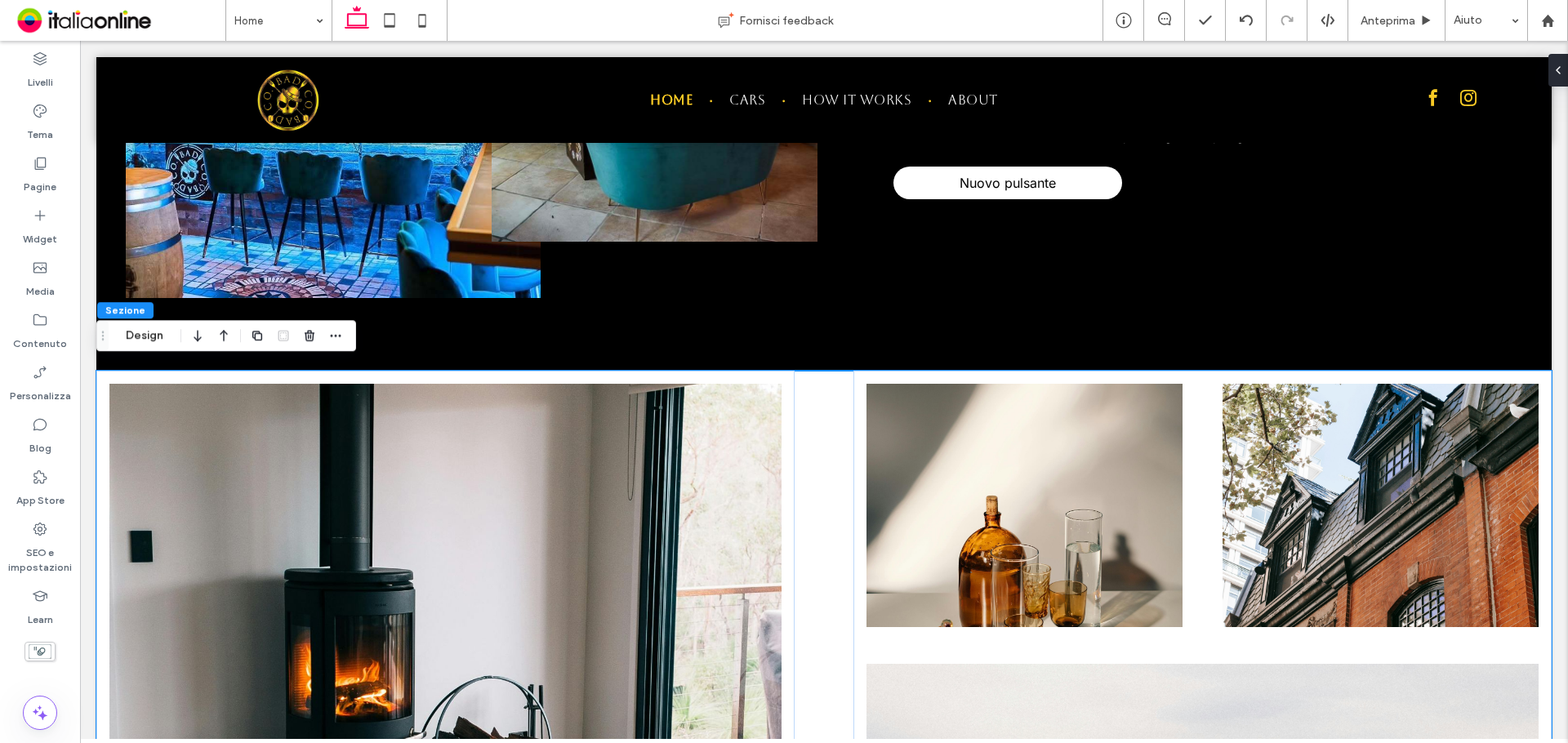 click at bounding box center (824, 789) 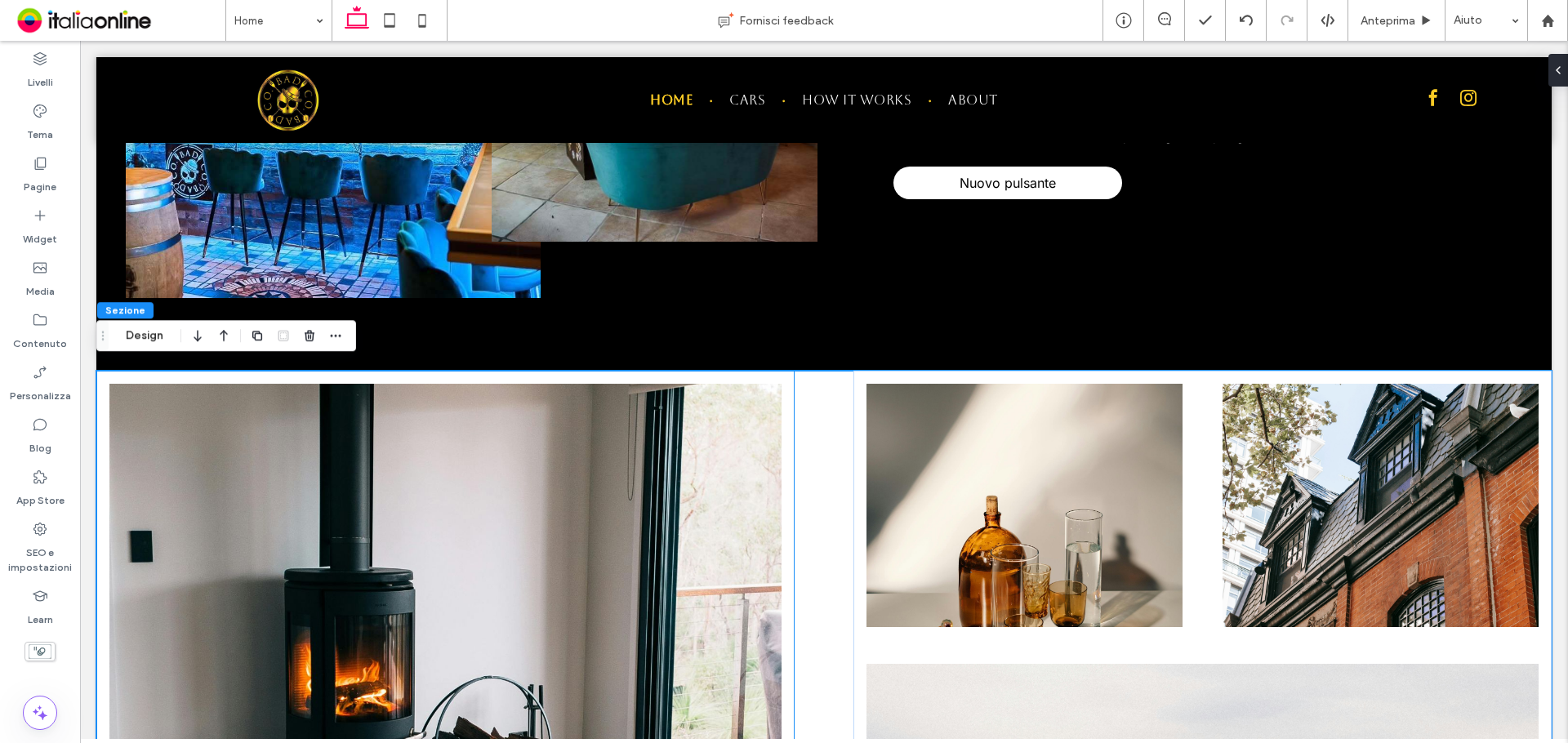 drag, startPoint x: 700, startPoint y: 367, endPoint x: 736, endPoint y: 365, distance: 36.05551 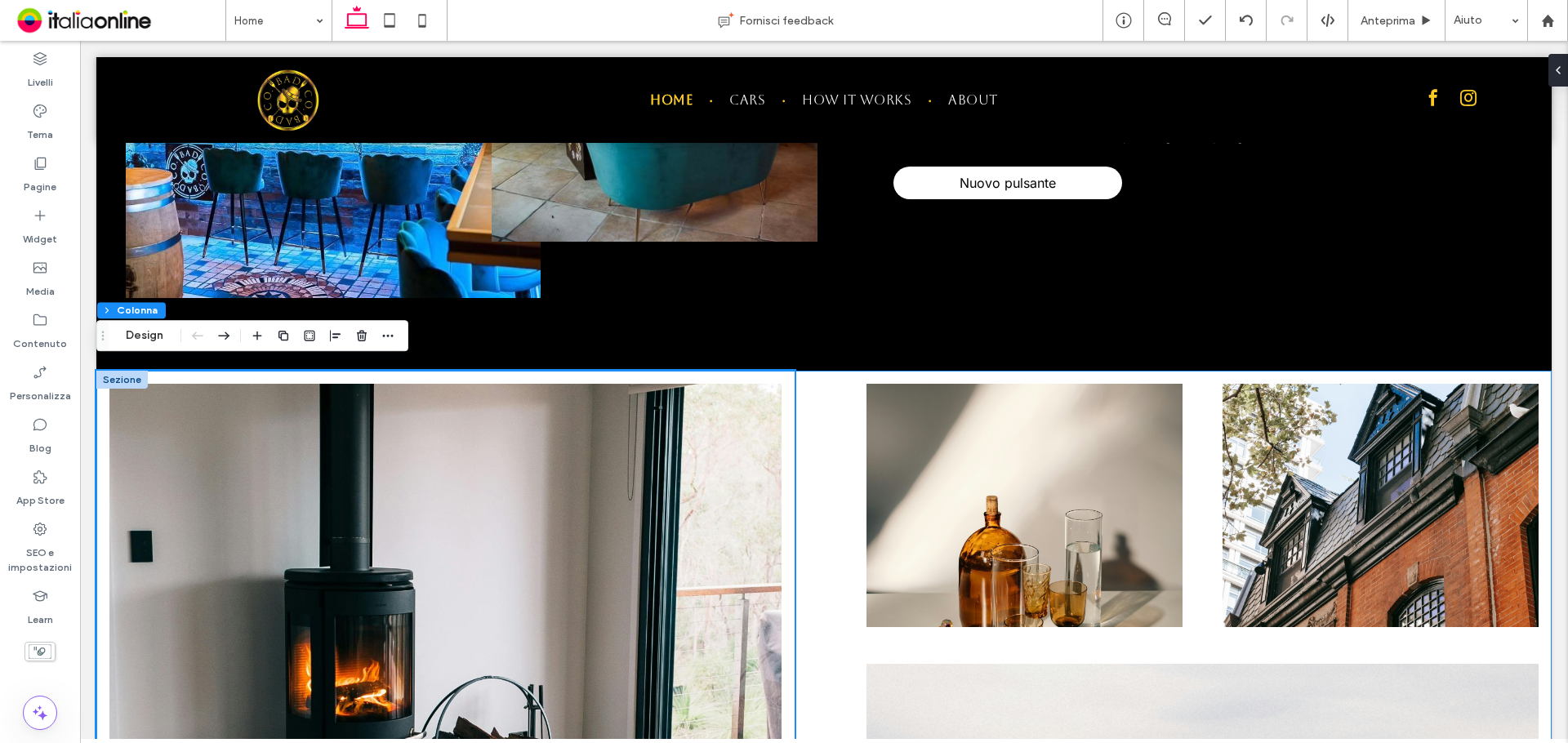 click at bounding box center (824, 789) 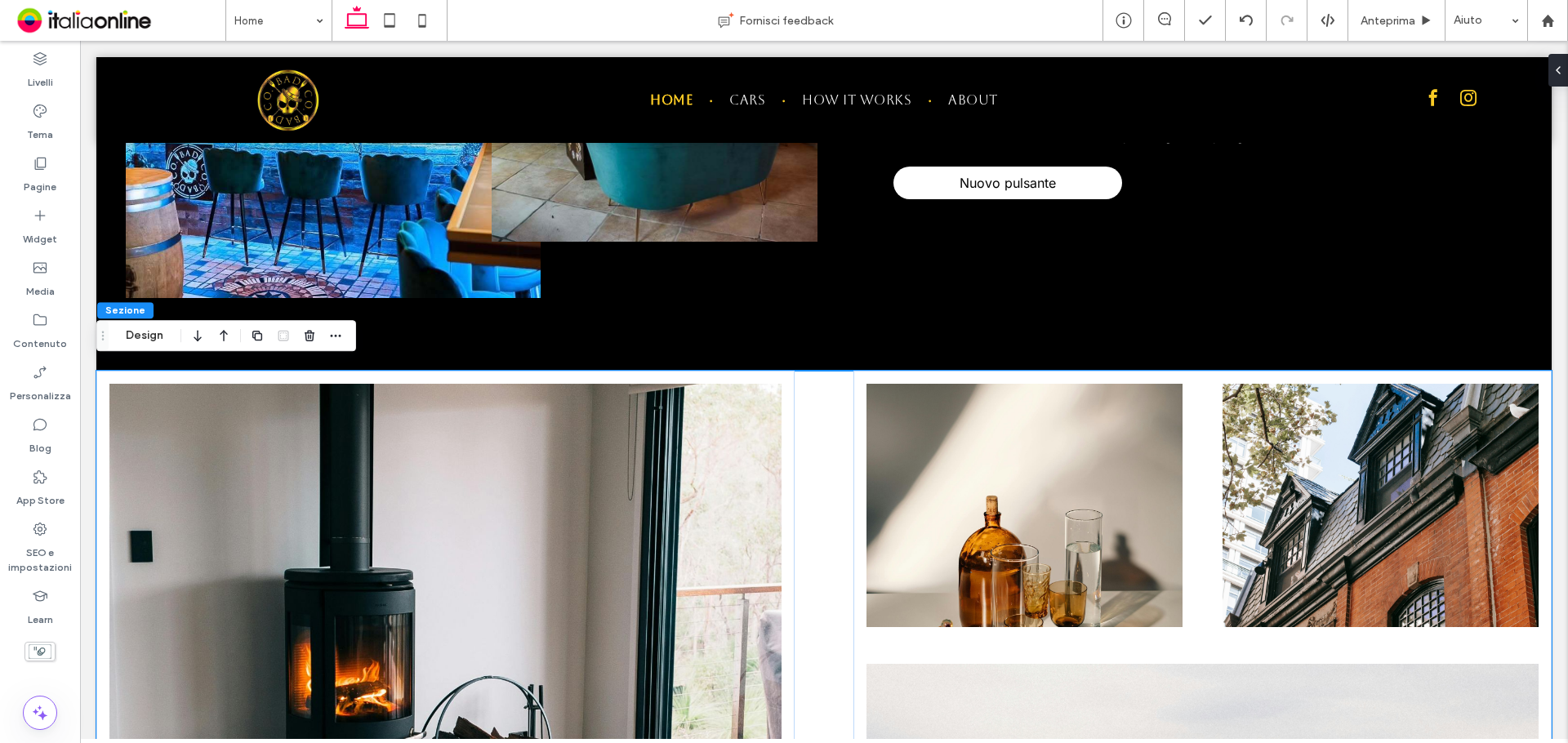 click at bounding box center [824, 789] 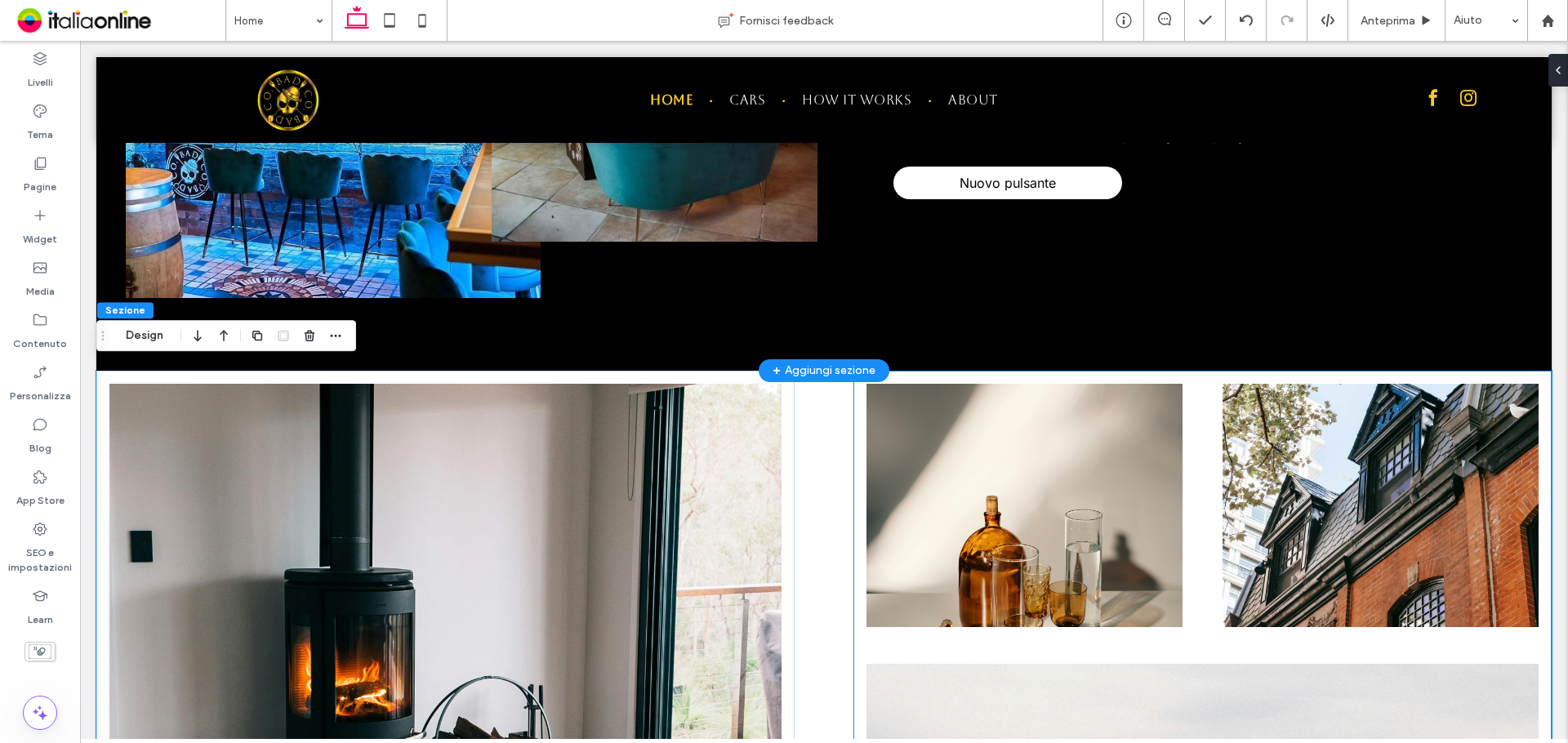 click on "+ Aggiungi sezione" at bounding box center (824, 371) 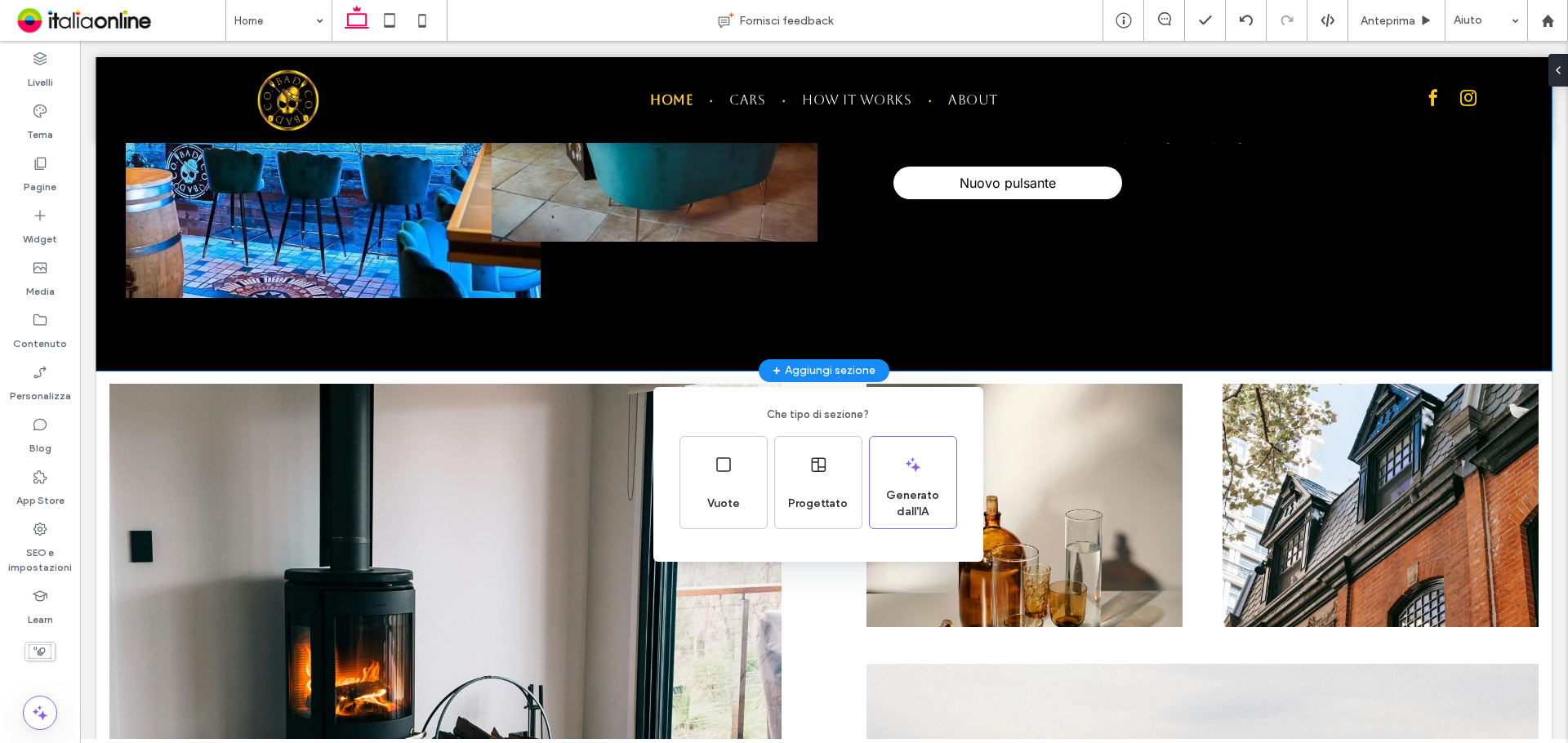 click on "Che tipo di sezione? Vuote Progettato Generato dall'IA" at bounding box center [784, 412] 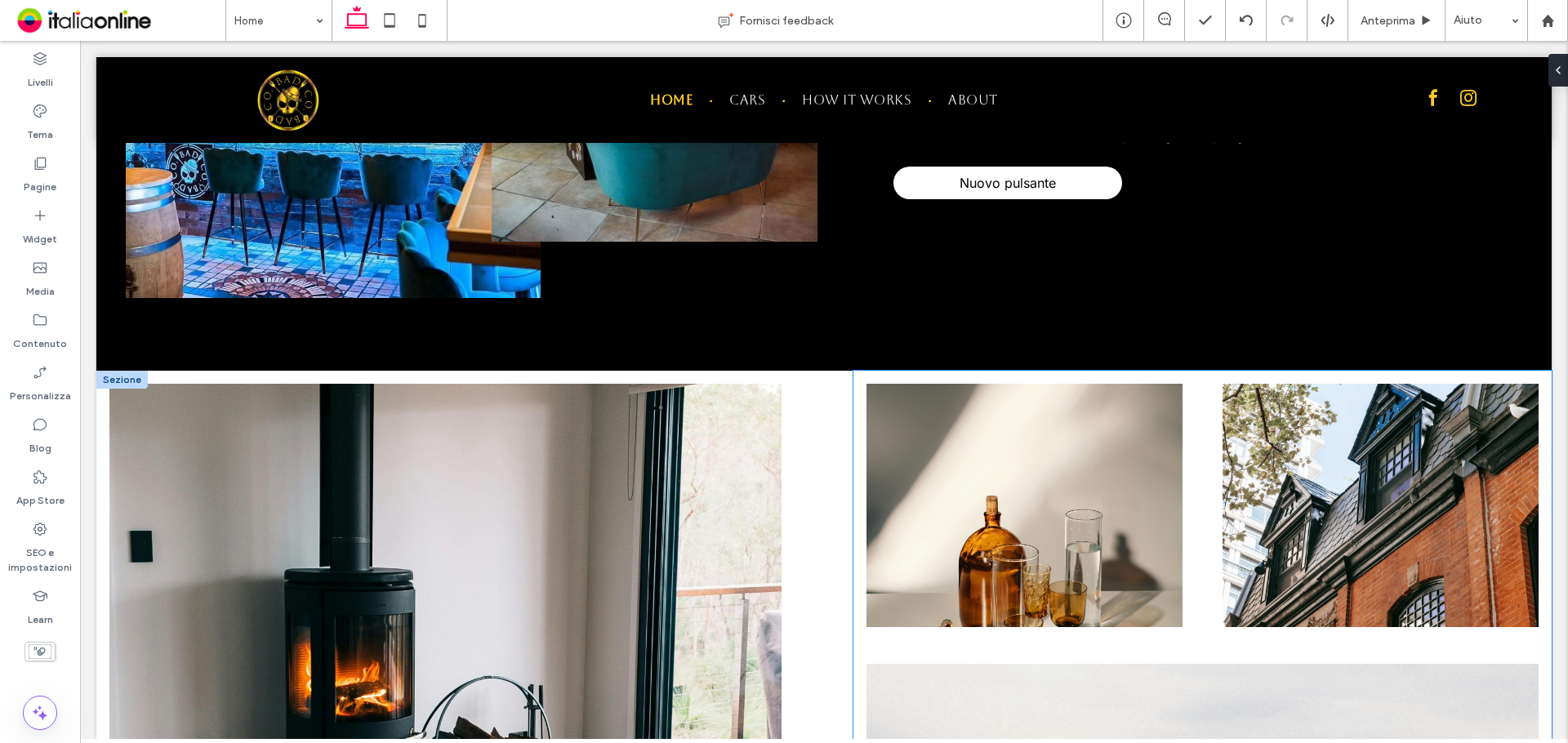 click at bounding box center (1202, 789) 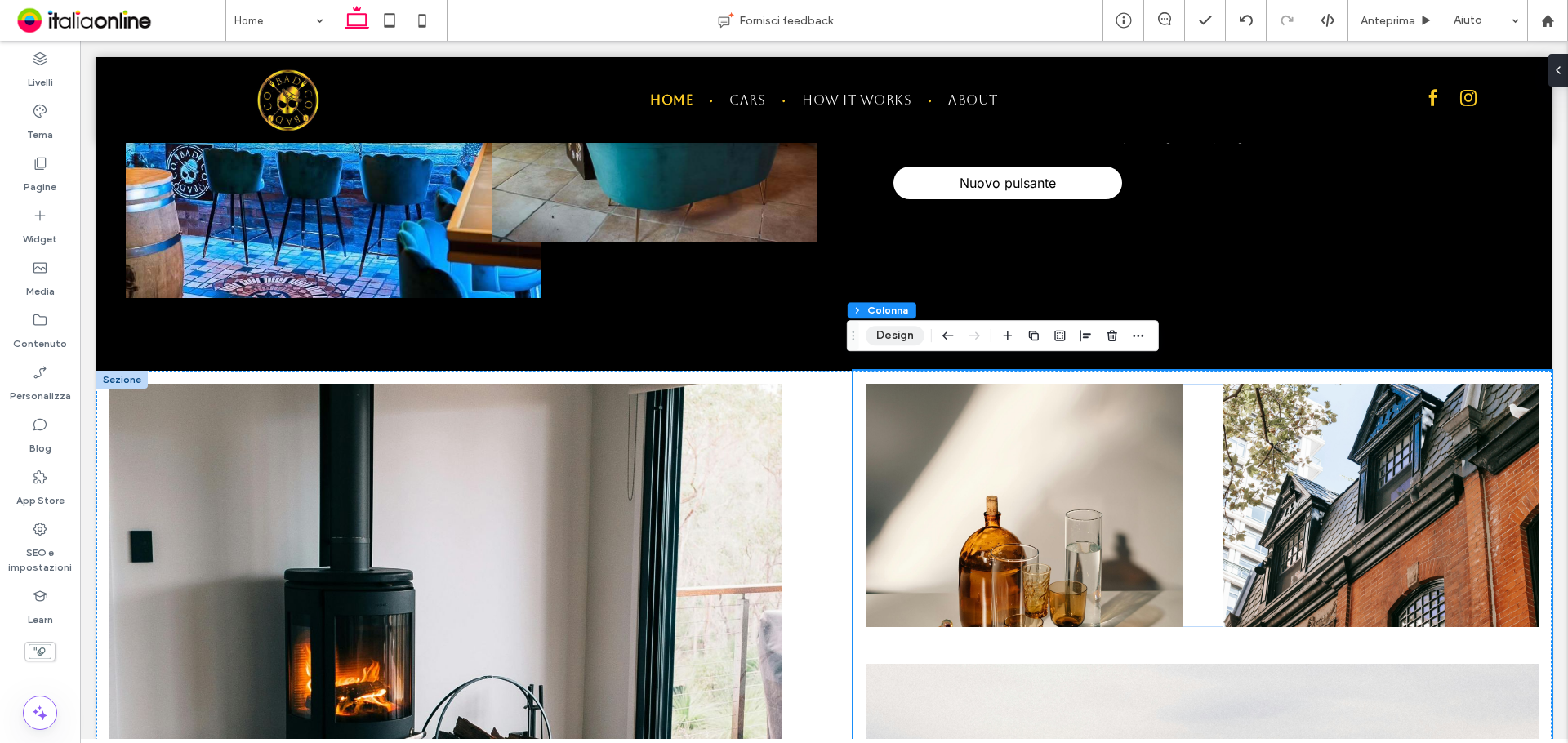 click on "Design" at bounding box center (895, 336) 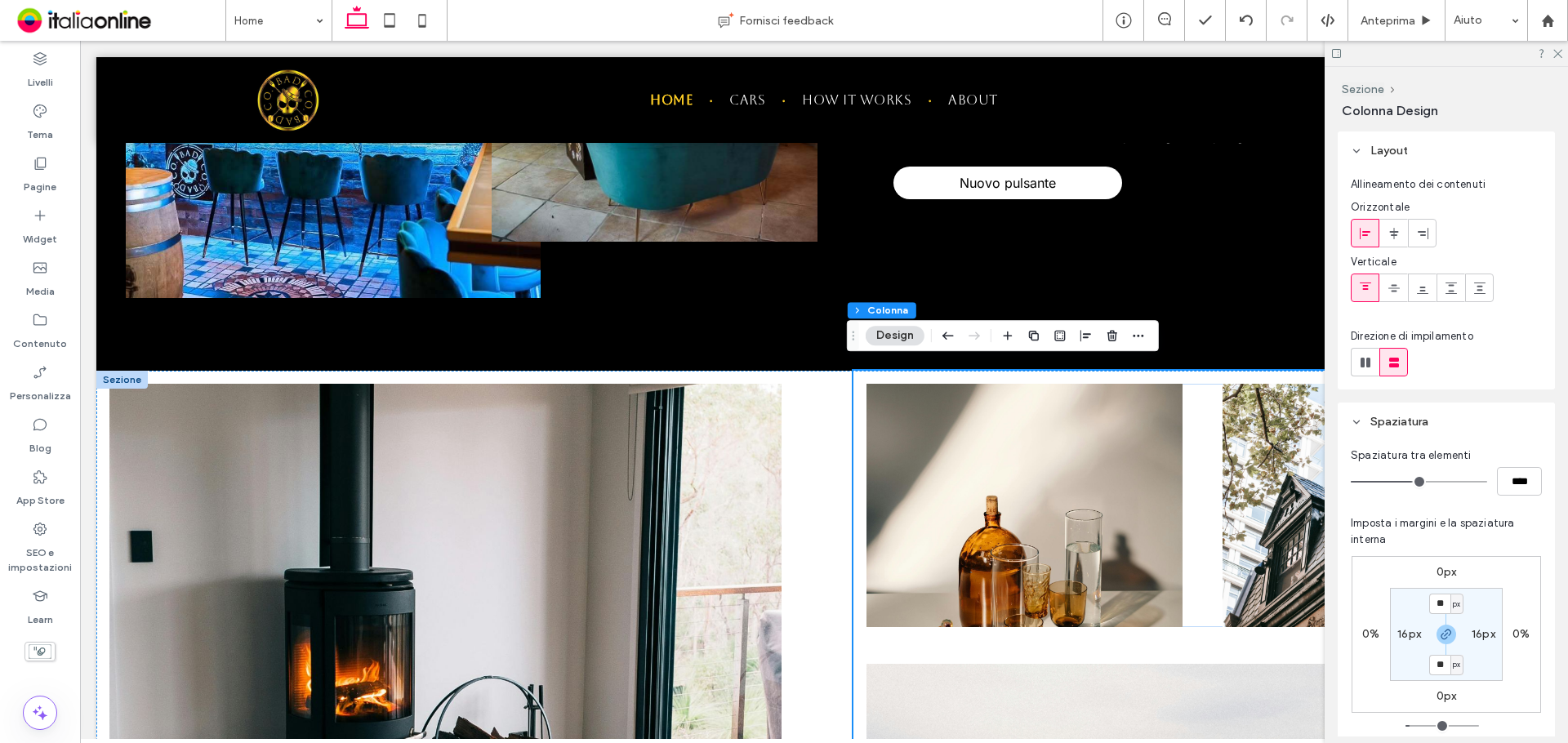 click on "16px" at bounding box center [1409, 634] 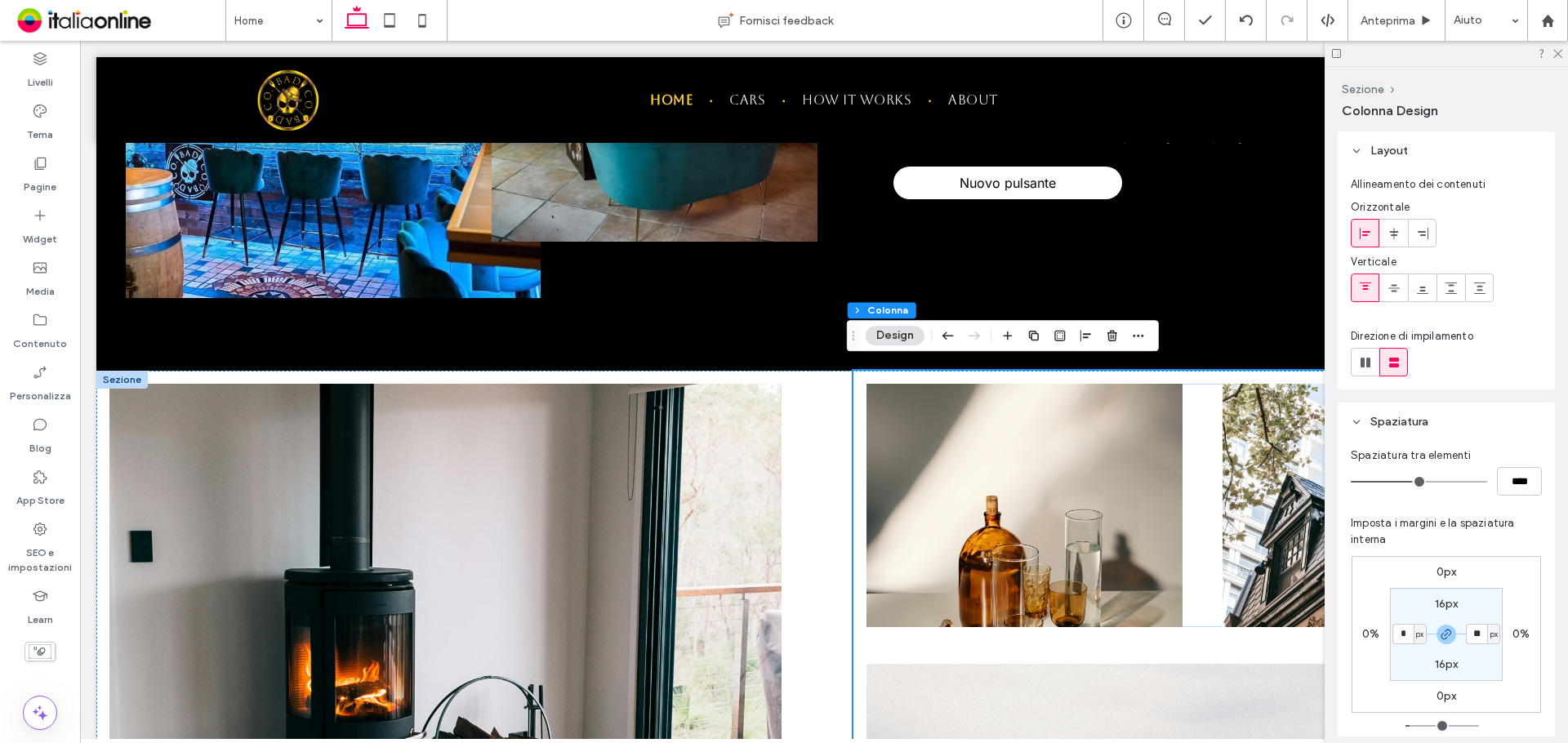type on "*" 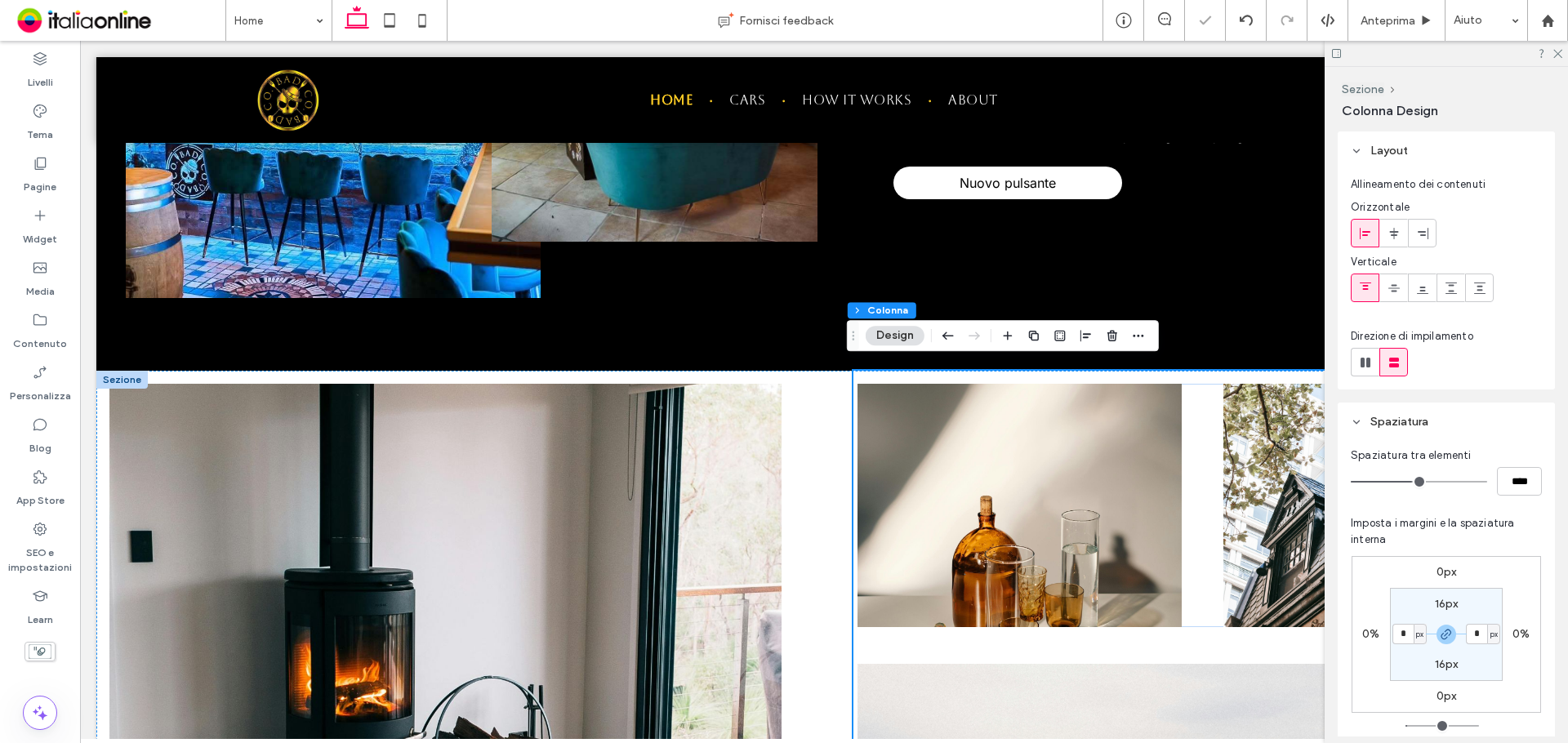 click on "0px 0% 0px 0% 16px * px 16px * px Reimposta spaziatura interna" at bounding box center (1446, 655) 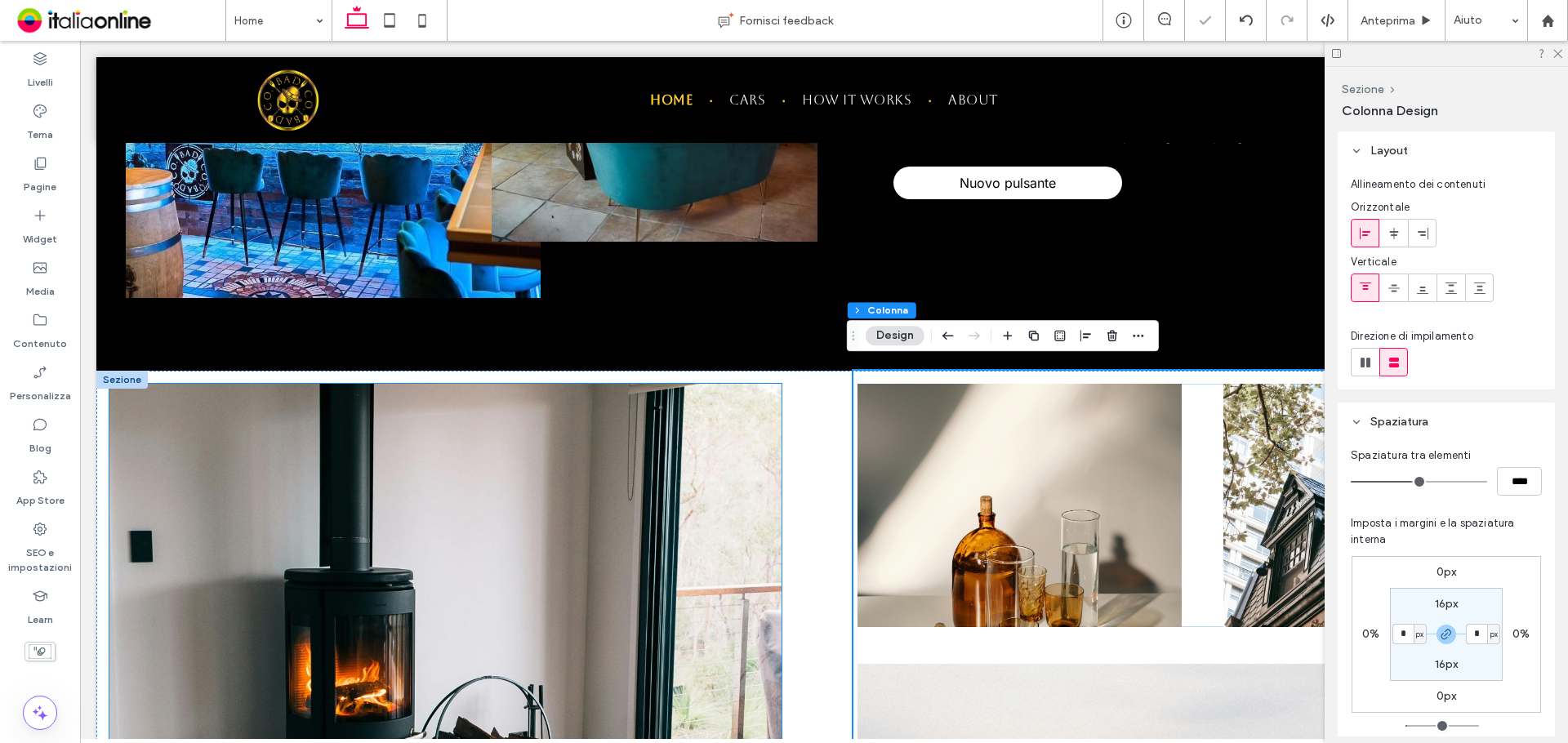 click at bounding box center (445, 648) 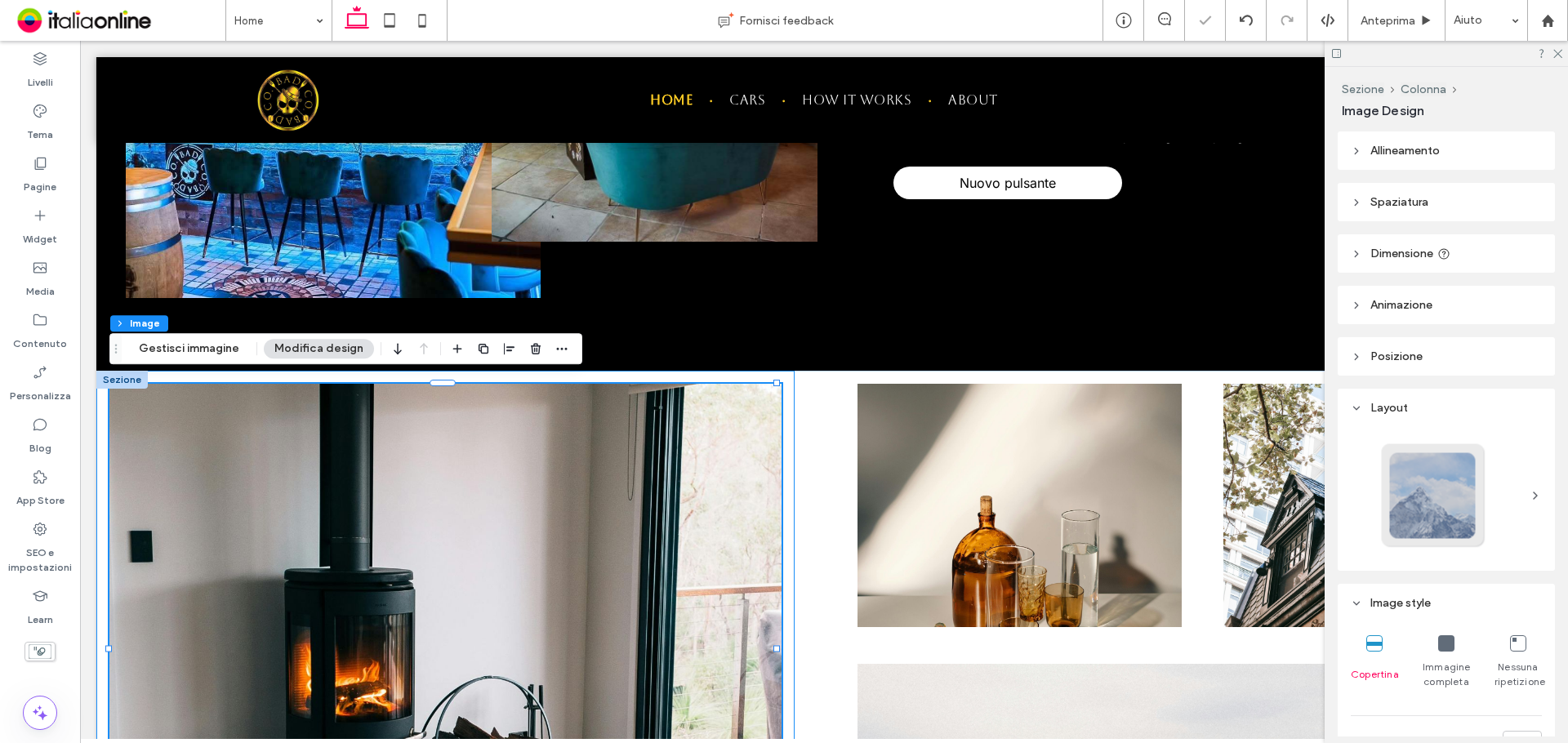 click at bounding box center [445, 789] 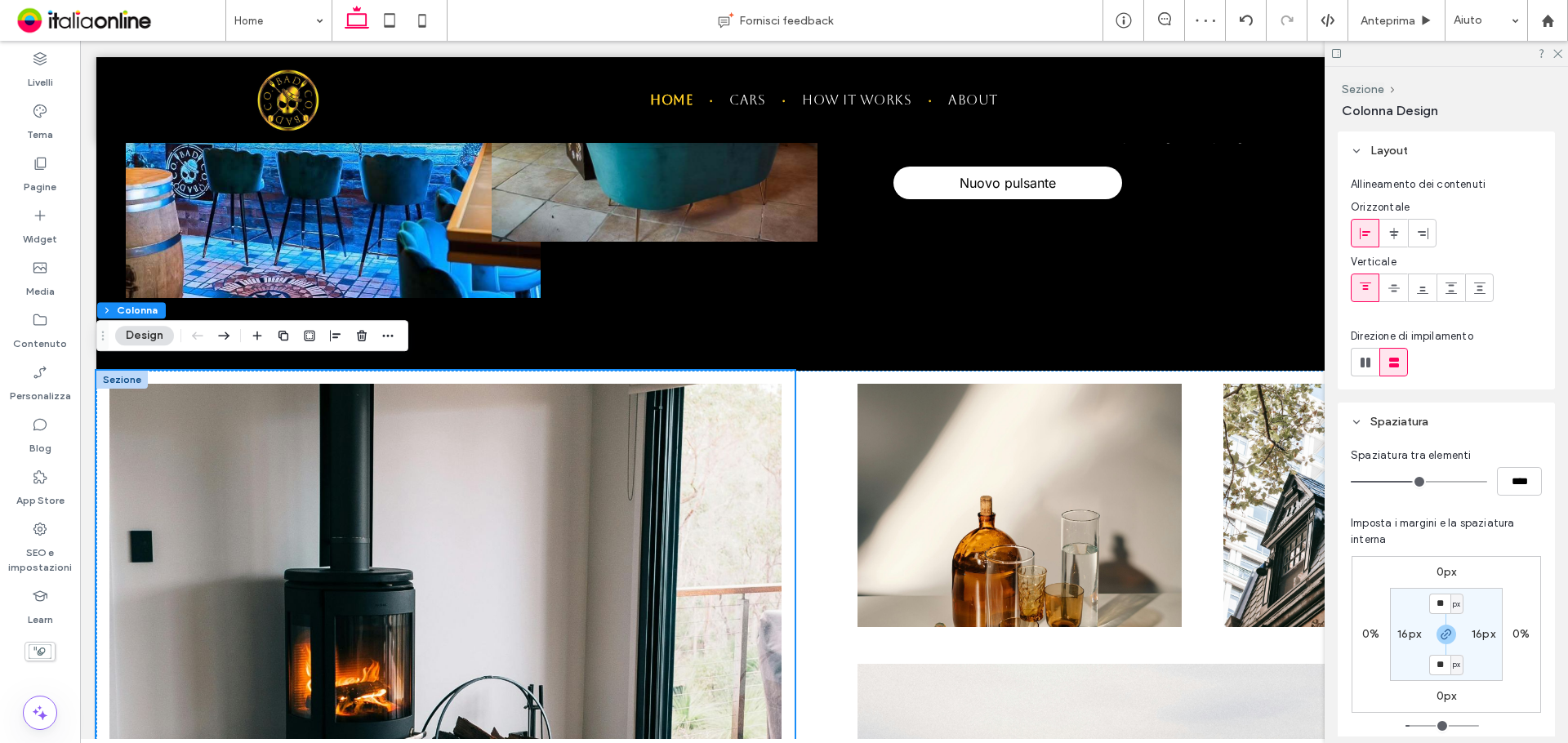 click on "16px" at bounding box center [1483, 634] 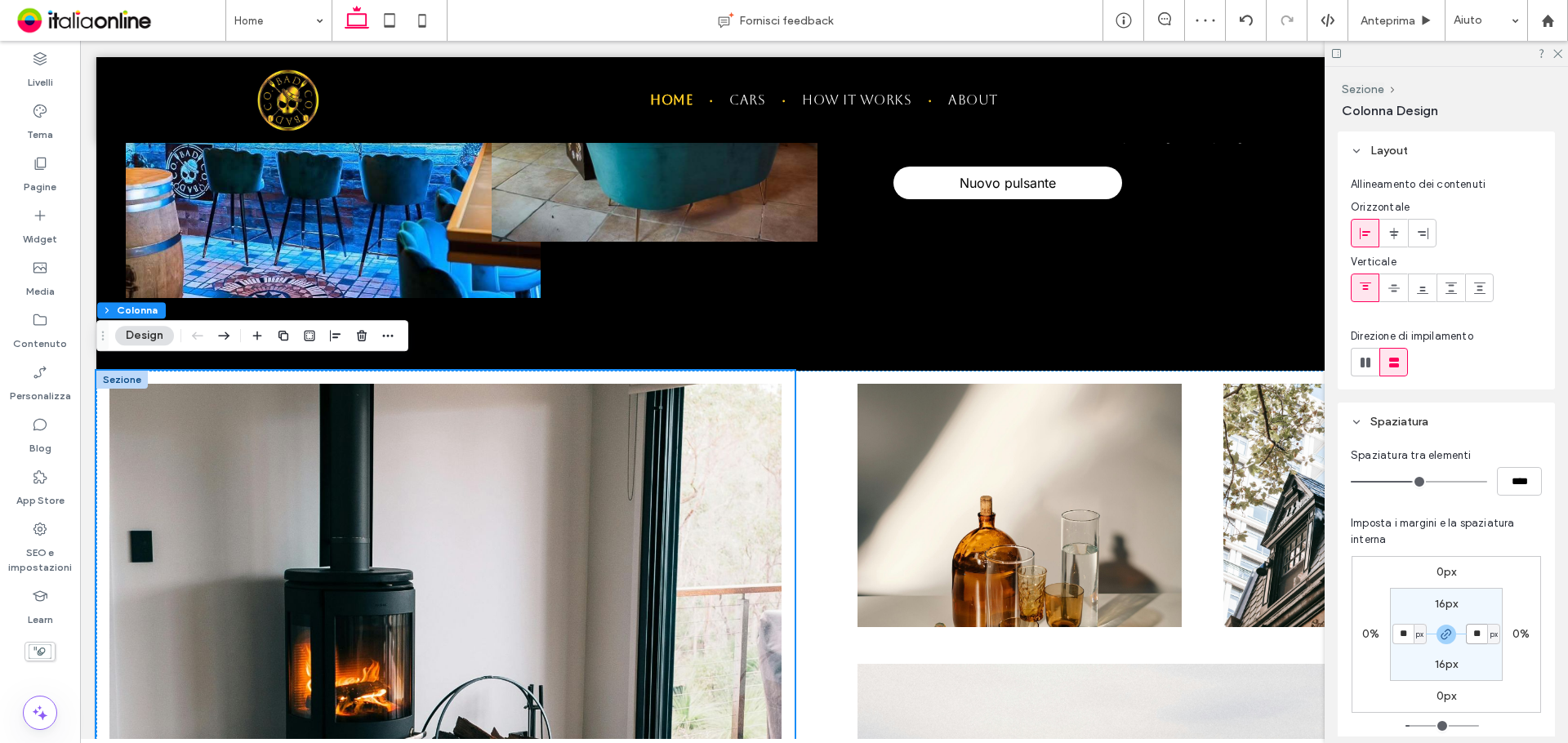 click on "**" at bounding box center (1477, 634) 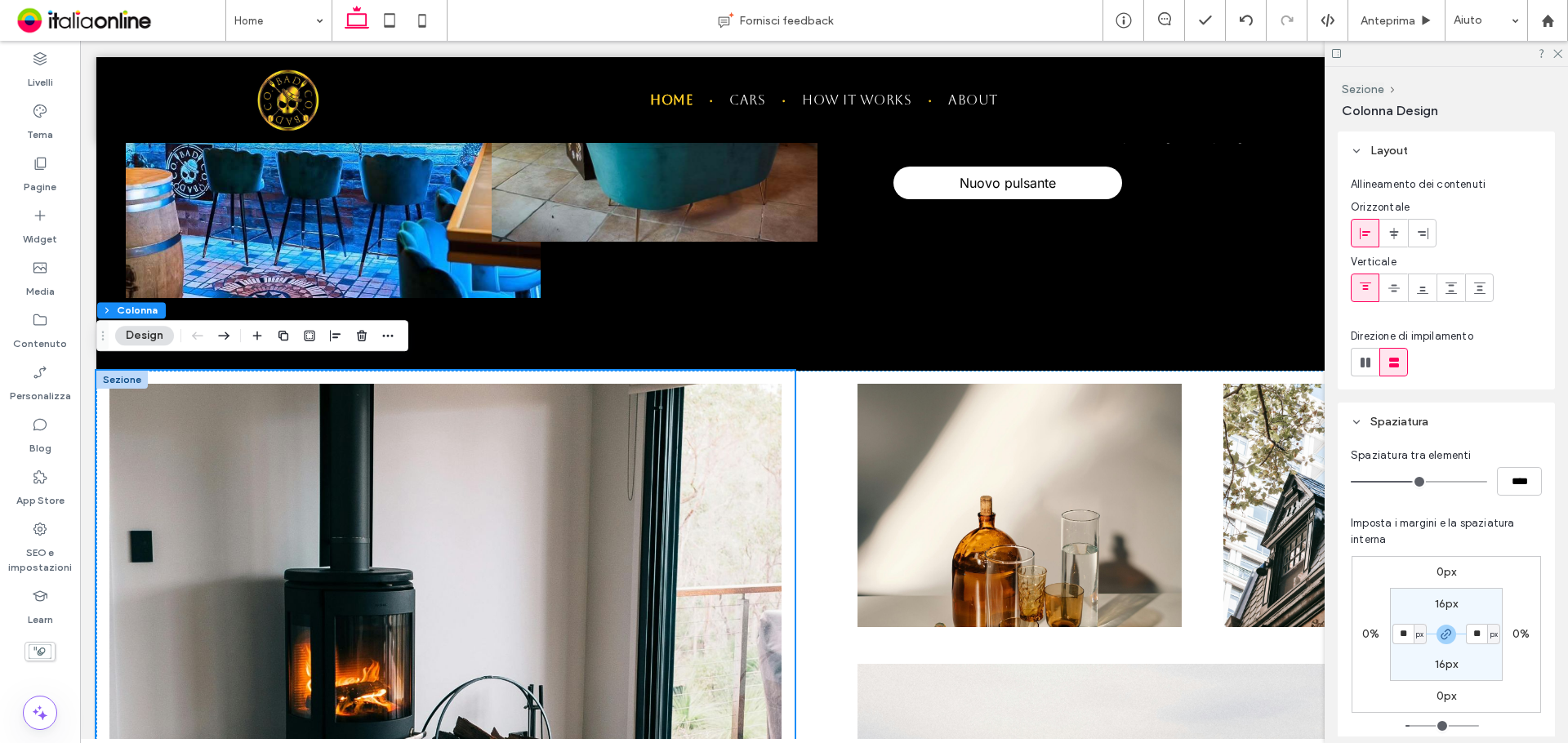 click on "0px 0% 0px 0% 16px ** px 16px ** px" at bounding box center (1446, 634) 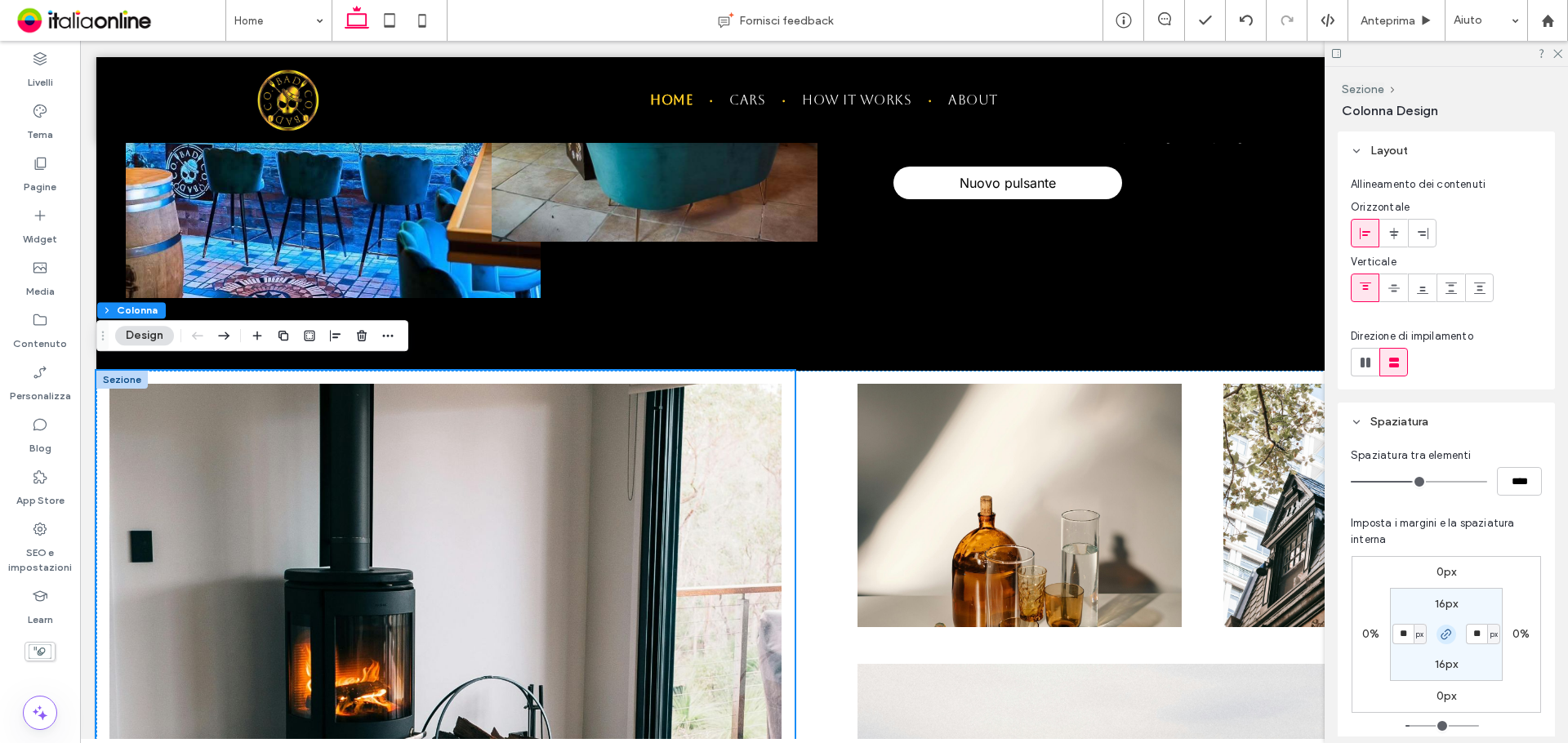 click at bounding box center [1446, 634] 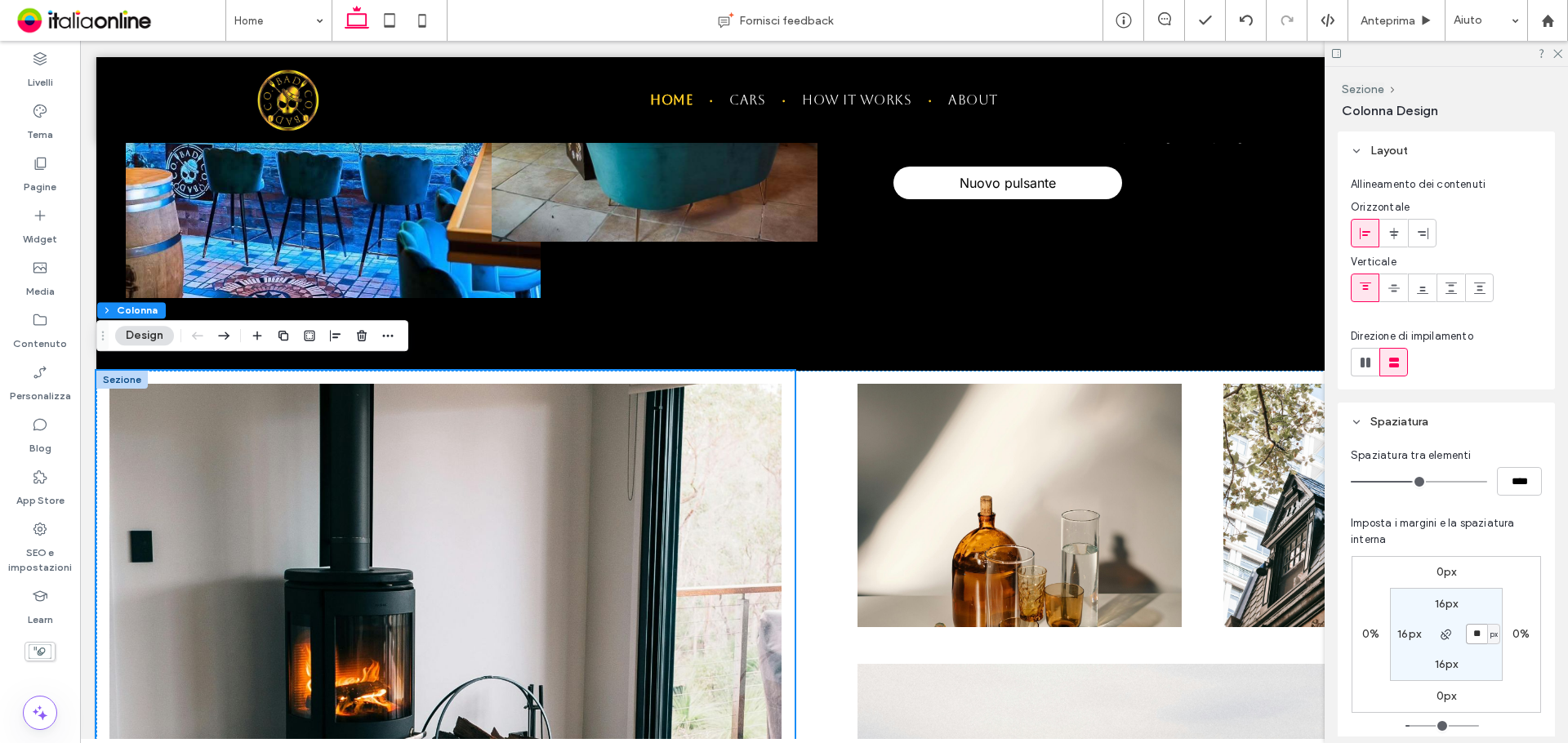 click on "**" at bounding box center (1477, 634) 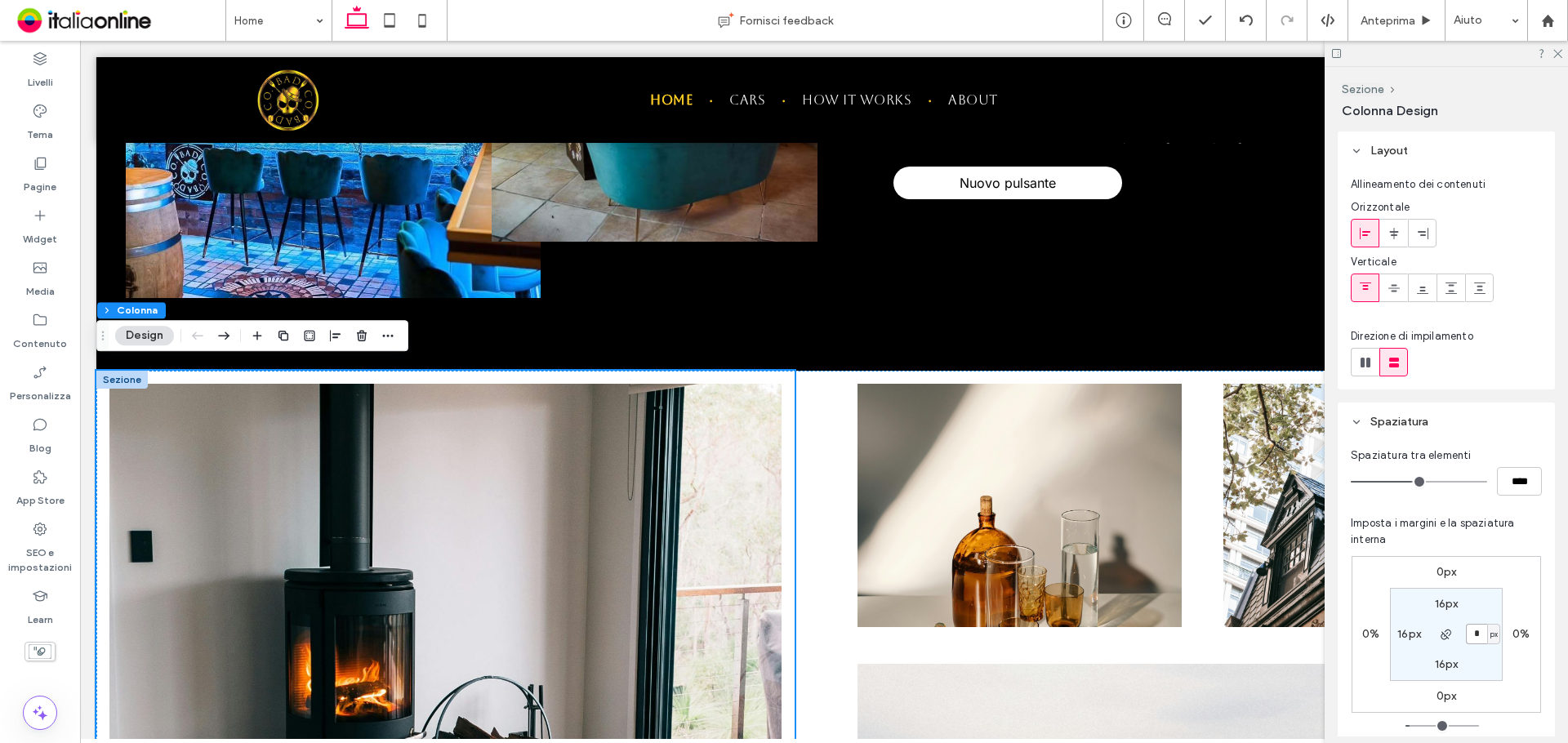 type on "*" 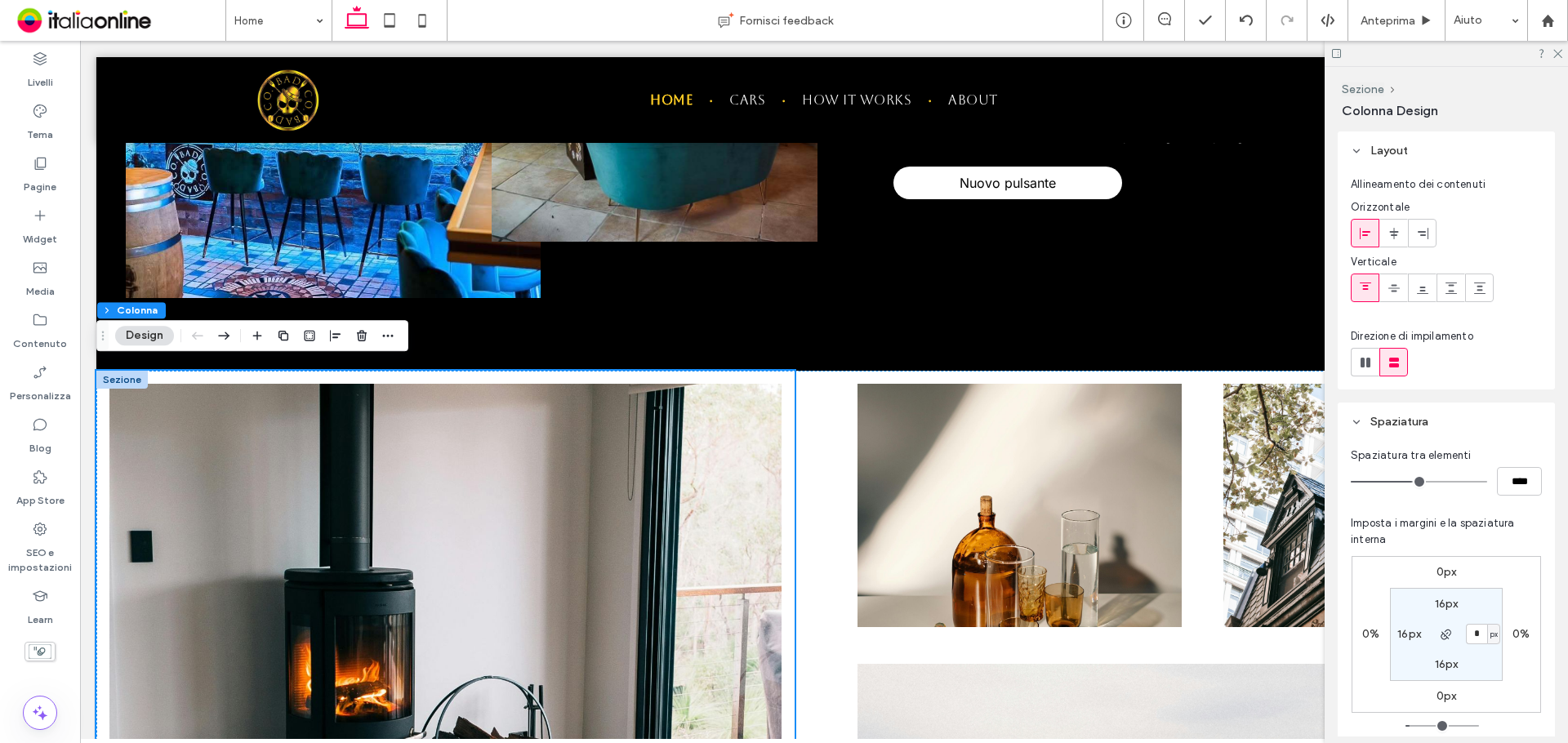 click on "0px 0% 0px 0% 16px * px 16px 16px" at bounding box center [1446, 634] 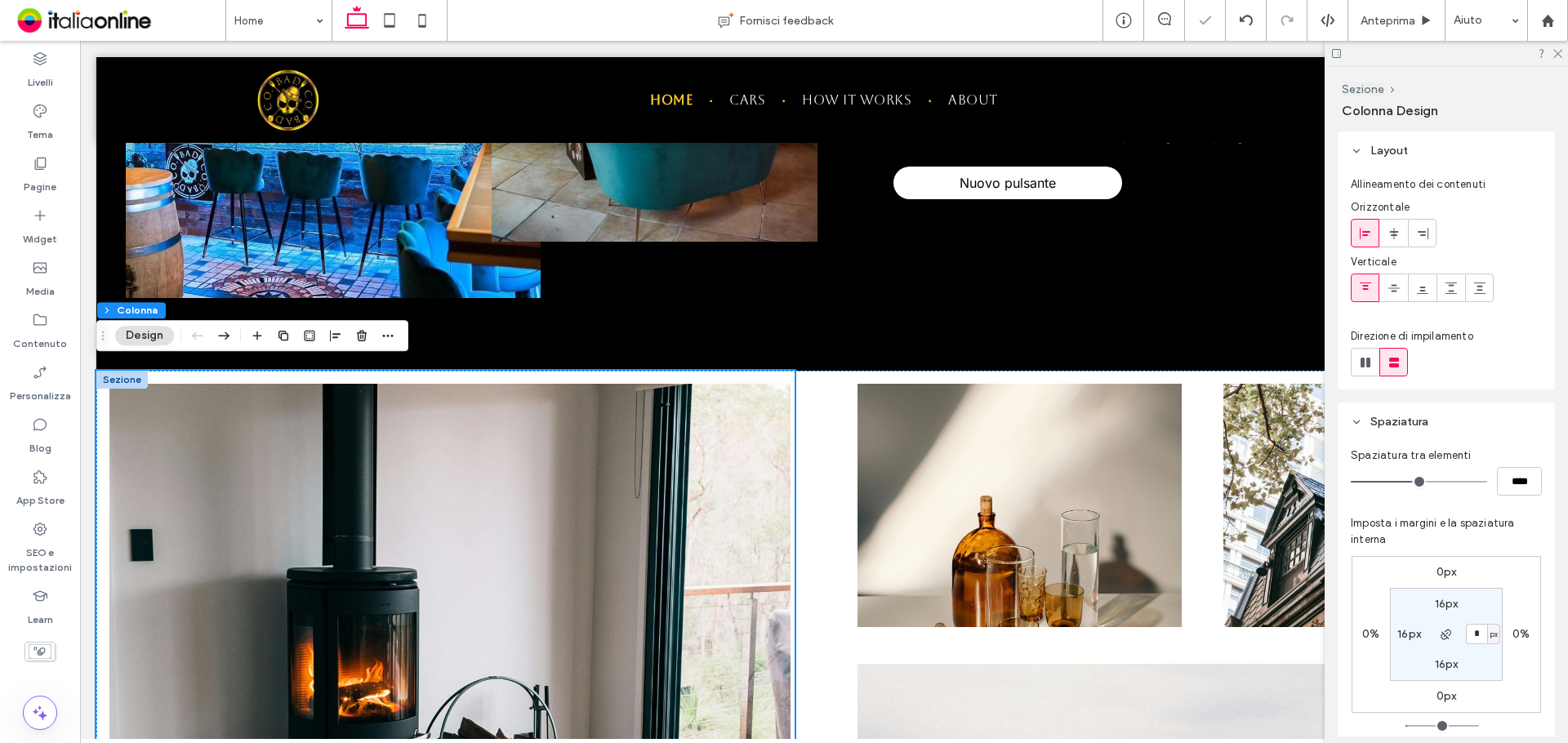 click on "16px" at bounding box center (1409, 634) 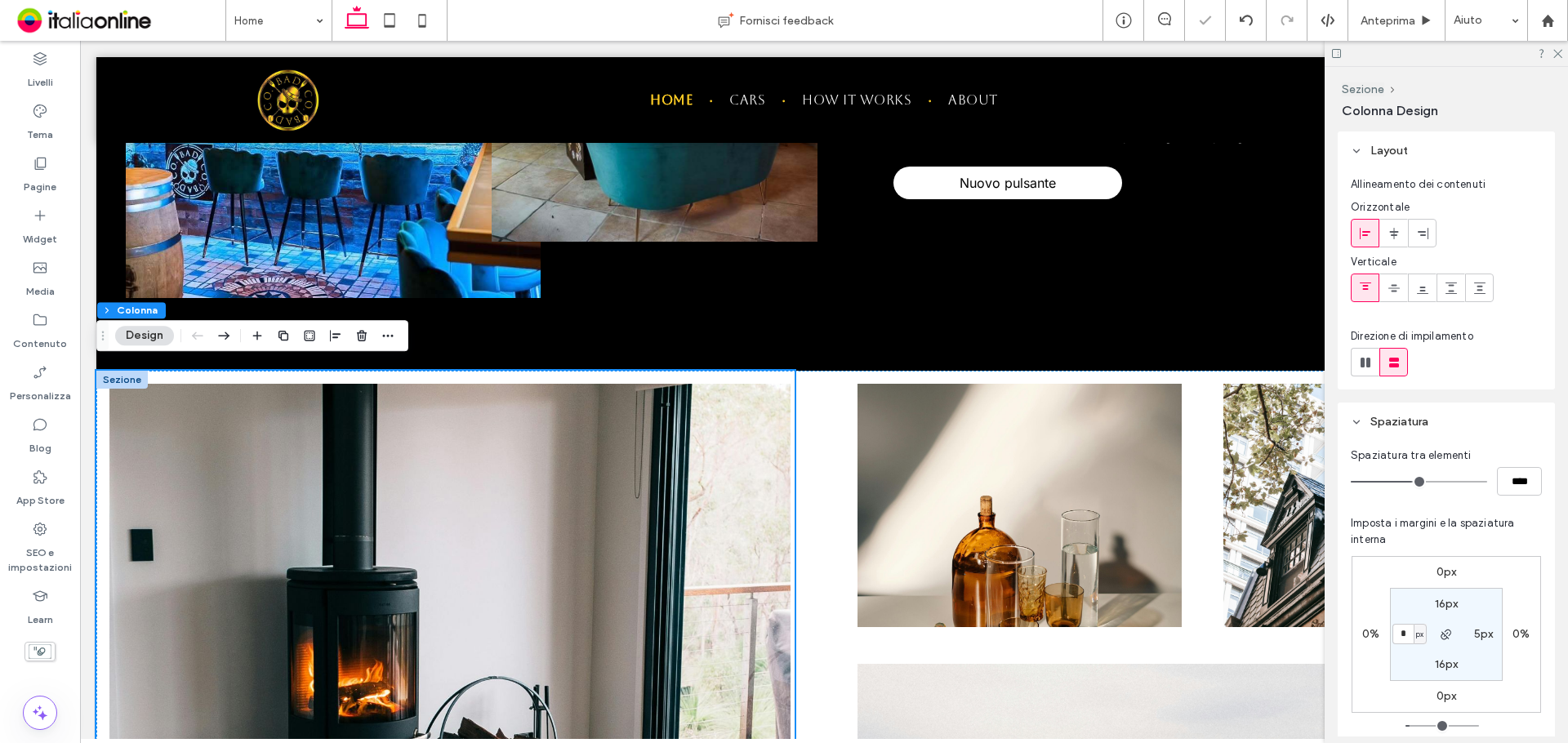 type on "*" 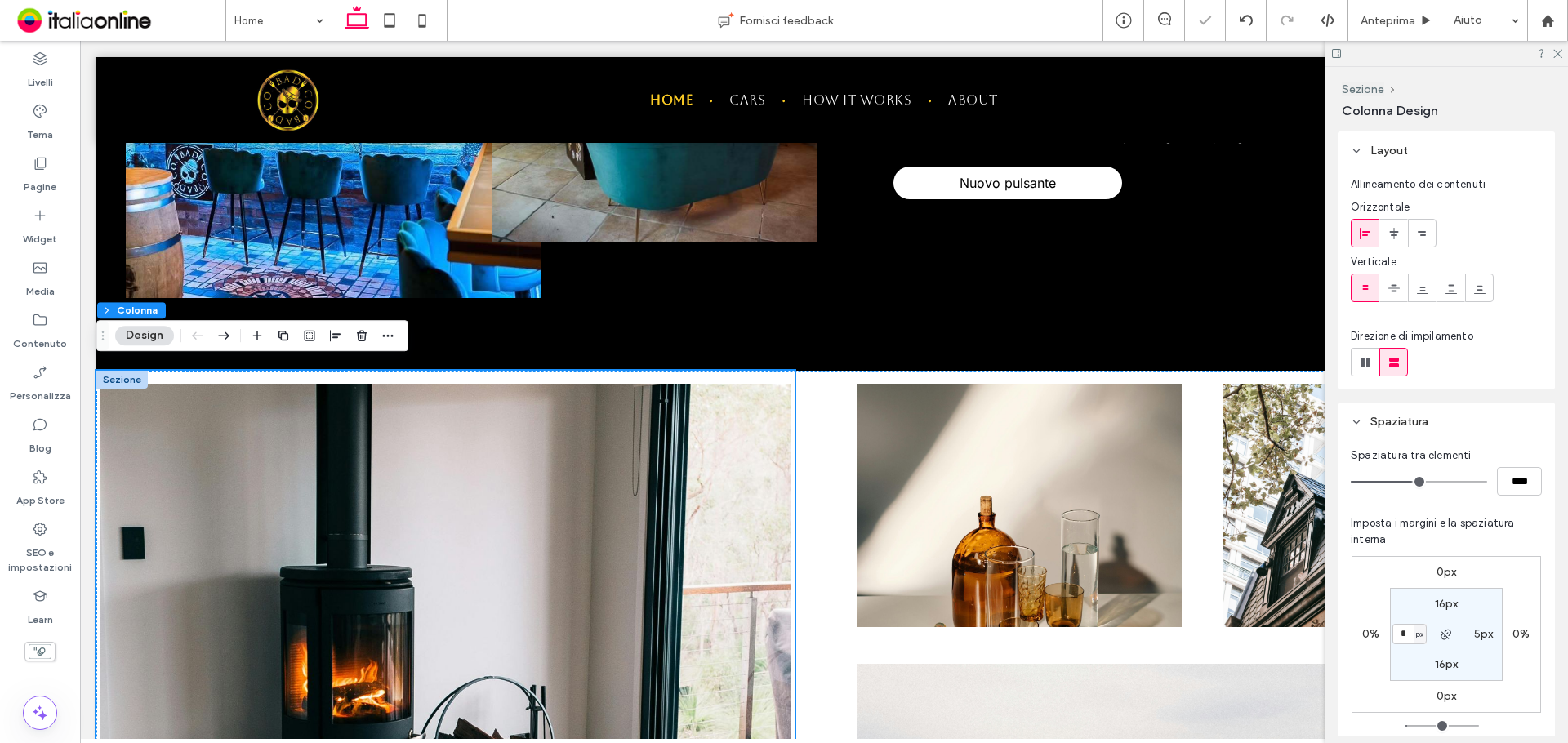 click on "16px 5px 16px * px" at bounding box center (1446, 634) 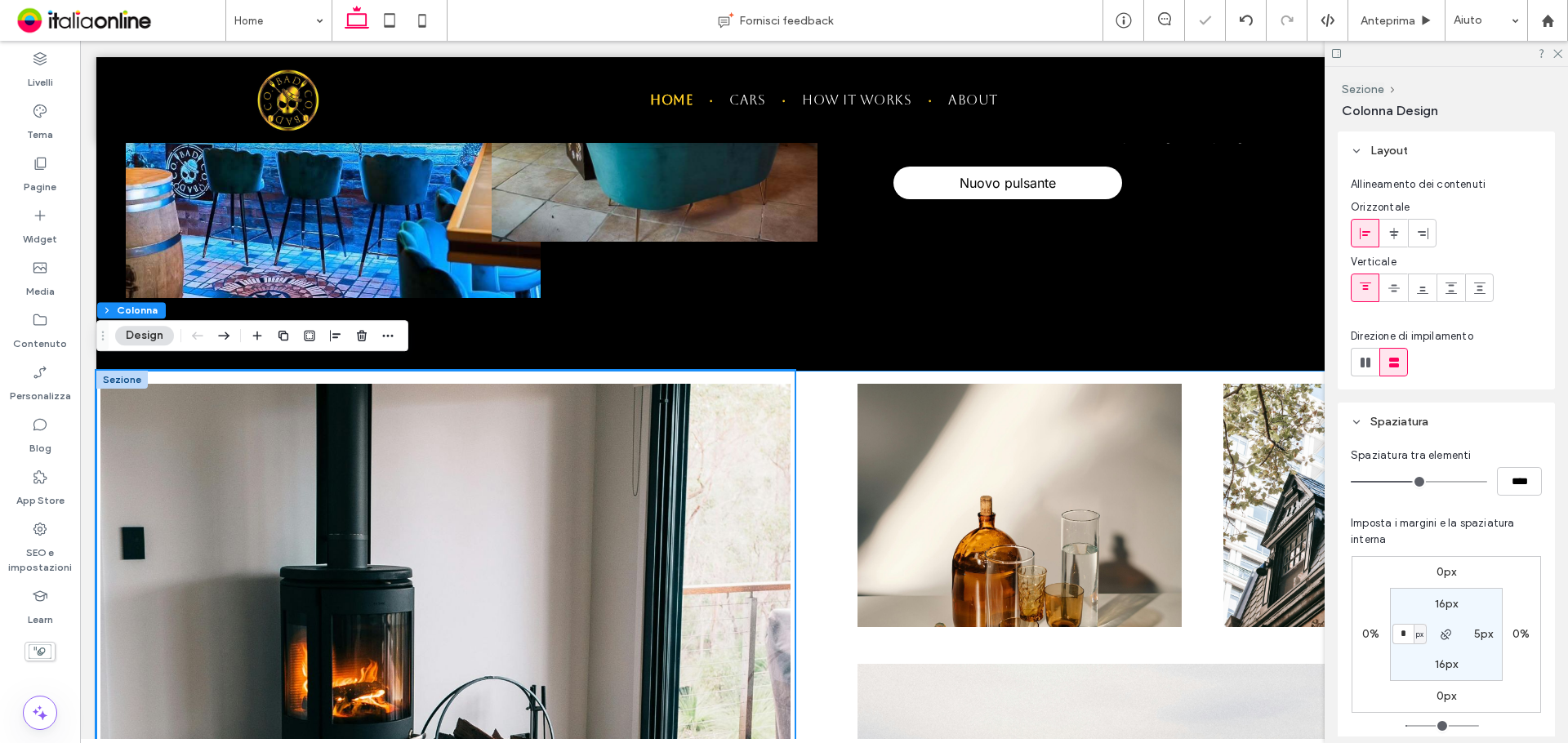 click at bounding box center [824, 789] 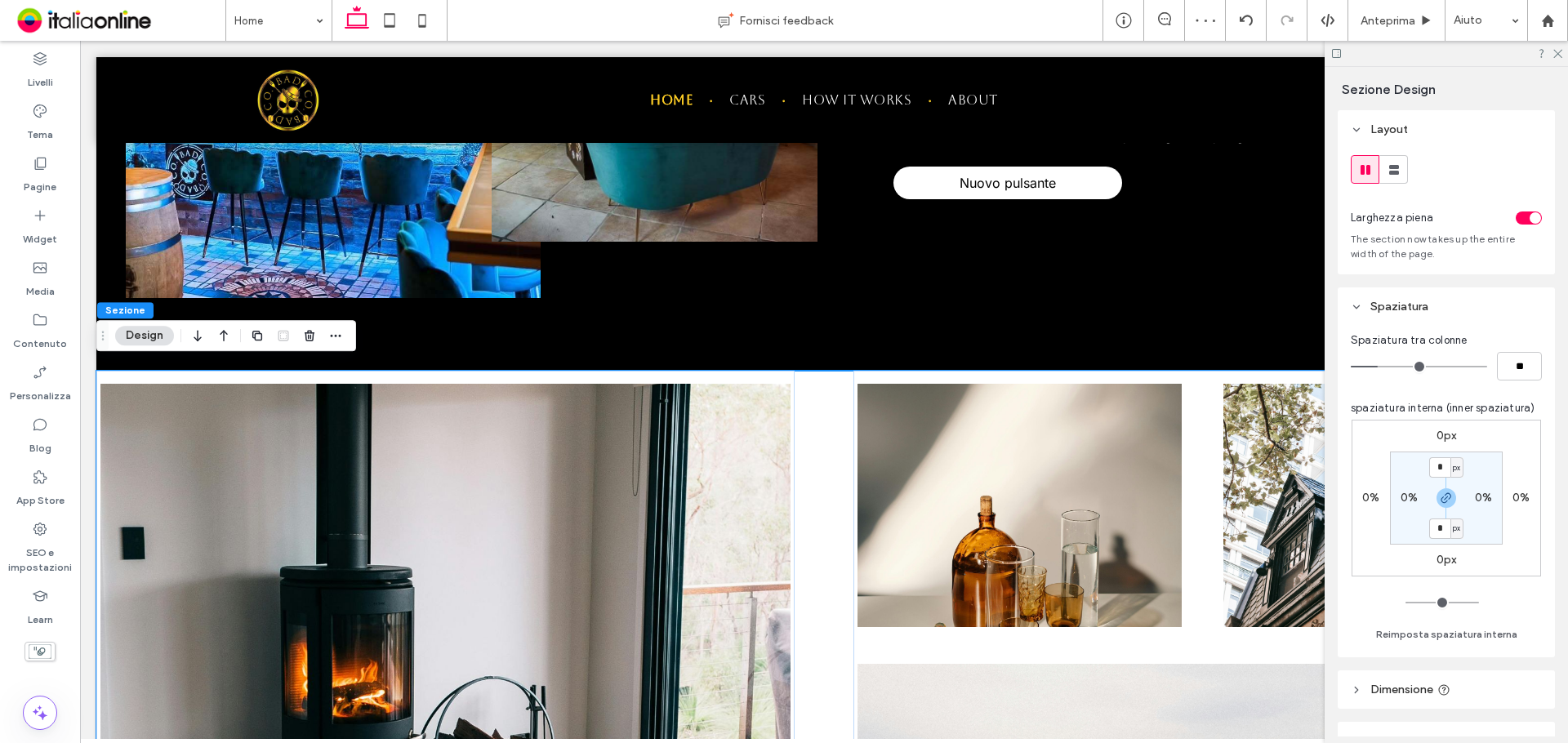 click at bounding box center (824, 789) 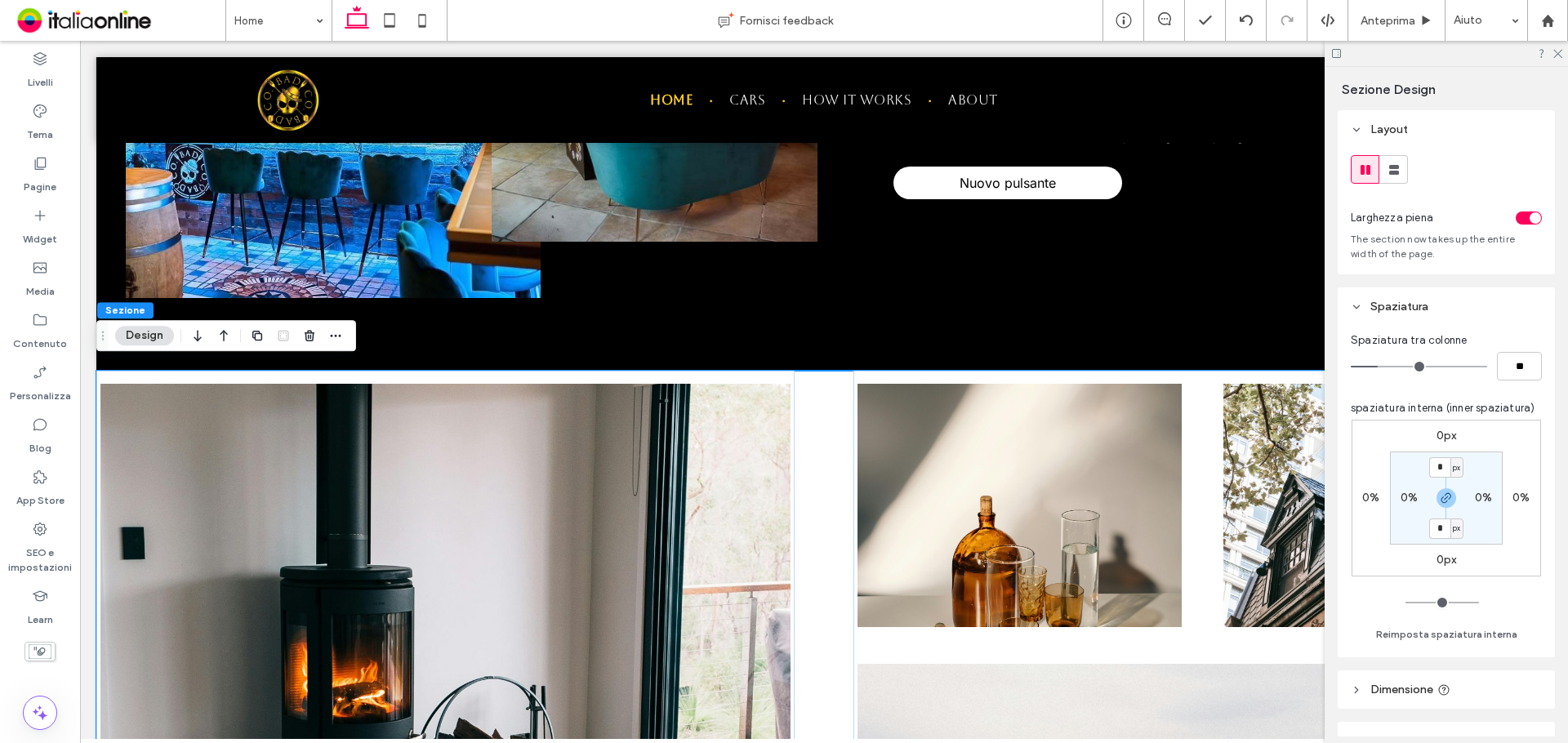 click at bounding box center [824, 789] 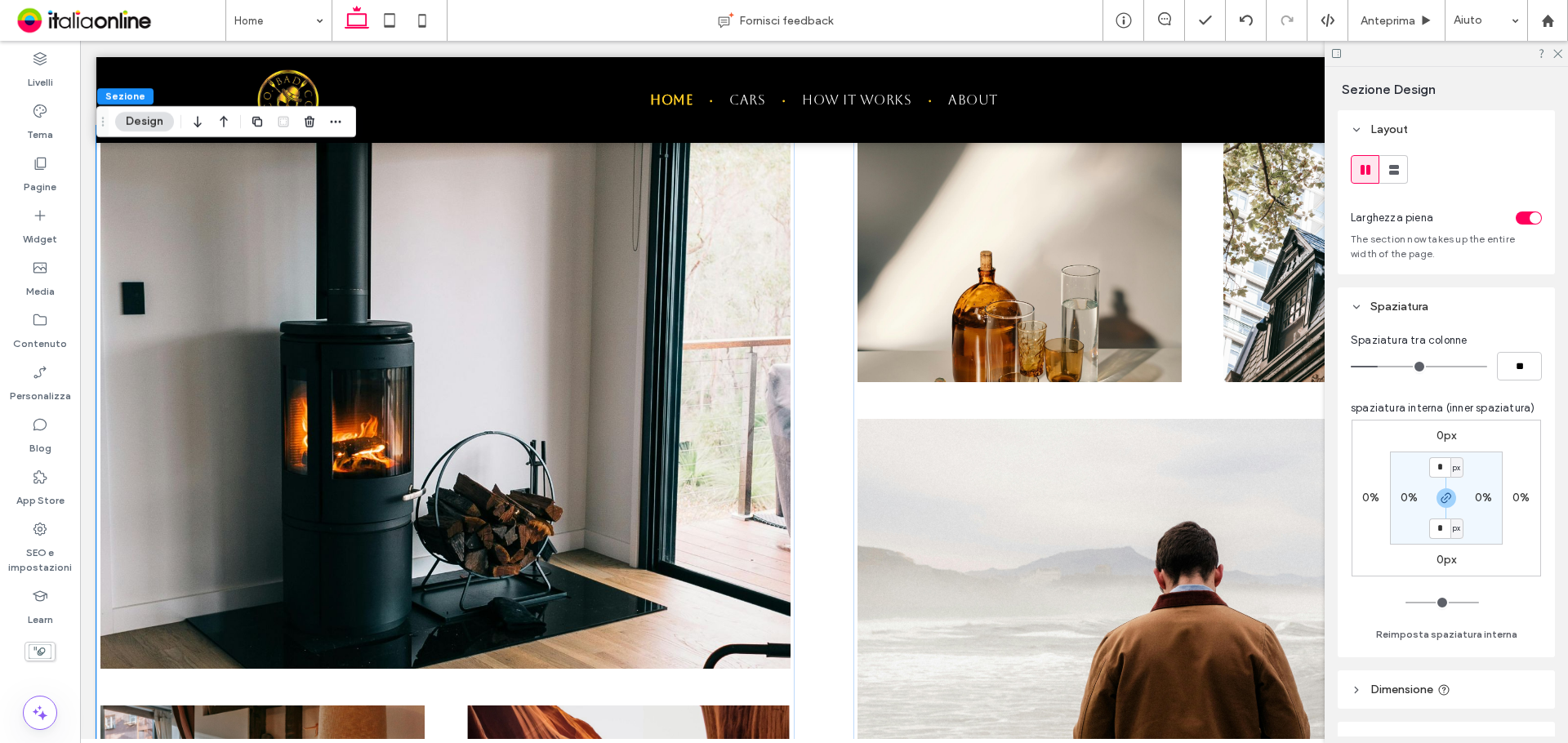 click at bounding box center (824, 544) 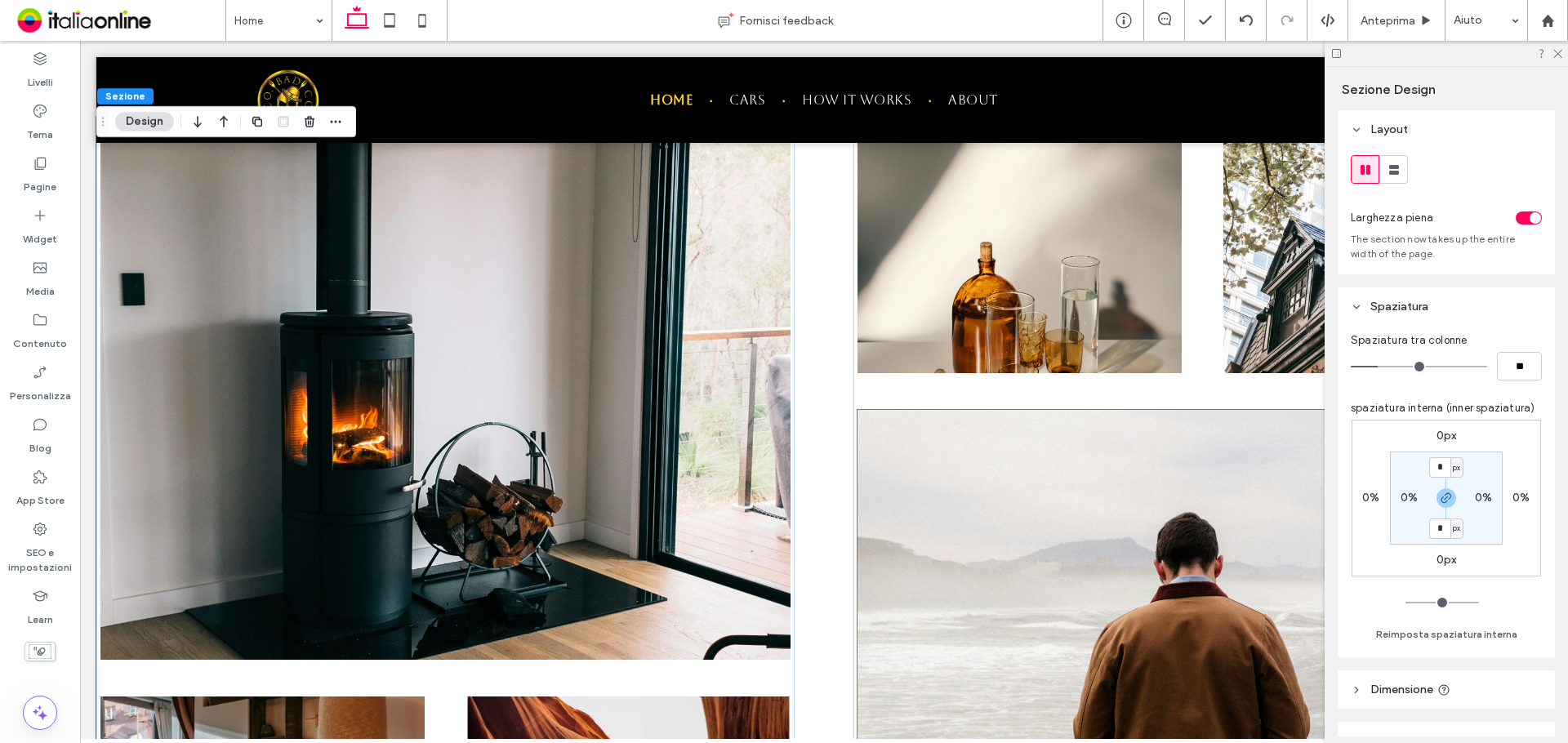 scroll, scrollTop: 2092, scrollLeft: 0, axis: vertical 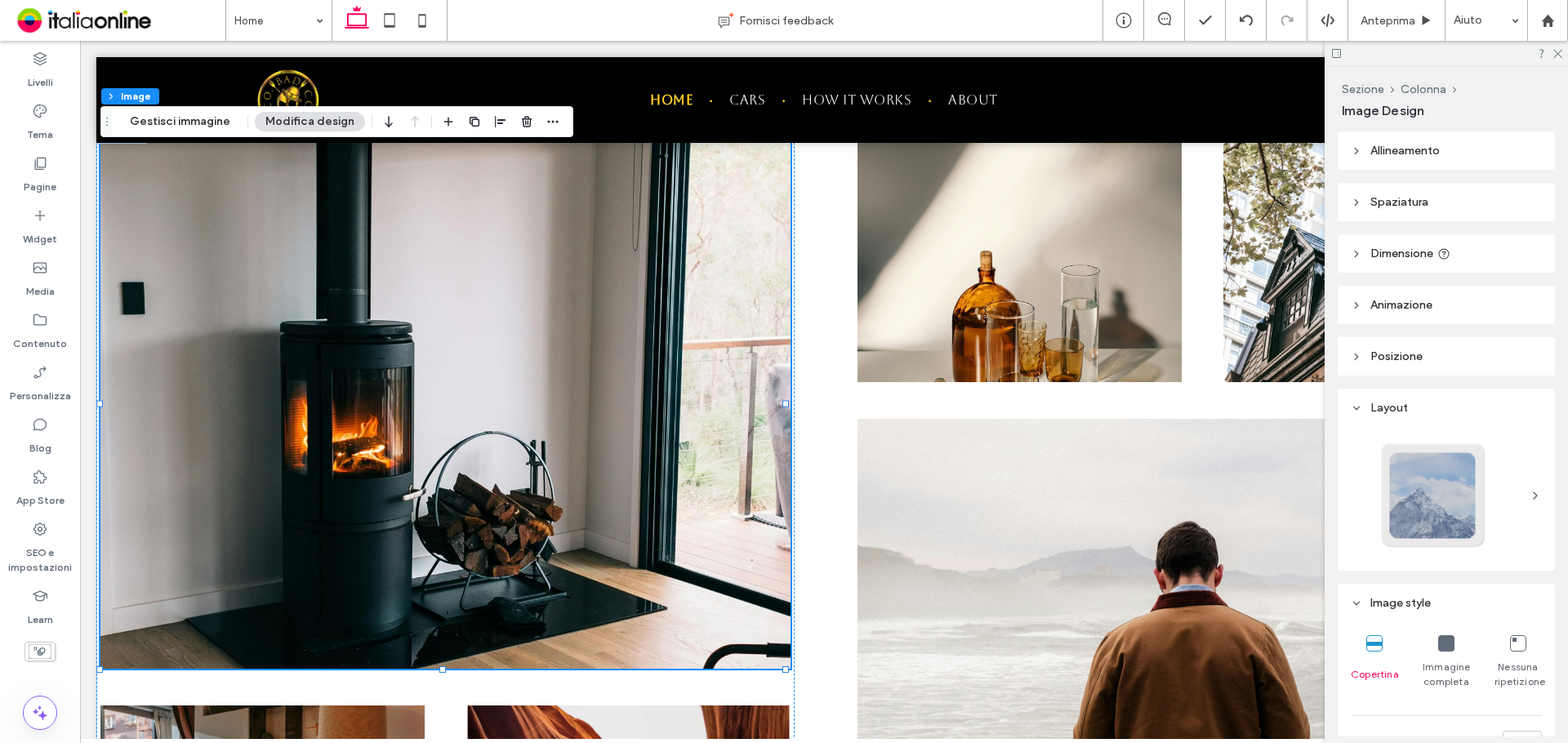click on "Dimensione" at bounding box center (1401, 253) 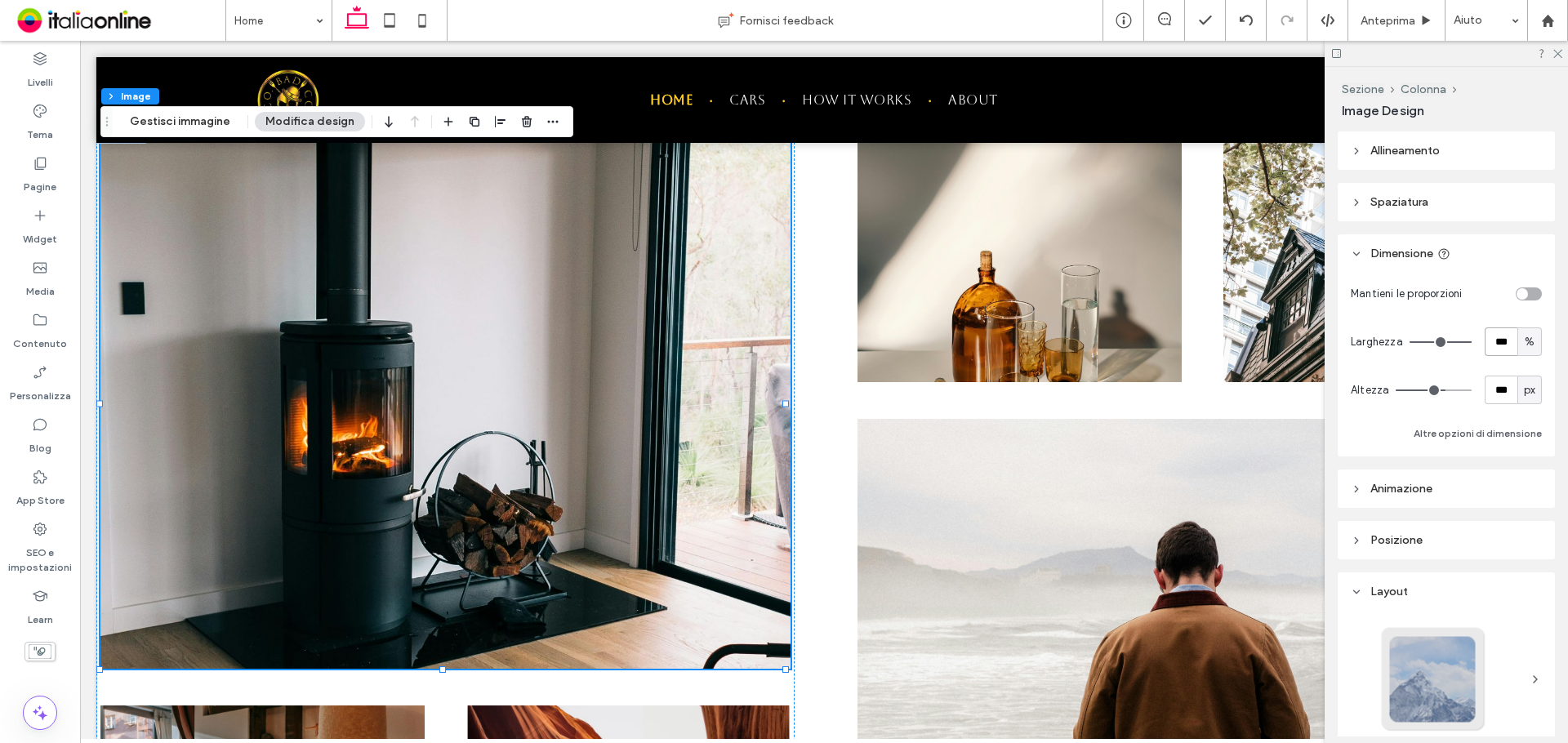 click on "***" at bounding box center (1501, 341) 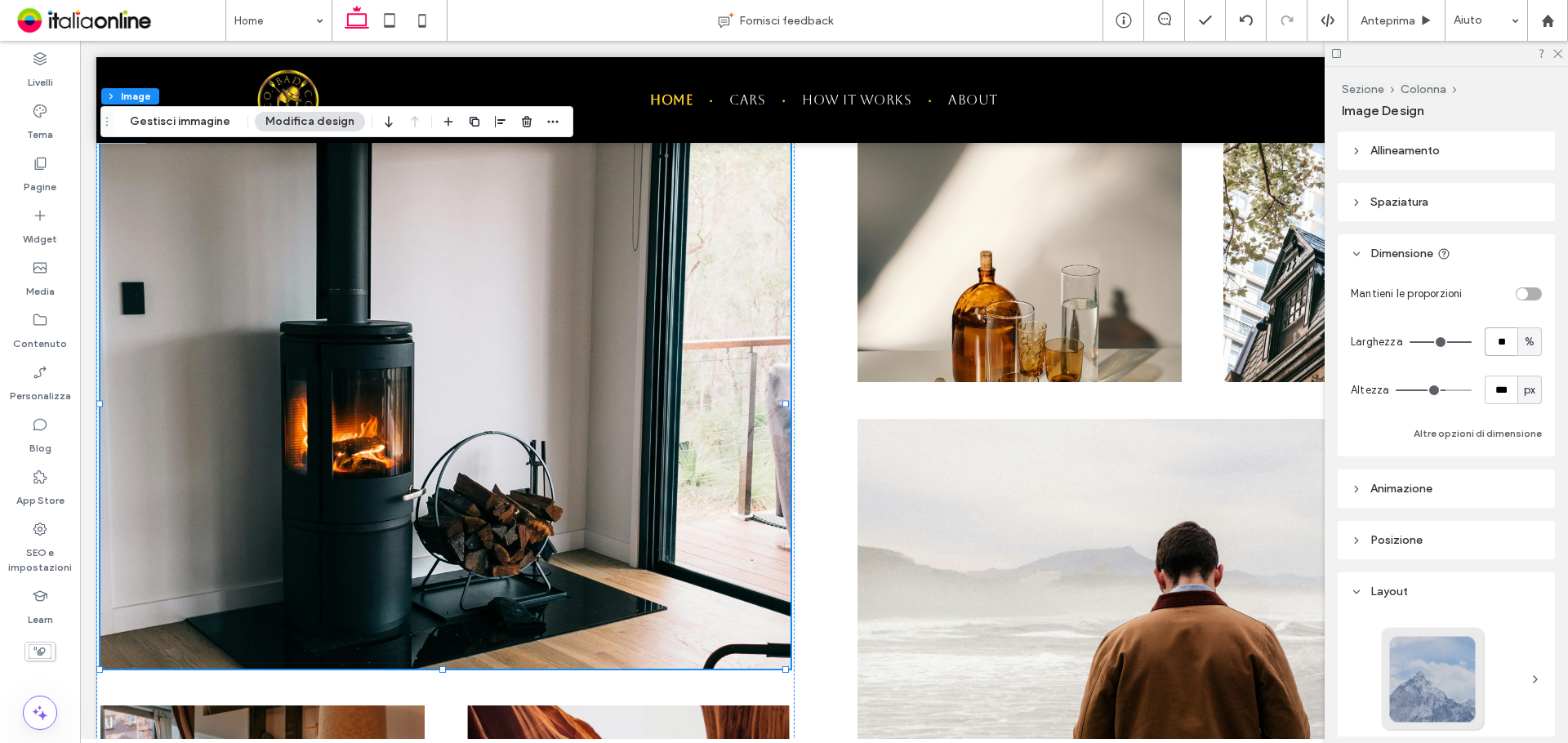 type on "**" 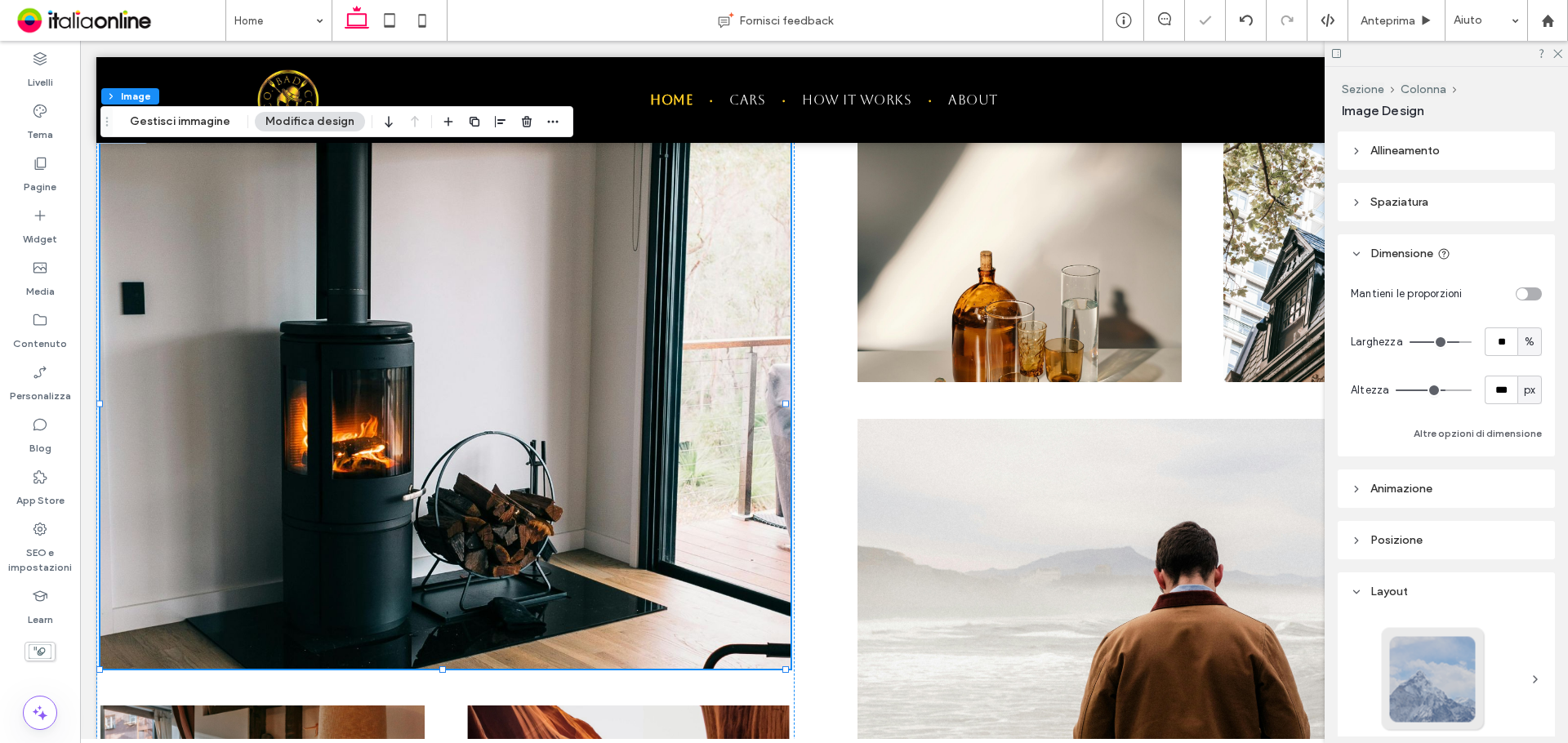 type on "**" 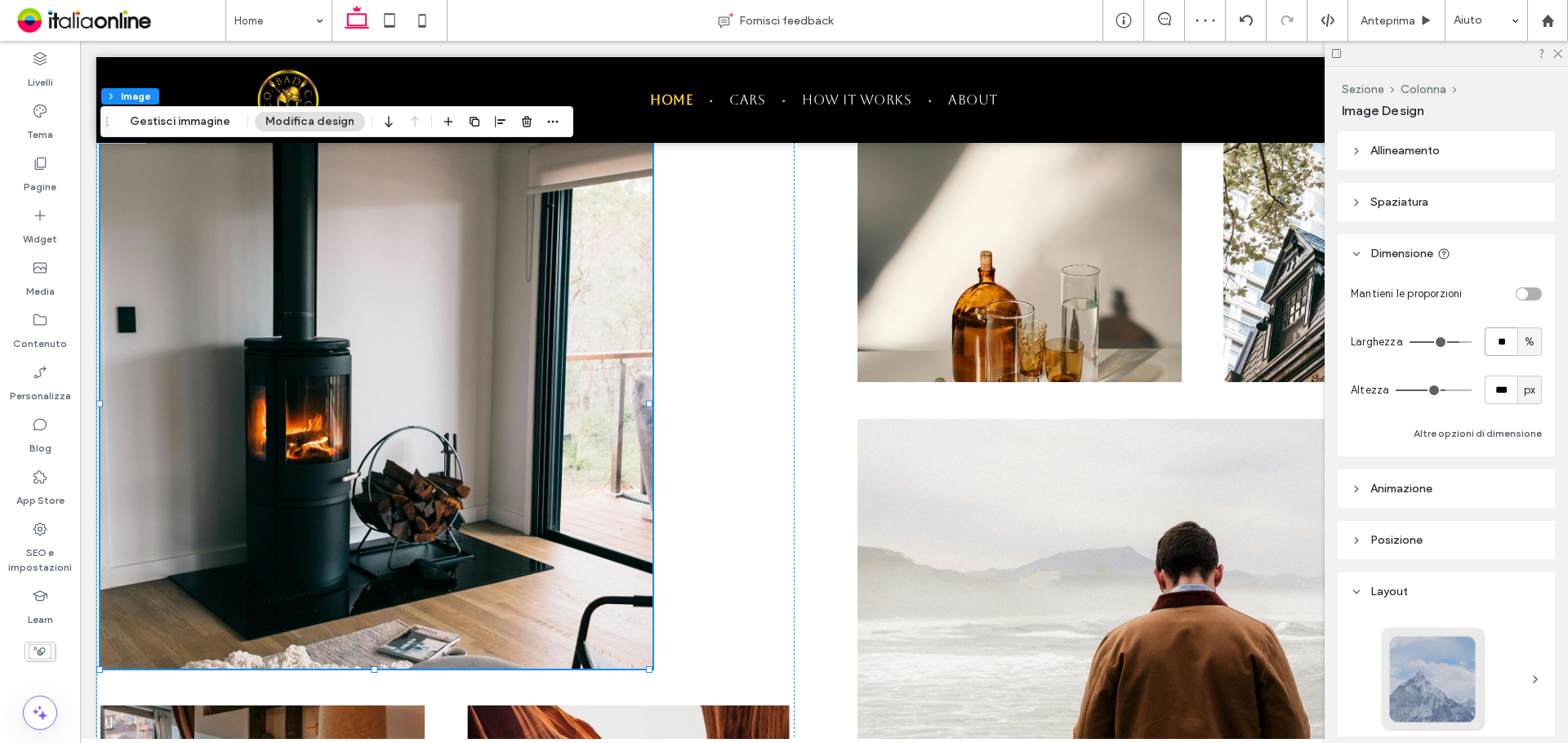 click on "**" at bounding box center [1501, 341] 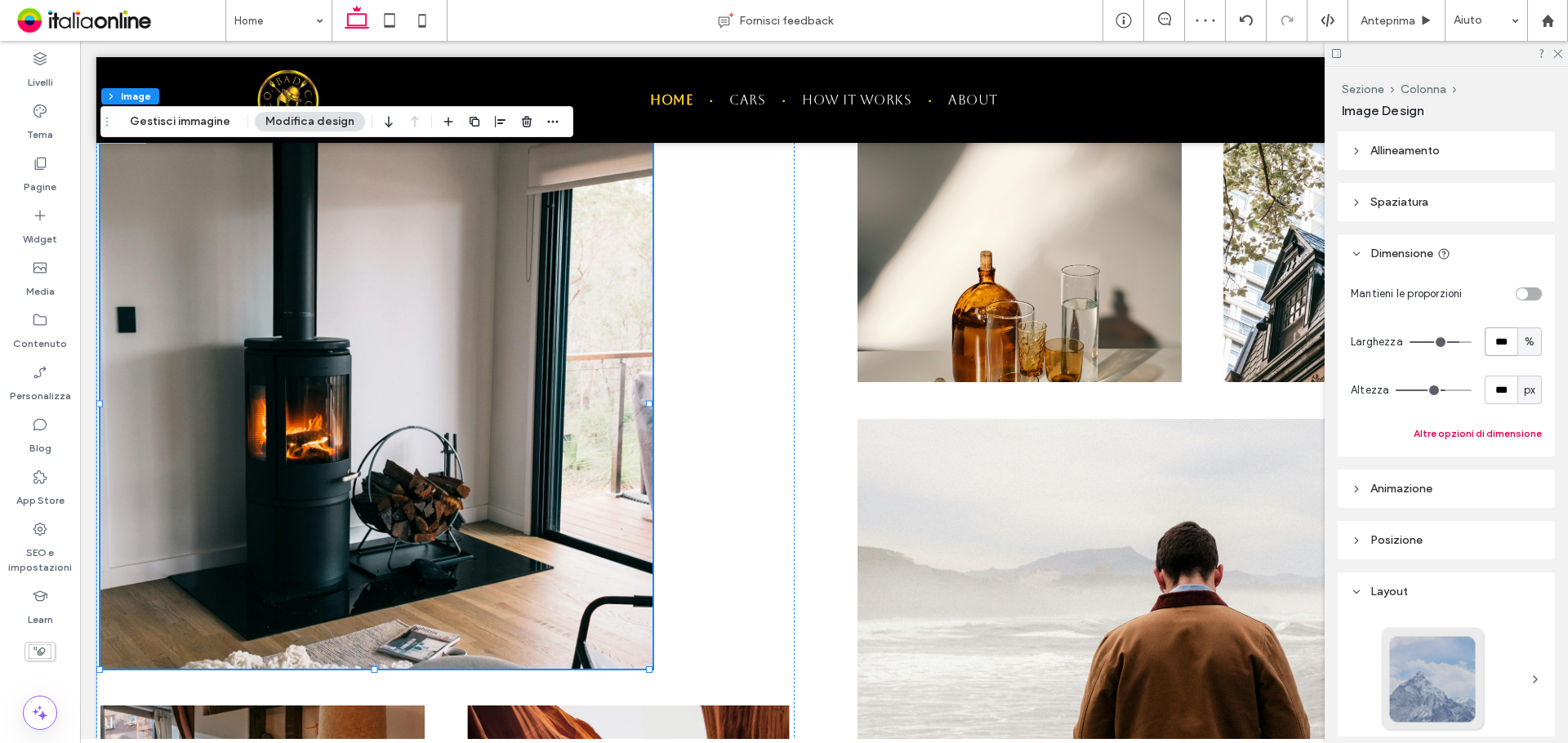 type on "***" 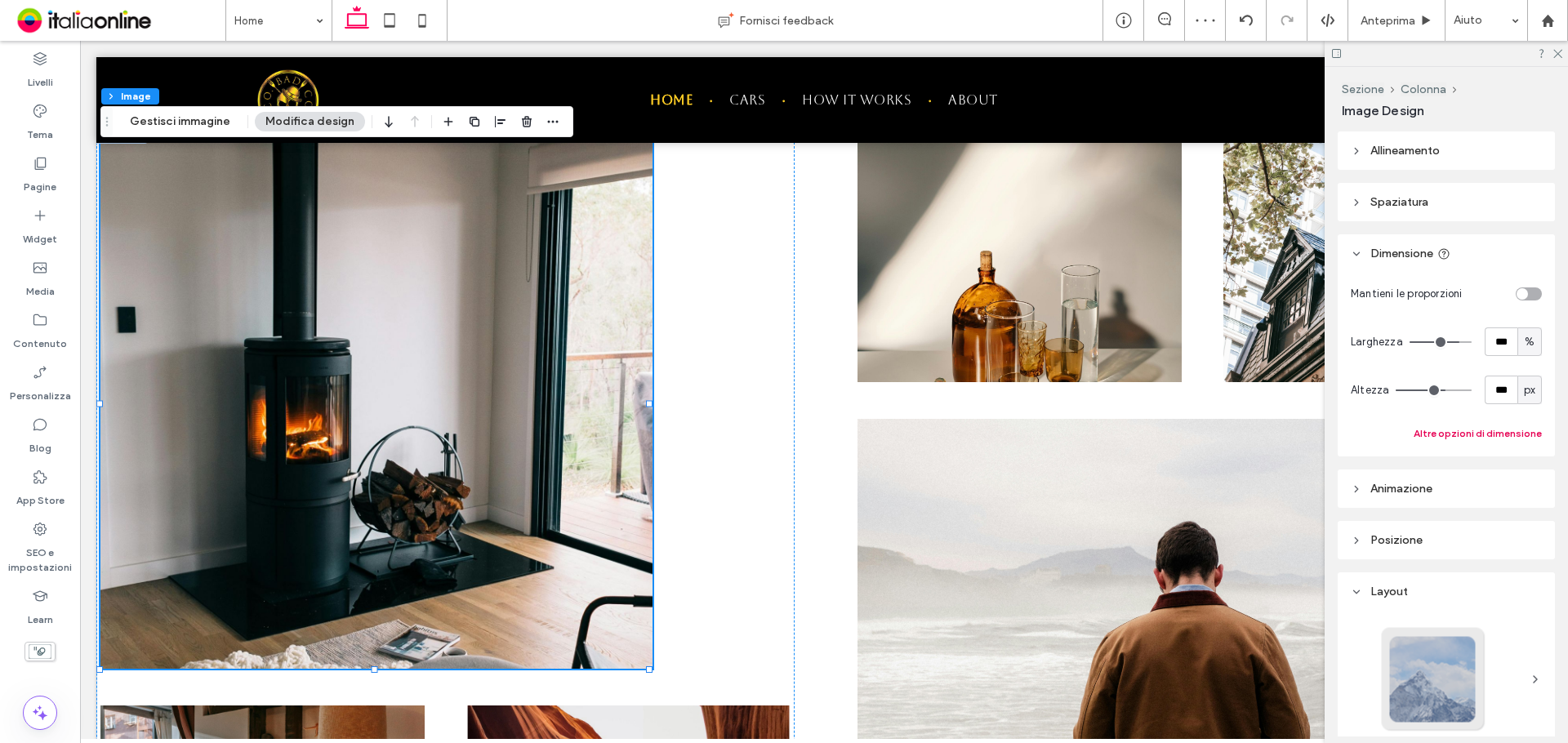 type on "***" 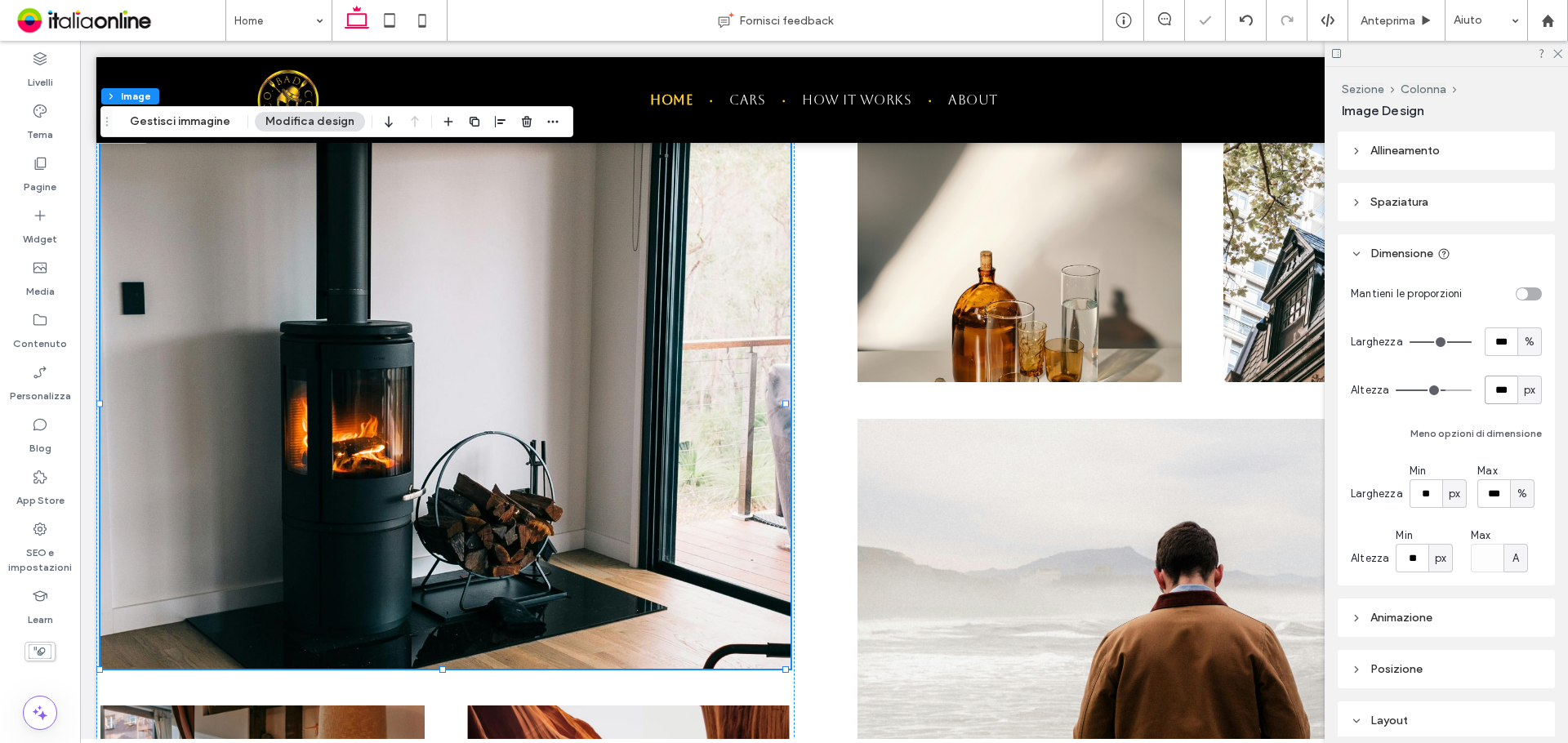 click on "***" at bounding box center [1501, 389] 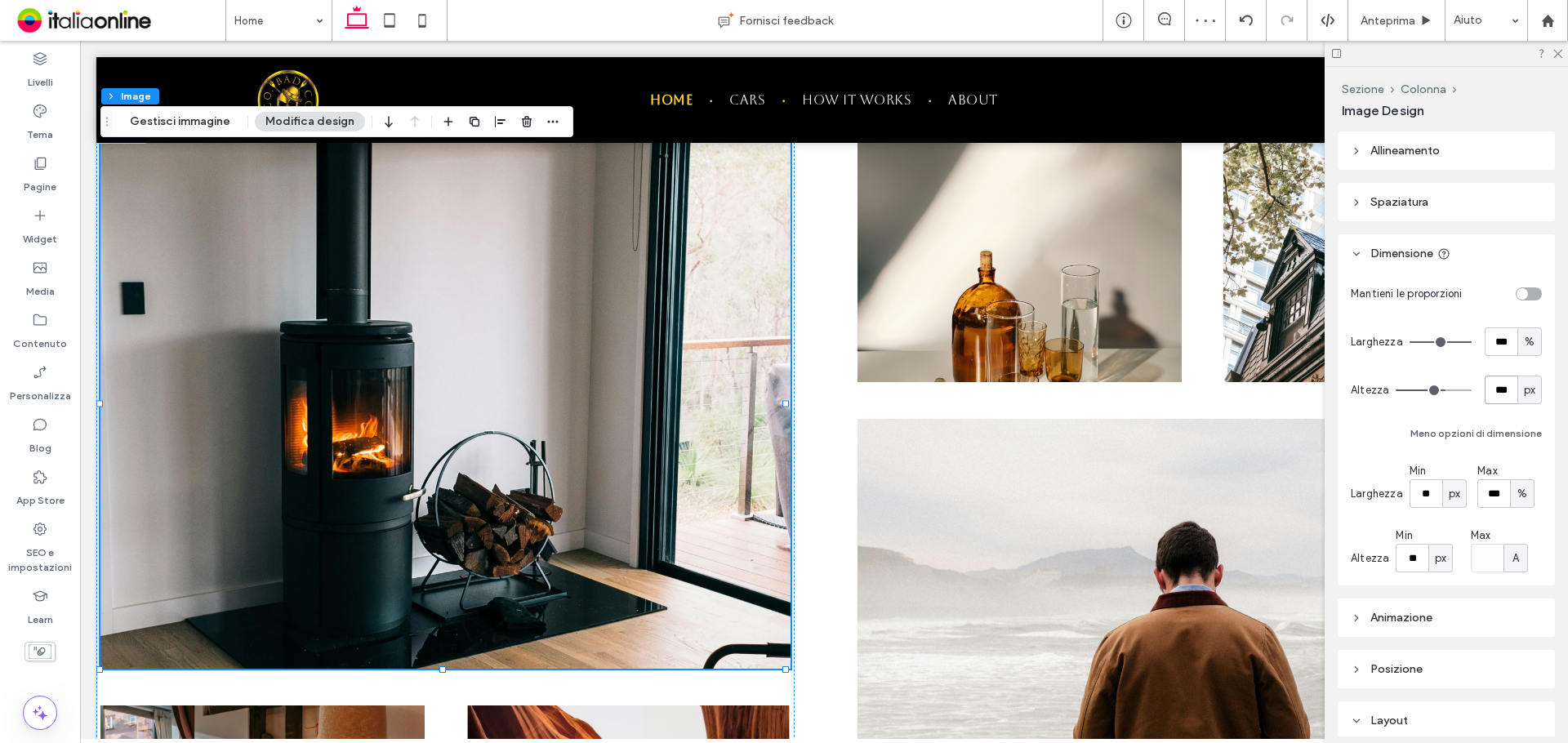 type on "***" 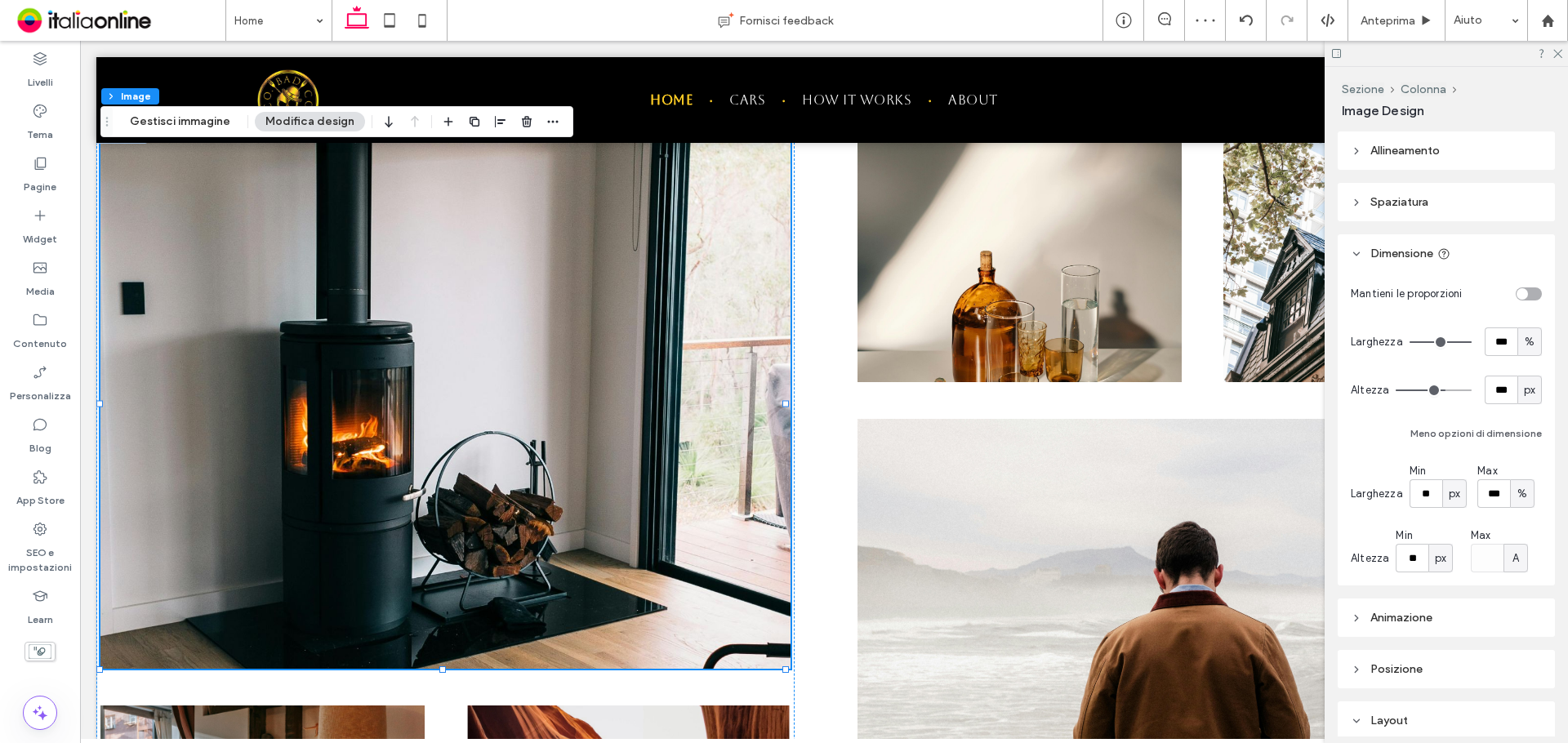 type on "***" 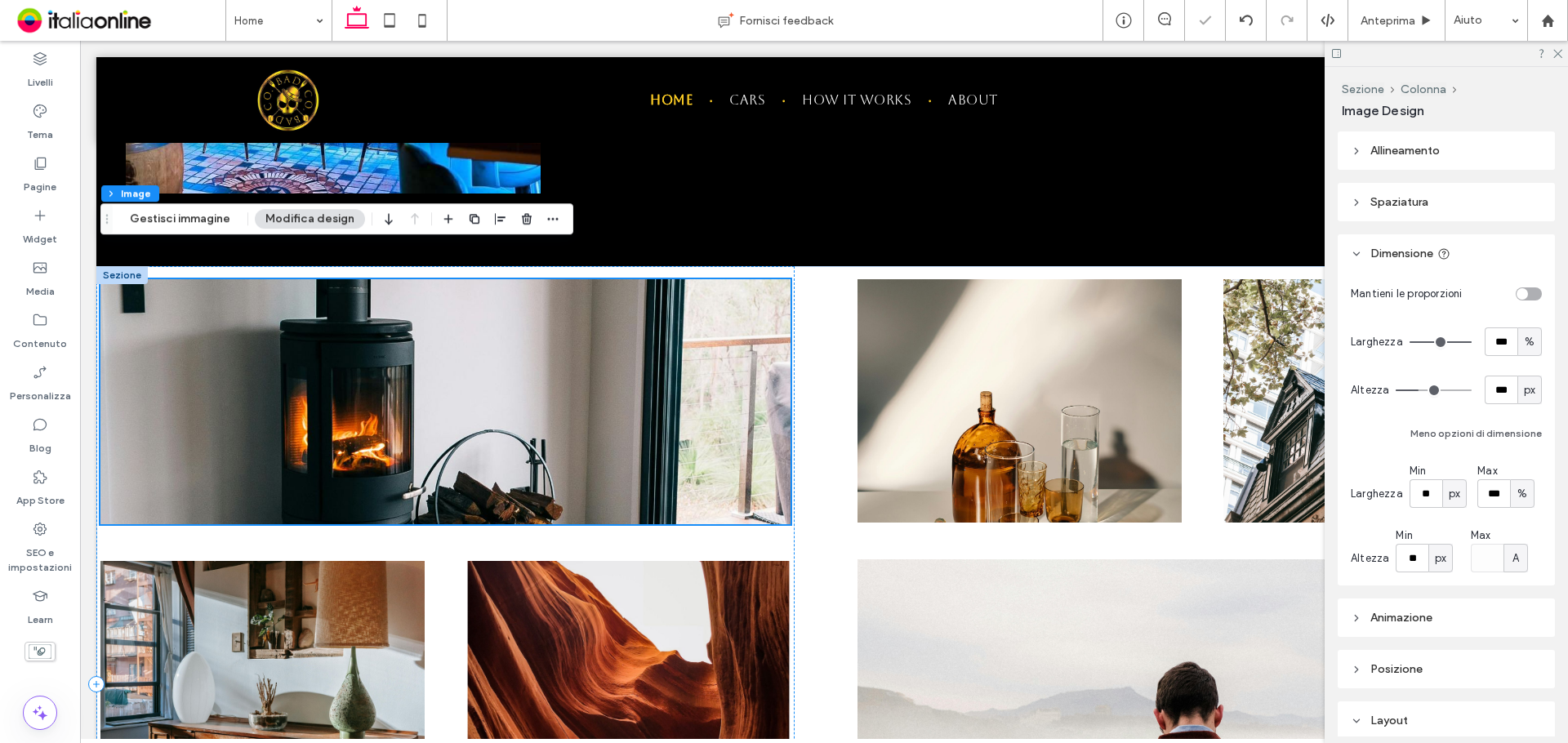 scroll, scrollTop: 1929, scrollLeft: 0, axis: vertical 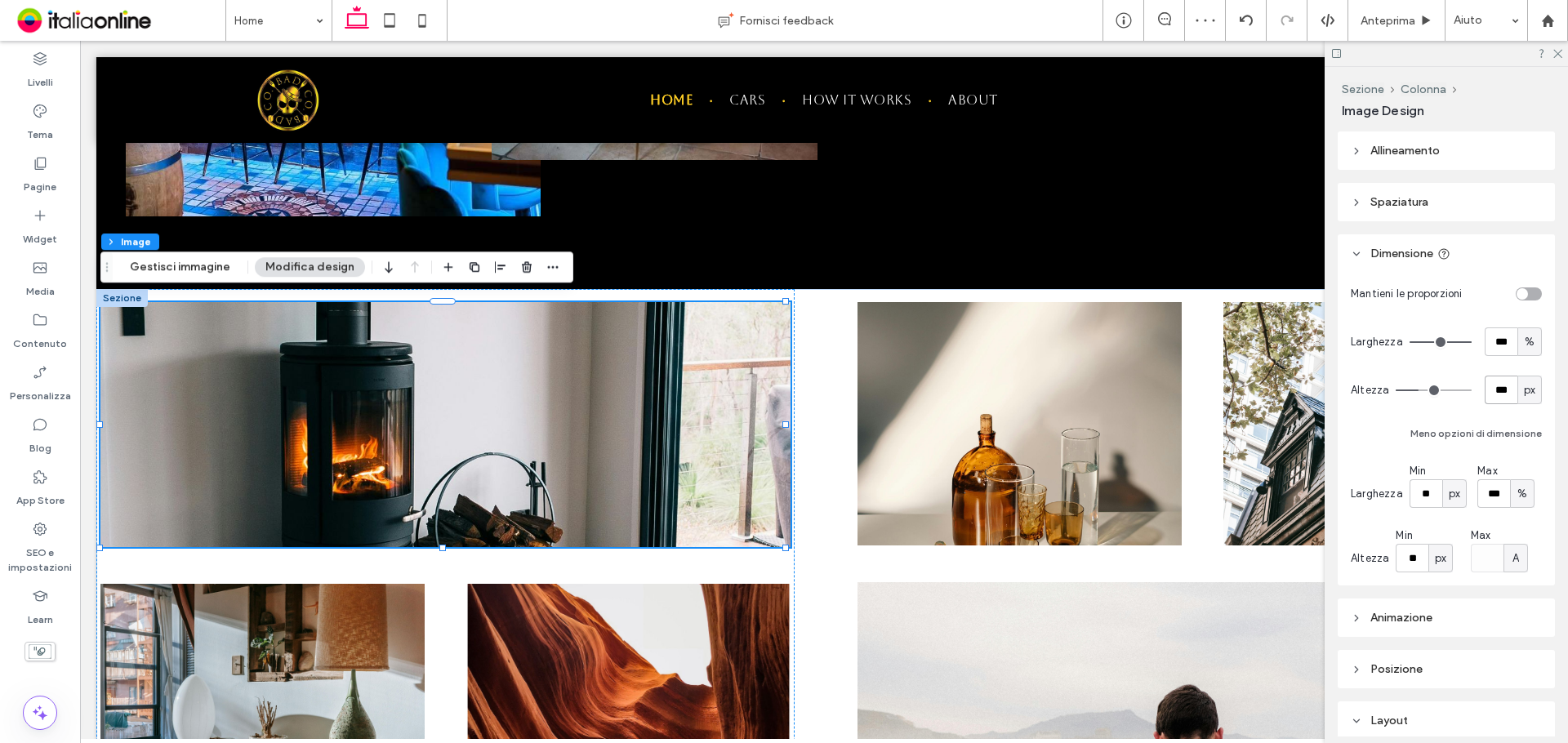 click on "***" at bounding box center (1501, 389) 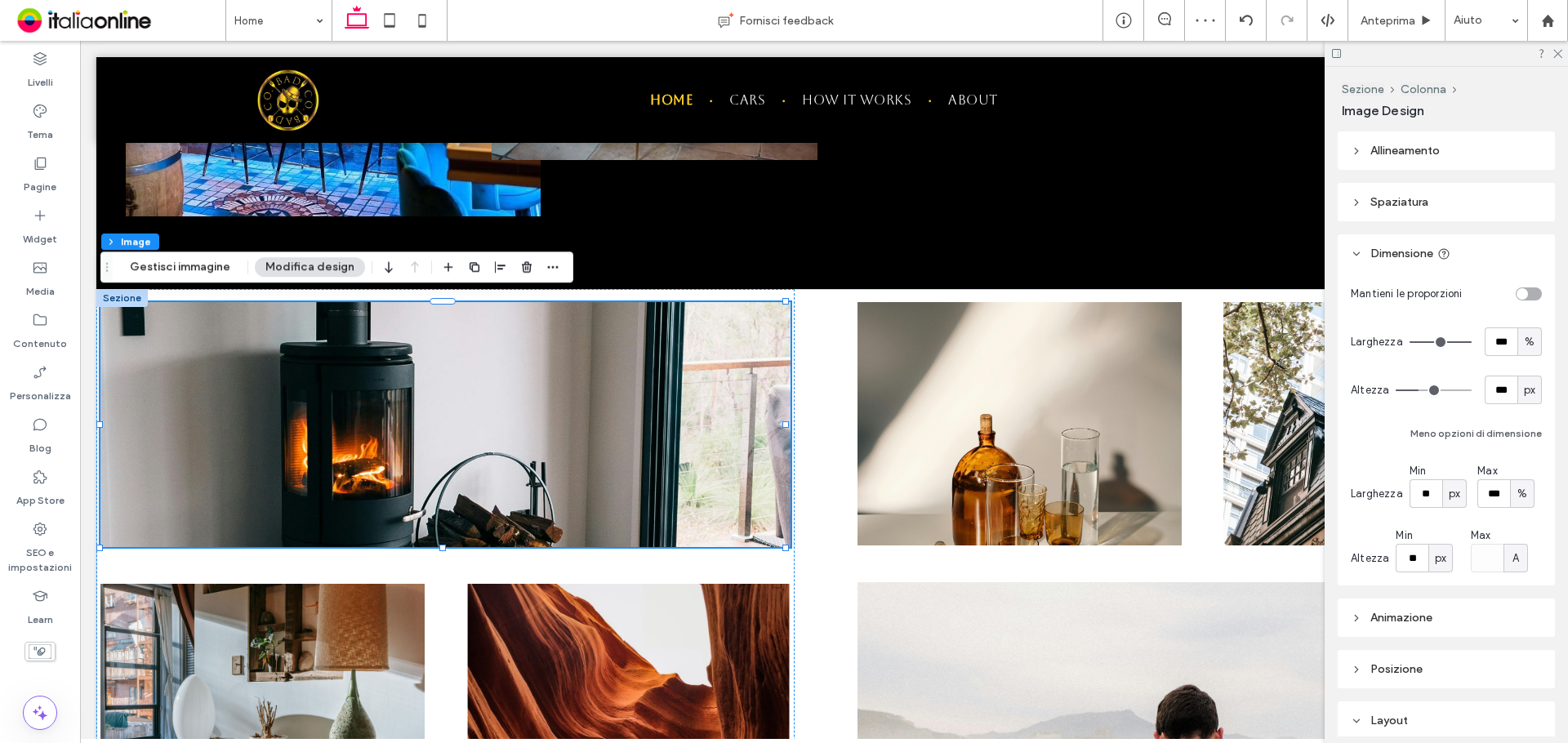 type on "***" 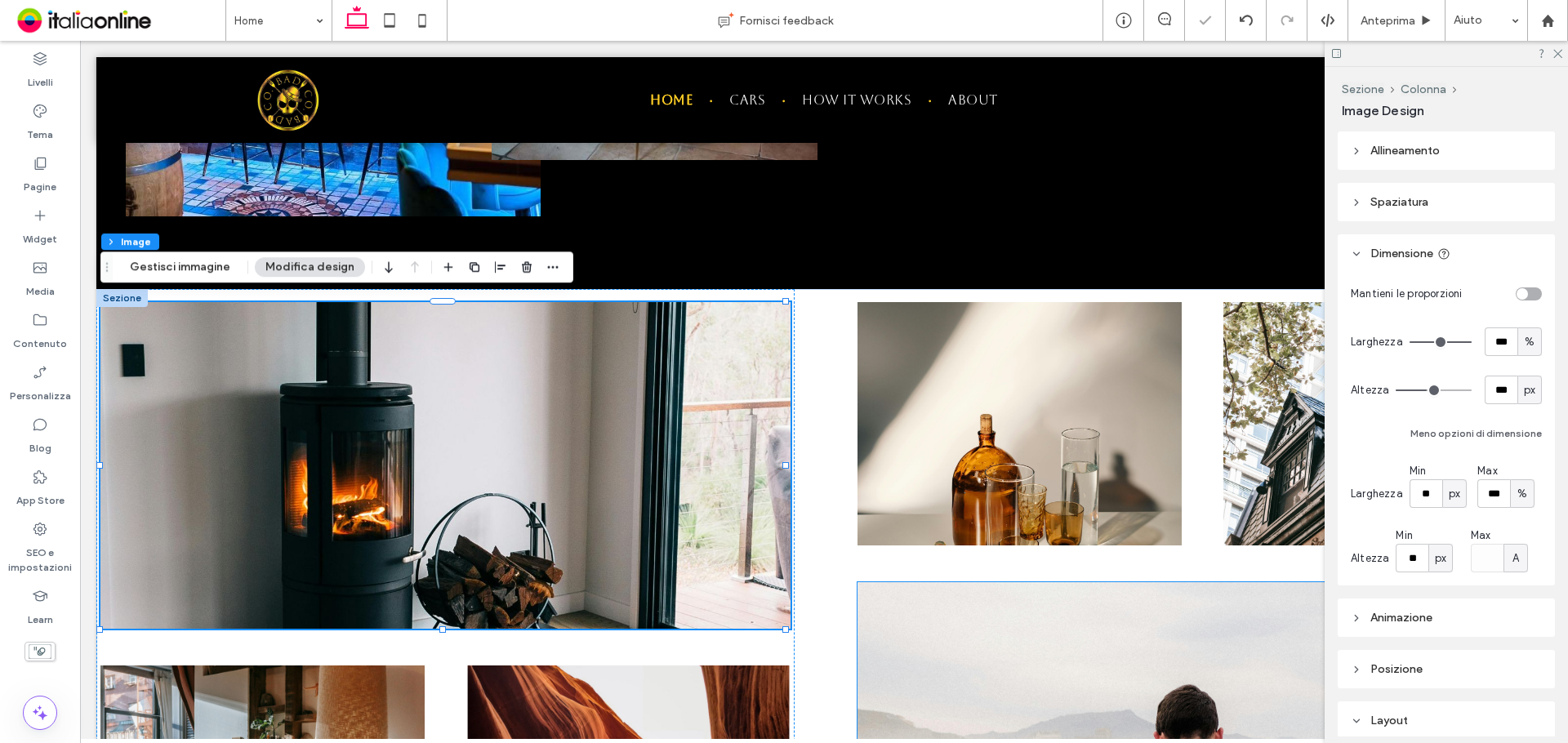click at bounding box center [1202, 847] 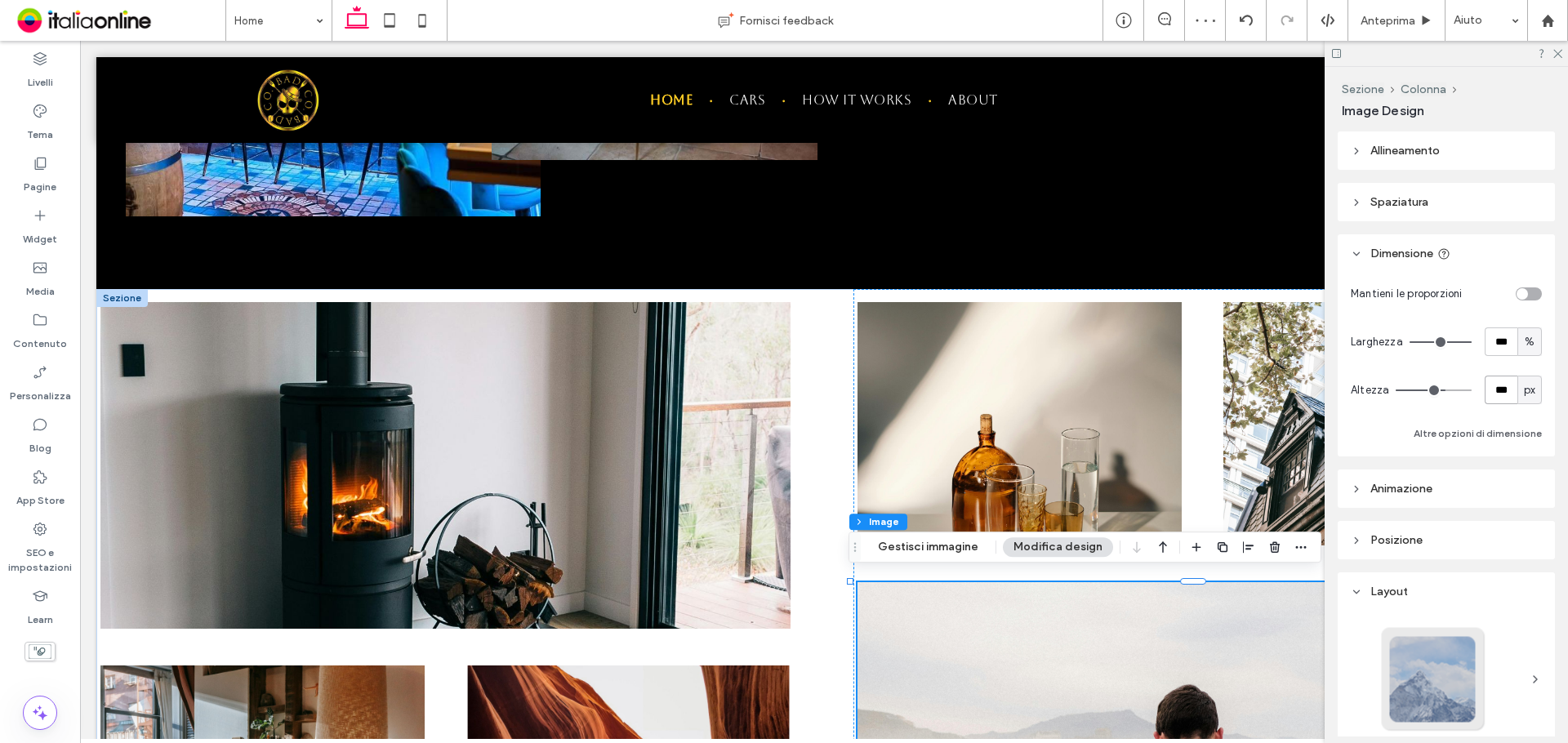 click on "***" at bounding box center (1501, 389) 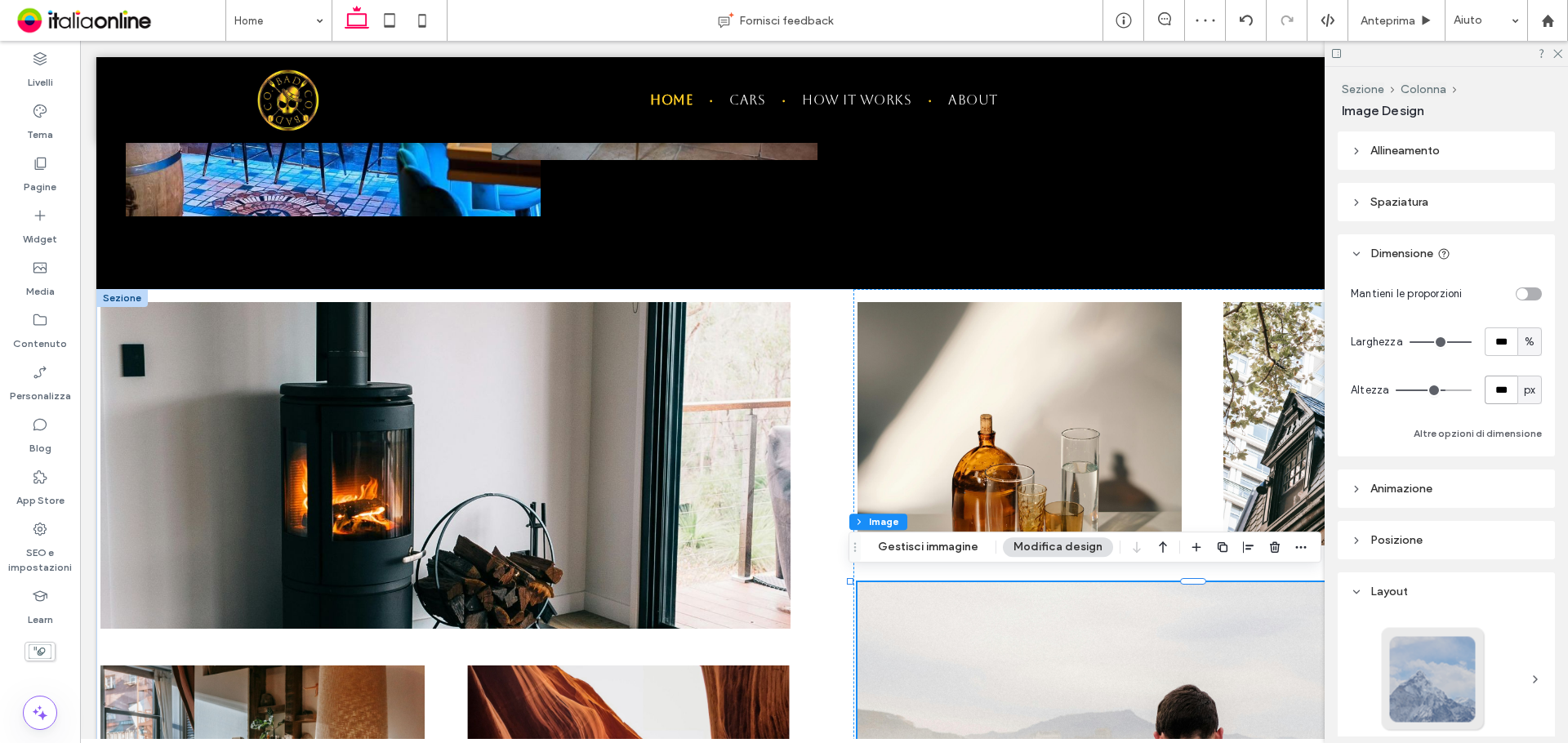 type on "***" 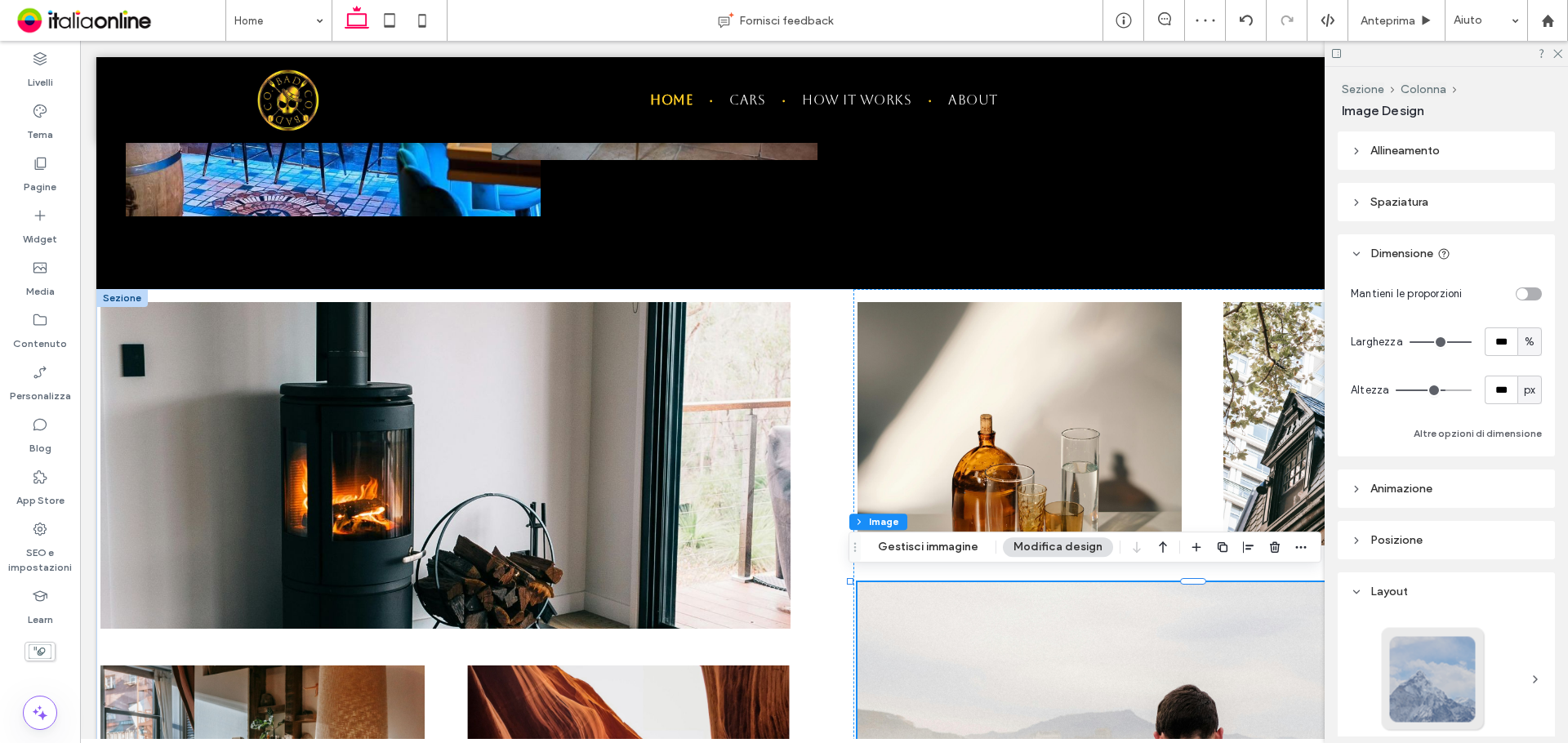 type on "***" 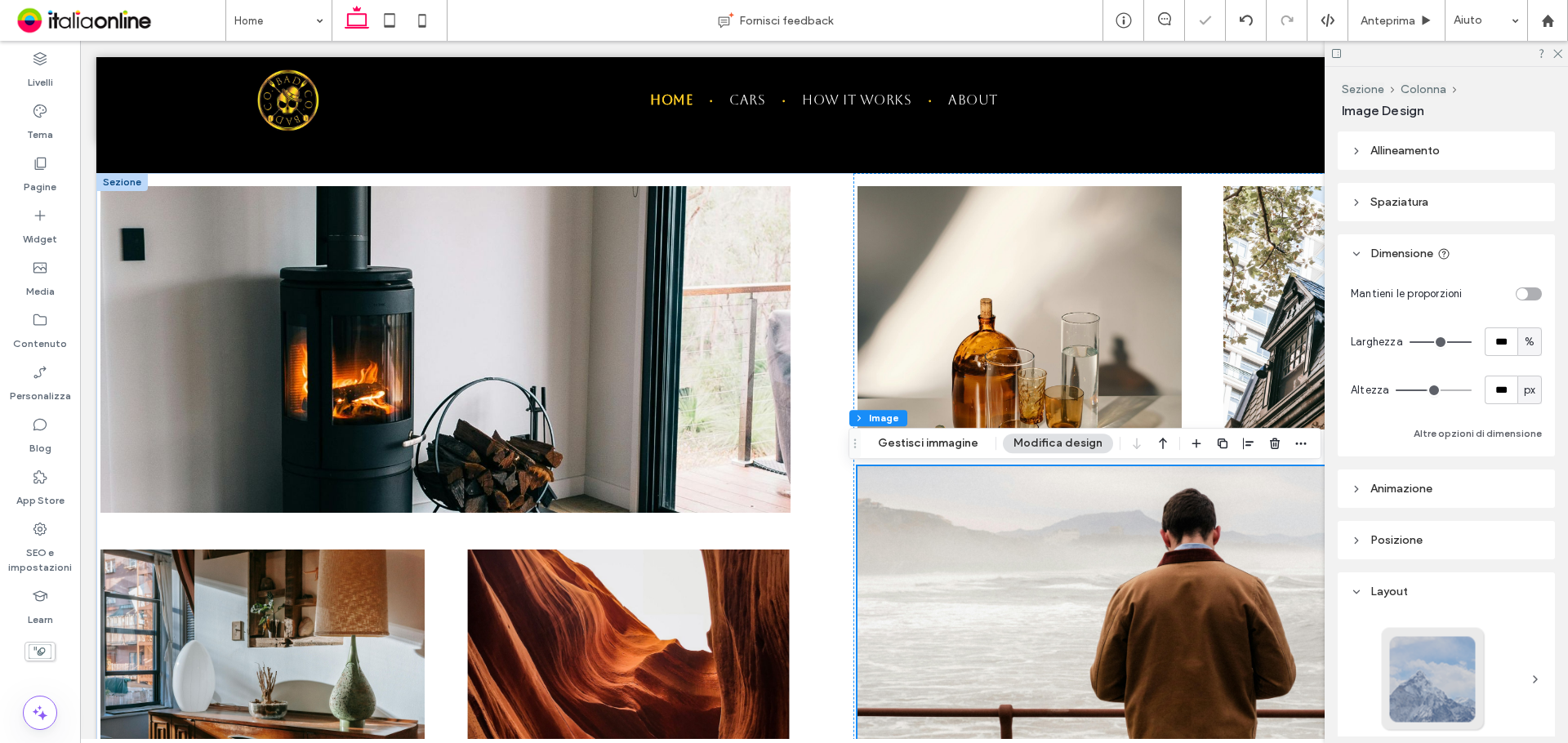scroll, scrollTop: 2010, scrollLeft: 0, axis: vertical 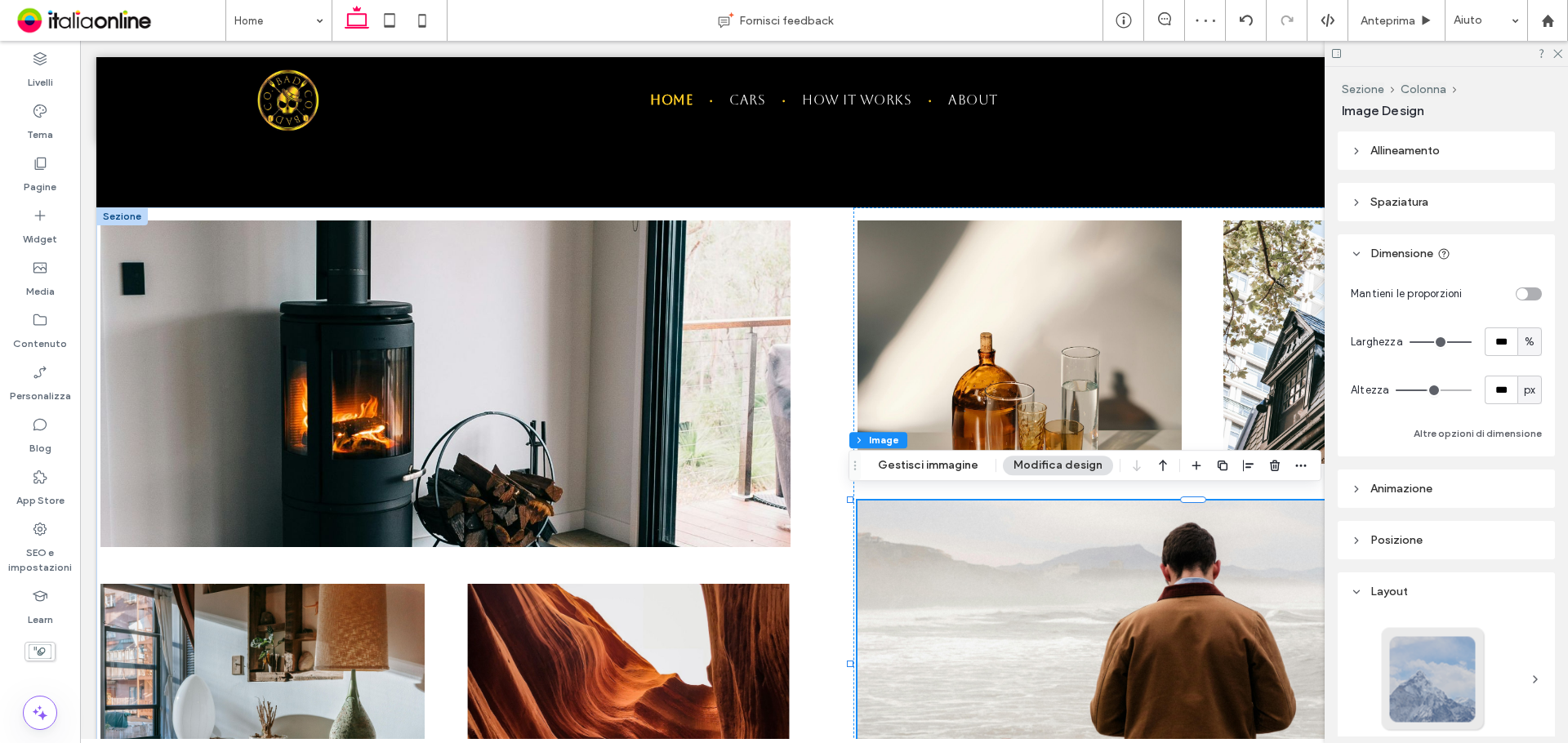 click 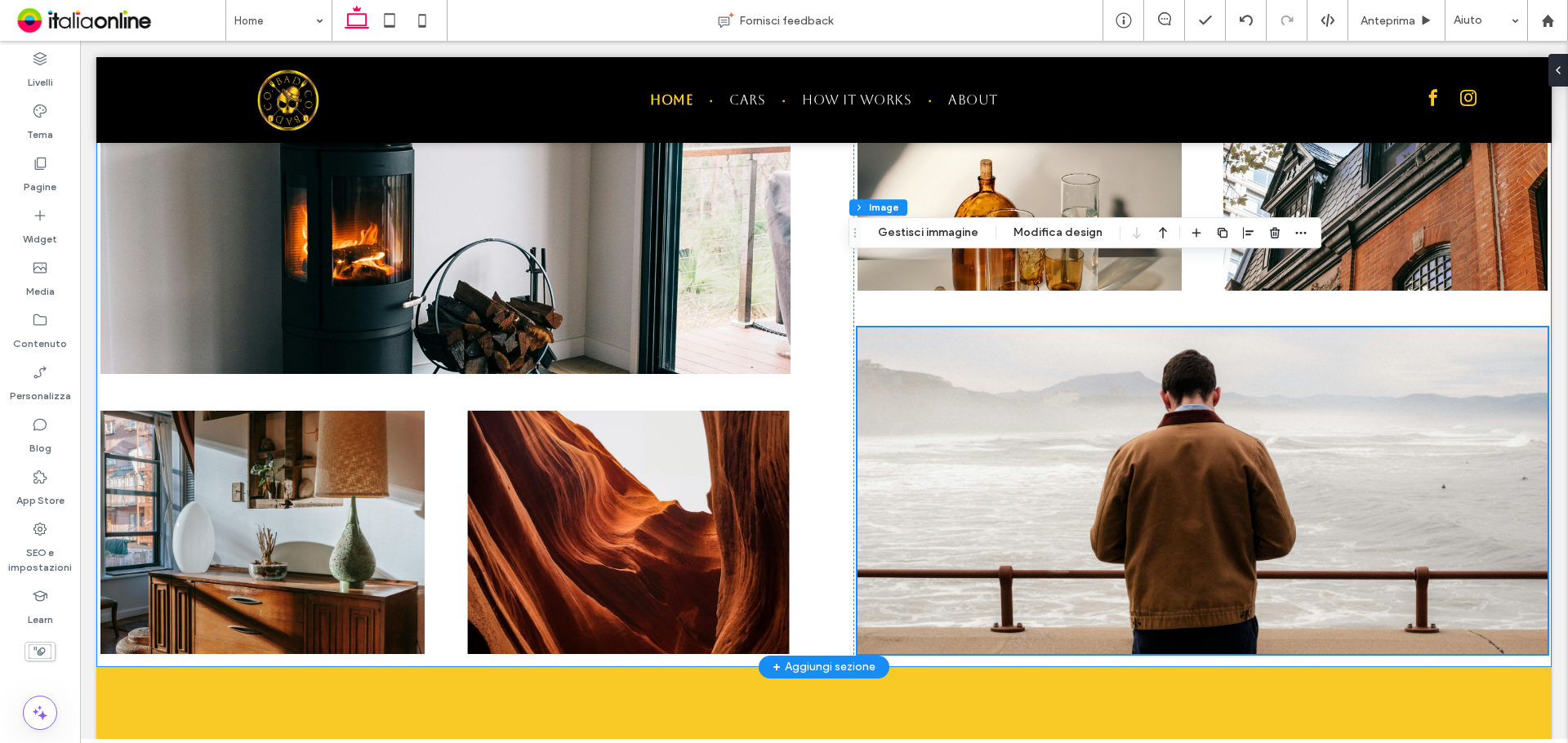 scroll, scrollTop: 2173, scrollLeft: 0, axis: vertical 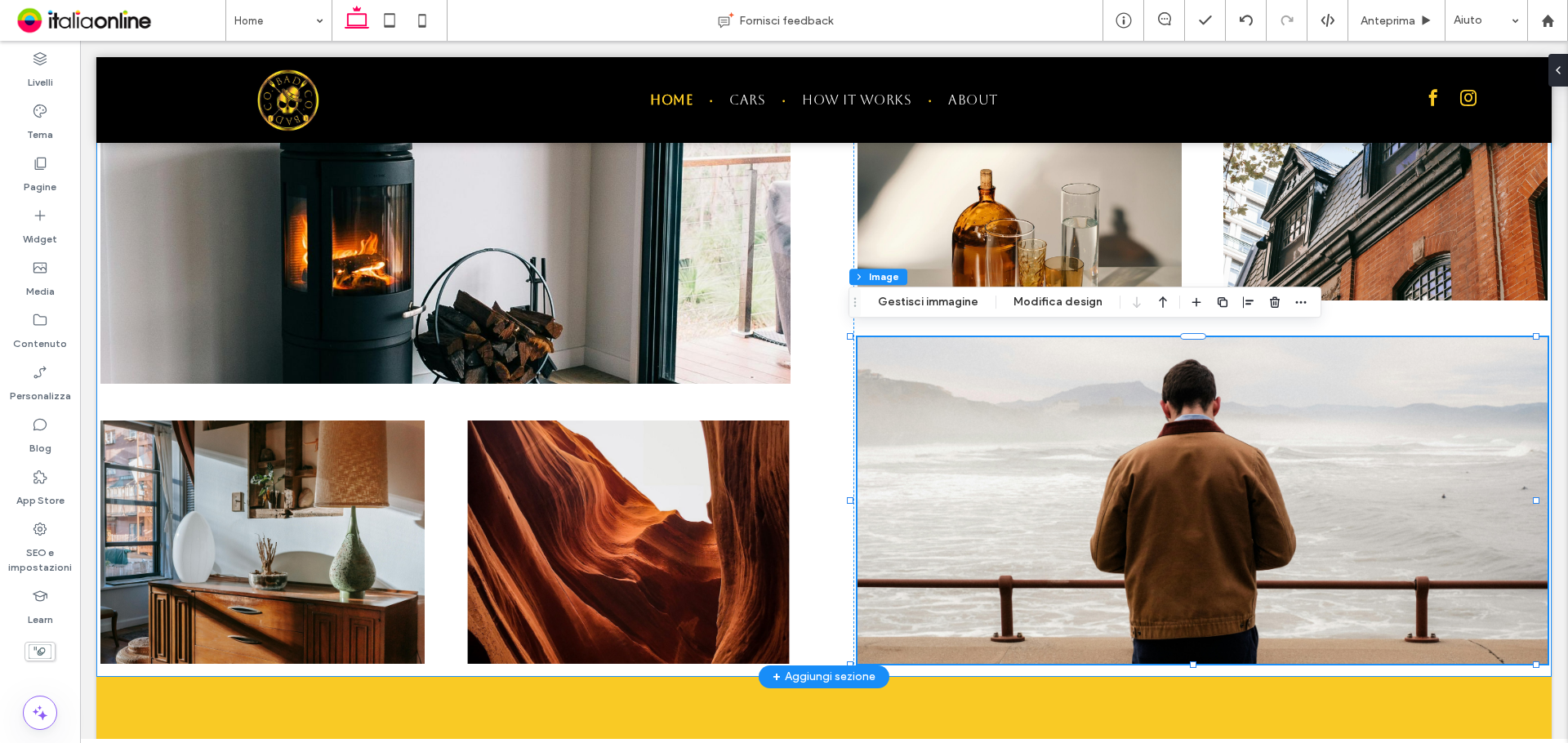 click at bounding box center (824, 360) 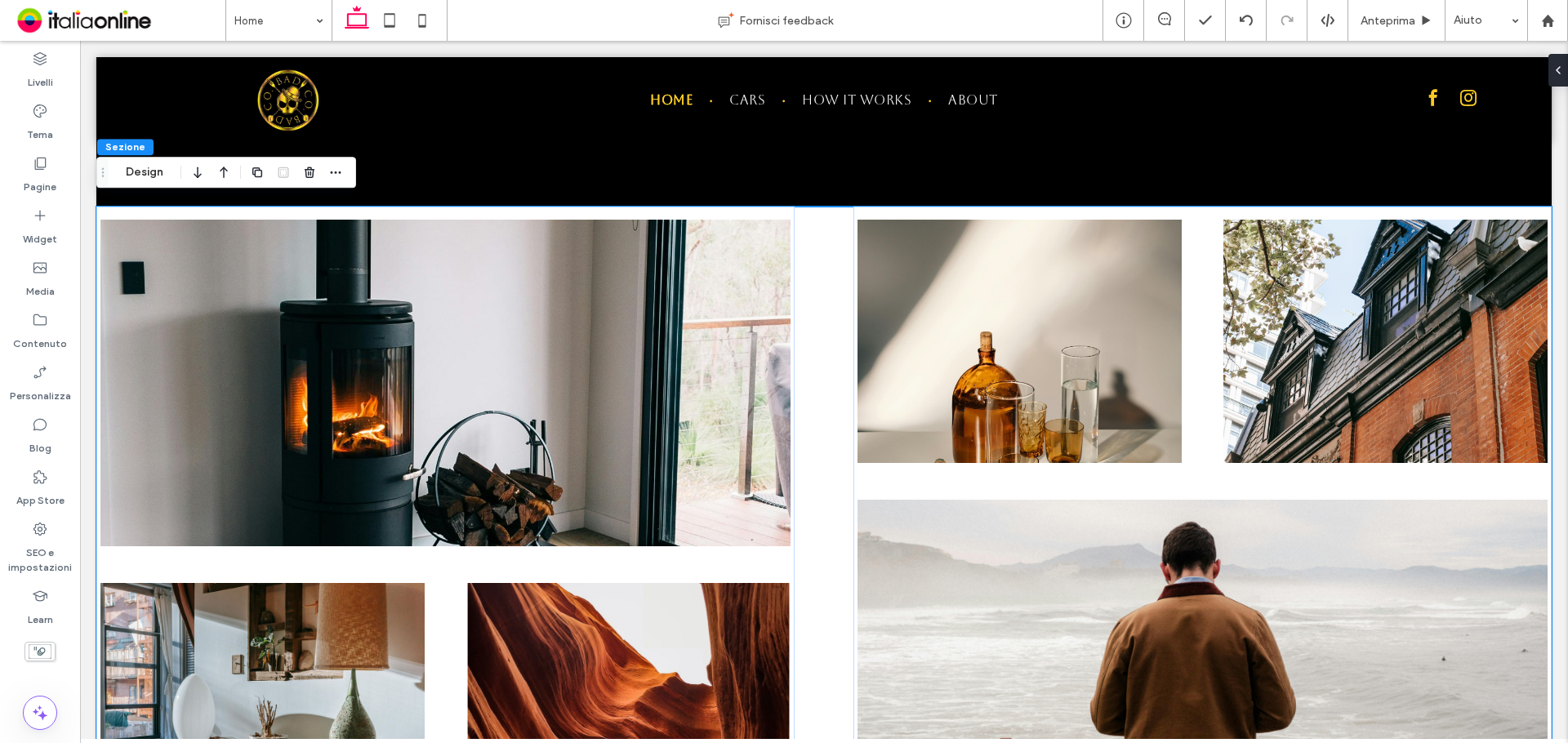 scroll, scrollTop: 2010, scrollLeft: 0, axis: vertical 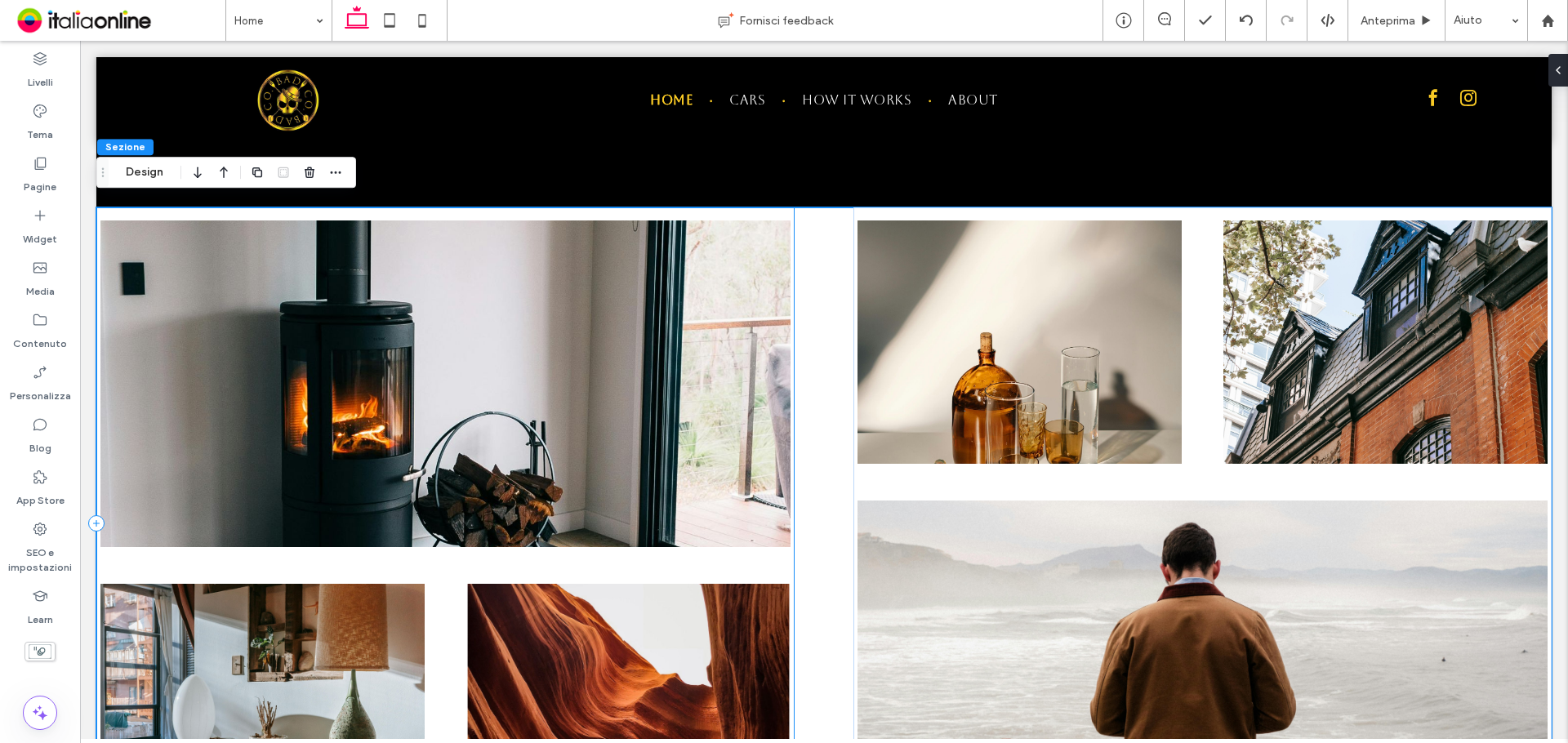click at bounding box center [445, 523] 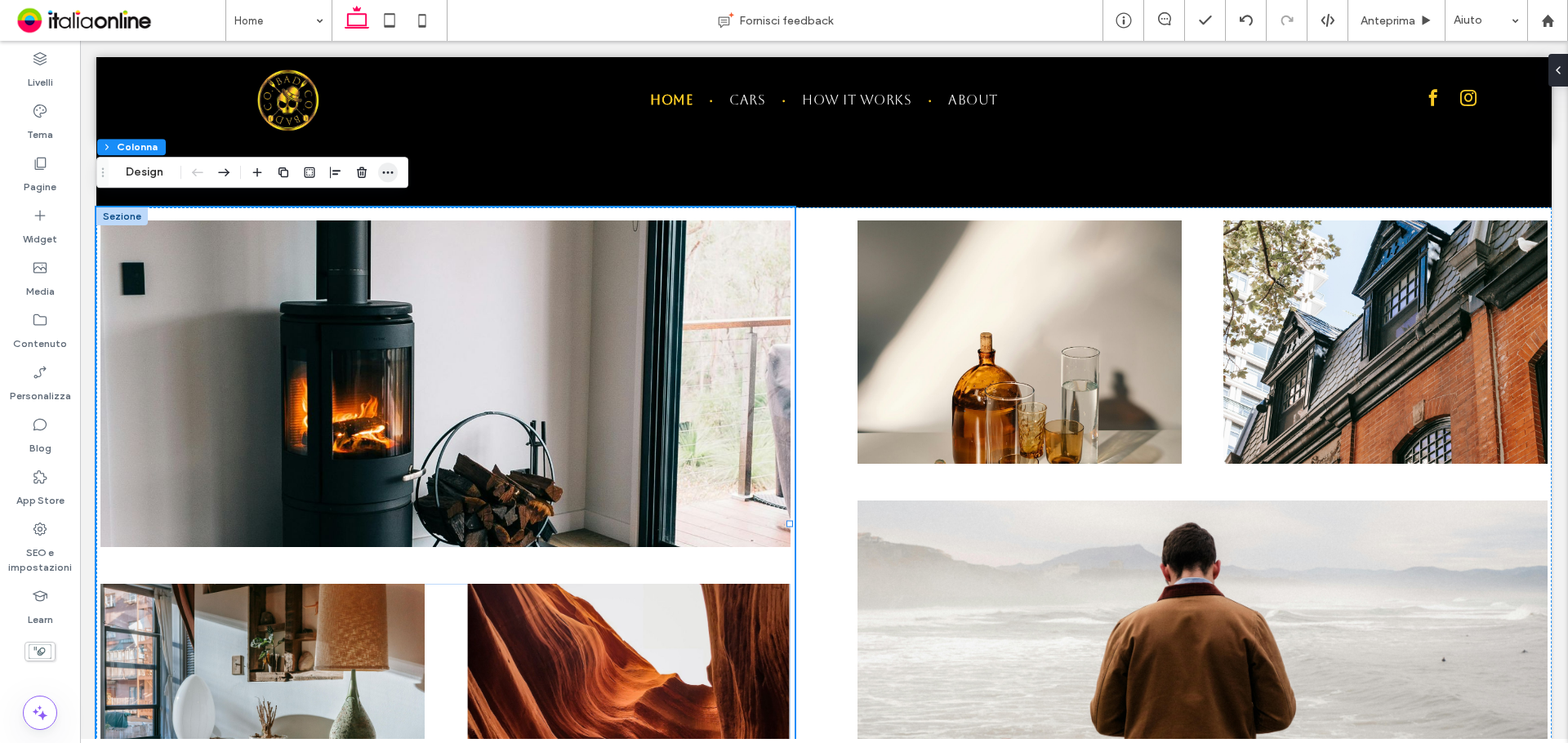 click 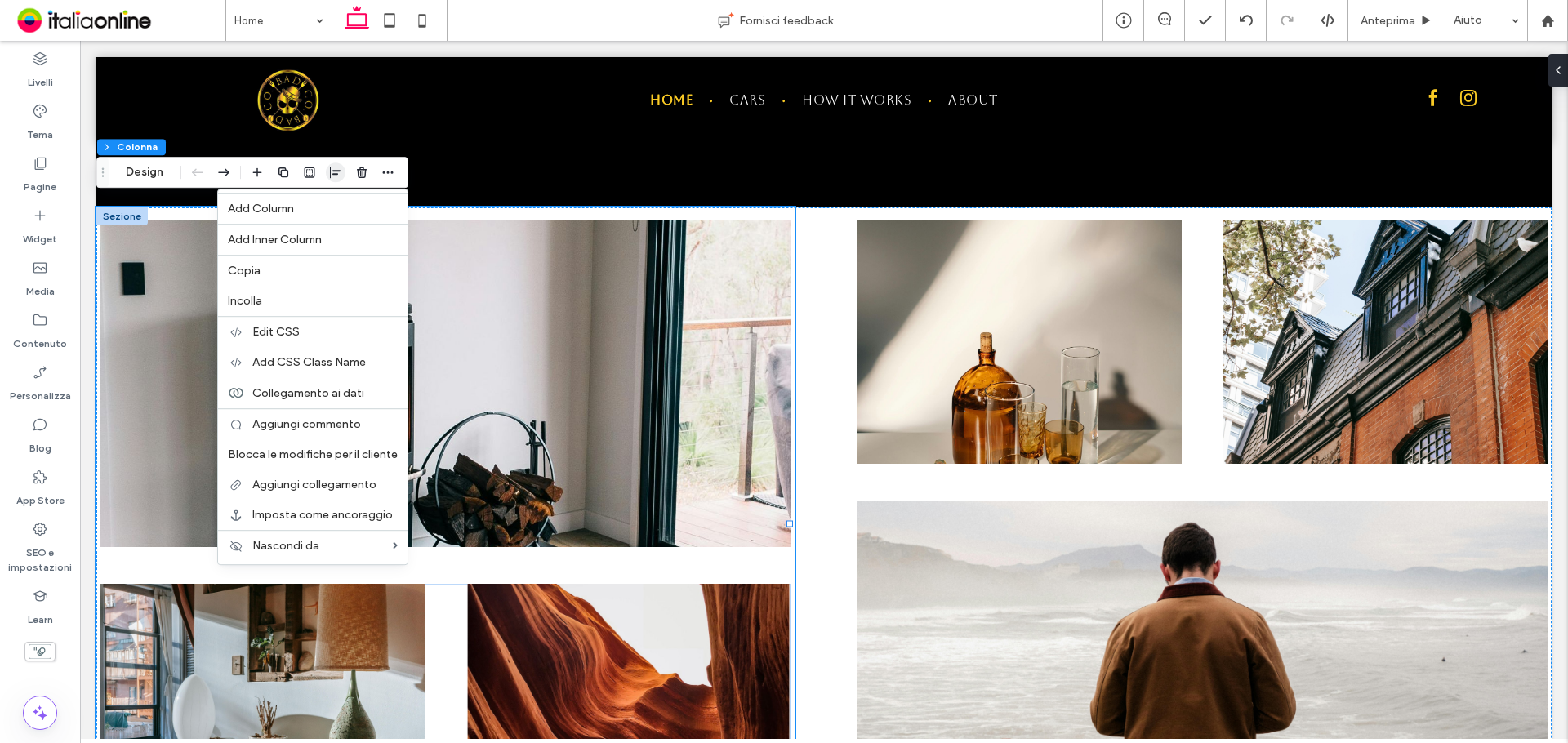 click 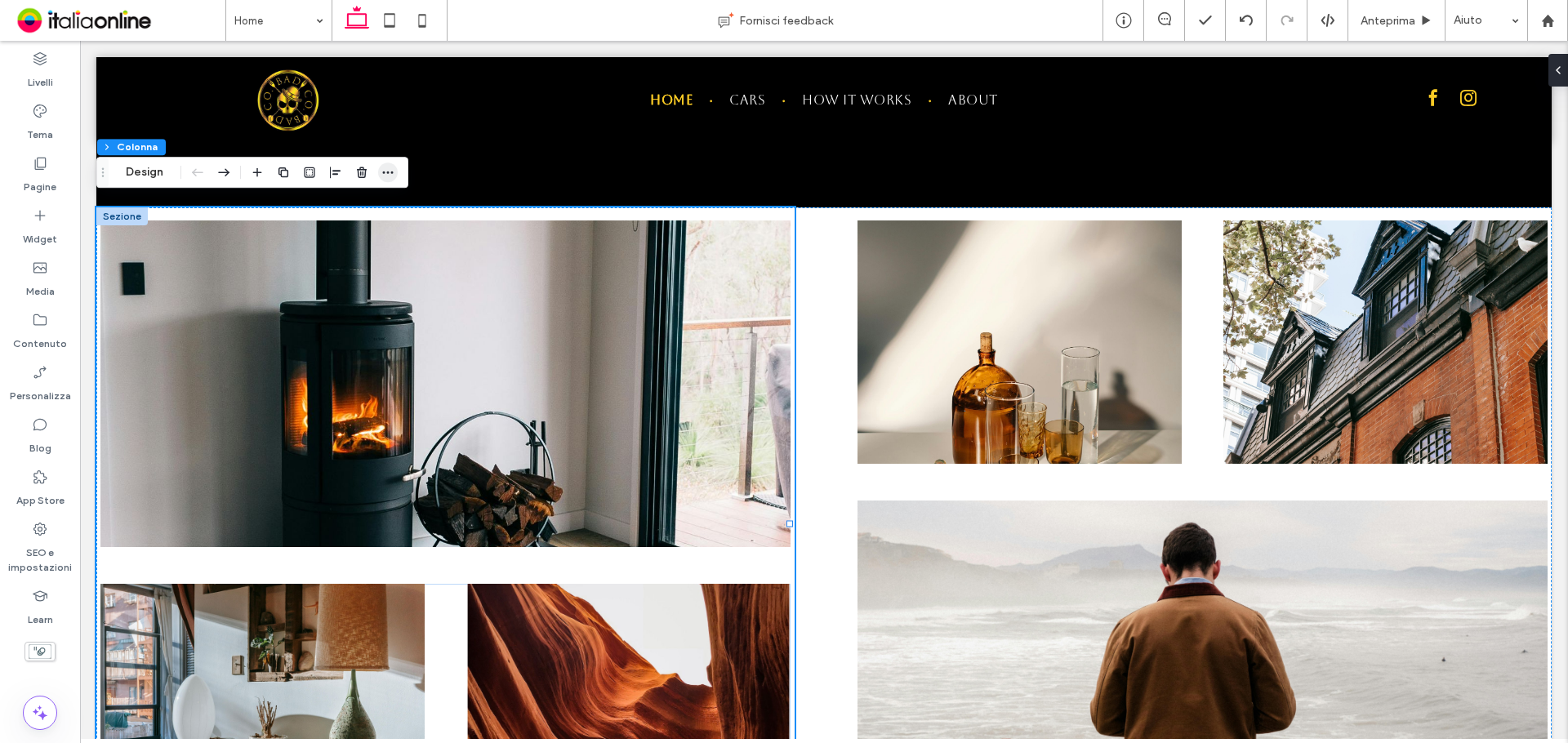 click 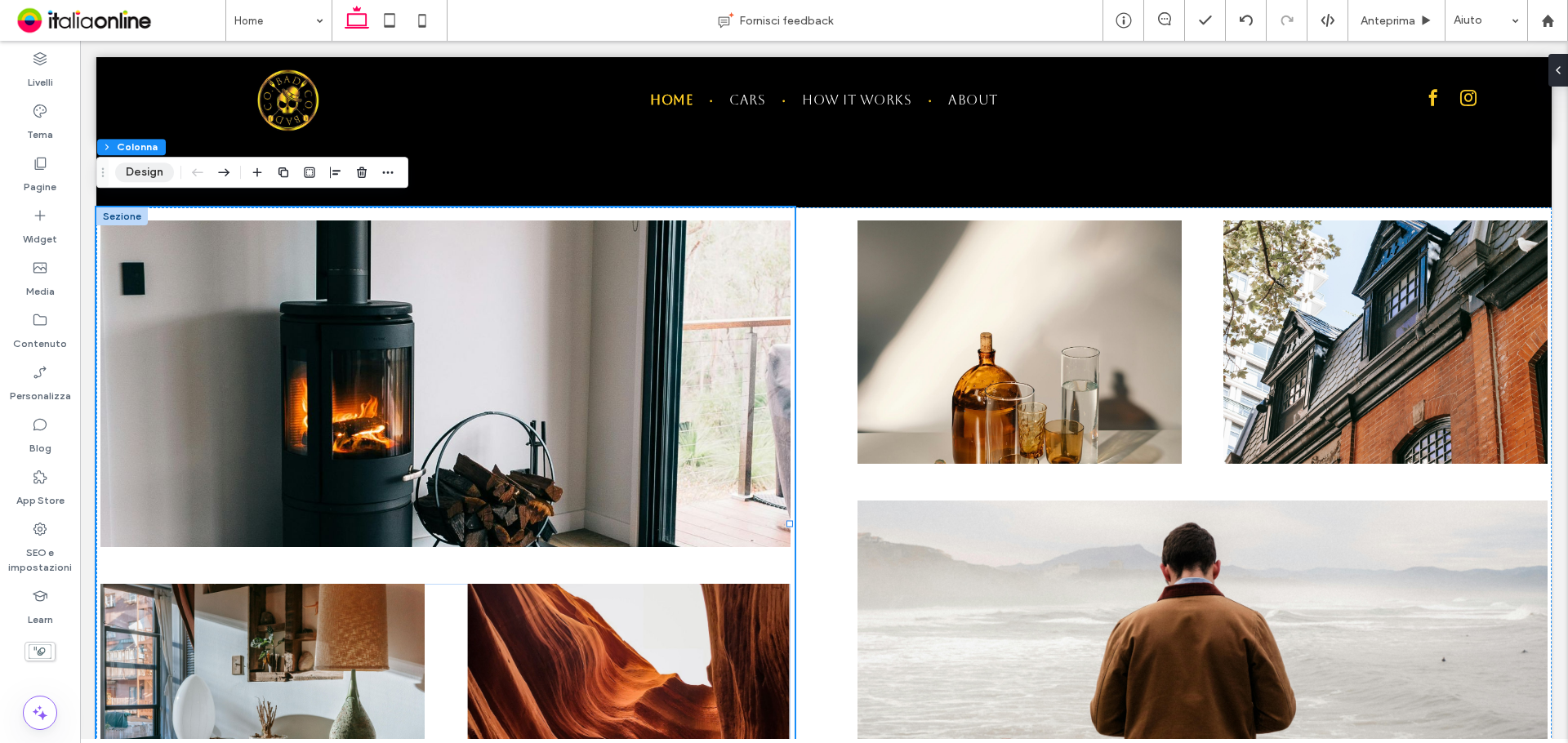 click on "Design" at bounding box center [145, 172] 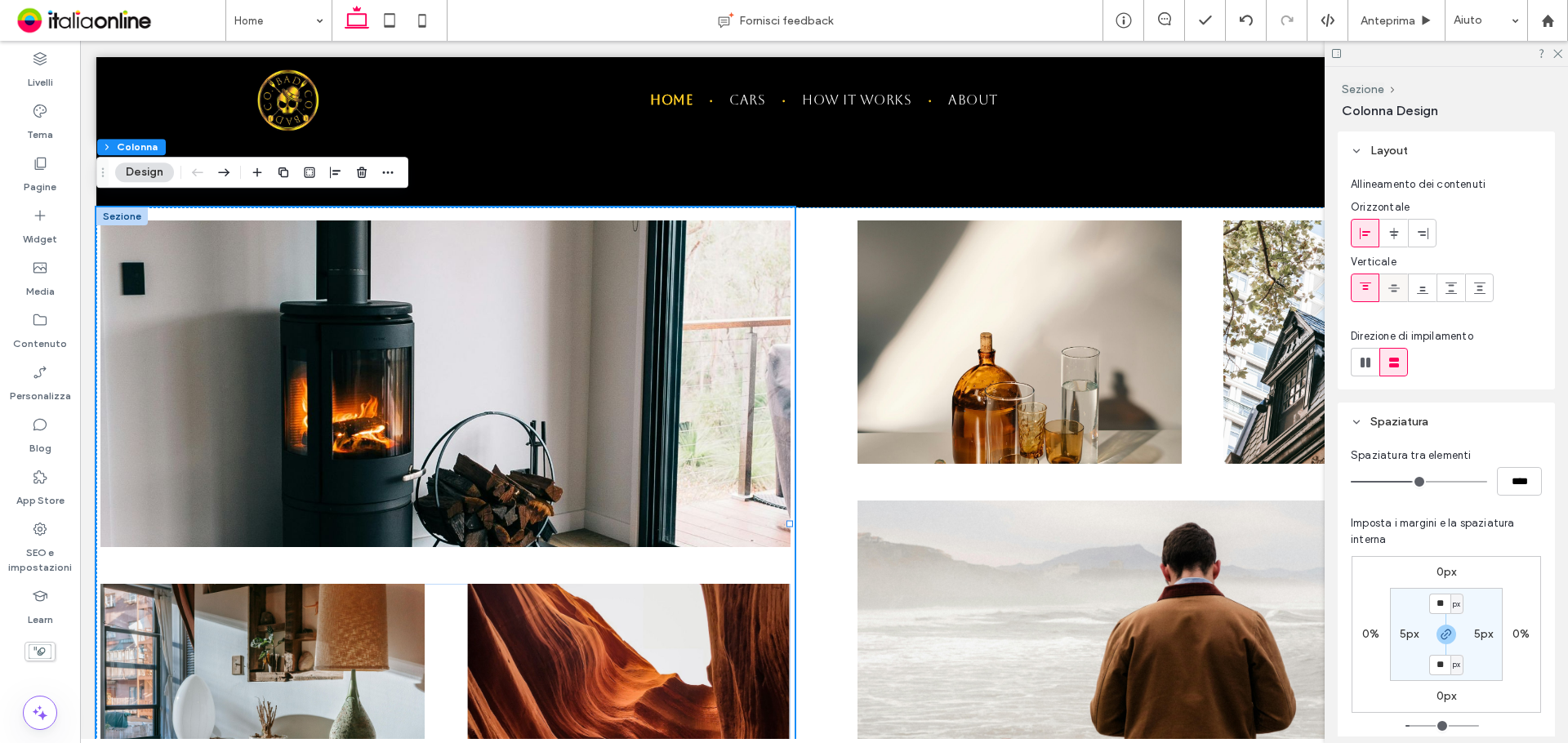 click at bounding box center (1393, 287) 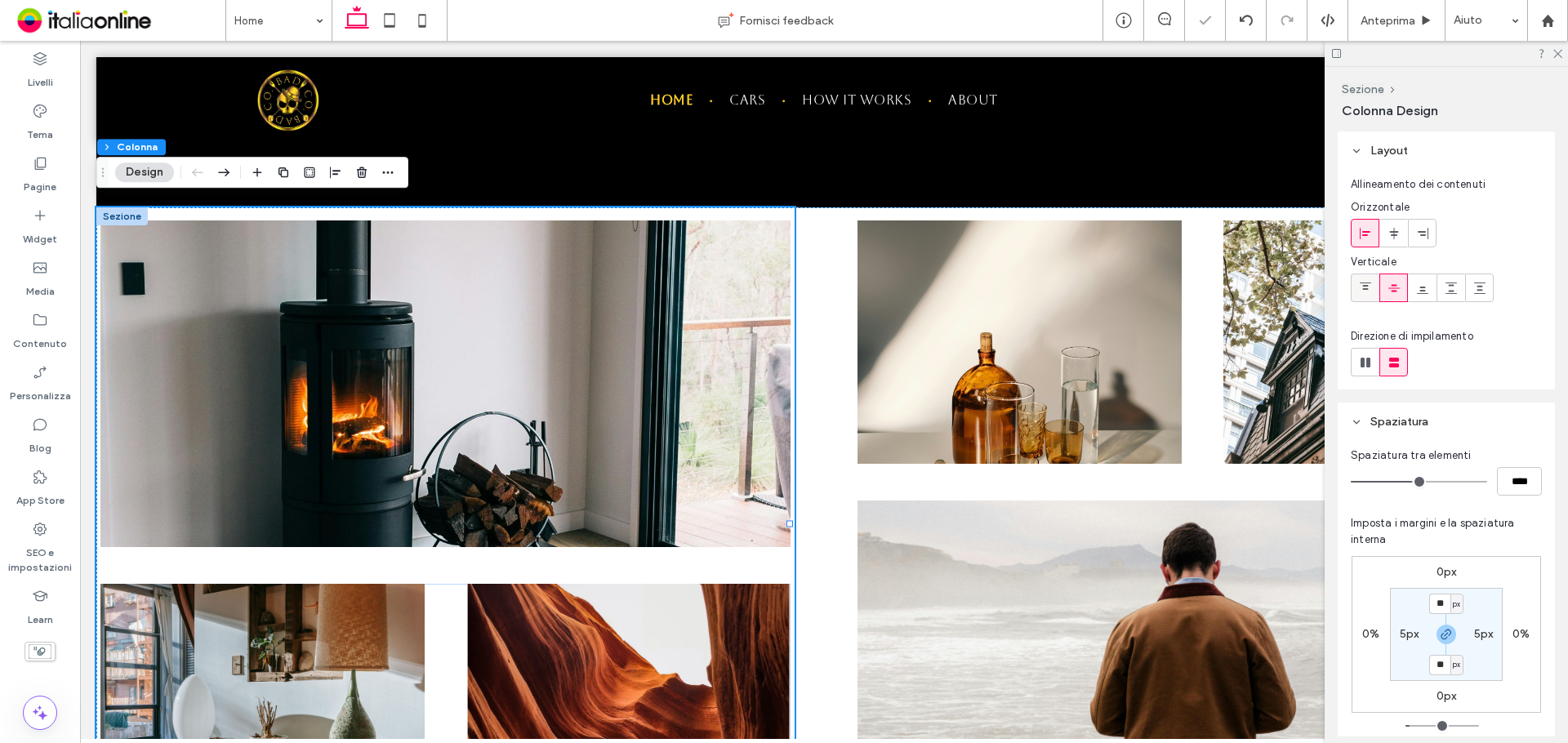 click 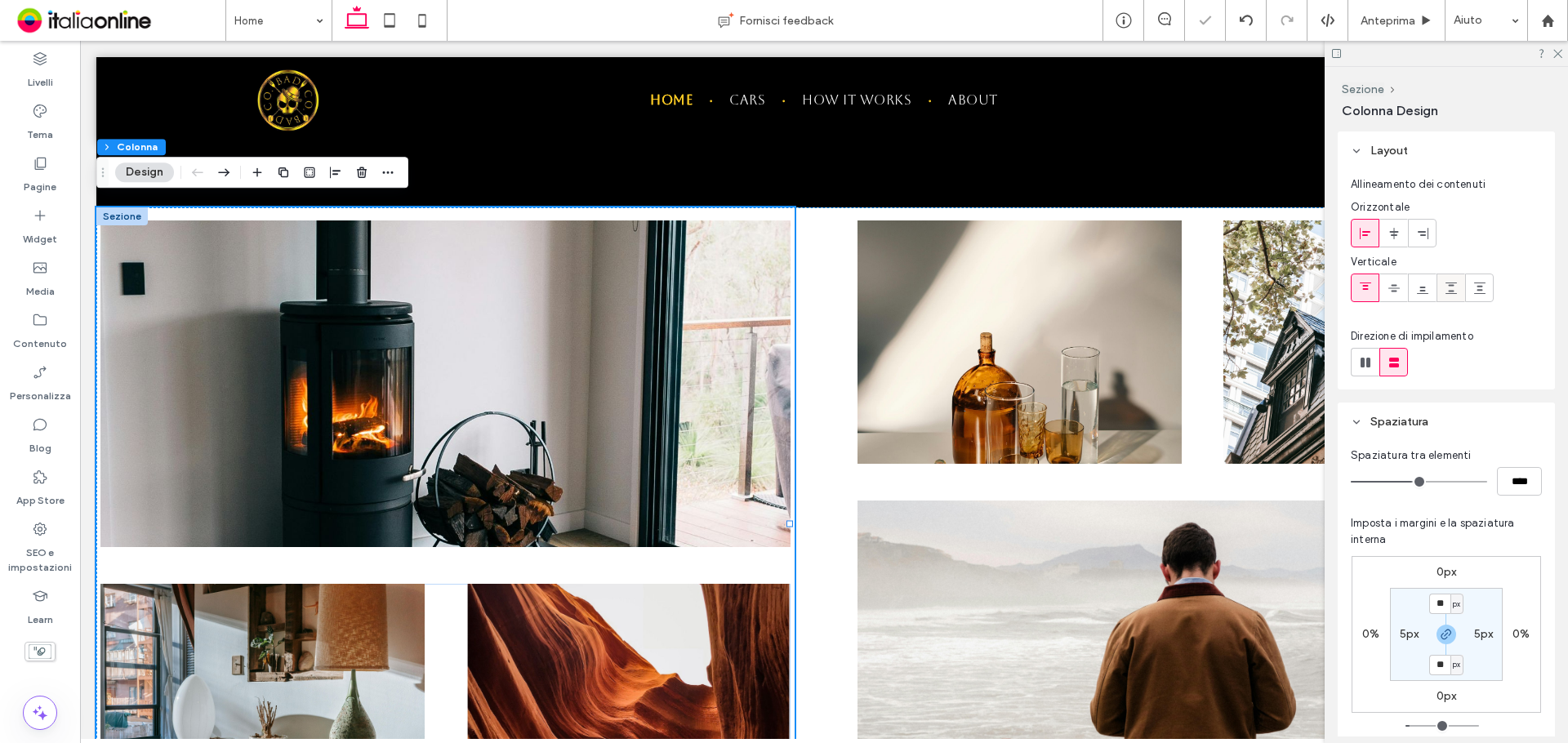 click at bounding box center [1422, 287] 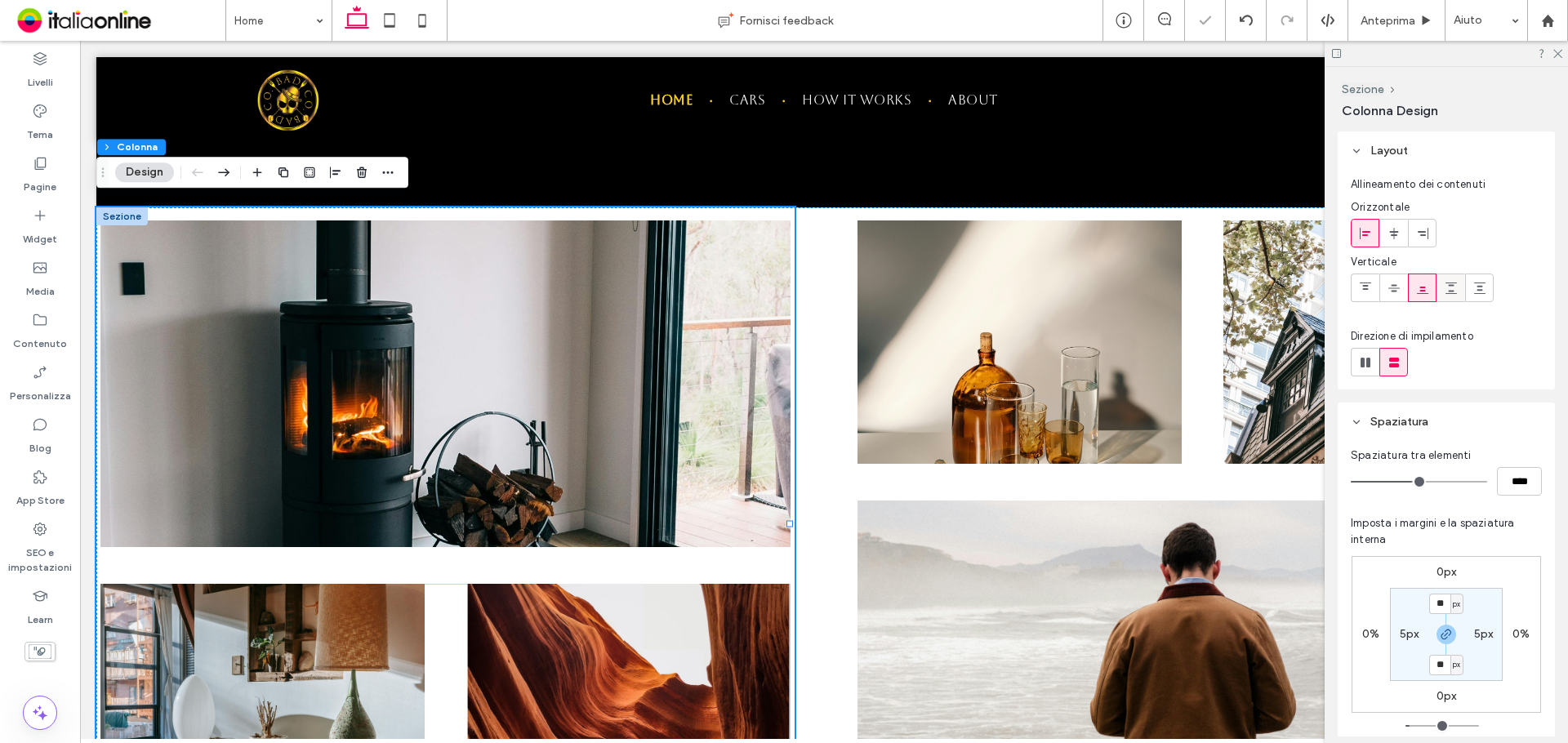 click 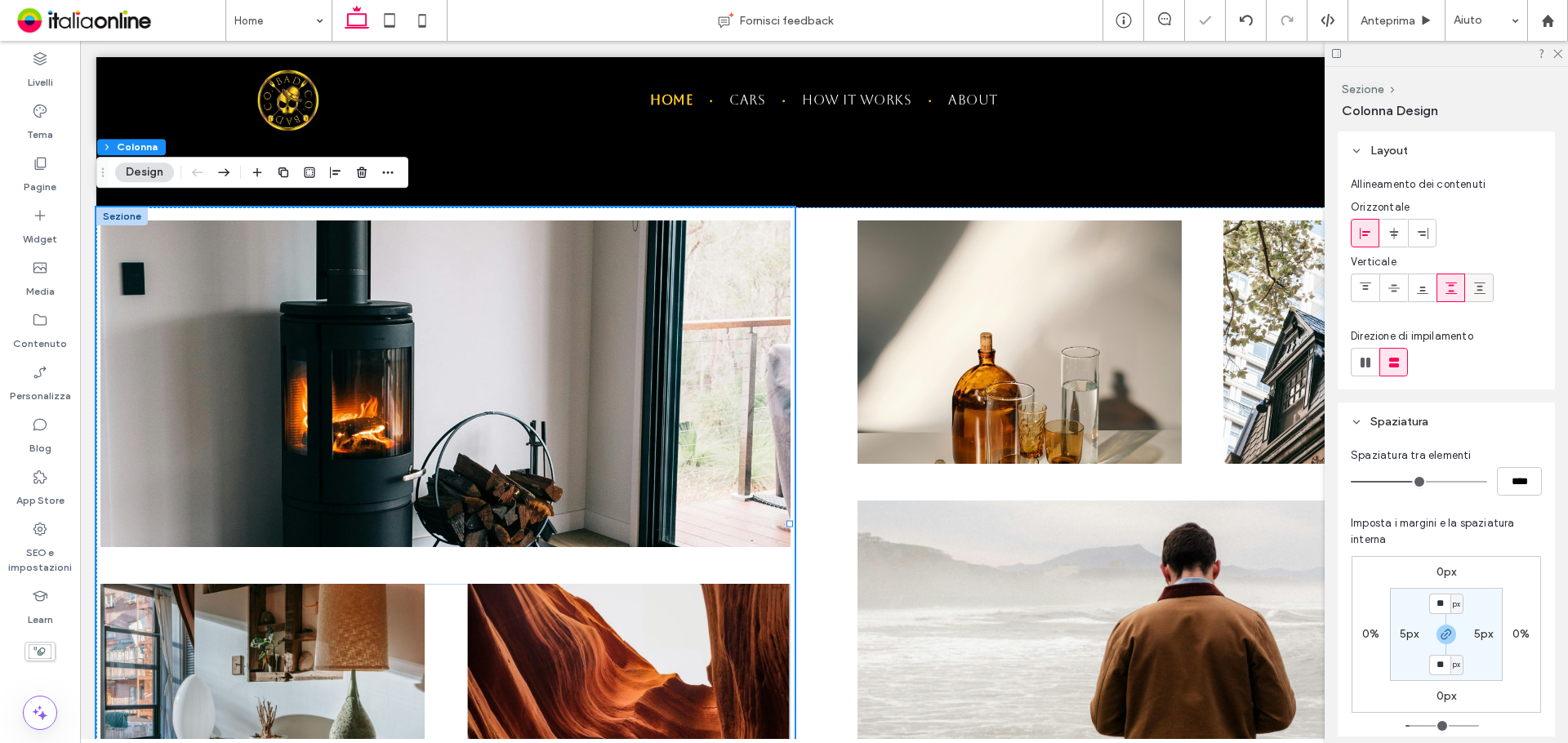 click at bounding box center [1479, 287] 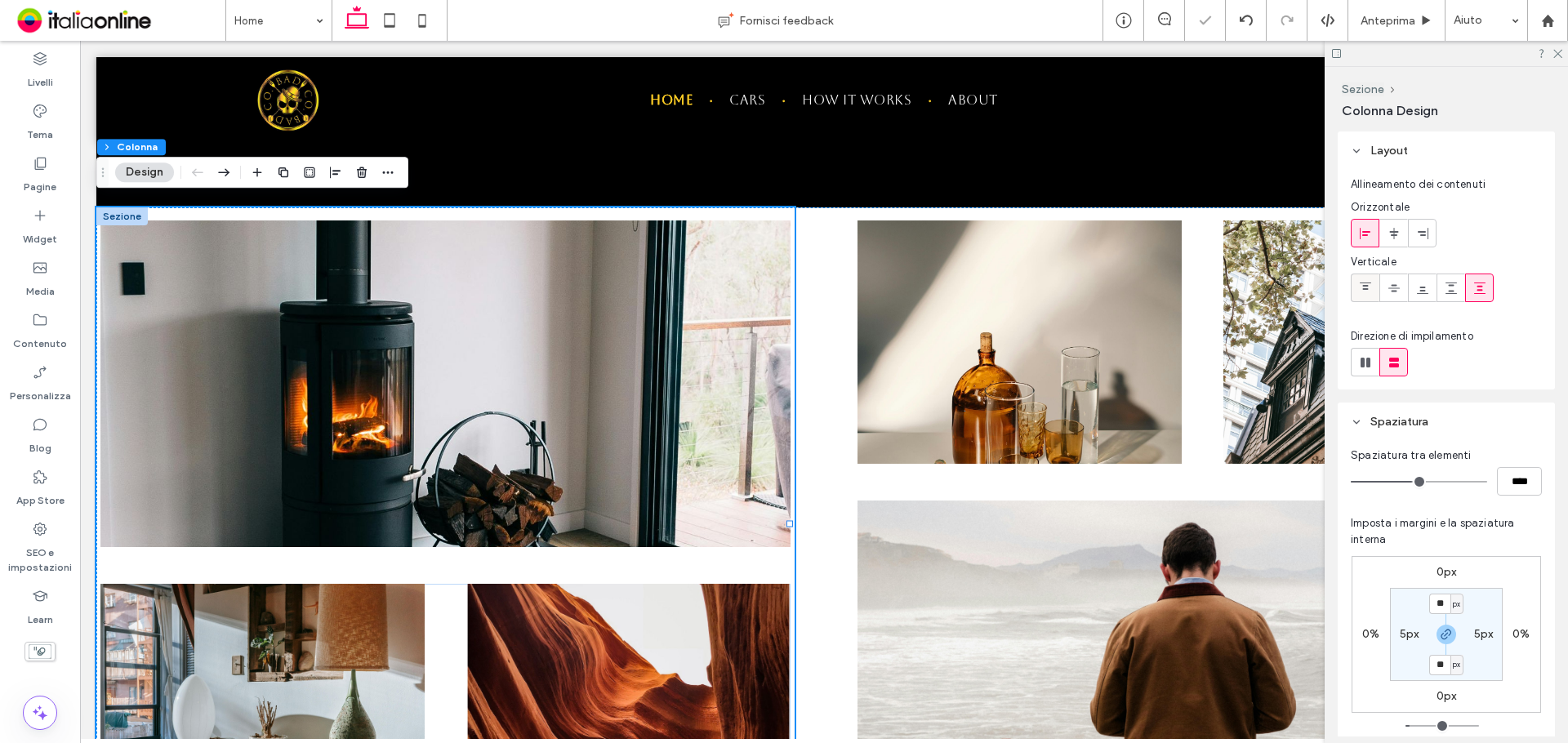 click 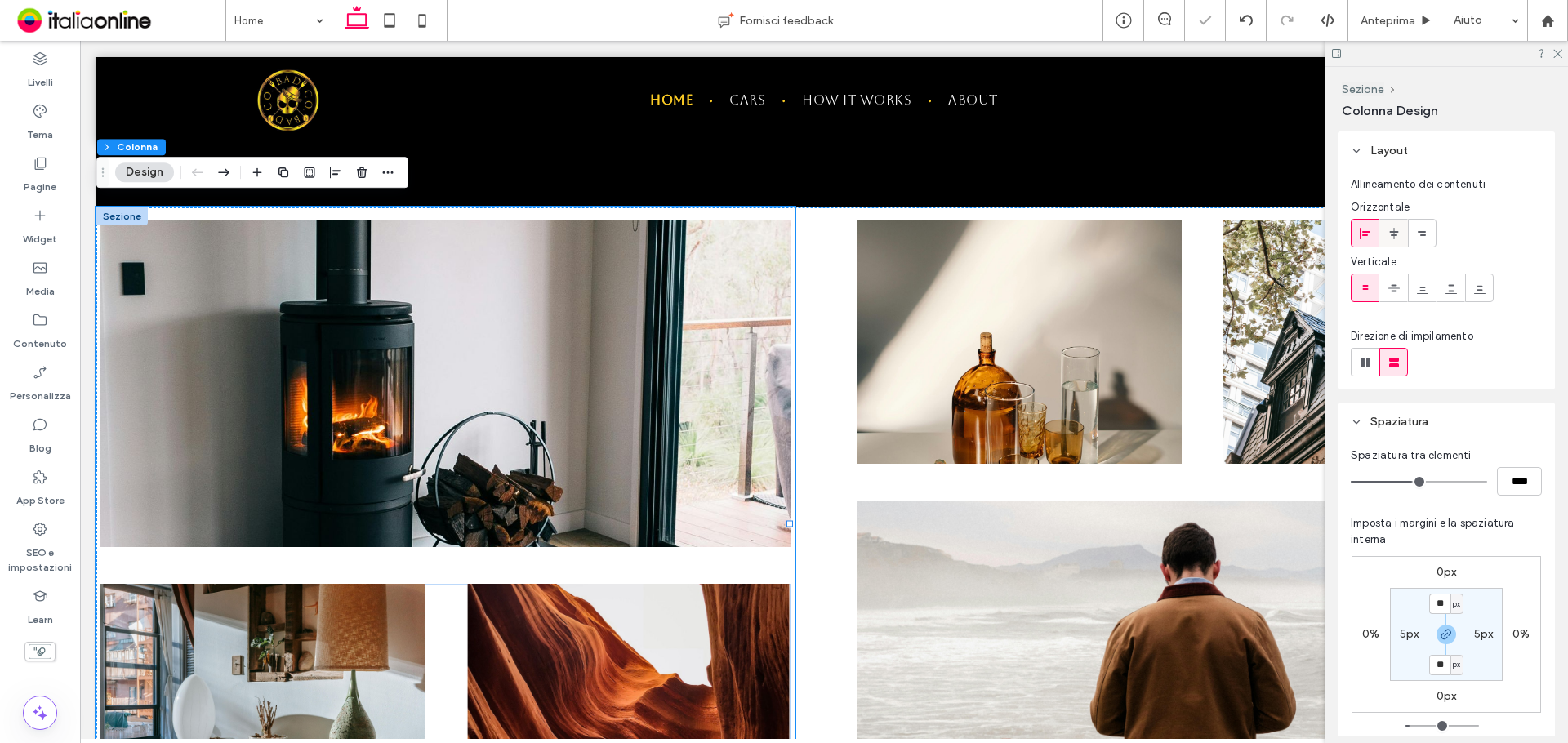 click at bounding box center (1394, 233) 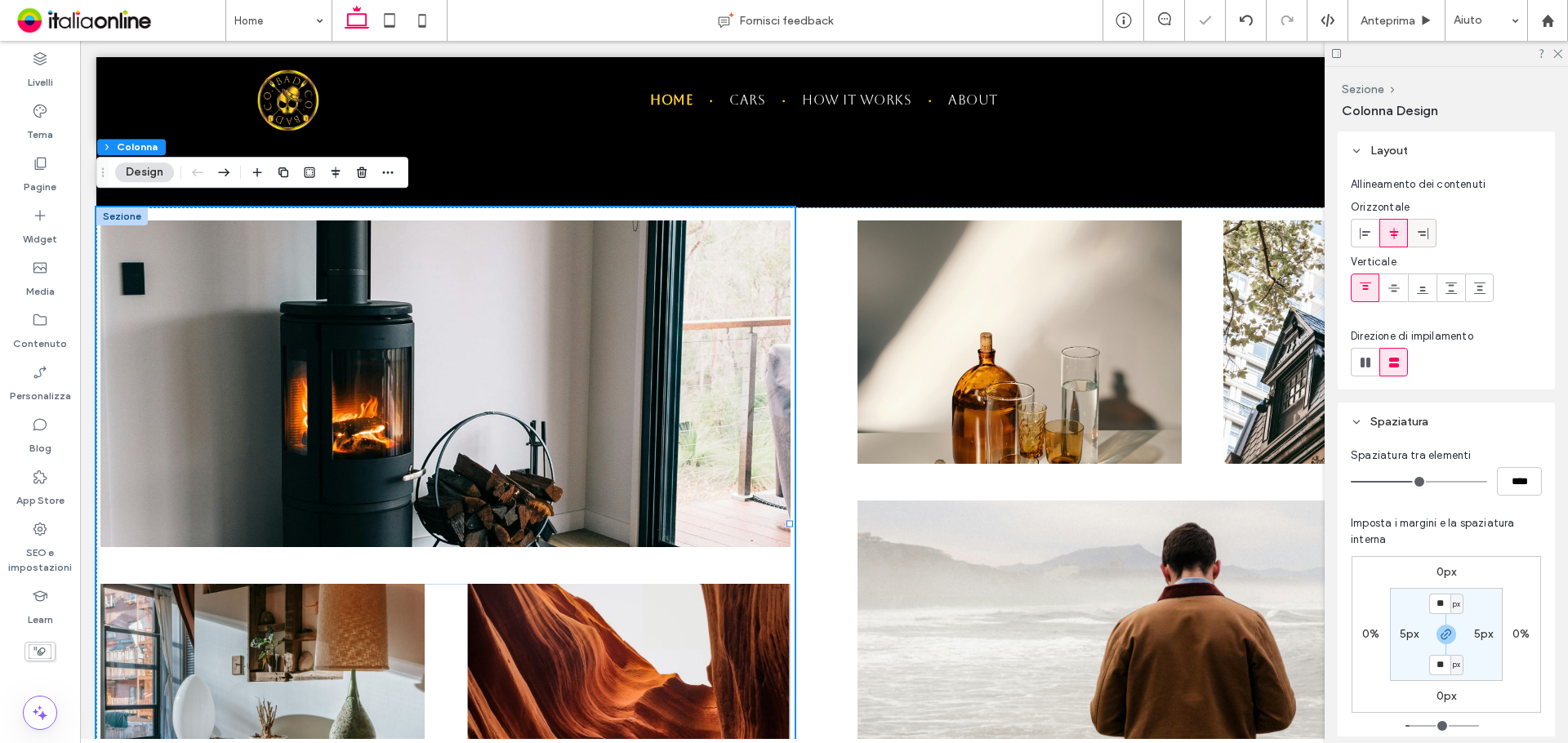click 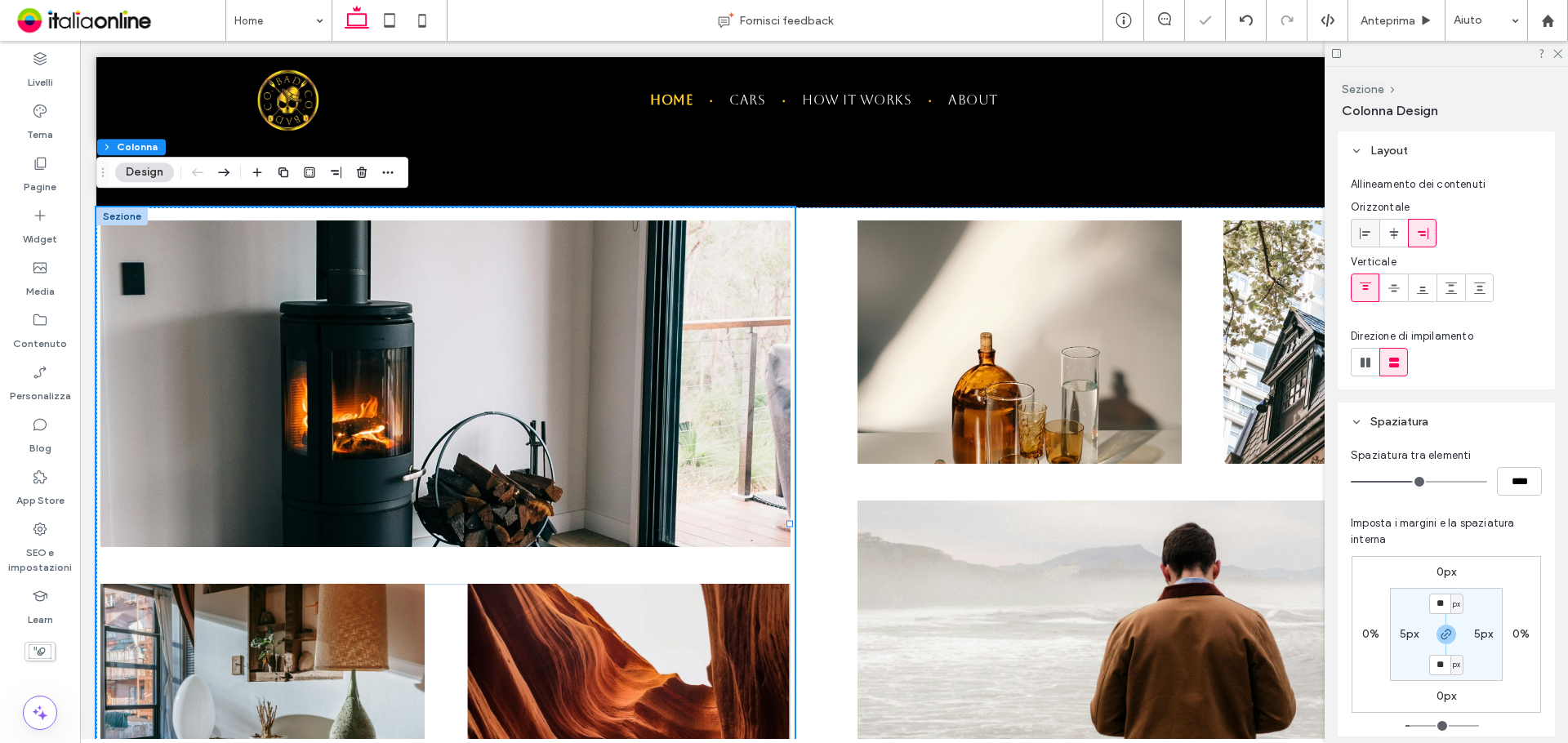 click 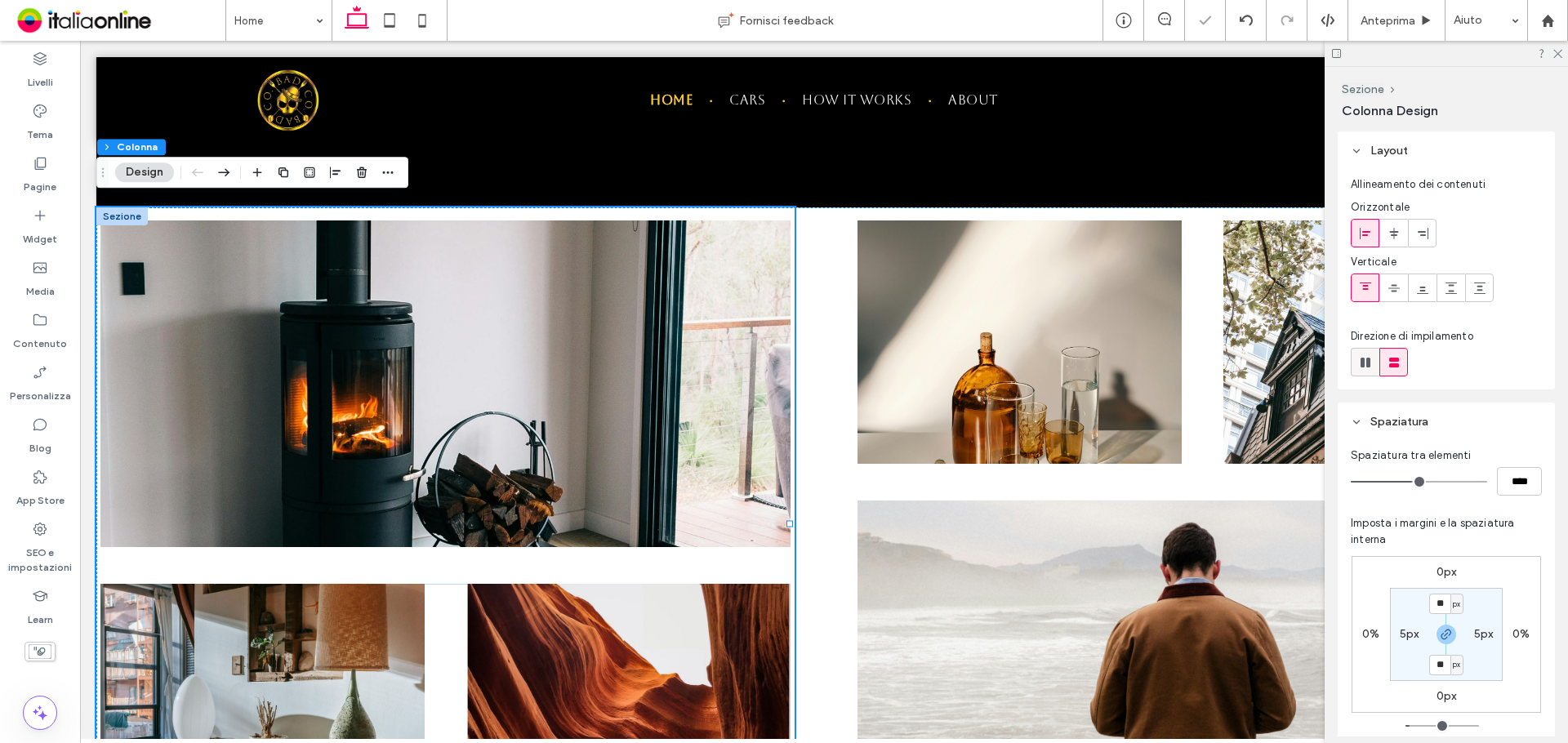 click 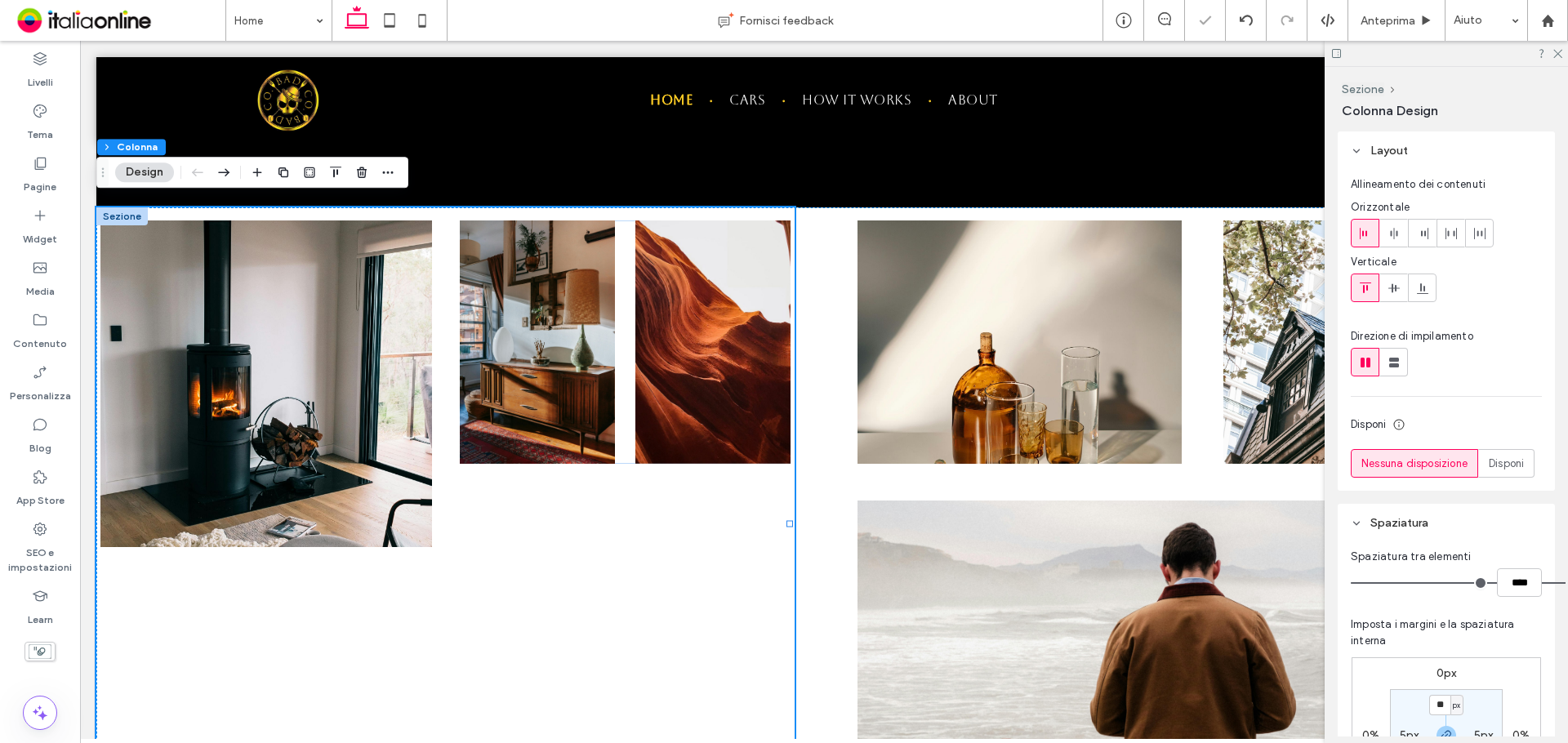 type on "*" 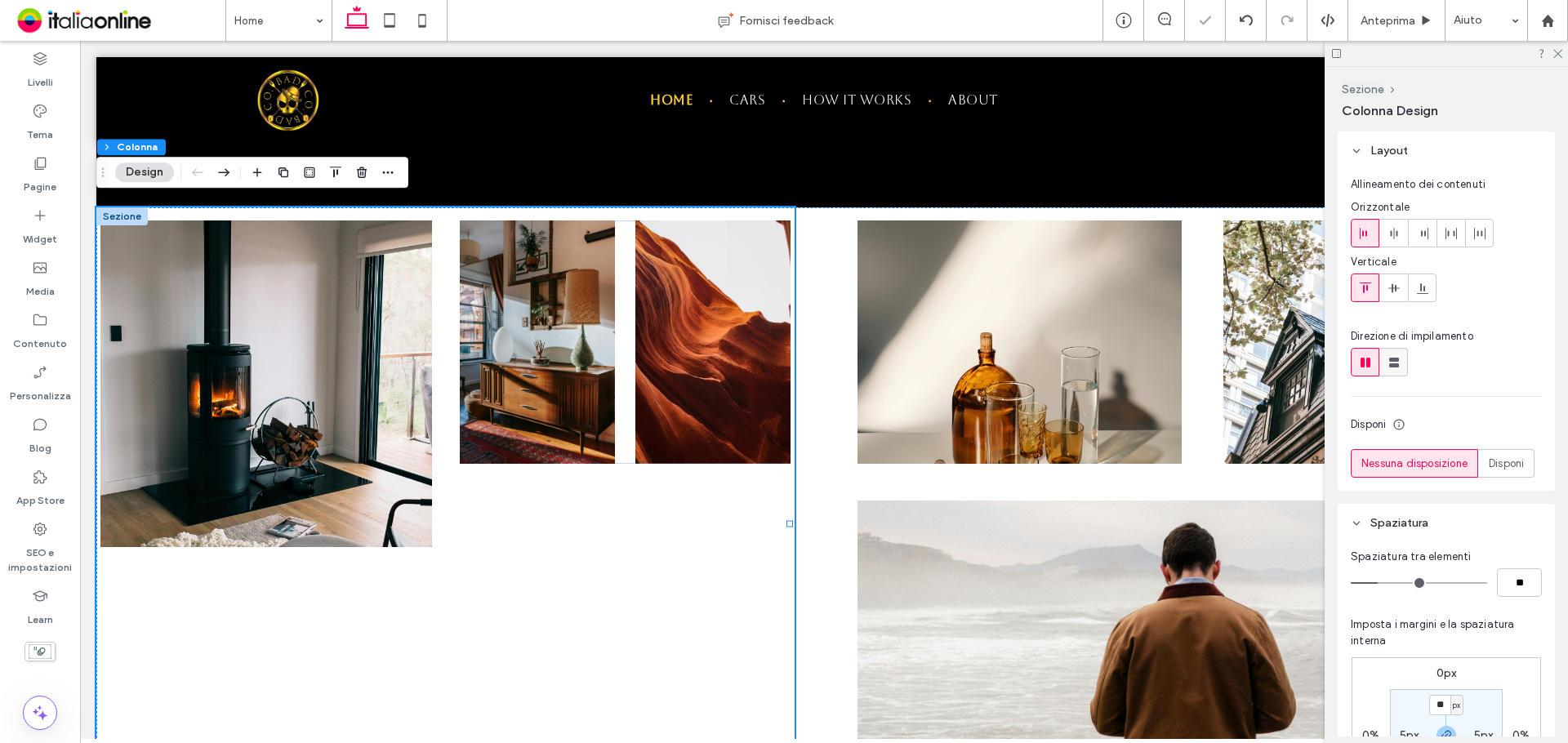 click 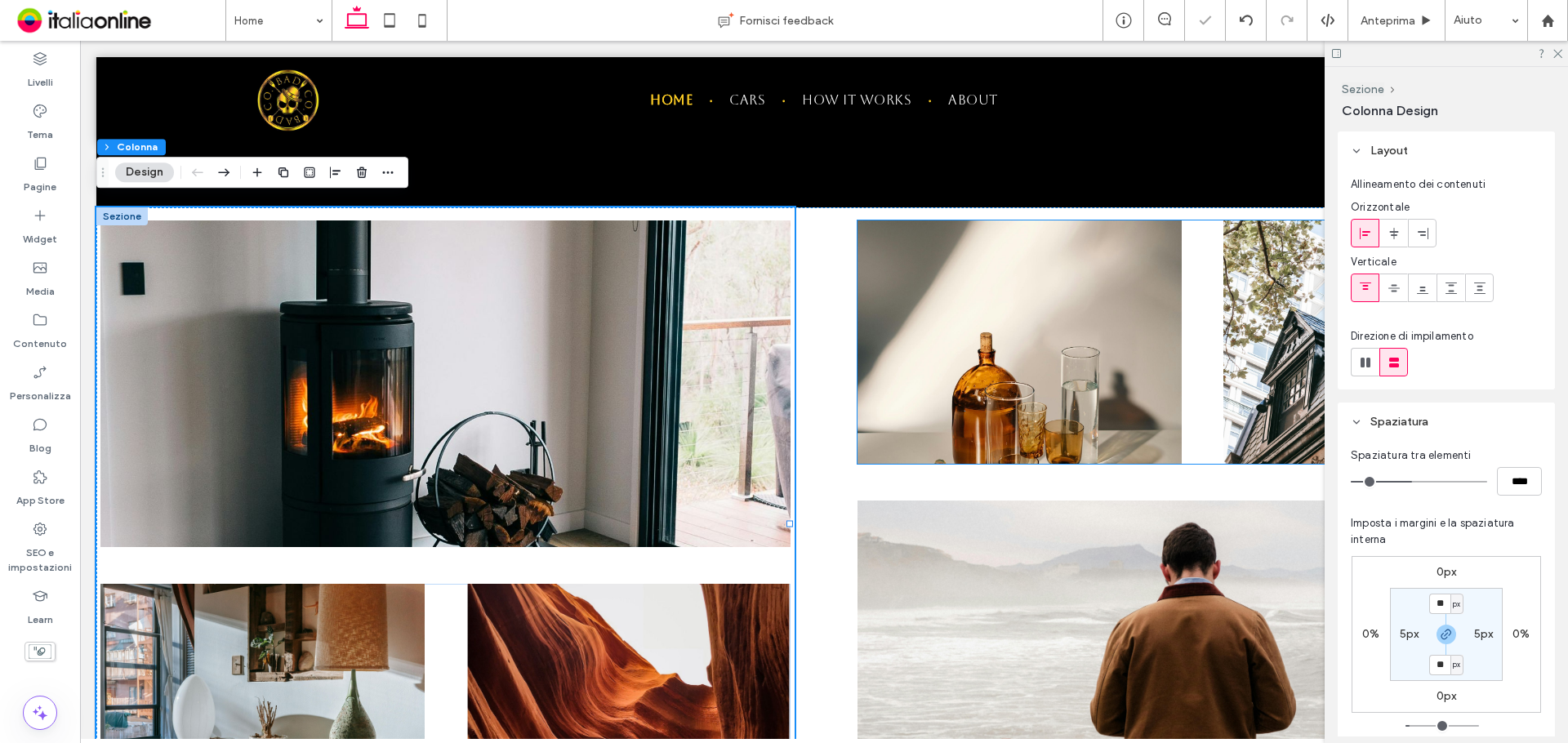 click at bounding box center (824, 523) 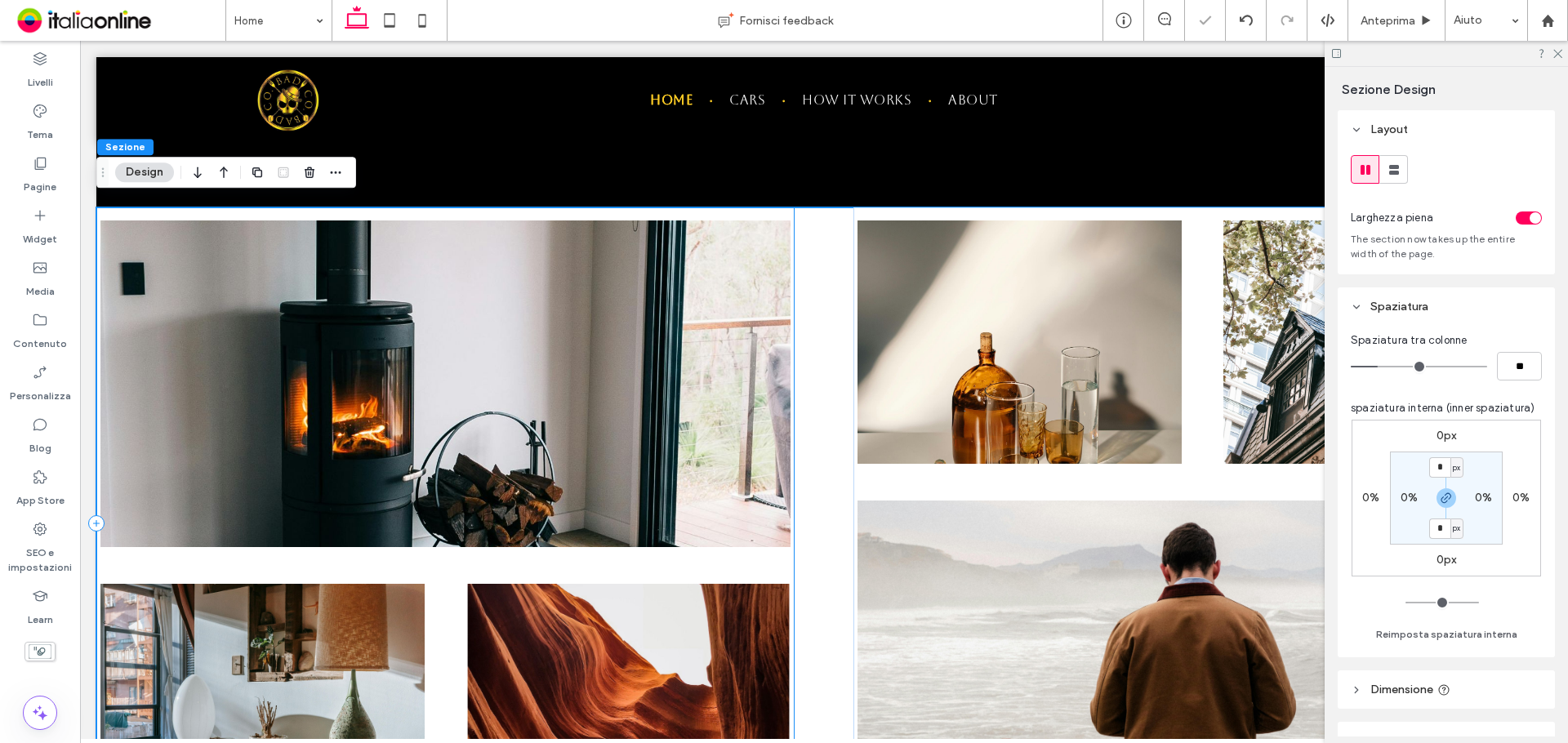 click at bounding box center [445, 523] 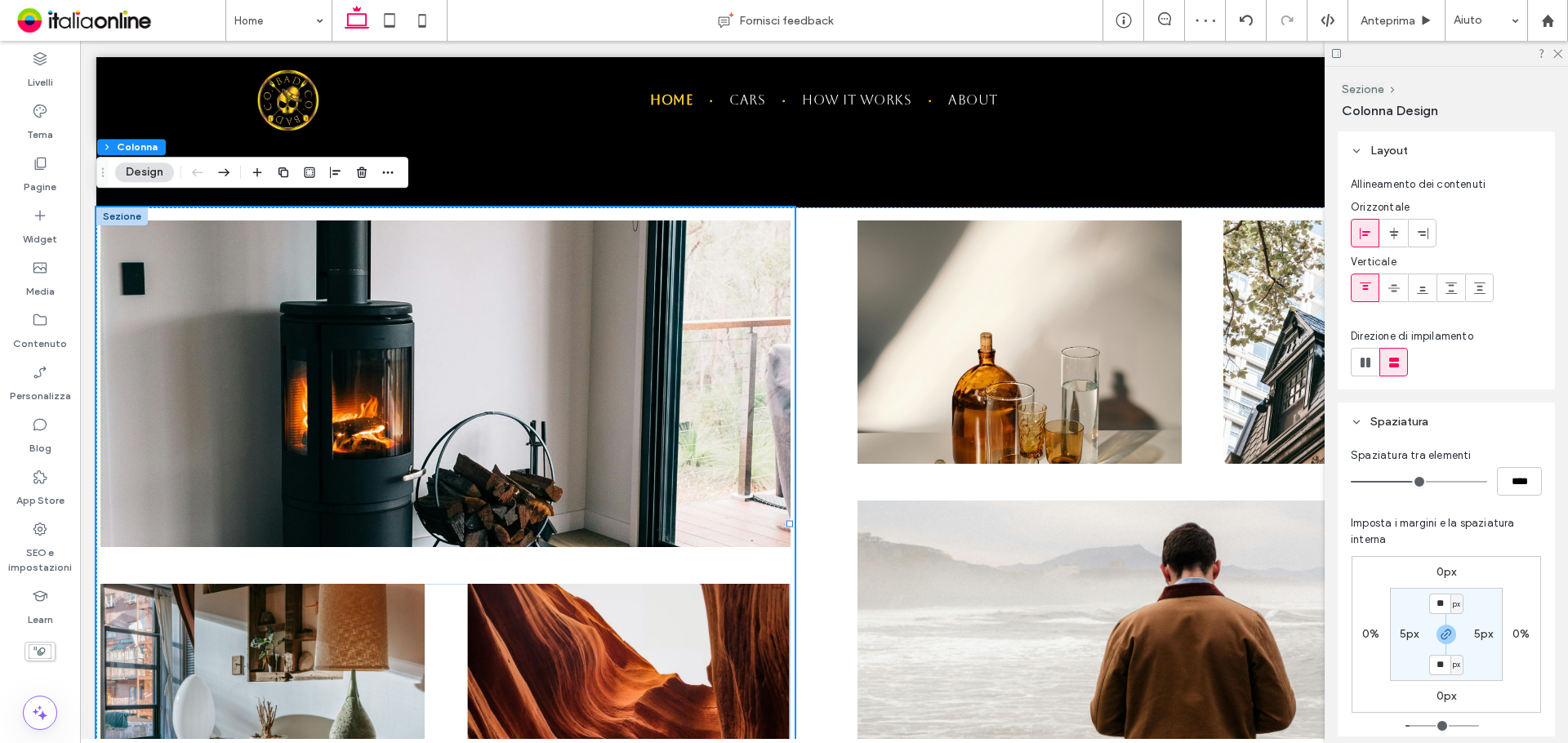 click at bounding box center (122, 216) 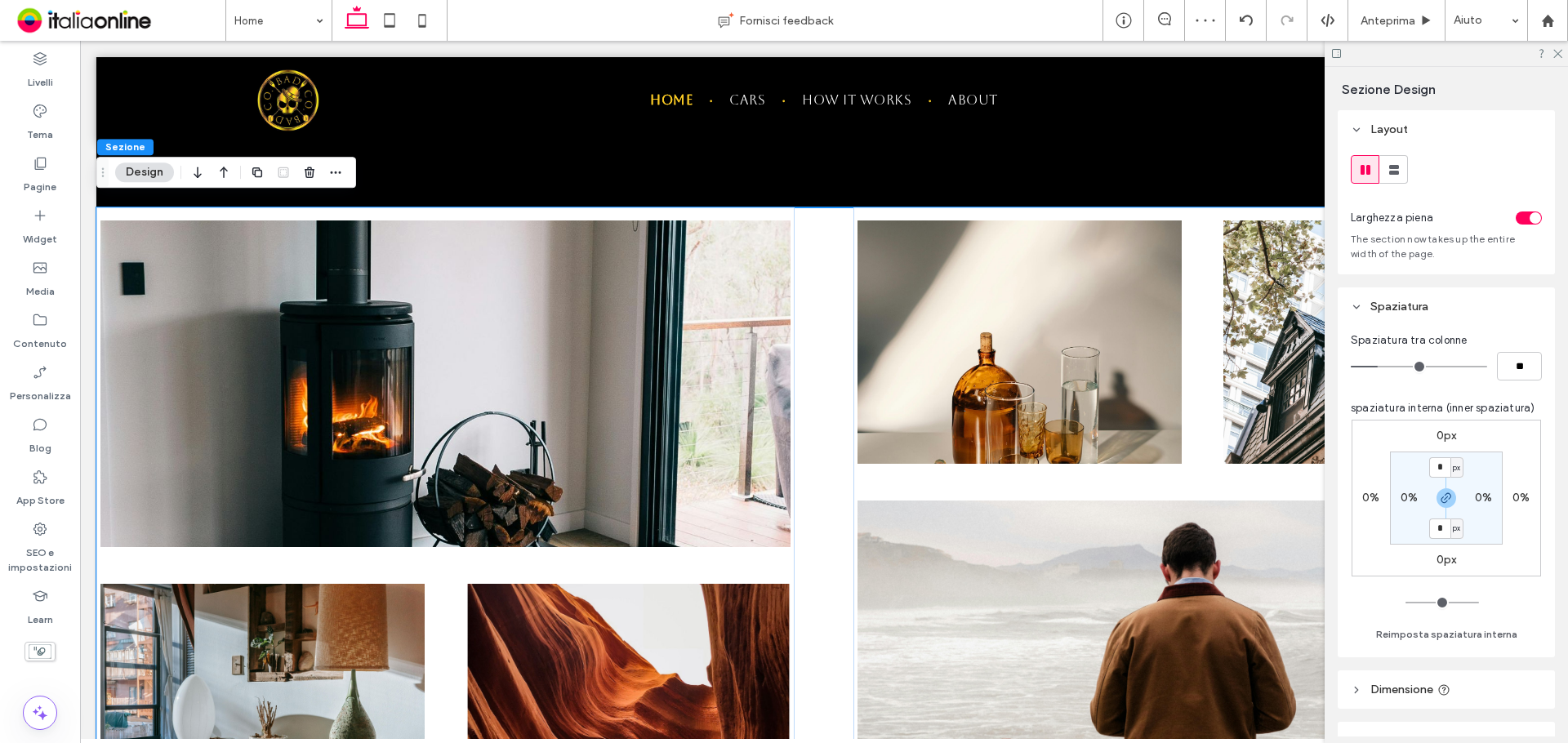 click on "Design" at bounding box center (145, 172) 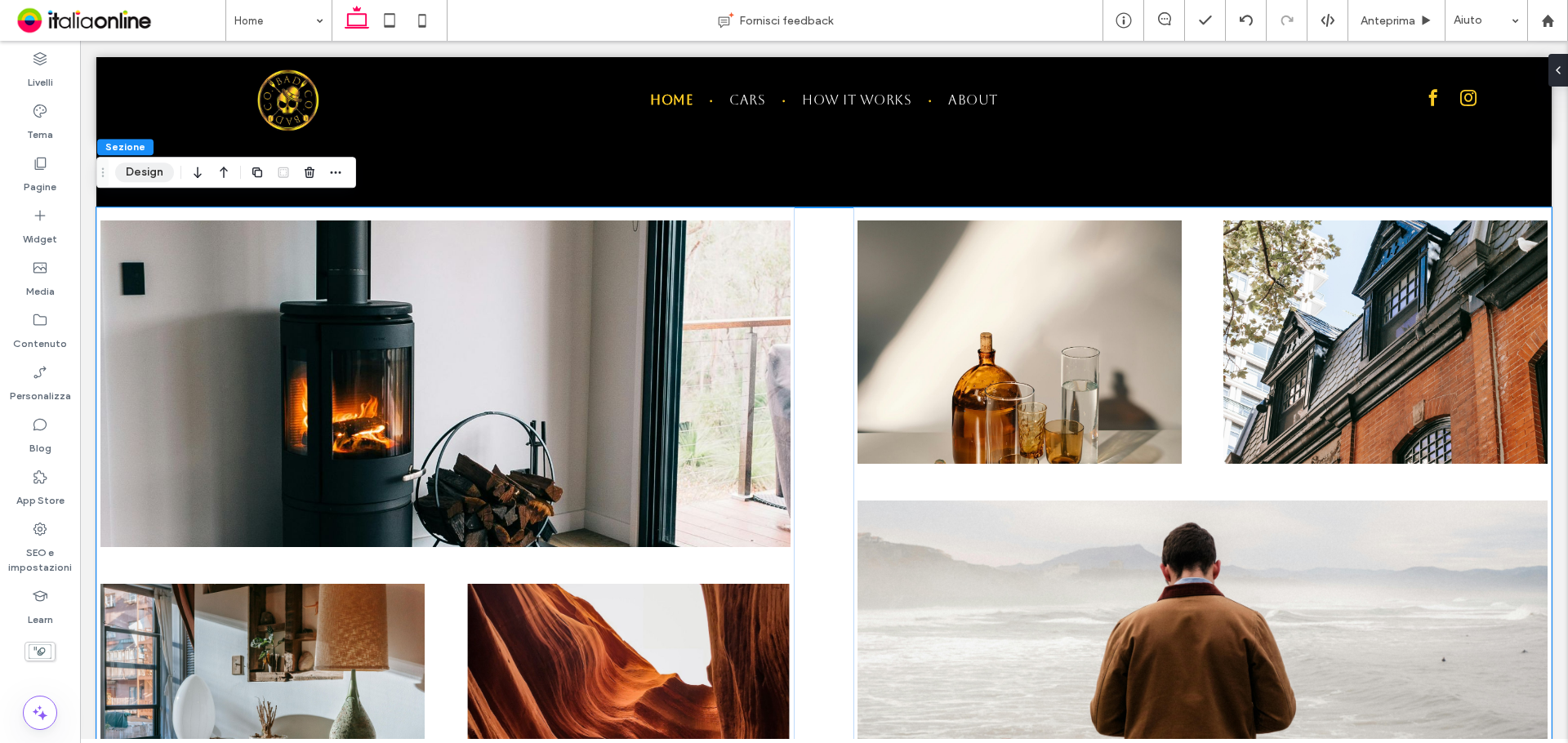 click on "Design" at bounding box center [145, 172] 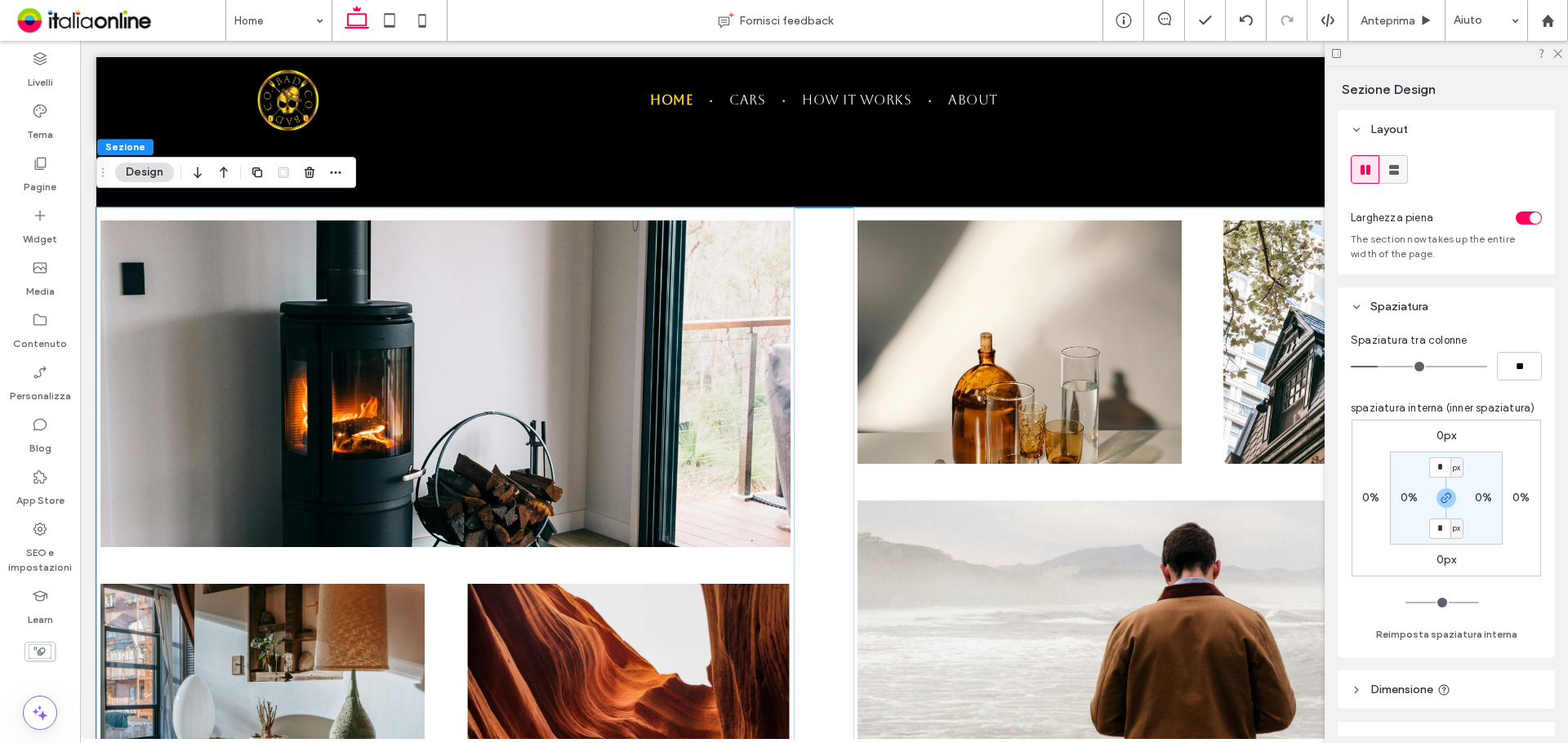 click 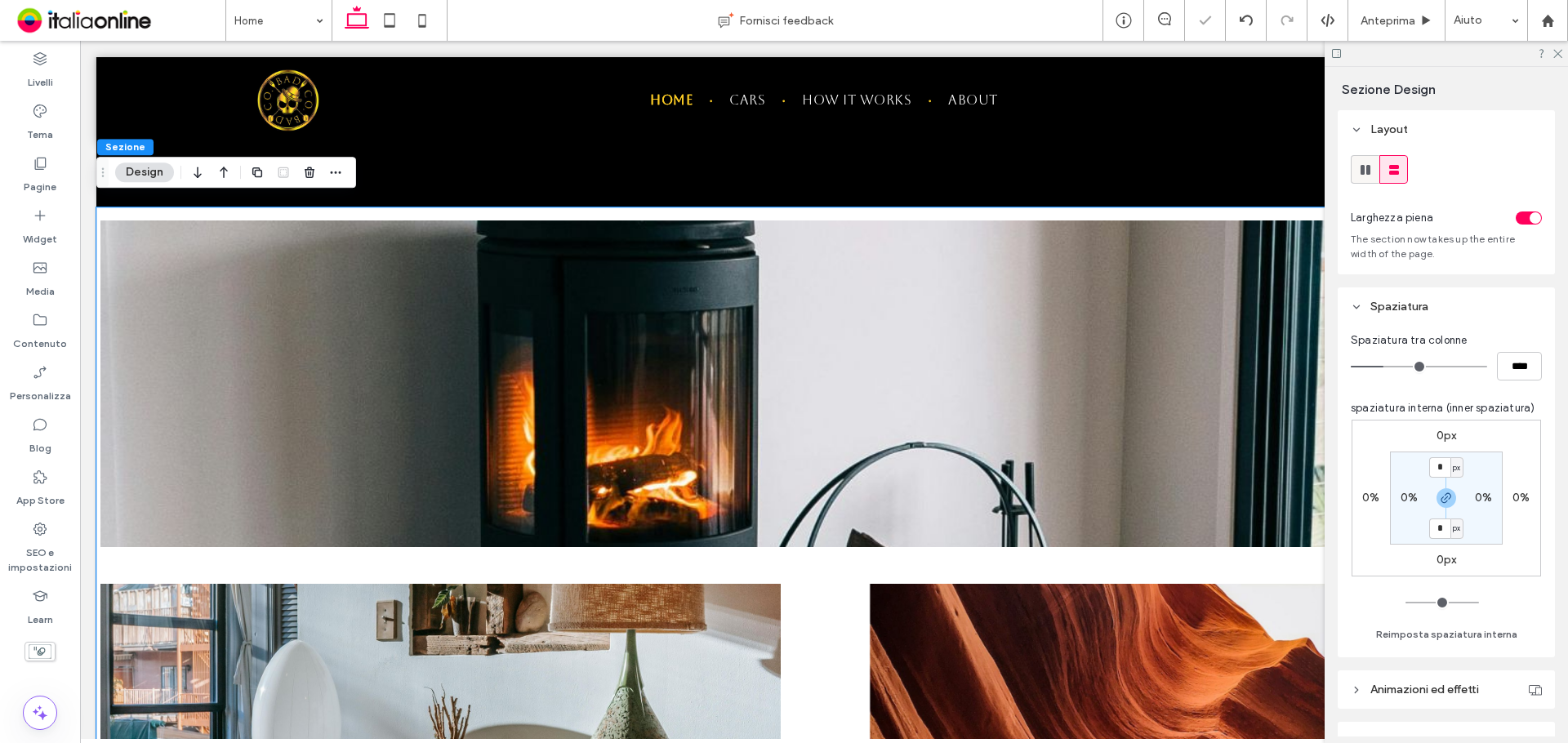 click 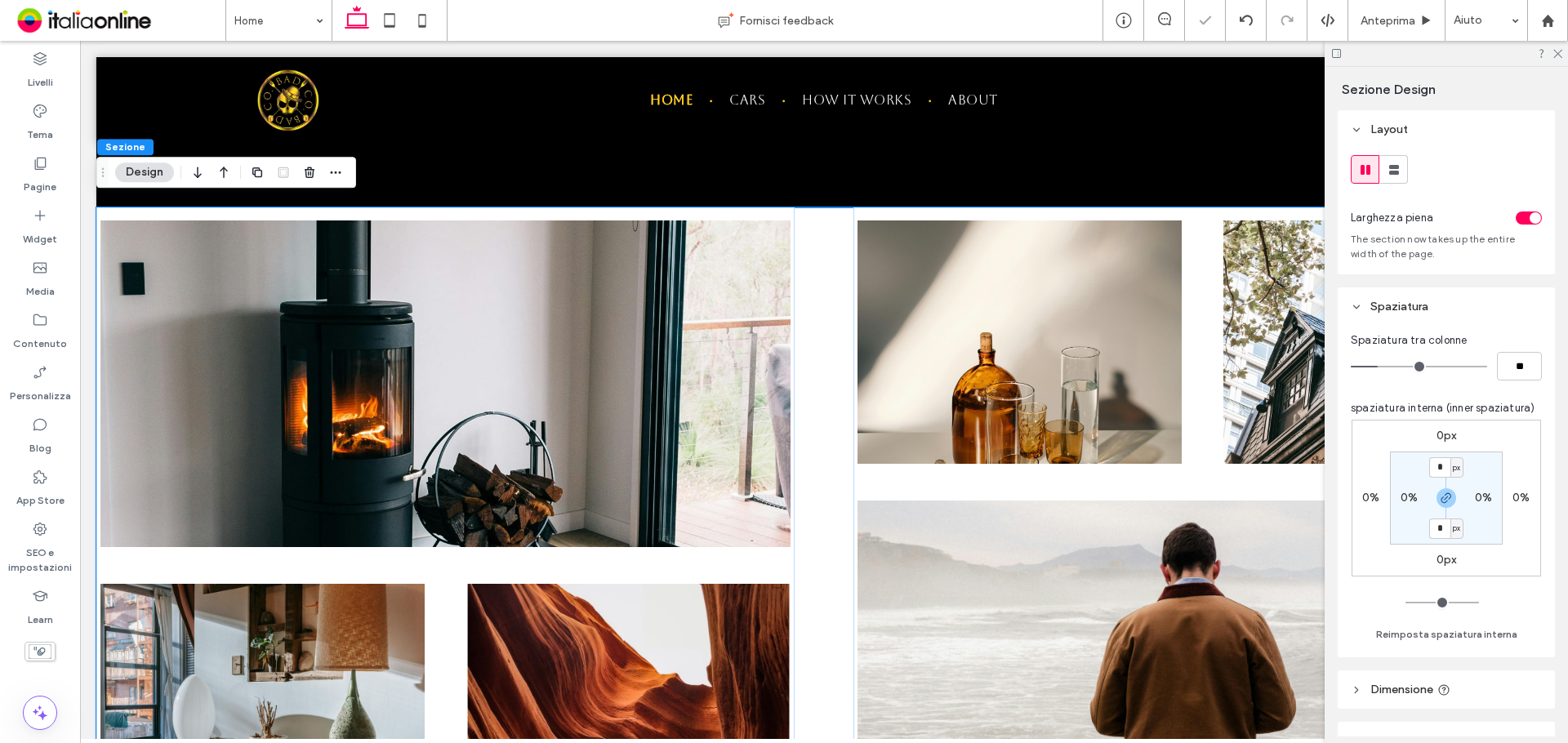 type on "*" 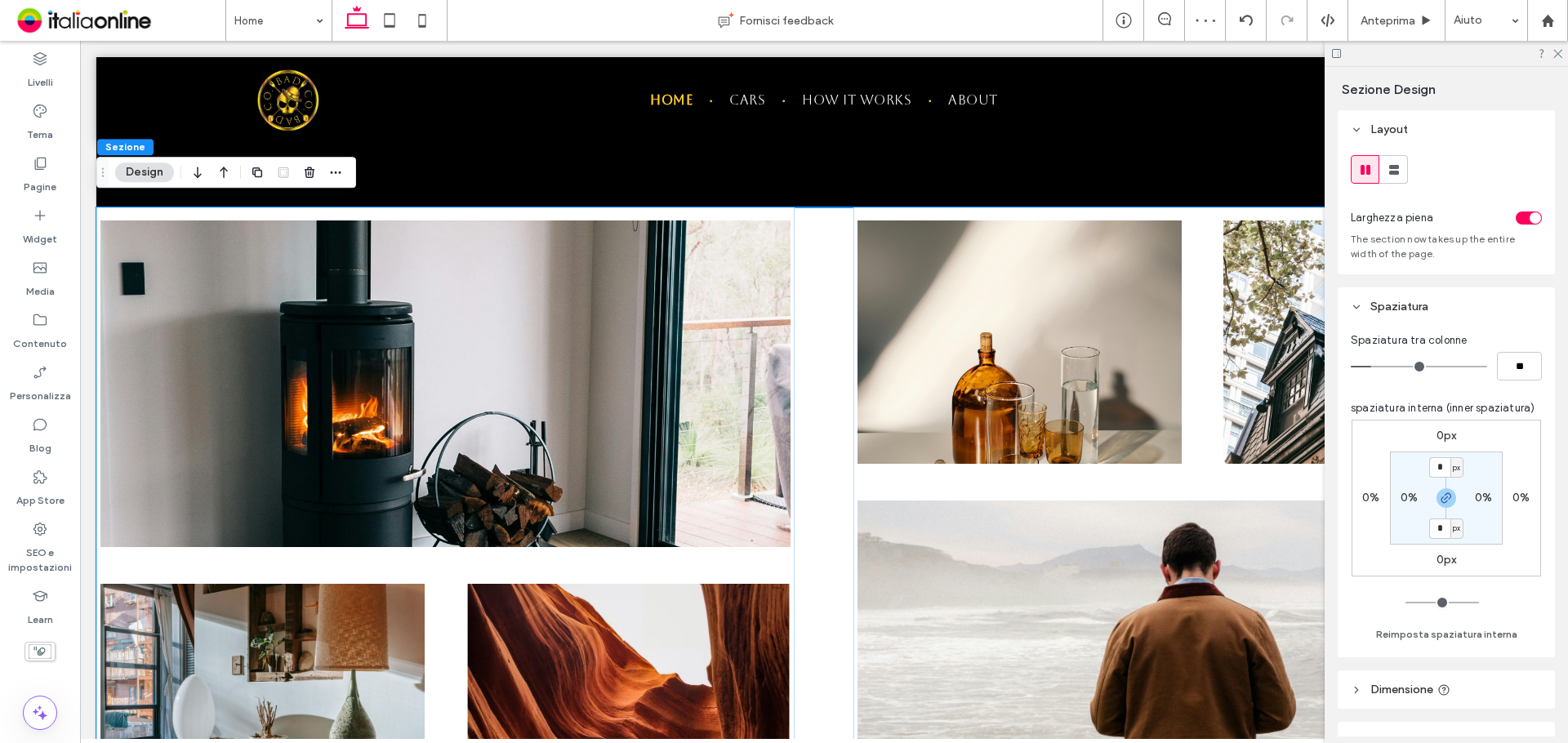 type on "*" 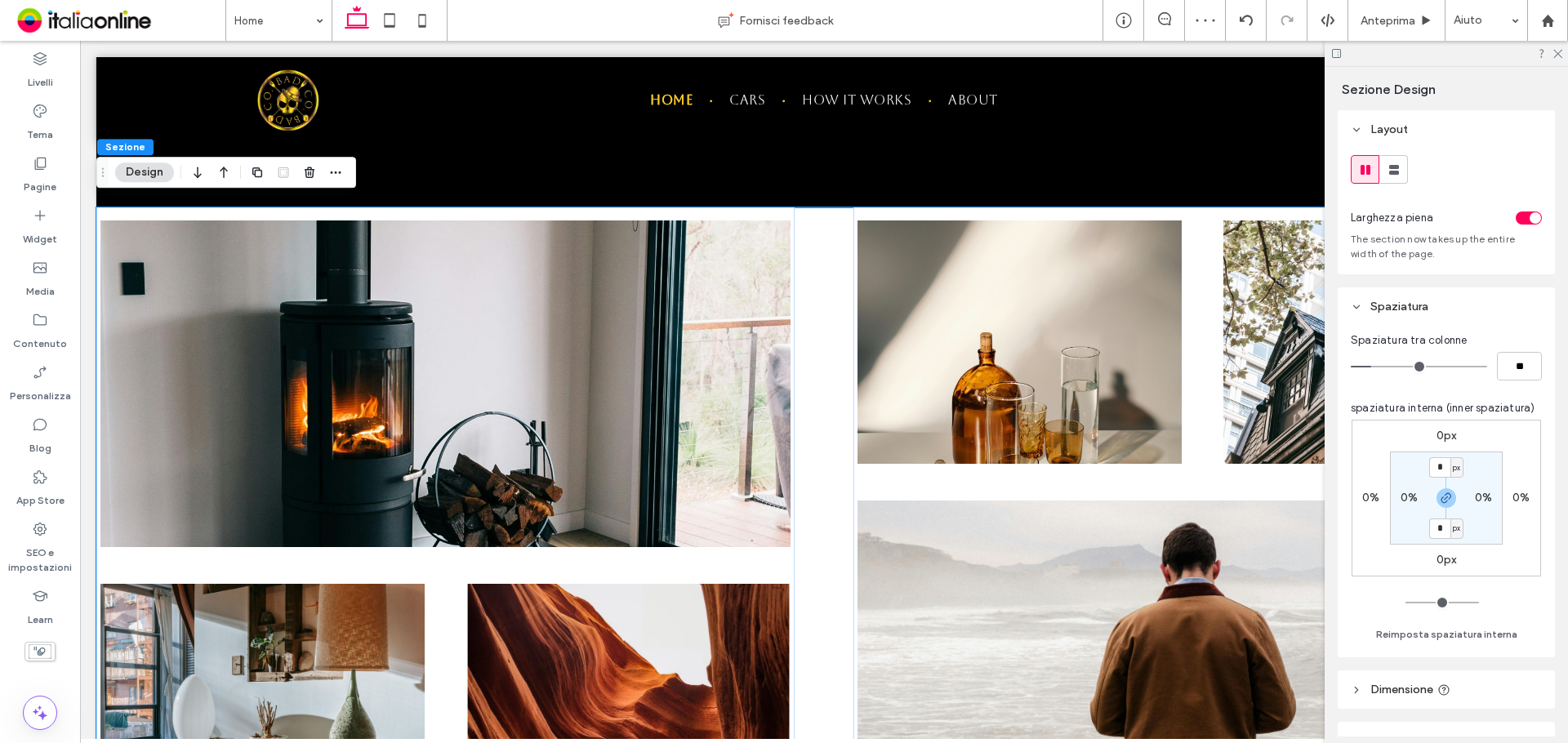 type on "**" 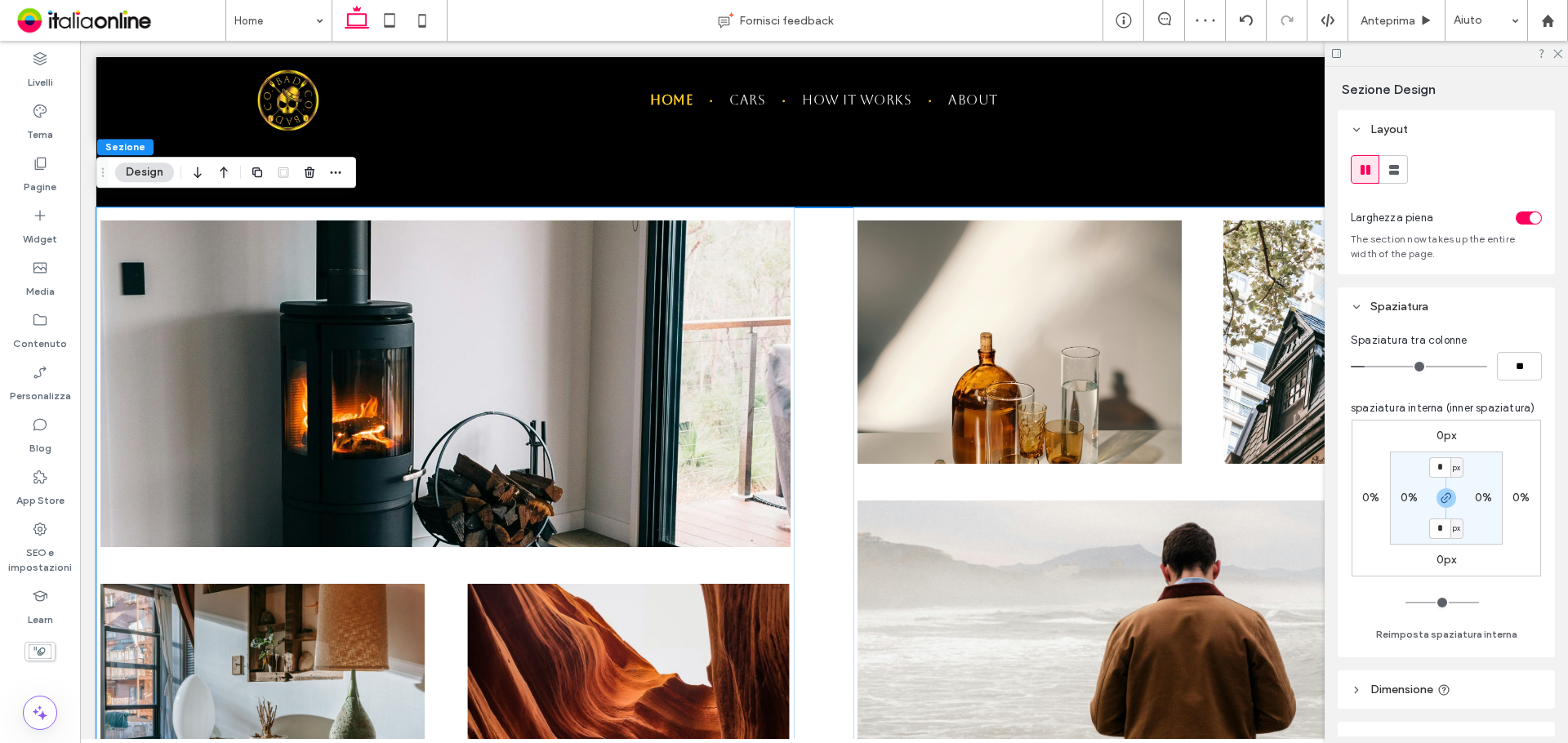 drag, startPoint x: 1382, startPoint y: 366, endPoint x: 1369, endPoint y: 366, distance: 13 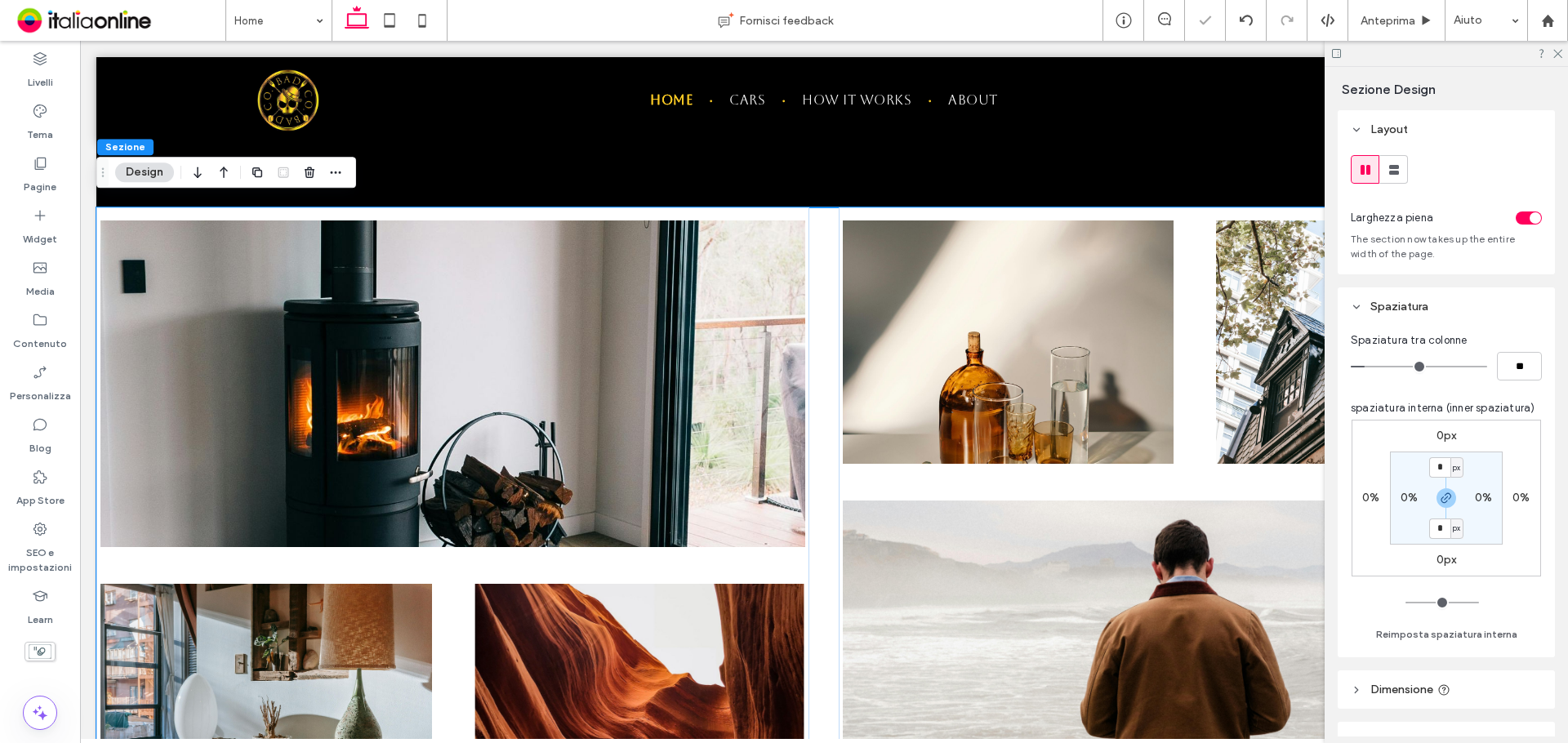 type on "*" 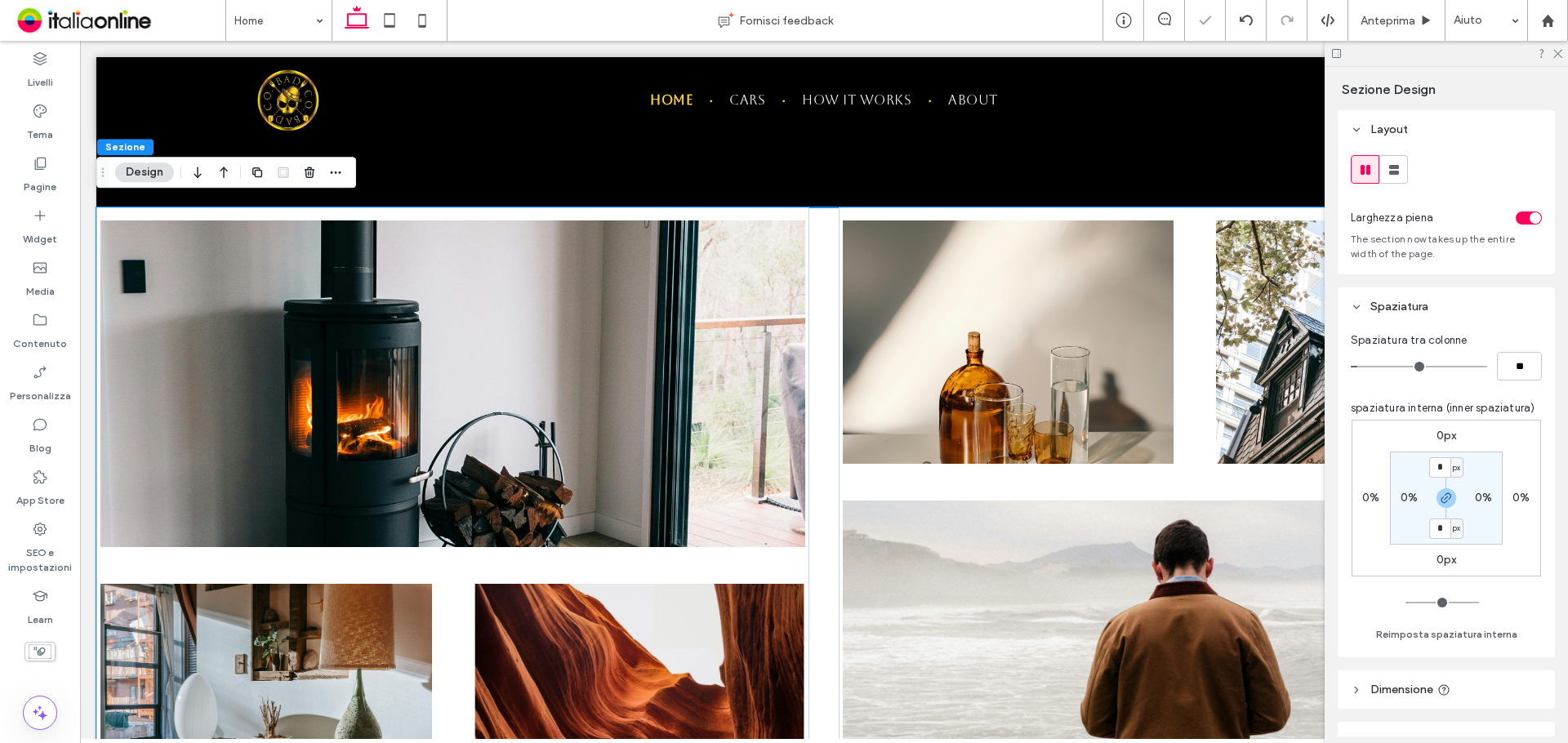 click at bounding box center [1419, 367] 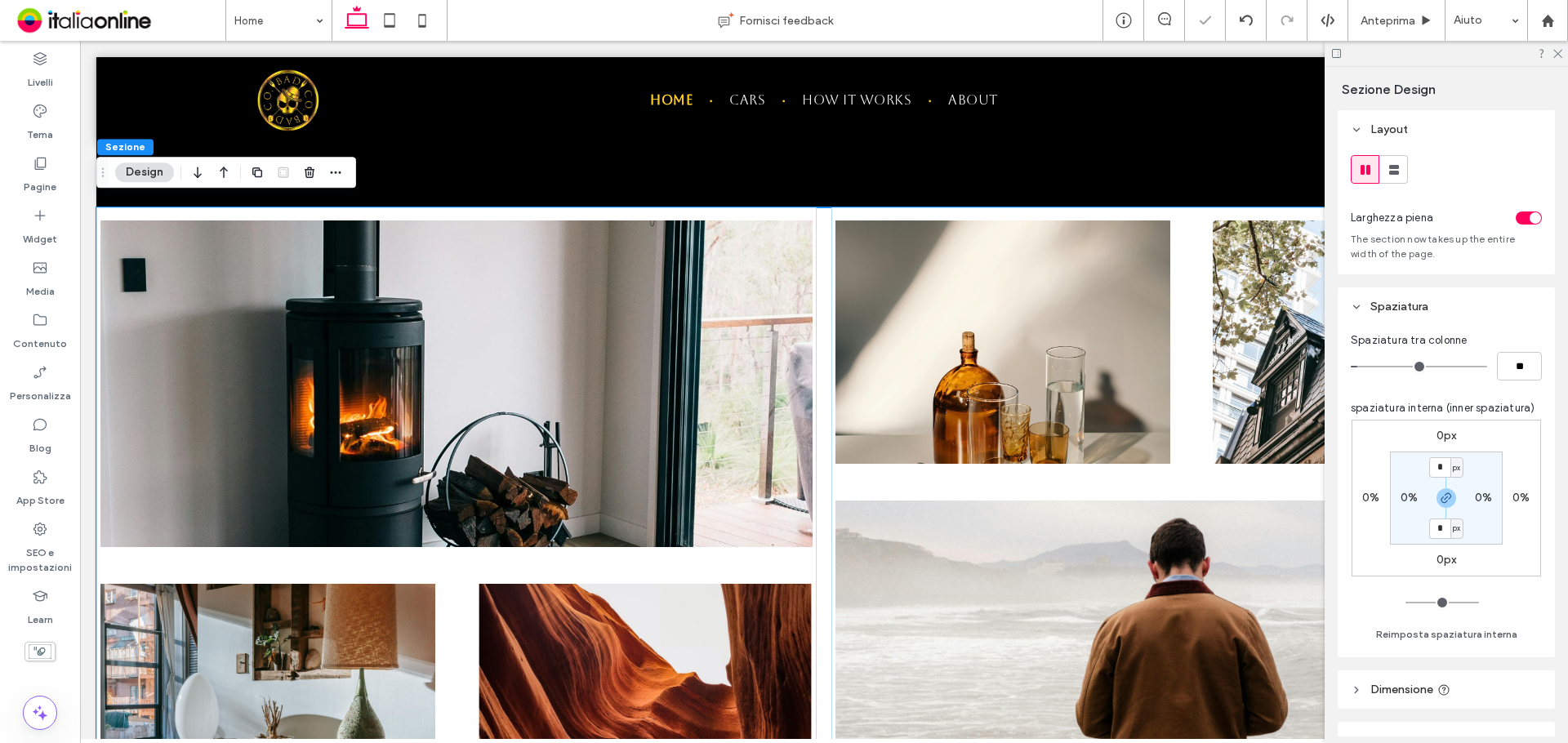 type on "*" 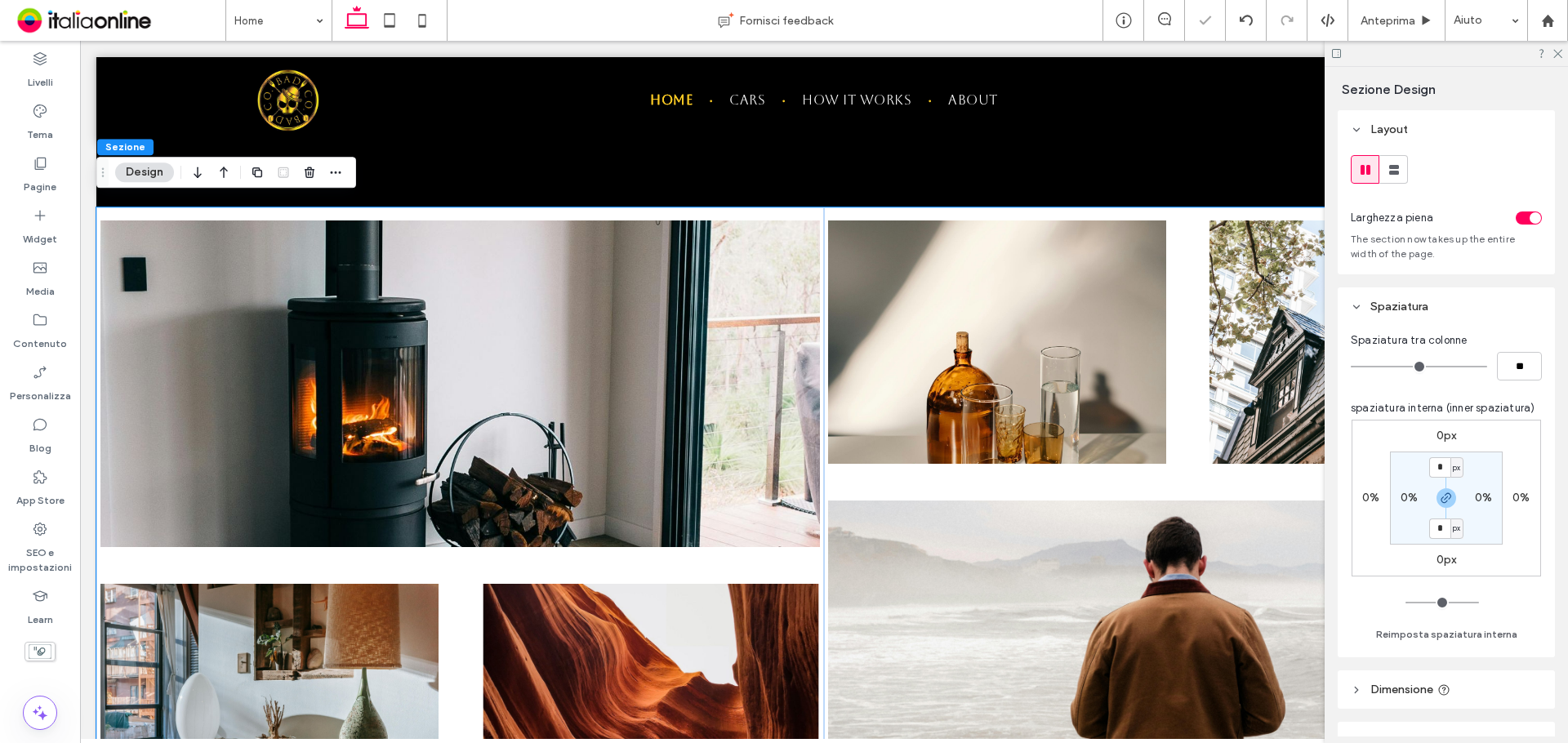 type on "*" 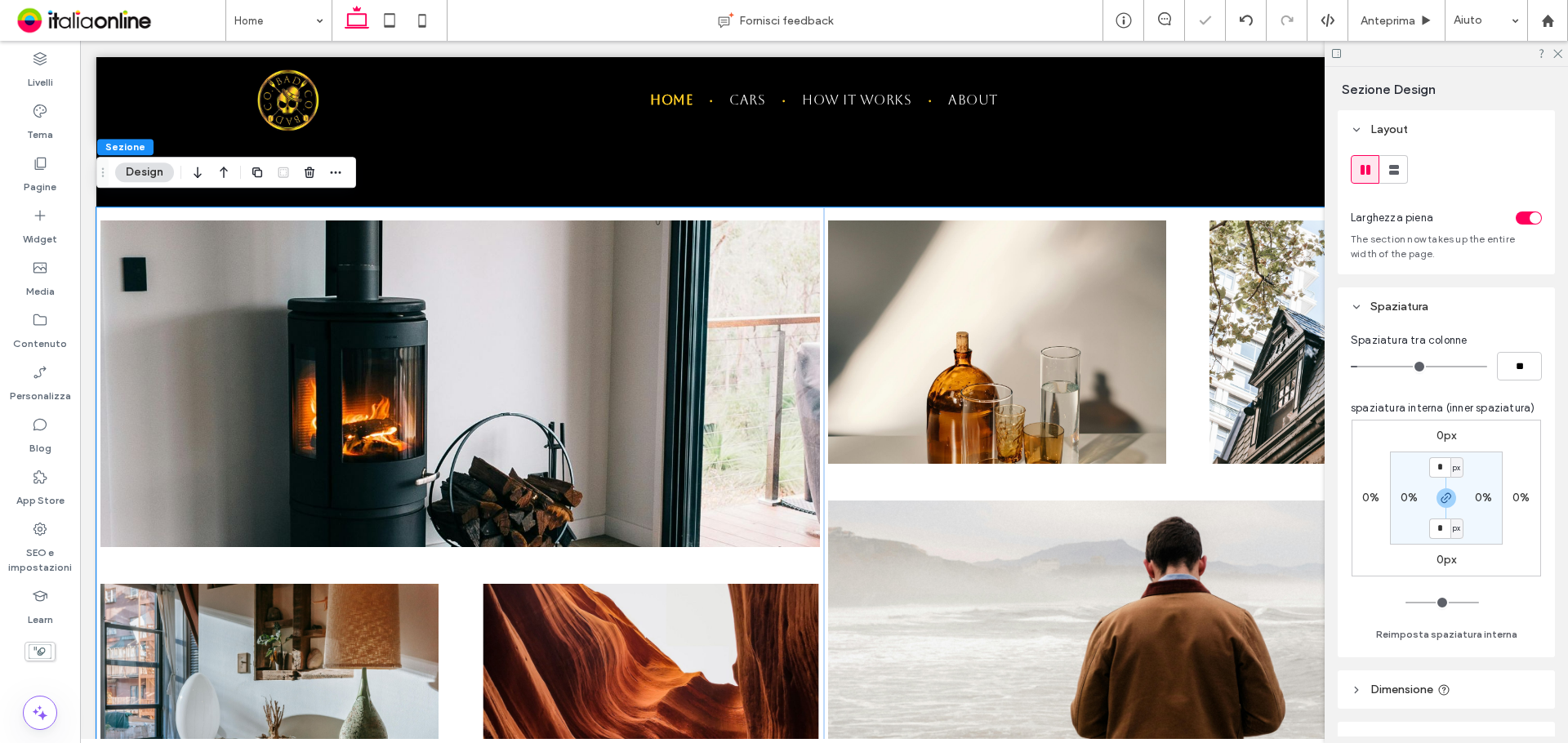 type on "*" 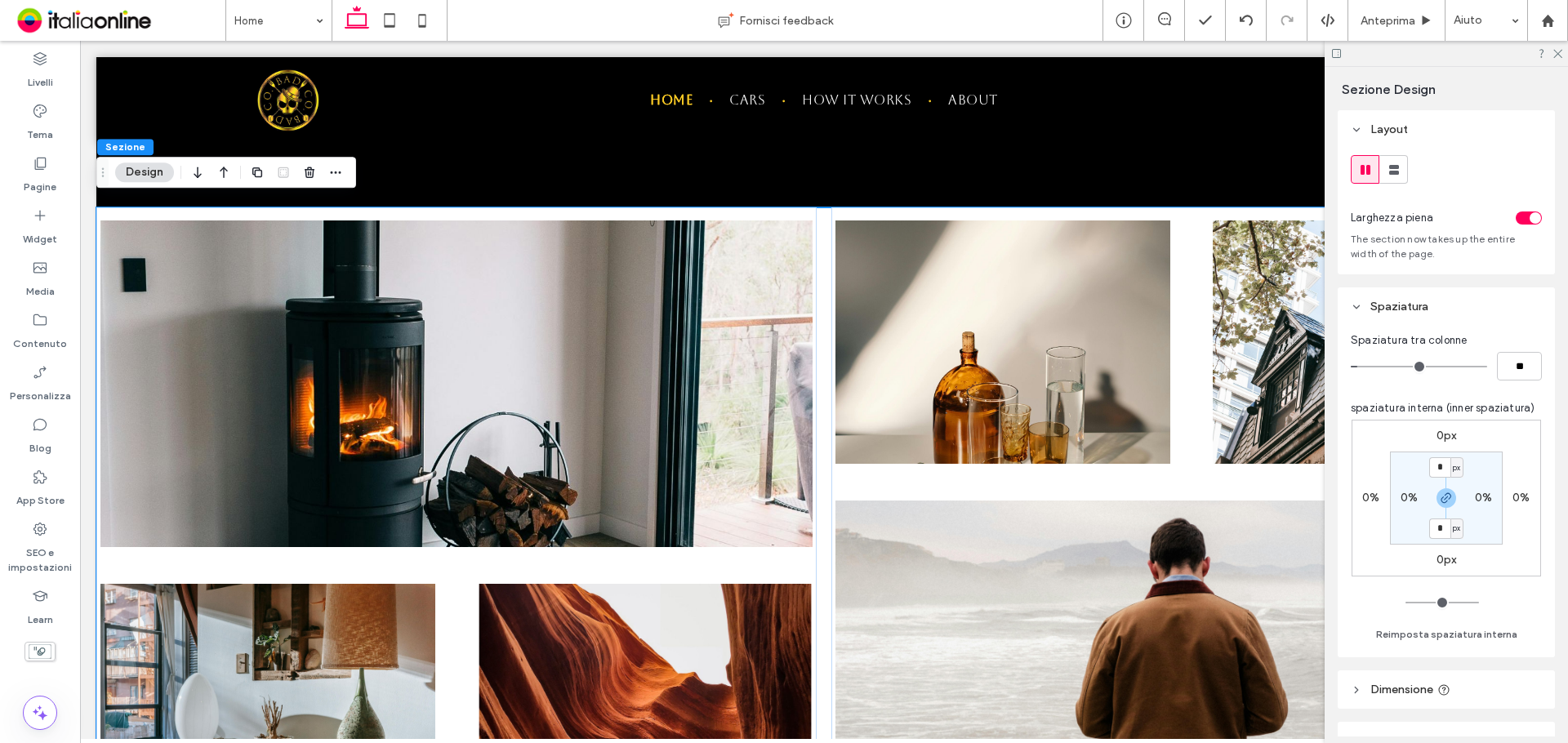 click on "0%" at bounding box center (1409, 497) 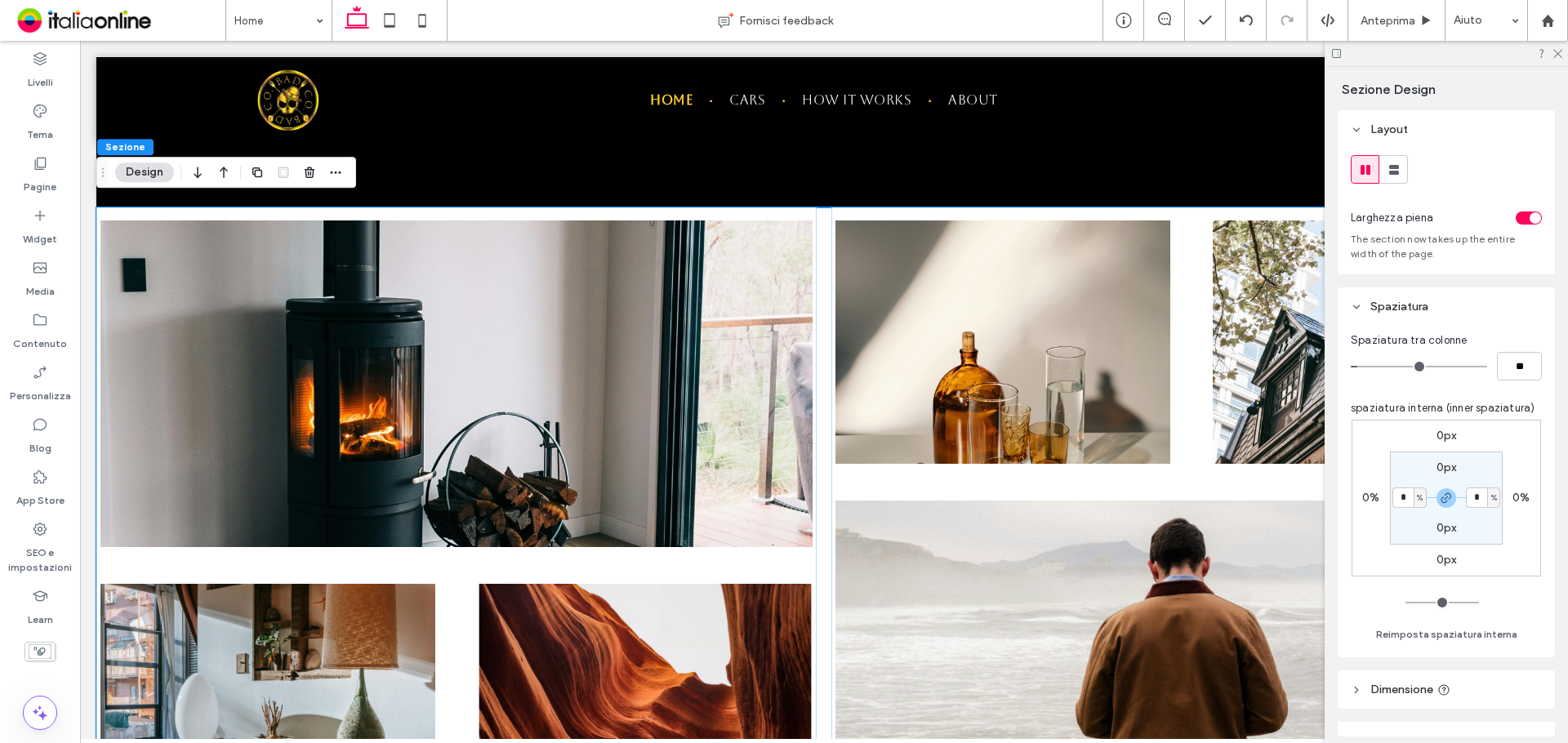 type on "*" 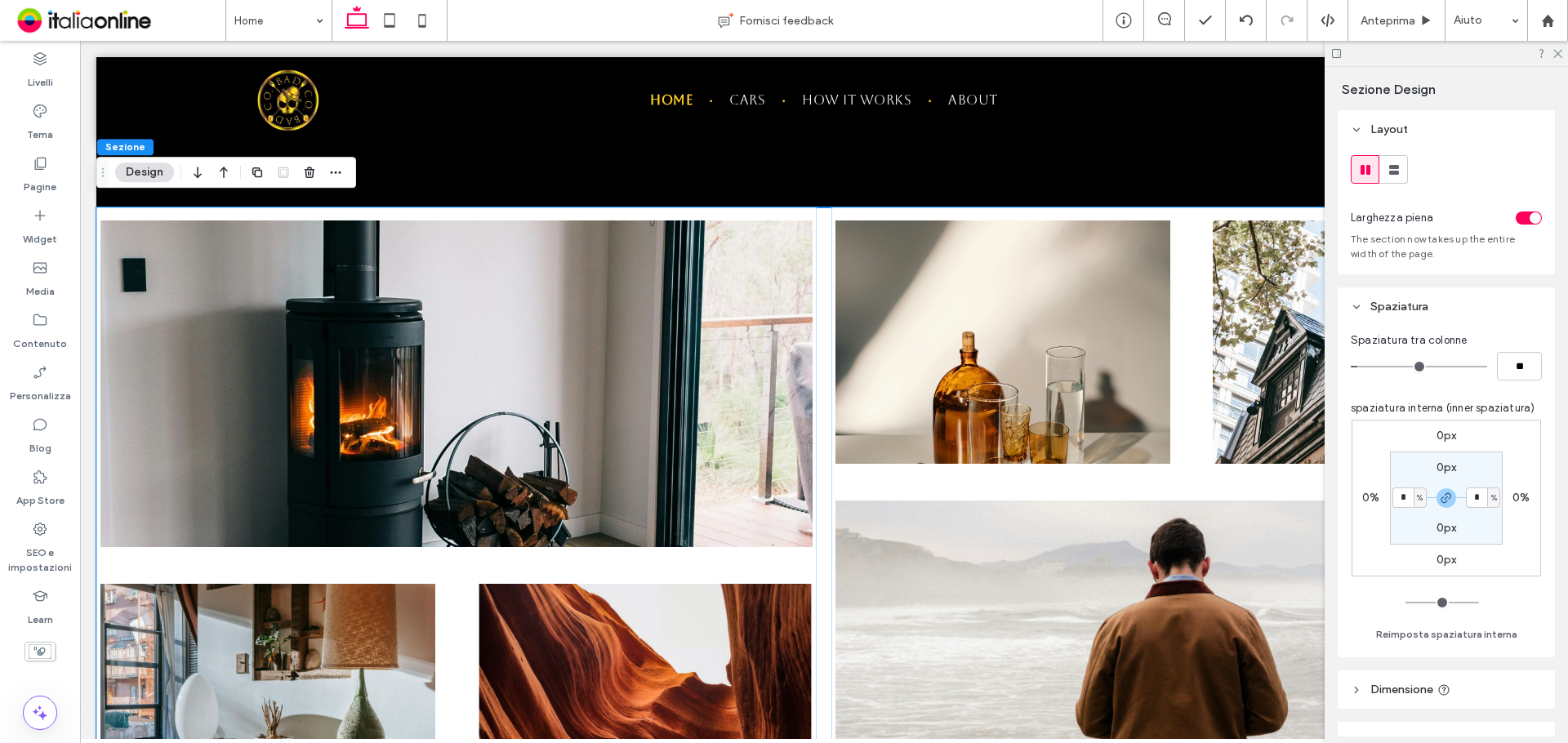 type on "*" 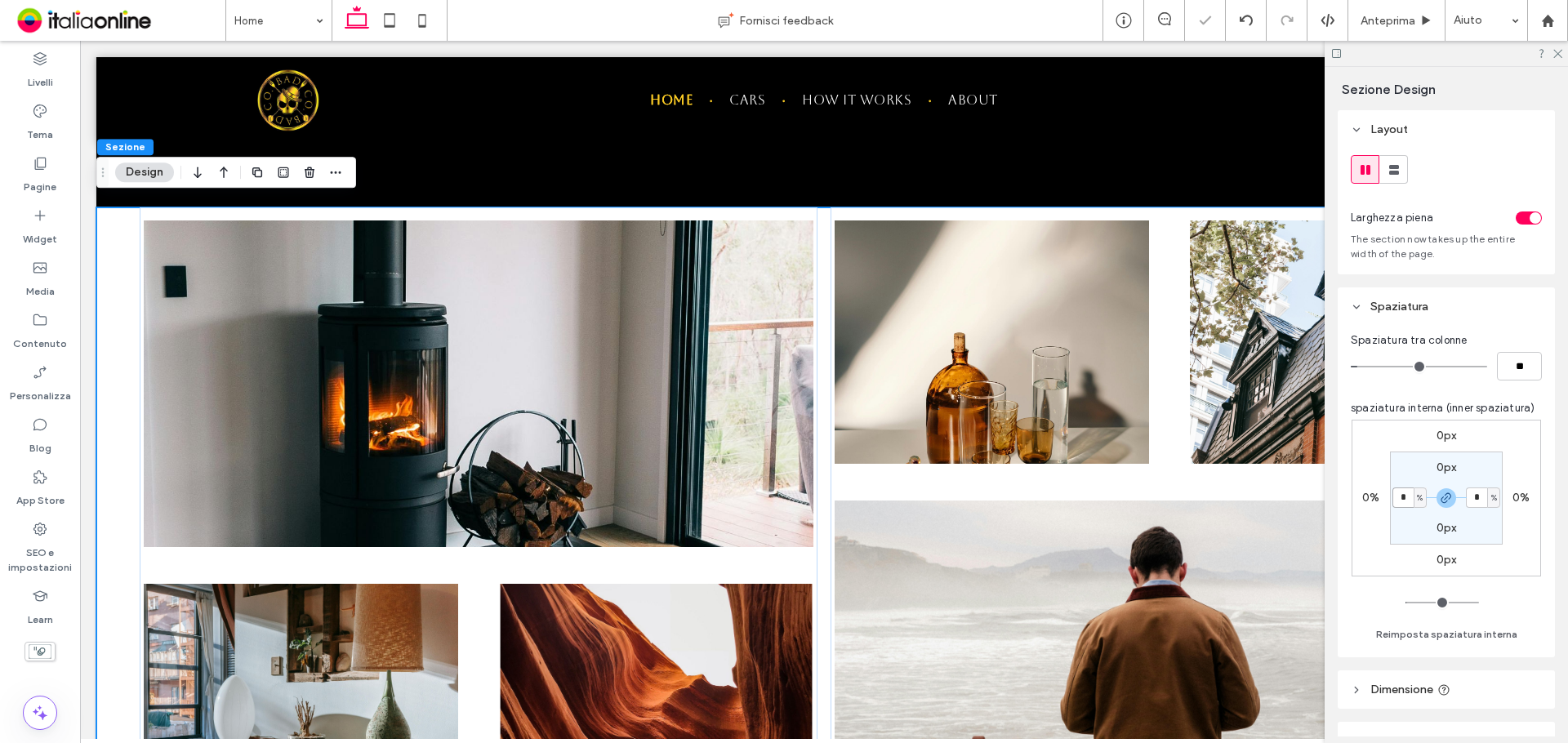 click on "*" at bounding box center (1403, 497) 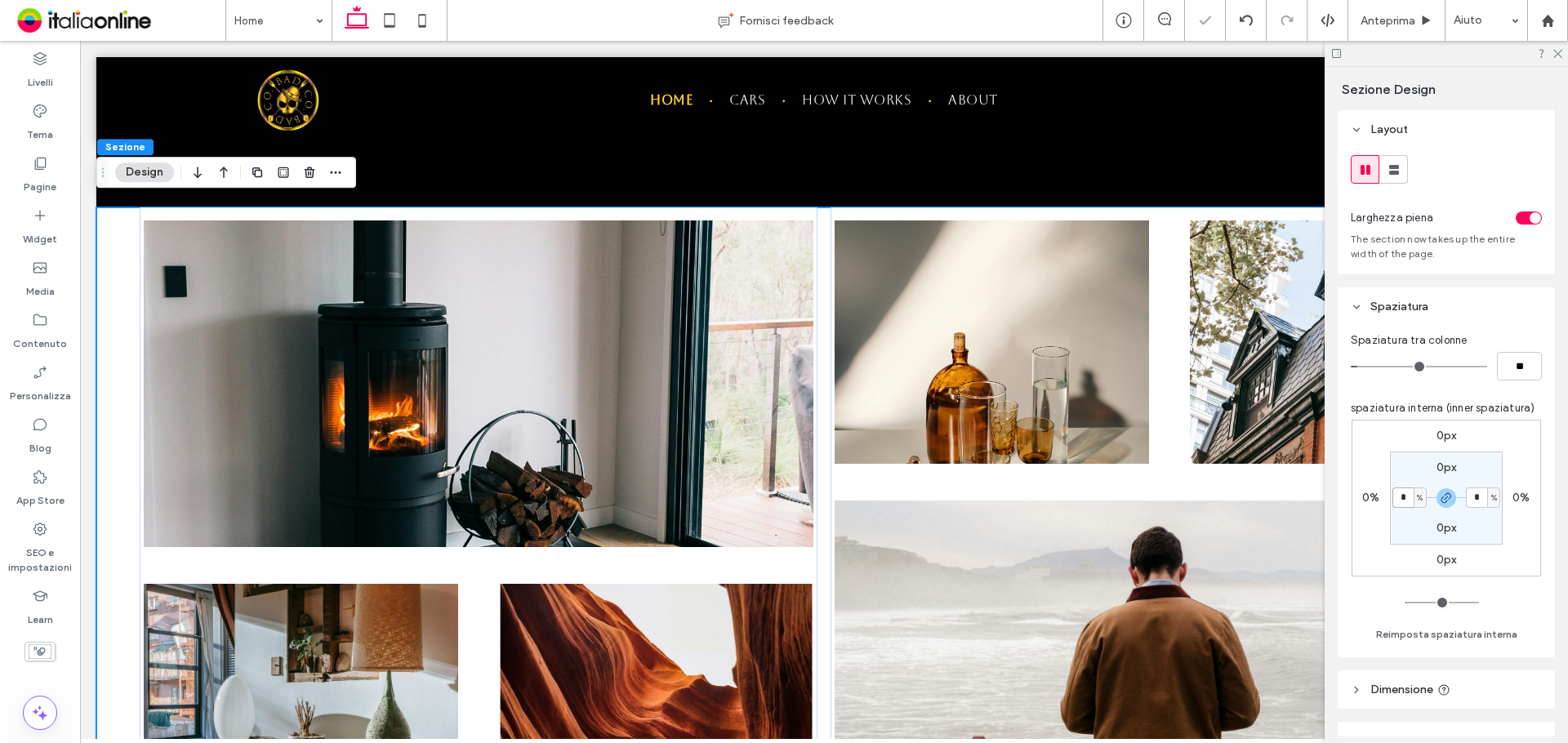 type on "*" 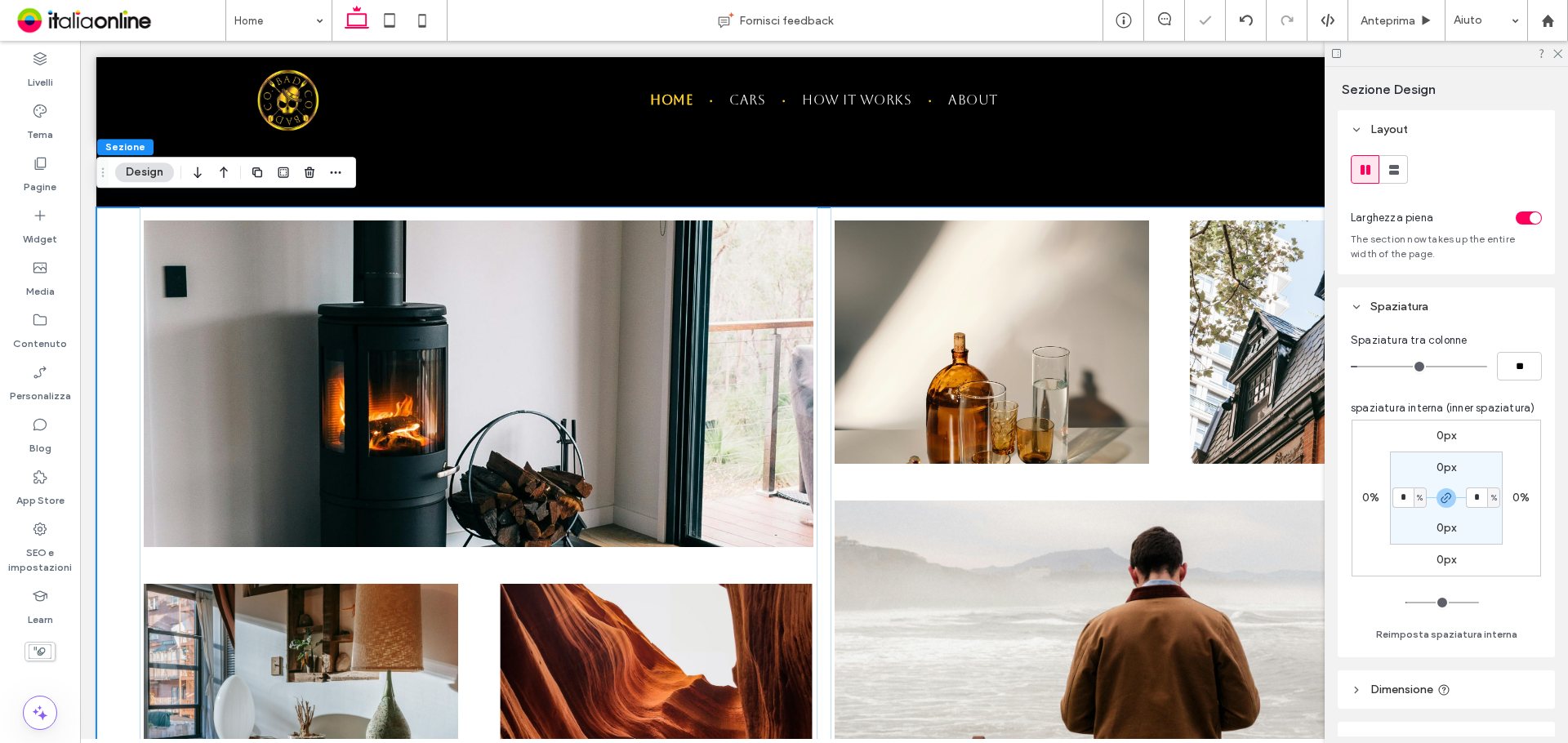 type on "*" 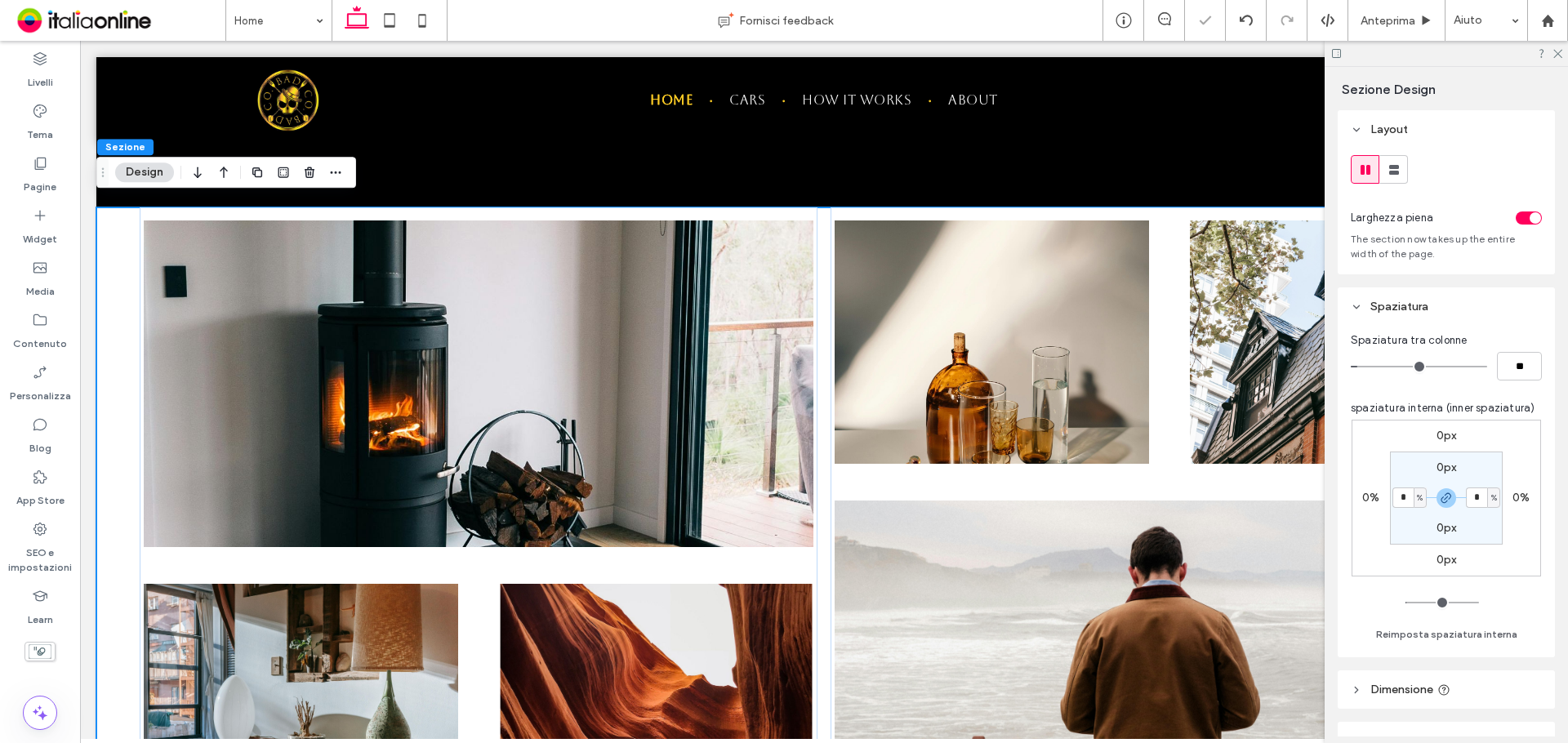 type on "*" 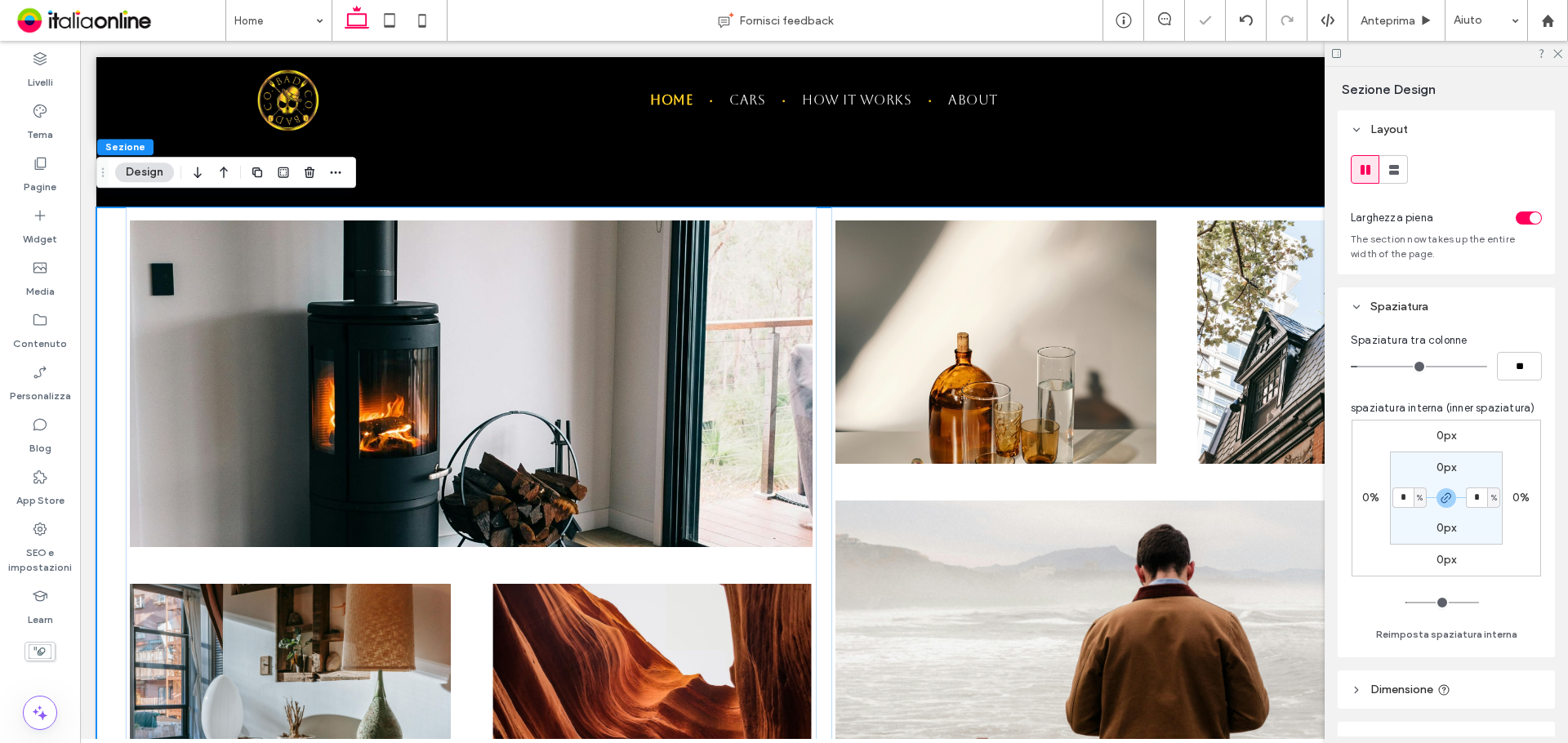 click on "0px * % 0px * %" at bounding box center (1446, 498) 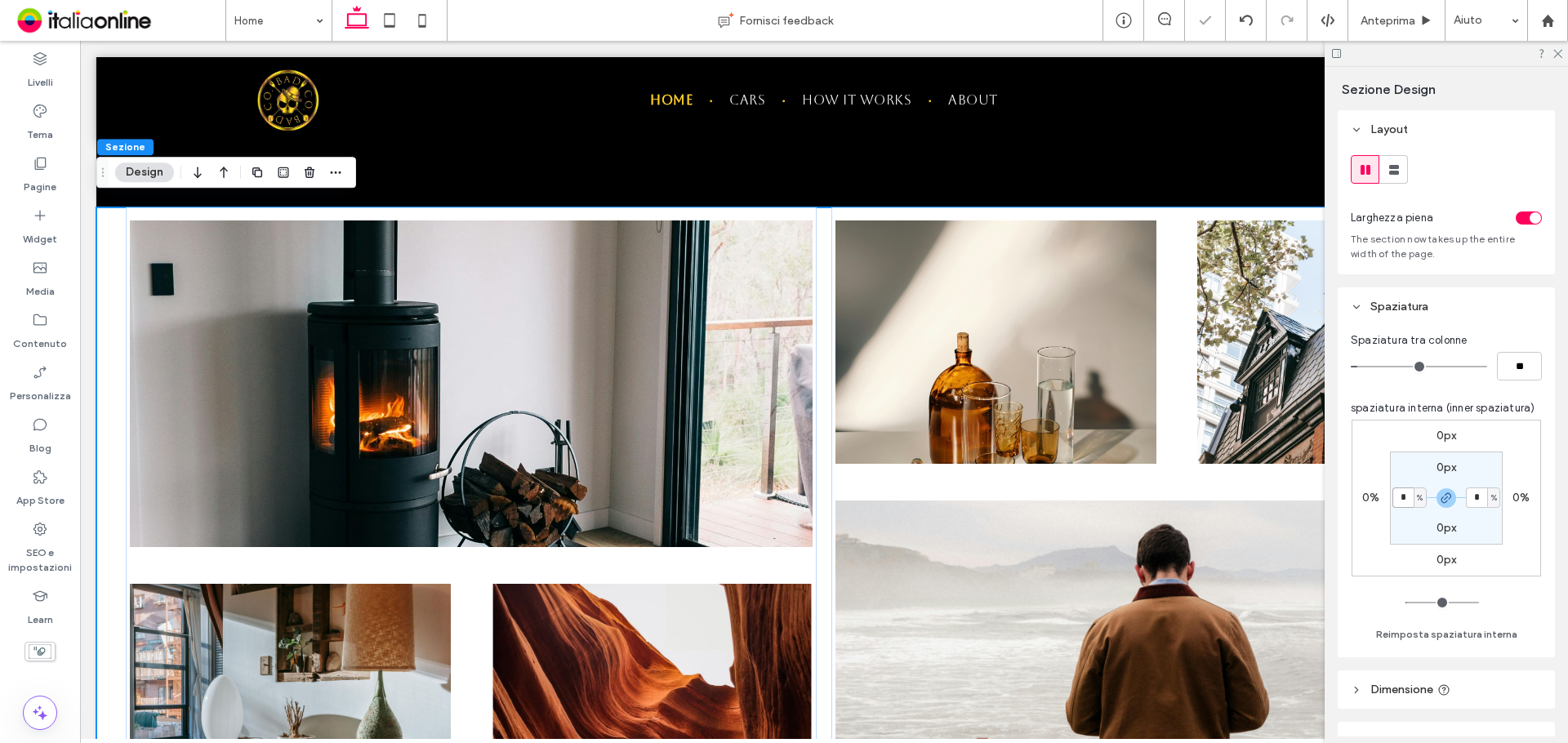 click on "*" at bounding box center (1403, 497) 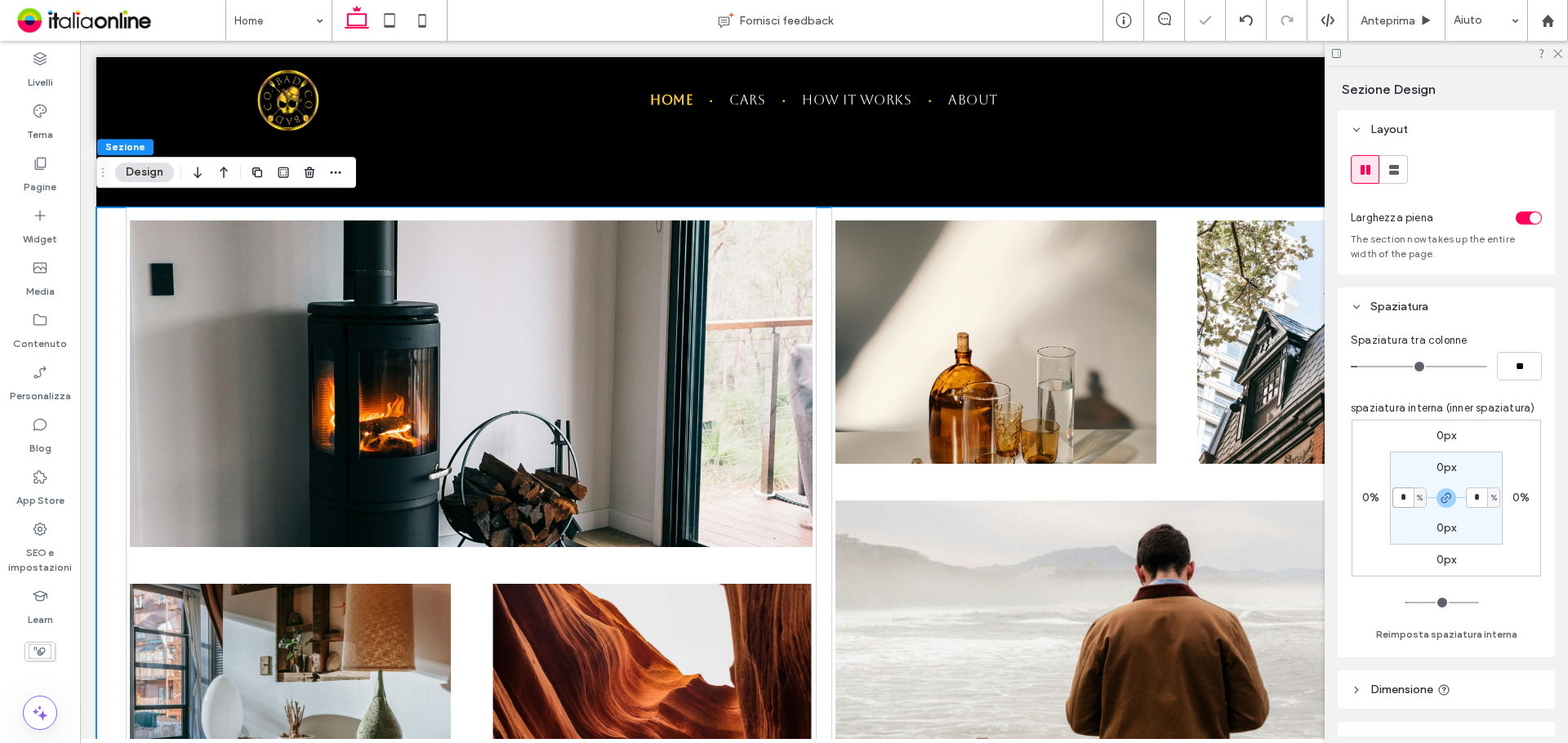 type on "*" 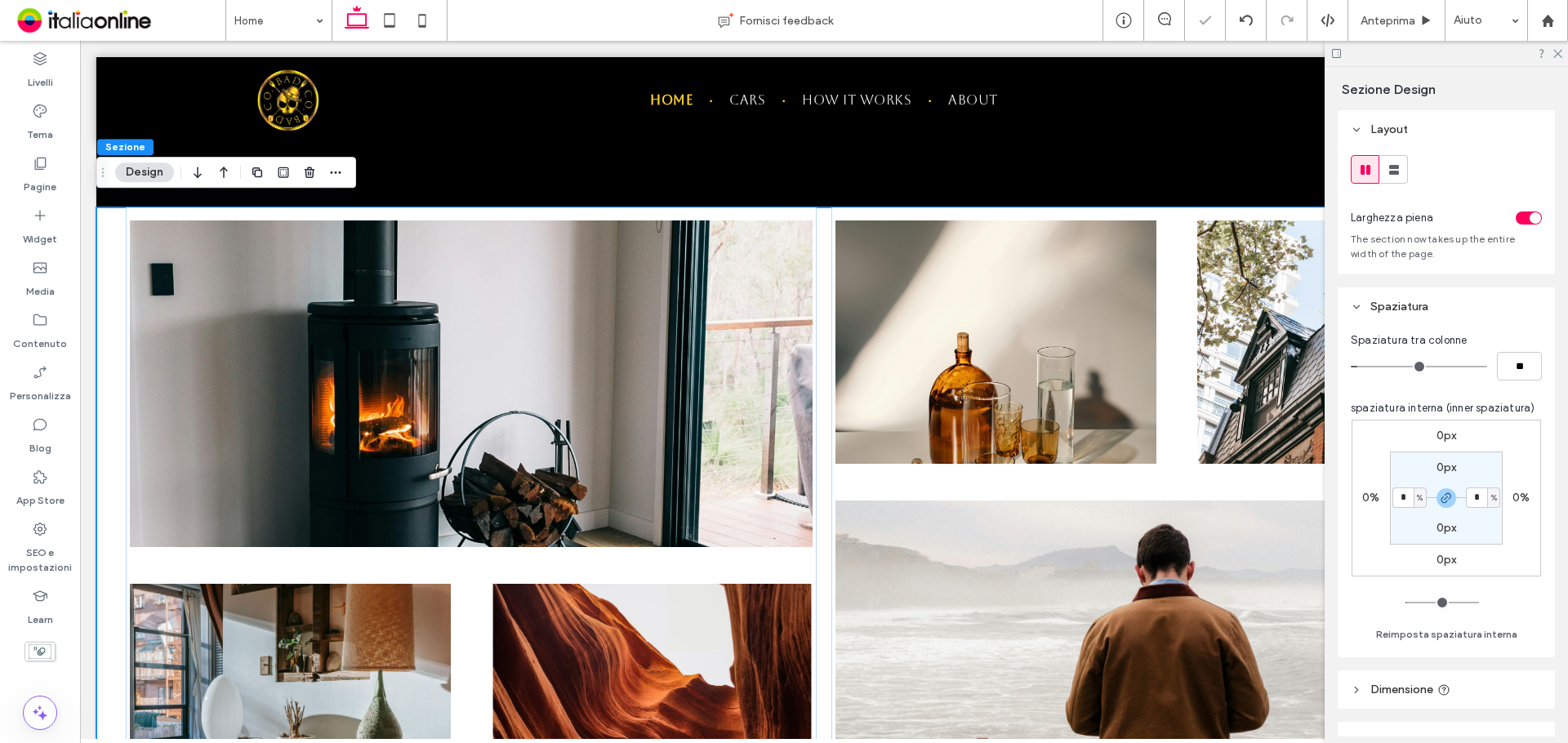type on "*" 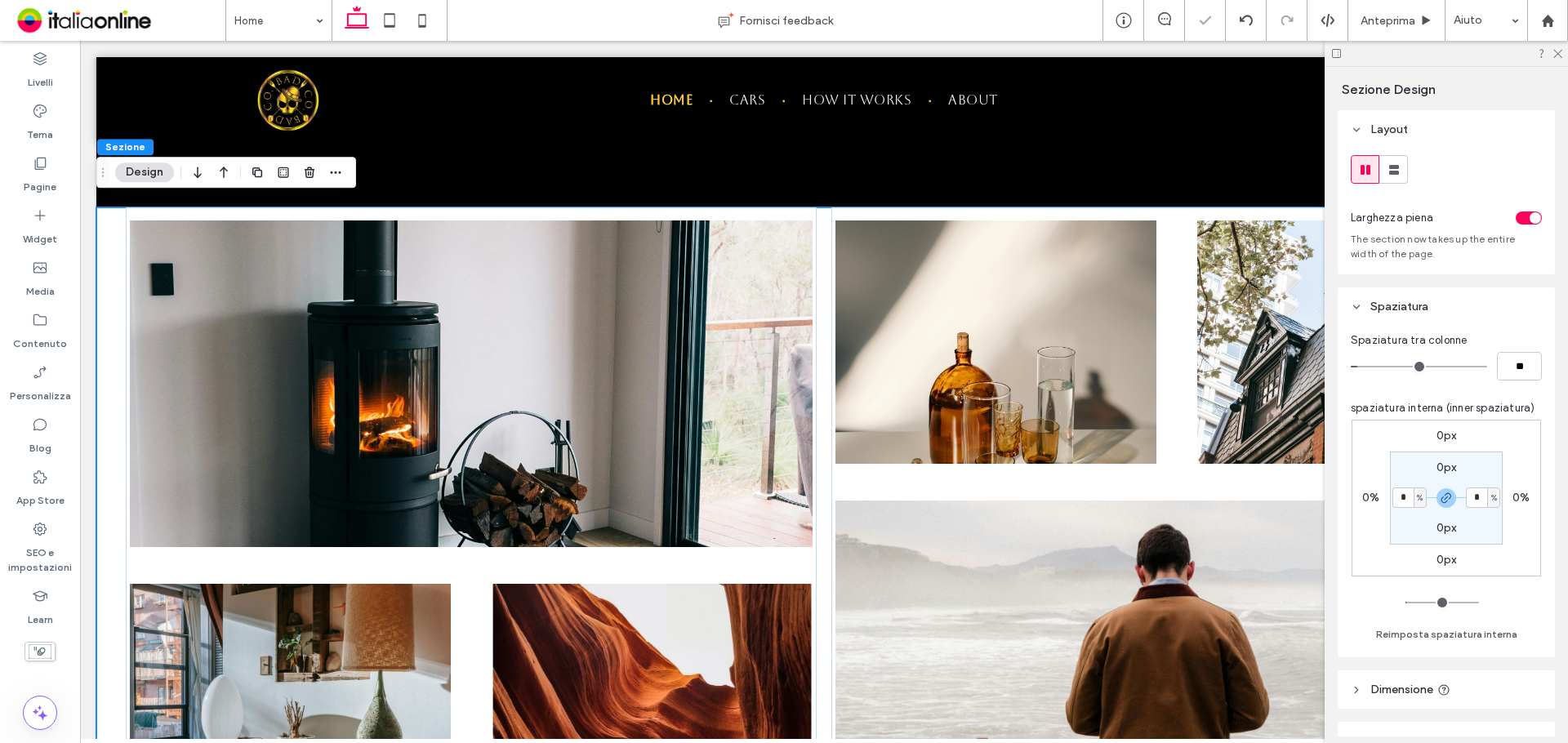 click on "0px 0% 0px 0% 0px * % 0px * %" at bounding box center [1446, 498] 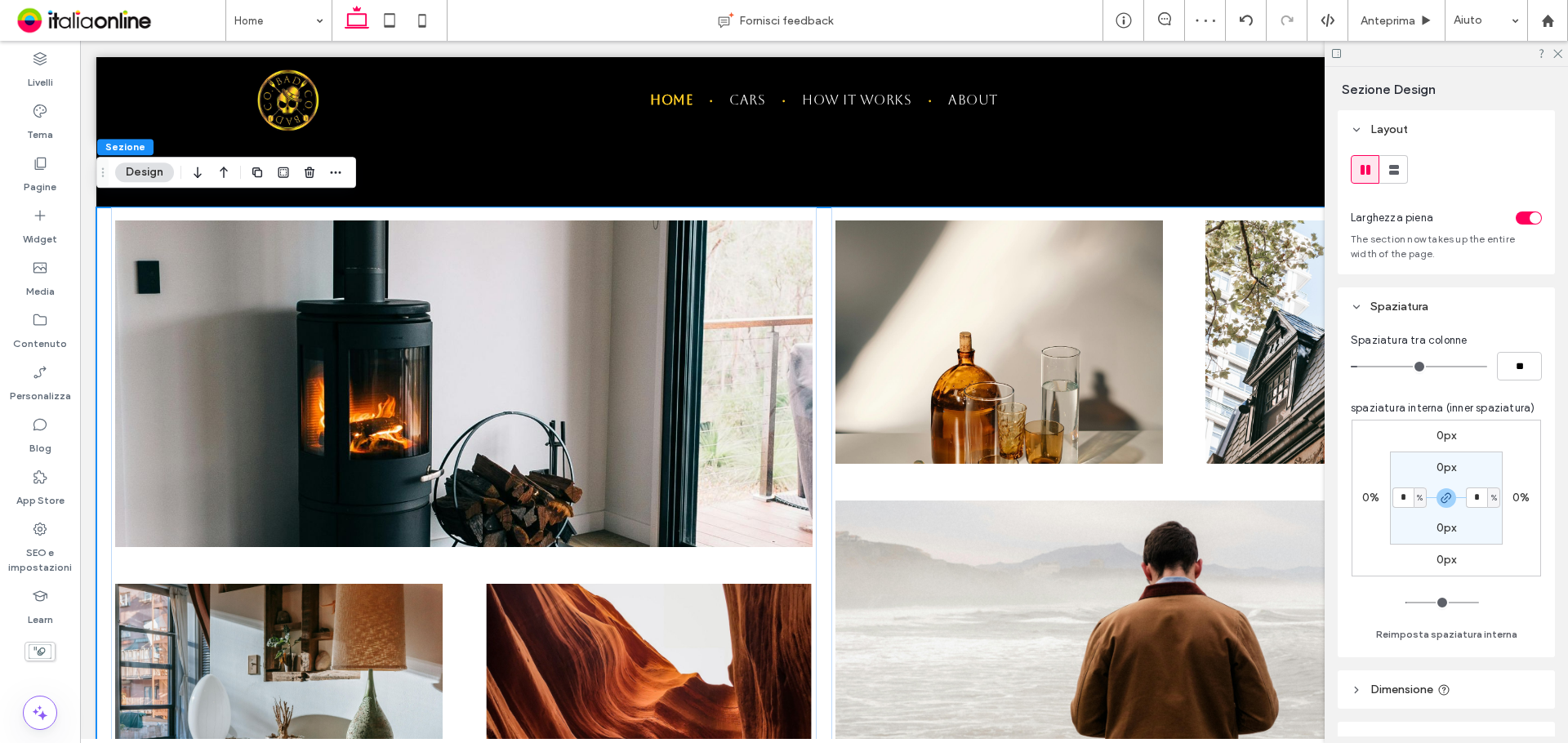 click on "%" at bounding box center (1419, 498) 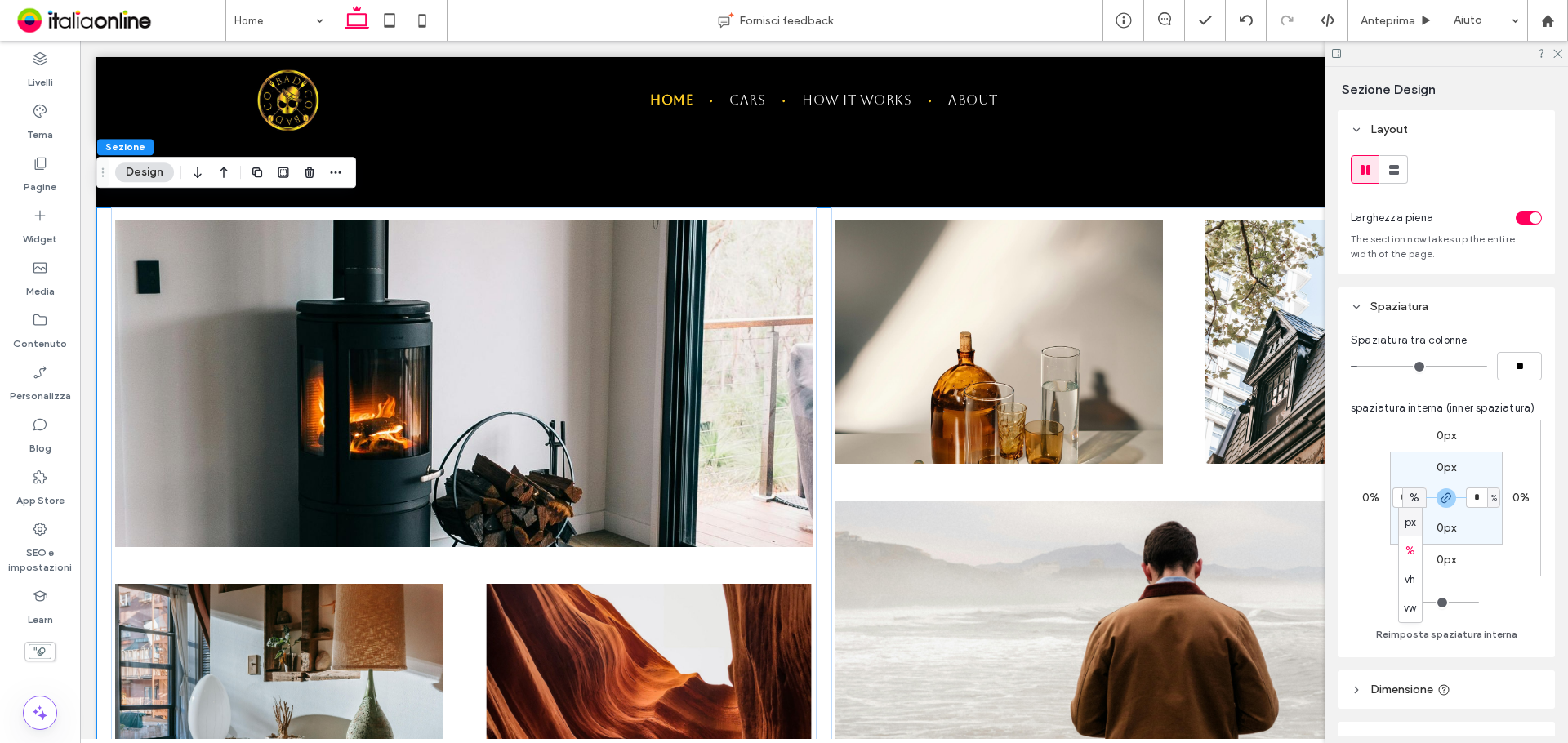 click on "px" at bounding box center (1410, 523) 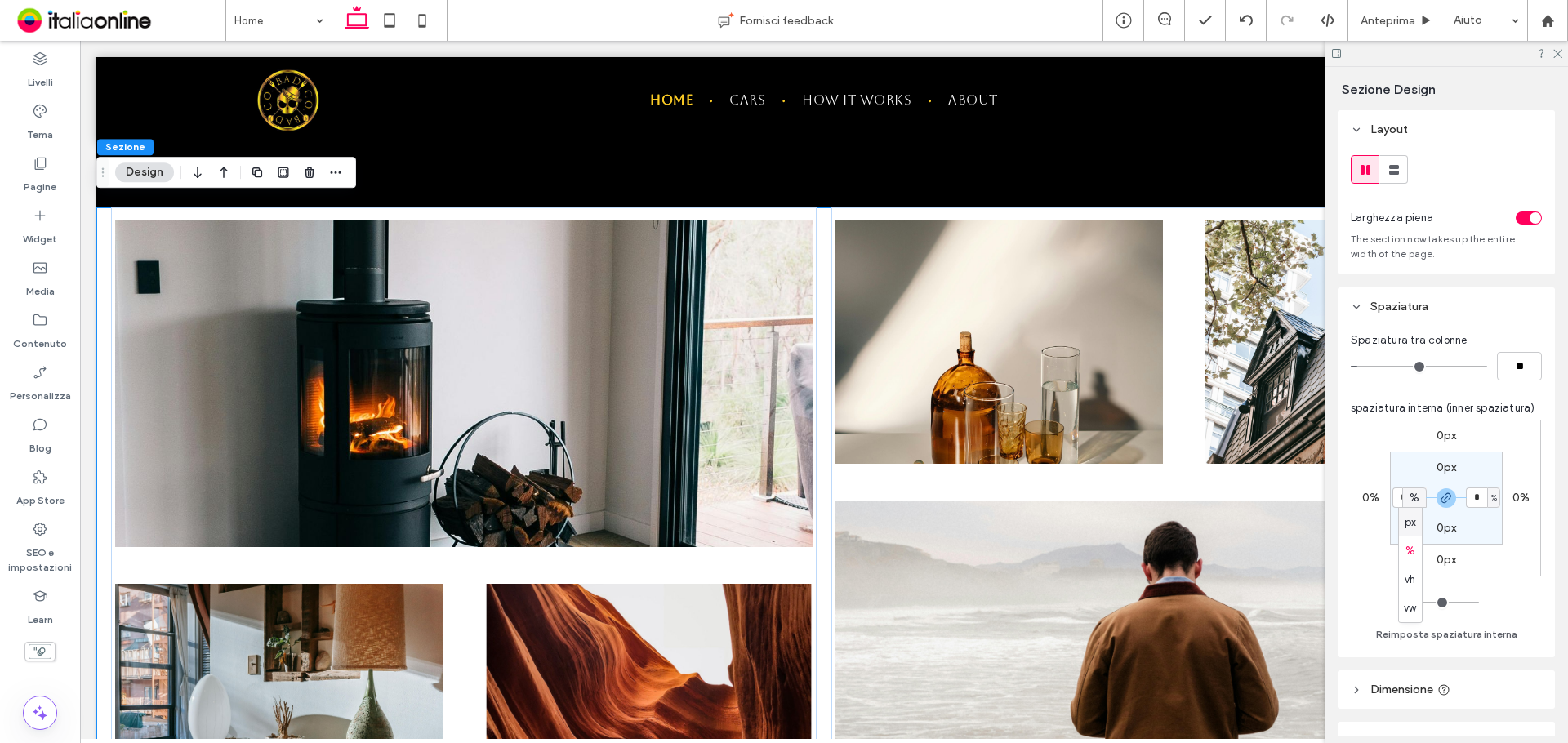 type on "**" 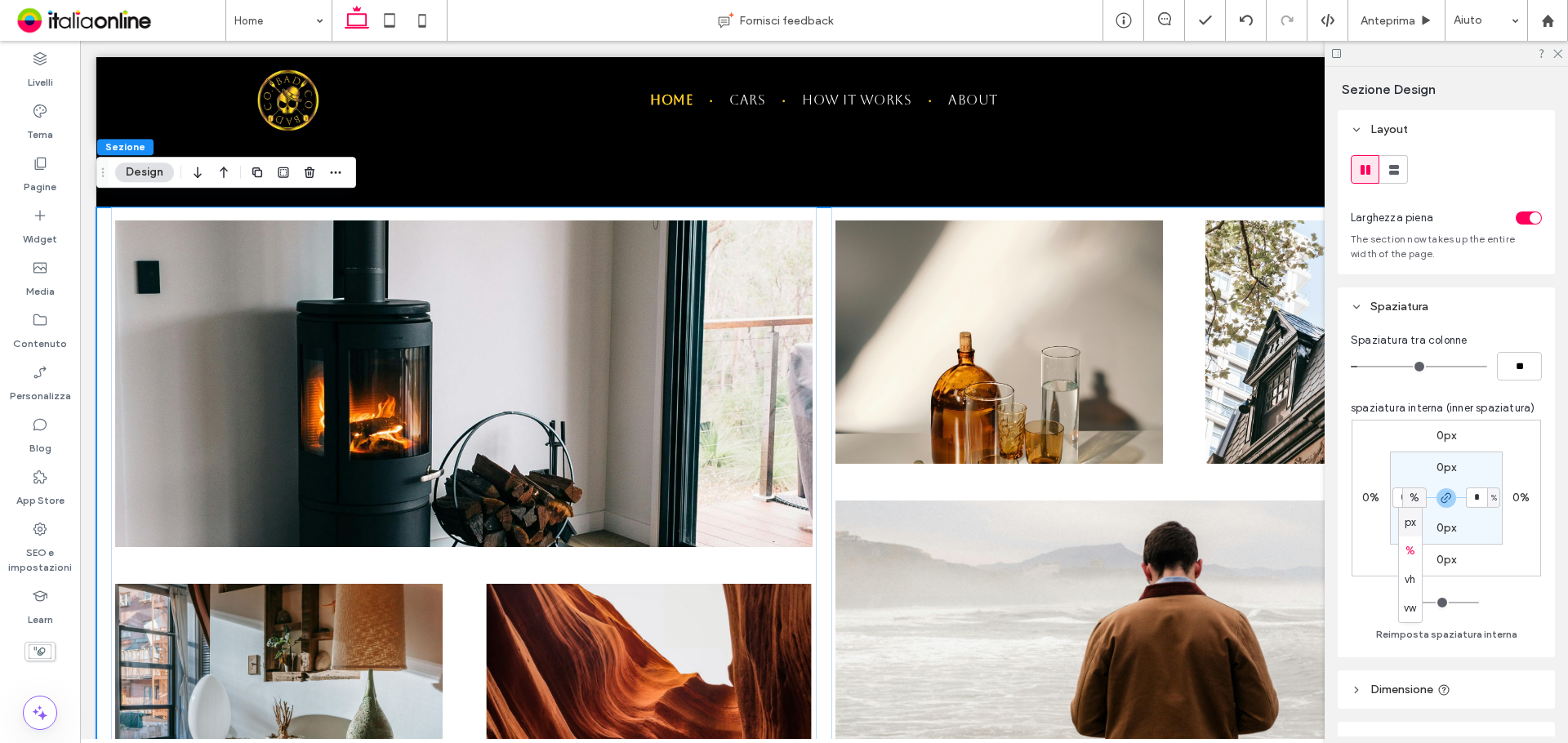 type on "****" 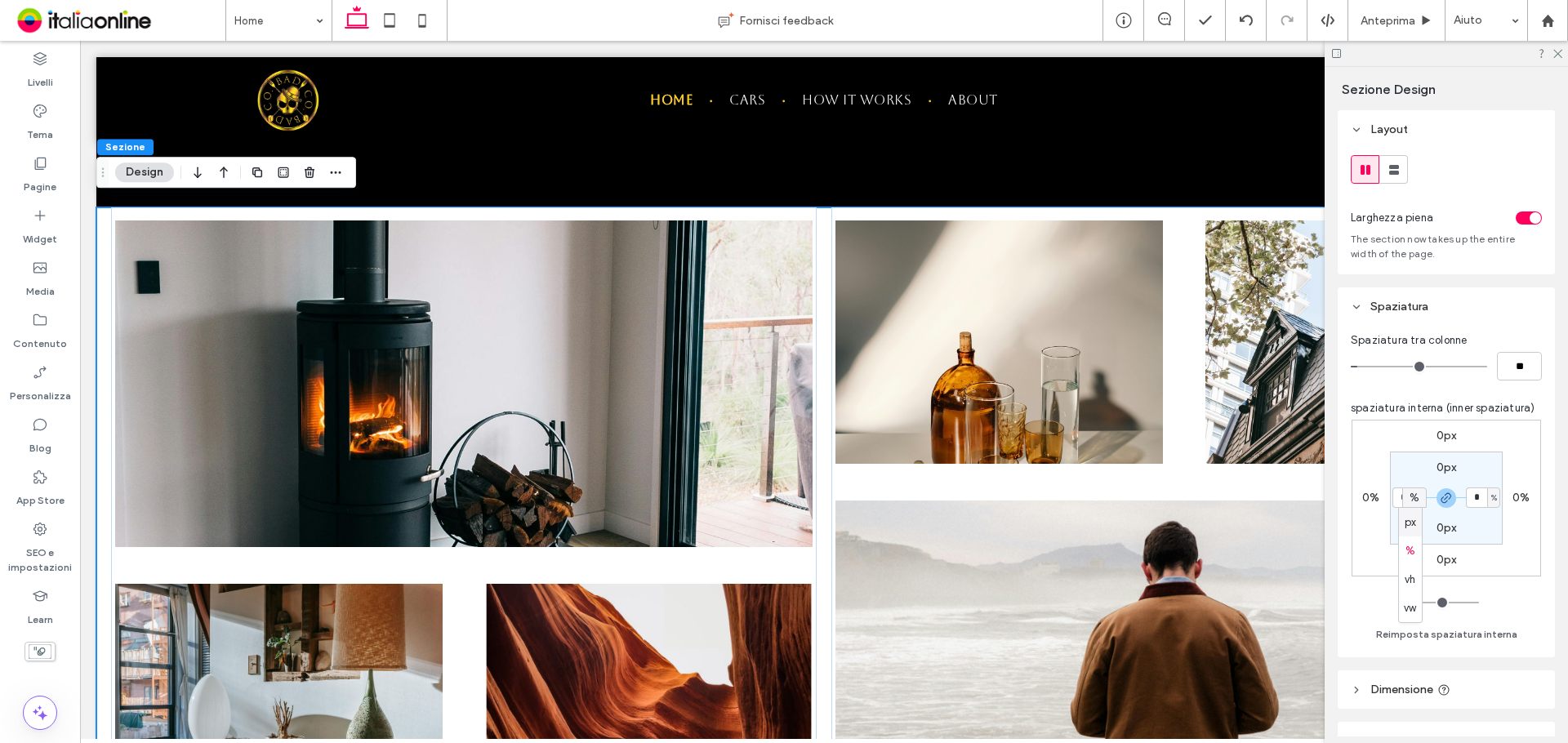 type on "****" 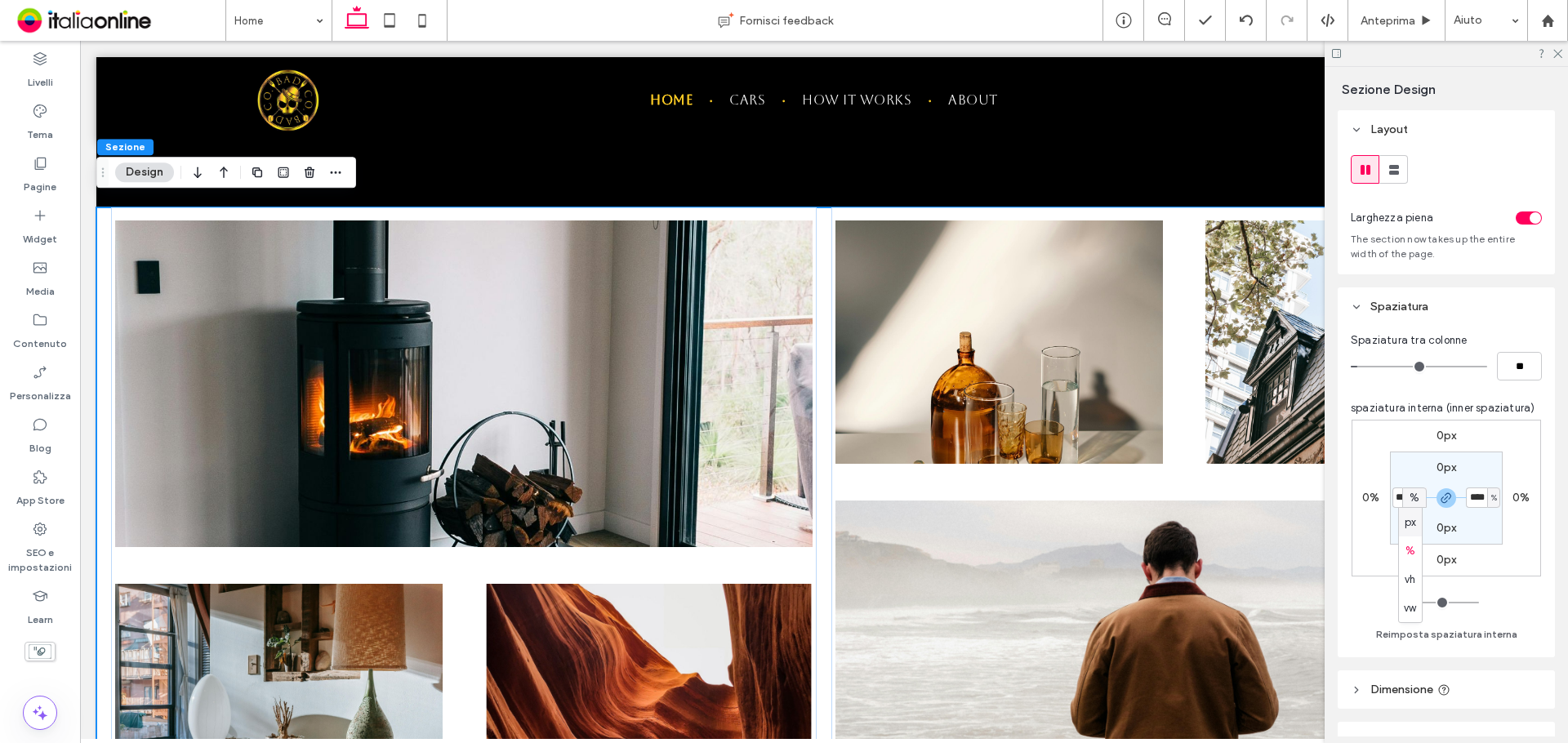type on "**" 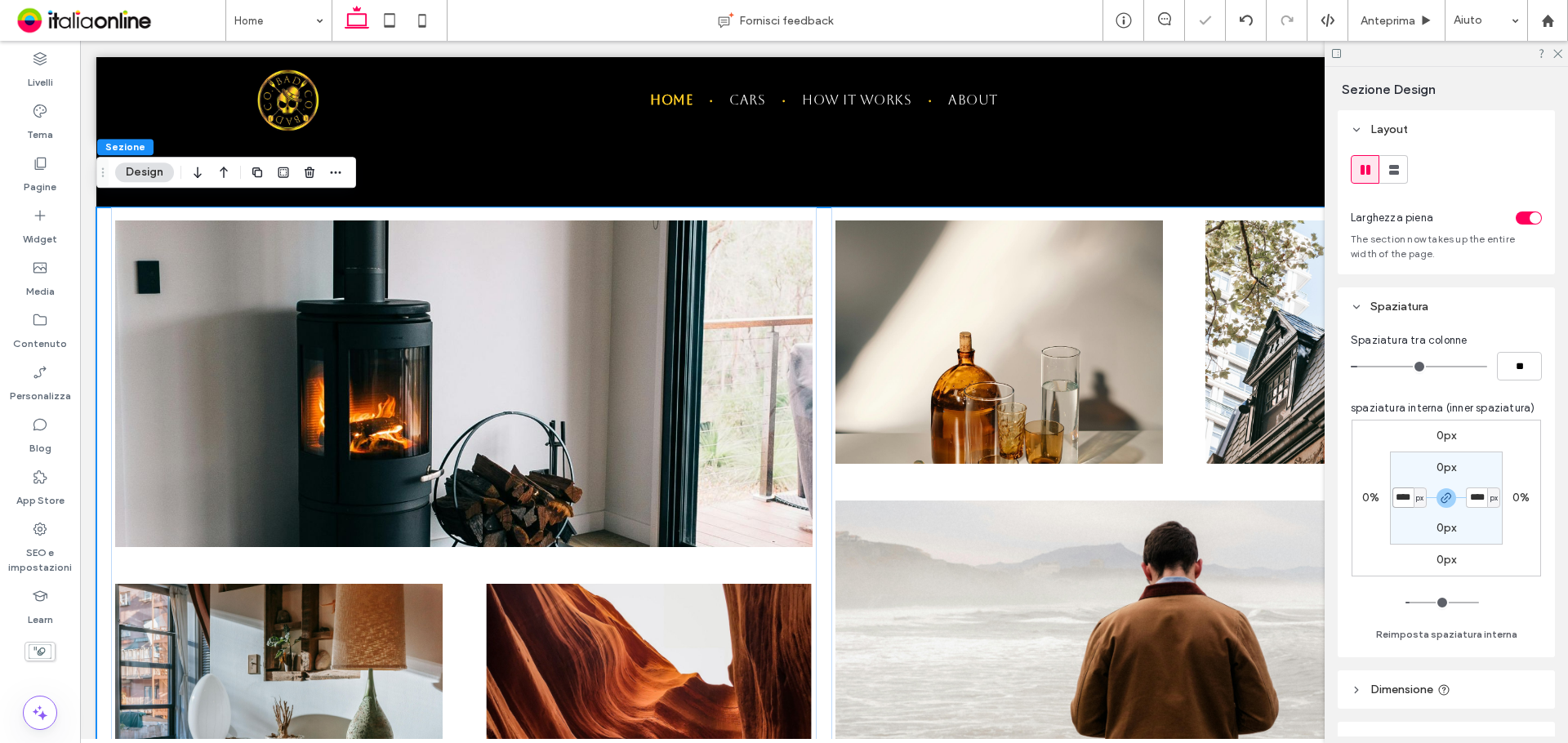 click on "****" at bounding box center (1403, 497) 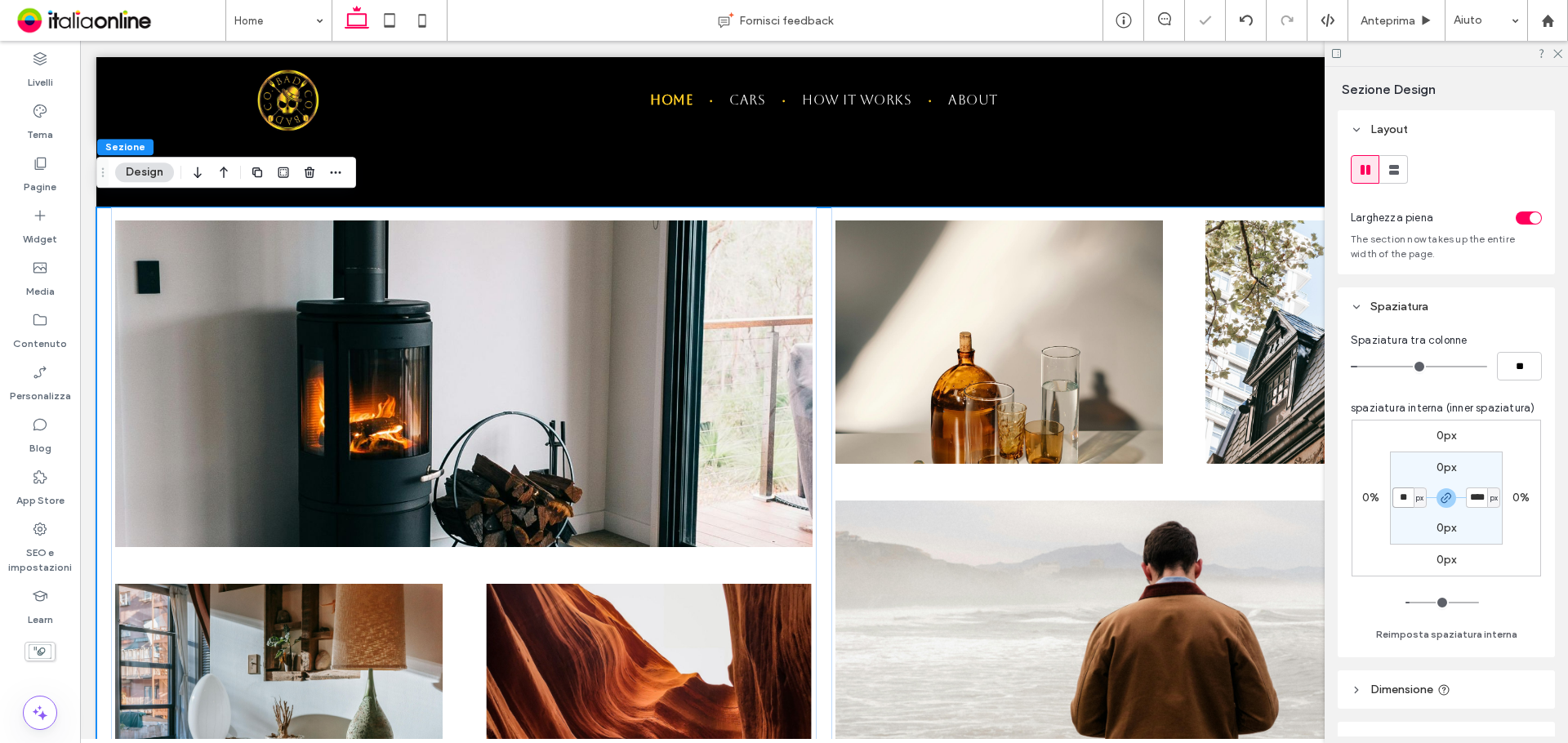 type on "**" 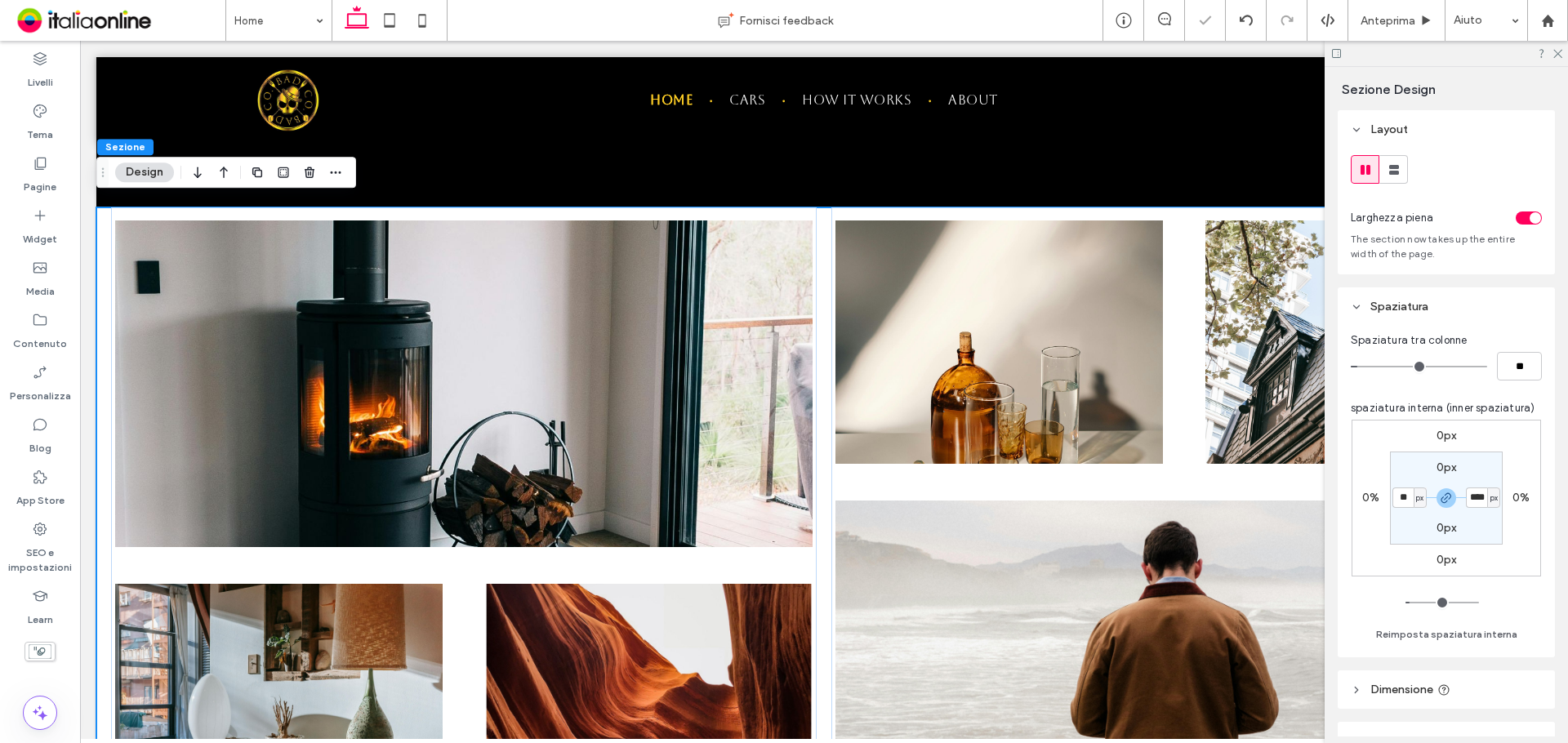 type on "**" 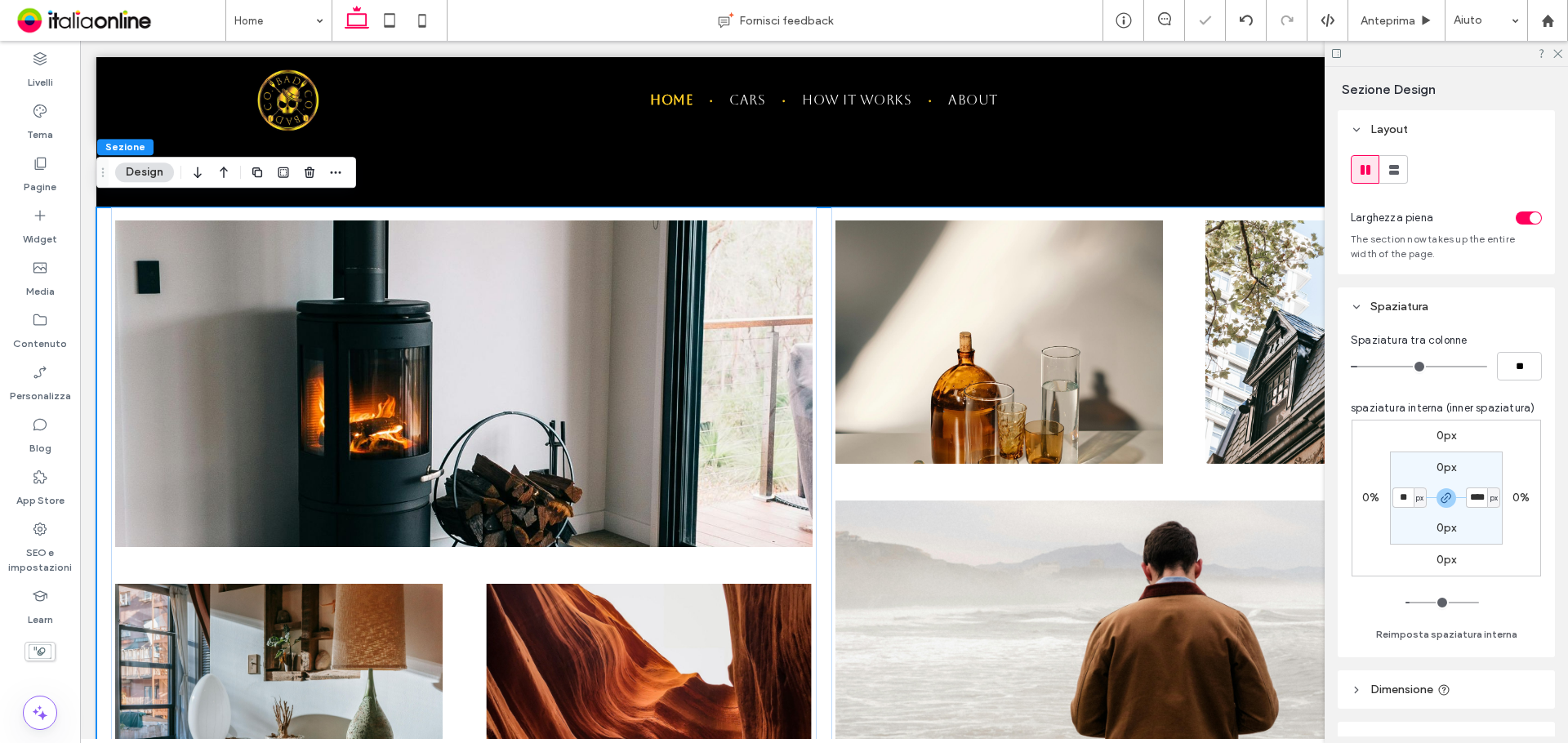 type on "**" 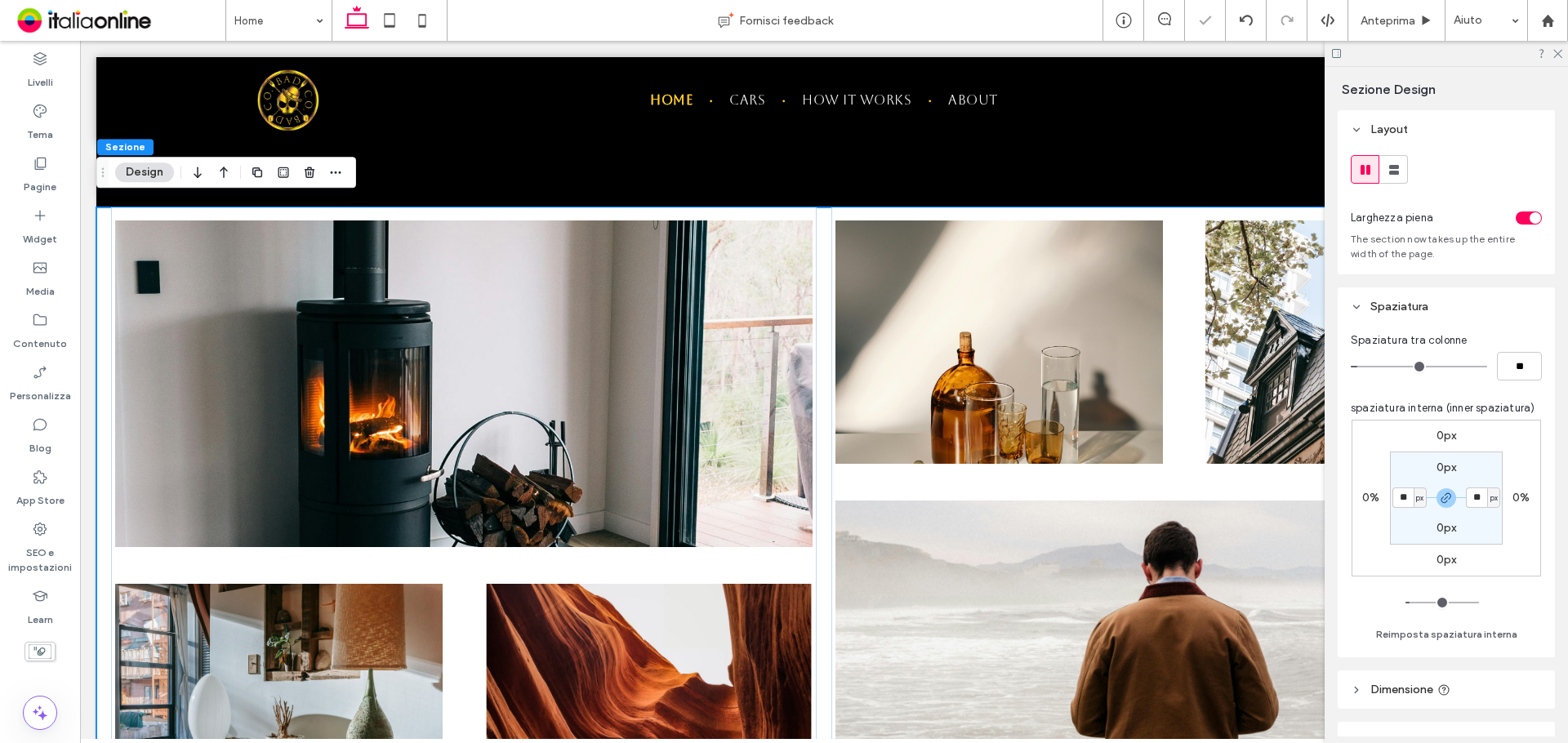 click on "0px 0% 0px 0% 0px ** px 0px ** px" at bounding box center (1446, 498) 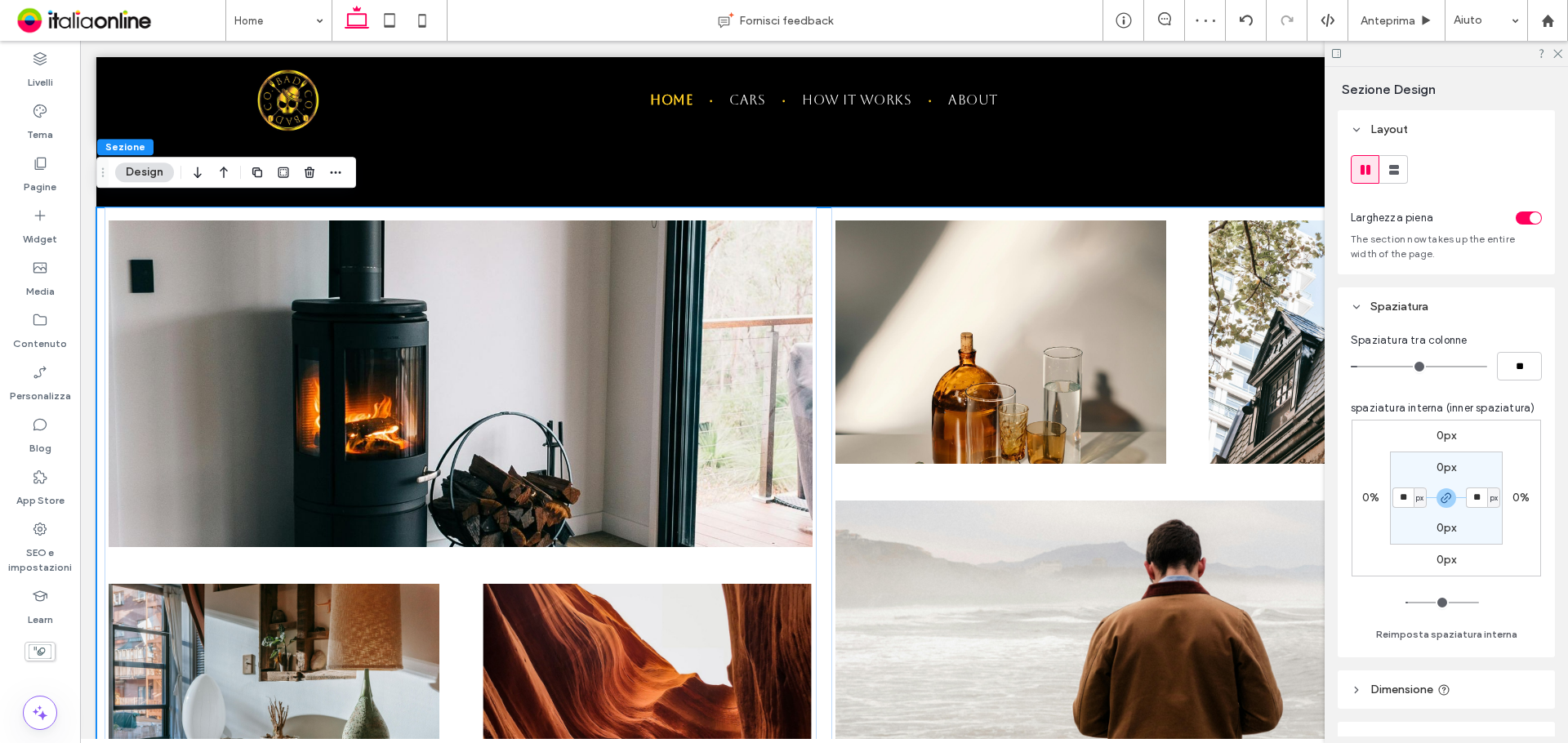 click at bounding box center [1446, 53] 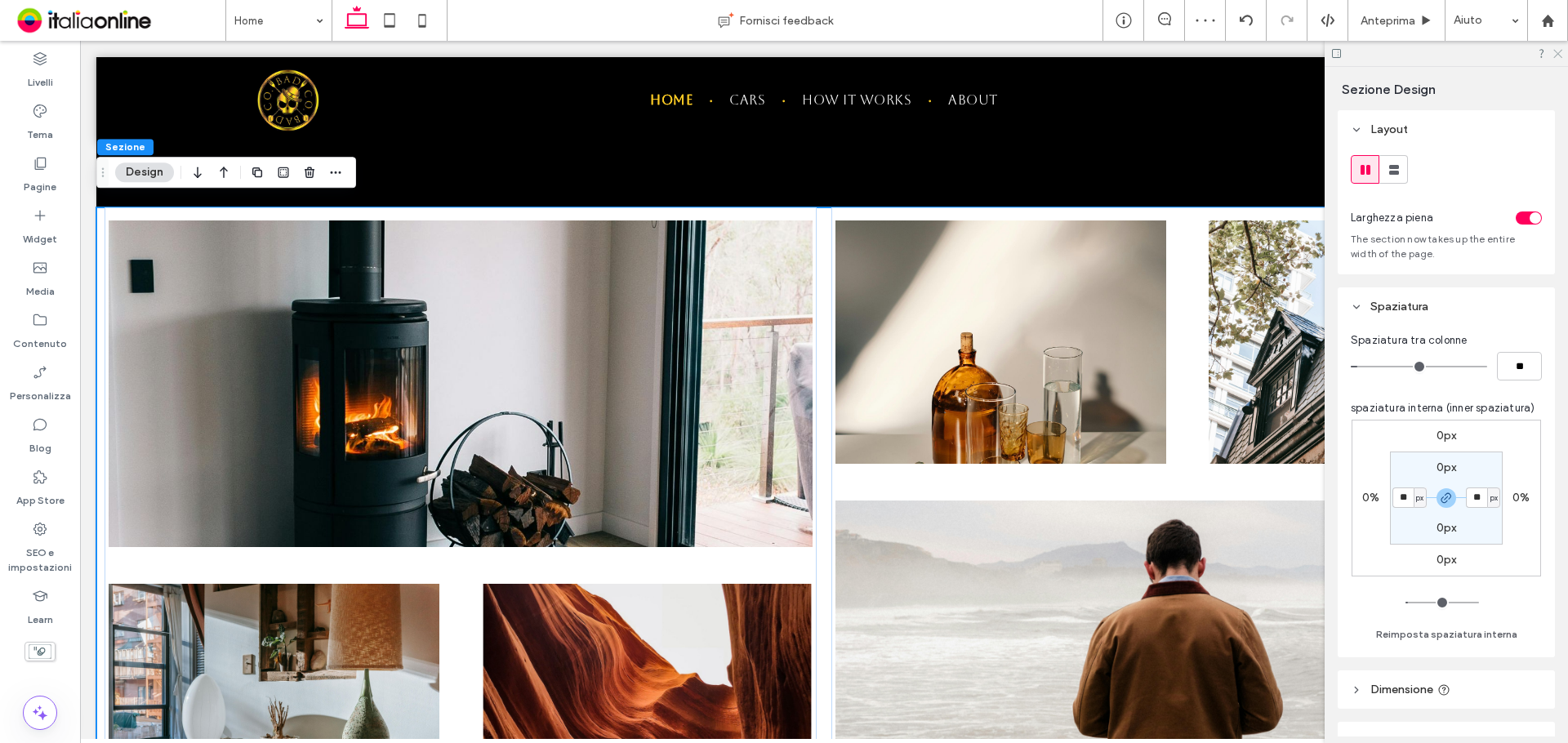 click 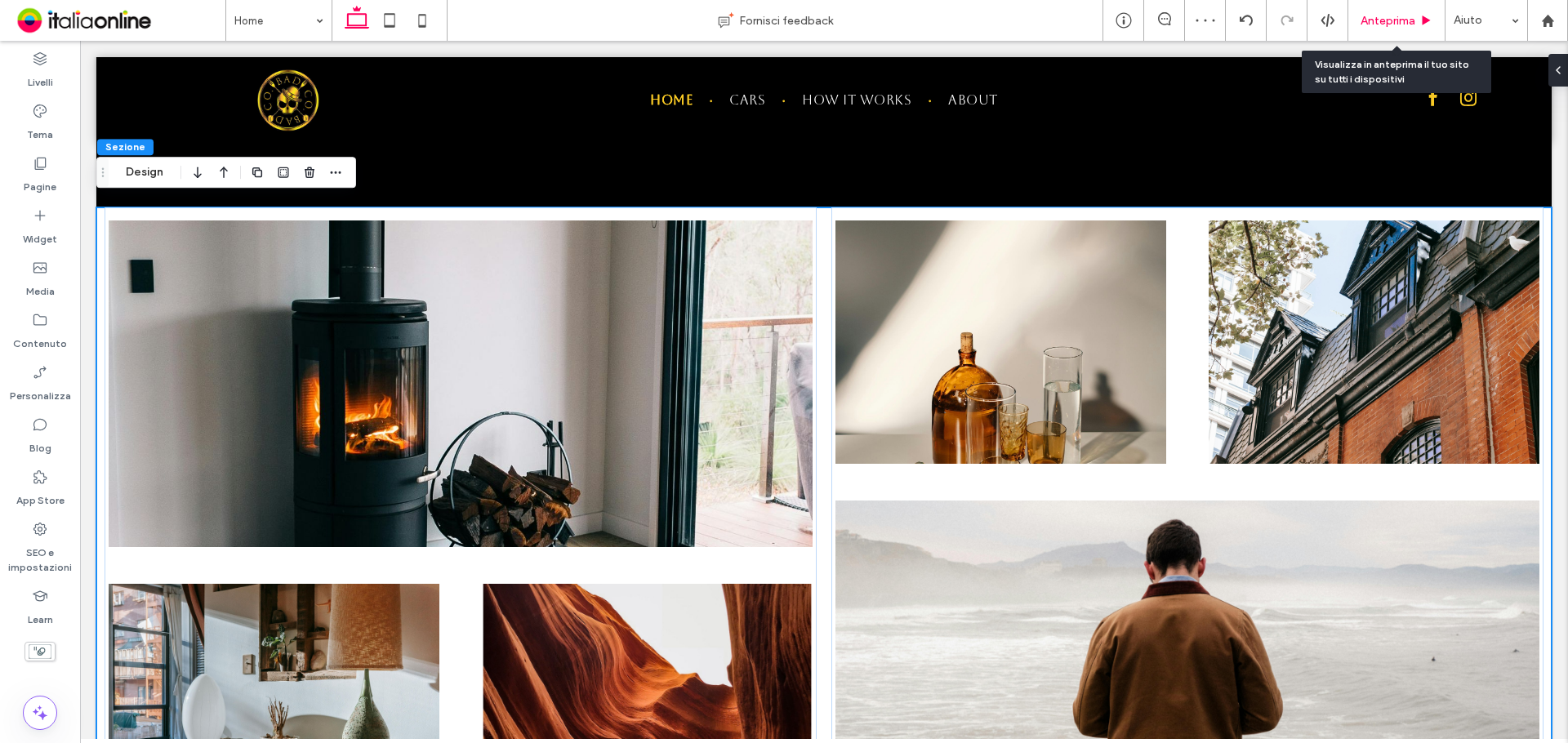 drag, startPoint x: 1402, startPoint y: 17, endPoint x: 1321, endPoint y: 6, distance: 81.744 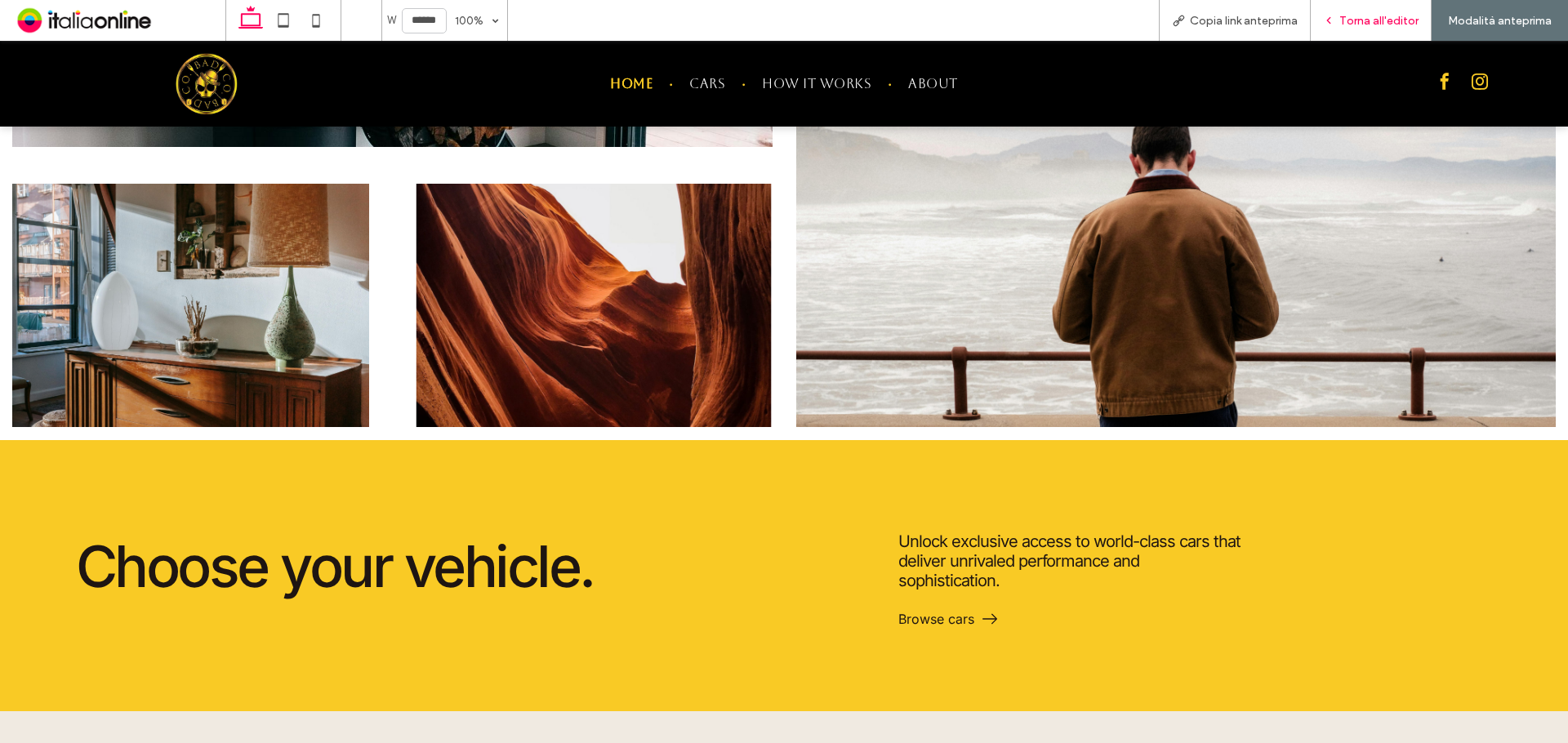 click 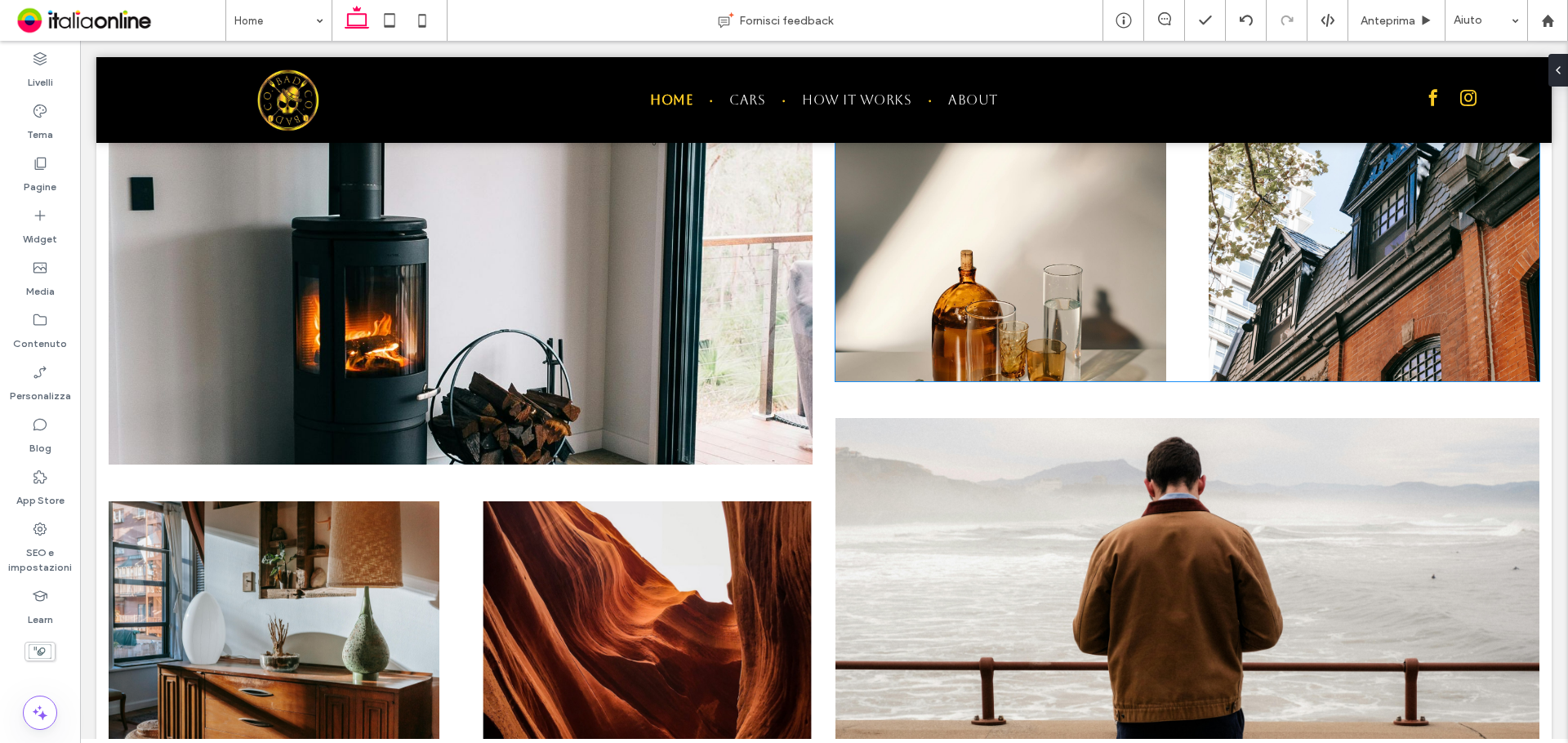 scroll, scrollTop: 2088, scrollLeft: 0, axis: vertical 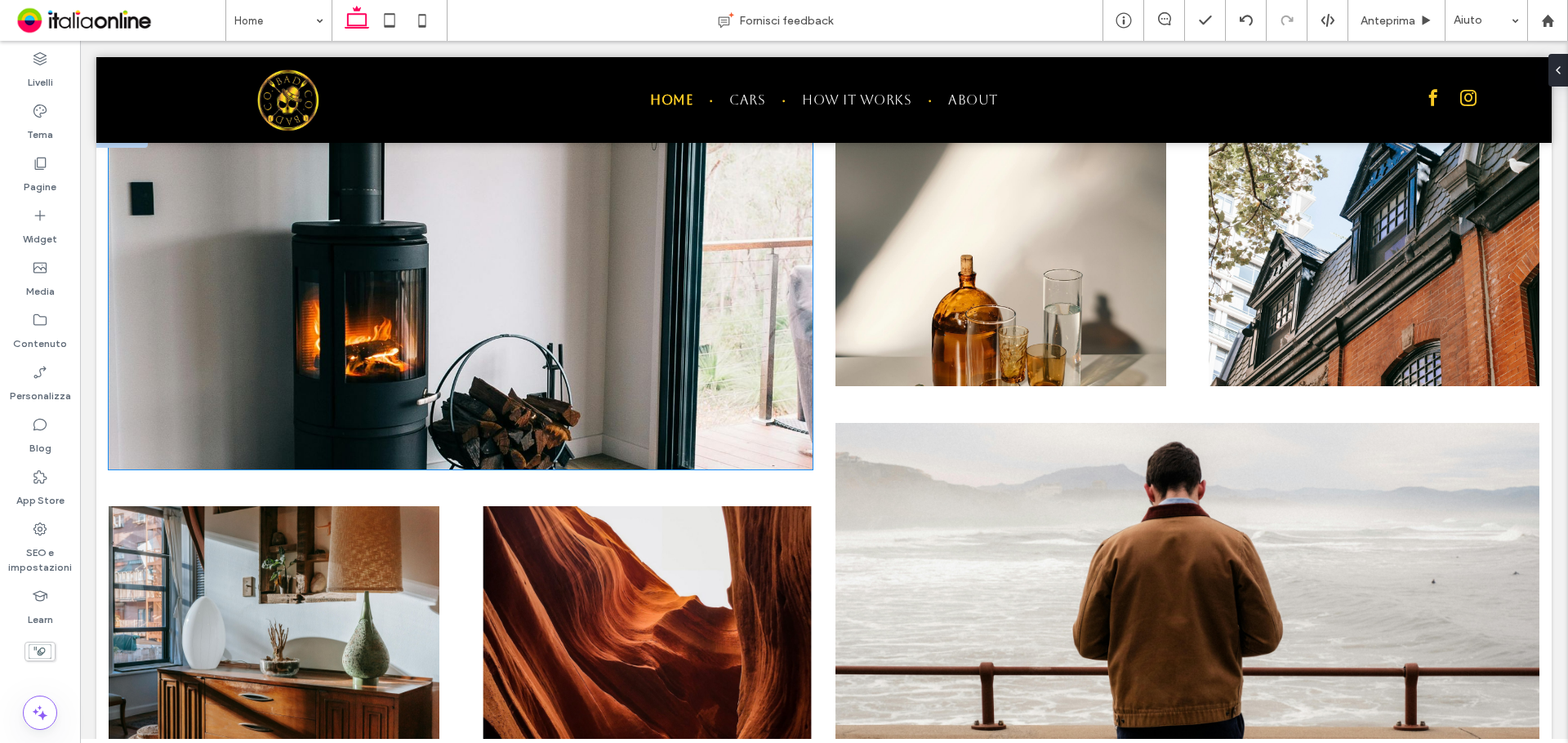click at bounding box center [461, 306] 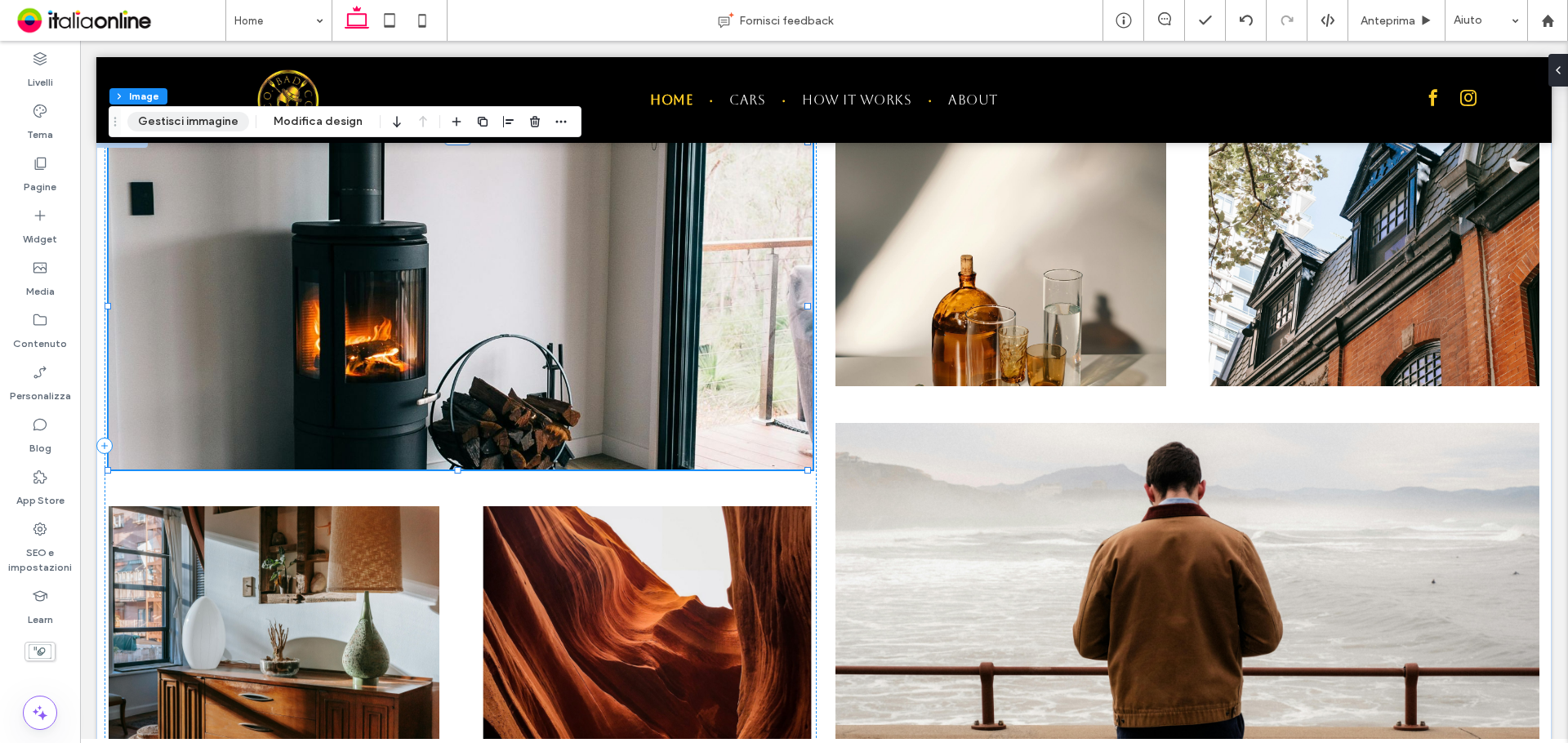 click on "Gestisci immagine" at bounding box center [188, 122] 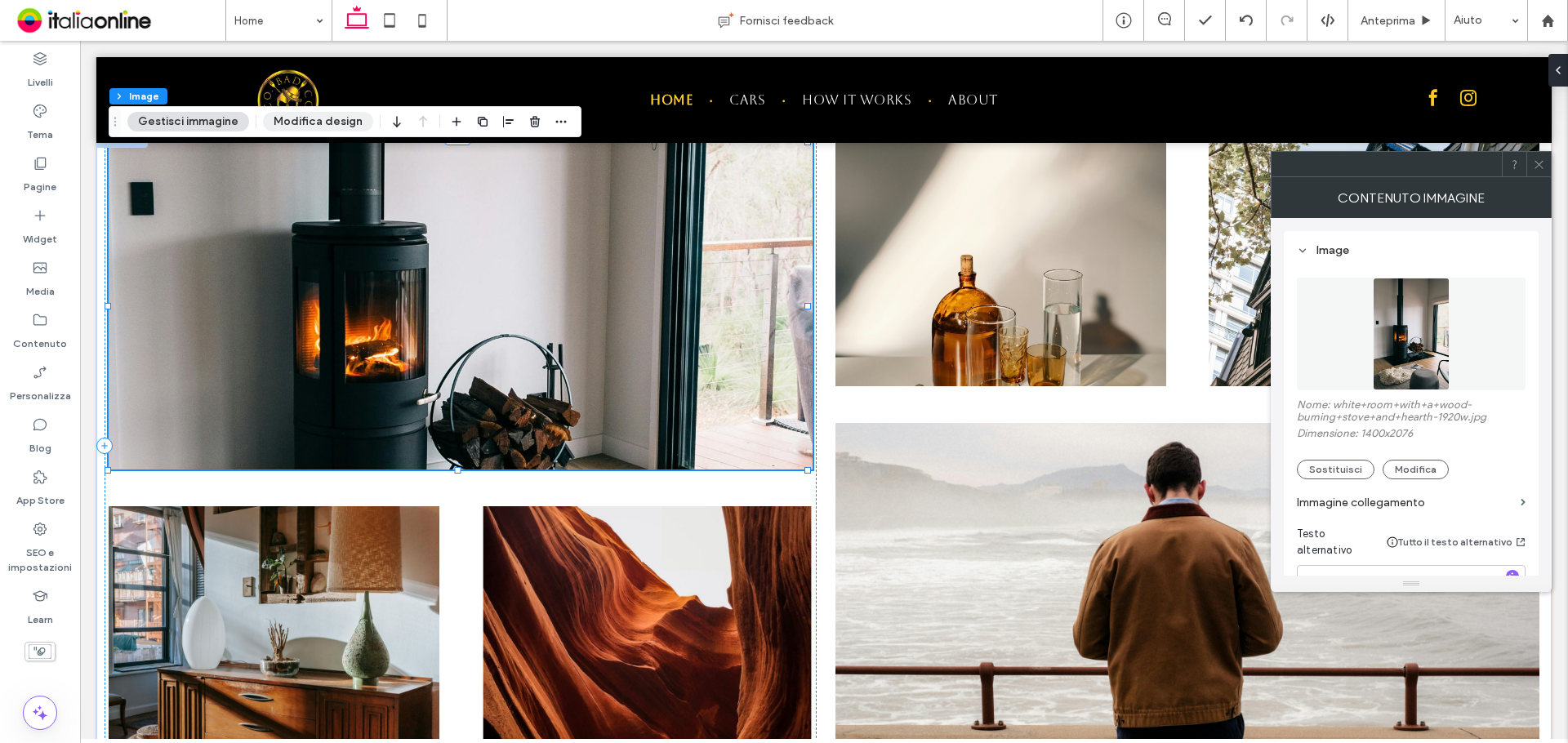 click on "Modifica design" at bounding box center [318, 122] 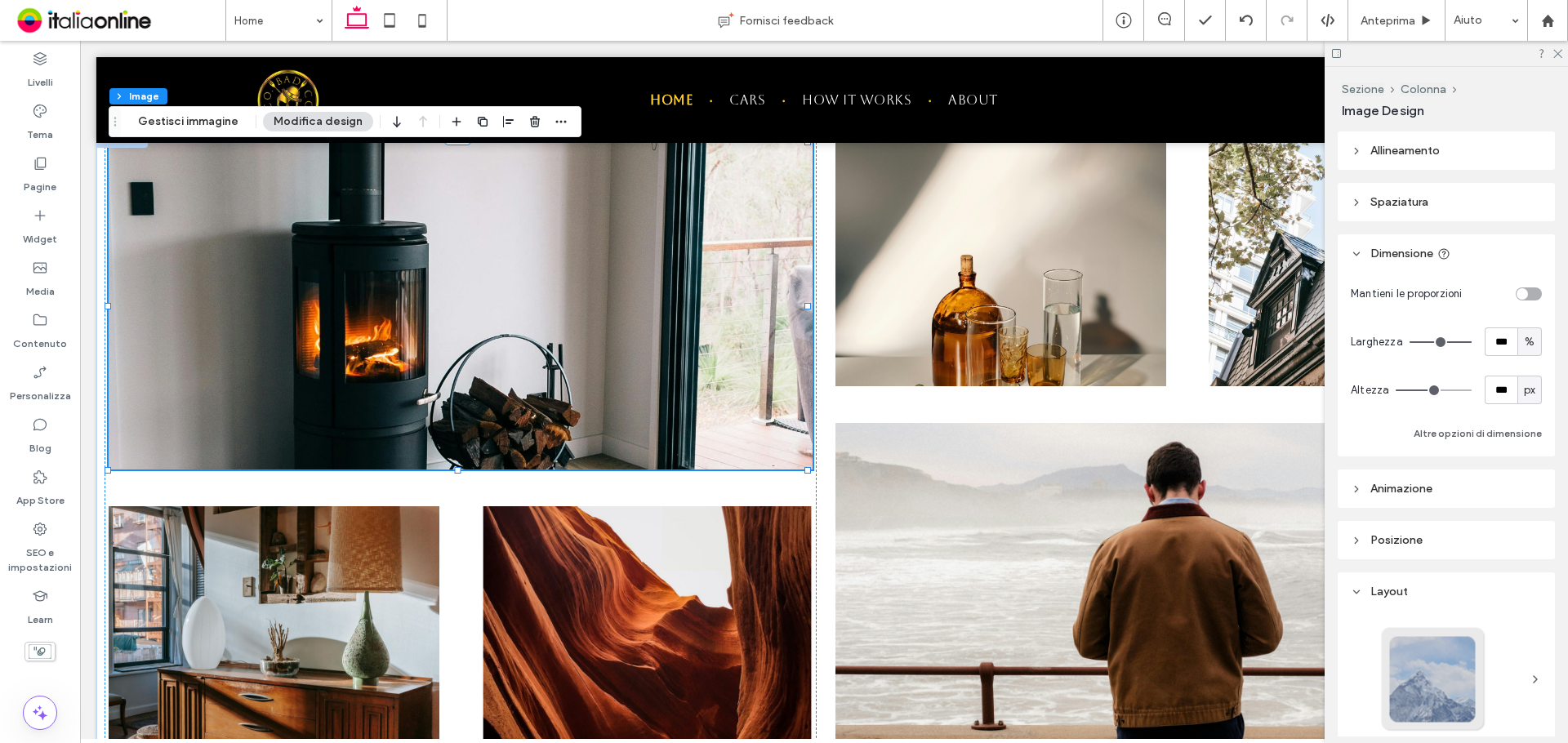 click on "Animazione" at bounding box center [1401, 488] 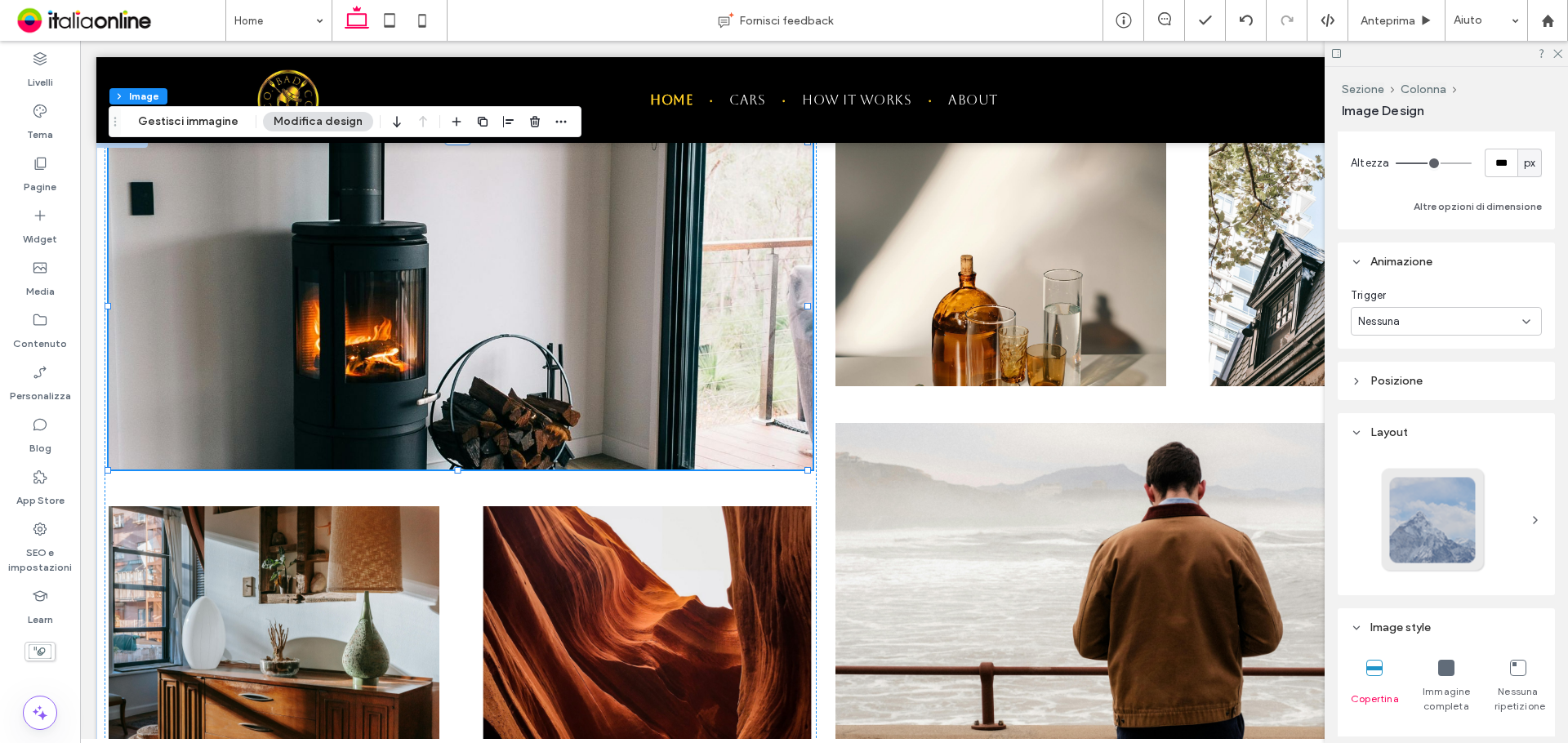 scroll, scrollTop: 245, scrollLeft: 0, axis: vertical 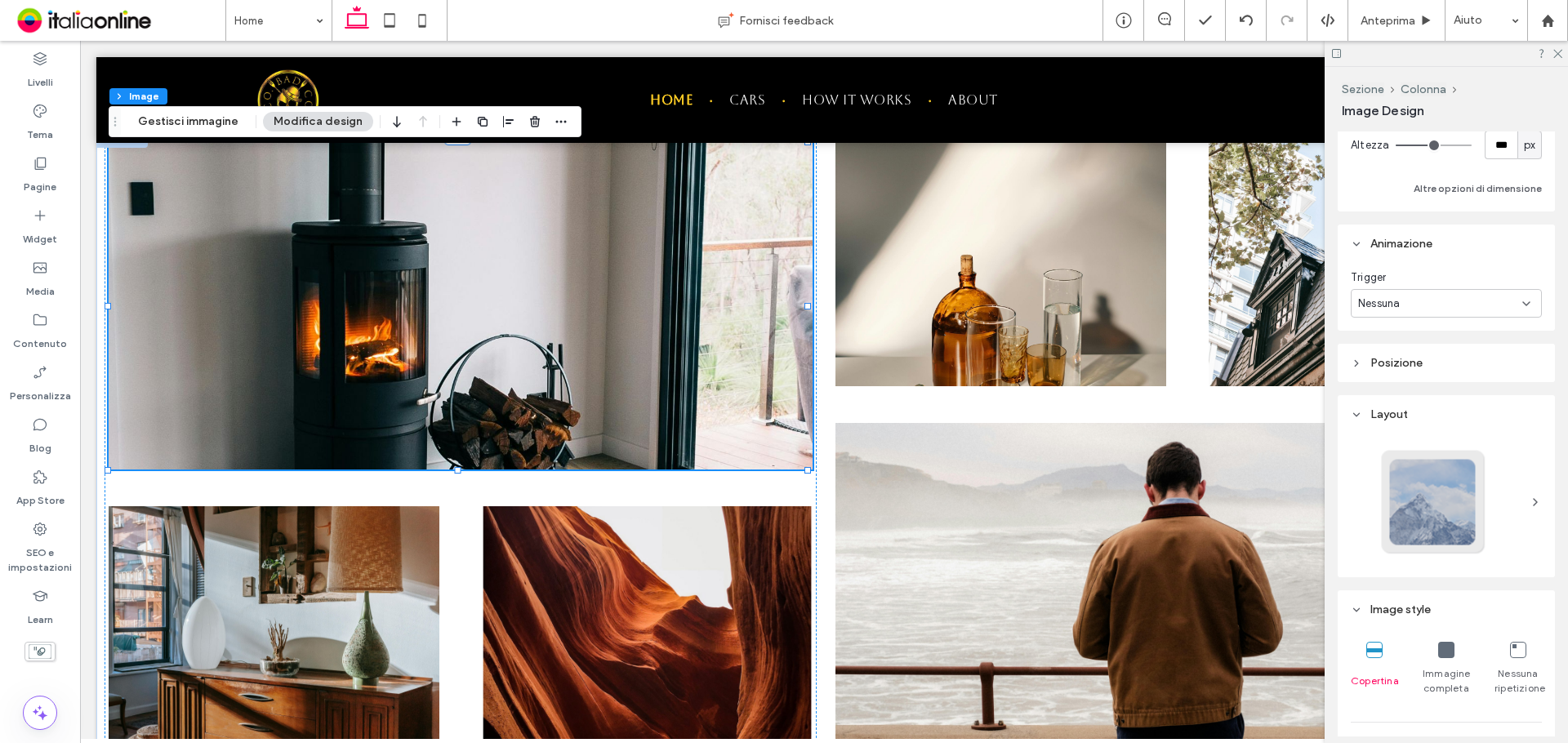 click on "Nessuna" at bounding box center (1446, 303) 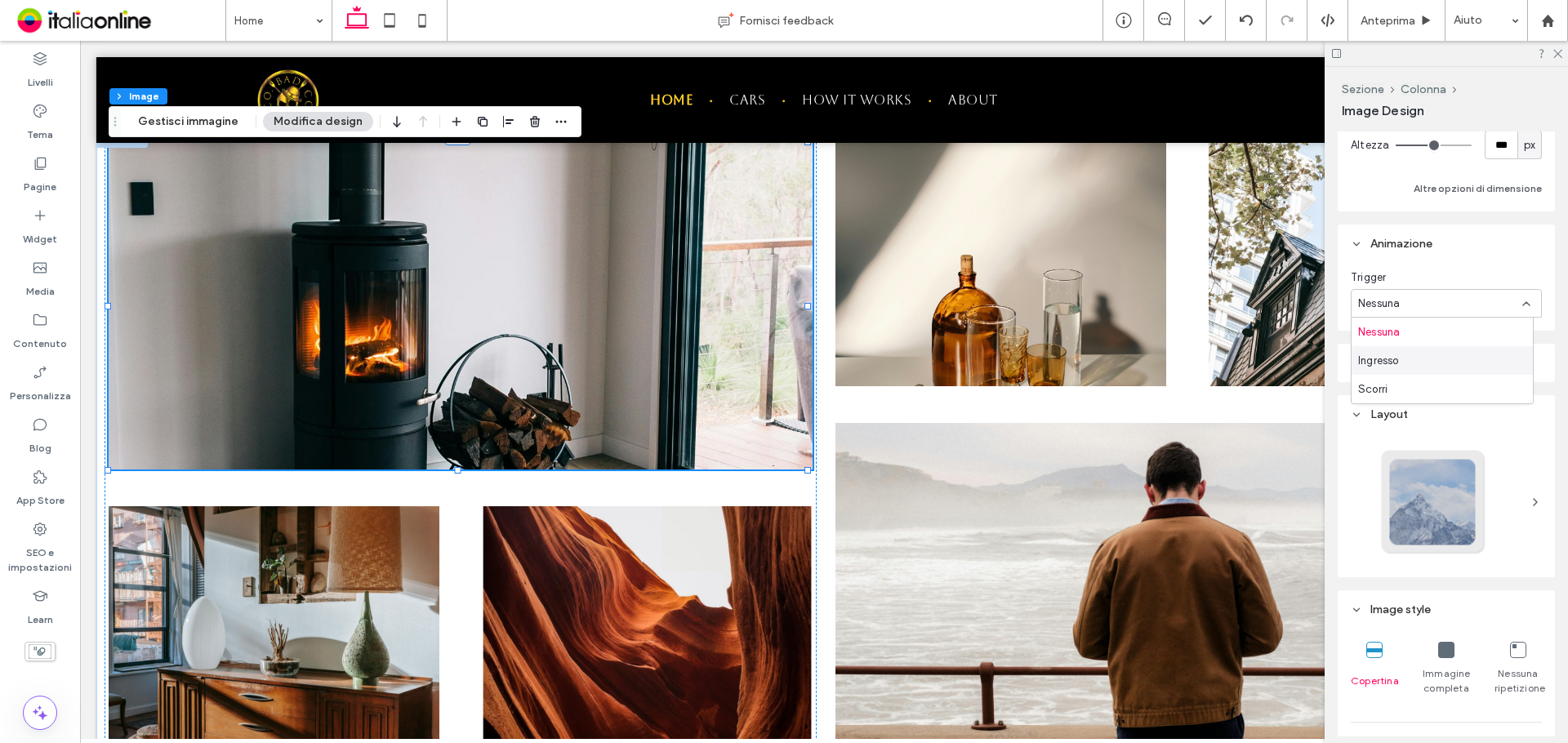 click on "Ingresso" at bounding box center (1442, 360) 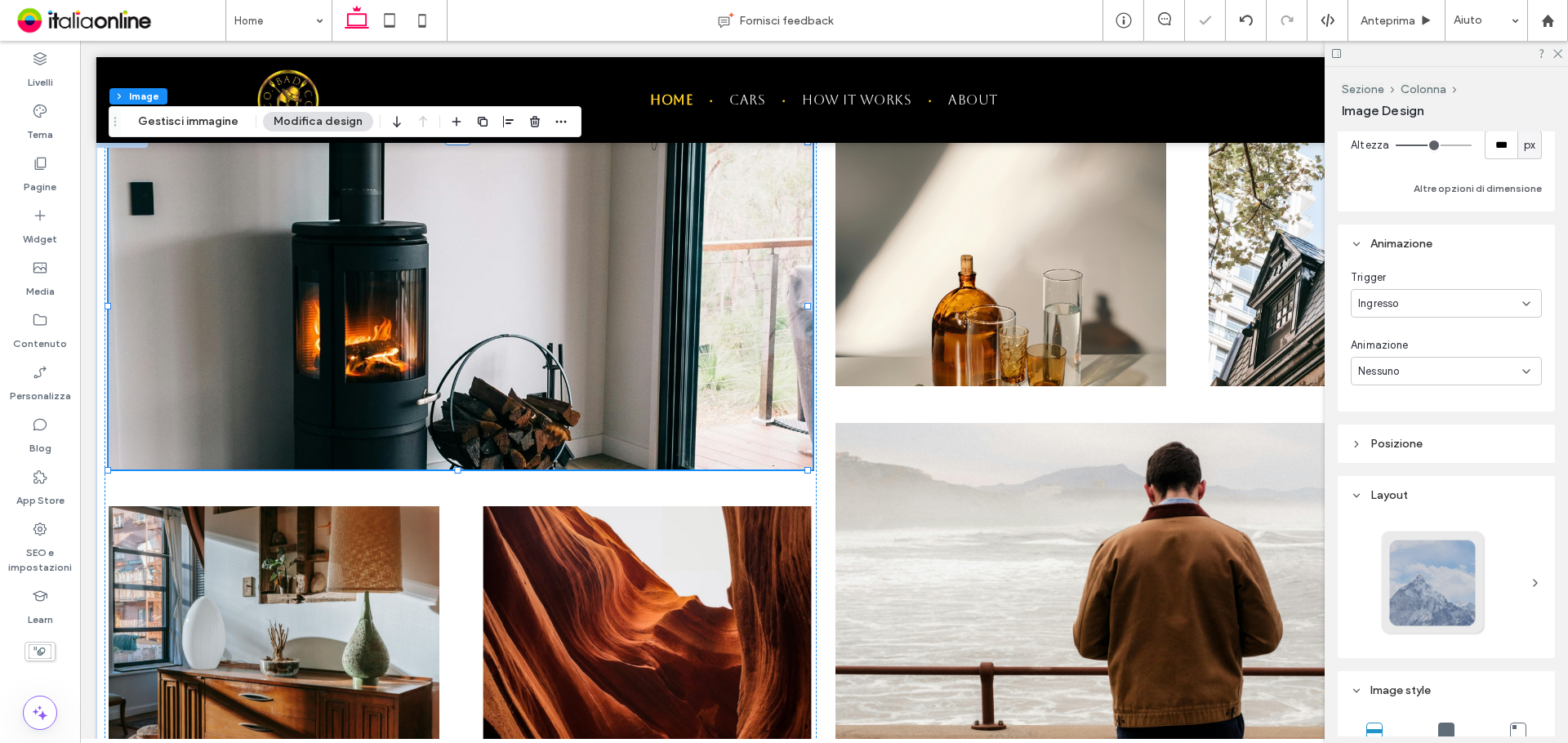 click on "Nessuno" at bounding box center [1440, 372] 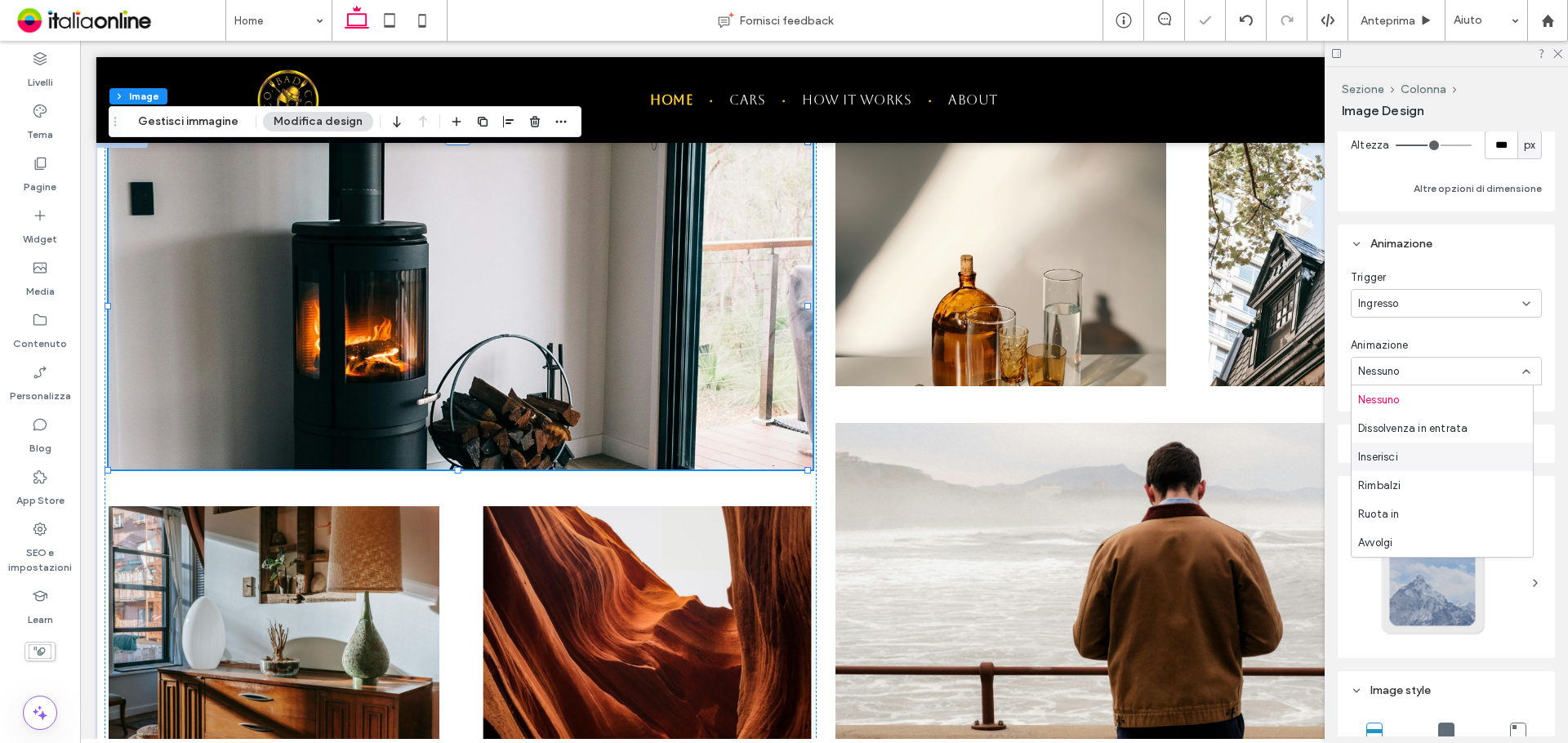 click on "Inserisci" at bounding box center [1442, 456] 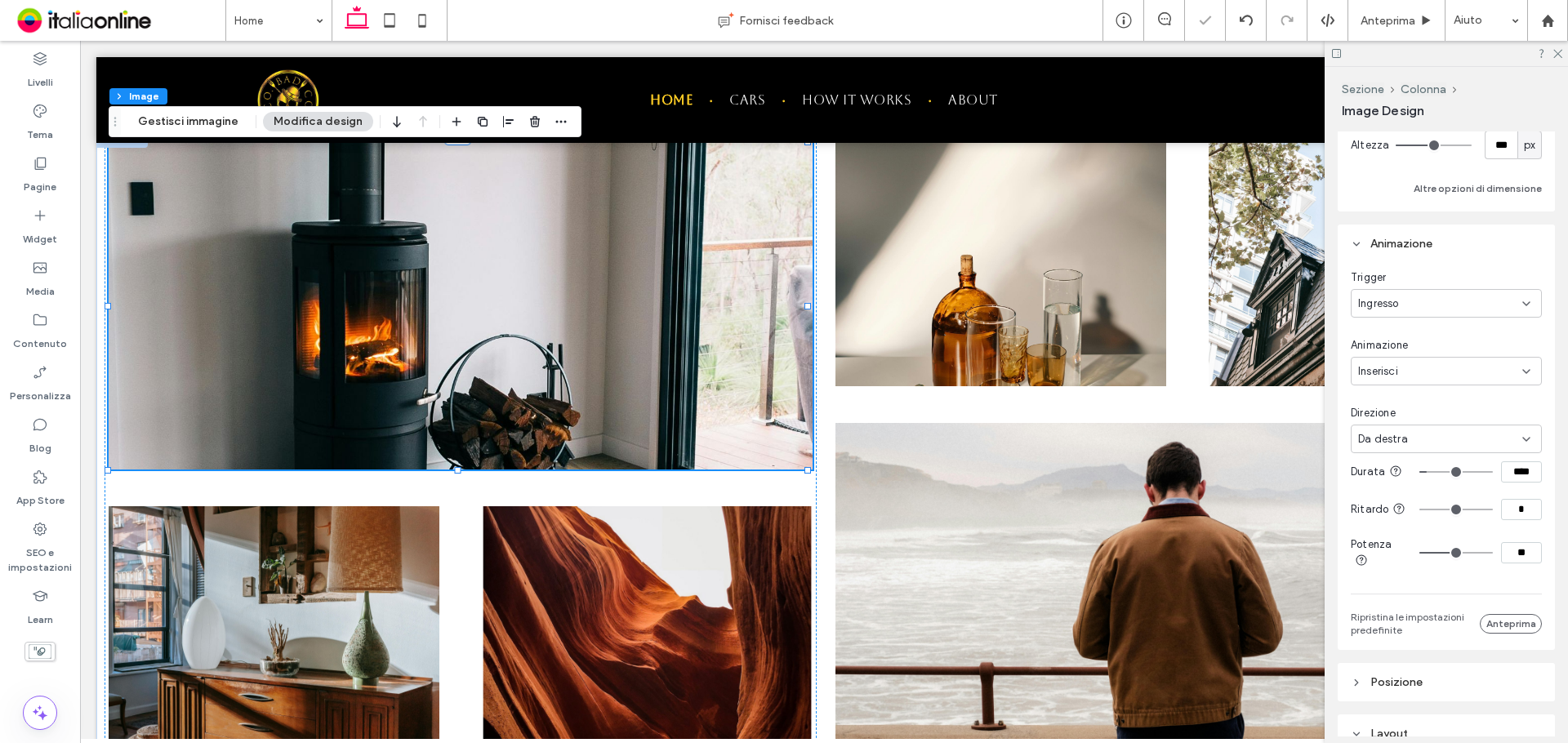 click on "Da destra" at bounding box center [1440, 439] 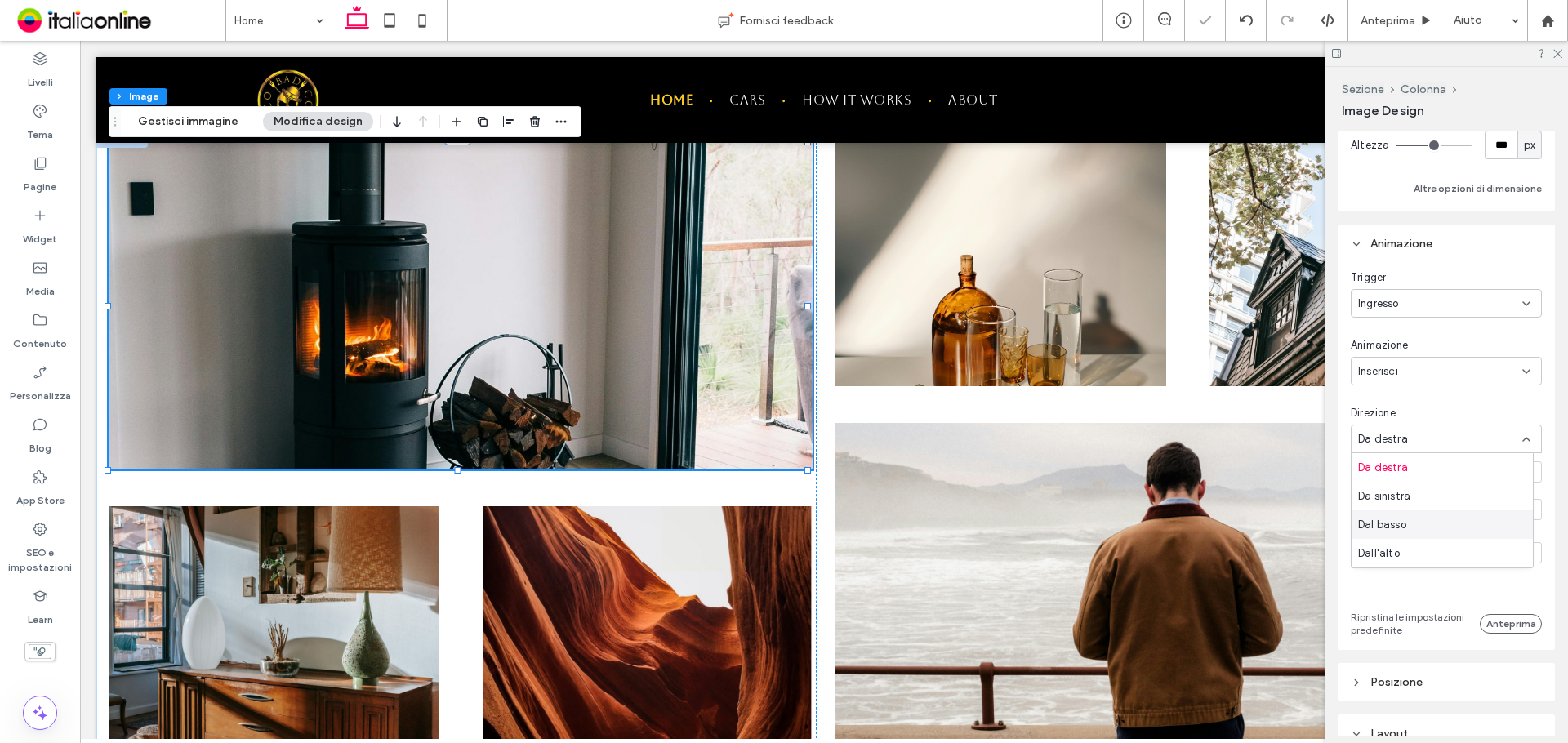 click on "Dal basso" at bounding box center [1442, 524] 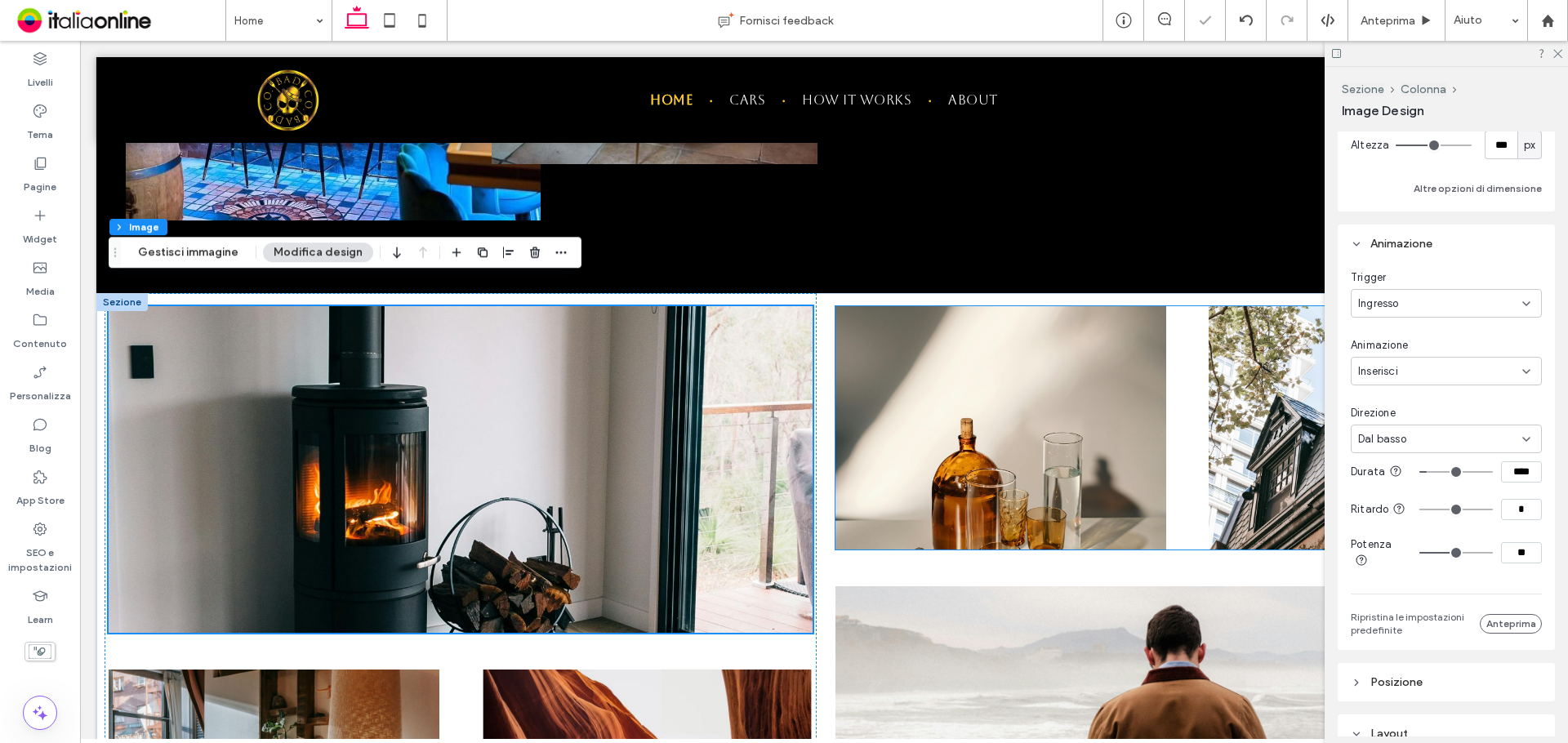 scroll, scrollTop: 2006, scrollLeft: 0, axis: vertical 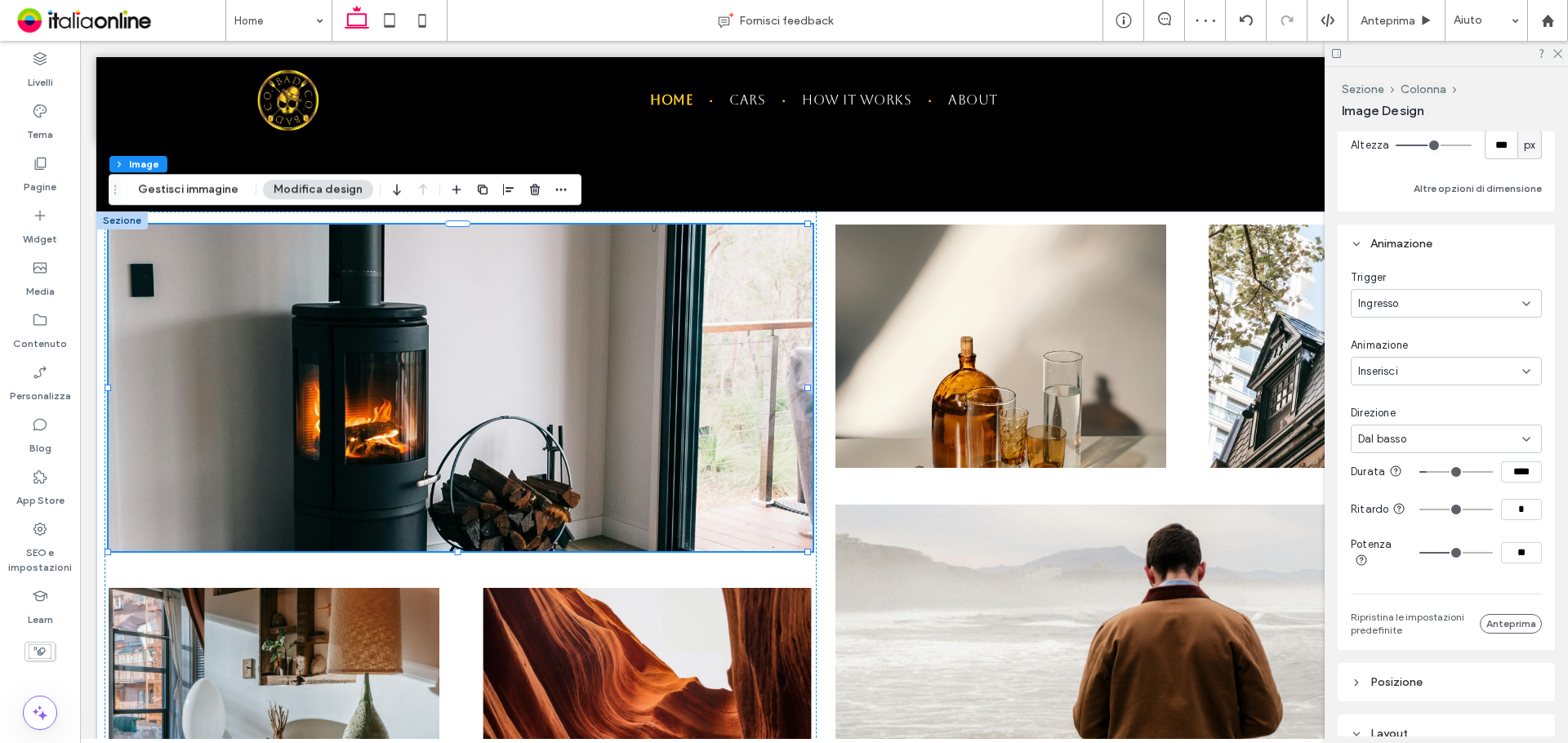 click on "Inserisci" at bounding box center [1440, 372] 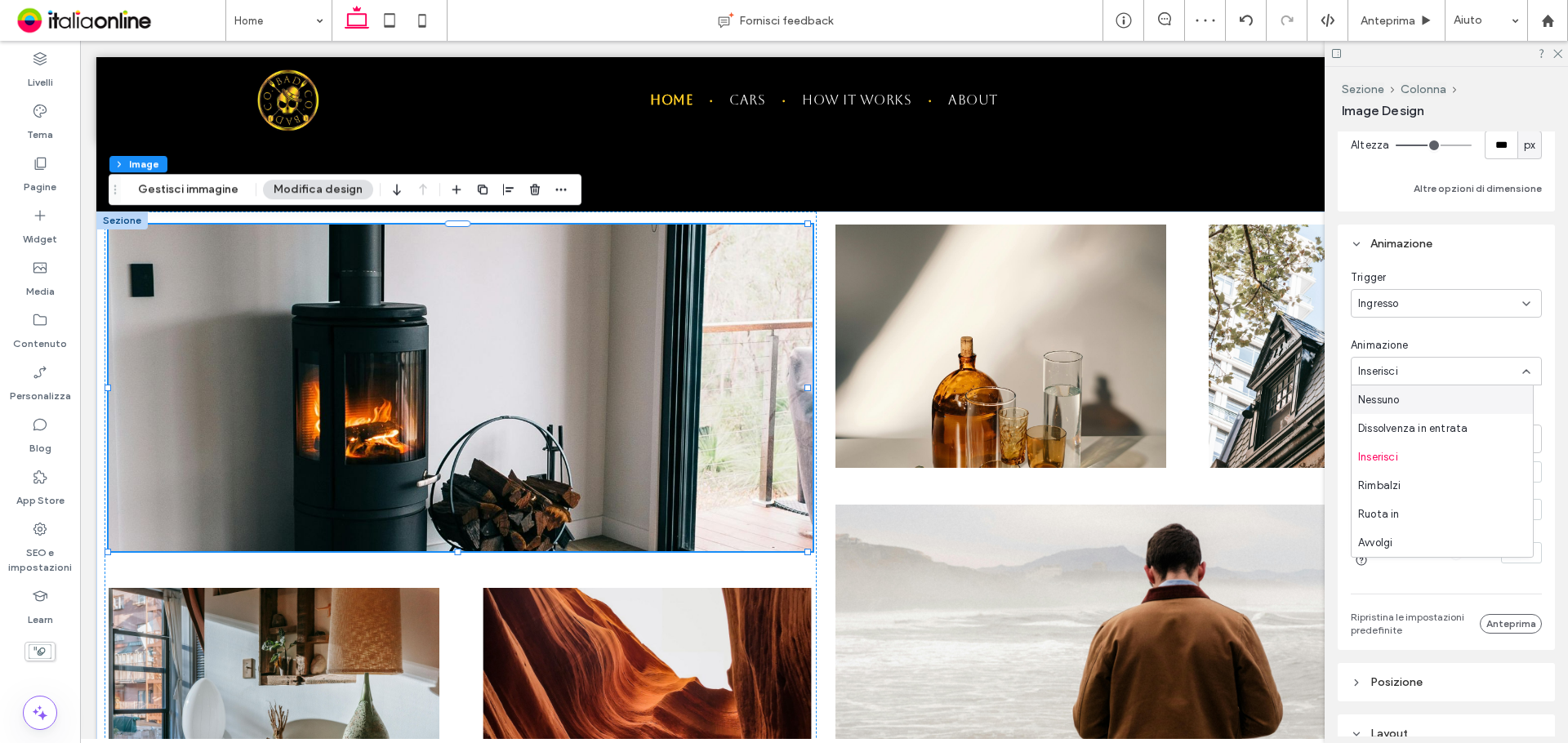 click on "Ingresso" at bounding box center [1440, 304] 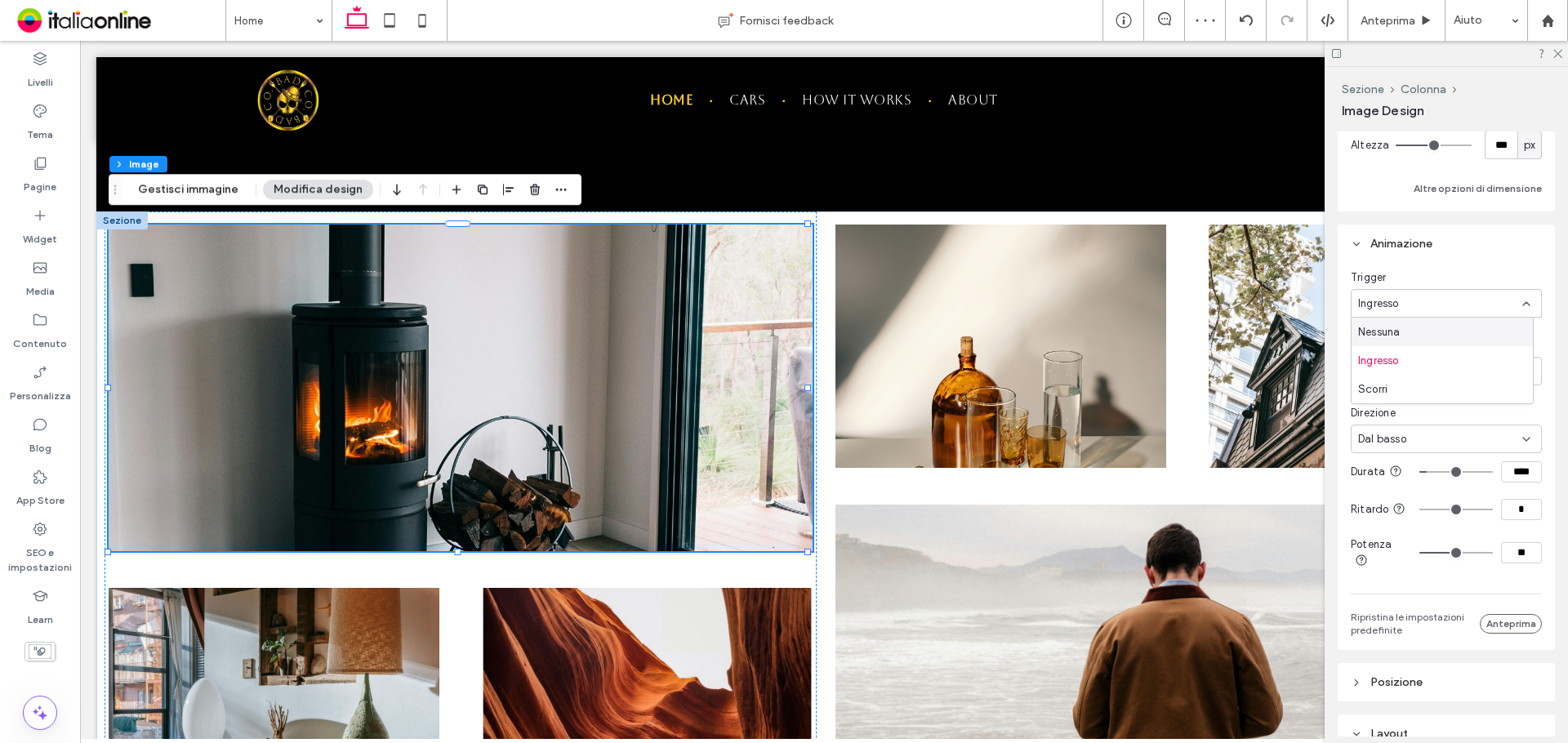 click on "Ingresso" at bounding box center (1440, 304) 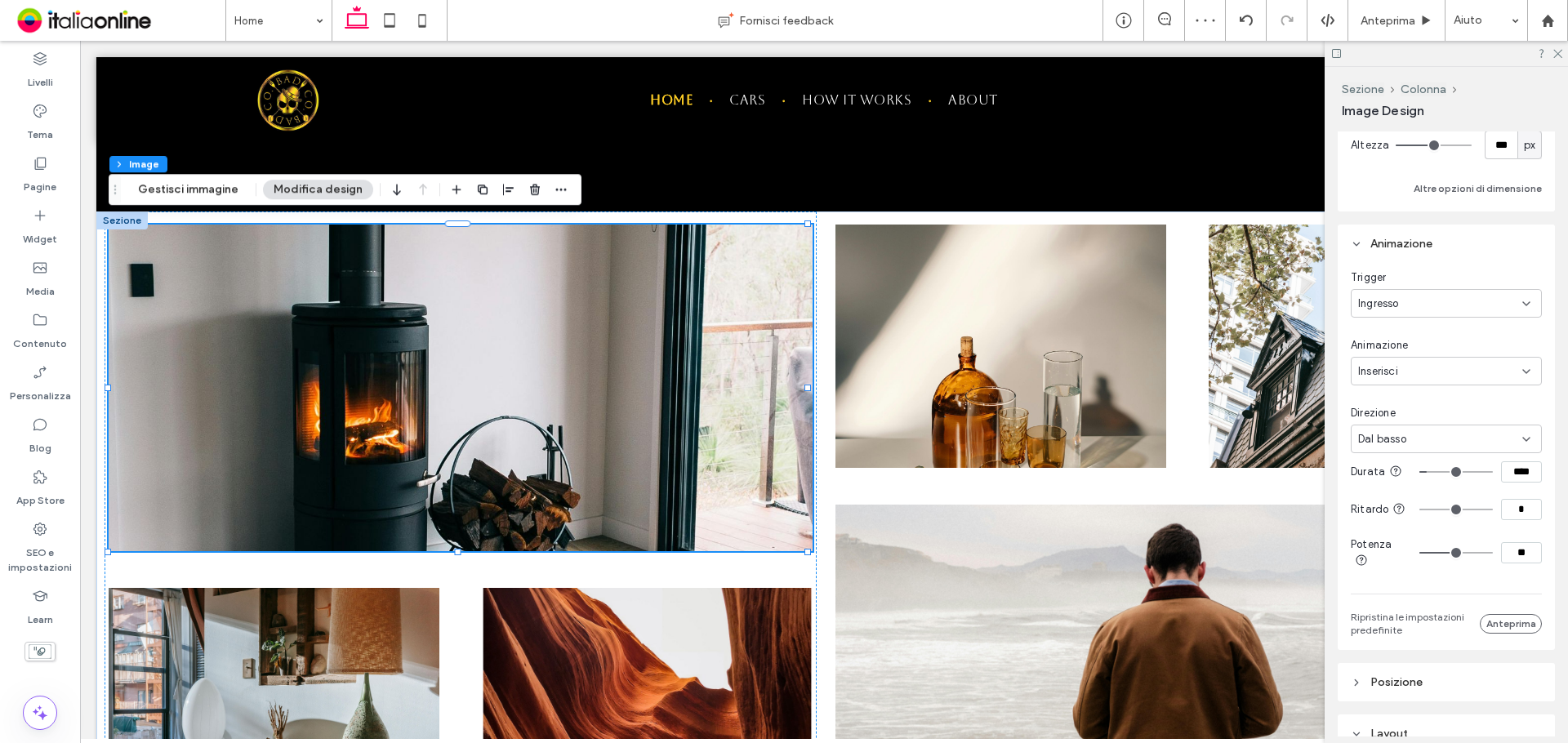 click on "Ingresso" at bounding box center [1440, 304] 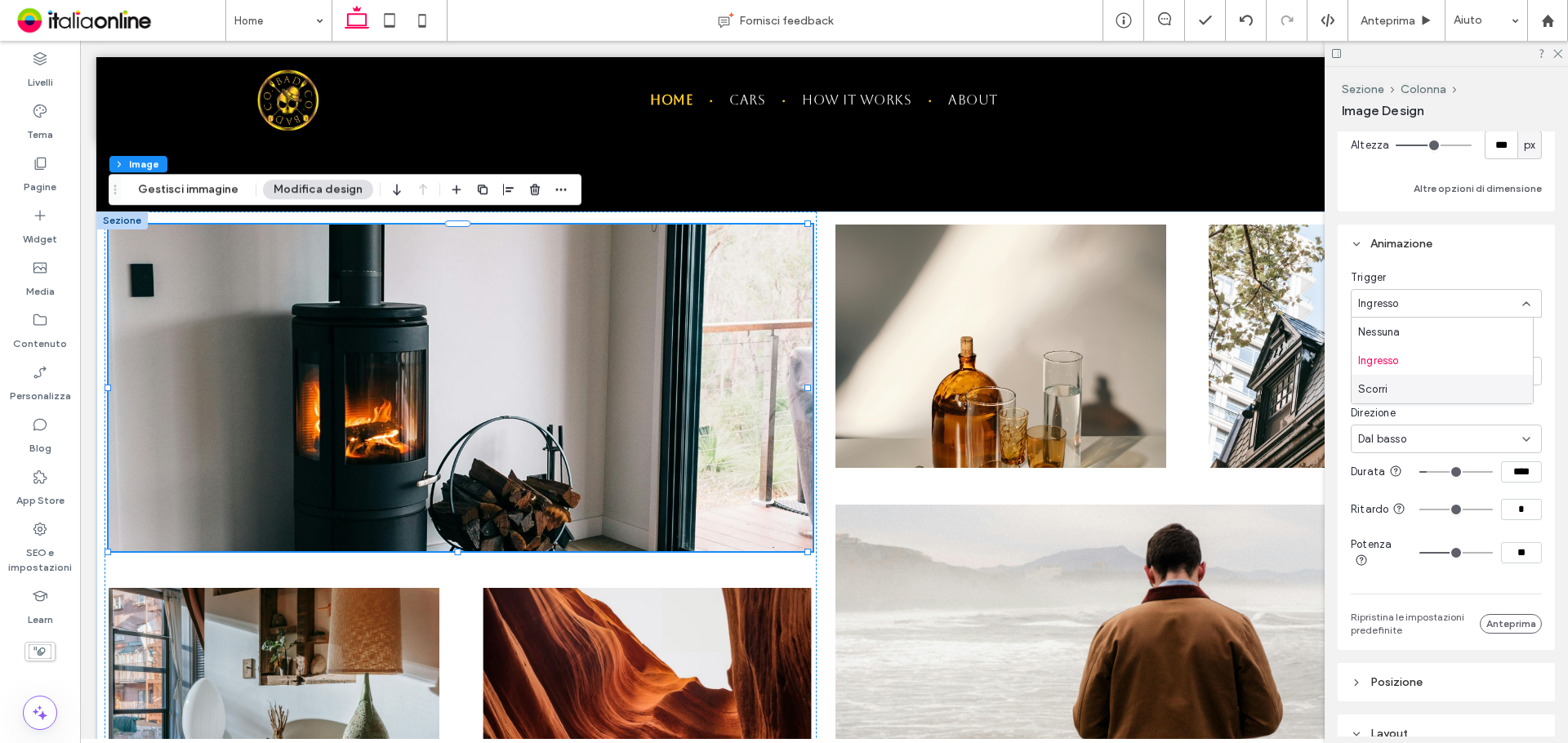 click on "Scorri" at bounding box center [1442, 389] 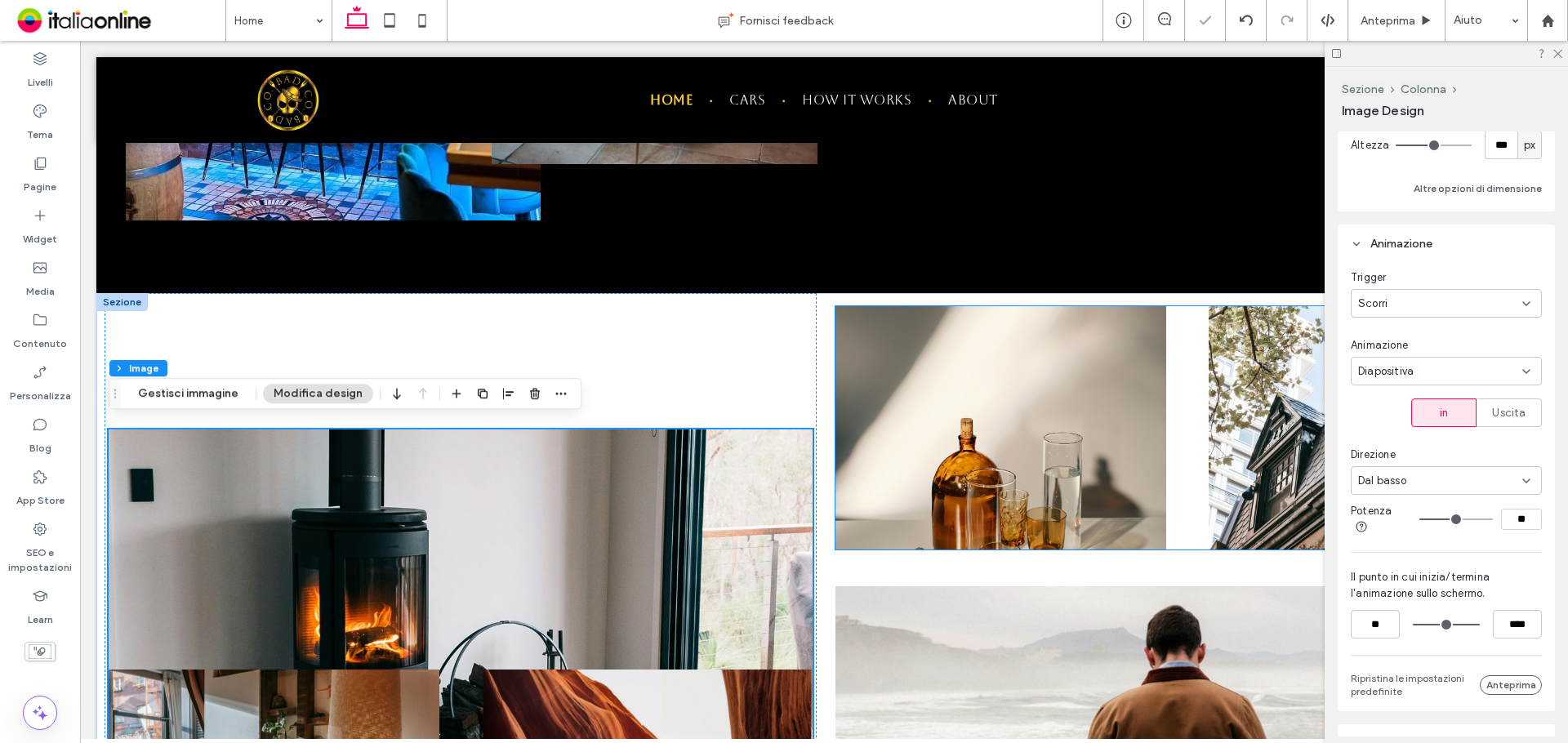 scroll, scrollTop: 1843, scrollLeft: 0, axis: vertical 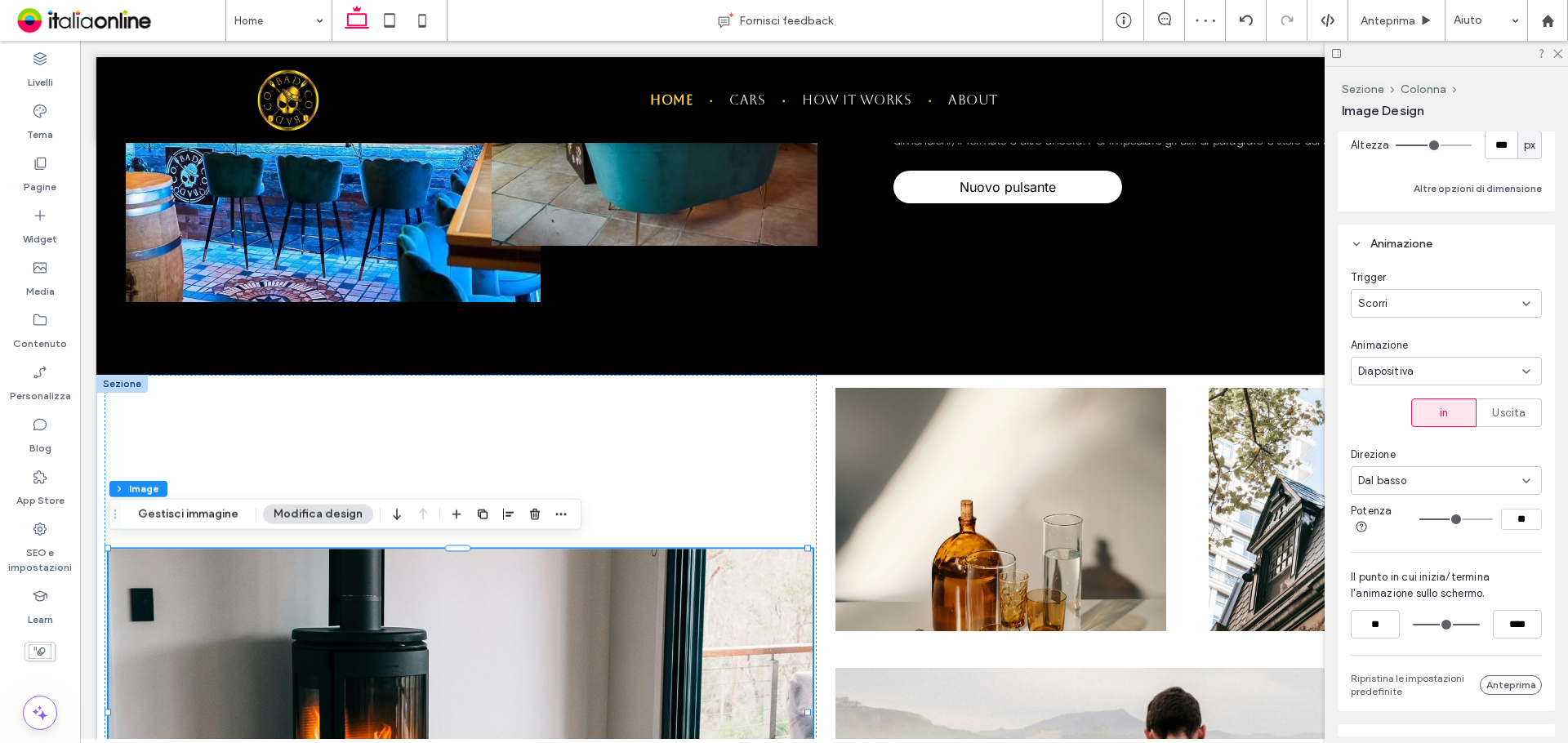 click on "Diapositiva" at bounding box center (1386, 372) 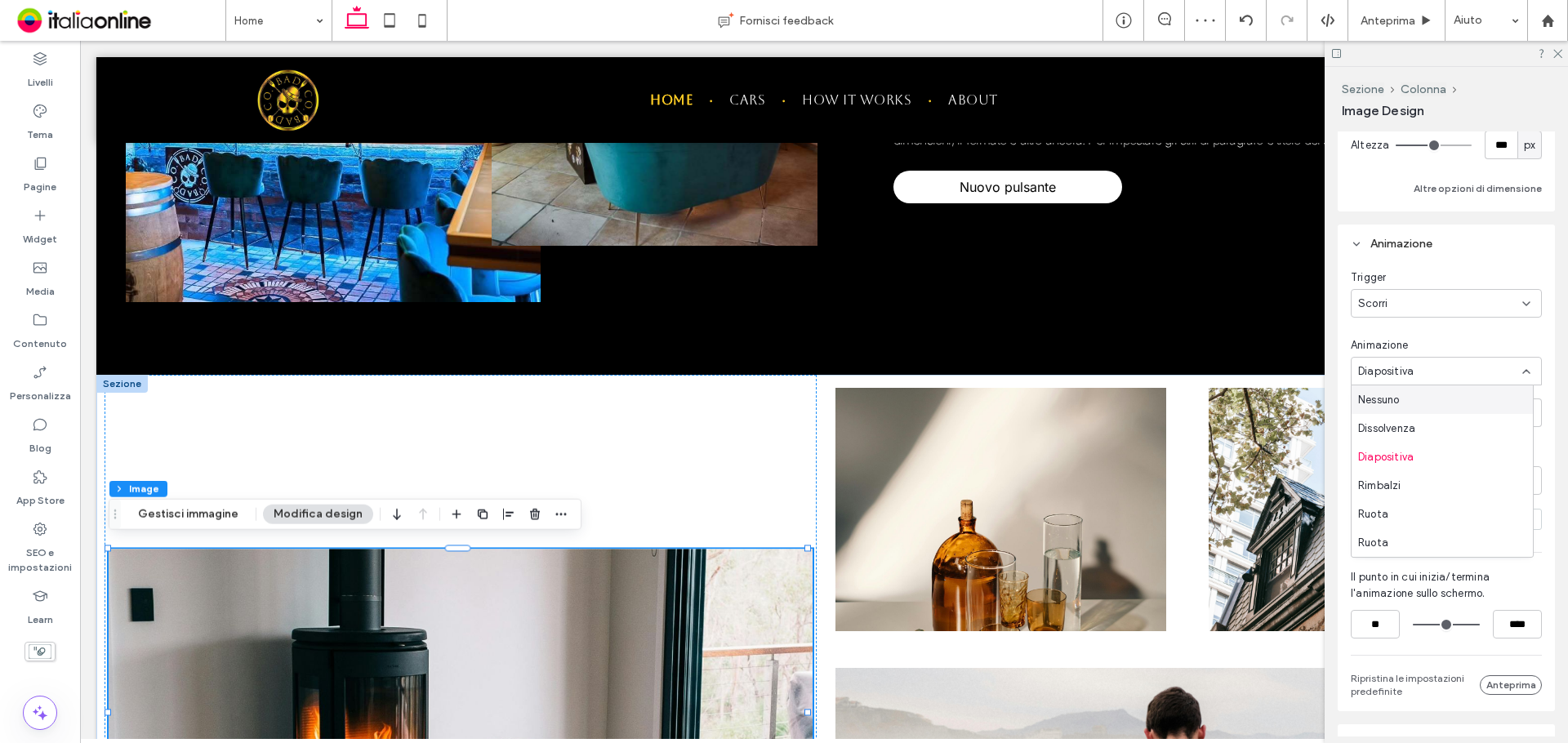 click on "Animazione Diapositiva" at bounding box center [1446, 361] 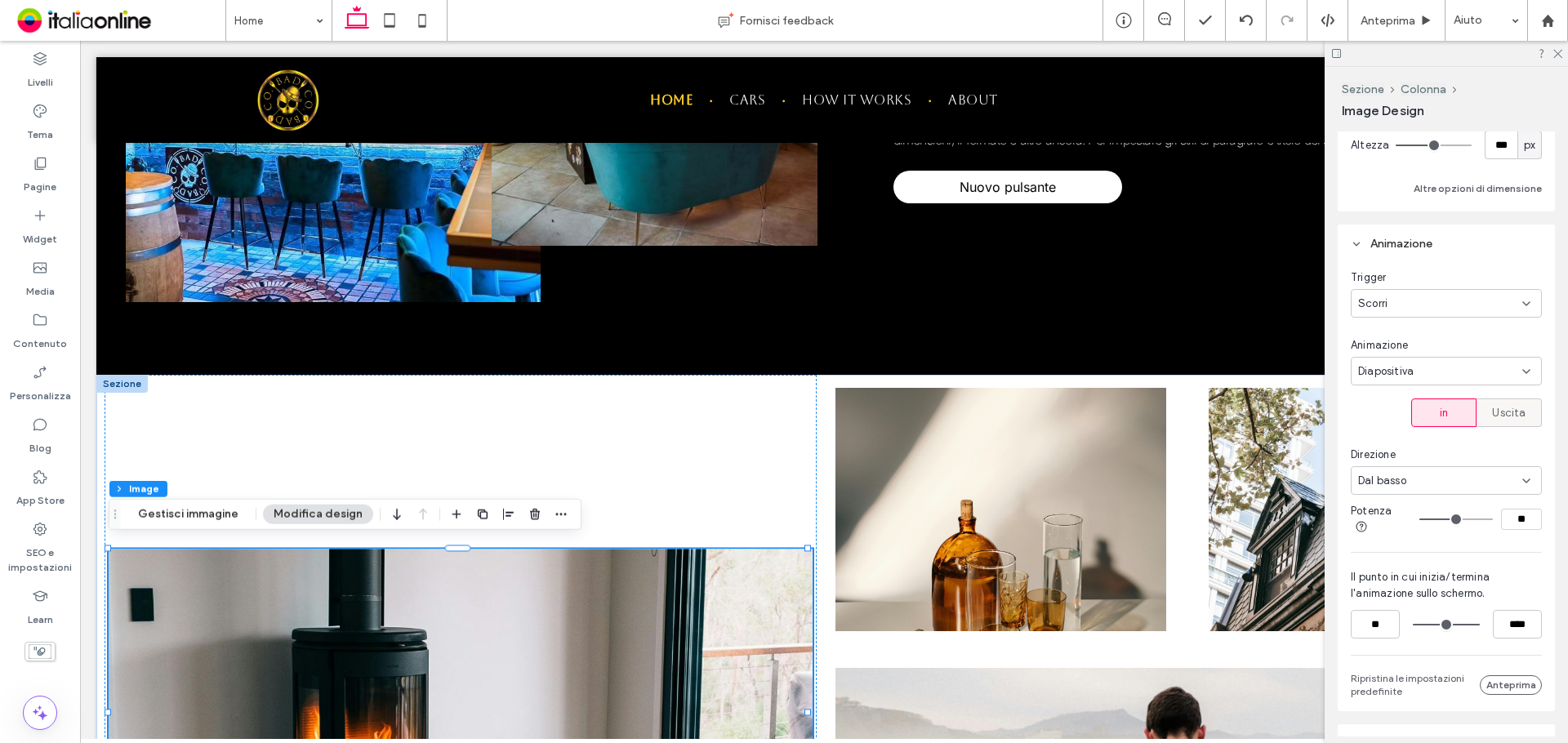 click on "Uscita" at bounding box center (1509, 412) 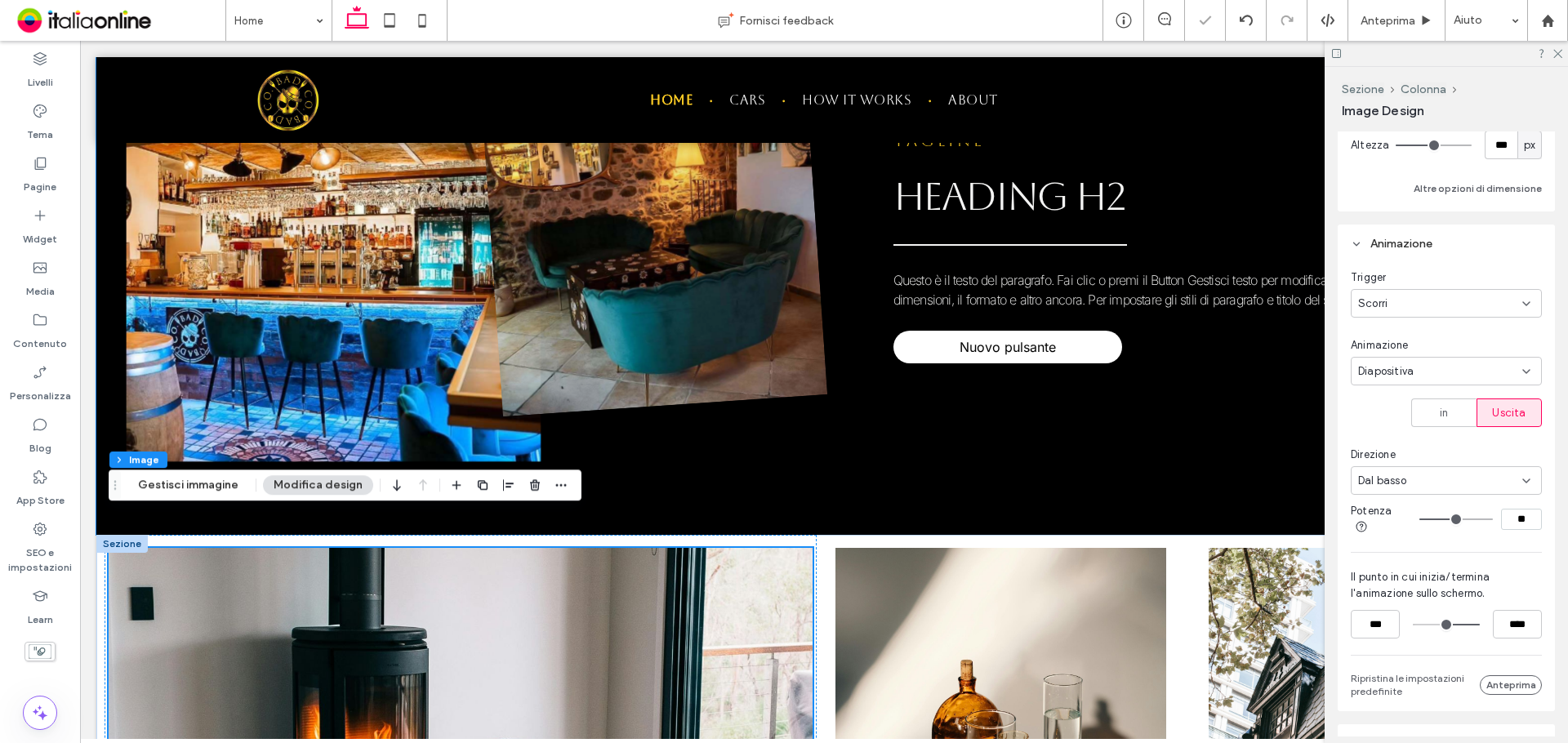 scroll, scrollTop: 1680, scrollLeft: 0, axis: vertical 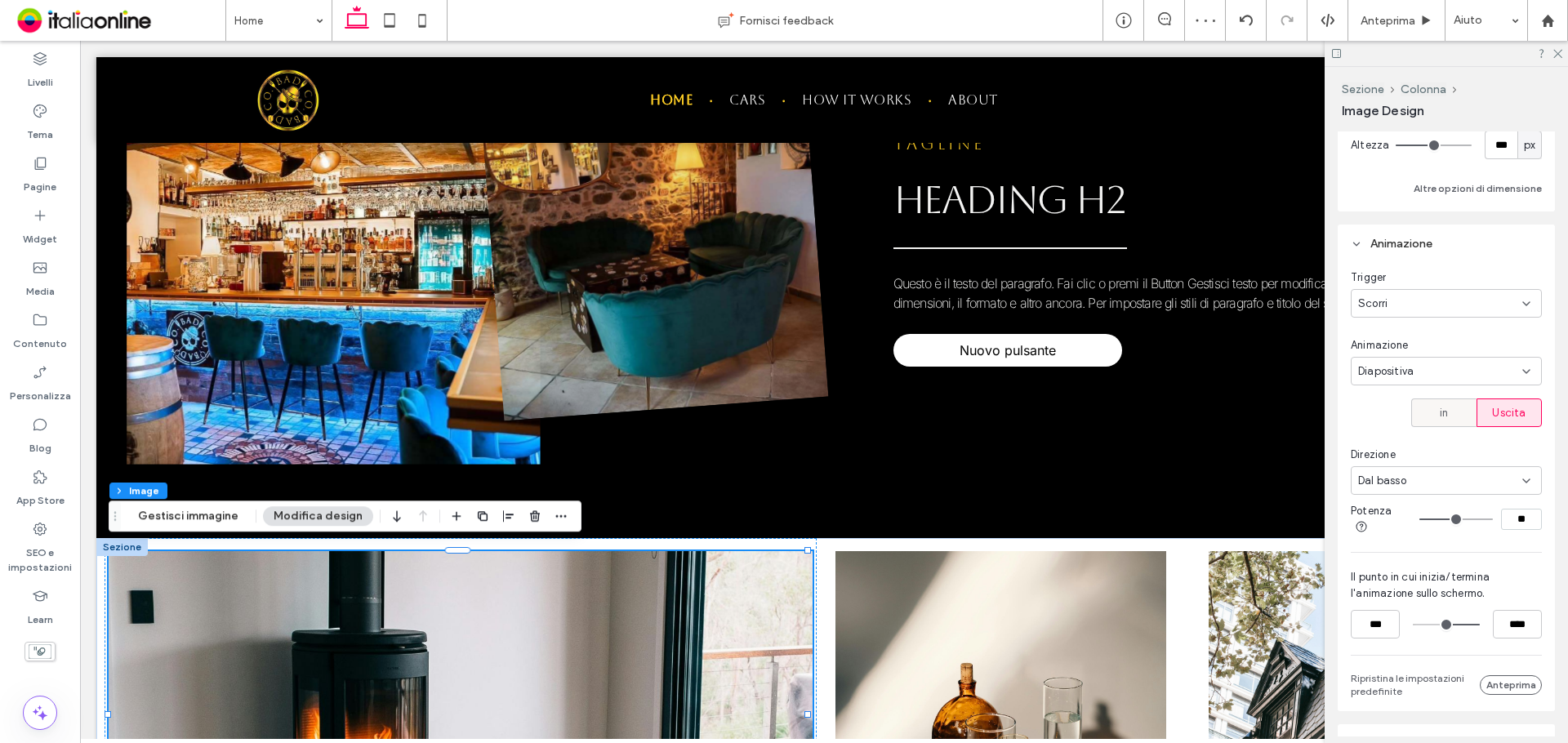 click on "in" at bounding box center (1444, 412) 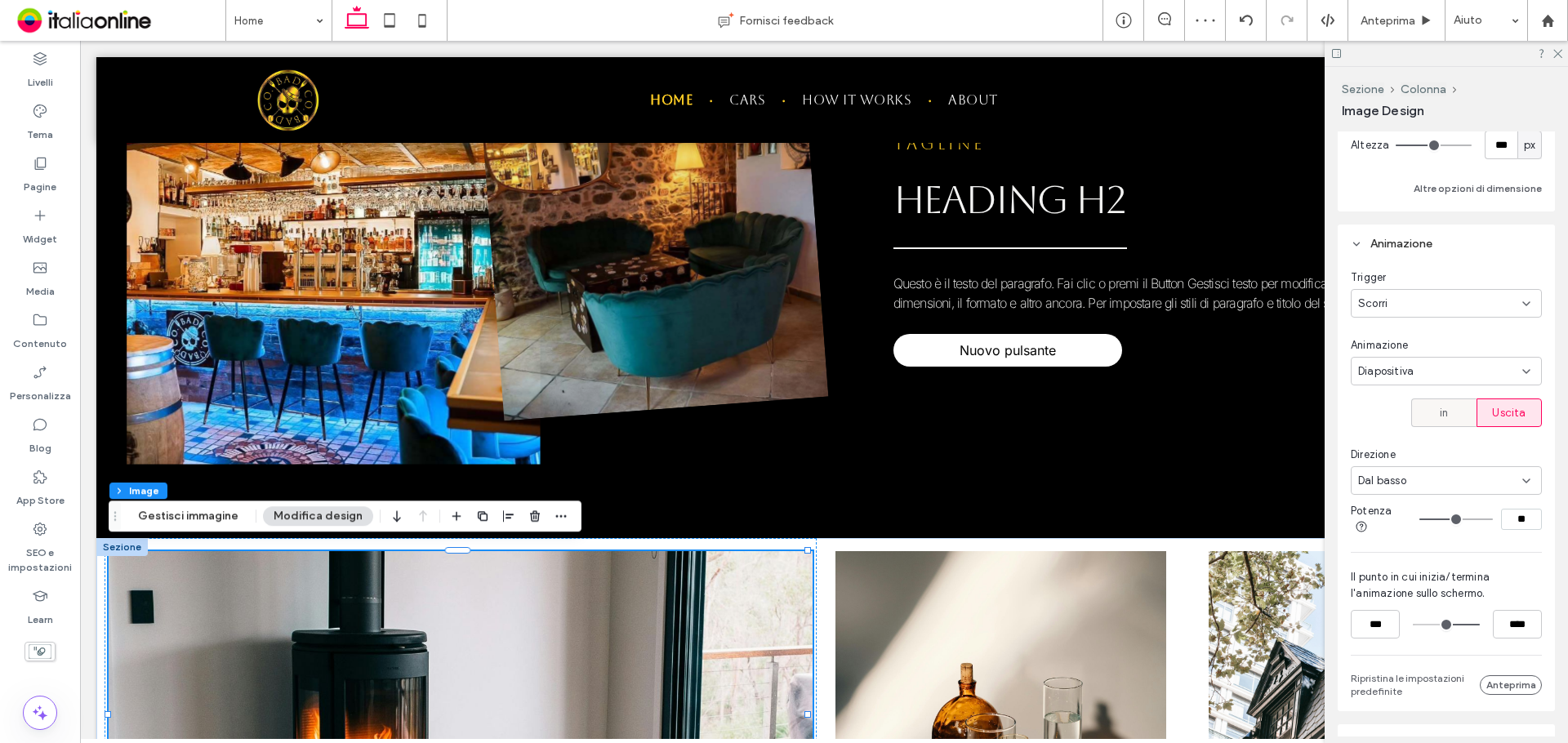 type on "**" 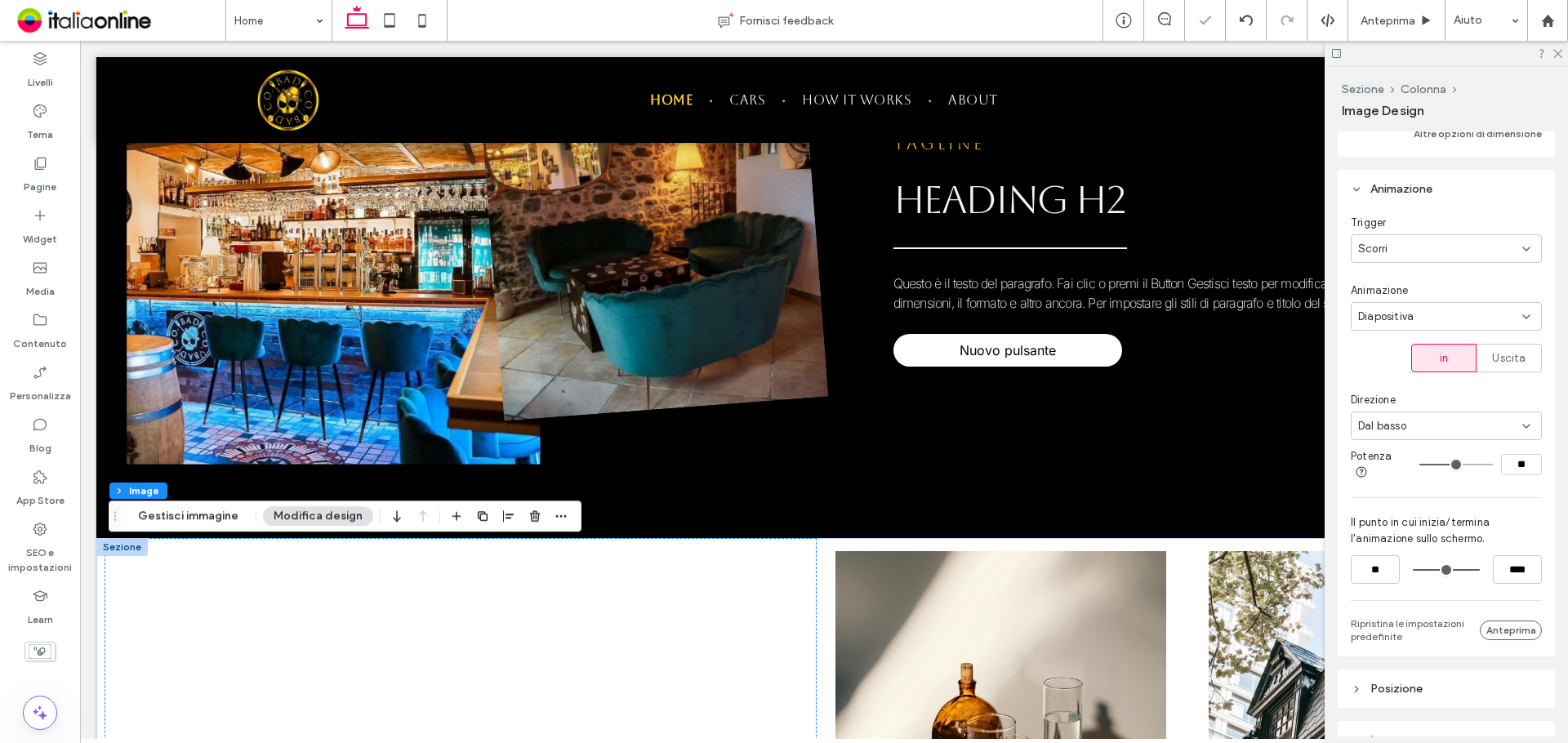 scroll, scrollTop: 327, scrollLeft: 0, axis: vertical 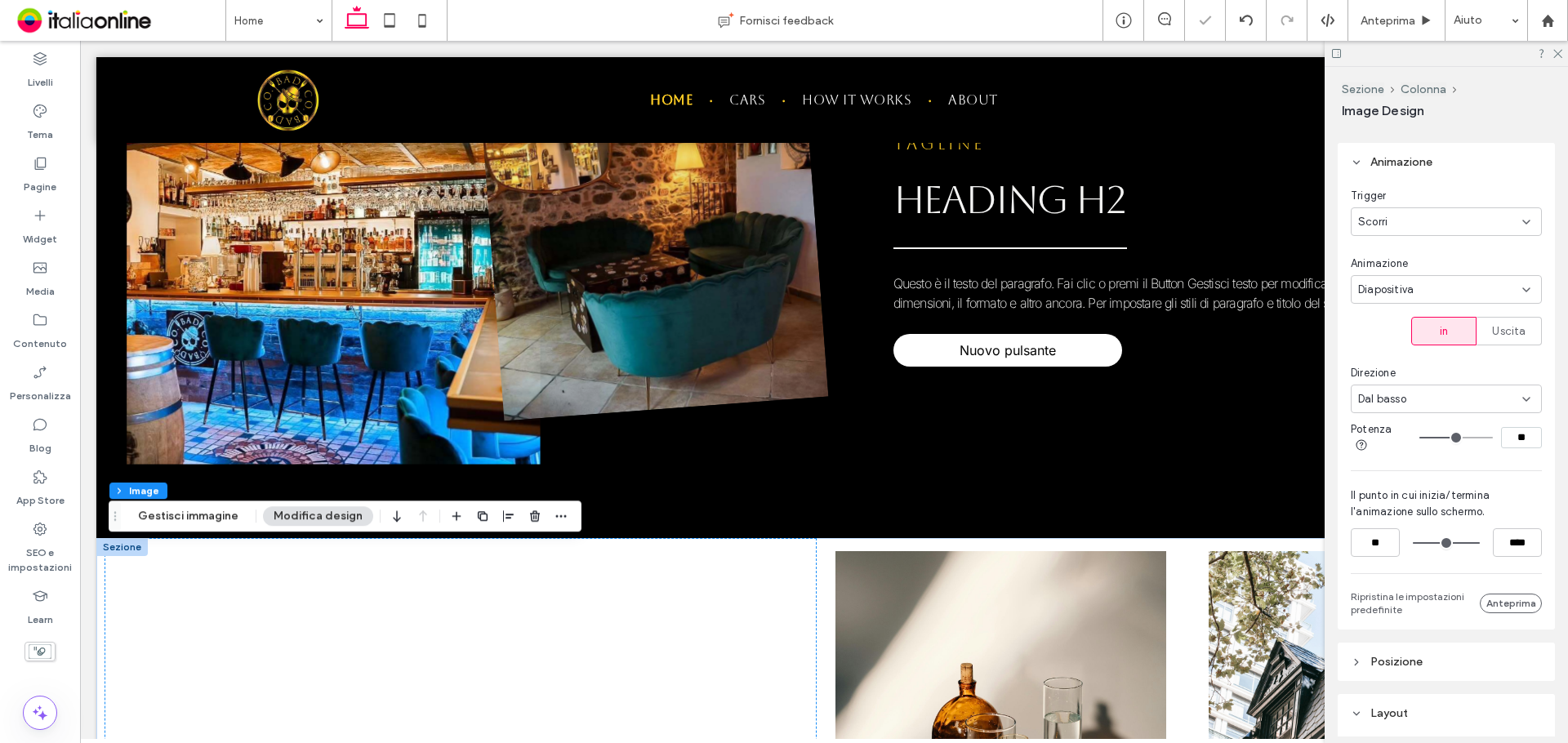 click on "Dal basso" at bounding box center (1446, 398) 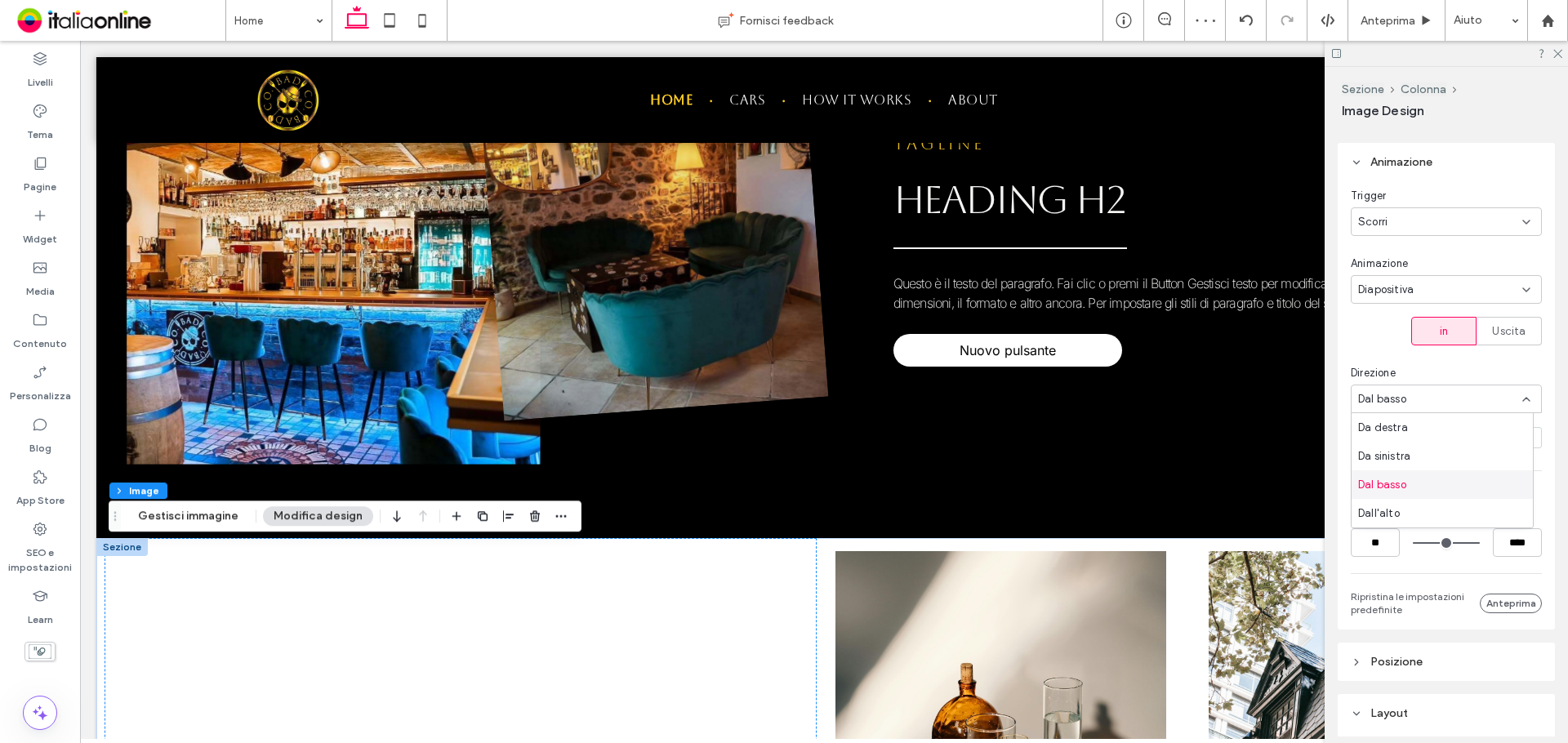 click on "Dall'alto" at bounding box center [1379, 514] 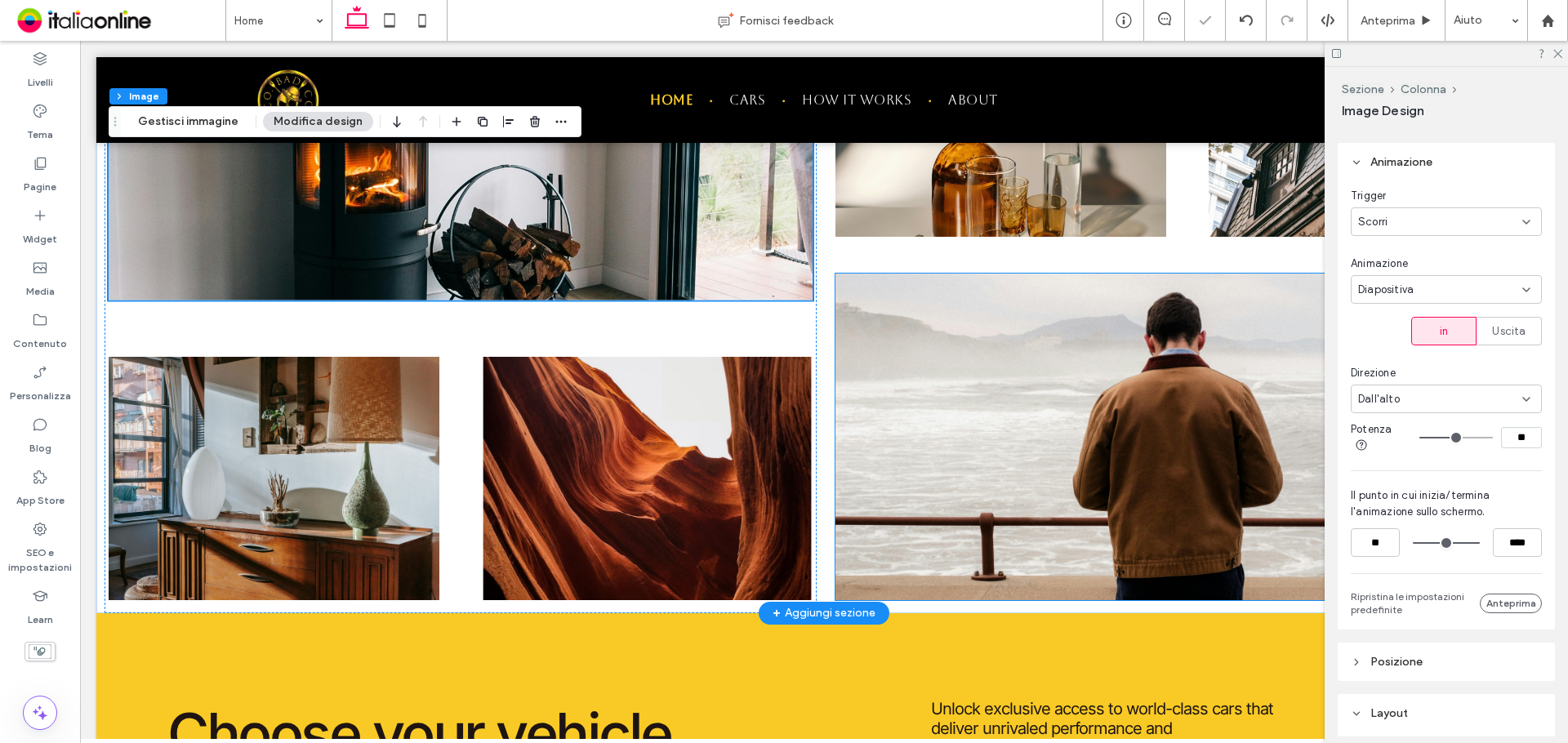 scroll, scrollTop: 2251, scrollLeft: 0, axis: vertical 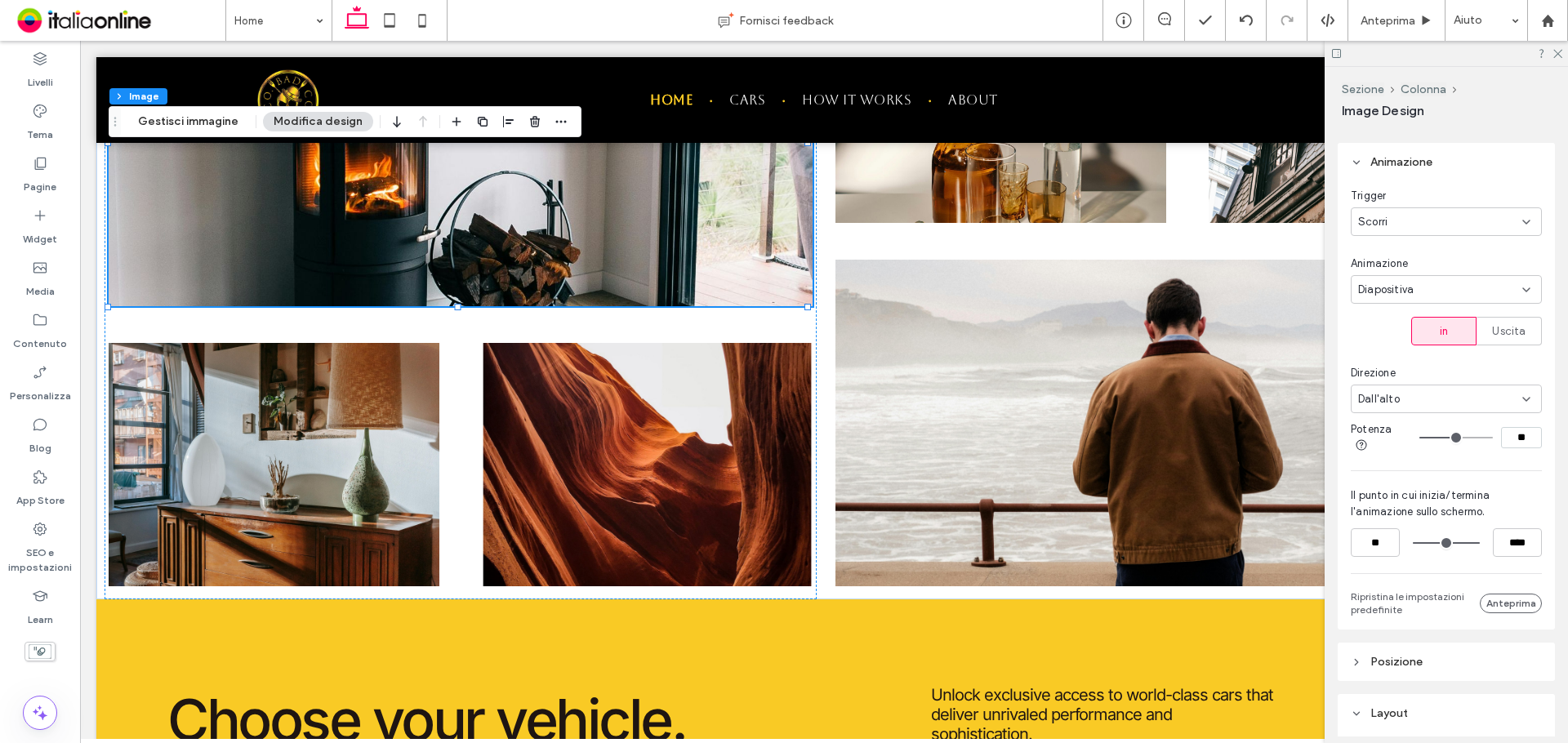 click on "Diapositiva" at bounding box center (1440, 290) 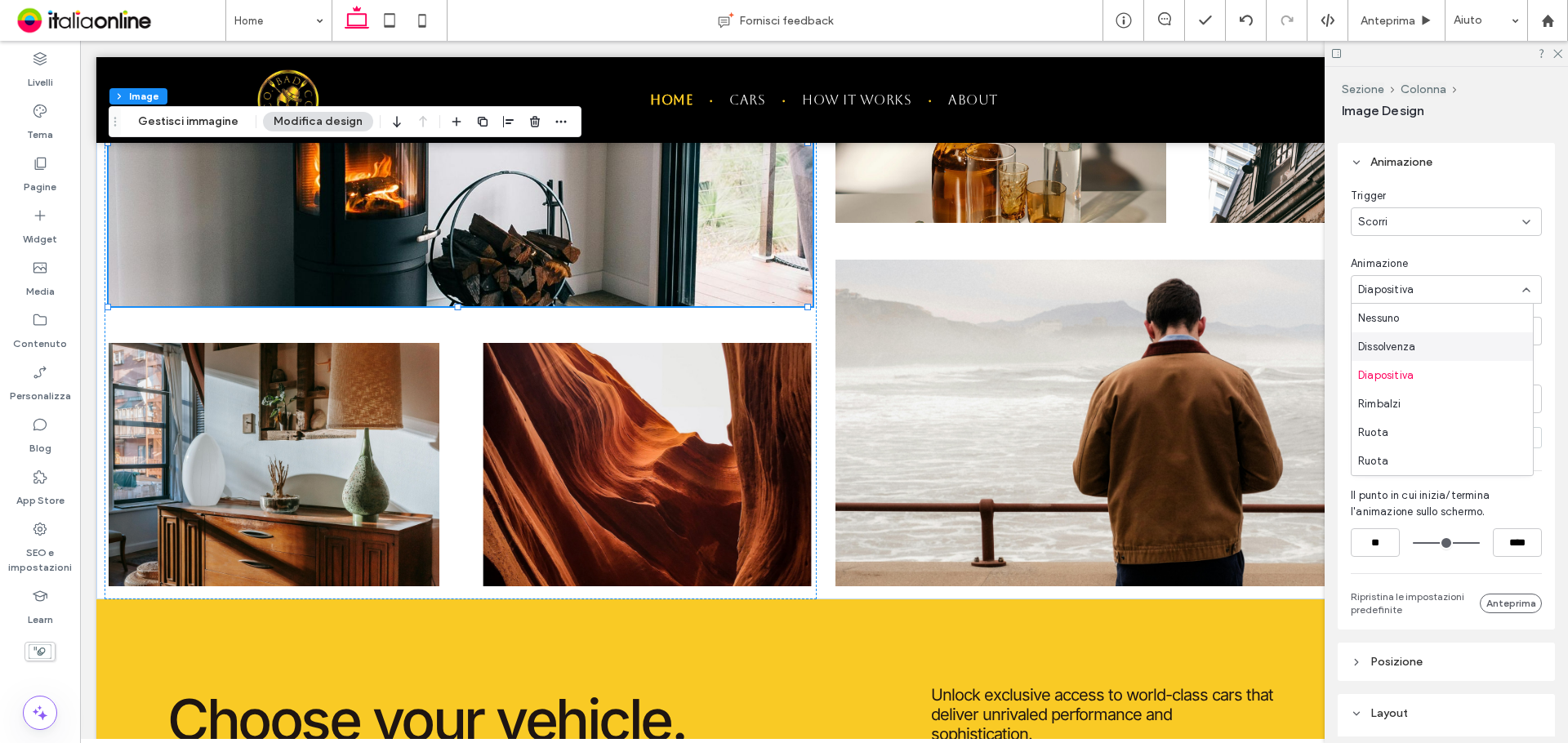 click on "Dissolvenza" at bounding box center [1387, 347] 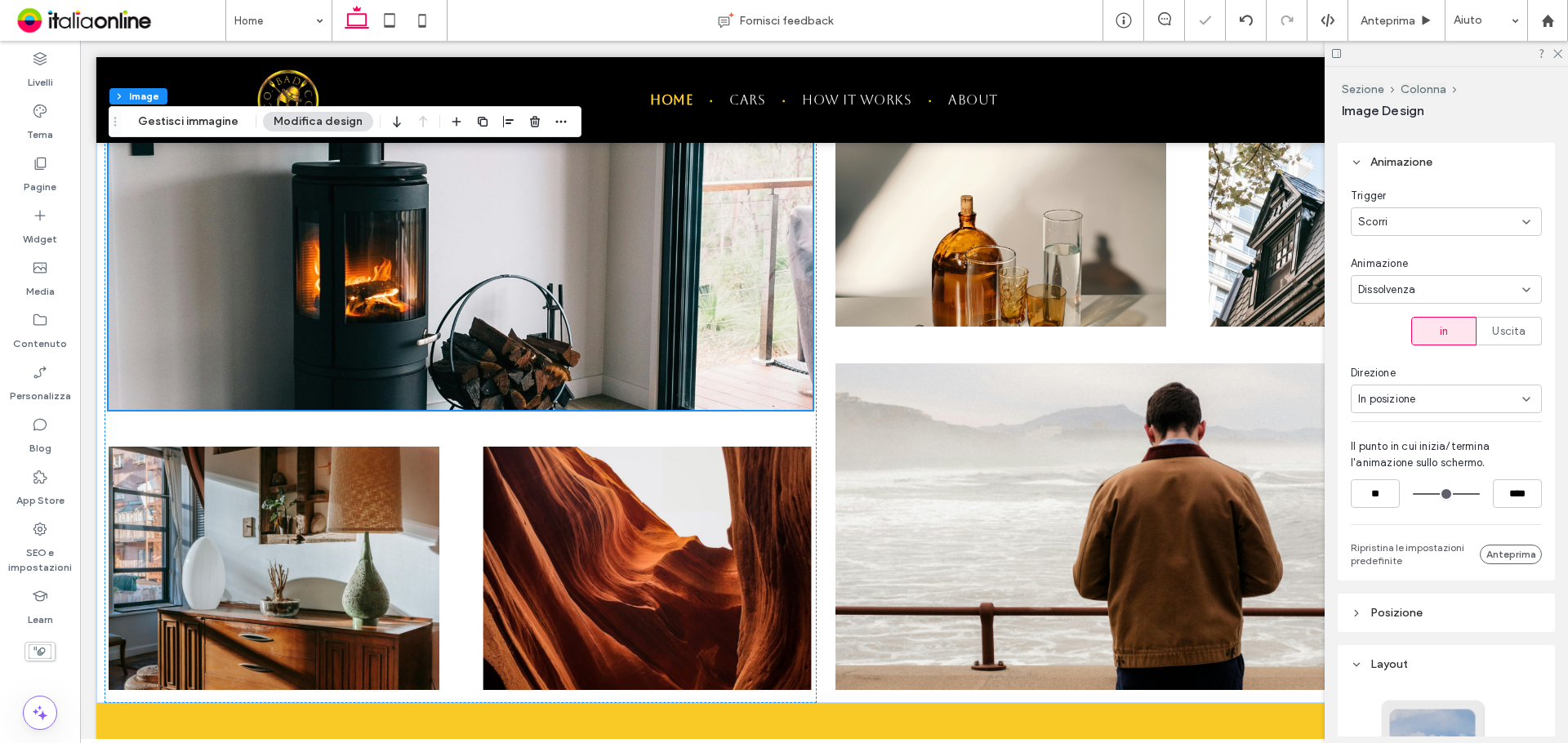 scroll, scrollTop: 2169, scrollLeft: 0, axis: vertical 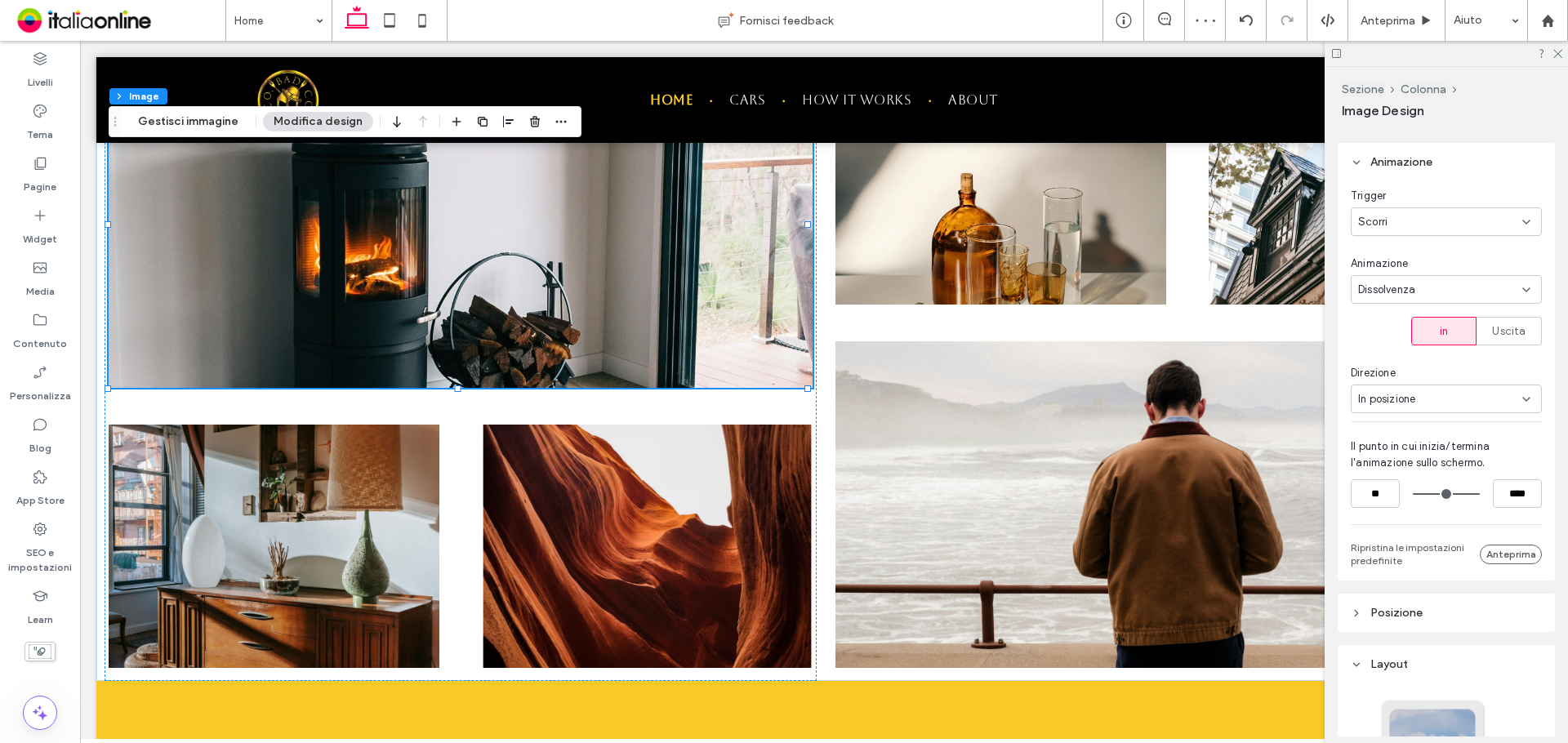 click on "Dissolvenza" at bounding box center [1440, 290] 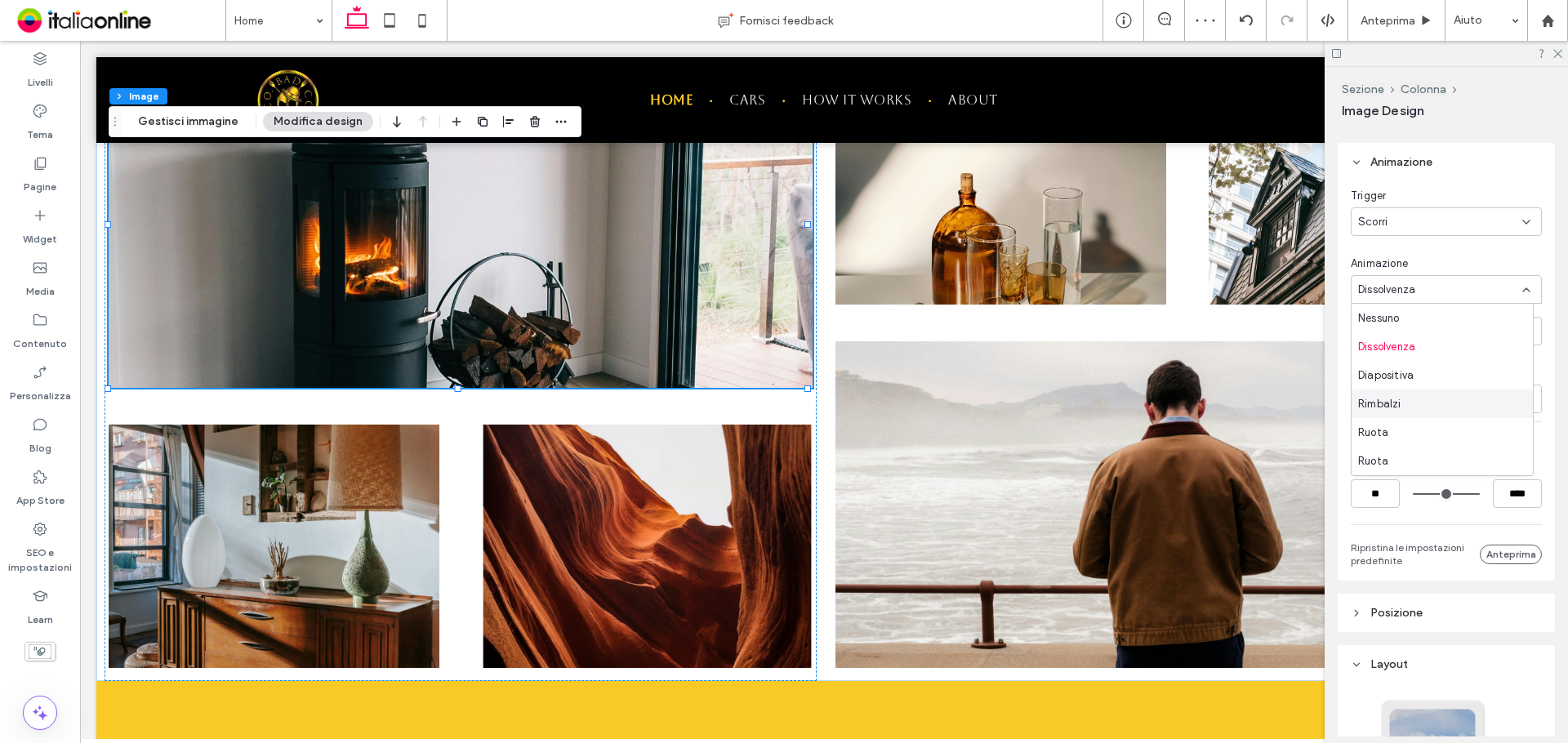 click on "Rimbalzi" at bounding box center (1442, 403) 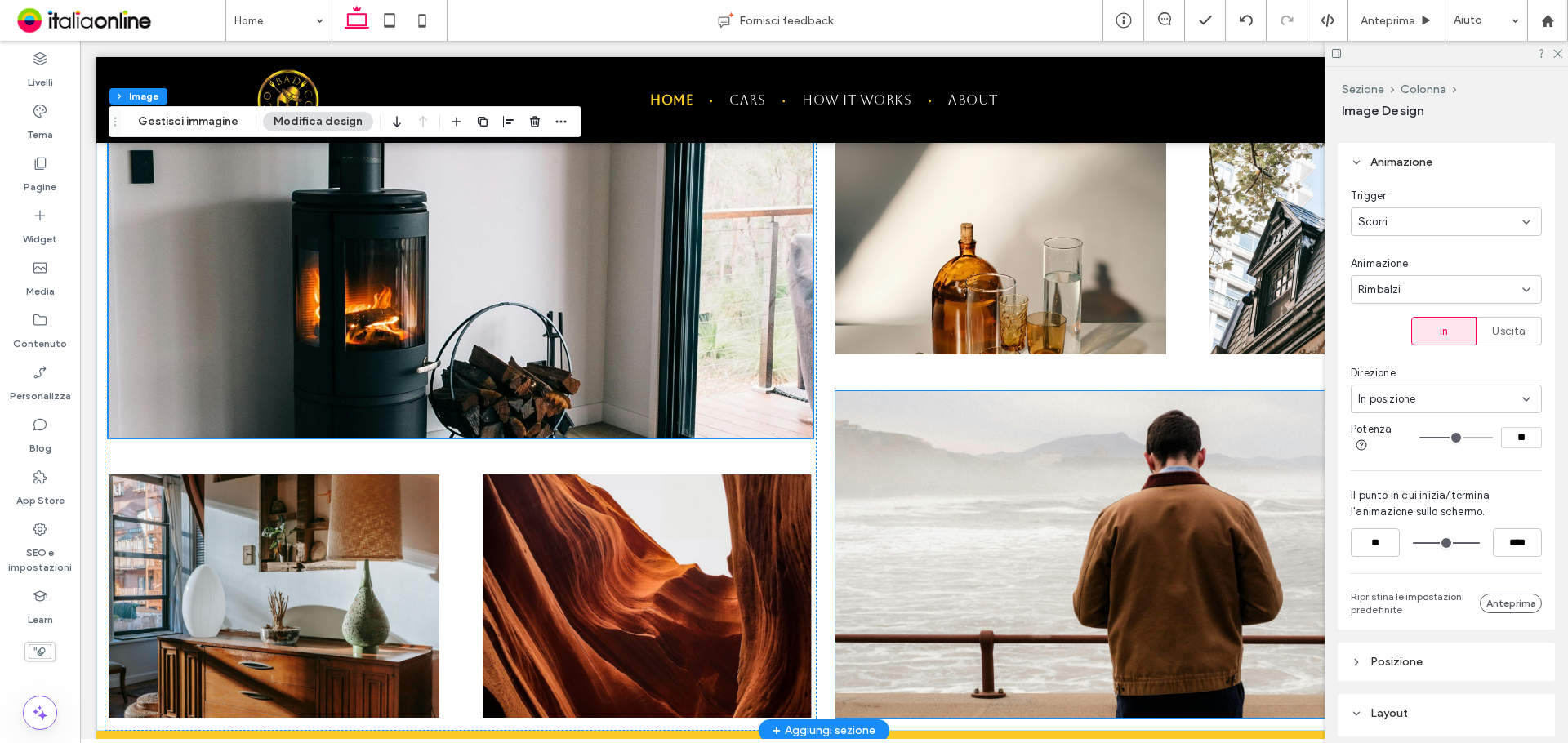 scroll, scrollTop: 2251, scrollLeft: 0, axis: vertical 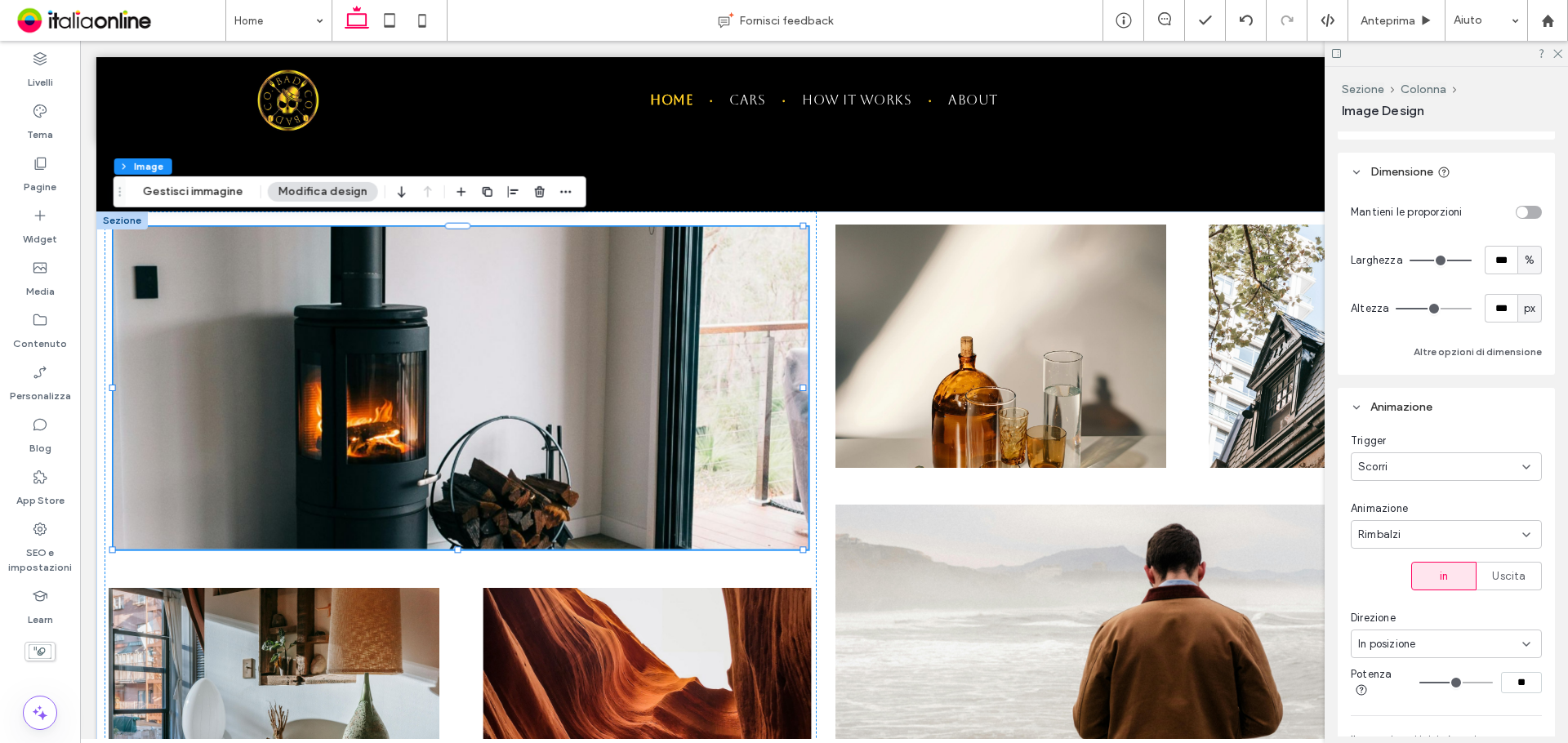 click on "Scorri" at bounding box center (1440, 467) 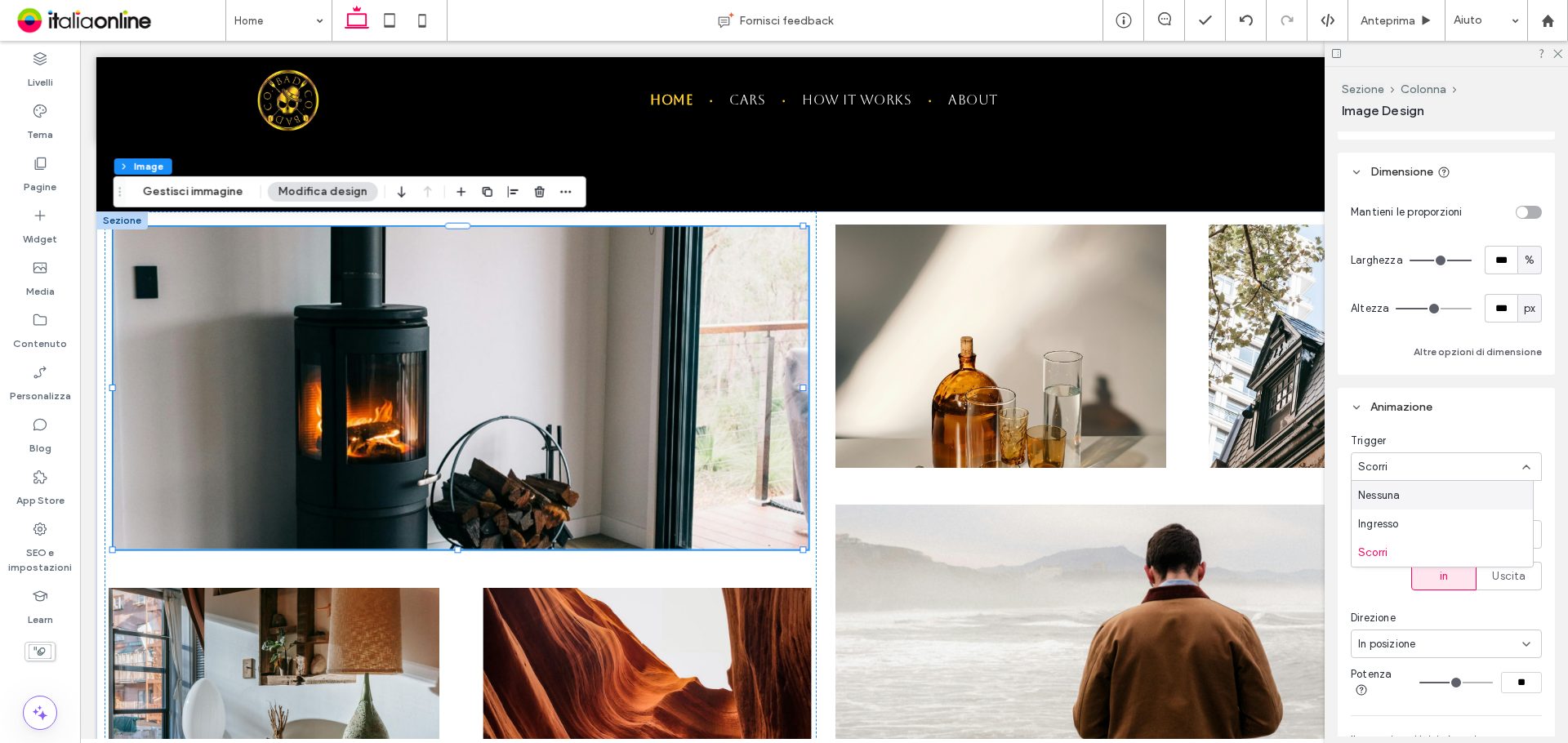 click on "Animazione" at bounding box center [1446, 407] 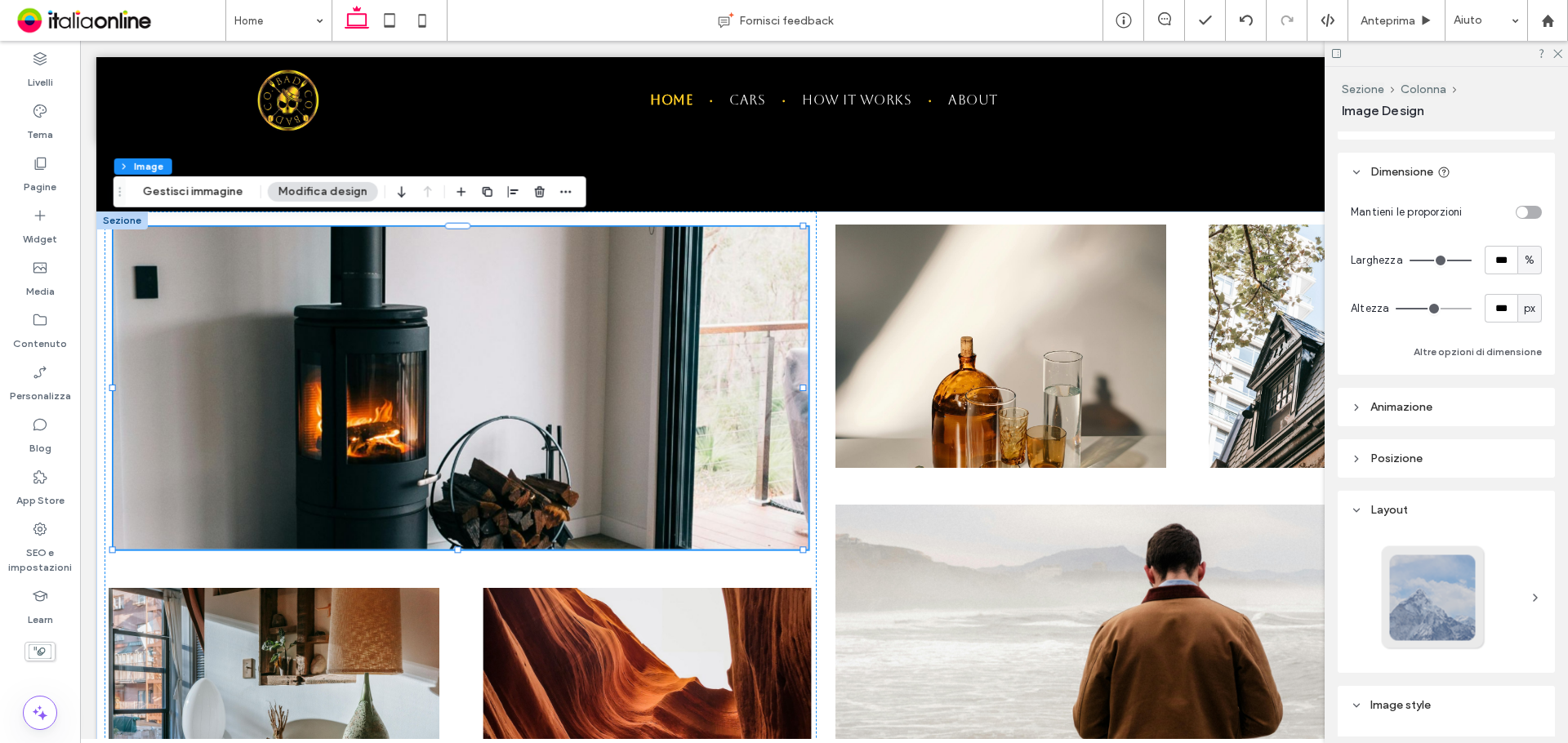 click on "Animazione" at bounding box center (1446, 407) 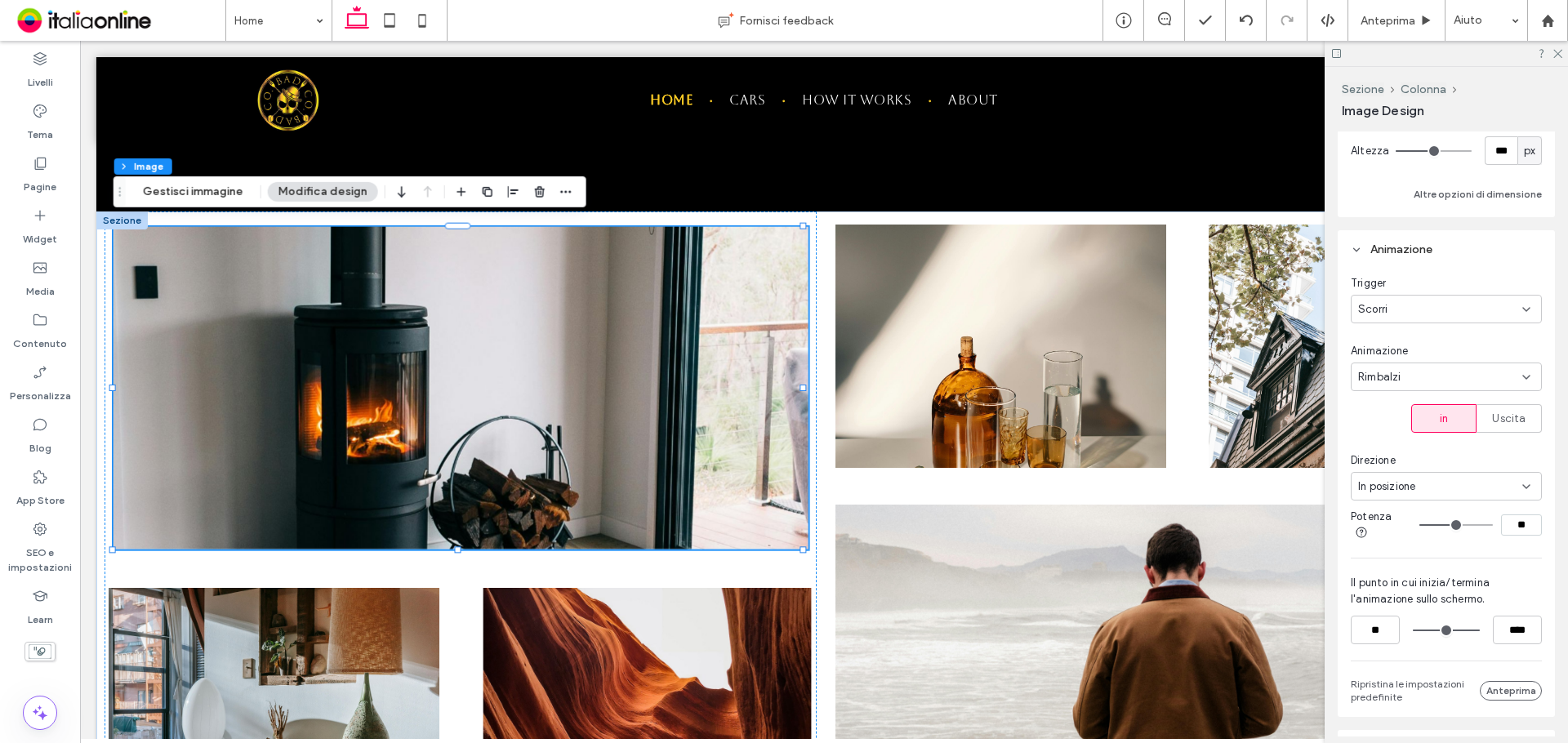 scroll, scrollTop: 245, scrollLeft: 0, axis: vertical 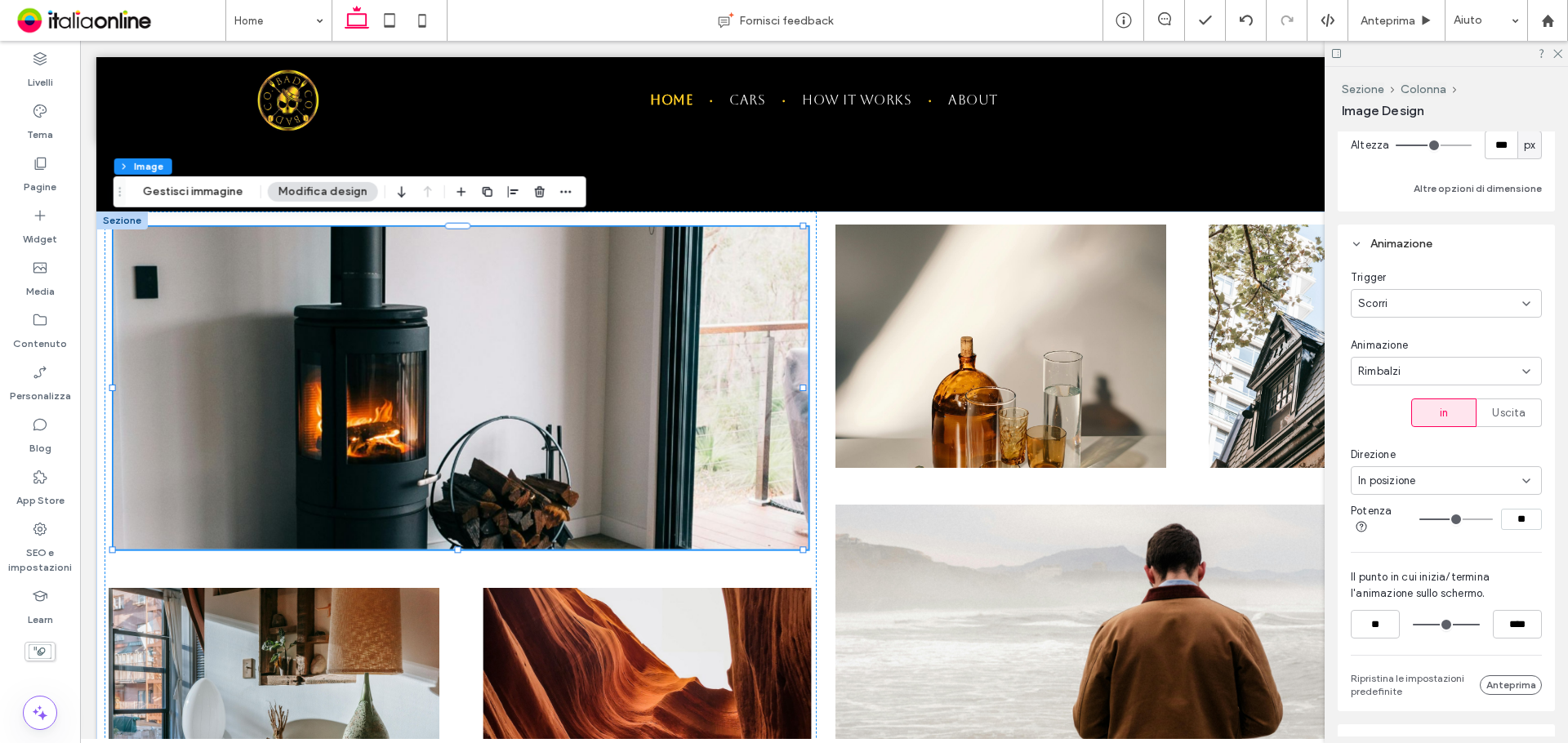 click on "Rimbalzi" at bounding box center (1440, 372) 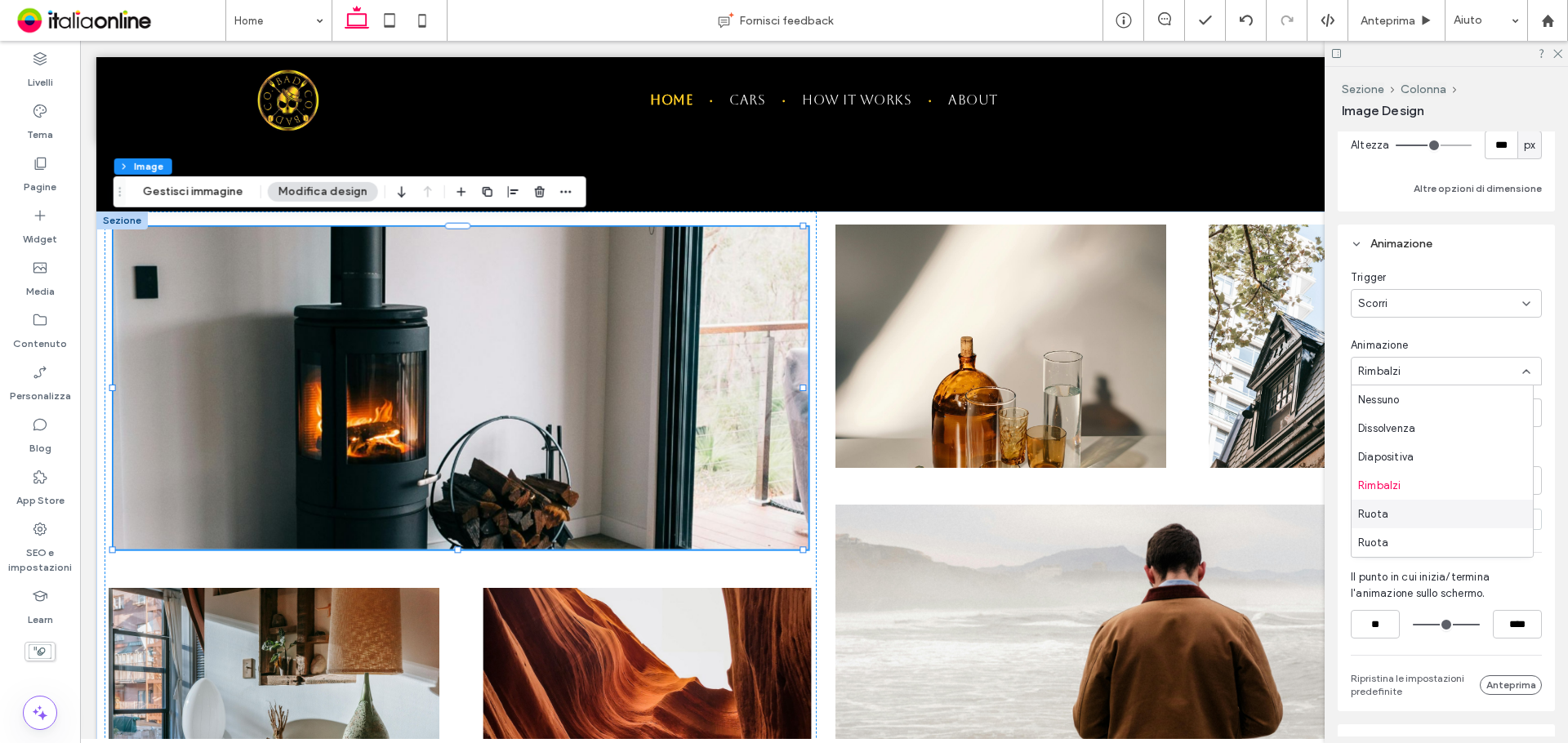 click on "Ruota" at bounding box center (1442, 514) 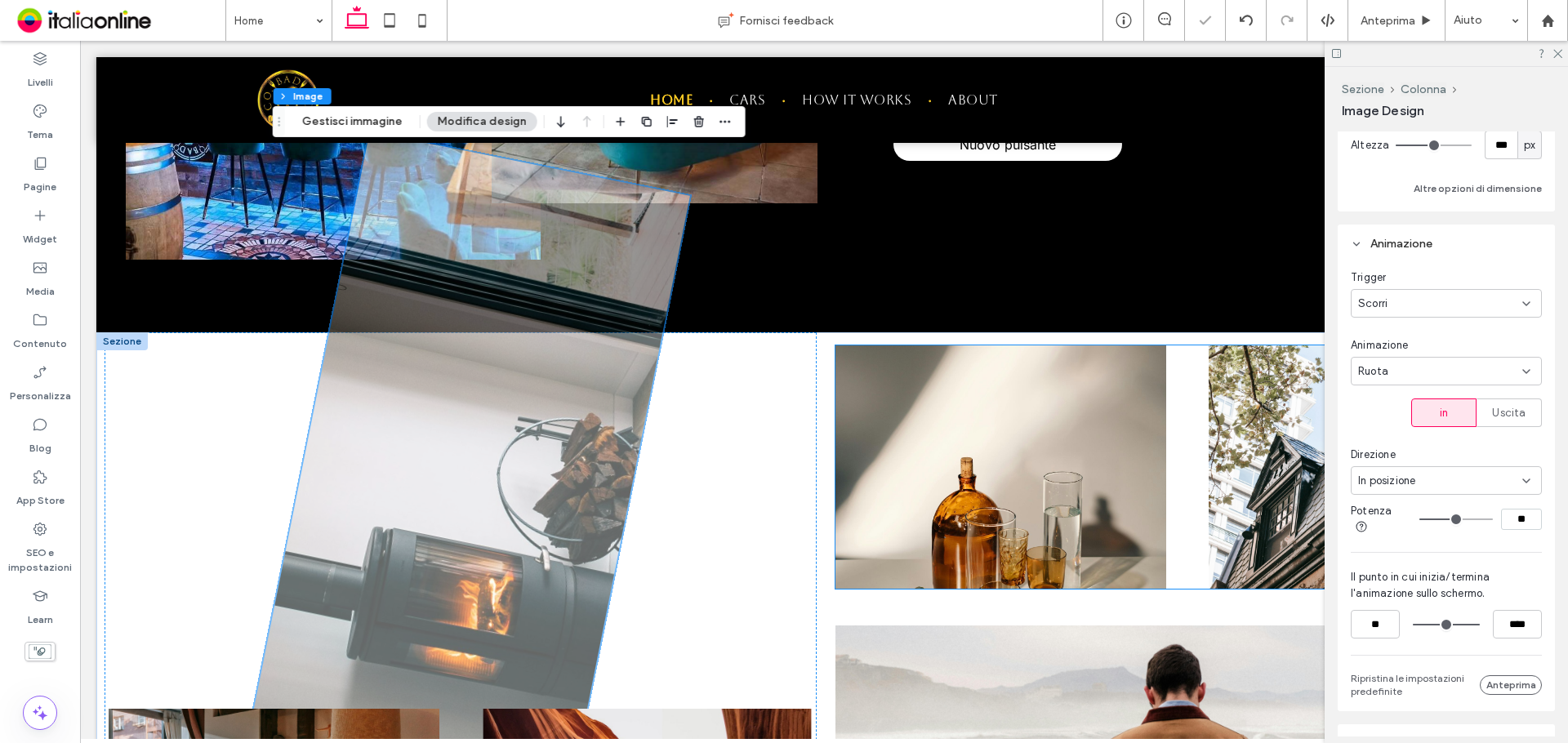 scroll, scrollTop: 1924, scrollLeft: 0, axis: vertical 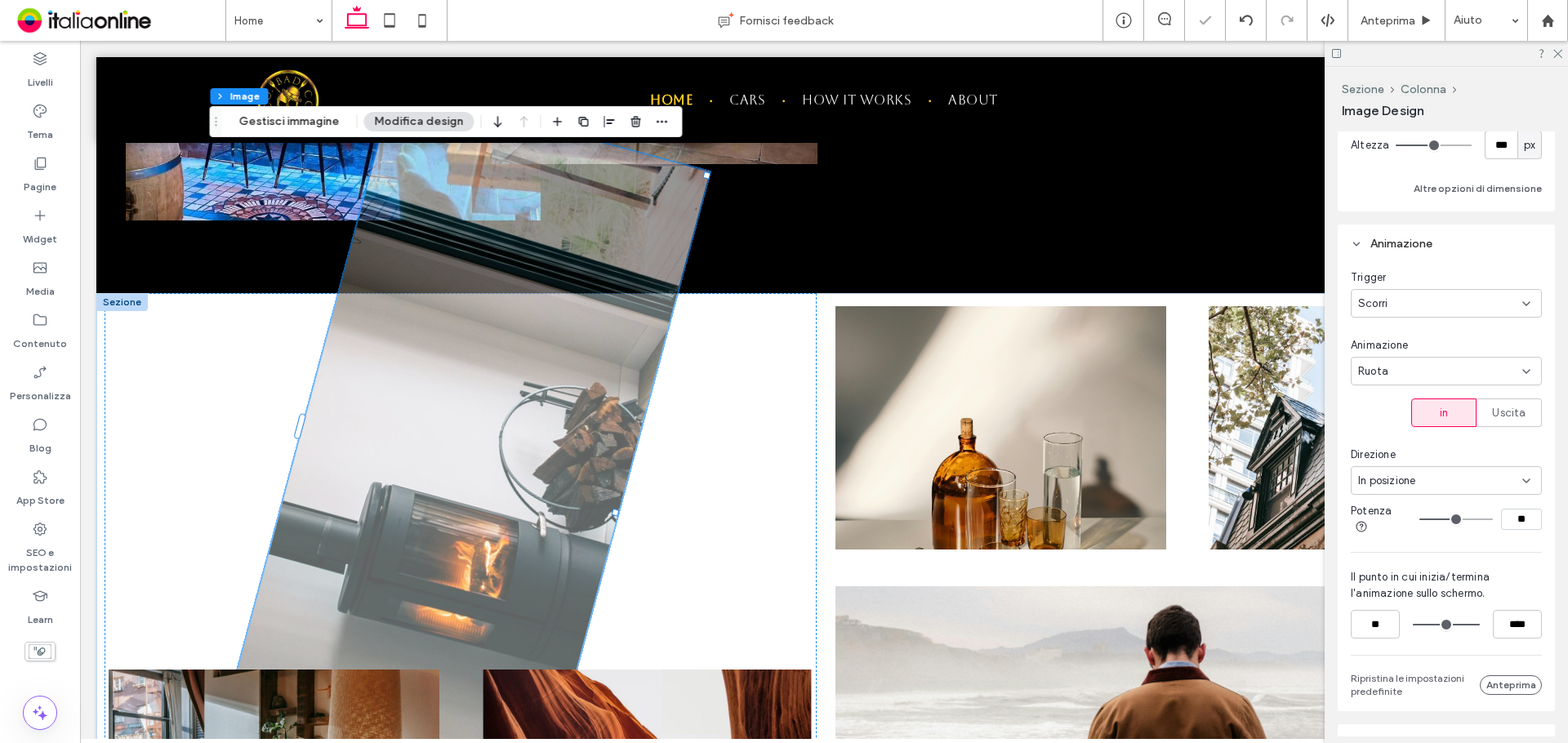 click on "In posizione" at bounding box center (1446, 480) 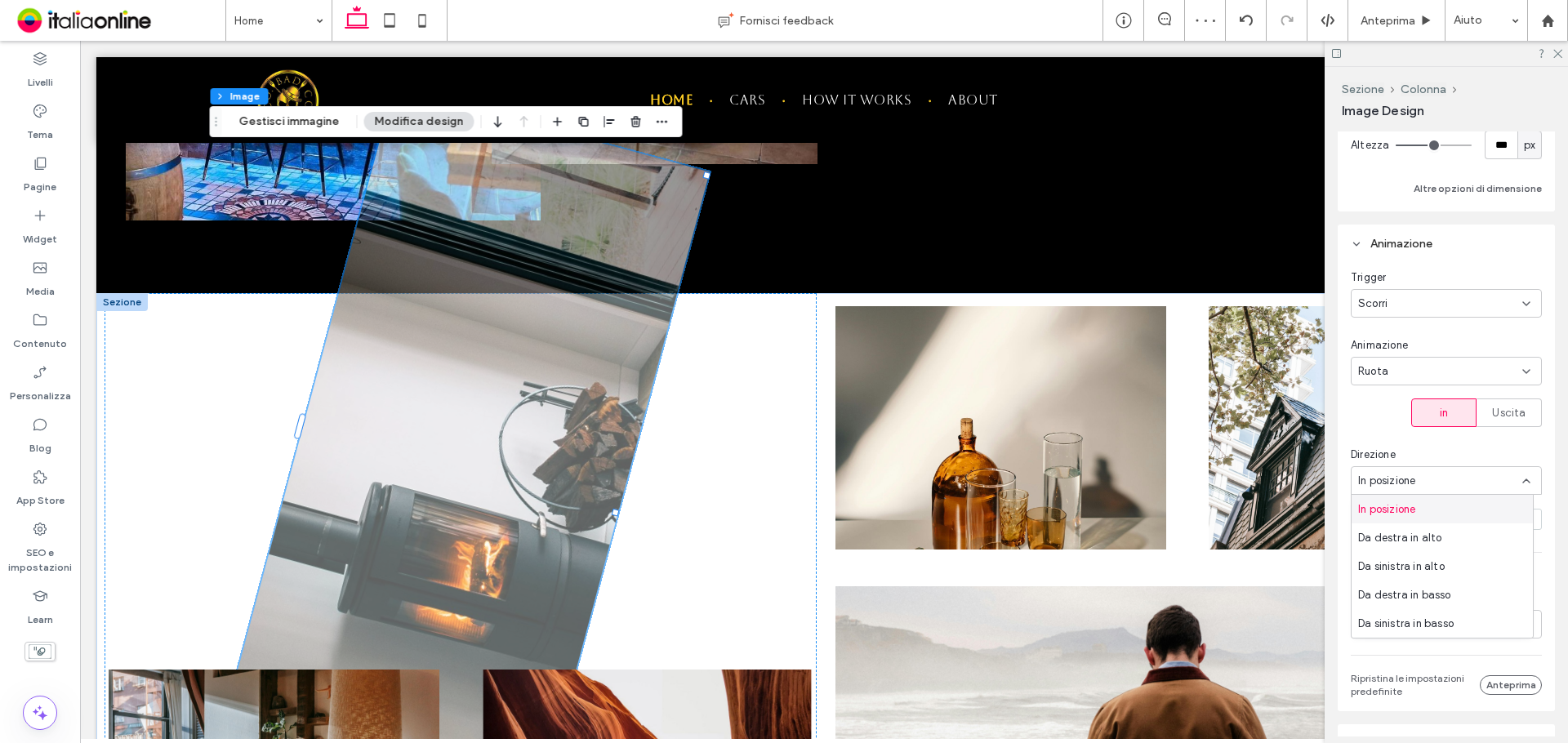 click on "Trigger Scorri Animazione Ruota in Uscita Direzione In posizione Potenza ** Il punto in cui inizia/termina l'animazione sullo schermo.
** **** Ripristina le impostazioni predefinite Anteprima" at bounding box center [1446, 483] 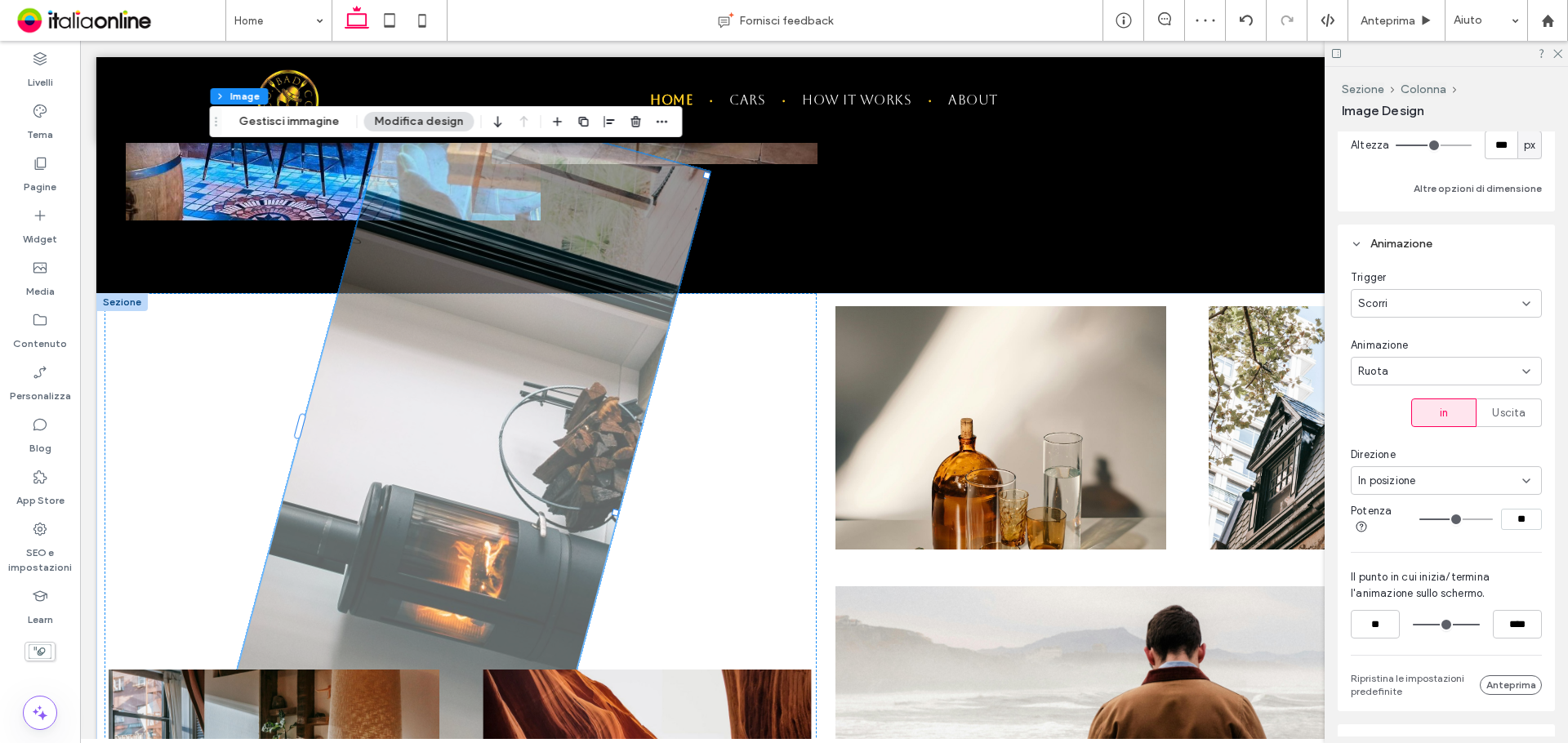 click on "Ruota" at bounding box center [1446, 371] 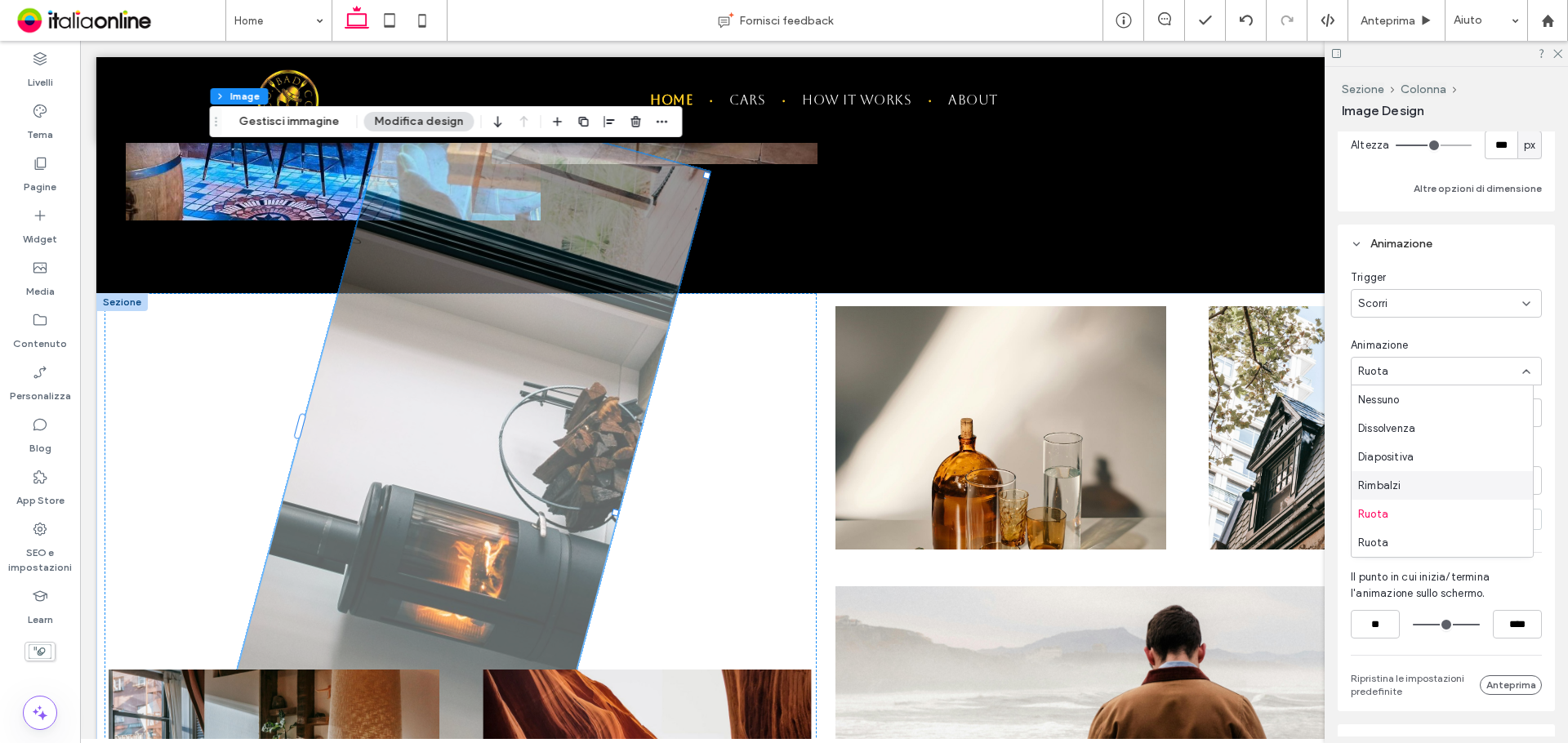 click on "Rimbalzi" at bounding box center (1442, 485) 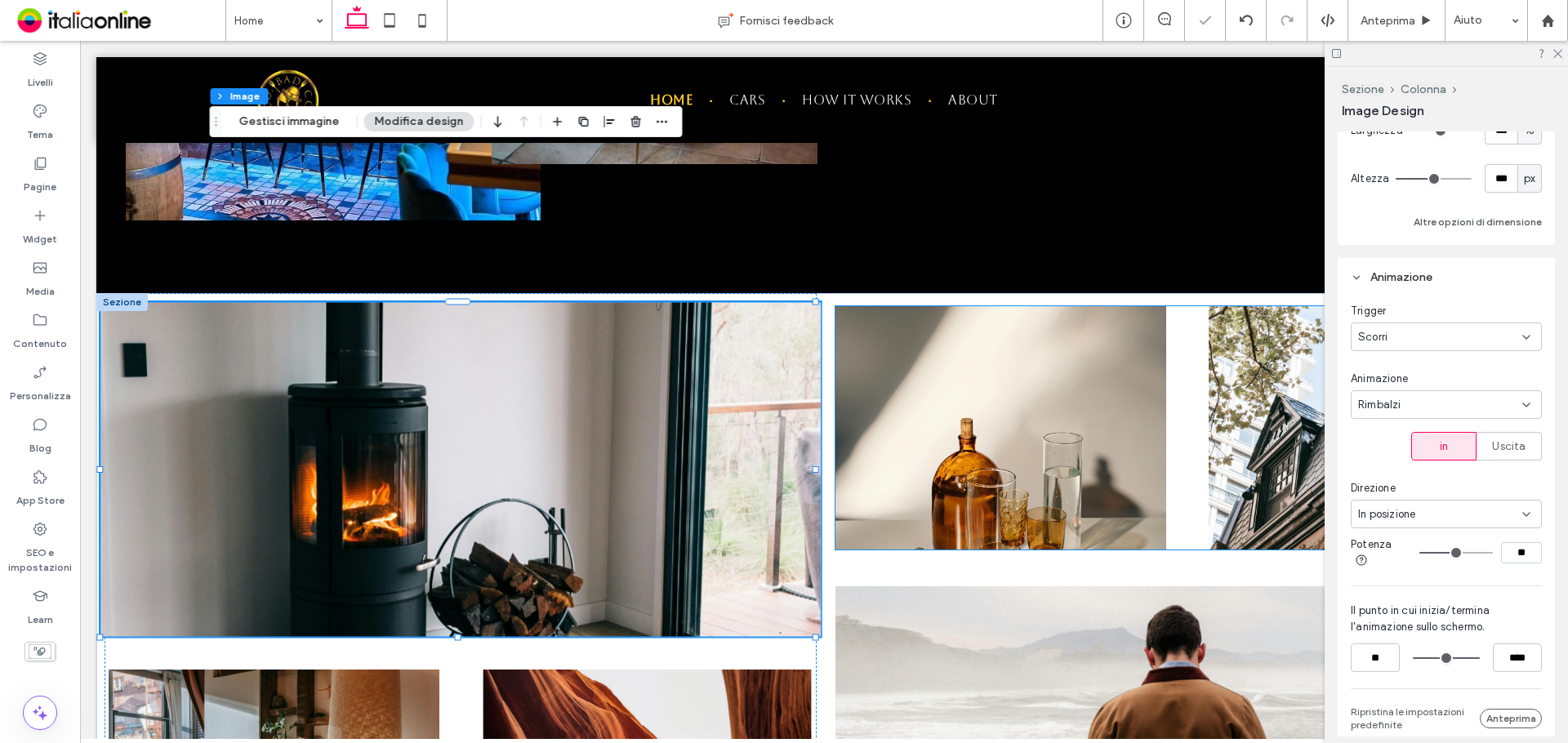 scroll, scrollTop: 245, scrollLeft: 0, axis: vertical 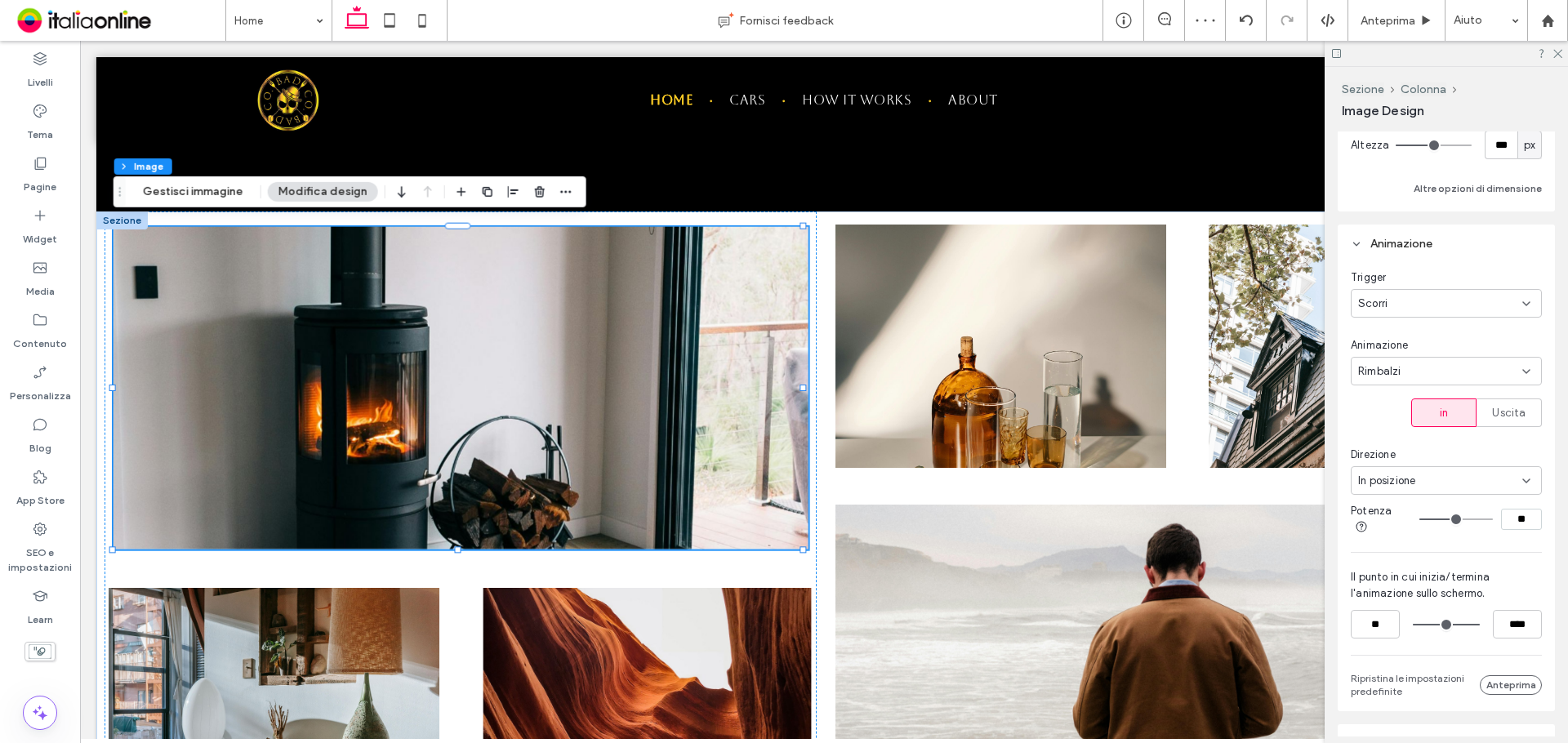 click on "Rimbalzi" at bounding box center [1440, 372] 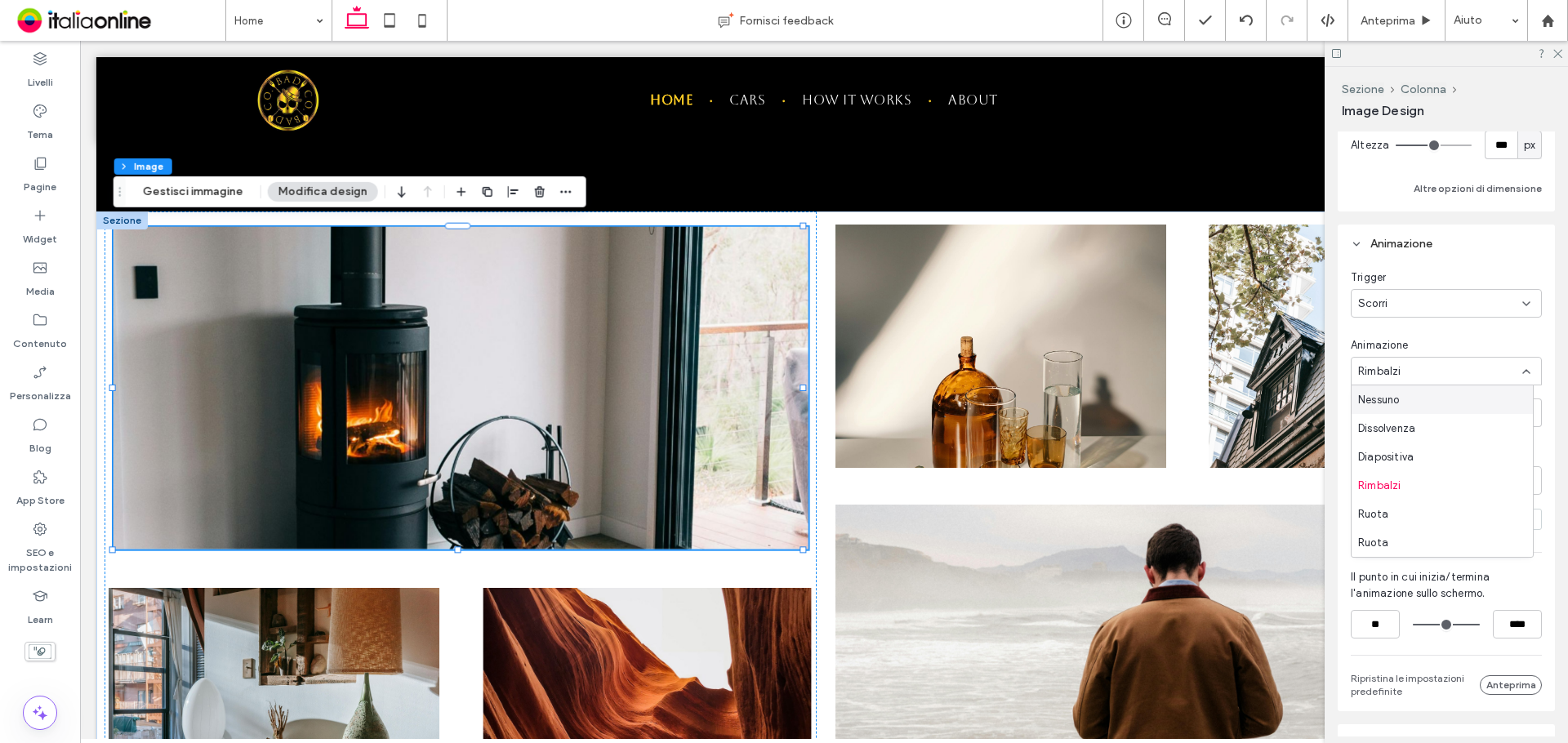 click on "Scorri" at bounding box center [1440, 304] 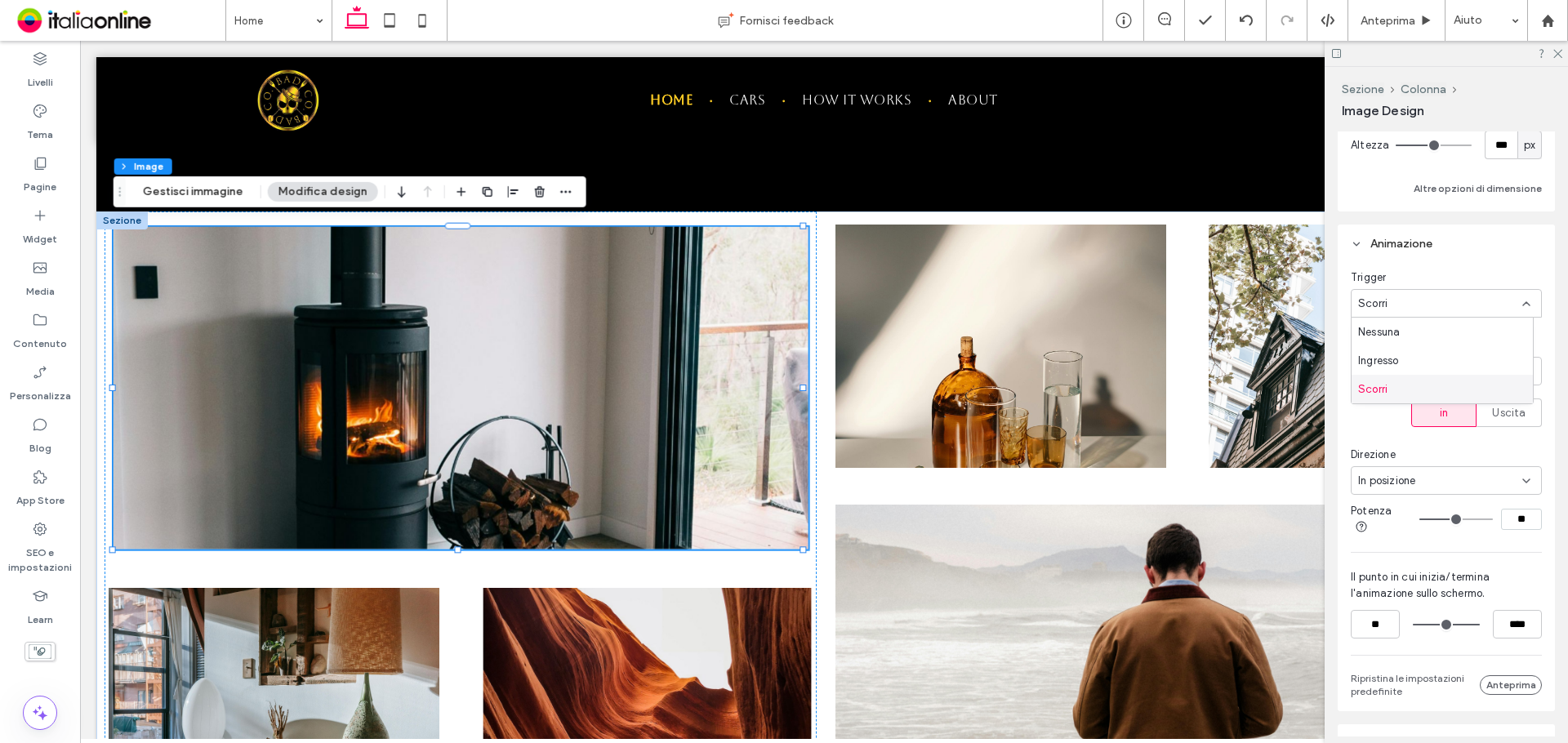 click on "Scorri" at bounding box center (1442, 389) 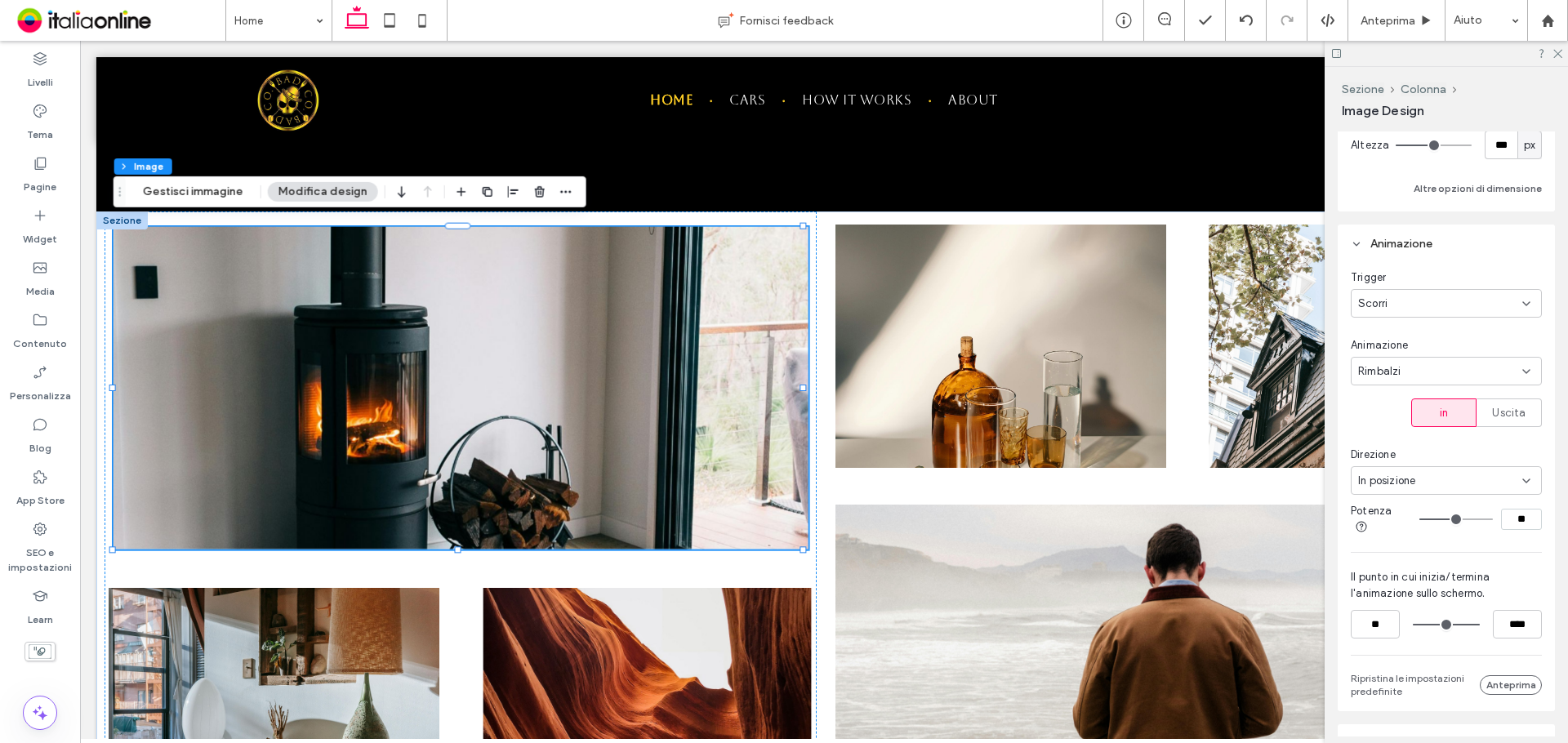 click on "Rimbalzi" at bounding box center (1440, 372) 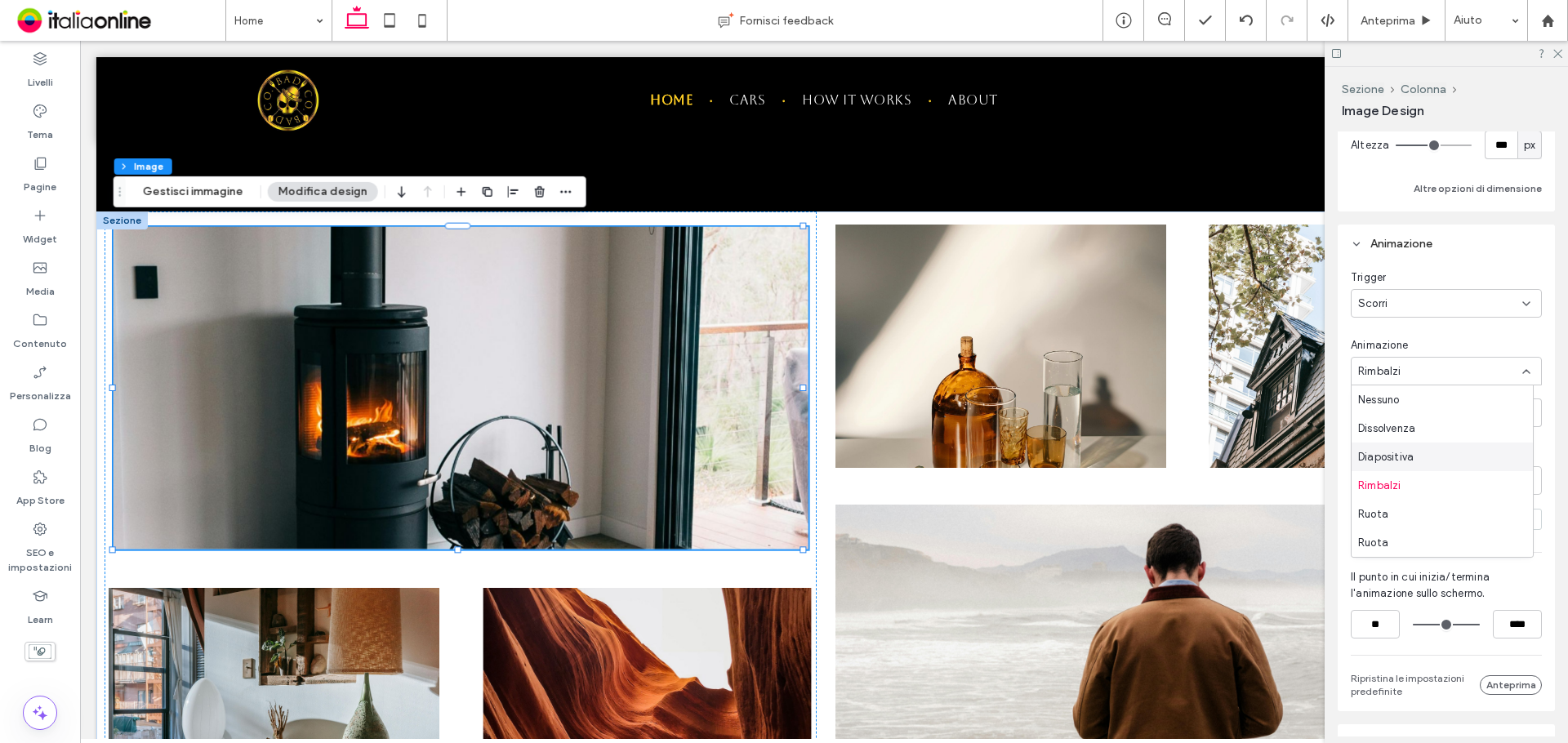click on "Diapositiva" at bounding box center [1442, 456] 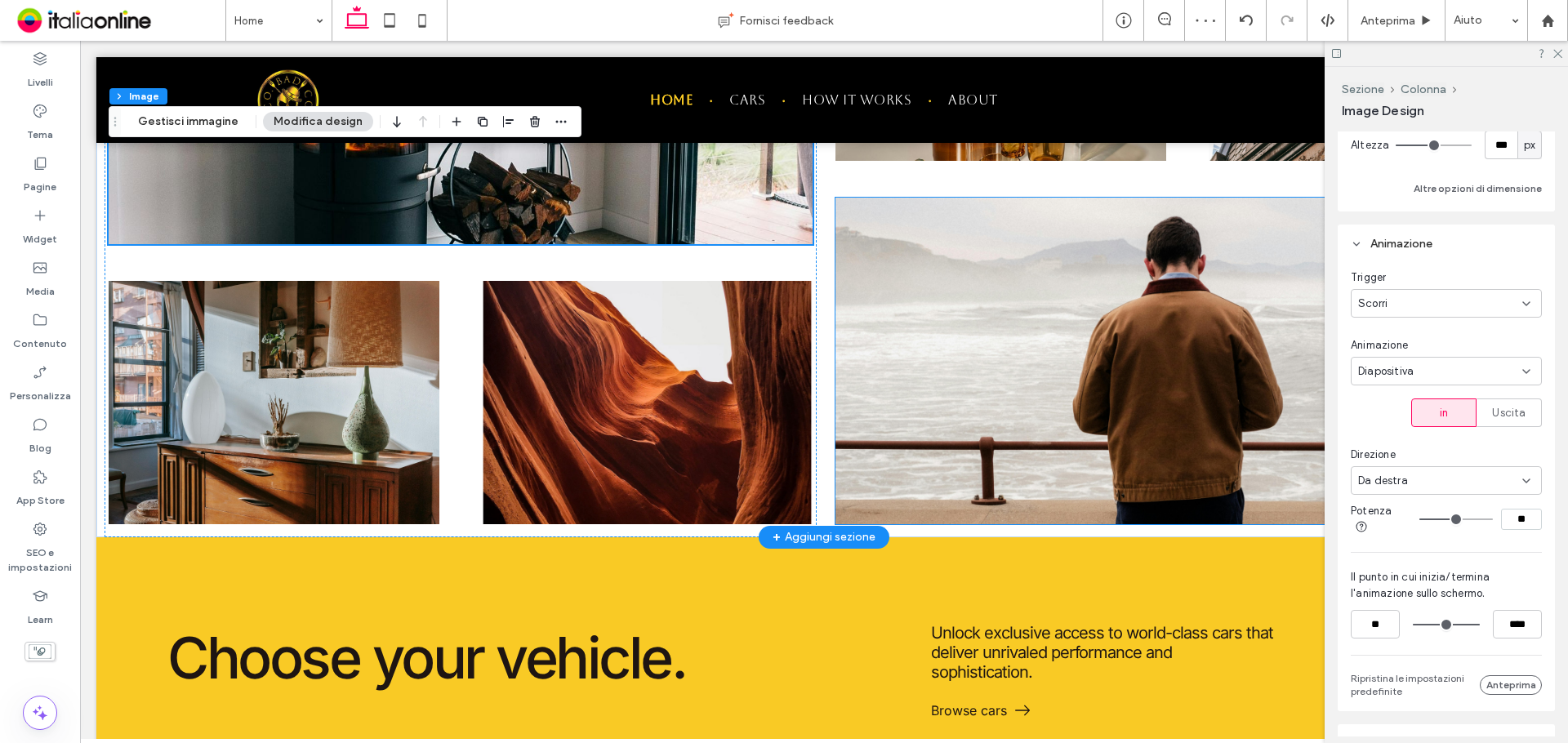 scroll, scrollTop: 2333, scrollLeft: 0, axis: vertical 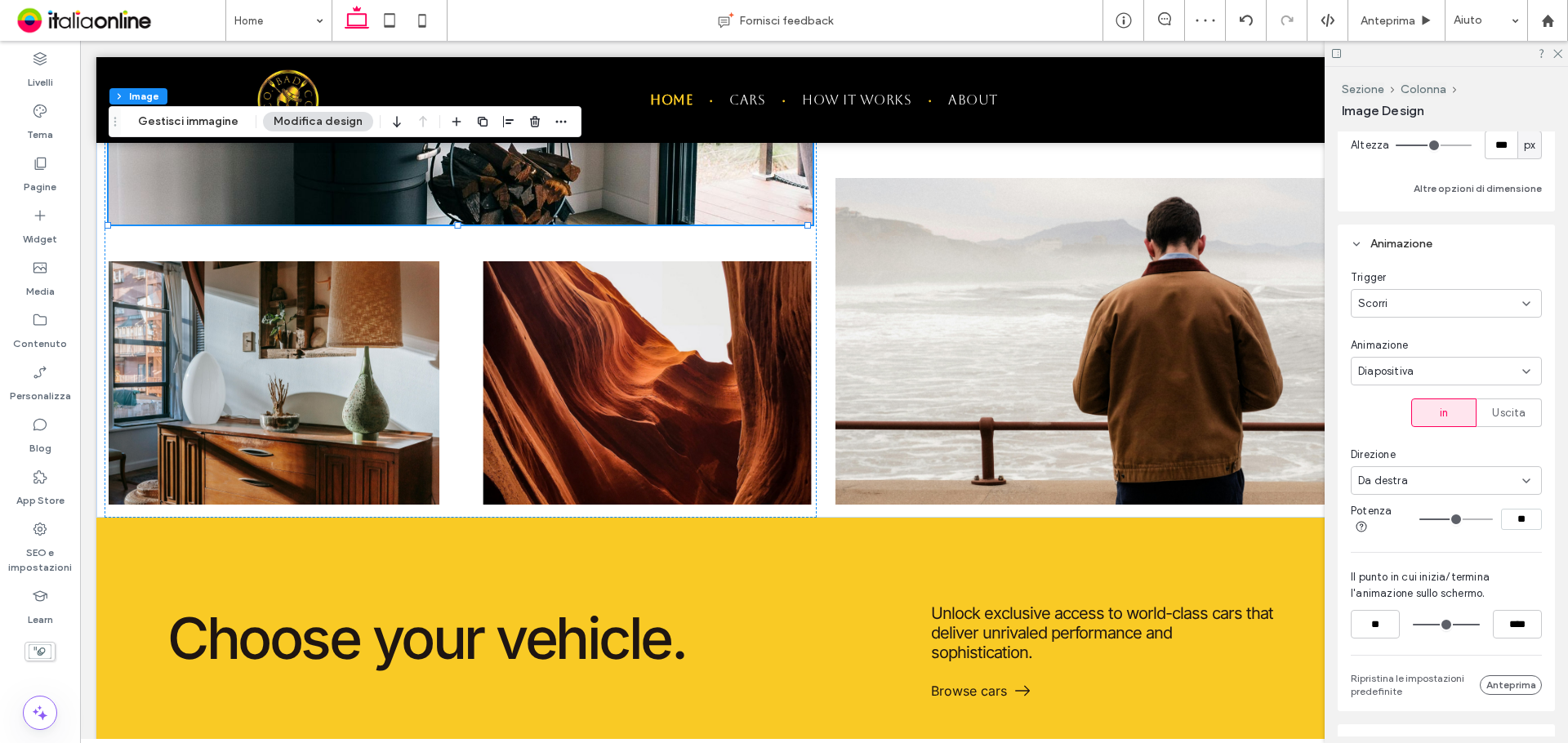 click on "Diapositiva" at bounding box center (1440, 372) 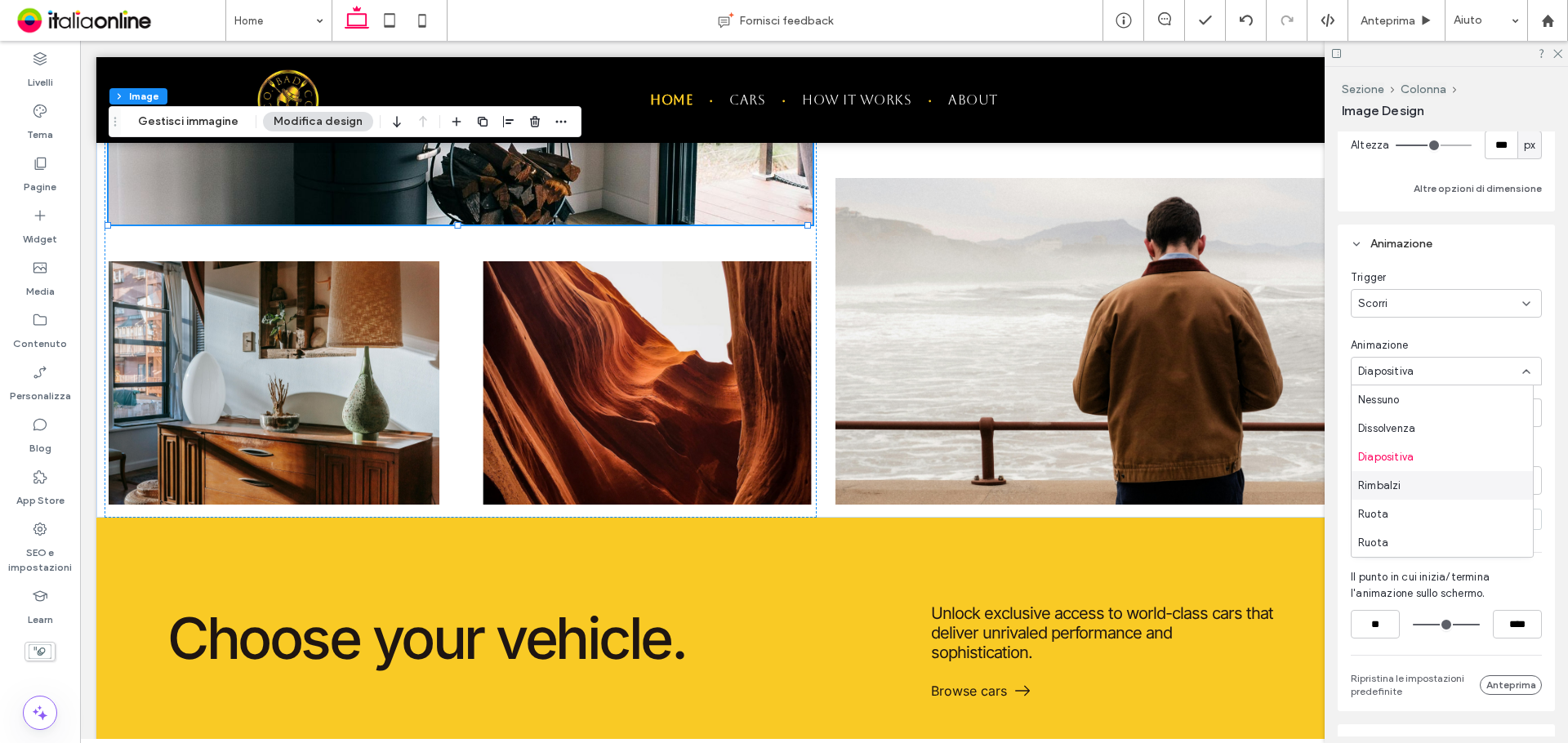 click on "Rimbalzi" at bounding box center (1442, 485) 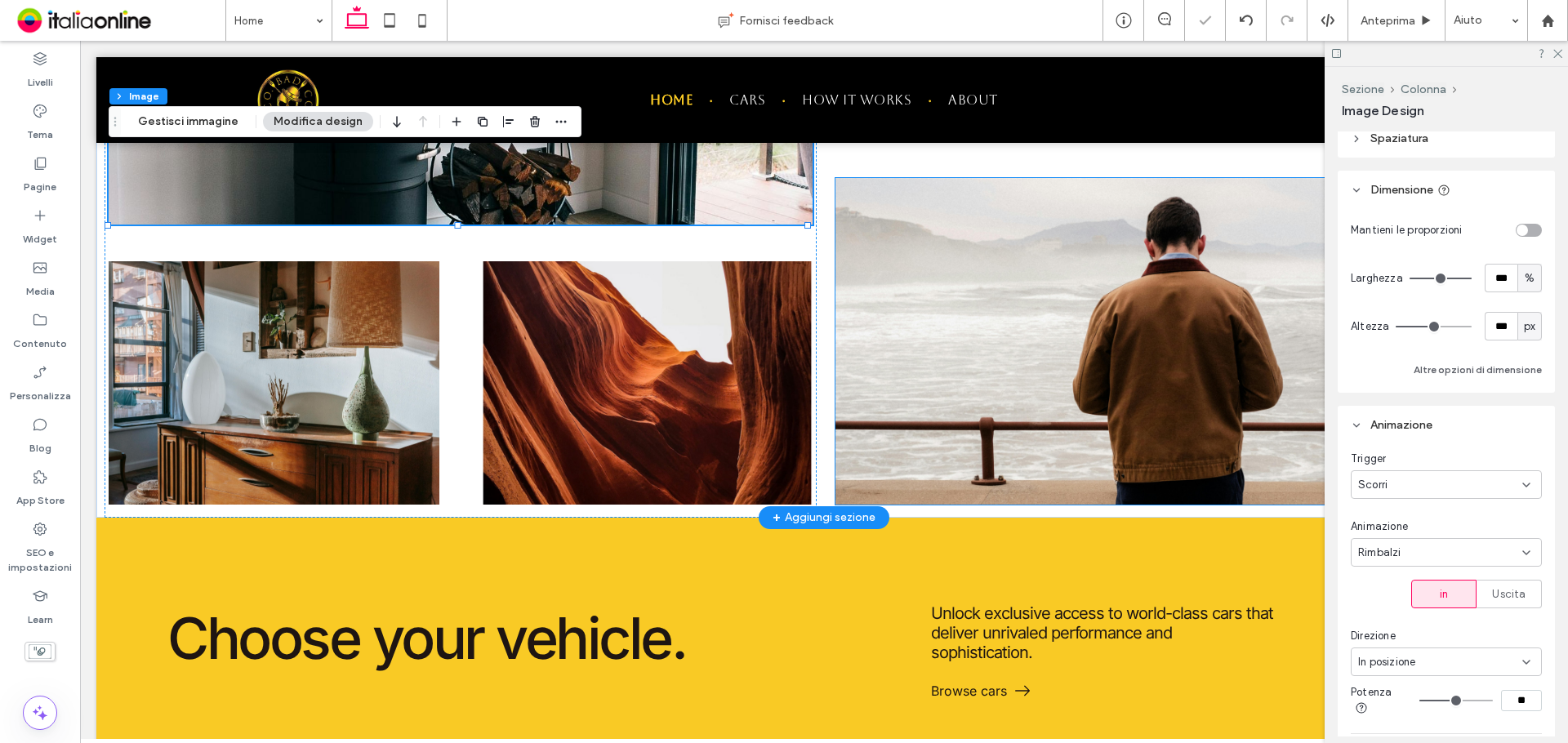 scroll, scrollTop: 0, scrollLeft: 0, axis: both 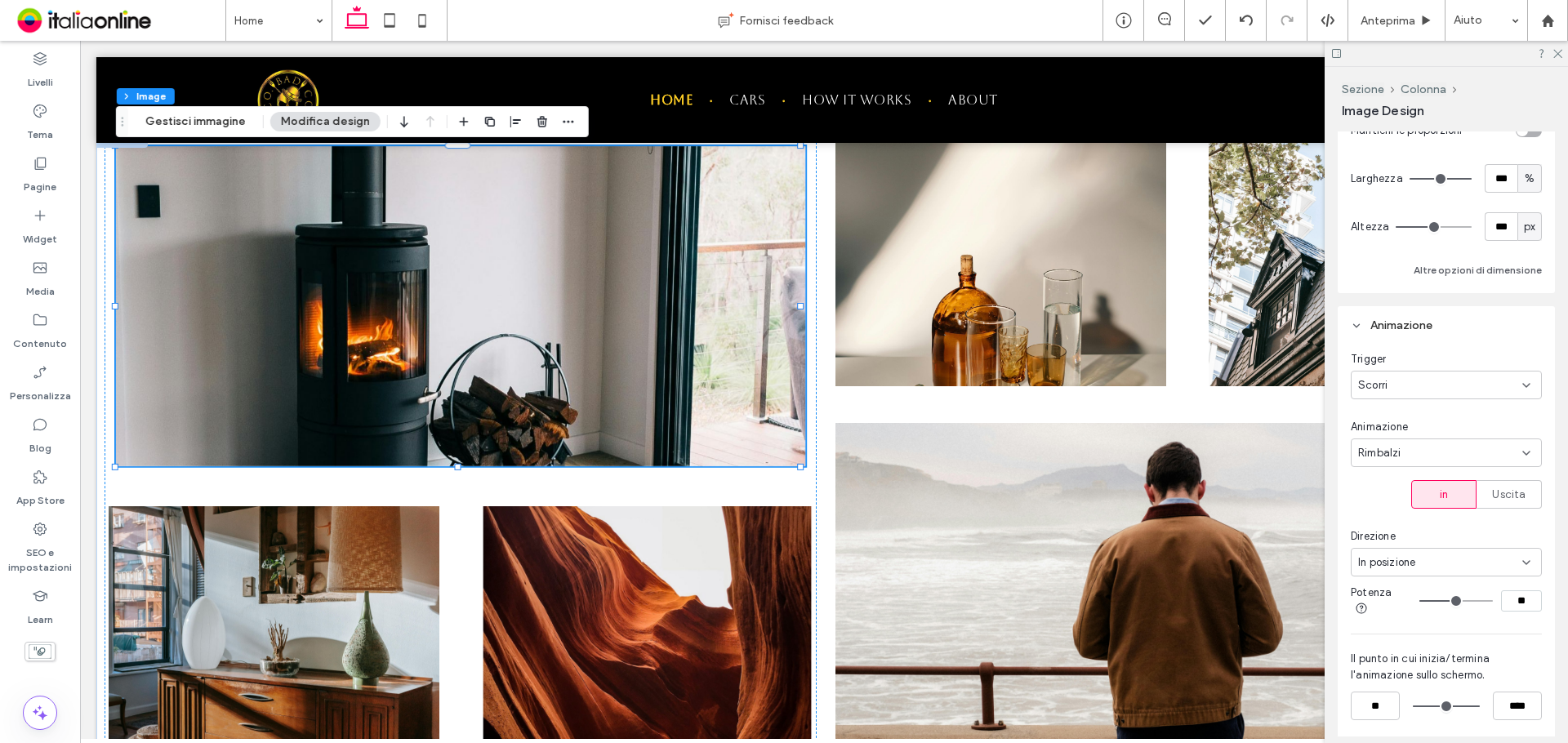 click on "Rimbalzi" at bounding box center [1440, 453] 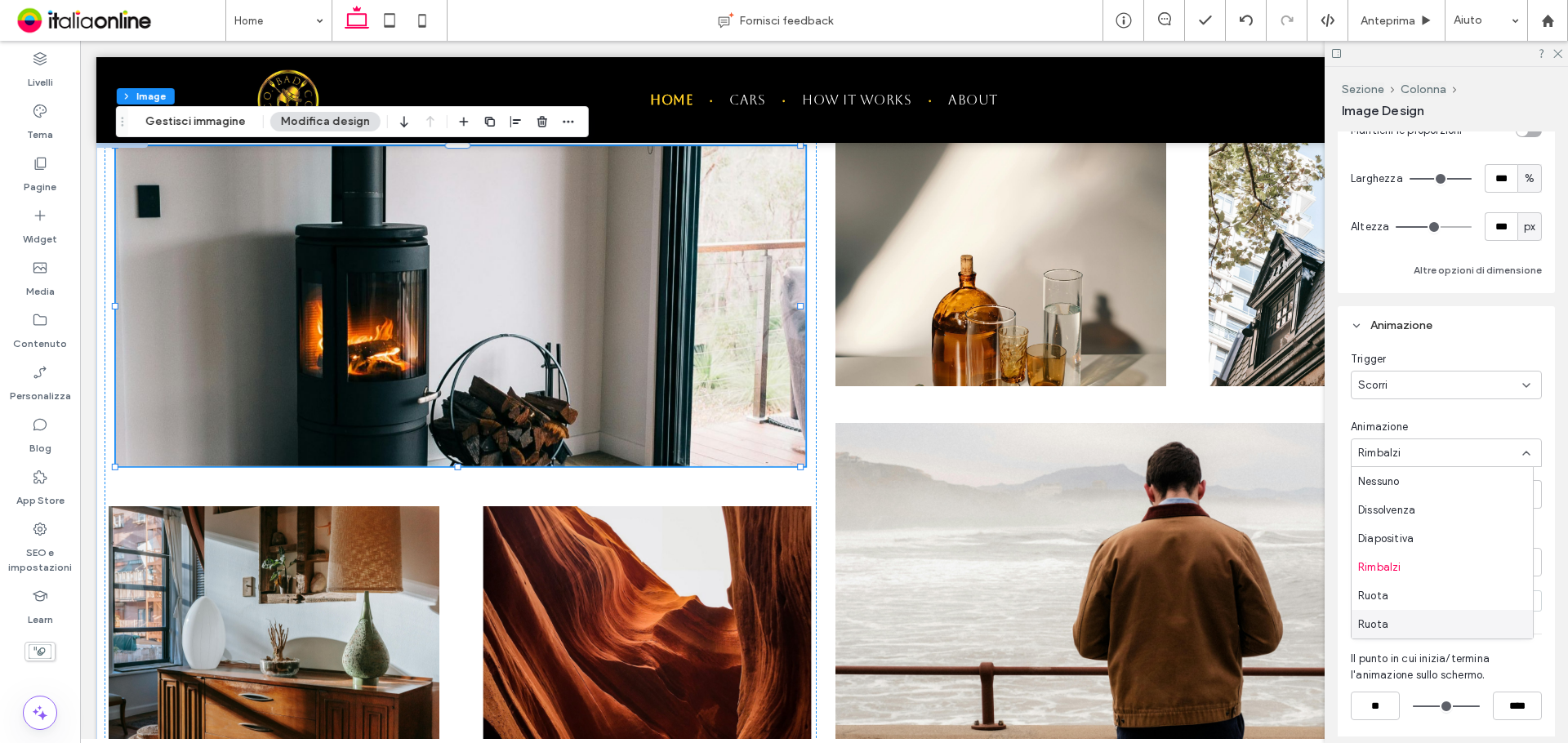 click on "Ruota" at bounding box center [1442, 624] 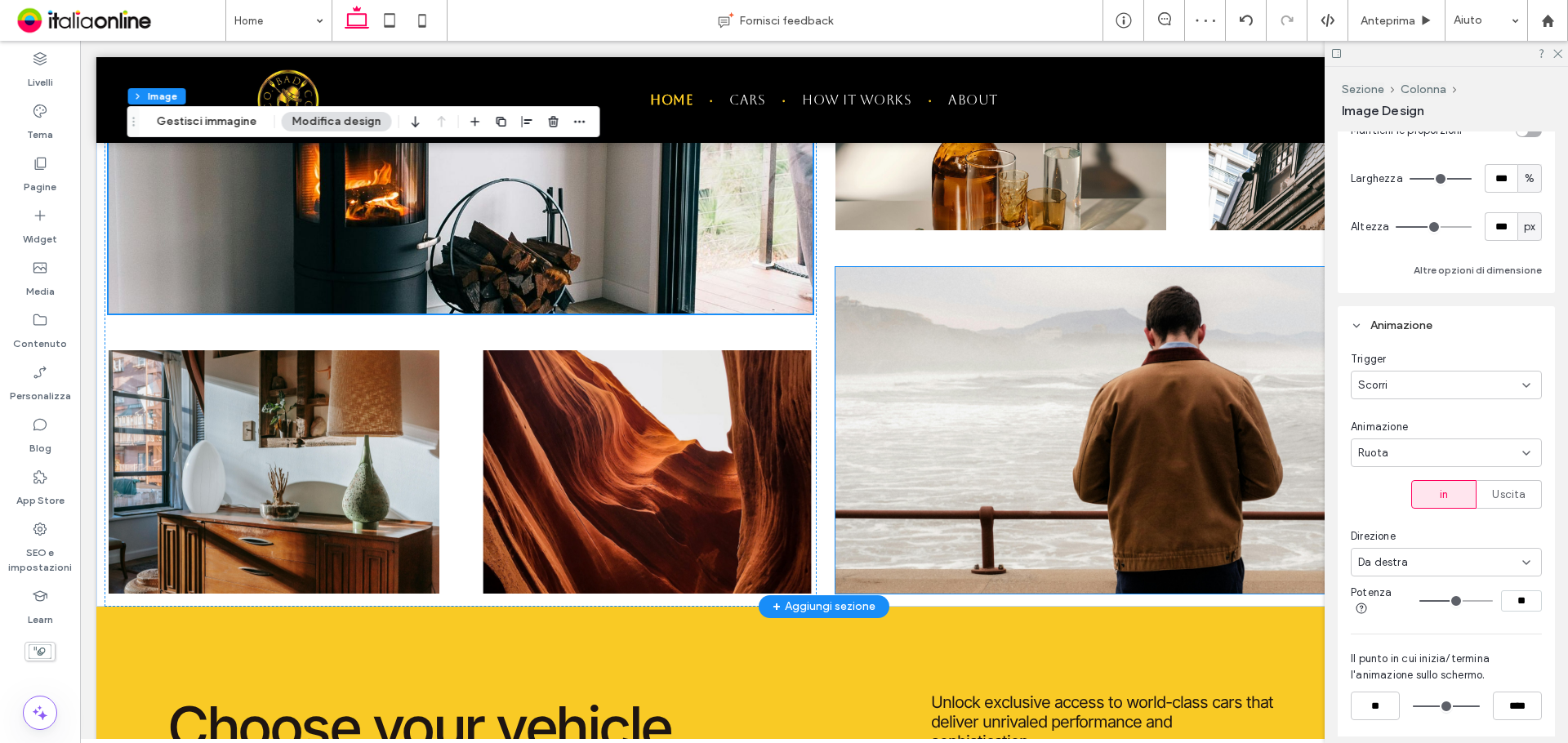 scroll, scrollTop: 2251, scrollLeft: 0, axis: vertical 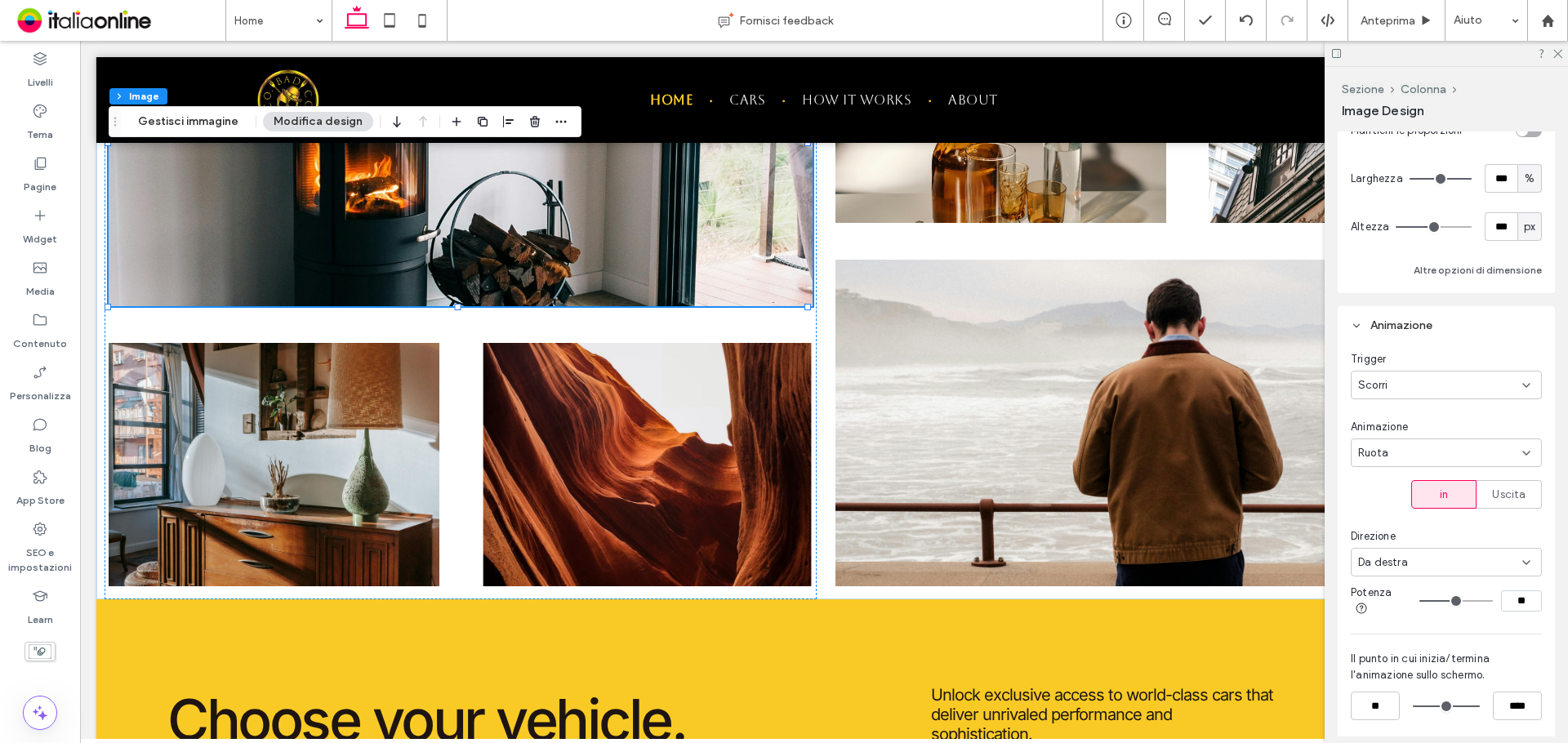 click on "Da destra" at bounding box center [1440, 563] 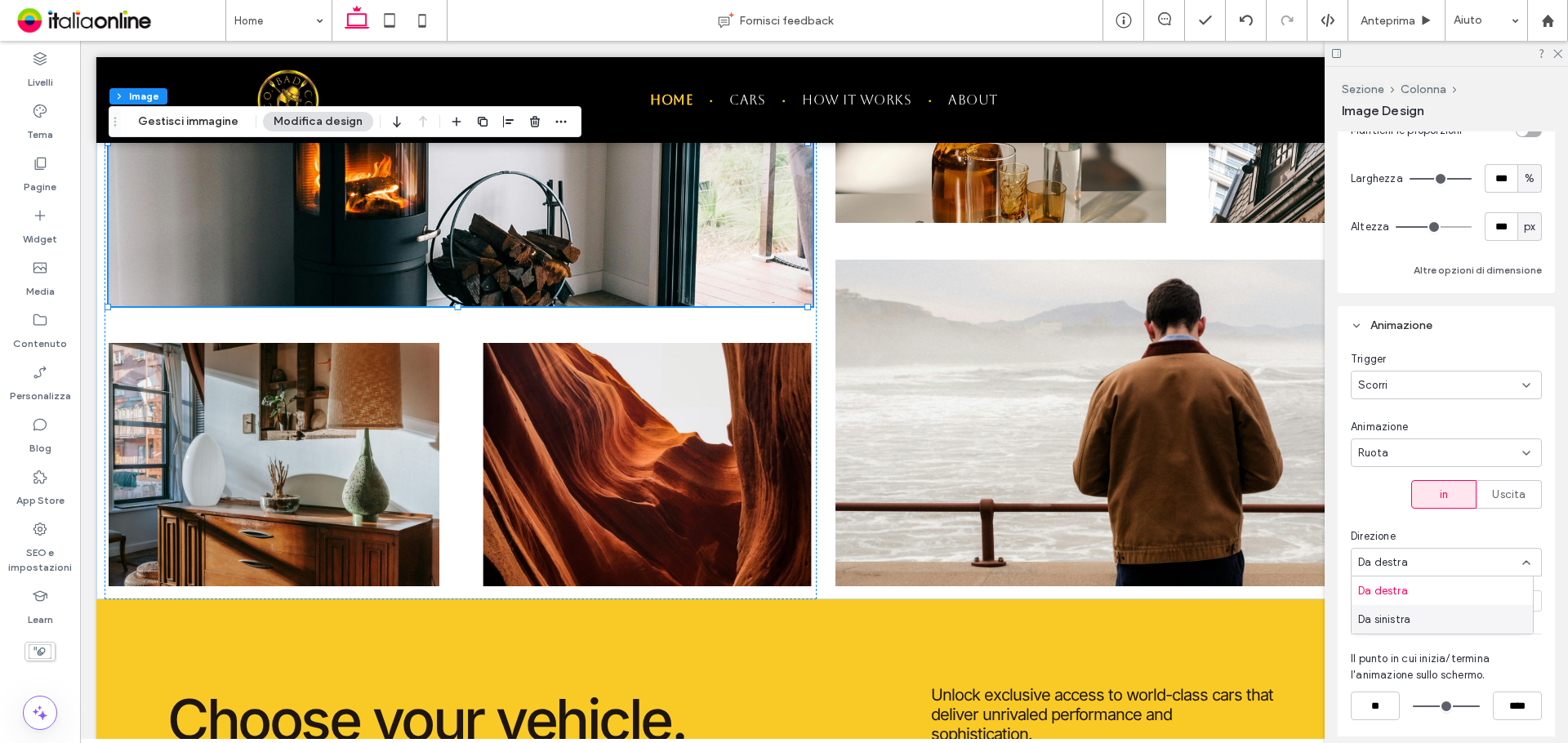 drag, startPoint x: 1440, startPoint y: 616, endPoint x: 1441, endPoint y: 602, distance: 14.035669 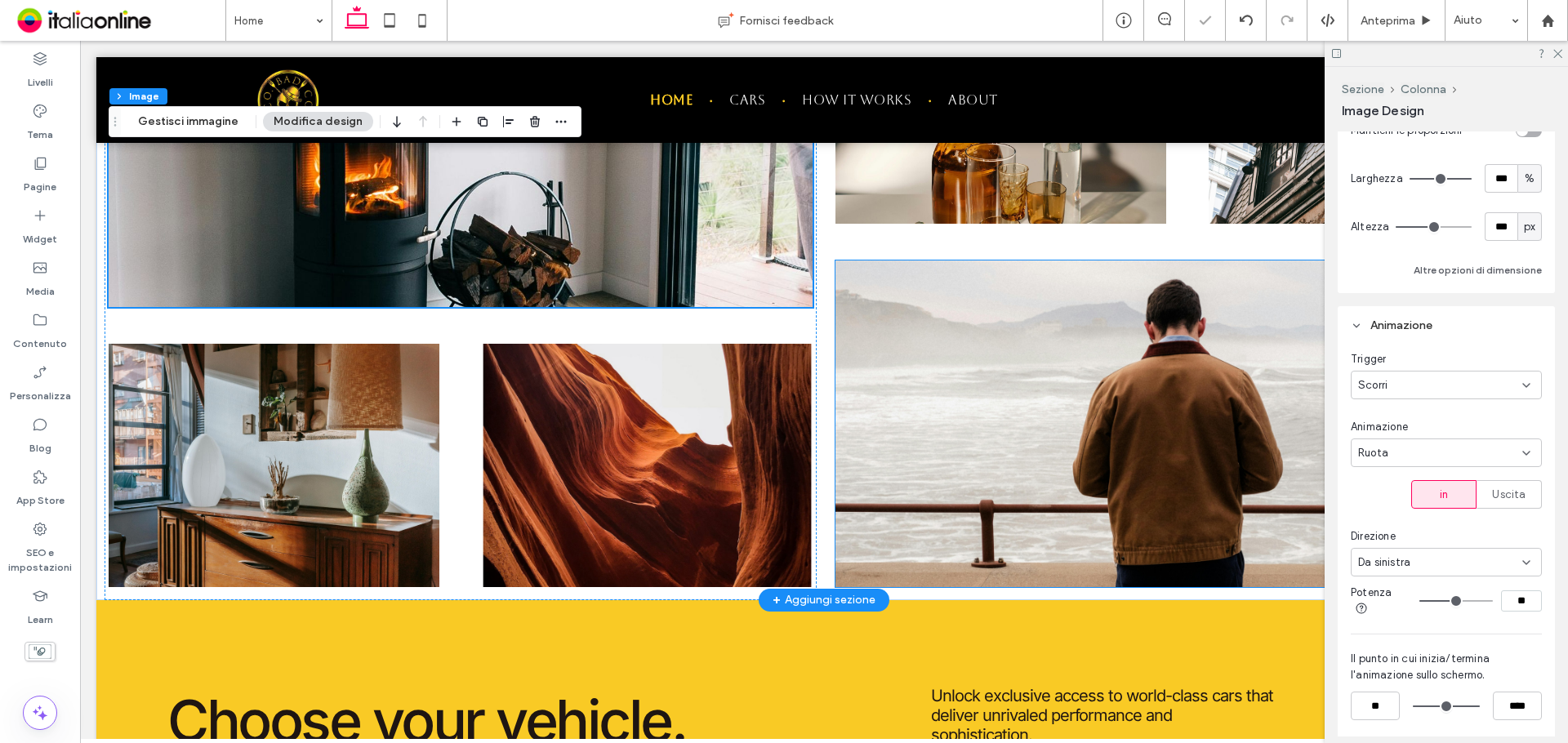 scroll, scrollTop: 2251, scrollLeft: 0, axis: vertical 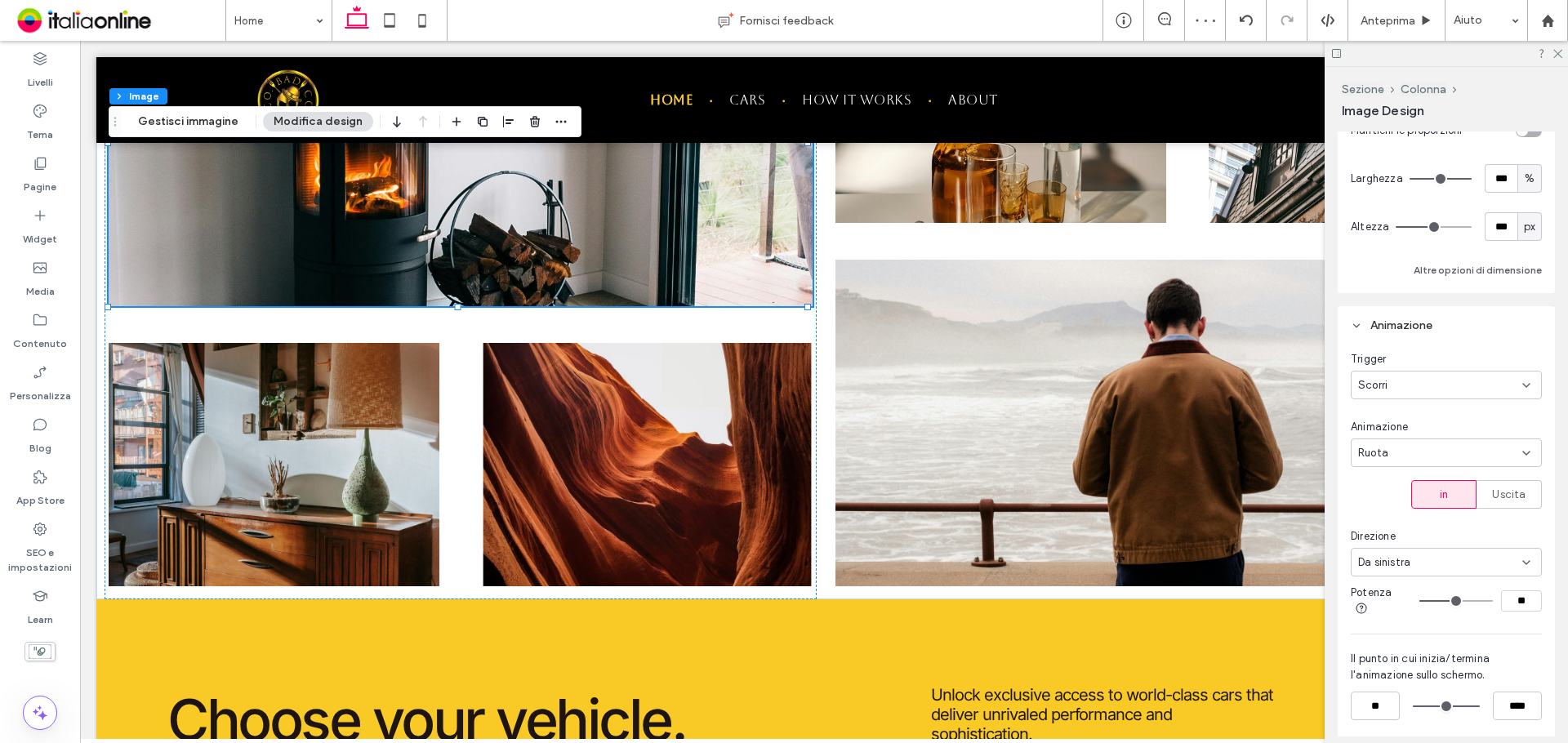 click on "Da sinistra" at bounding box center (1446, 562) 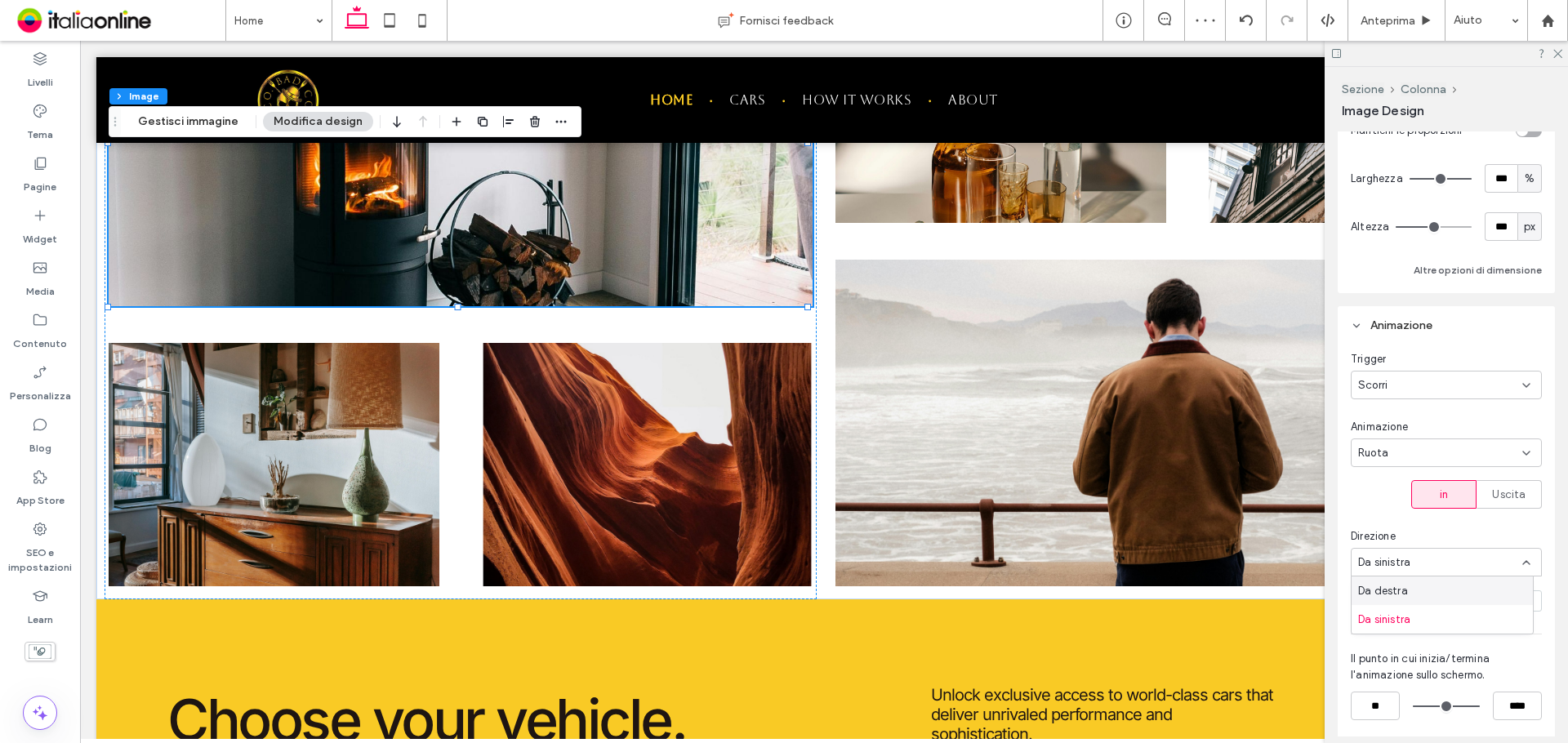 click on "Ruota" at bounding box center [1440, 453] 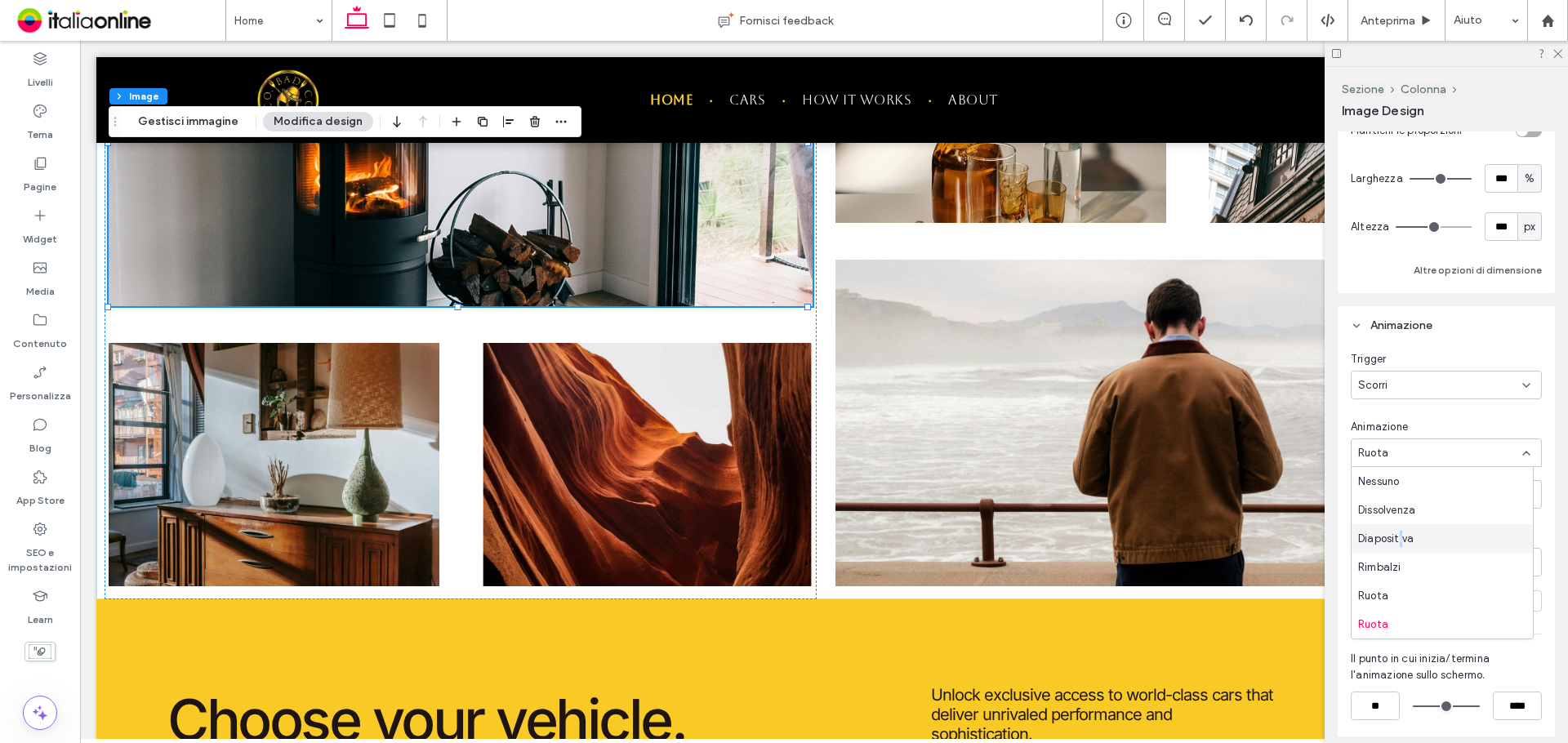 click on "Diapositiva" at bounding box center [1386, 539] 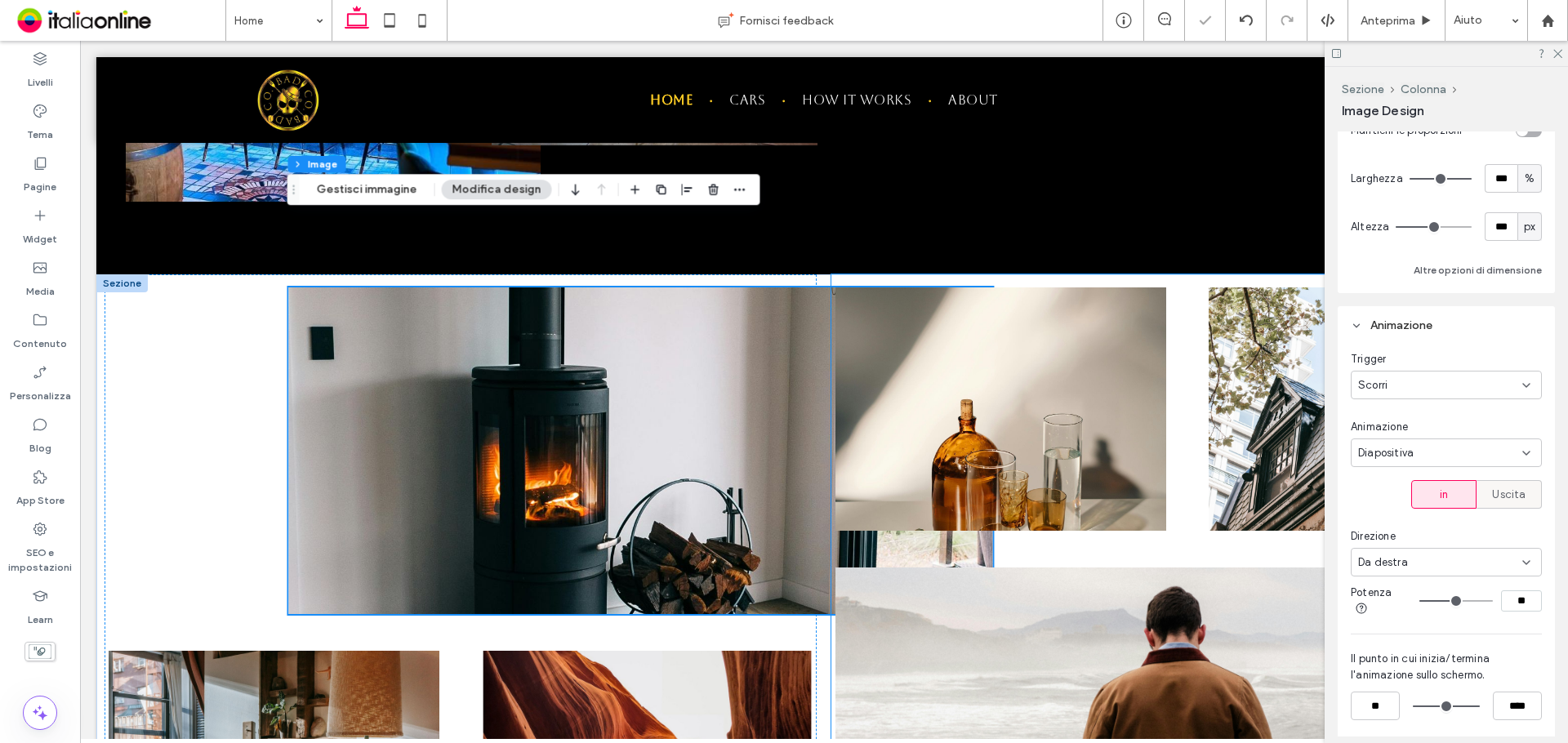 scroll, scrollTop: 2006, scrollLeft: 0, axis: vertical 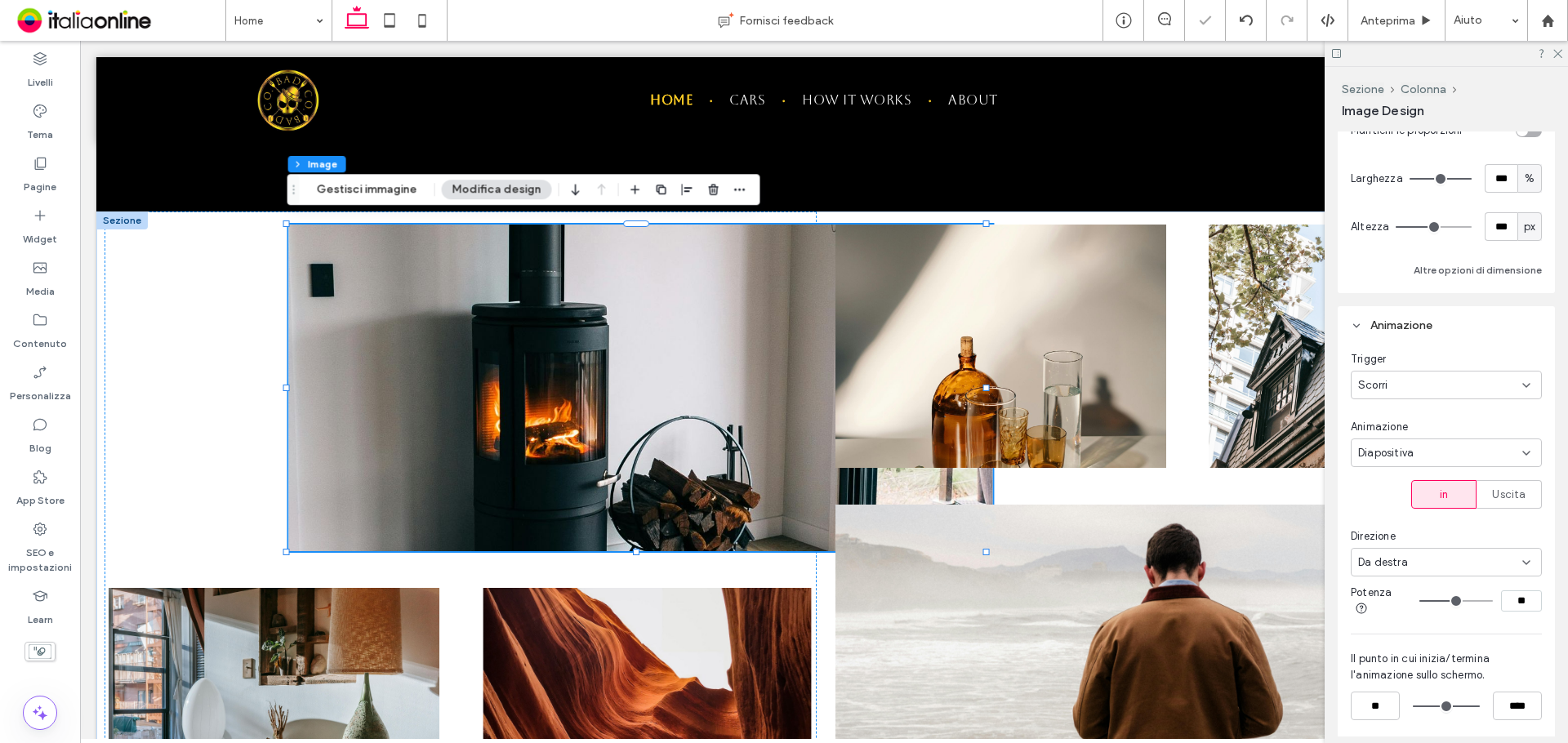 click on "Diapositiva" at bounding box center [1386, 453] 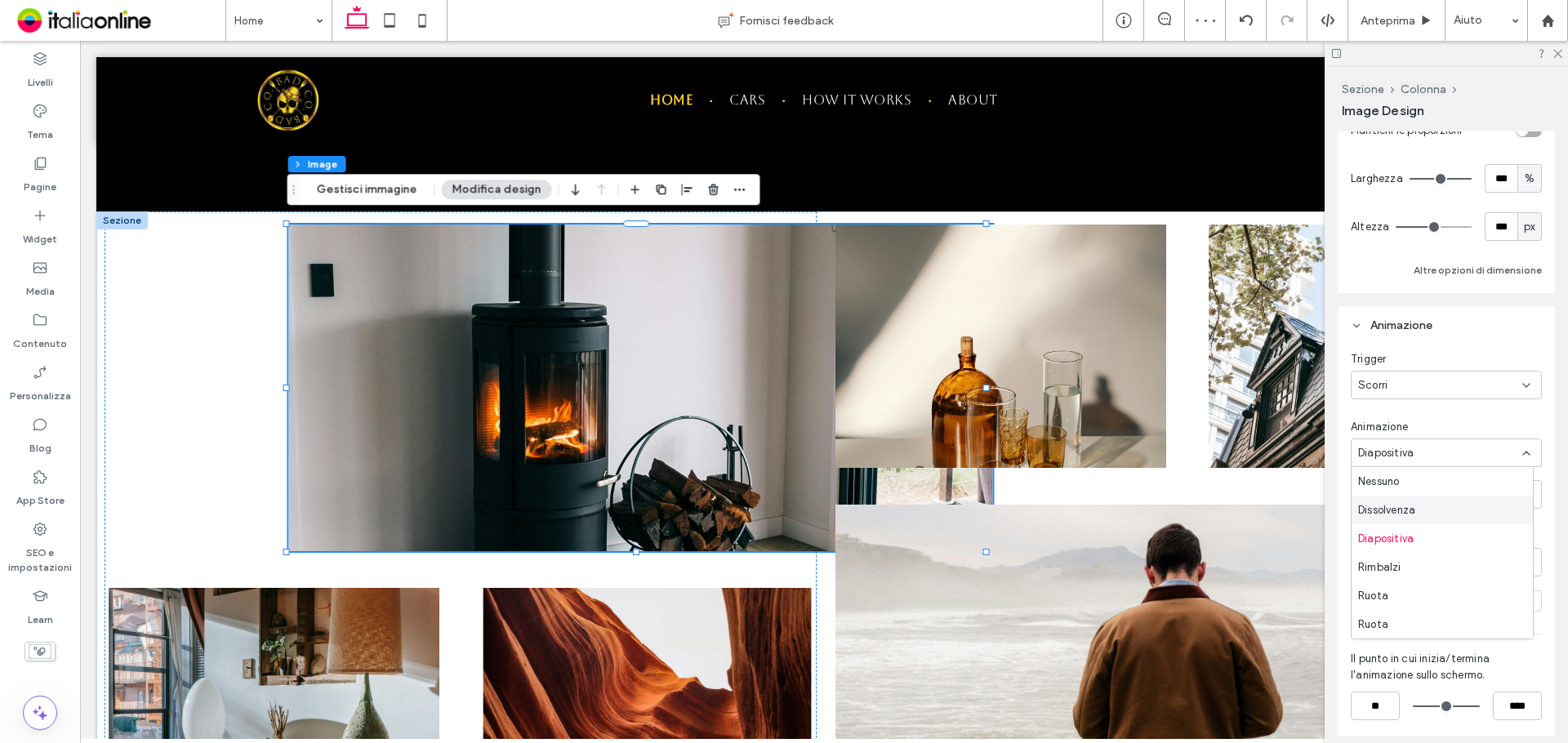click on "Dissolvenza" at bounding box center [1387, 510] 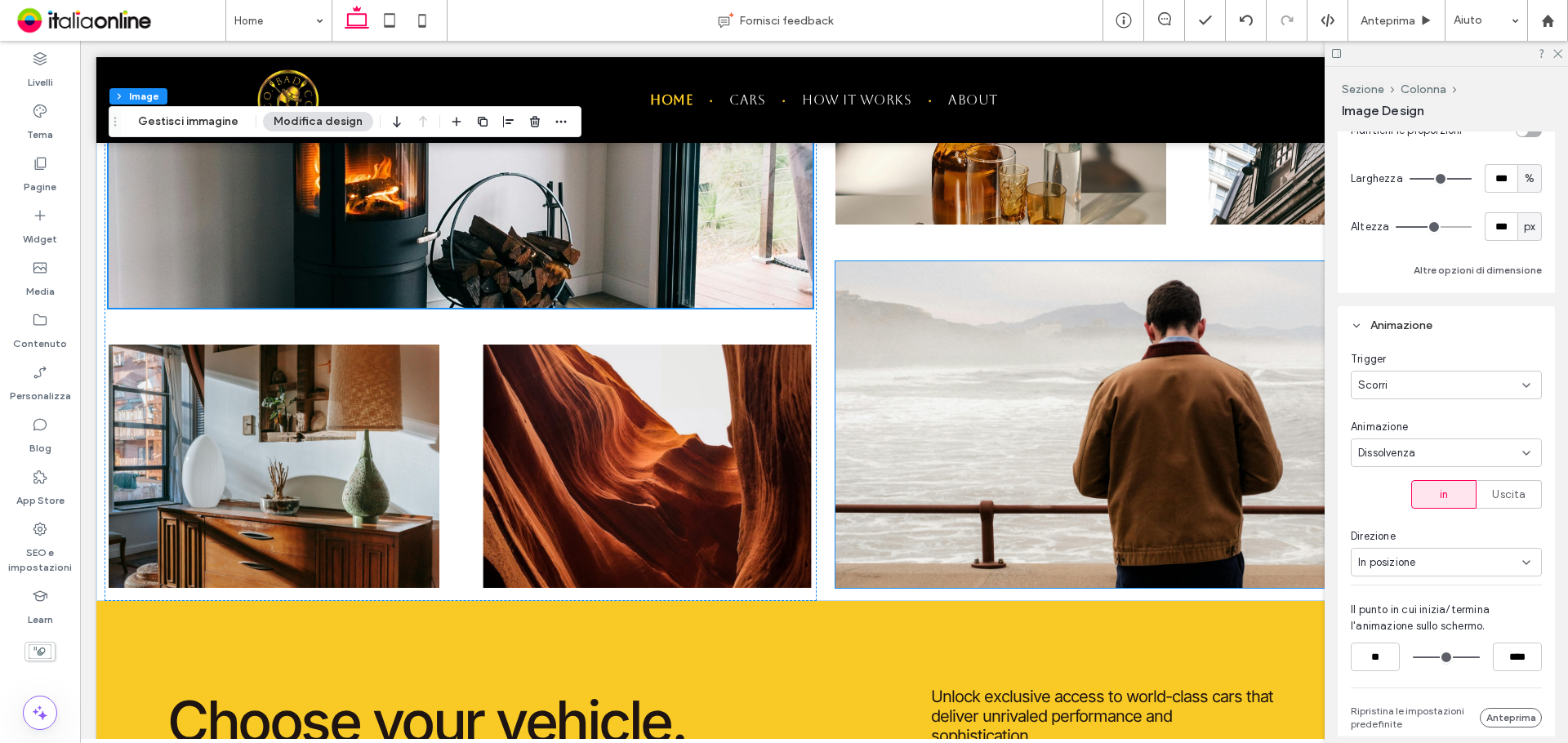 scroll, scrollTop: 2251, scrollLeft: 0, axis: vertical 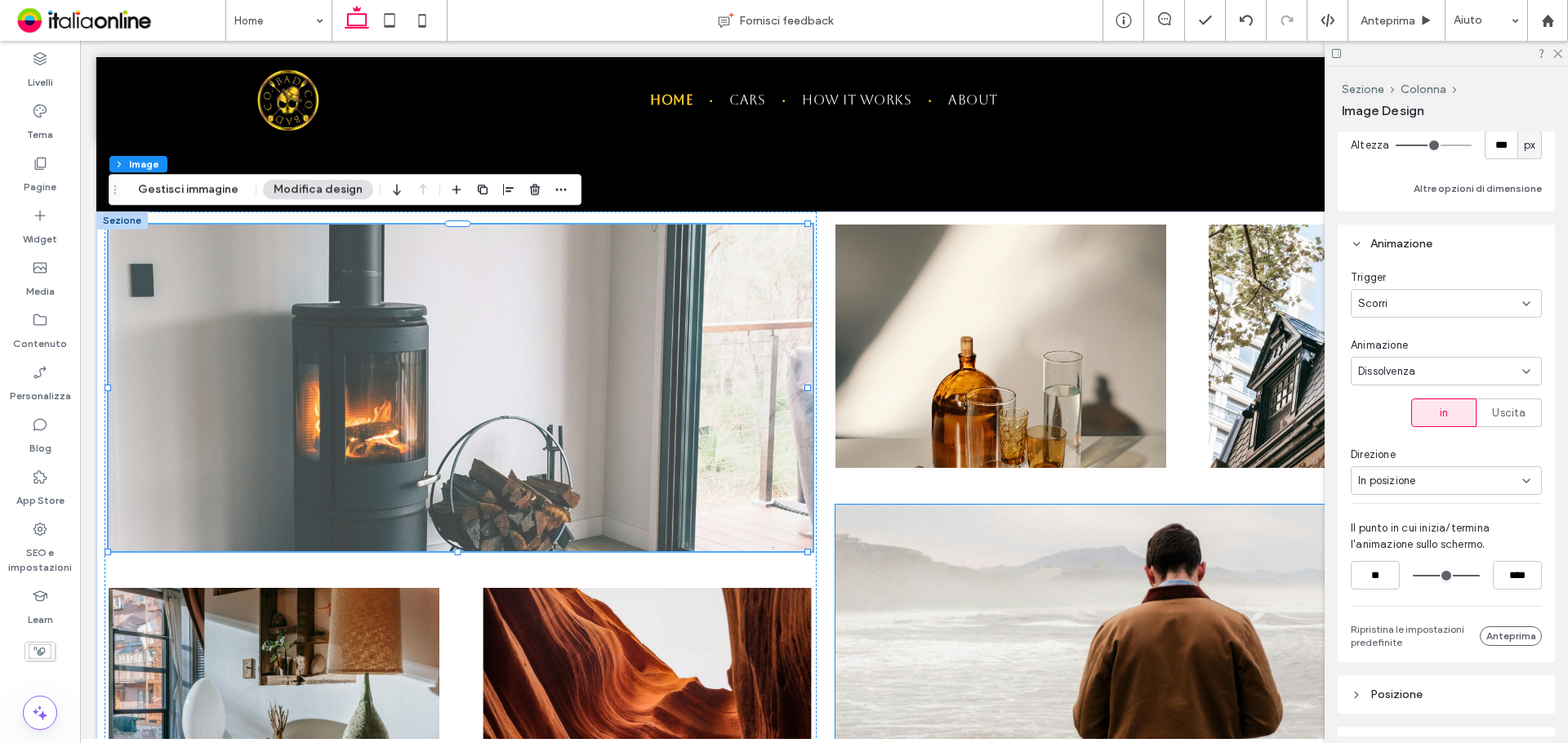 click at bounding box center (1187, 668) 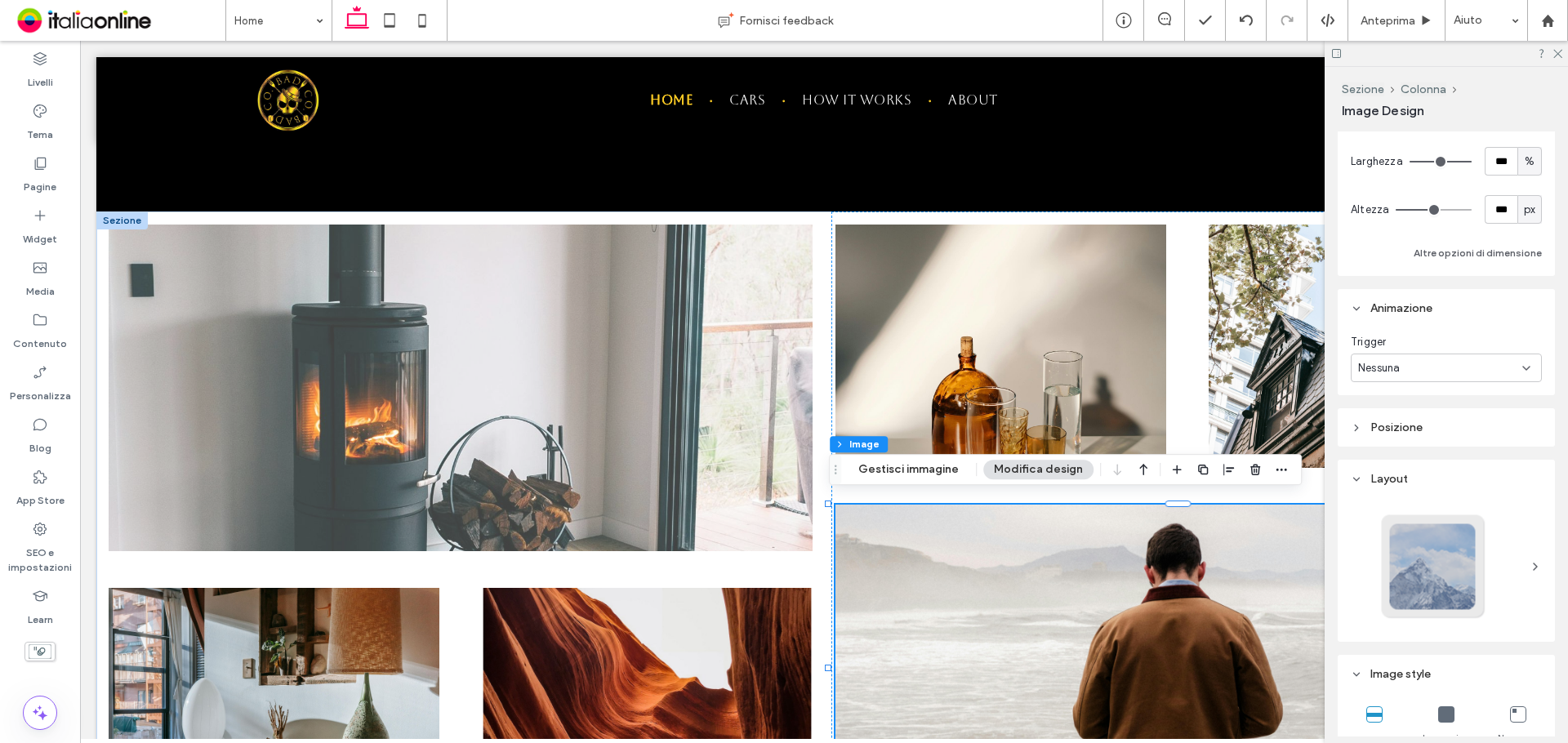 scroll, scrollTop: 245, scrollLeft: 0, axis: vertical 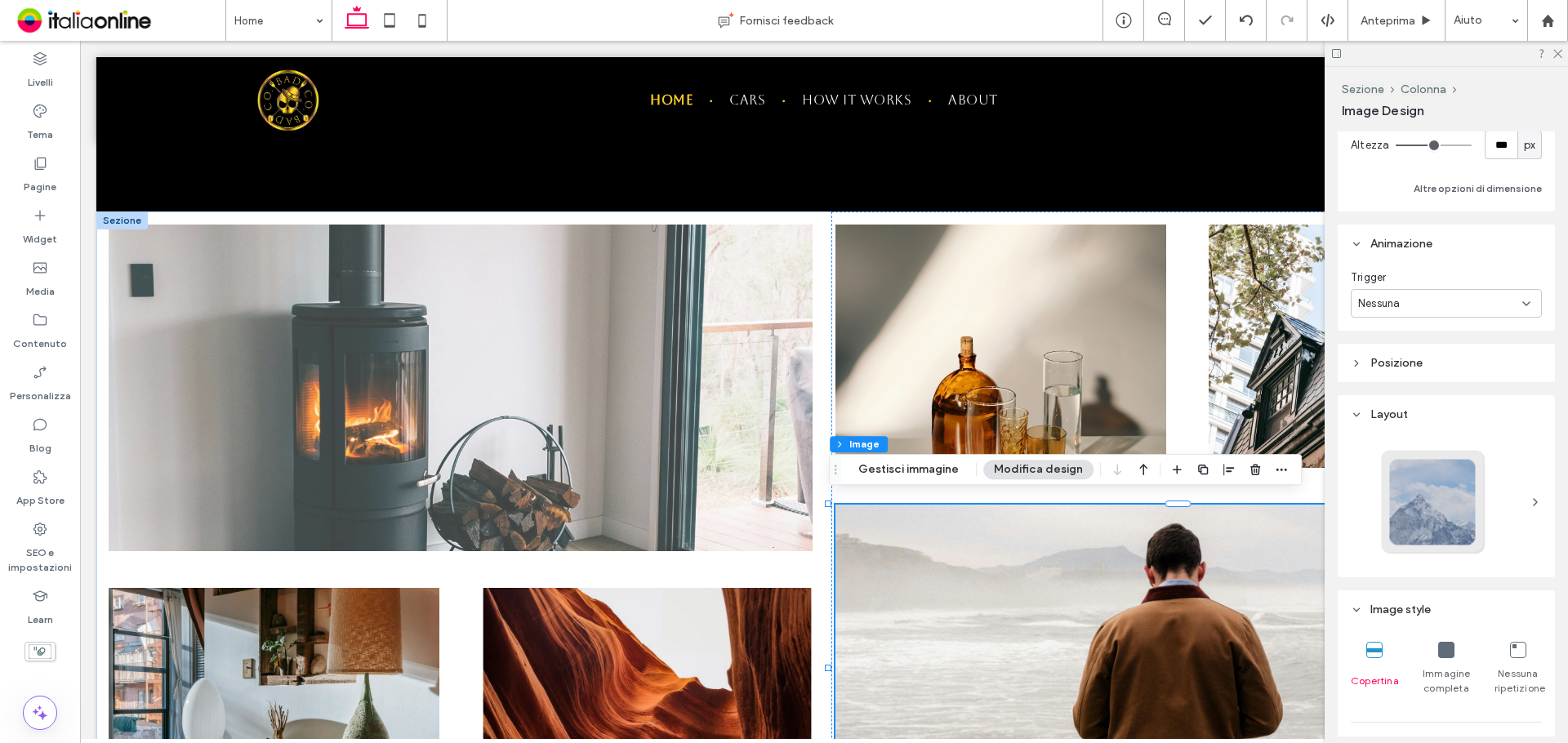click on "Nessuna" at bounding box center [1440, 304] 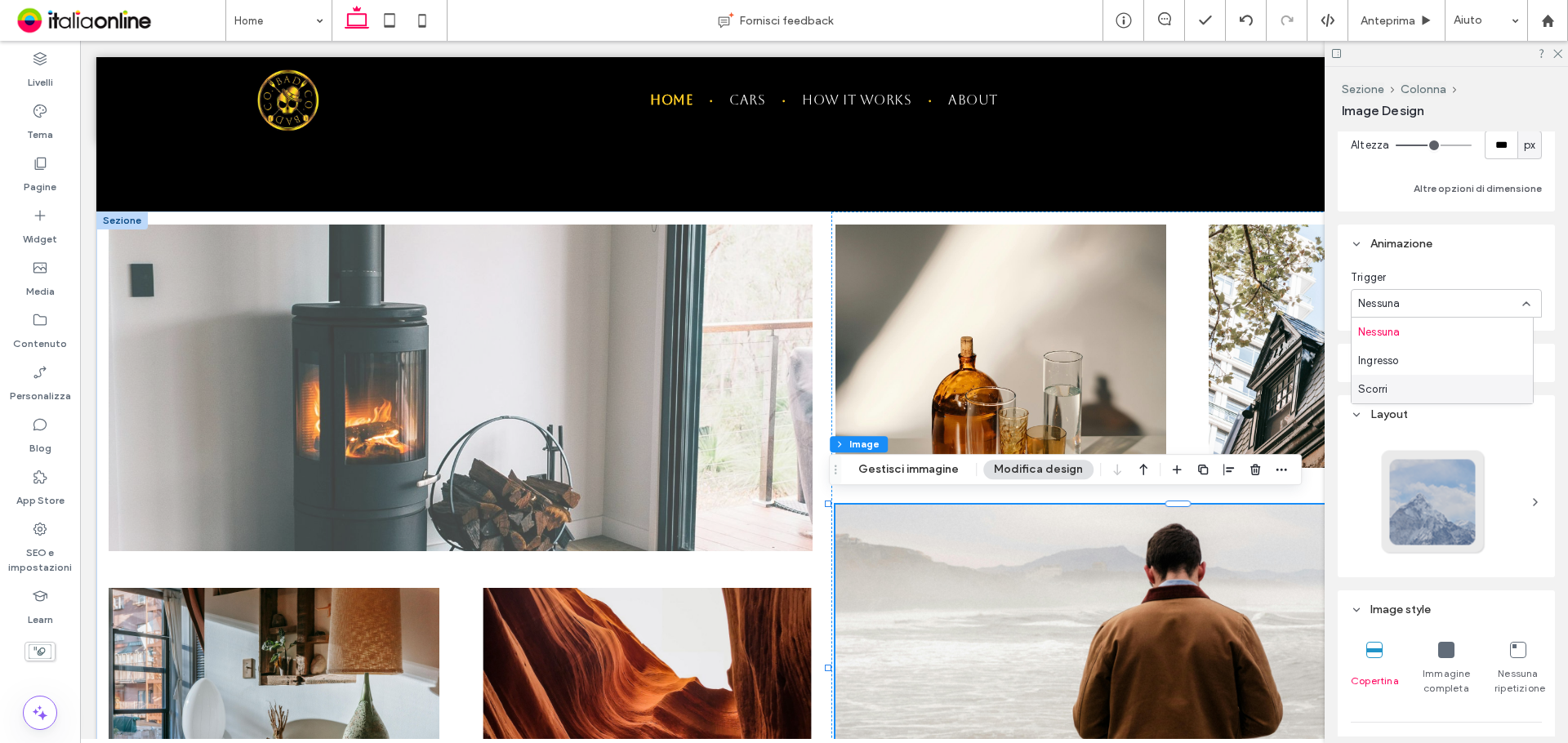 click on "Scorri" at bounding box center [1442, 389] 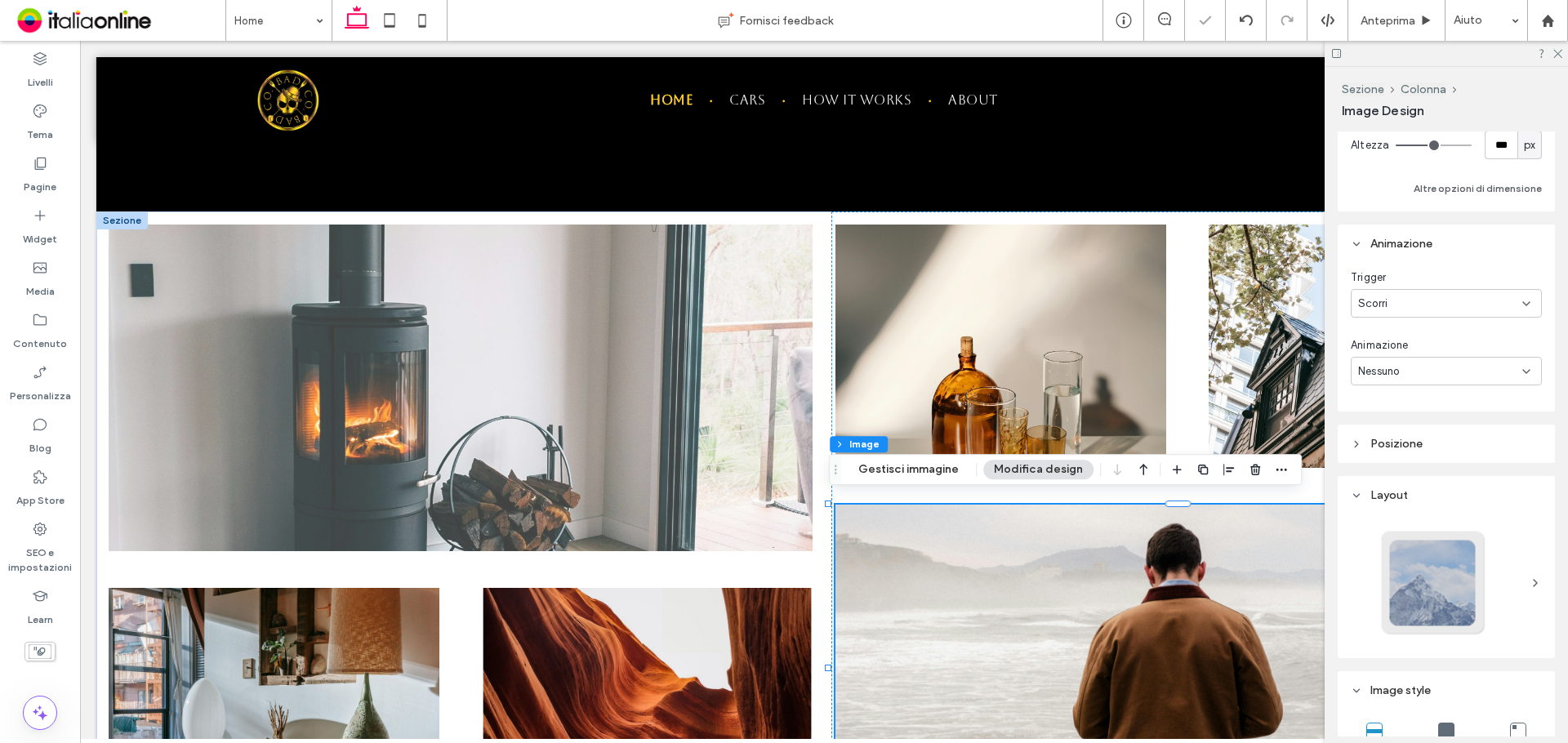 click on "Nessuno" at bounding box center [1440, 372] 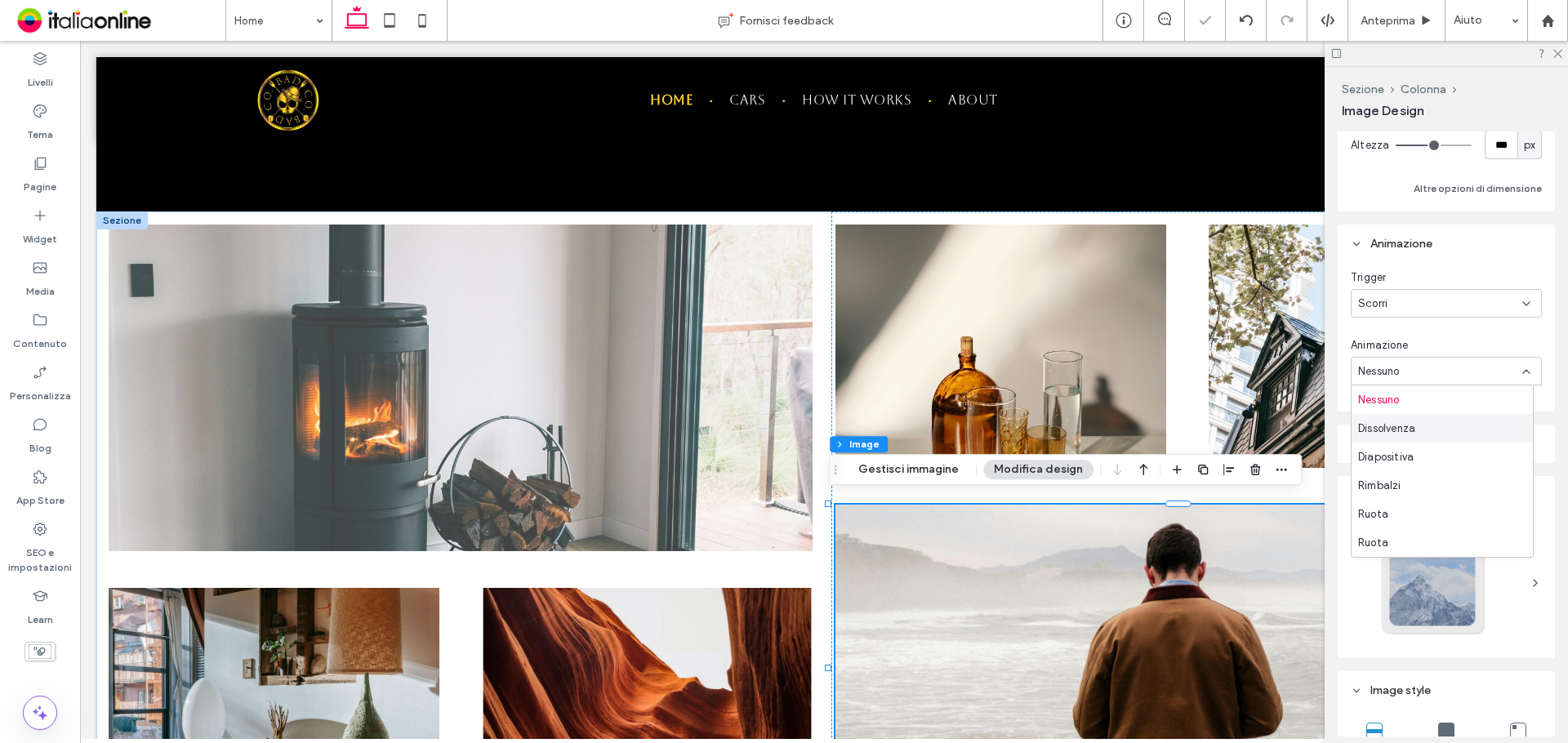 click on "Dissolvenza" at bounding box center [1442, 428] 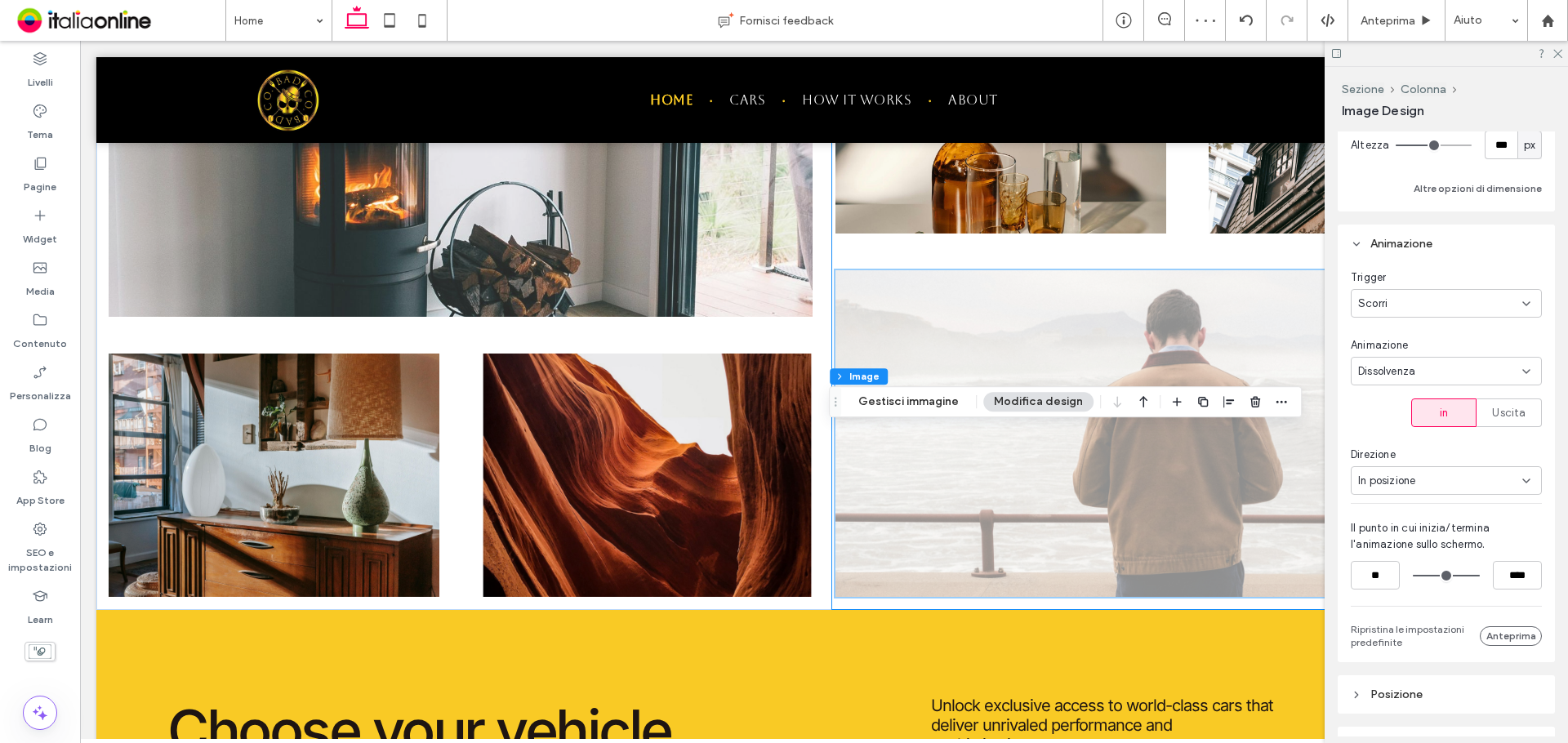scroll, scrollTop: 2006, scrollLeft: 0, axis: vertical 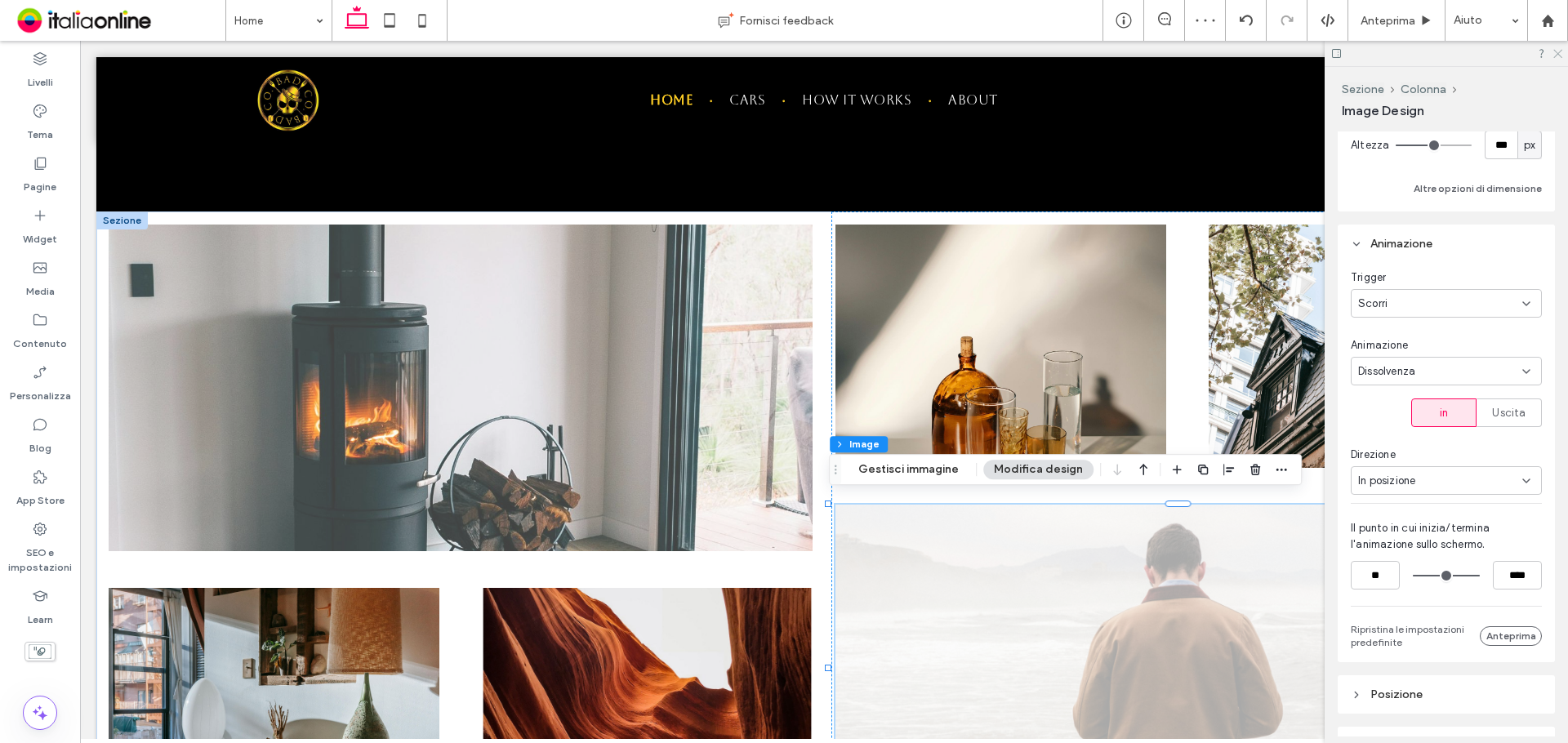 click 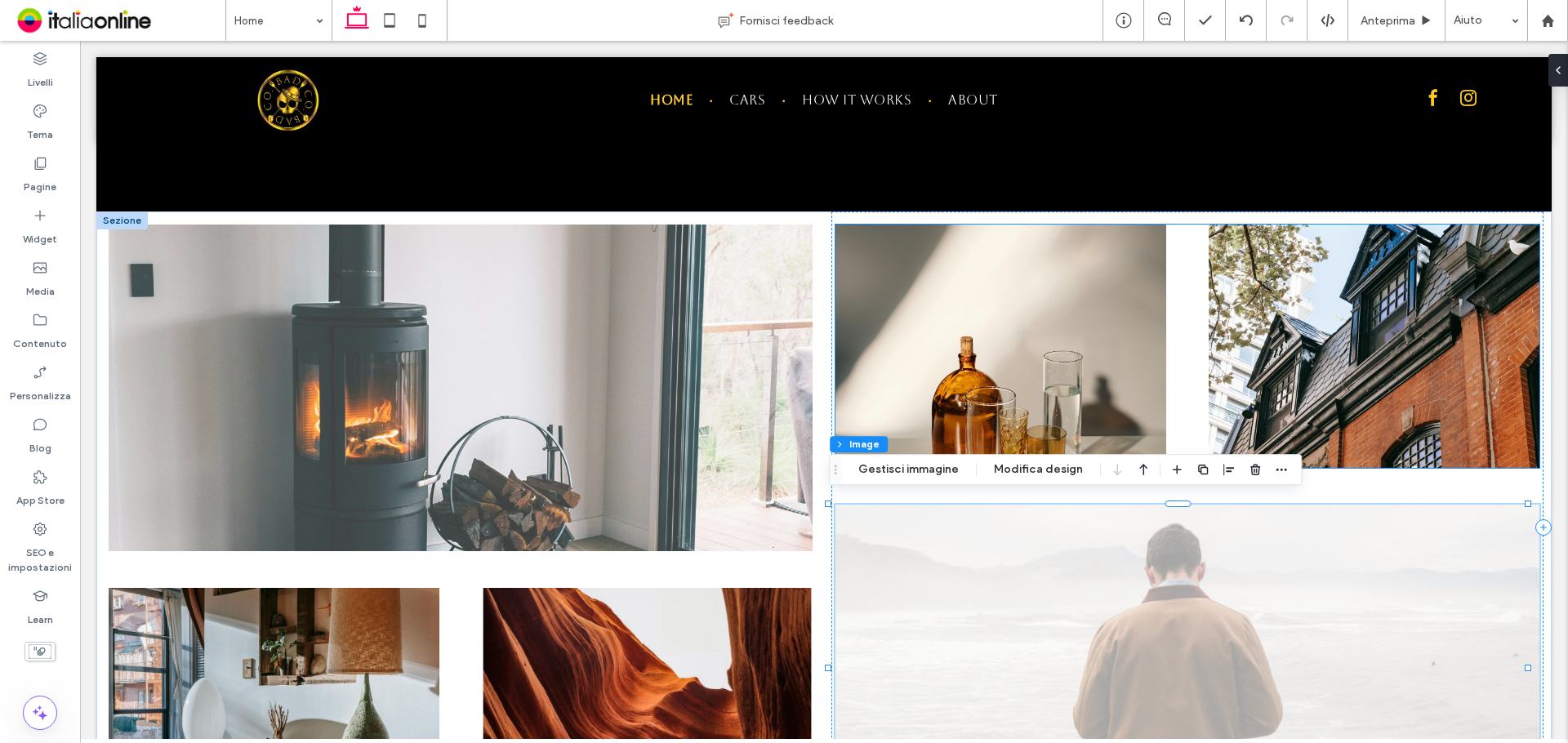 click at bounding box center [1000, 346] 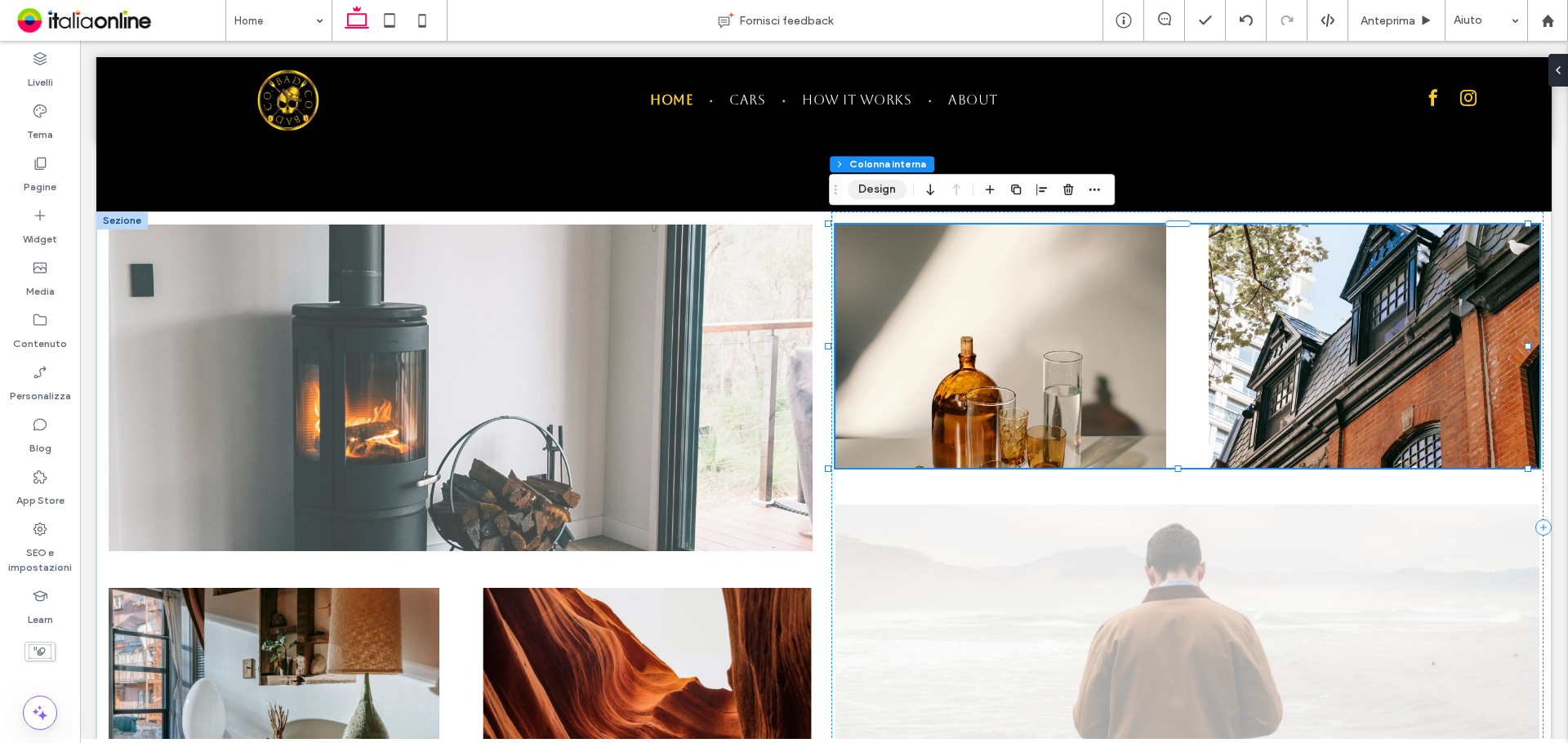 click on "Design" at bounding box center (877, 189) 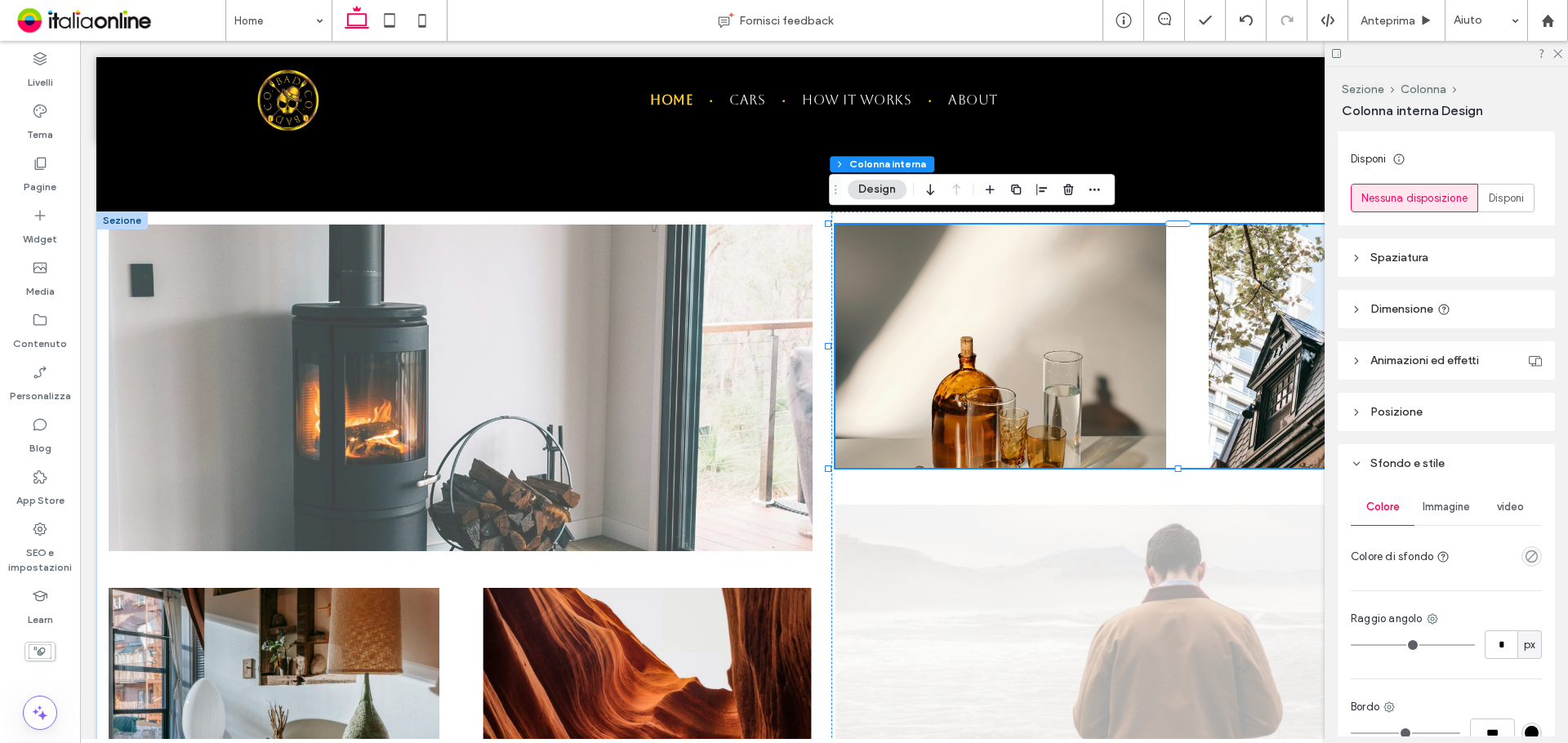 scroll, scrollTop: 327, scrollLeft: 0, axis: vertical 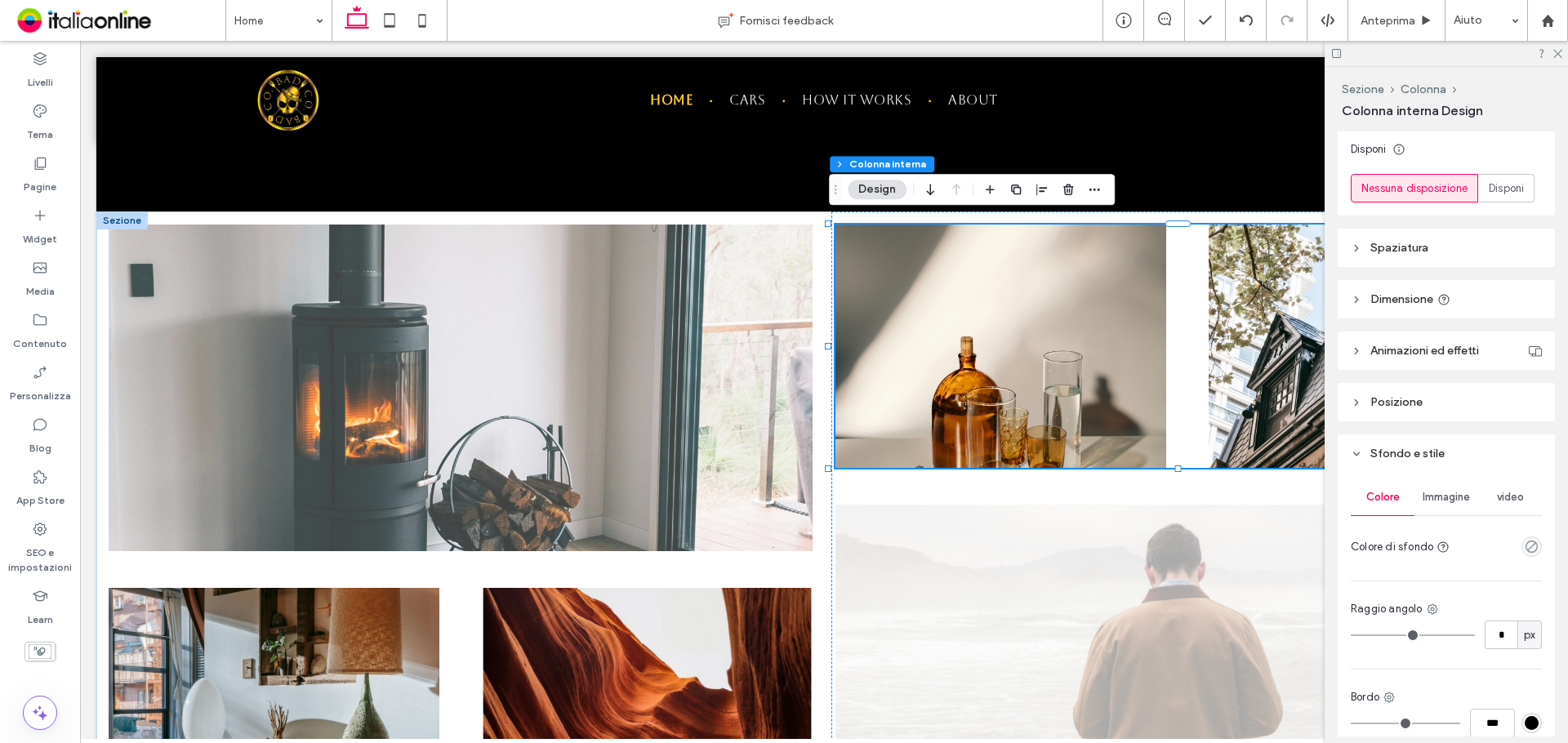 click on "Animazioni ed effetti" at bounding box center (1424, 350) 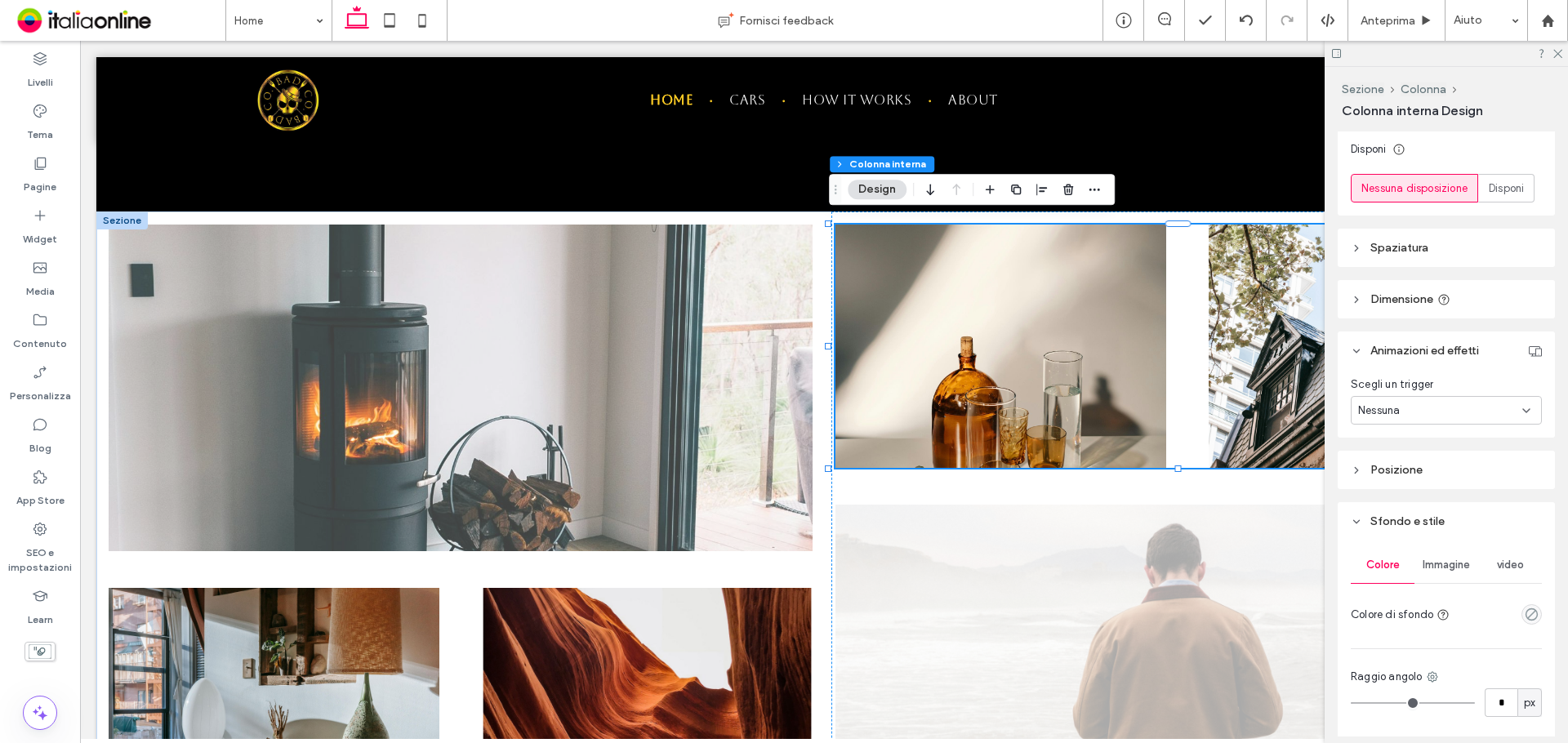 click on "Nessuna" at bounding box center [1440, 411] 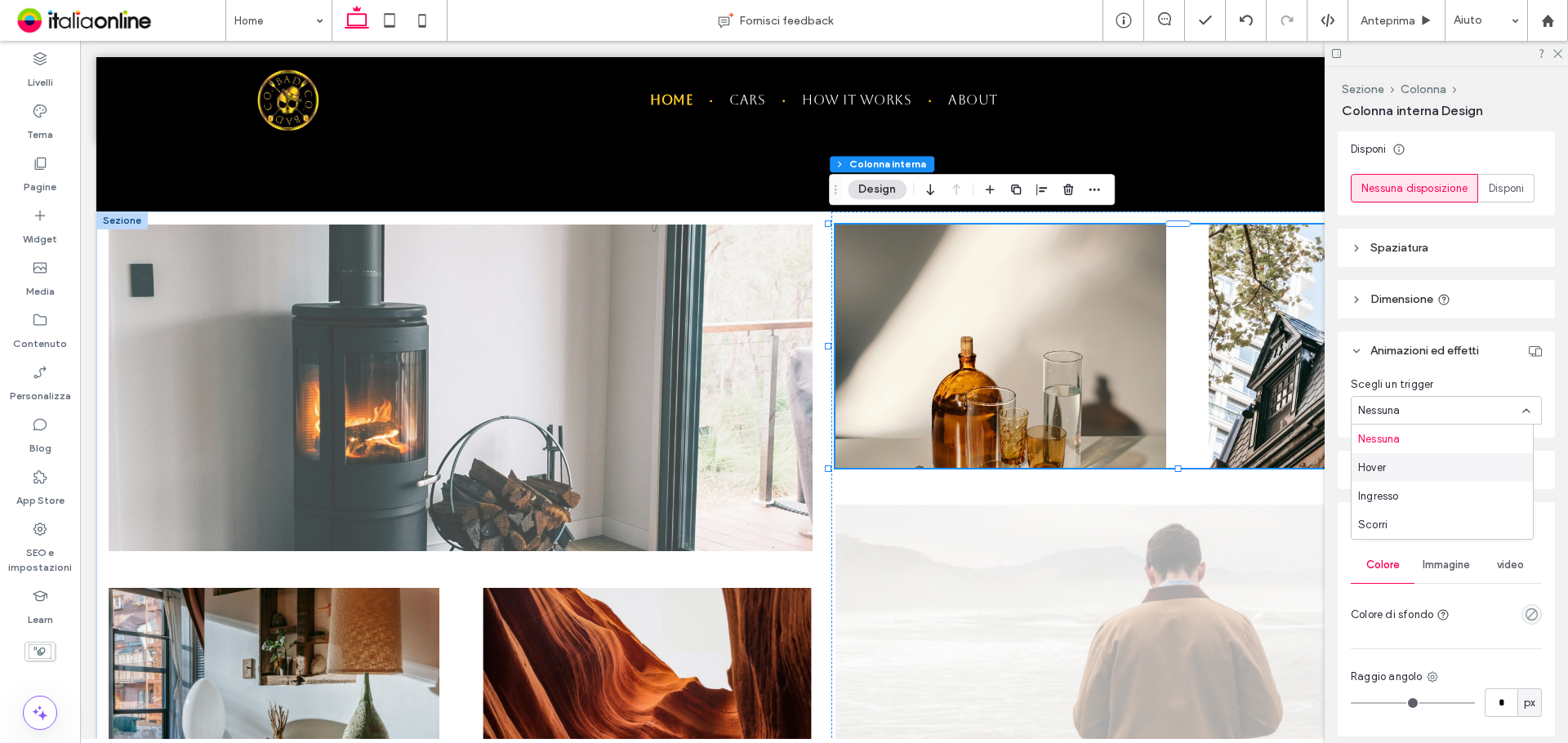 click on "Hover" at bounding box center (1442, 467) 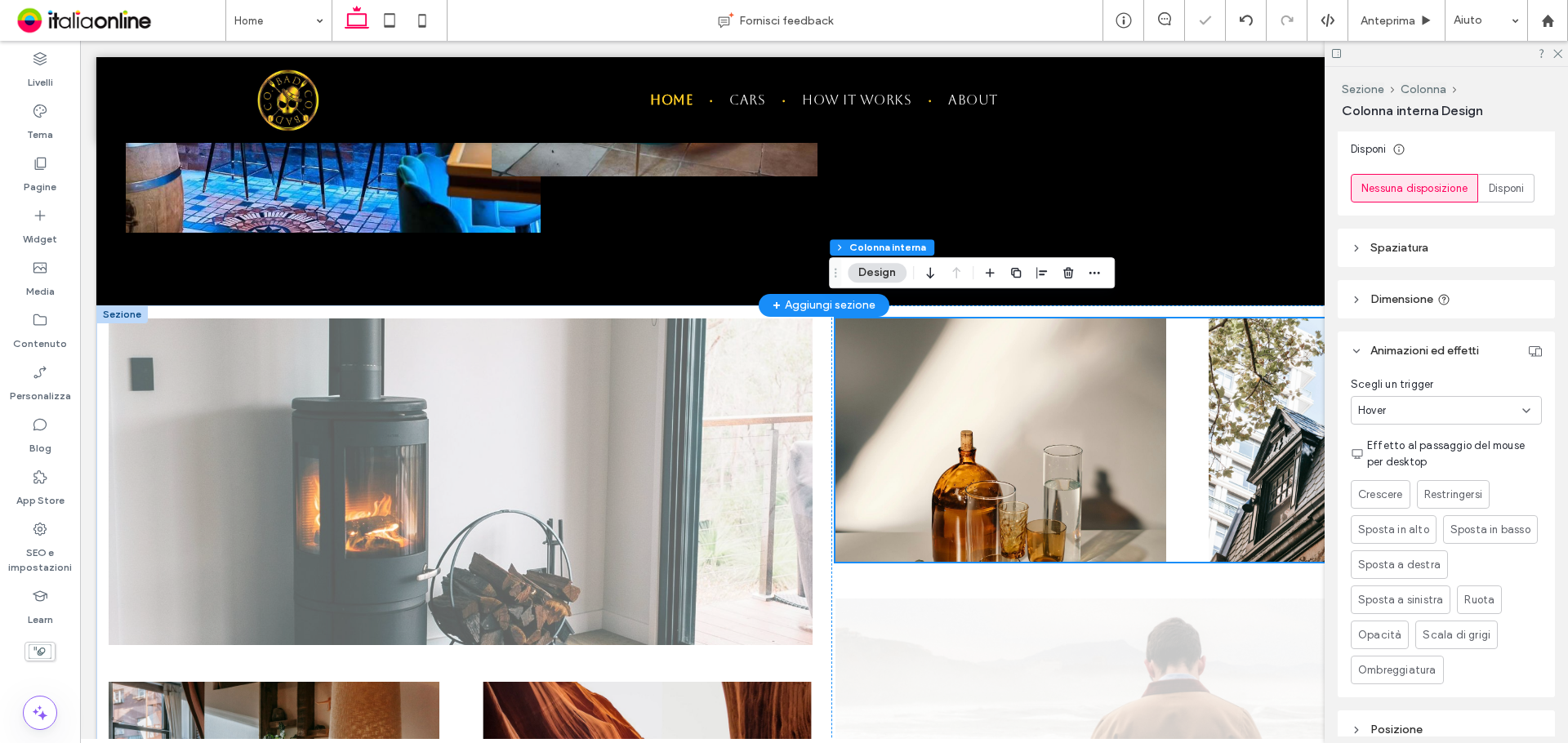 scroll, scrollTop: 1924, scrollLeft: 0, axis: vertical 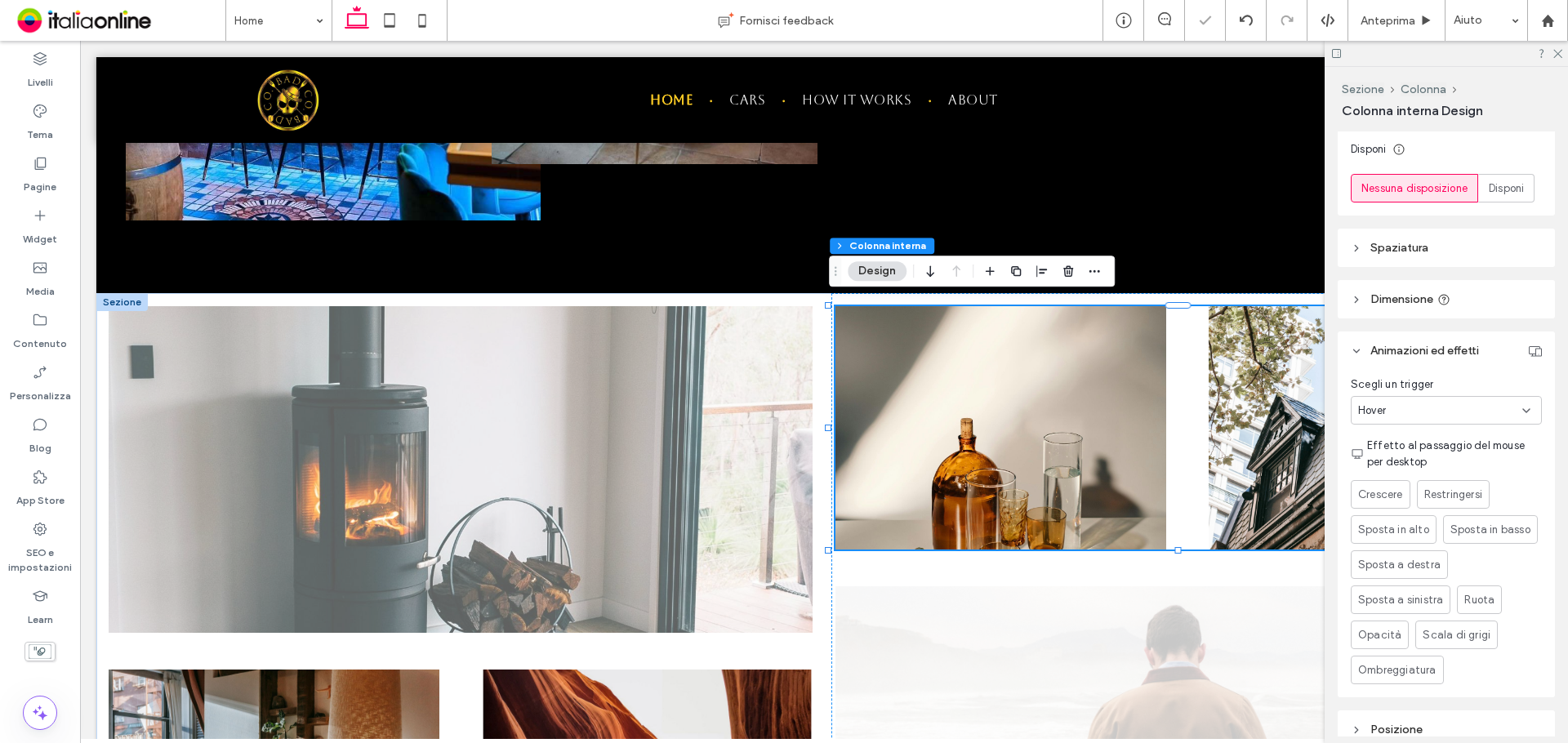 click on "Hover" at bounding box center [1440, 411] 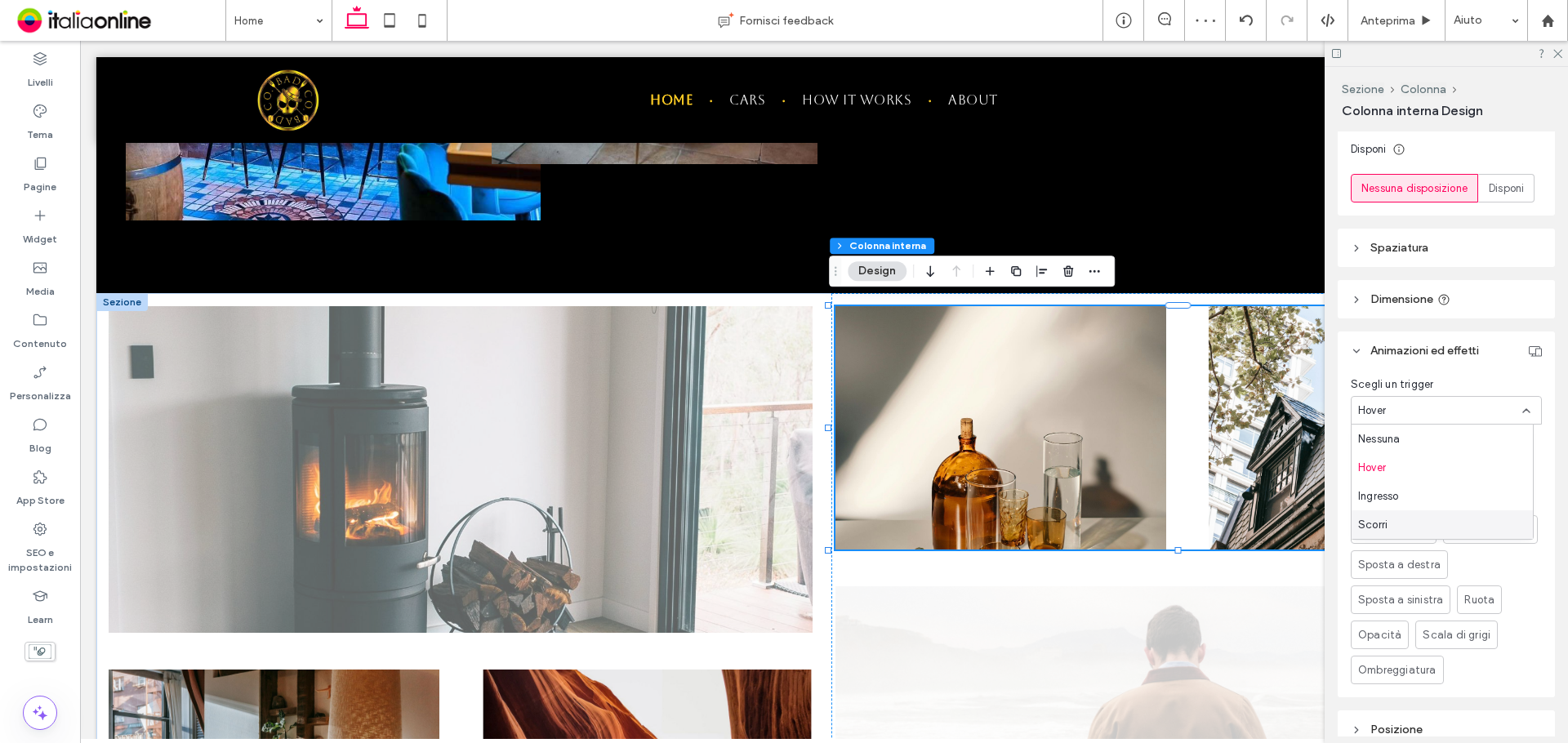 click on "Scorri" at bounding box center (1442, 524) 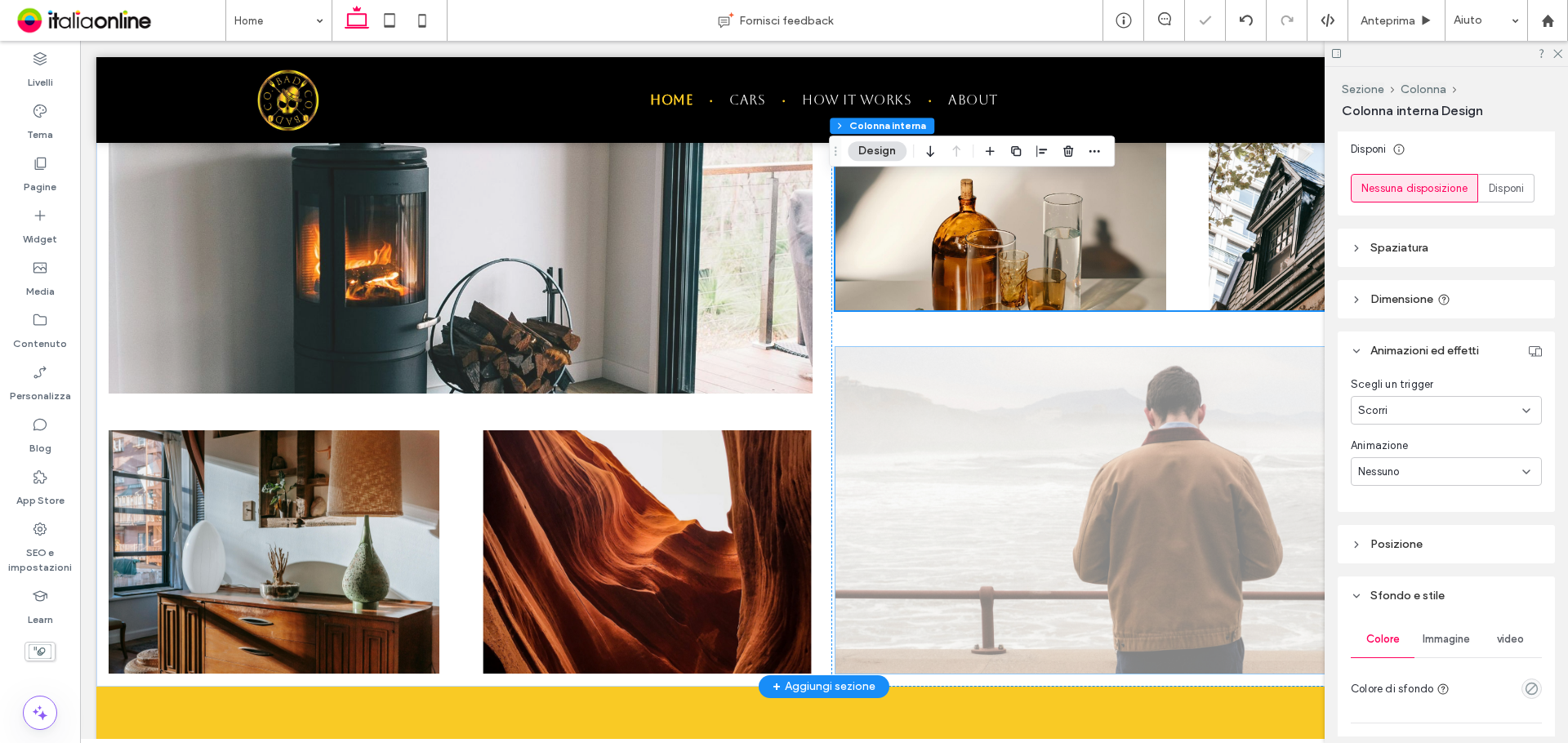 scroll, scrollTop: 2169, scrollLeft: 0, axis: vertical 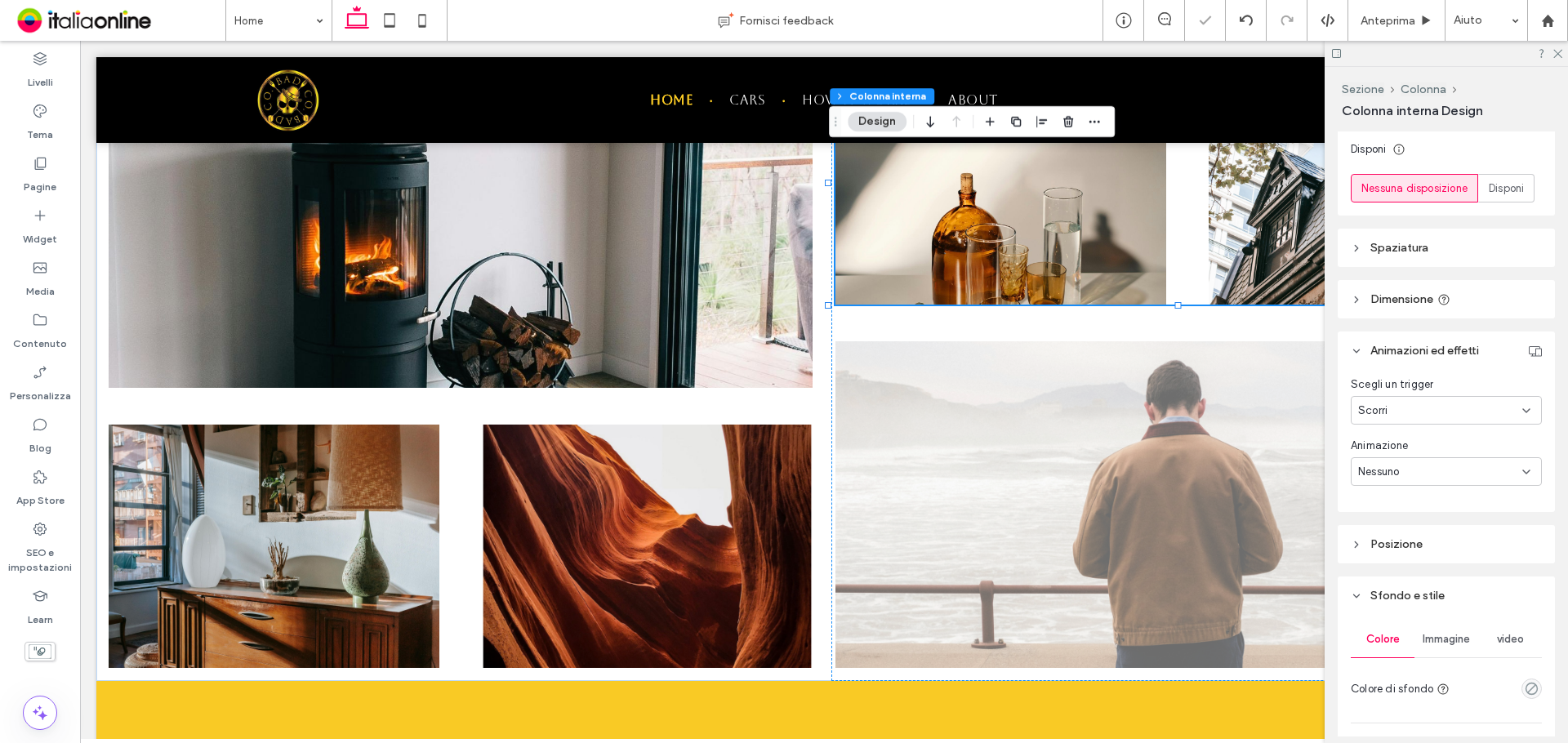 click on "Nessuno" at bounding box center (1446, 471) 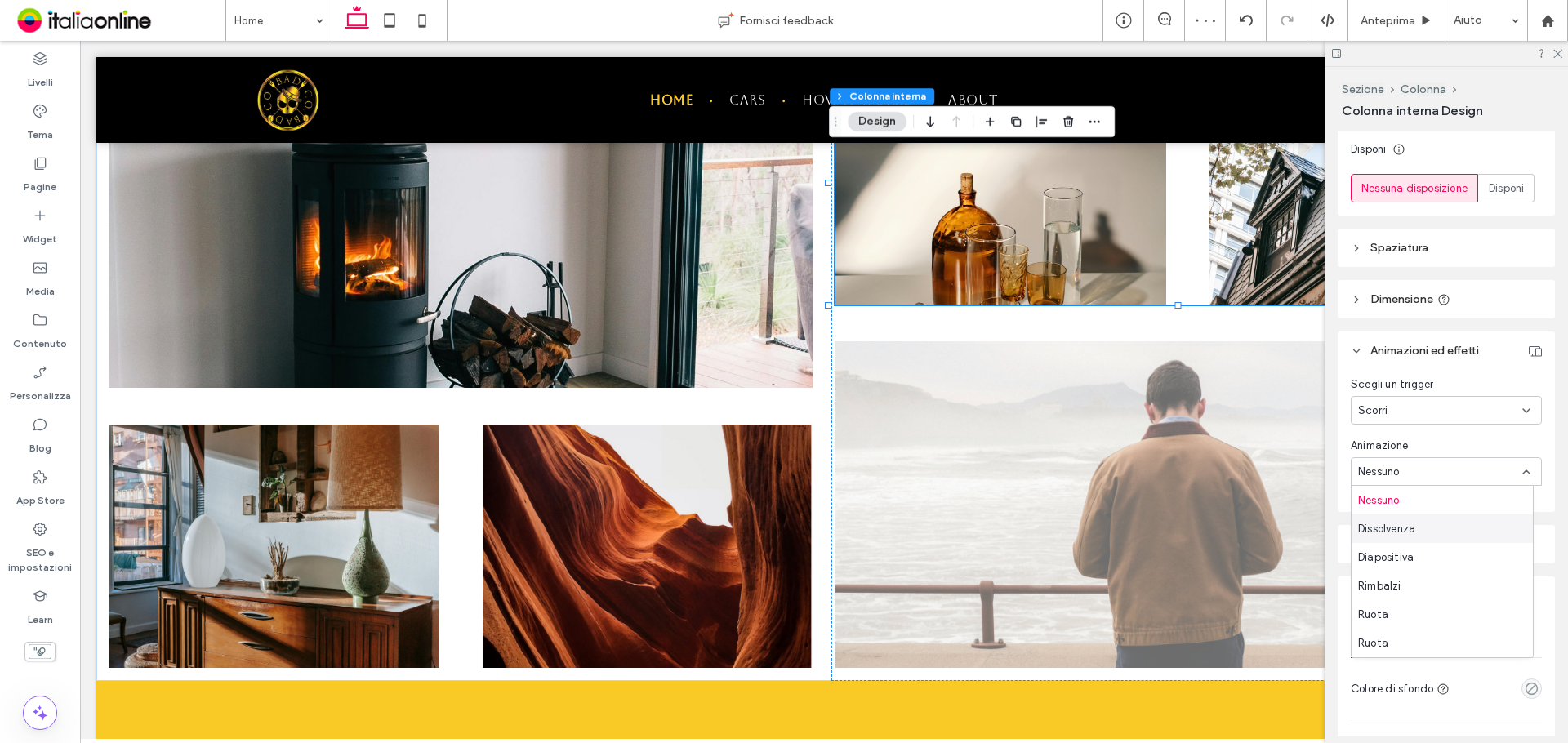 click on "Dissolvenza" at bounding box center [1442, 528] 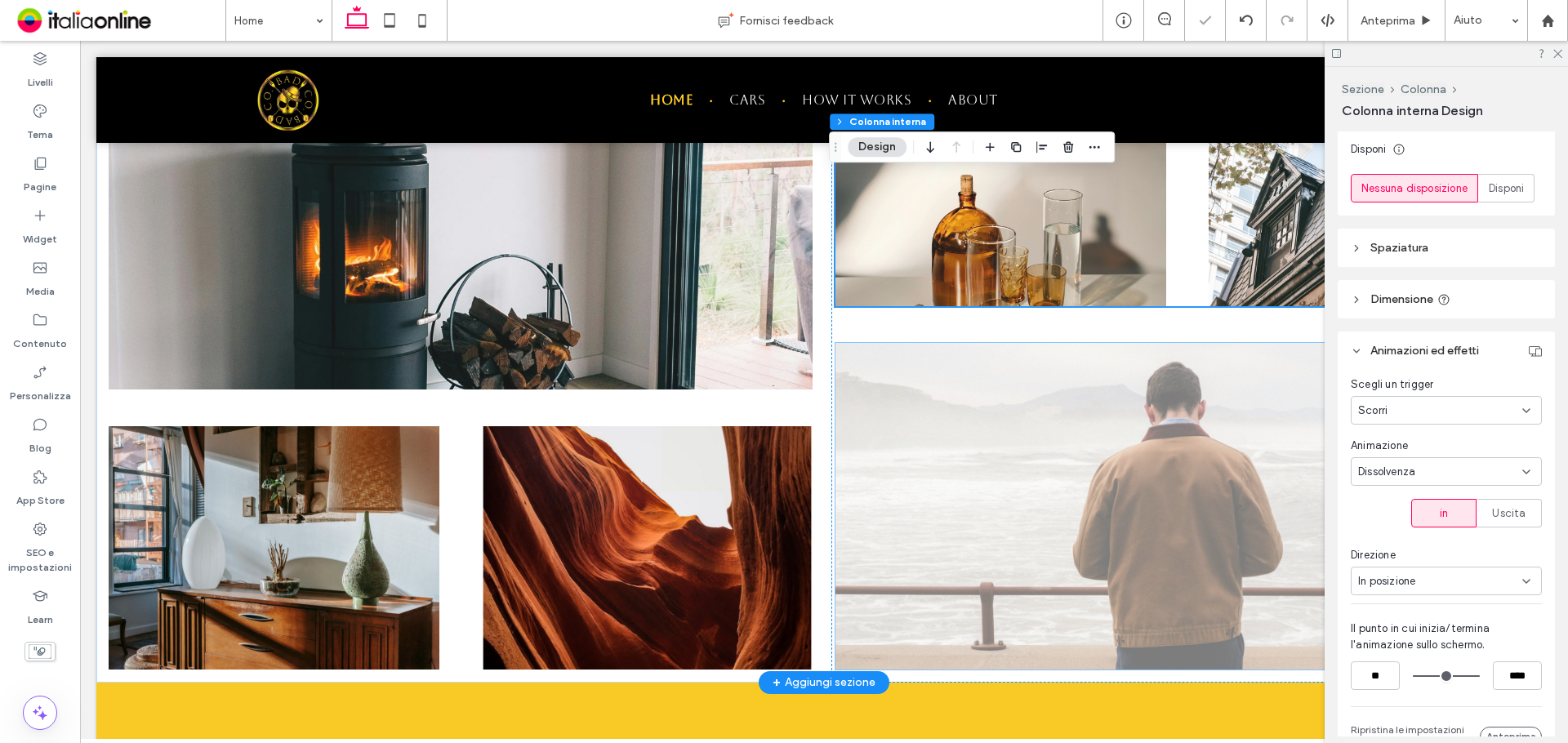 scroll, scrollTop: 2169, scrollLeft: 0, axis: vertical 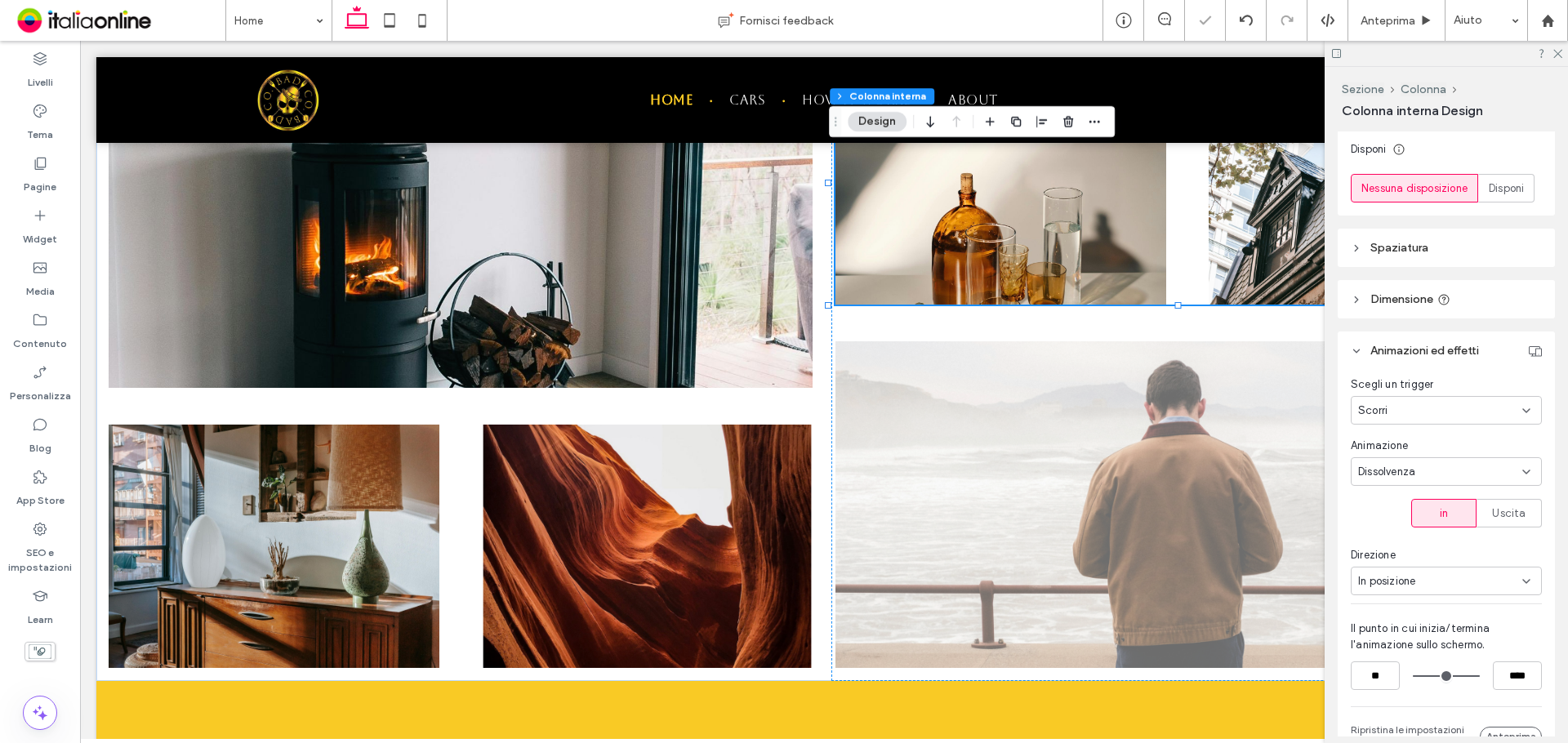 click on "Dissolvenza" at bounding box center (1387, 472) 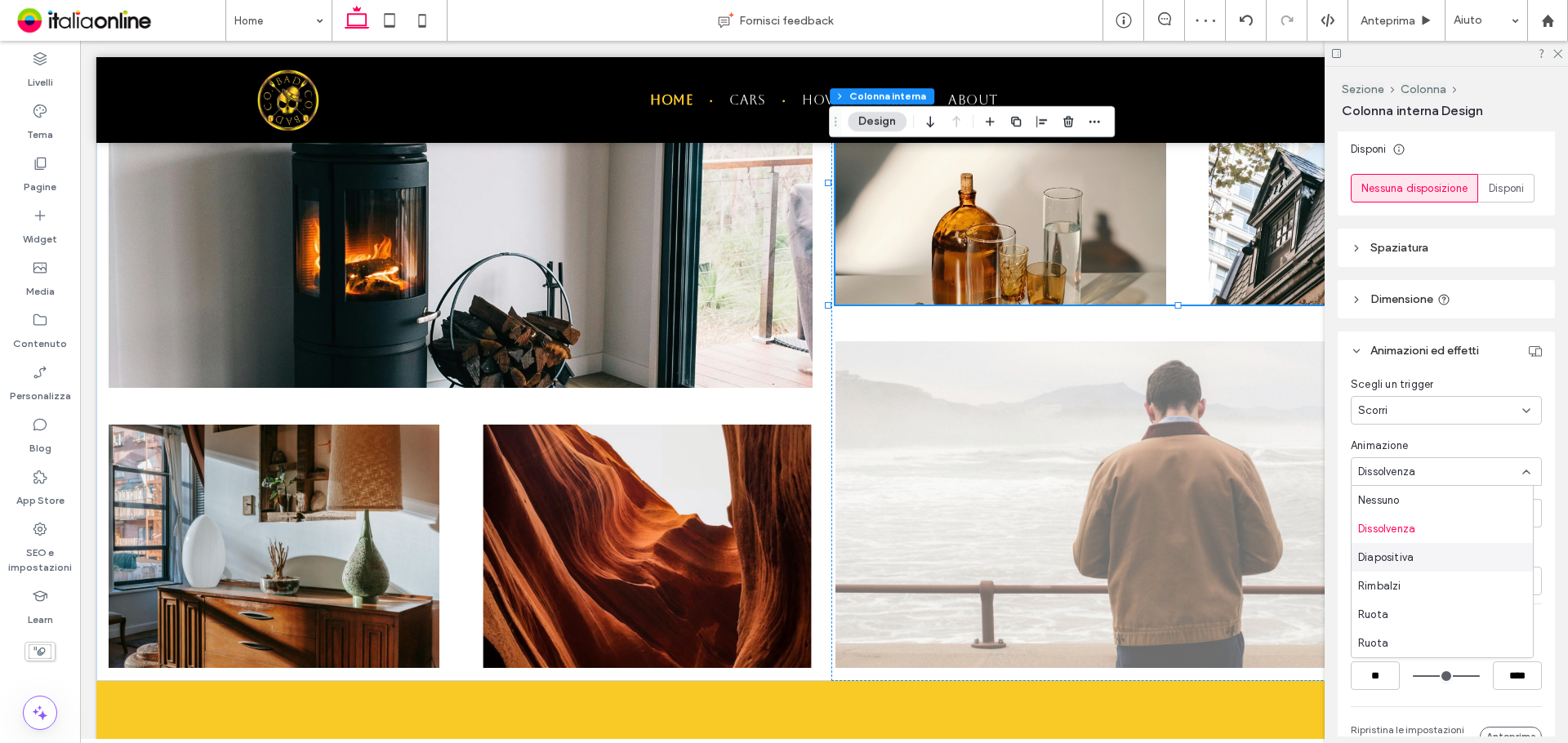 click on "Diapositiva" at bounding box center [1442, 557] 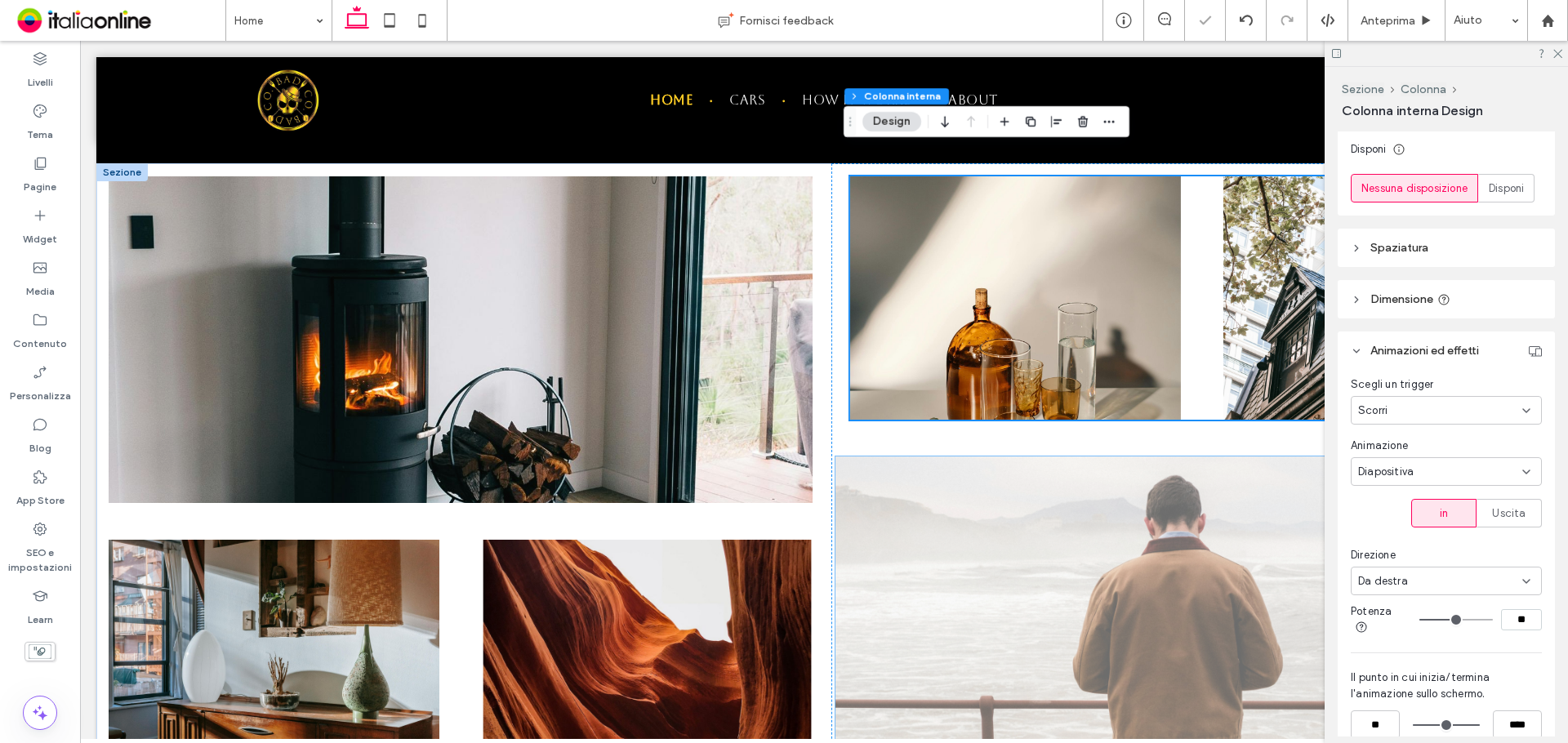scroll, scrollTop: 2169, scrollLeft: 0, axis: vertical 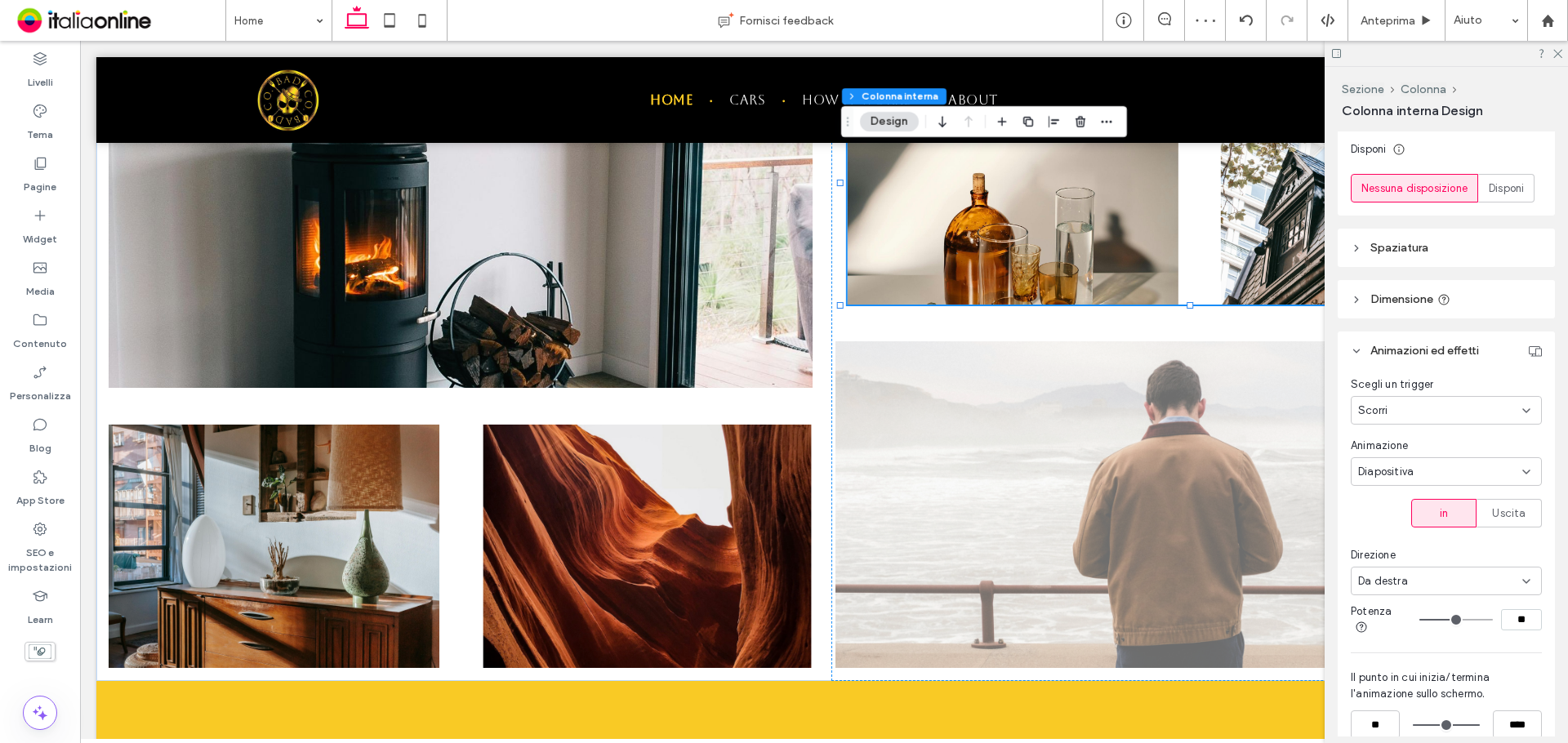 click on "Scorri" at bounding box center (1440, 411) 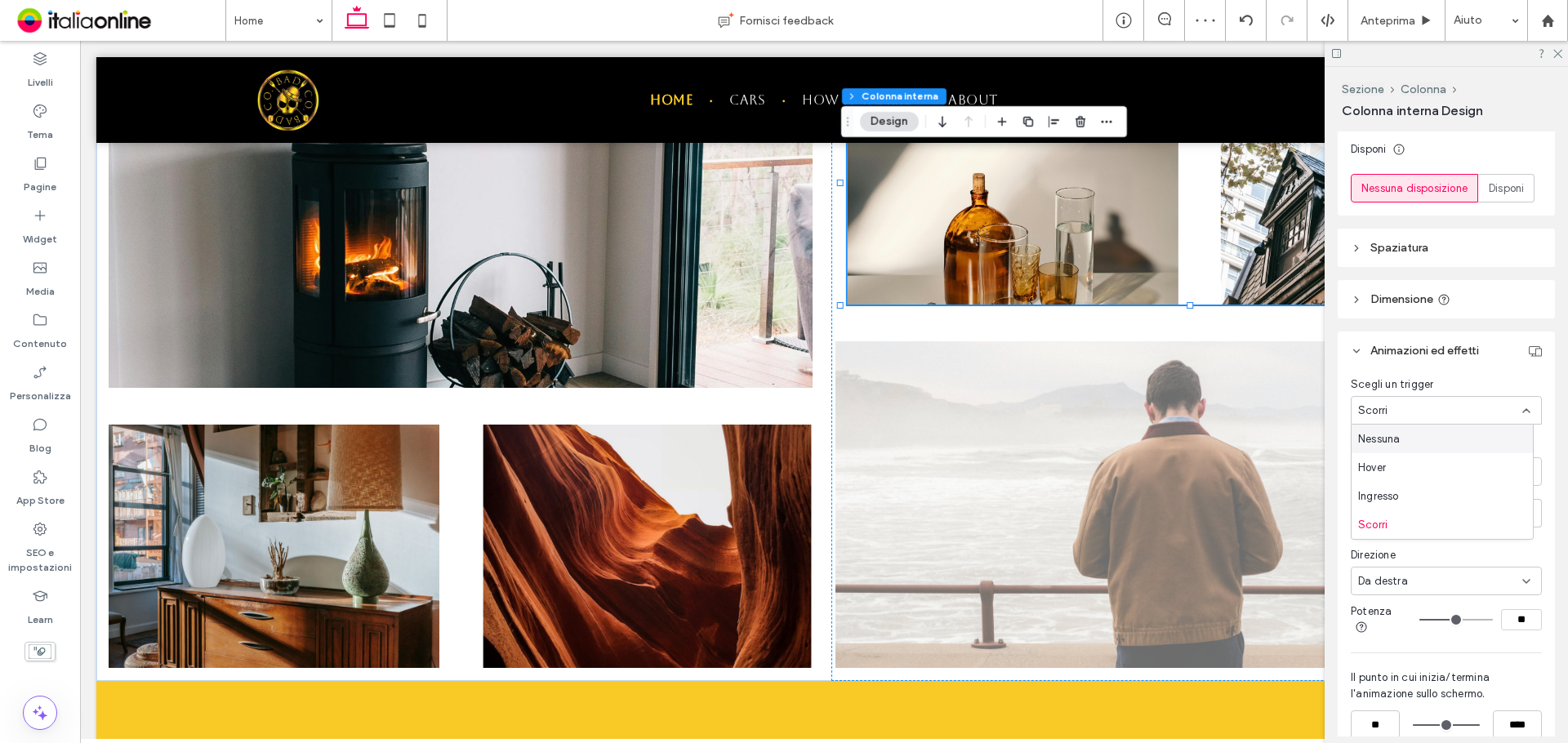 click on "Nessuna" at bounding box center (1442, 438) 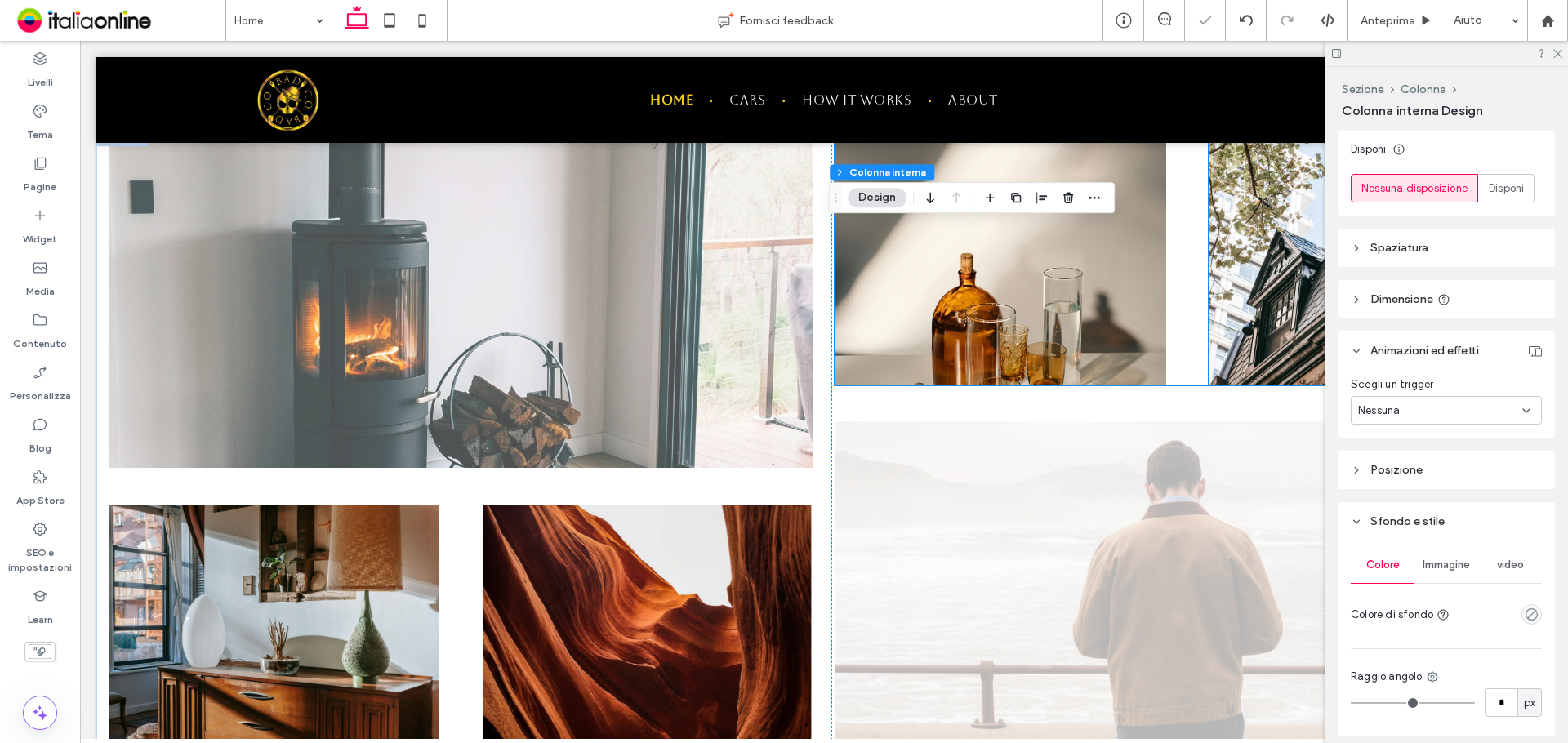 scroll, scrollTop: 1924, scrollLeft: 0, axis: vertical 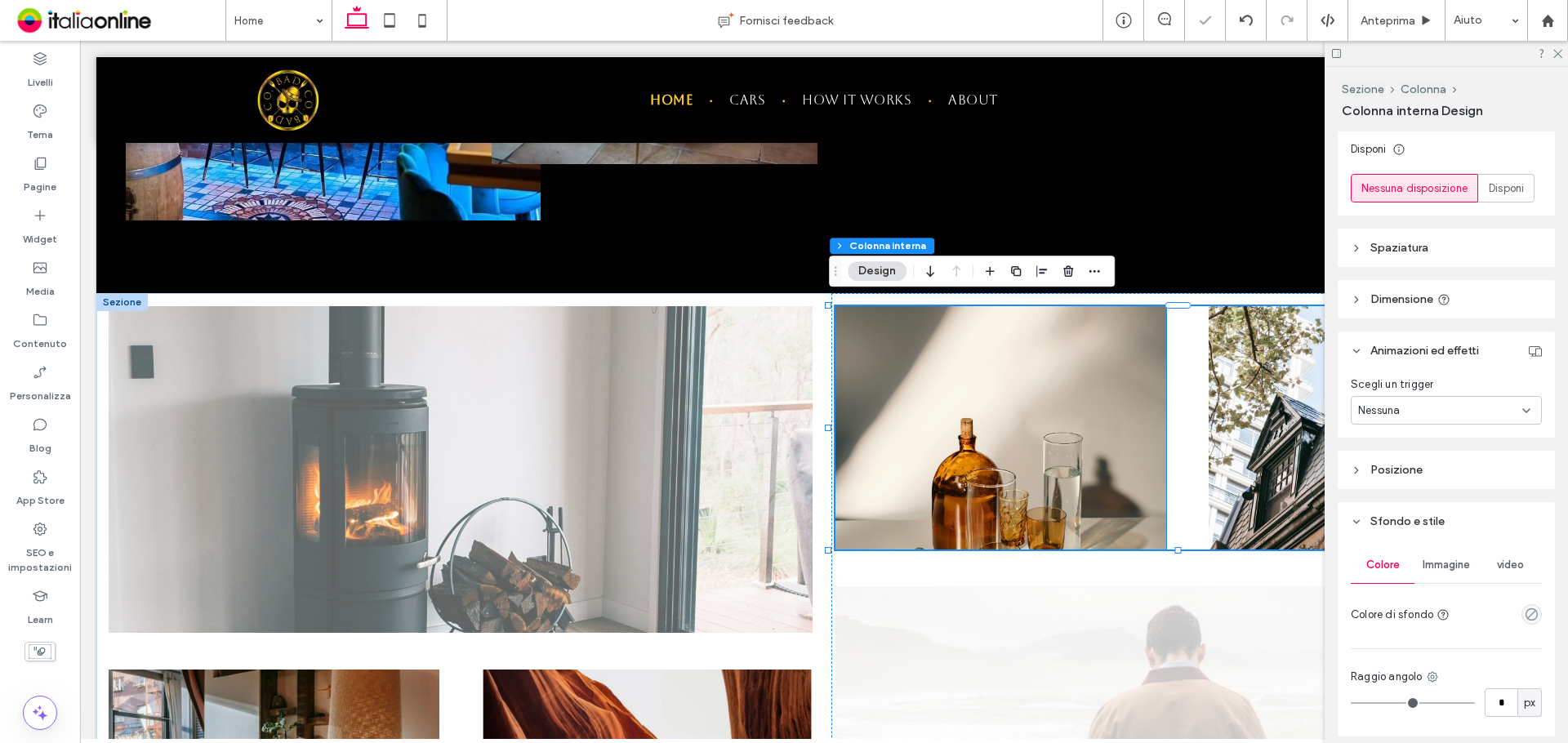 click at bounding box center (1000, 428) 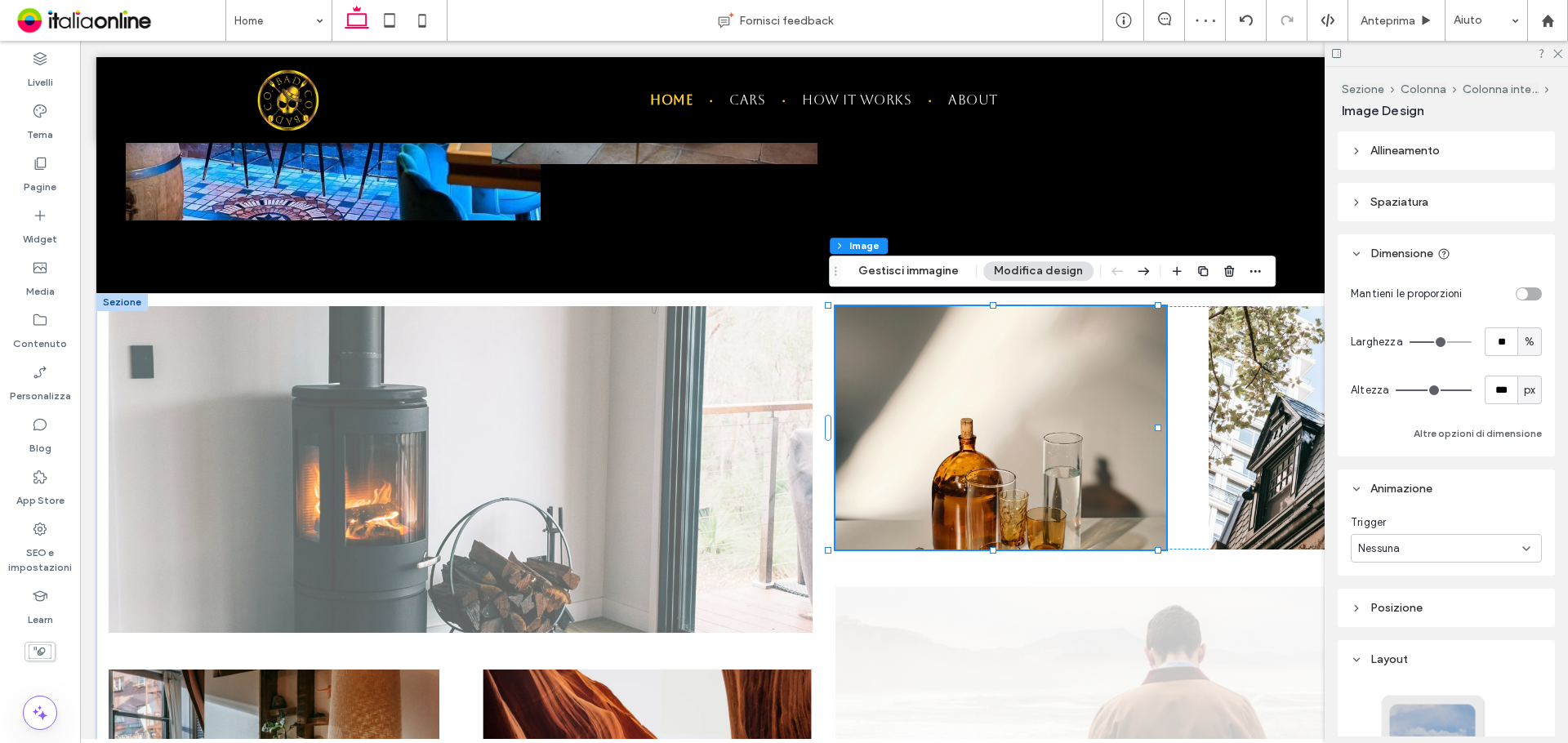 drag, startPoint x: 1430, startPoint y: 538, endPoint x: 1430, endPoint y: 548, distance: 10 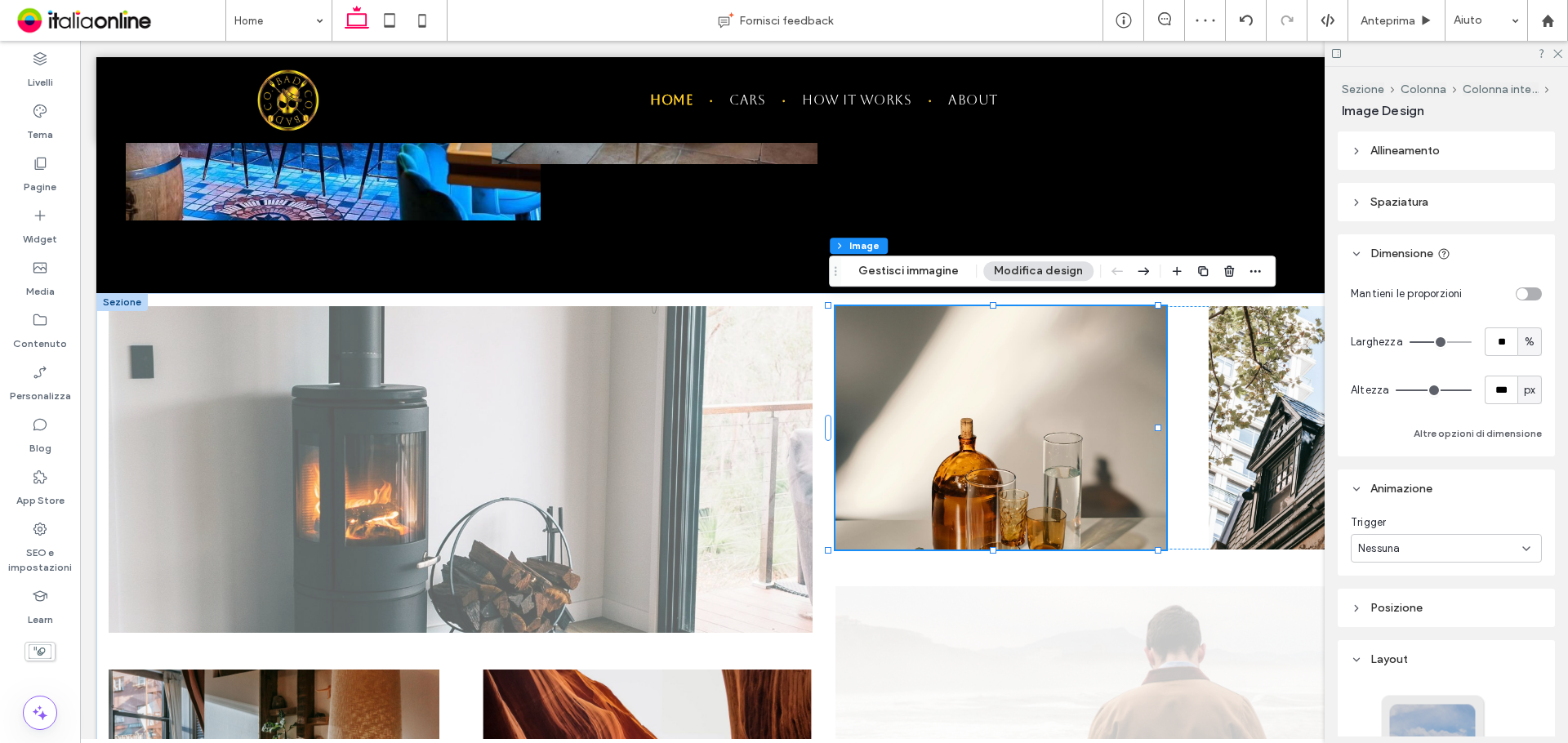 click on "Nessuna" at bounding box center (1446, 548) 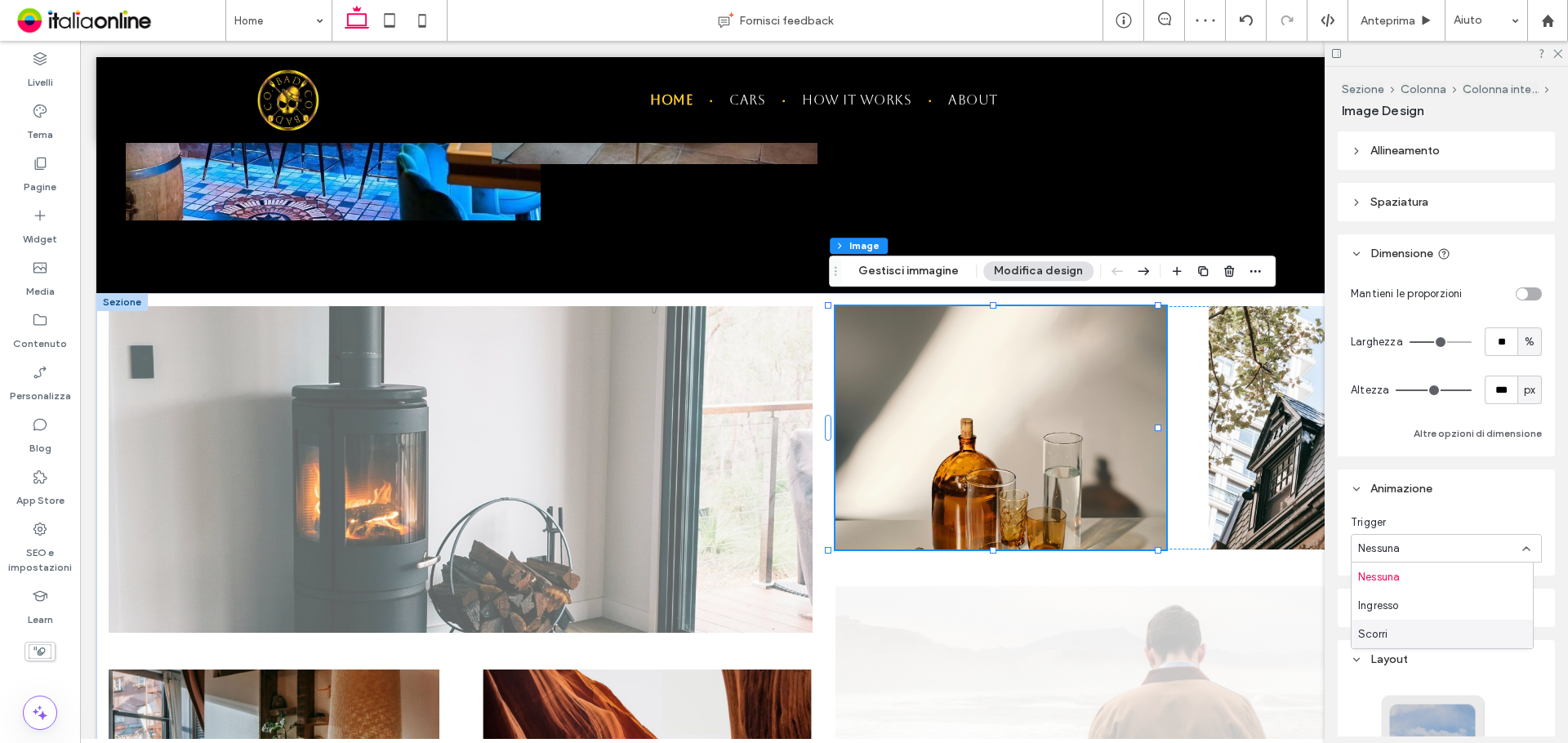 click on "Scorri" at bounding box center [1442, 634] 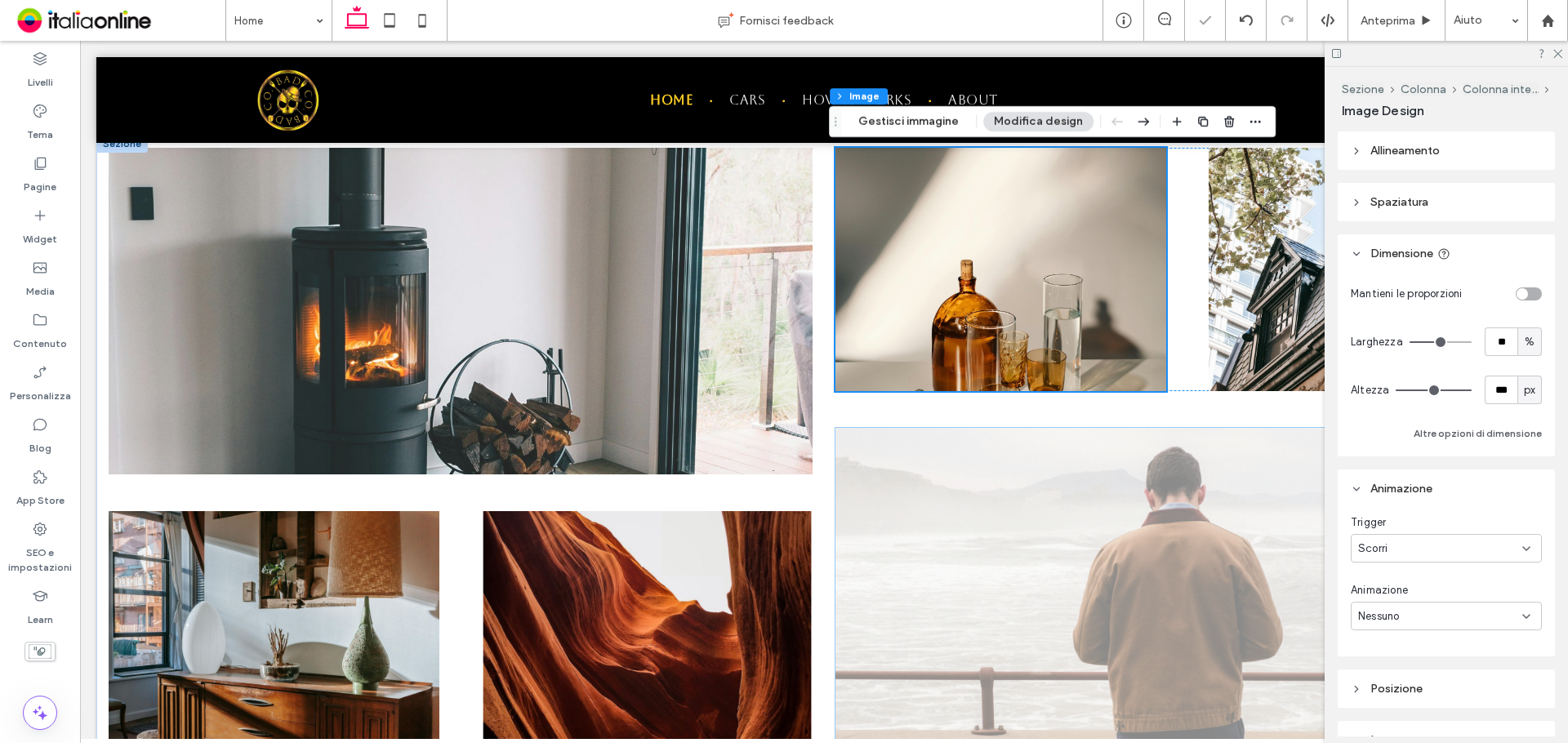 scroll, scrollTop: 2088, scrollLeft: 0, axis: vertical 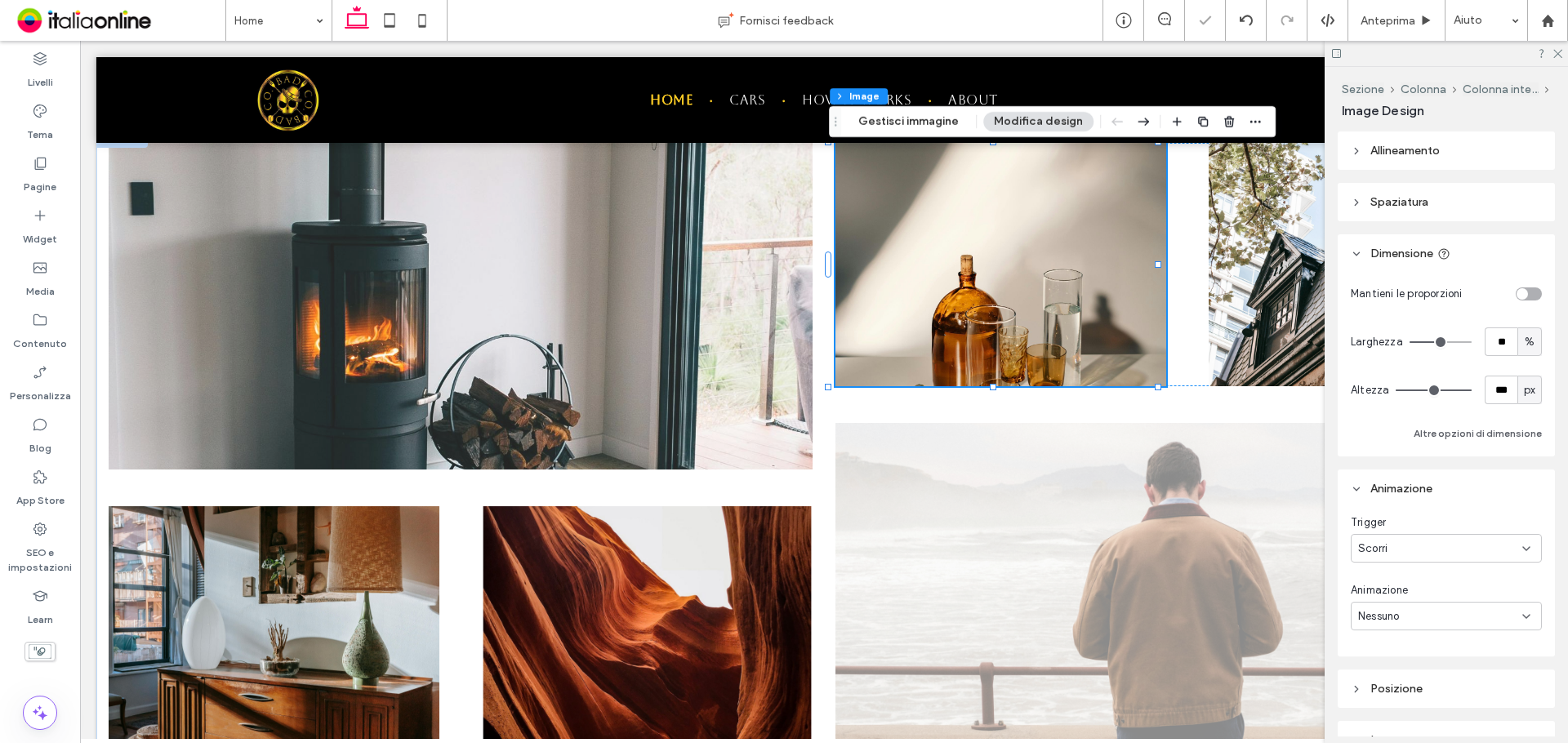 click on "Nessuno" at bounding box center (1440, 616) 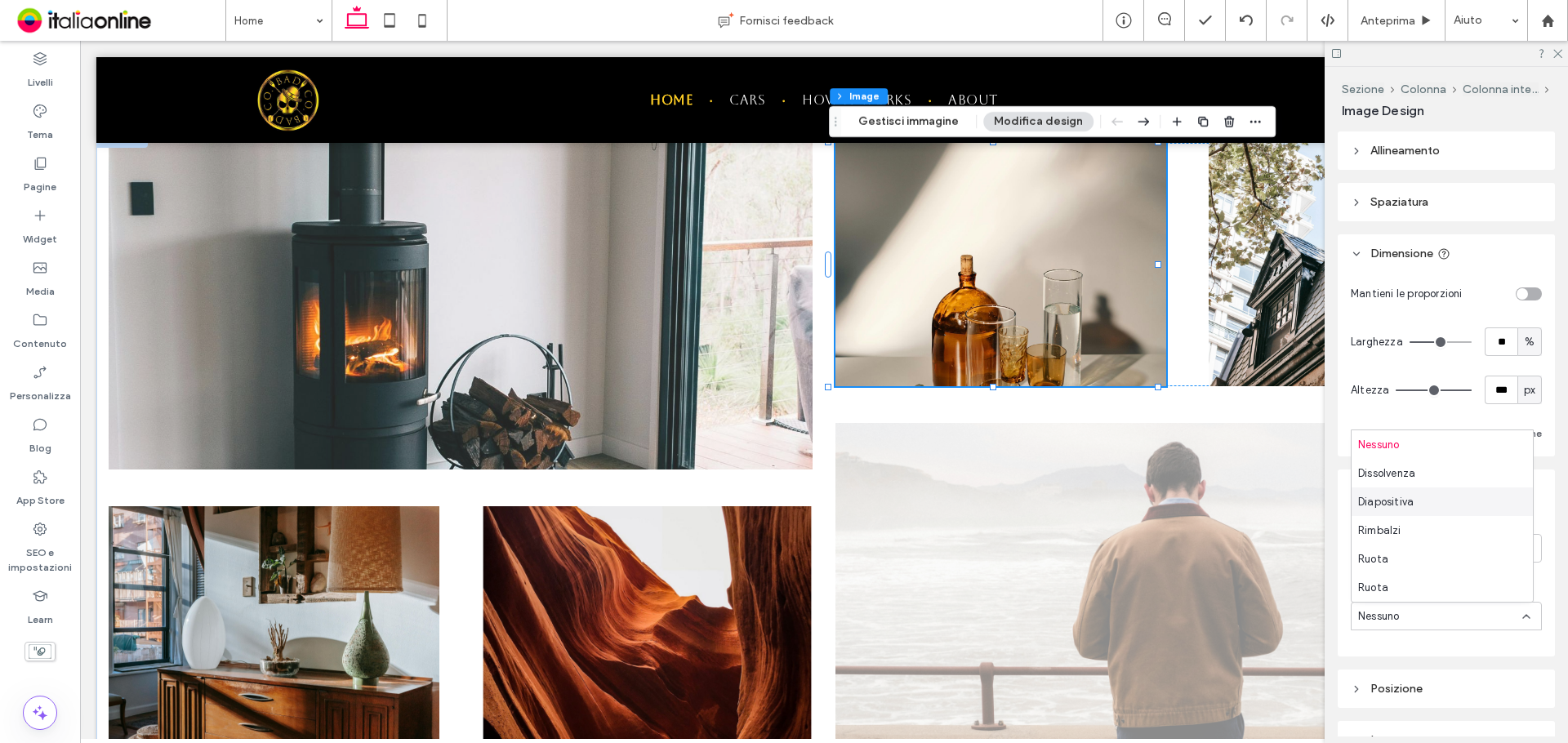 click on "Diapositiva" at bounding box center [1442, 501] 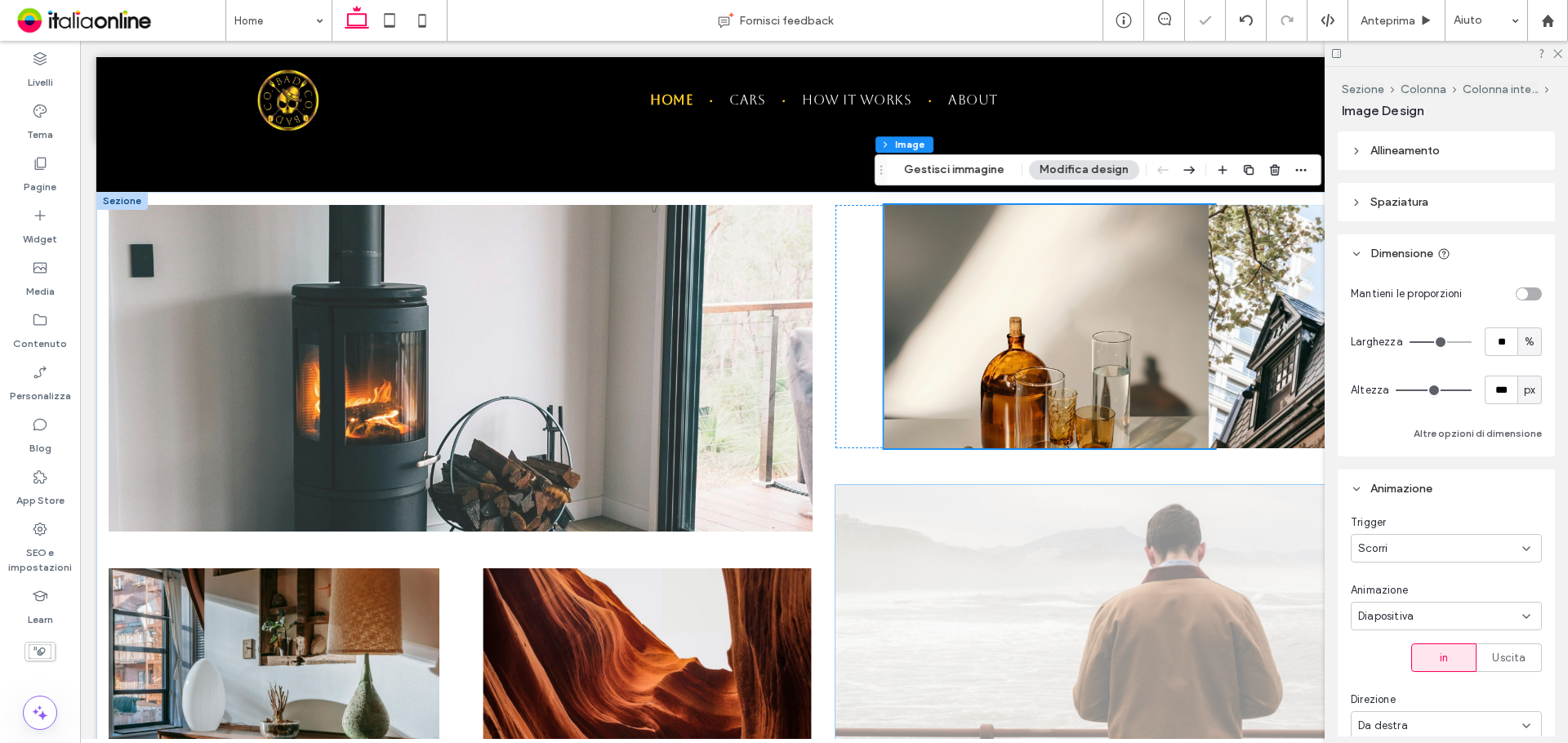 scroll, scrollTop: 2088, scrollLeft: 0, axis: vertical 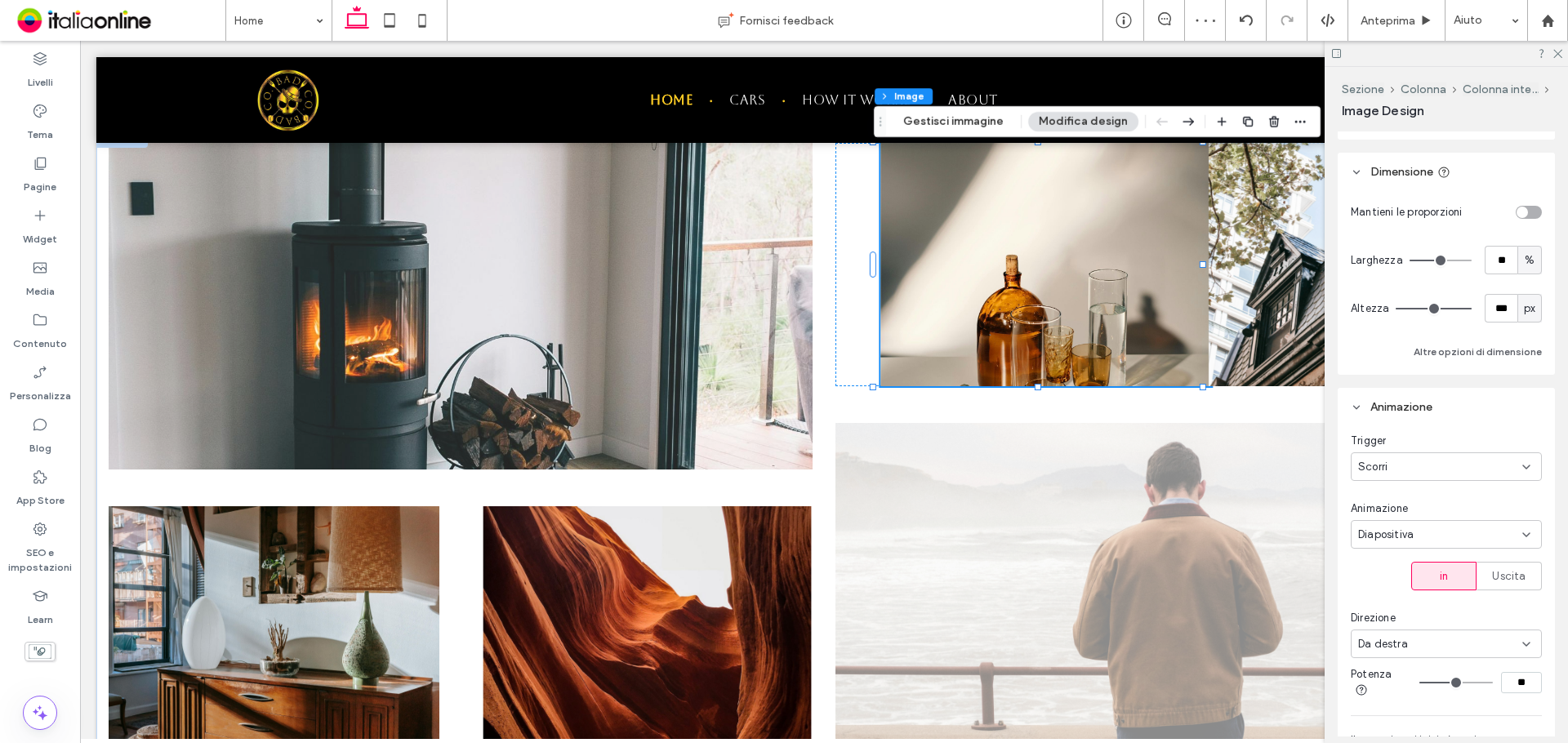 click on "Da destra" at bounding box center (1440, 644) 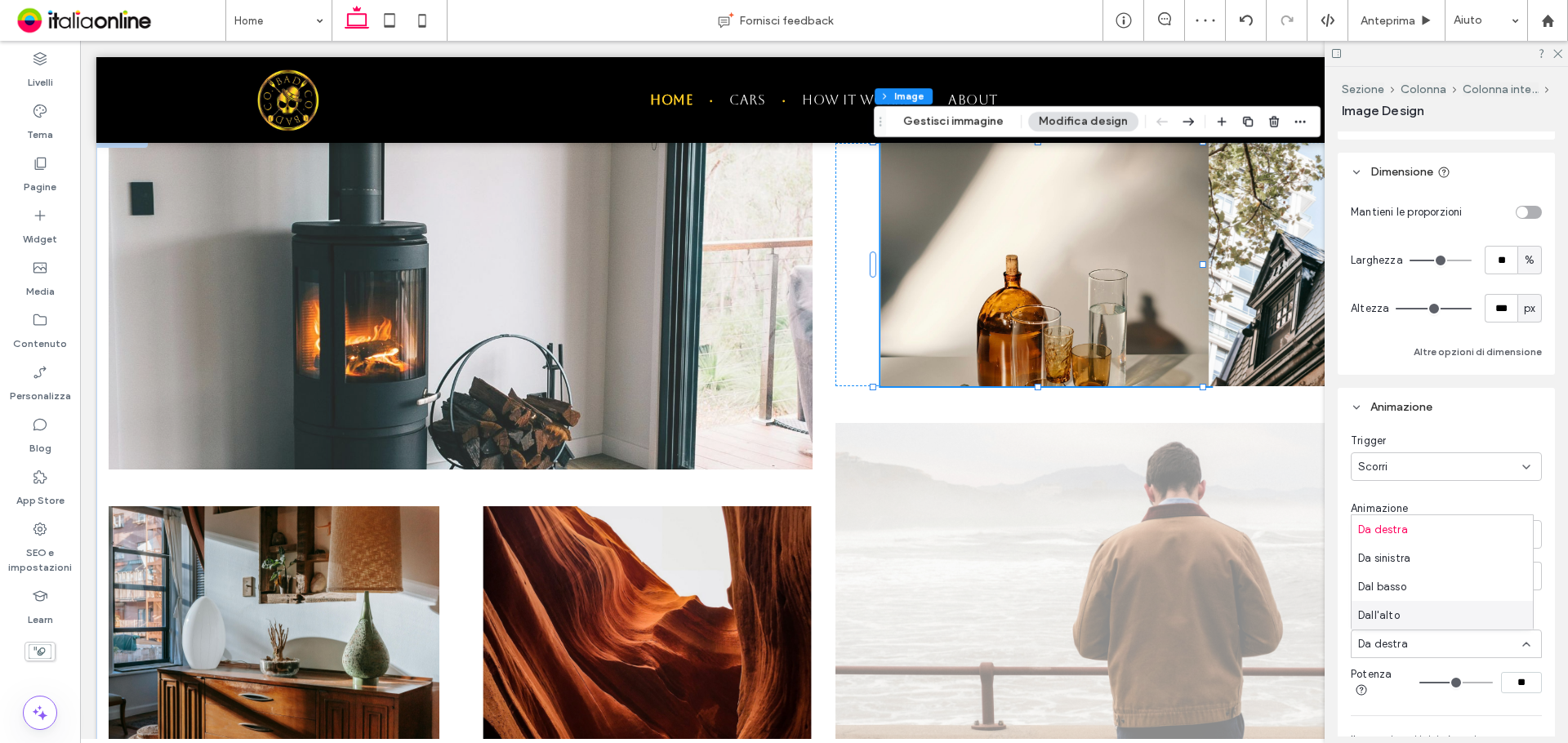click on "Dall'alto" at bounding box center [1379, 616] 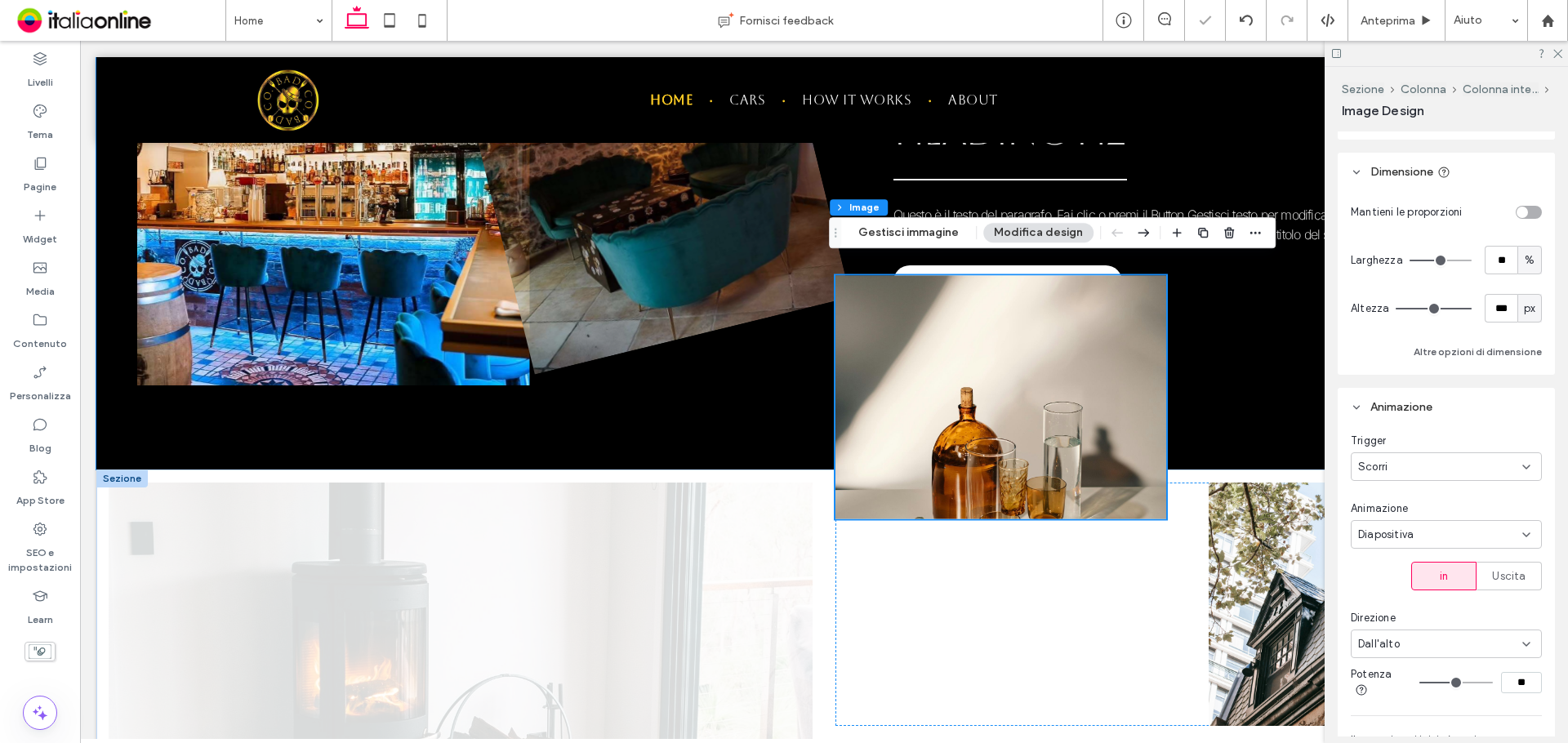 scroll, scrollTop: 1843, scrollLeft: 0, axis: vertical 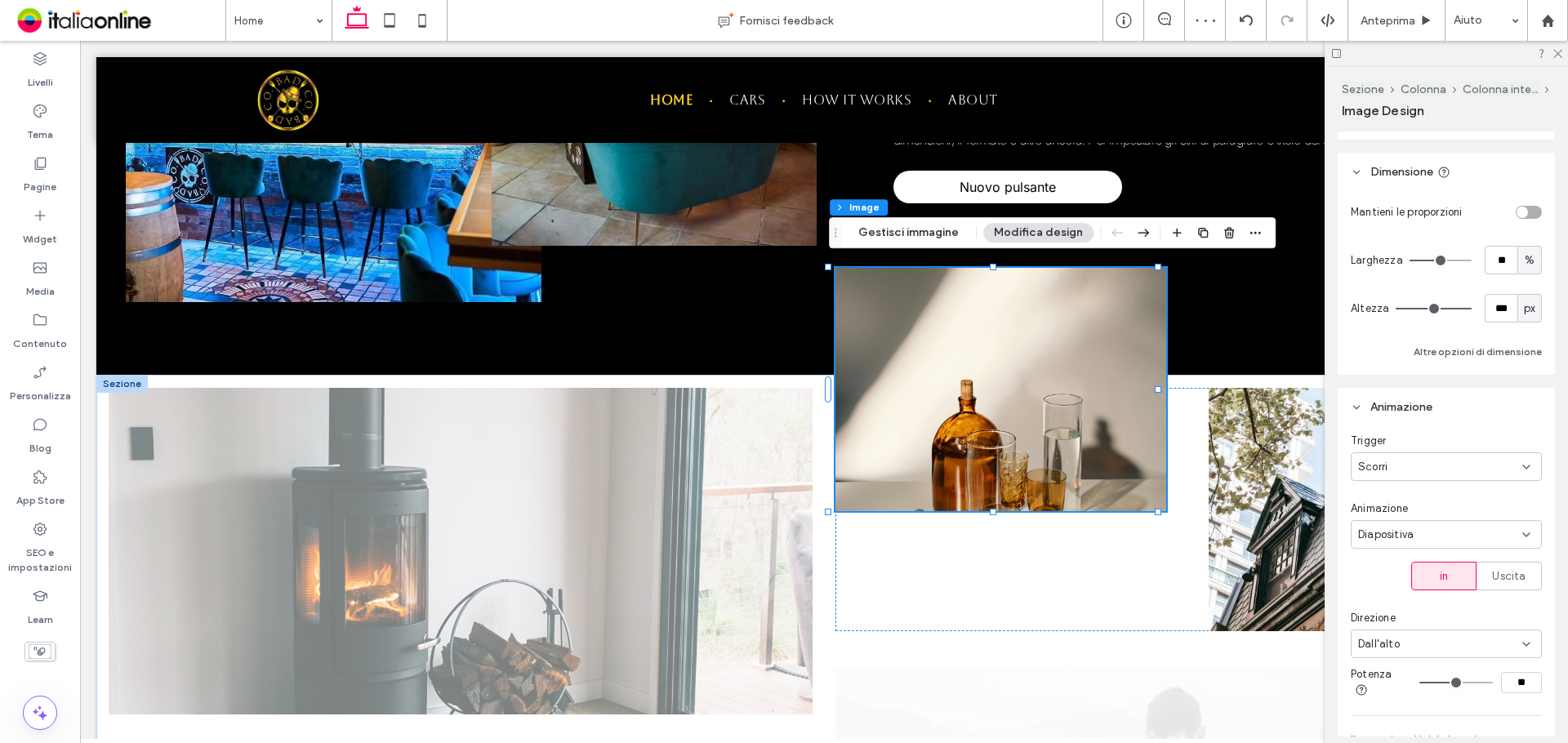 click on "Dall'alto" at bounding box center [1440, 644] 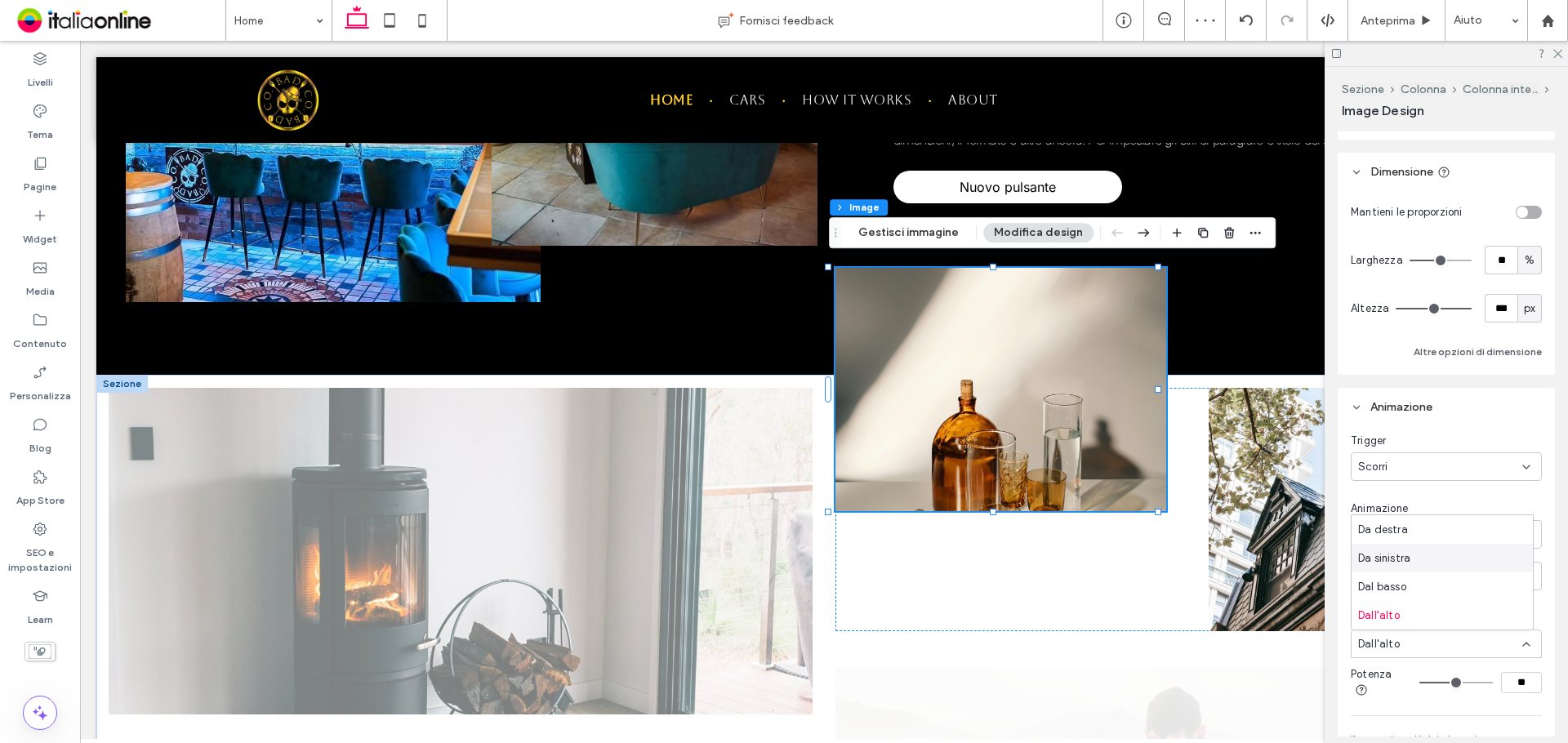 click on "Da sinistra" at bounding box center (1384, 558) 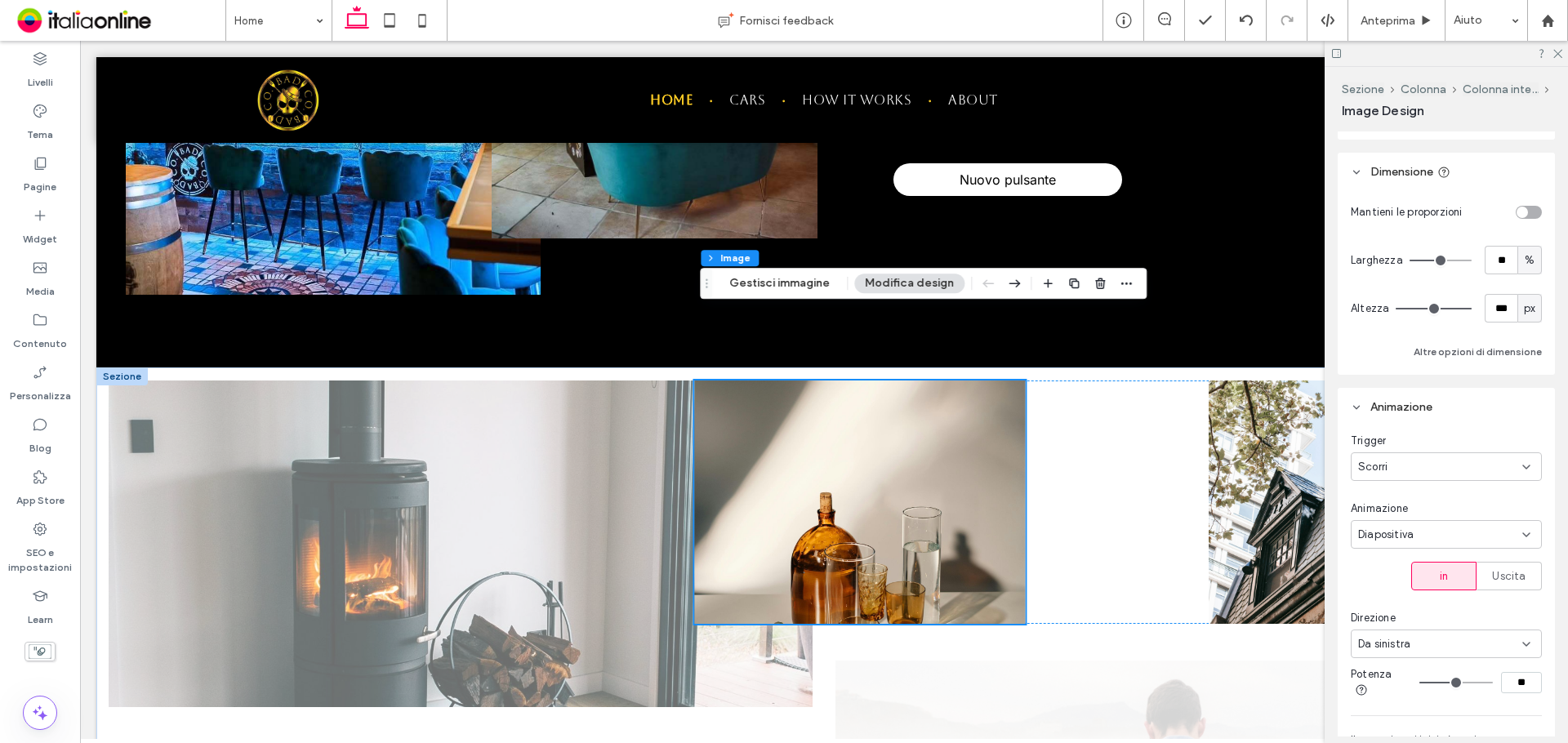 scroll, scrollTop: 1843, scrollLeft: 0, axis: vertical 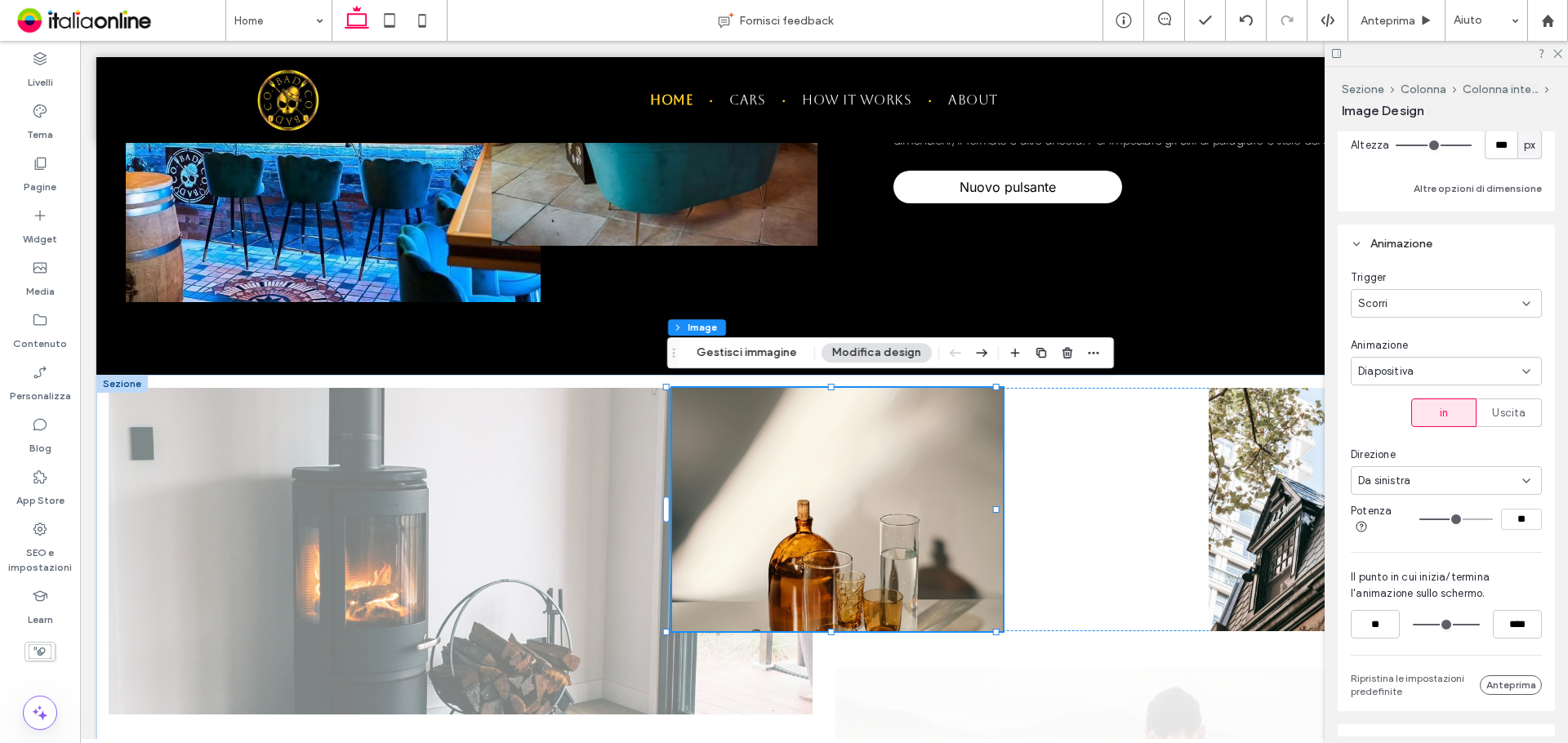 click on "Diapositiva" at bounding box center [1440, 372] 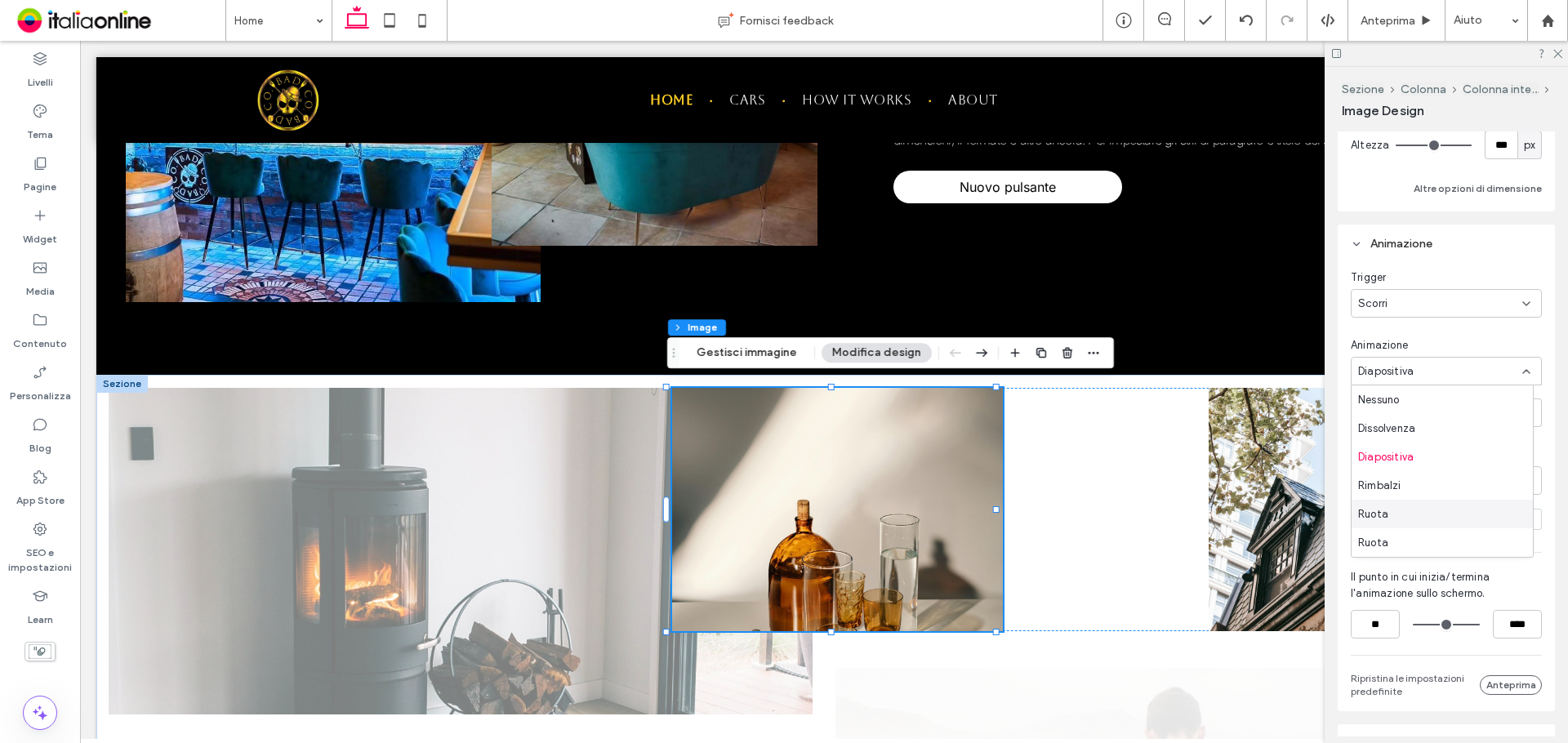 click on "Ruota" at bounding box center [1442, 514] 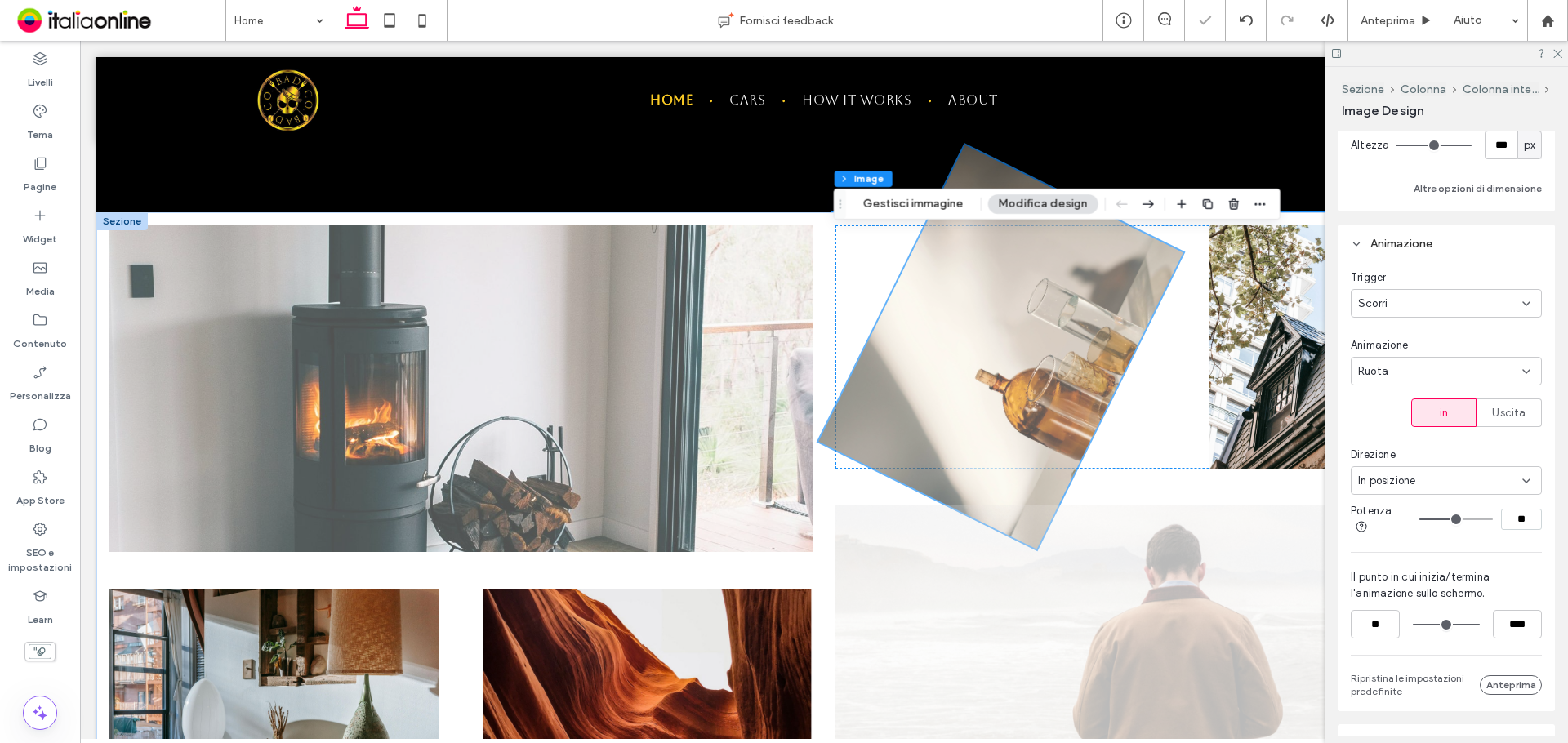 scroll, scrollTop: 2006, scrollLeft: 0, axis: vertical 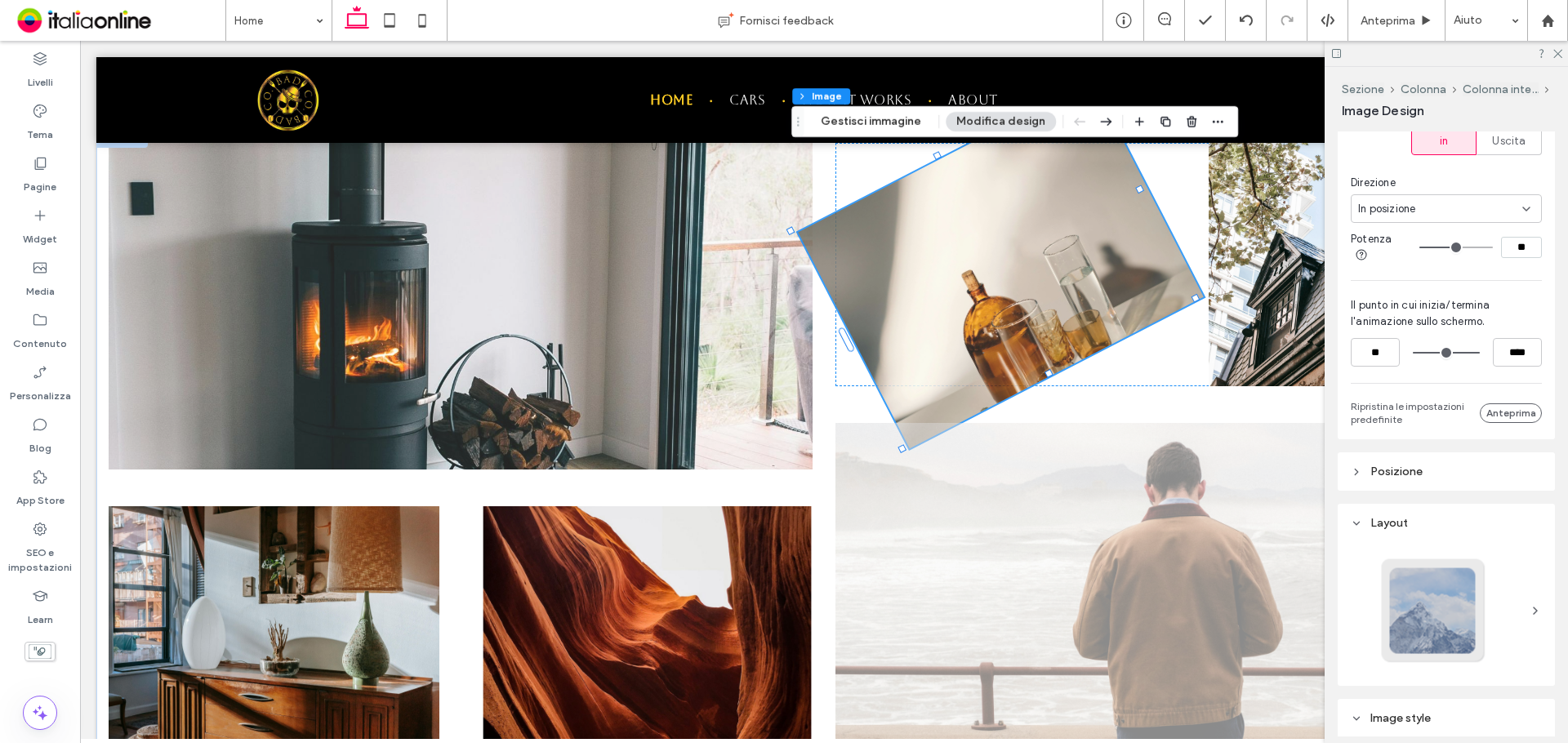 type on "**" 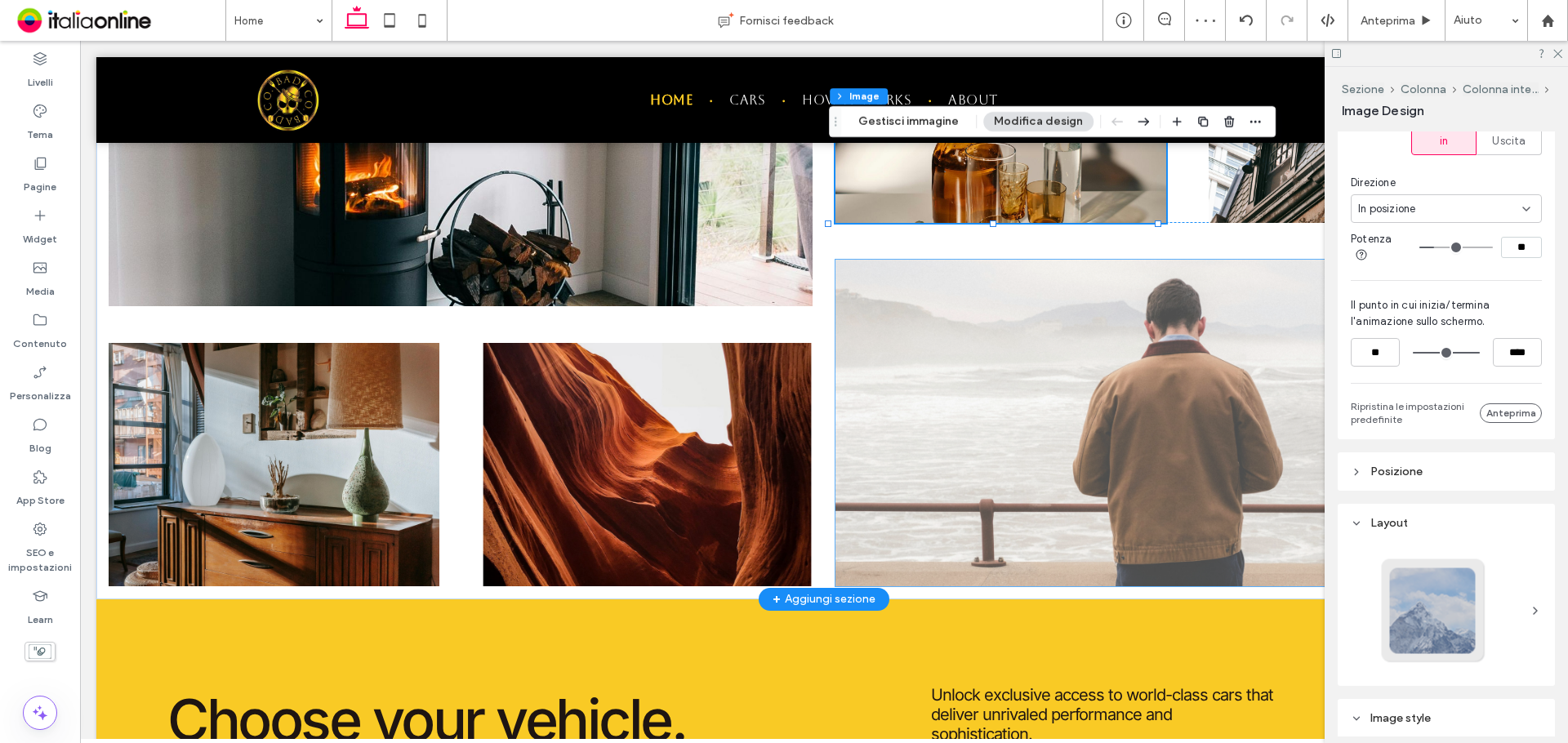 scroll, scrollTop: 2144, scrollLeft: 0, axis: vertical 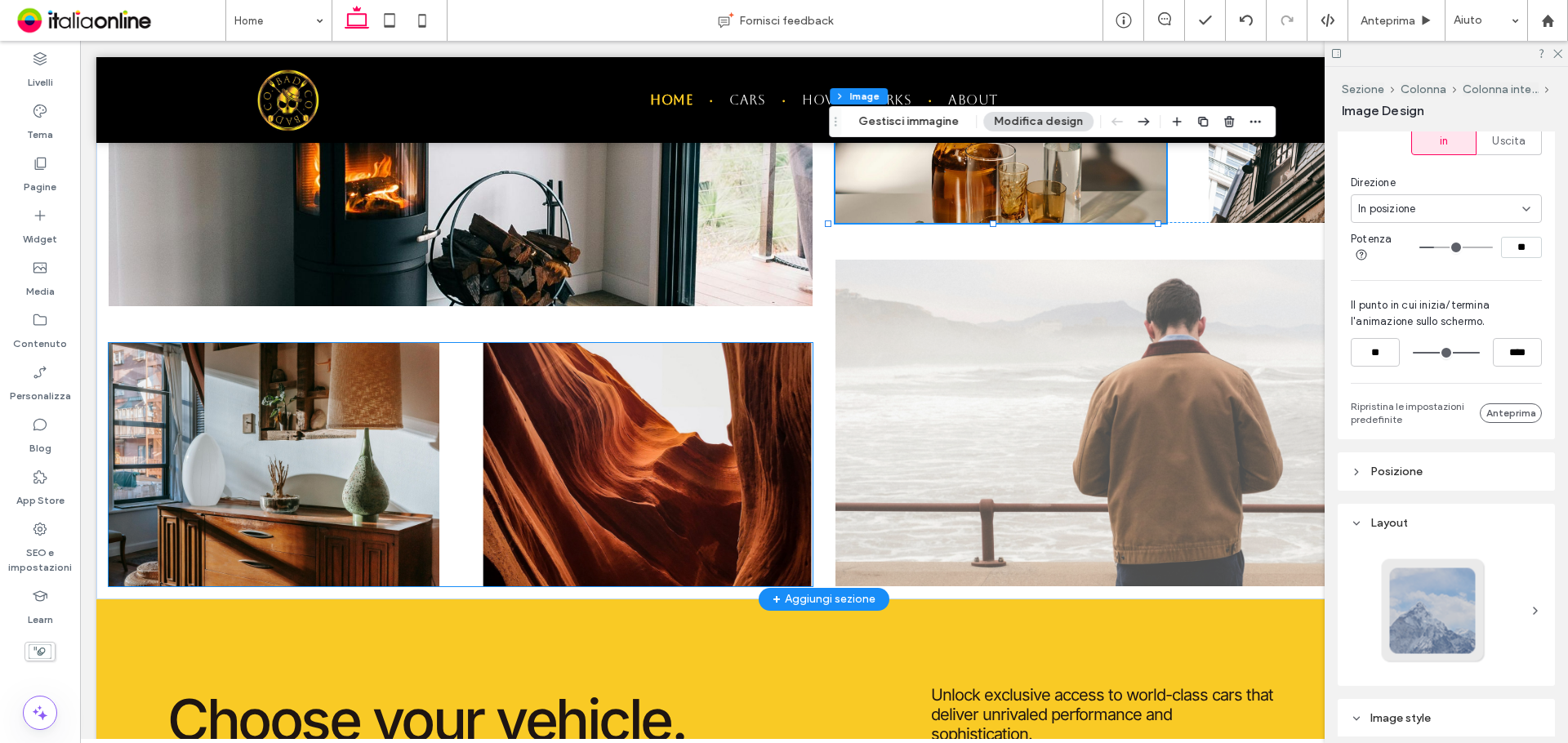 click at bounding box center [647, 465] 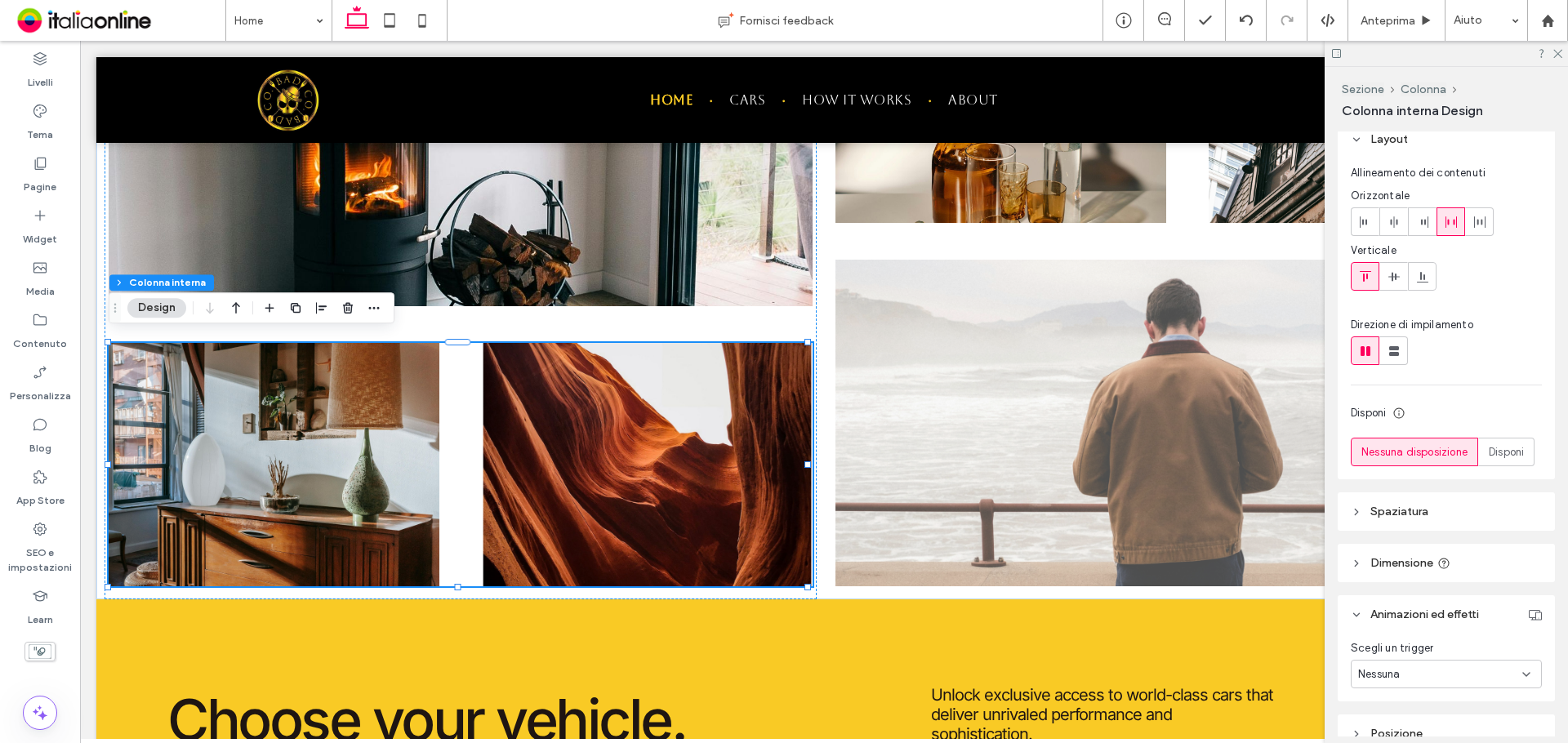 scroll, scrollTop: 245, scrollLeft: 0, axis: vertical 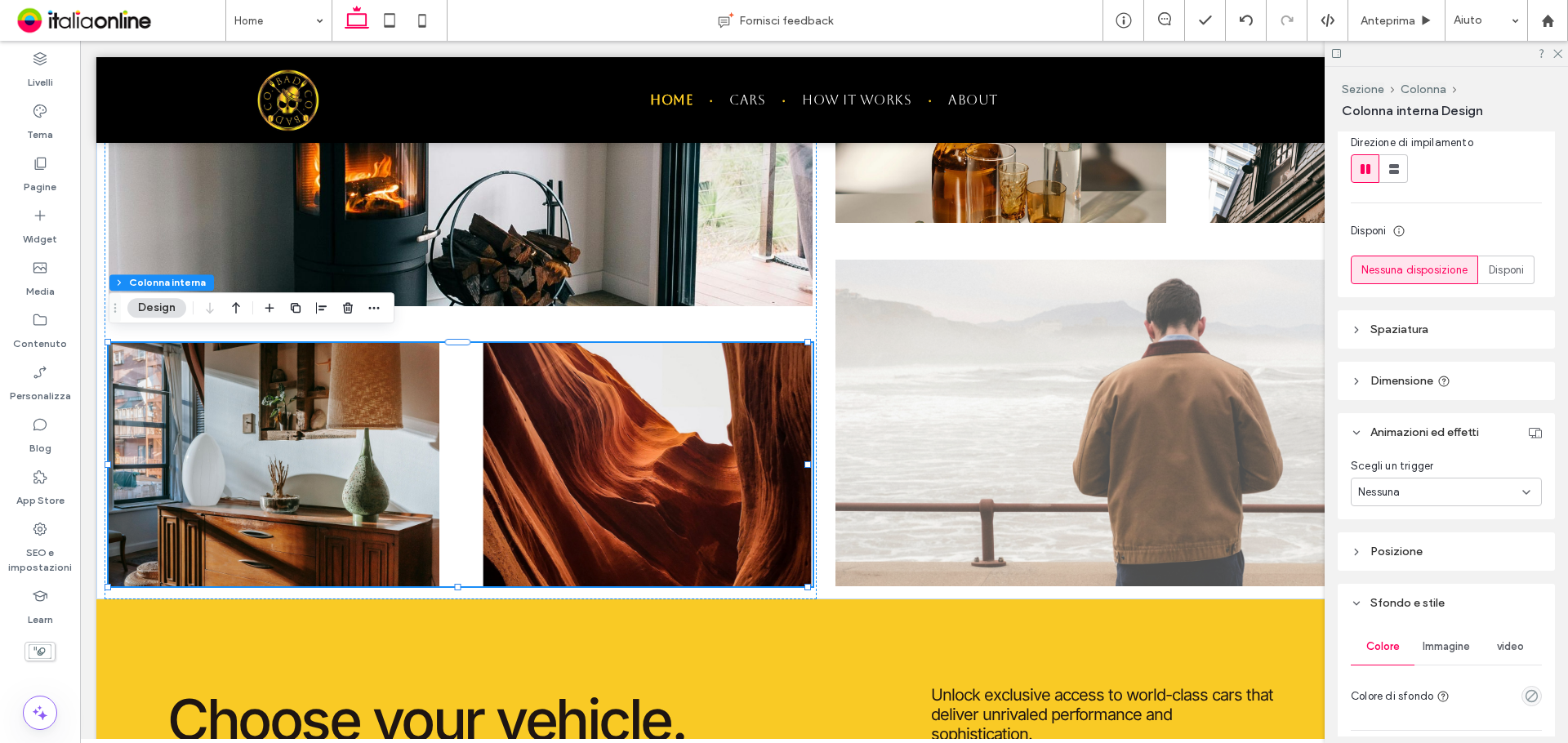 click on "Nessuna" at bounding box center [1446, 492] 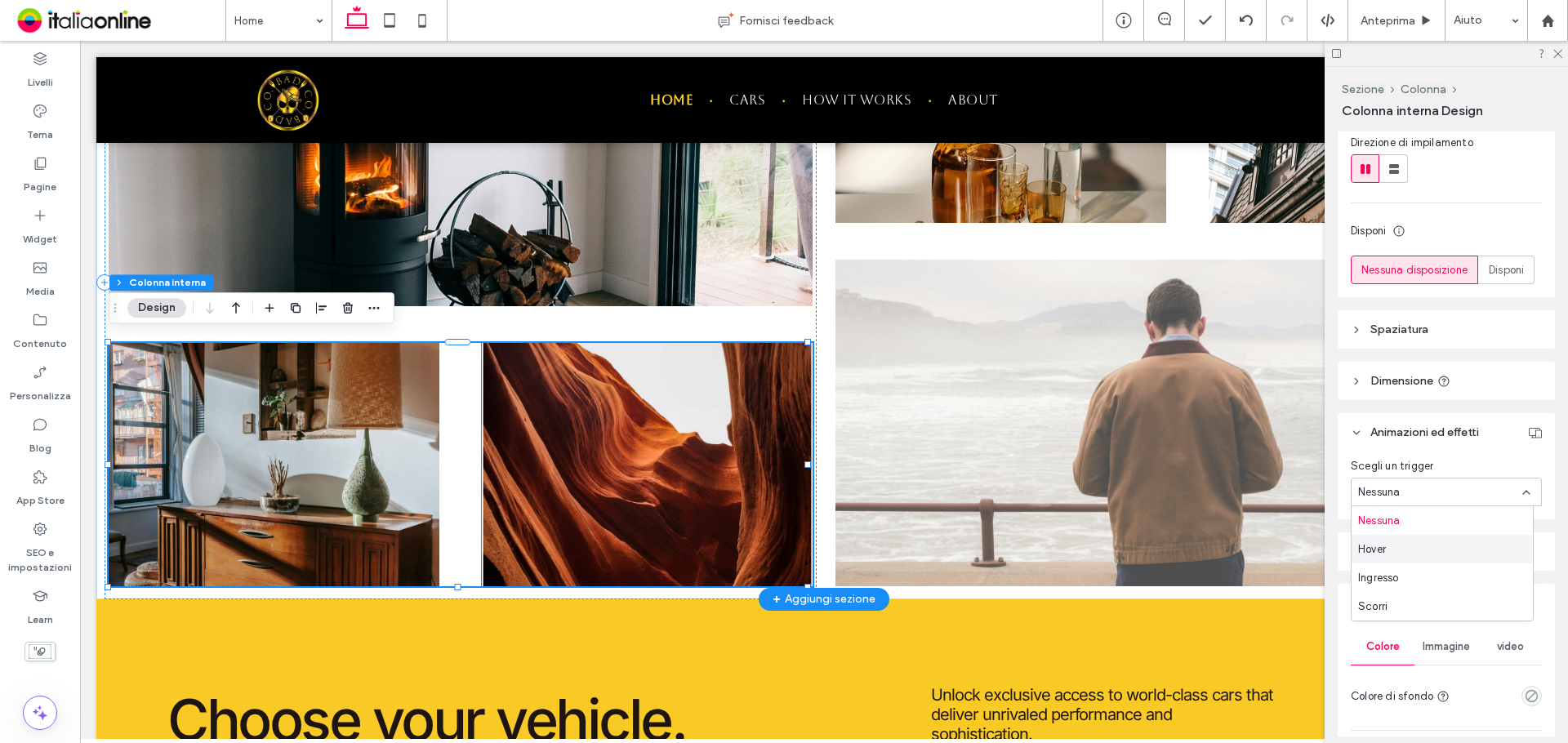 click at bounding box center [647, 465] 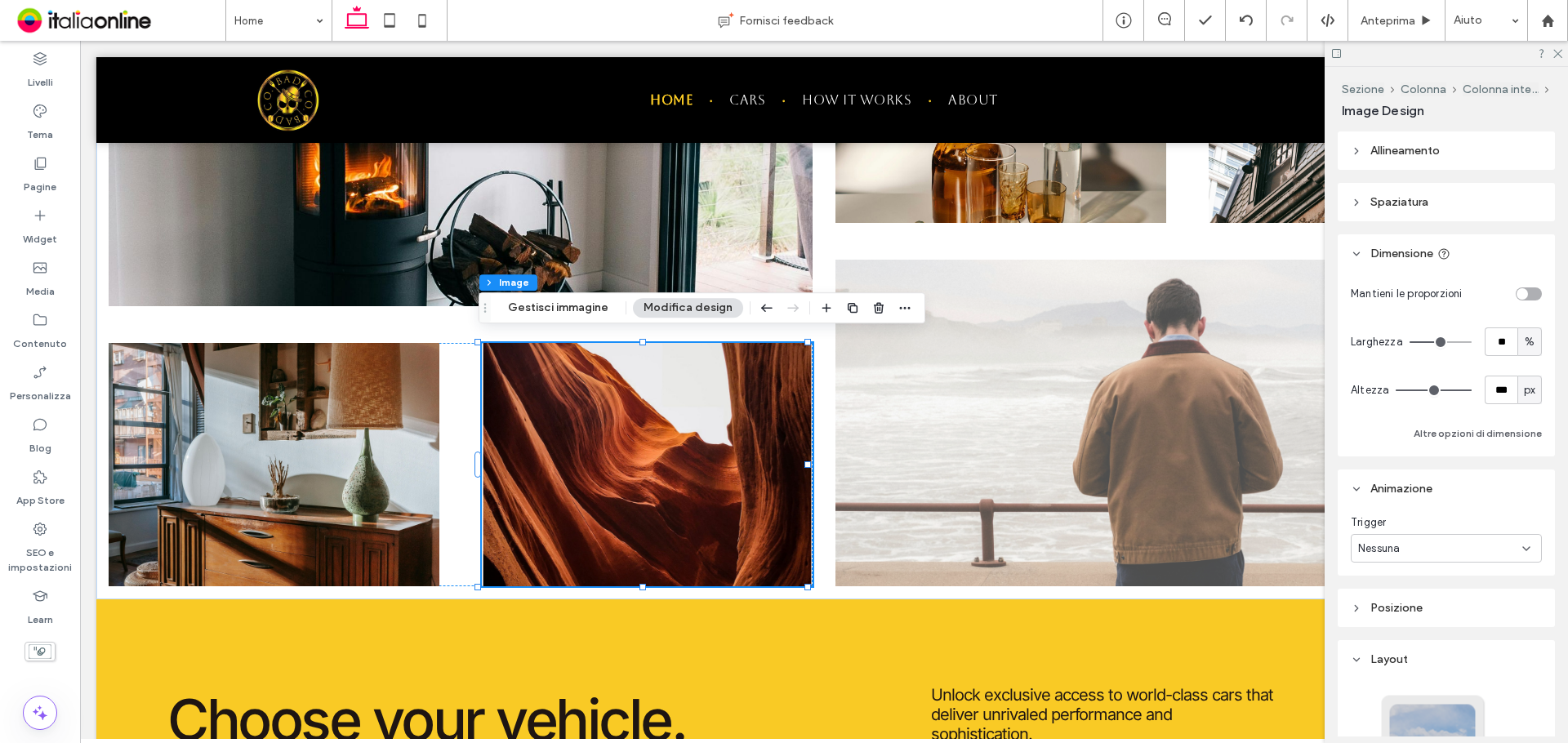 scroll, scrollTop: 163, scrollLeft: 0, axis: vertical 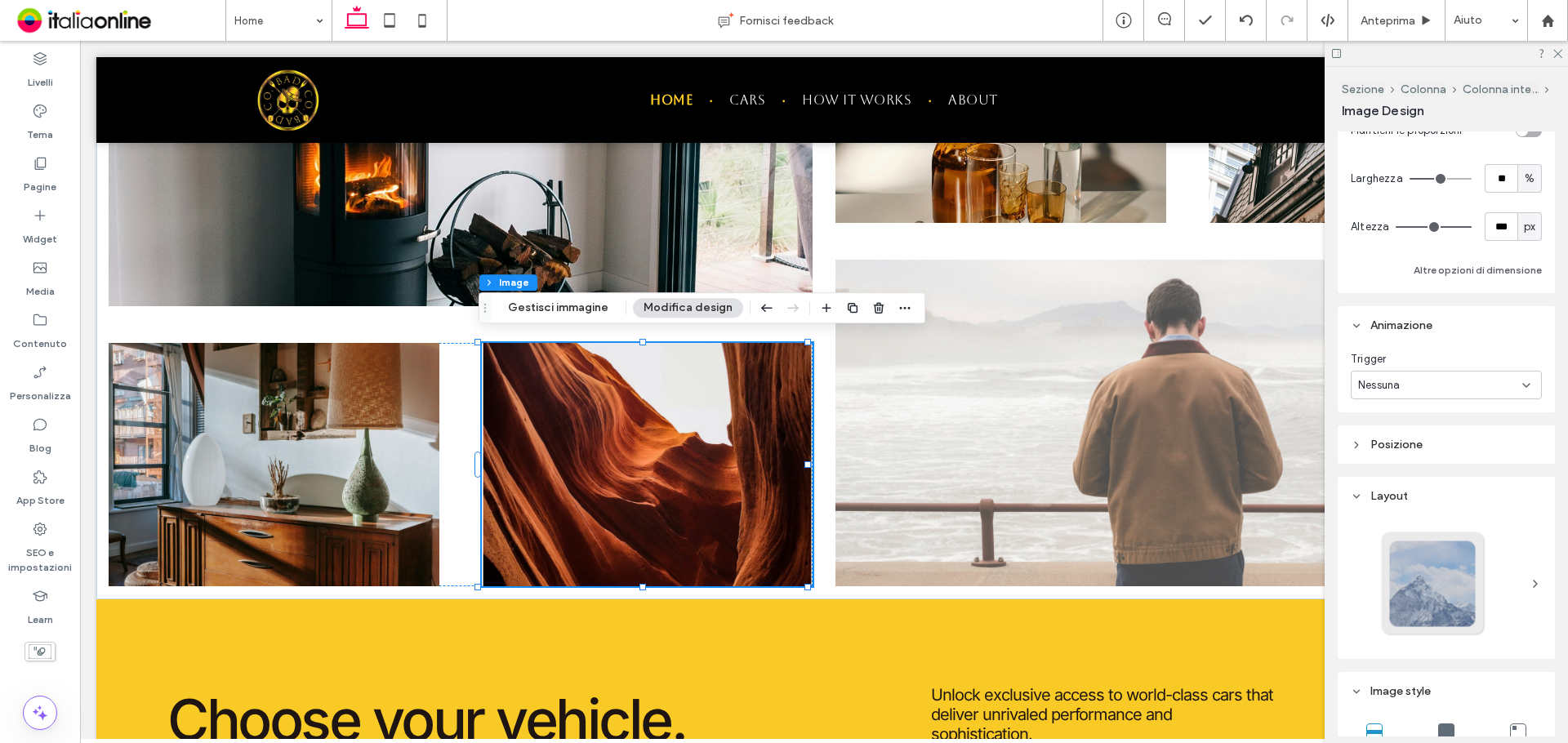 click on "Nessuna" at bounding box center [1440, 385] 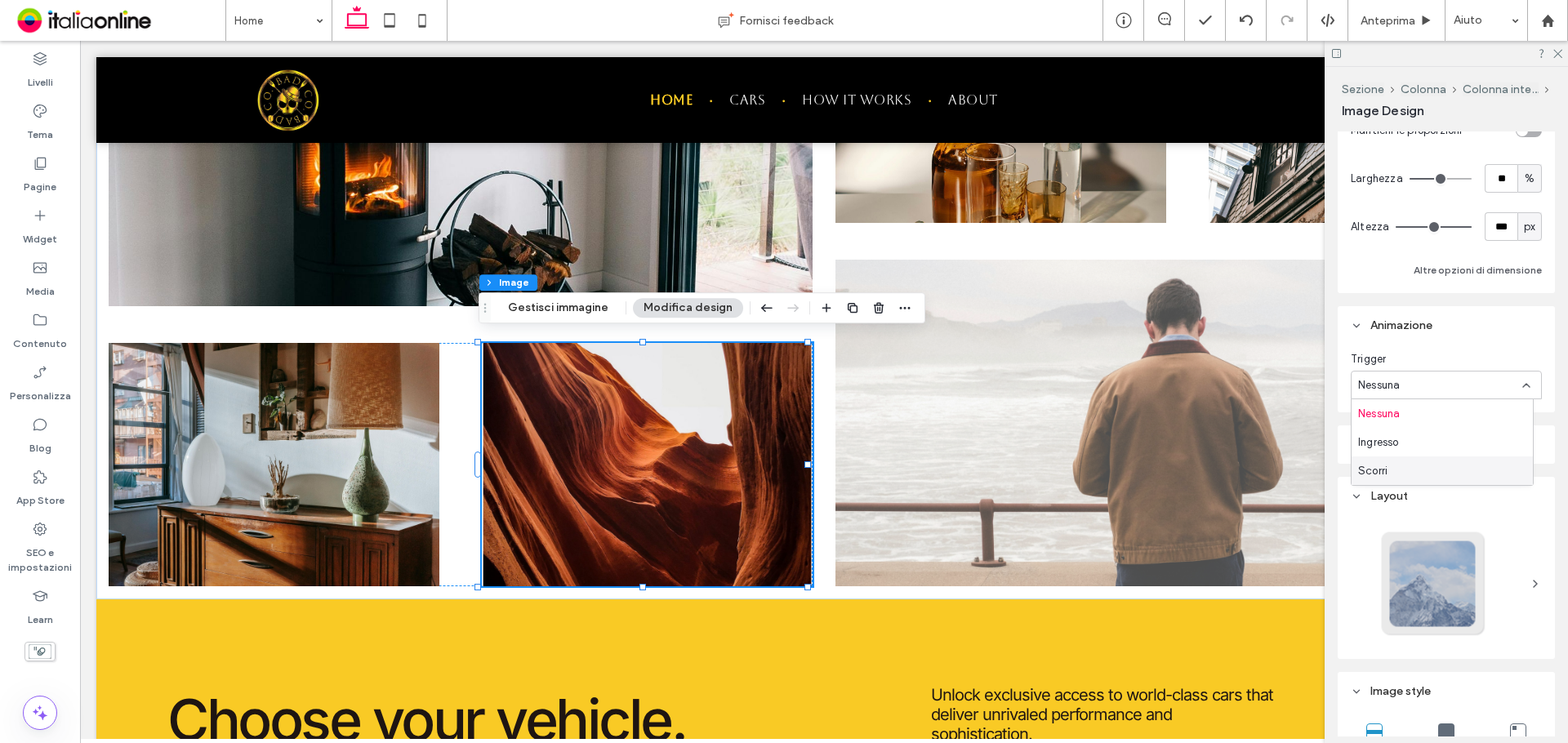 click on "Scorri" at bounding box center [1442, 470] 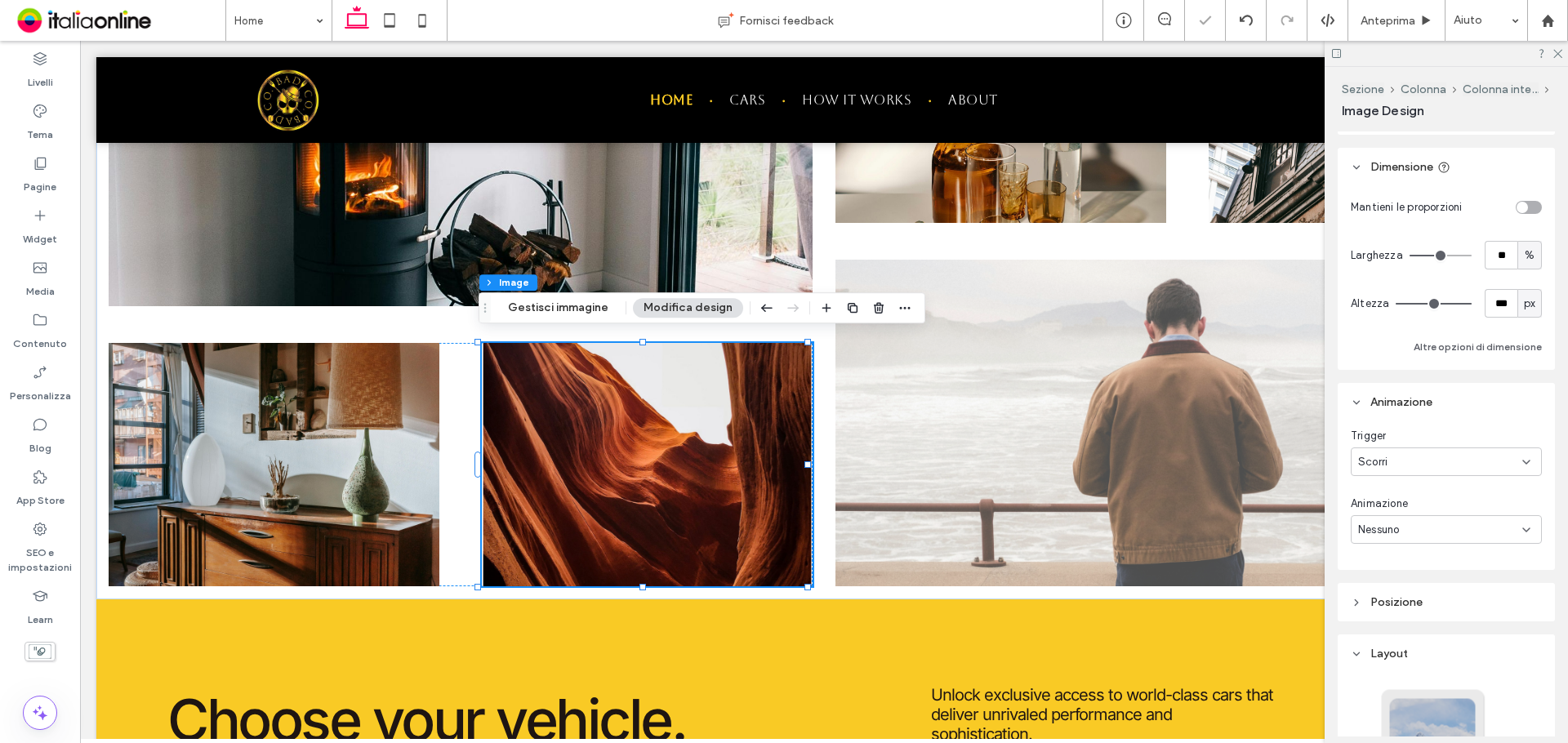 scroll, scrollTop: 245, scrollLeft: 0, axis: vertical 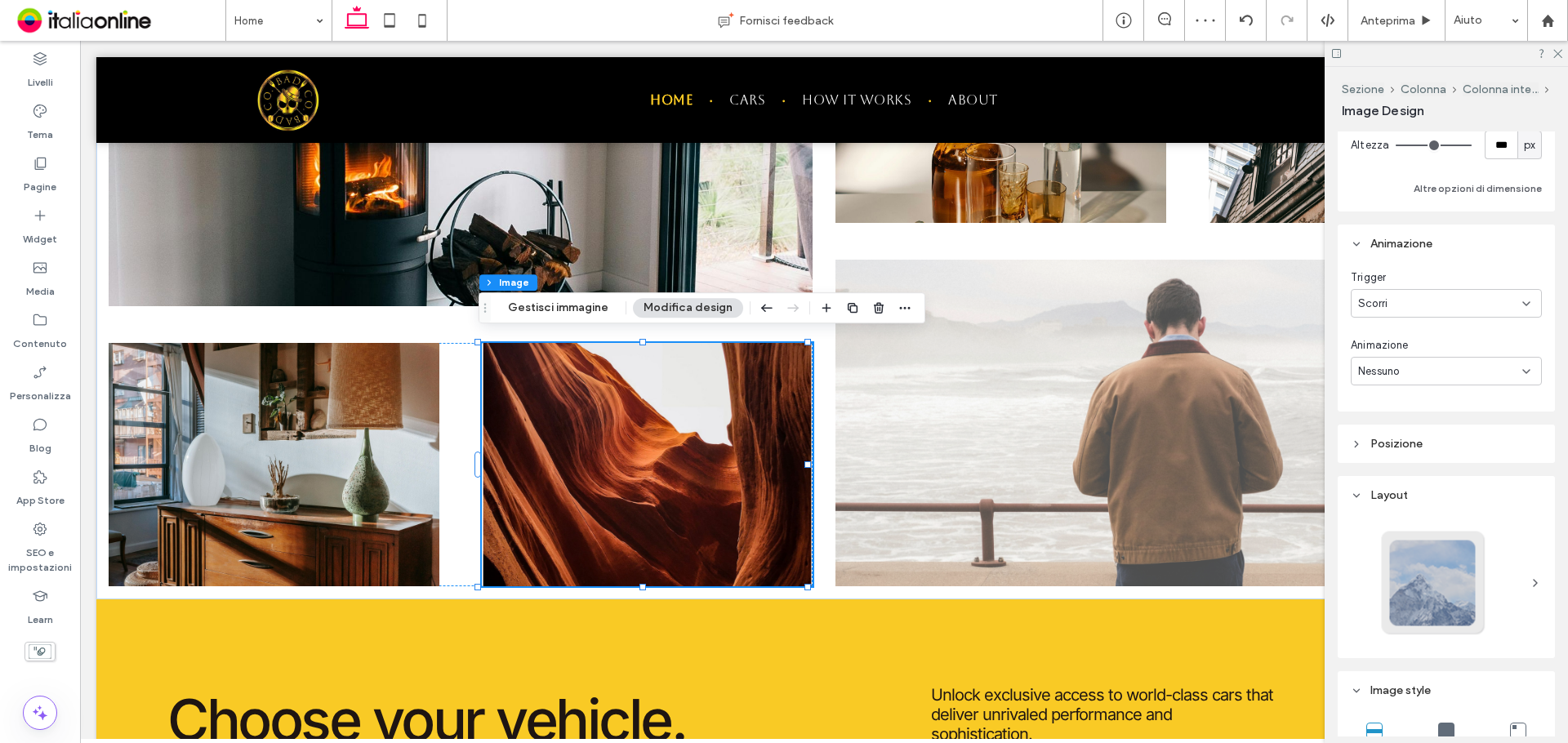 click on "Nessuno" at bounding box center [1440, 372] 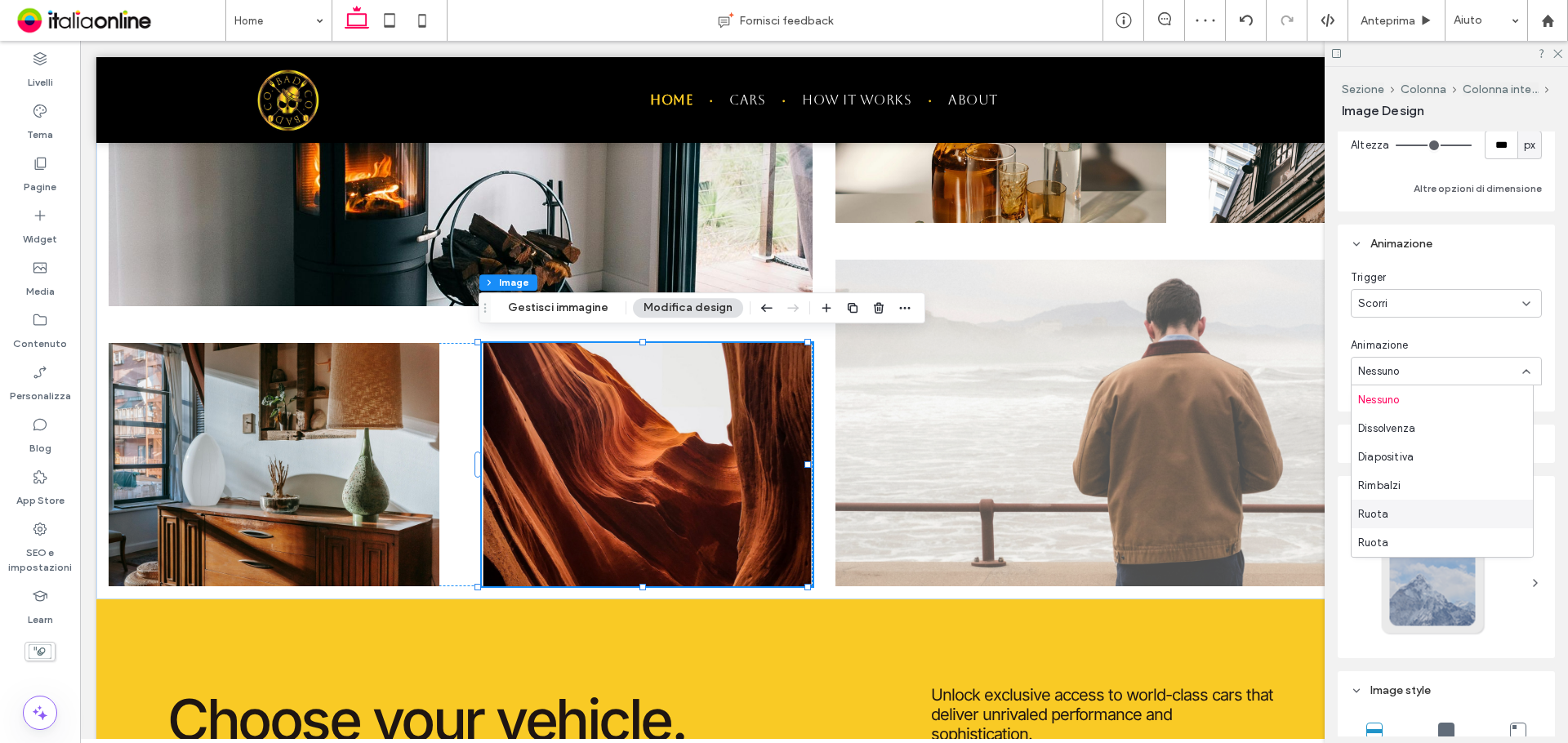 click on "Ruota" at bounding box center (1442, 514) 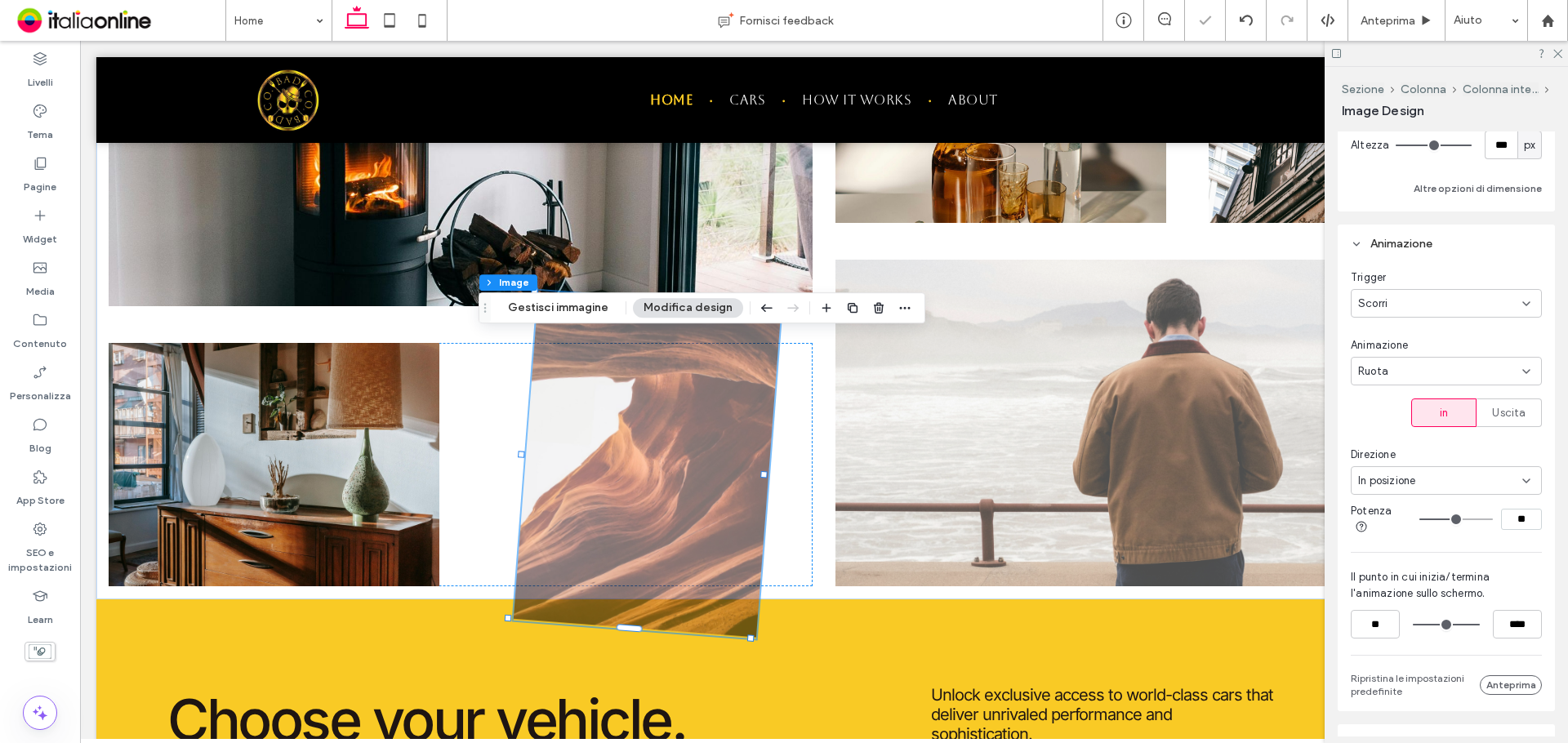 click on "**" at bounding box center (1521, 519) 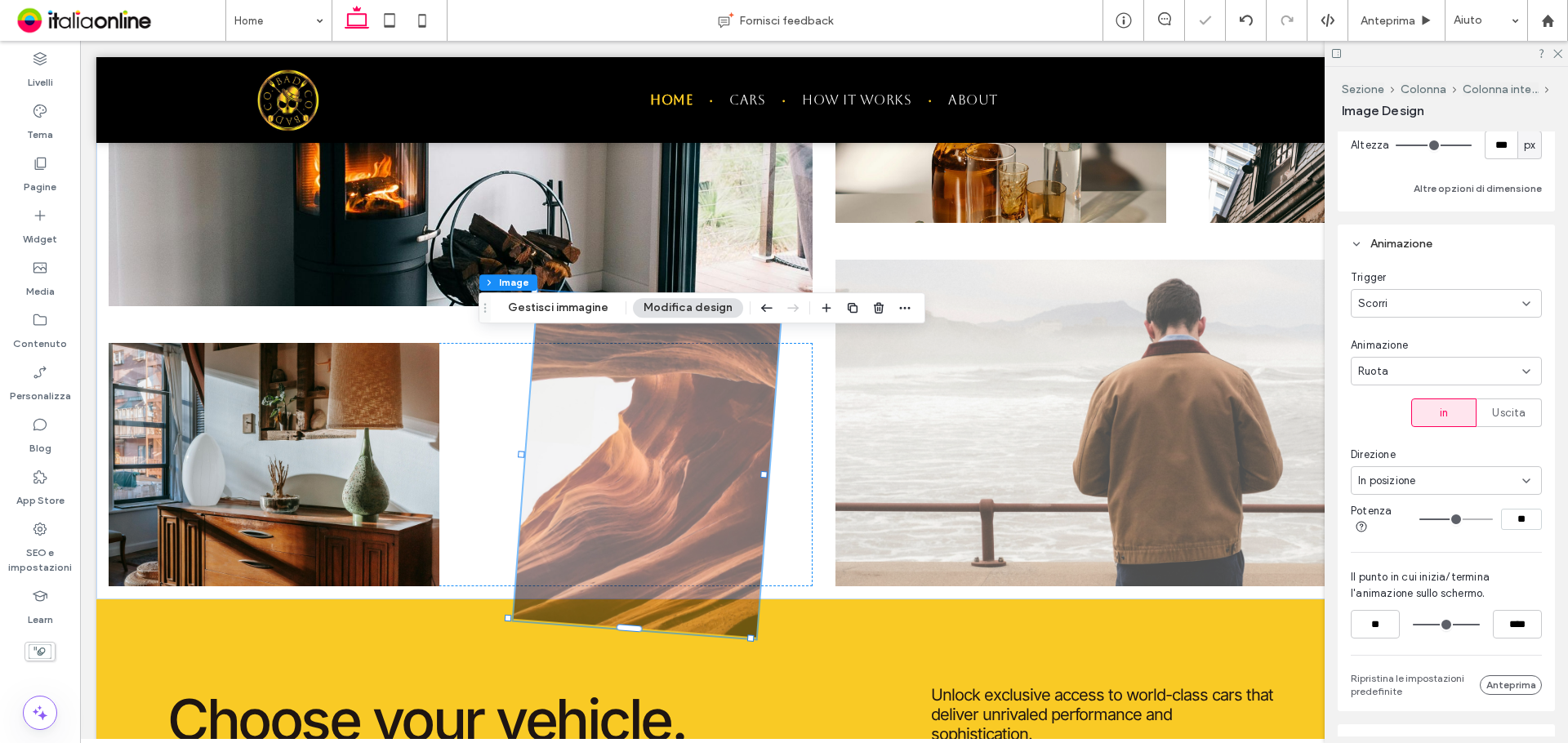 click on "**" at bounding box center [1521, 519] 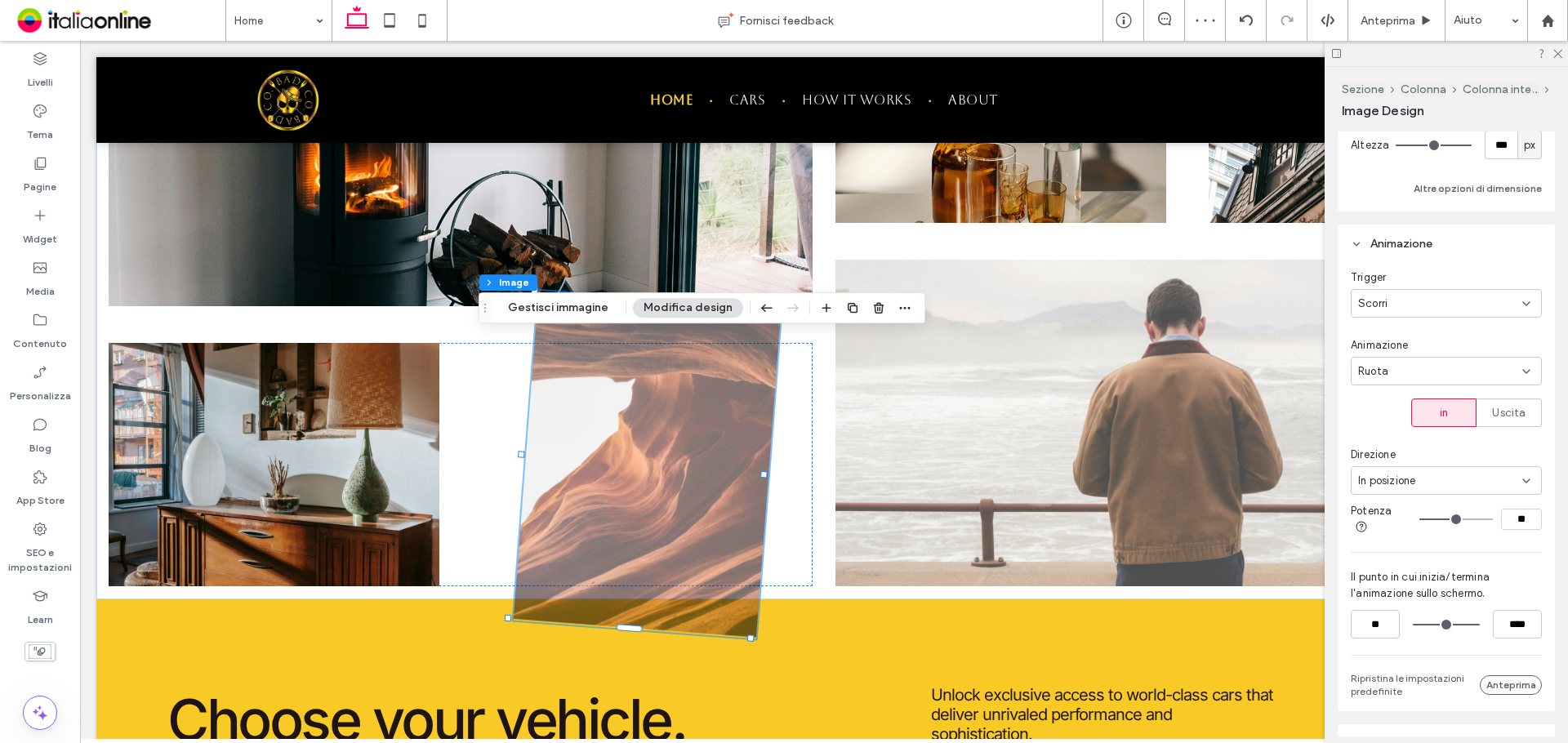 type on "**" 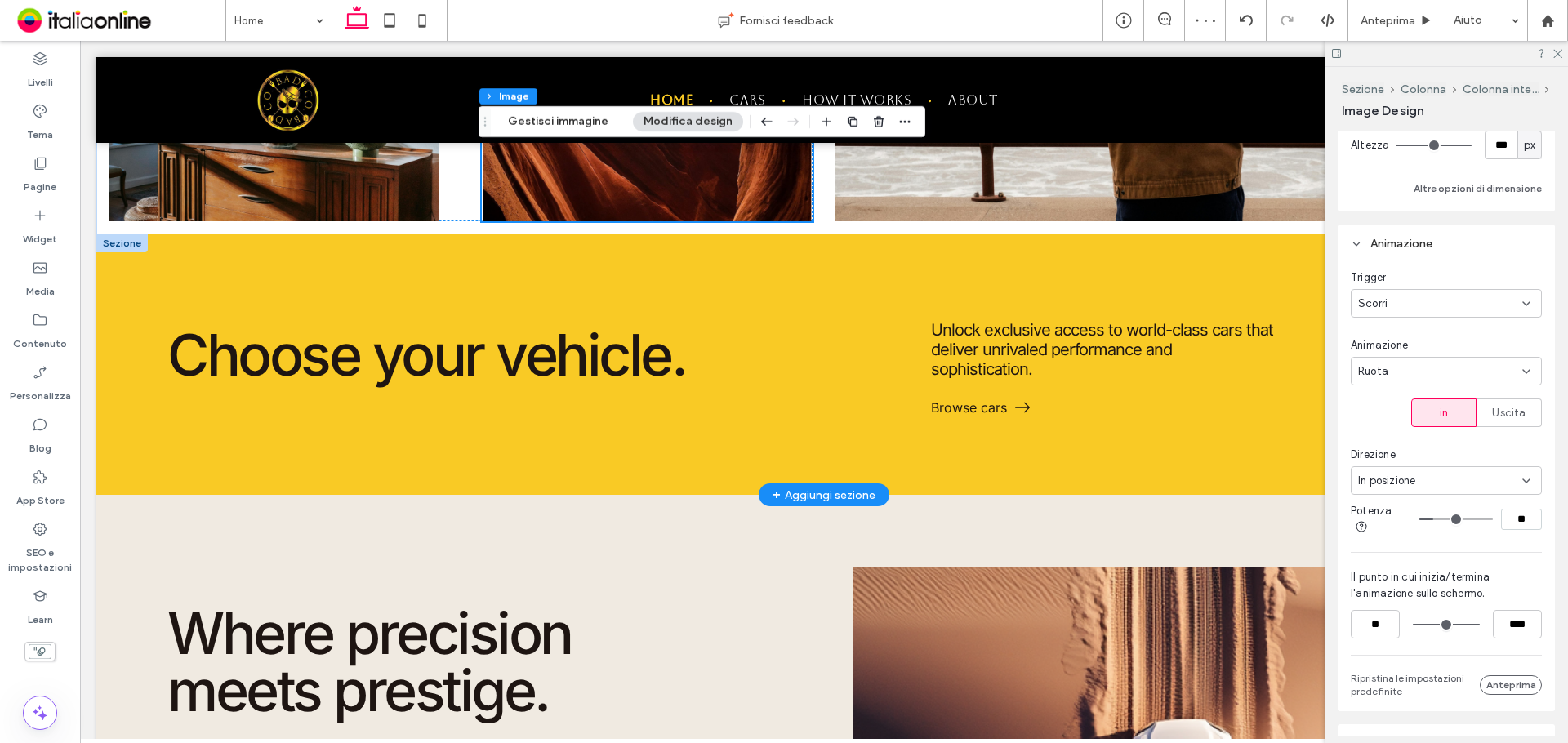 scroll, scrollTop: 2659, scrollLeft: 0, axis: vertical 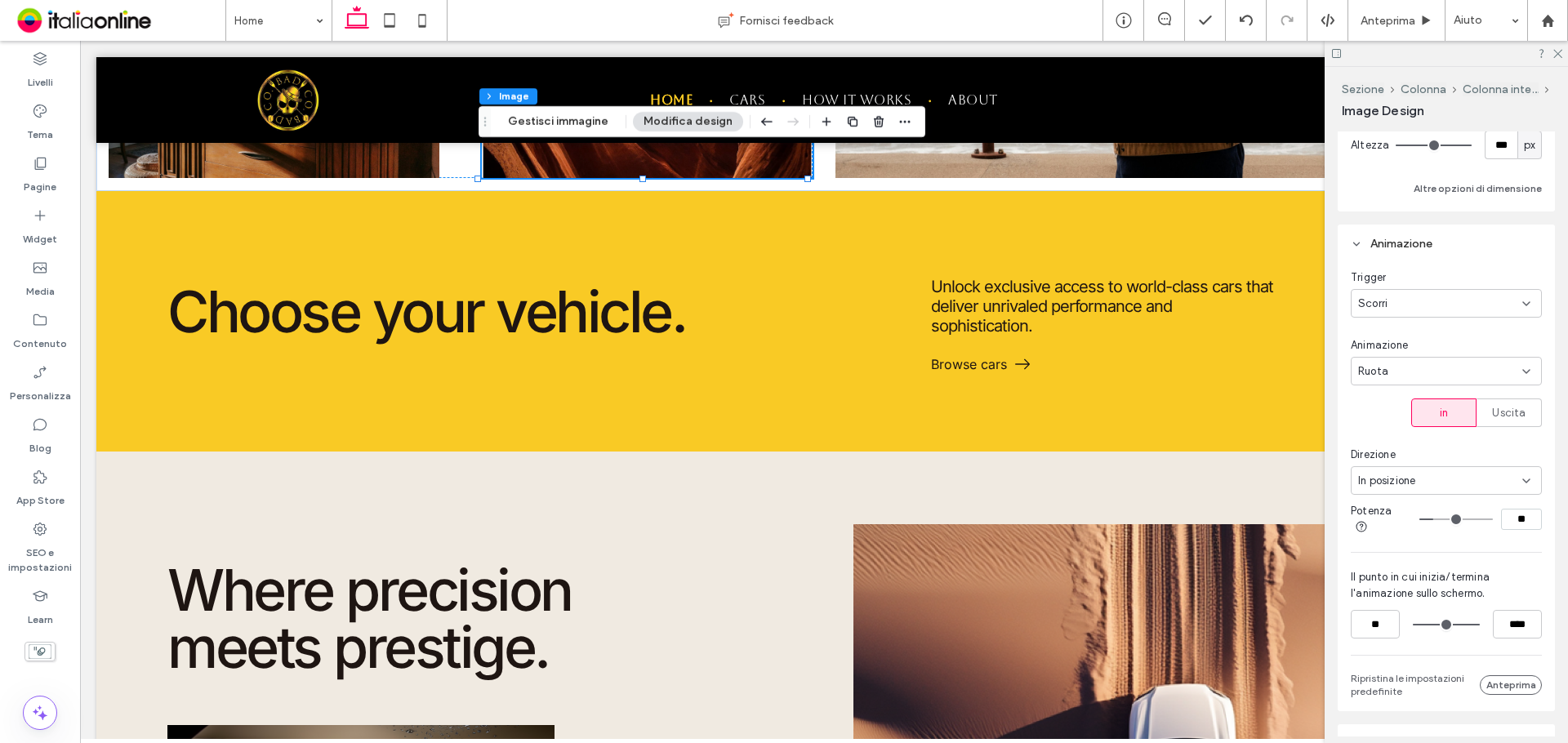 click on "In posizione" at bounding box center [1440, 481] 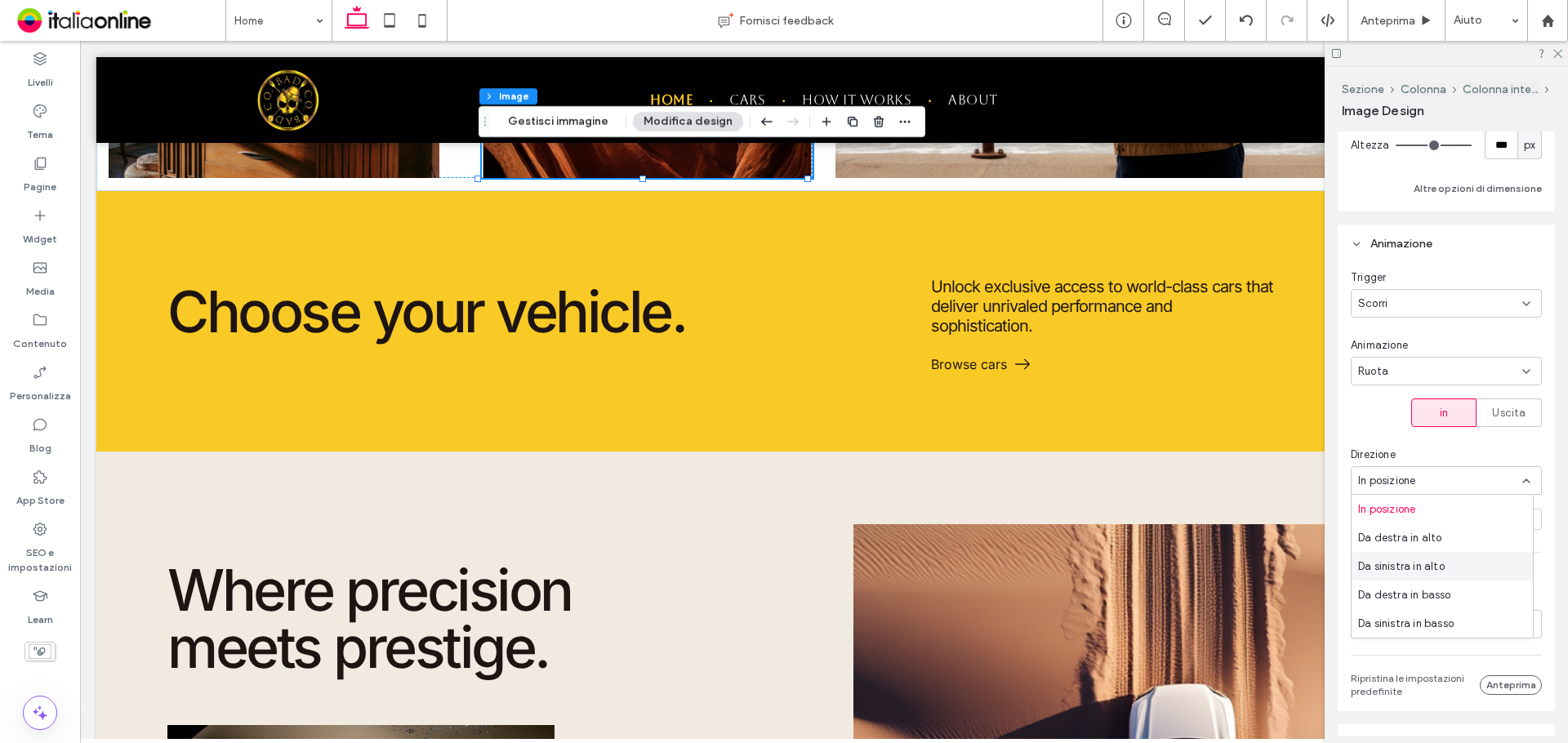 click on "Da sinistra in alto" at bounding box center (1401, 567) 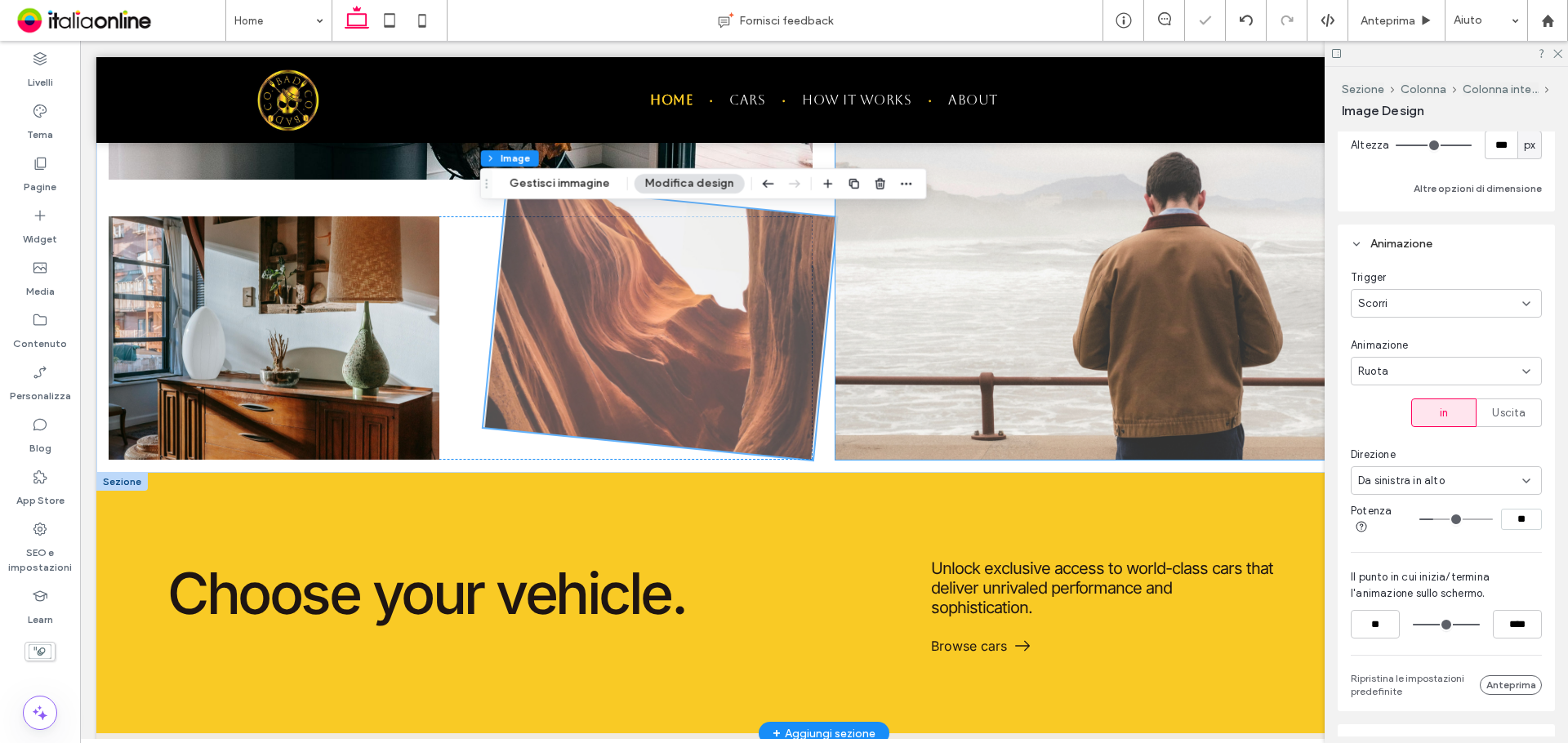 scroll, scrollTop: 2414, scrollLeft: 0, axis: vertical 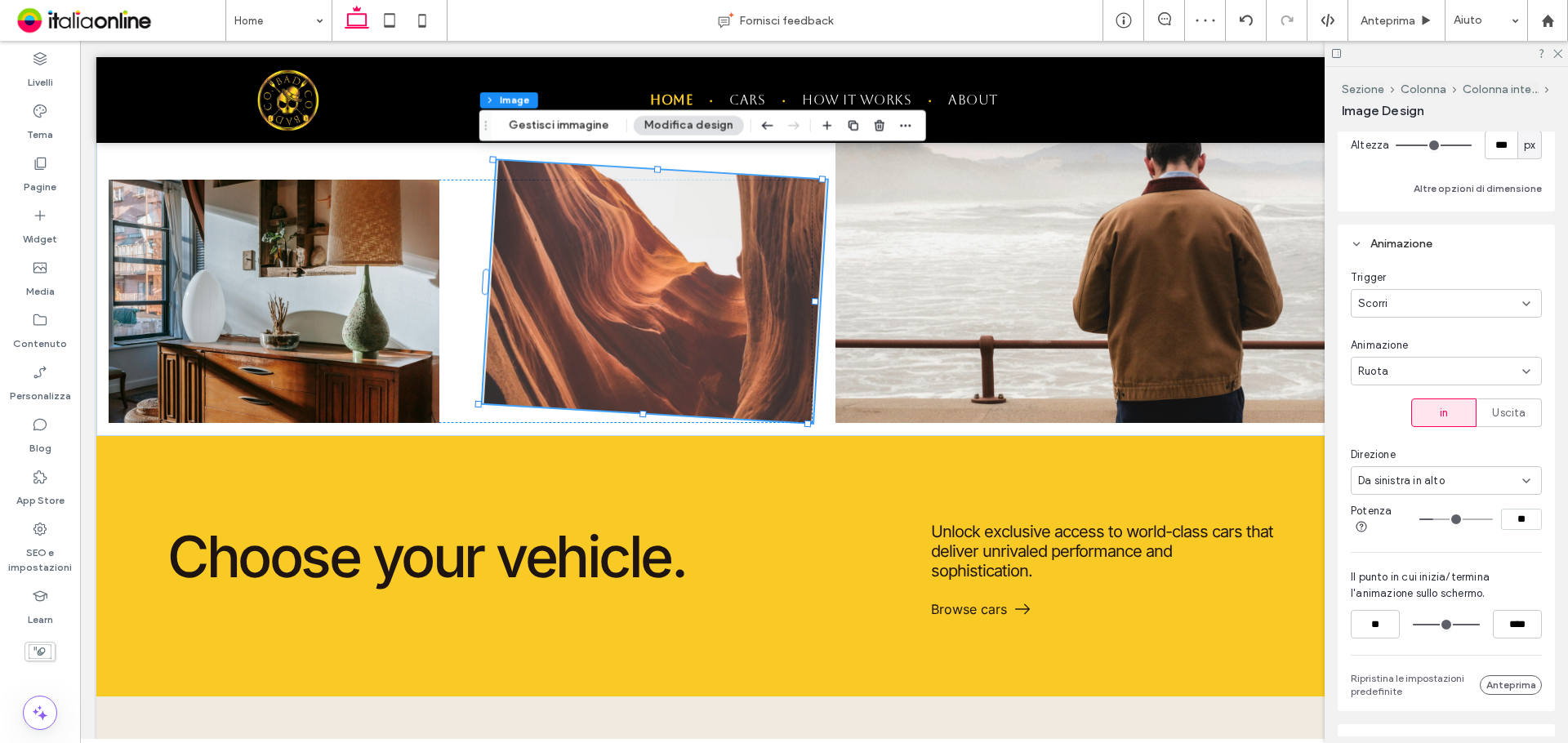 click on "Da sinistra in alto" at bounding box center (1440, 481) 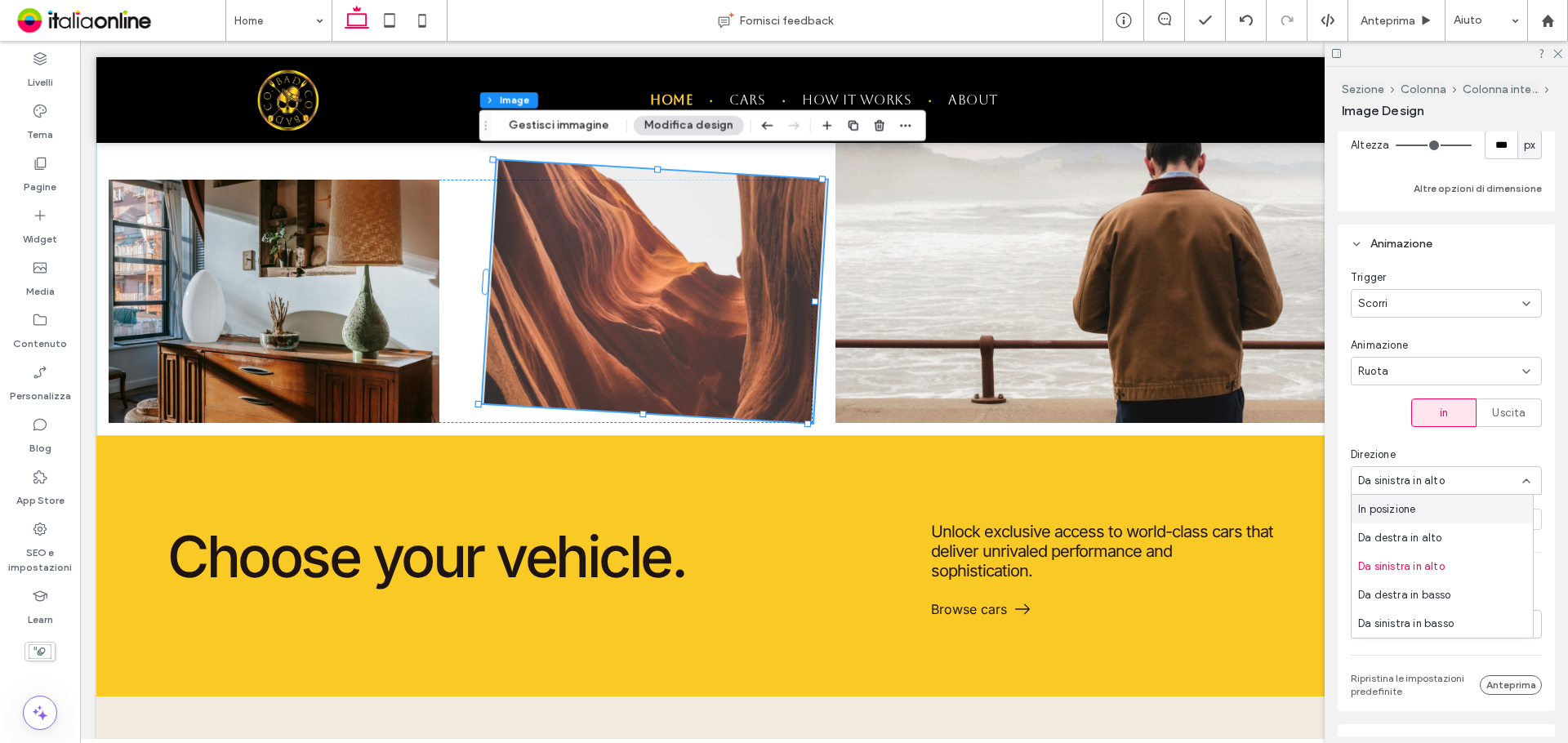 click on "In posizione" at bounding box center [1442, 509] 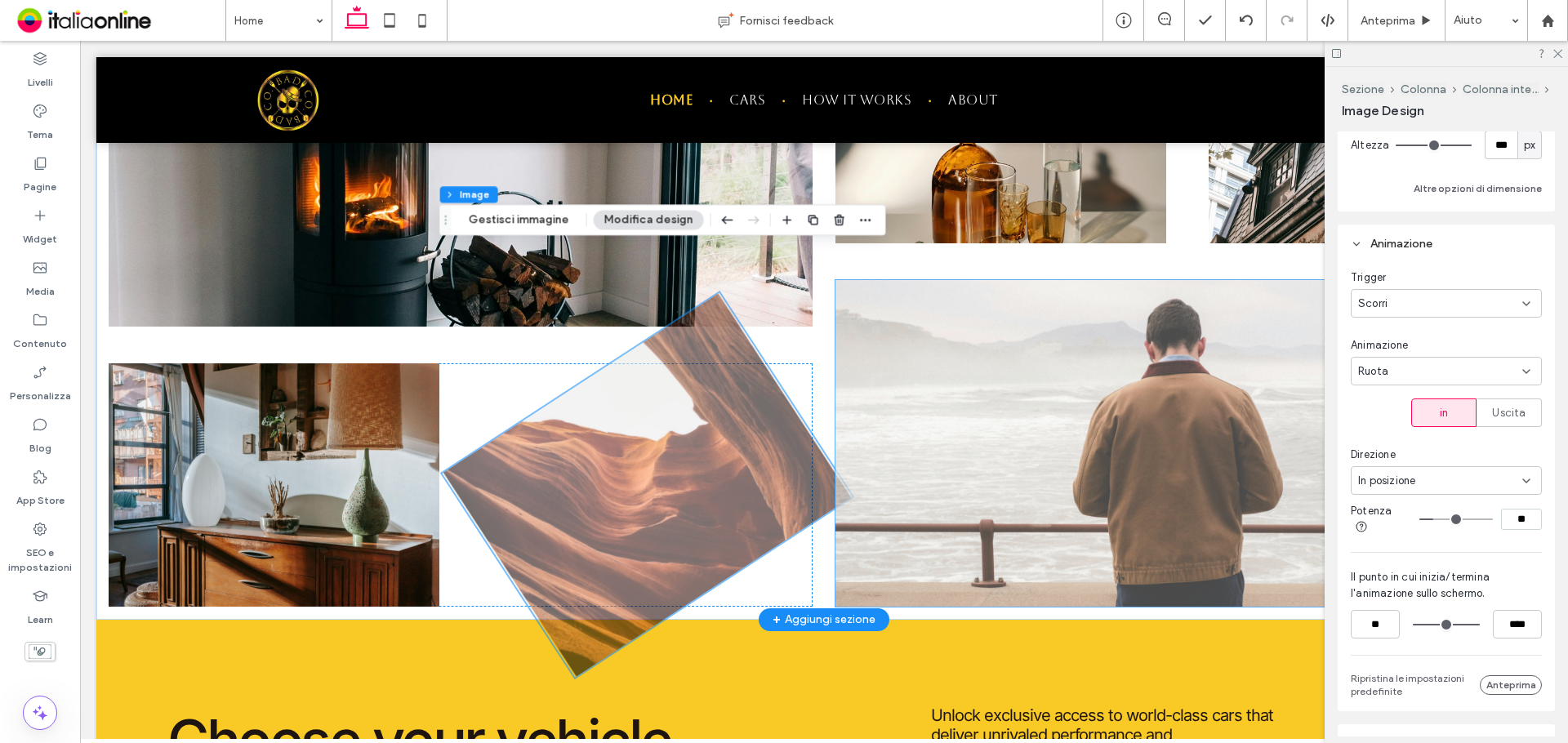 scroll, scrollTop: 2333, scrollLeft: 0, axis: vertical 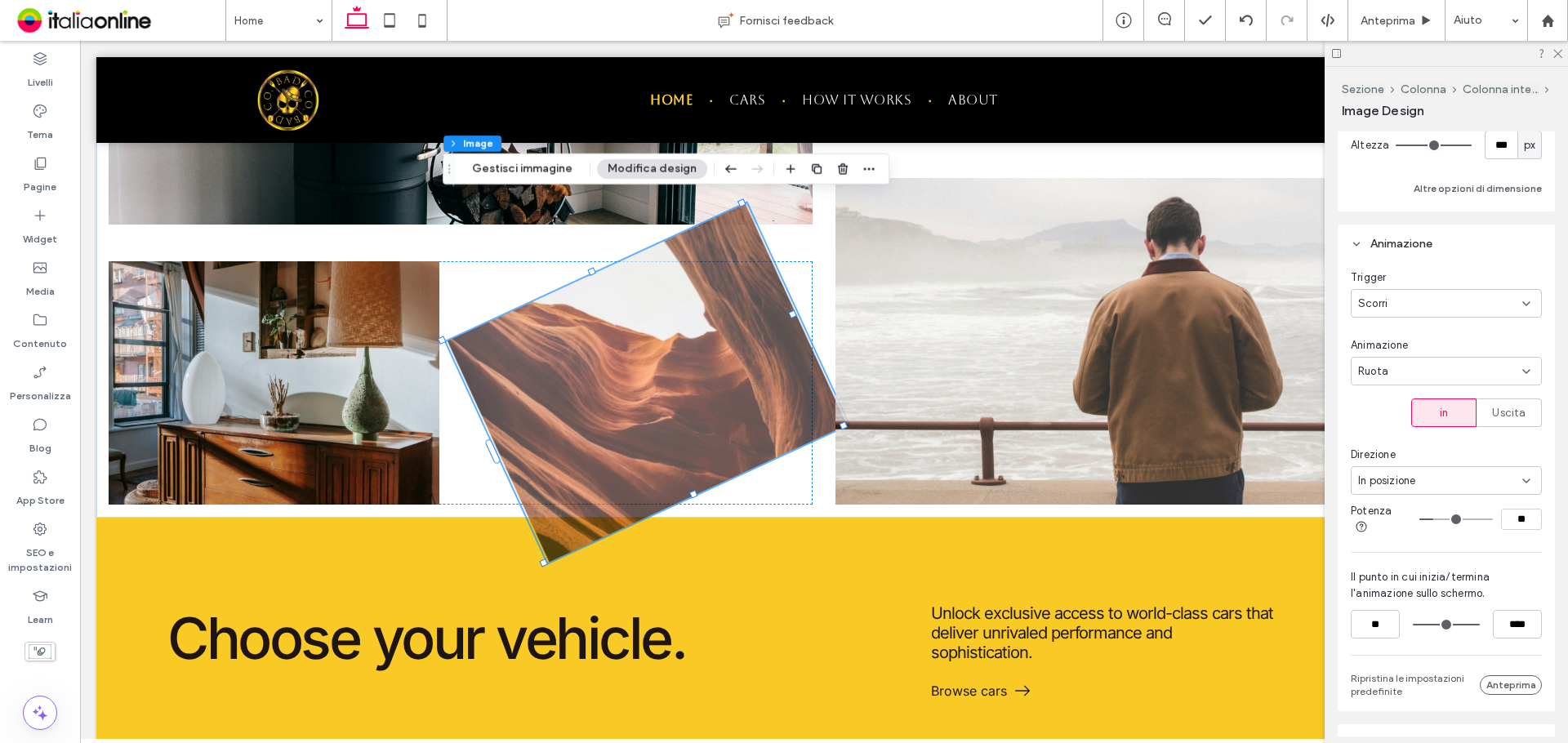 click on "In posizione" at bounding box center (1440, 481) 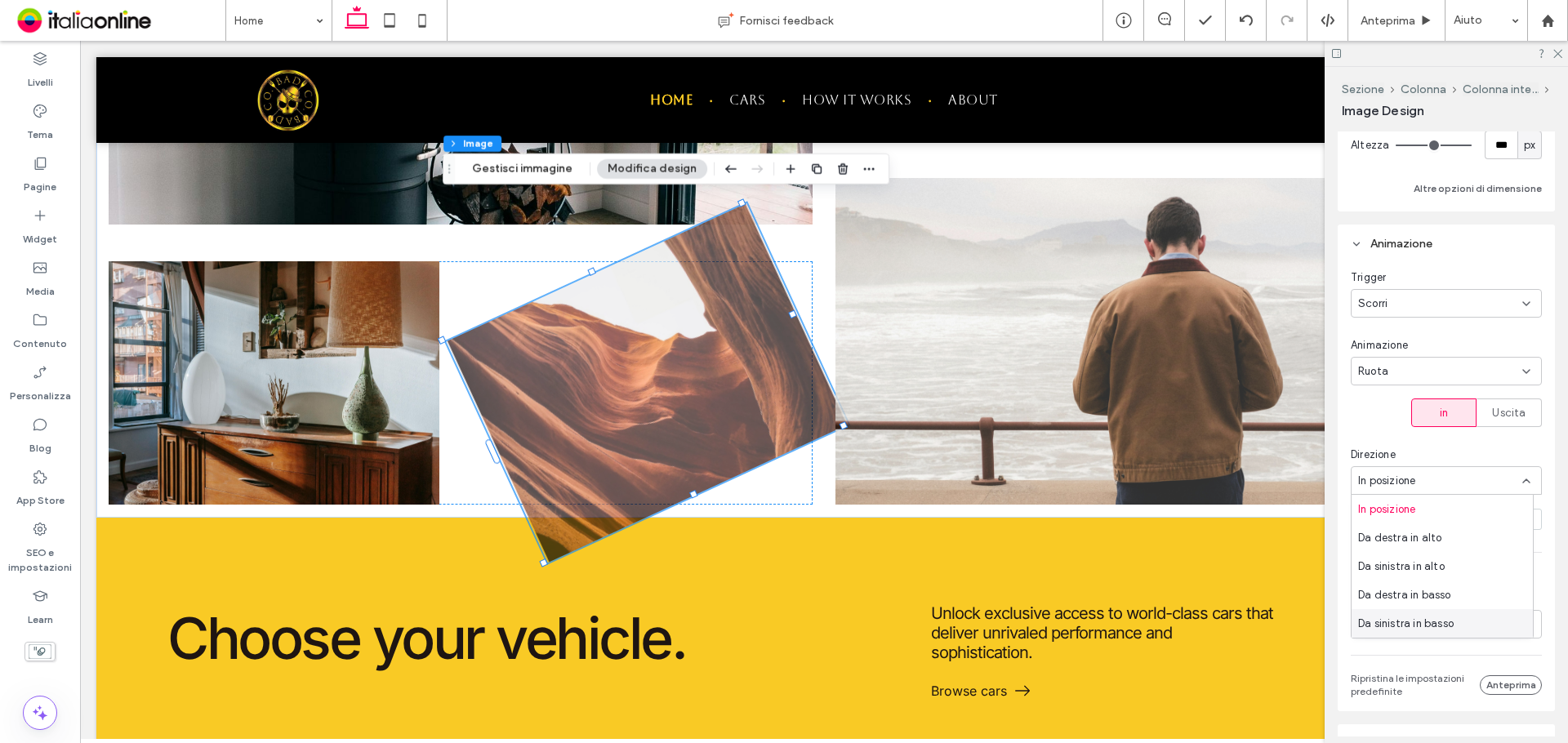 click on "Da sinistra in basso" at bounding box center (1442, 623) 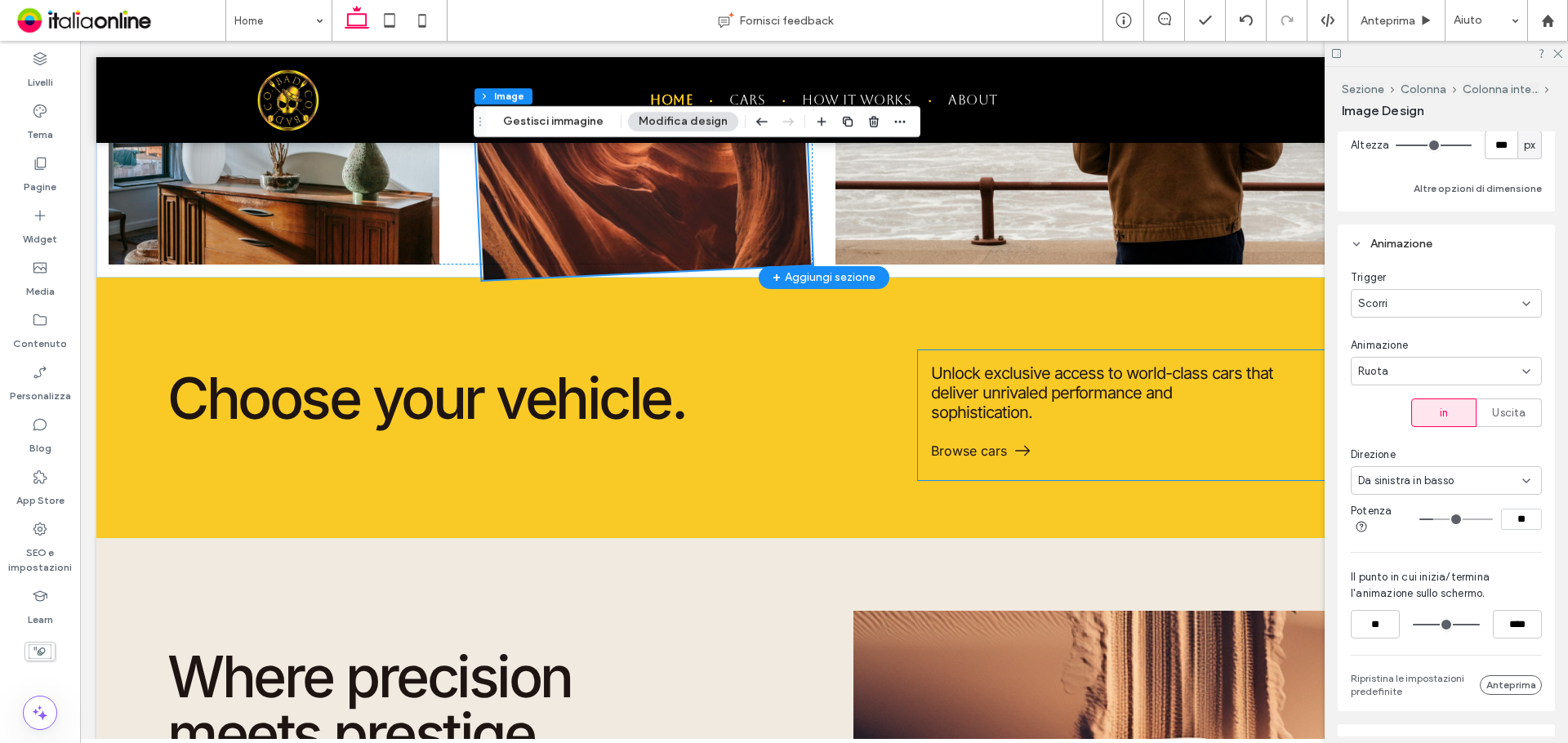 scroll, scrollTop: 2578, scrollLeft: 0, axis: vertical 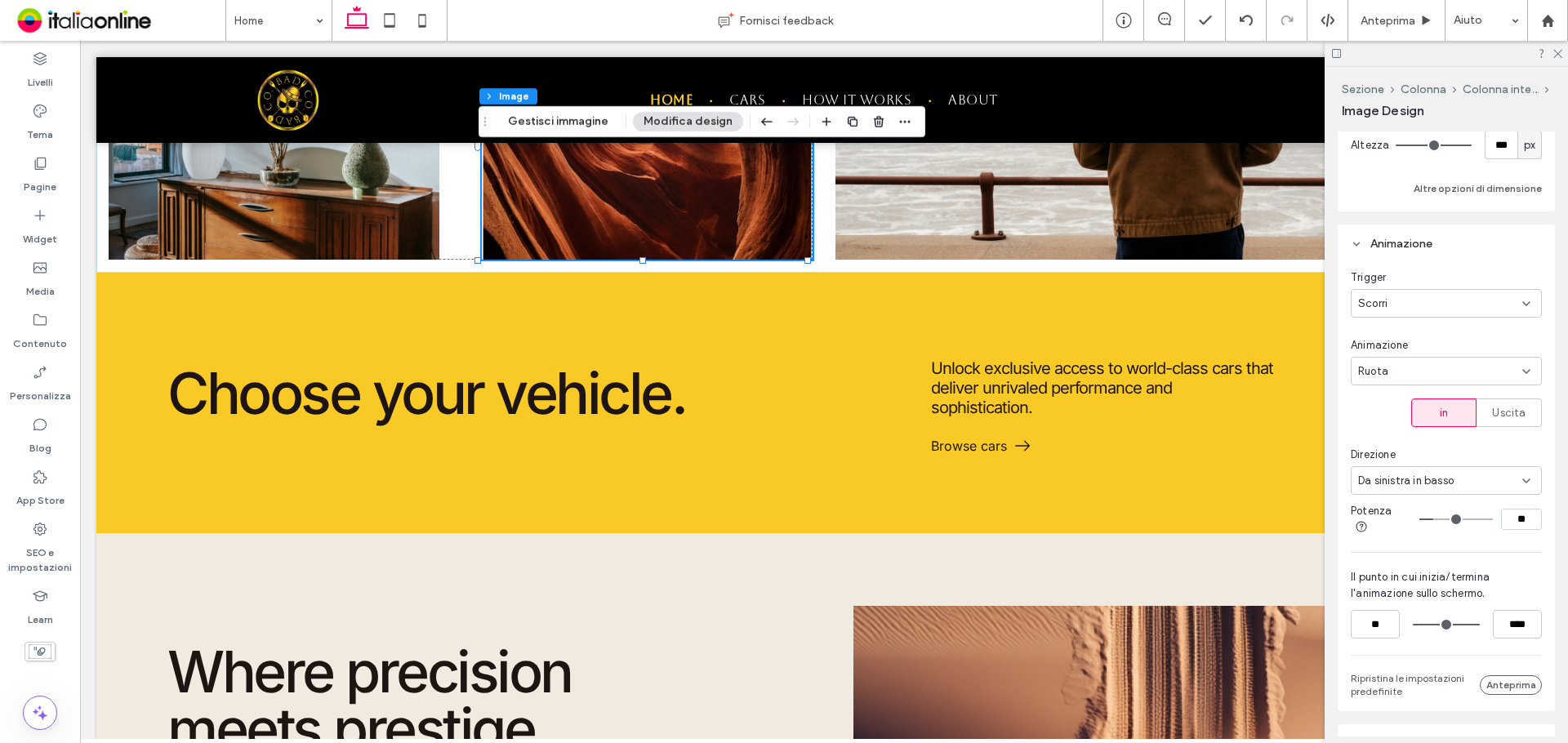 click on "Scorri" at bounding box center (1440, 304) 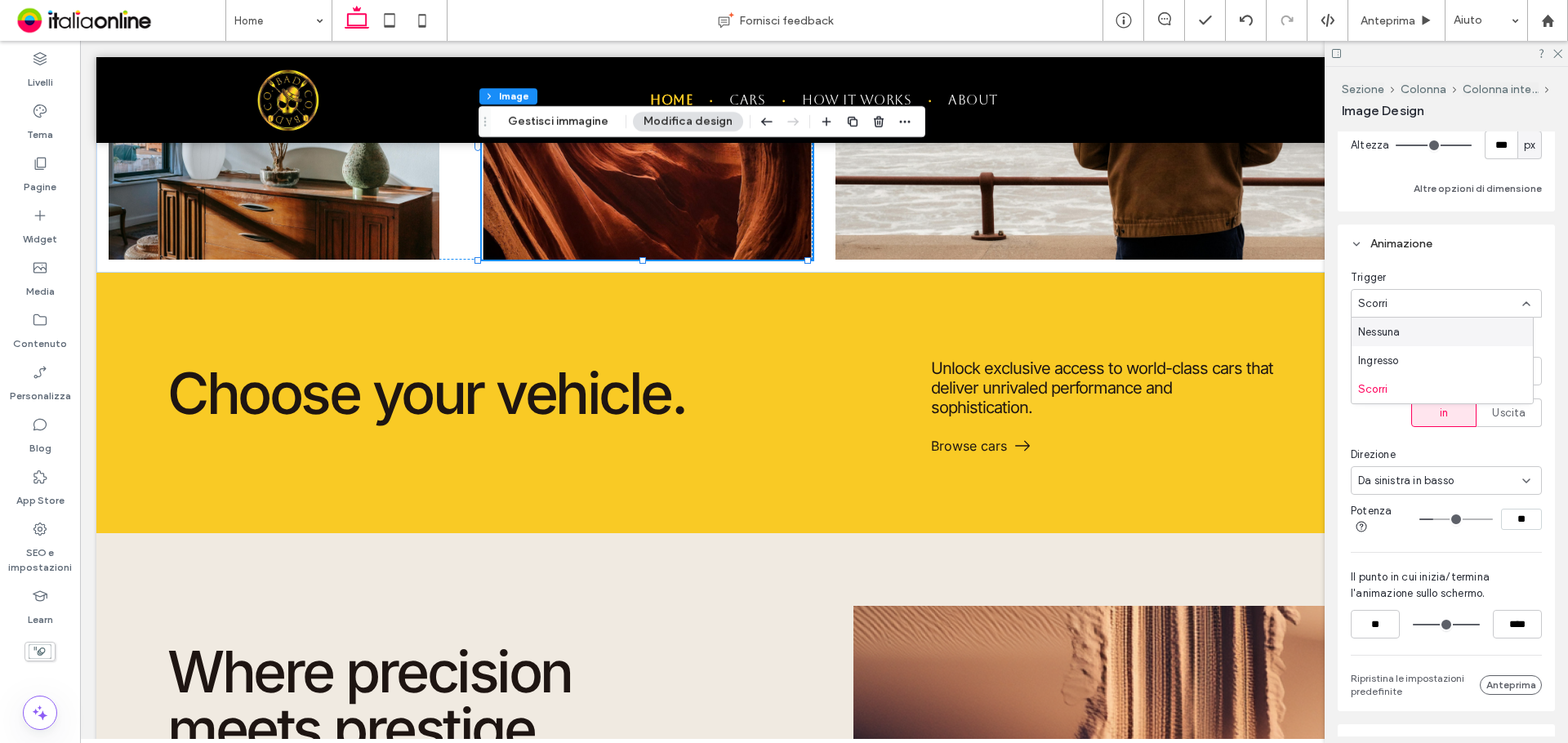 click on "Nessuna" at bounding box center (1442, 331) 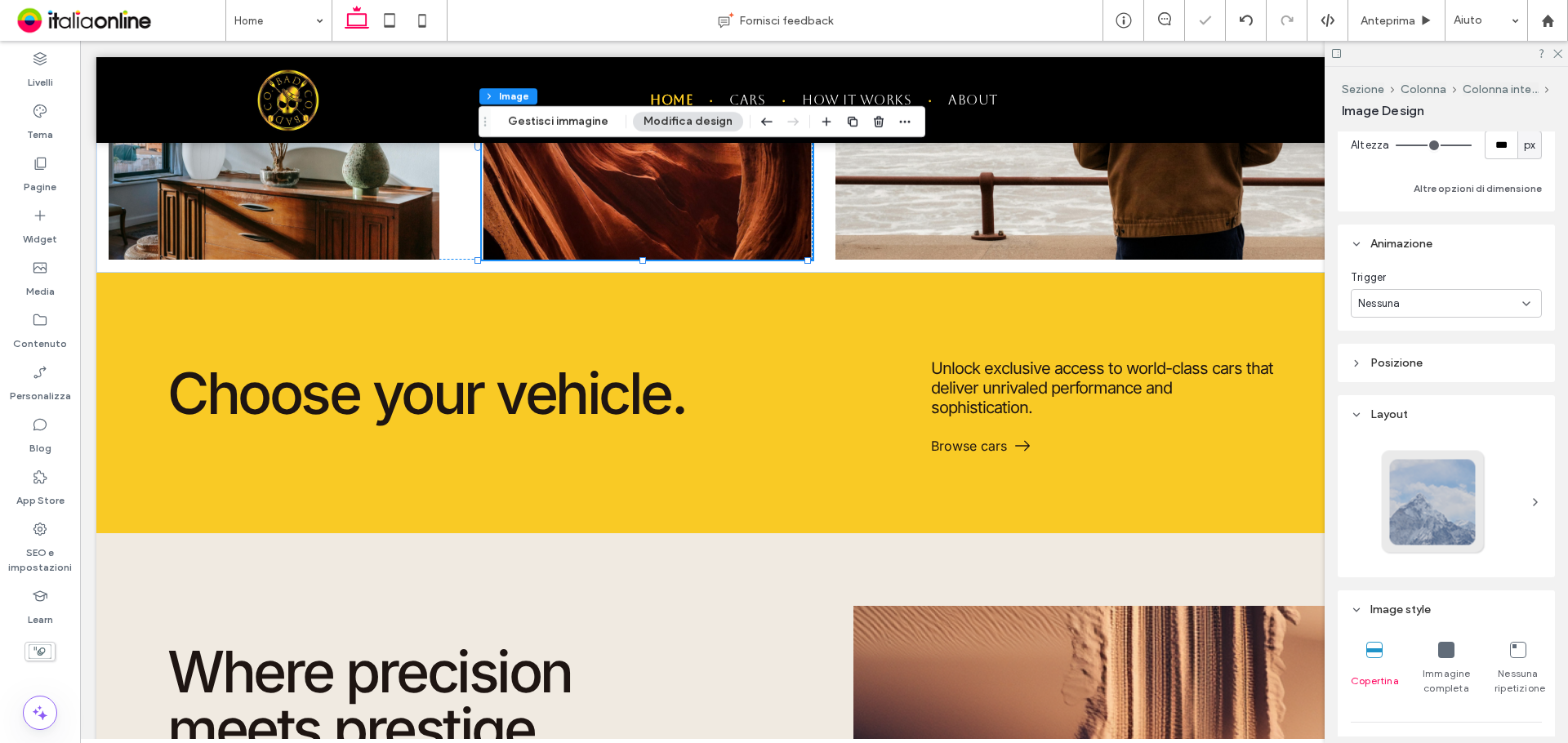 click on "Nessuna" at bounding box center (1440, 304) 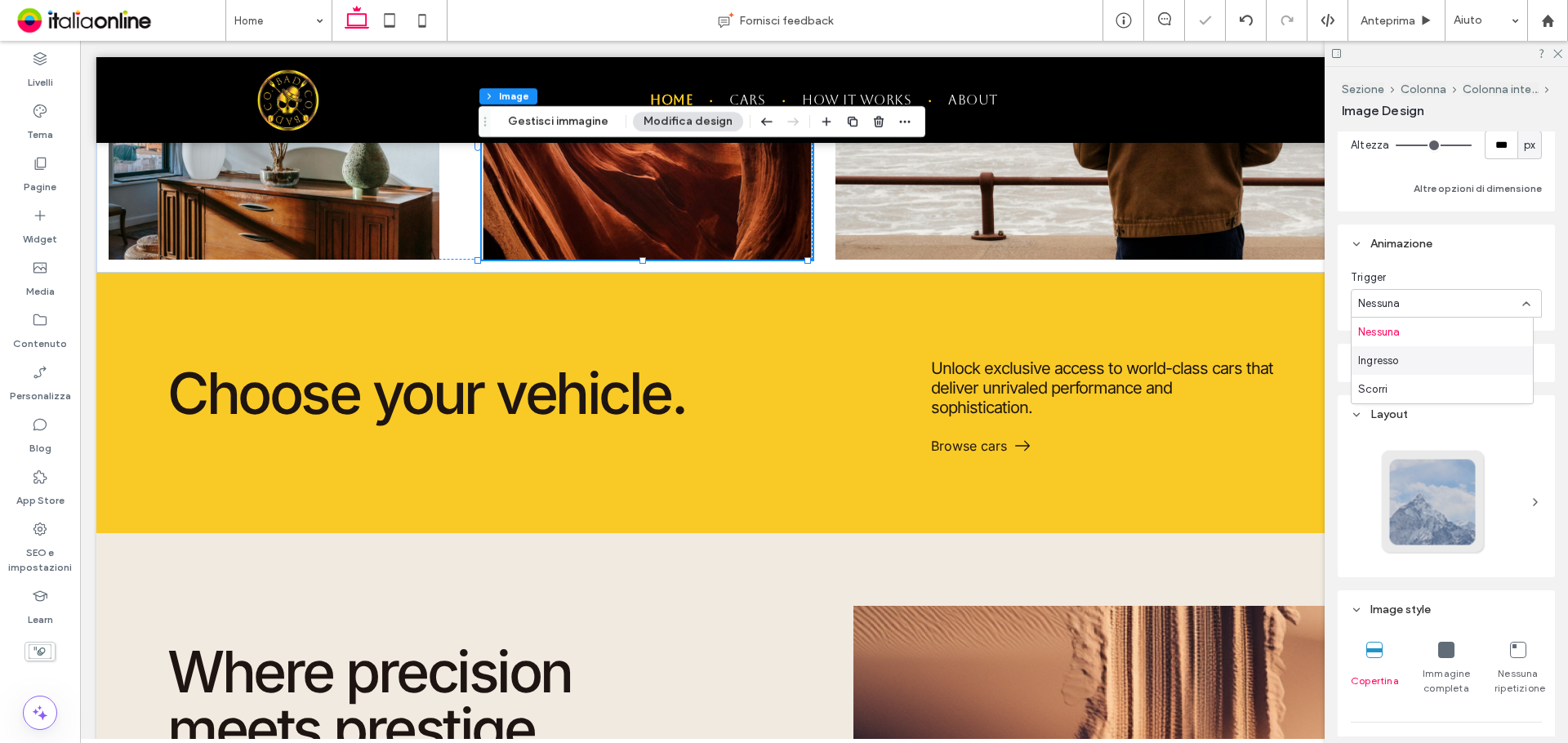 click on "Ingresso" at bounding box center (1442, 360) 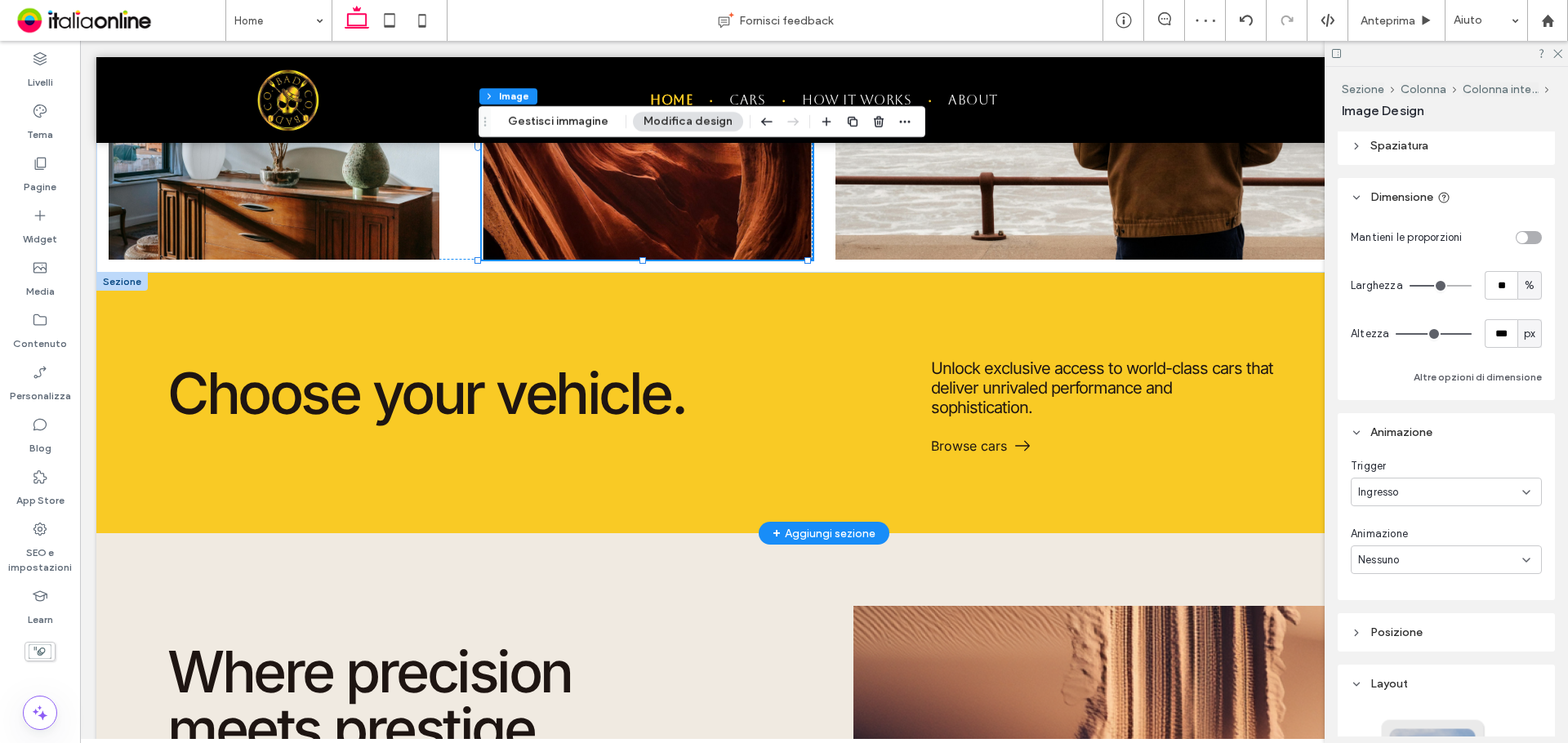 scroll, scrollTop: 0, scrollLeft: 0, axis: both 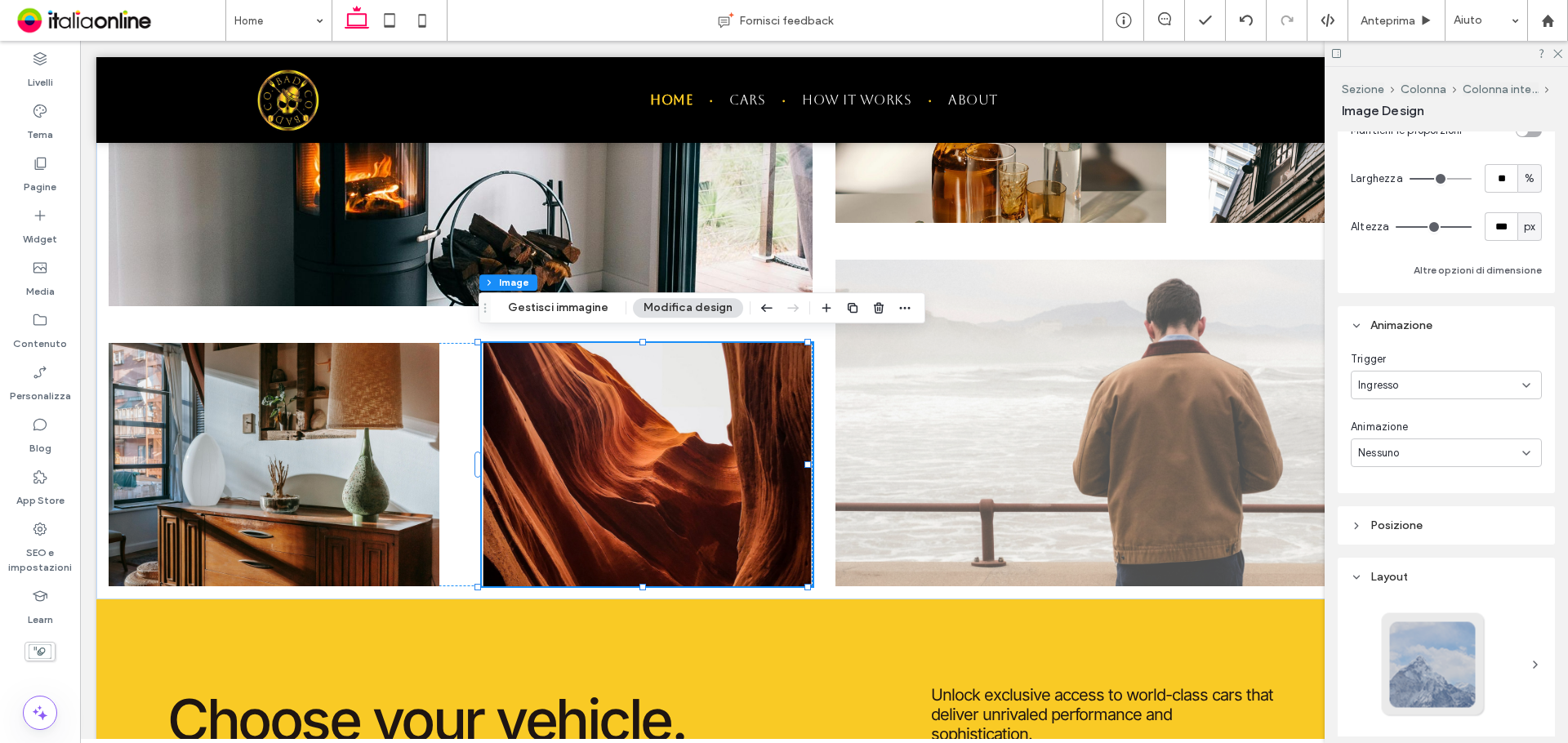 click on "Nessuno" at bounding box center [1379, 453] 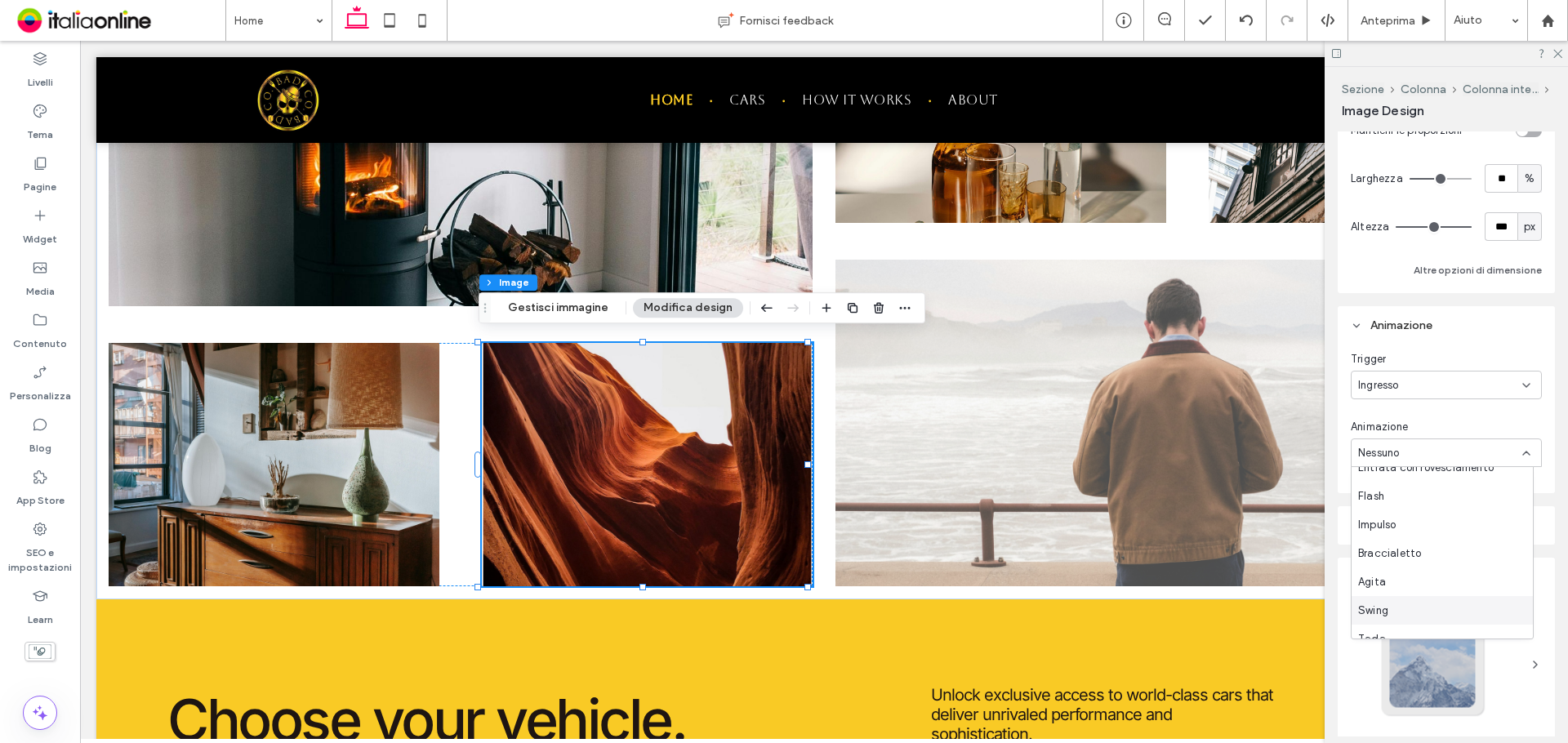 scroll, scrollTop: 176, scrollLeft: 0, axis: vertical 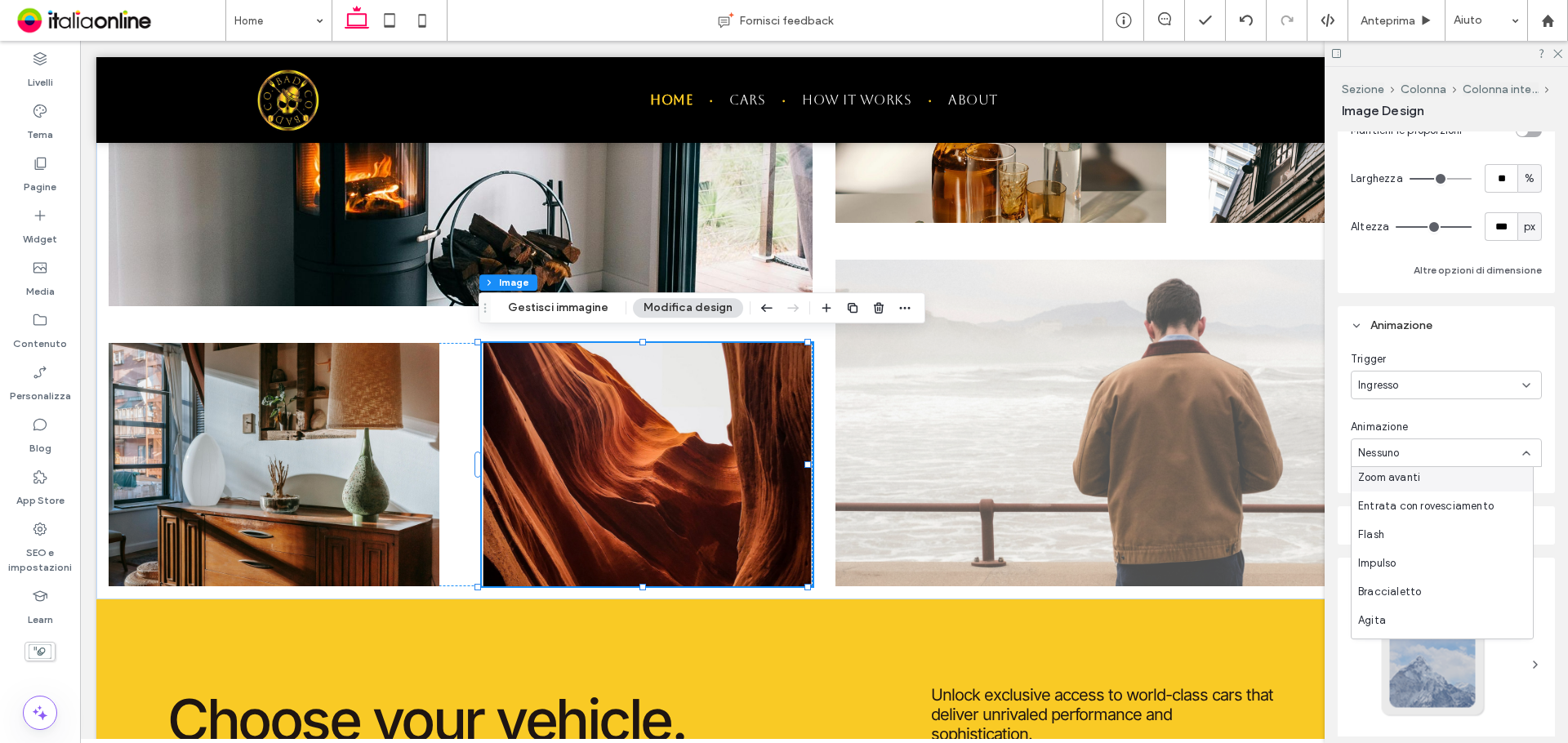 click on "Zoom avanti" at bounding box center [1389, 478] 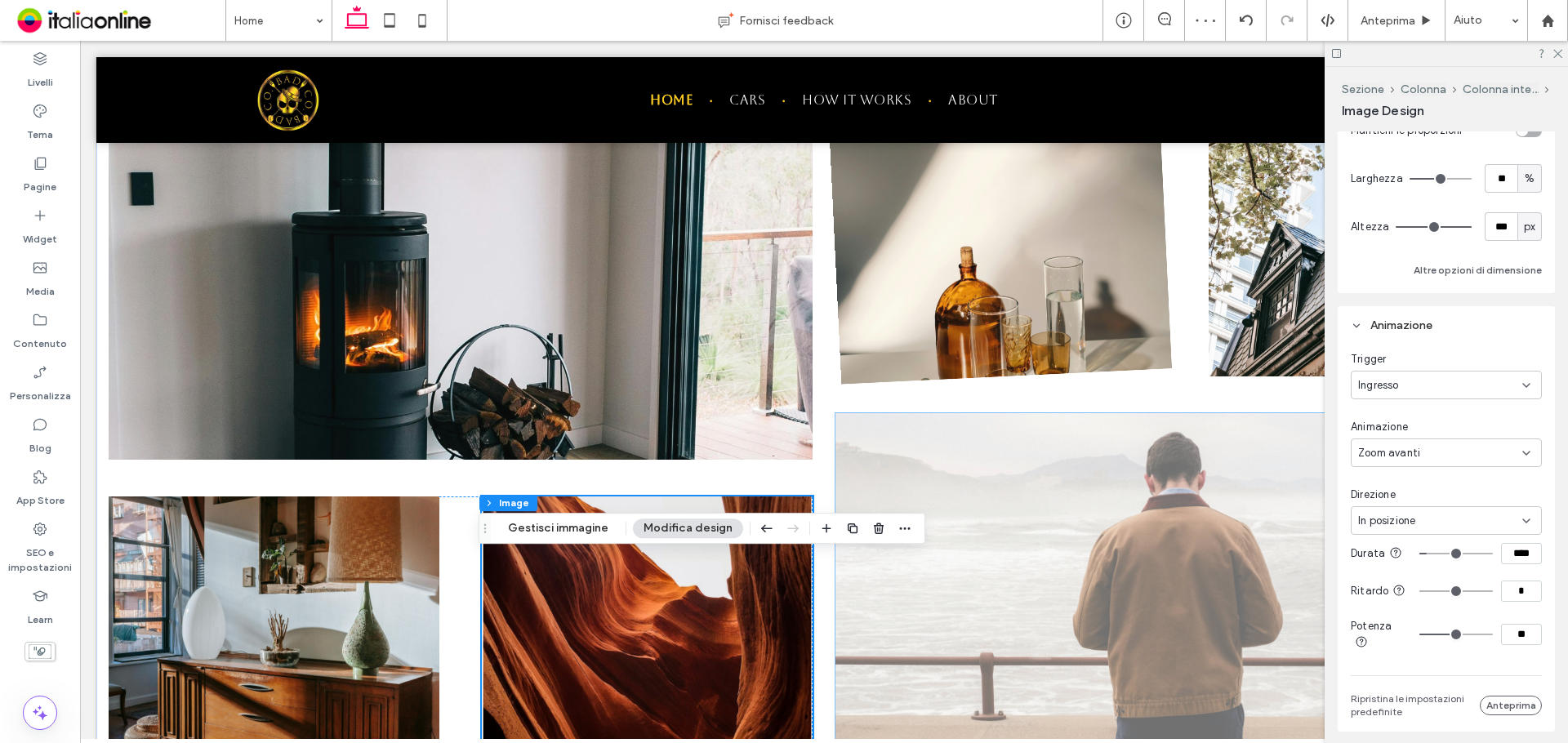scroll, scrollTop: 2169, scrollLeft: 0, axis: vertical 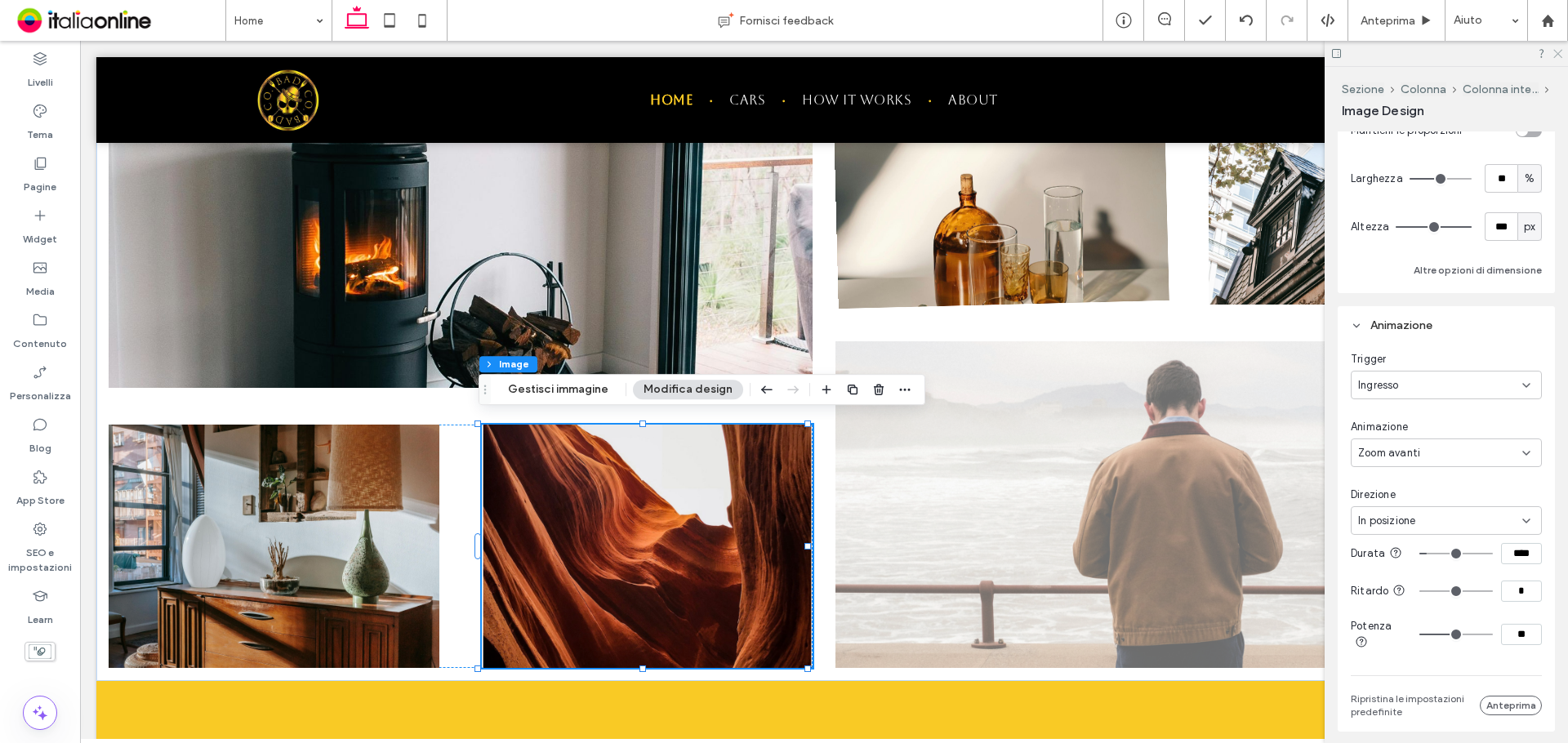 click 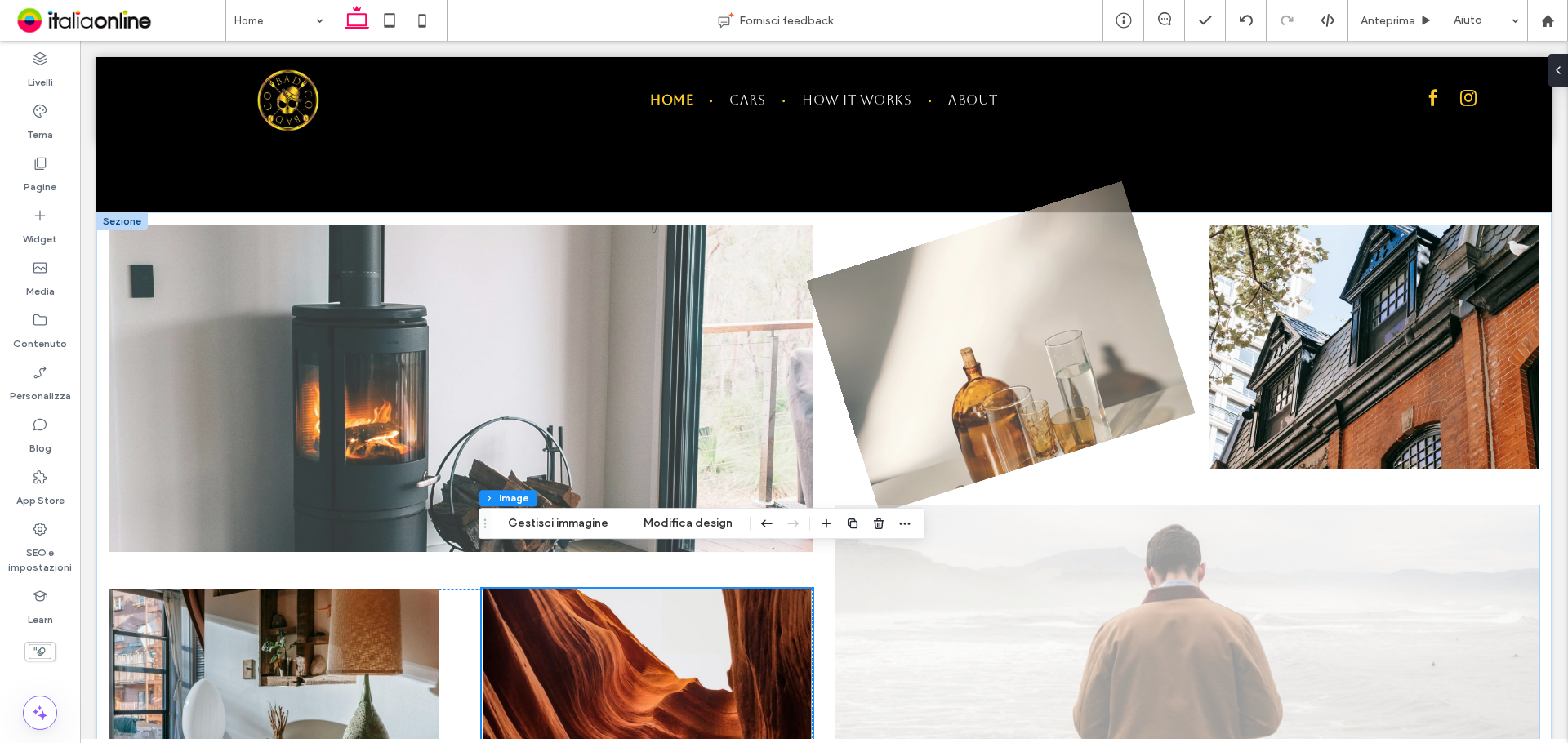 scroll, scrollTop: 2004, scrollLeft: 0, axis: vertical 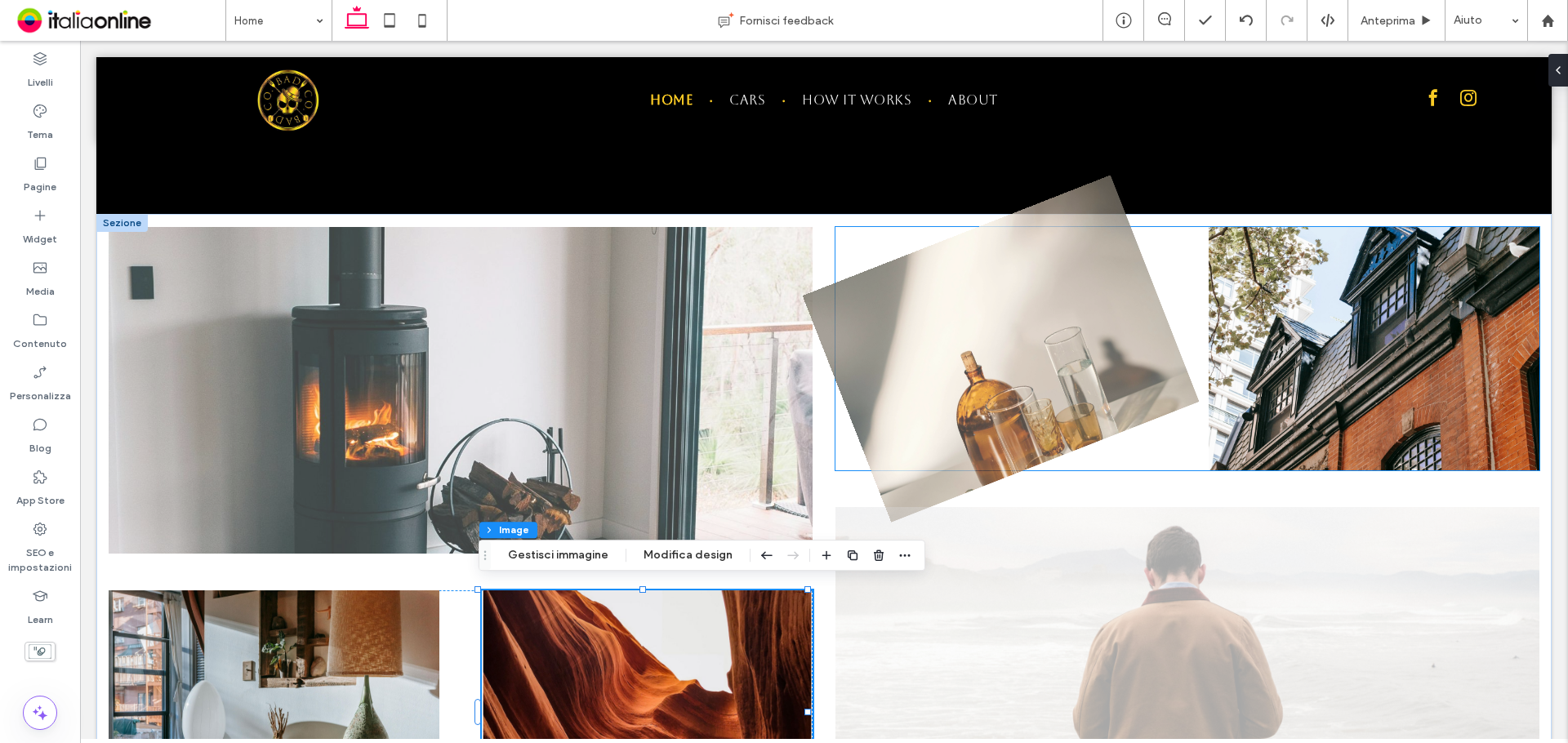 click at bounding box center (1000, 348) 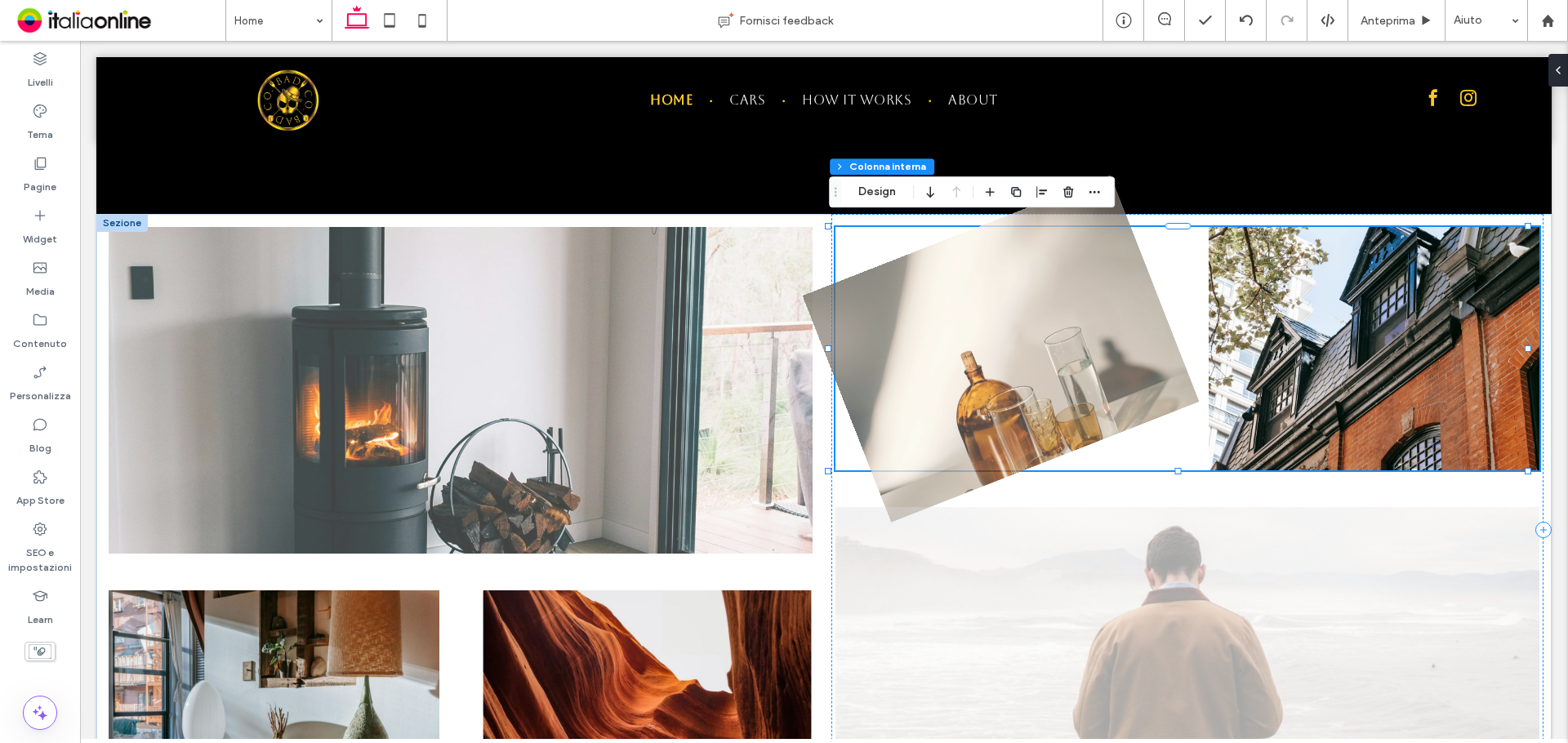 click at bounding box center [1000, 348] 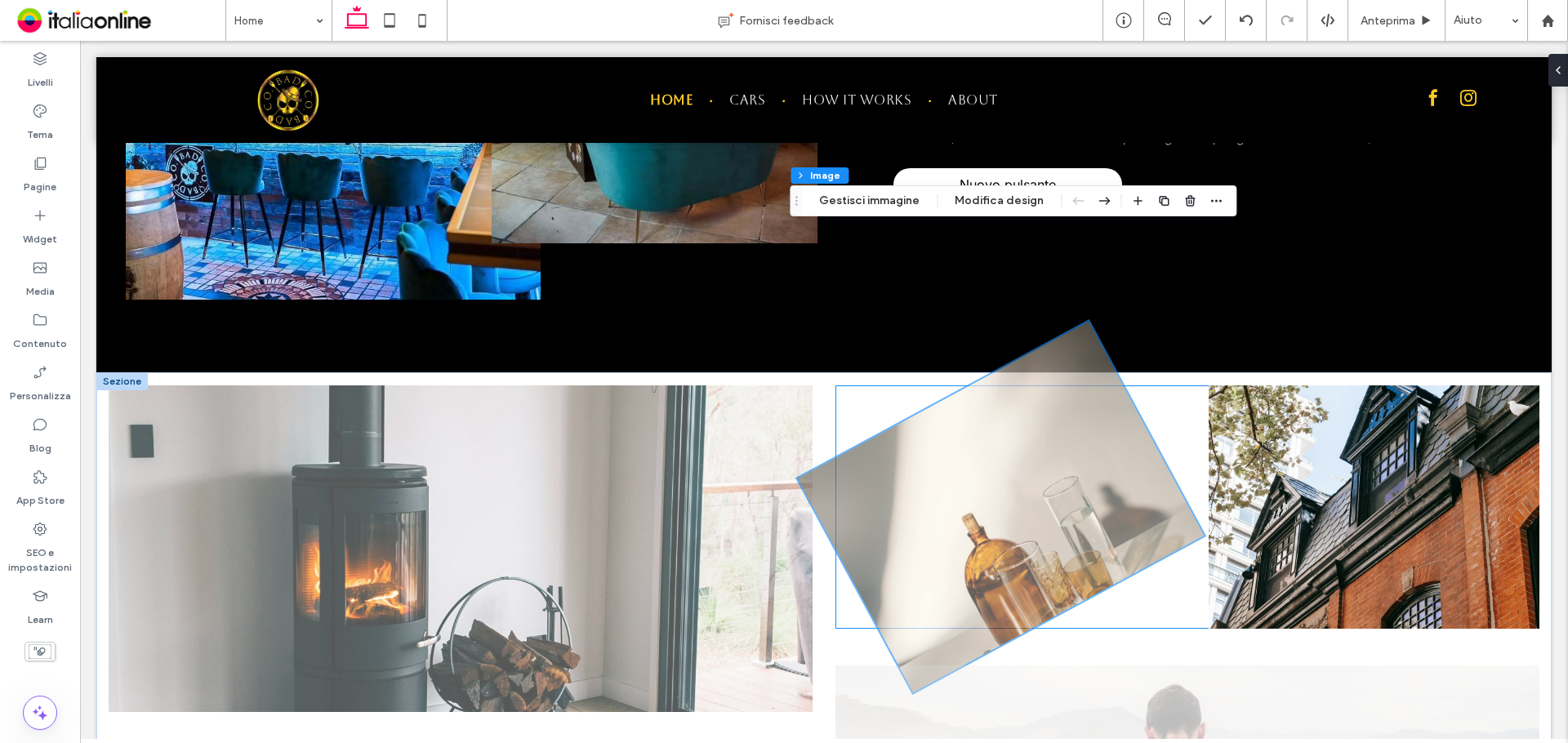 scroll, scrollTop: 1840, scrollLeft: 0, axis: vertical 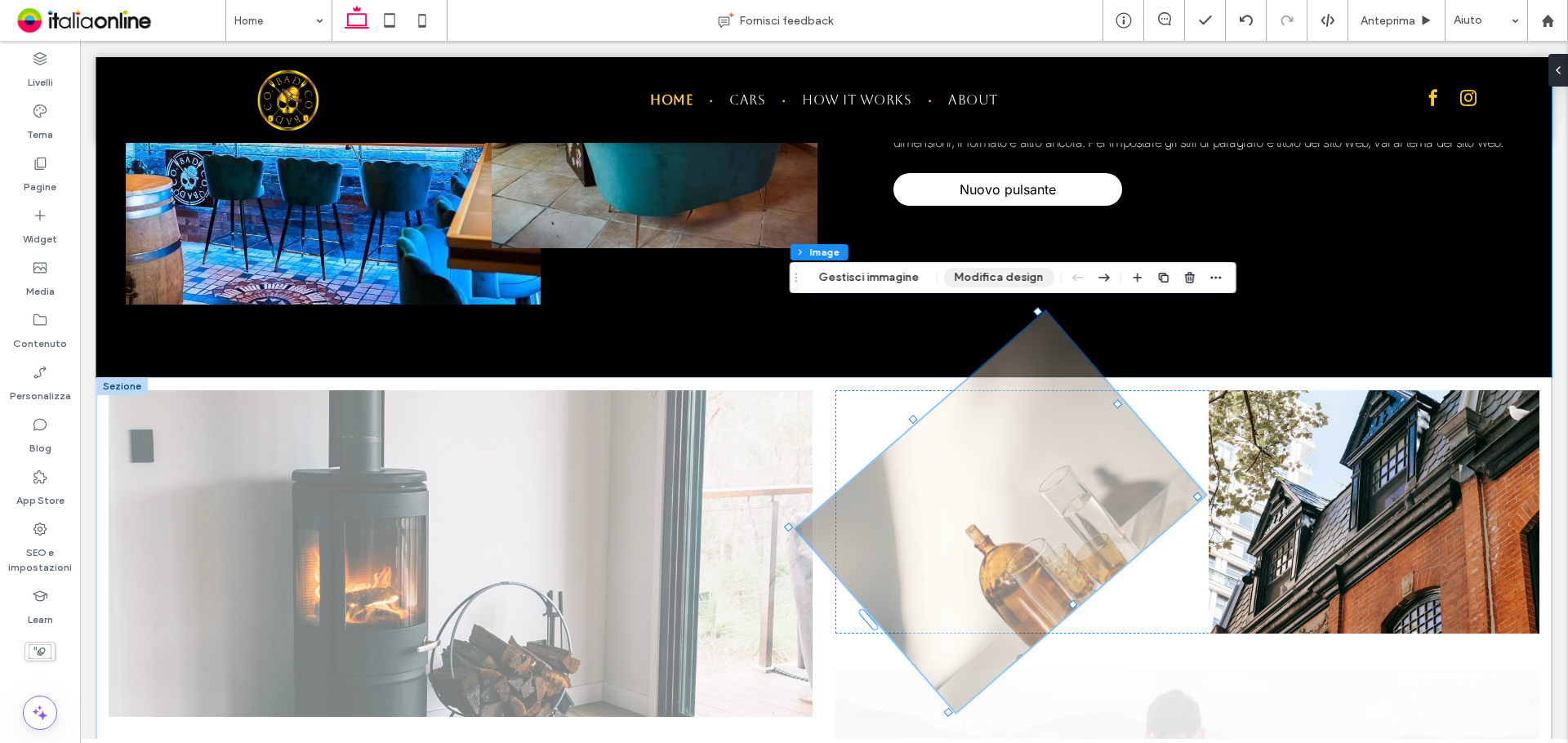 click on "Modifica design" at bounding box center [999, 278] 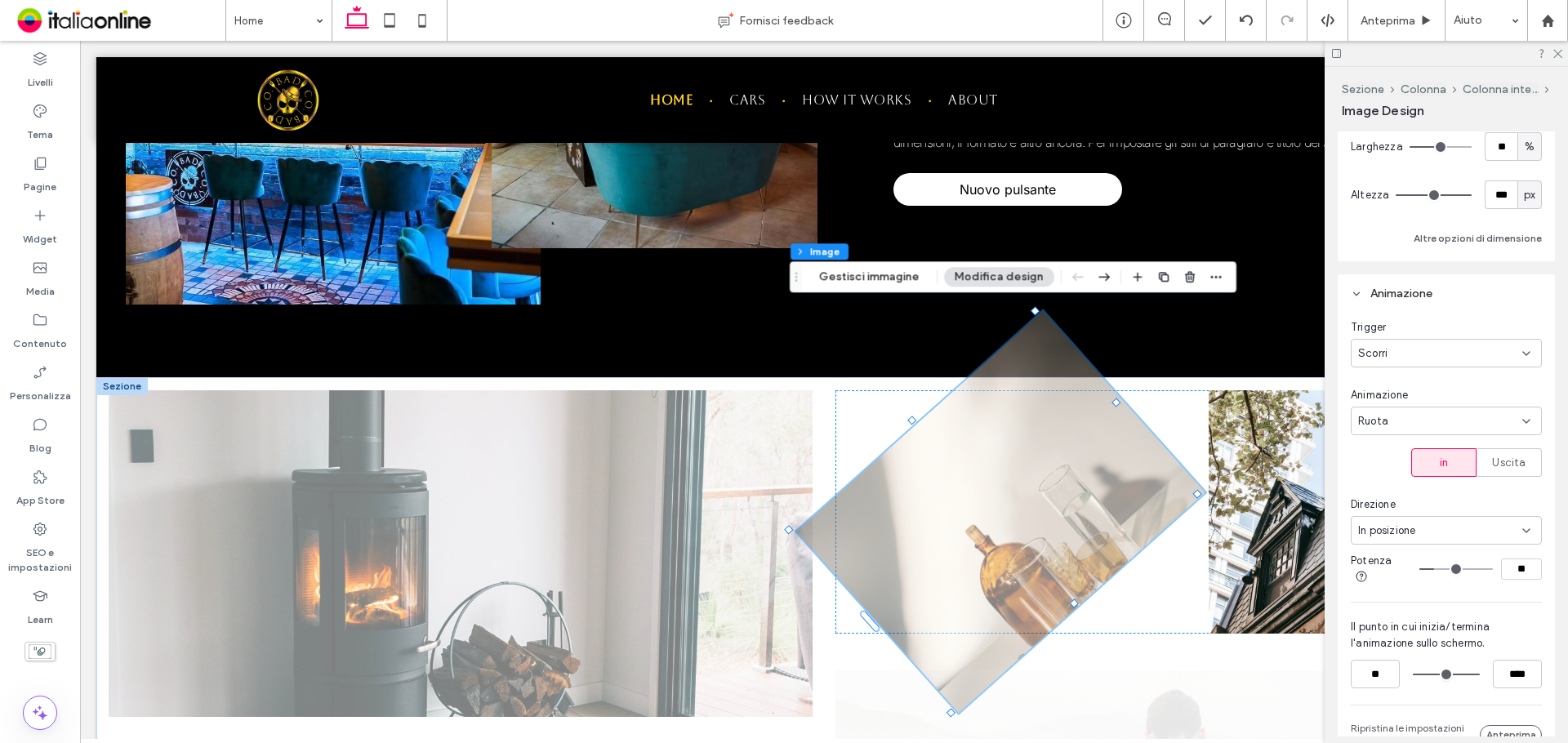 scroll, scrollTop: 245, scrollLeft: 0, axis: vertical 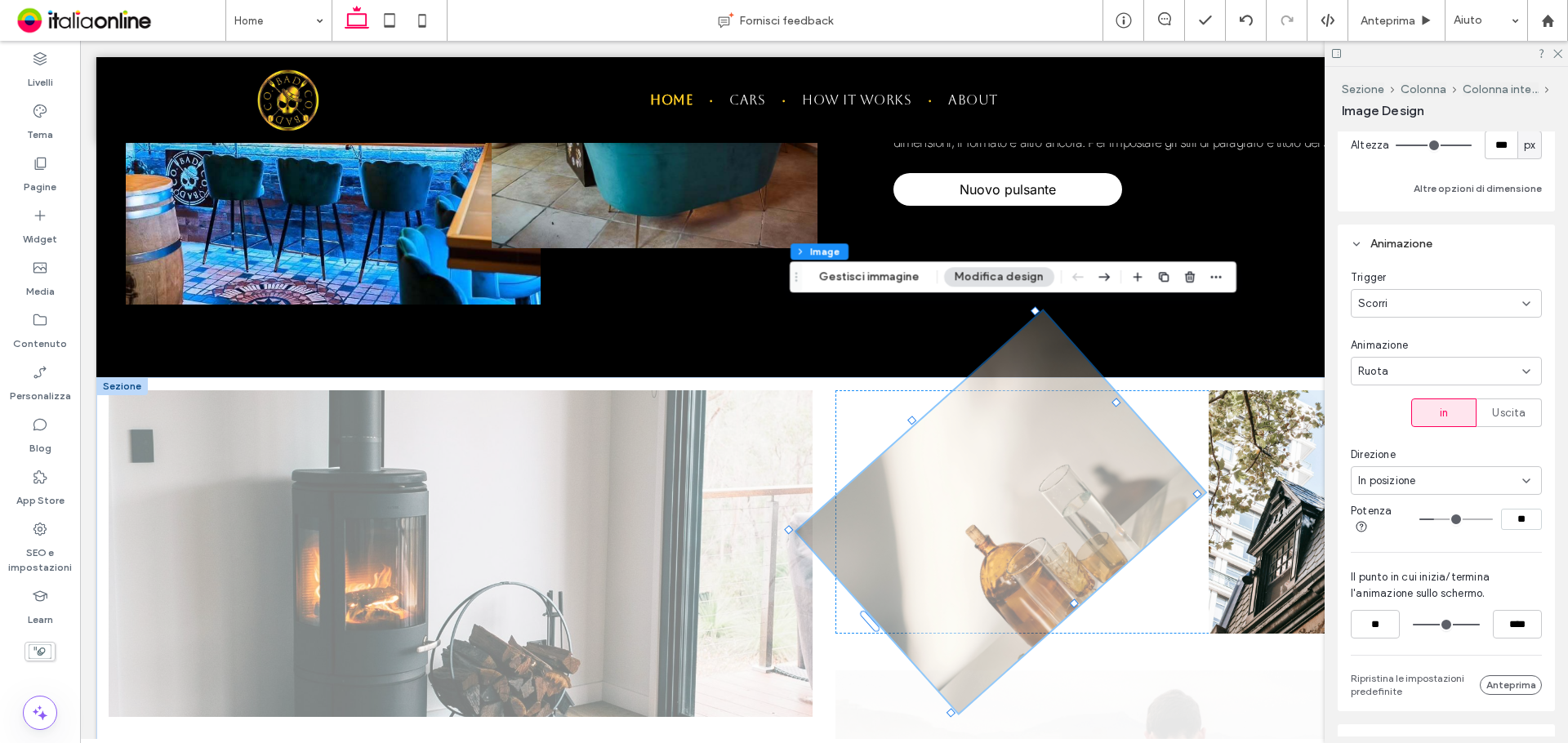 click on "Scorri" at bounding box center (1440, 304) 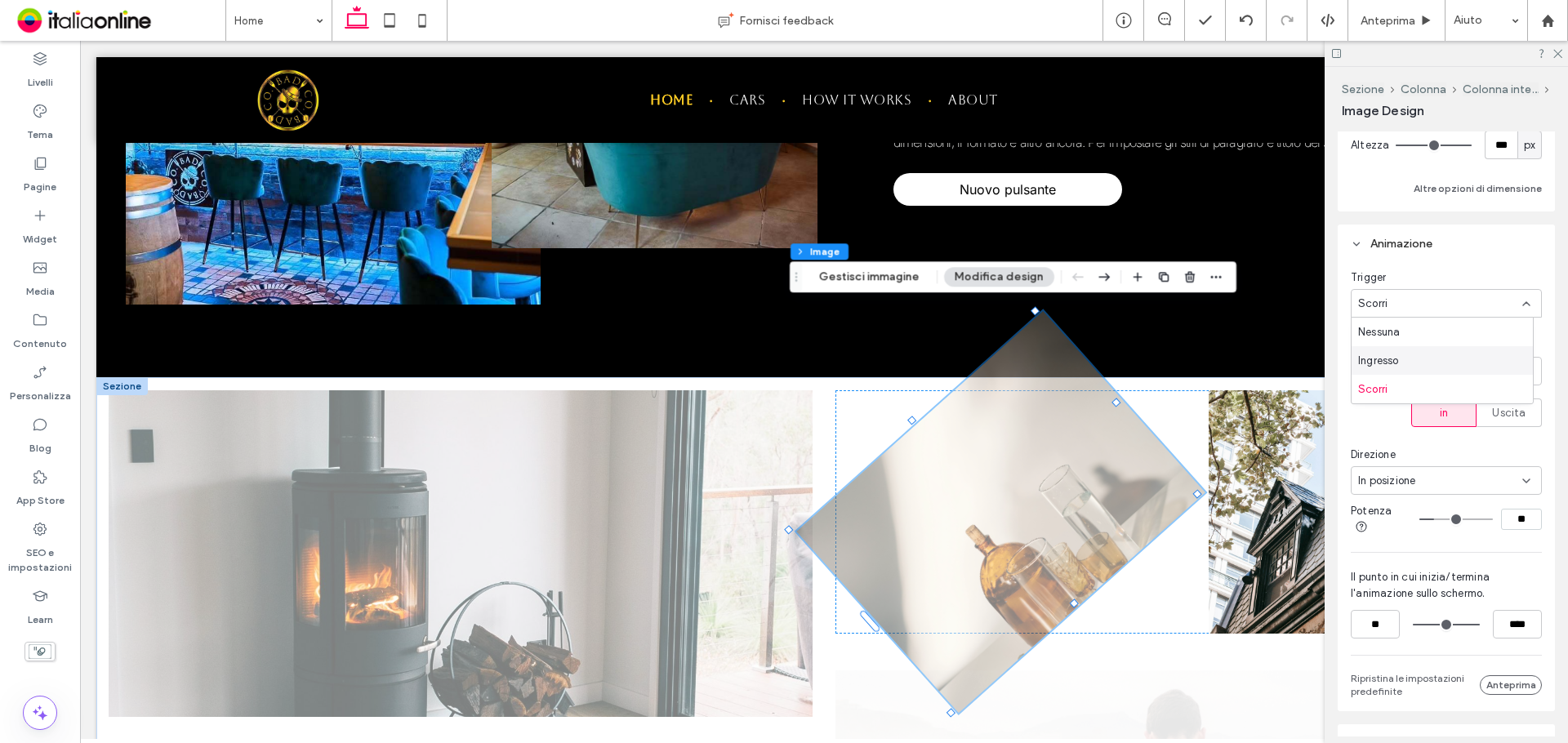 click on "Ingresso" at bounding box center [1442, 360] 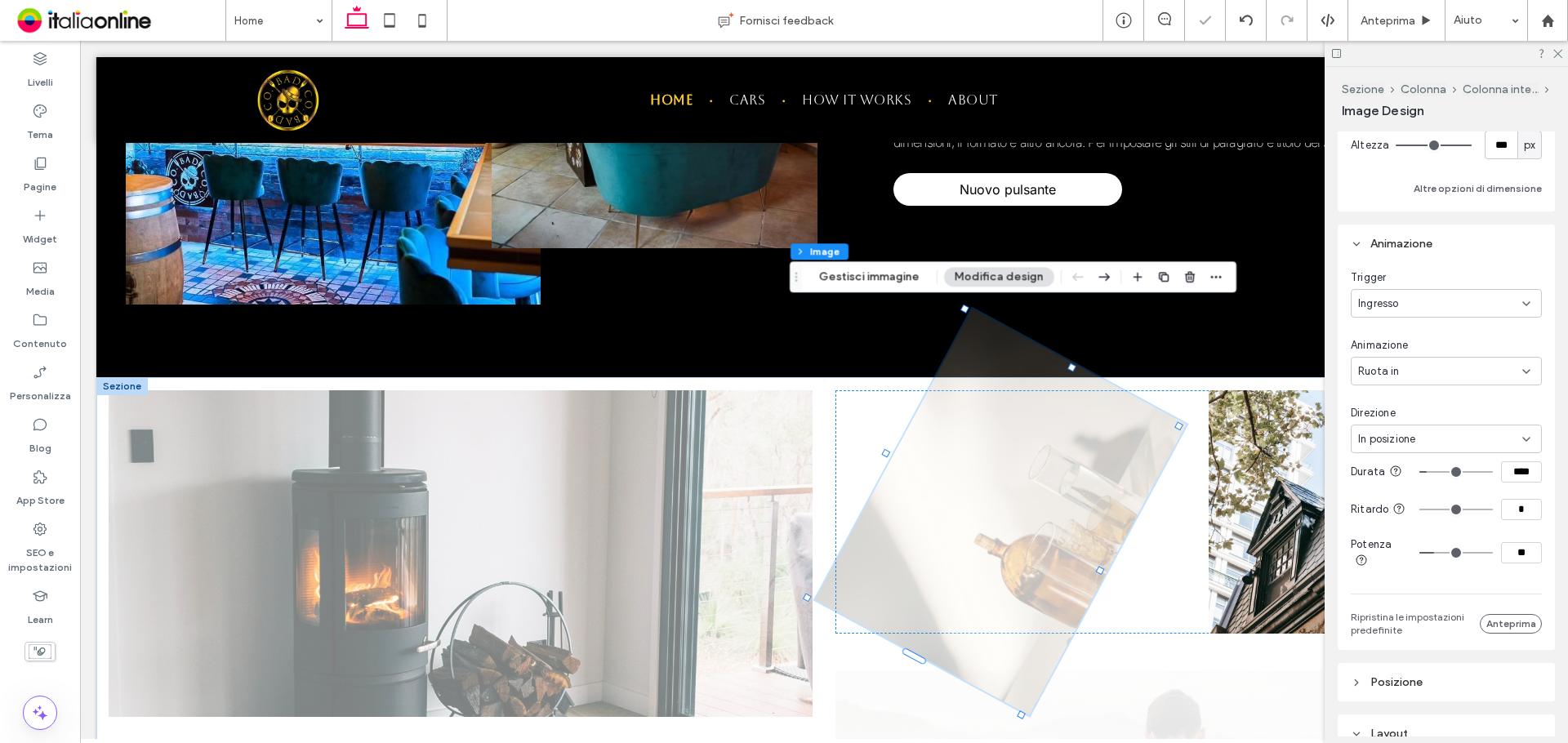 click on "Ruota in" at bounding box center (1440, 372) 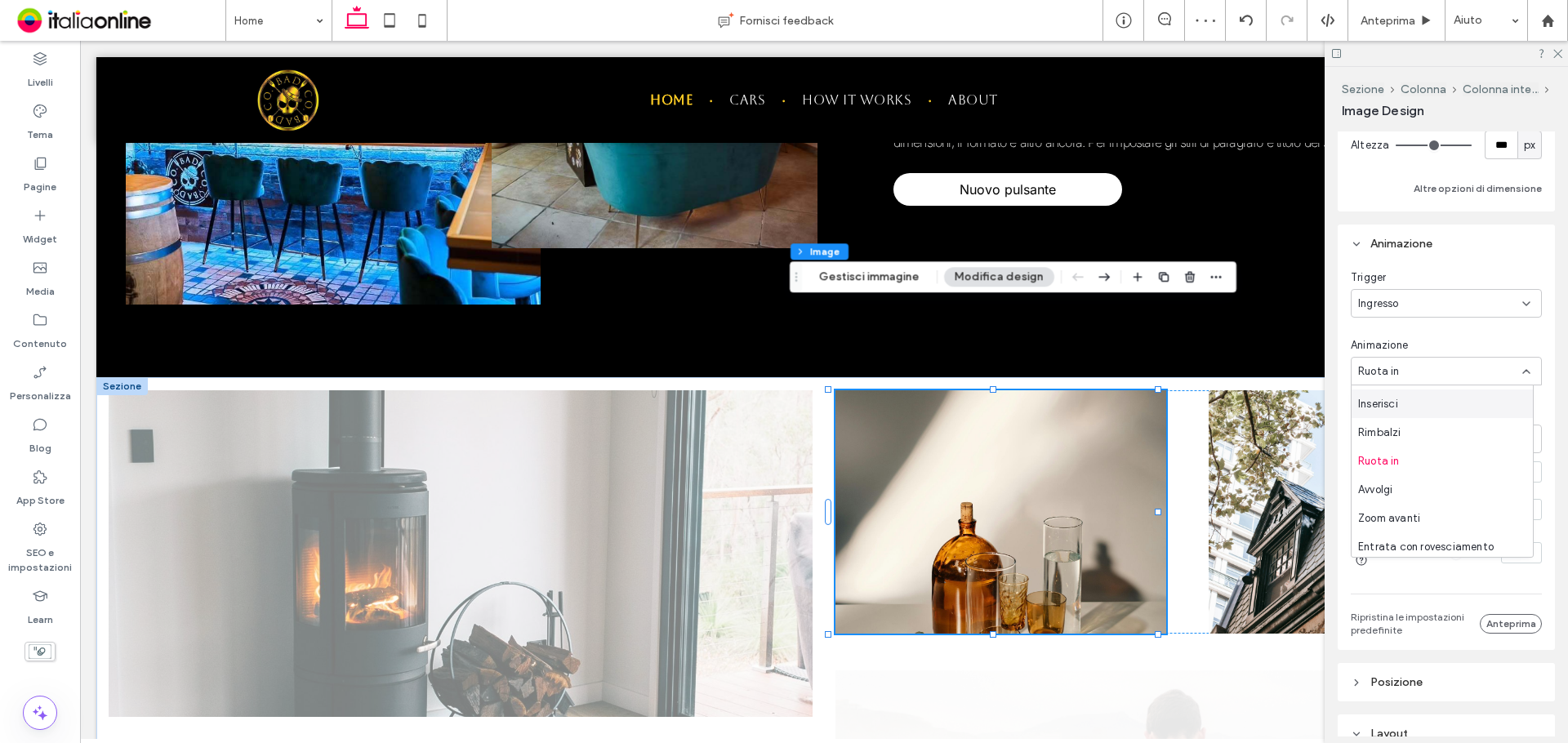 scroll, scrollTop: 82, scrollLeft: 0, axis: vertical 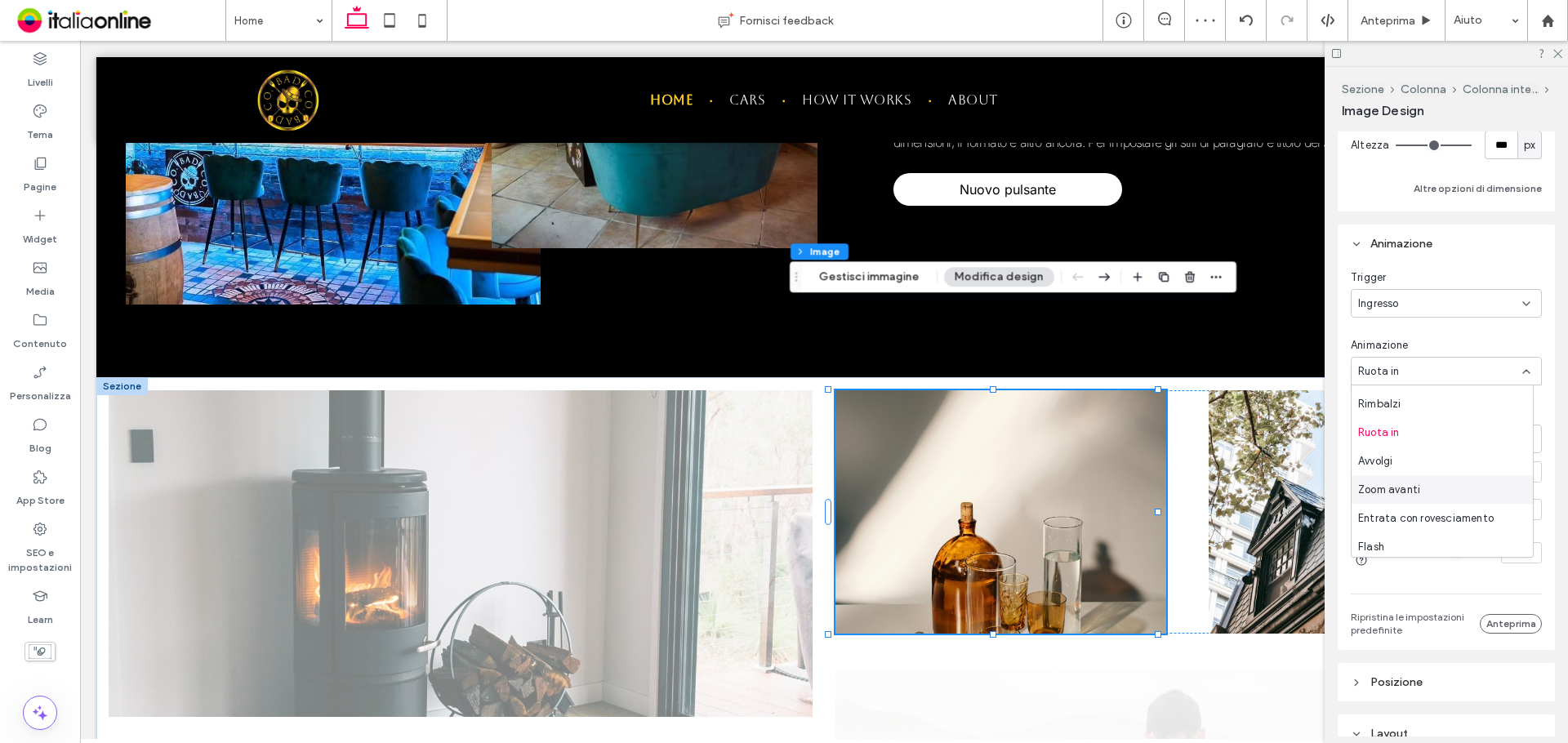 click on "Zoom avanti" at bounding box center [1389, 490] 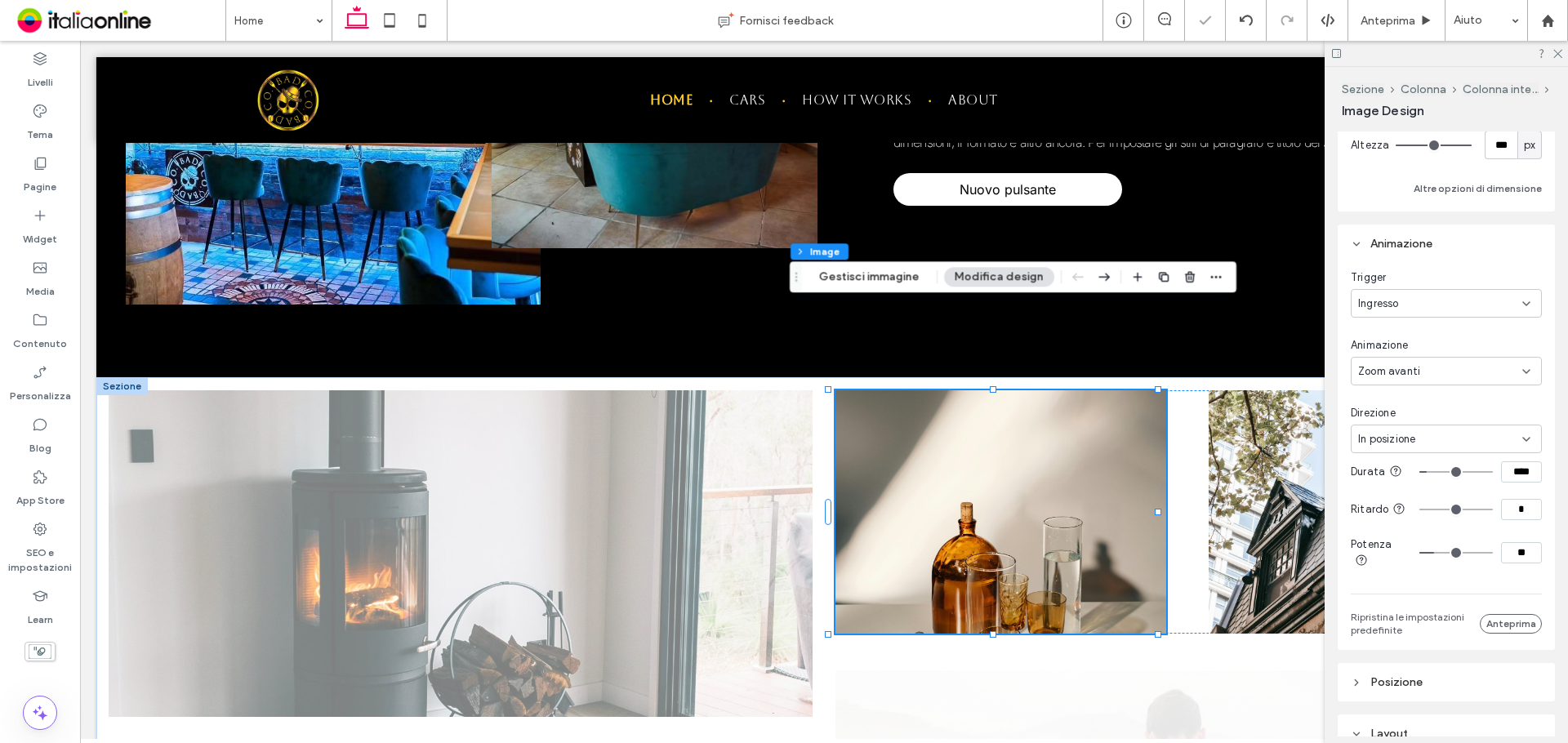 type on "**" 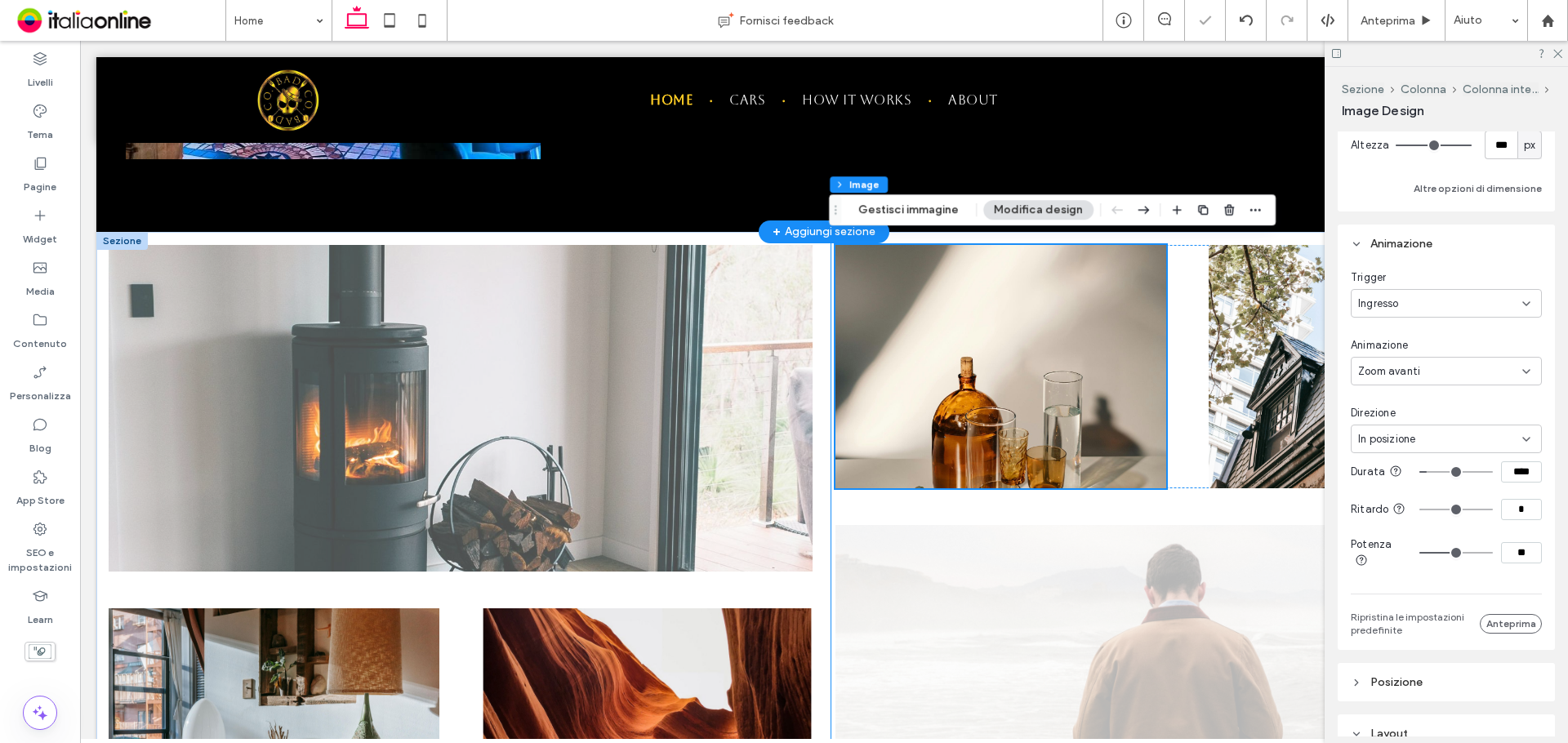 scroll, scrollTop: 2004, scrollLeft: 0, axis: vertical 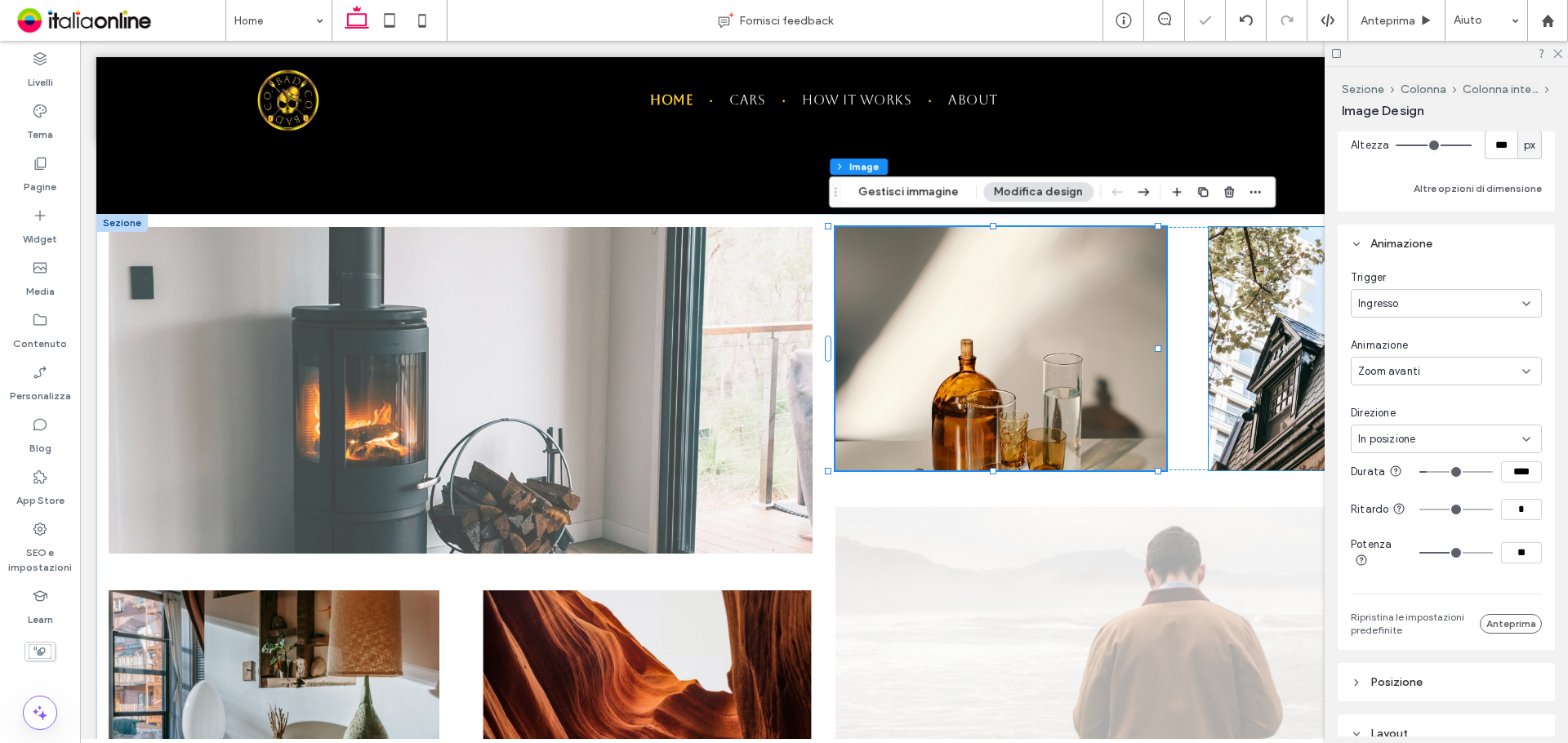 click at bounding box center (1374, 349) 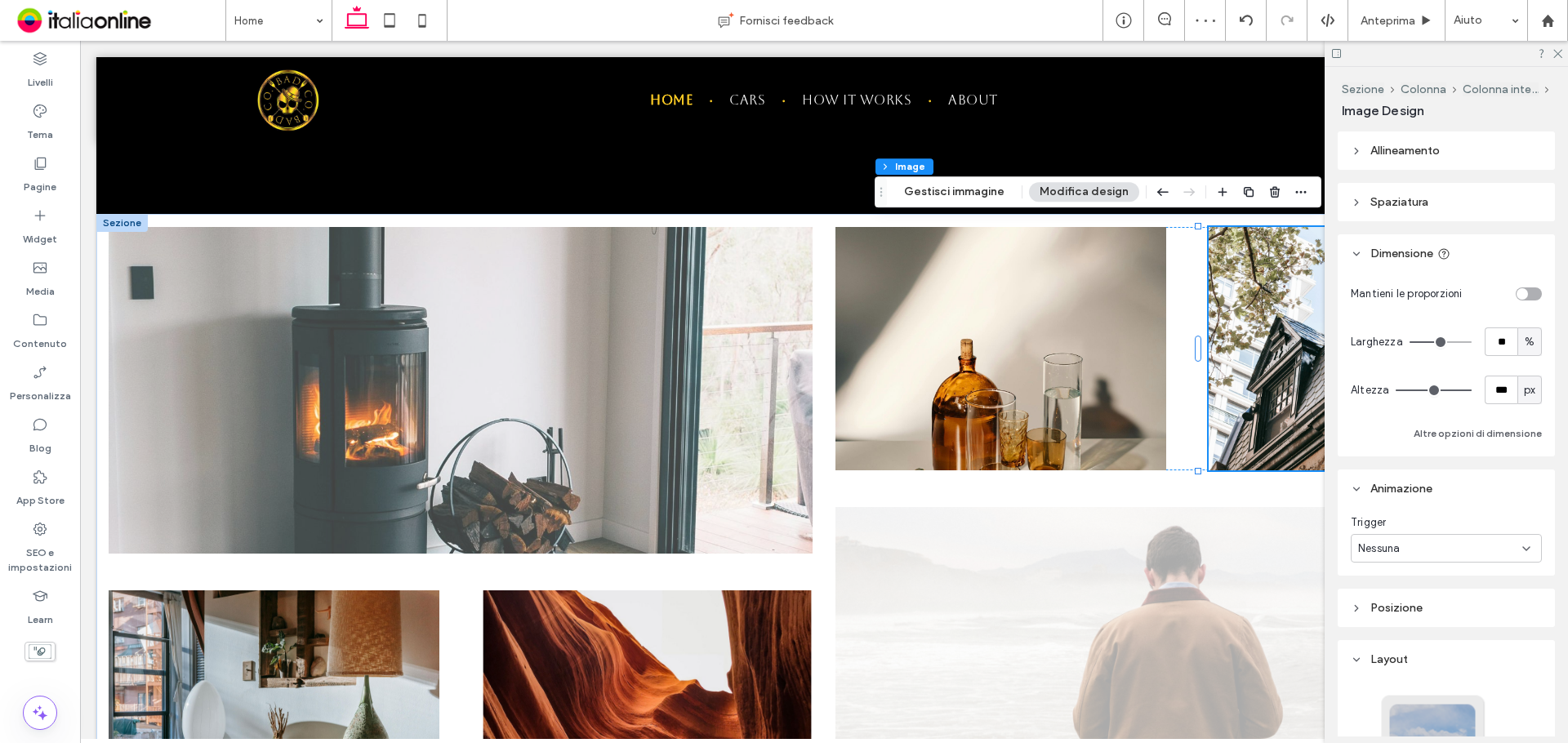 click on "Nessuna" at bounding box center [1440, 549] 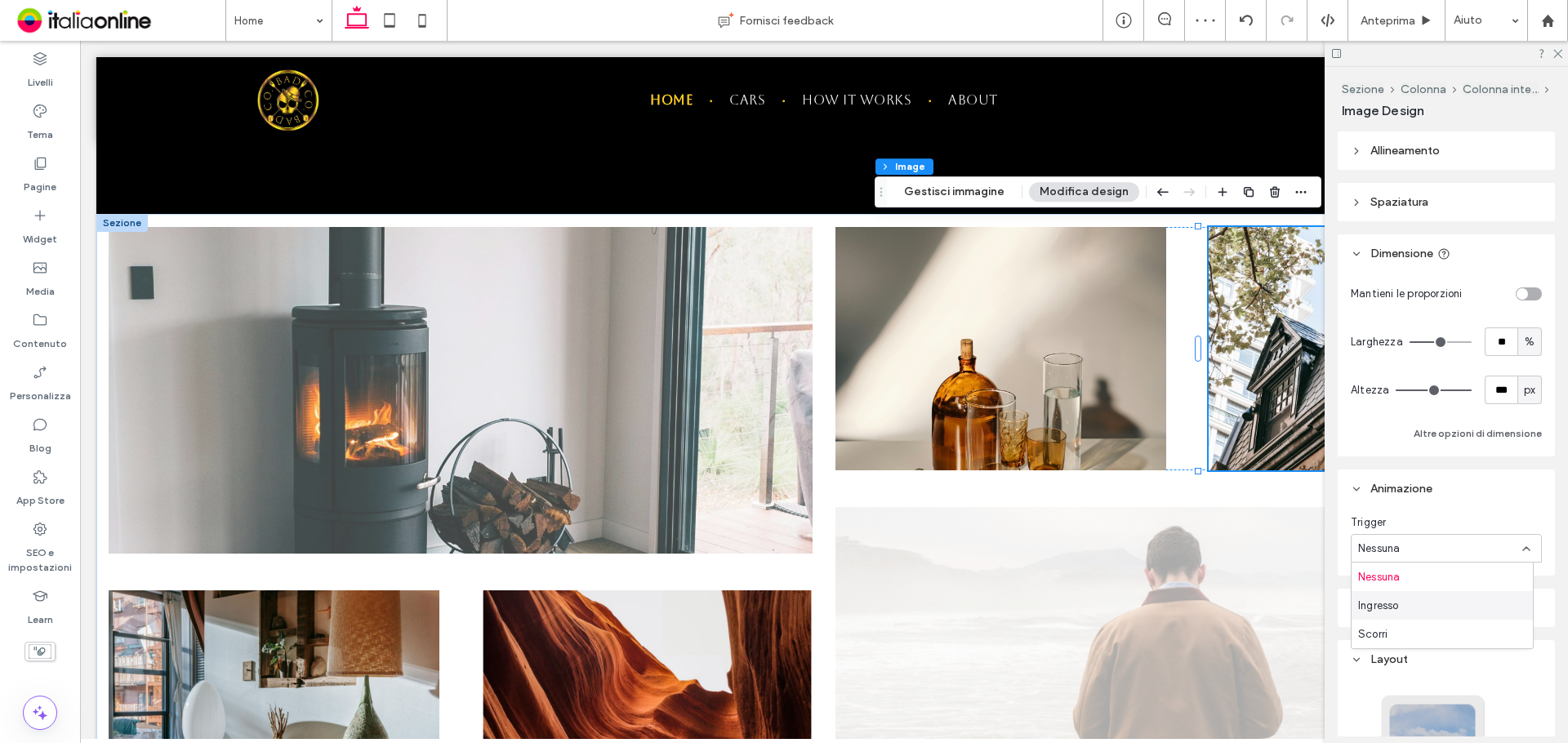 click on "Ingresso" at bounding box center [1442, 605] 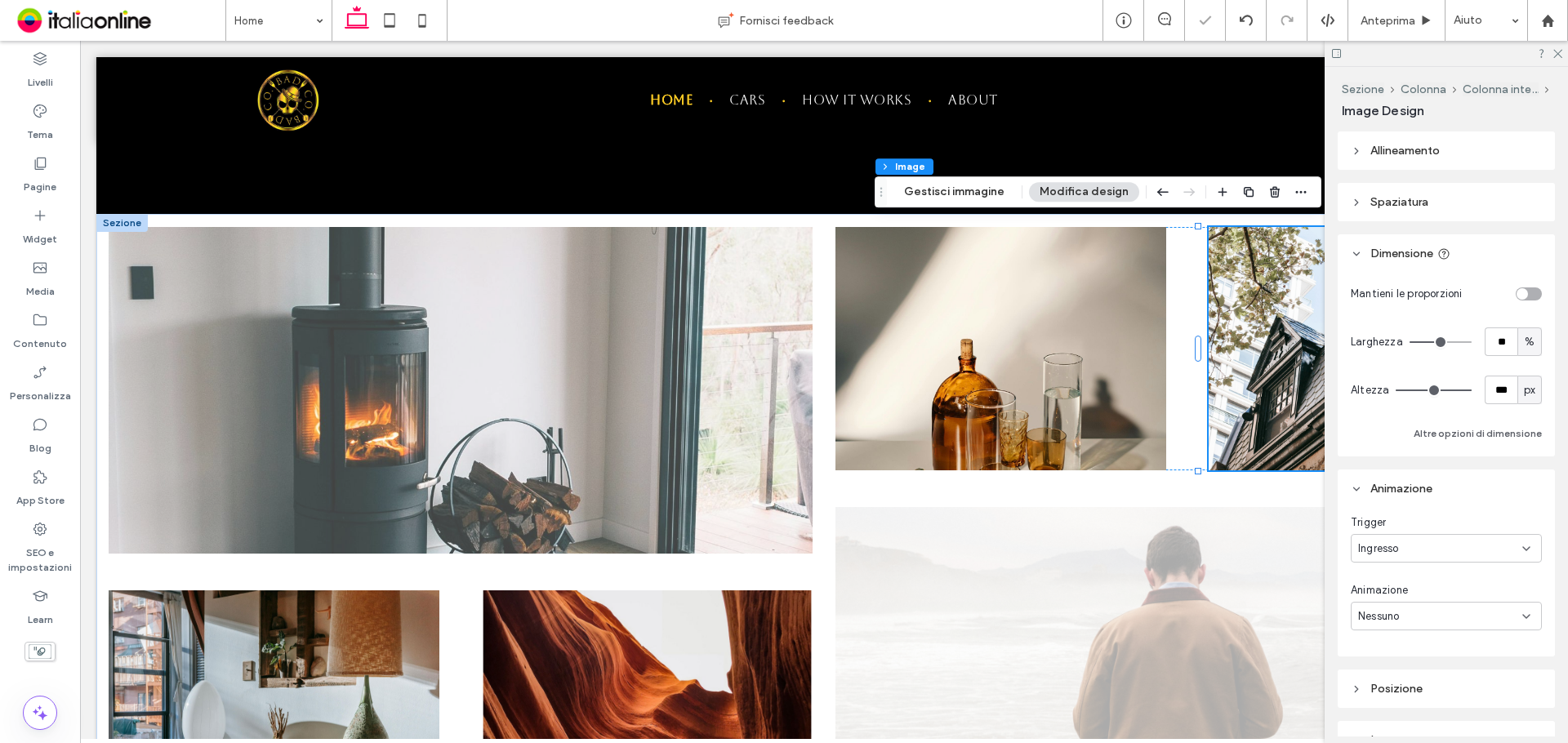 click on "Nessuno" at bounding box center [1440, 616] 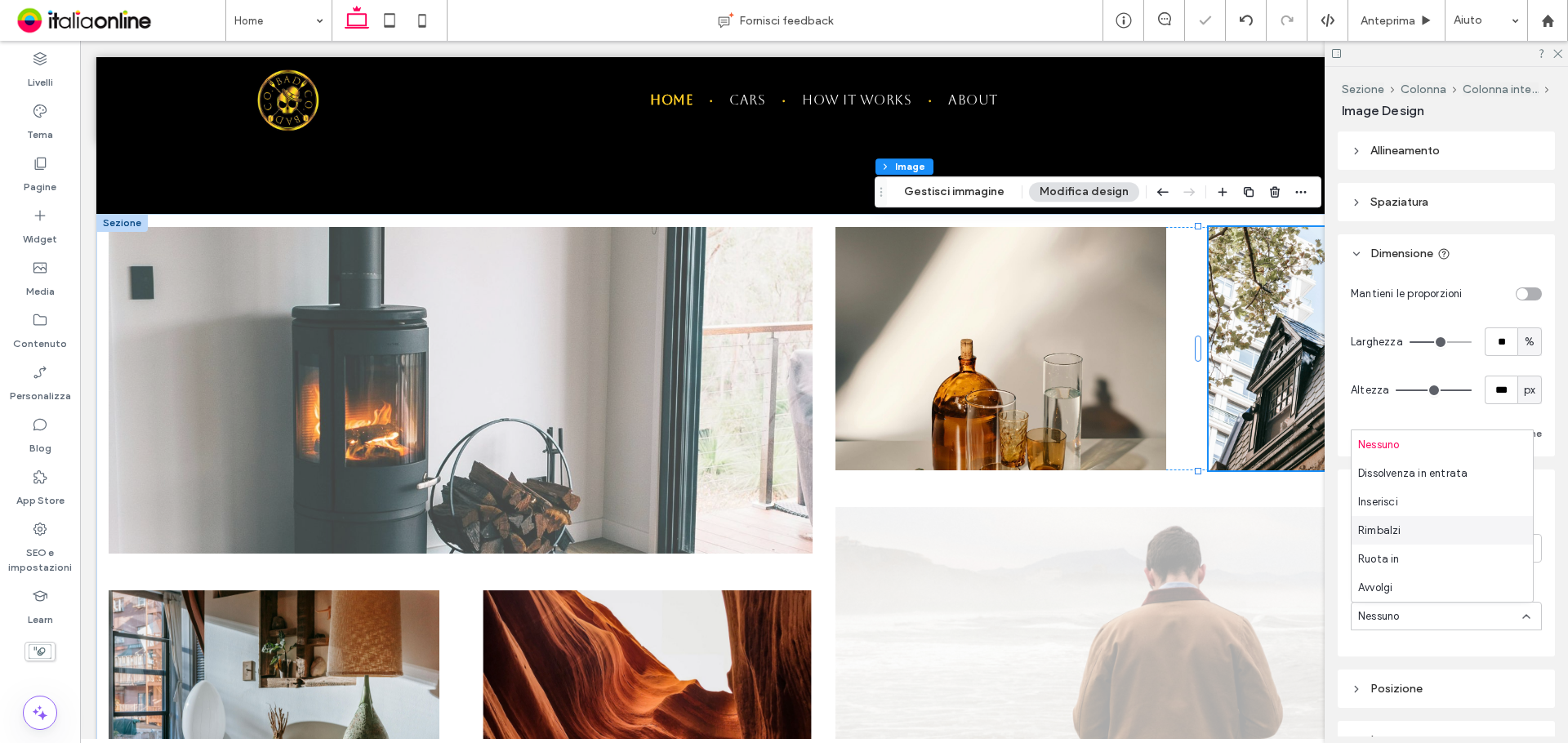 scroll, scrollTop: 82, scrollLeft: 0, axis: vertical 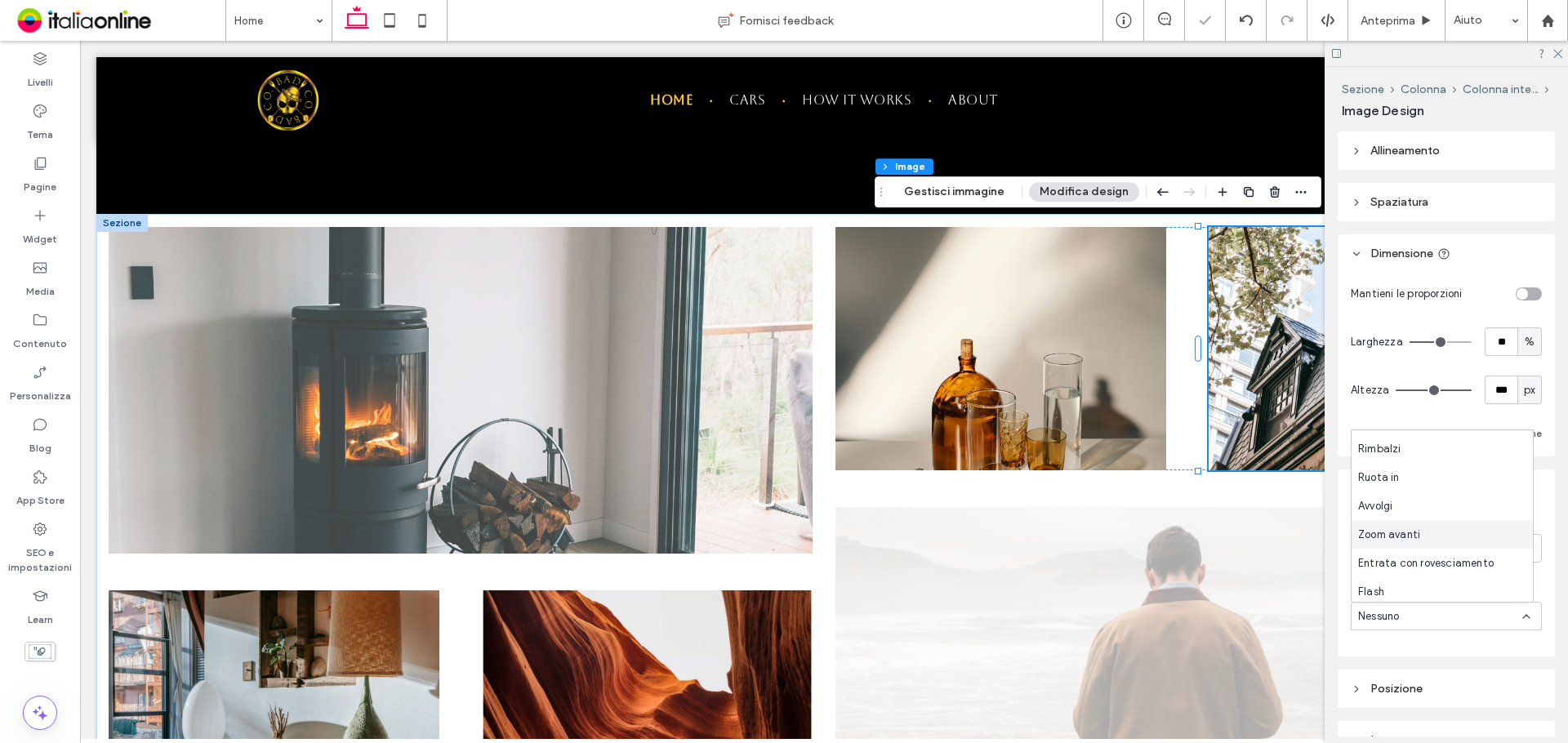 click on "Zoom avanti" at bounding box center (1389, 535) 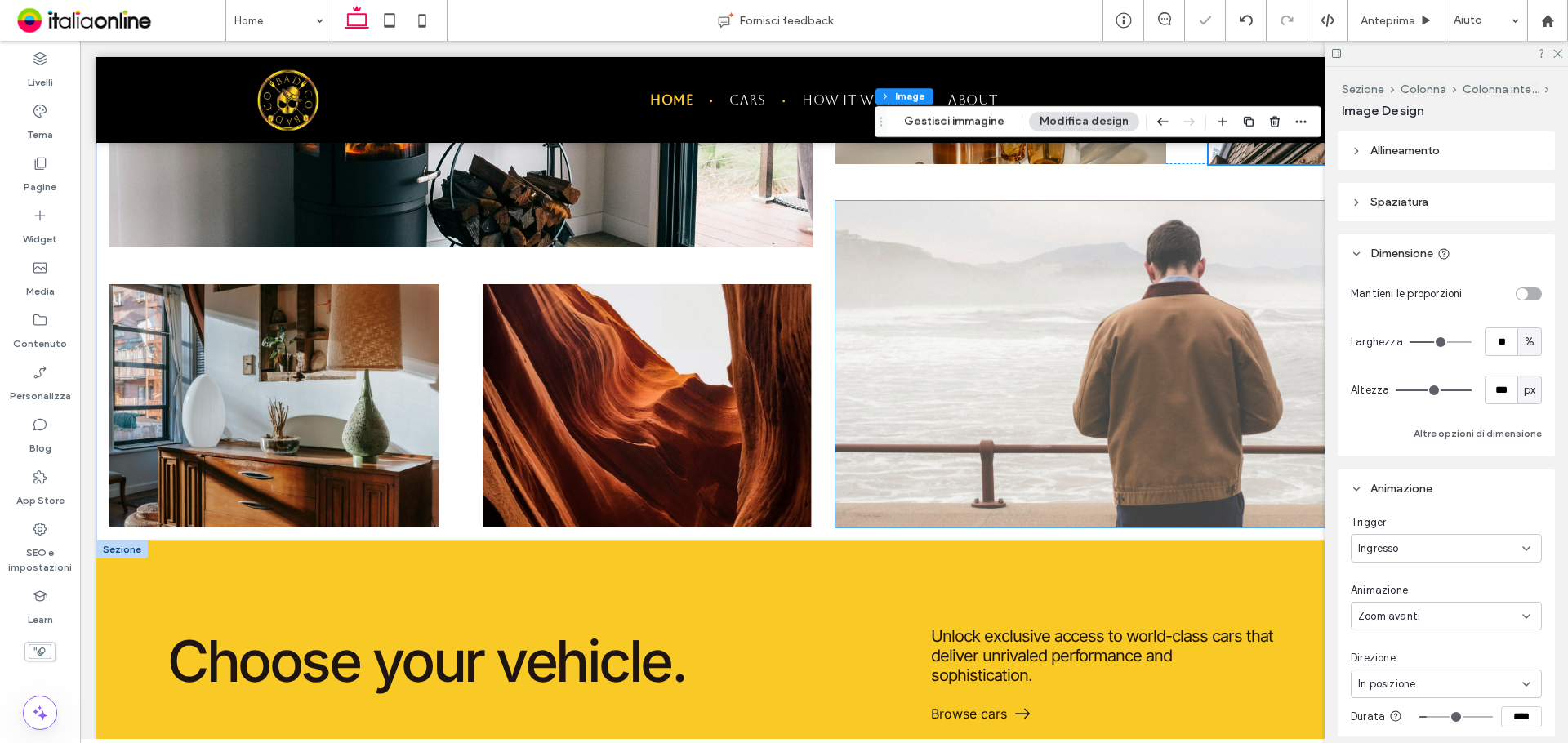 scroll, scrollTop: 2330, scrollLeft: 0, axis: vertical 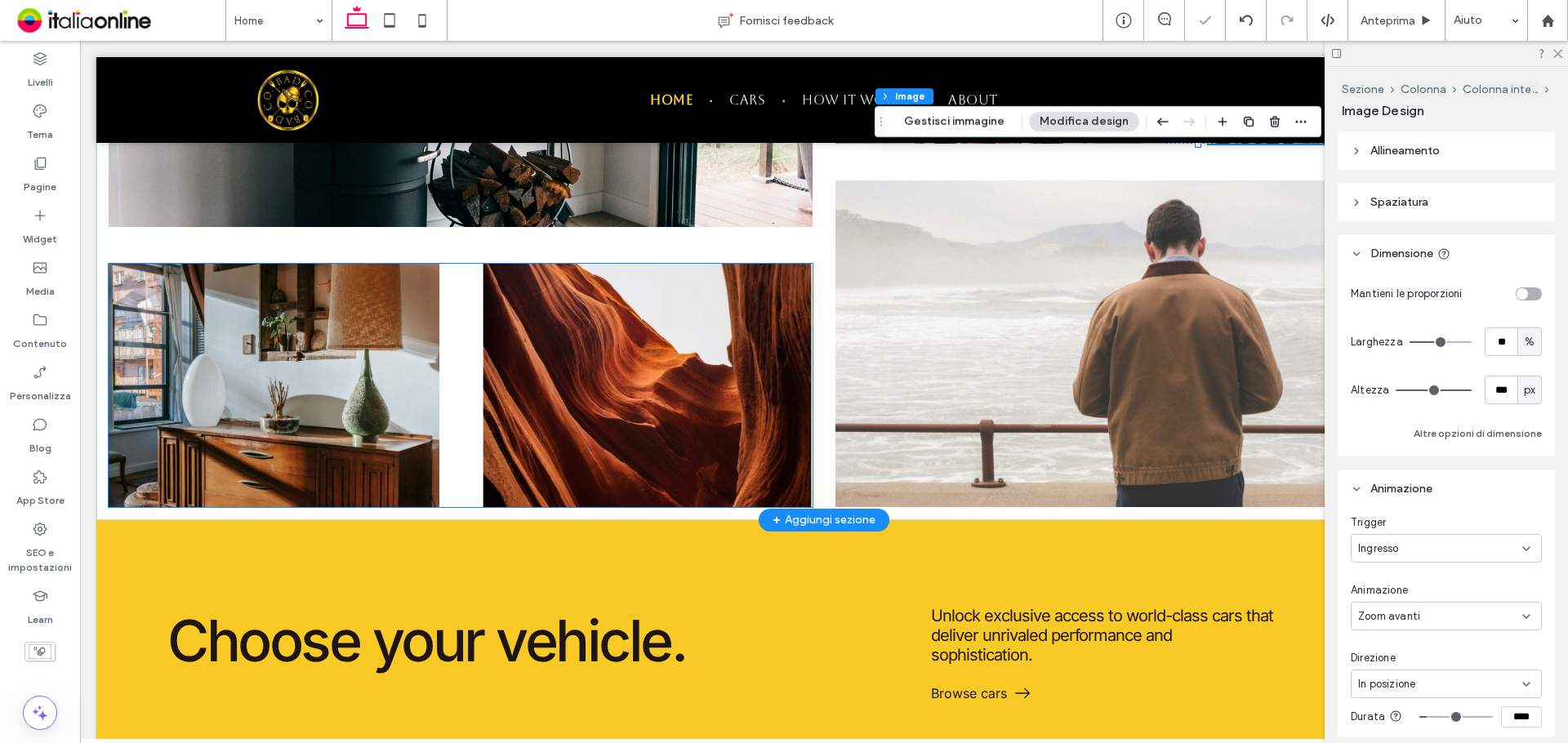 click at bounding box center (274, 385) 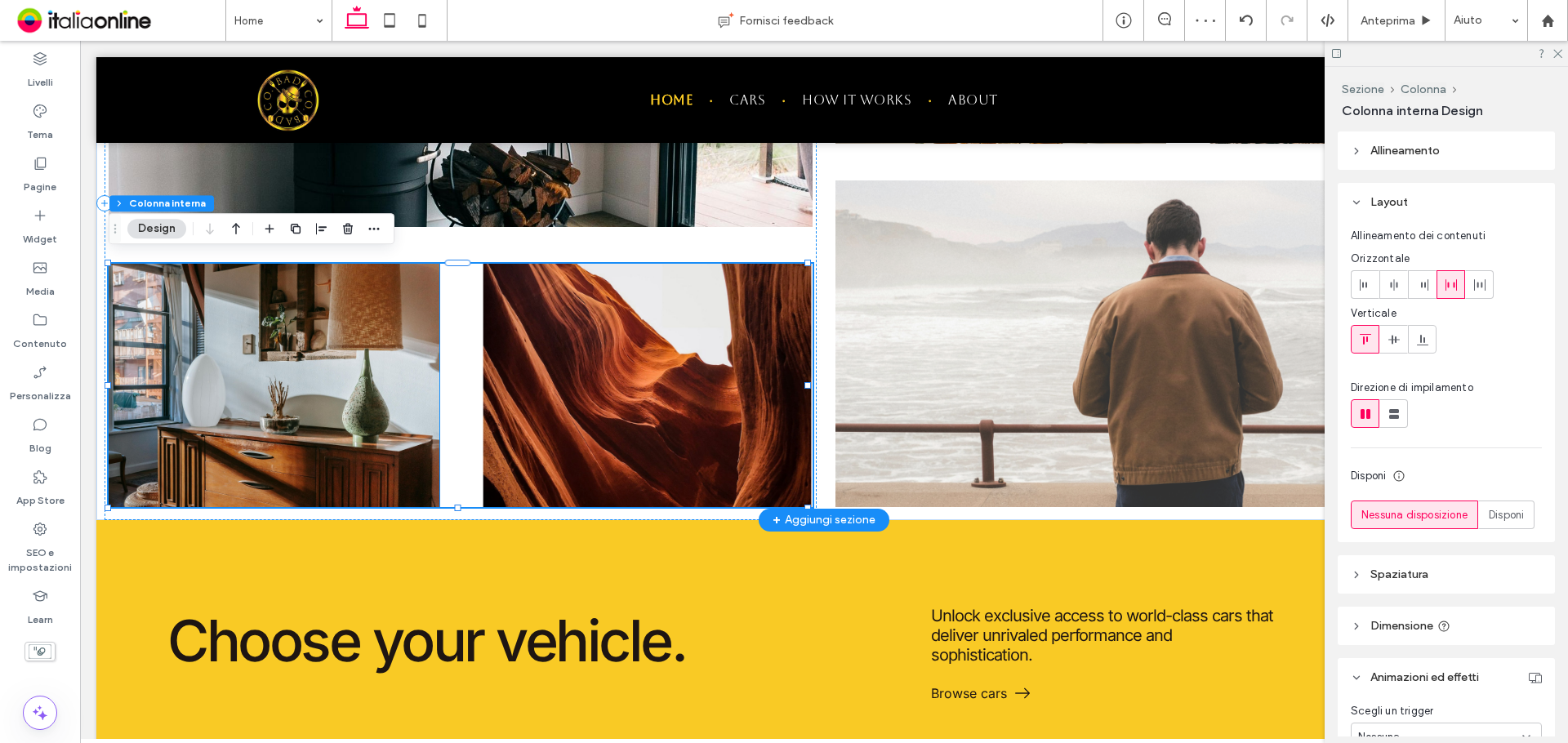 click at bounding box center [274, 385] 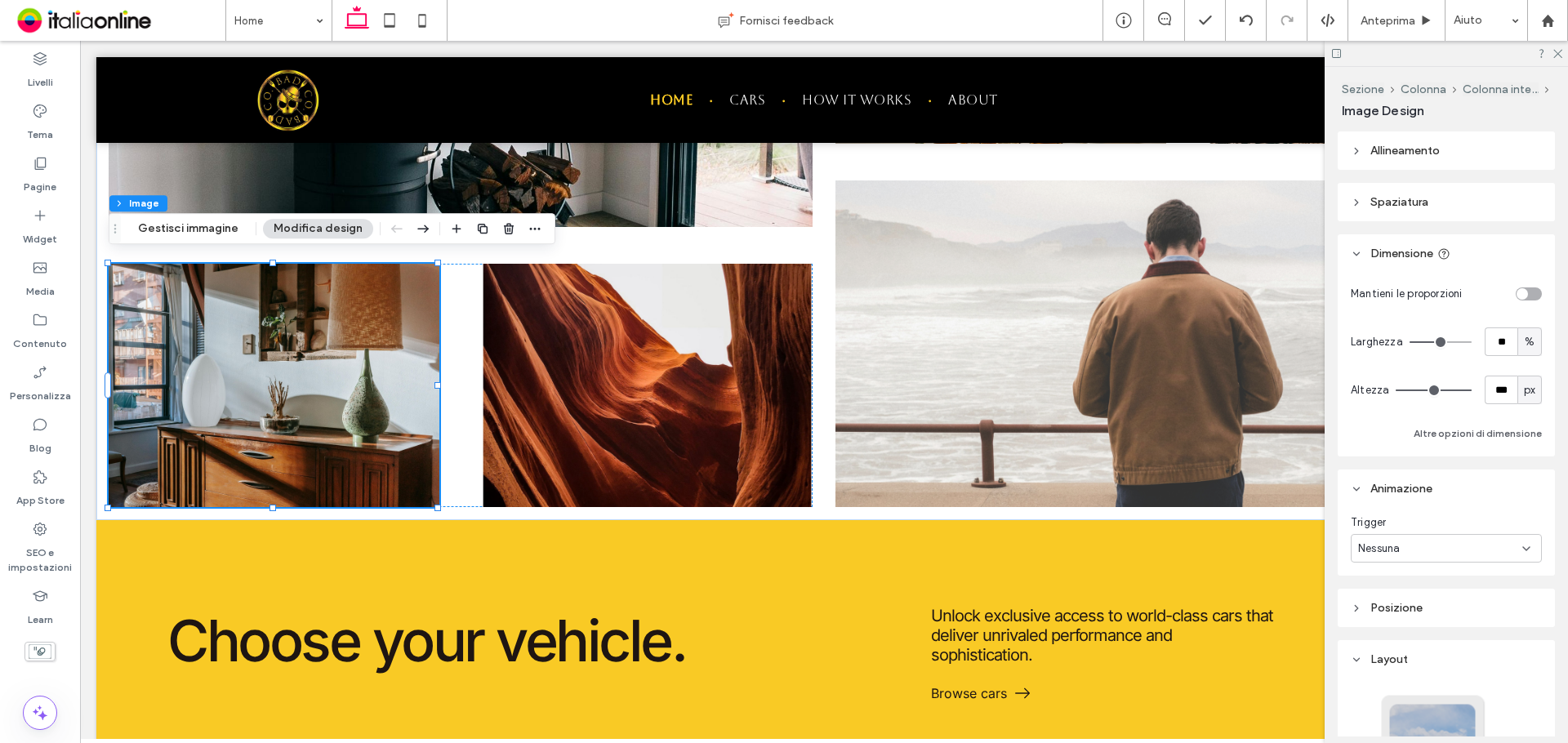 click on "Nessuna" at bounding box center (1379, 549) 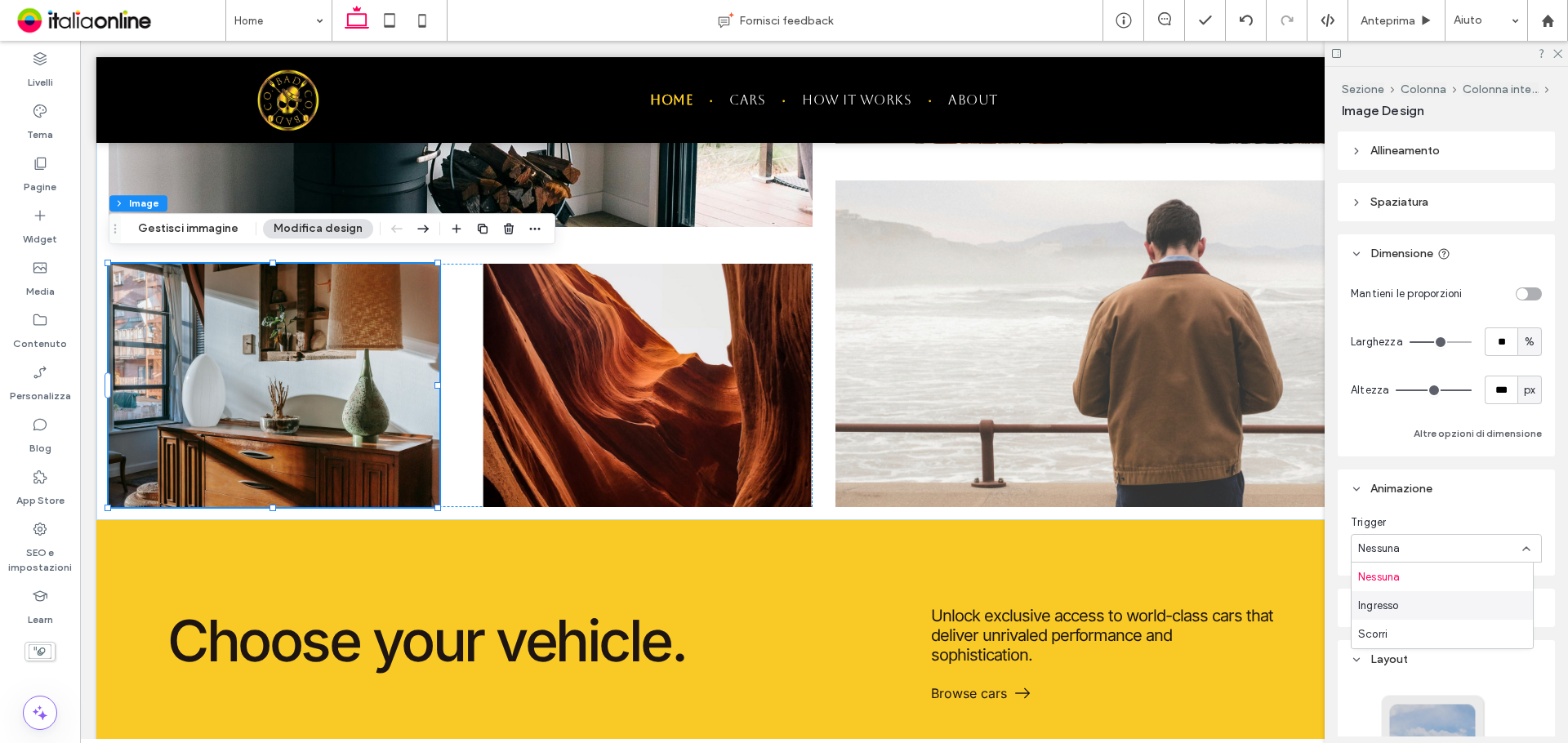 click on "Ingresso" at bounding box center [1379, 606] 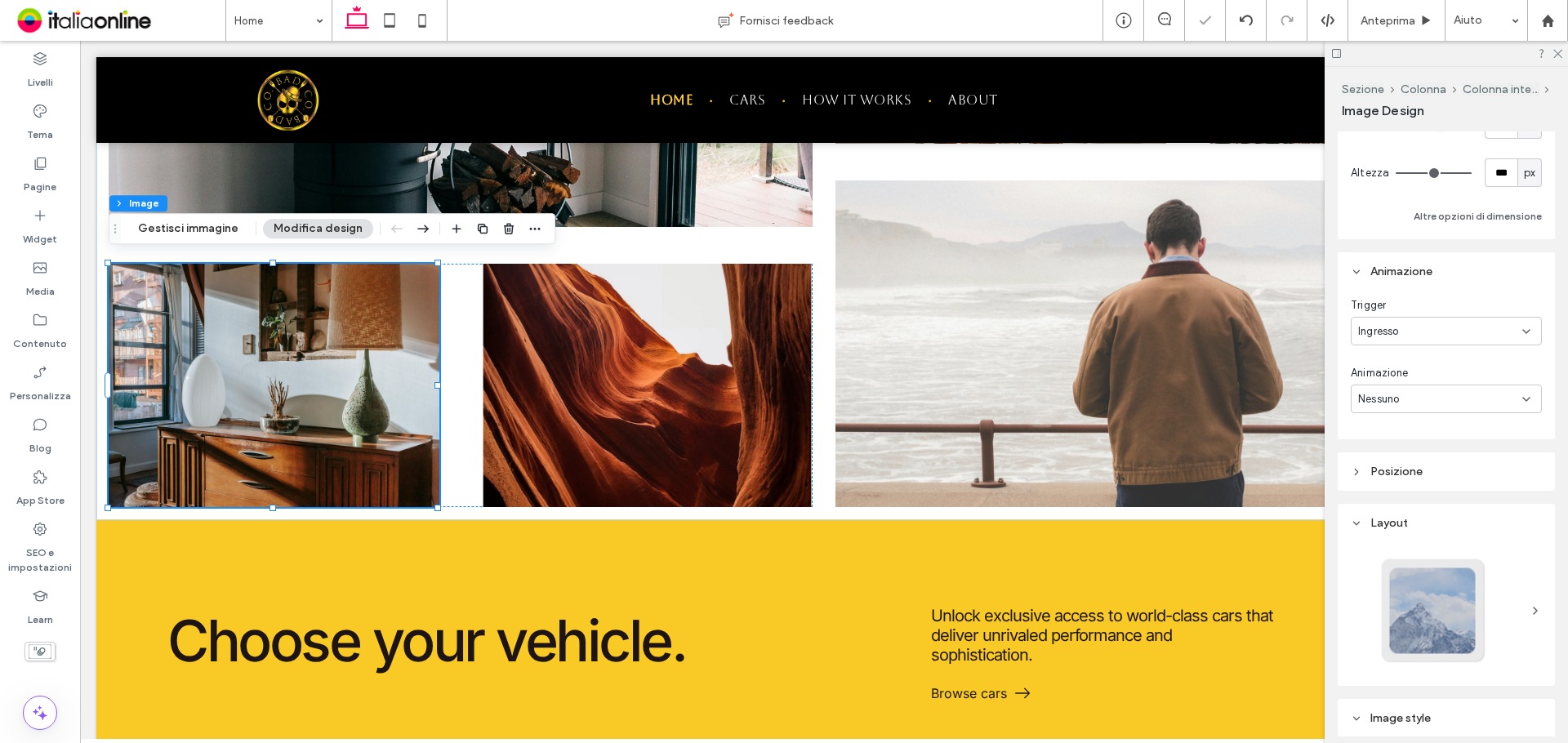 scroll, scrollTop: 245, scrollLeft: 0, axis: vertical 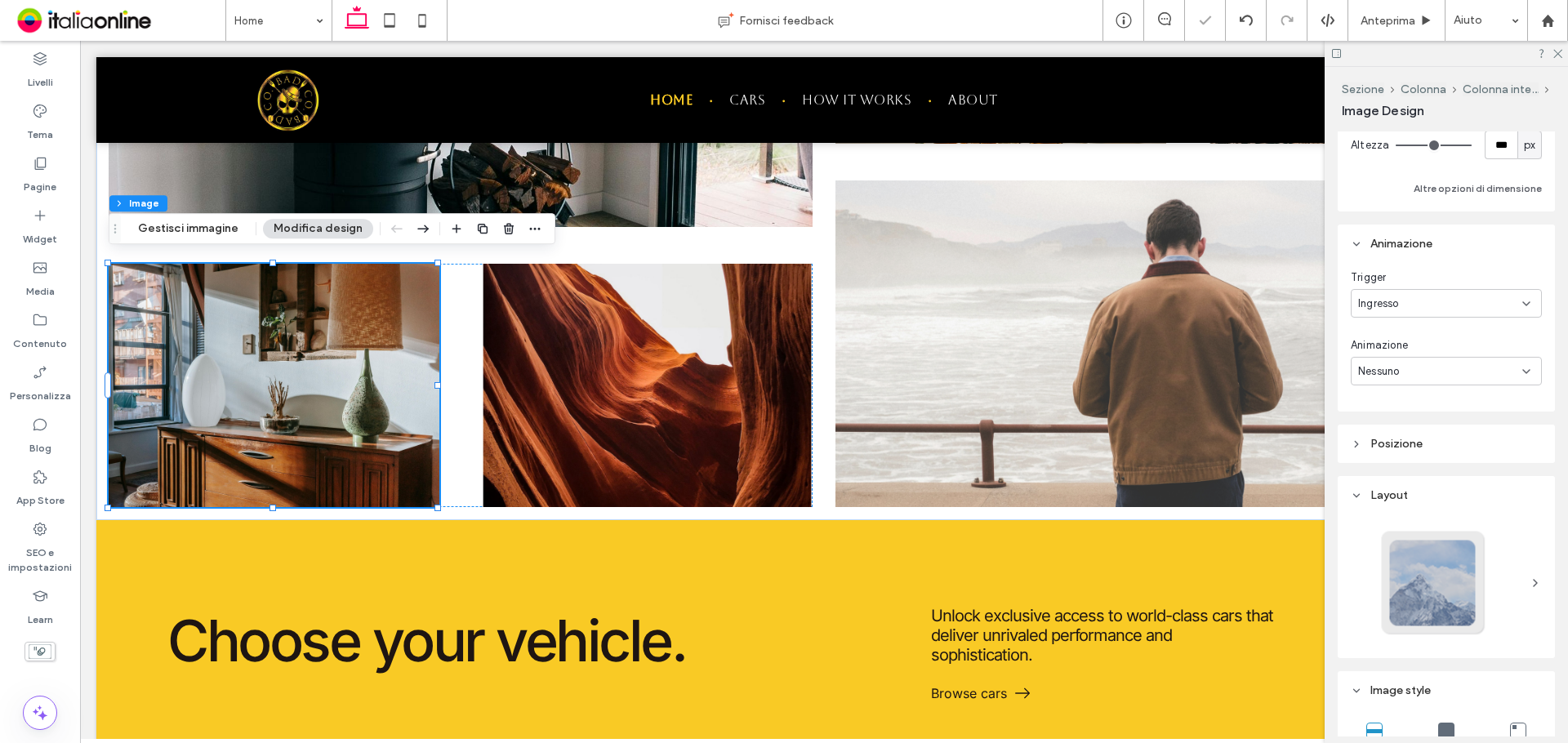 click on "Nessuno" at bounding box center (1446, 371) 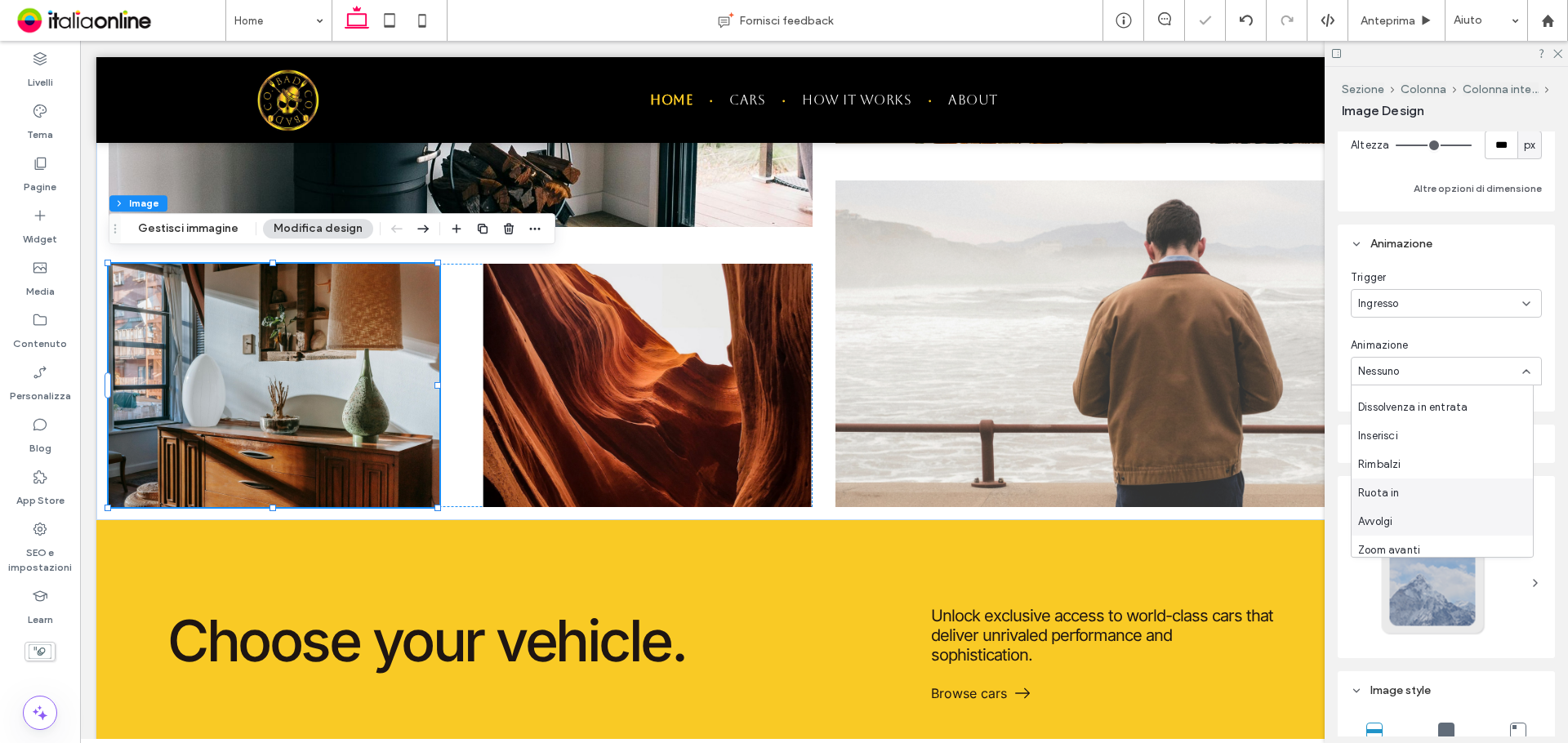 scroll, scrollTop: 82, scrollLeft: 0, axis: vertical 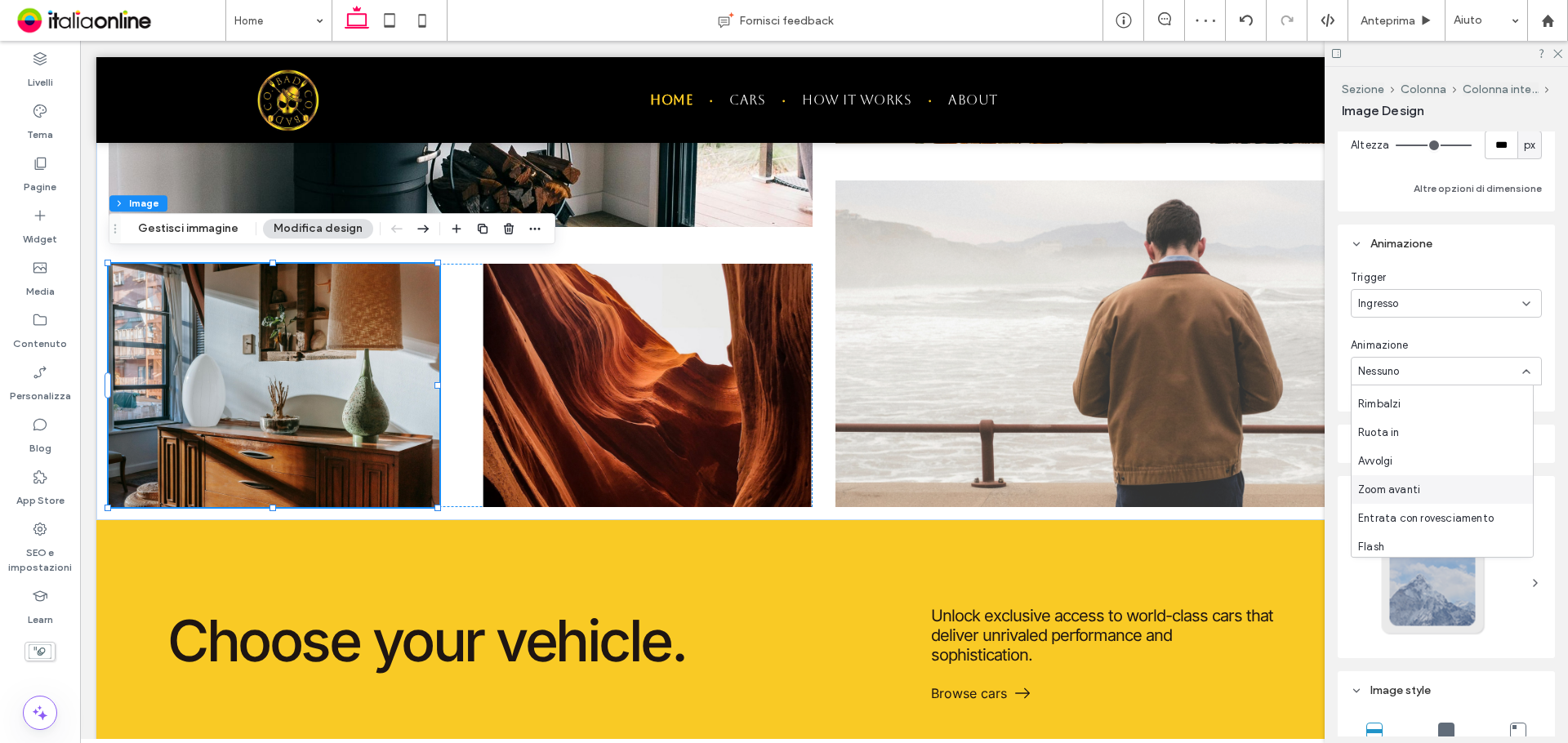 click on "Zoom avanti" at bounding box center [1389, 490] 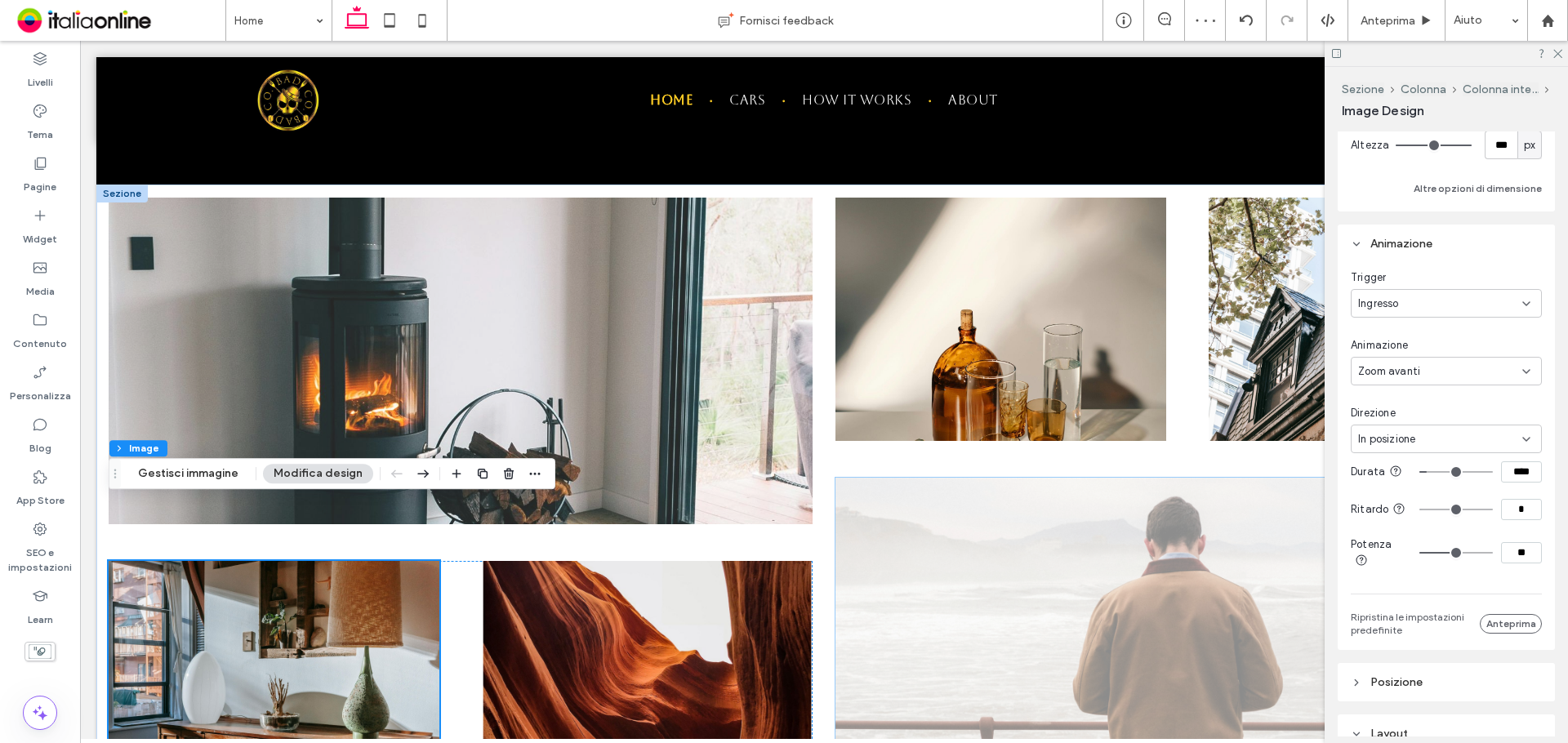 scroll, scrollTop: 2085, scrollLeft: 0, axis: vertical 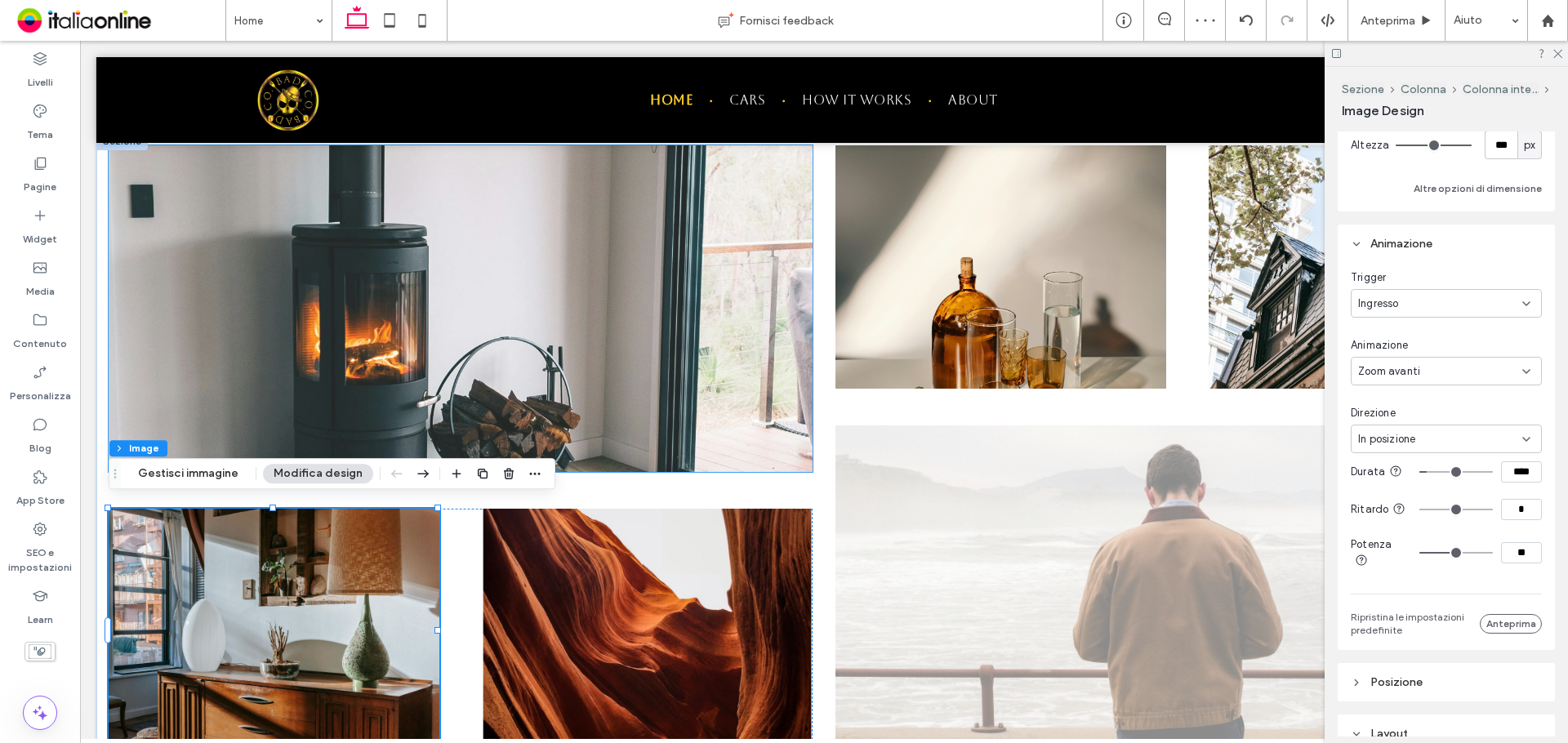 click at bounding box center [461, 309] 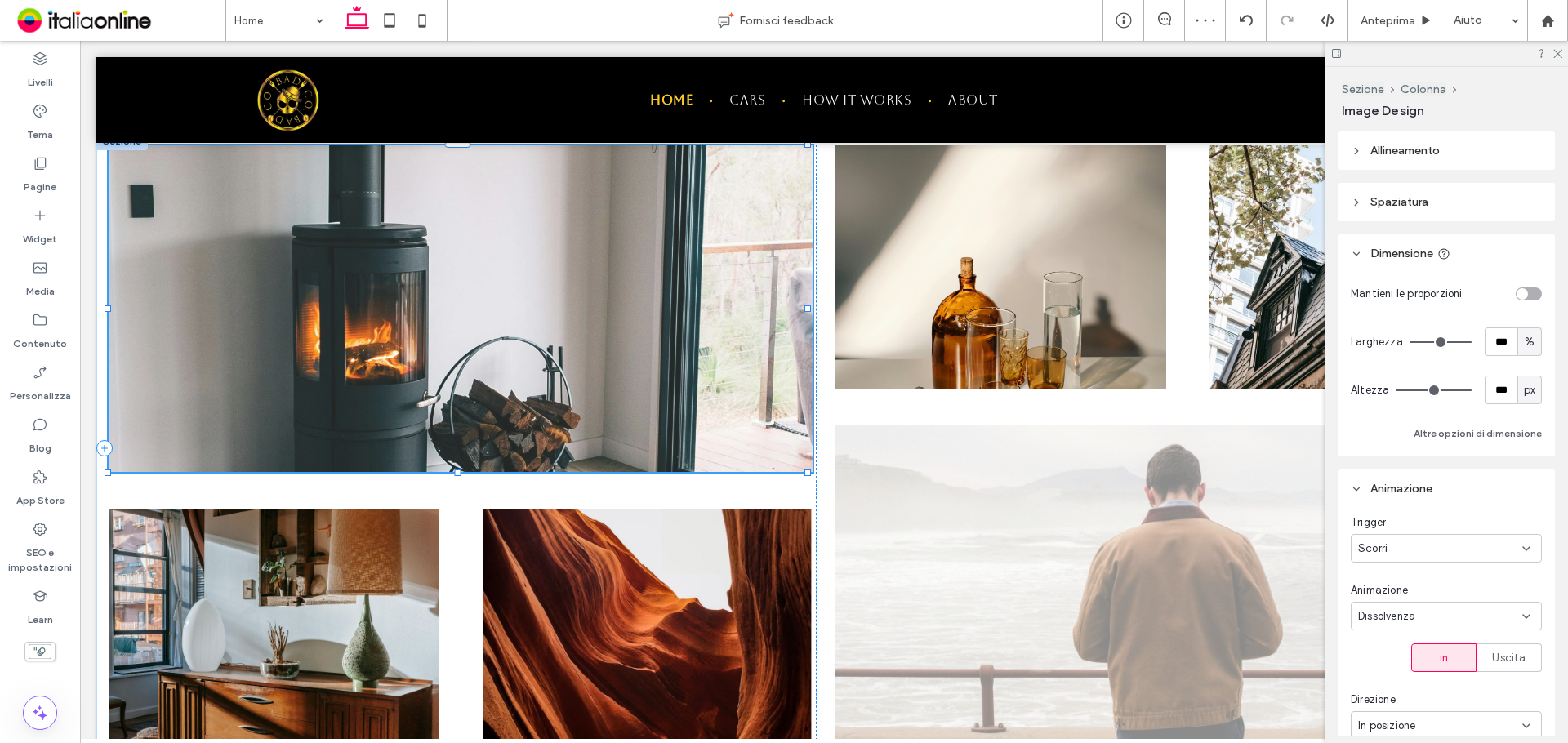 type on "**" 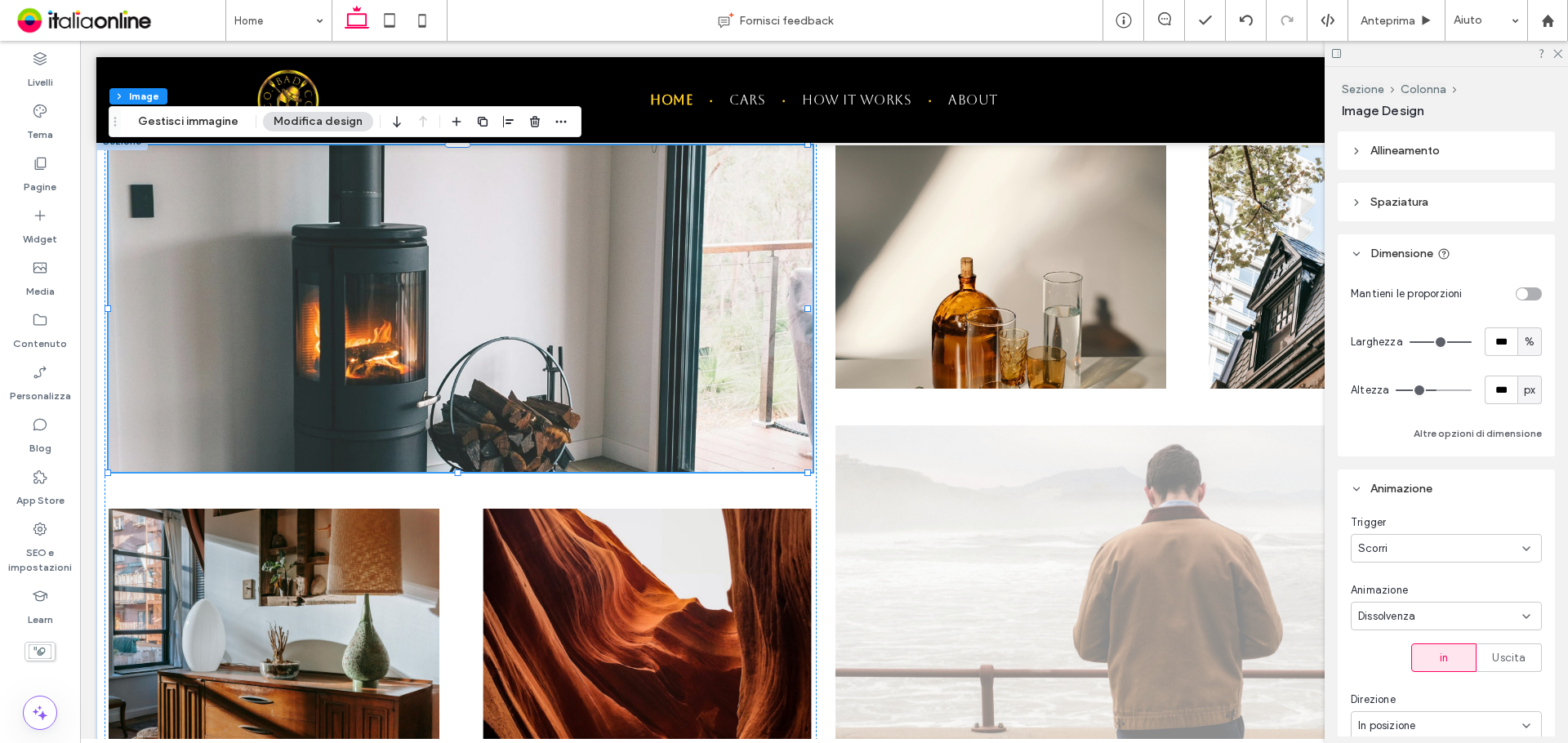 click on "Scorri" at bounding box center (1440, 549) 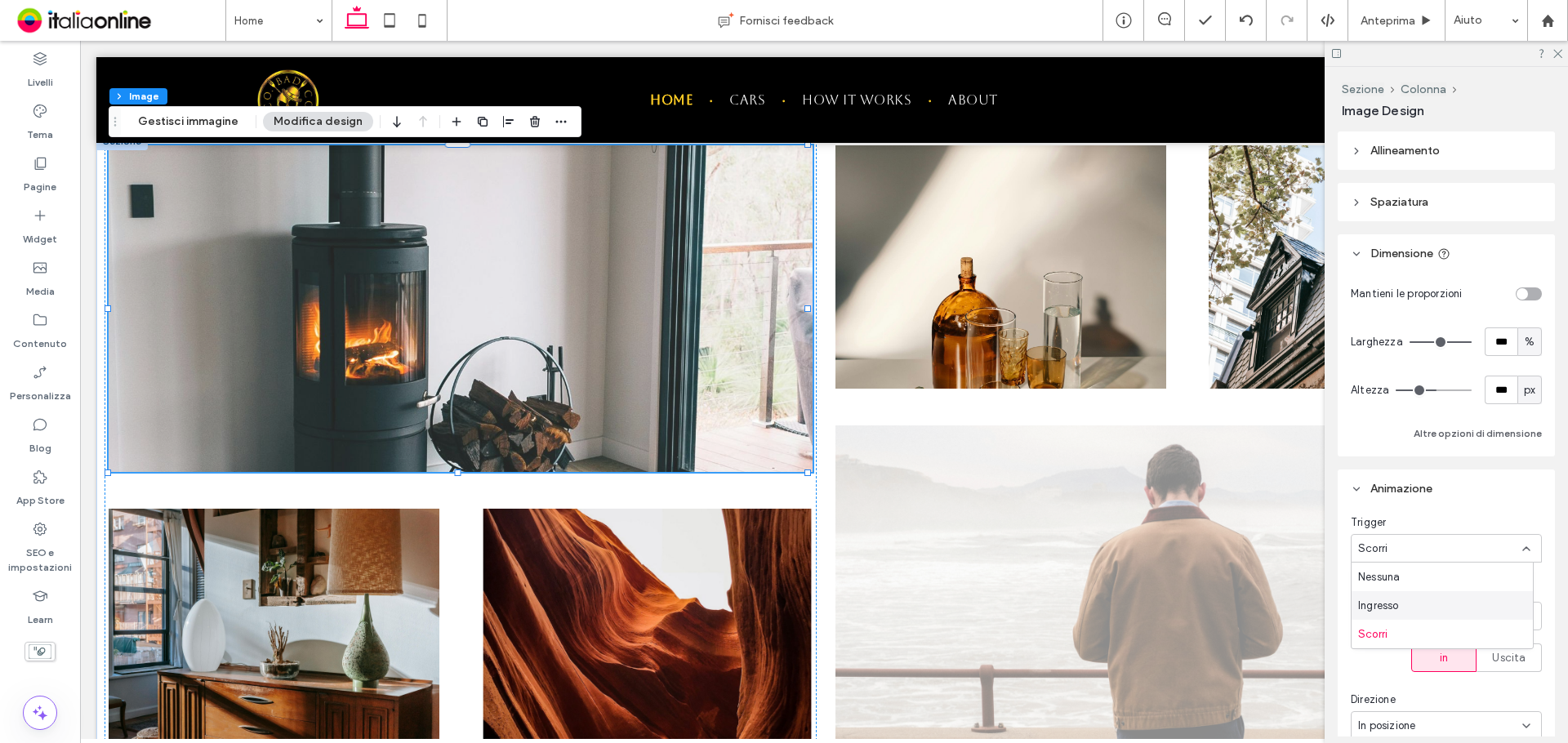 click on "Ingresso" at bounding box center (1442, 605) 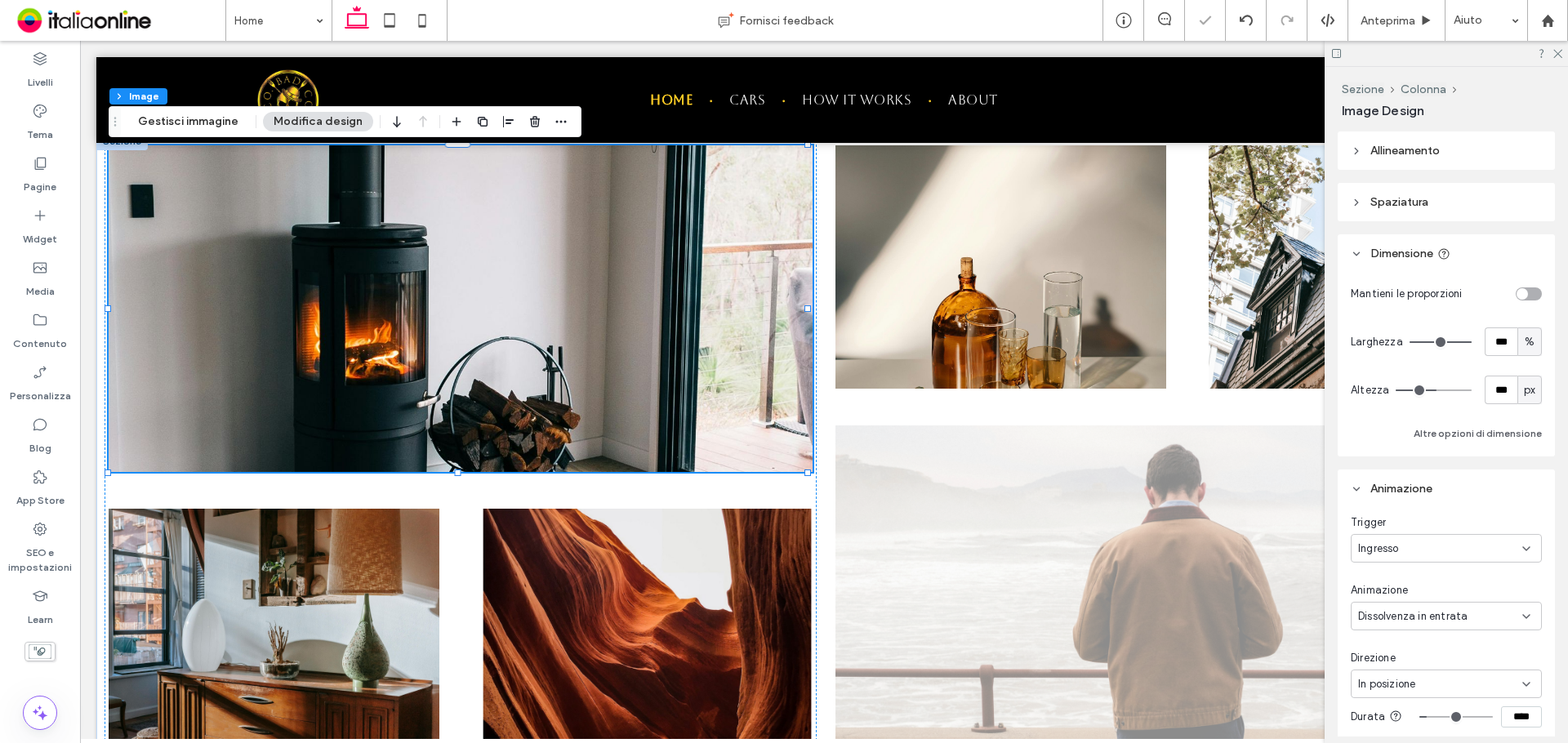 click on "In posizione" at bounding box center (1446, 683) 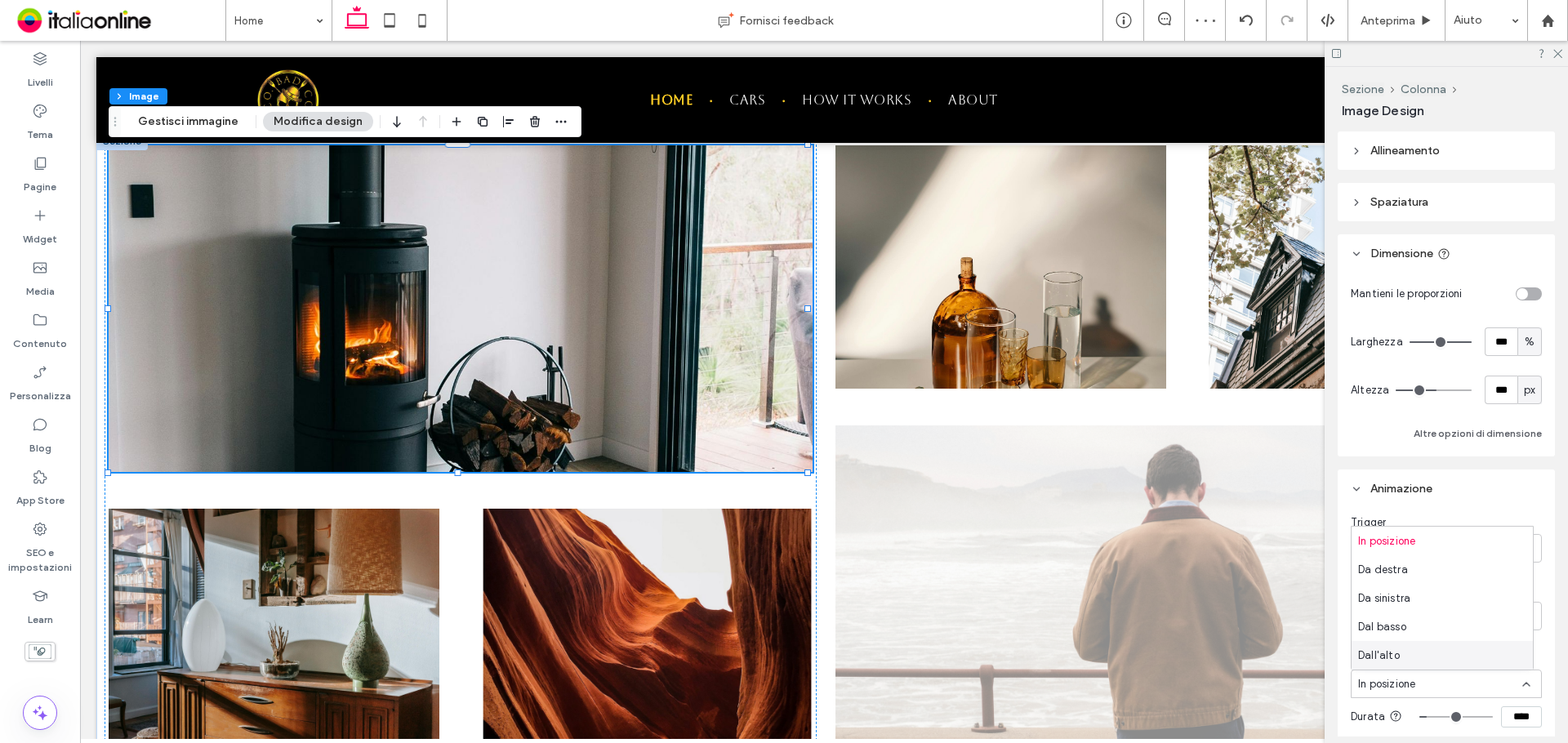 click on "Dall'alto" at bounding box center (1442, 655) 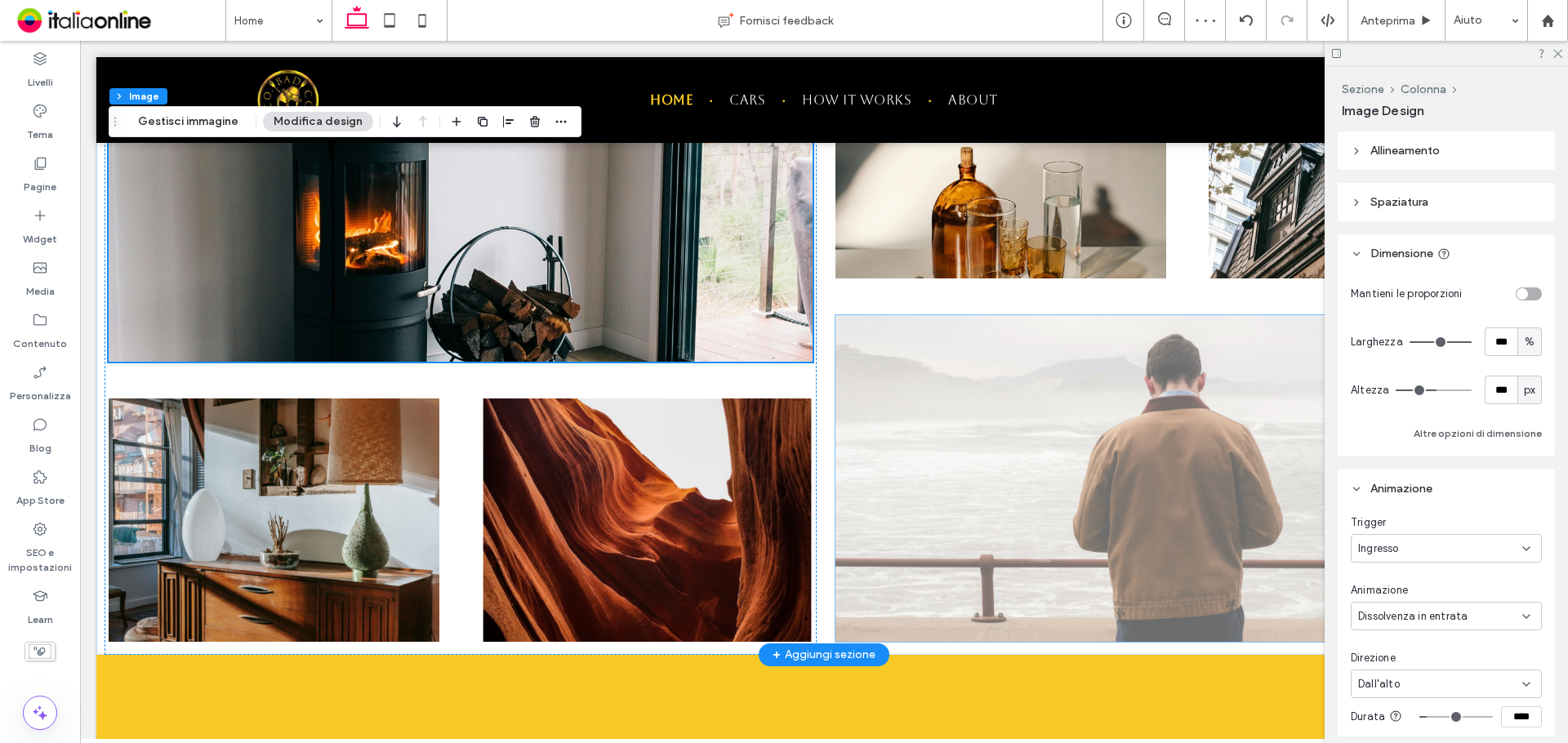 scroll, scrollTop: 2167, scrollLeft: 0, axis: vertical 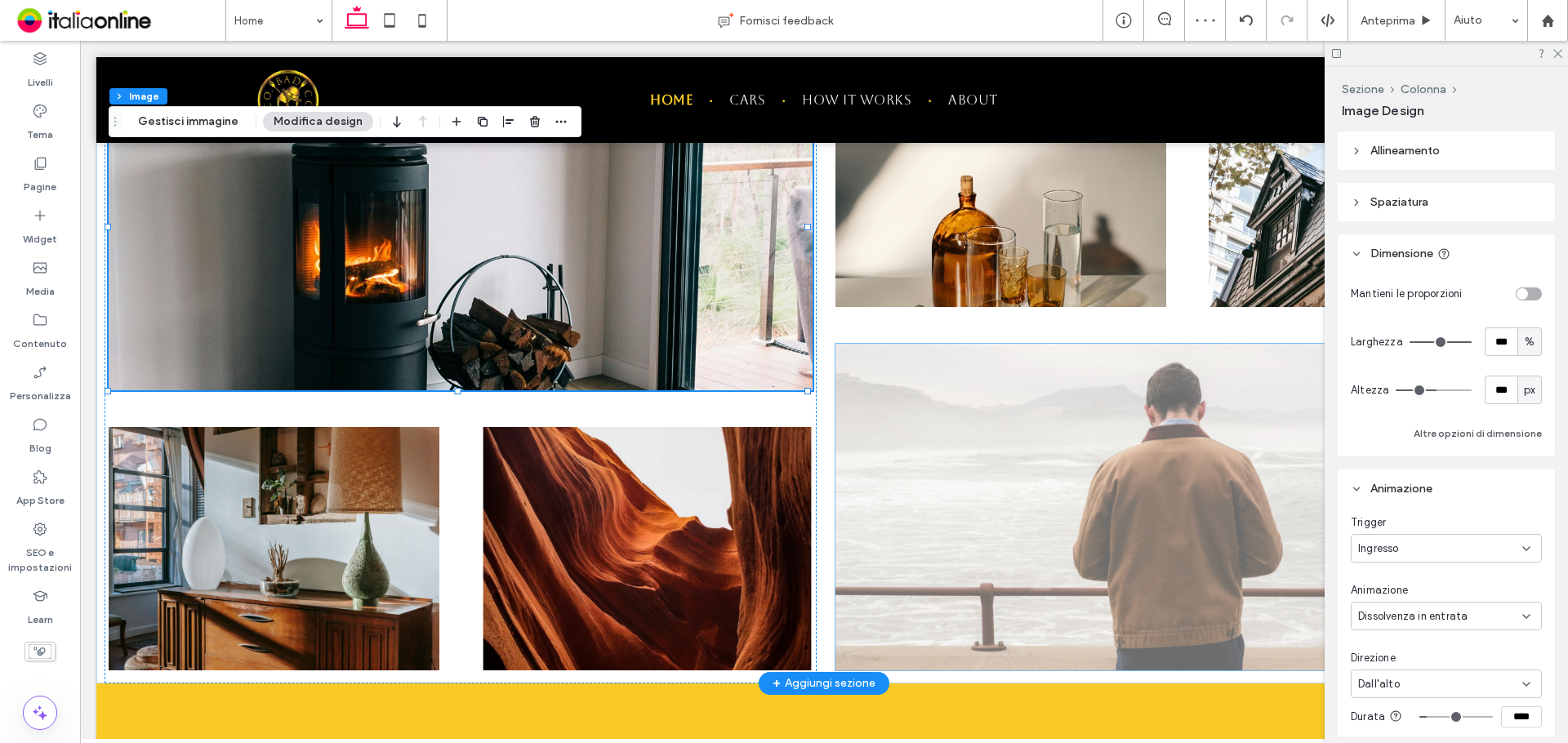 click at bounding box center [1187, 507] 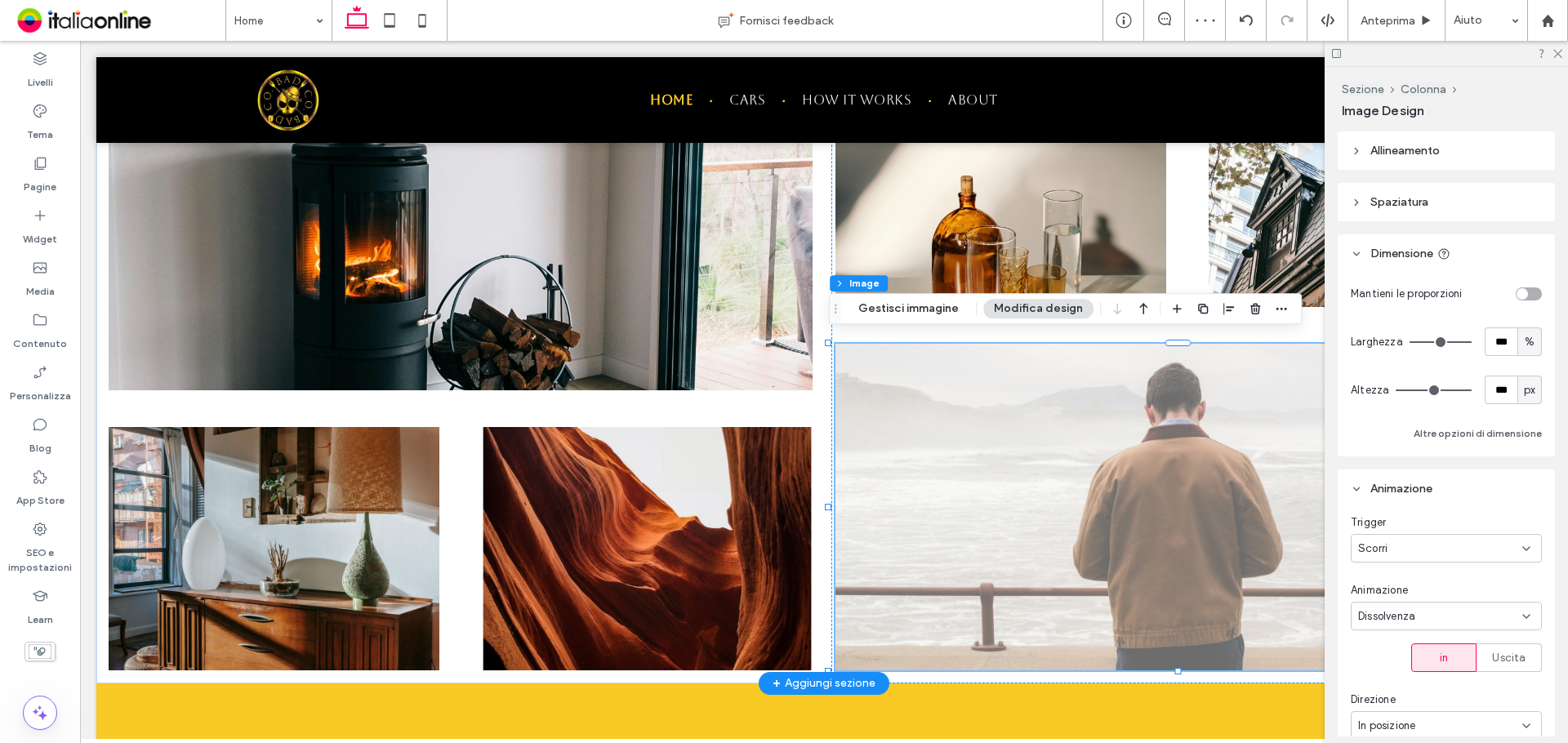 type on "**" 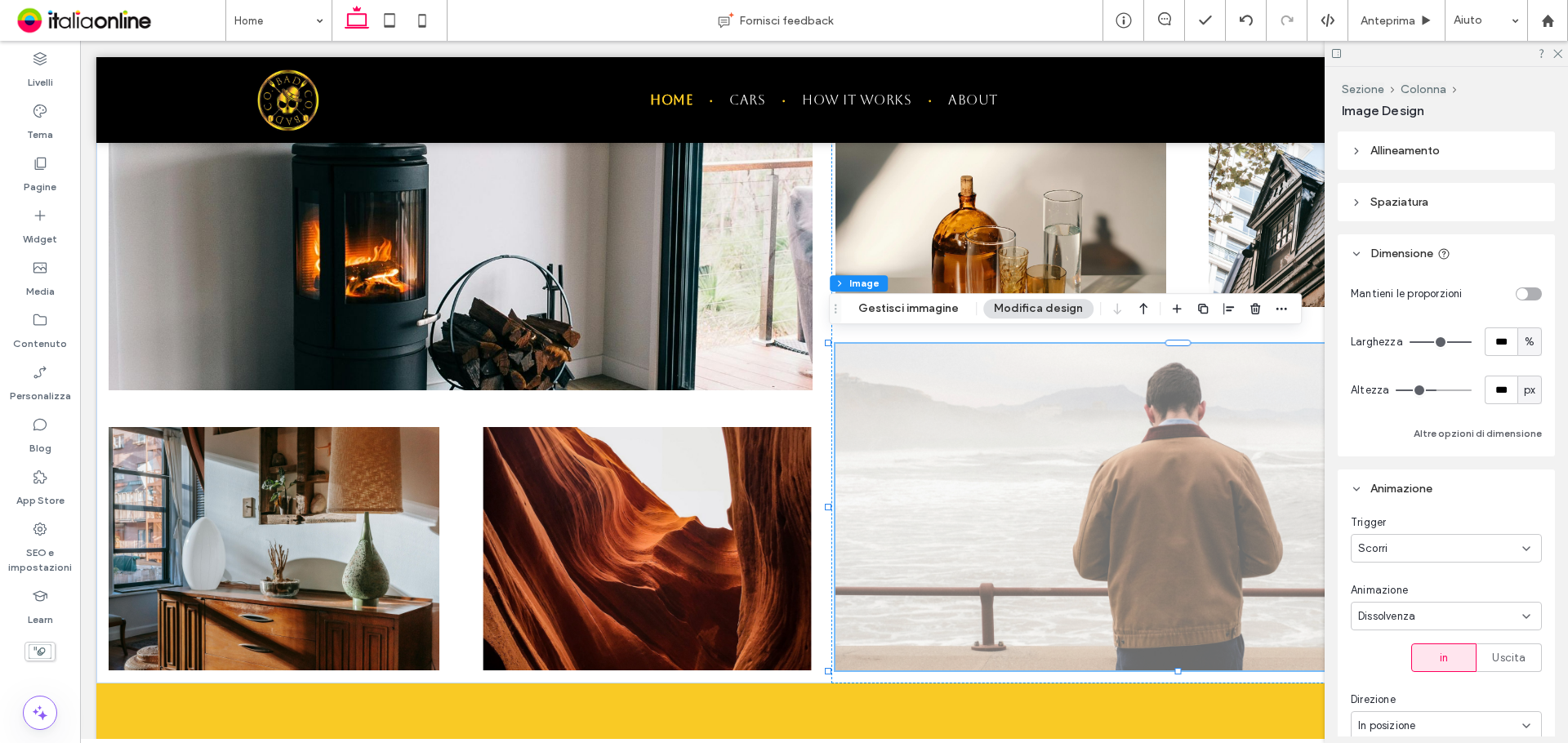 click on "Scorri" at bounding box center [1440, 549] 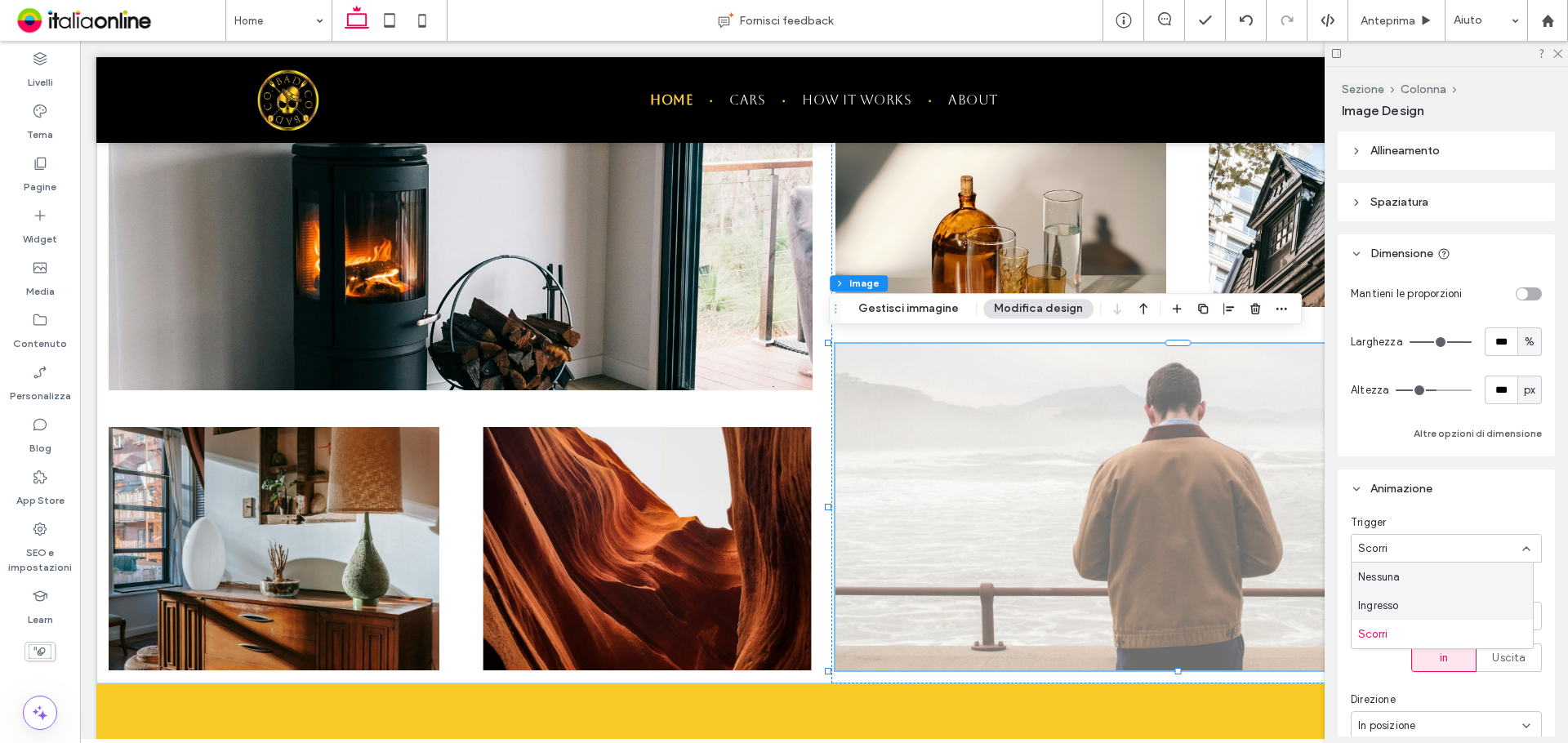 click on "Ingresso" at bounding box center (1442, 605) 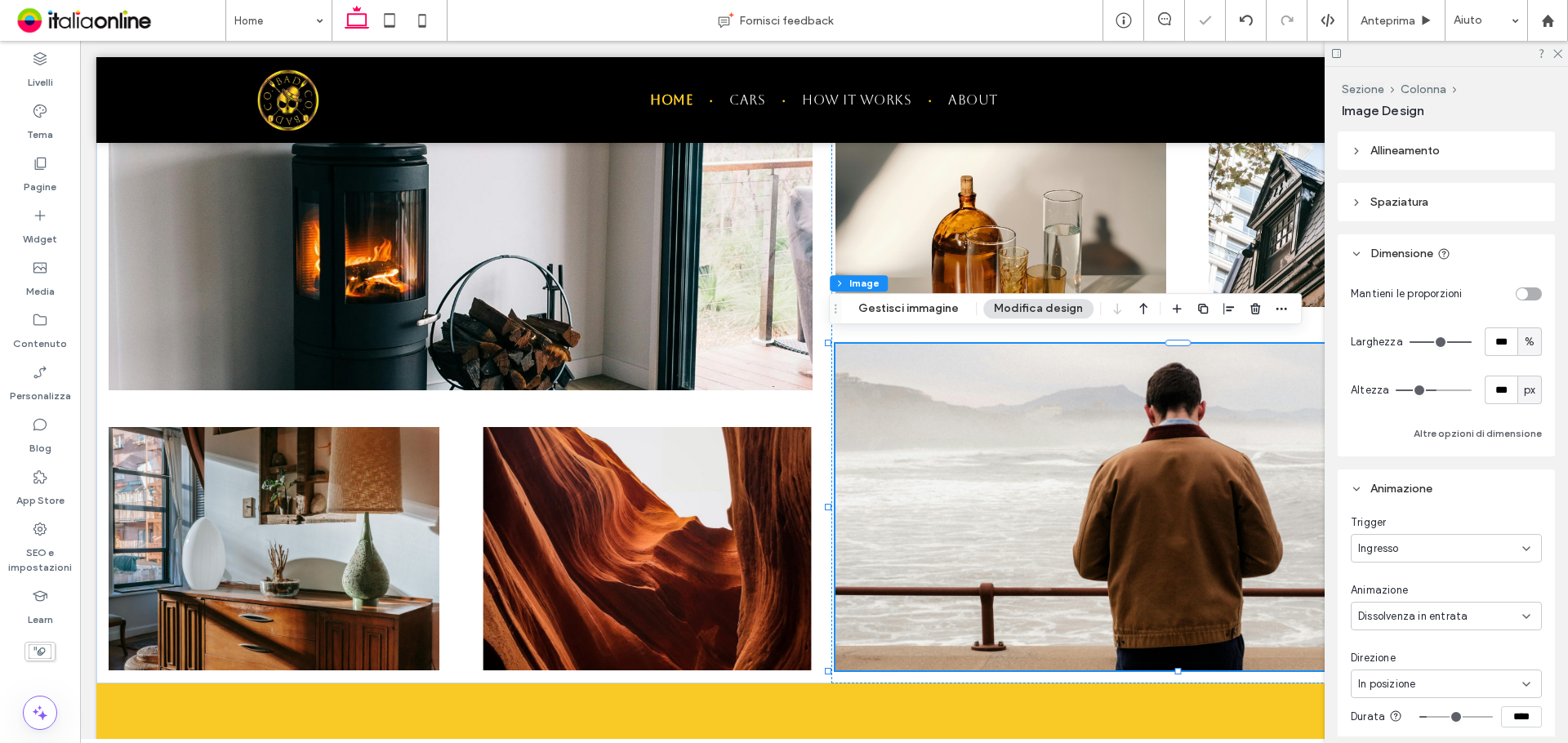 click on "In posizione" at bounding box center [1387, 684] 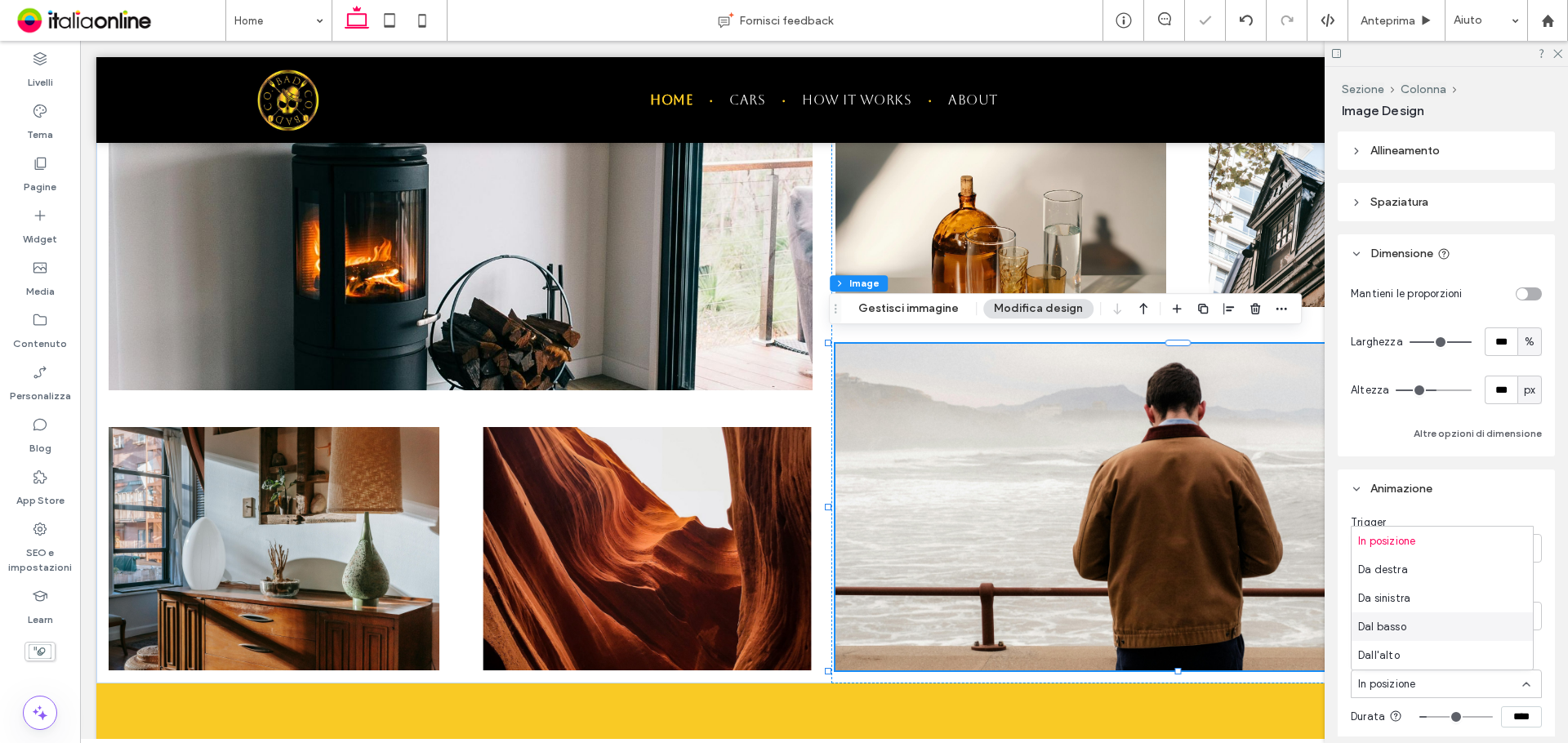 click on "Dal basso" at bounding box center (1382, 627) 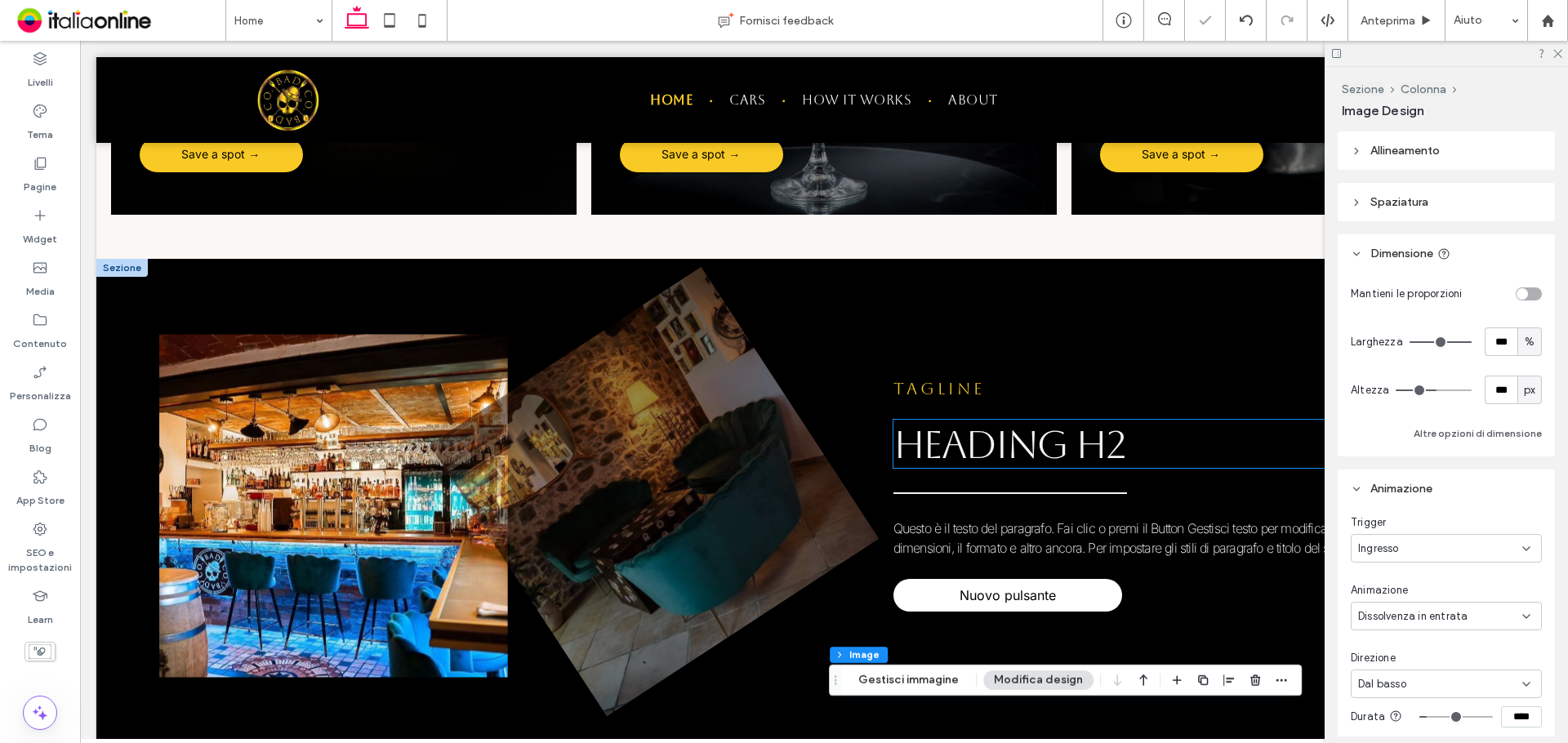 scroll, scrollTop: 1432, scrollLeft: 0, axis: vertical 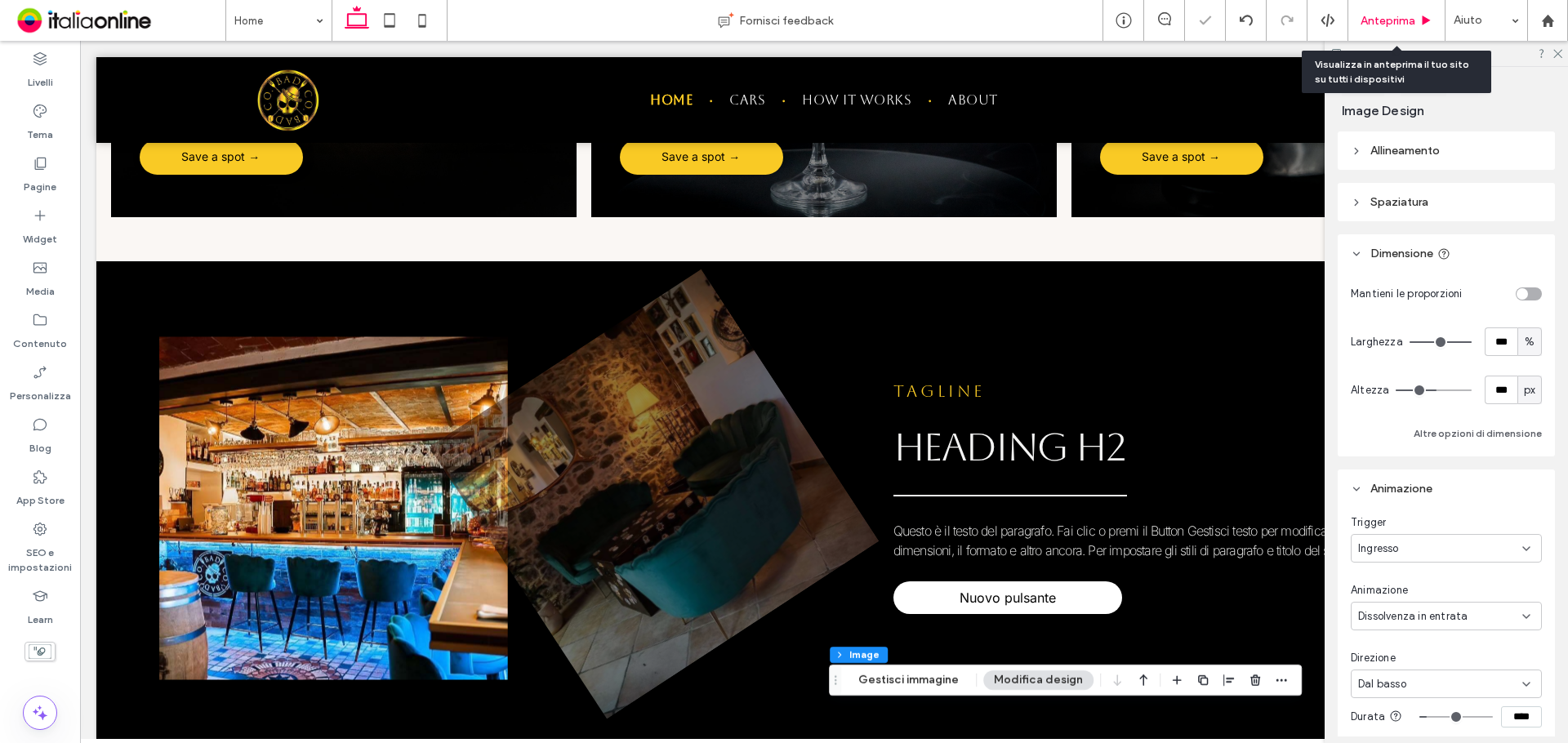 click on "Anteprima" at bounding box center [1388, 20] 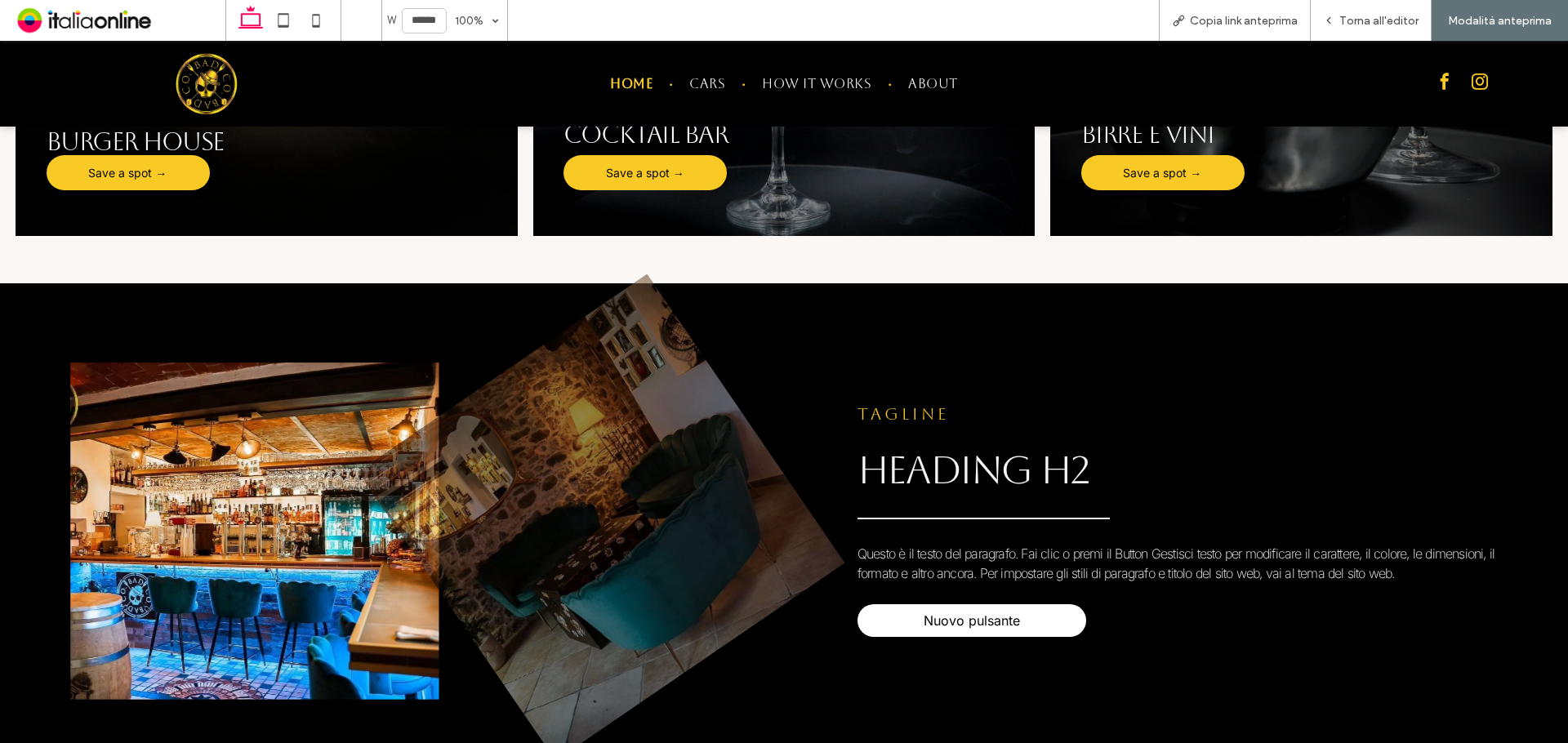 scroll, scrollTop: 1452, scrollLeft: 0, axis: vertical 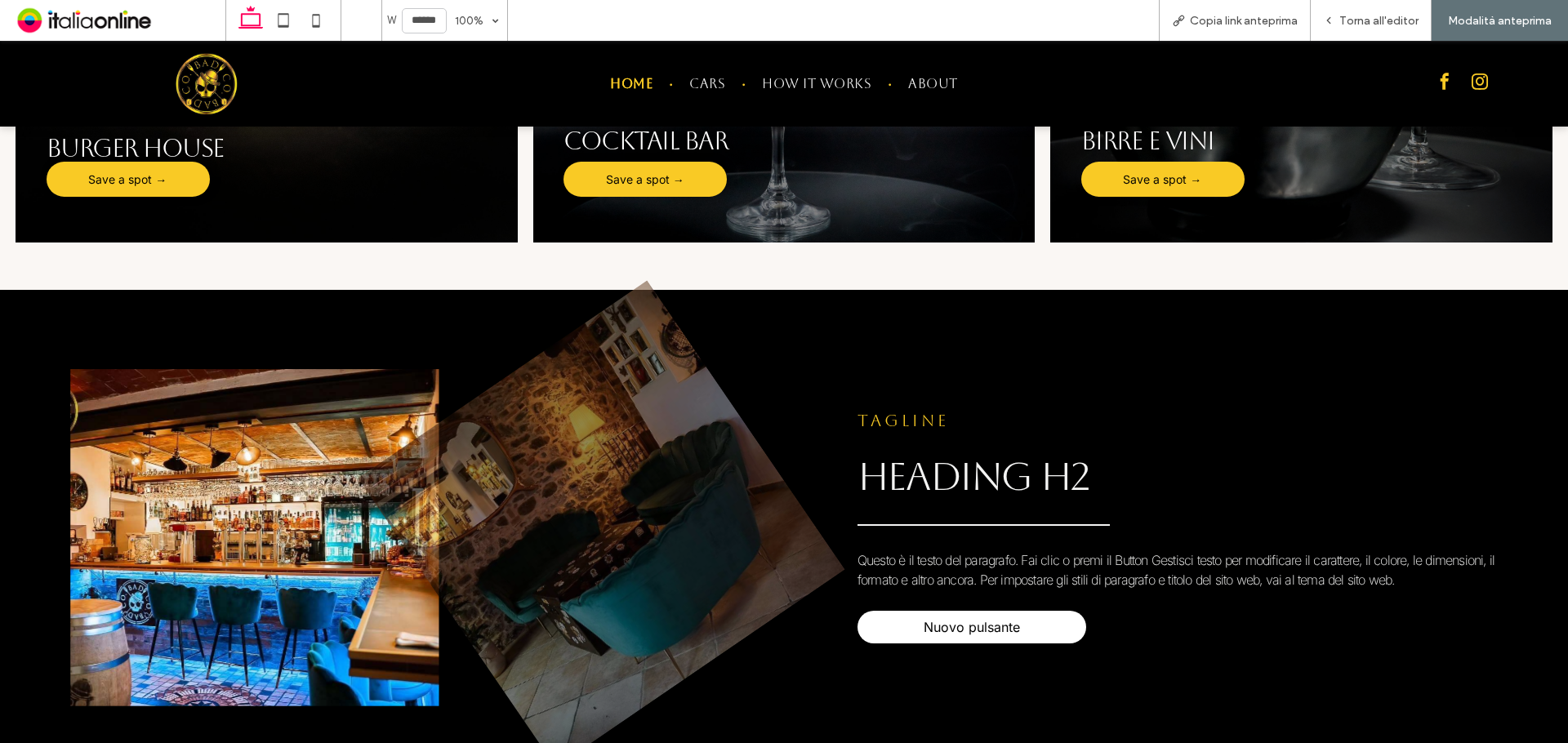 click on "Home" at bounding box center (631, 83) 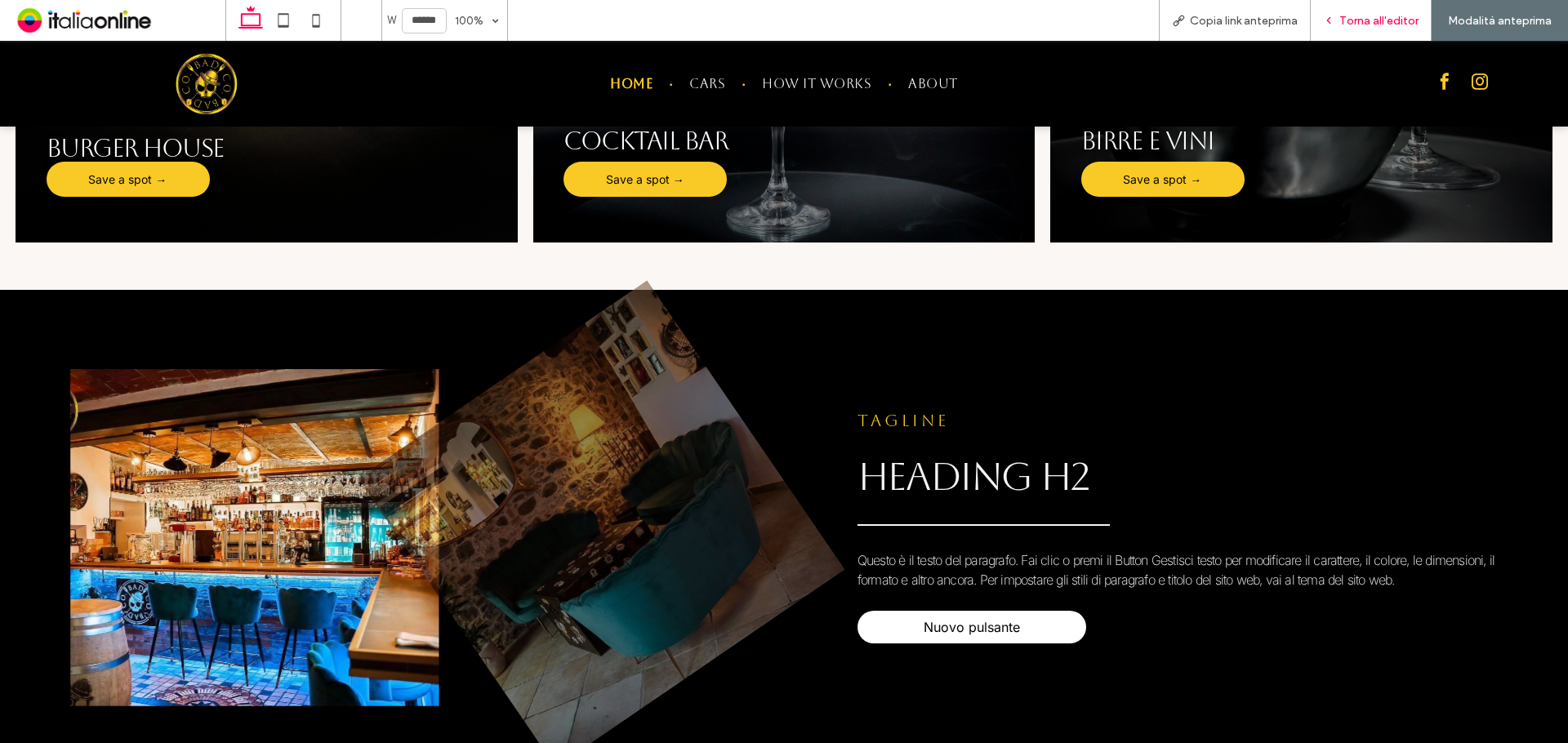 click on "Torna all'editor" at bounding box center [1379, 20] 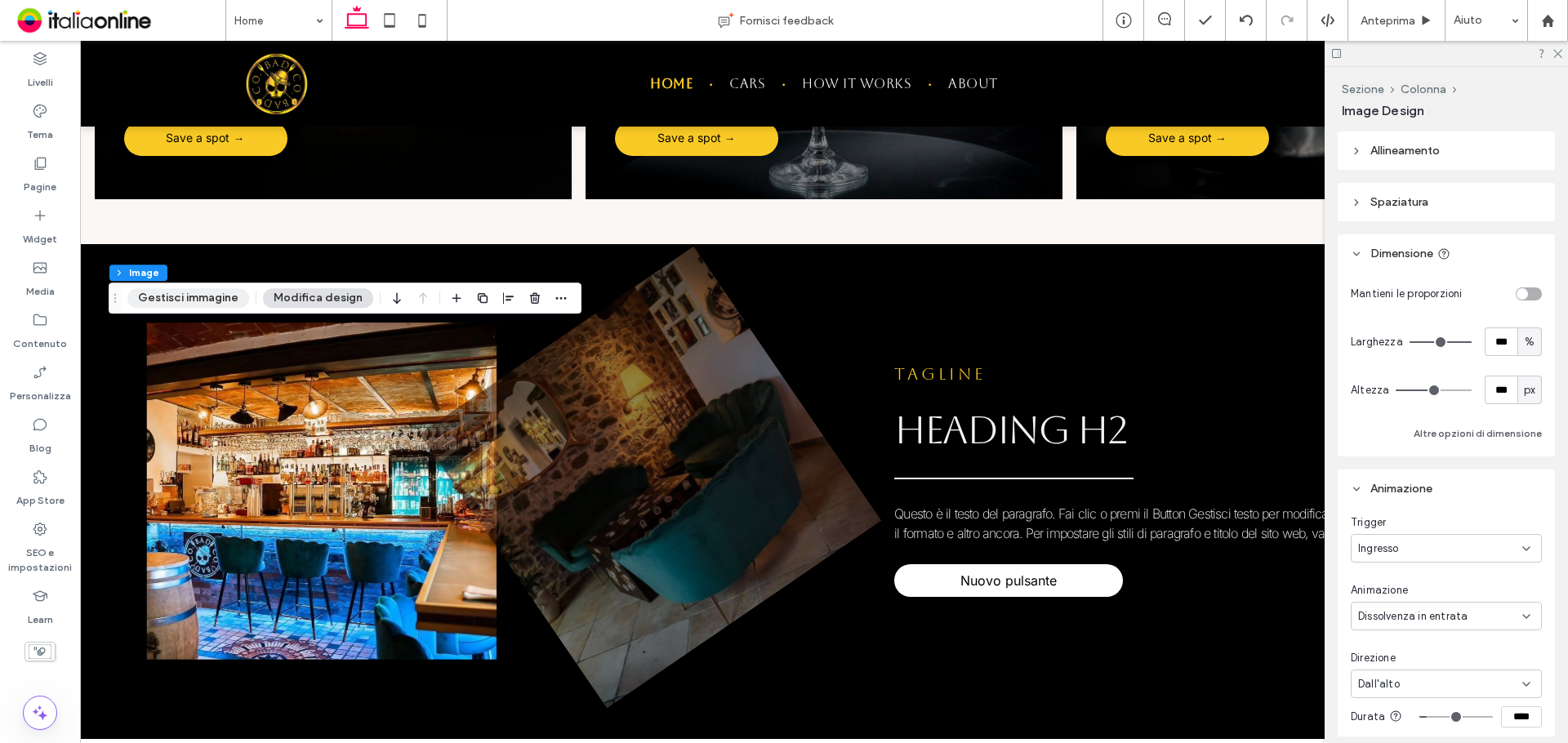 click on "Gestisci immagine" at bounding box center [188, 298] 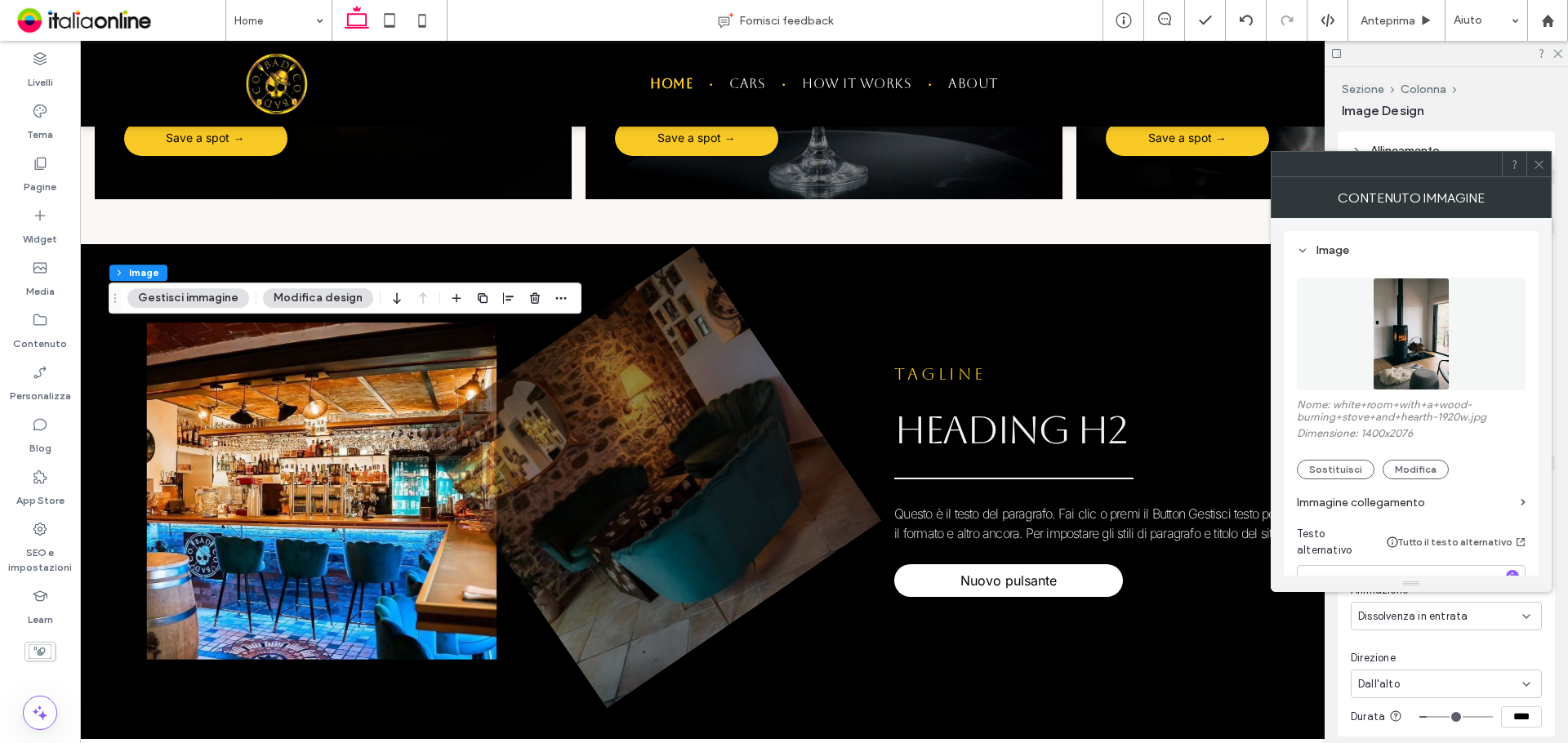 click at bounding box center (1411, 334) 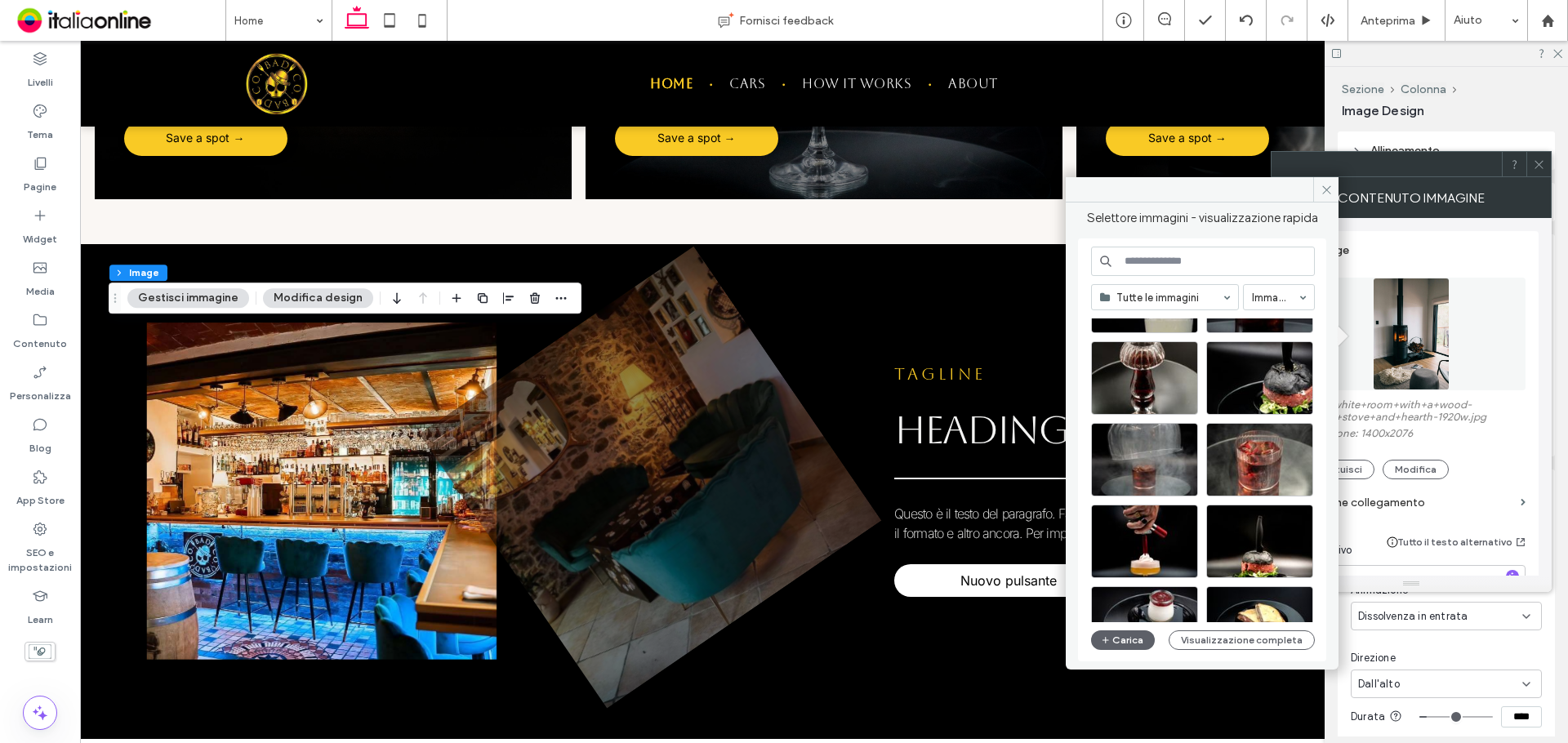 scroll, scrollTop: 408, scrollLeft: 0, axis: vertical 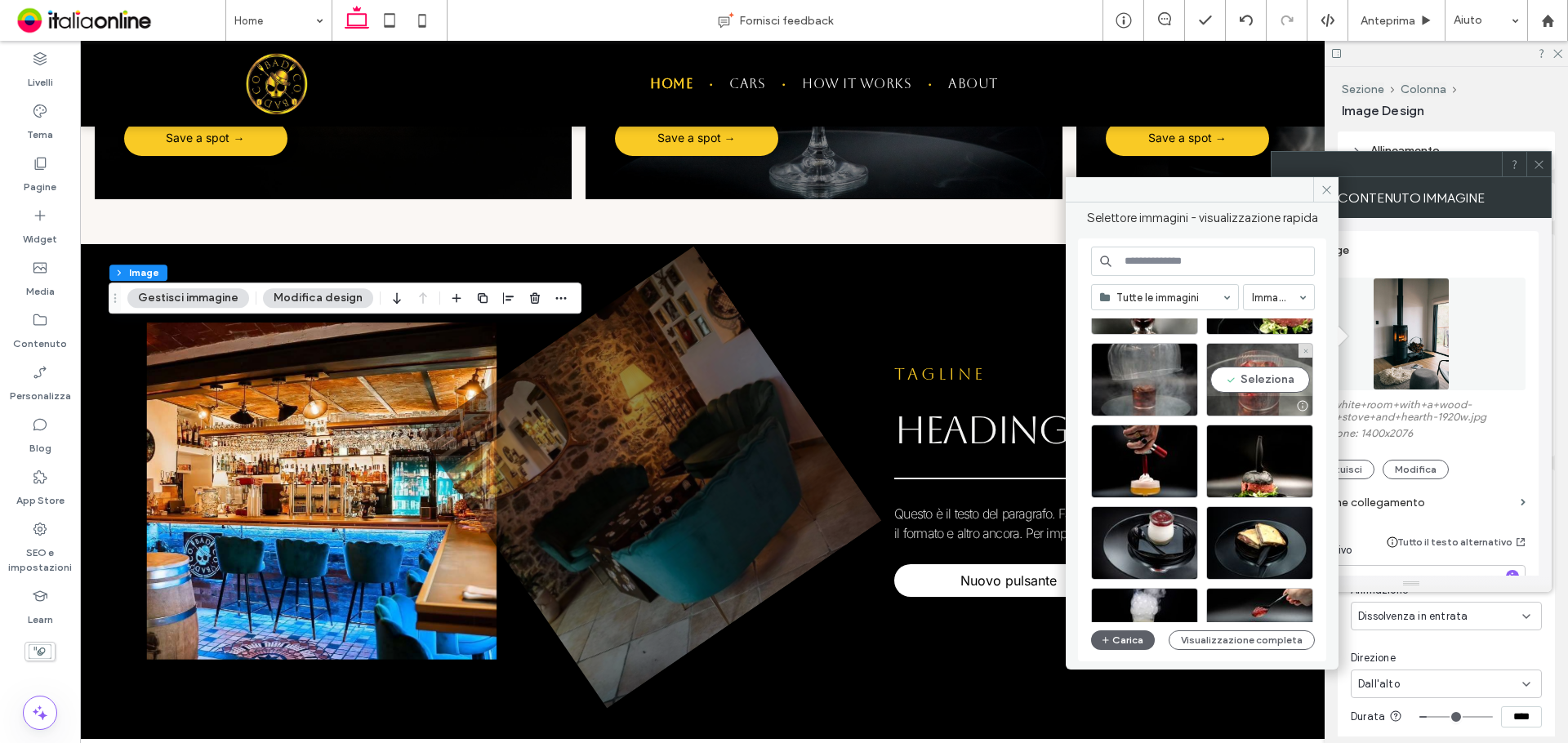 click on "Seleziona" at bounding box center [1259, 380] 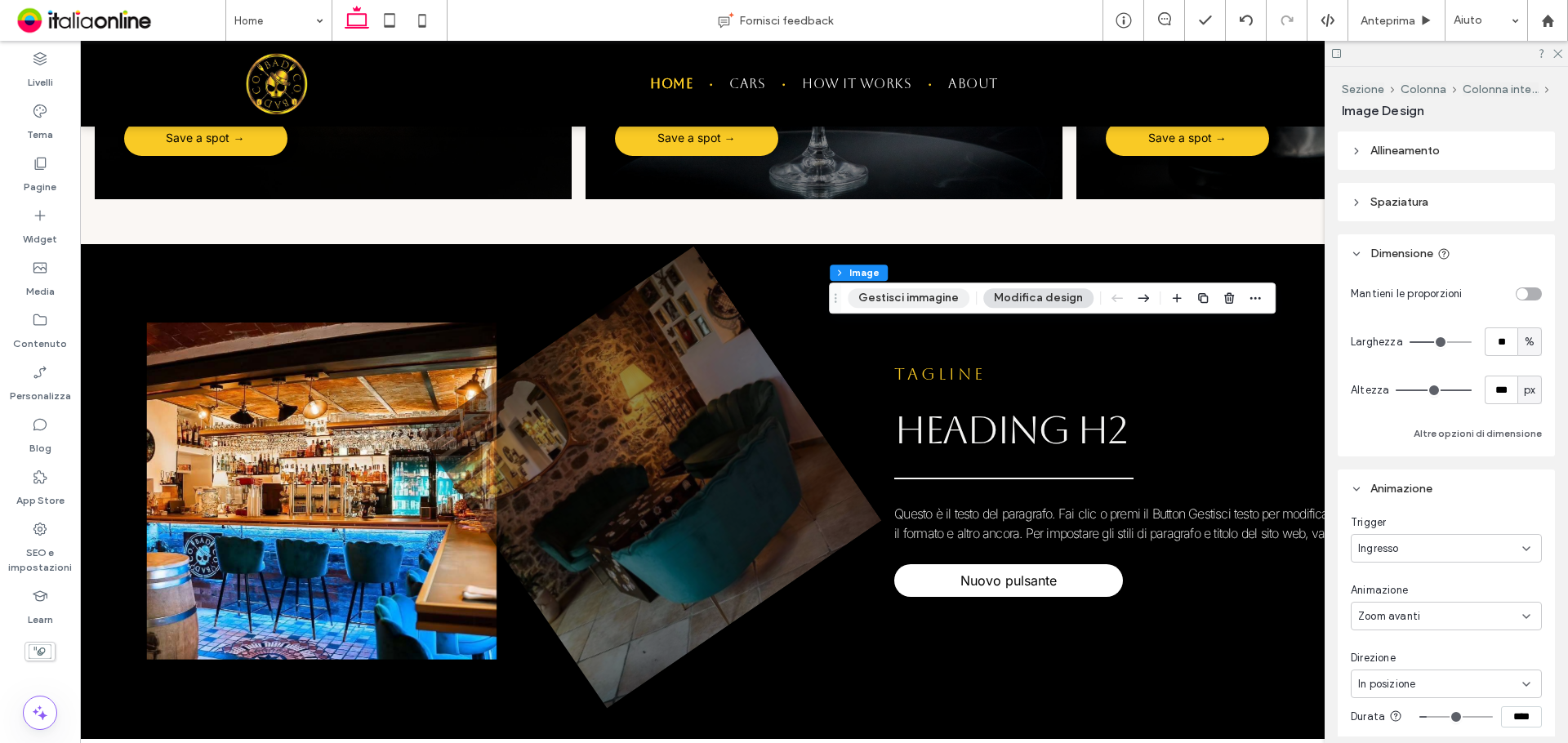 click on "Gestisci immagine" at bounding box center [908, 298] 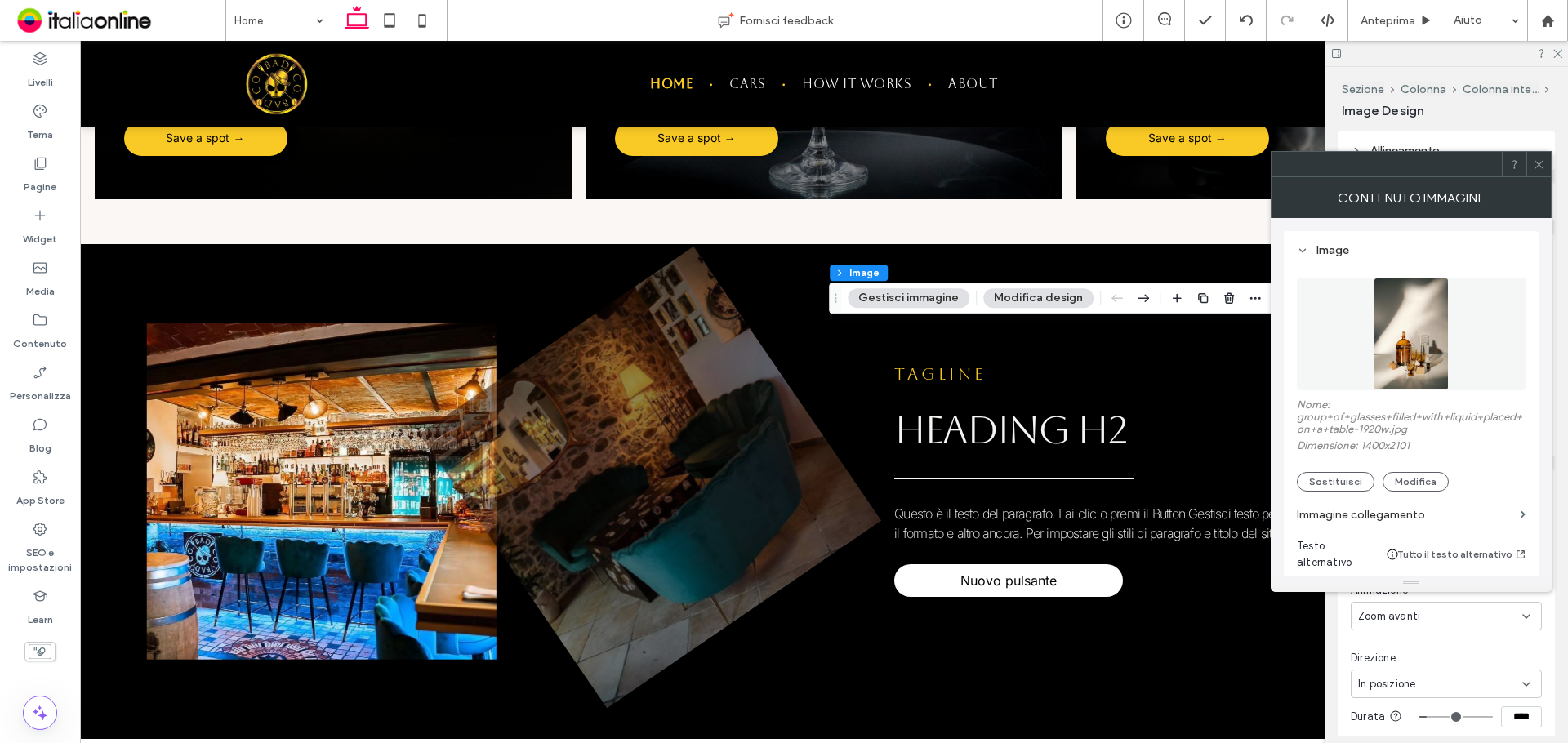 click at bounding box center (1411, 334) 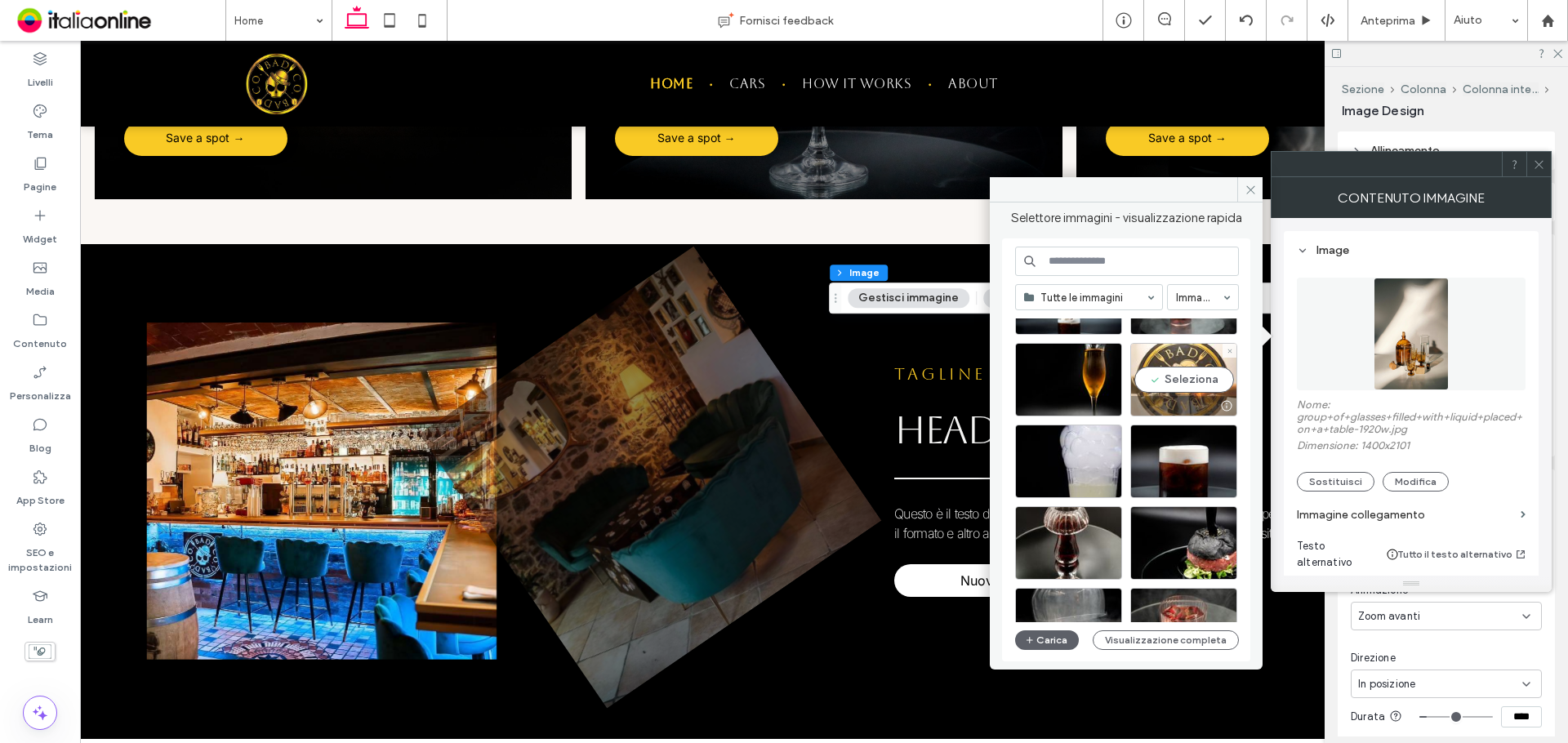 scroll, scrollTop: 82, scrollLeft: 0, axis: vertical 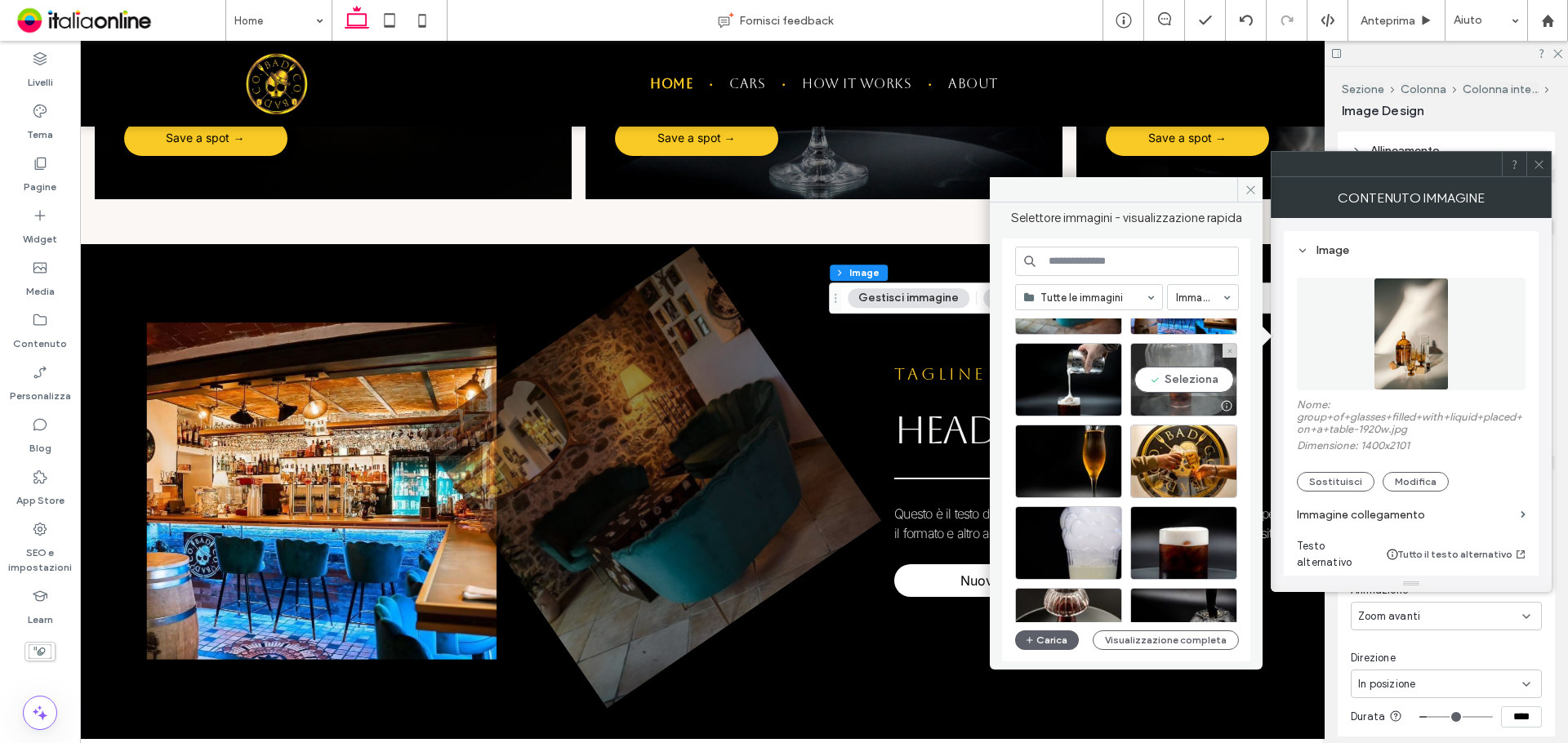 click on "Seleziona" at bounding box center [1183, 380] 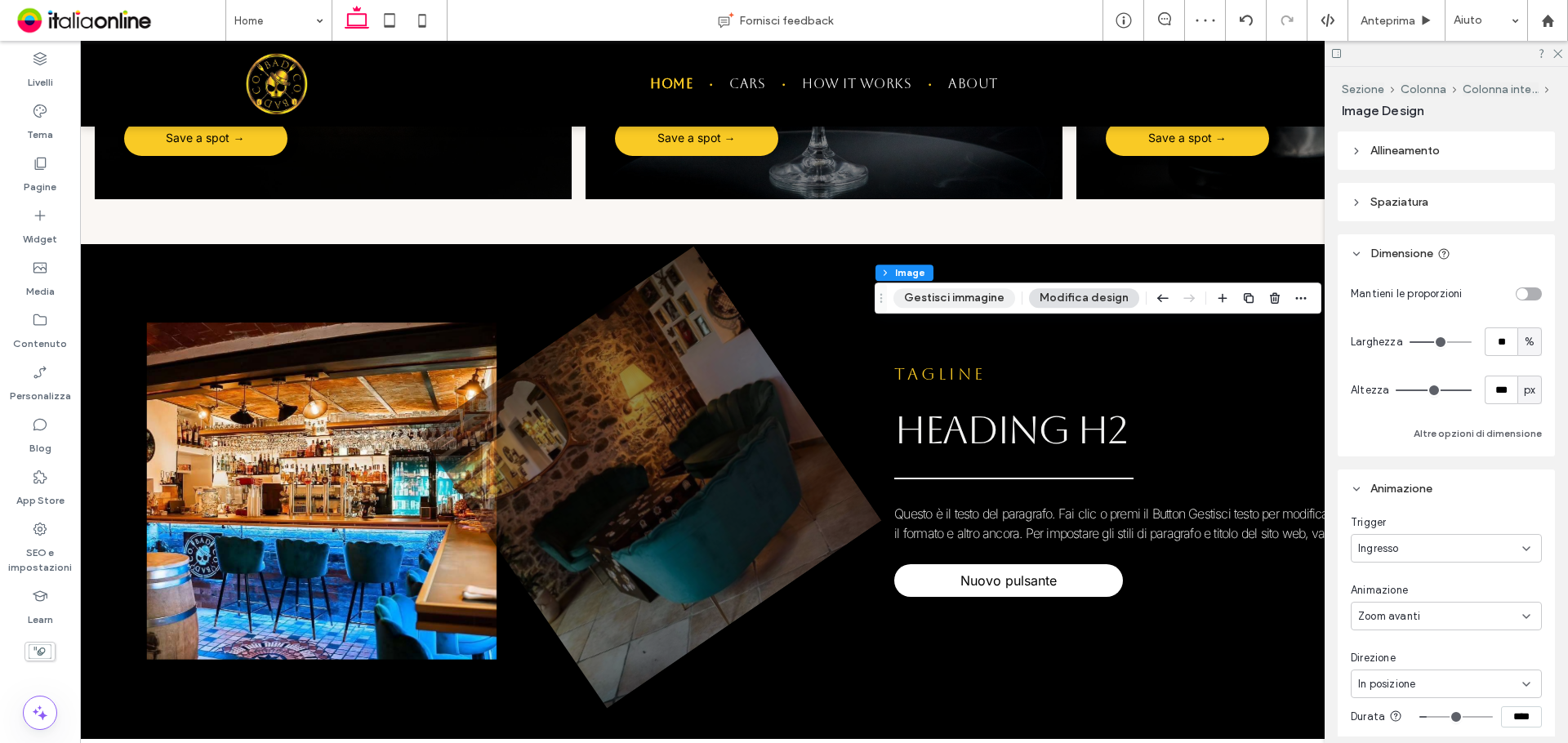 click on "Gestisci immagine" at bounding box center [954, 298] 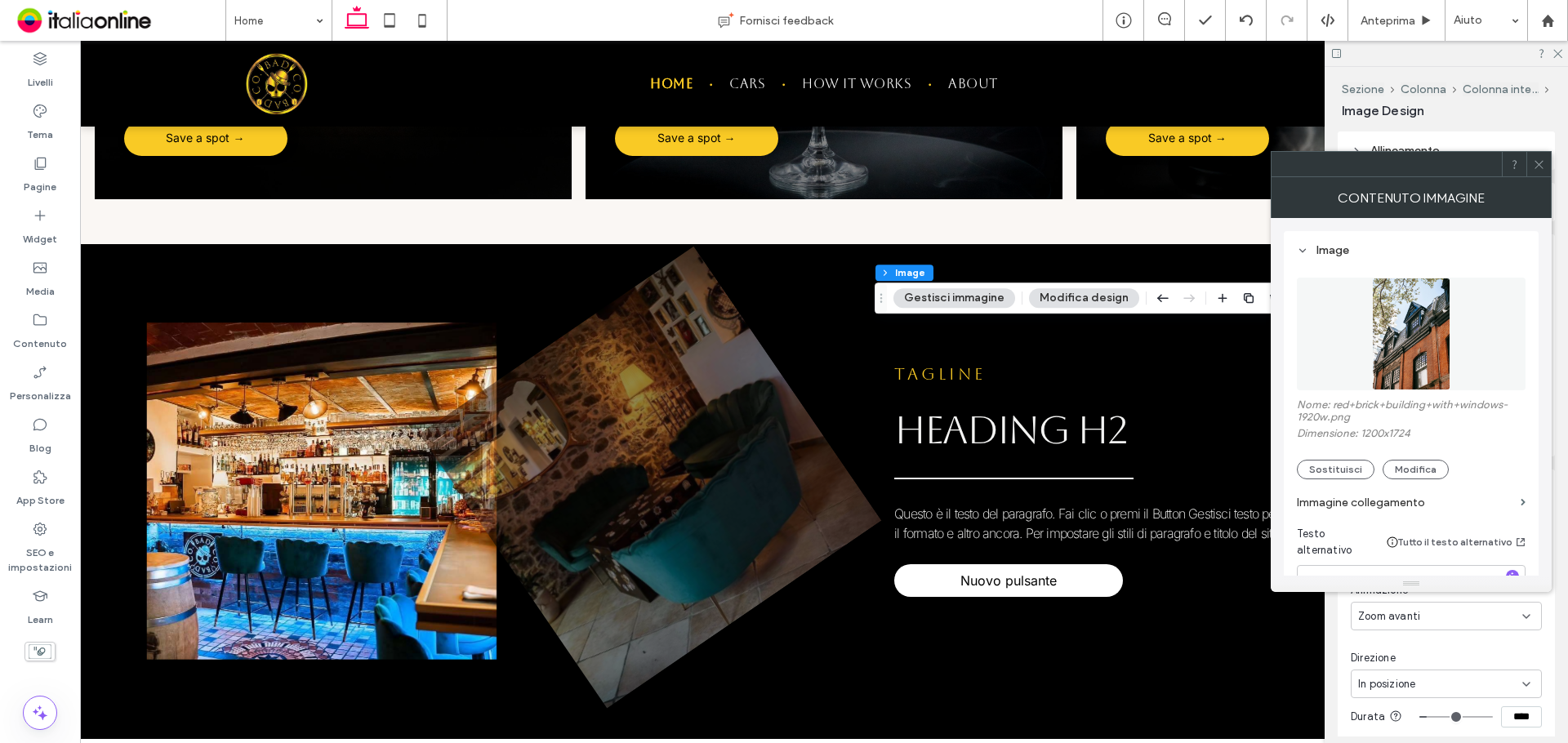 click at bounding box center [1411, 334] 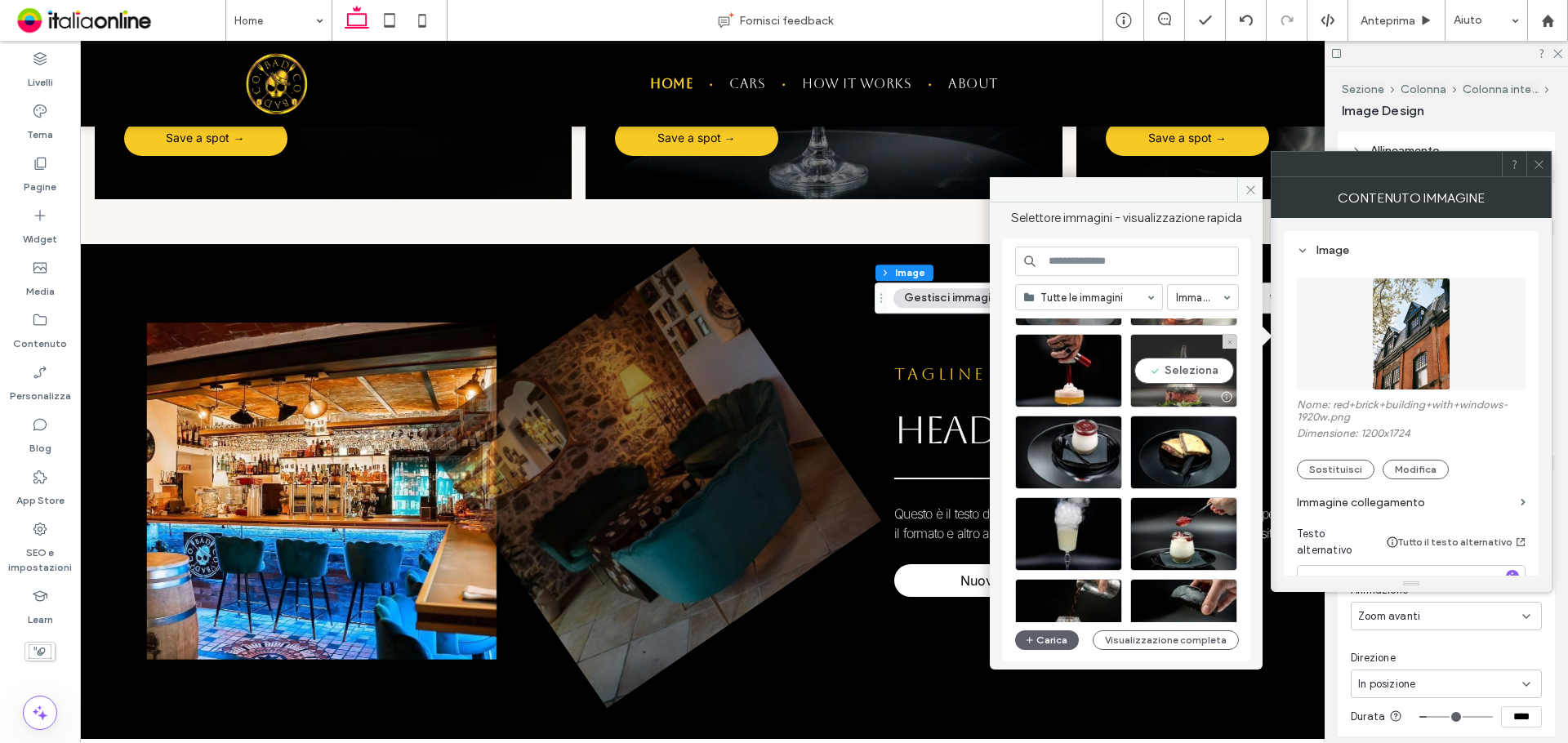 scroll, scrollTop: 572, scrollLeft: 0, axis: vertical 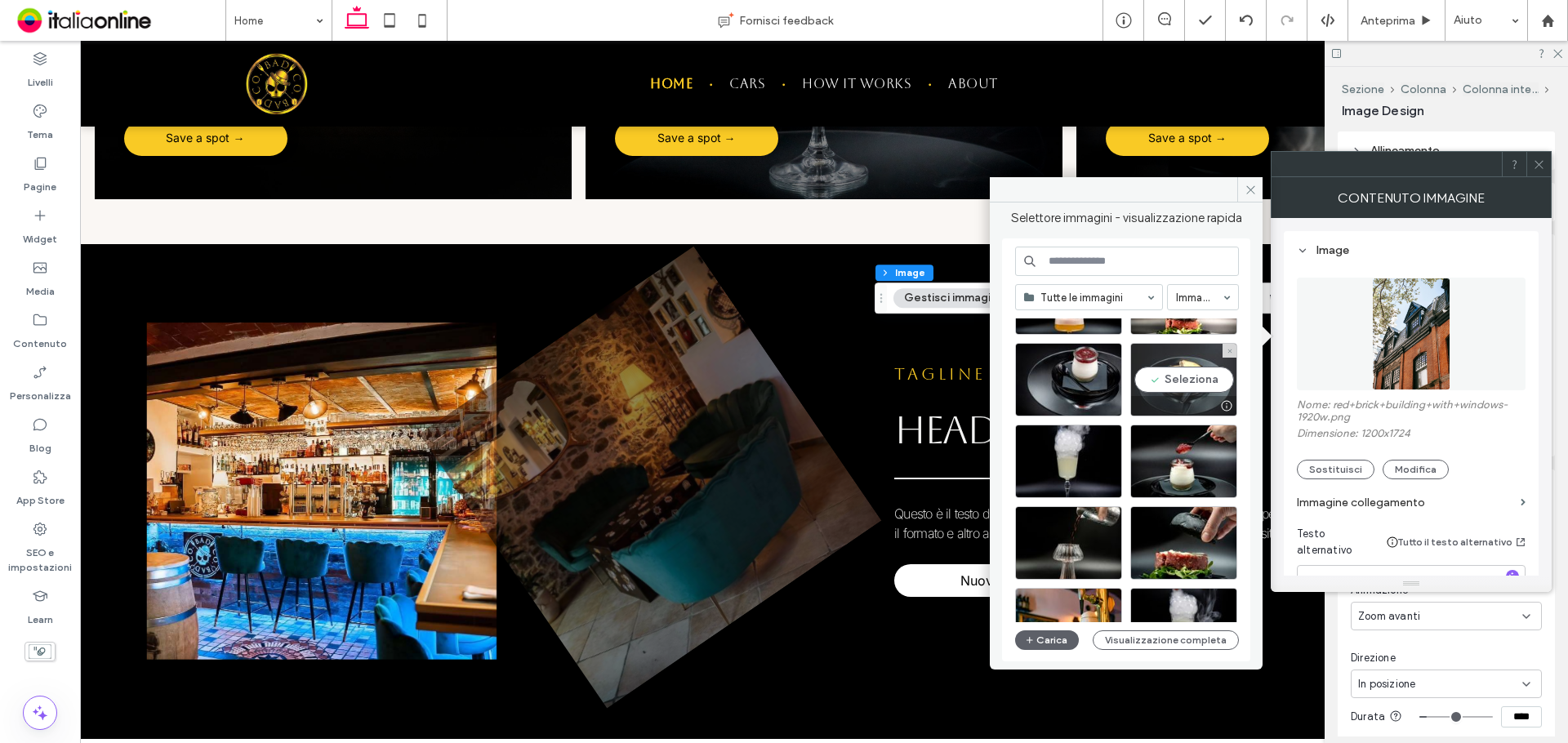 click on "Seleziona" at bounding box center [1183, 380] 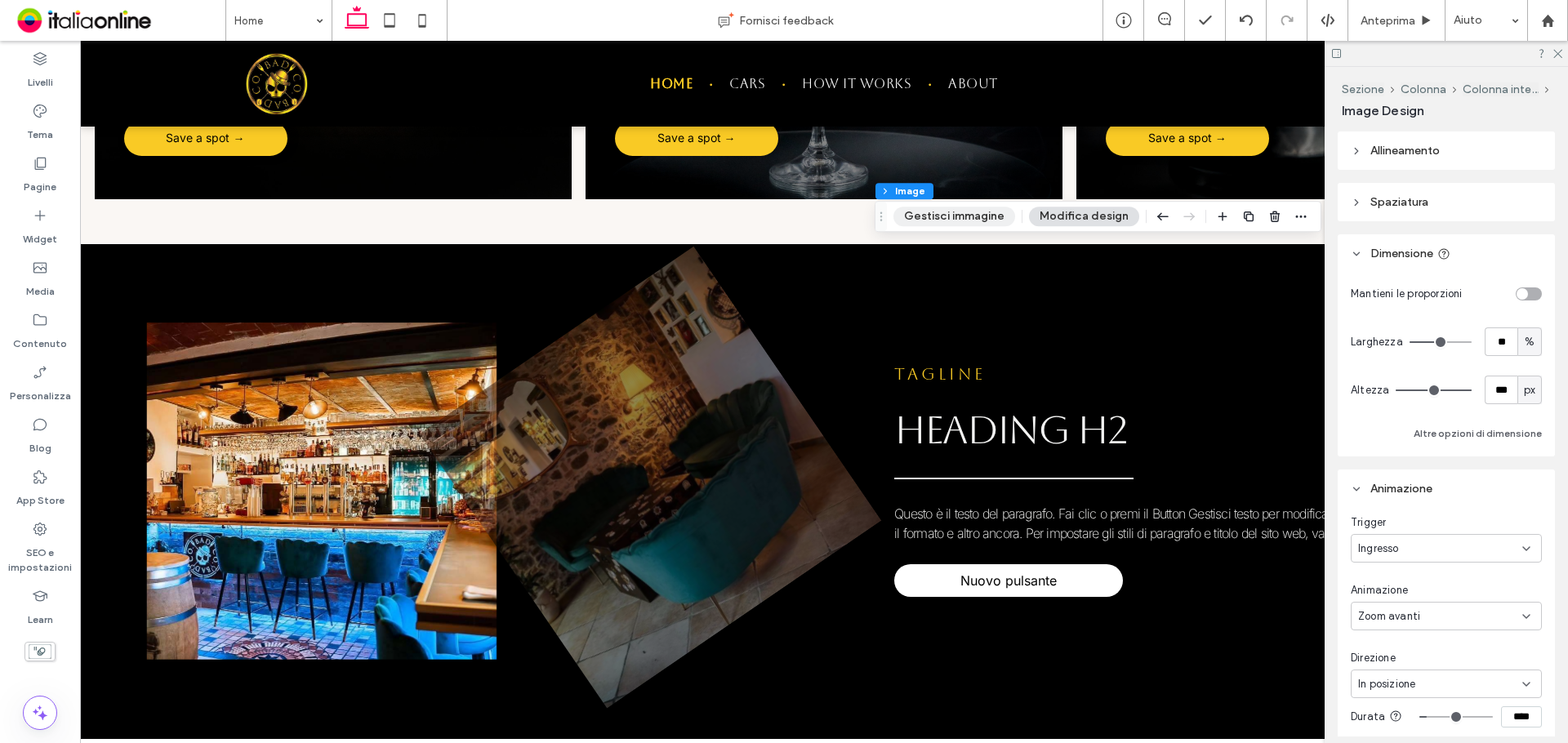 click on "Gestisci immagine" at bounding box center [954, 216] 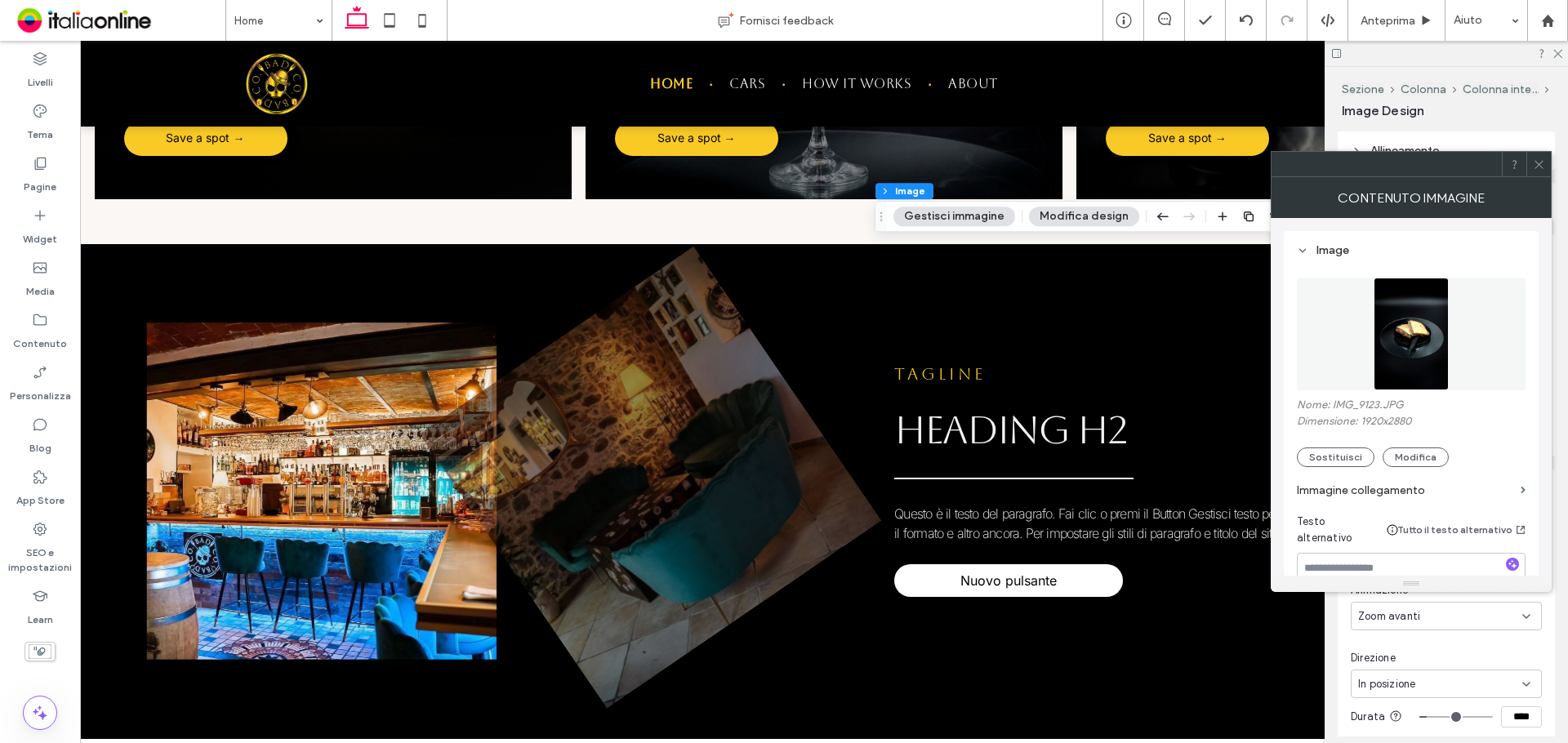 click at bounding box center (1411, 334) 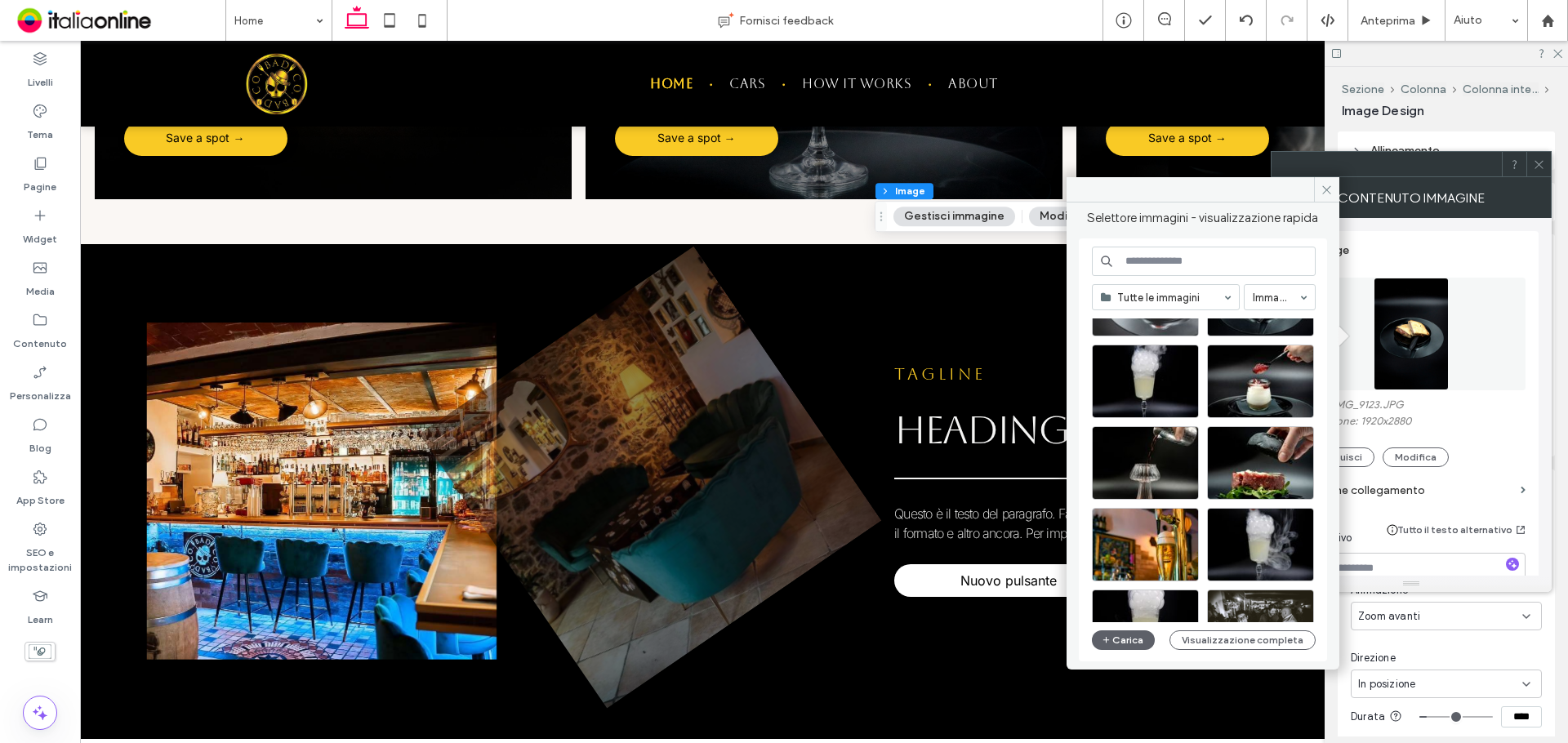 scroll, scrollTop: 653, scrollLeft: 0, axis: vertical 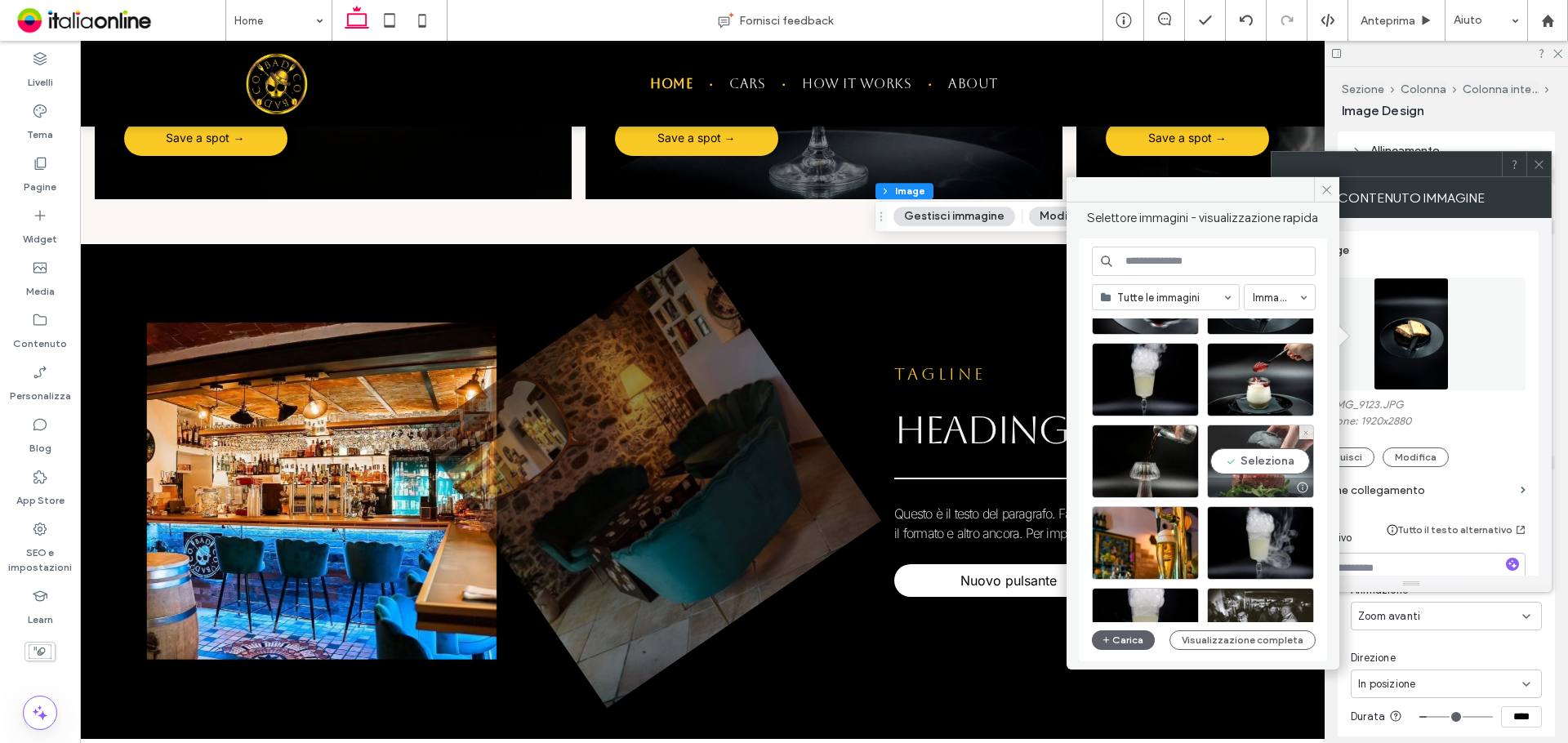 click on "Seleziona" at bounding box center [1260, 461] 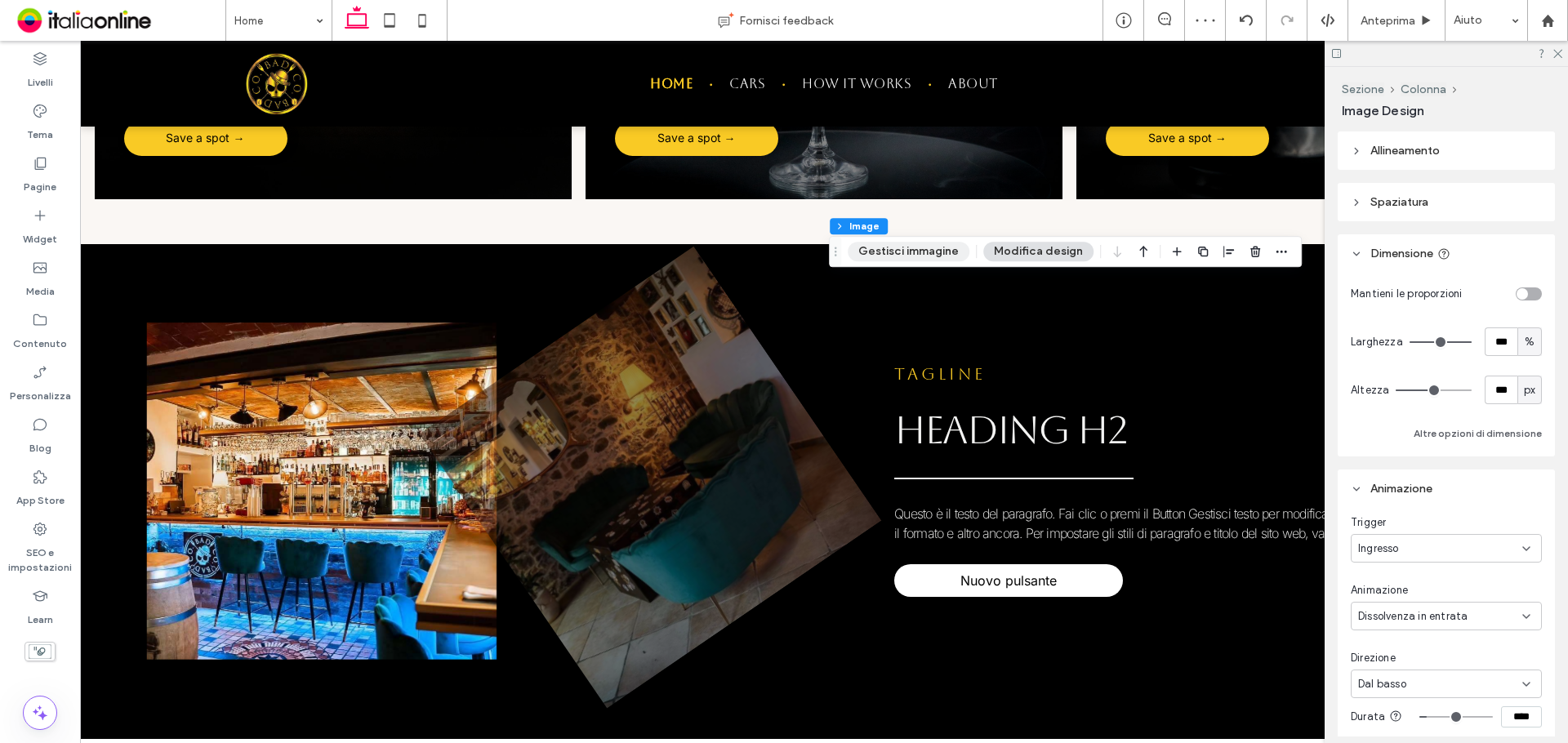 click on "Gestisci immagine" at bounding box center [908, 251] 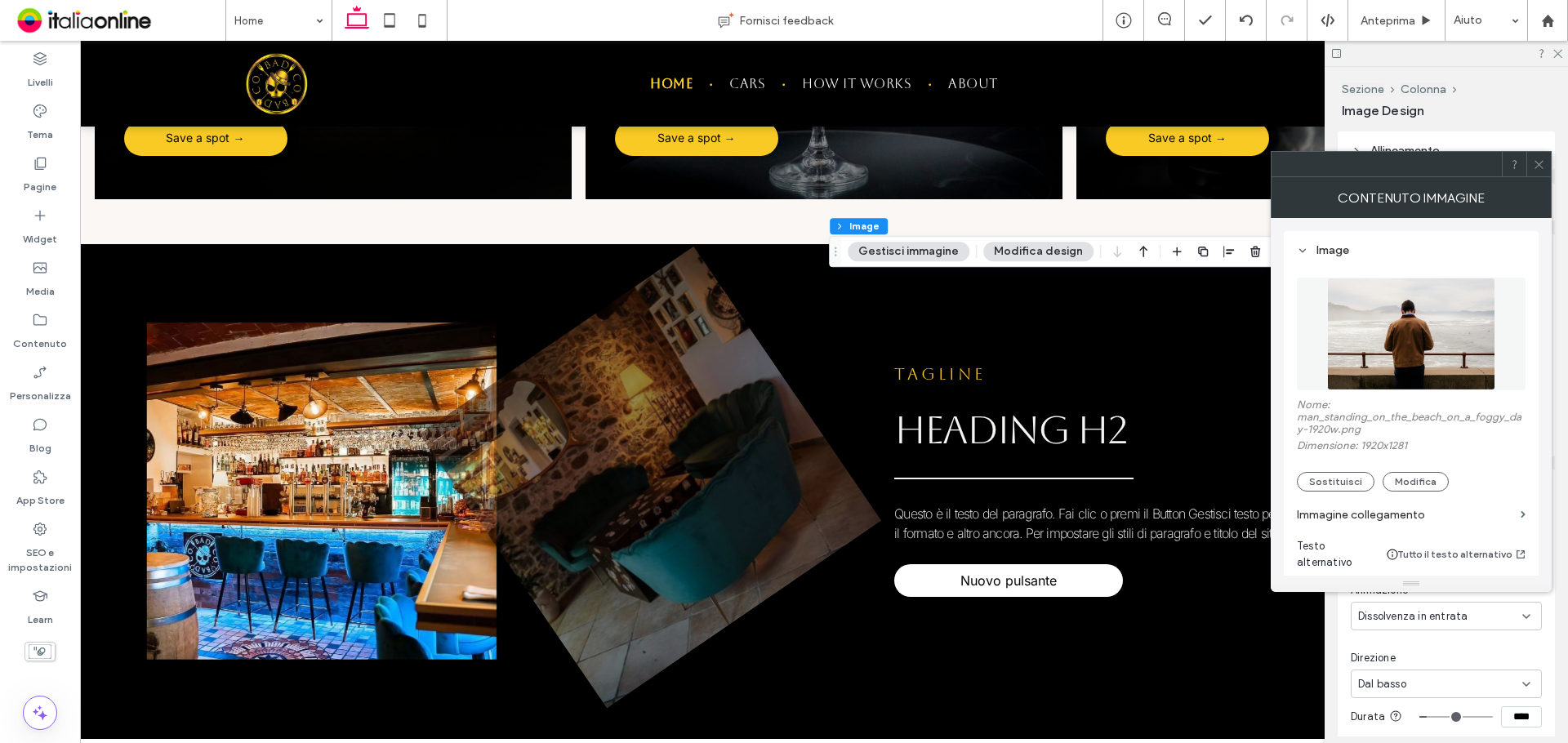 click at bounding box center [1411, 334] 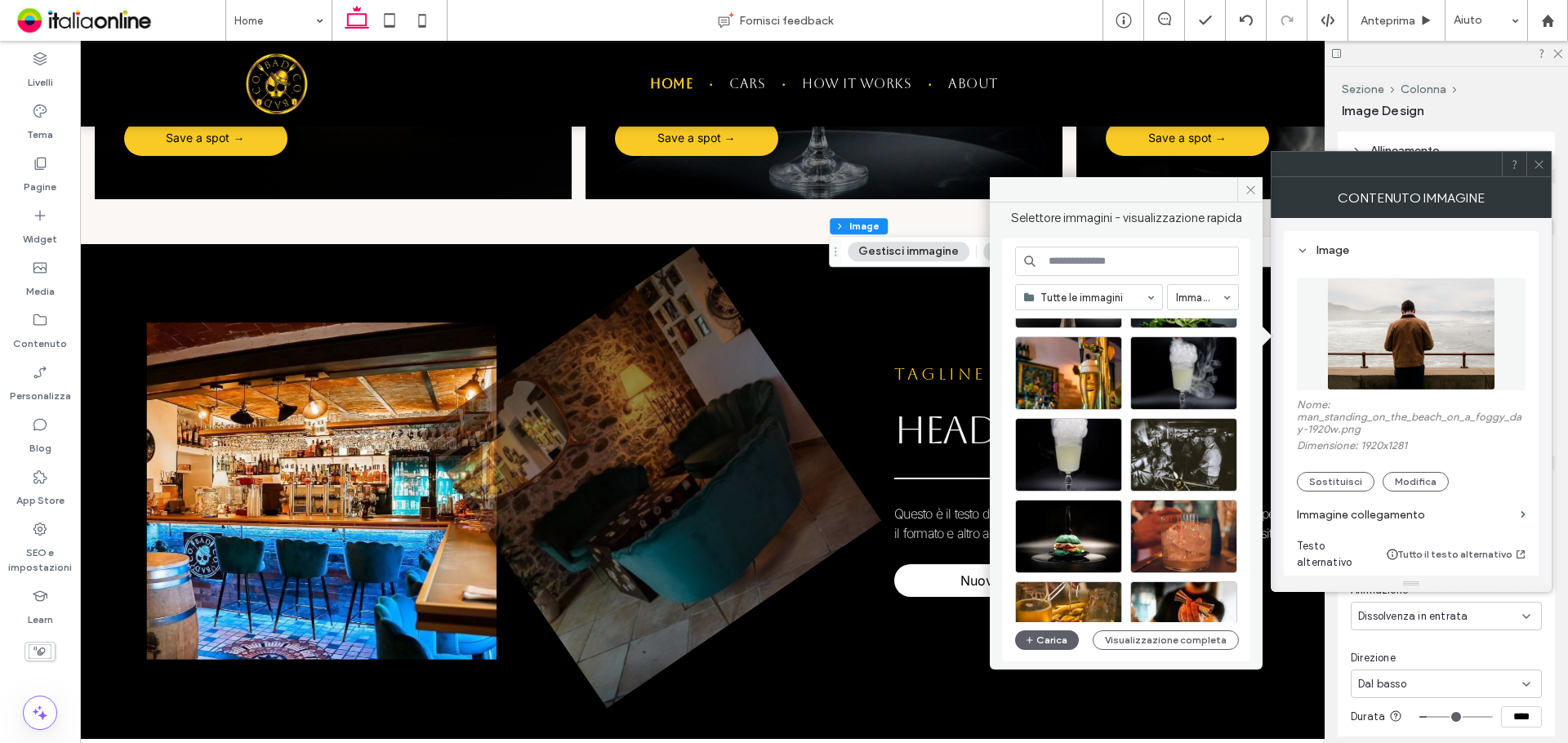 scroll, scrollTop: 798, scrollLeft: 0, axis: vertical 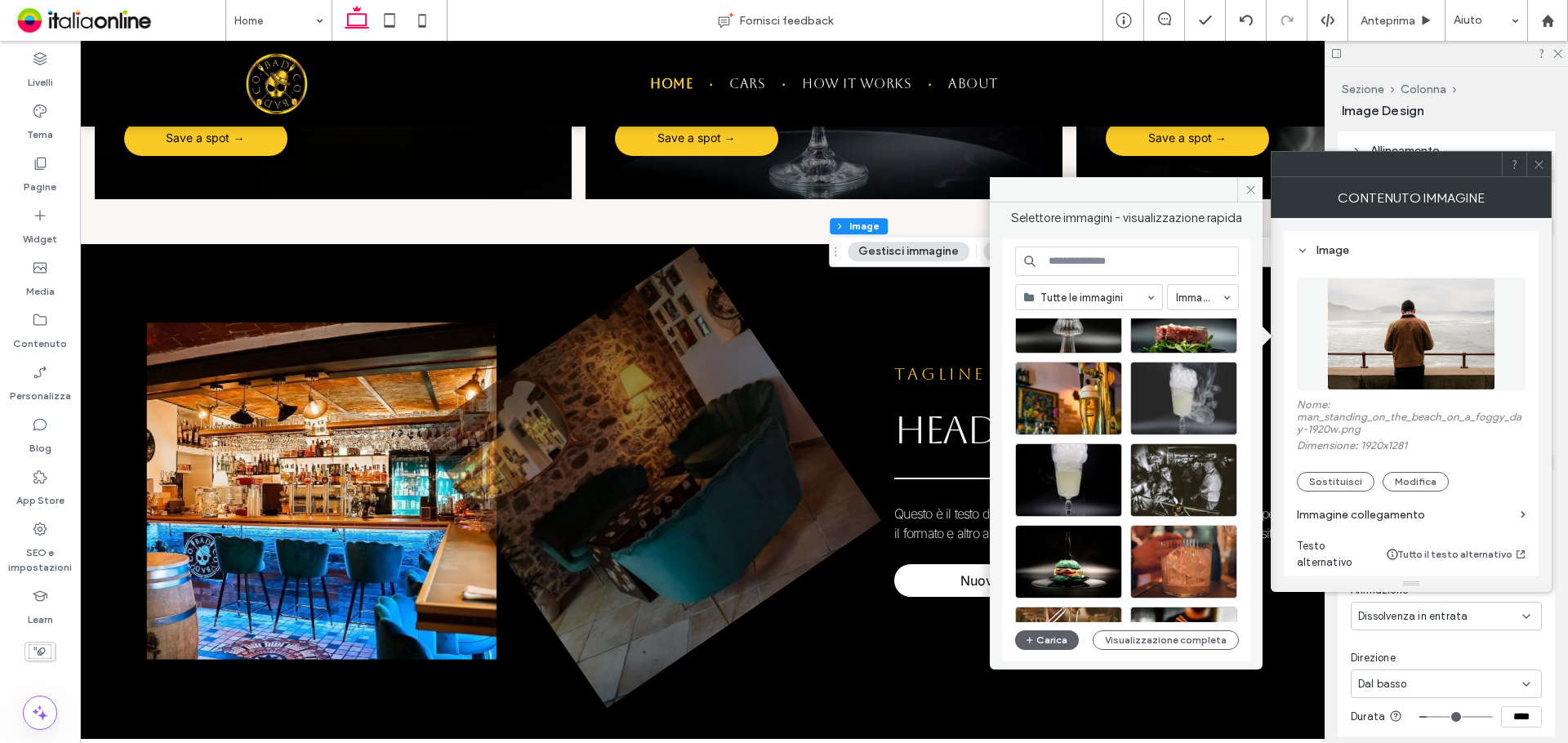 click at bounding box center [1183, 398] 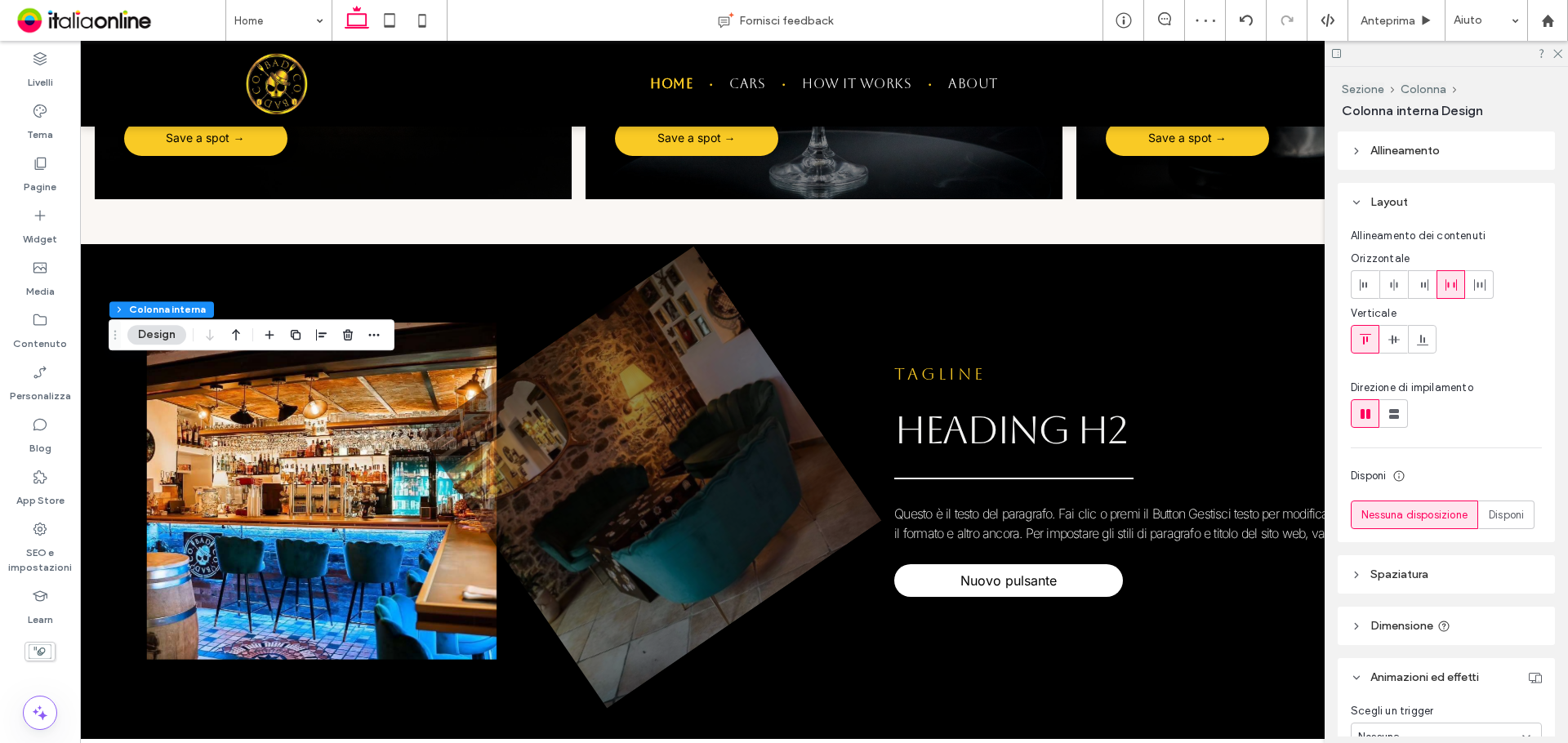 type on "**" 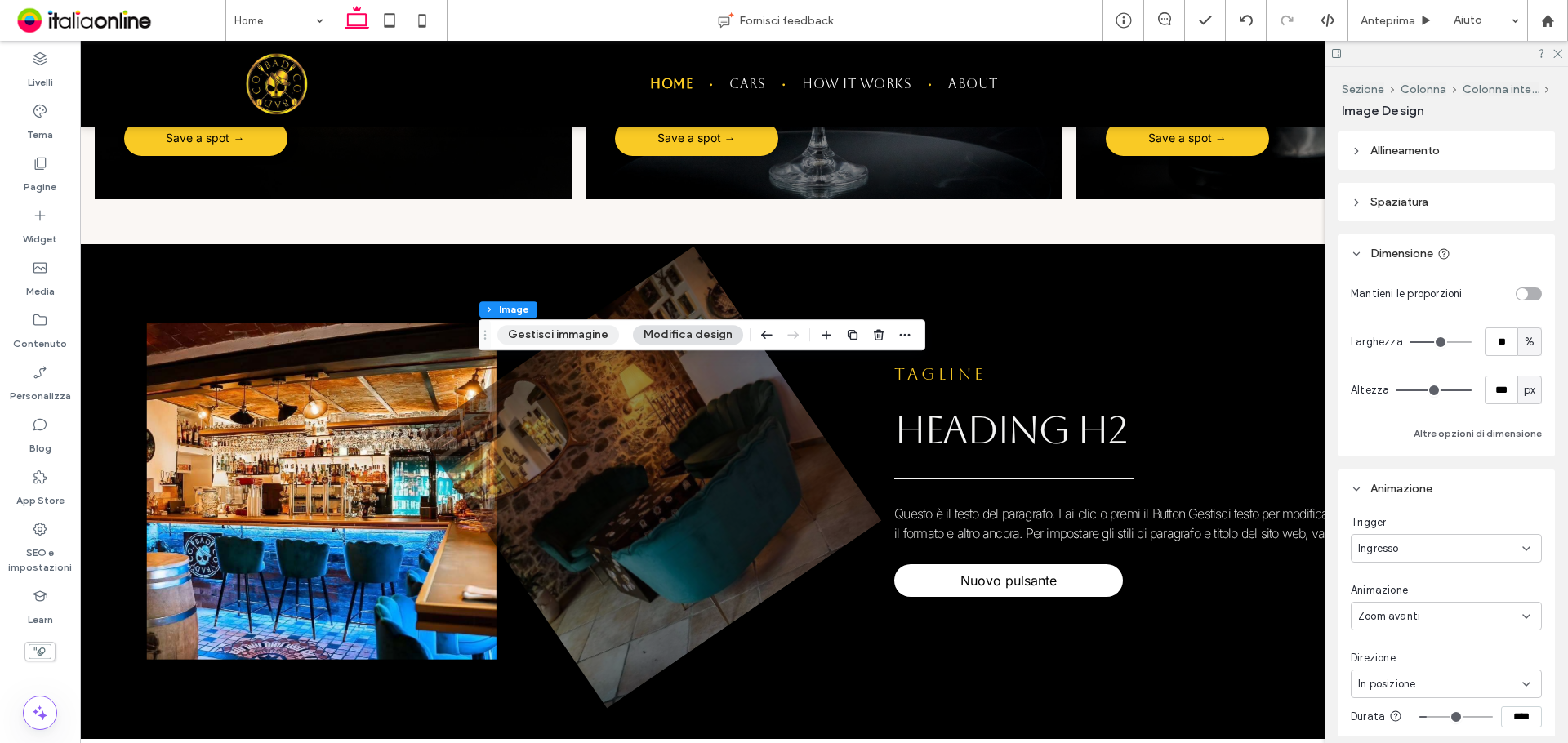 click on "Gestisci immagine" at bounding box center [558, 335] 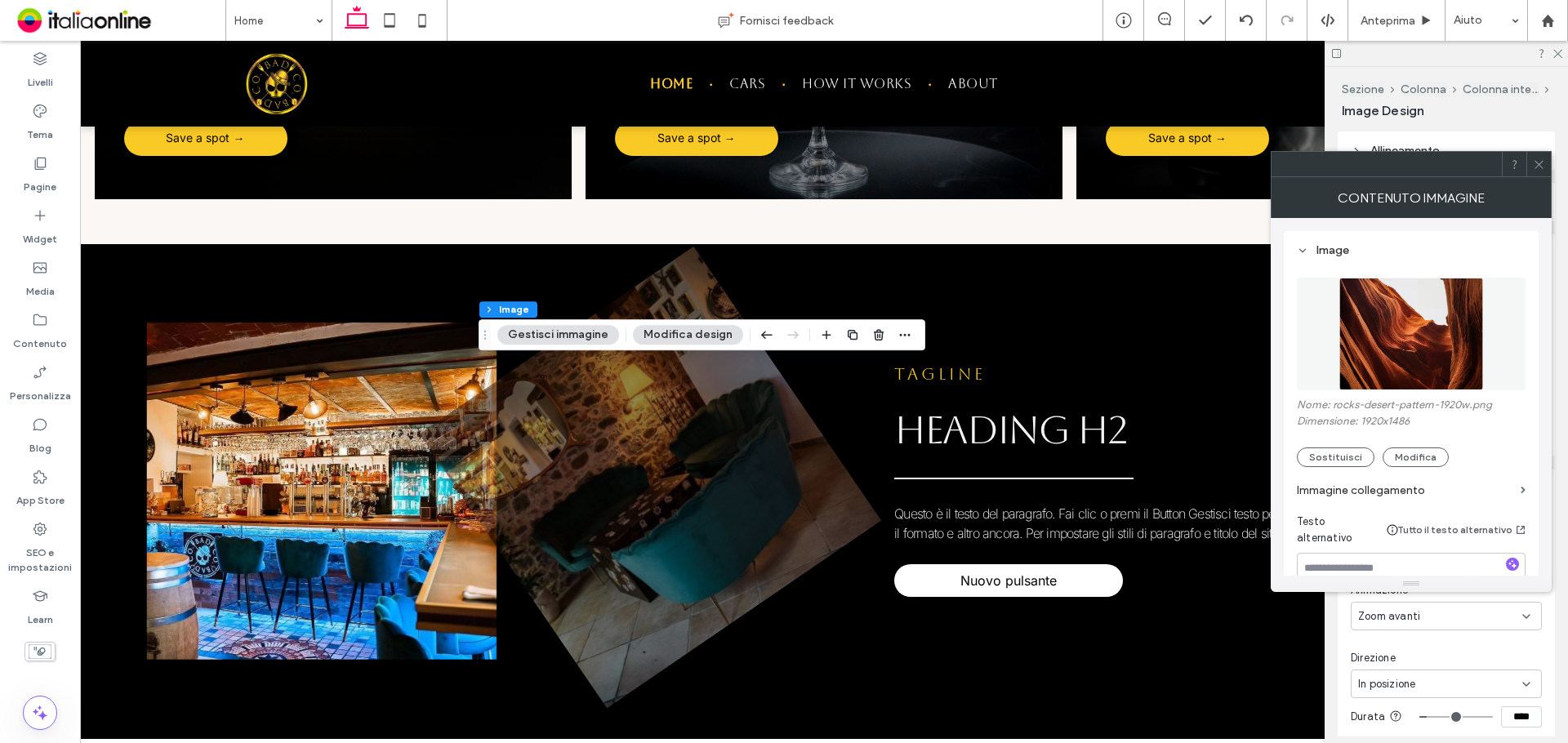 click at bounding box center [1411, 334] 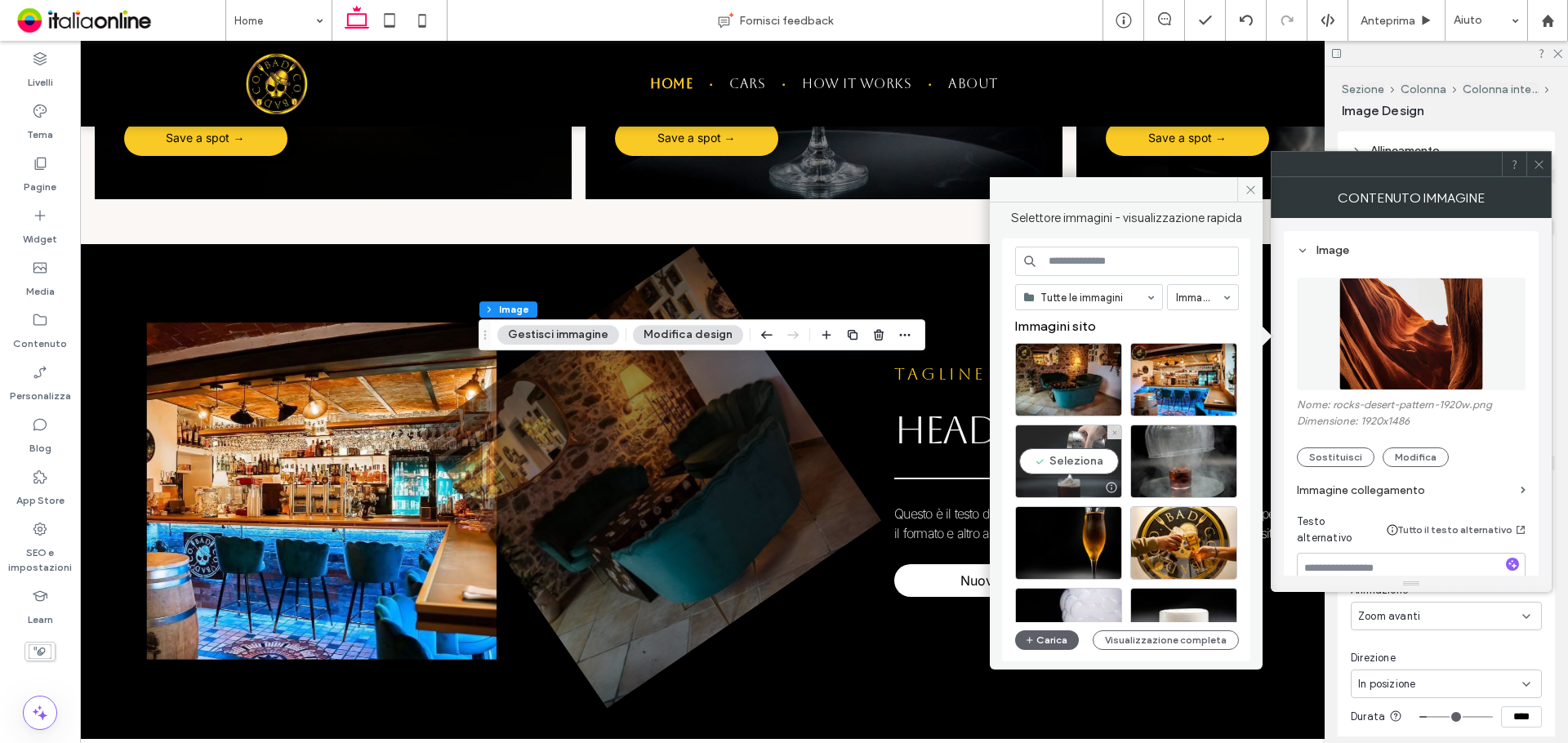 click on "Seleziona" at bounding box center (1068, 461) 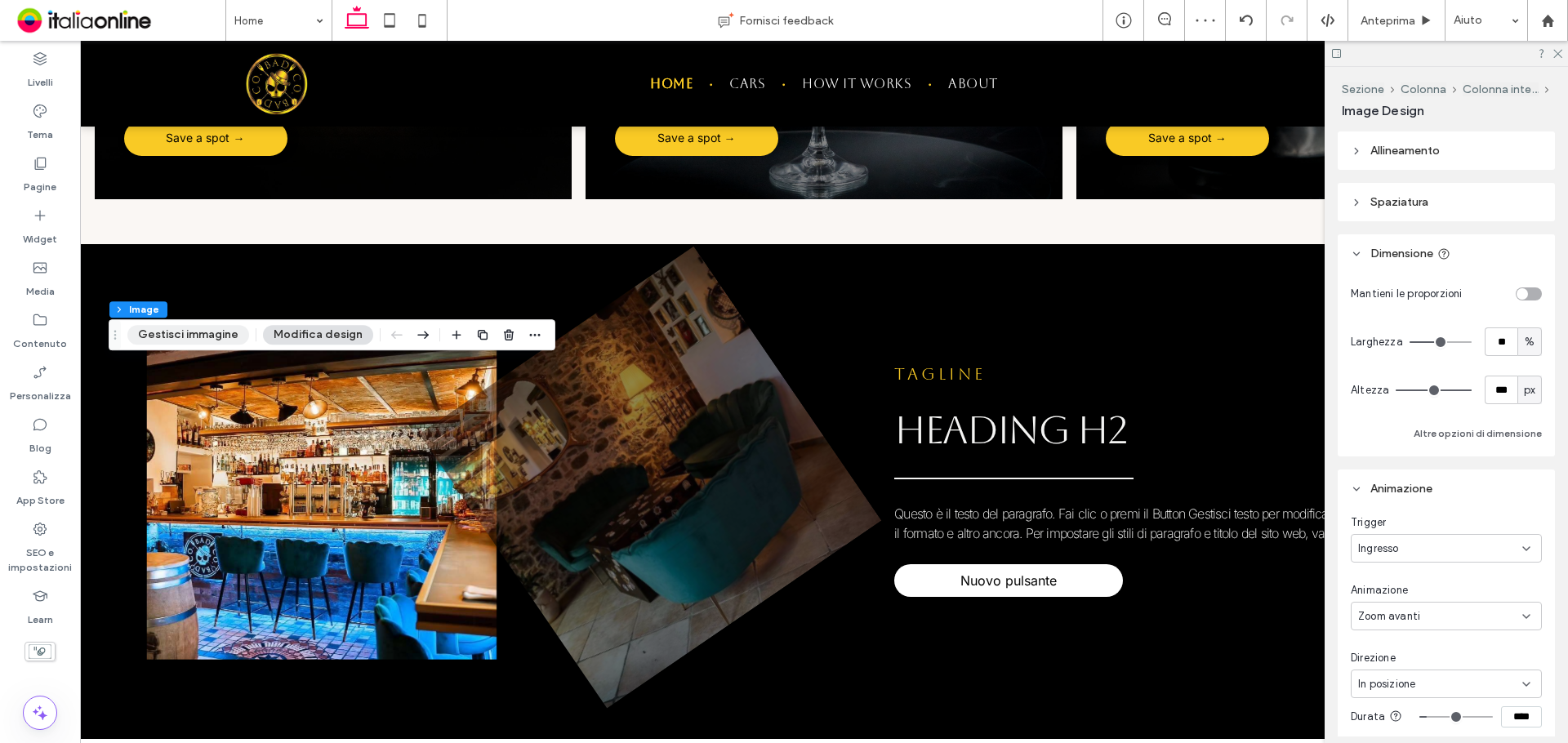 click on "Gestisci immagine" at bounding box center [188, 335] 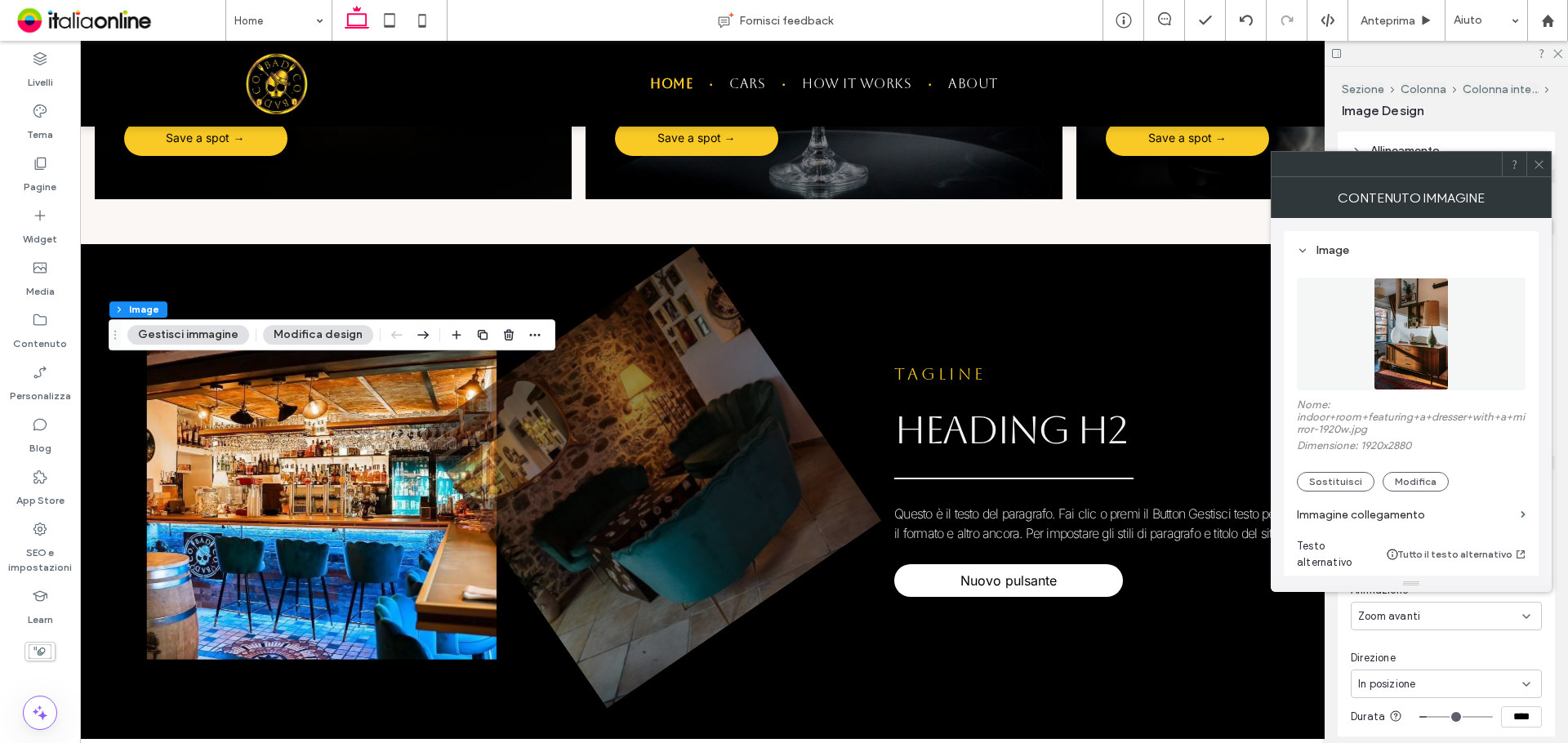 click at bounding box center [1411, 334] 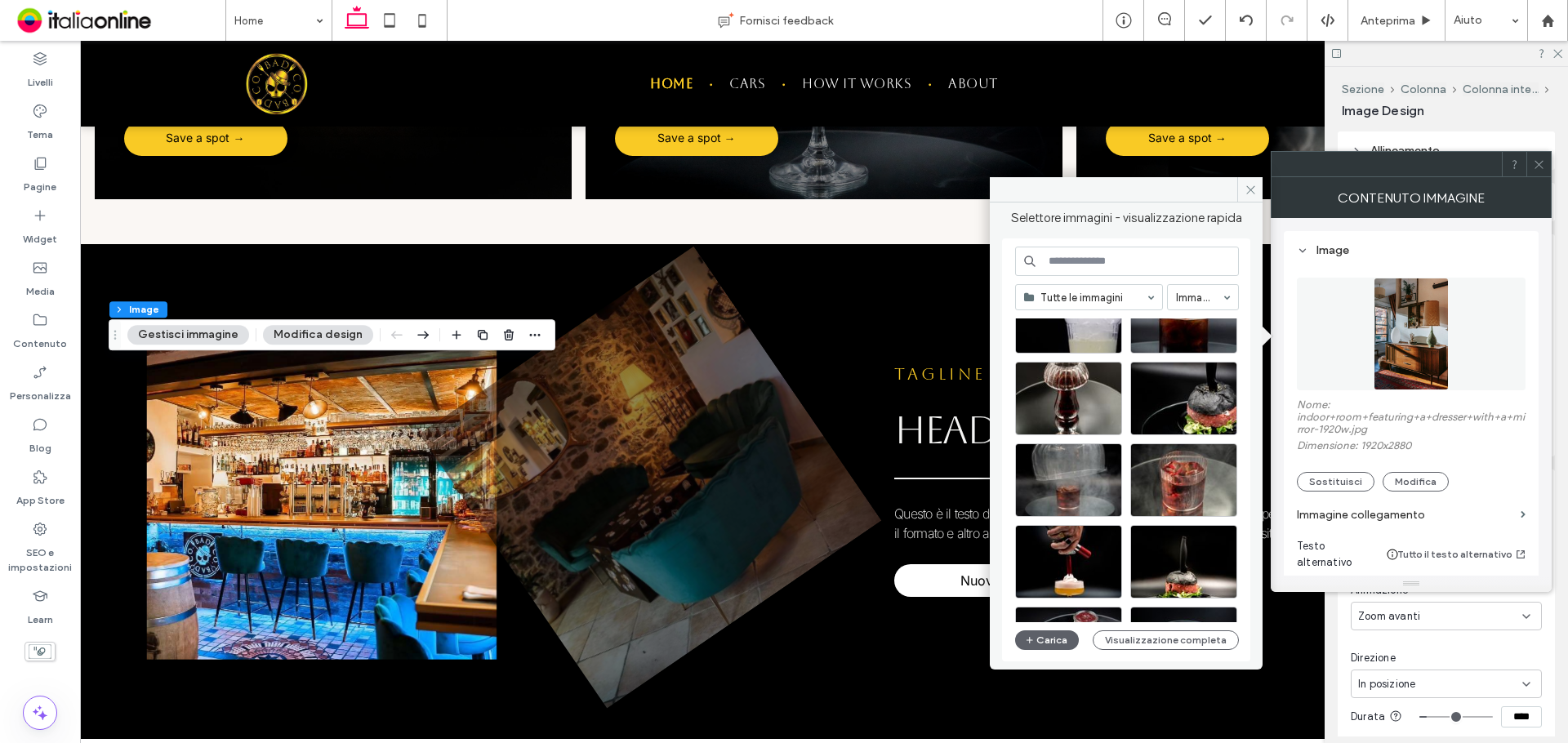 scroll, scrollTop: 327, scrollLeft: 0, axis: vertical 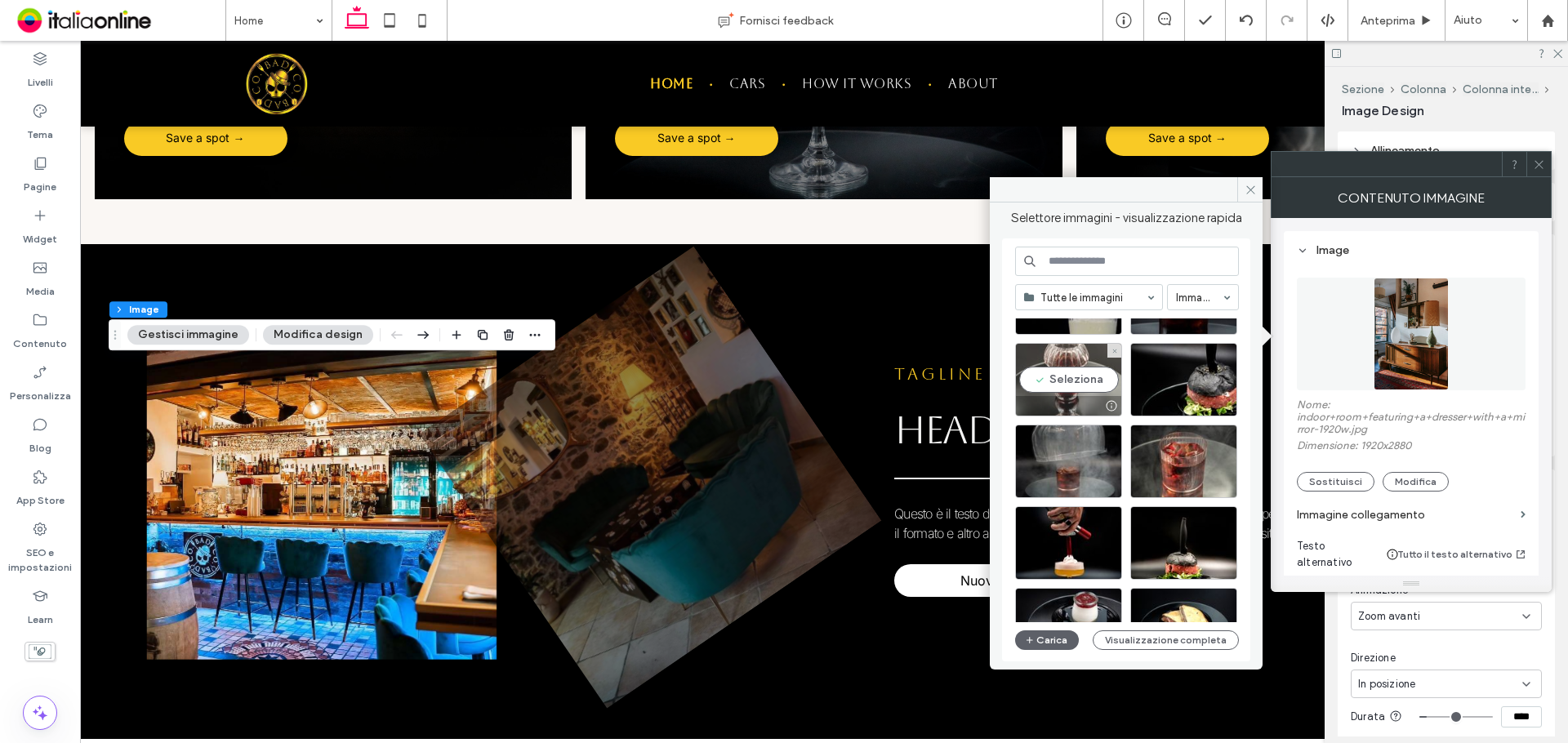 click on "Seleziona" at bounding box center [1068, 380] 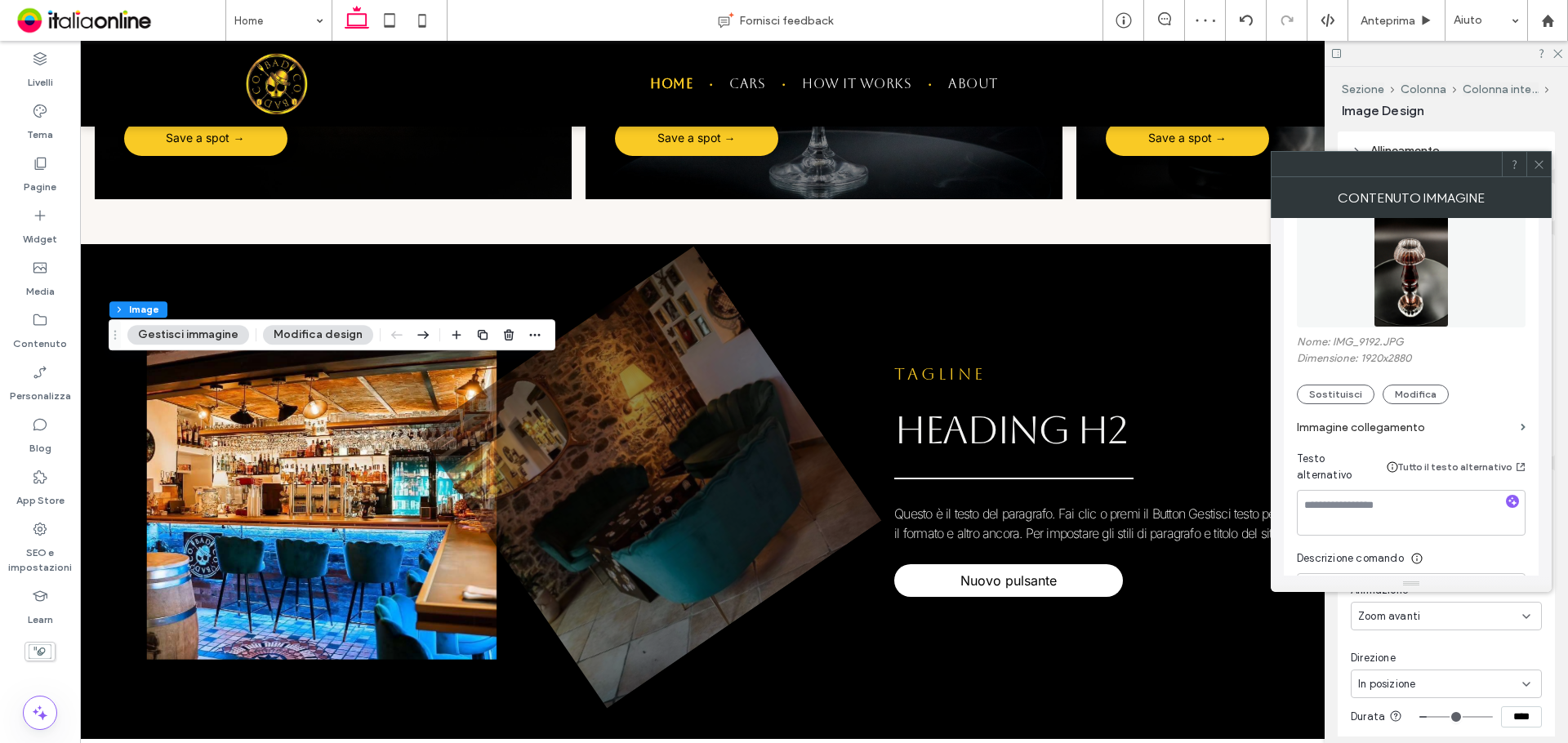 scroll, scrollTop: 0, scrollLeft: 0, axis: both 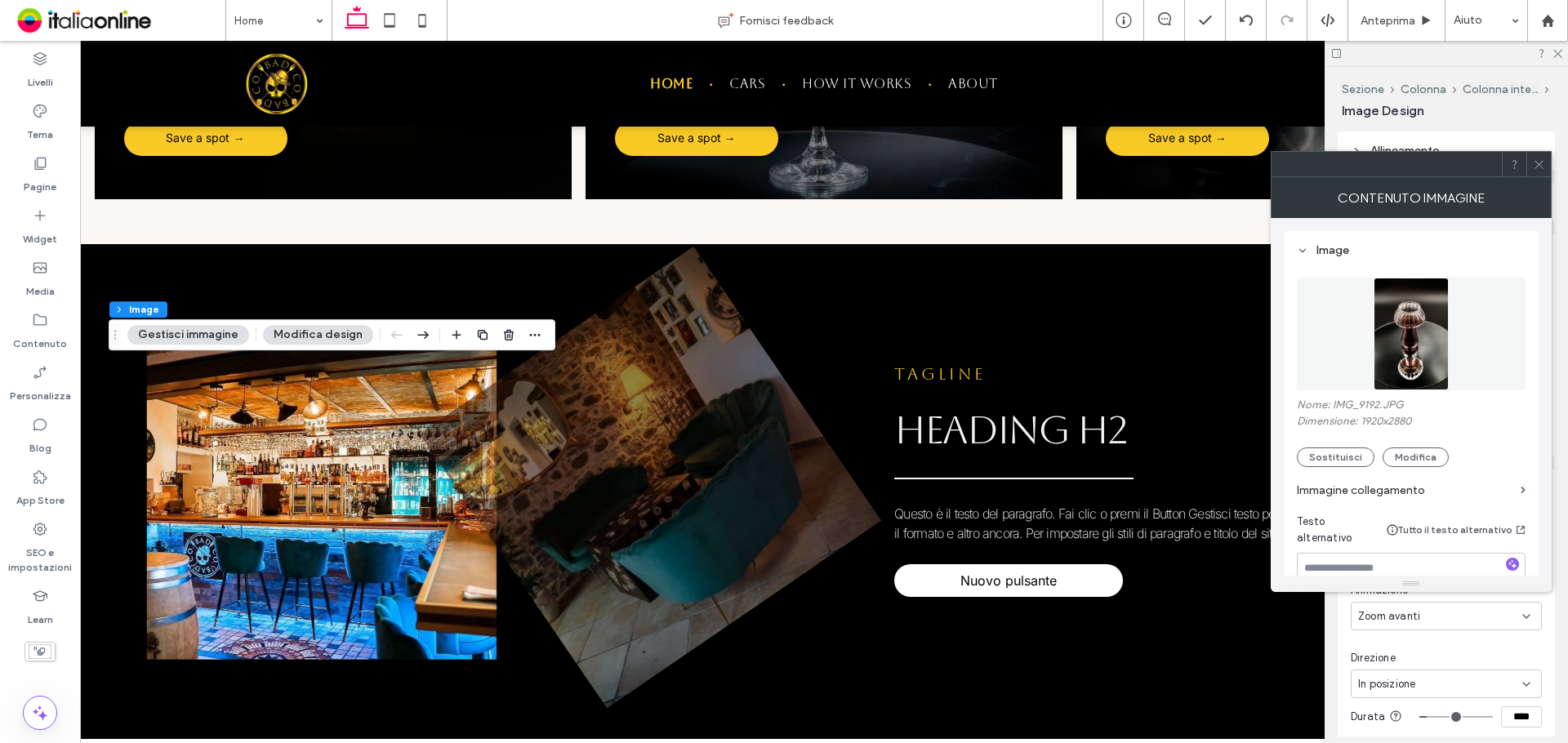 click on "Gestisci immagine" at bounding box center (188, 335) 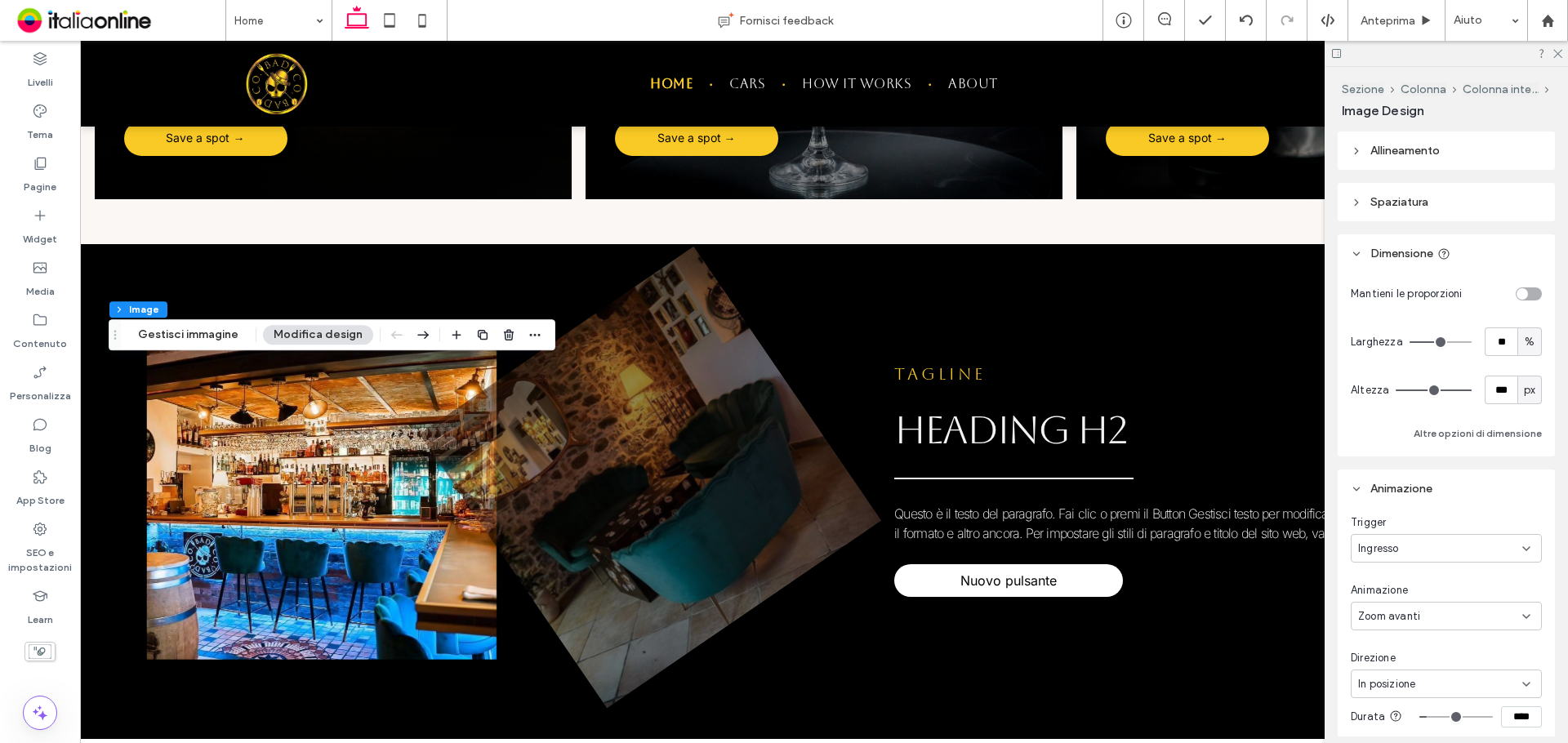 click on "Modifica design" at bounding box center (318, 335) 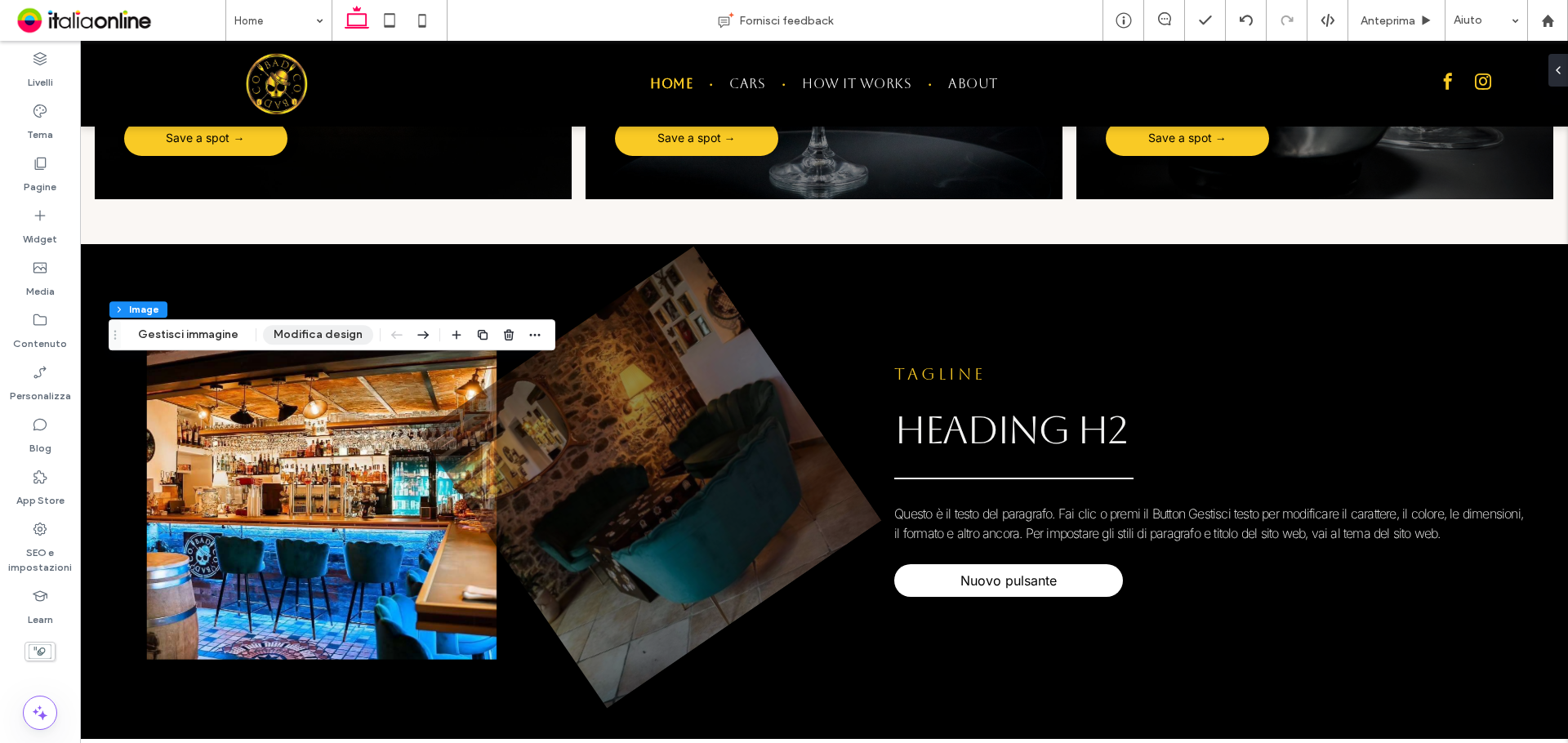 click on "Modifica design" at bounding box center (318, 335) 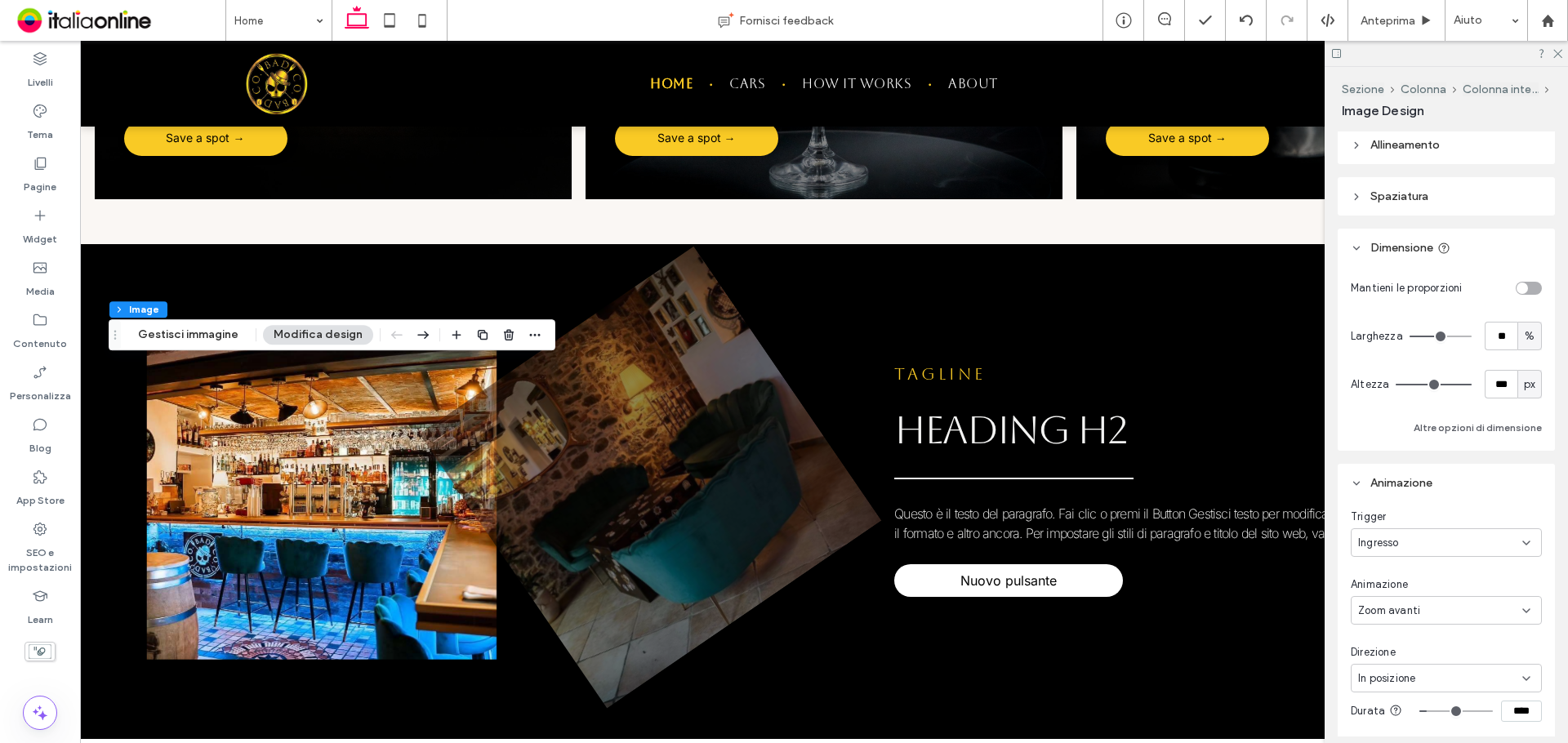 scroll, scrollTop: 0, scrollLeft: 0, axis: both 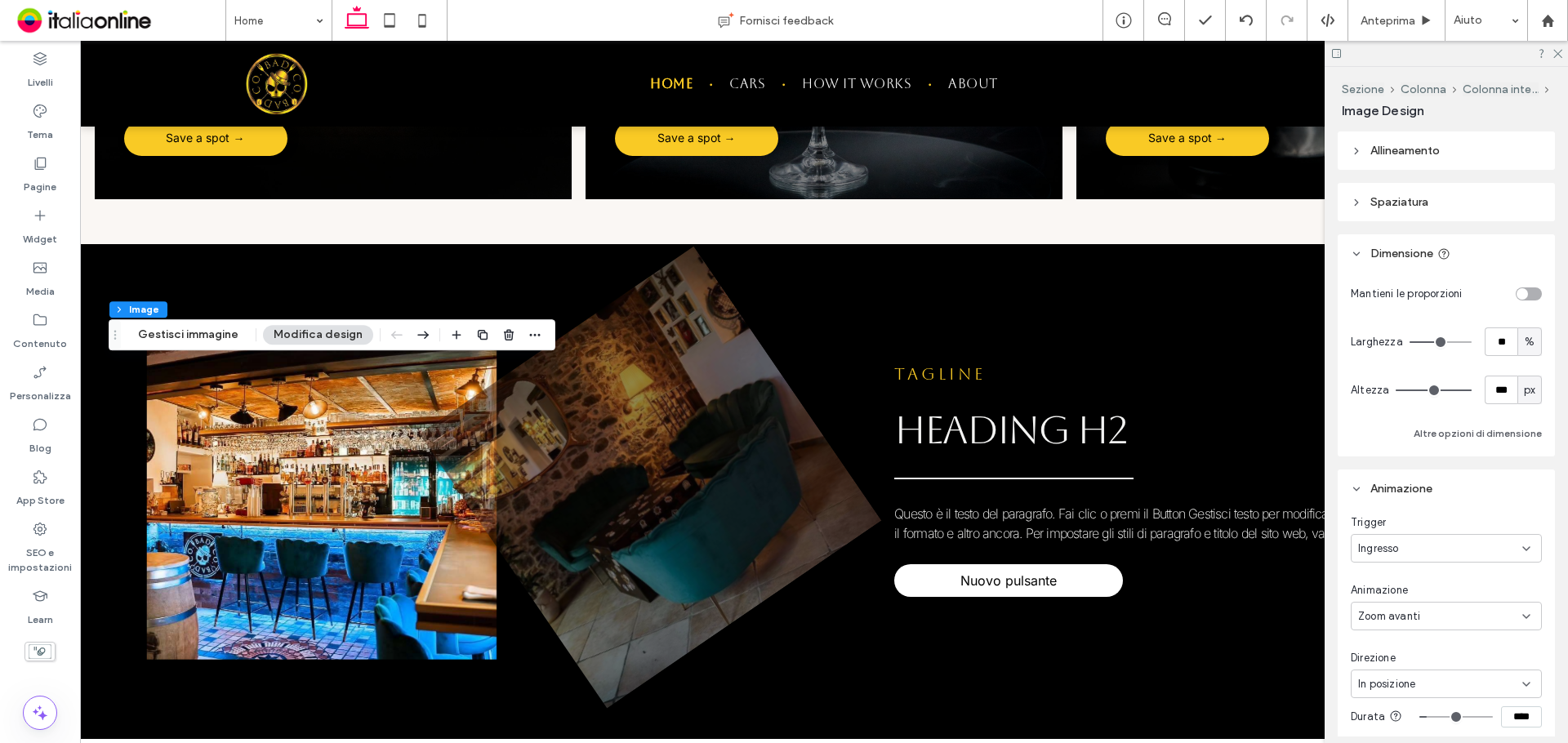 click on "Allineamento" at bounding box center [1446, 150] 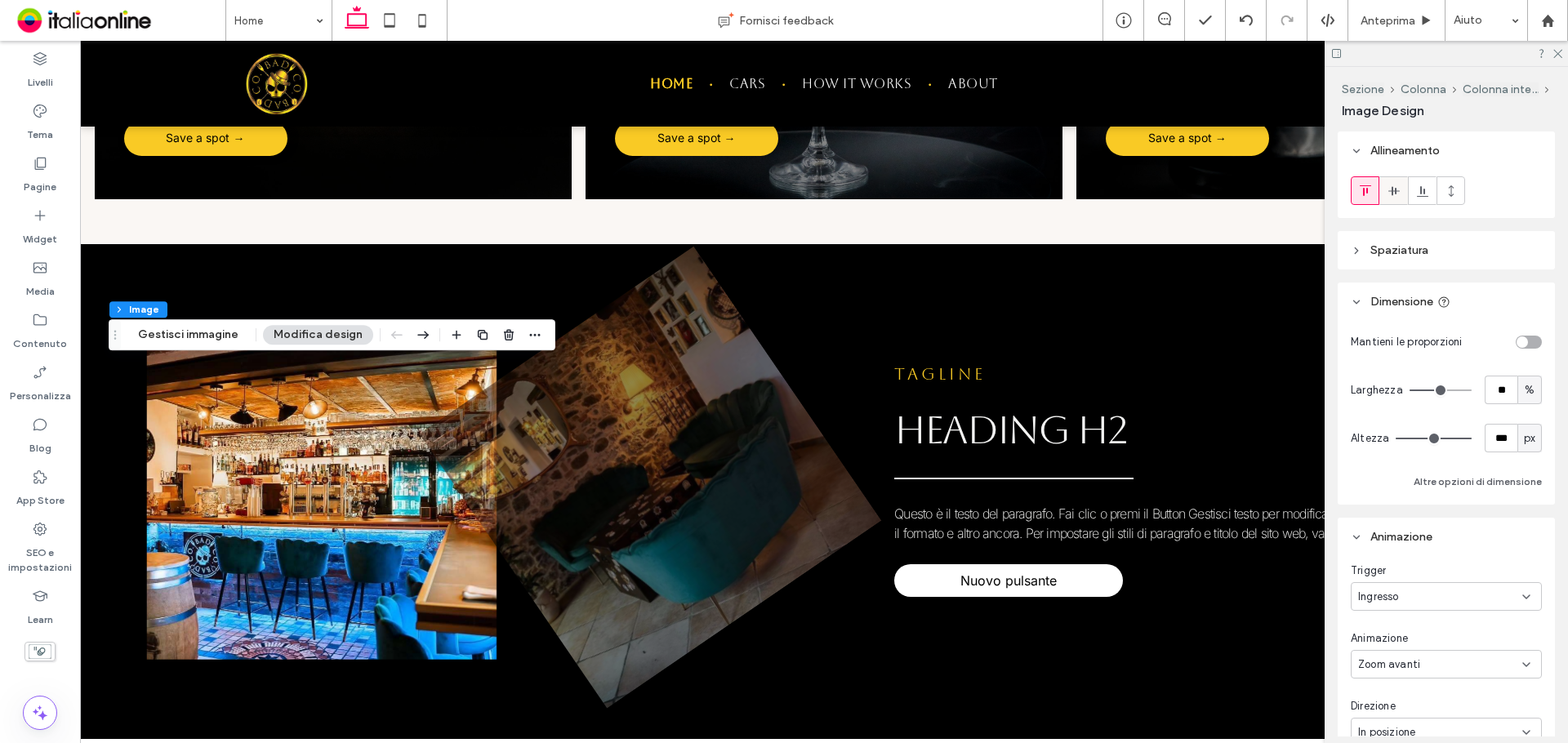 click 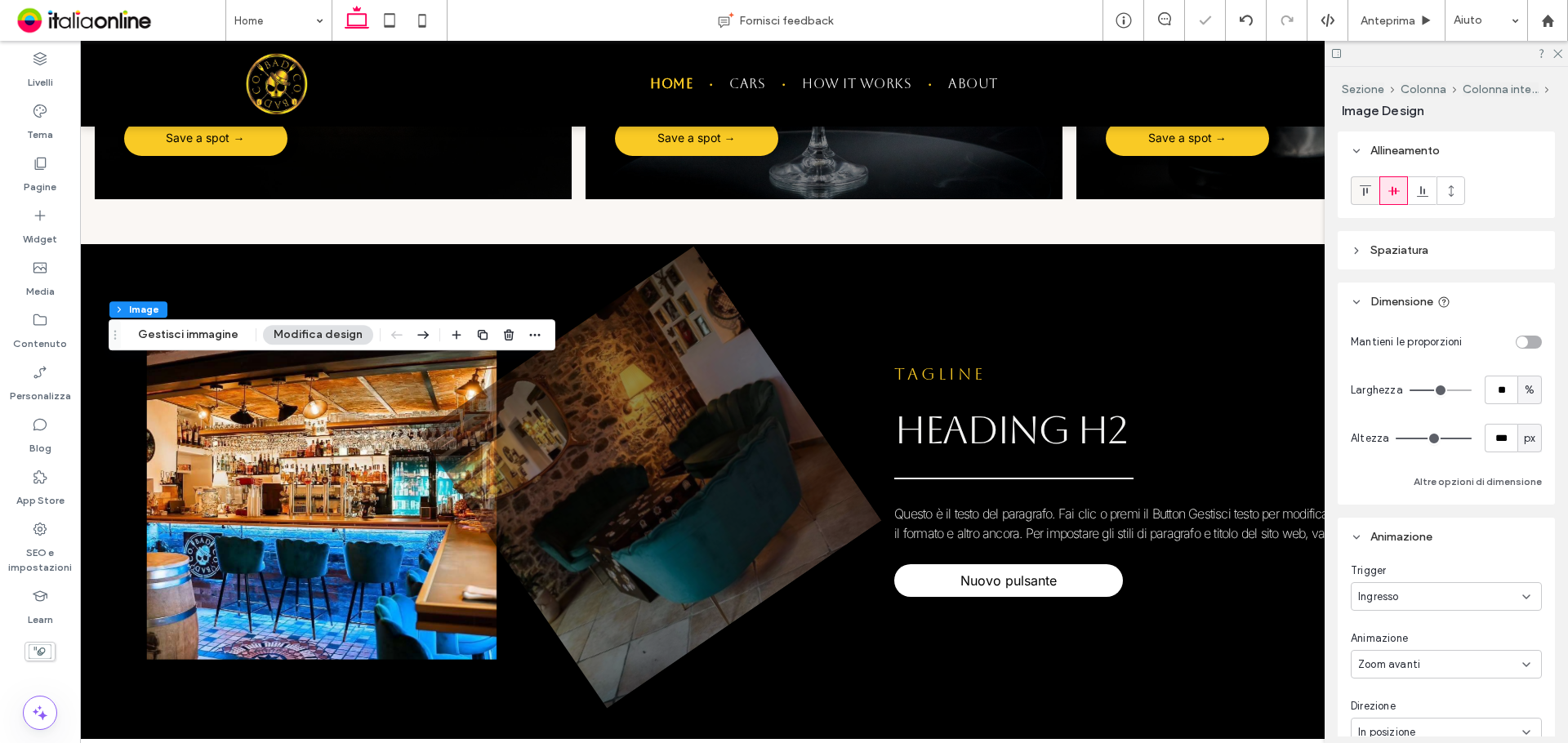 click at bounding box center (1365, 190) 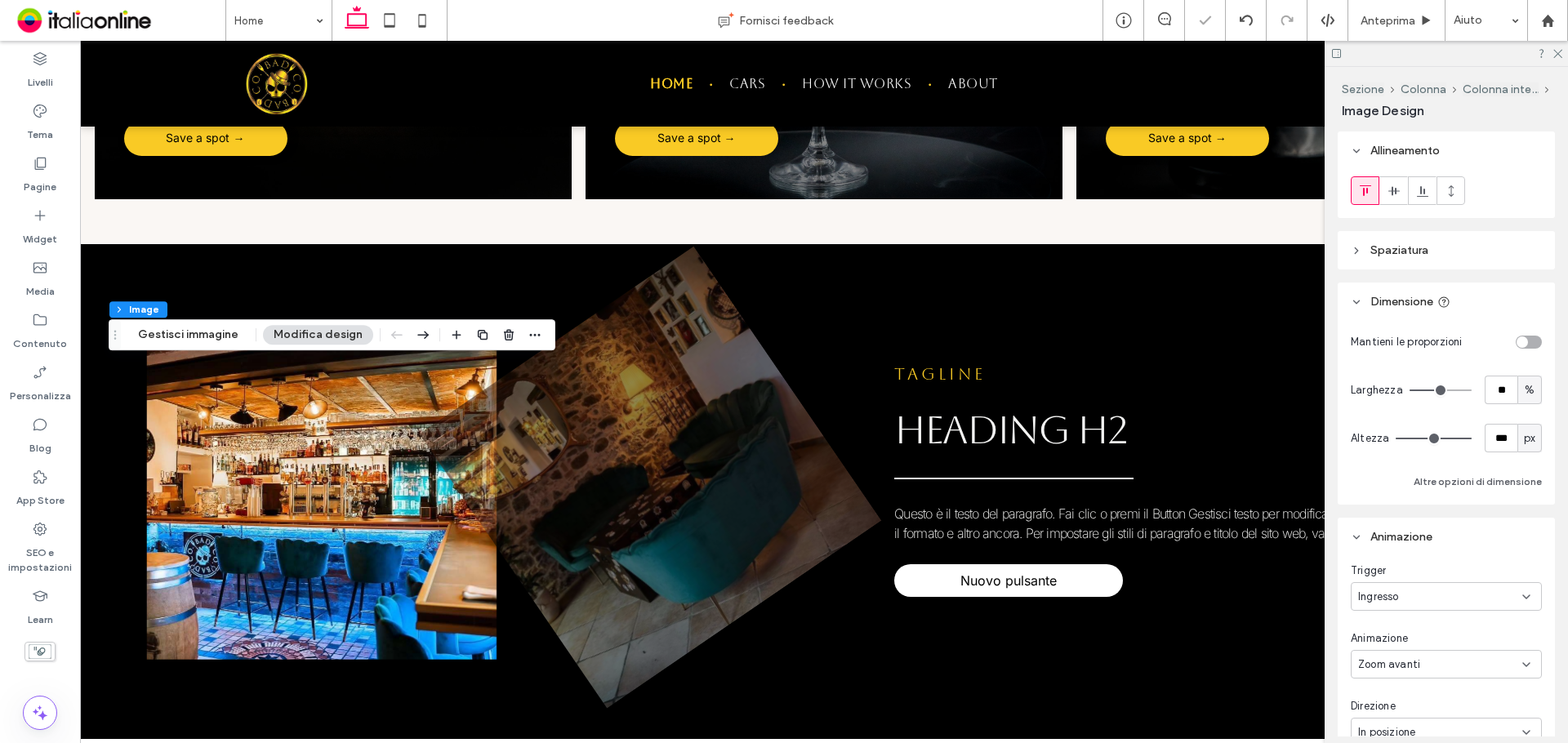 click on "Spaziatura" at bounding box center [1446, 250] 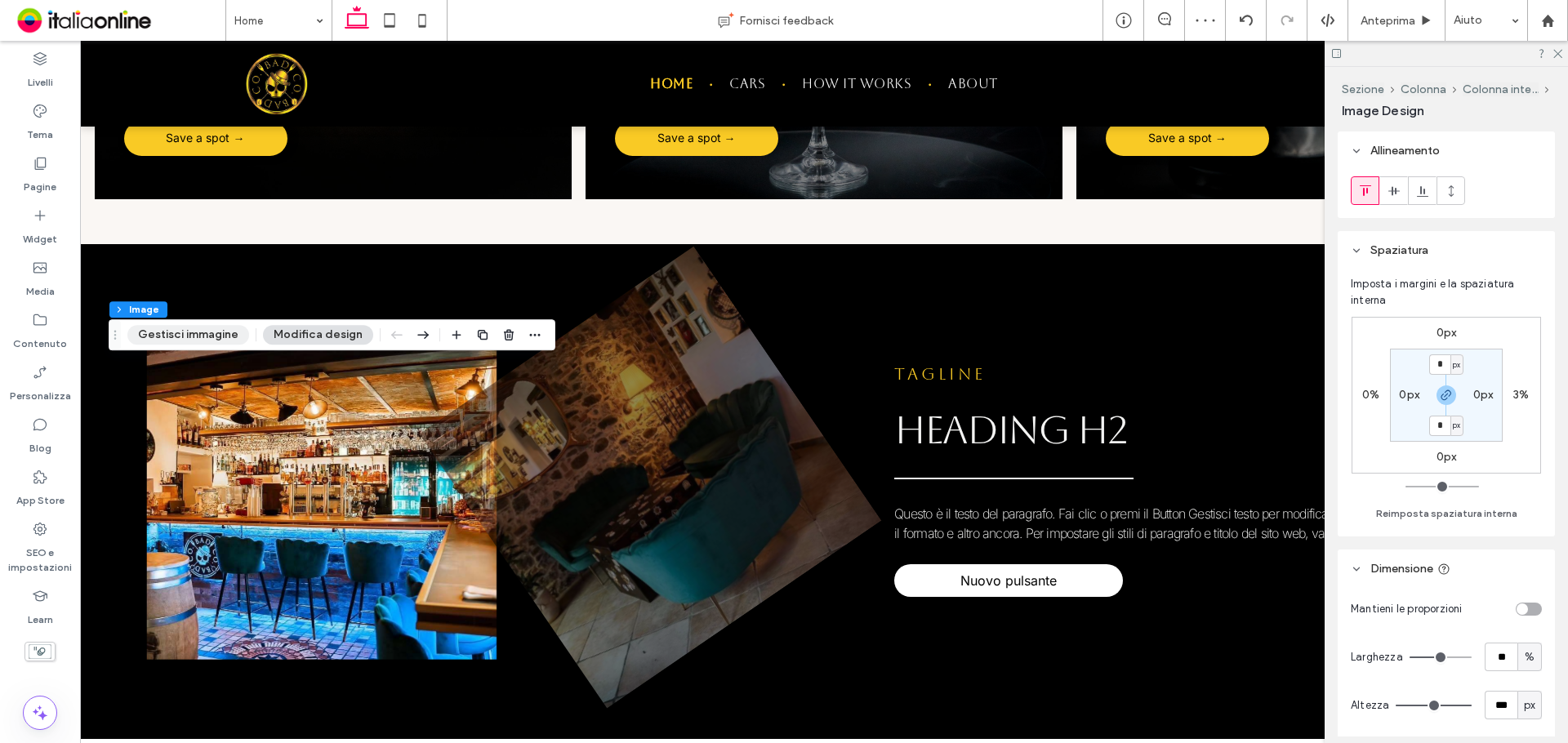 click on "Gestisci immagine" at bounding box center (188, 335) 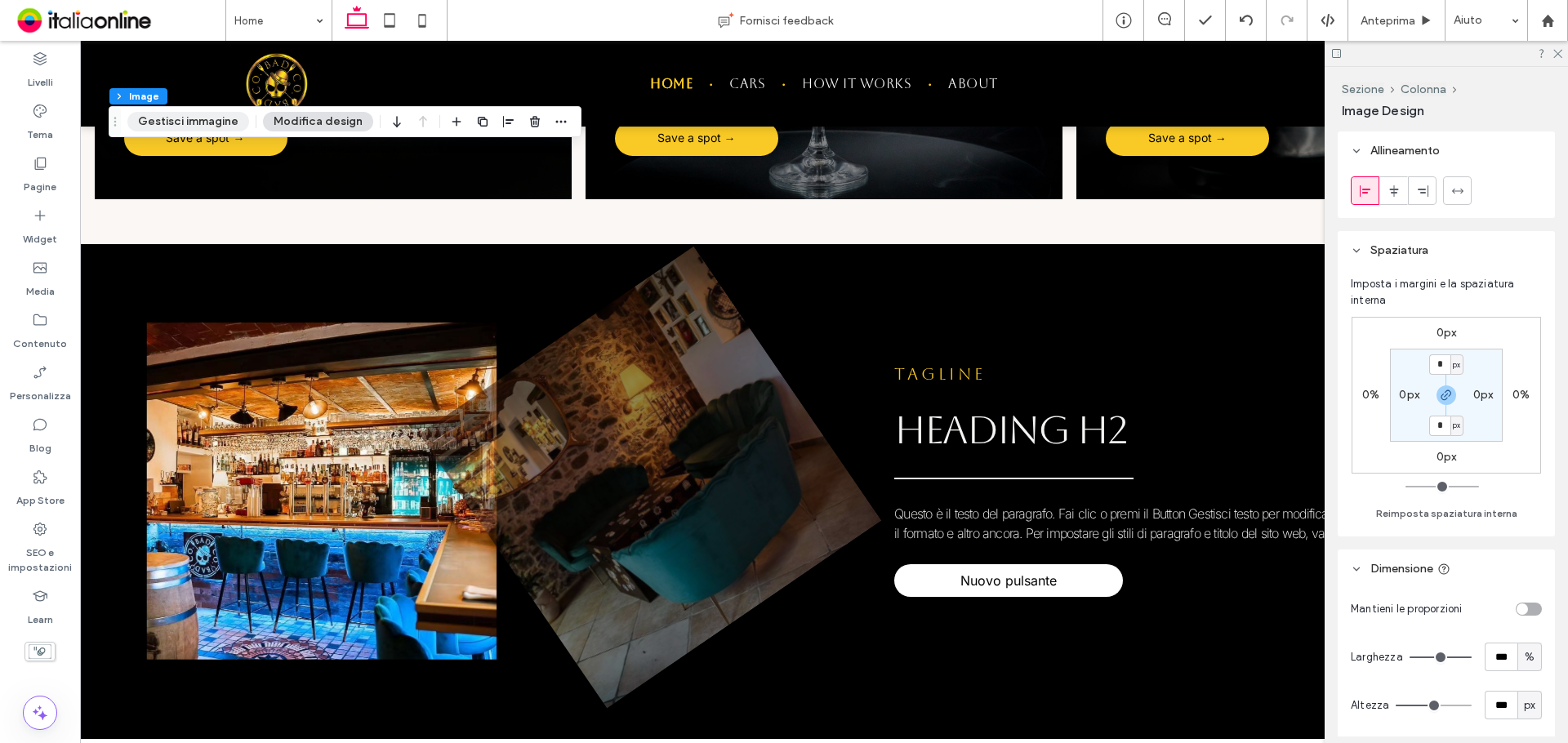 click on "Gestisci immagine" at bounding box center (188, 122) 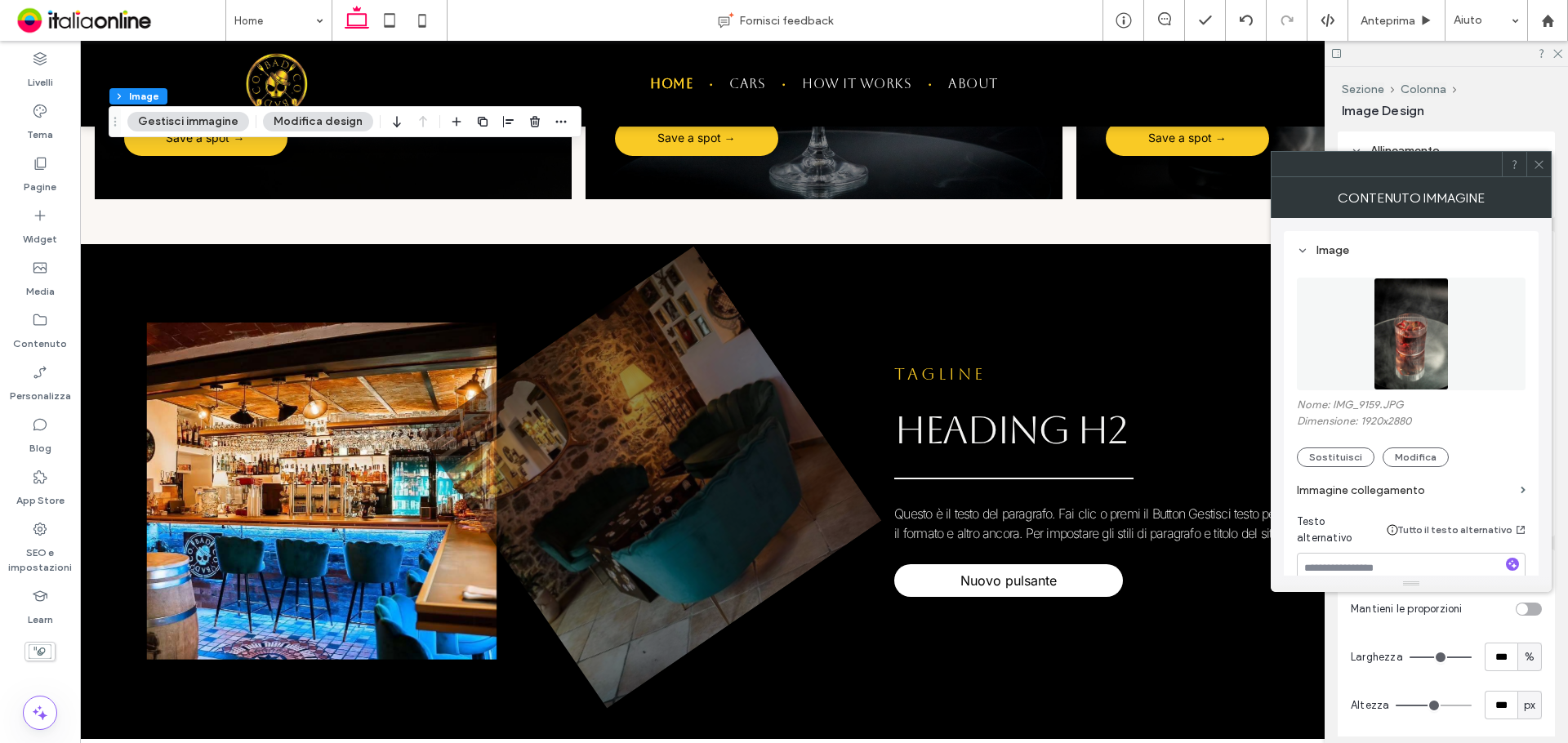 click at bounding box center (1411, 334) 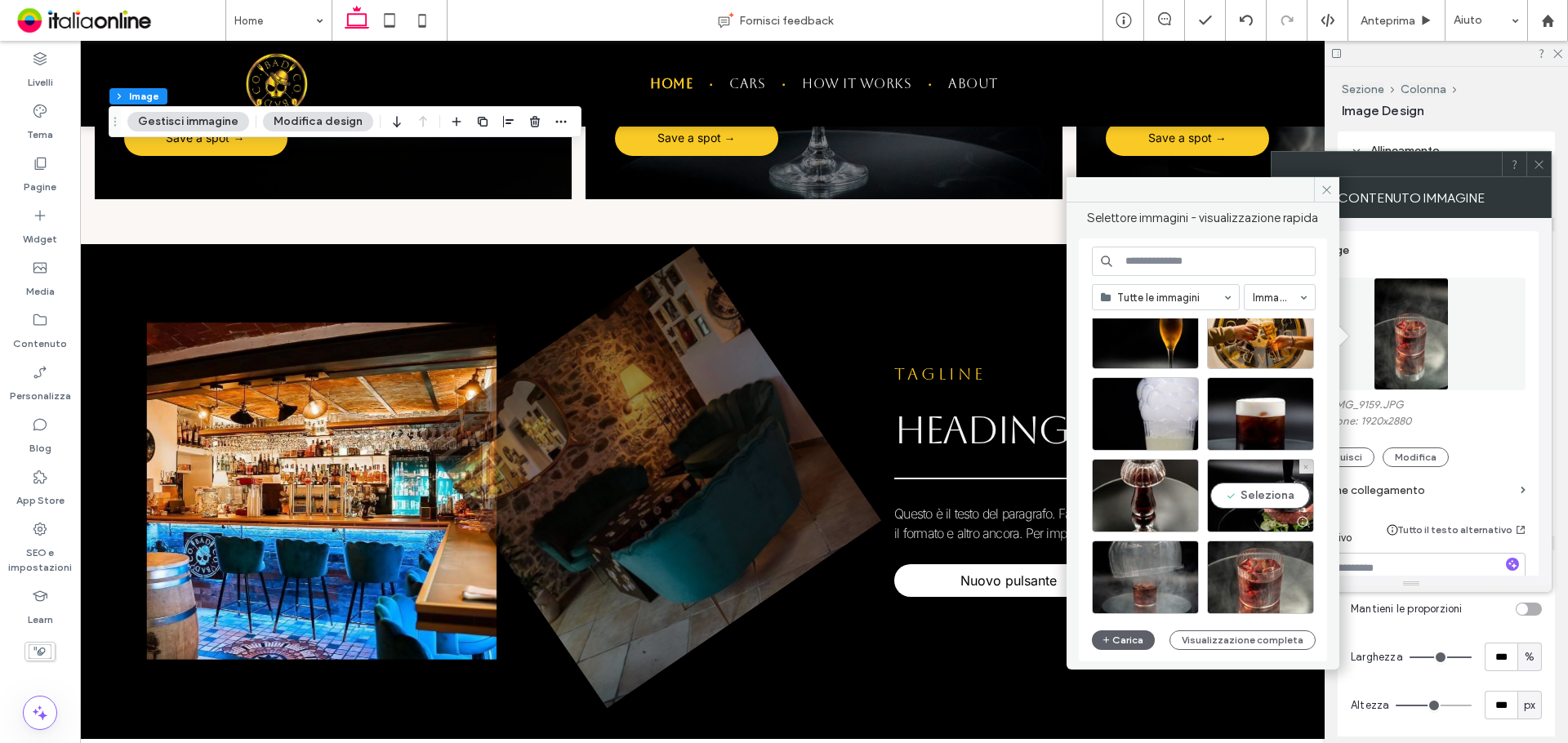 scroll, scrollTop: 129, scrollLeft: 0, axis: vertical 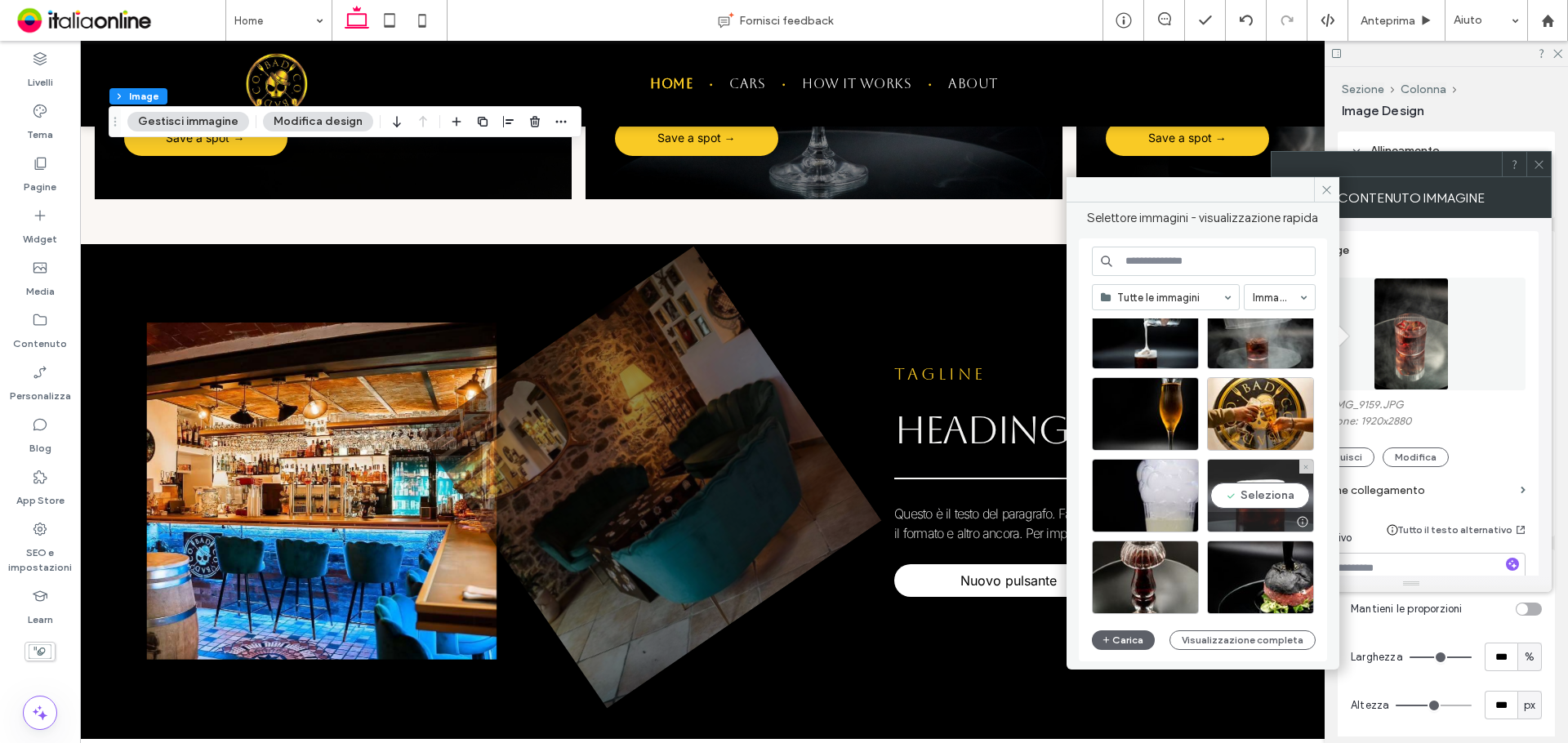 click on "Seleziona" at bounding box center [1260, 496] 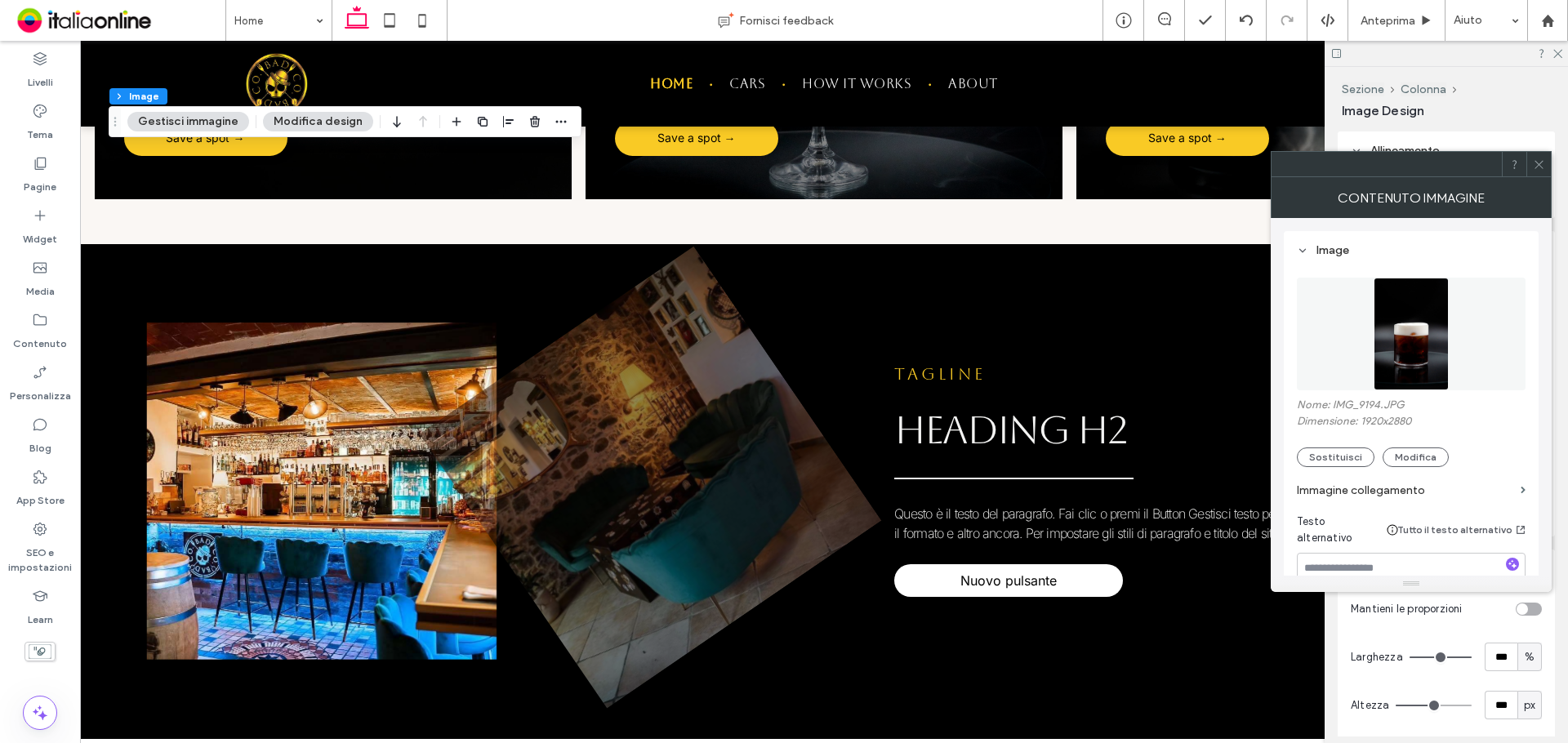 click at bounding box center [1411, 334] 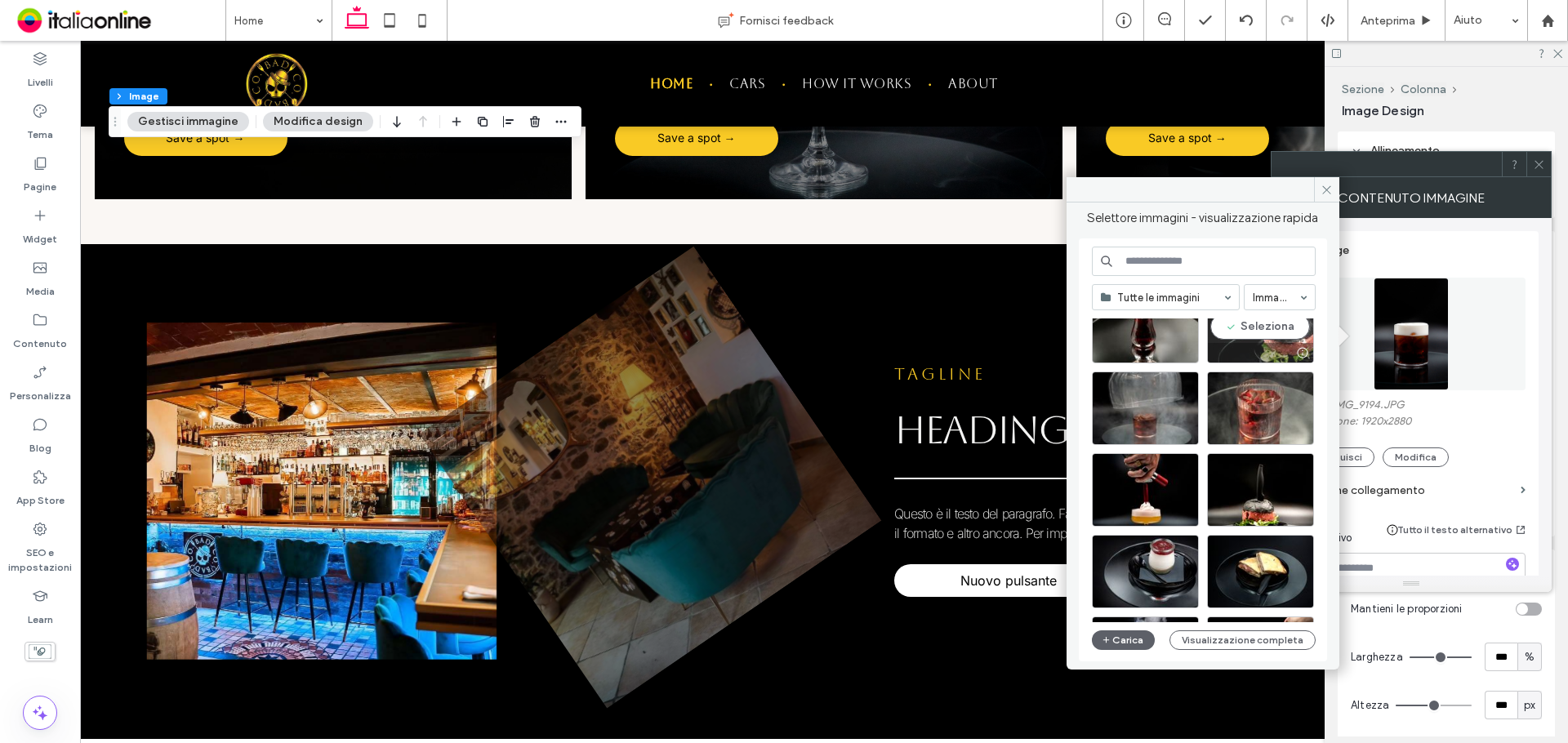 scroll, scrollTop: 408, scrollLeft: 0, axis: vertical 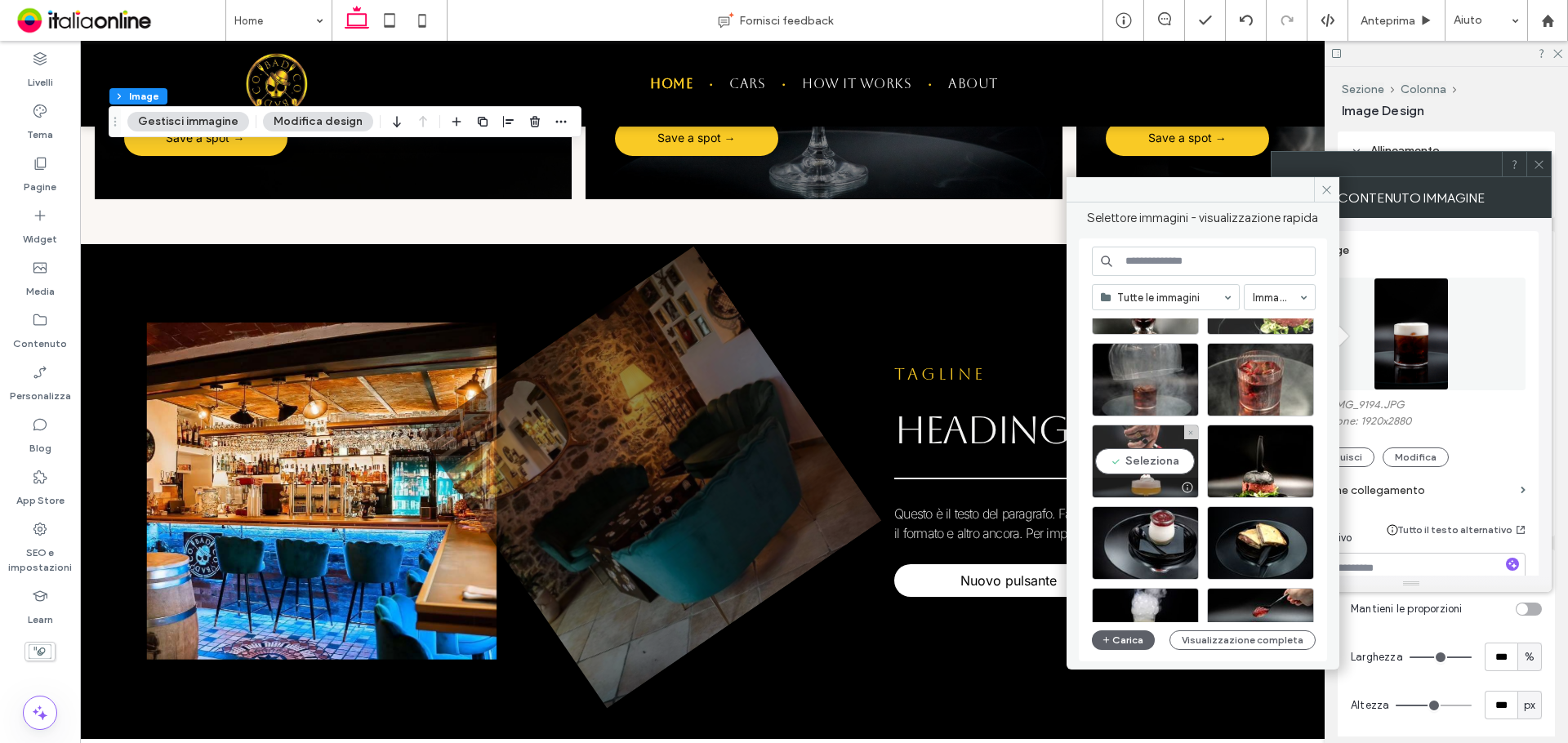 click on "Seleziona" at bounding box center (1145, 461) 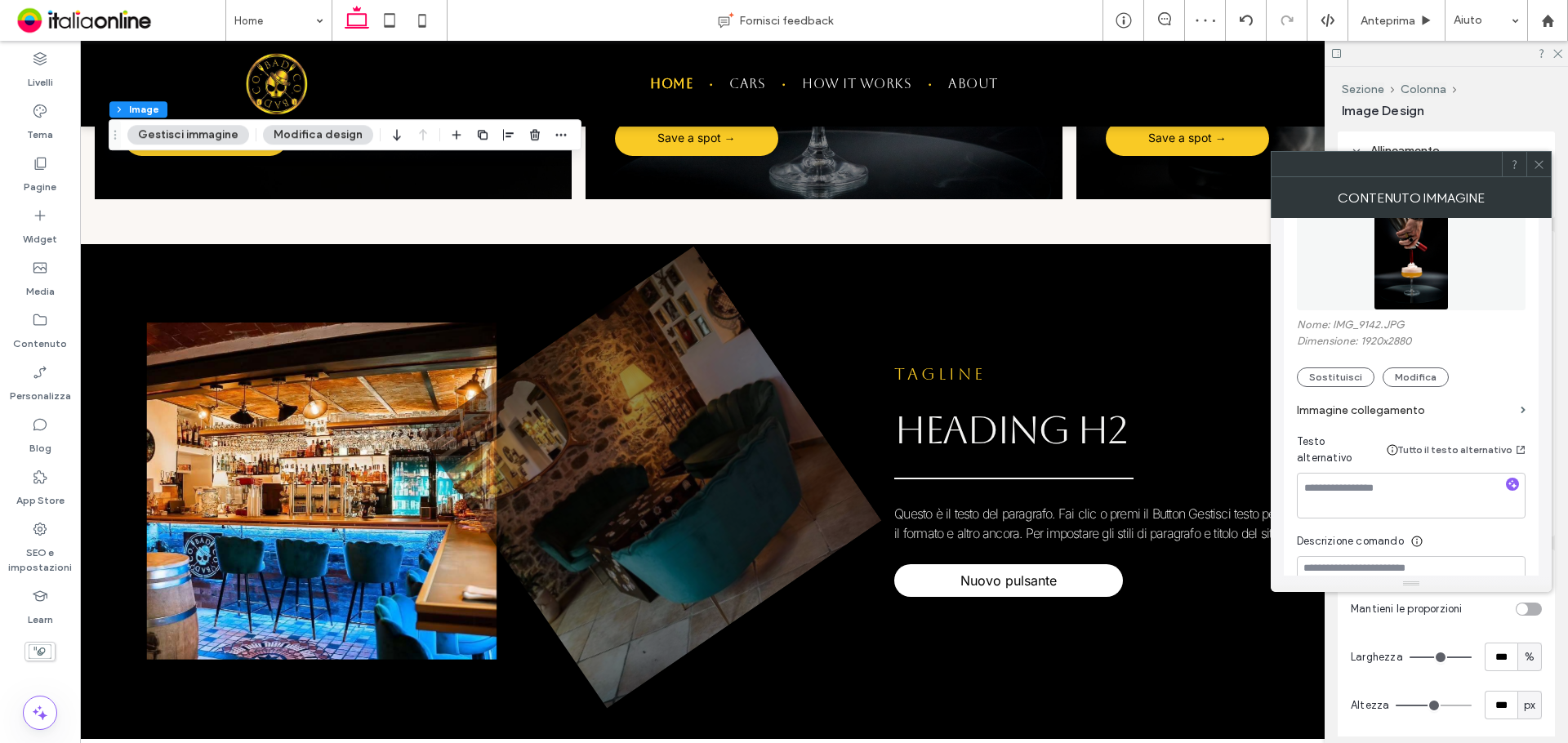 scroll, scrollTop: 0, scrollLeft: 0, axis: both 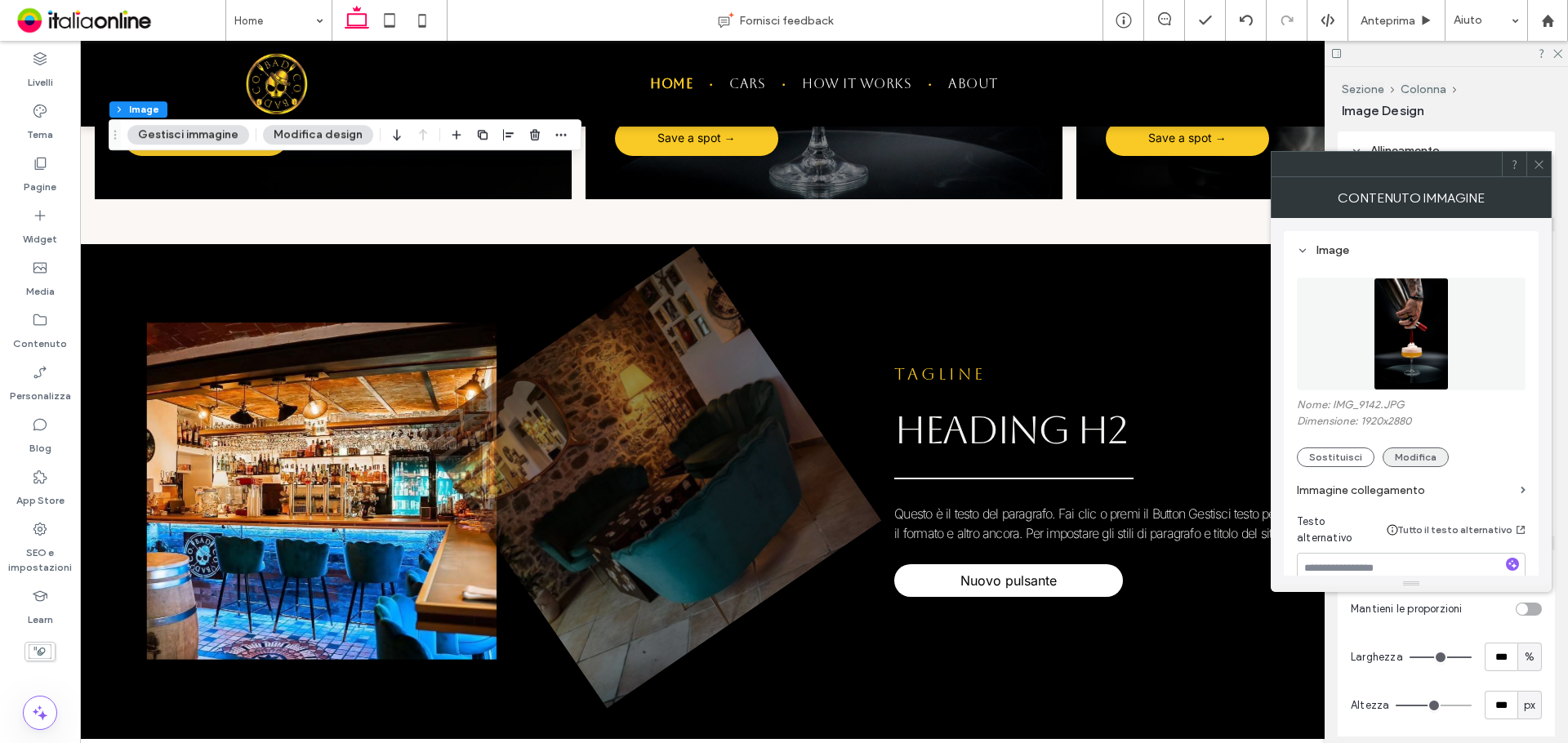 click on "Modifica" at bounding box center (1415, 457) 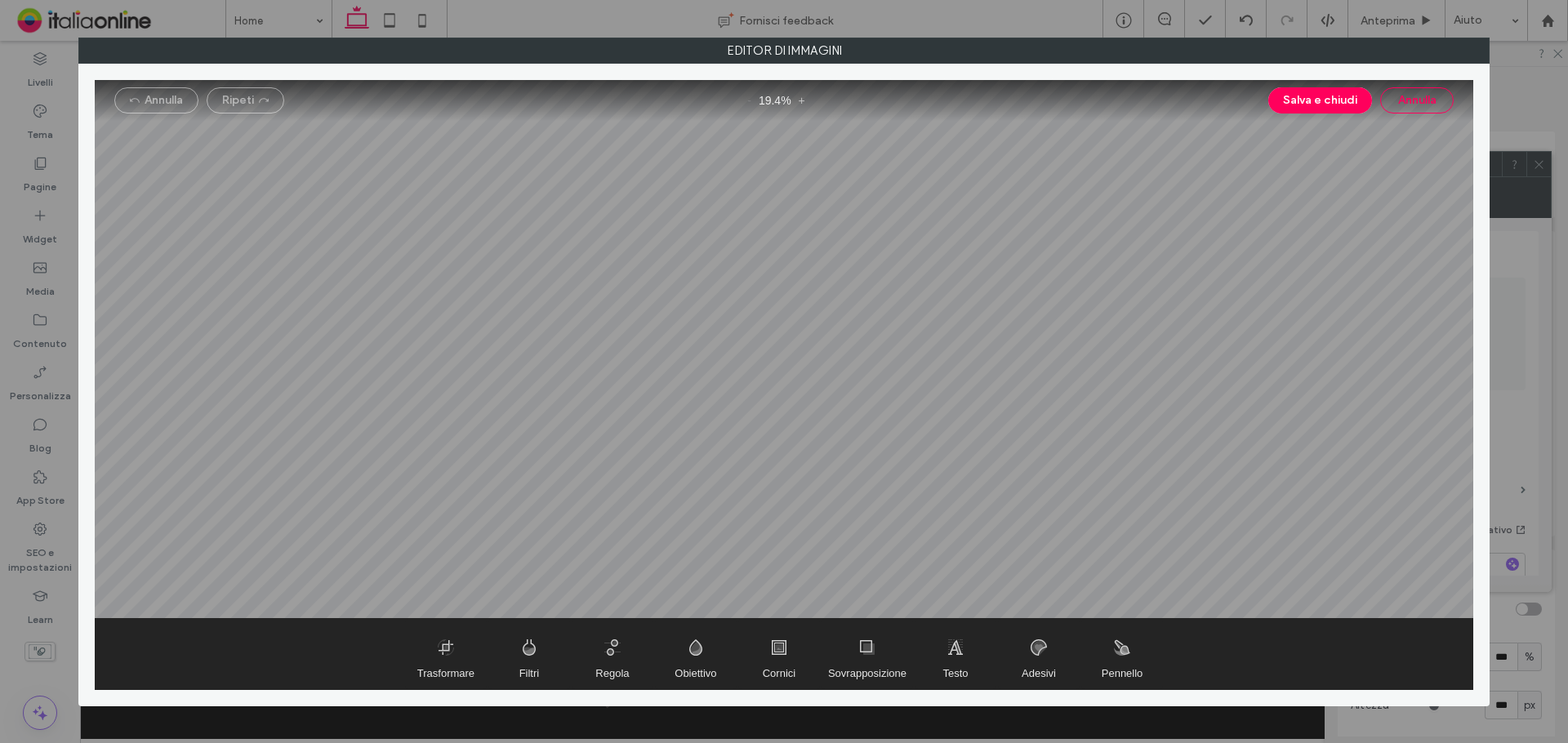 click on "Annulla" at bounding box center [1417, 100] 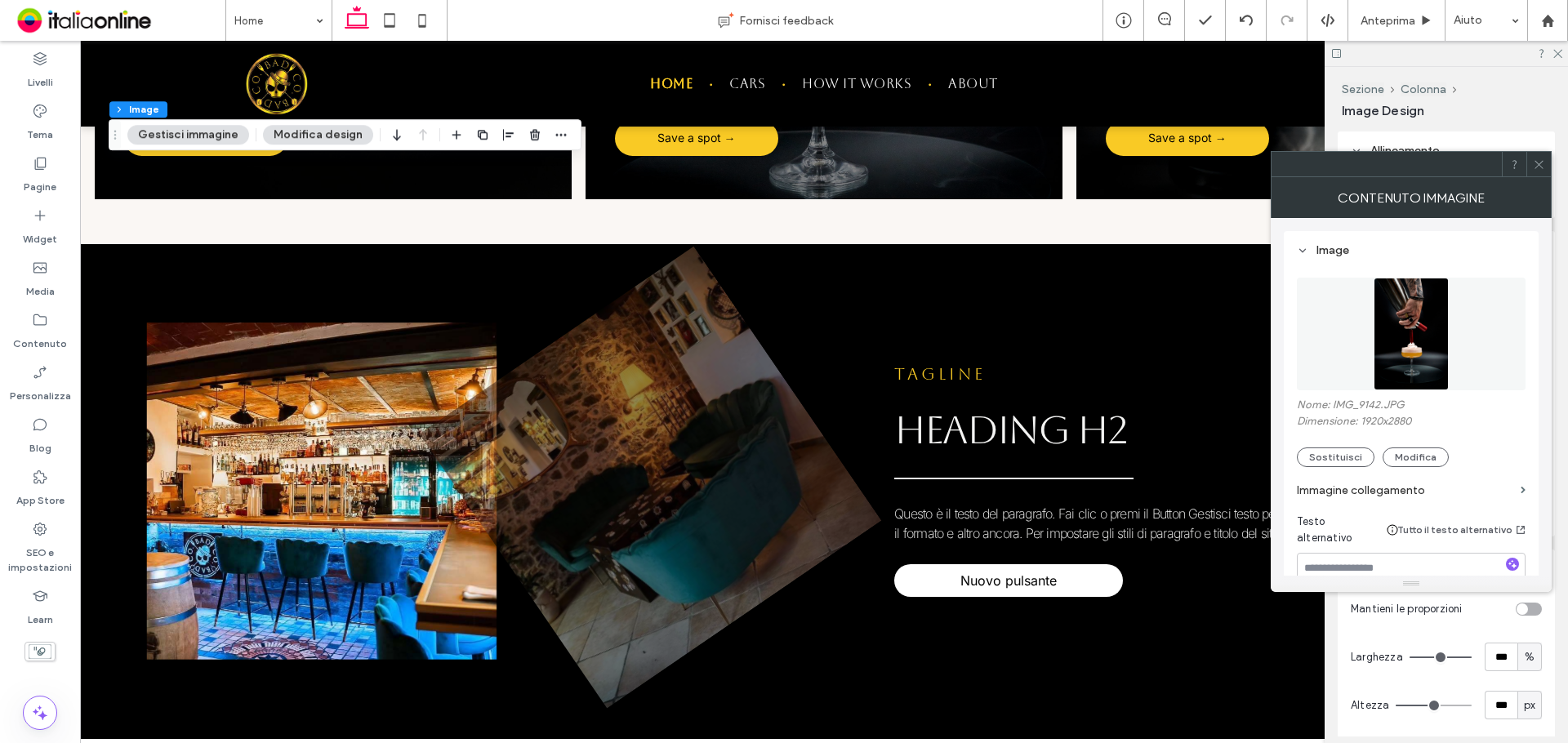 click on "Modifica design" at bounding box center (318, 135) 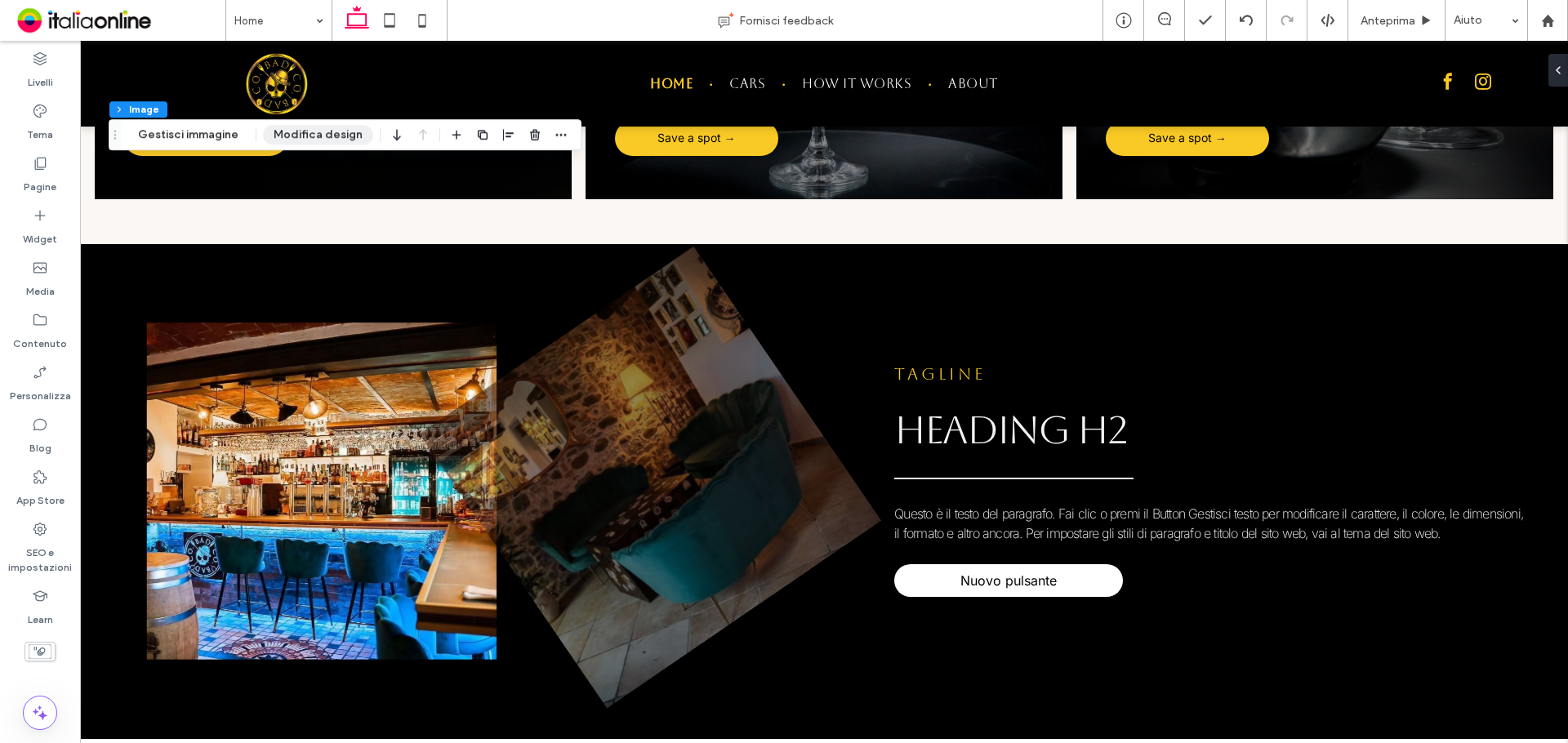 click on "Modifica design" at bounding box center (318, 135) 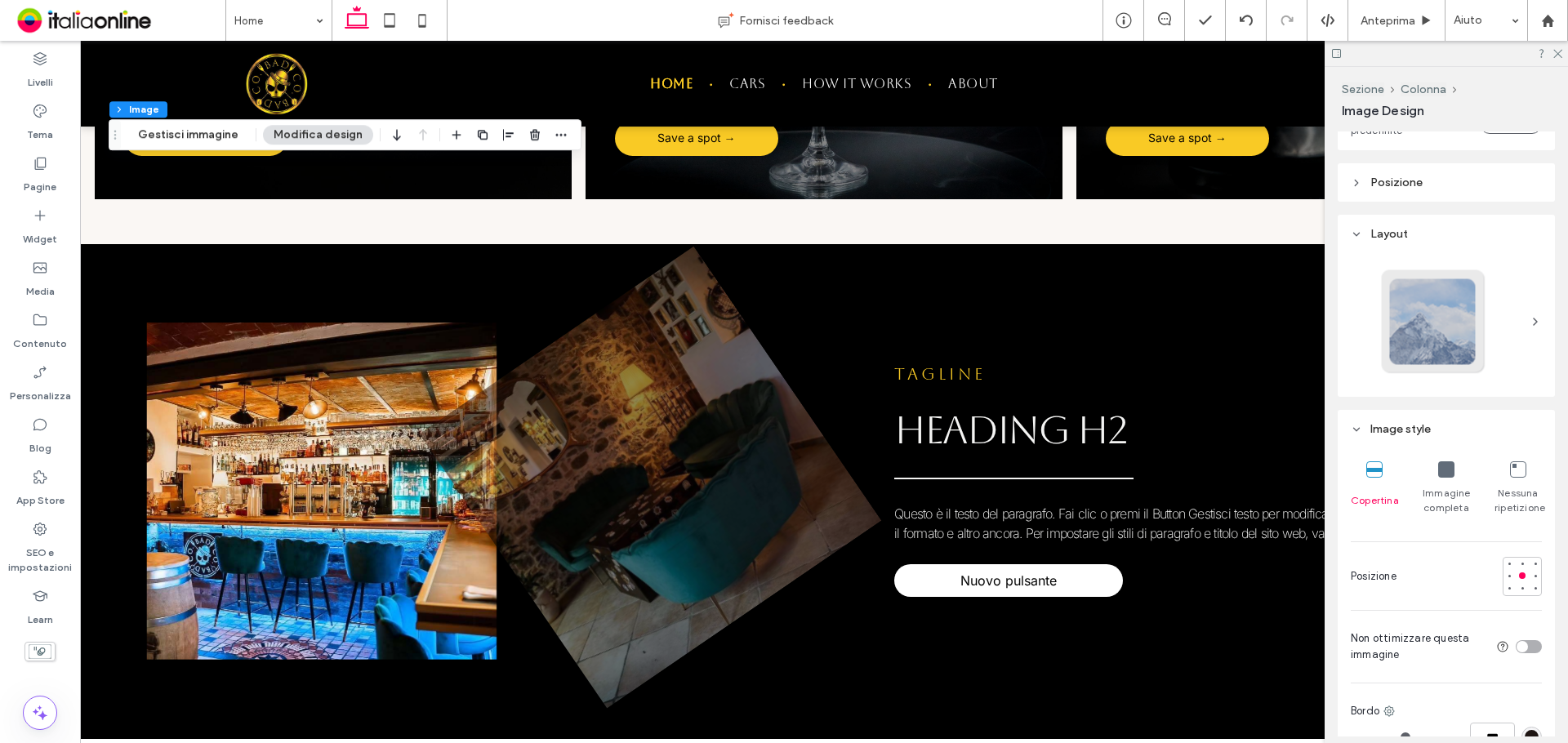 scroll, scrollTop: 1143, scrollLeft: 0, axis: vertical 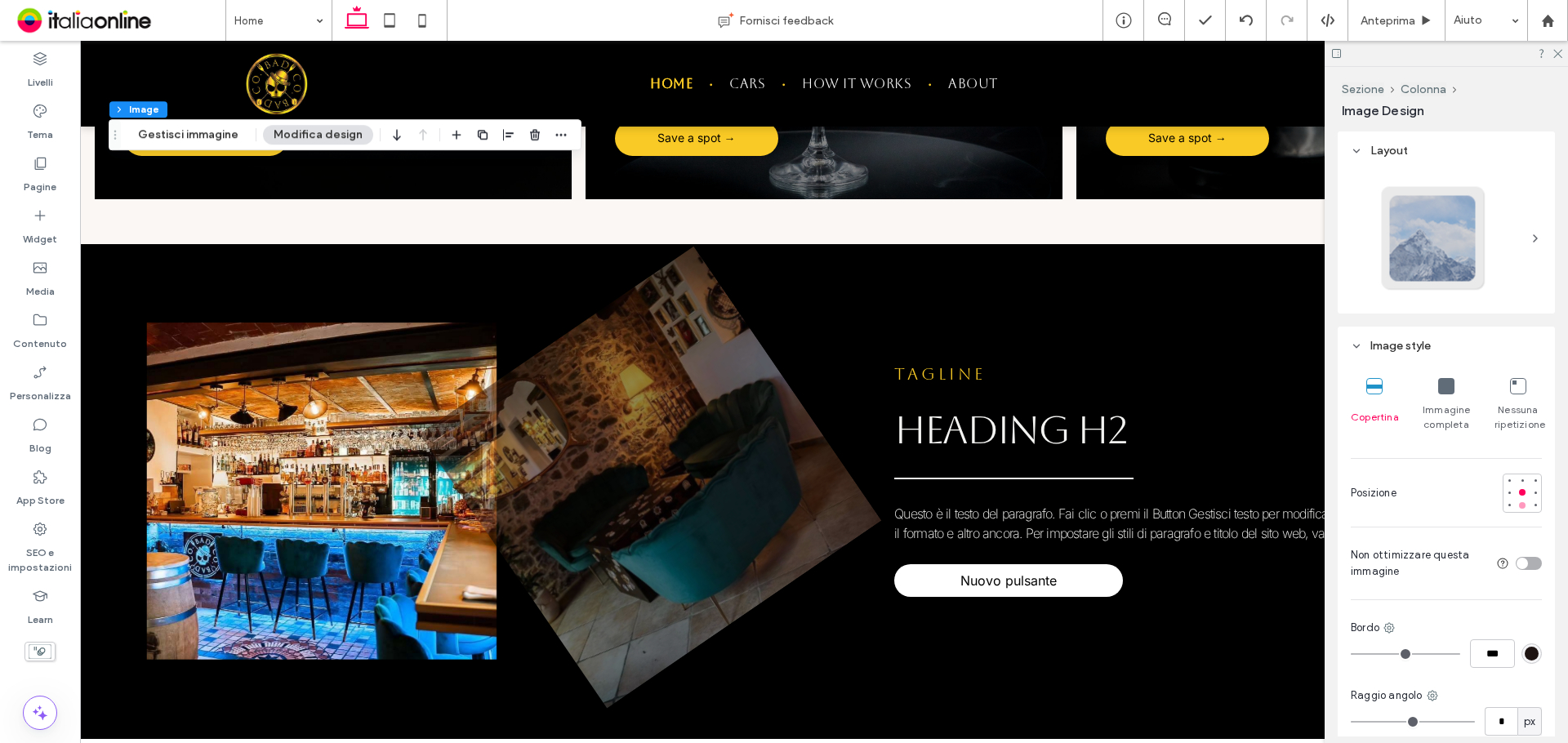 click at bounding box center (1522, 505) 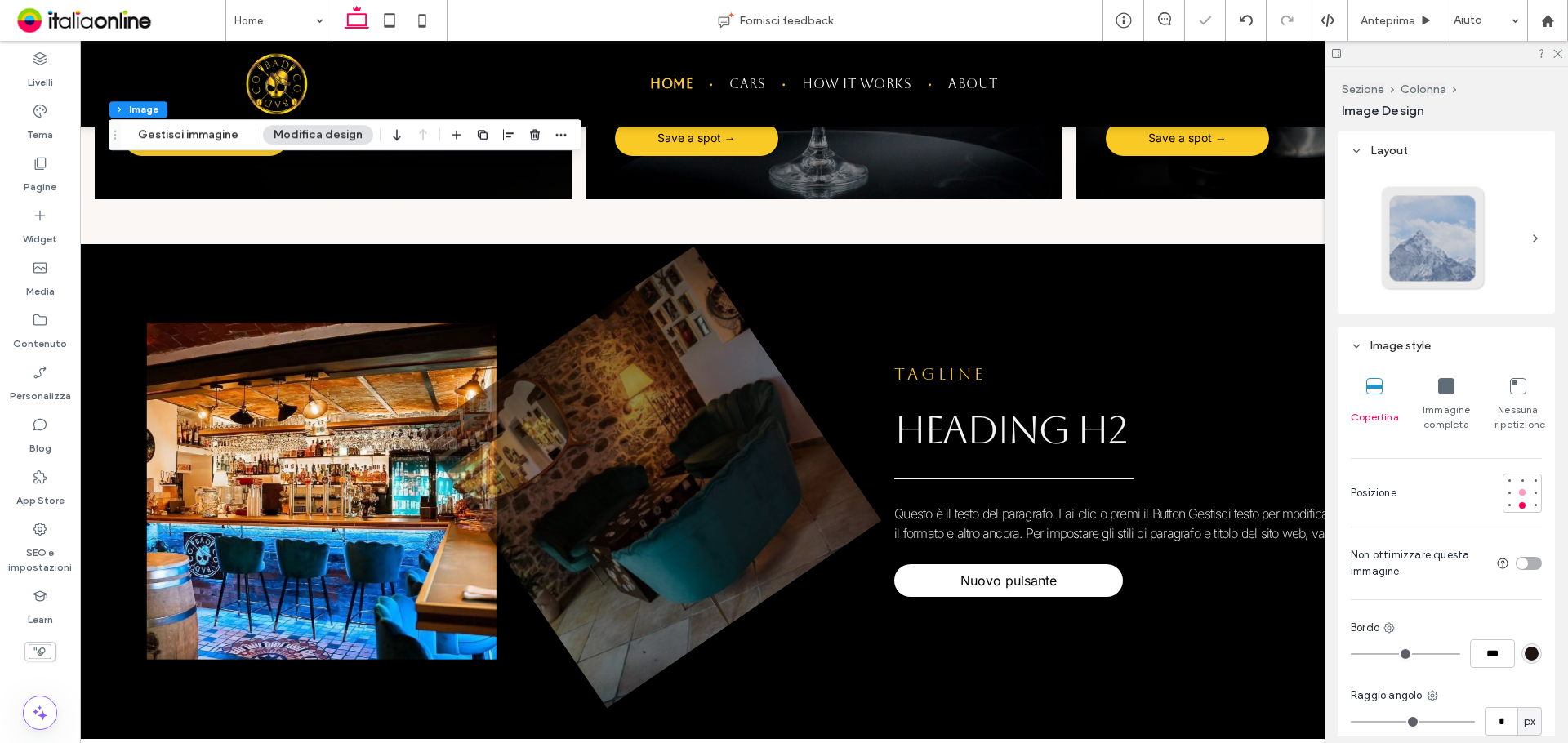click at bounding box center [1522, 492] 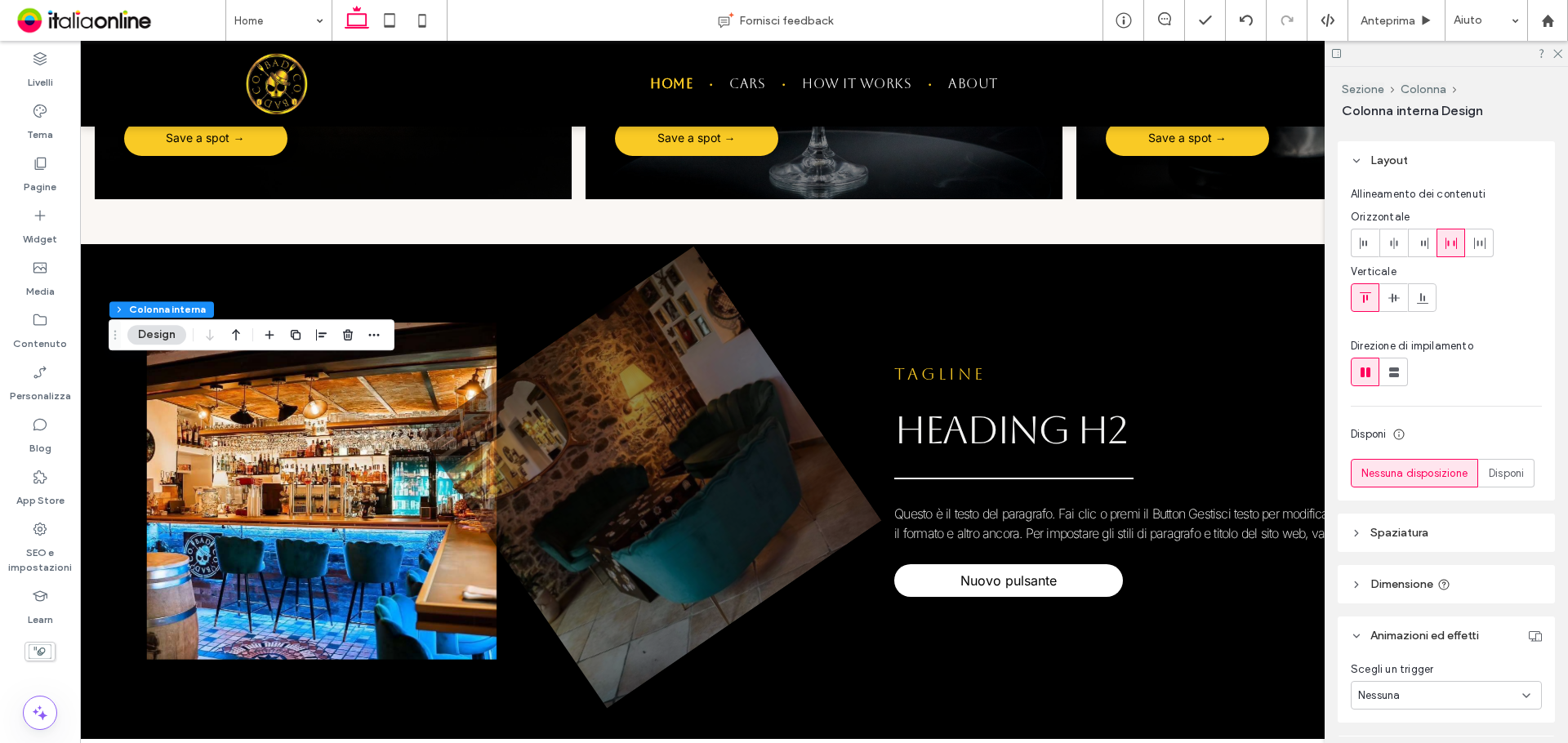 scroll, scrollTop: 0, scrollLeft: 0, axis: both 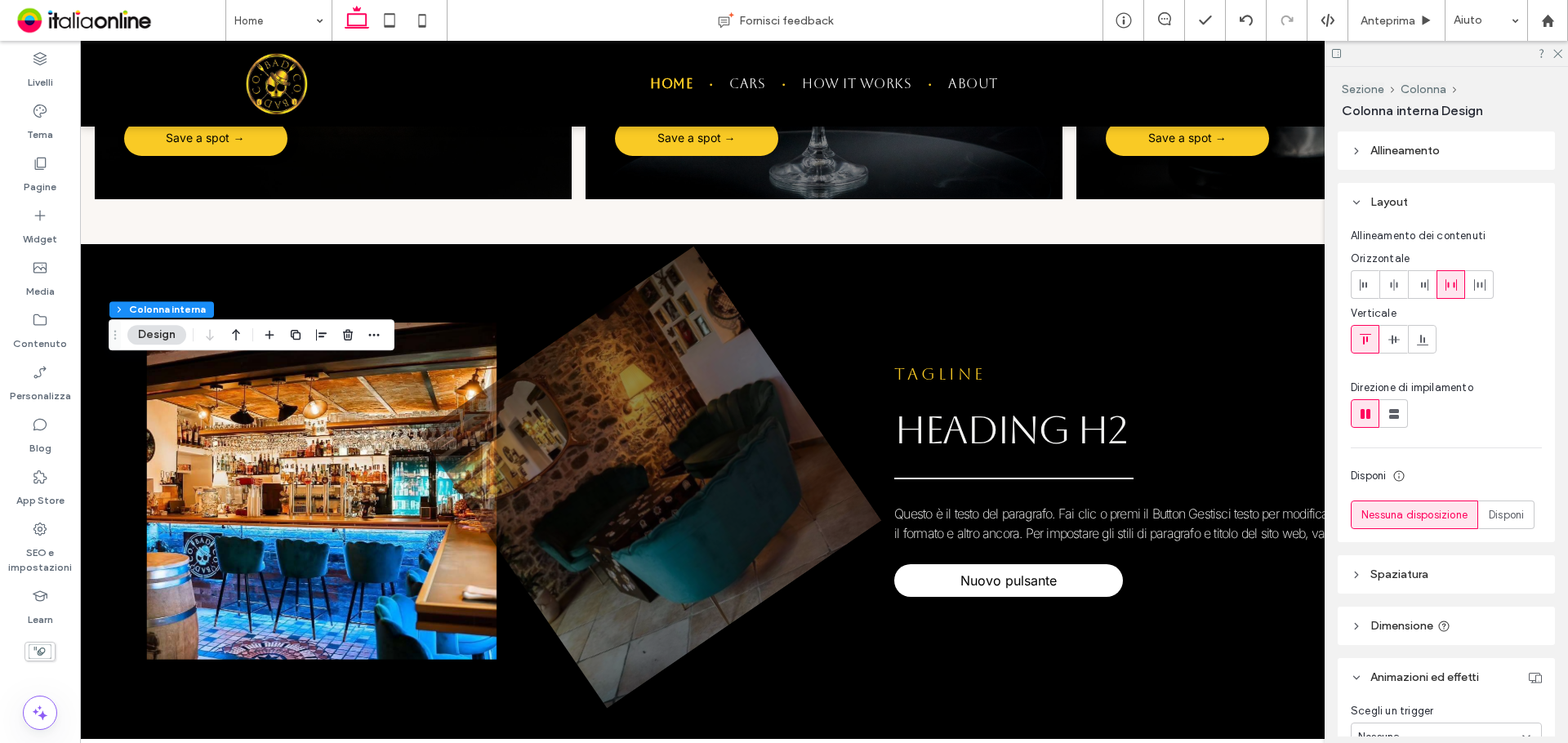 click on "Allineamento" at bounding box center [1405, 150] 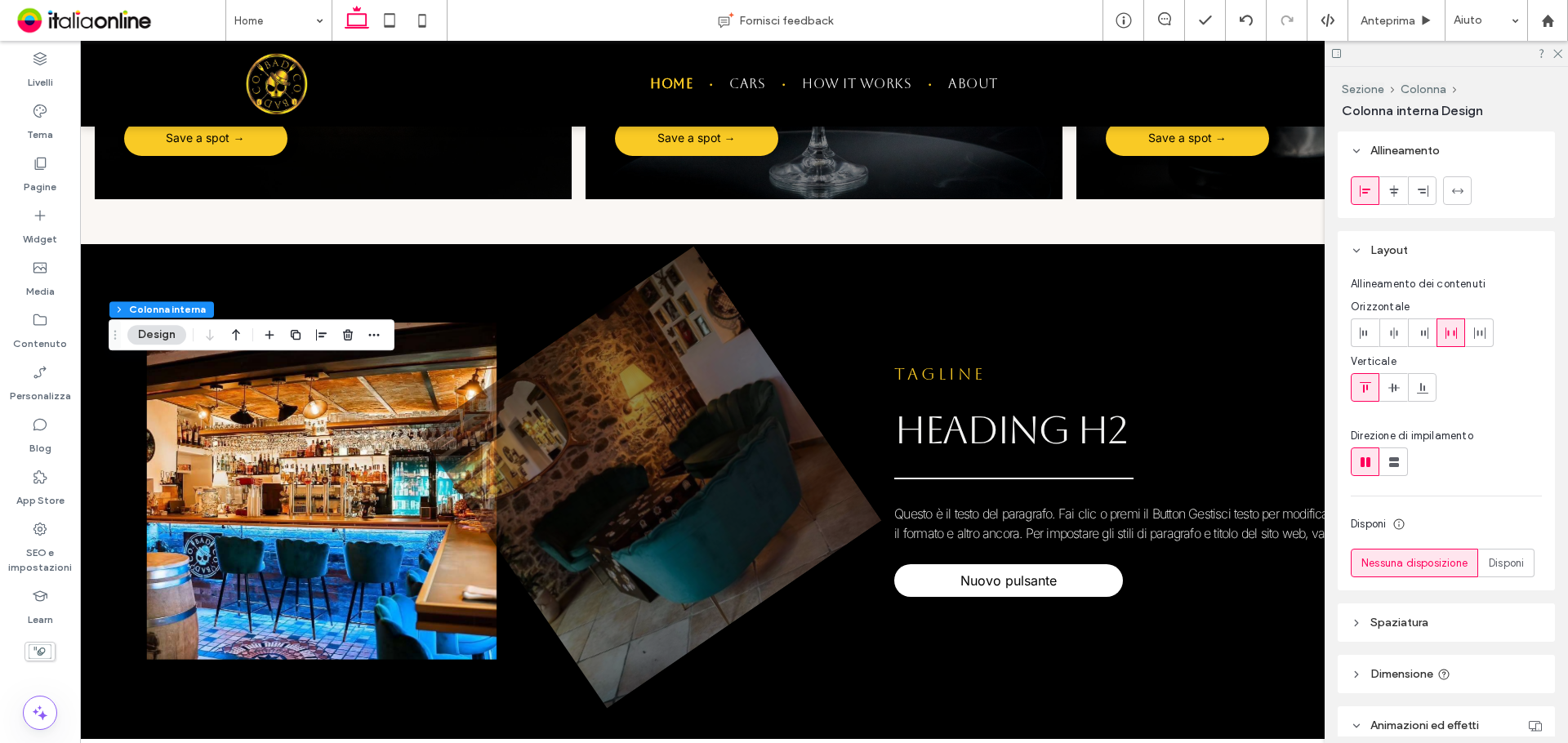 click on "Allineamento" at bounding box center [1405, 150] 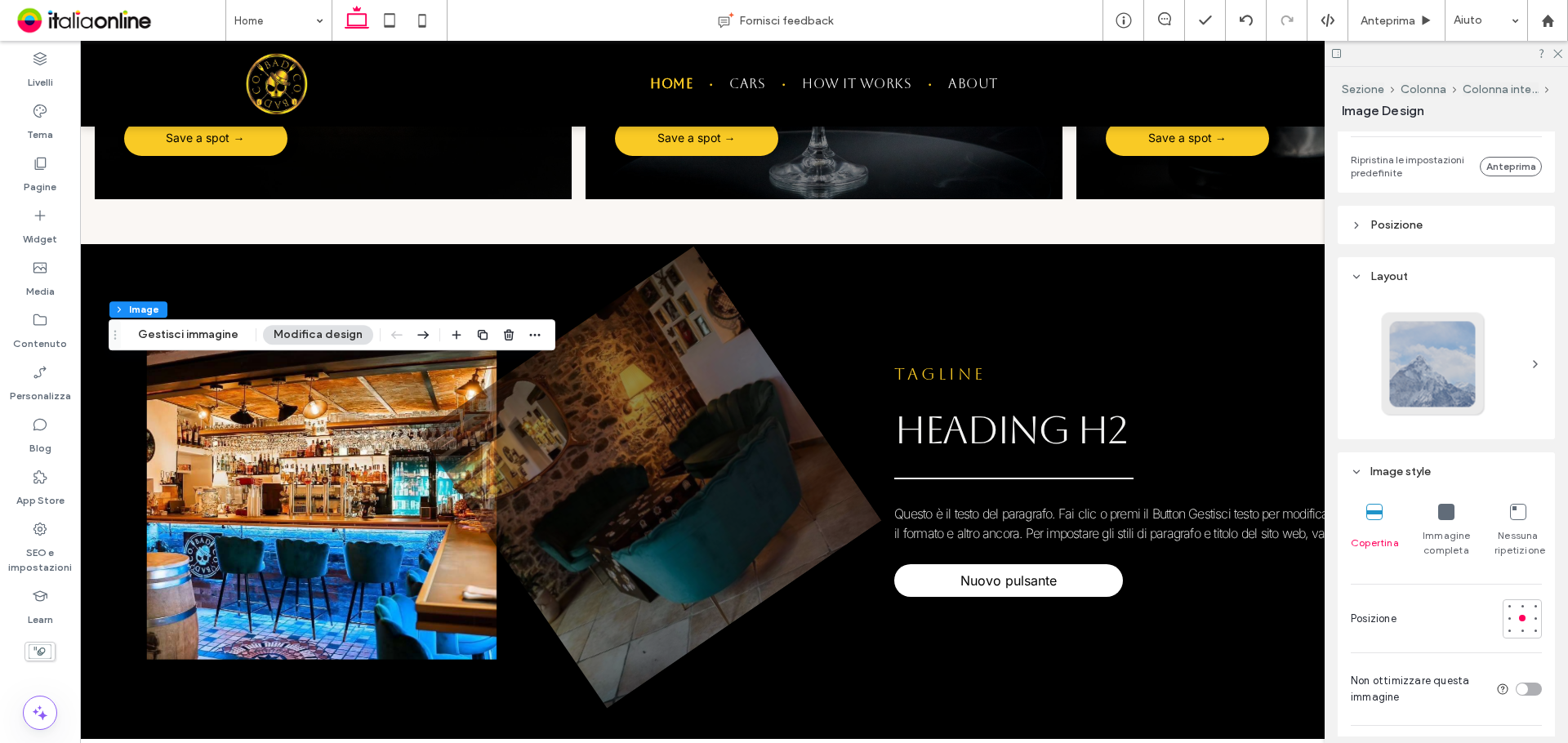 scroll, scrollTop: 1143, scrollLeft: 0, axis: vertical 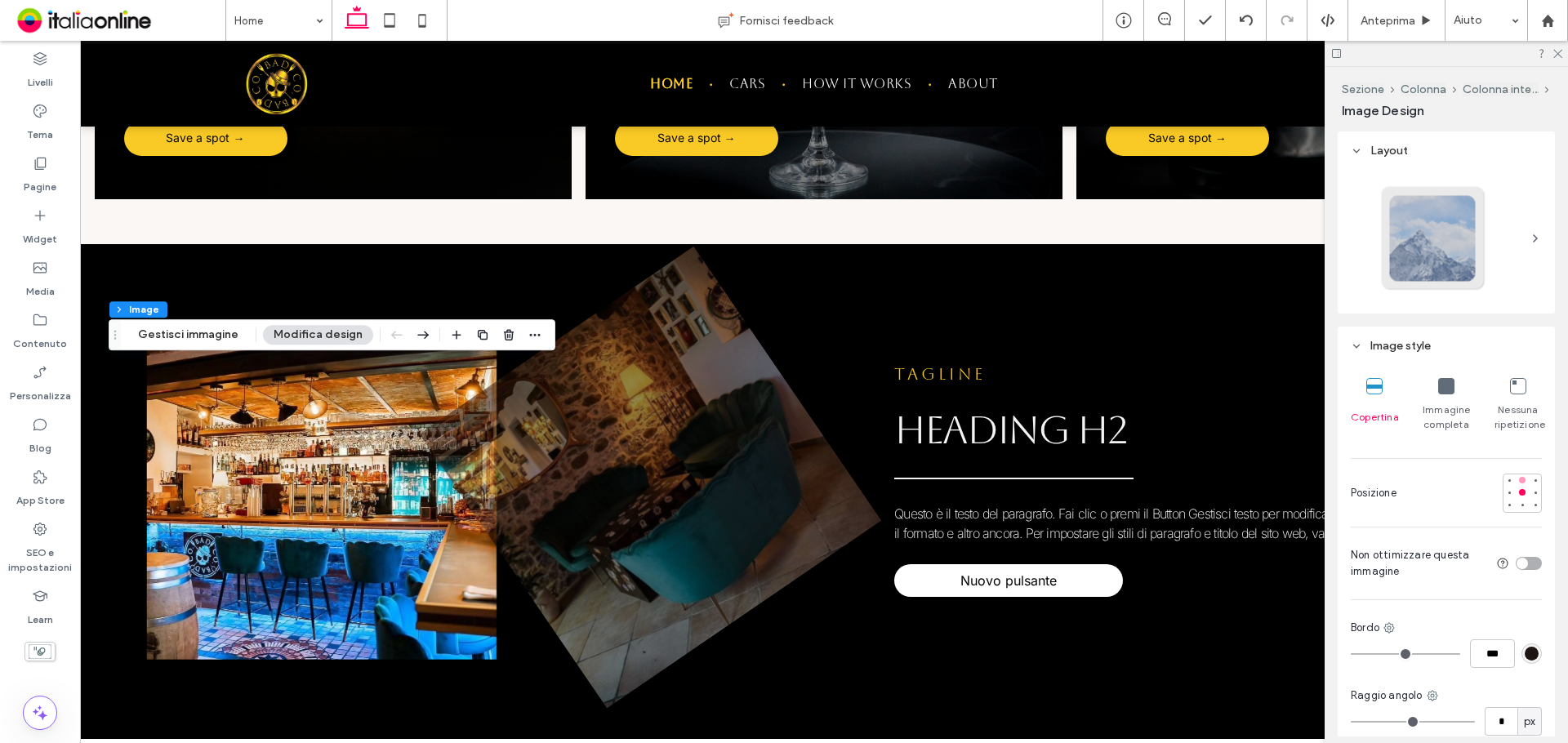 click at bounding box center (1522, 480) 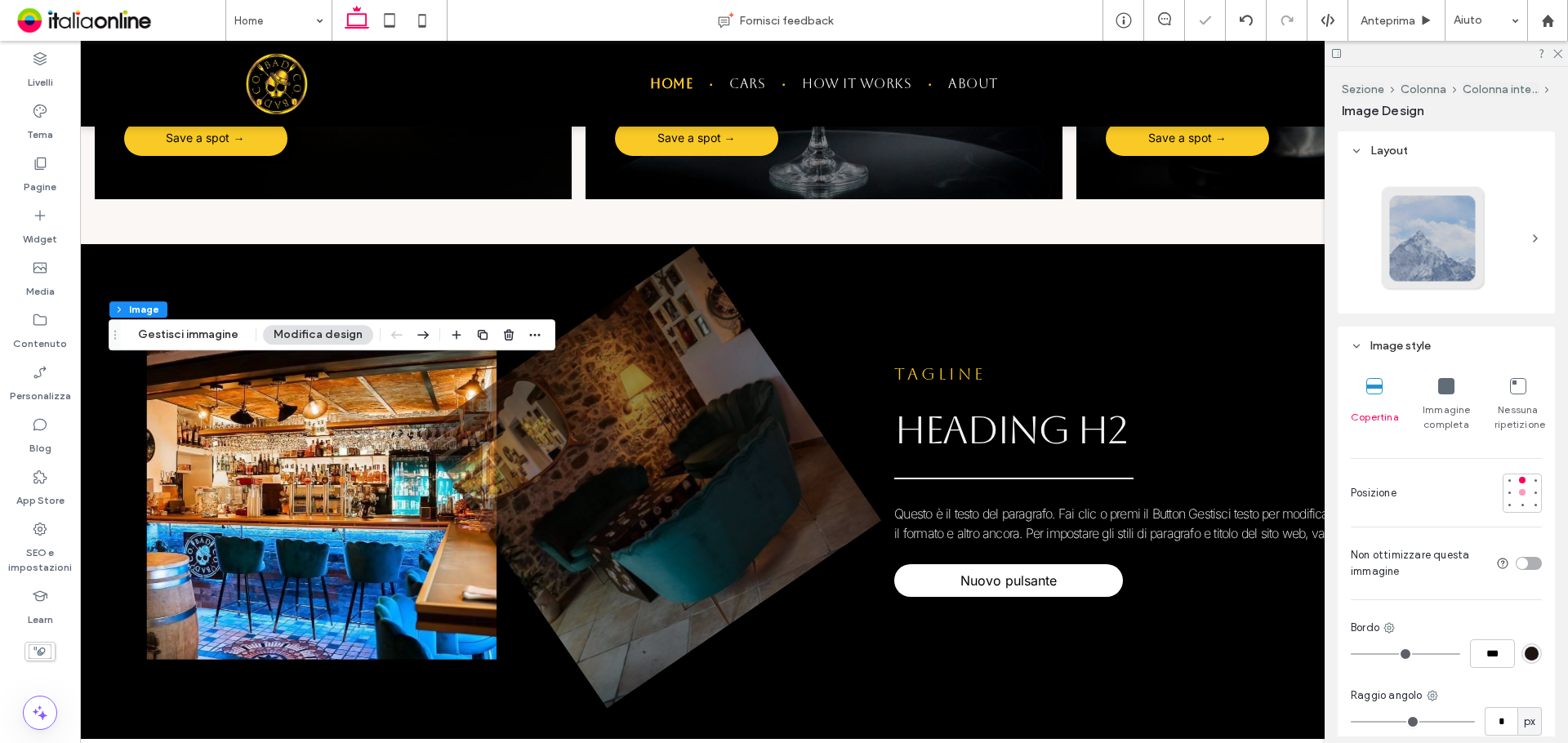 click at bounding box center (1522, 492) 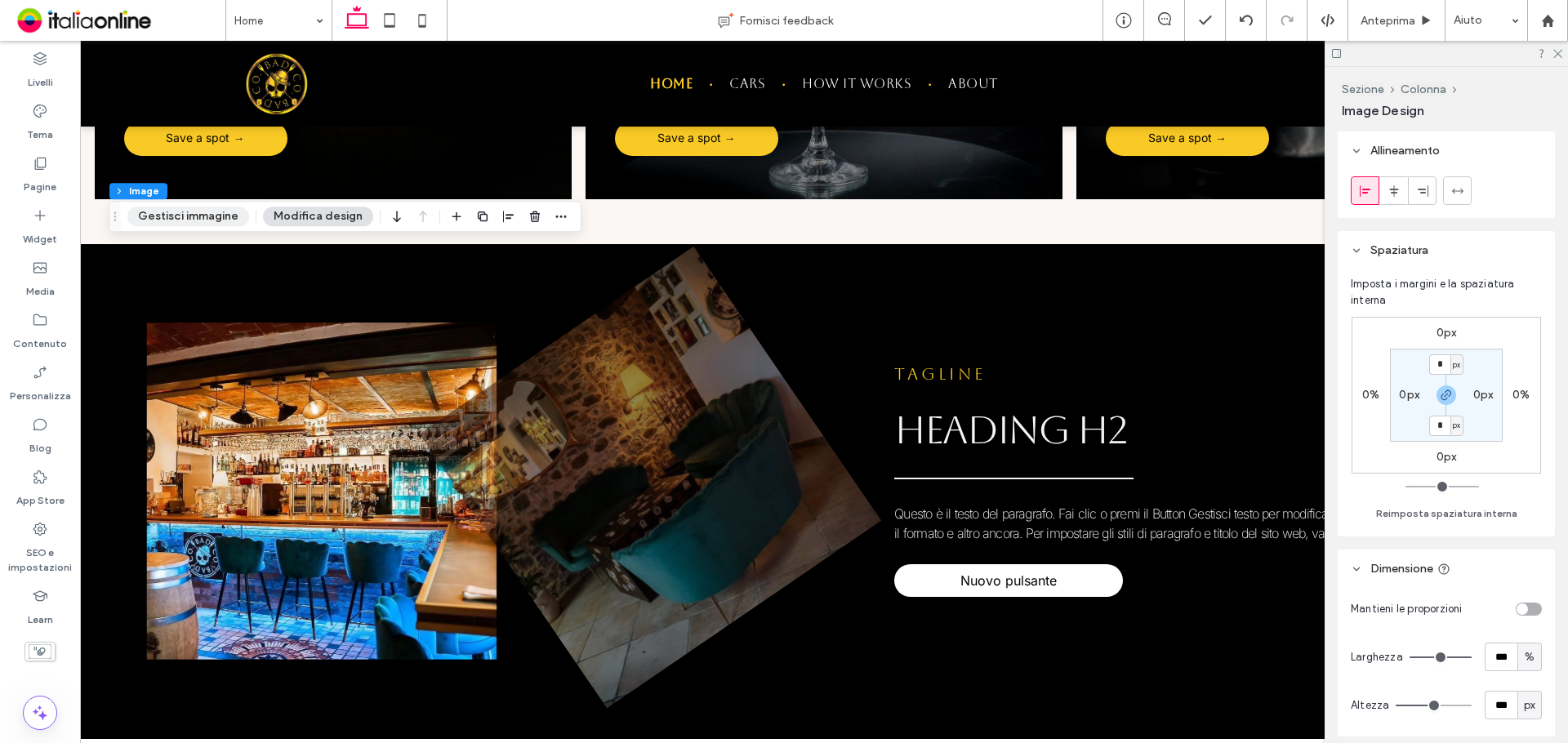 click on "Gestisci immagine" at bounding box center [188, 216] 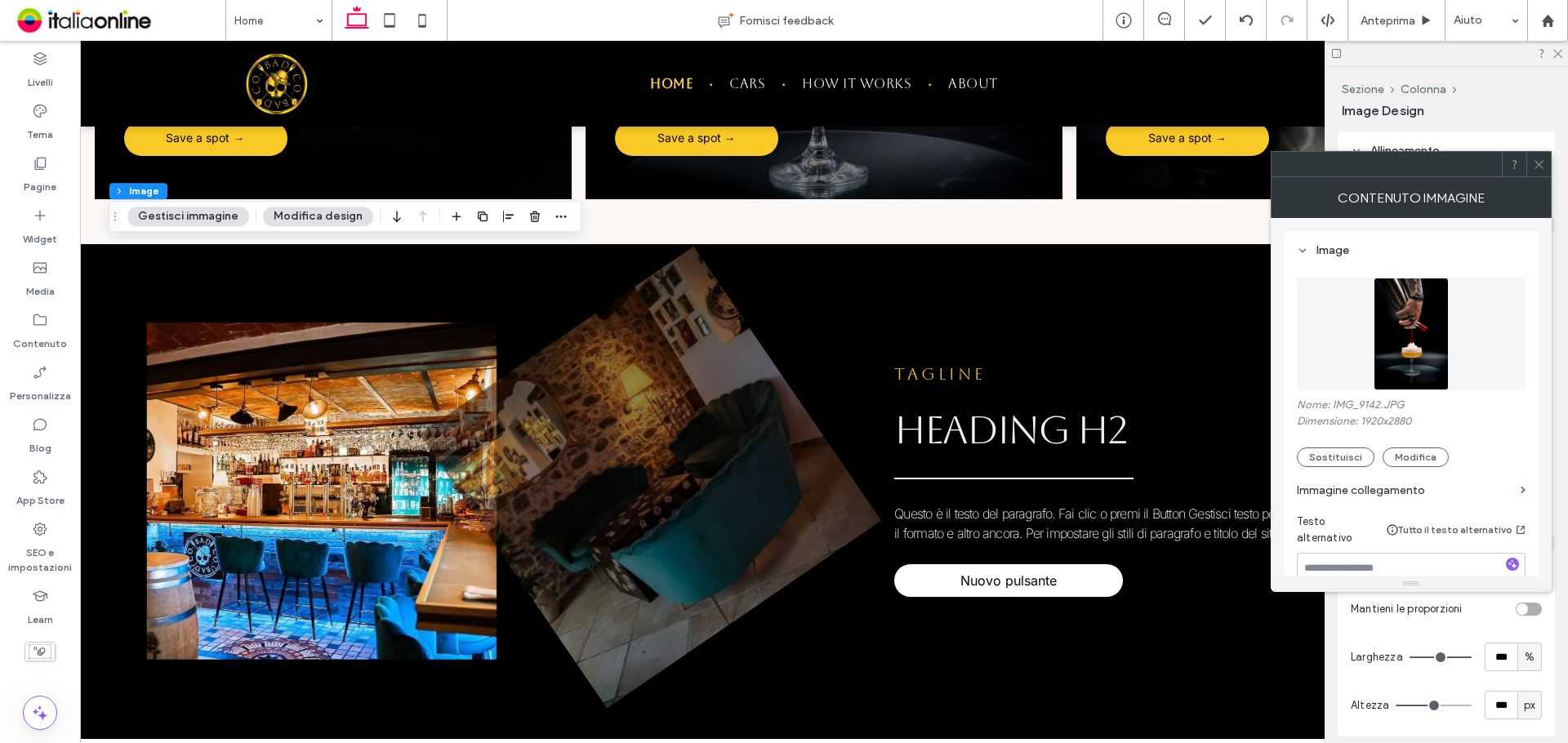 click at bounding box center [1411, 334] 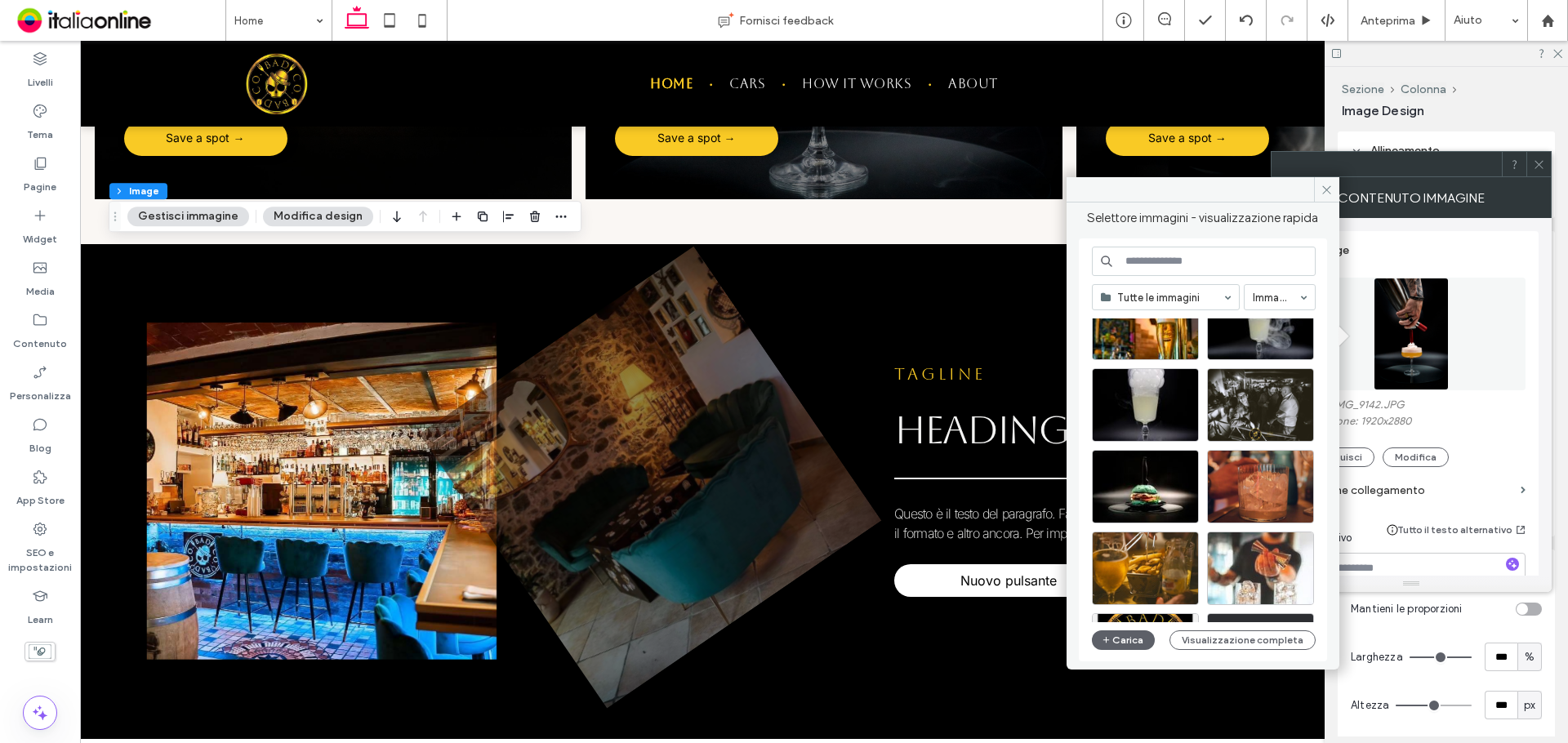 scroll, scrollTop: 798, scrollLeft: 0, axis: vertical 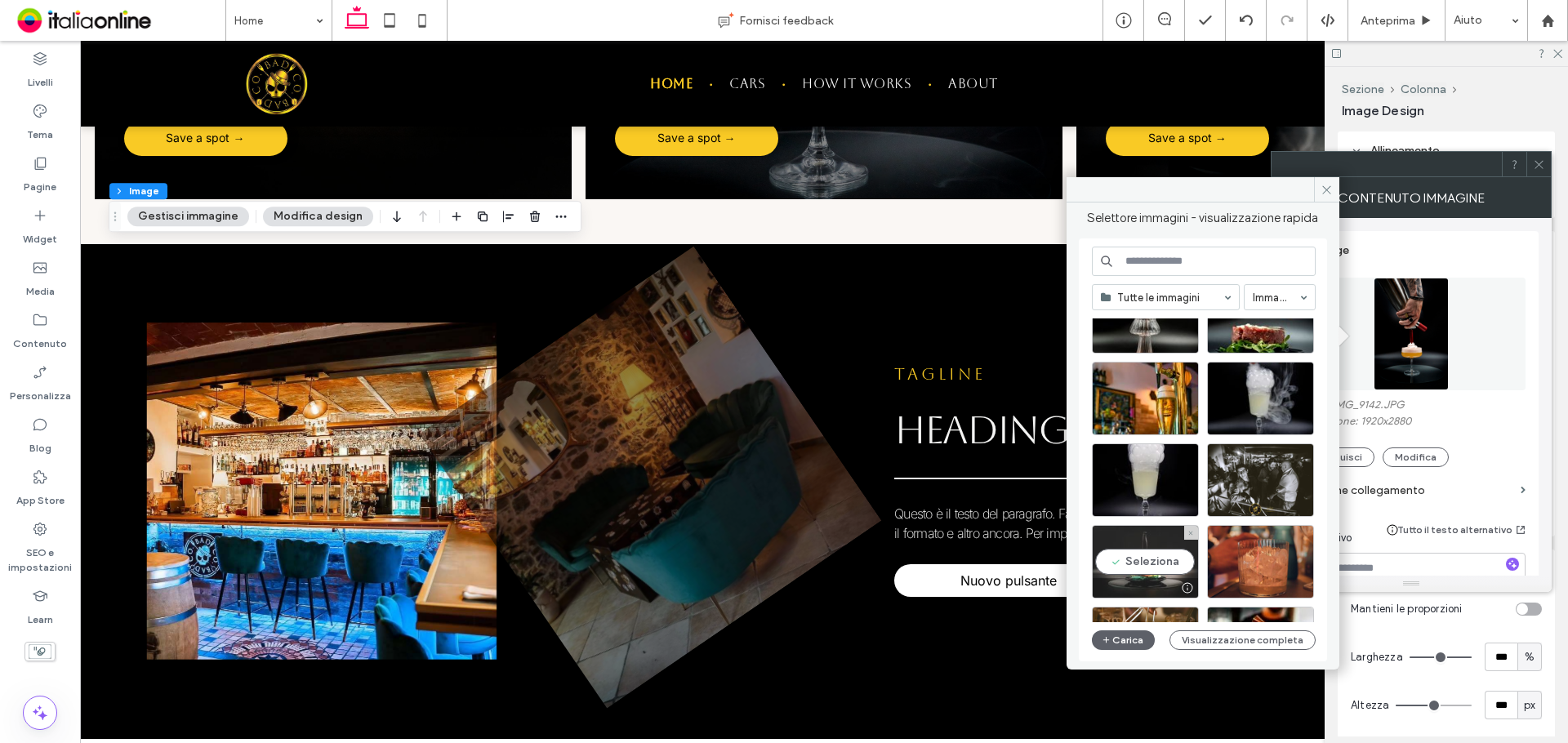 click on "Seleziona" at bounding box center (1145, 562) 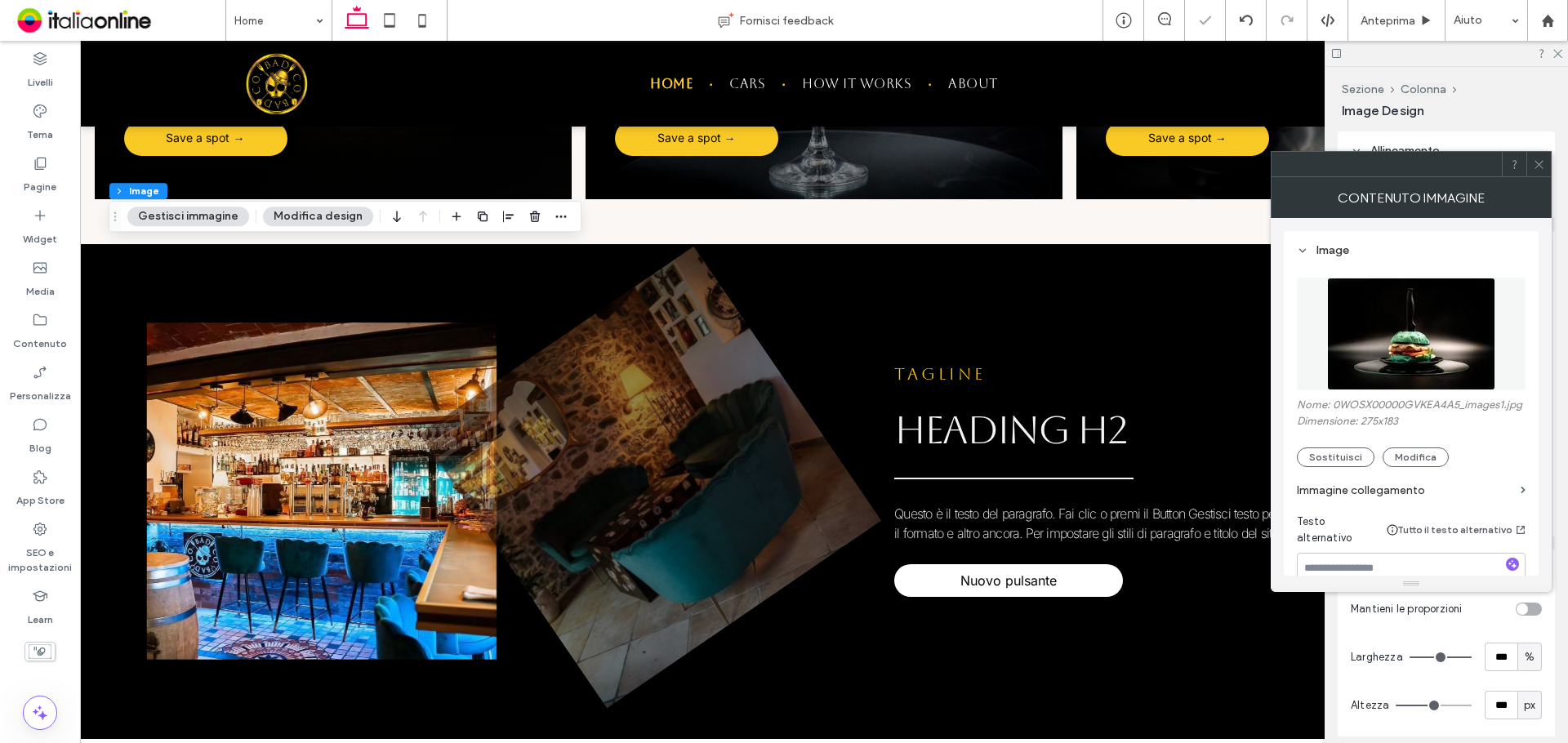 click at bounding box center [1411, 334] 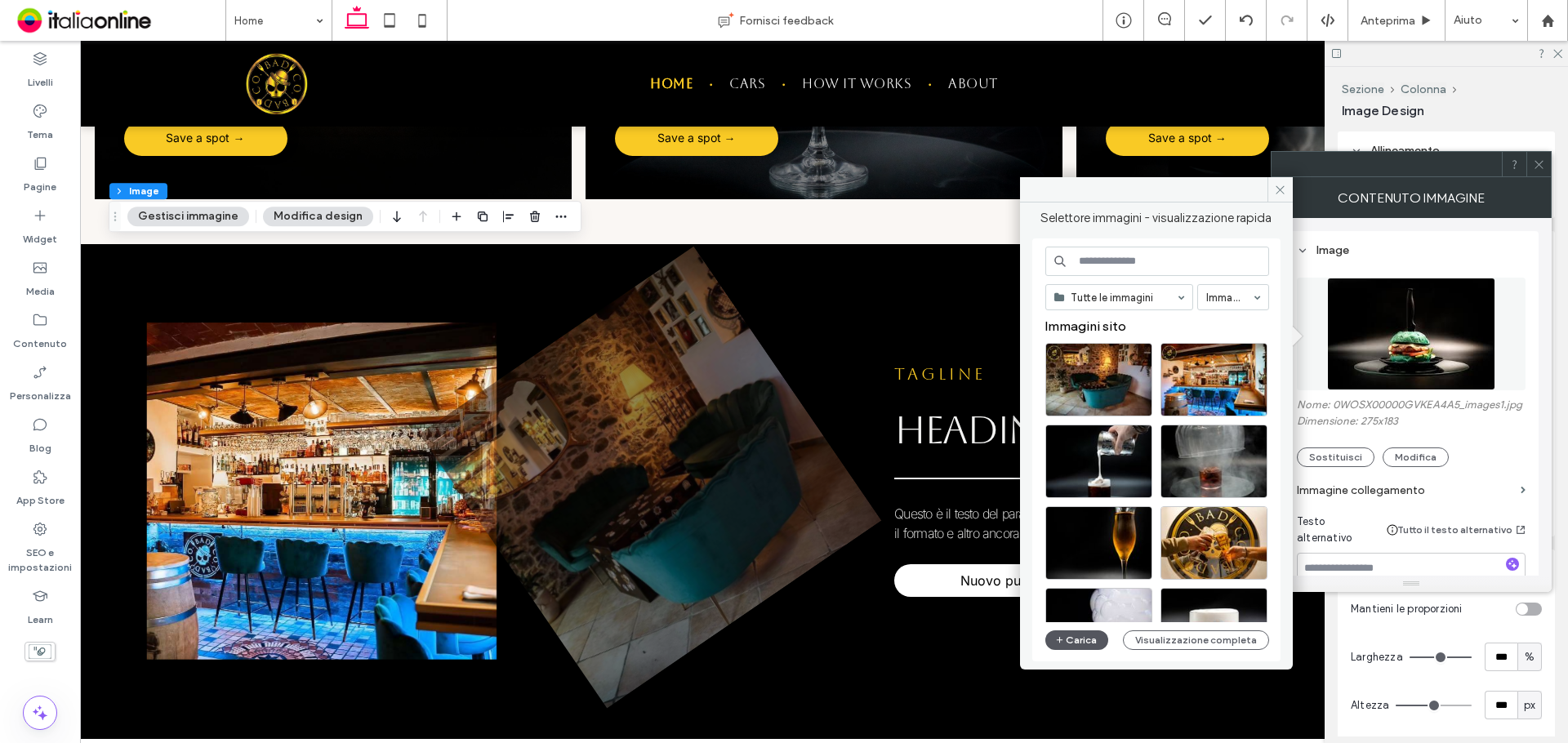 click on "Carica" at bounding box center (1077, 640) 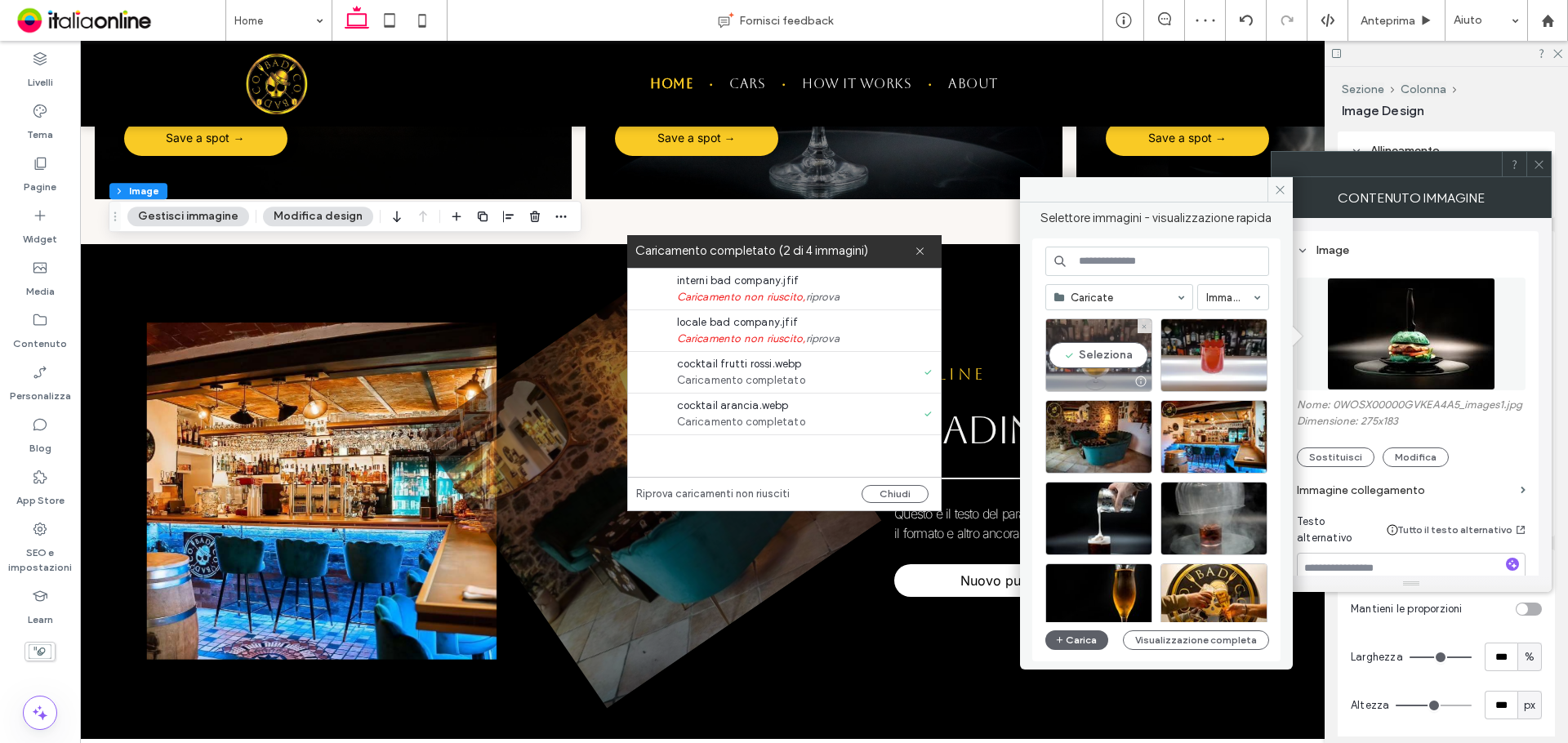 click on "Seleziona" at bounding box center [1098, 355] 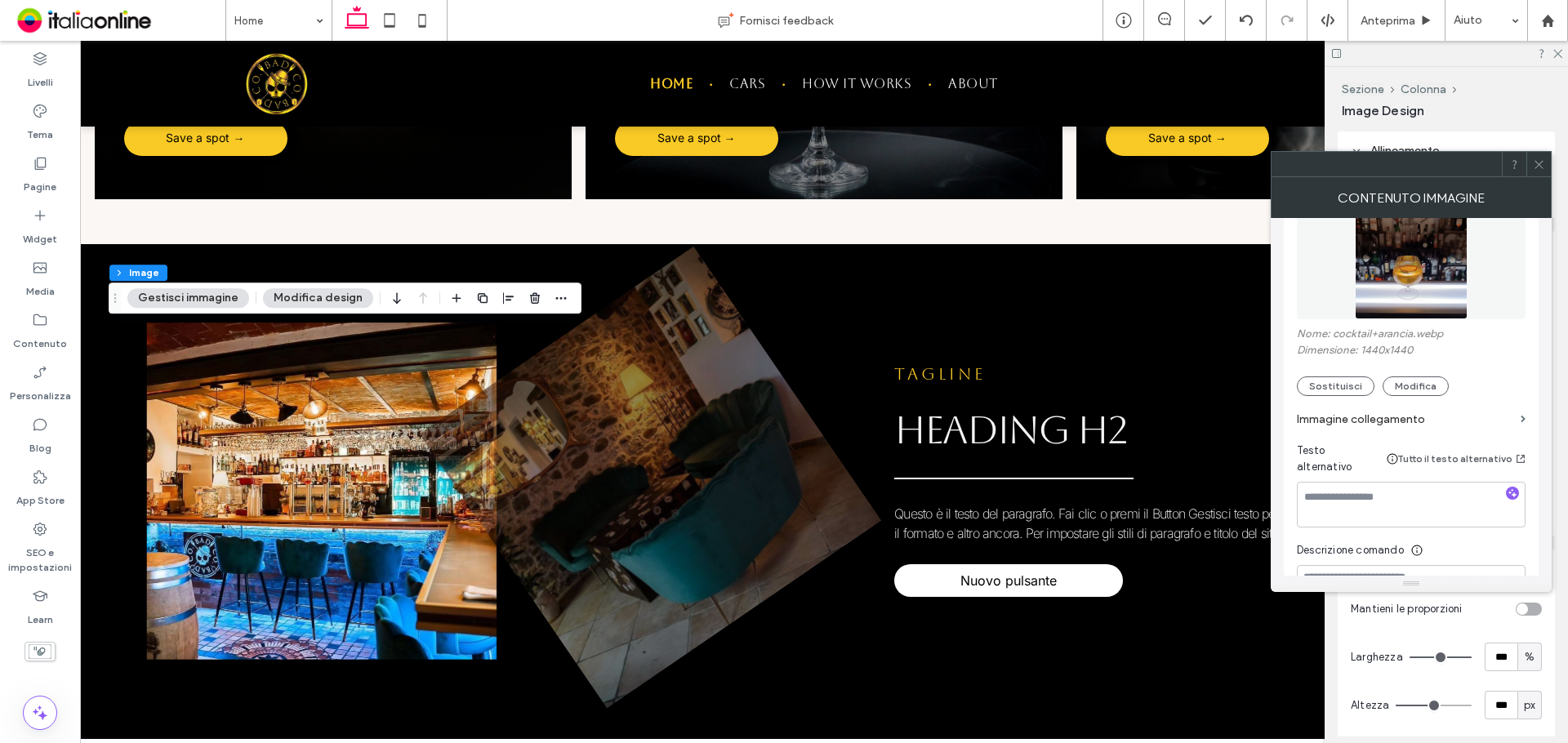 scroll, scrollTop: 0, scrollLeft: 0, axis: both 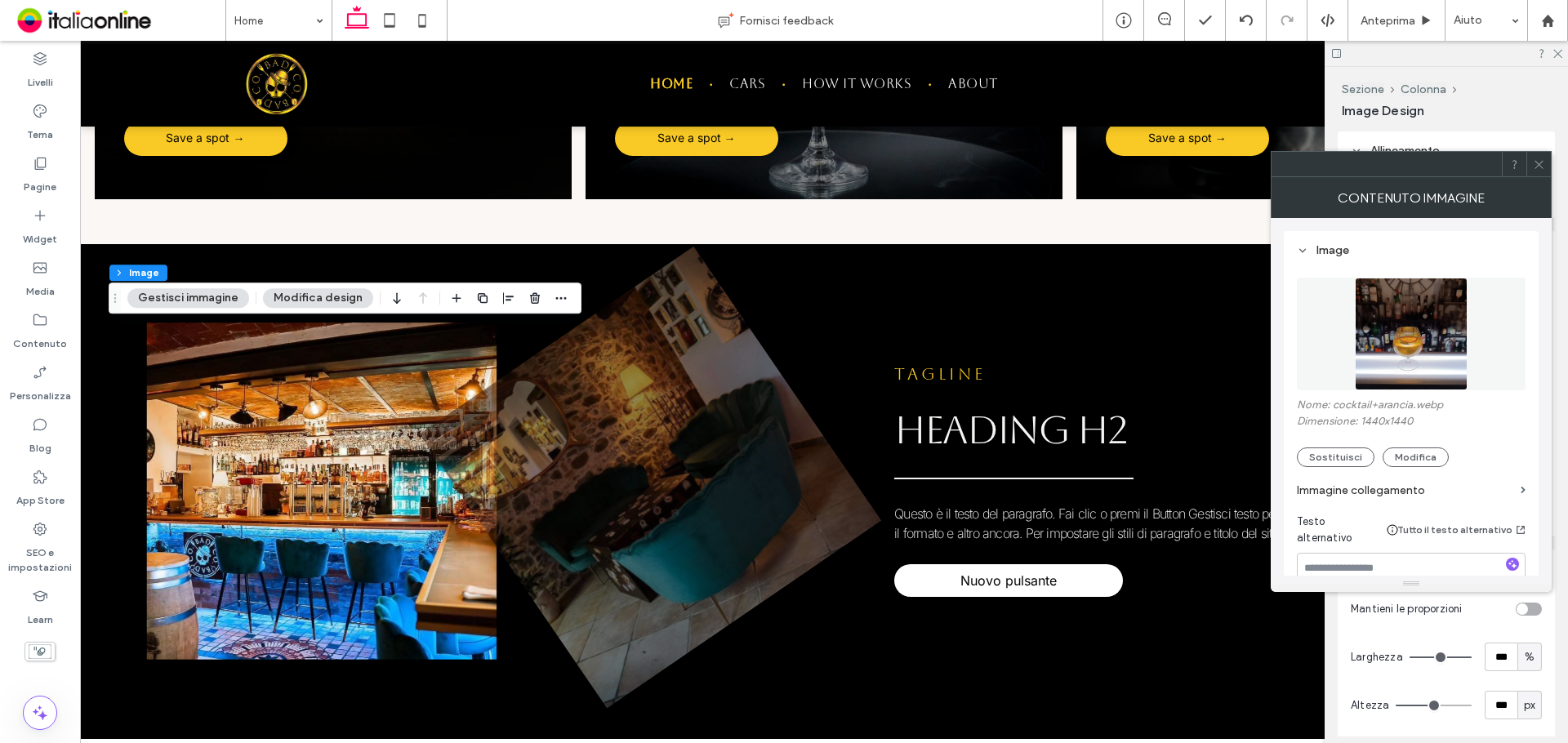 click at bounding box center [1411, 334] 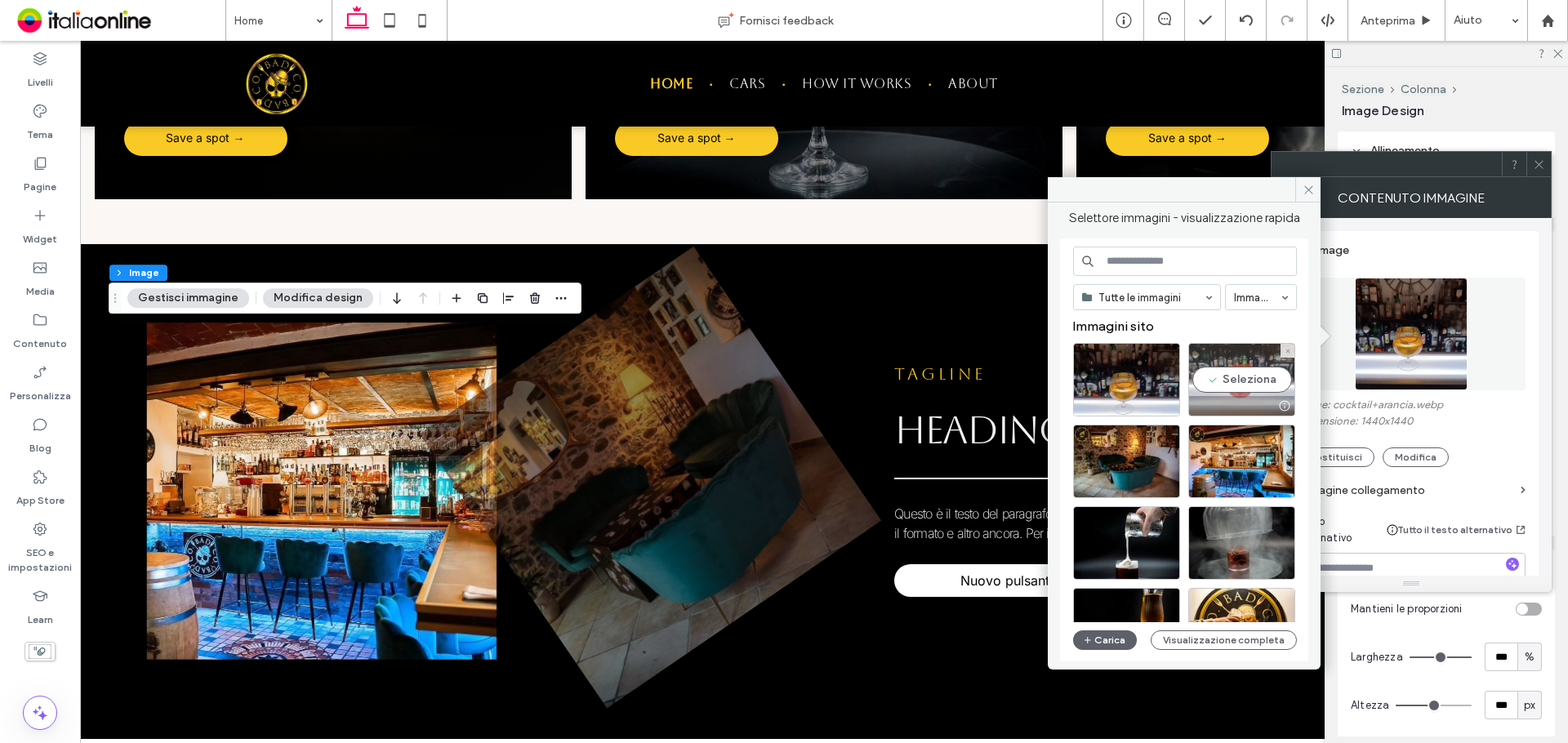 click on "Seleziona" at bounding box center [1241, 380] 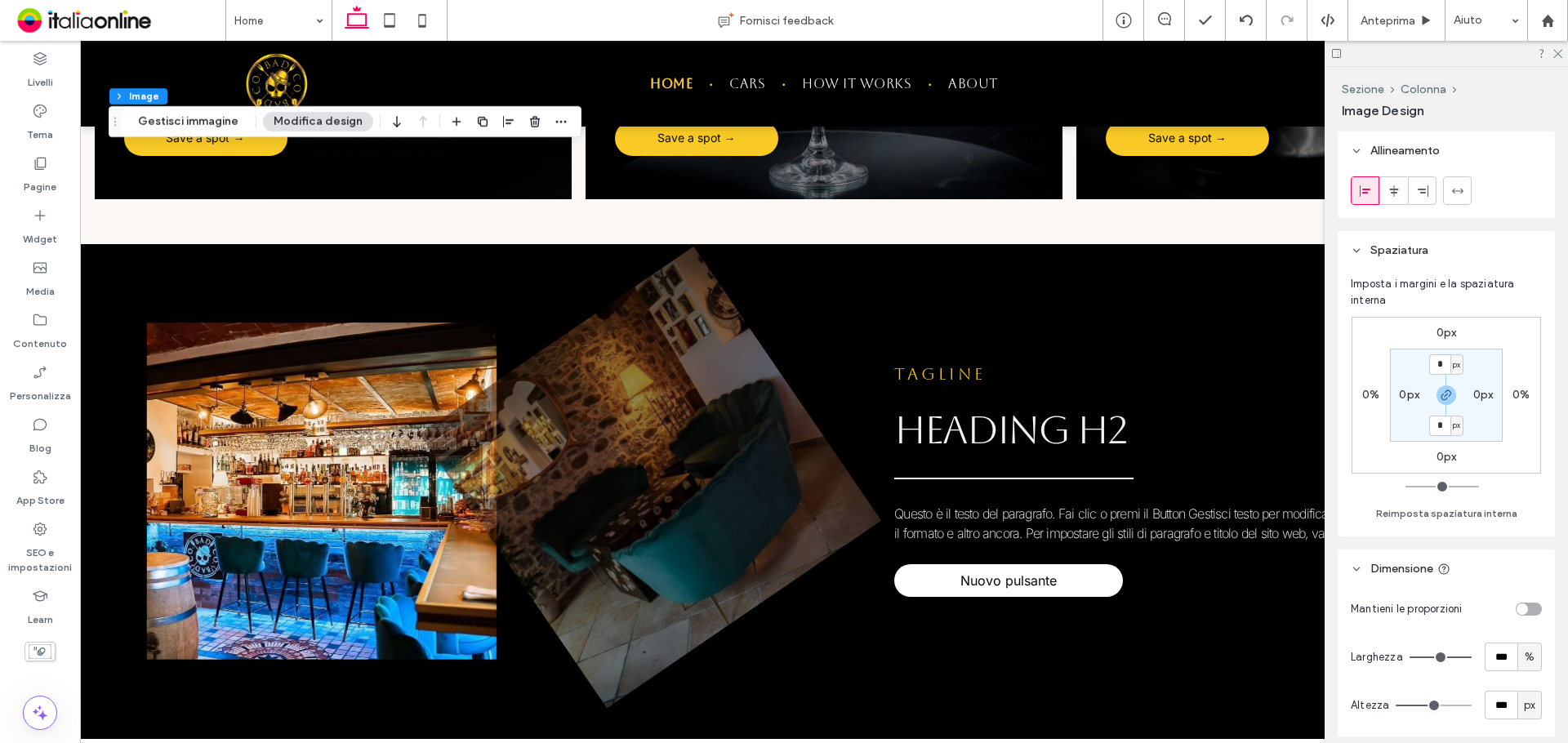 click on "Modifica design" at bounding box center (318, 122) 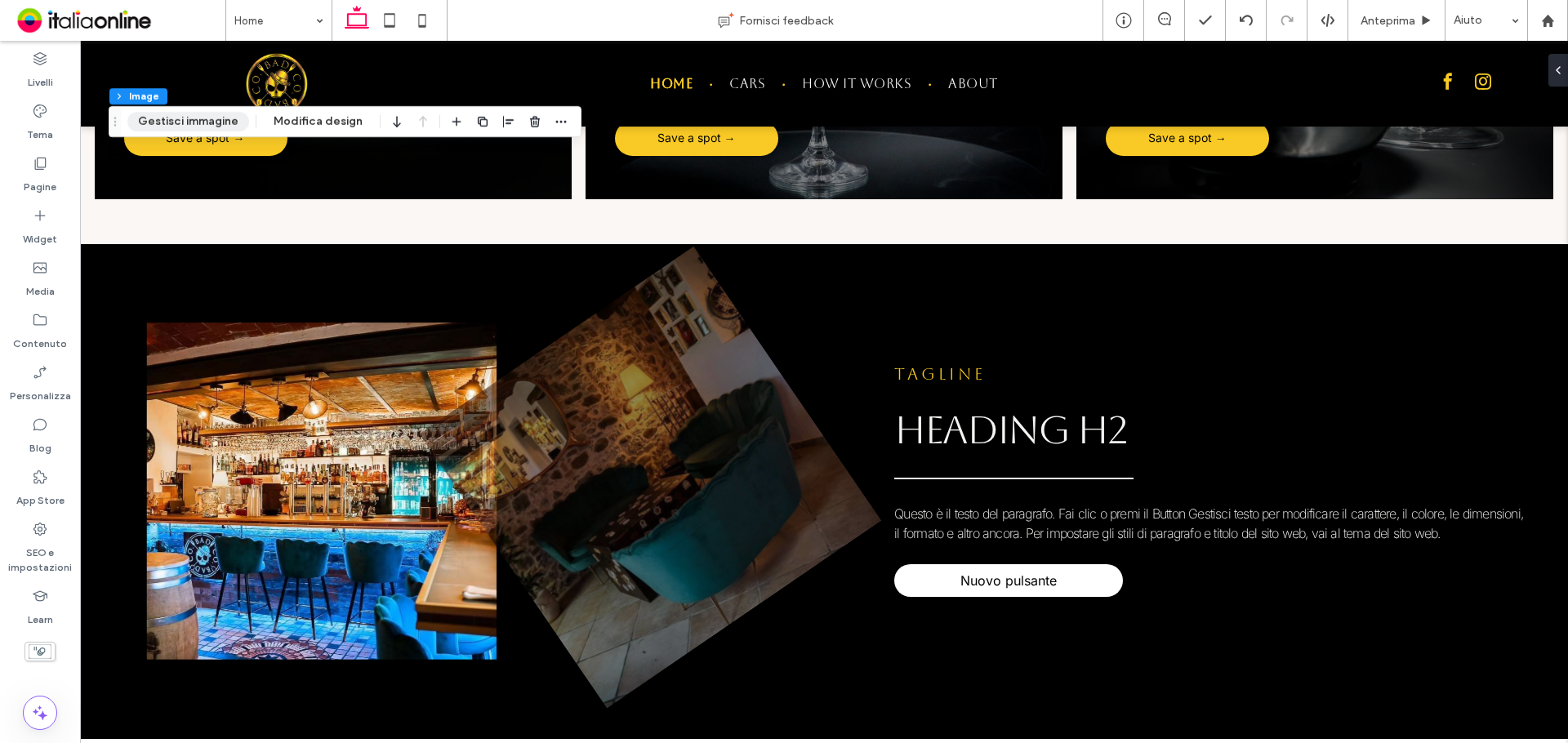 click on "Gestisci immagine" at bounding box center (188, 122) 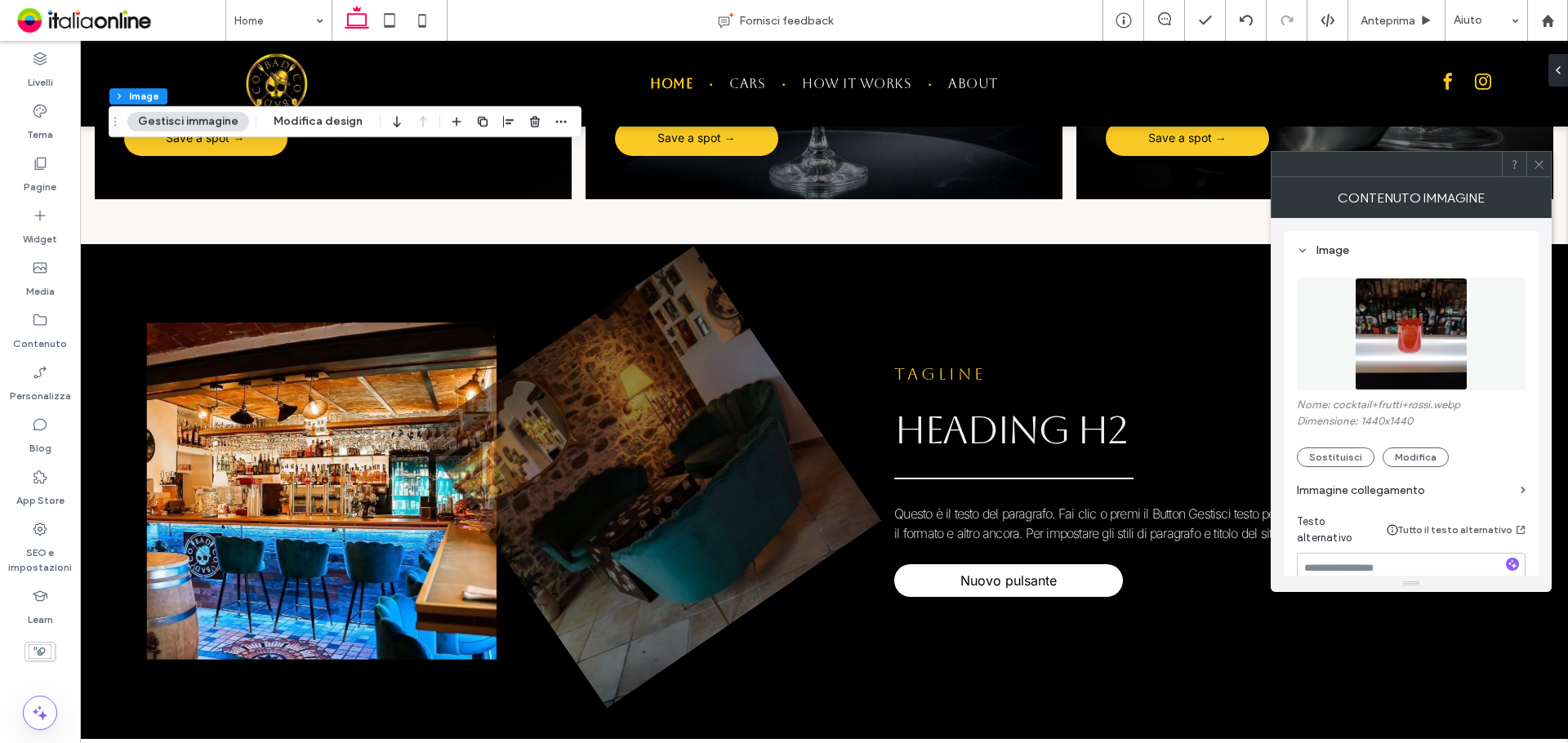 click at bounding box center (1411, 334) 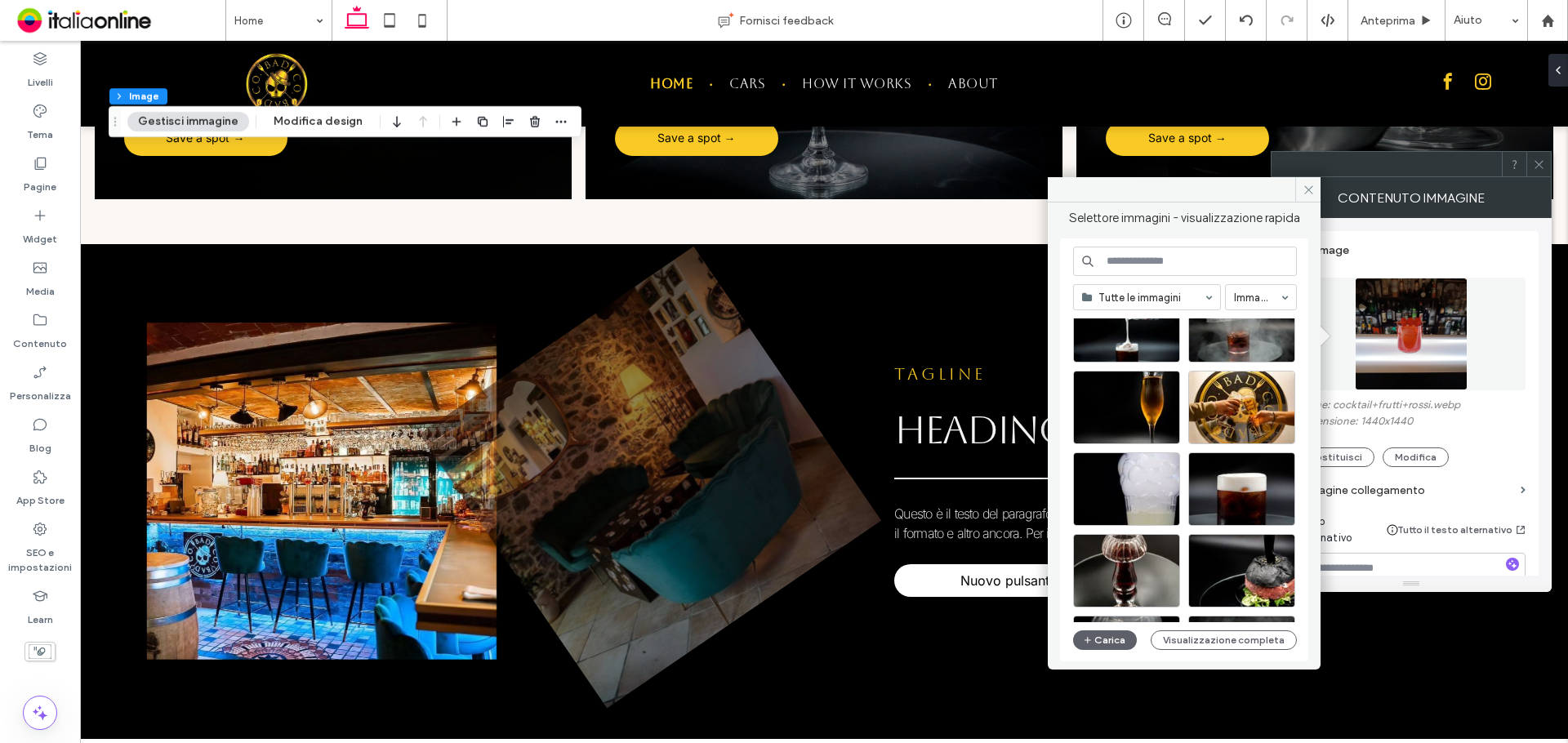 scroll, scrollTop: 327, scrollLeft: 0, axis: vertical 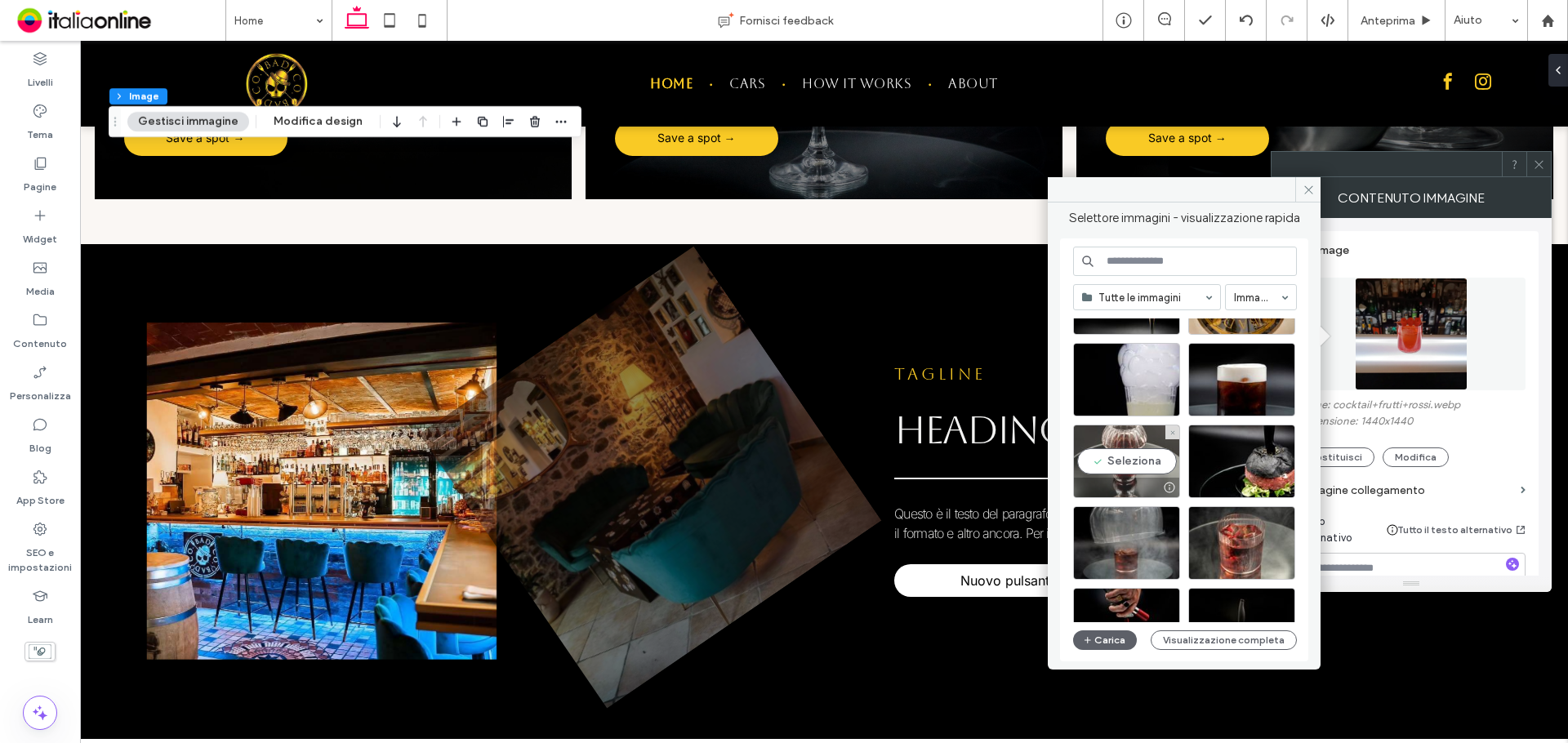 click on "Seleziona" at bounding box center (1126, 461) 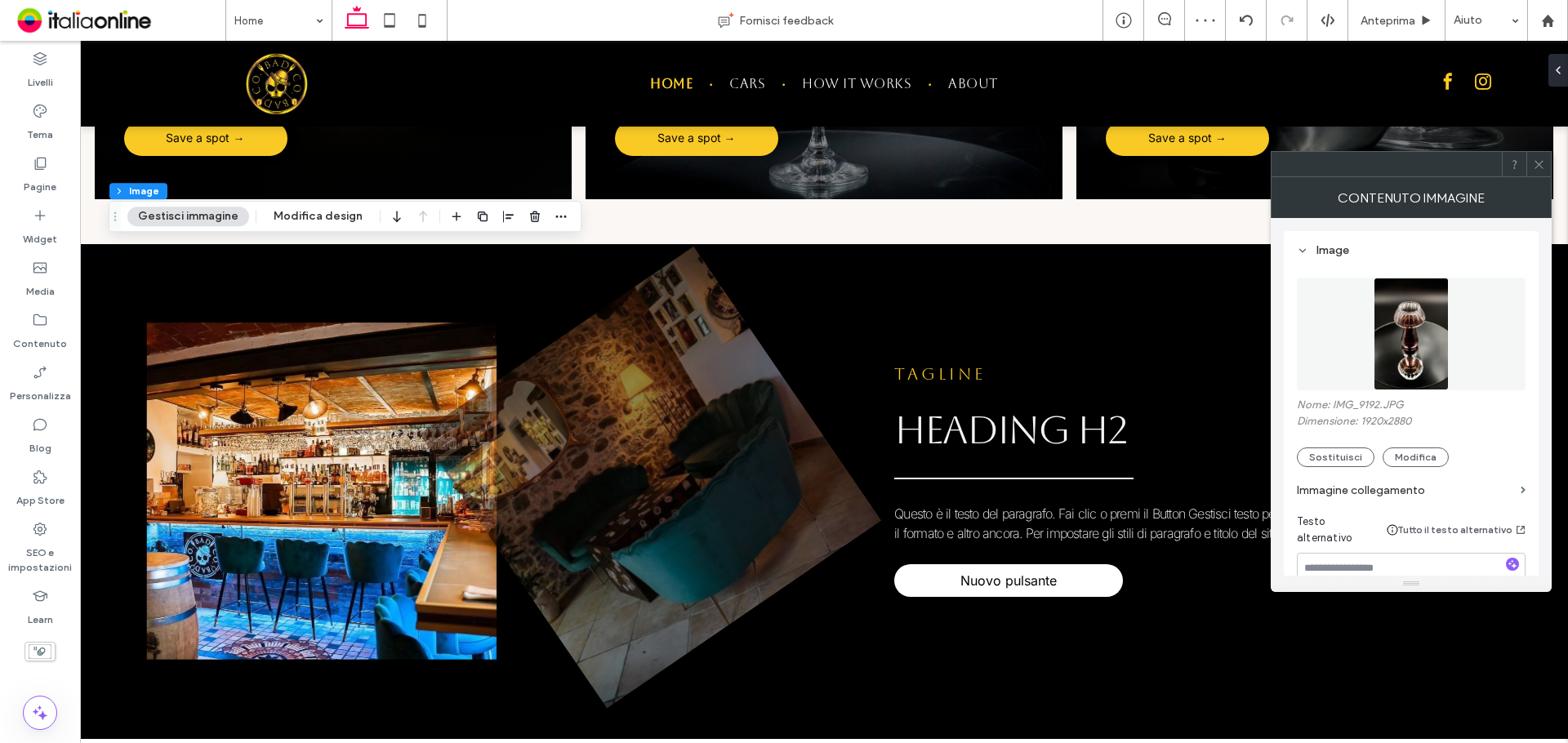 click at bounding box center [1411, 334] 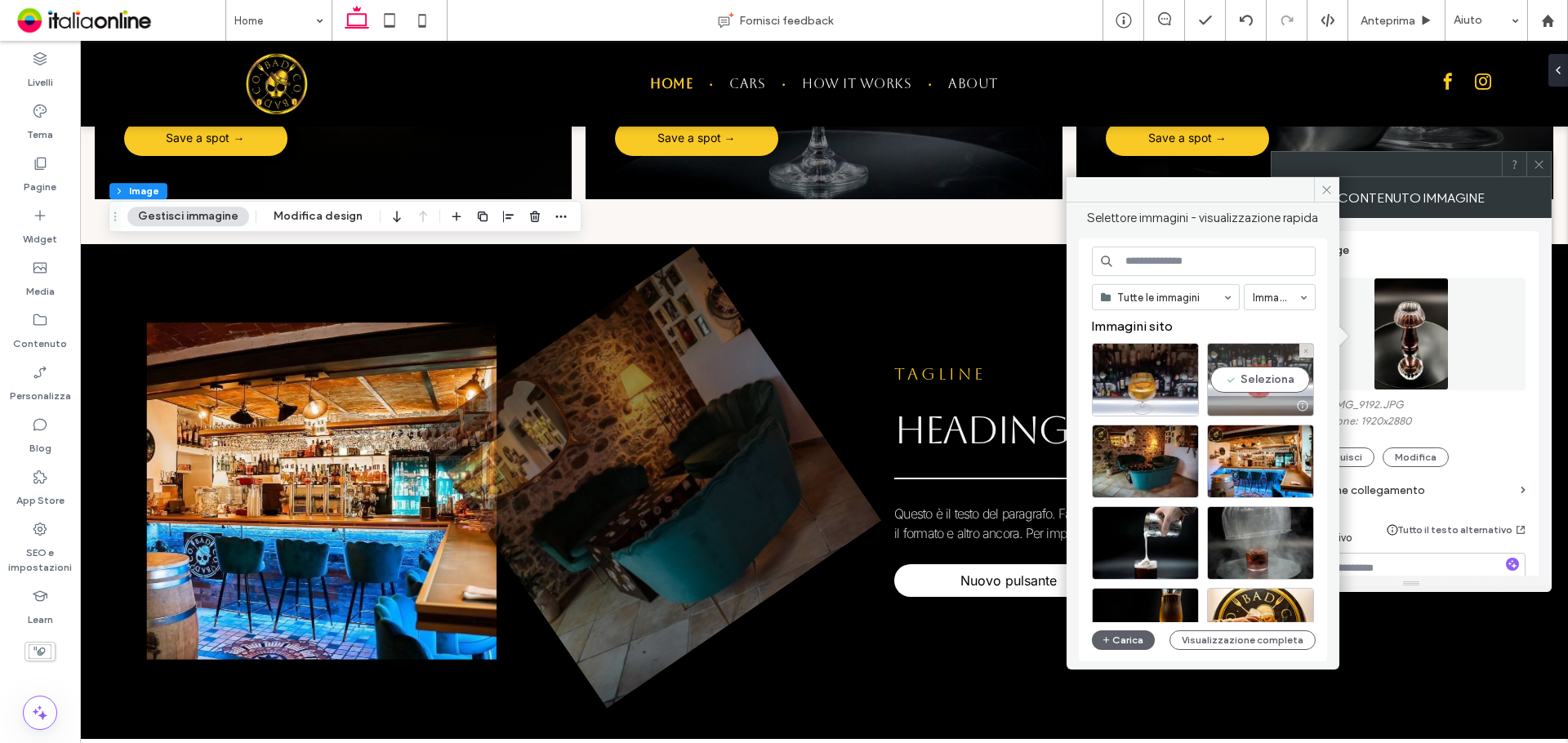 click on "Seleziona" at bounding box center (1260, 380) 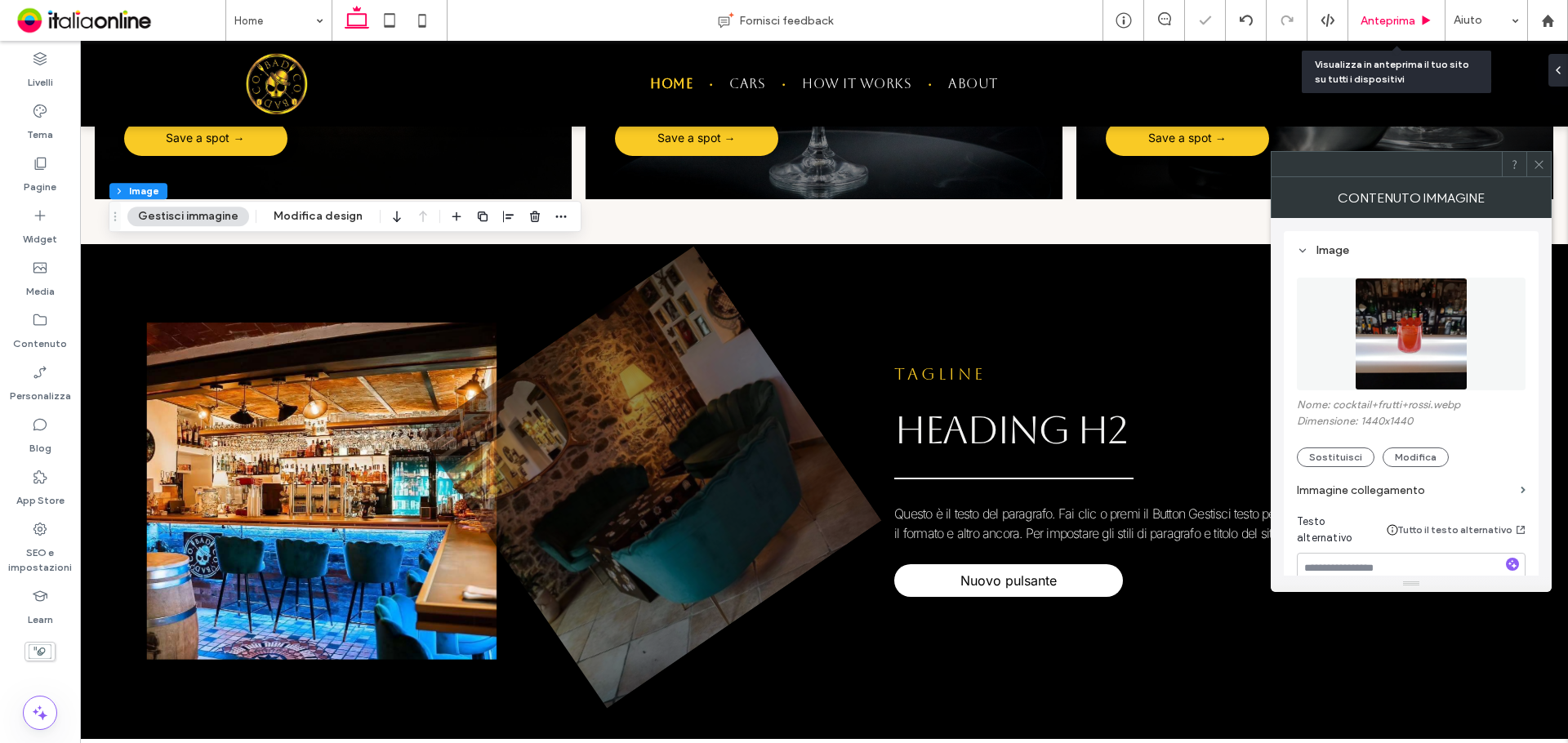 click on "Anteprima" at bounding box center [1396, 20] 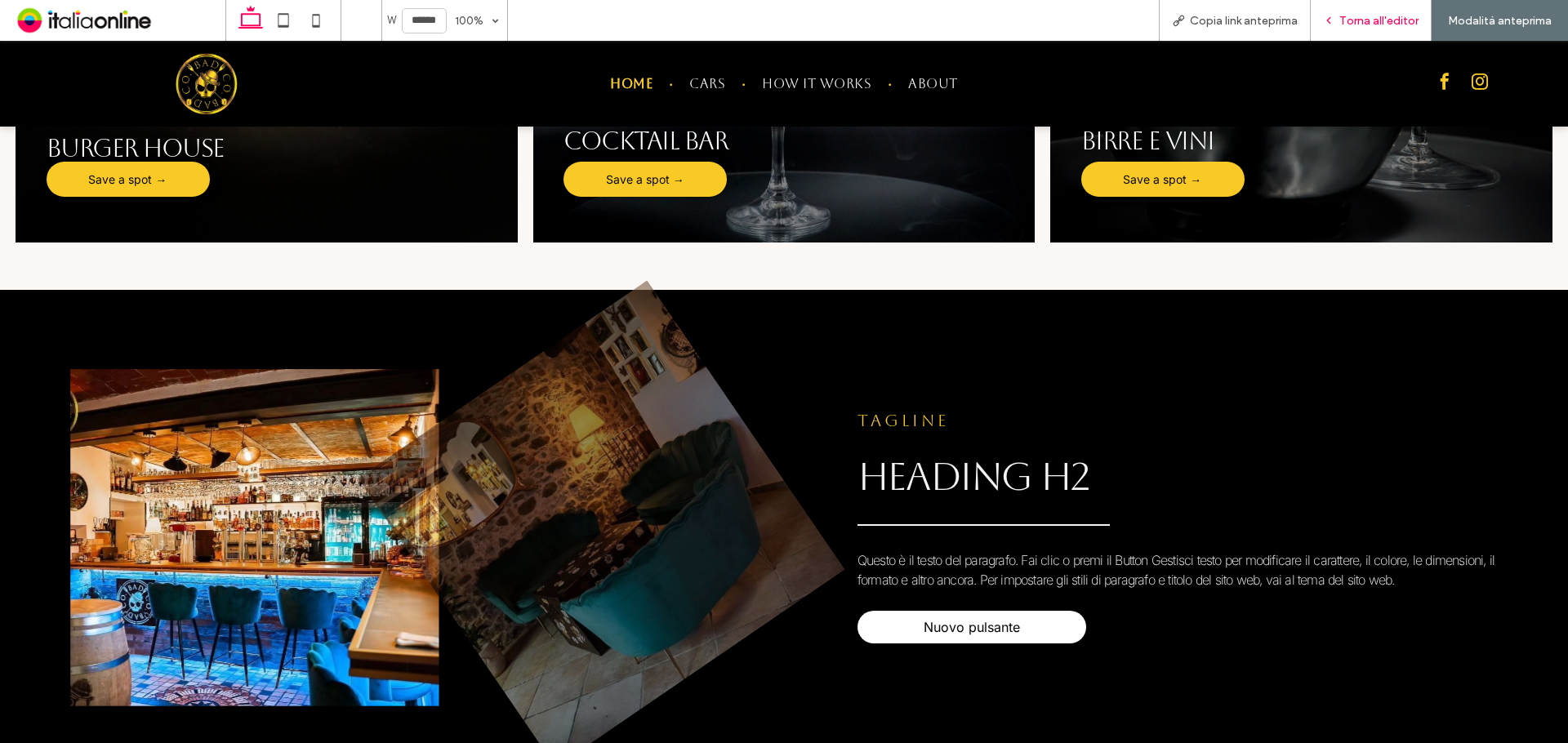 click on "Torna all'editor" at bounding box center (1371, 20) 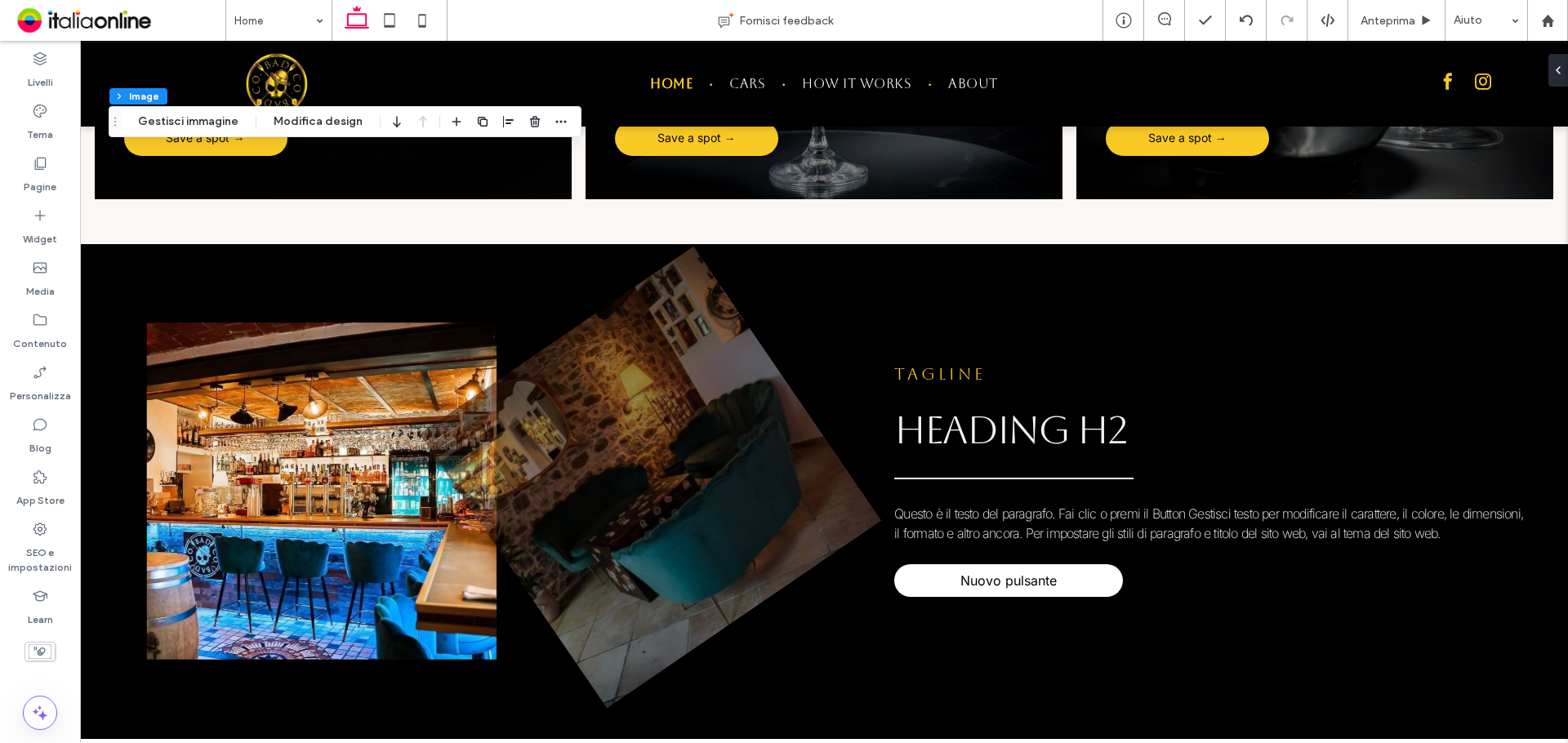 click on "Sezione Colonna Image Gestisci immagine Modifica design" at bounding box center (345, 122) 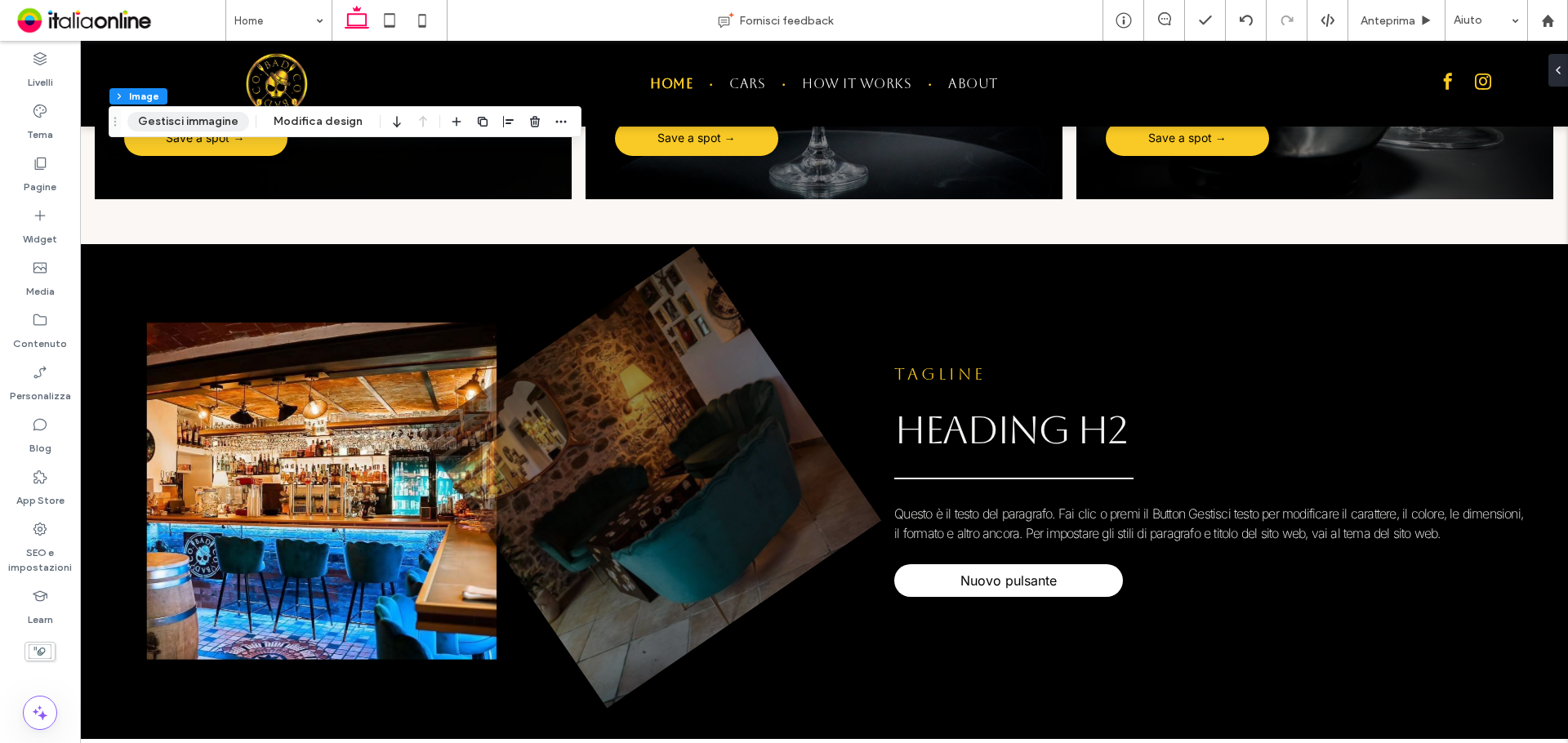 click on "Gestisci immagine" at bounding box center (188, 122) 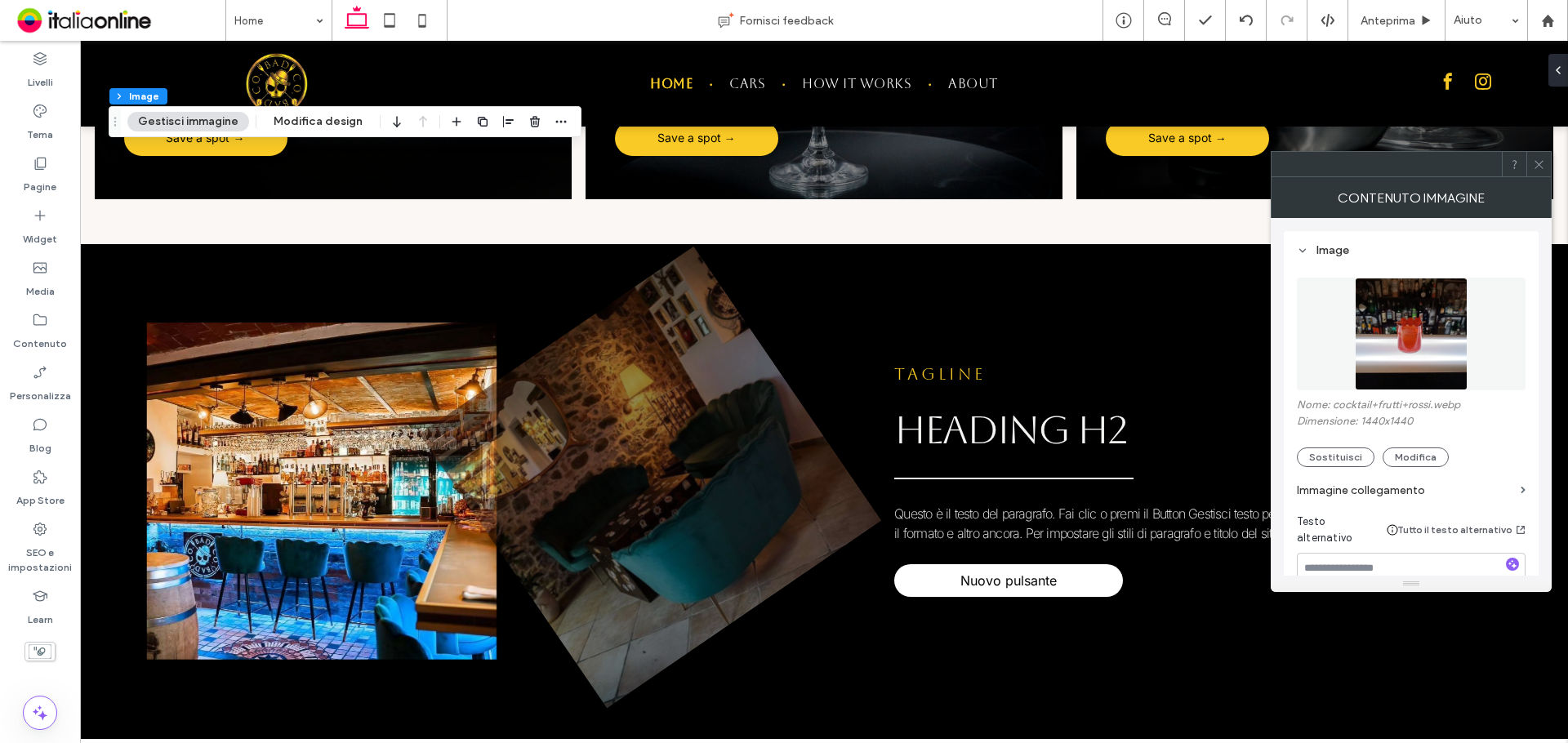 click at bounding box center [1411, 334] 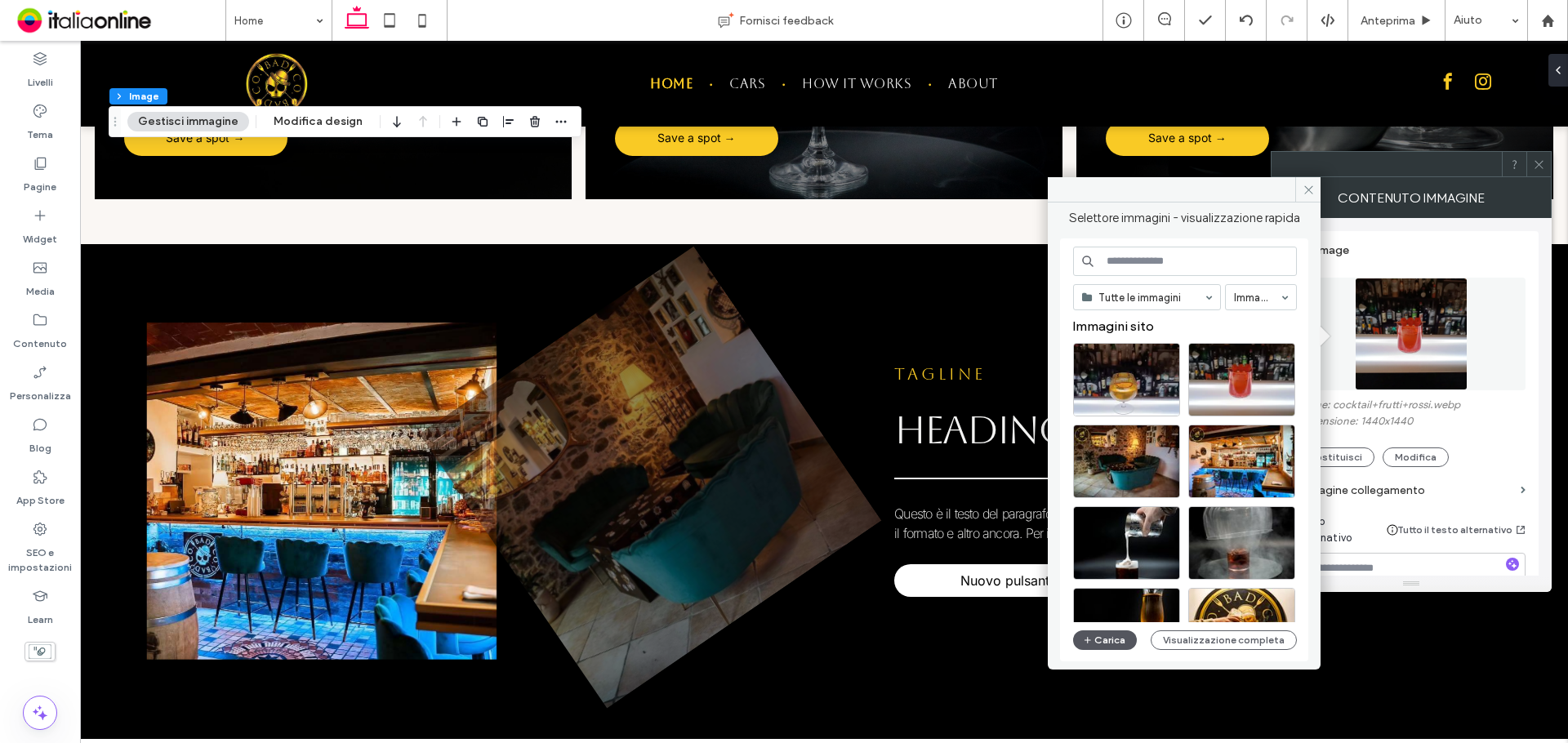click on "Carica" at bounding box center (1105, 640) 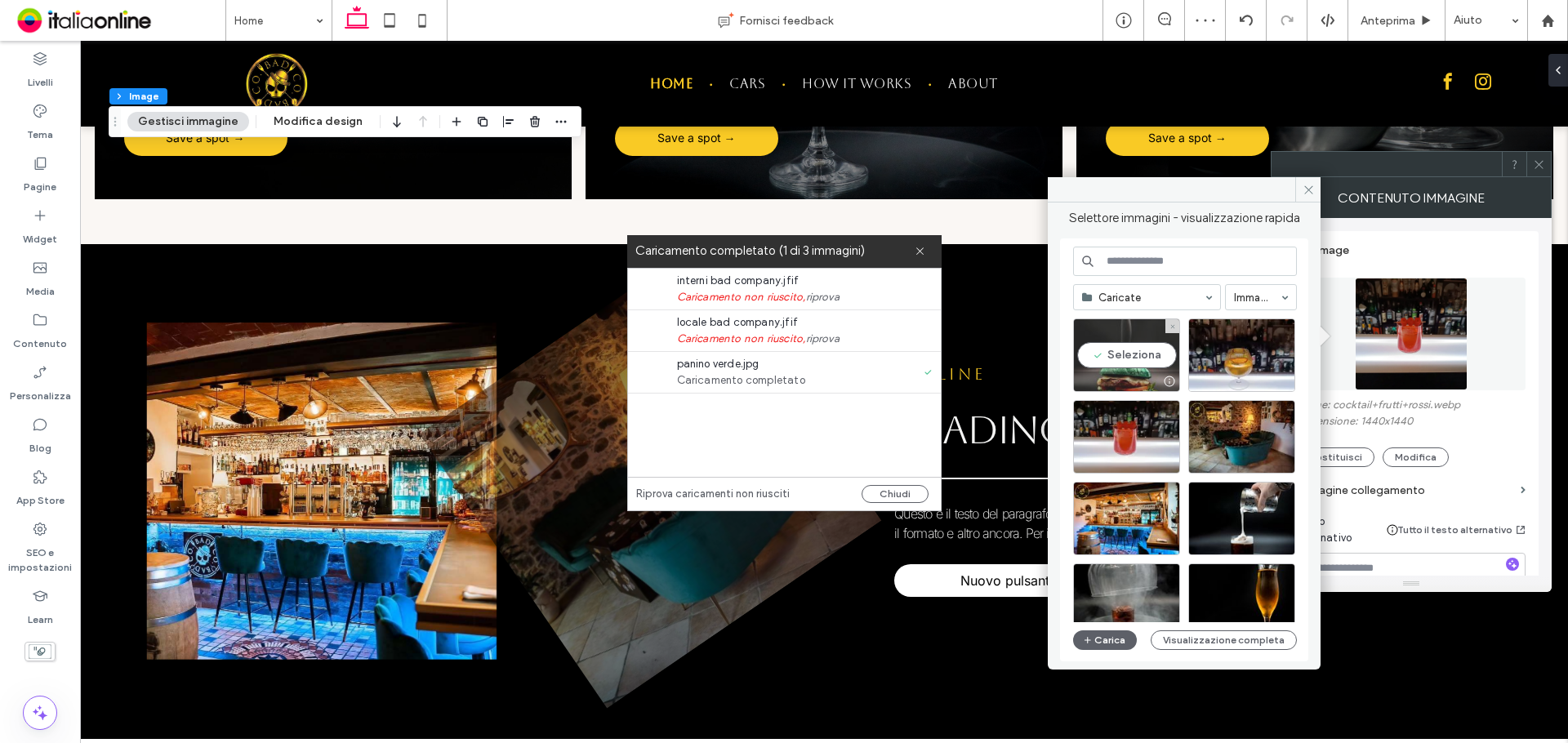 click on "Seleziona" at bounding box center [1126, 355] 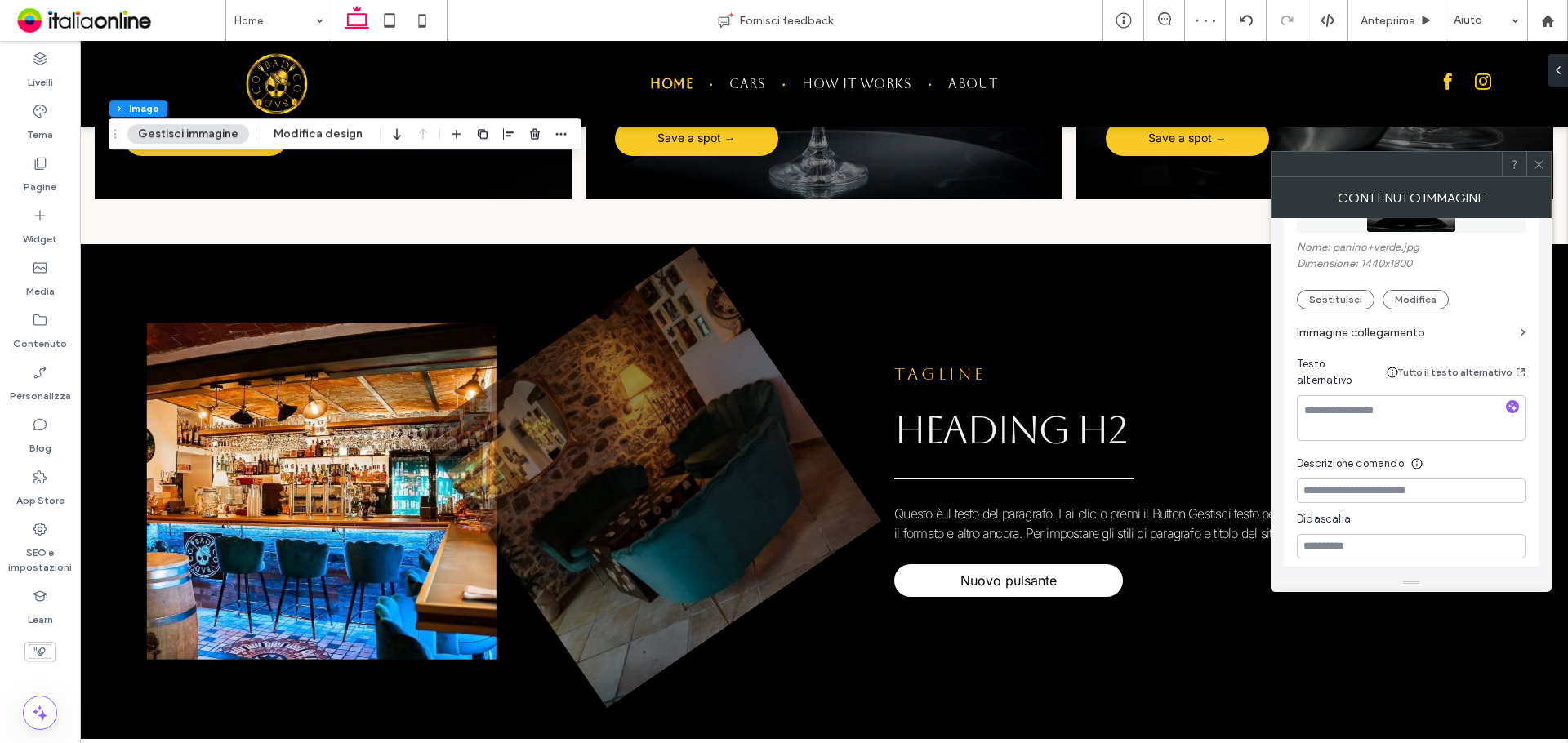 scroll, scrollTop: 145, scrollLeft: 0, axis: vertical 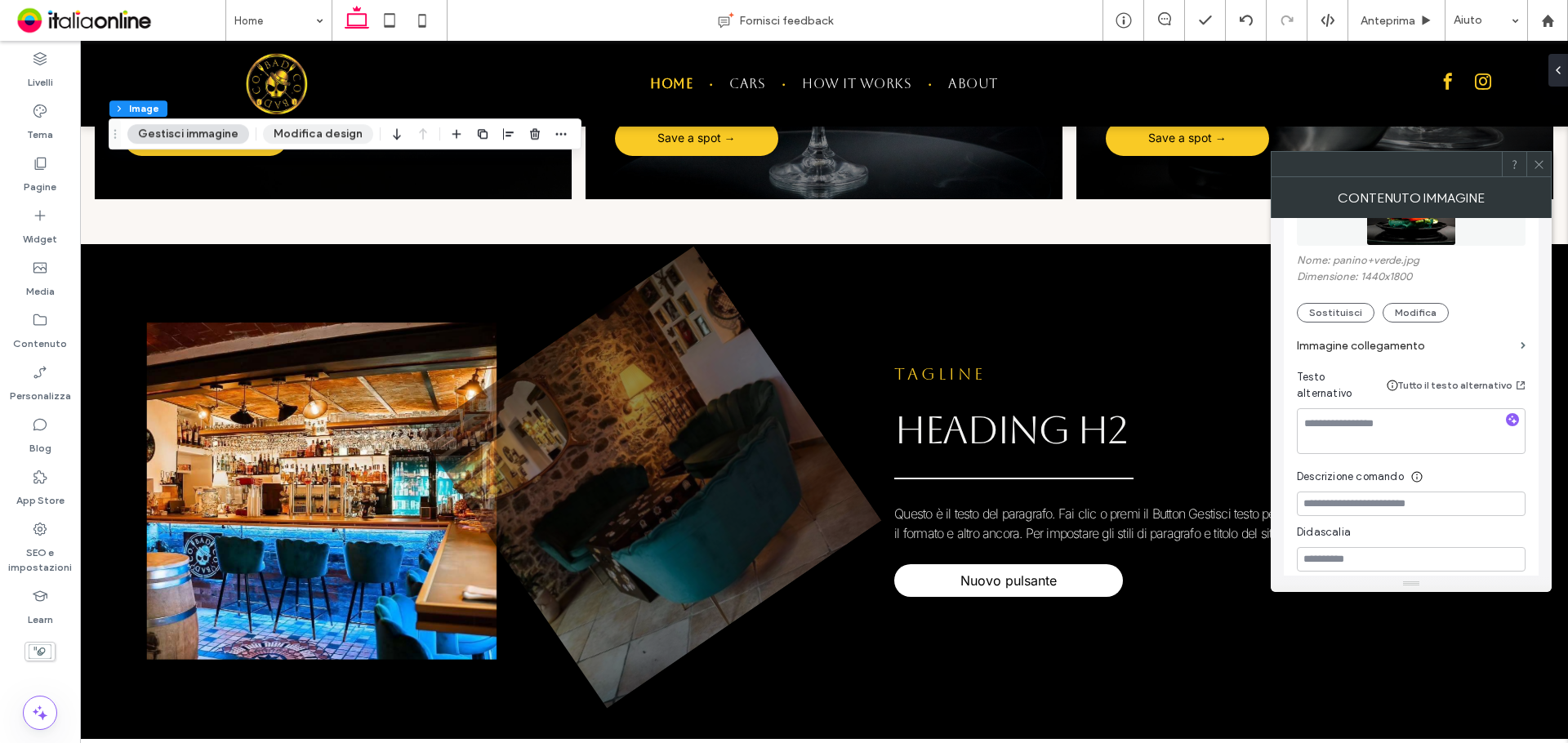 click on "Modifica design" at bounding box center (318, 134) 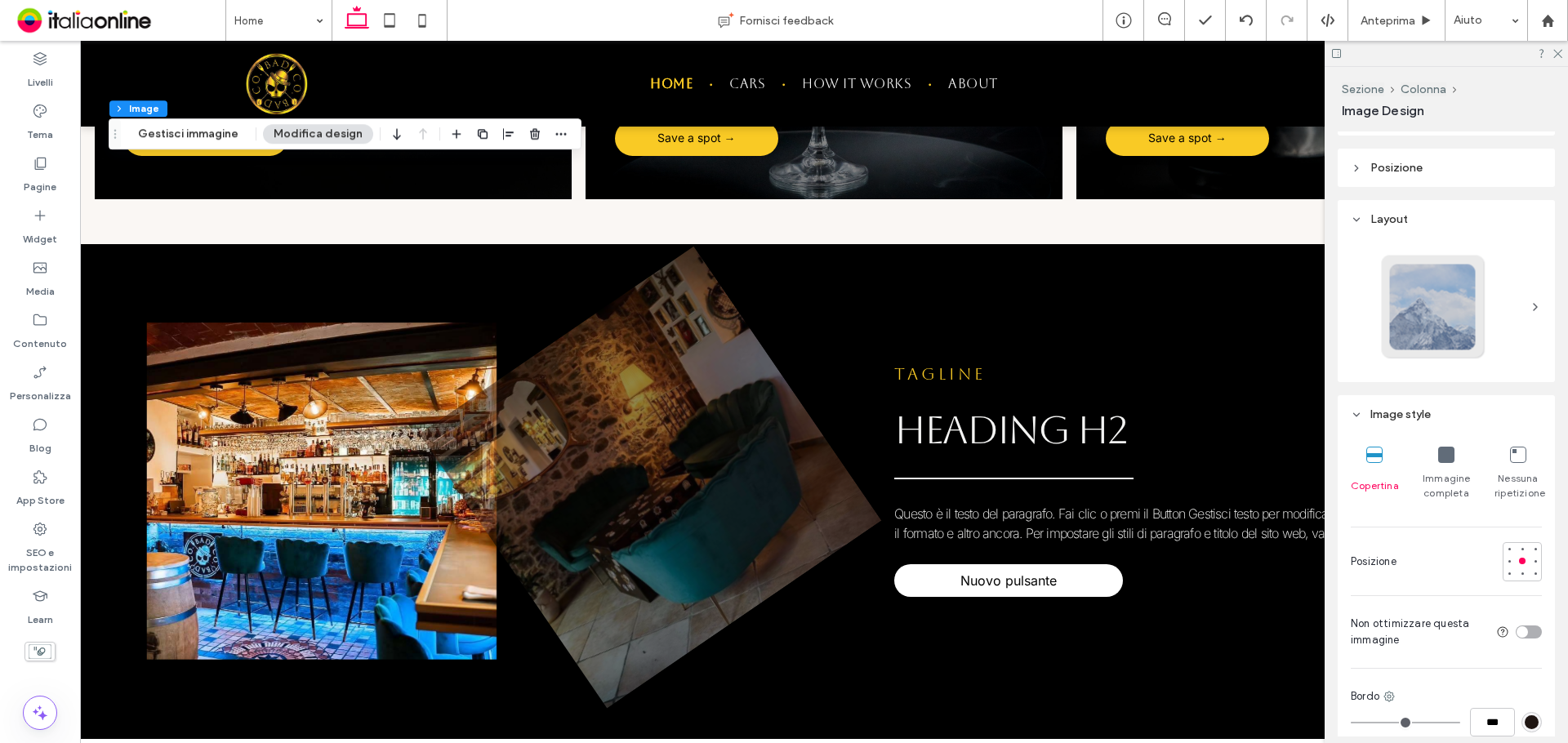 scroll, scrollTop: 1225, scrollLeft: 0, axis: vertical 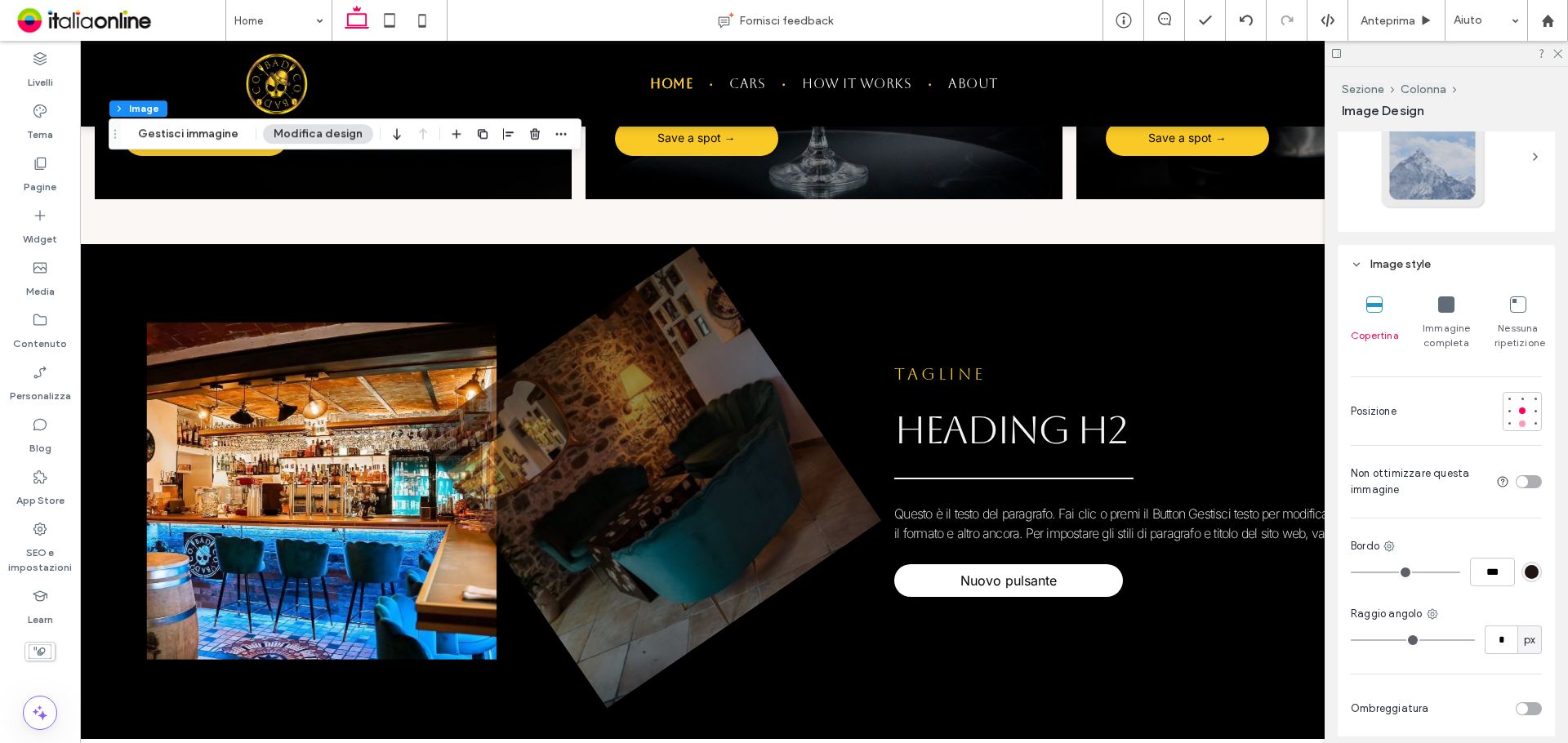 click at bounding box center (1522, 424) 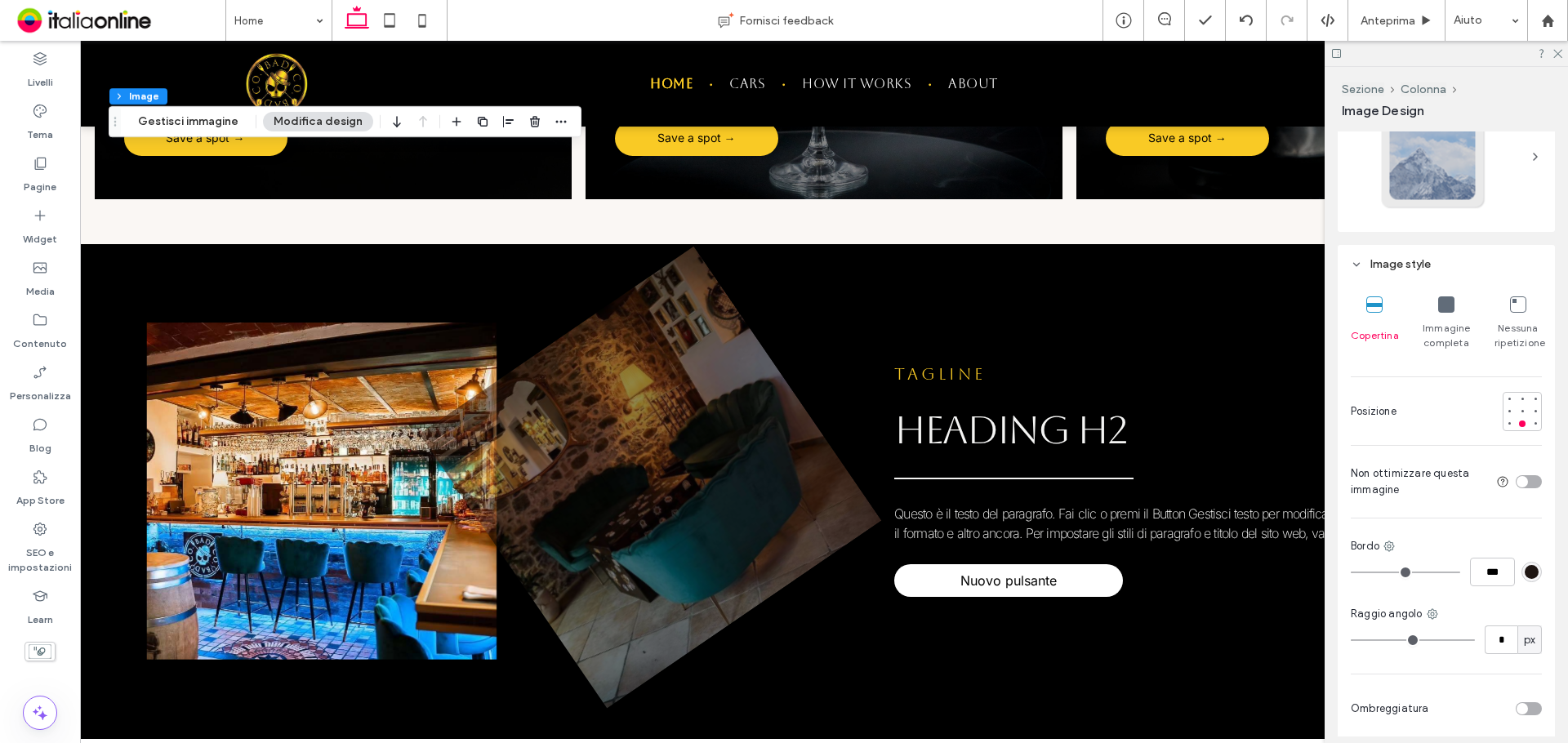 click on "Modifica design" at bounding box center [318, 122] 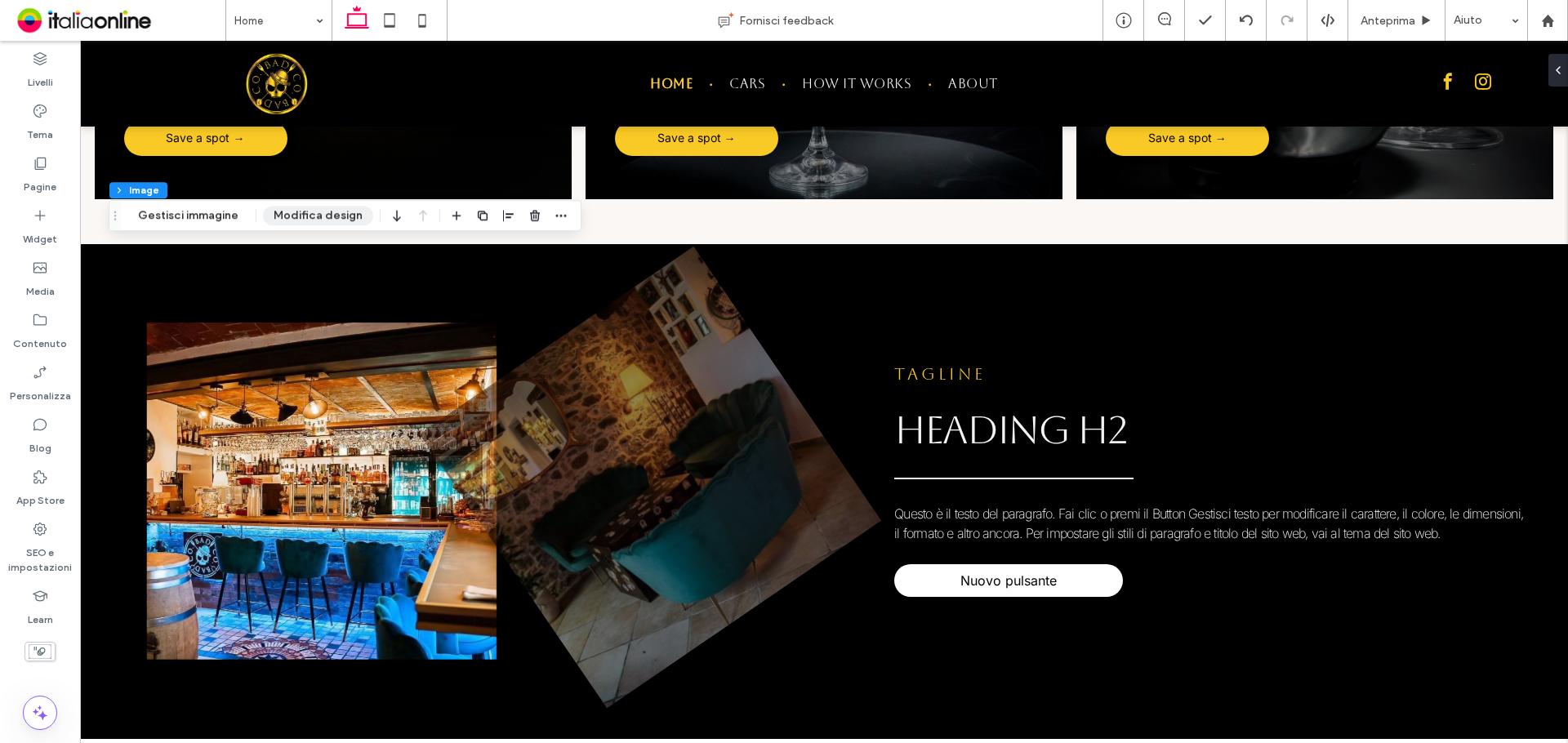 click on "Modifica design" at bounding box center [318, 216] 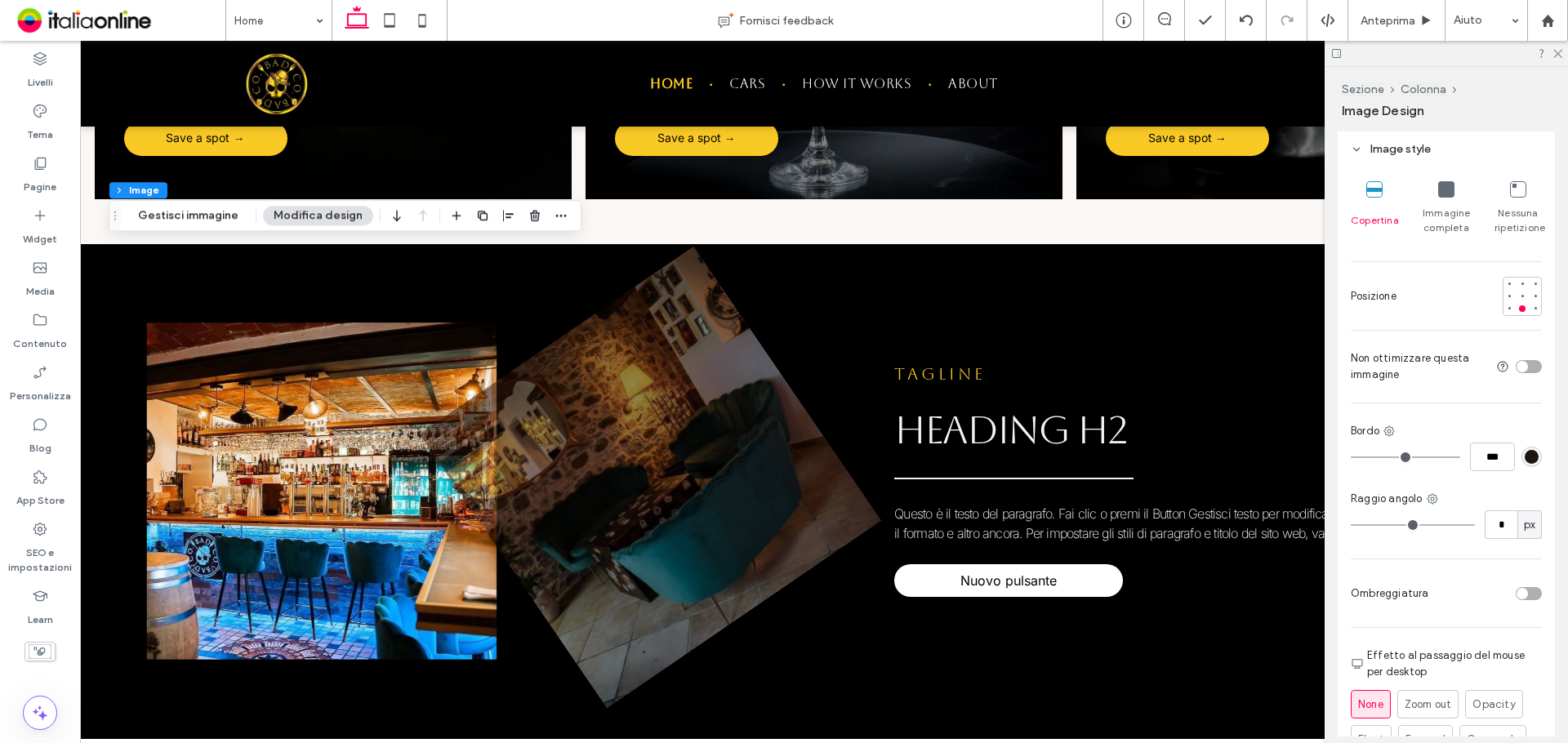 scroll, scrollTop: 1528, scrollLeft: 0, axis: vertical 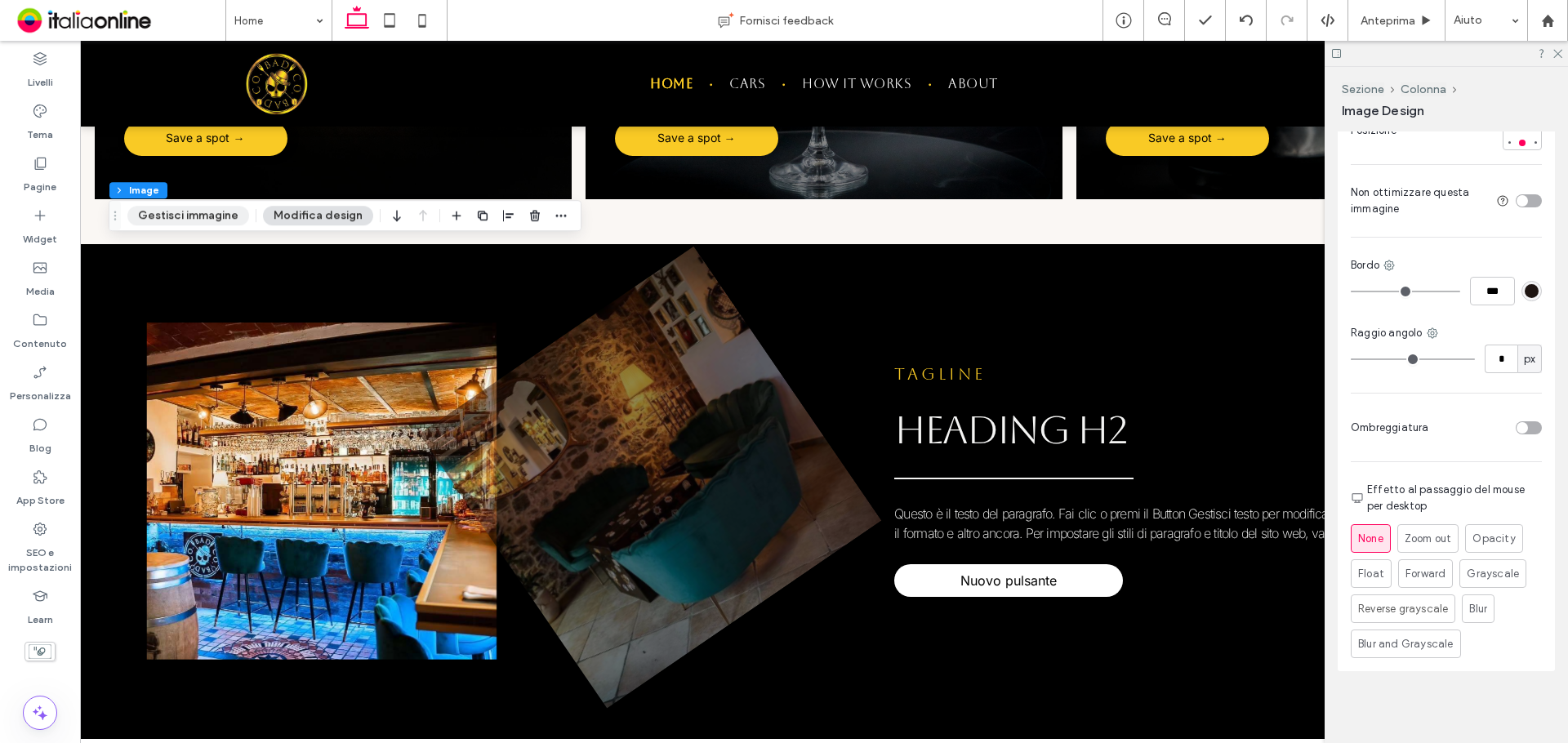 click on "Gestisci immagine" at bounding box center [188, 216] 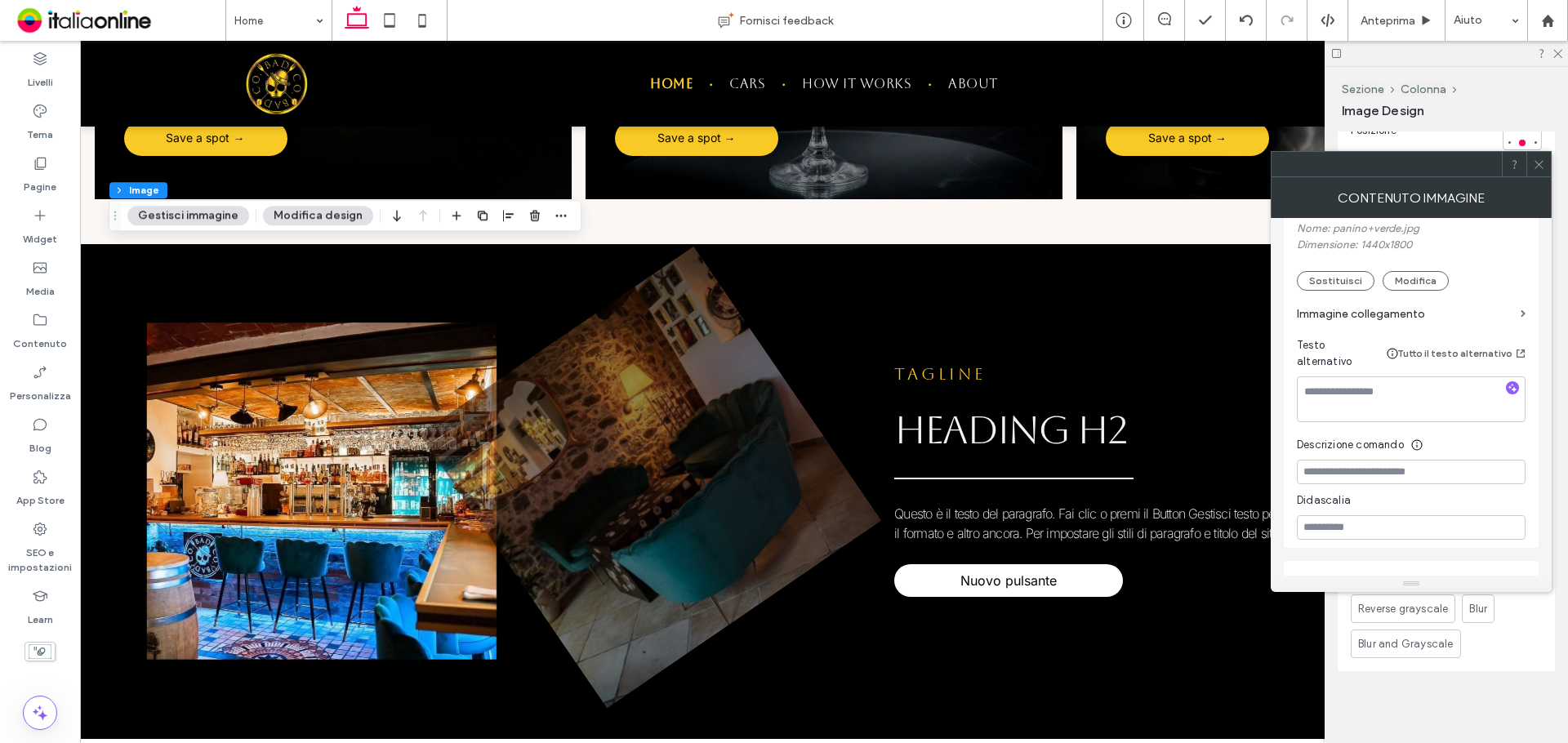 scroll, scrollTop: 245, scrollLeft: 0, axis: vertical 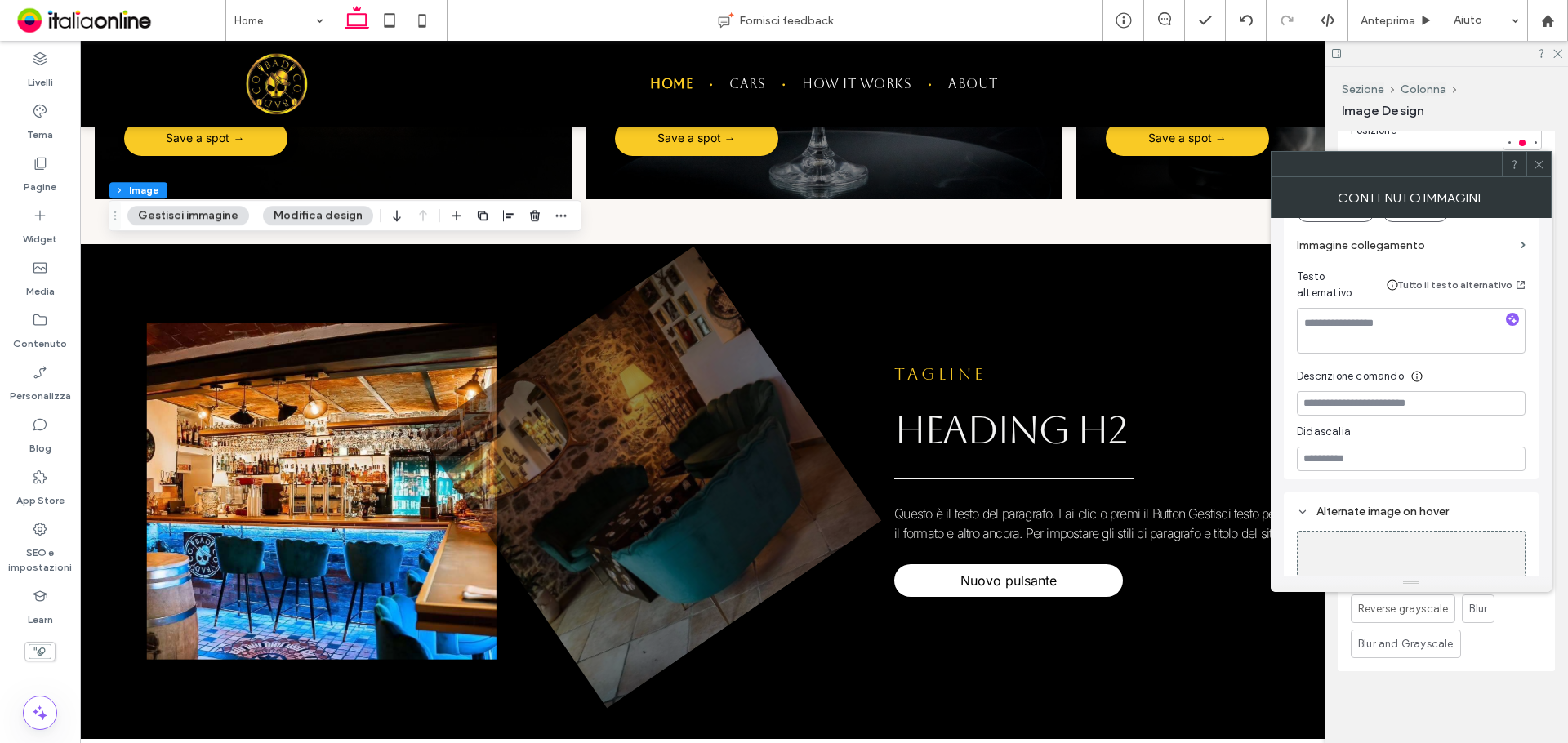 click at bounding box center (1539, 164) 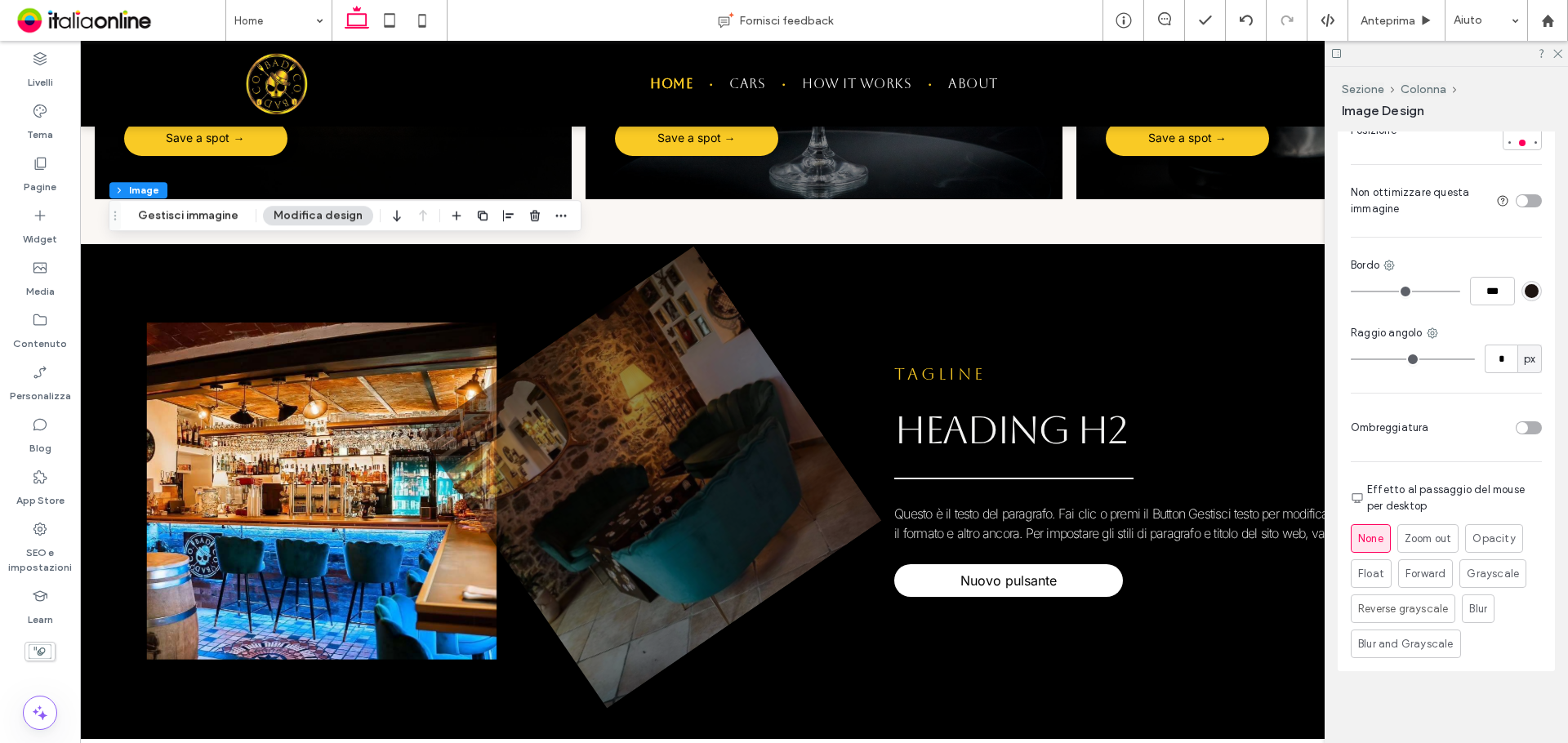 click on "Modifica design" at bounding box center [318, 216] 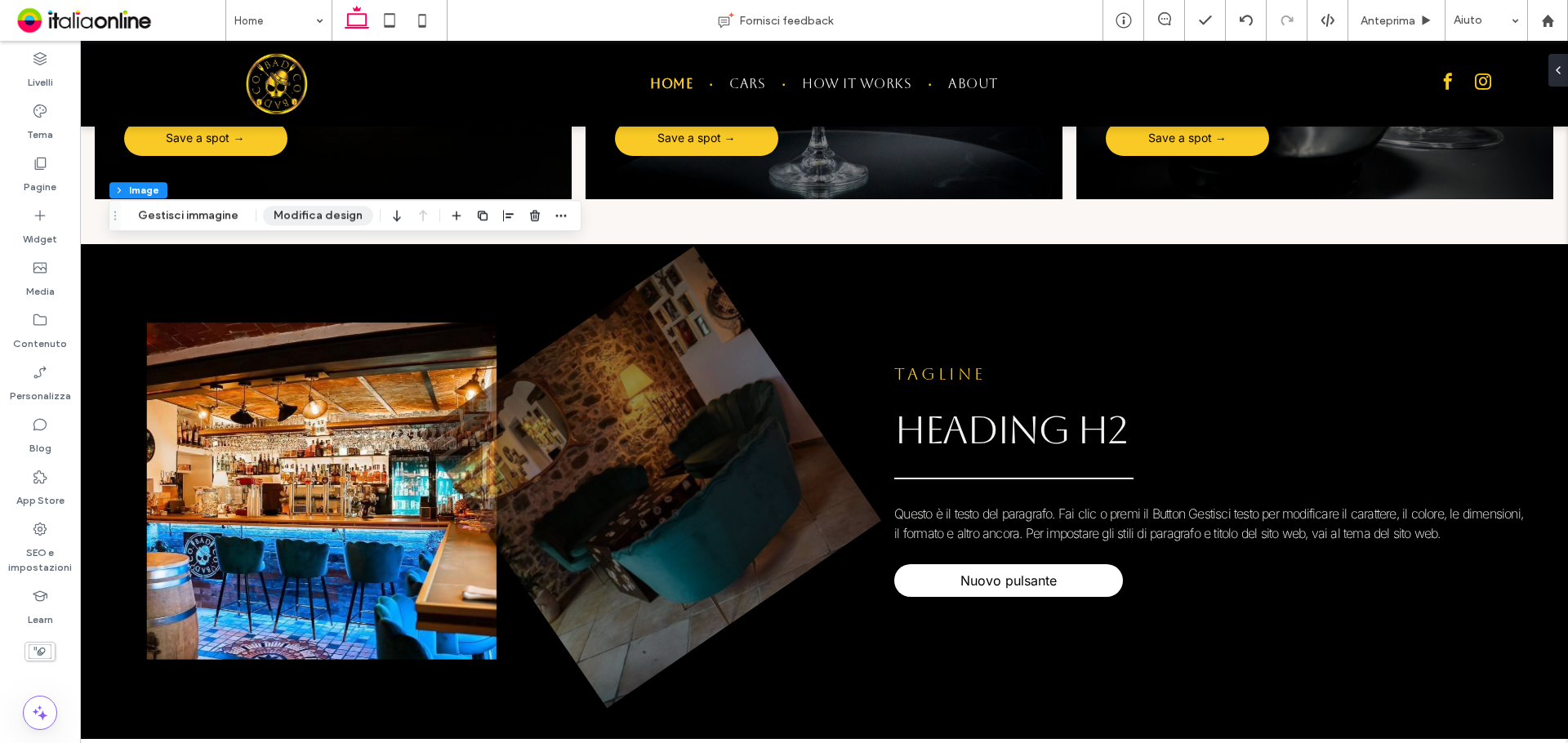 click on "Modifica design" at bounding box center (318, 216) 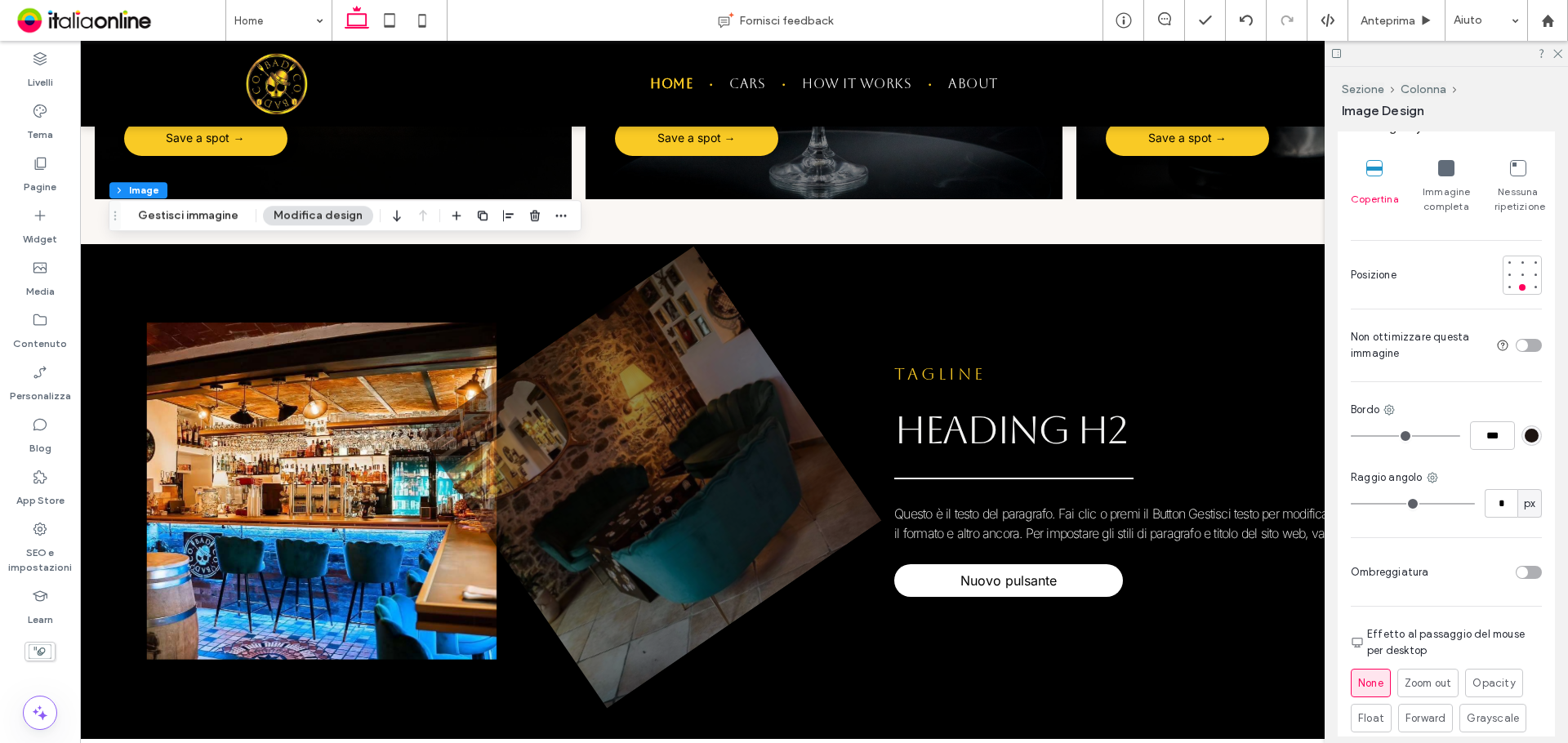 scroll, scrollTop: 1202, scrollLeft: 0, axis: vertical 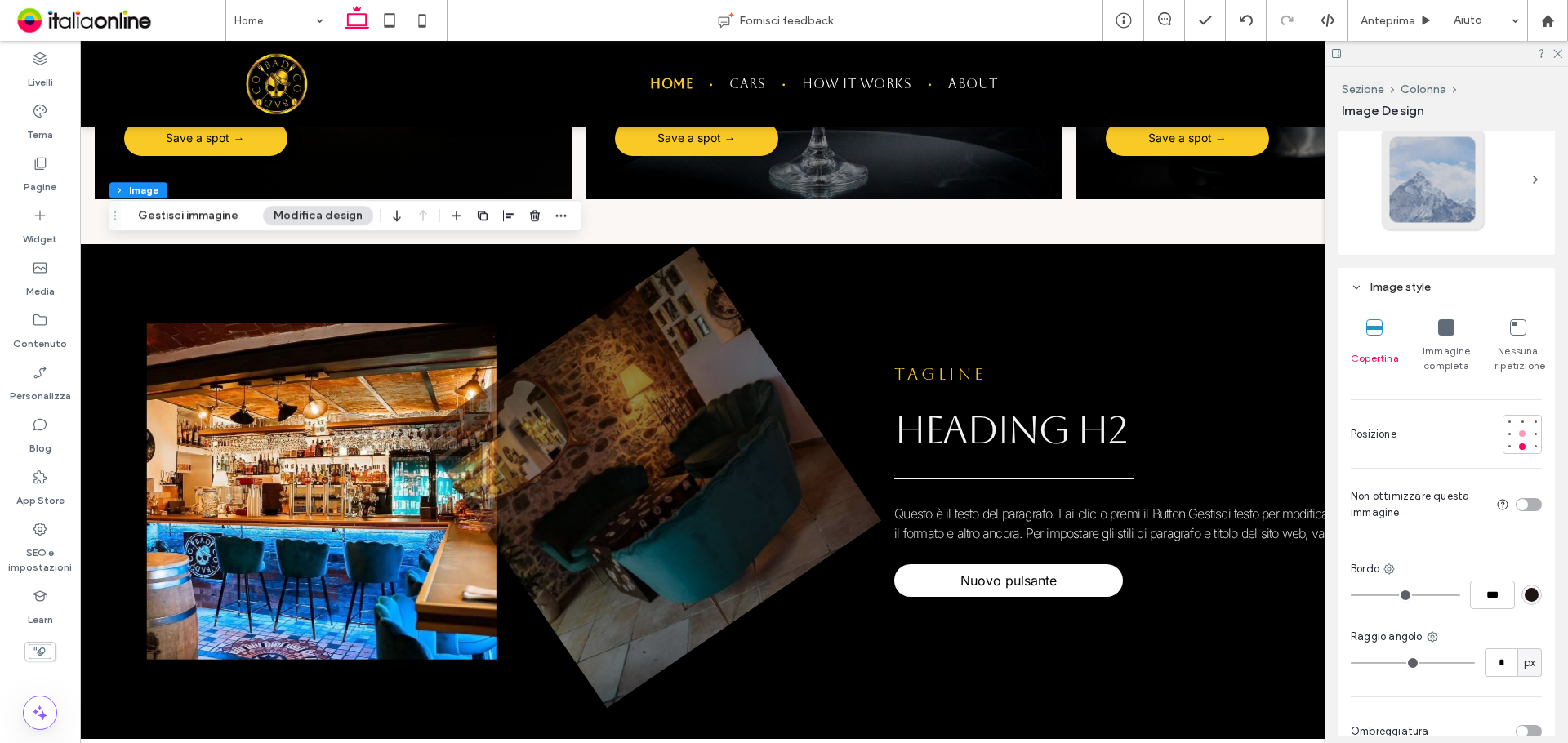 click at bounding box center [1522, 434] 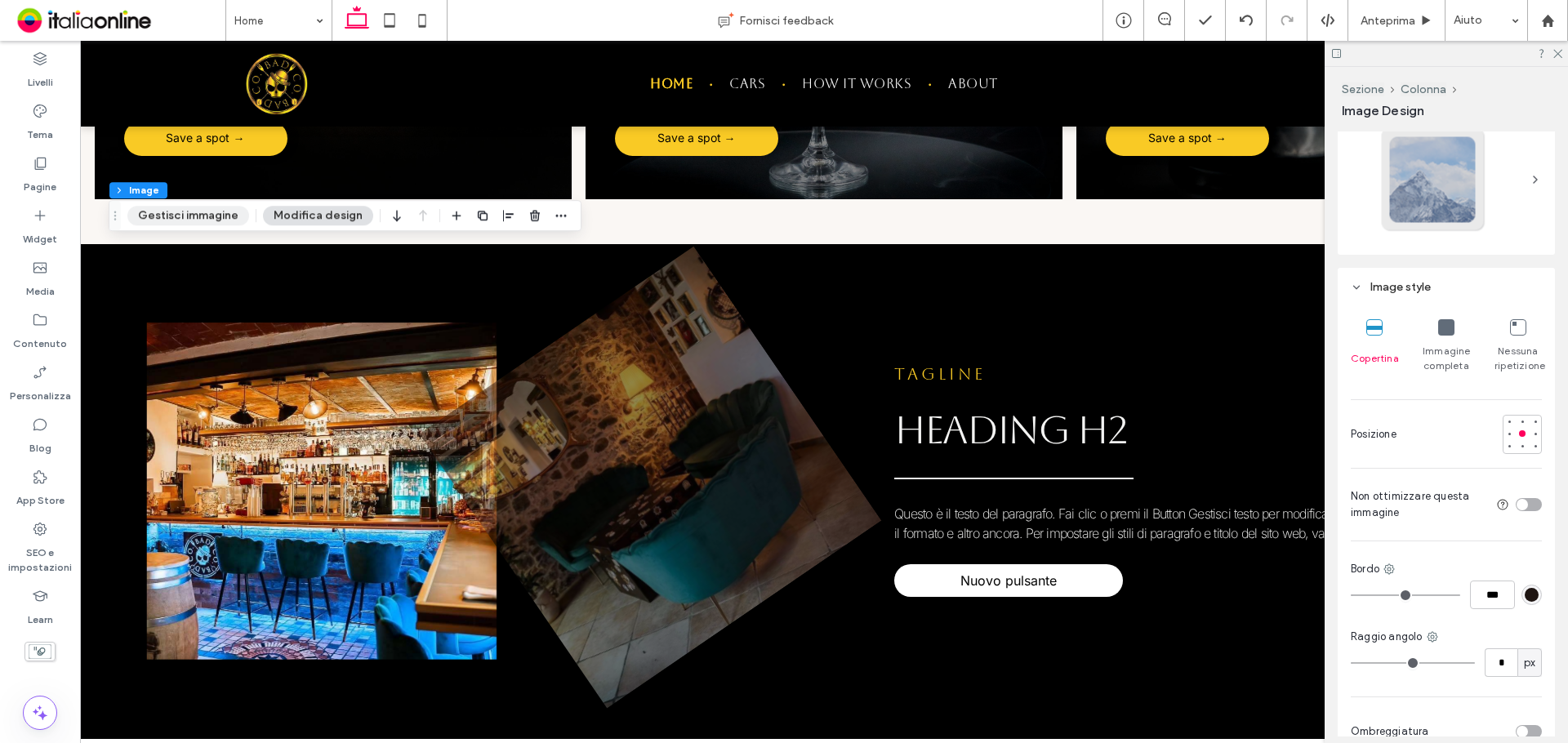 click on "Gestisci immagine" at bounding box center [188, 216] 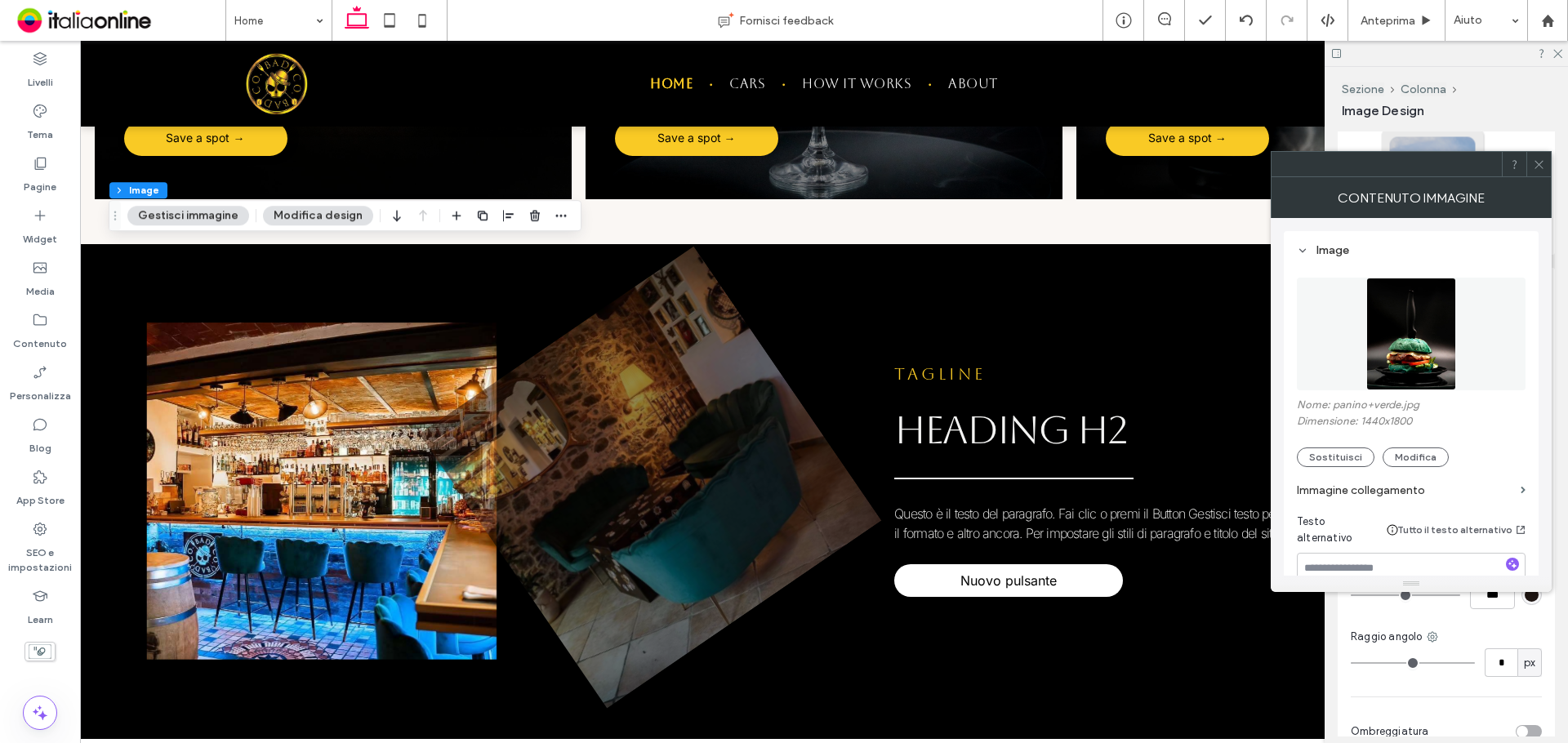 click at bounding box center [1411, 334] 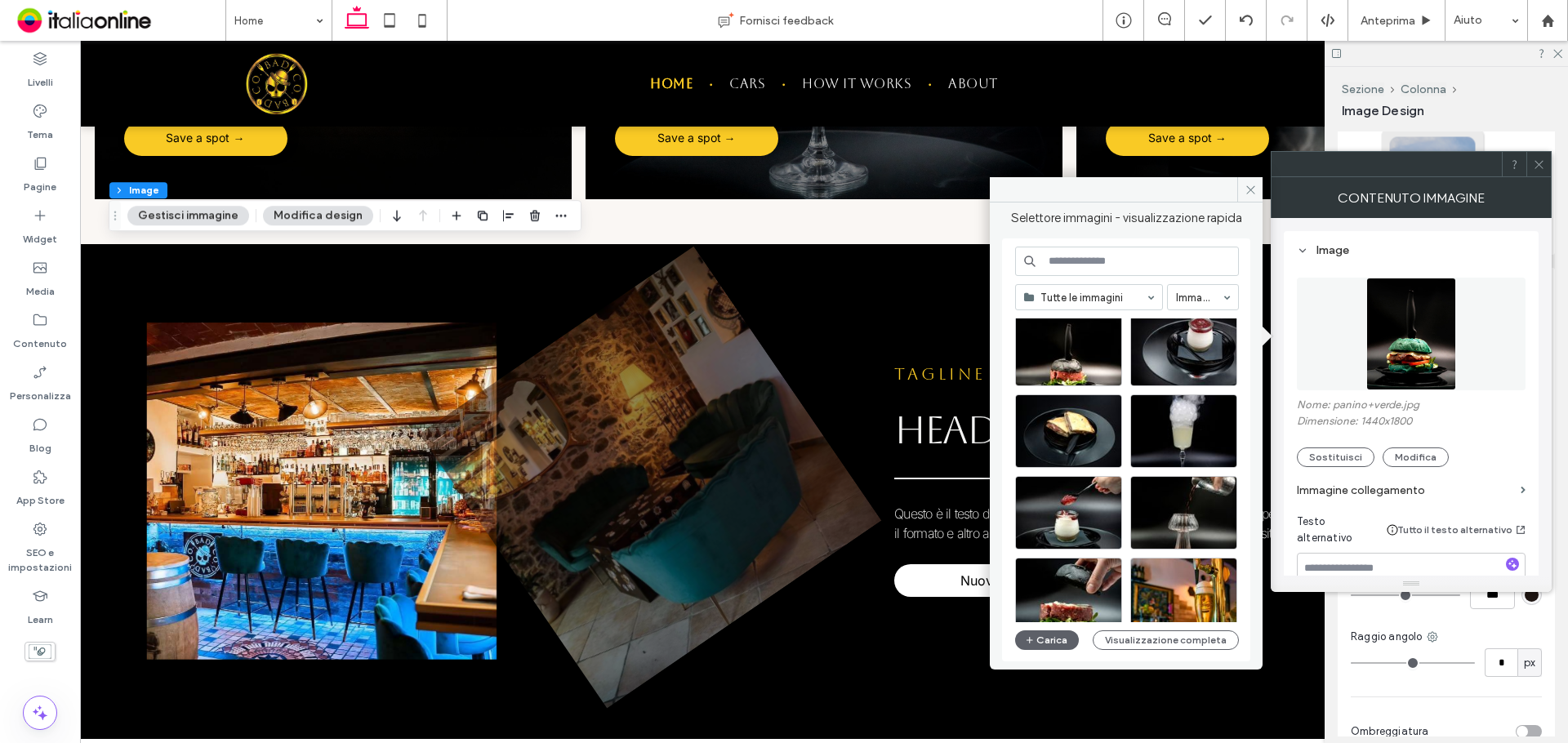 scroll, scrollTop: 701, scrollLeft: 0, axis: vertical 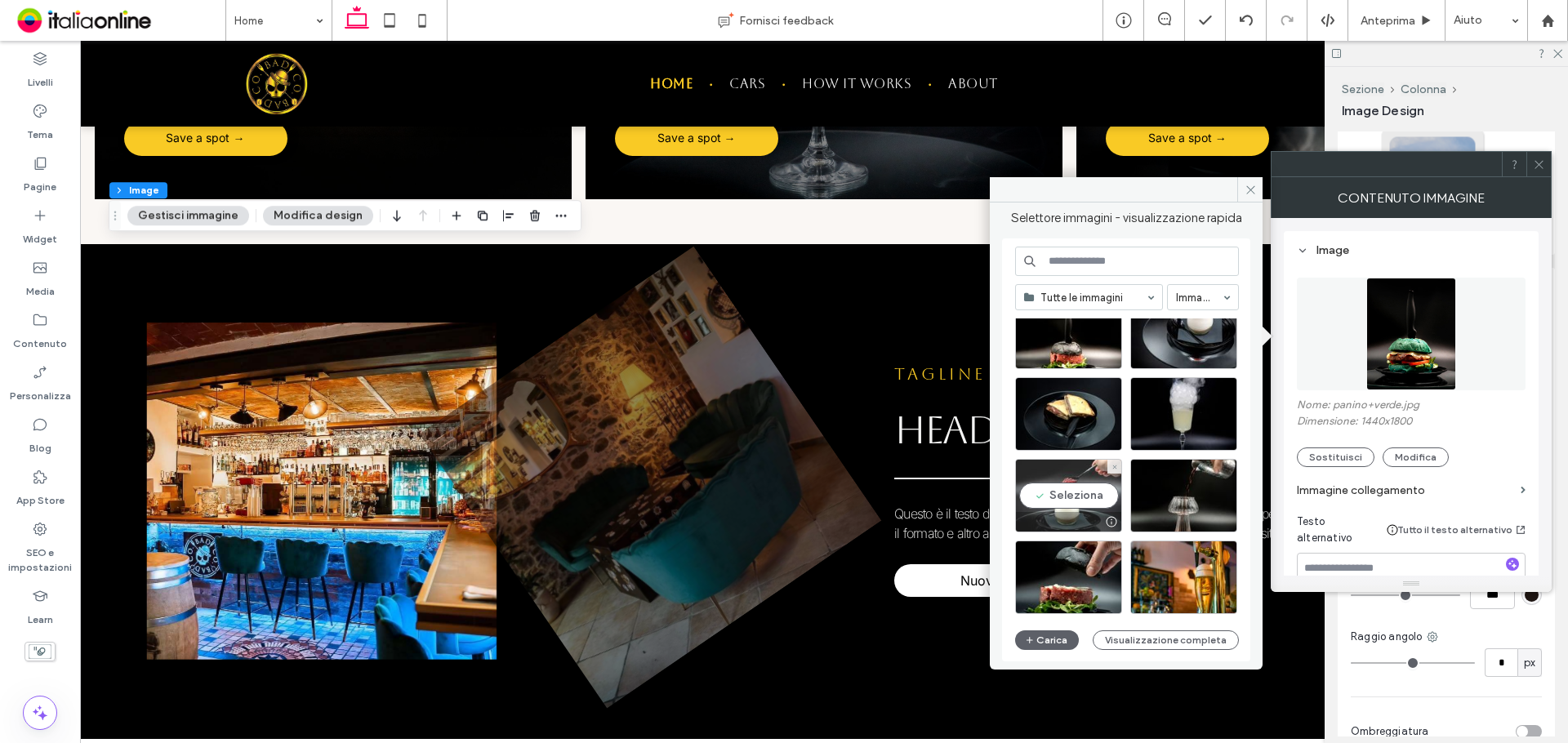 click on "Seleziona" at bounding box center [1068, 496] 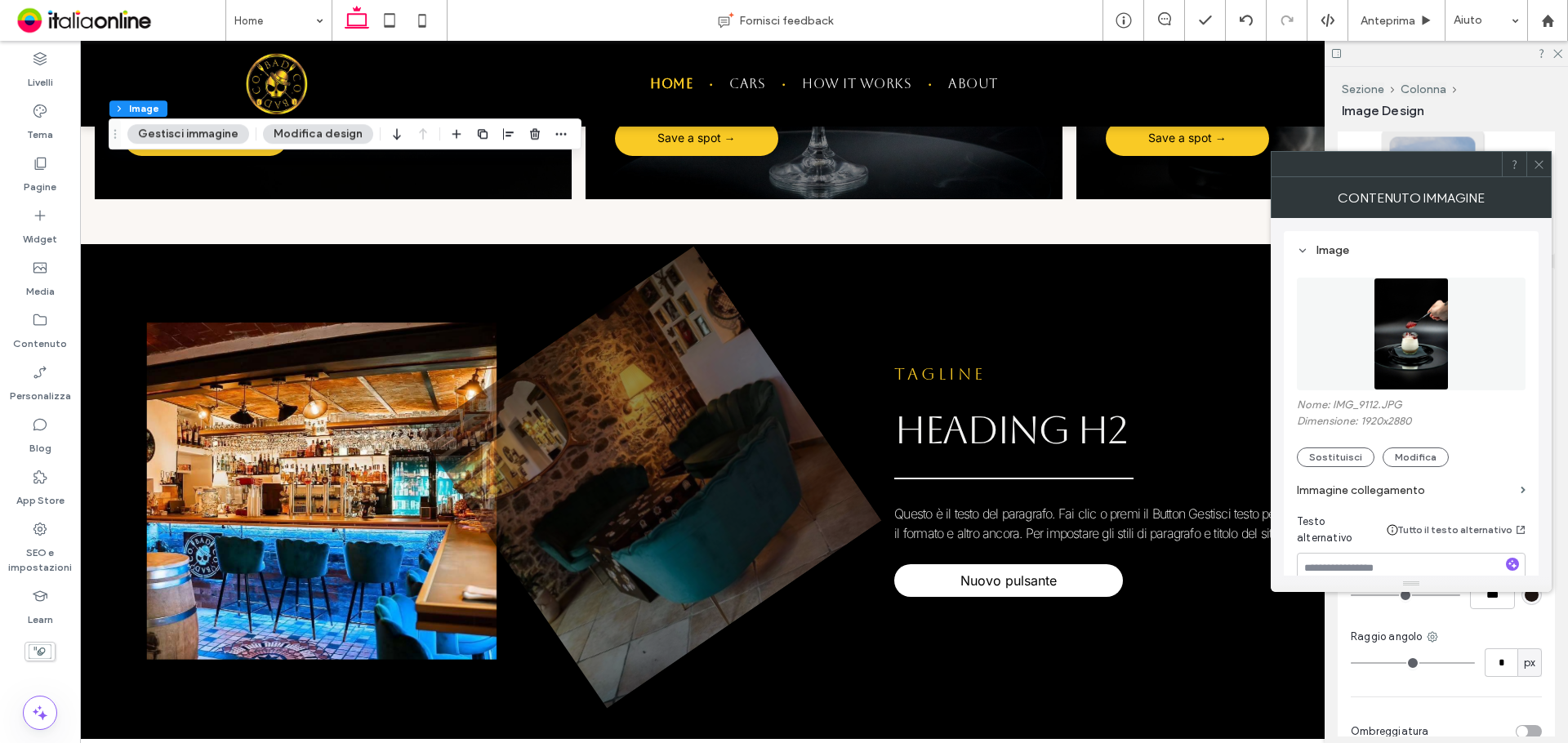 click at bounding box center (1411, 334) 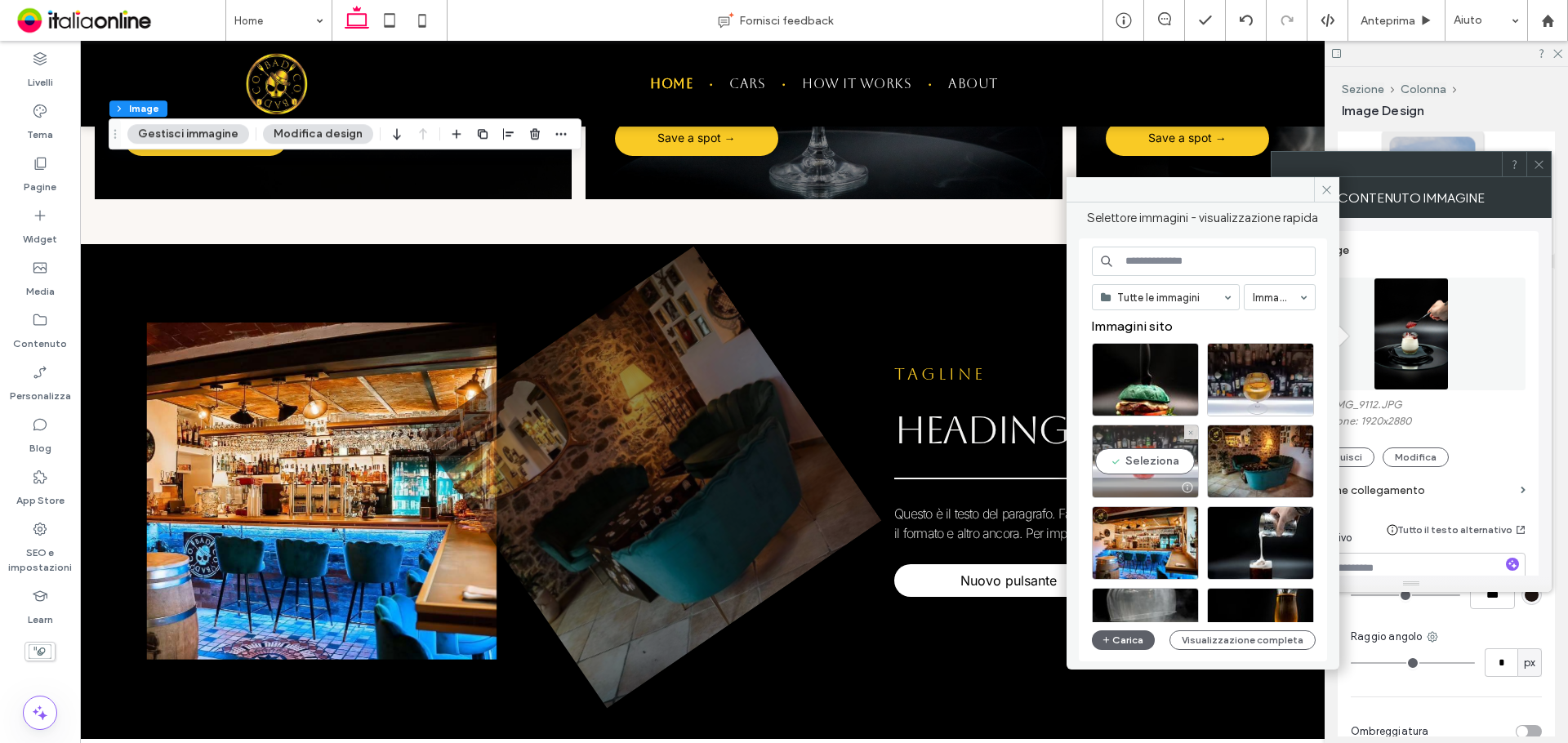 click on "Seleziona" at bounding box center [1145, 461] 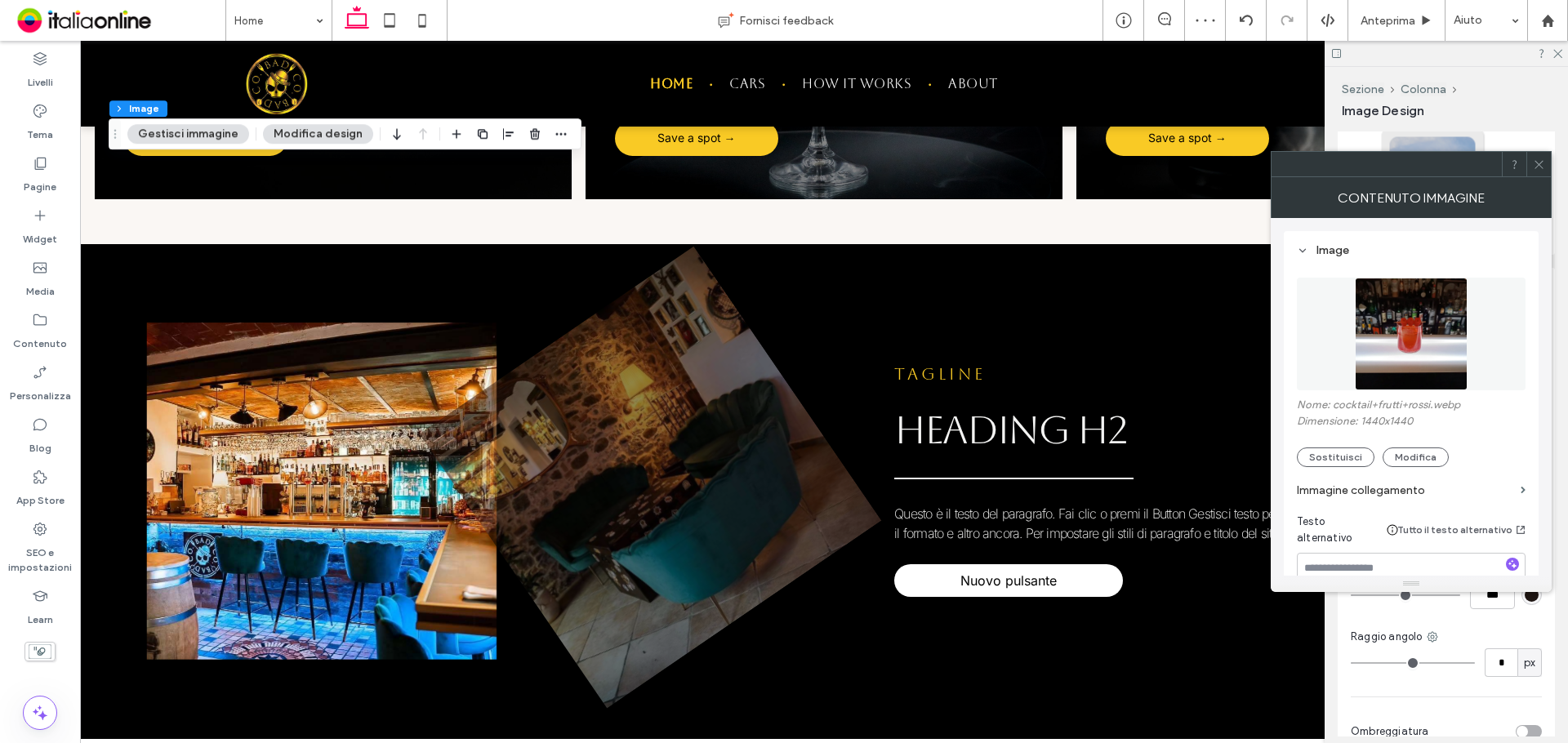 click at bounding box center [1411, 334] 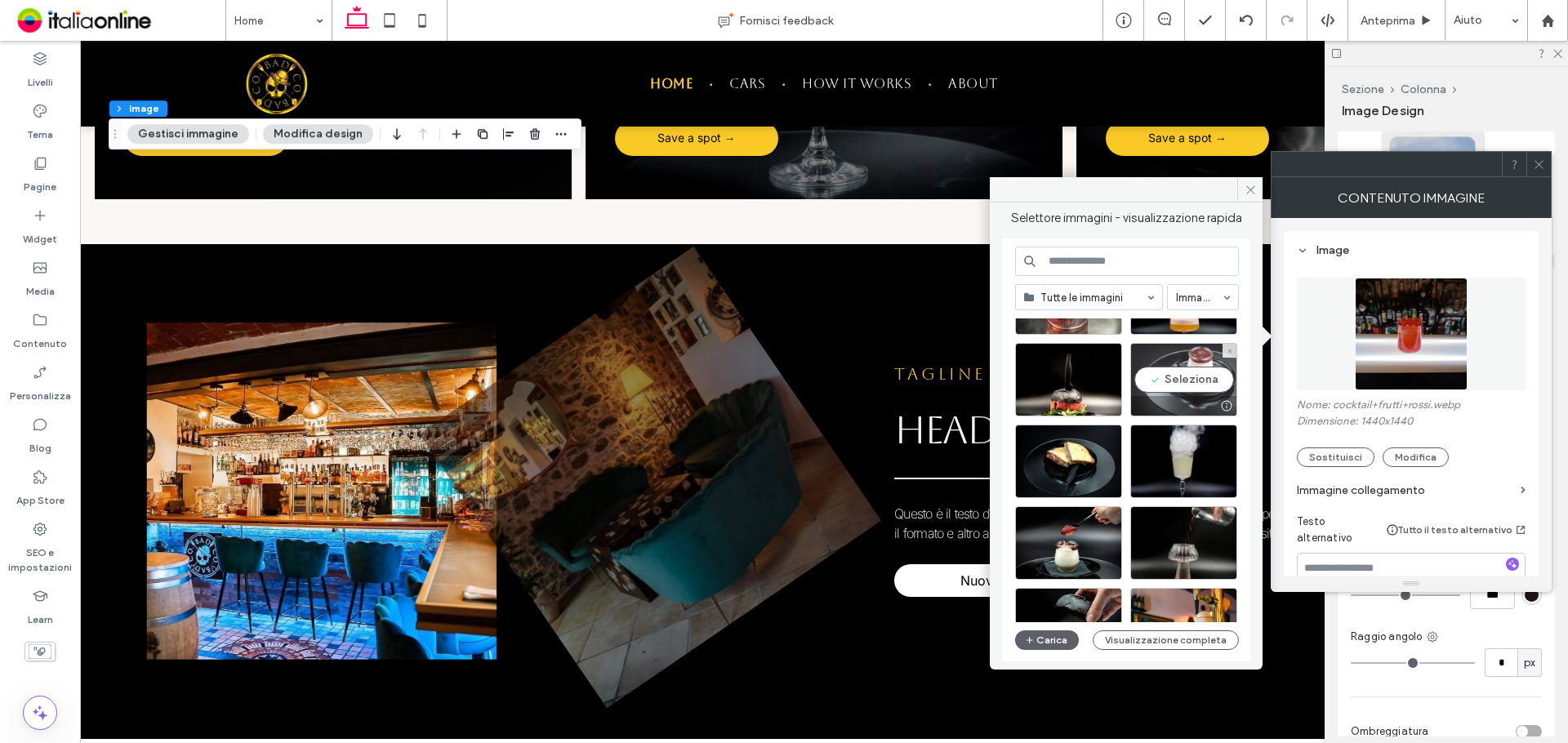scroll, scrollTop: 701, scrollLeft: 0, axis: vertical 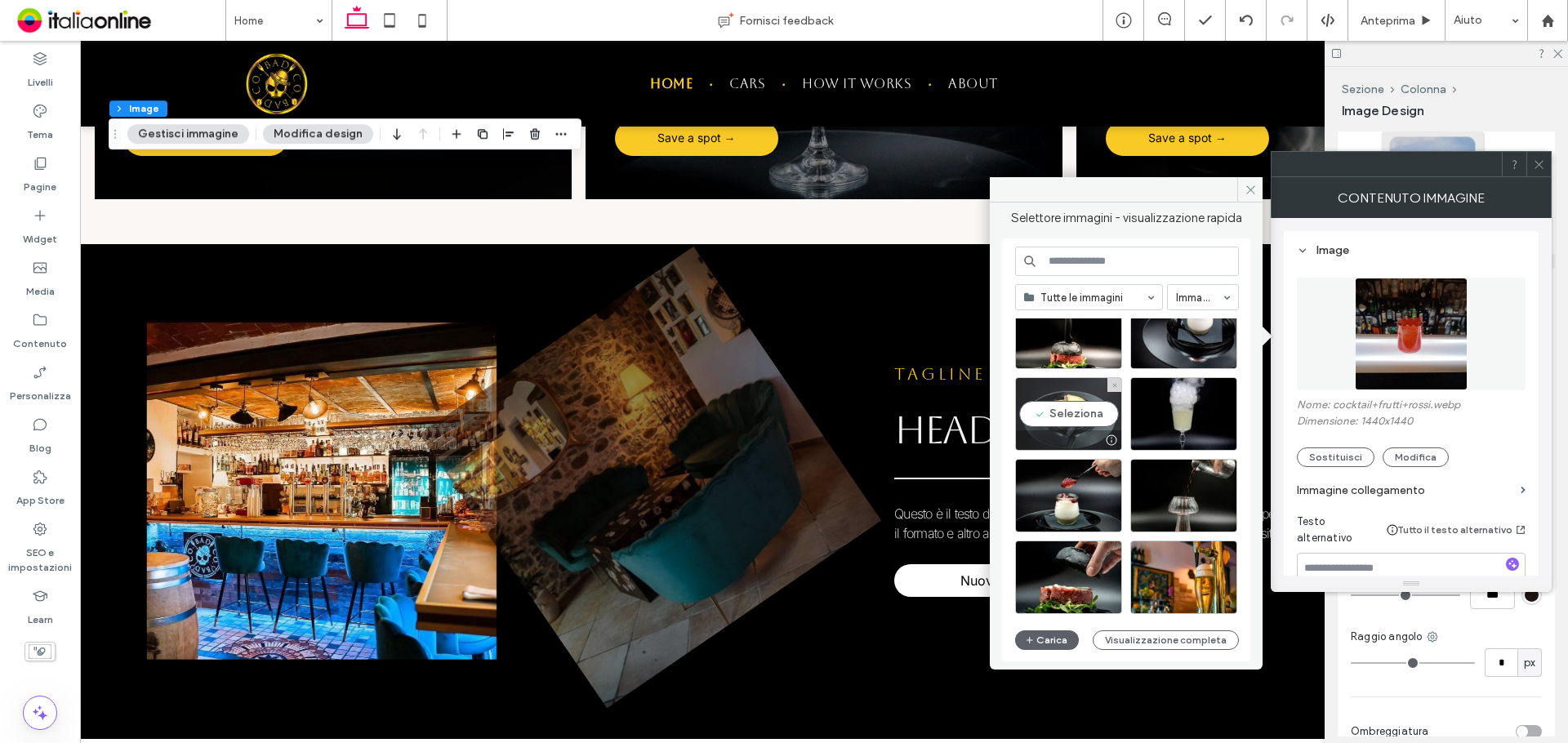 click on "Seleziona" at bounding box center (1068, 414) 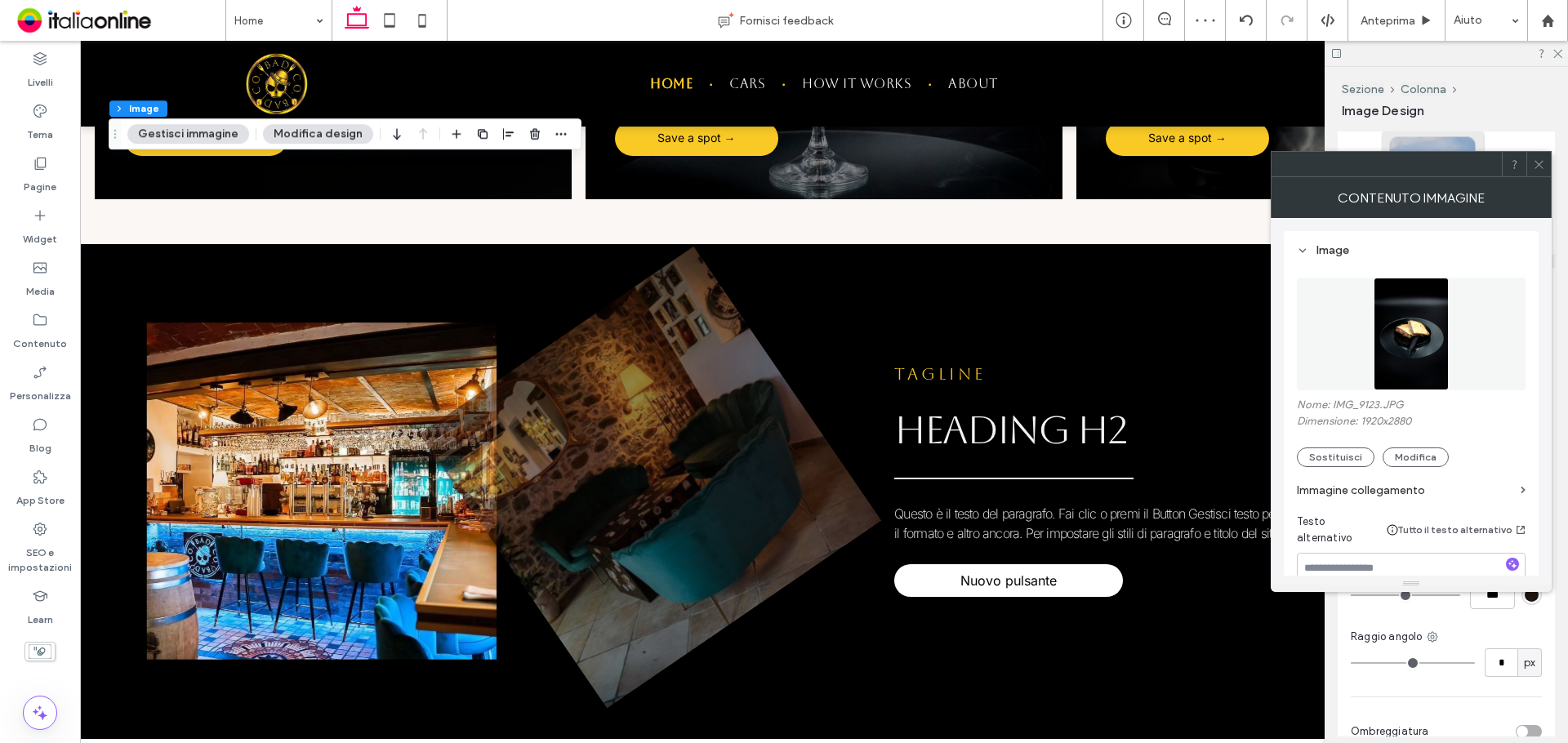 click at bounding box center (1411, 334) 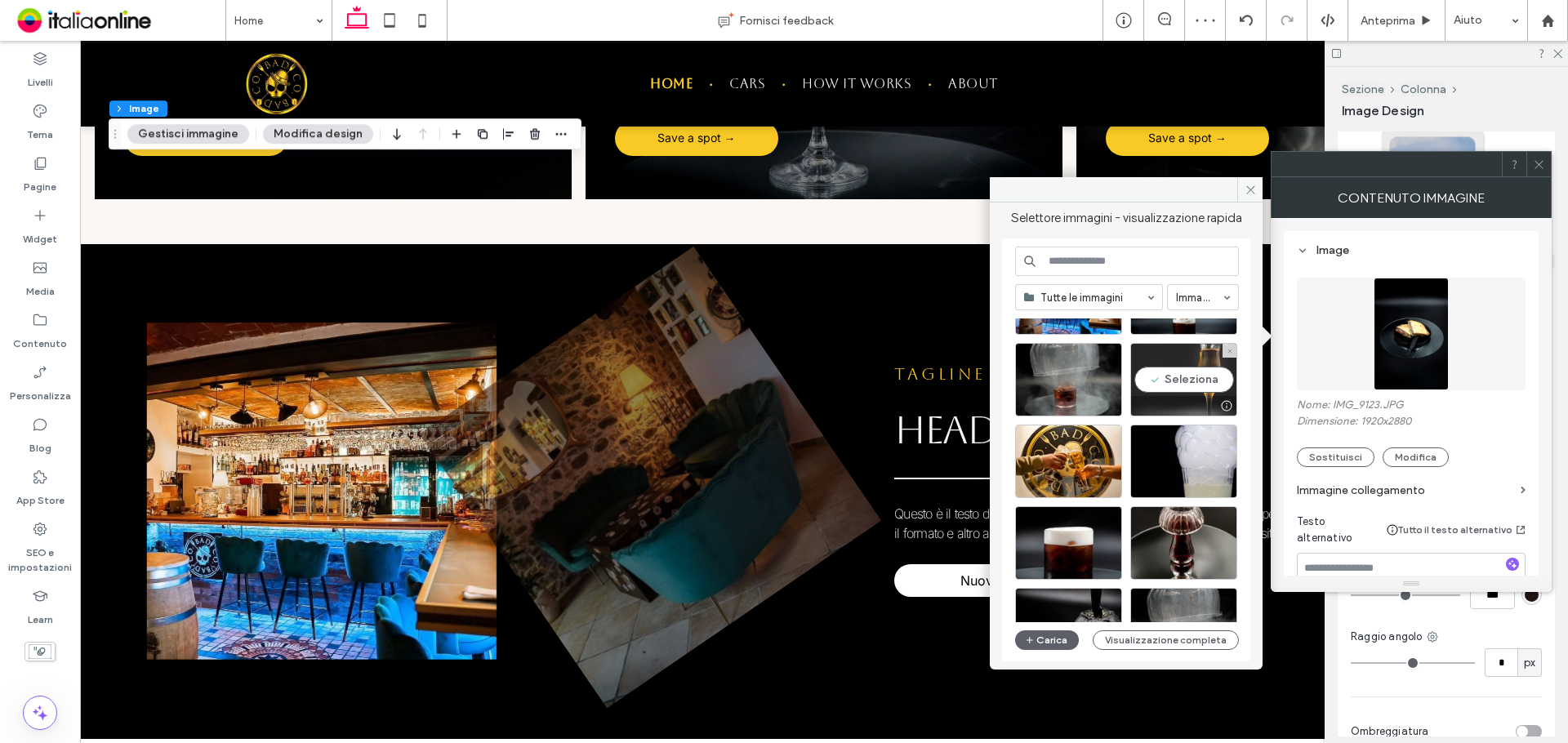scroll, scrollTop: 163, scrollLeft: 0, axis: vertical 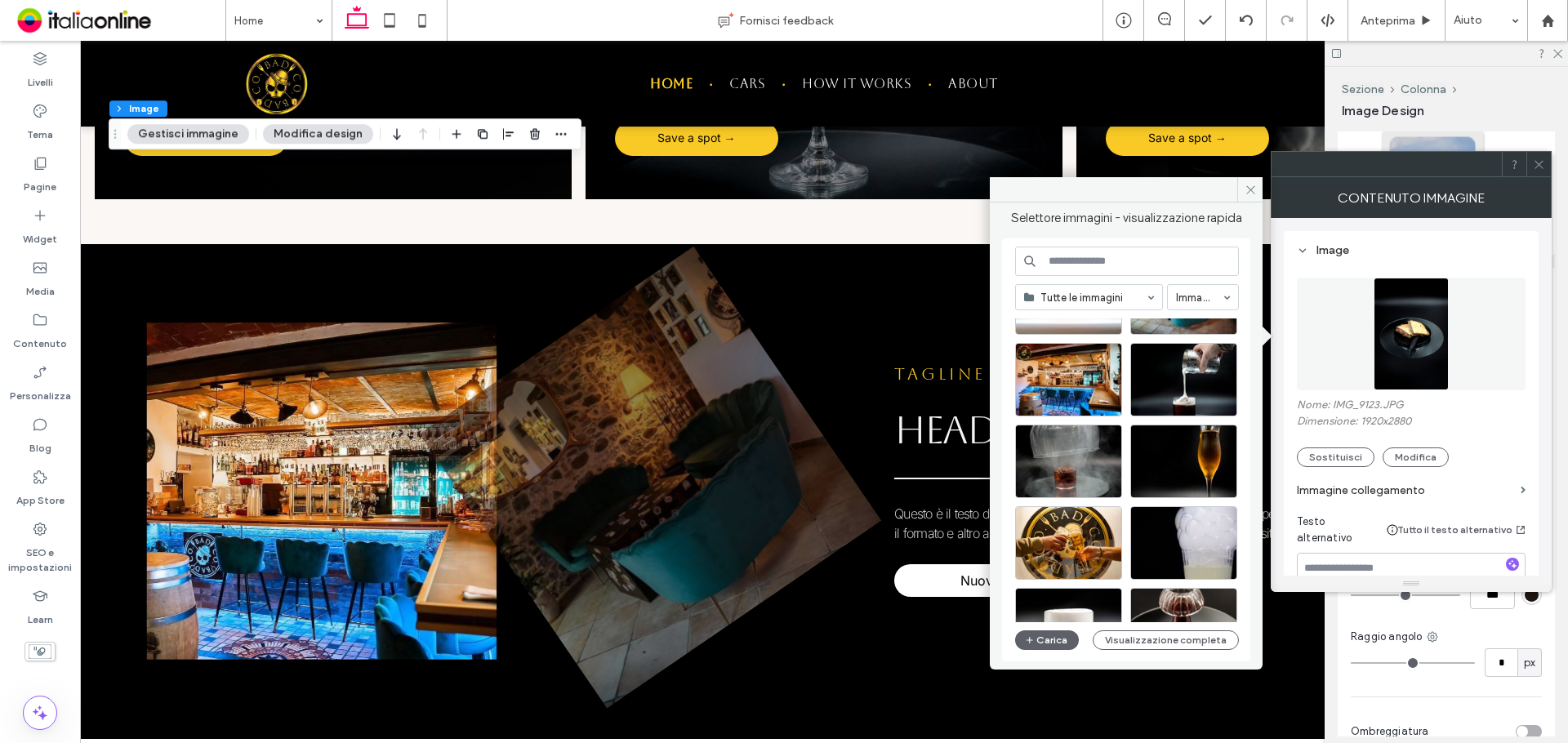 click at bounding box center [1183, 380] 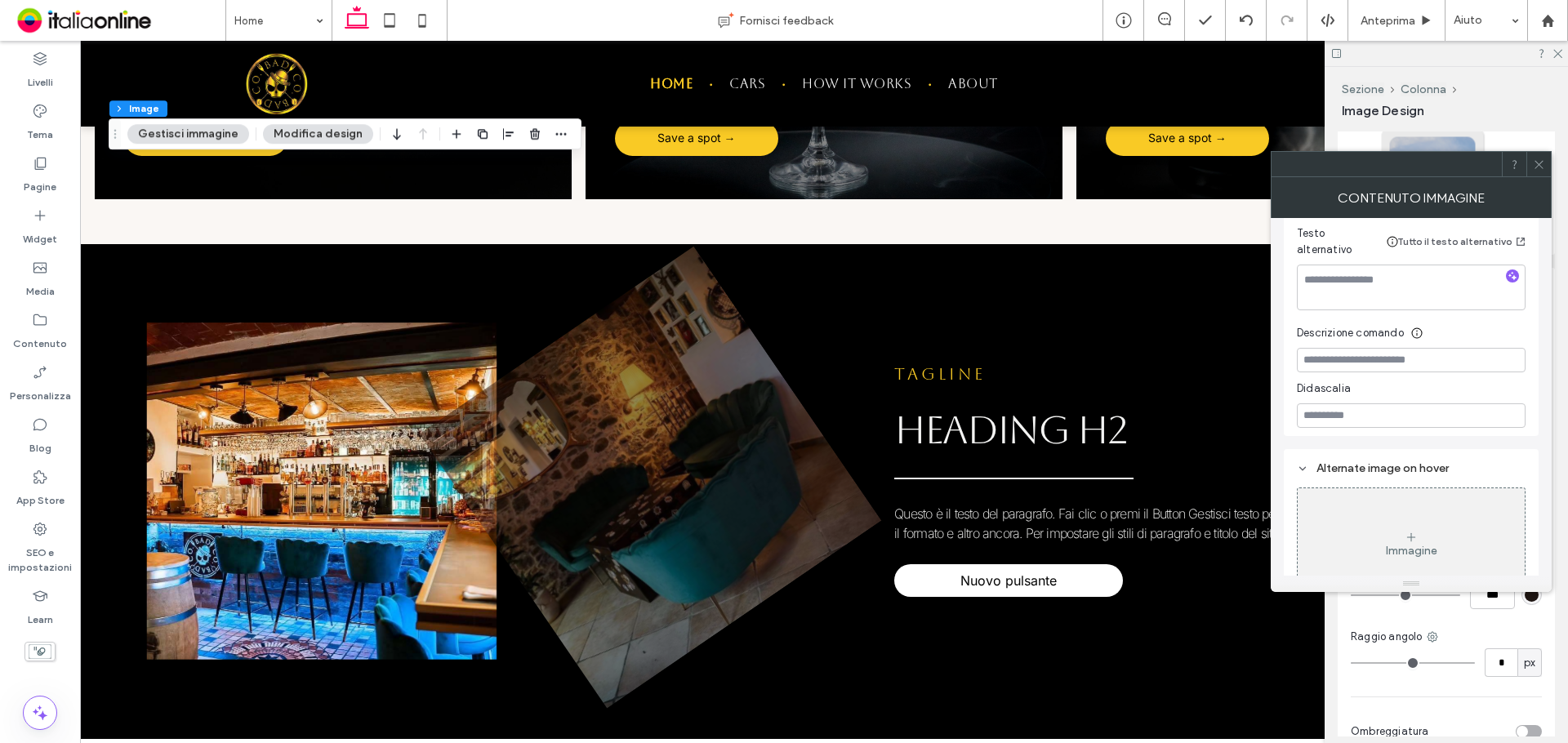 scroll, scrollTop: 308, scrollLeft: 0, axis: vertical 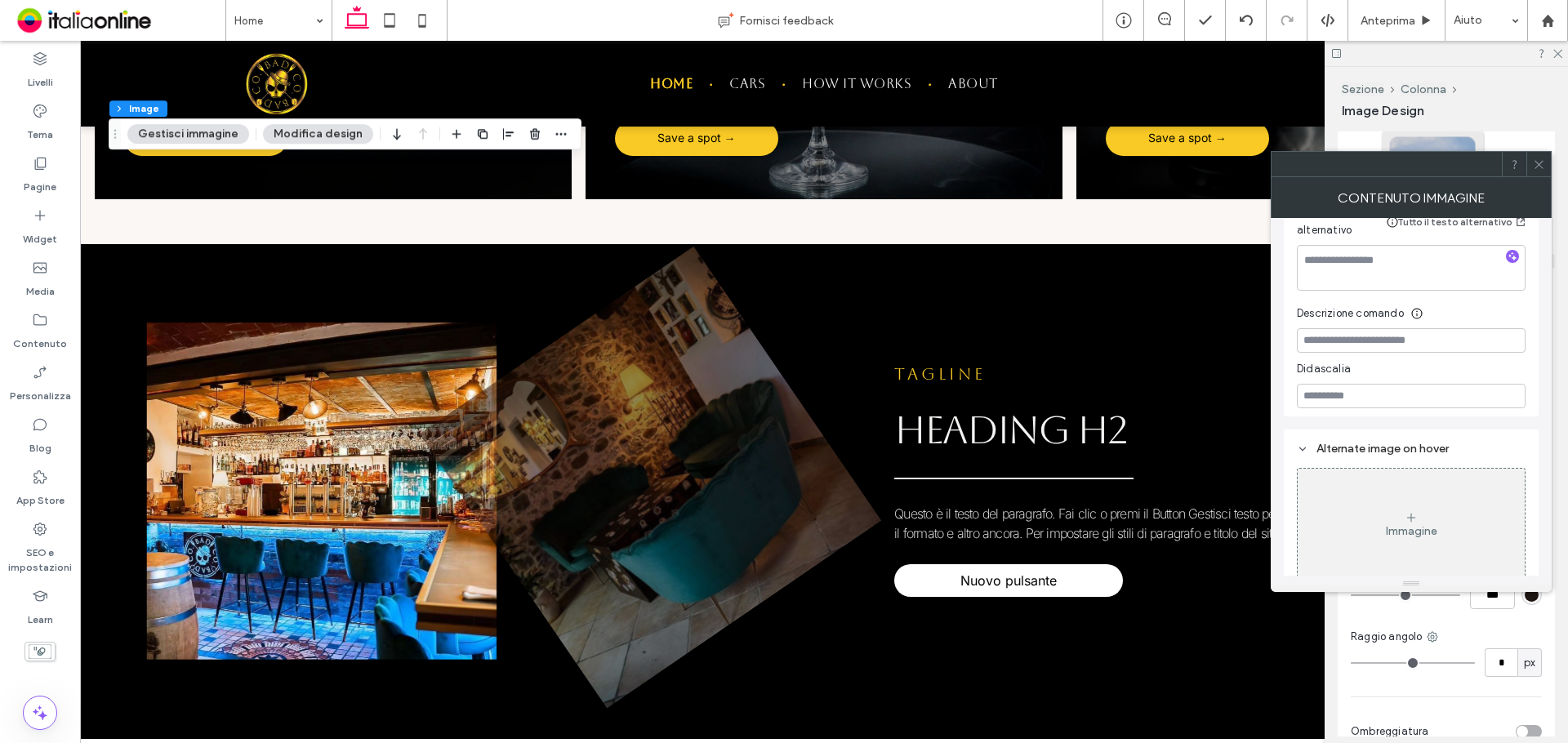 click on "Modifica design" at bounding box center [318, 134] 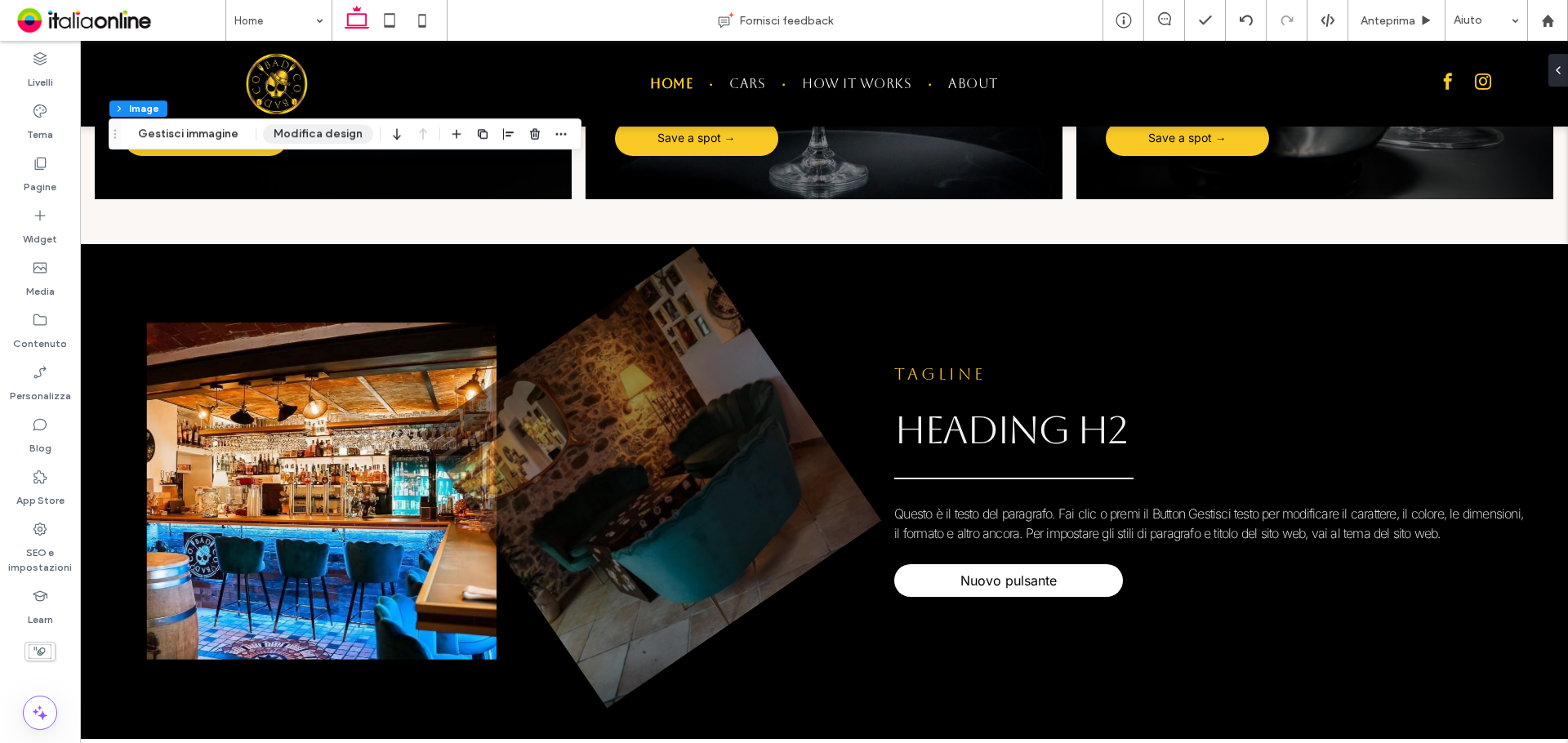 click on "Modifica design" at bounding box center [318, 134] 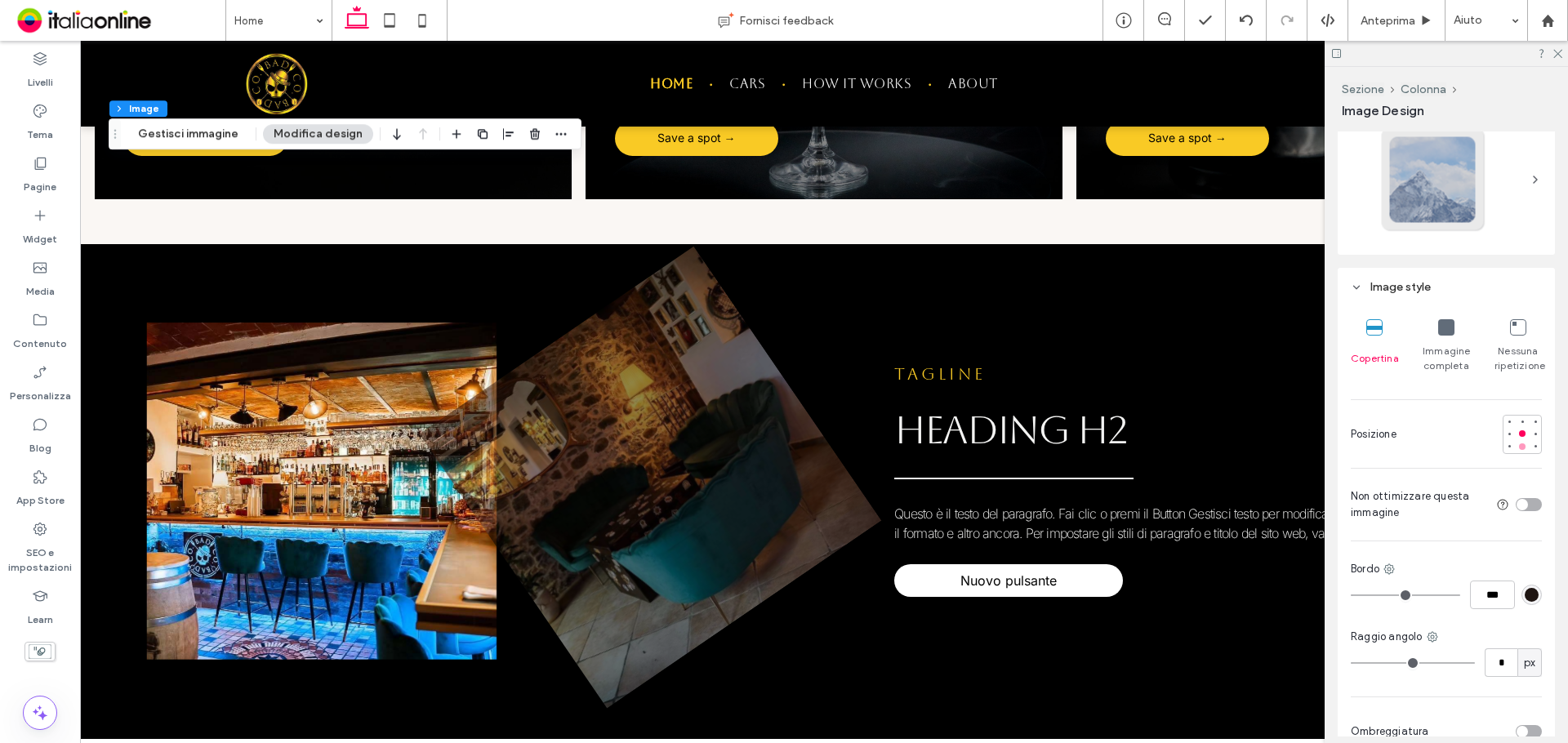 click at bounding box center [1522, 447] 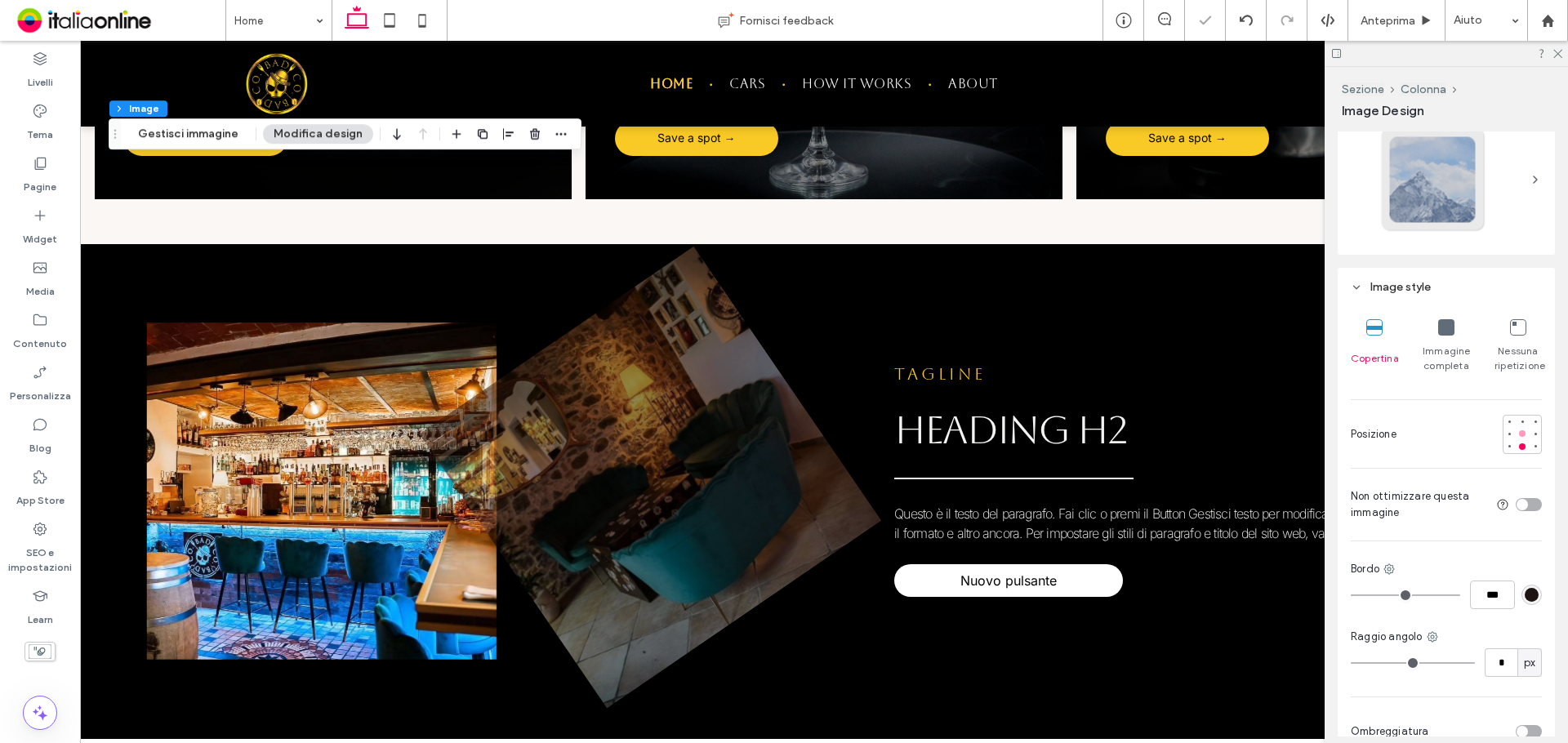 click at bounding box center (1522, 434) 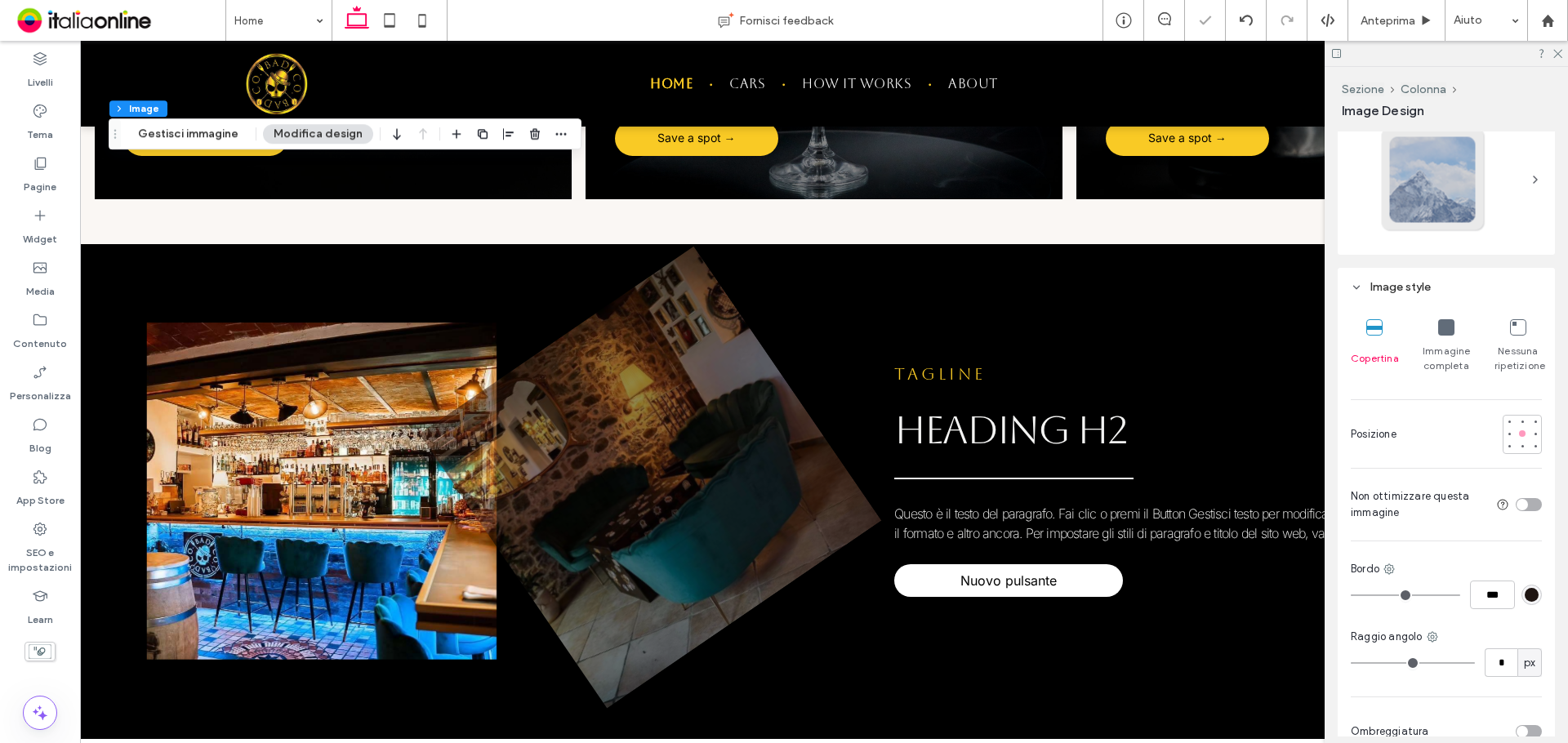 click at bounding box center [1522, 434] 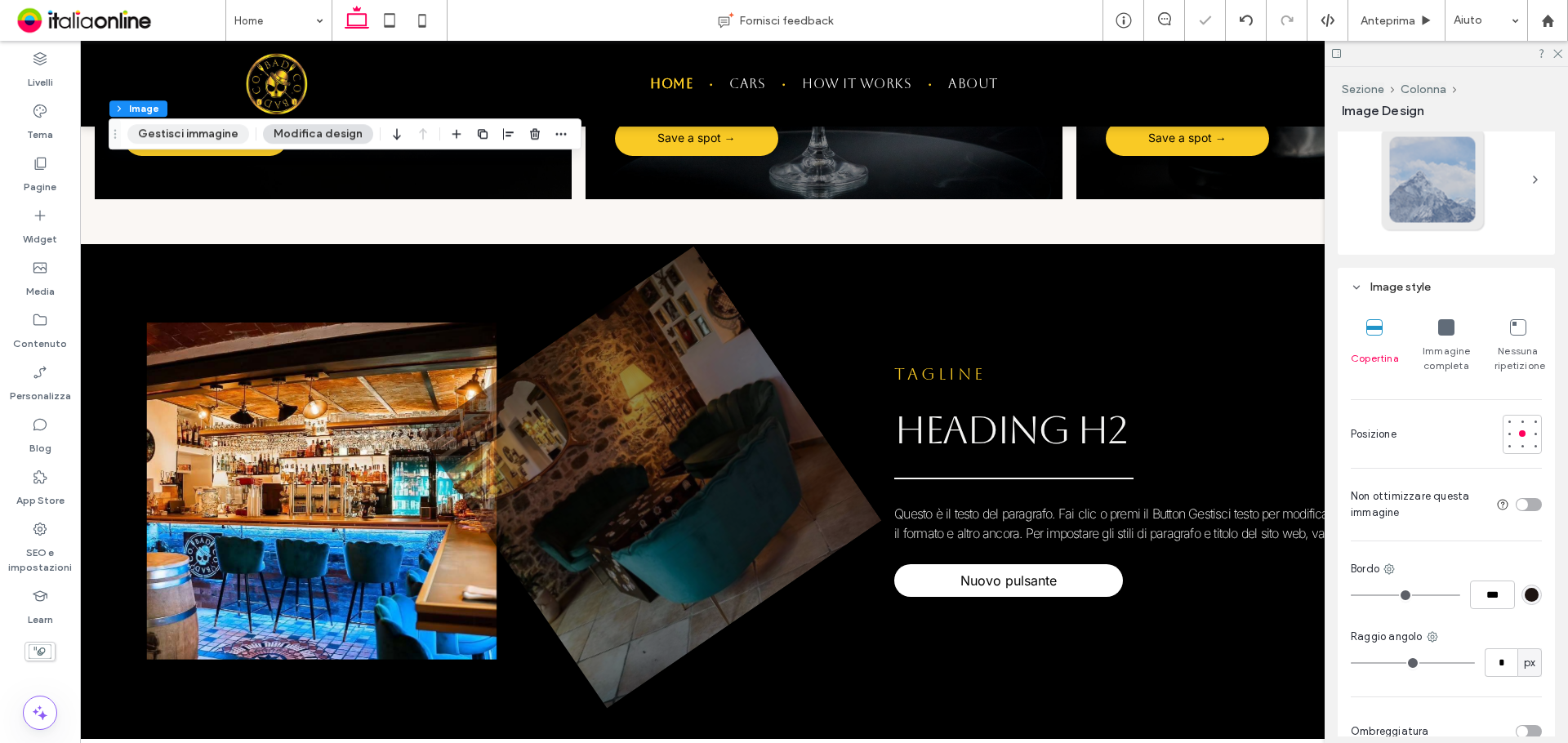 click on "Gestisci immagine" at bounding box center [188, 134] 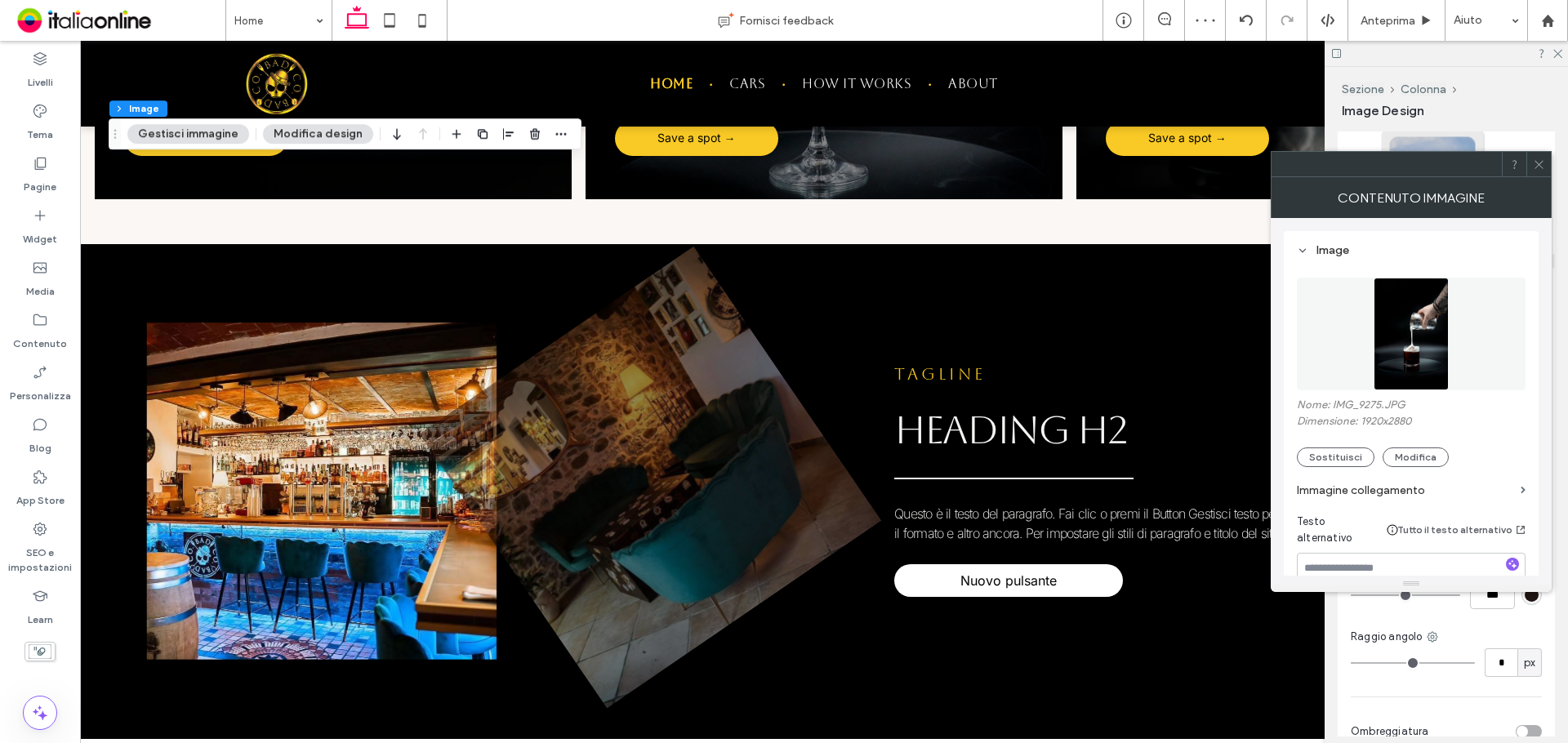 click at bounding box center (1411, 334) 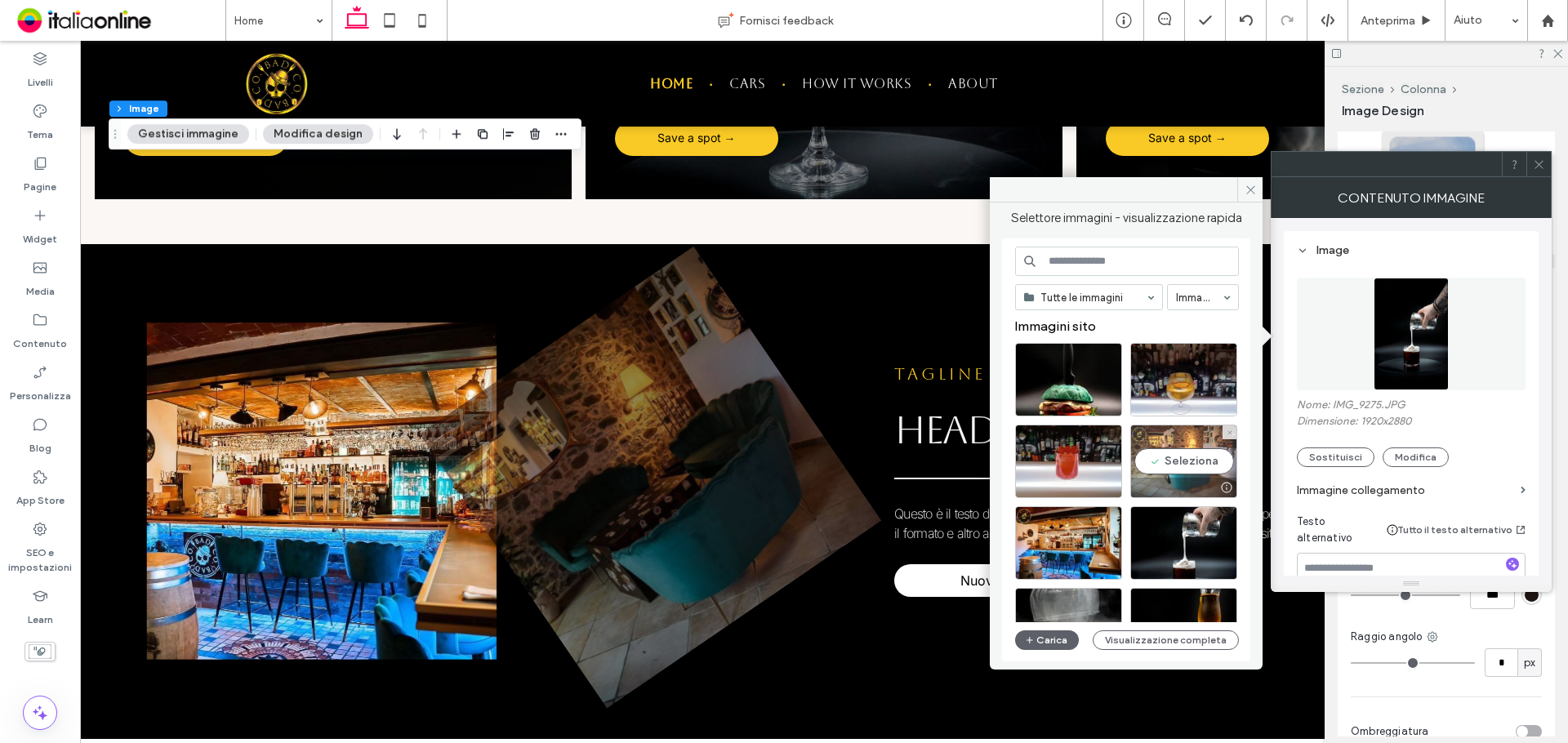 click on "Seleziona" at bounding box center (1183, 461) 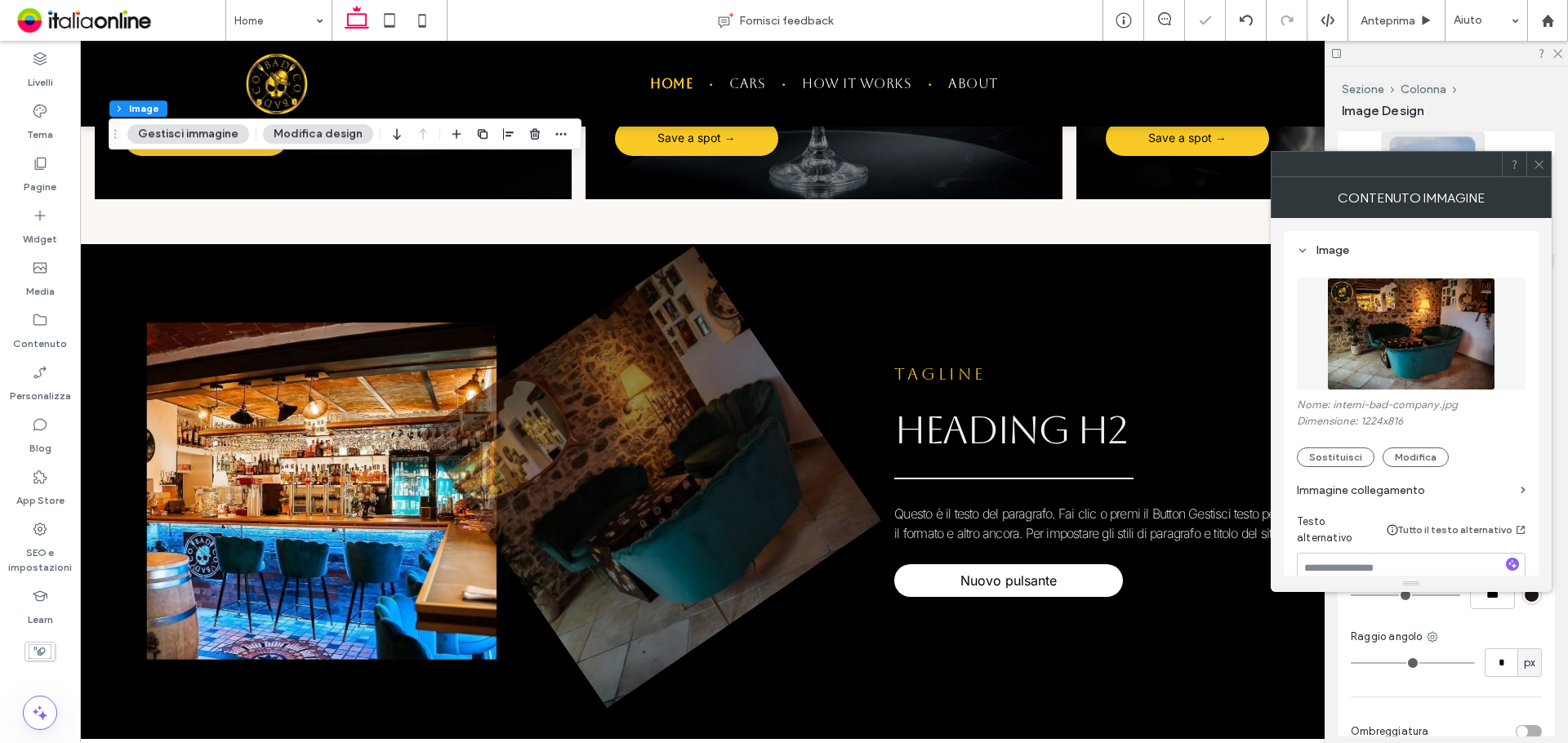 click at bounding box center [1411, 334] 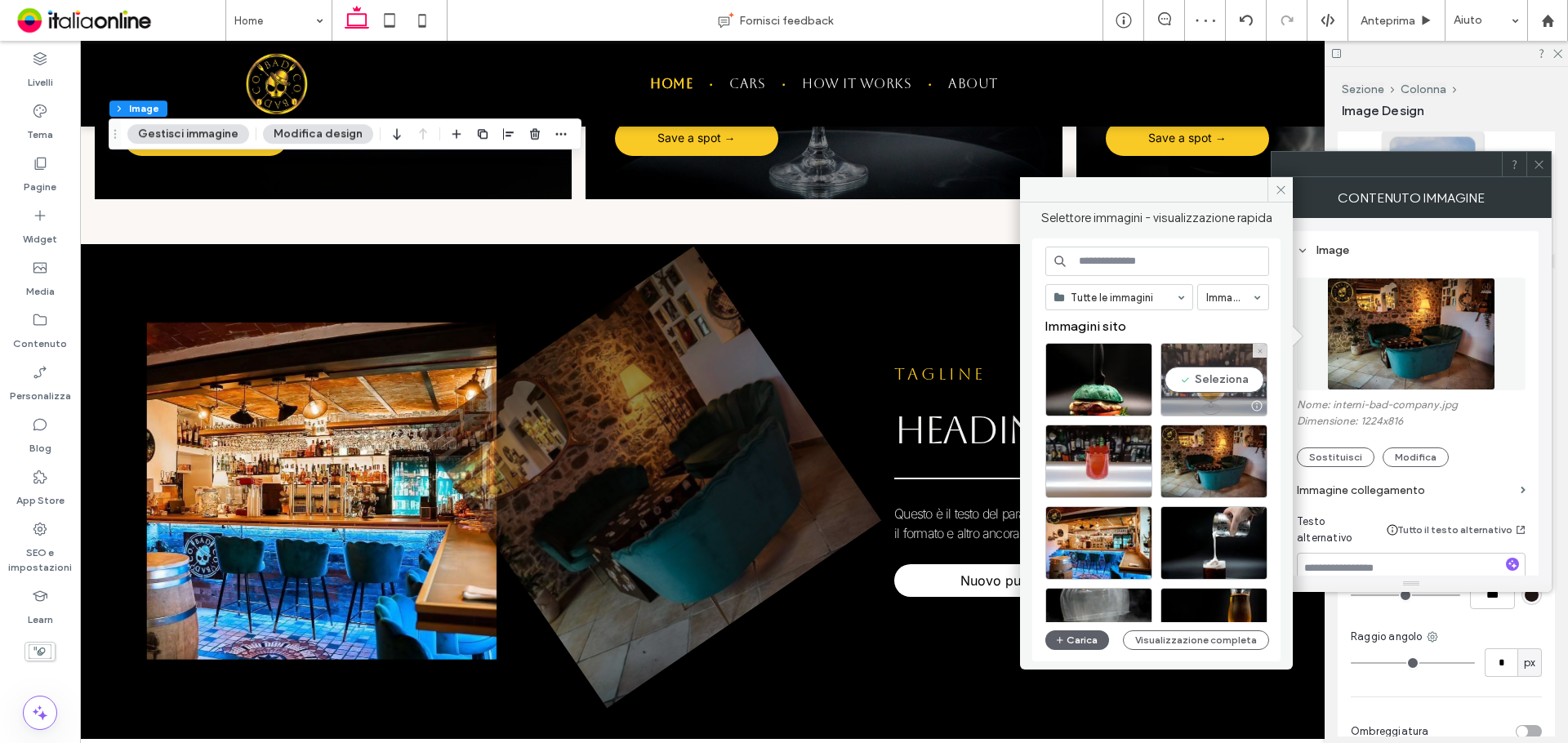 click on "Seleziona" at bounding box center (1214, 380) 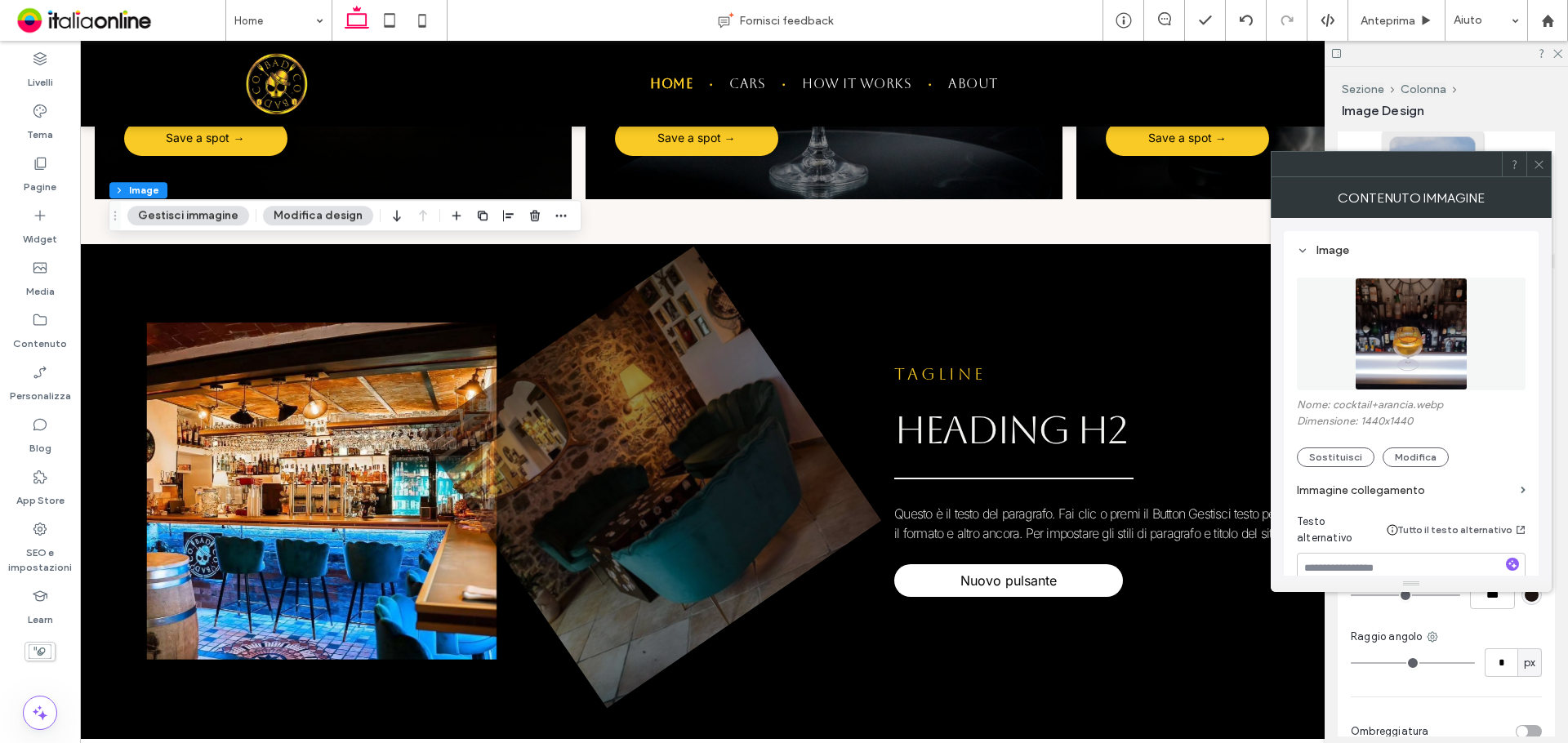 click at bounding box center (1411, 334) 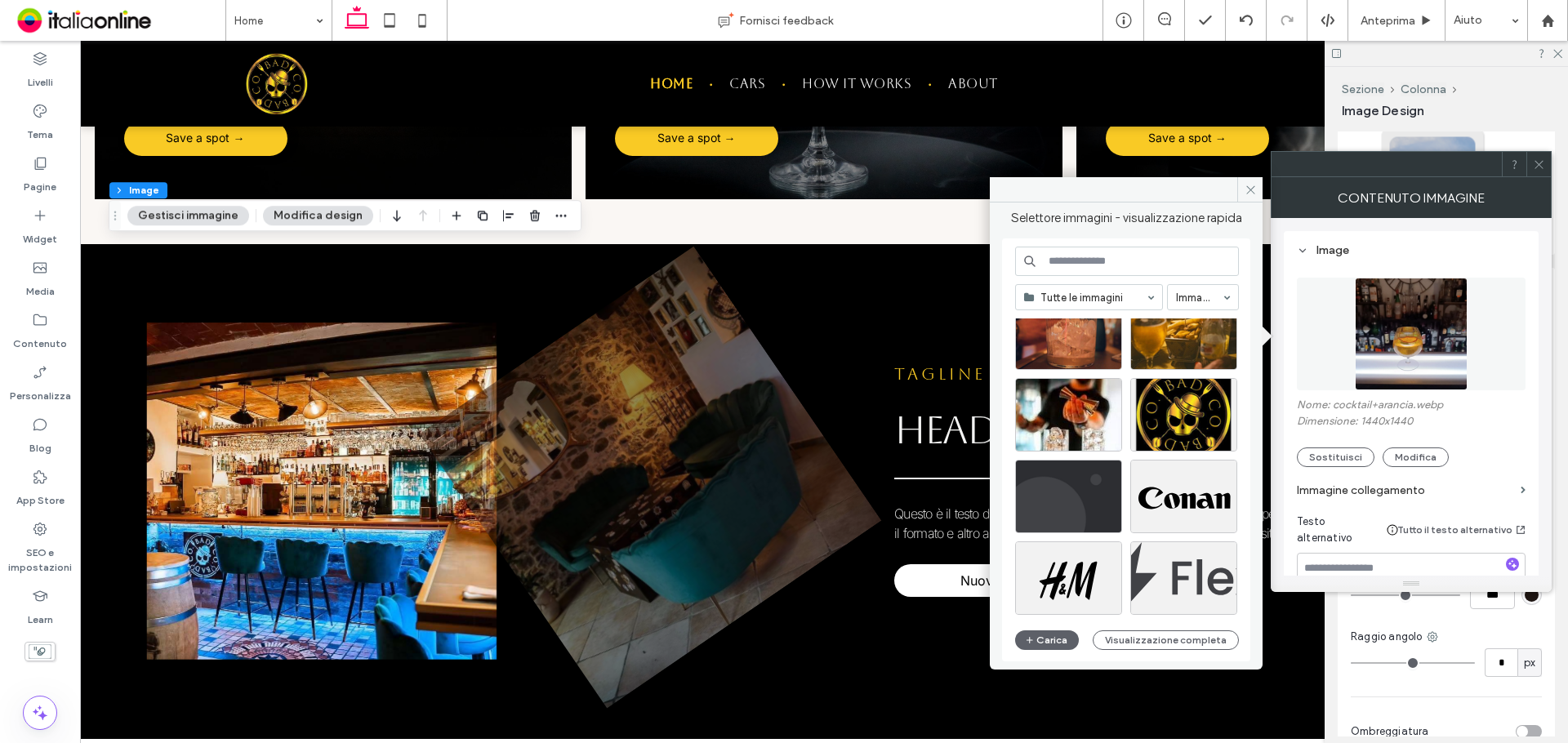 scroll, scrollTop: 1206, scrollLeft: 0, axis: vertical 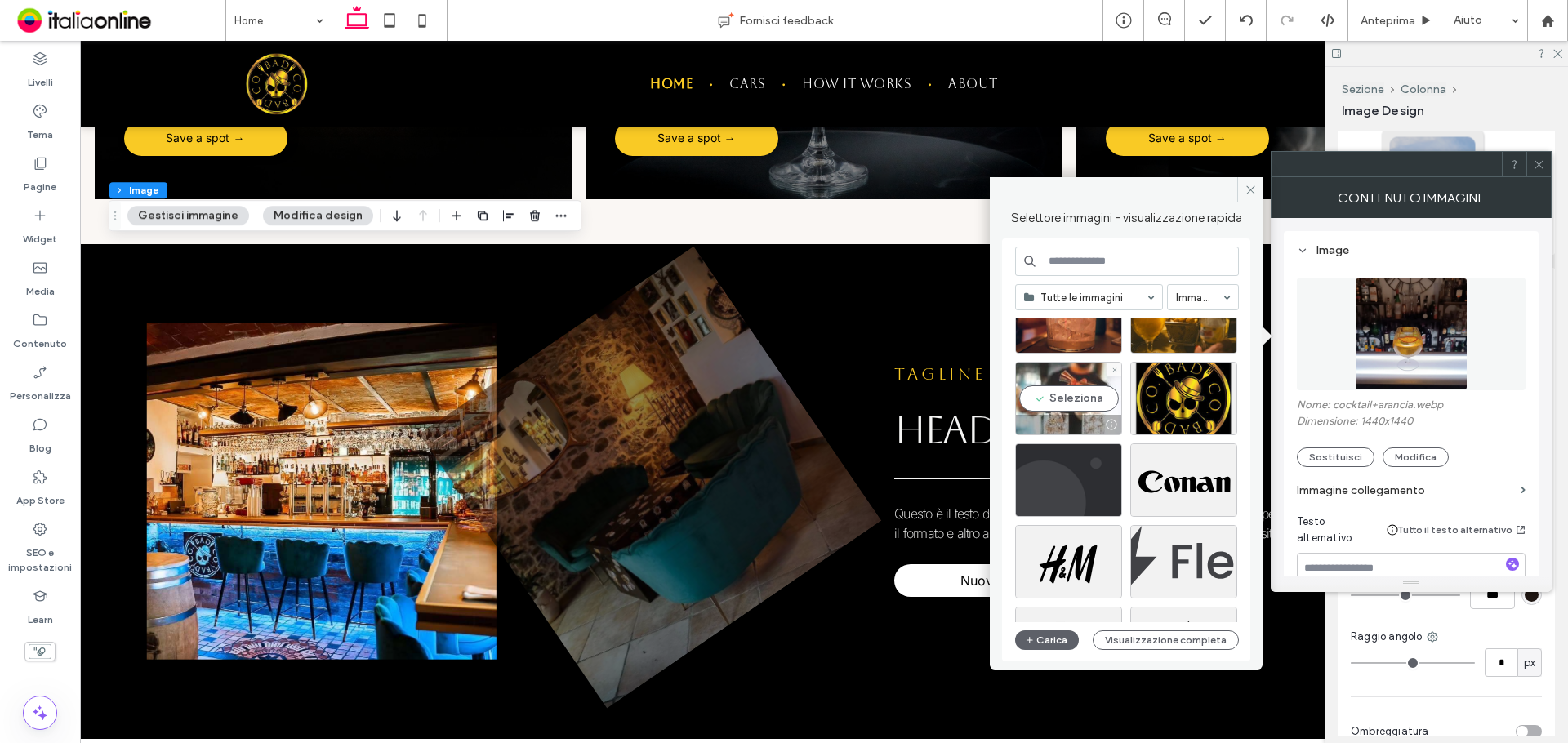 click on "Seleziona" at bounding box center [1068, 398] 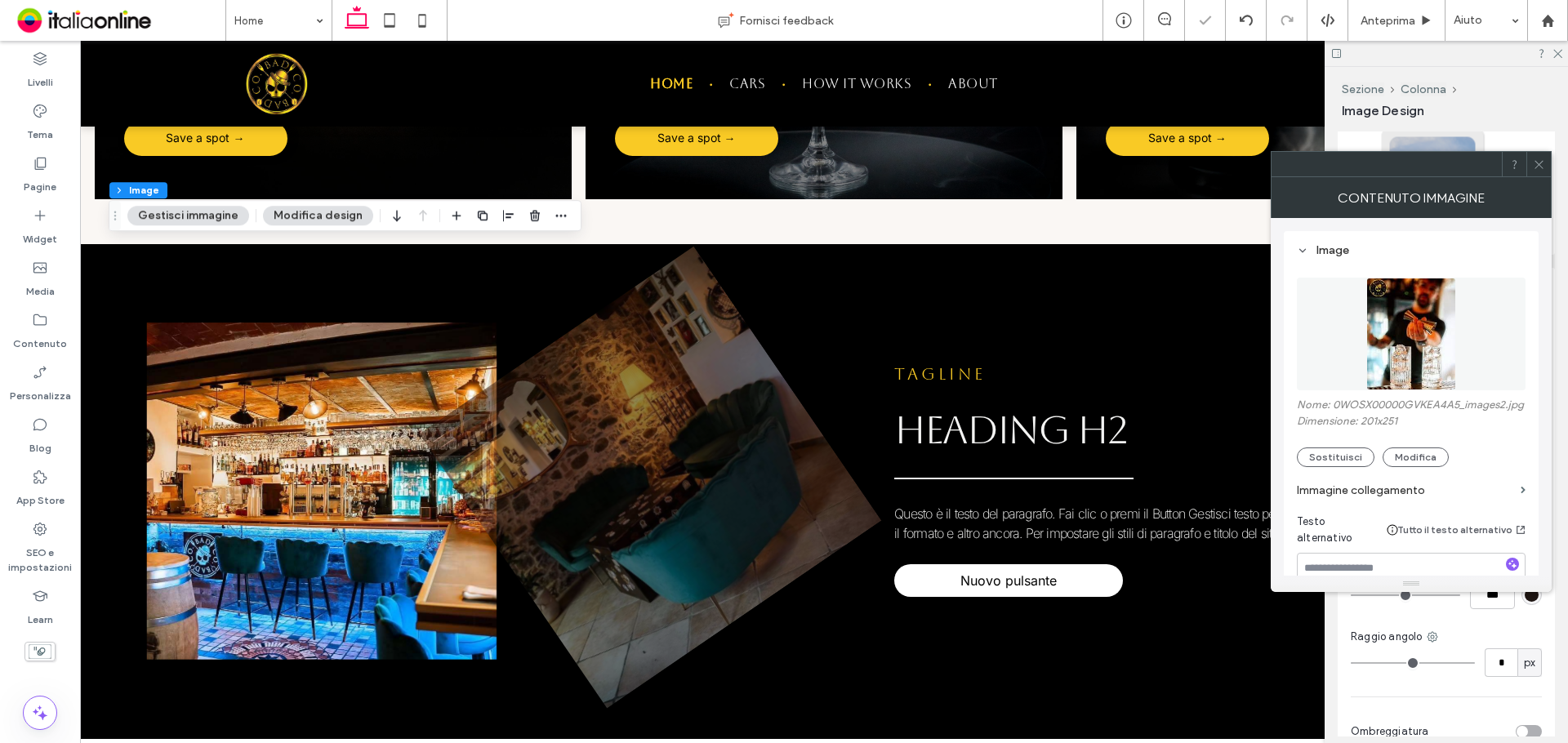 click at bounding box center [1411, 334] 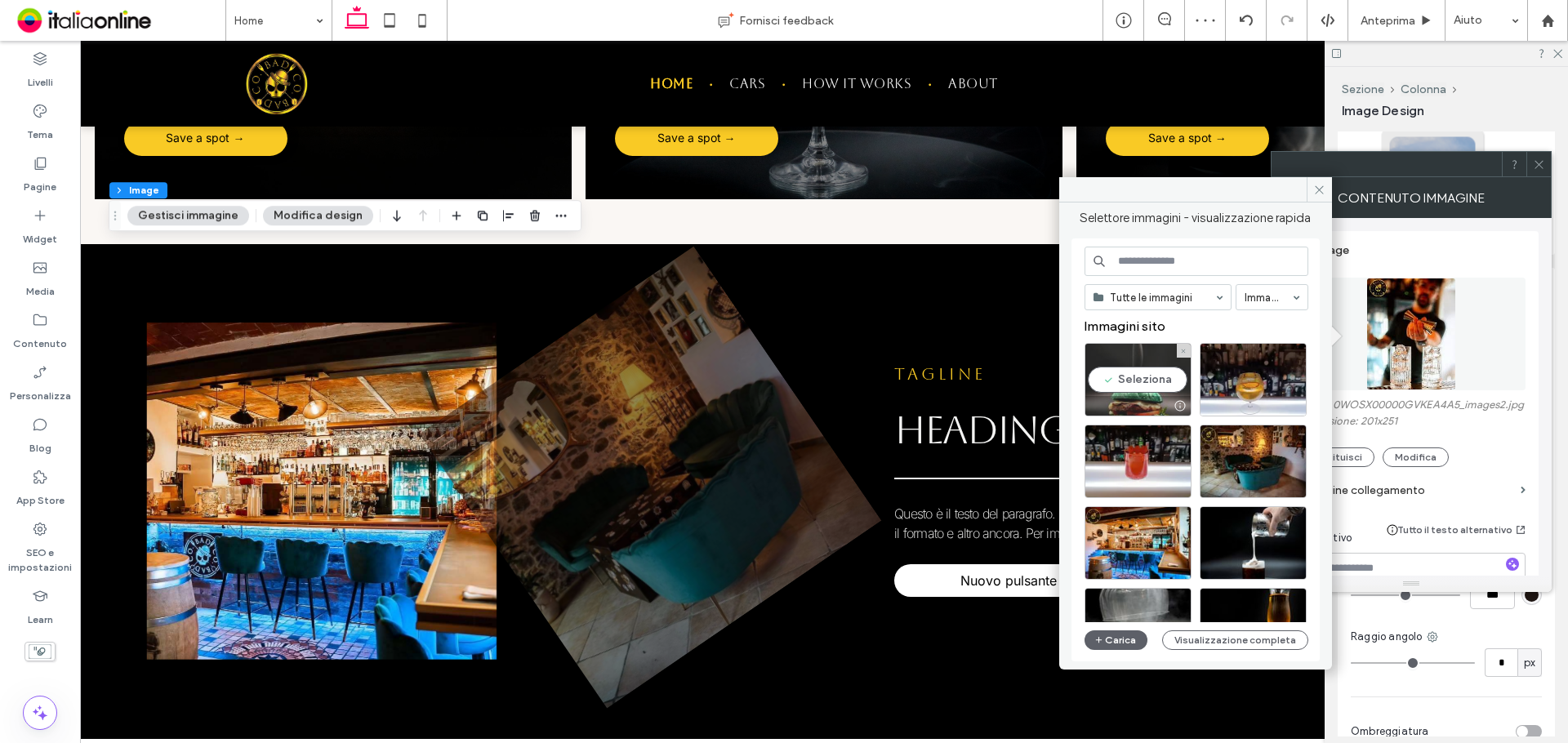 click on "Seleziona" at bounding box center [1138, 380] 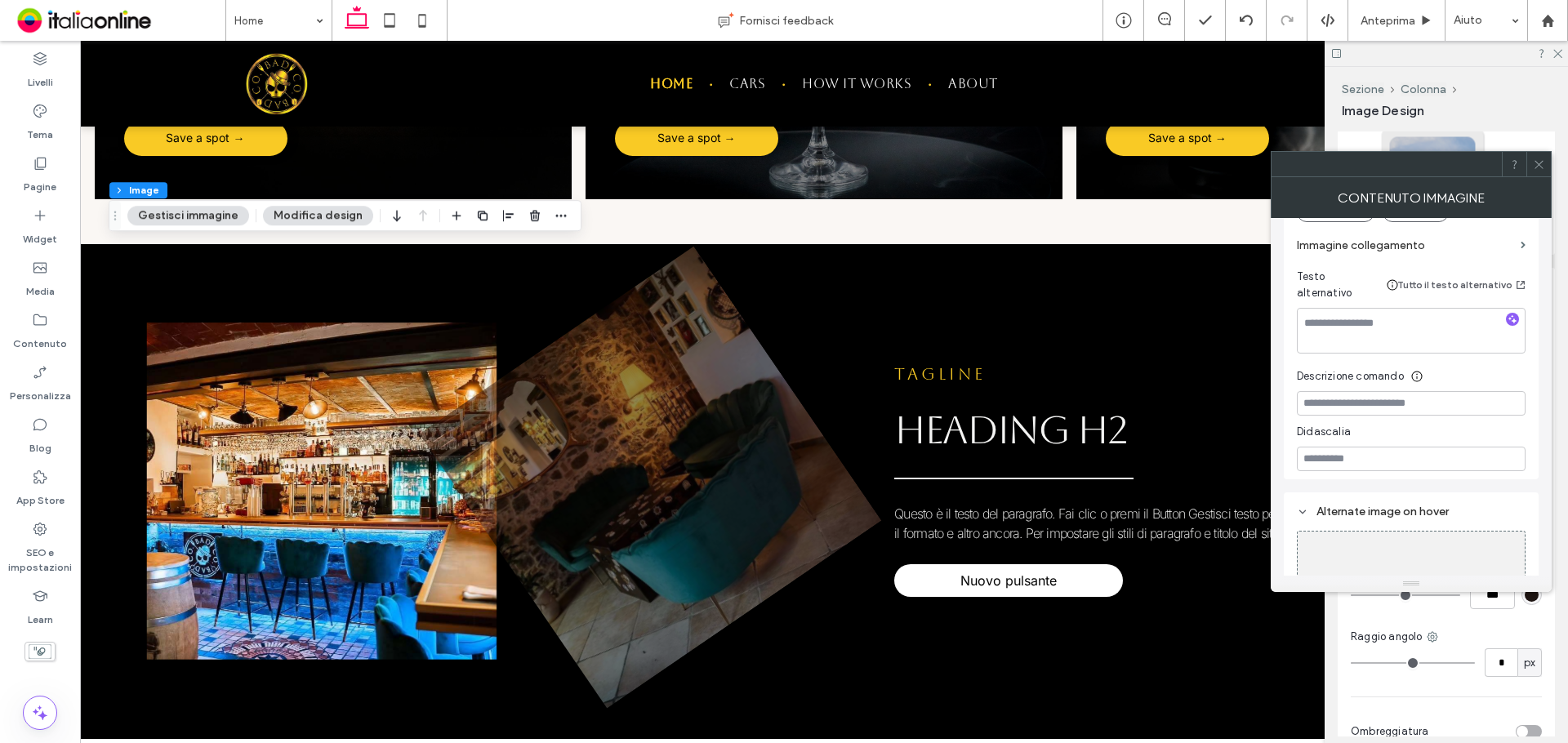 scroll, scrollTop: 308, scrollLeft: 0, axis: vertical 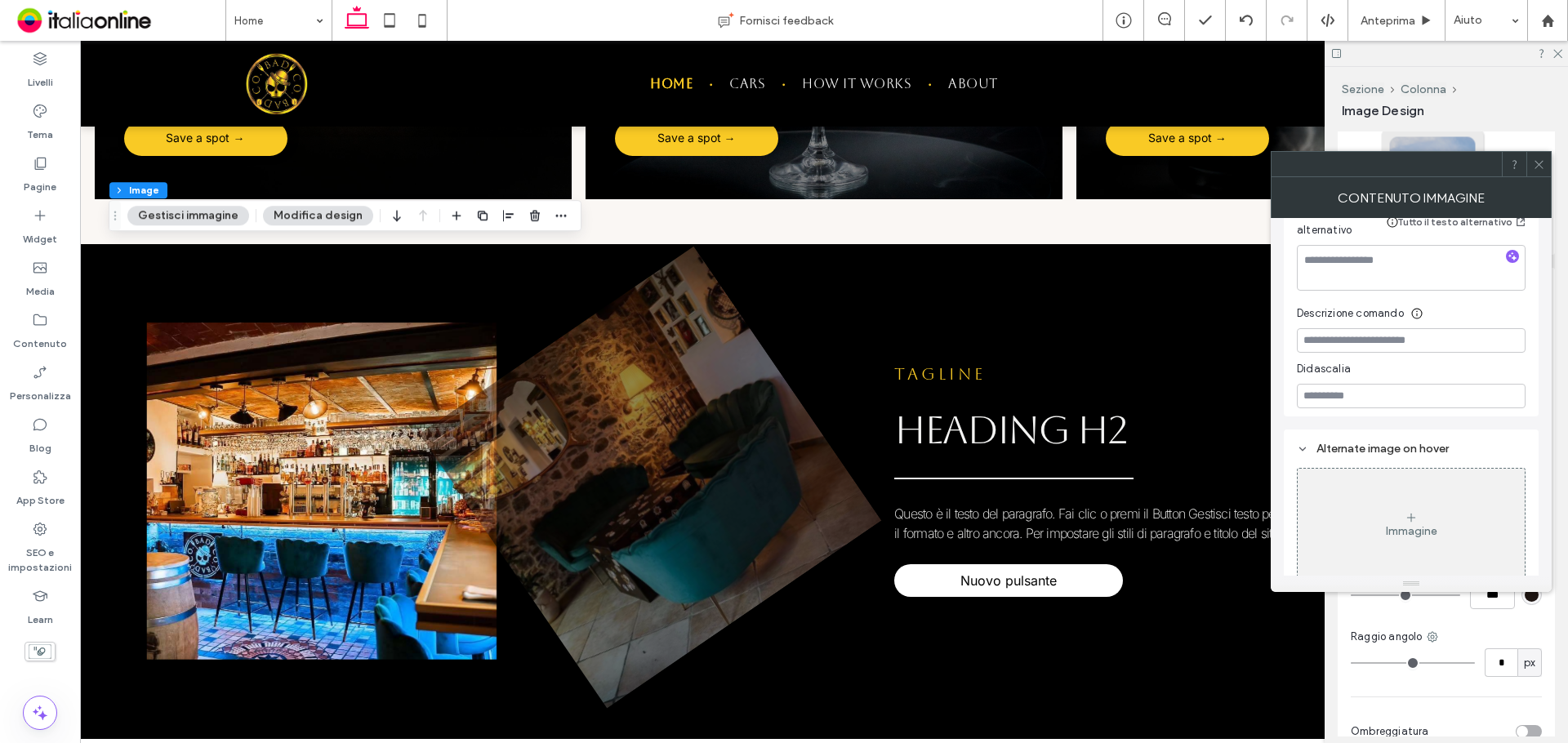 click on "Gestisci immagine" at bounding box center (188, 216) 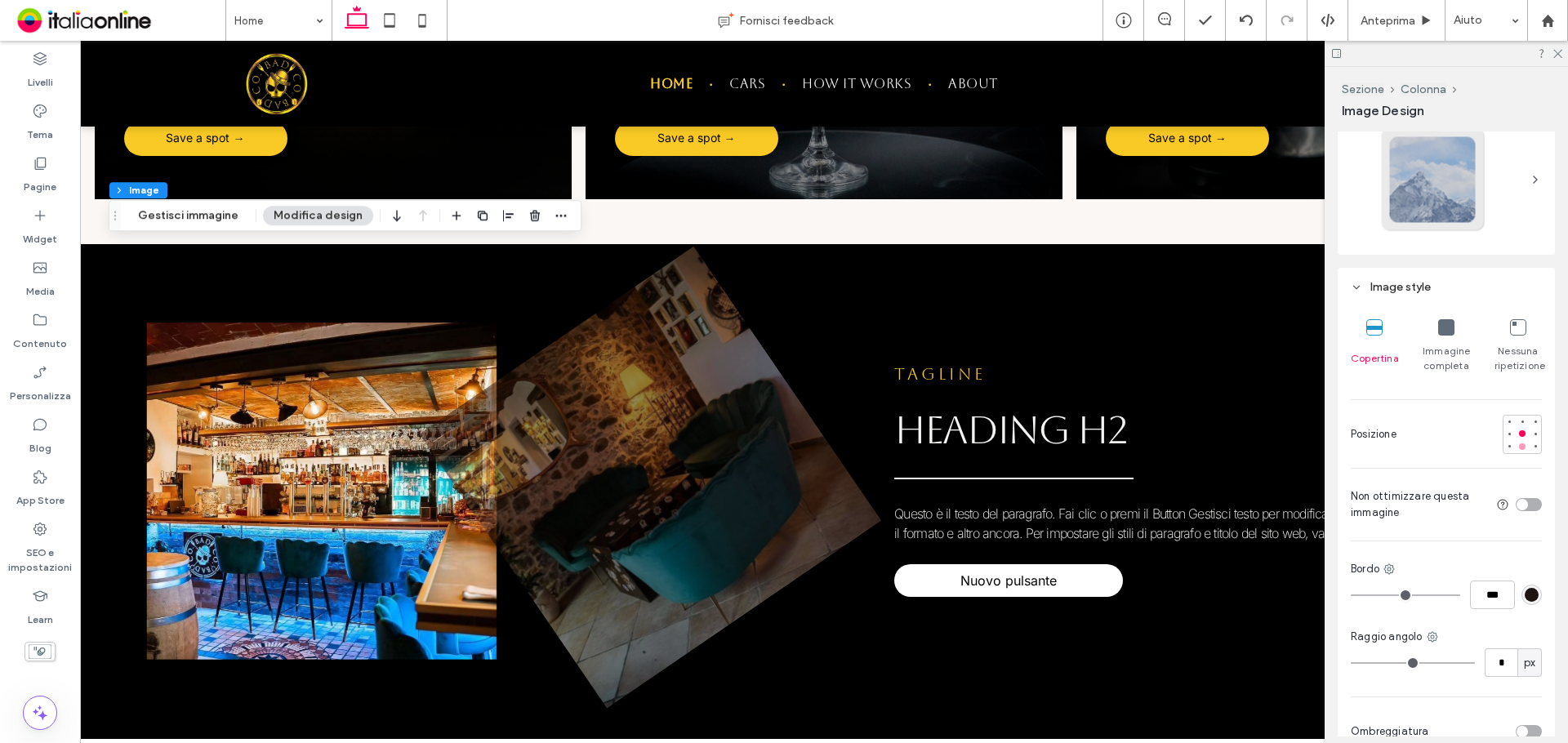 click at bounding box center [1522, 447] 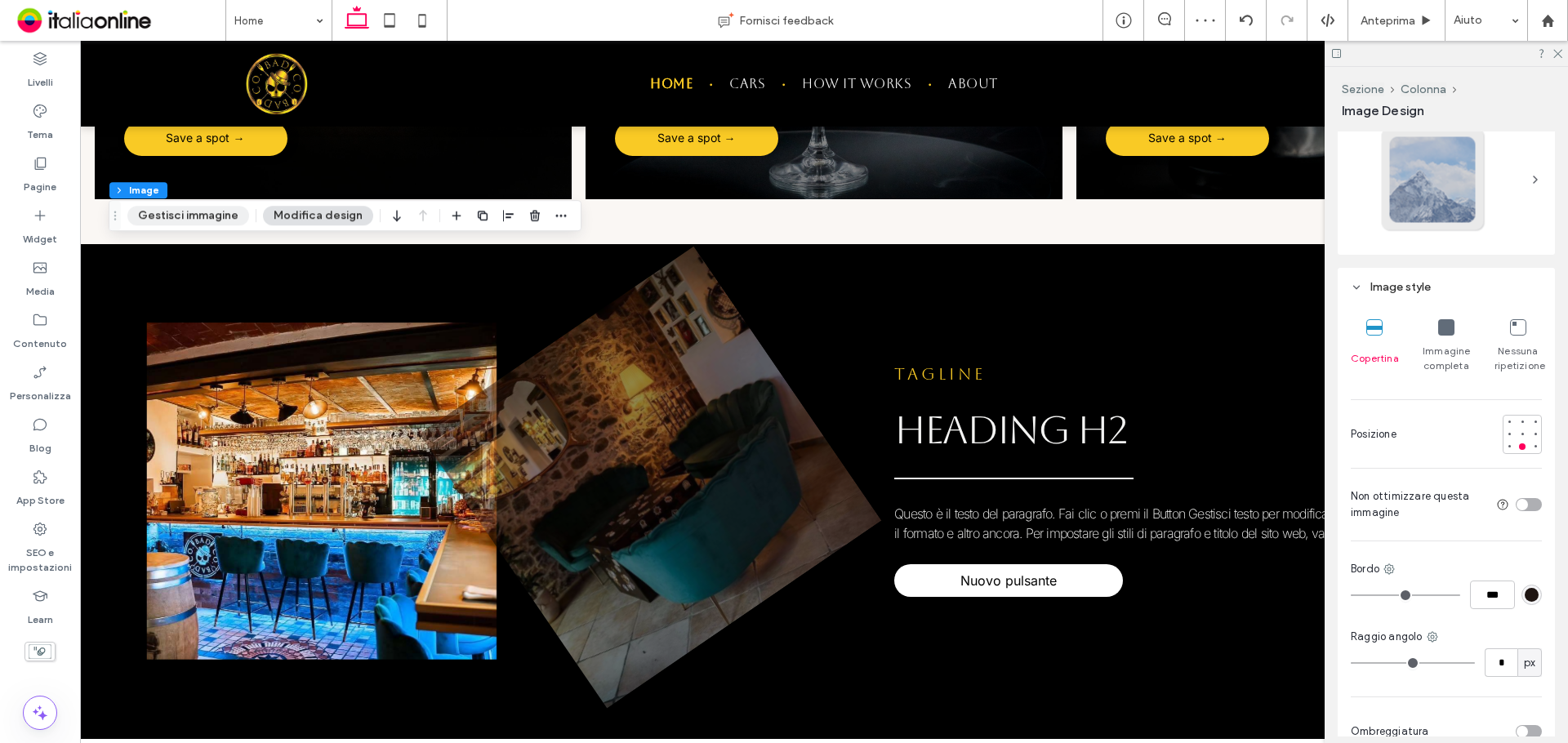 click on "Gestisci immagine" at bounding box center [188, 216] 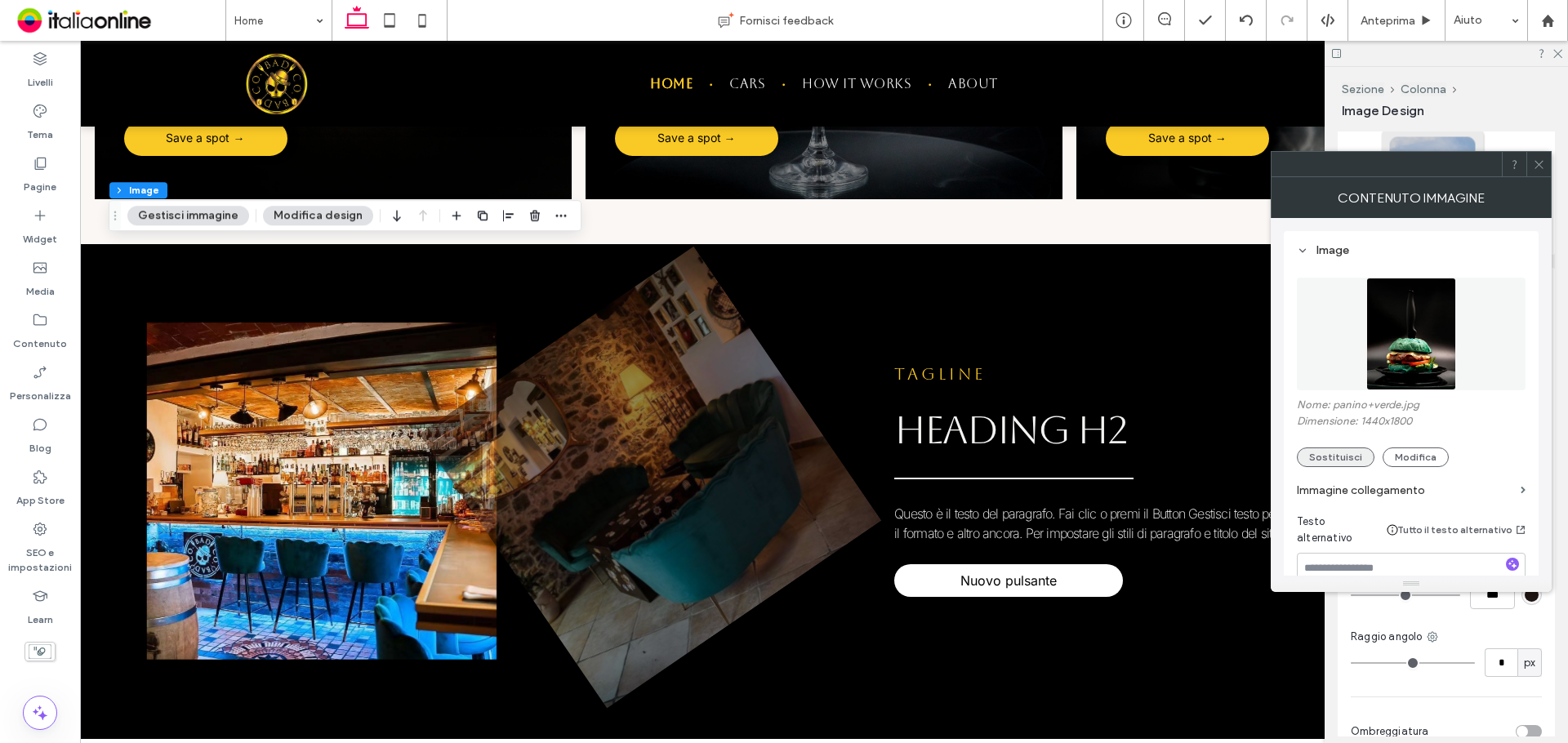 click on "Sostituisci" at bounding box center [1335, 457] 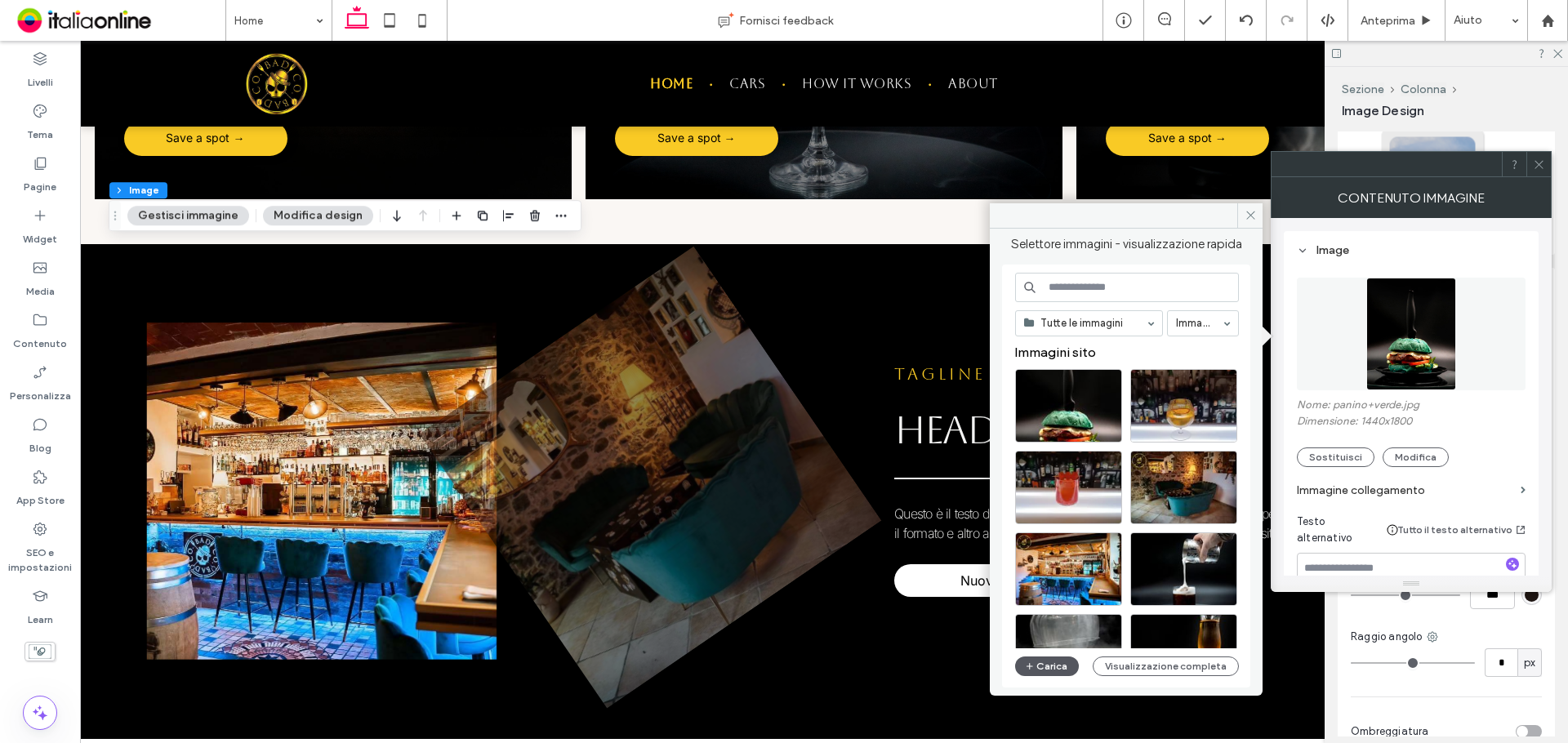 click on "Carica" at bounding box center (1047, 666) 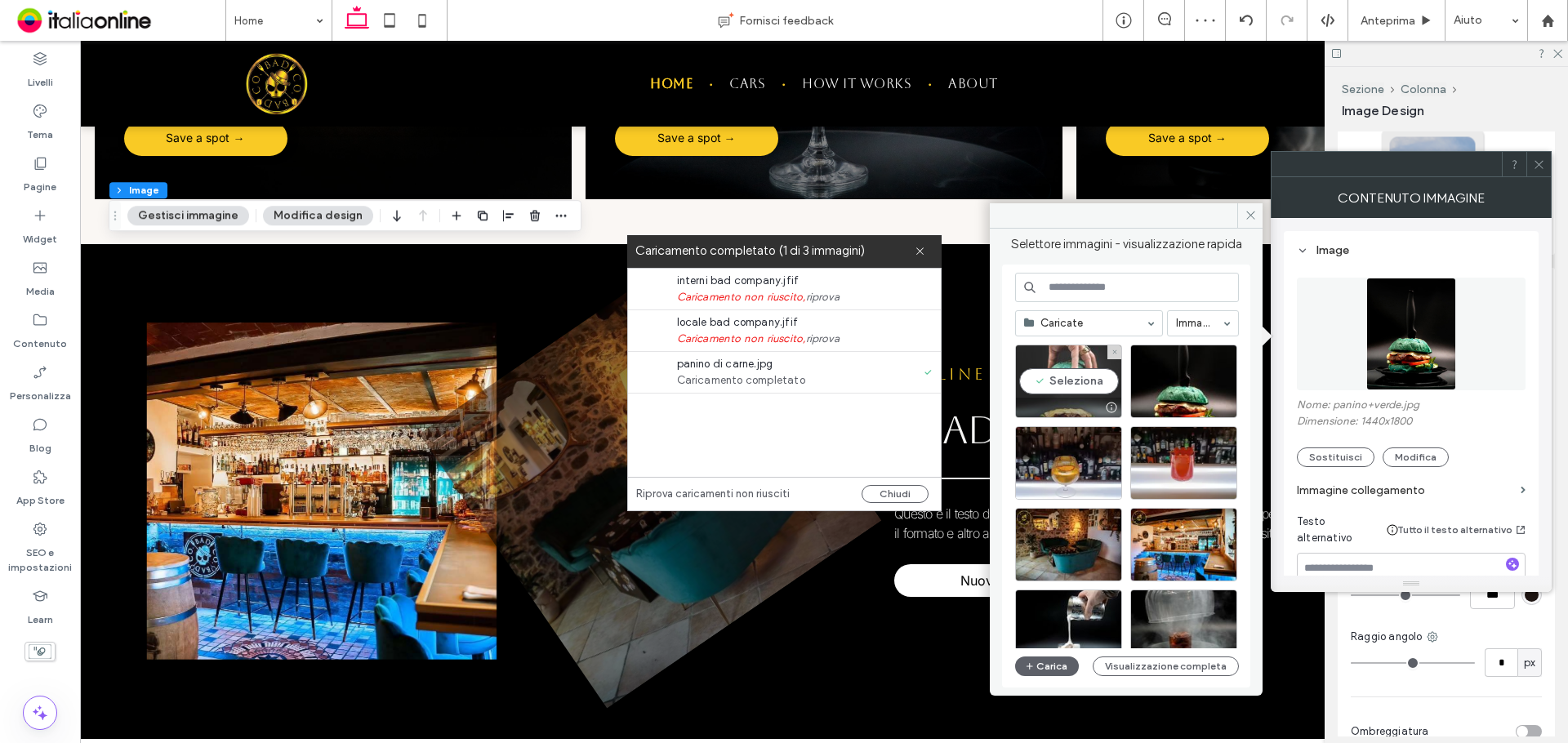 click on "Seleziona" at bounding box center (1068, 381) 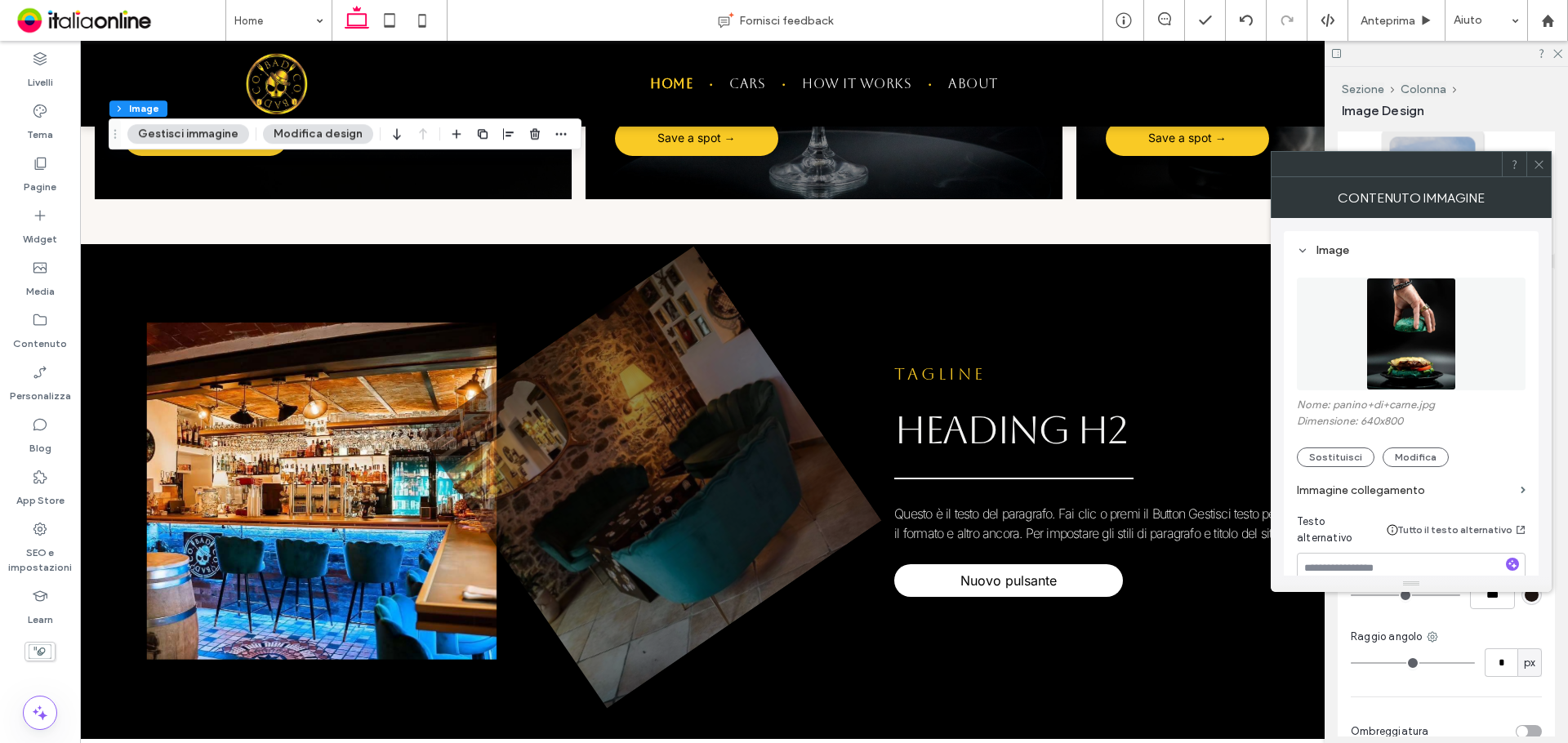 click at bounding box center (1411, 334) 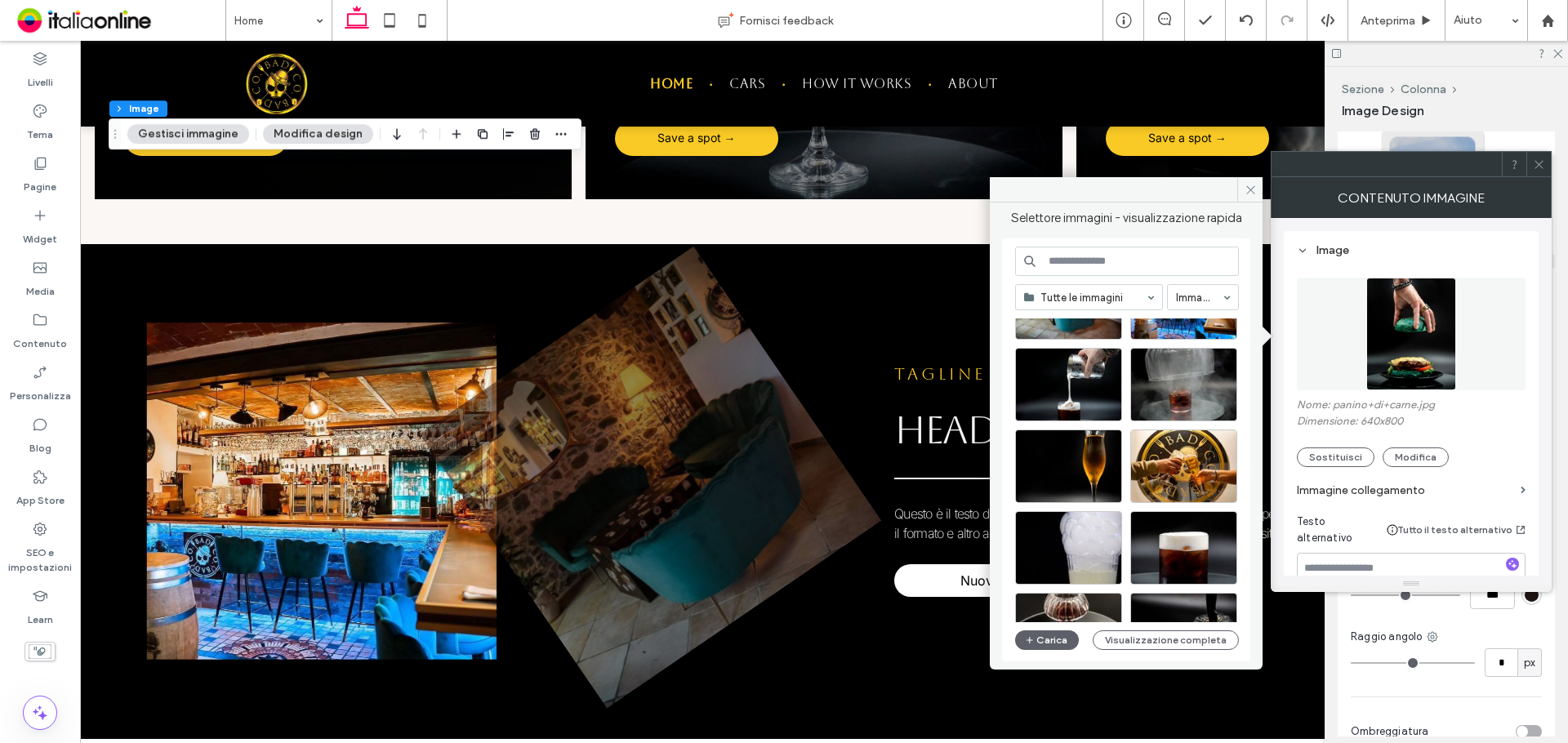 scroll, scrollTop: 245, scrollLeft: 0, axis: vertical 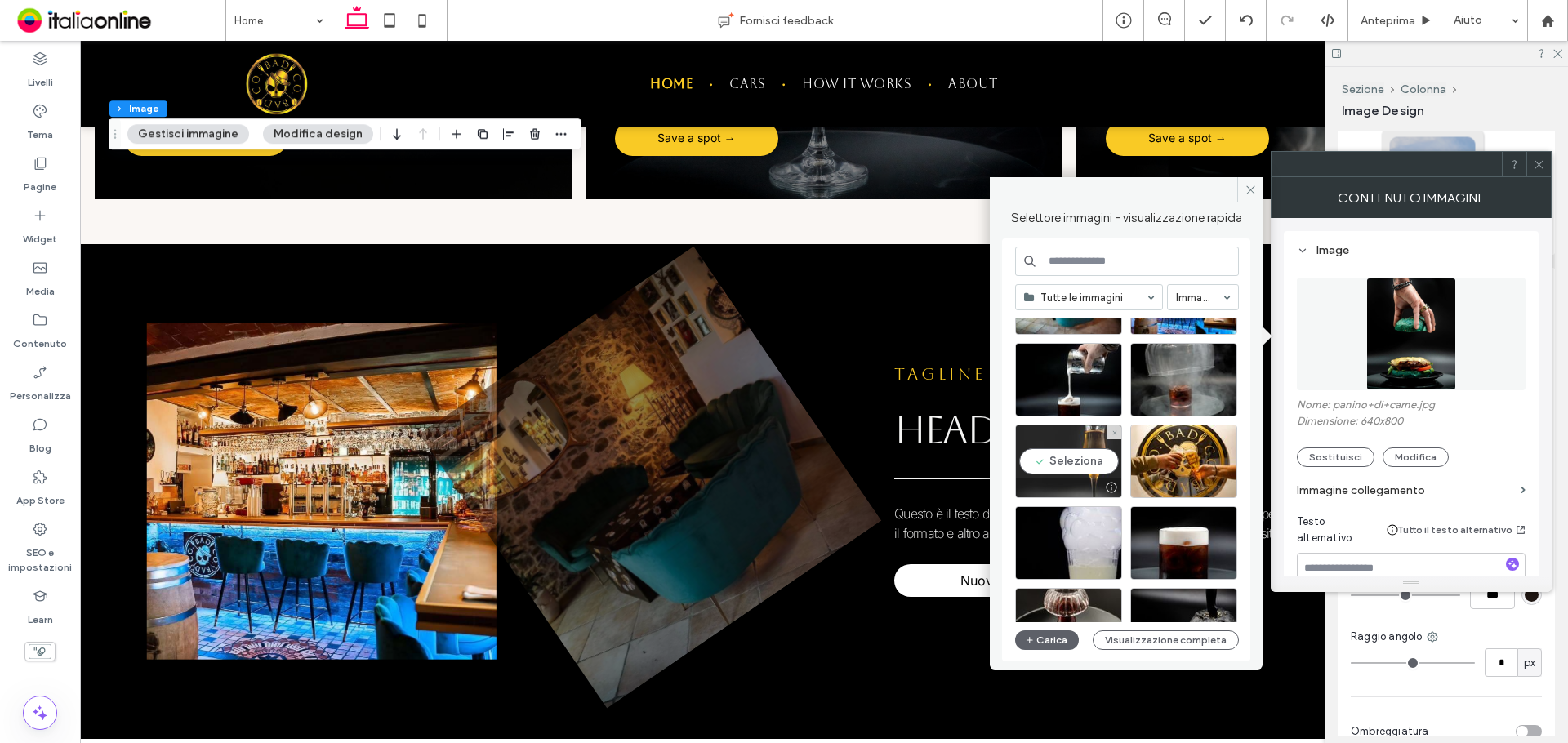 click on "Seleziona" at bounding box center [1068, 461] 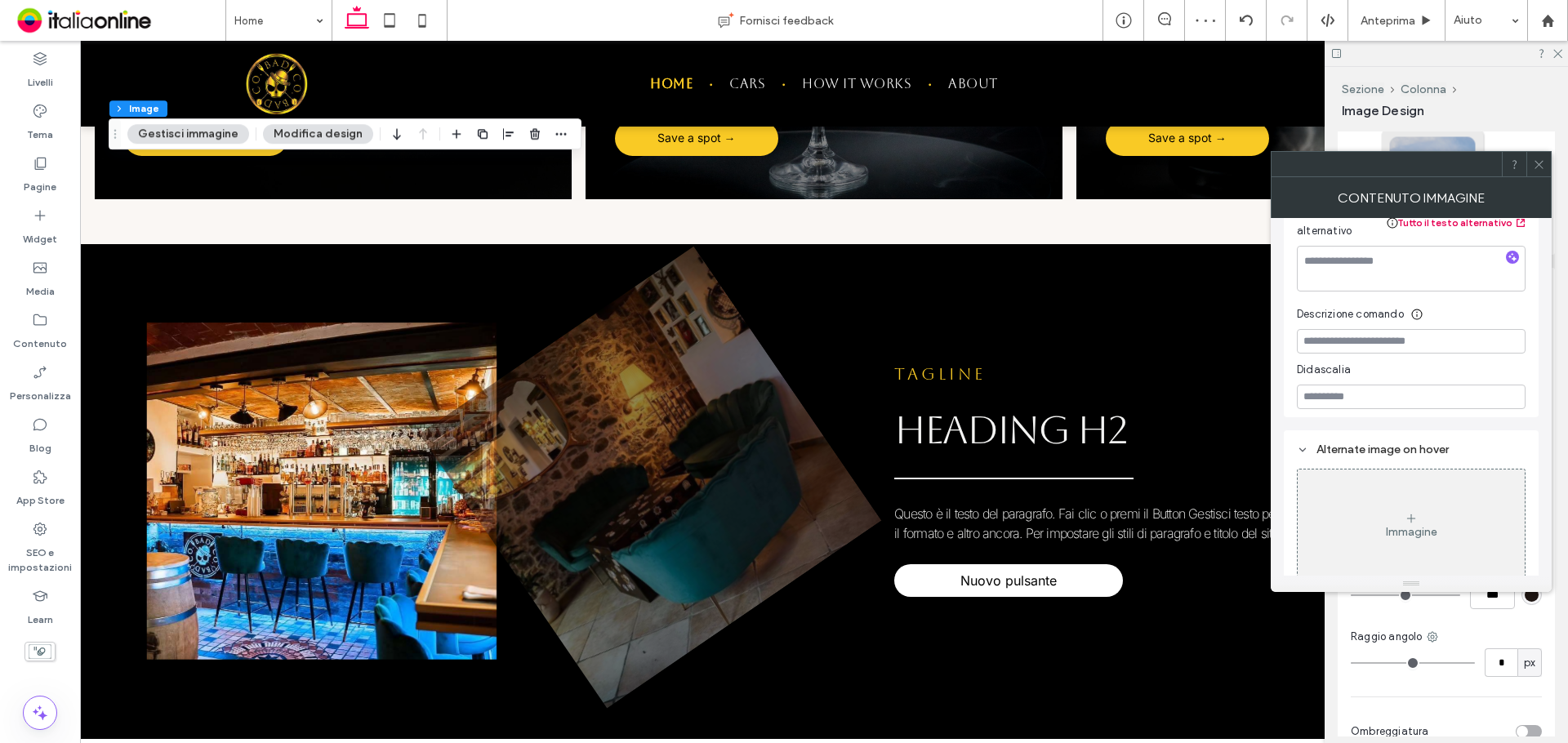 scroll, scrollTop: 308, scrollLeft: 0, axis: vertical 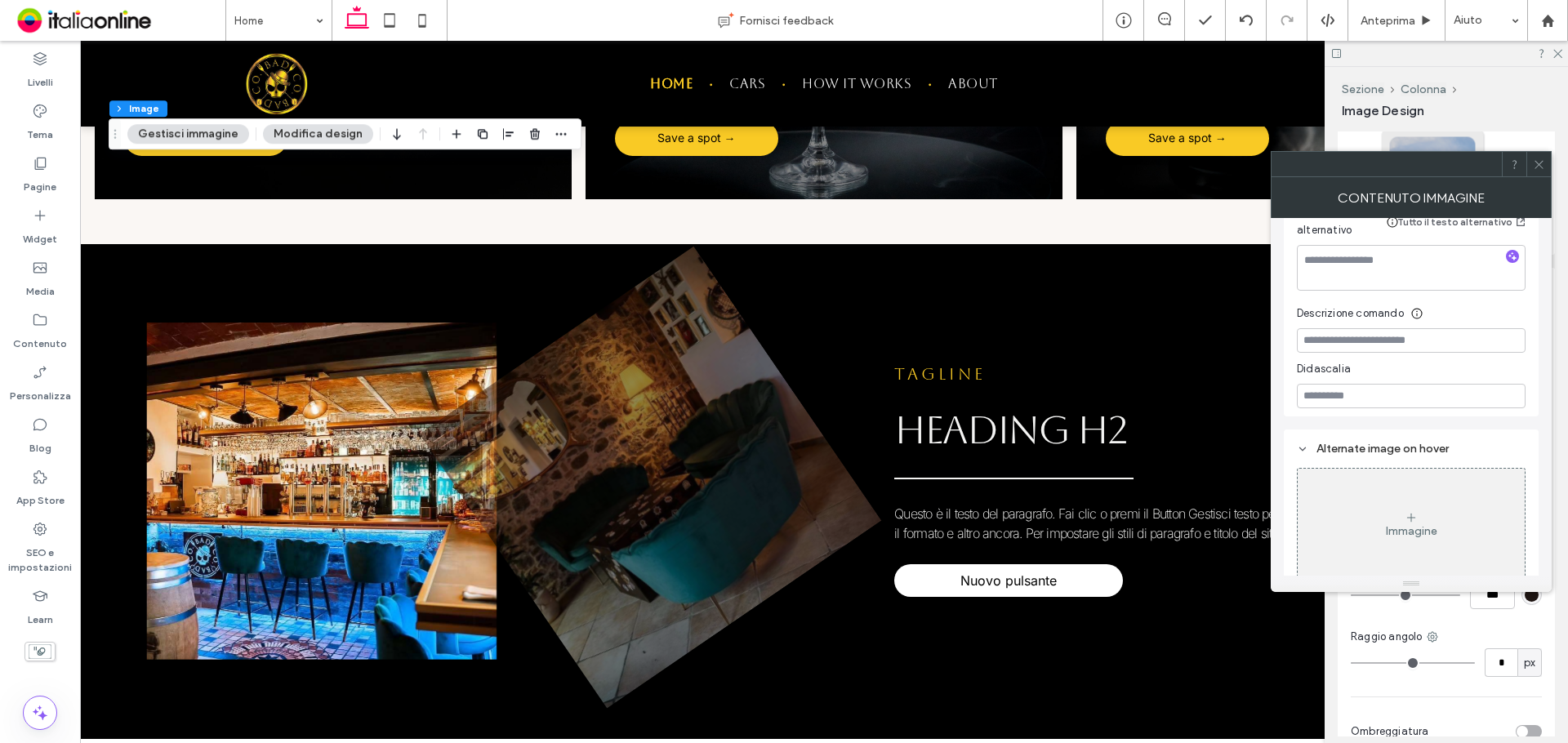 click on "Gestisci immagine" at bounding box center (188, 134) 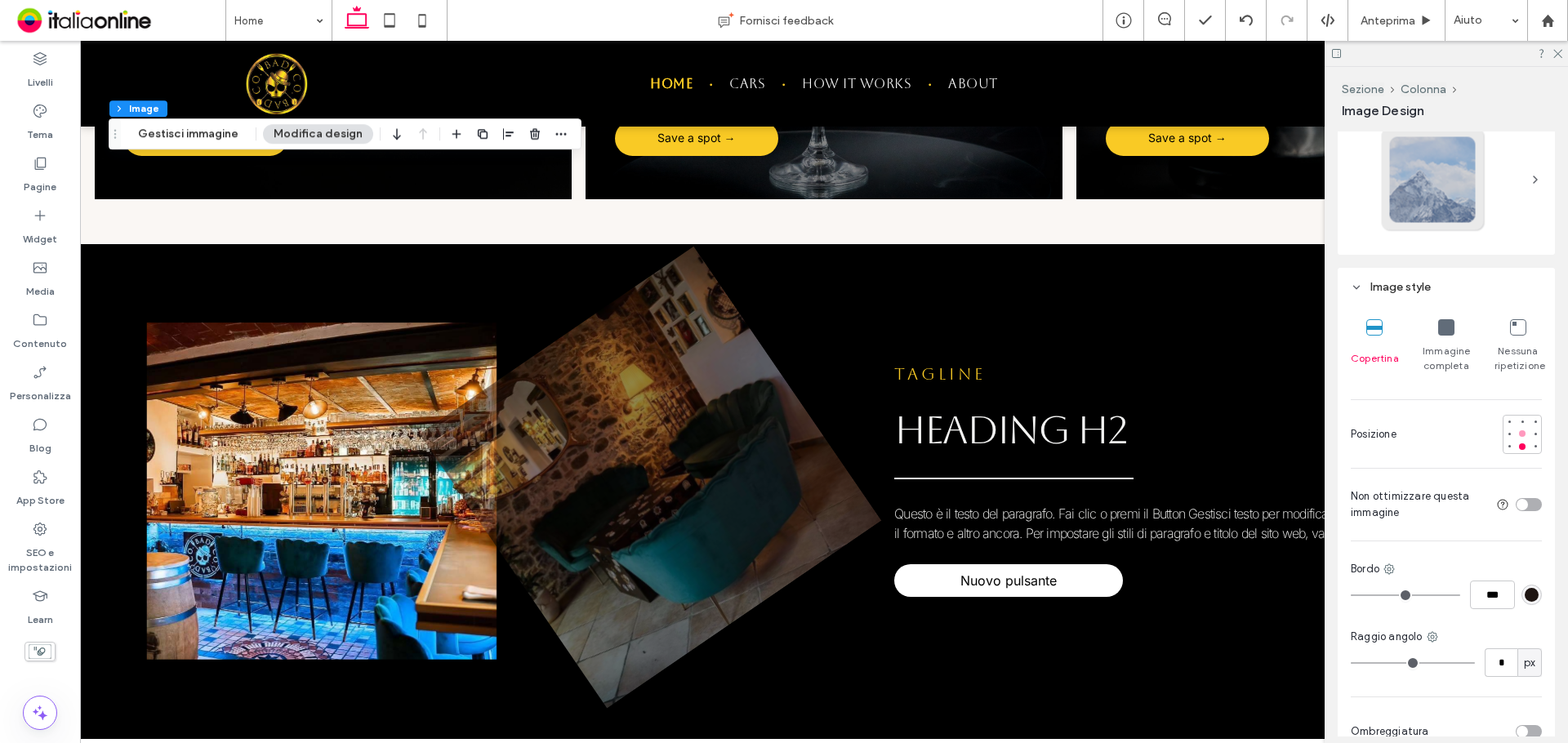 click at bounding box center [1522, 434] 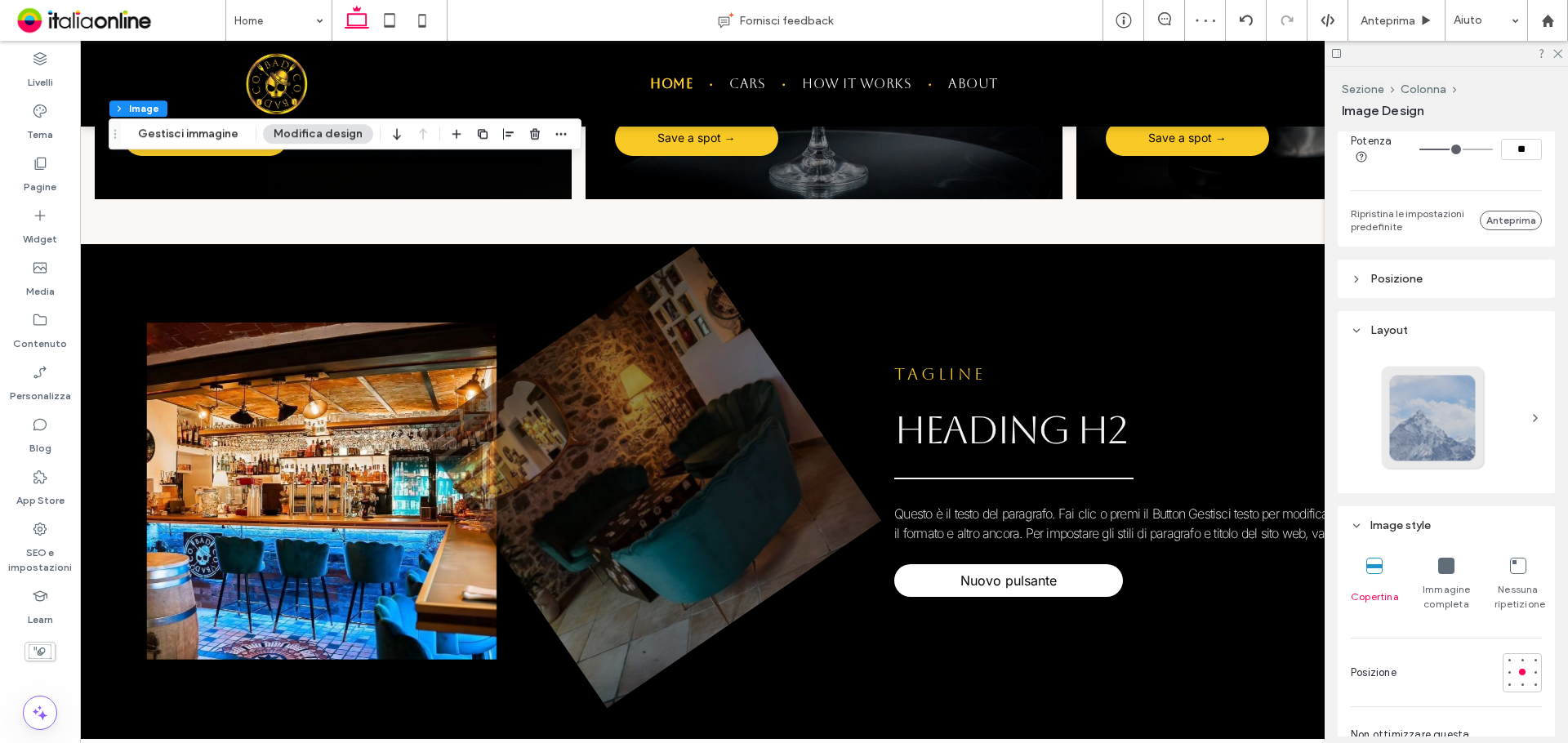 scroll, scrollTop: 957, scrollLeft: 0, axis: vertical 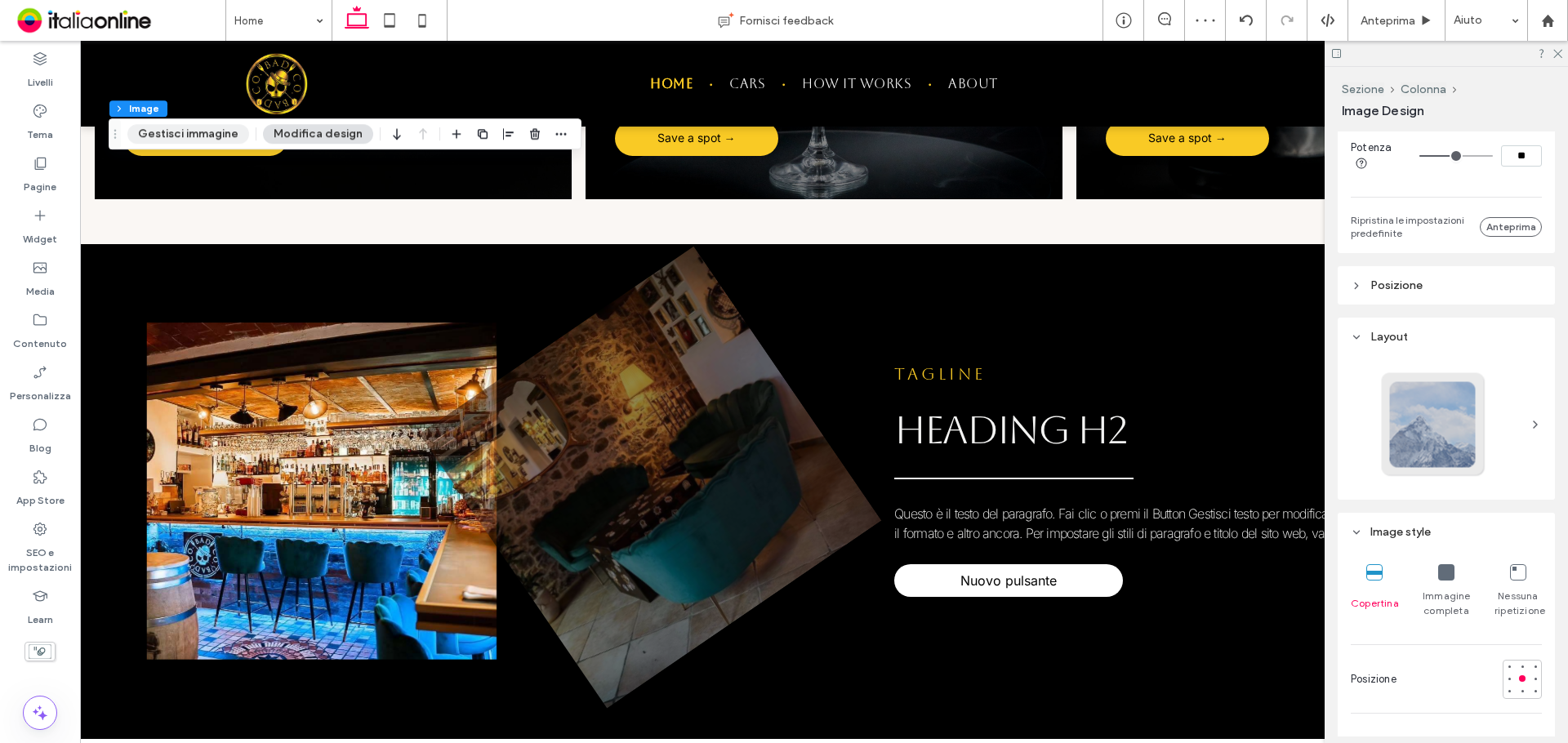 click on "Gestisci immagine" at bounding box center [188, 134] 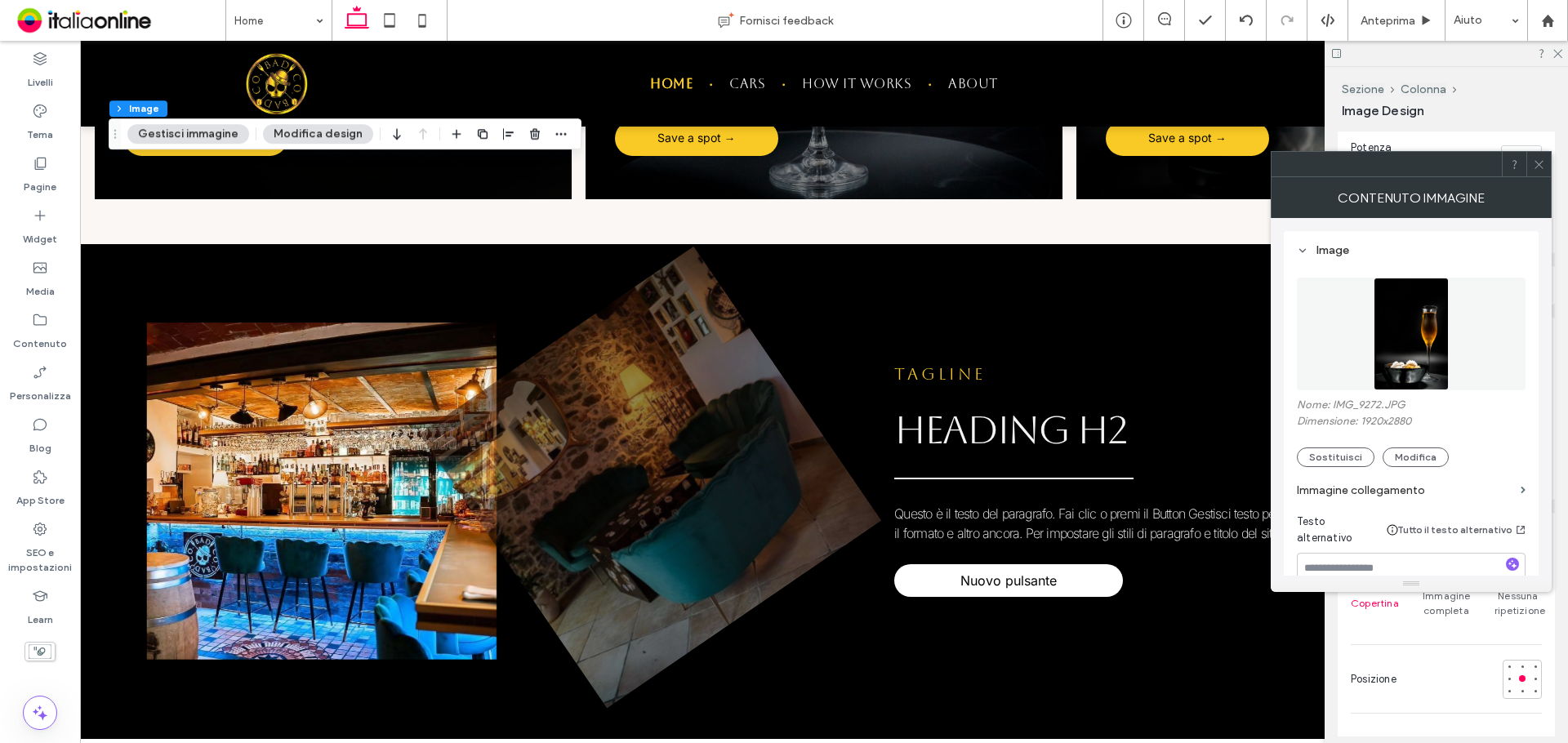 click 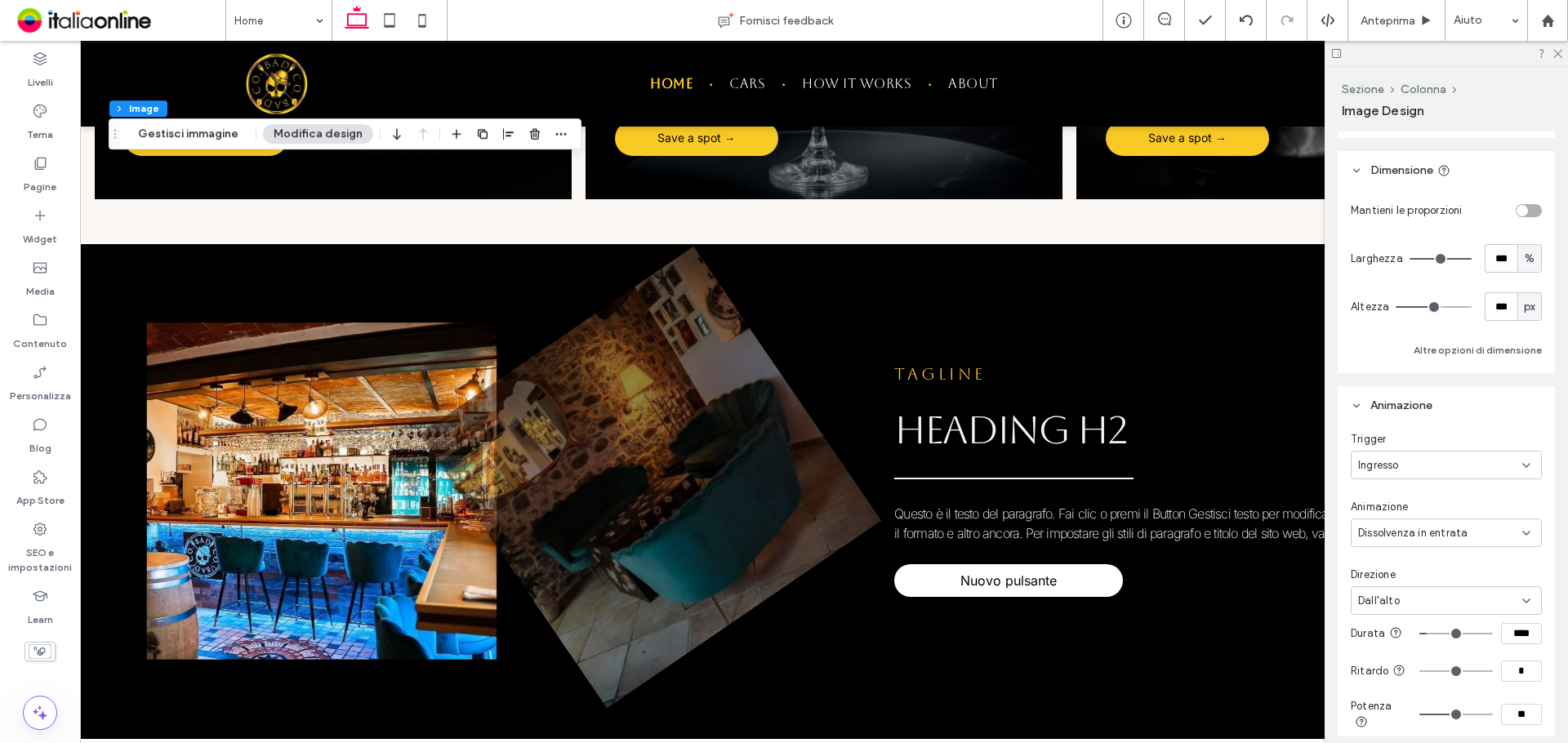 scroll, scrollTop: 385, scrollLeft: 0, axis: vertical 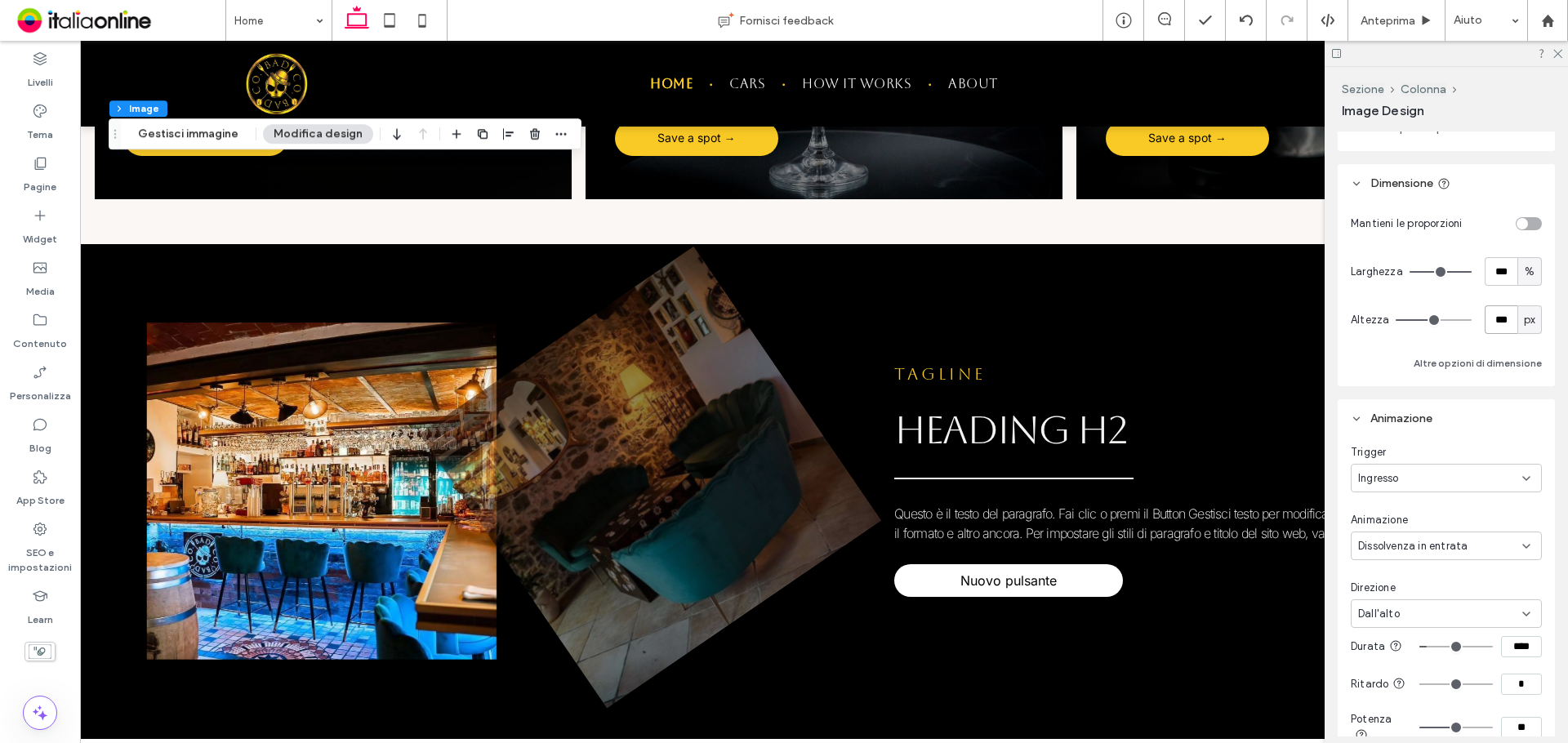 drag, startPoint x: 1490, startPoint y: 320, endPoint x: 1481, endPoint y: 317, distance: 9.486833 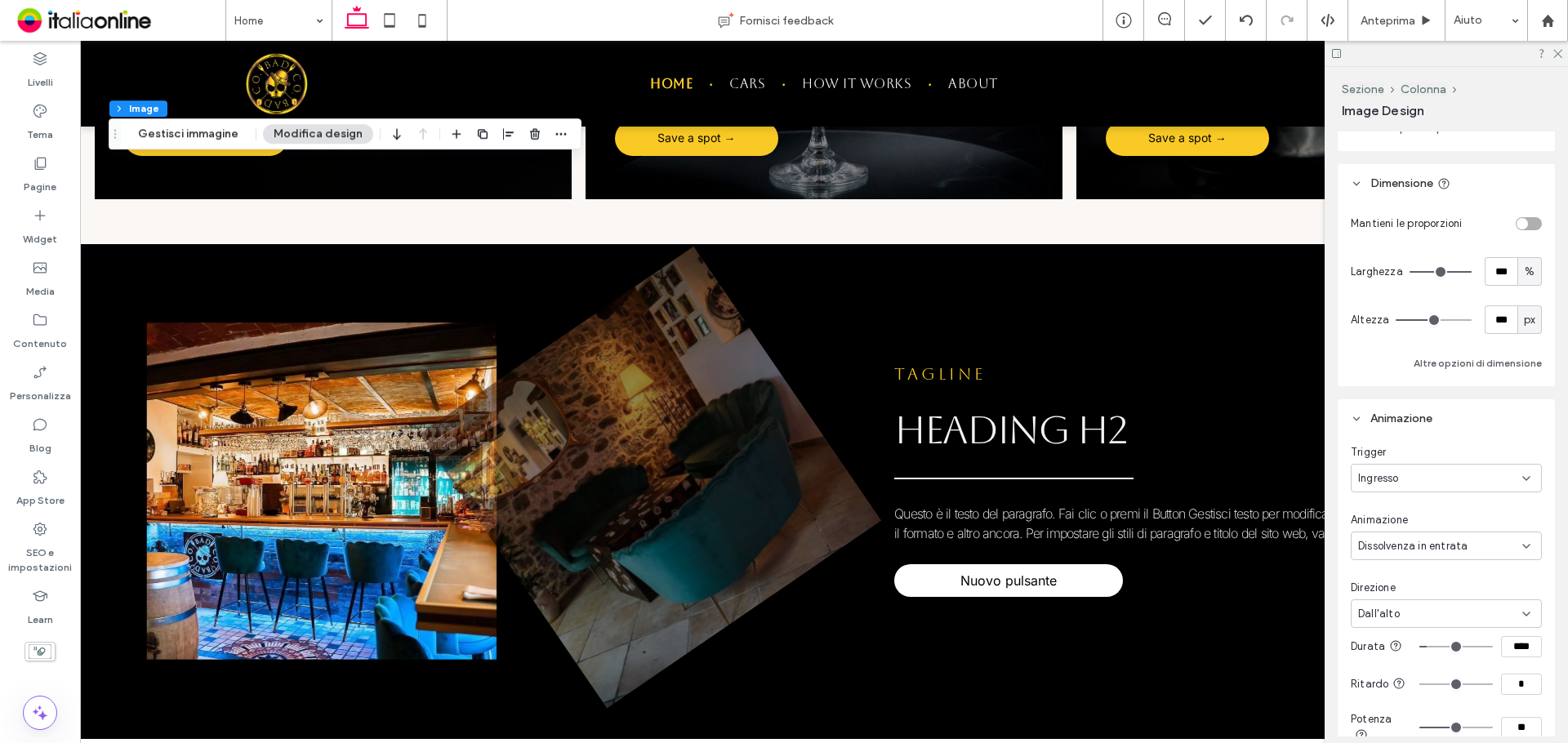 type on "***" 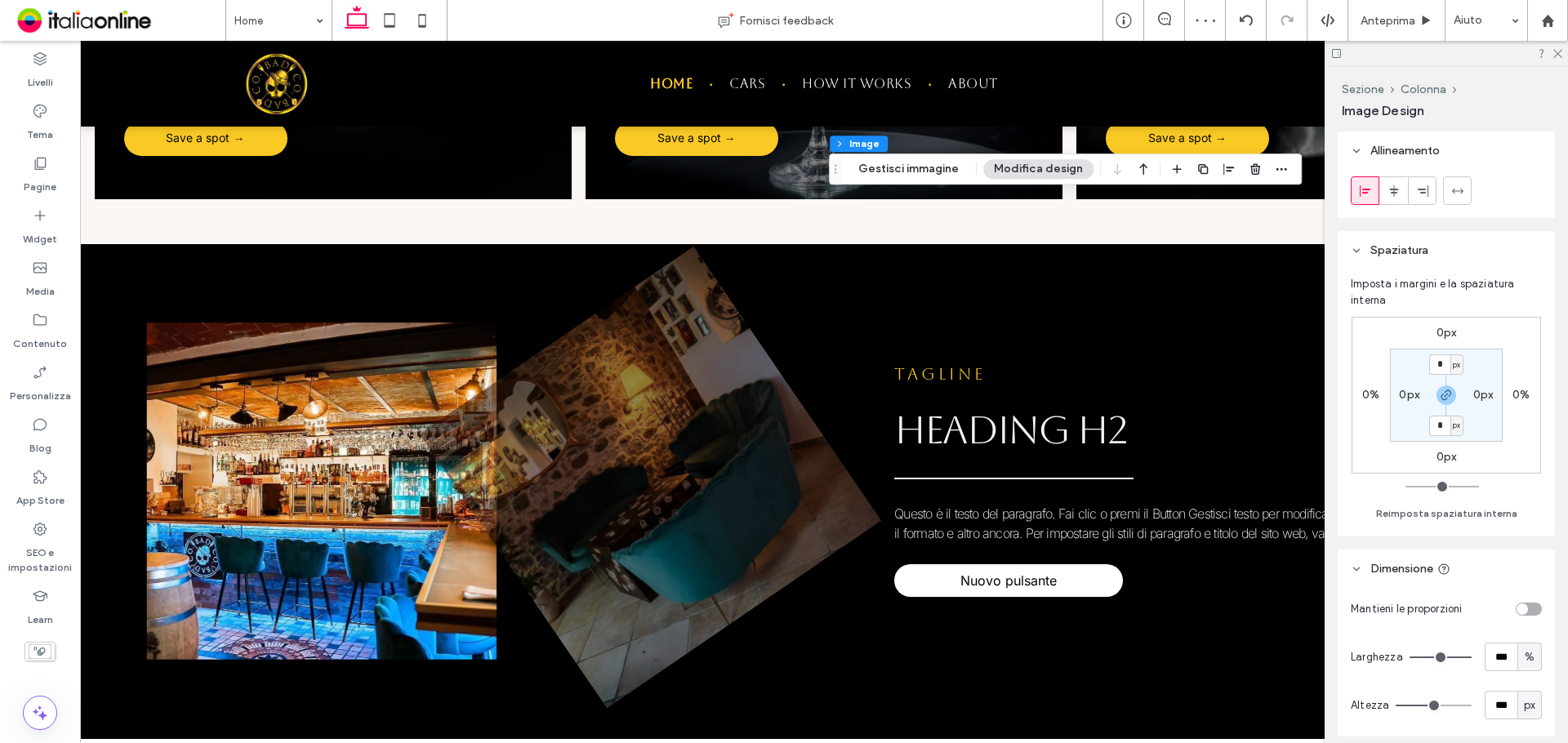 scroll, scrollTop: 82, scrollLeft: 0, axis: vertical 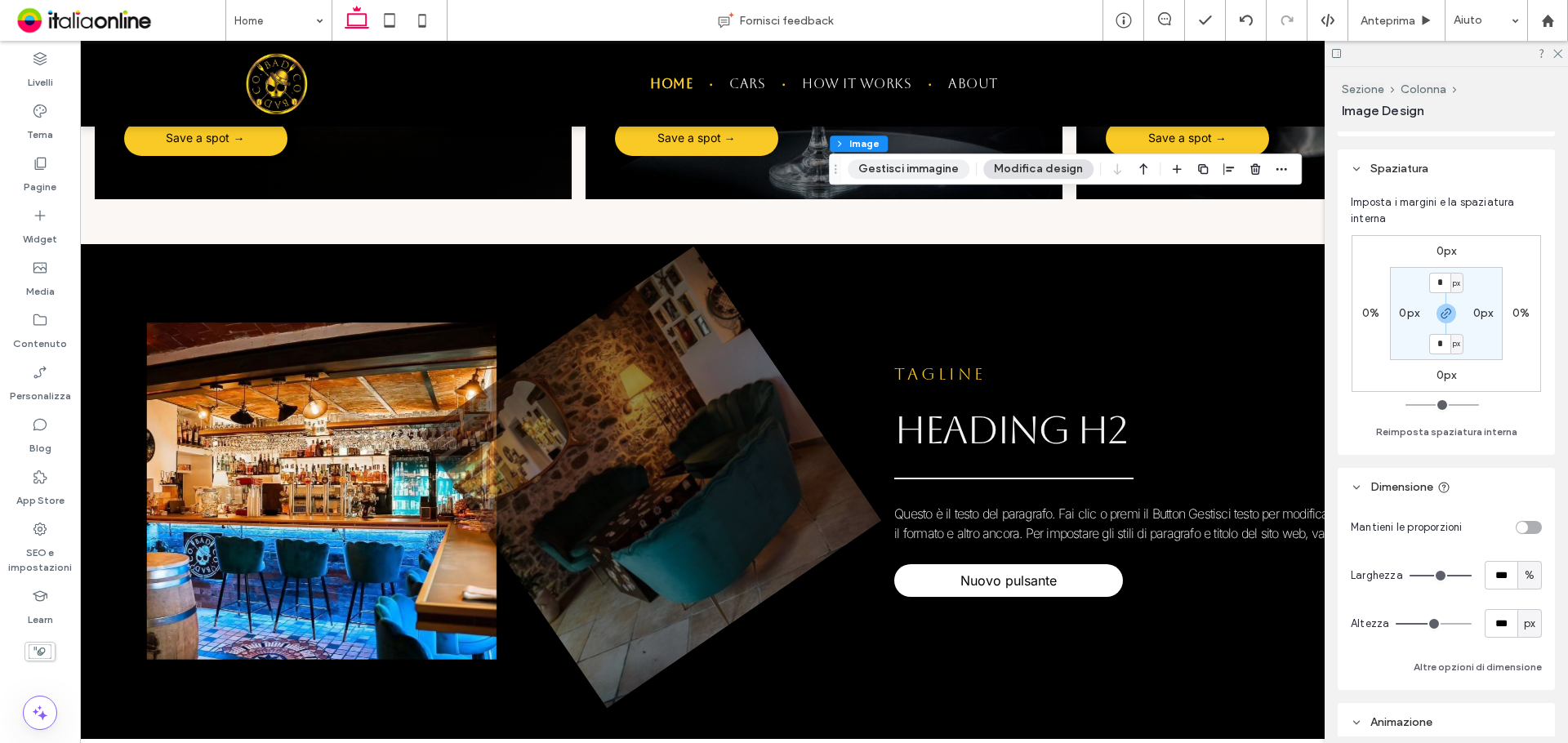 click on "Gestisci immagine" at bounding box center [908, 169] 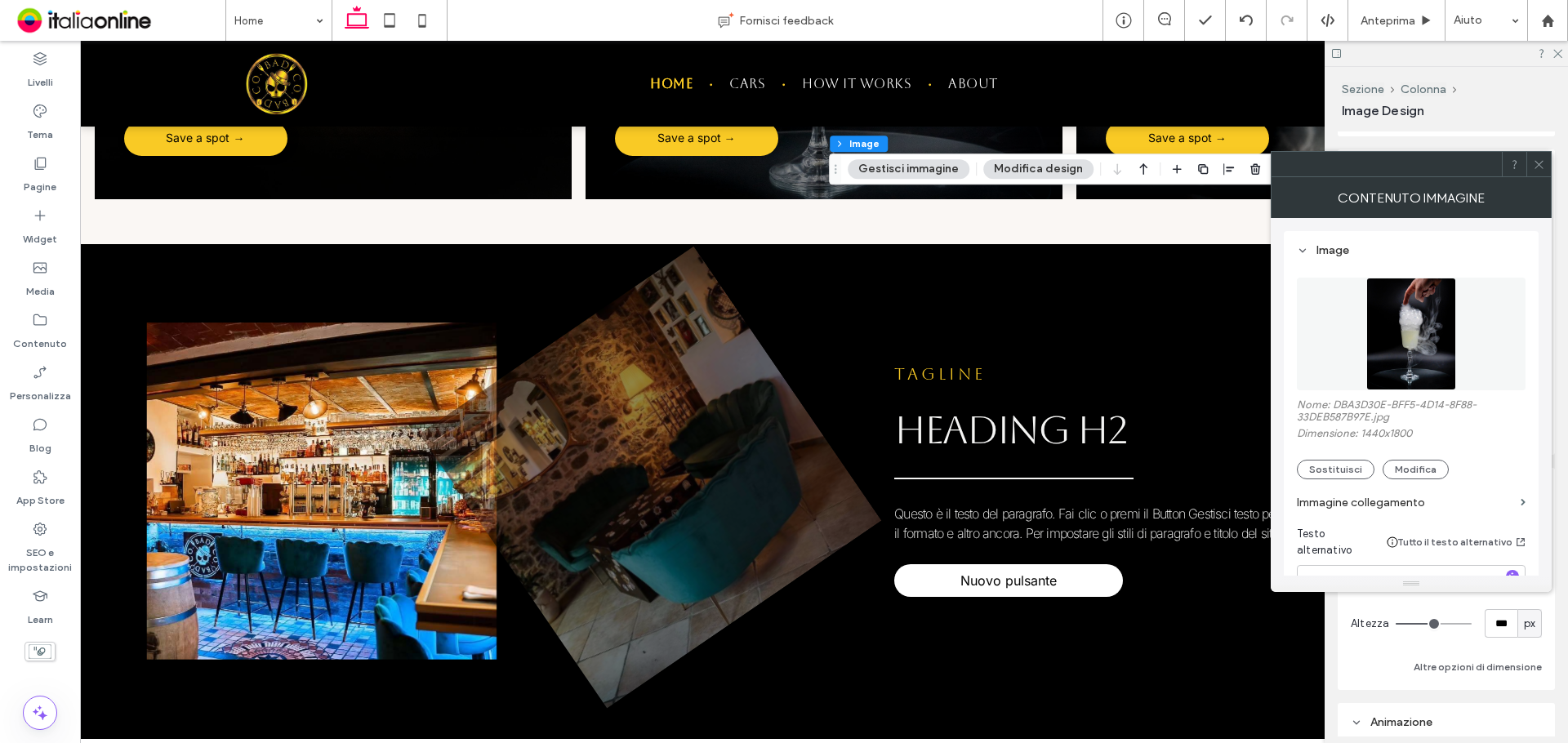 click at bounding box center [1539, 164] 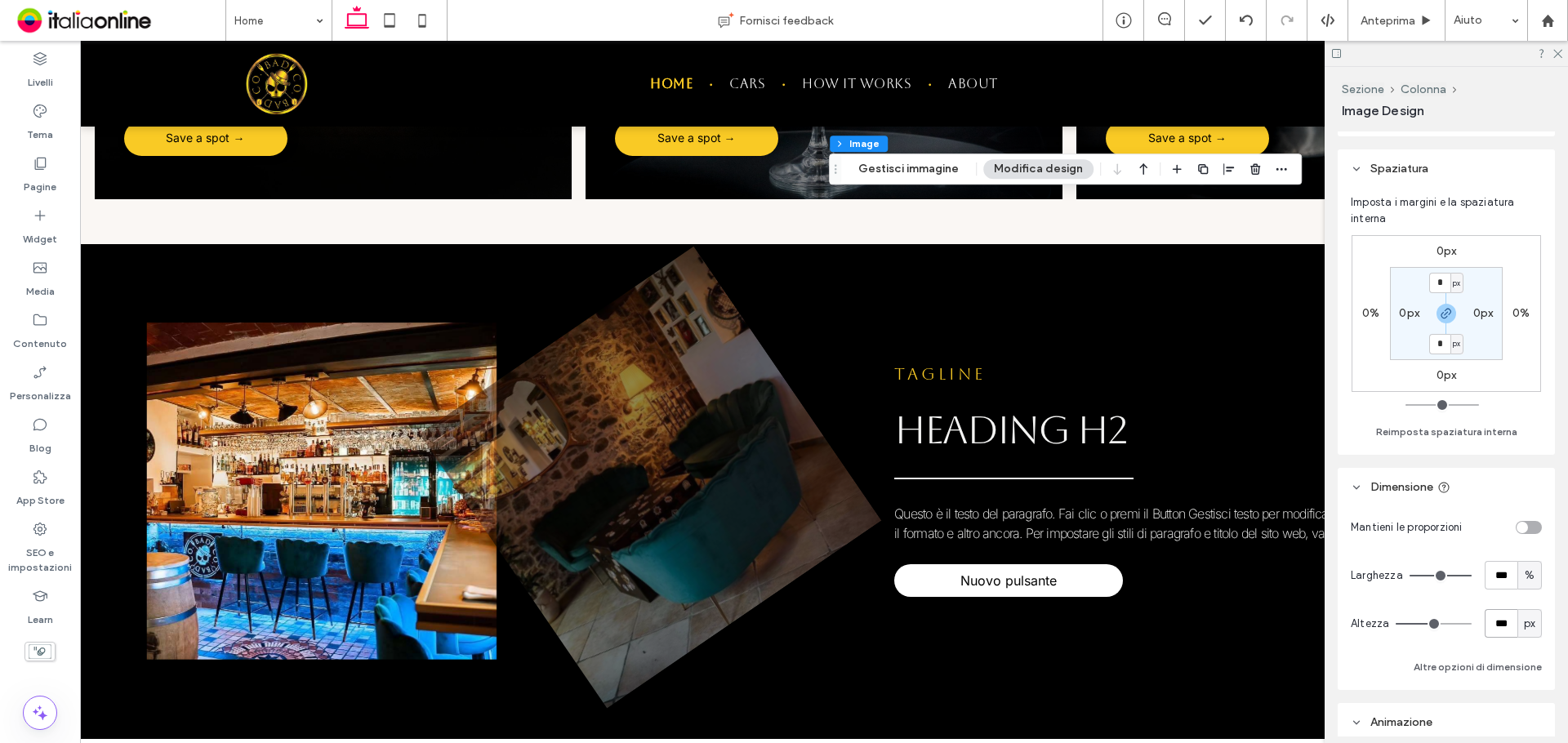 click on "***" at bounding box center (1501, 623) 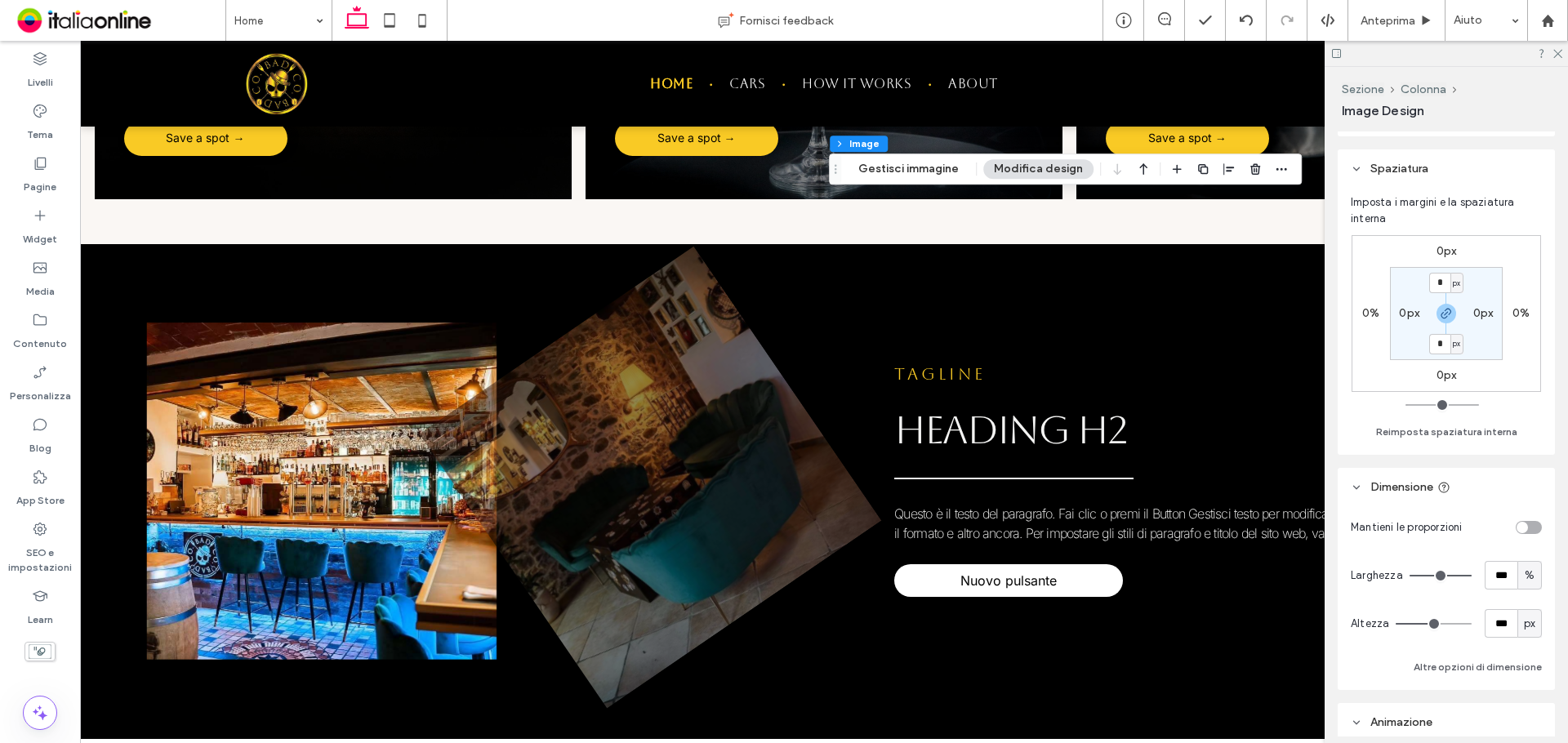 type on "***" 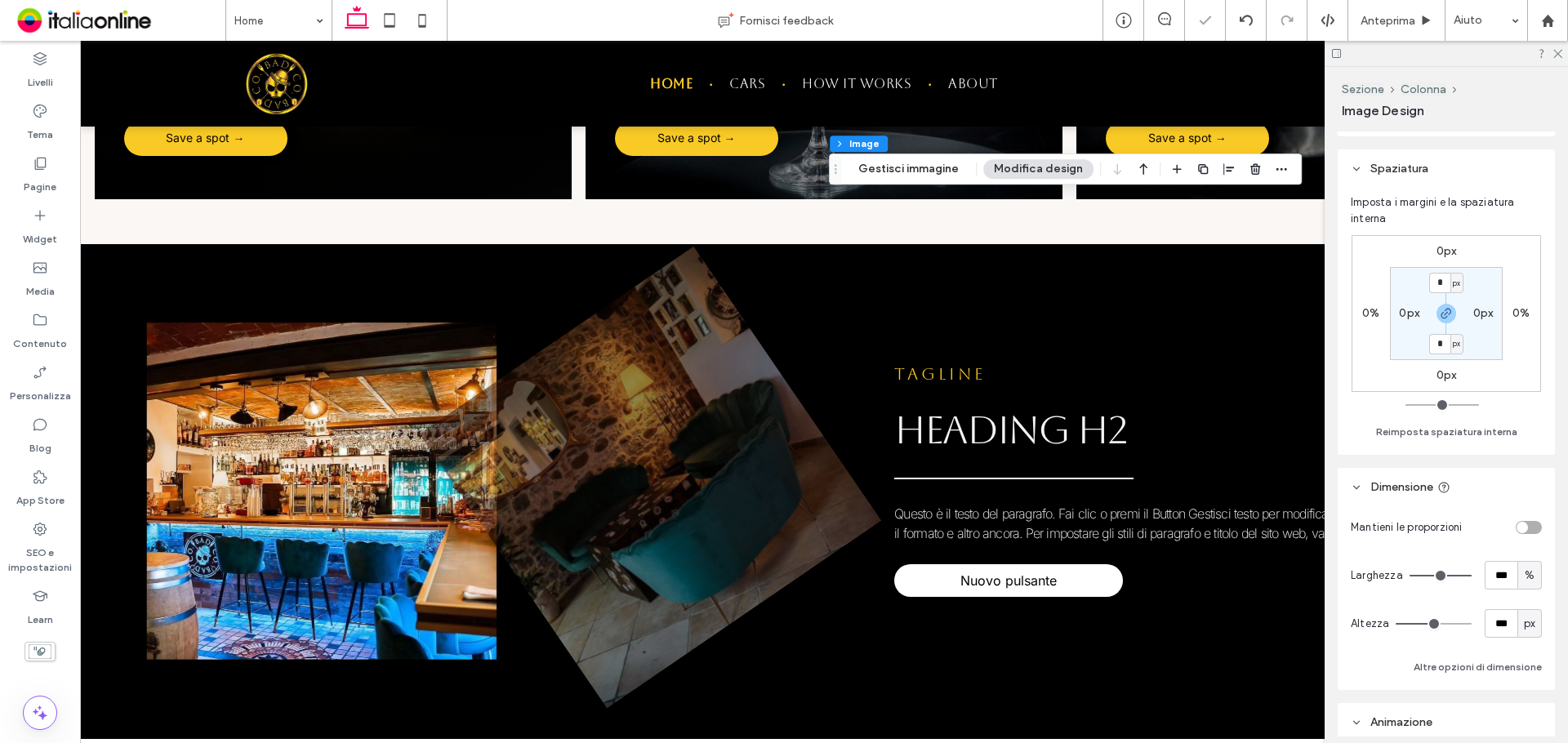 click on "Mantieni le proporzioni Larghezza *** % Altezza *** px Altre opzioni di dimensione" at bounding box center [1446, 594] 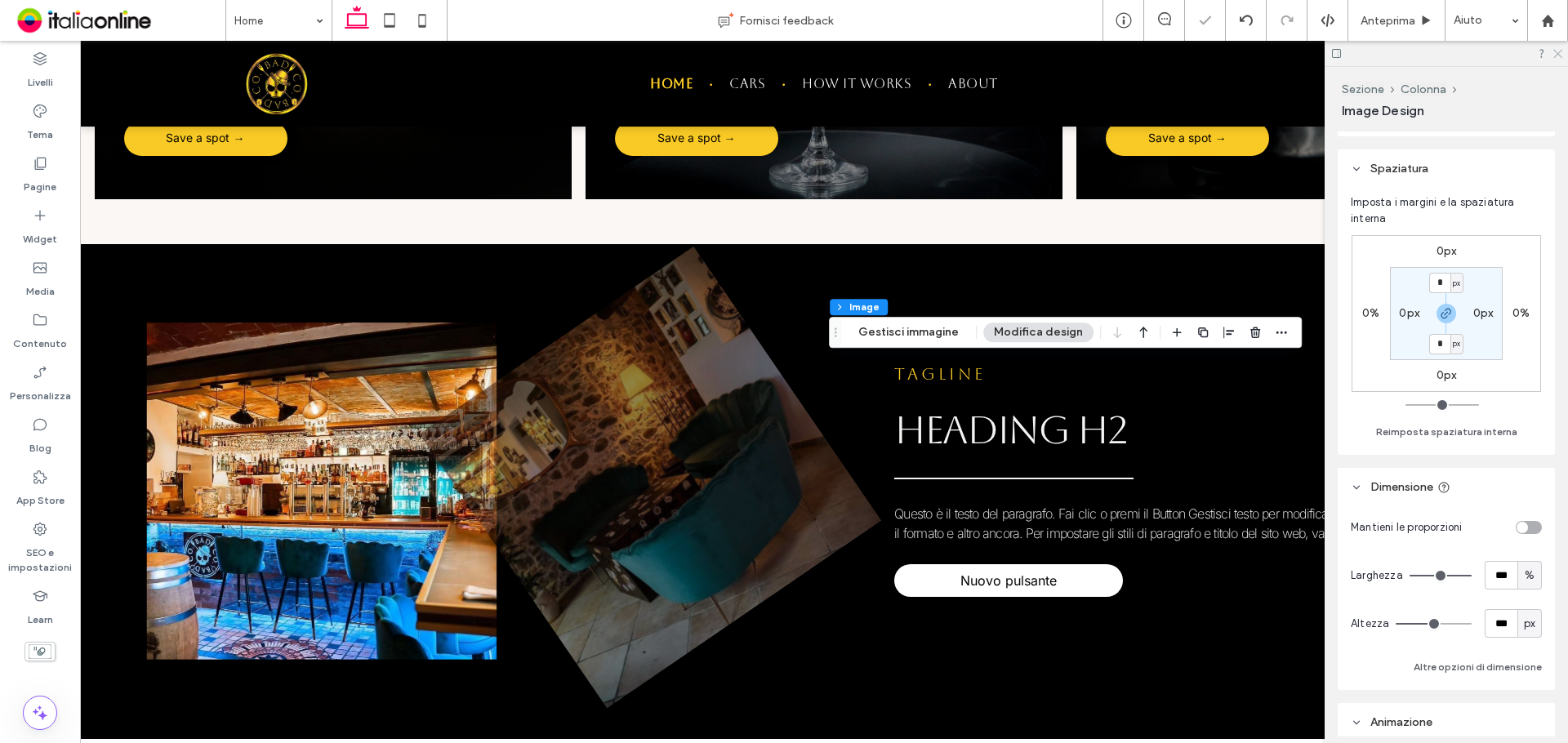 click 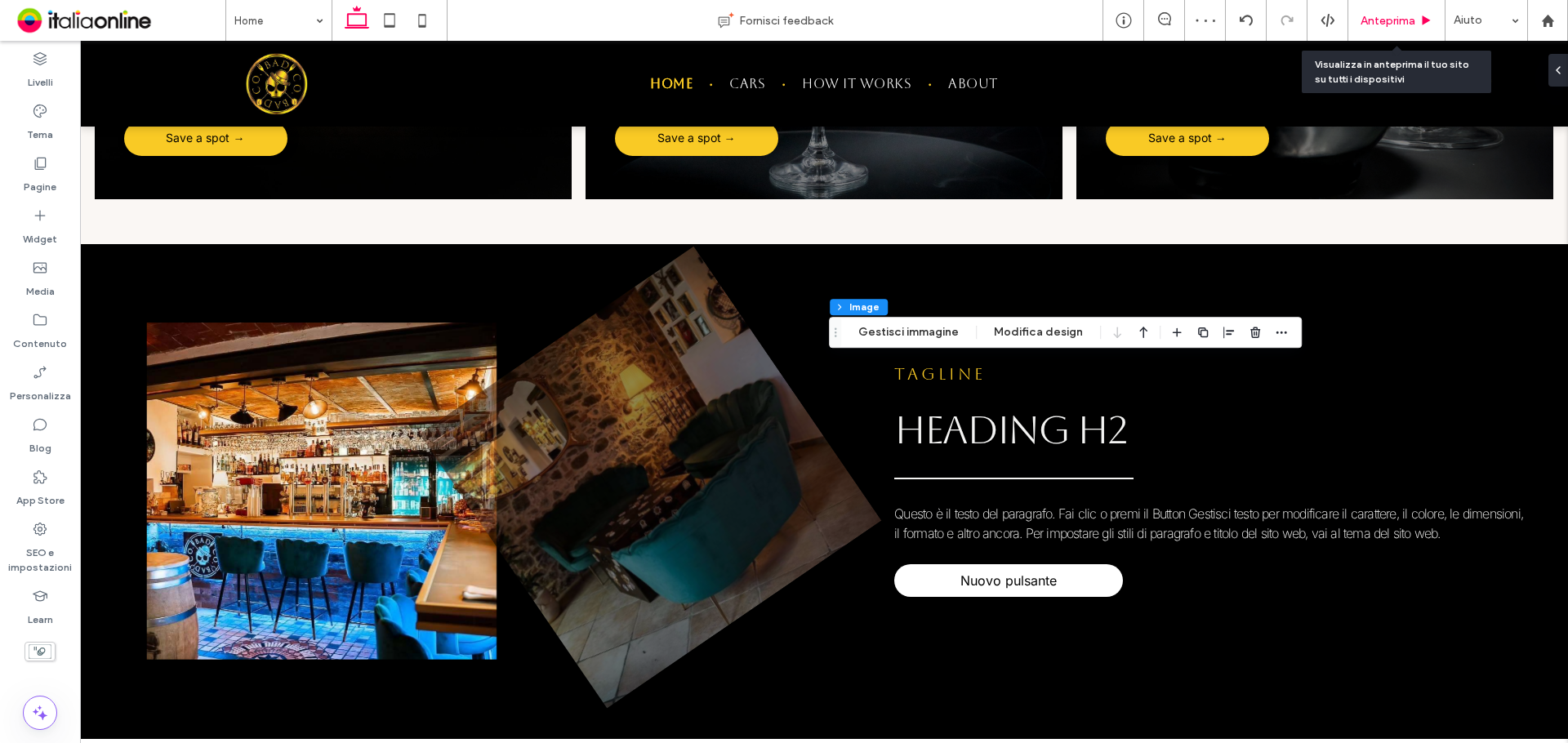 click on "Anteprima" at bounding box center (1388, 20) 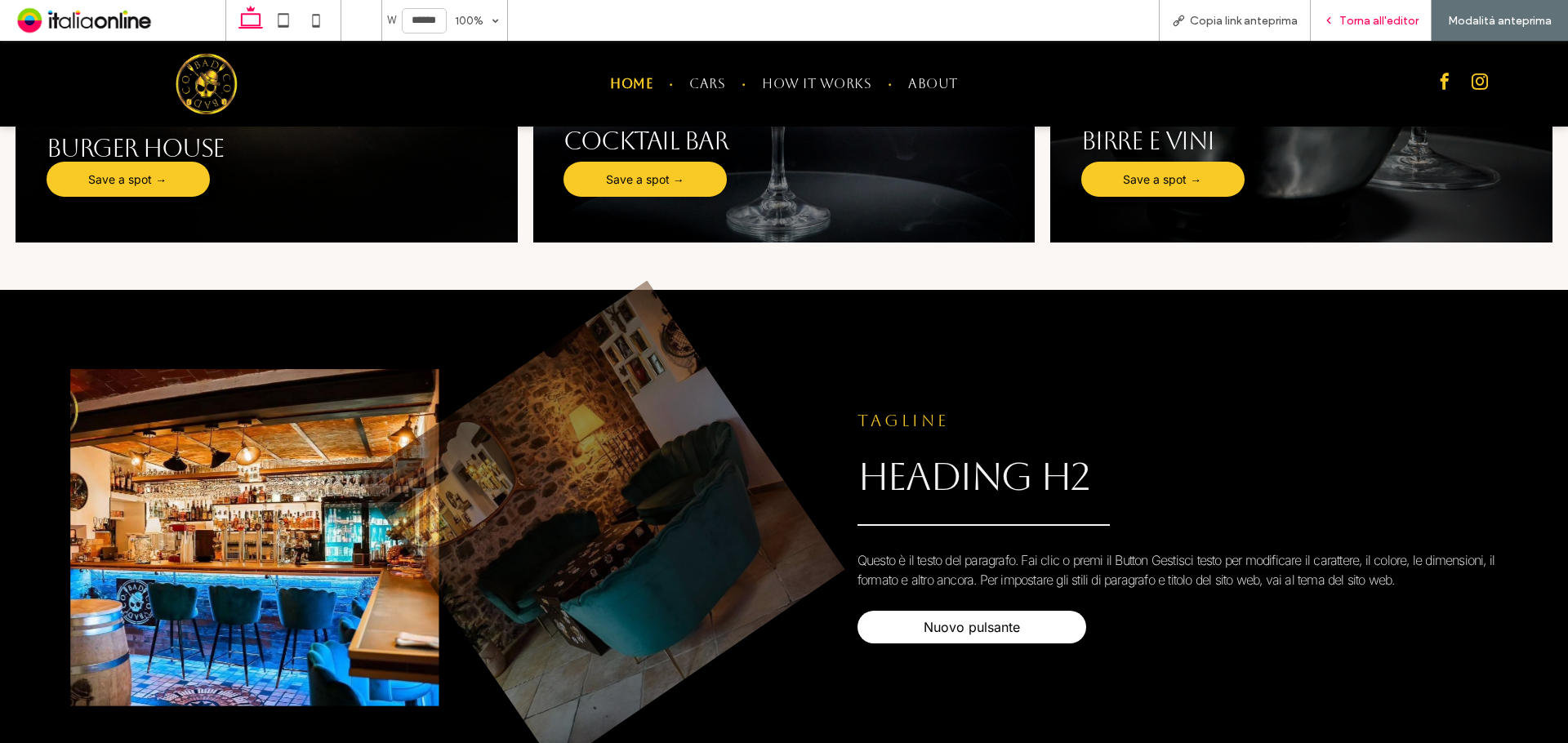 click on "Torna all'editor" at bounding box center [1371, 20] 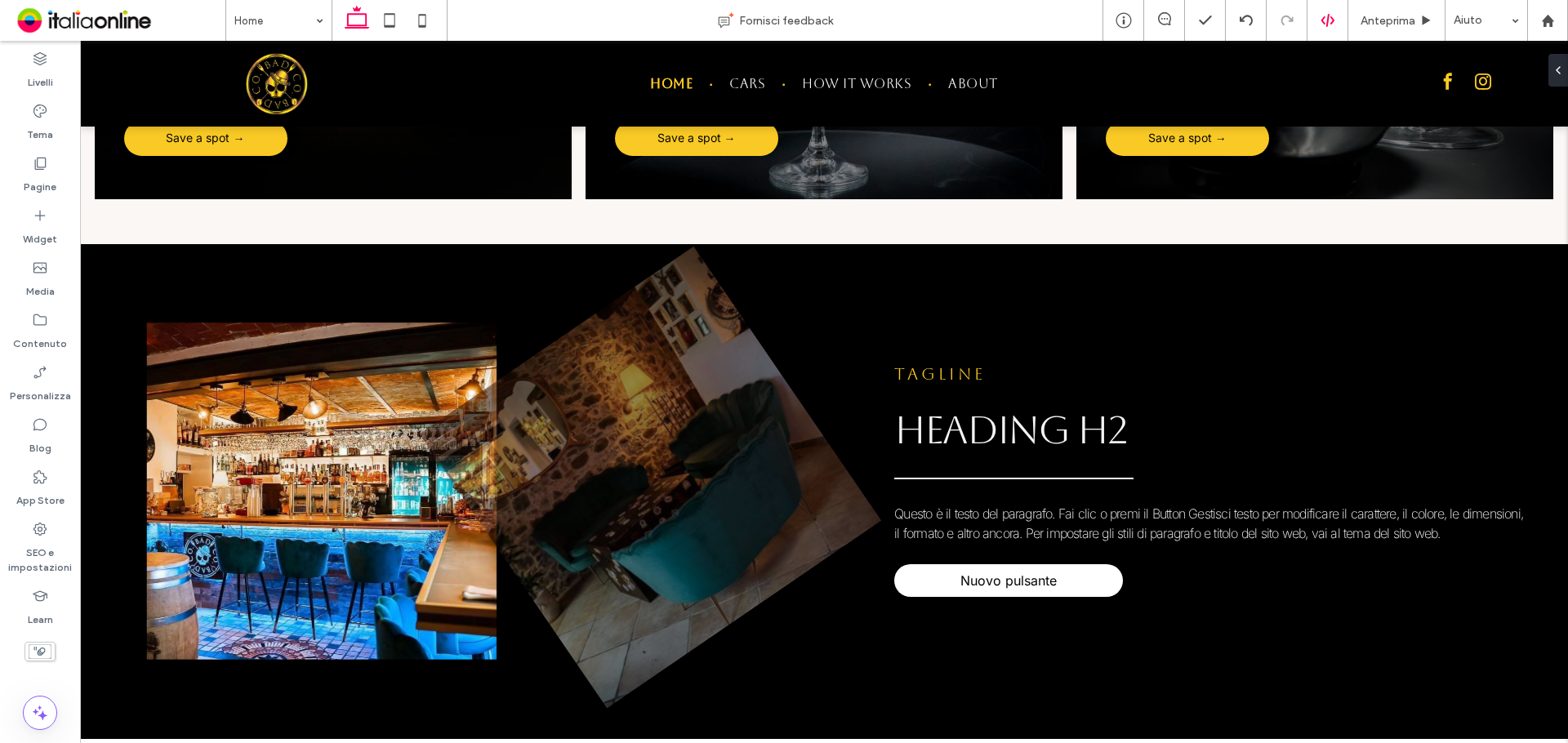 type on "**" 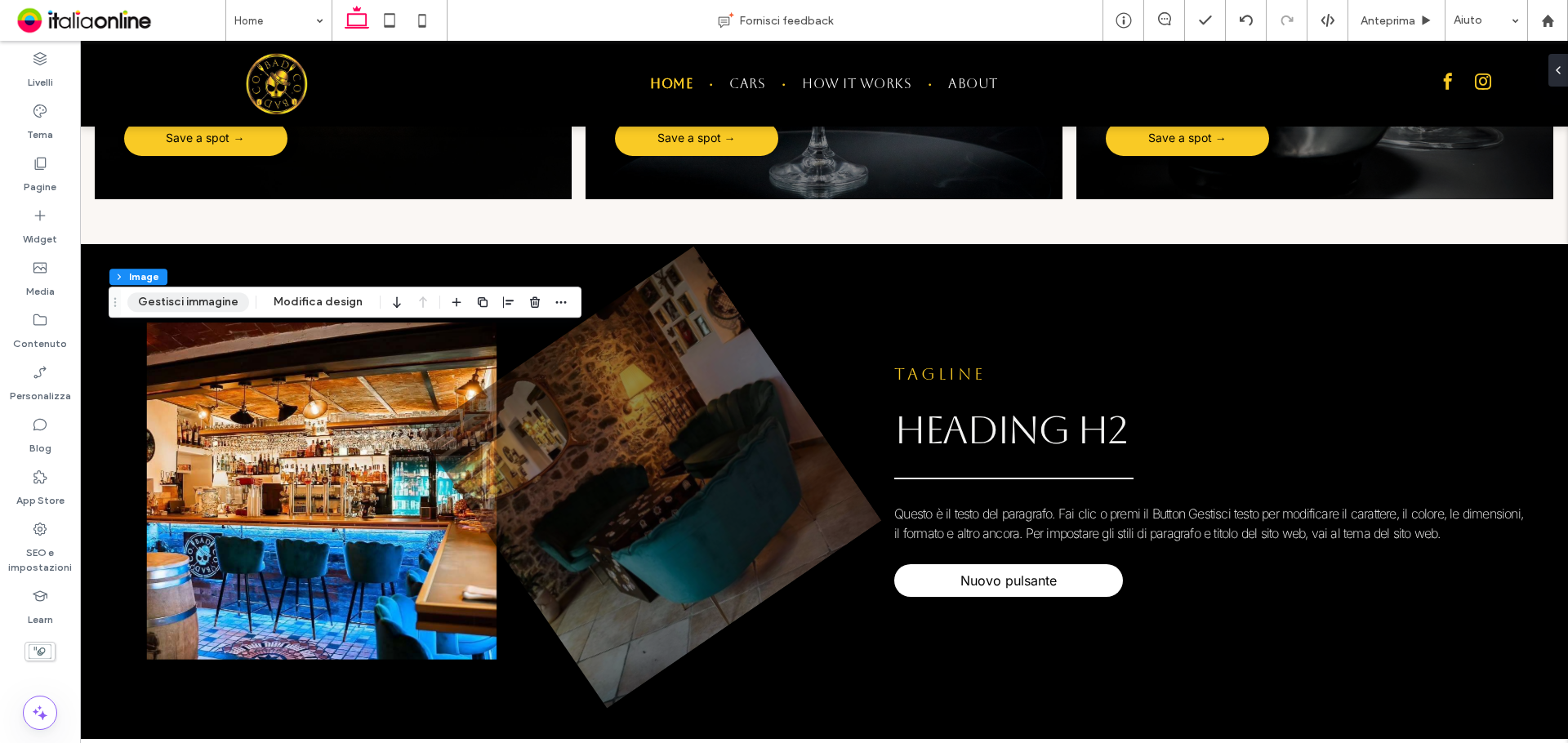 click on "Gestisci immagine" at bounding box center [188, 302] 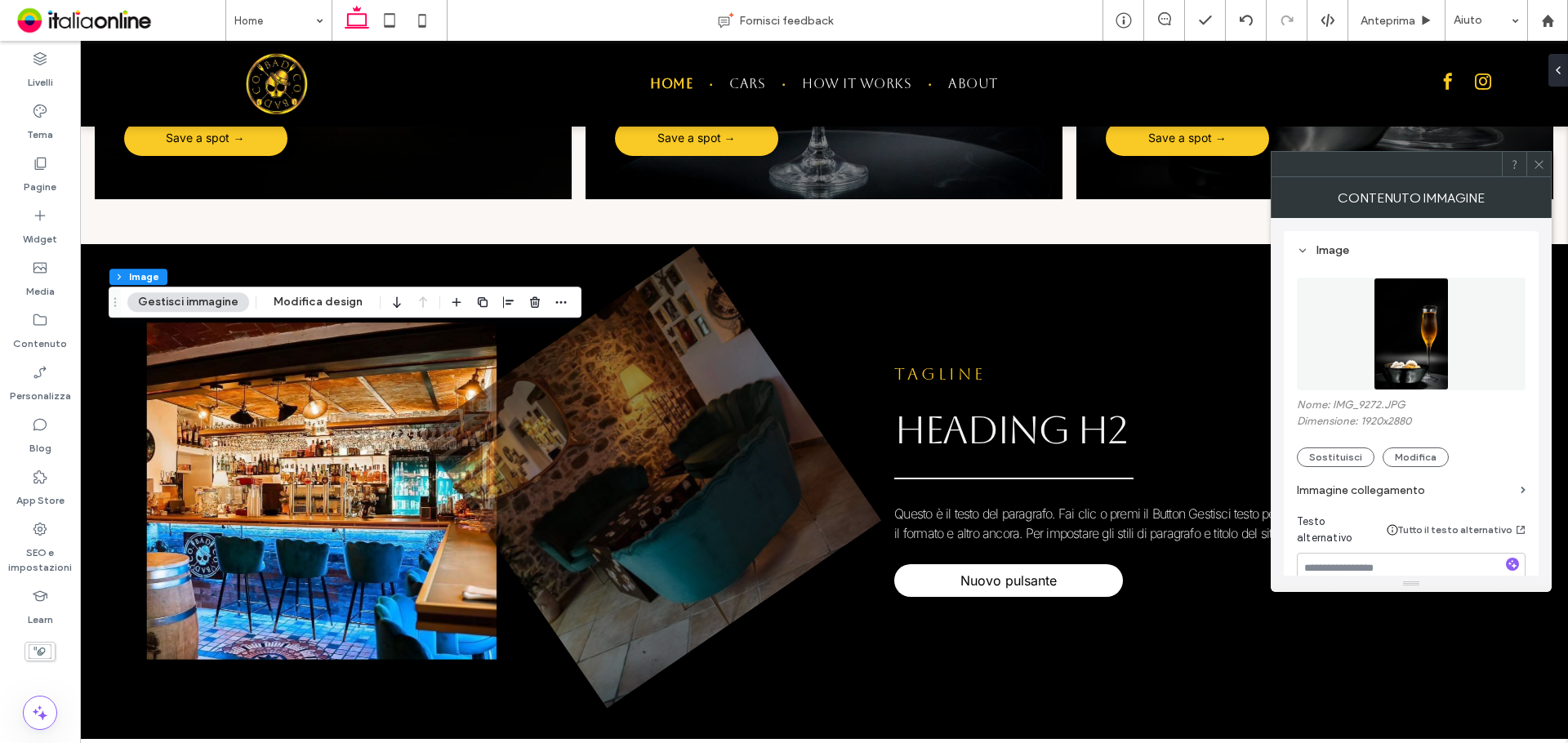 click at bounding box center [1411, 334] 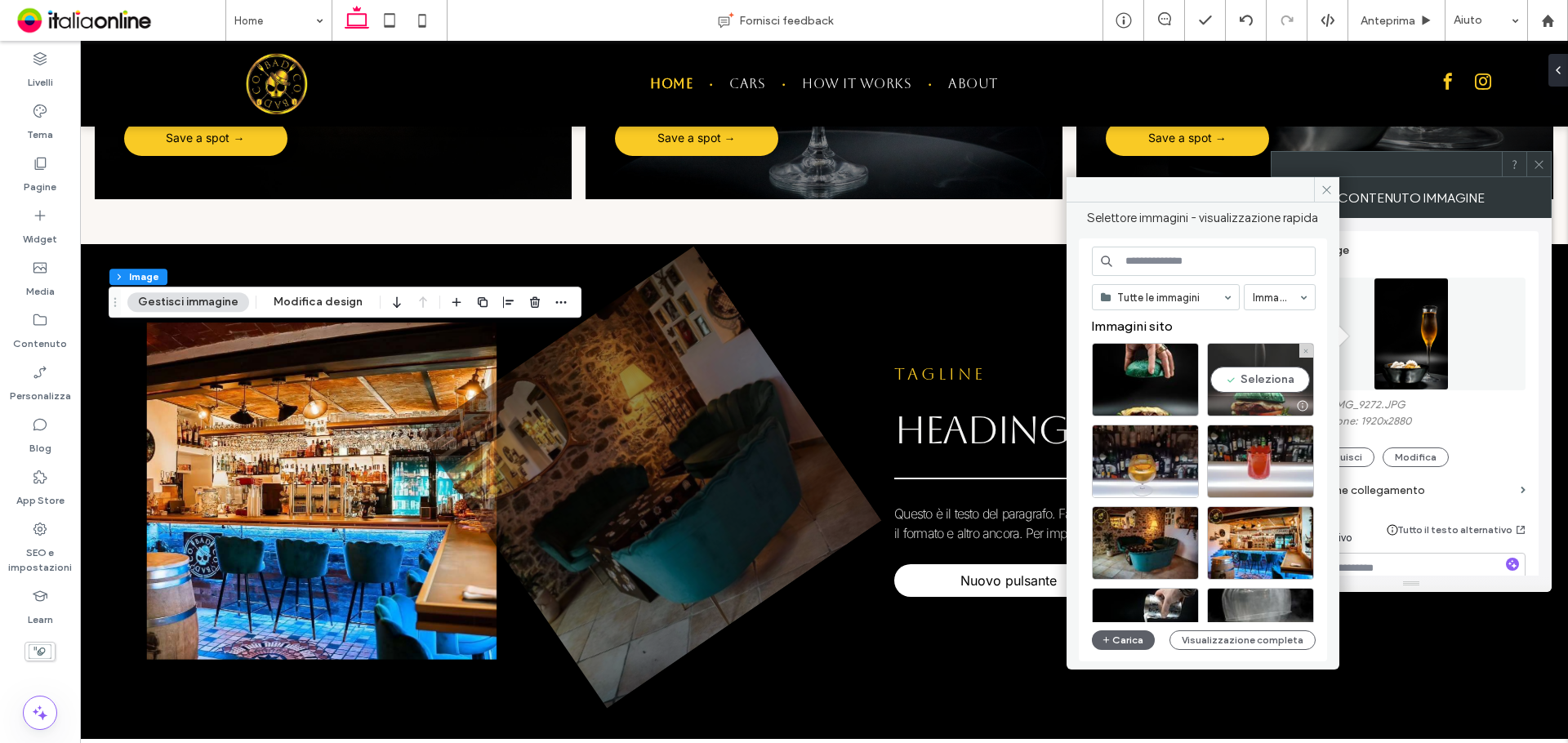 click on "Seleziona" at bounding box center [1260, 380] 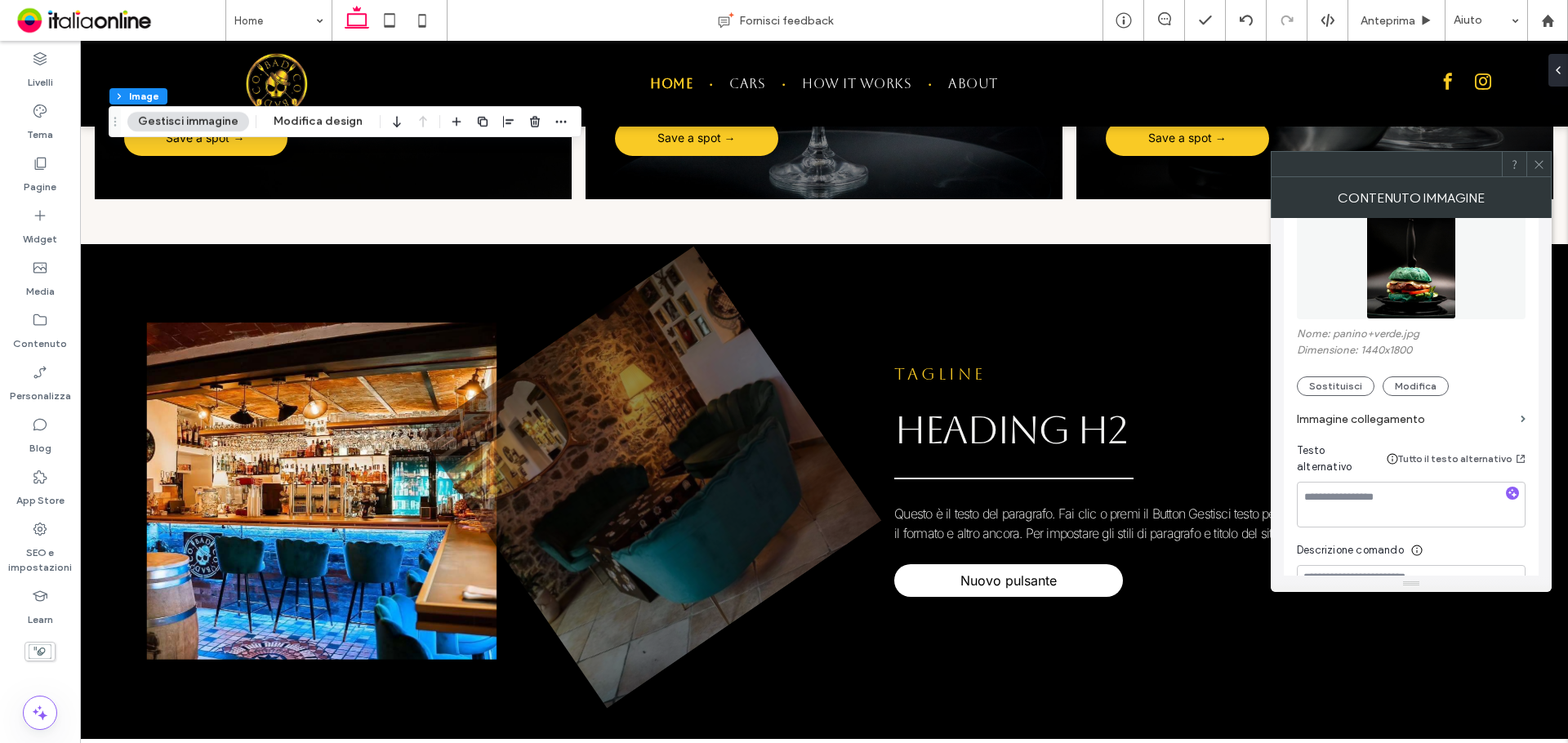 scroll, scrollTop: 0, scrollLeft: 0, axis: both 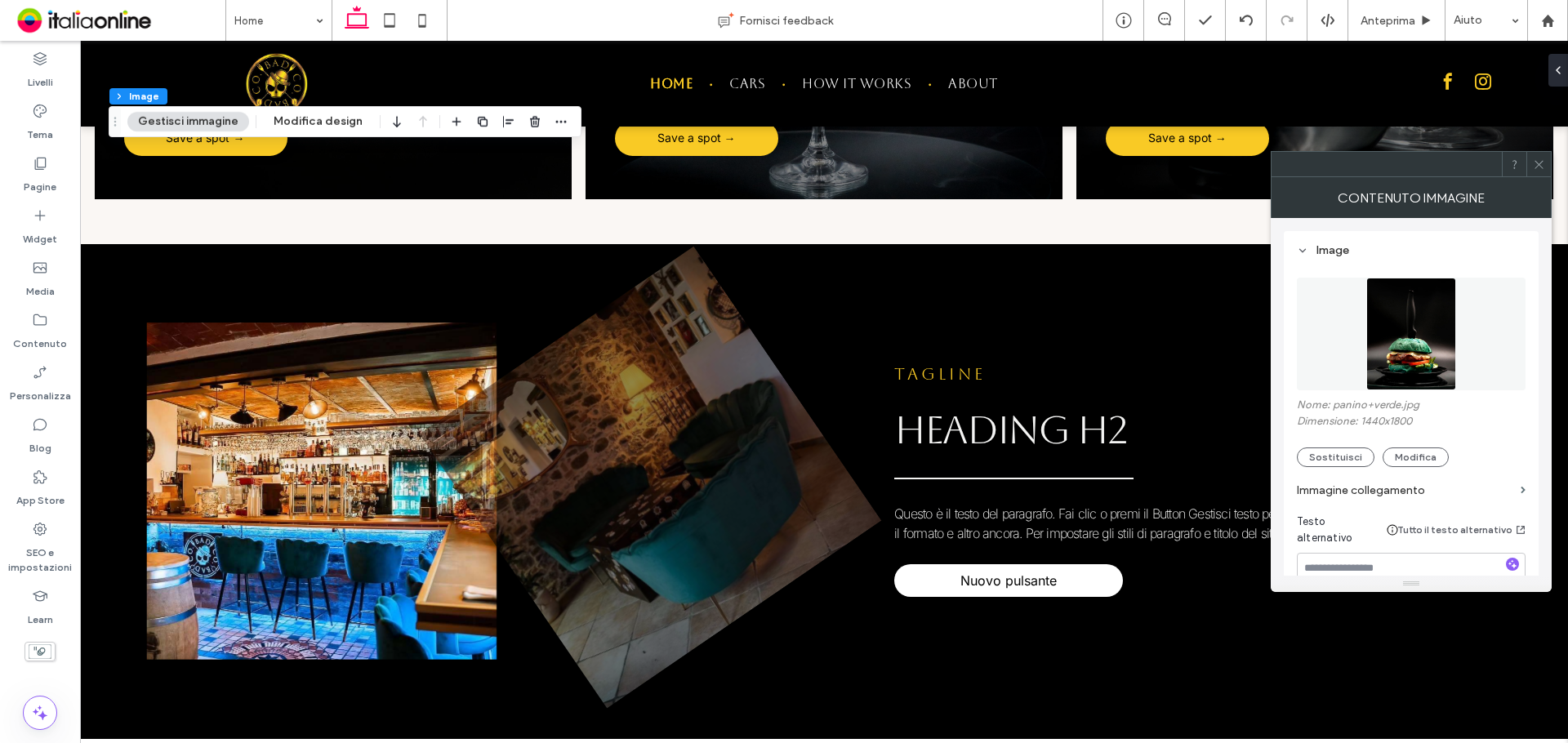 click at bounding box center [1411, 334] 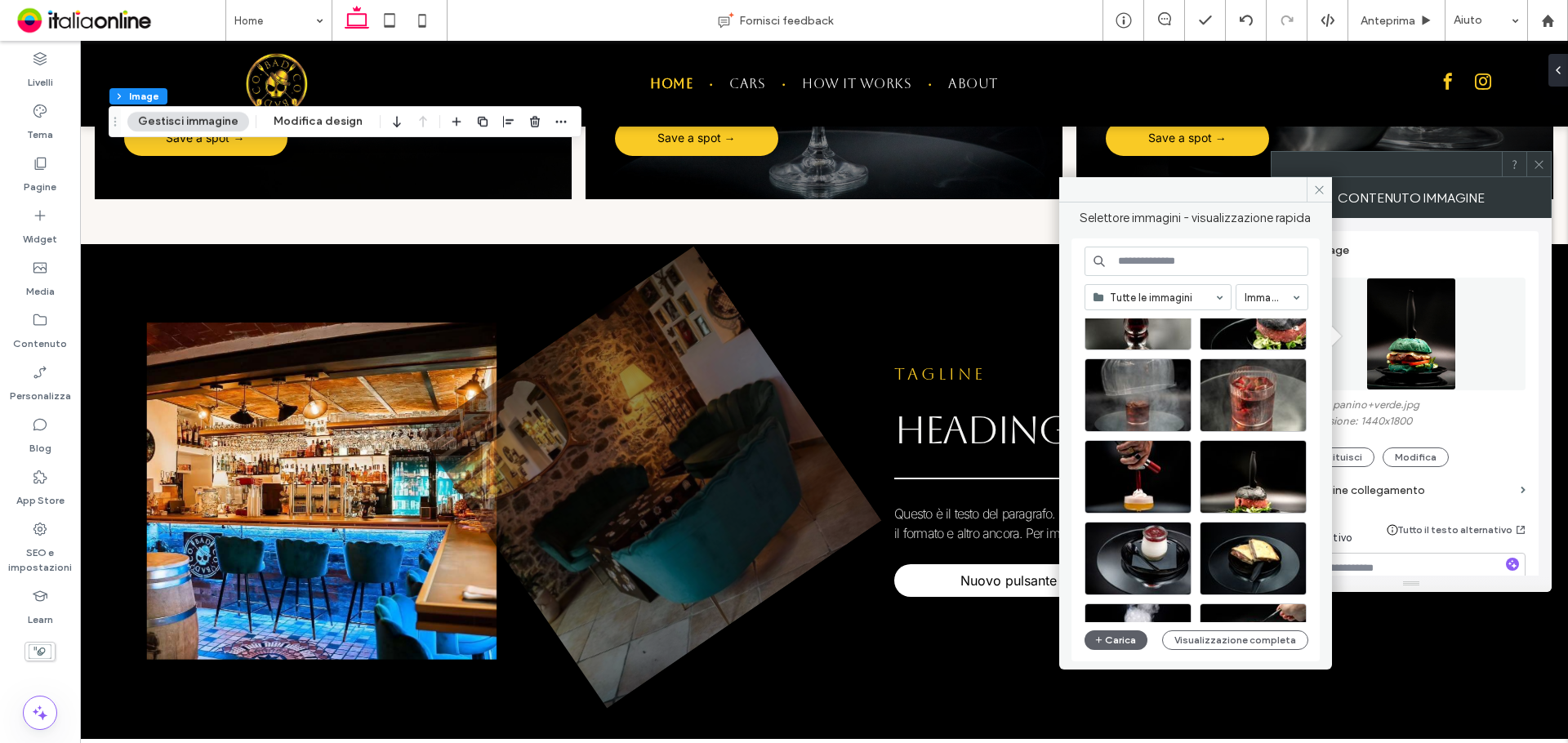 scroll, scrollTop: 572, scrollLeft: 0, axis: vertical 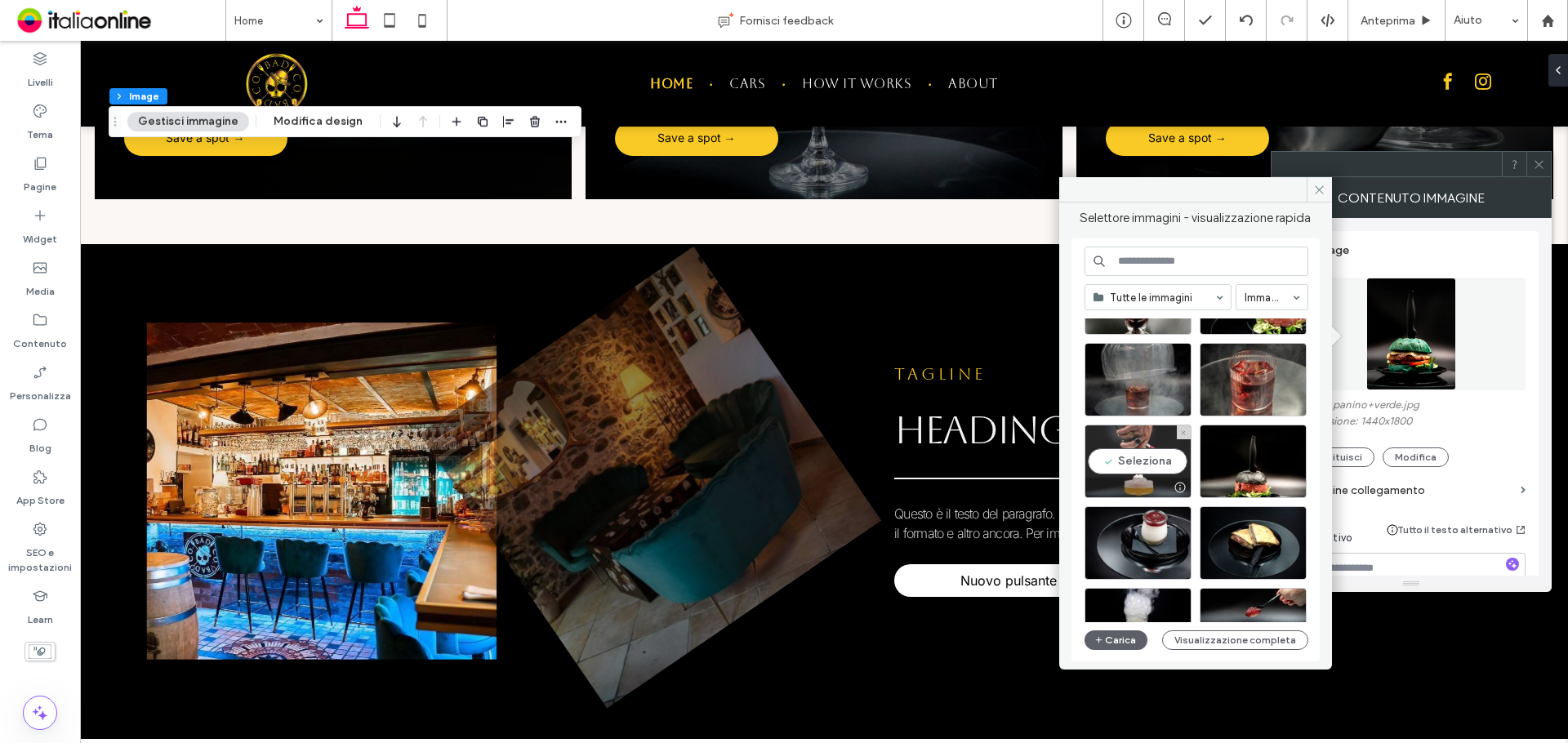 click on "Seleziona" at bounding box center (1138, 461) 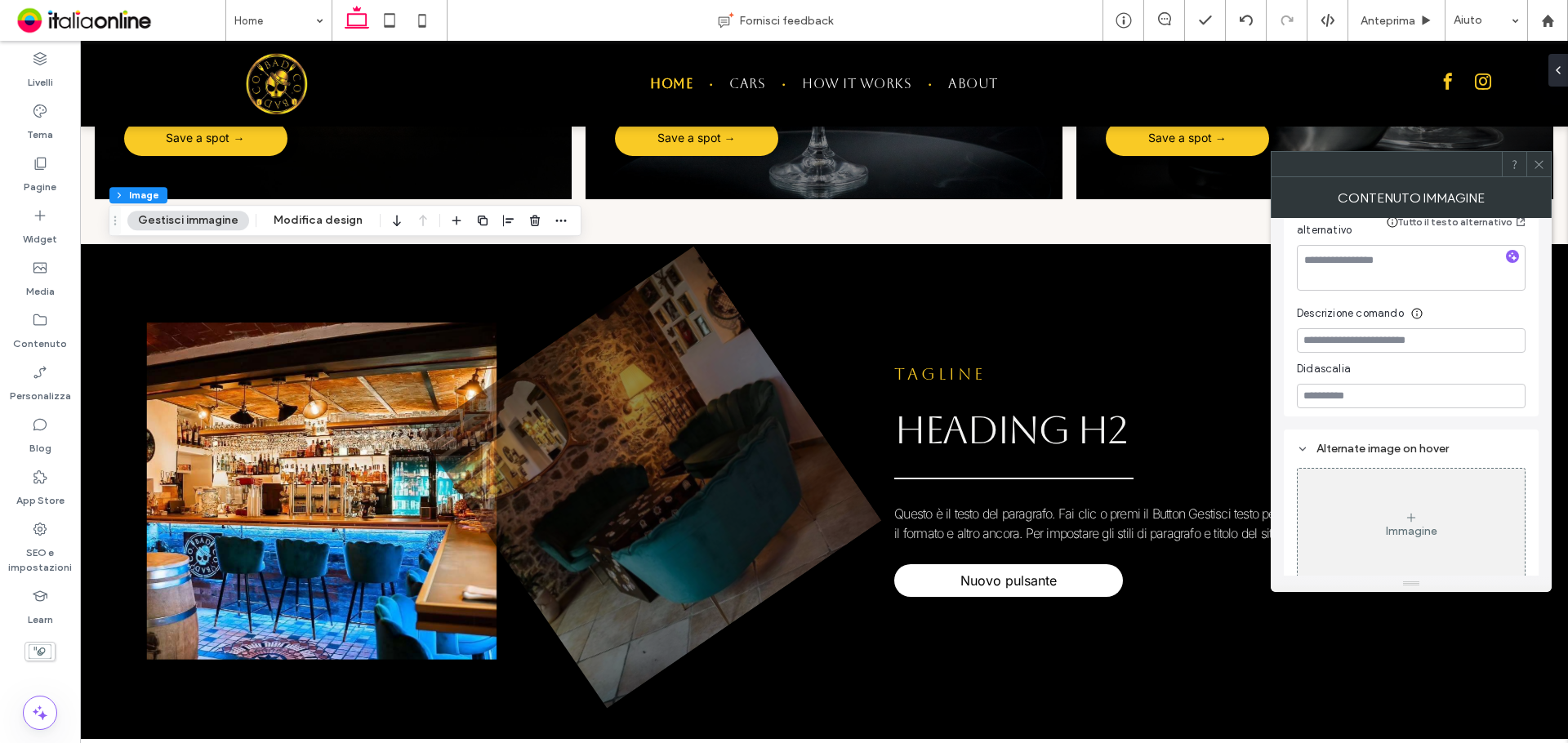 scroll, scrollTop: 0, scrollLeft: 0, axis: both 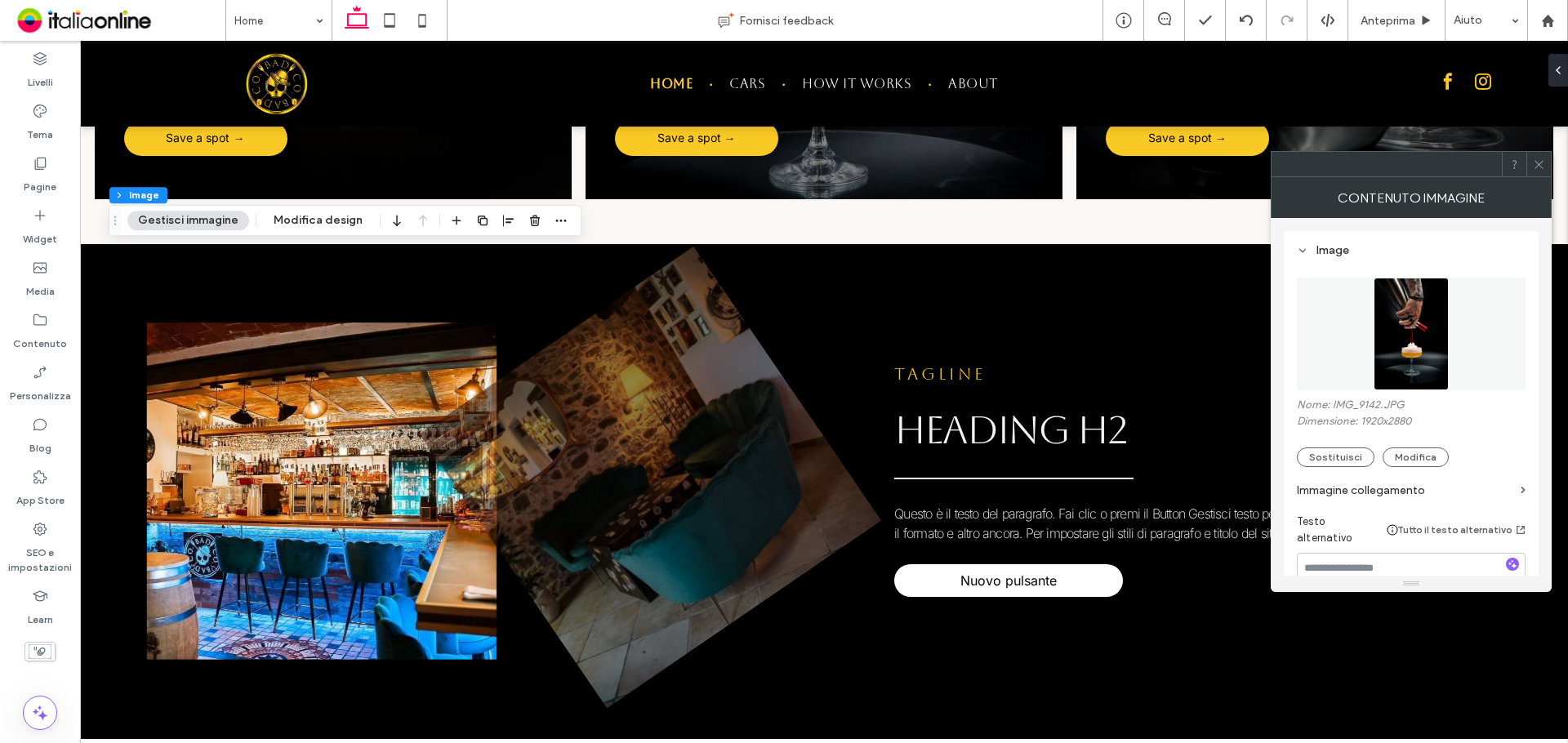 click at bounding box center (1411, 334) 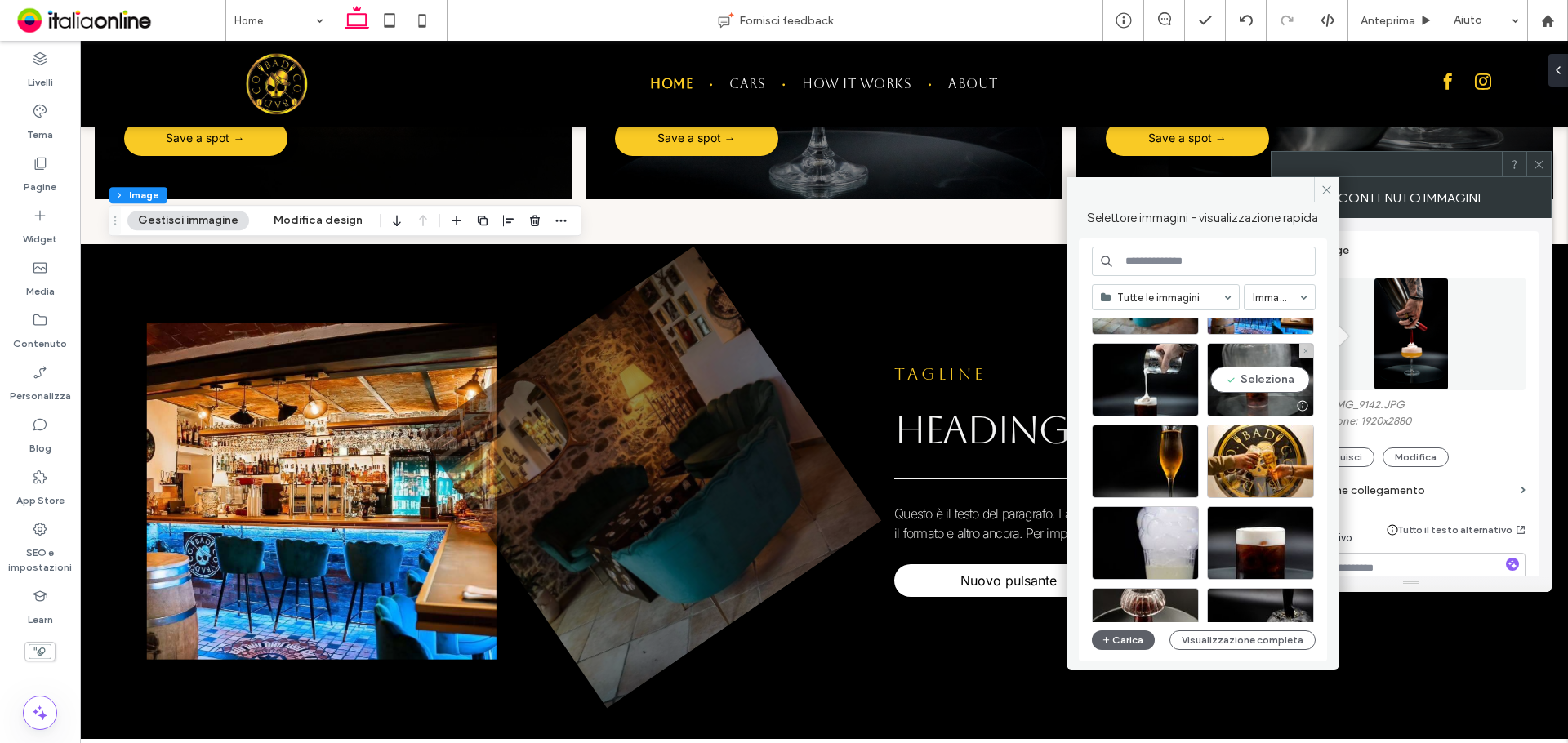 scroll, scrollTop: 408, scrollLeft: 0, axis: vertical 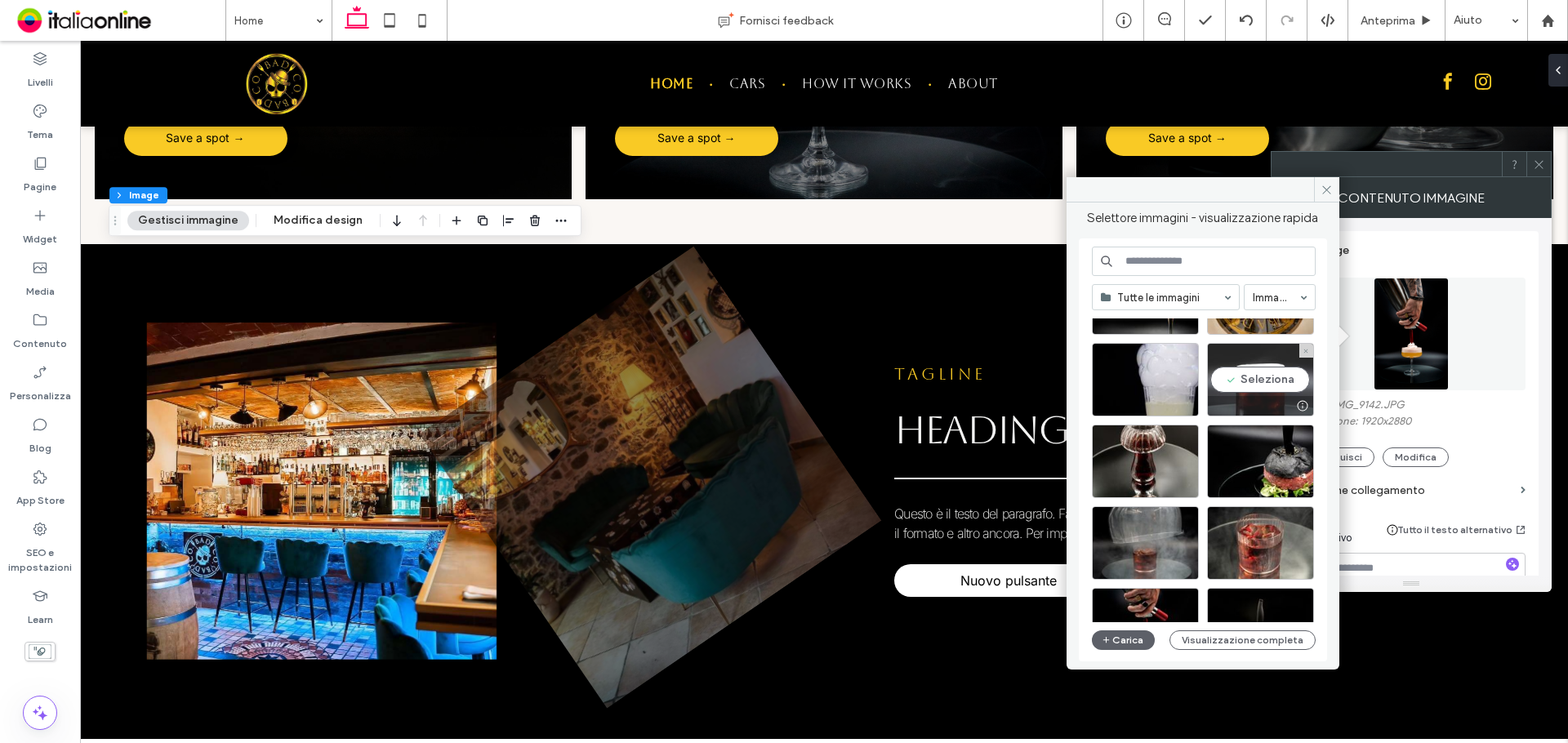 click on "Seleziona" at bounding box center (1260, 380) 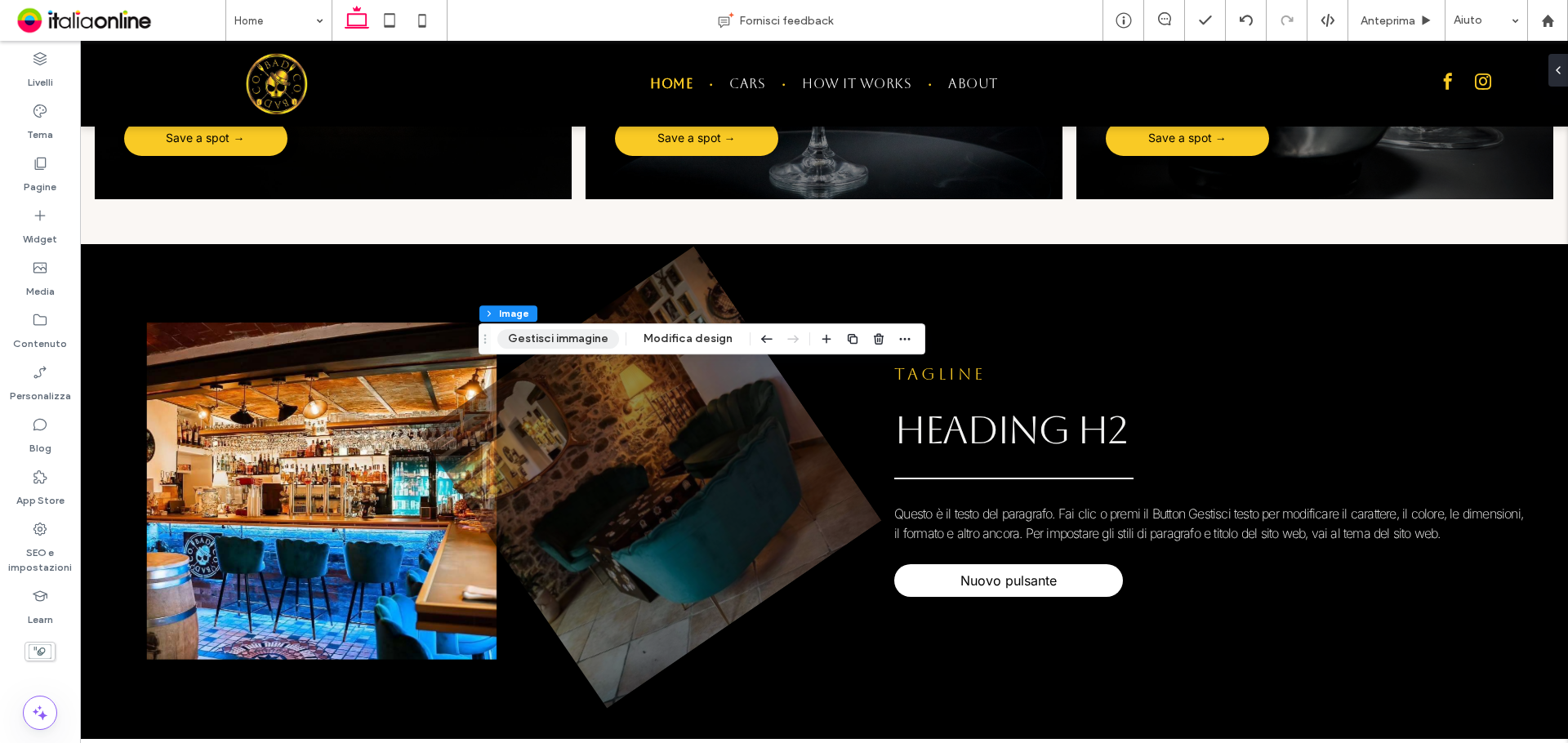 click on "Gestisci immagine" at bounding box center [558, 339] 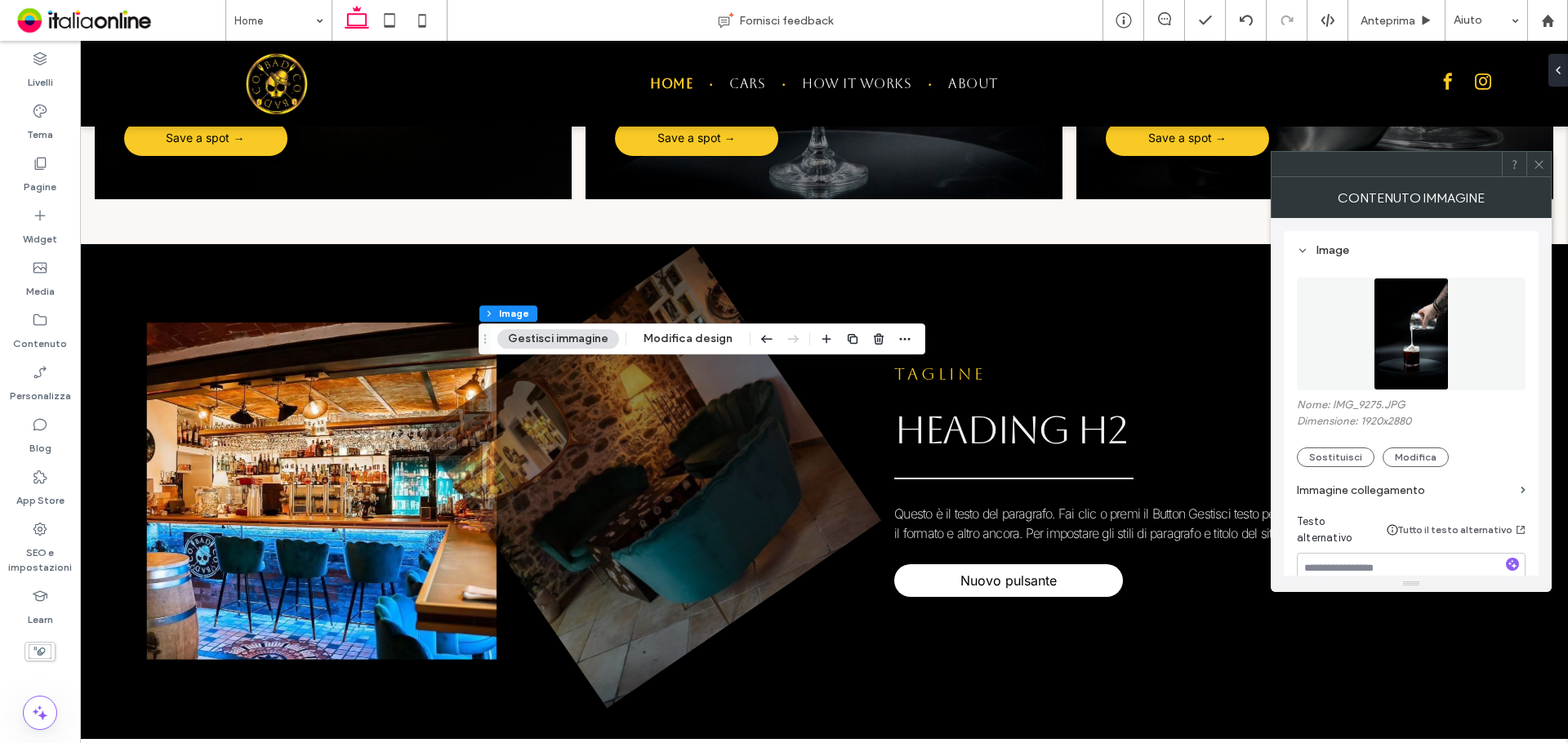 click at bounding box center (1411, 334) 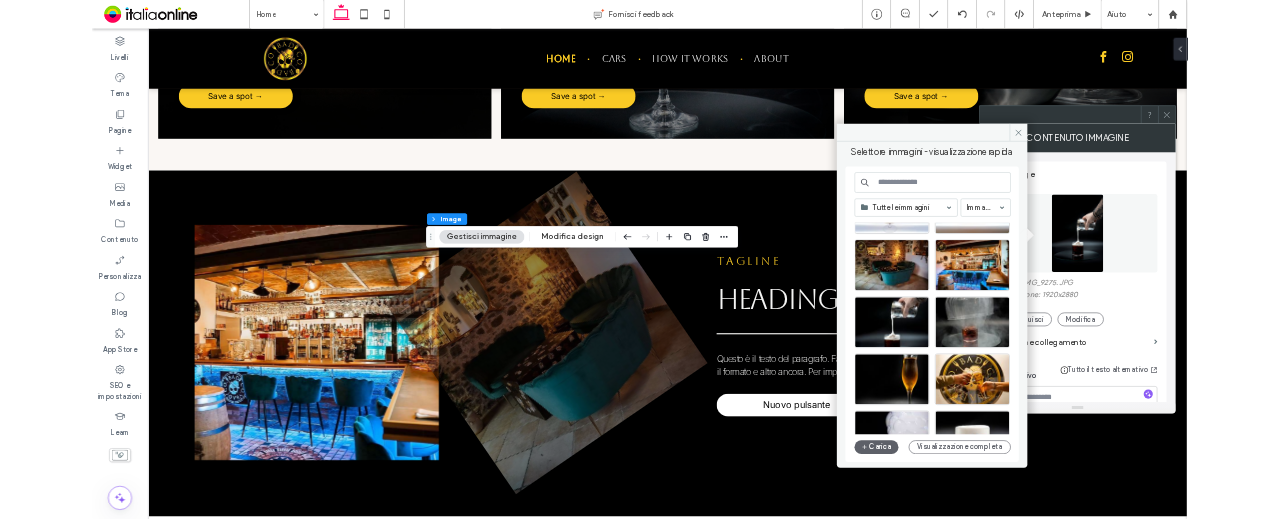 scroll, scrollTop: 400, scrollLeft: 0, axis: vertical 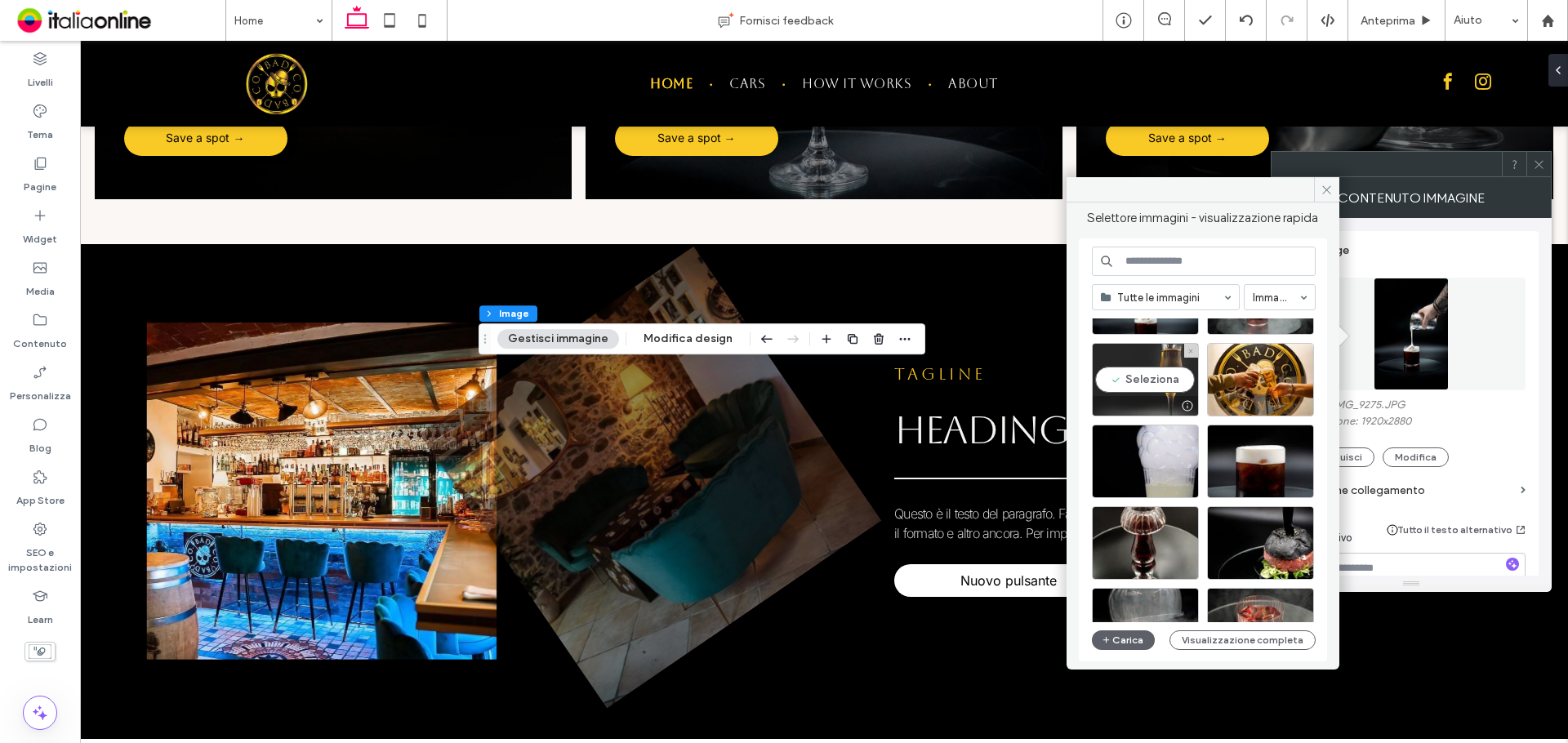 click on "Seleziona" at bounding box center [1145, 380] 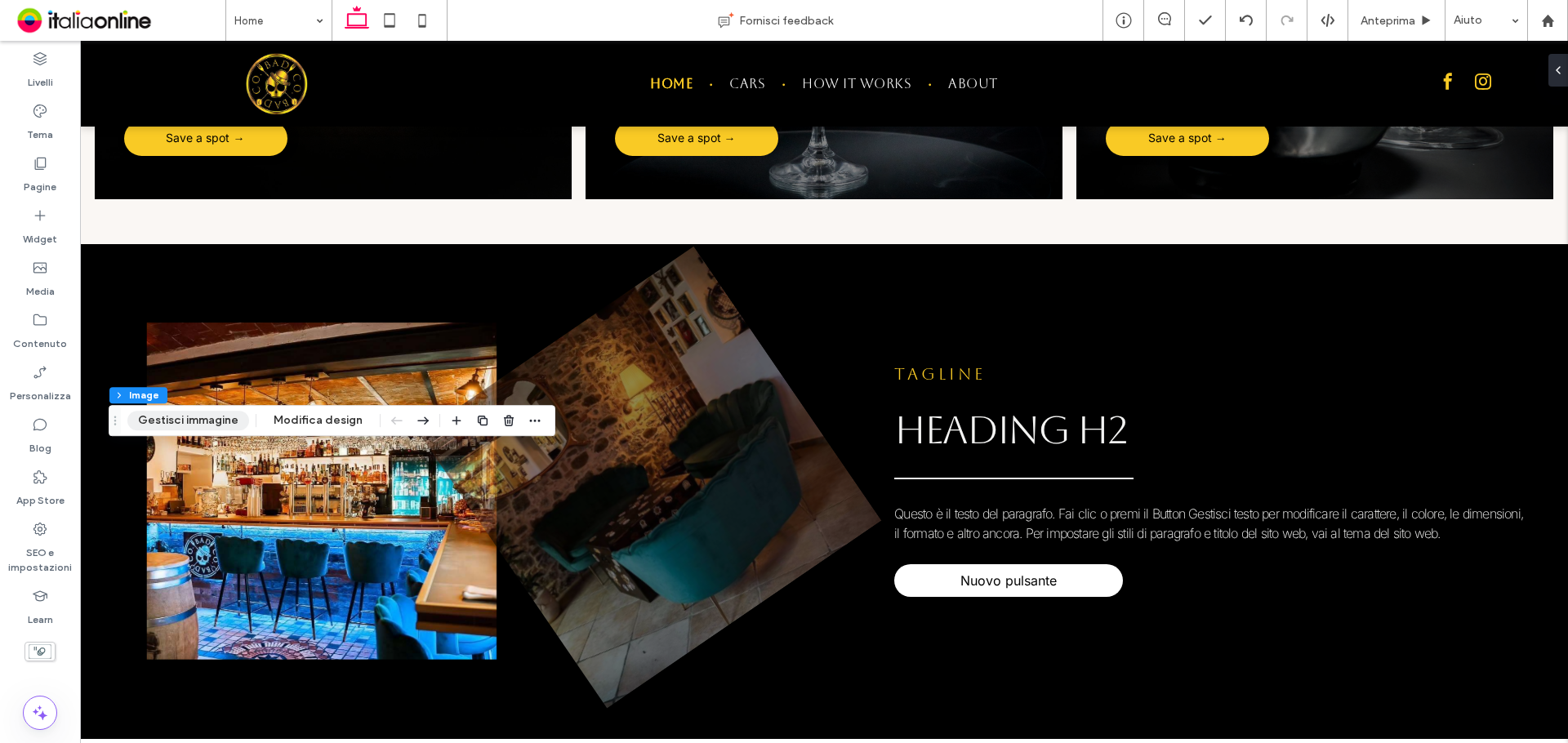 click on "Gestisci immagine" at bounding box center [188, 420] 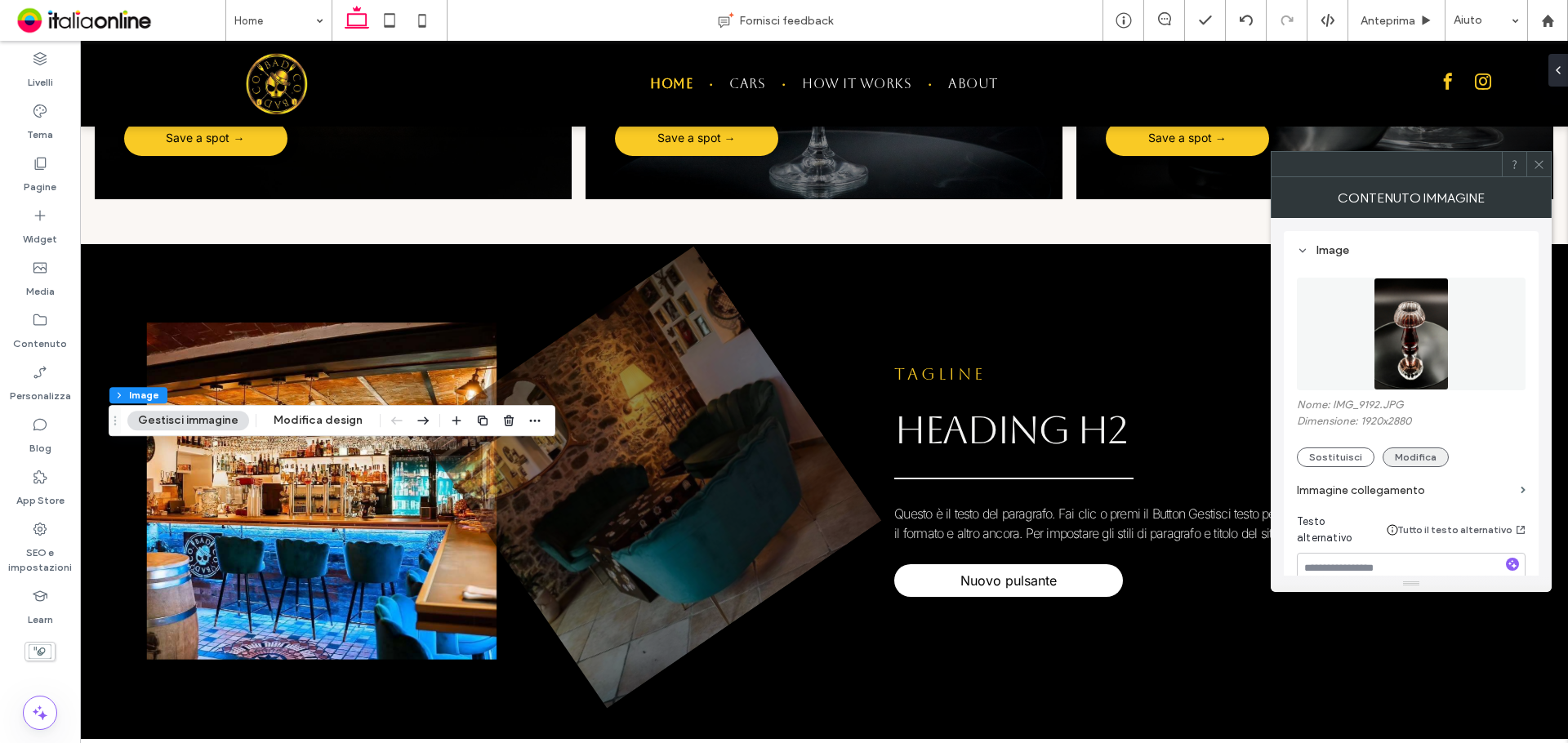 click on "Modifica" at bounding box center (1415, 457) 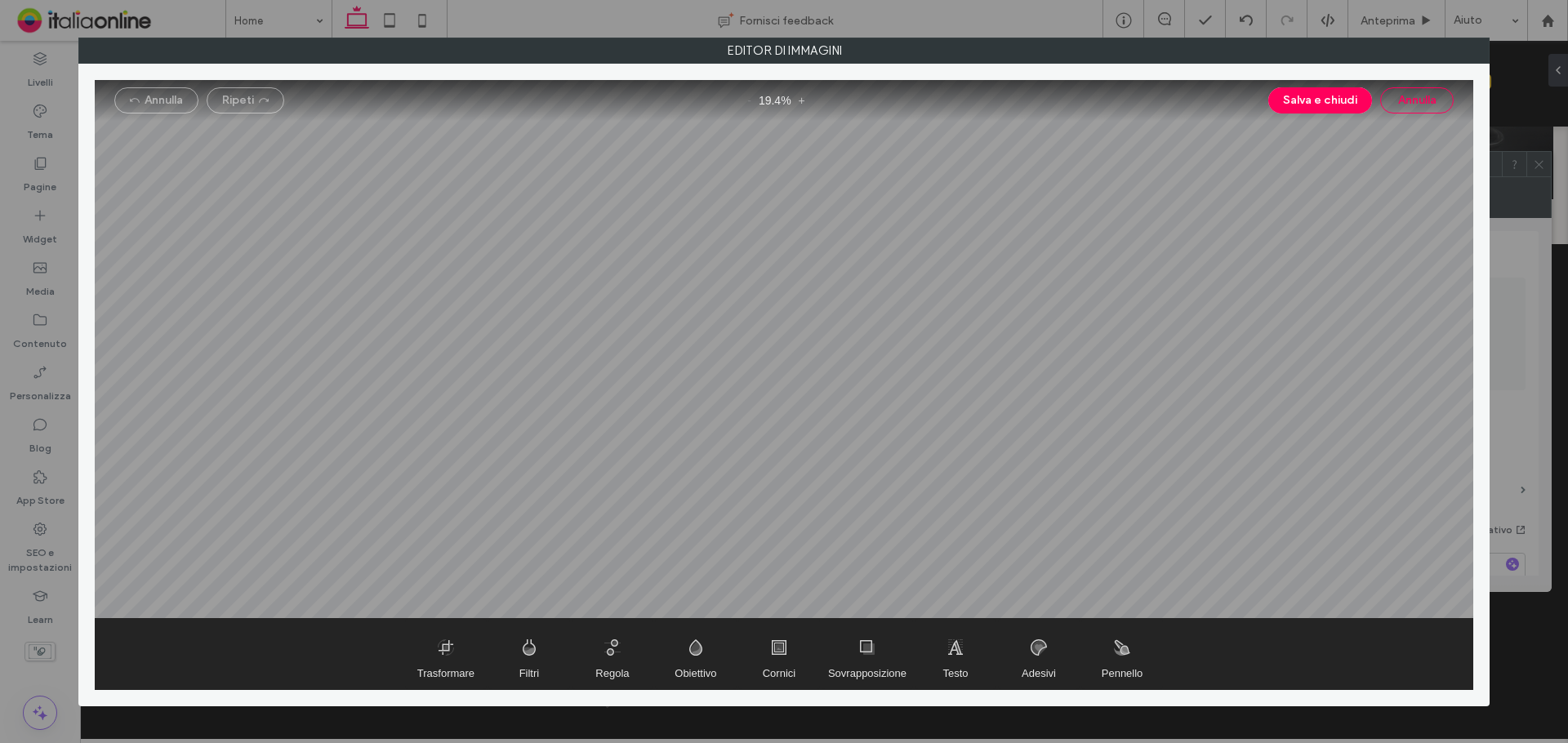 click on "Annulla" at bounding box center [1417, 100] 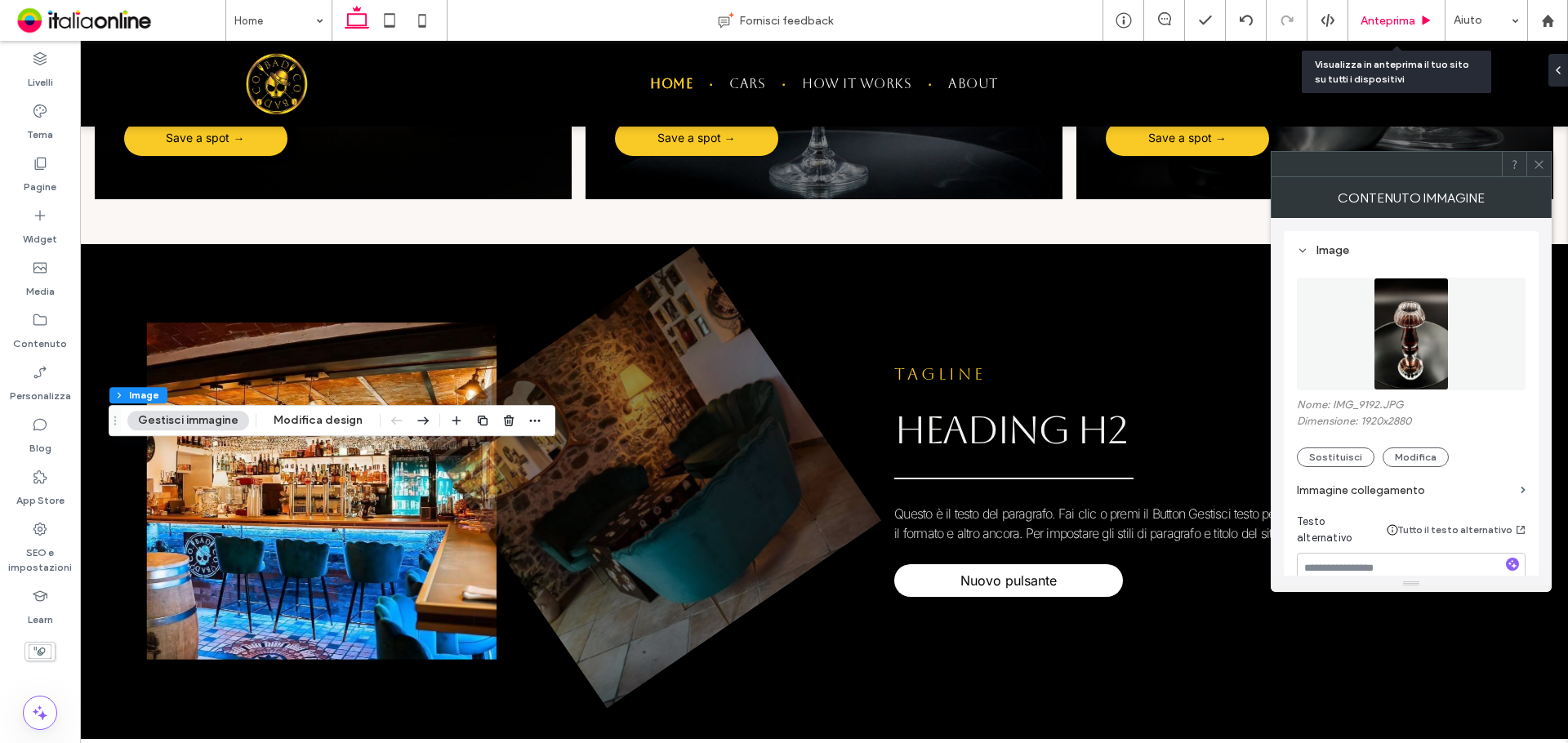 click on "Anteprima" at bounding box center (1388, 20) 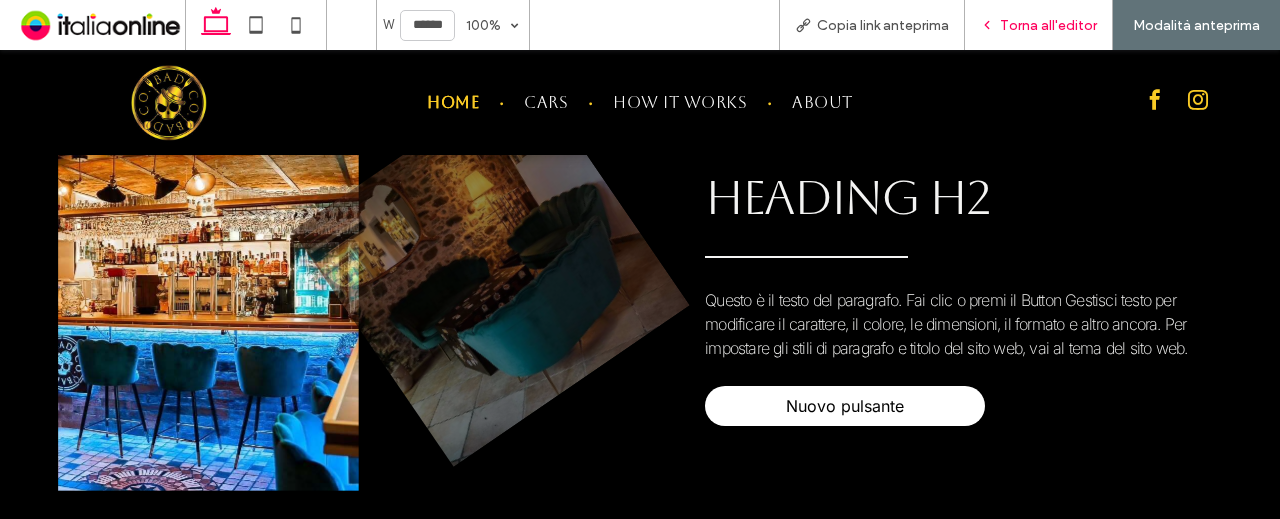 click on "Torna all'editor" at bounding box center [1039, 25] 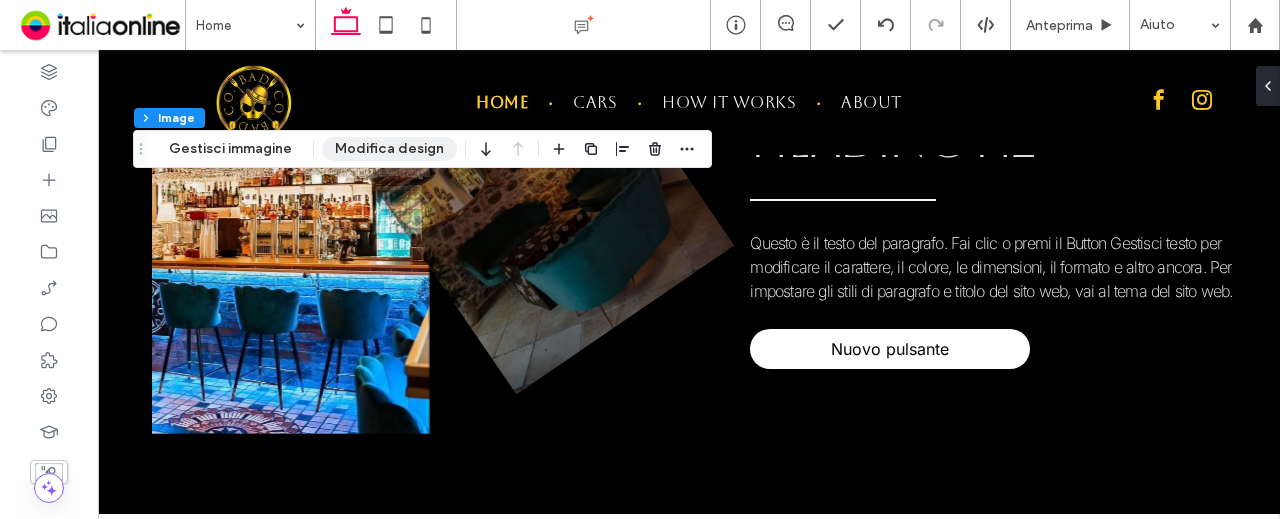 click on "Modifica design" at bounding box center [389, 149] 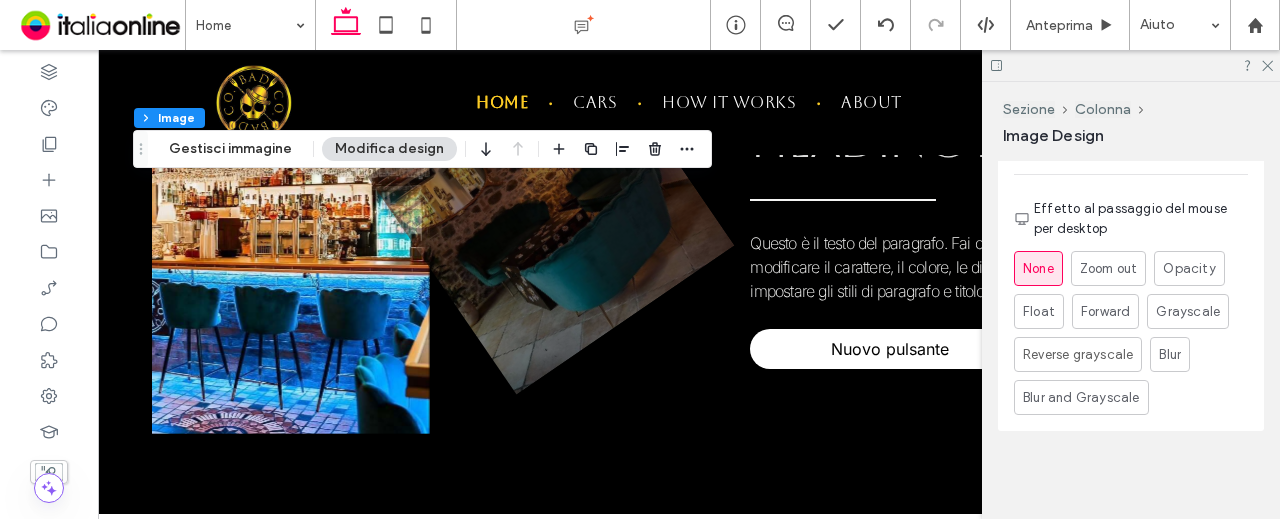 scroll, scrollTop: 2258, scrollLeft: 0, axis: vertical 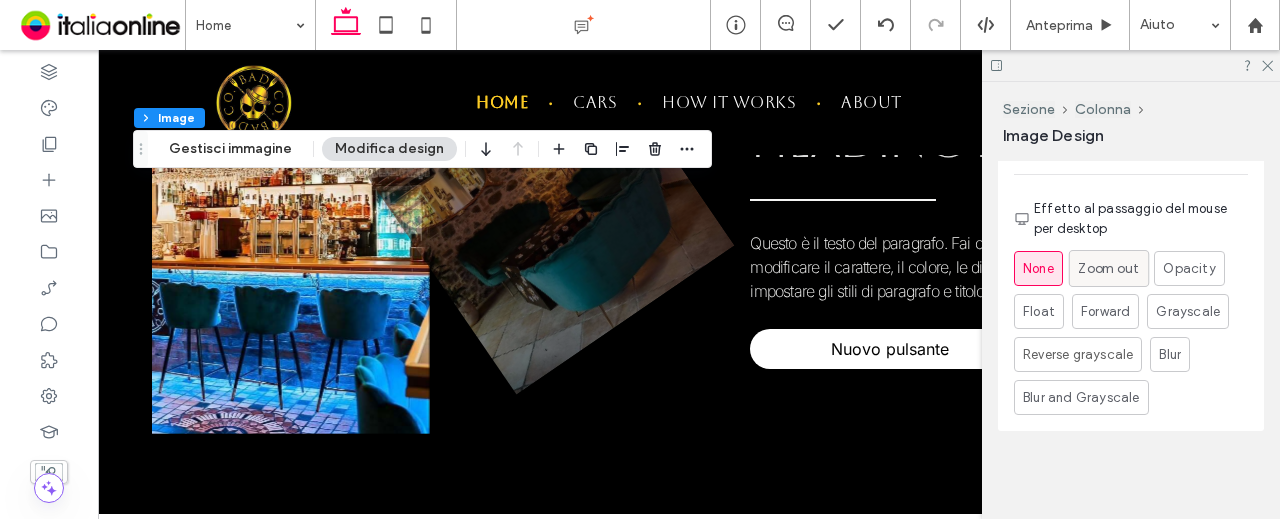 click on "Zoom out" at bounding box center (1108, 268) 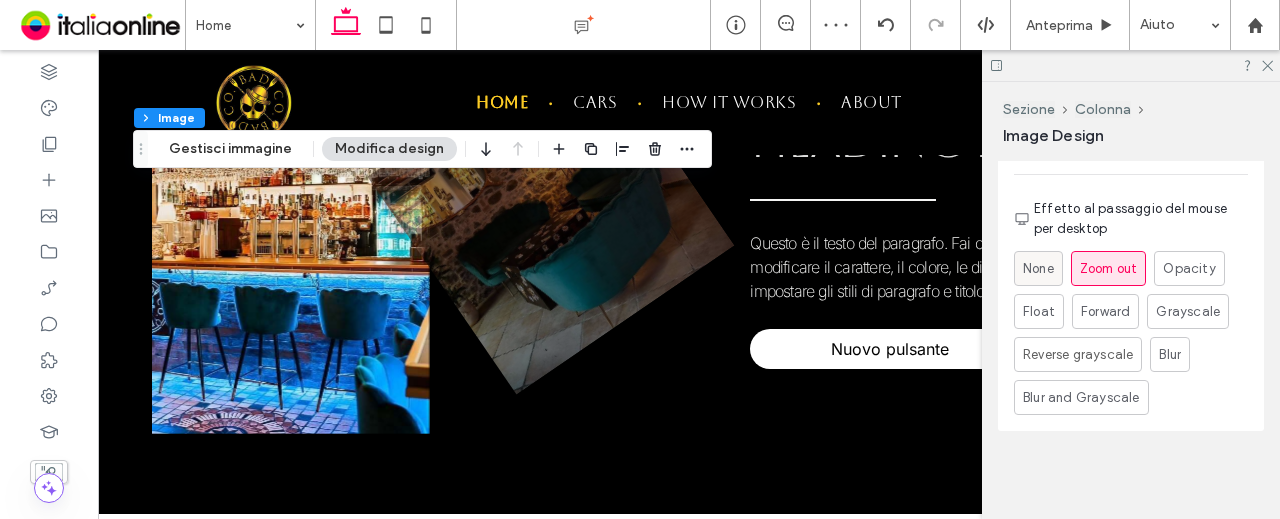 click on "None" at bounding box center [1038, 269] 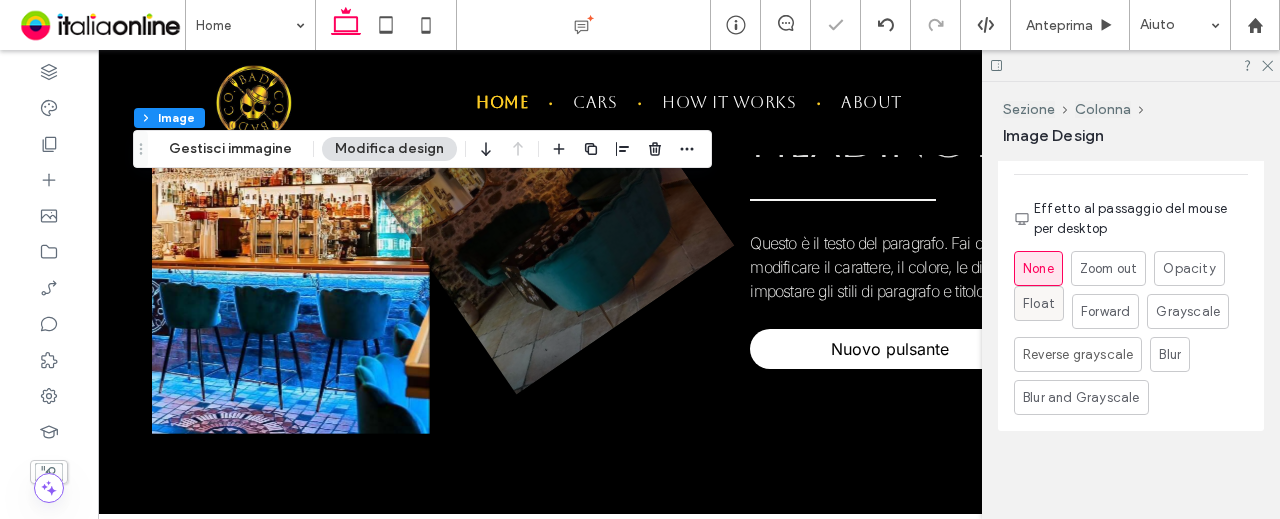 click on "Float" at bounding box center (1039, 303) 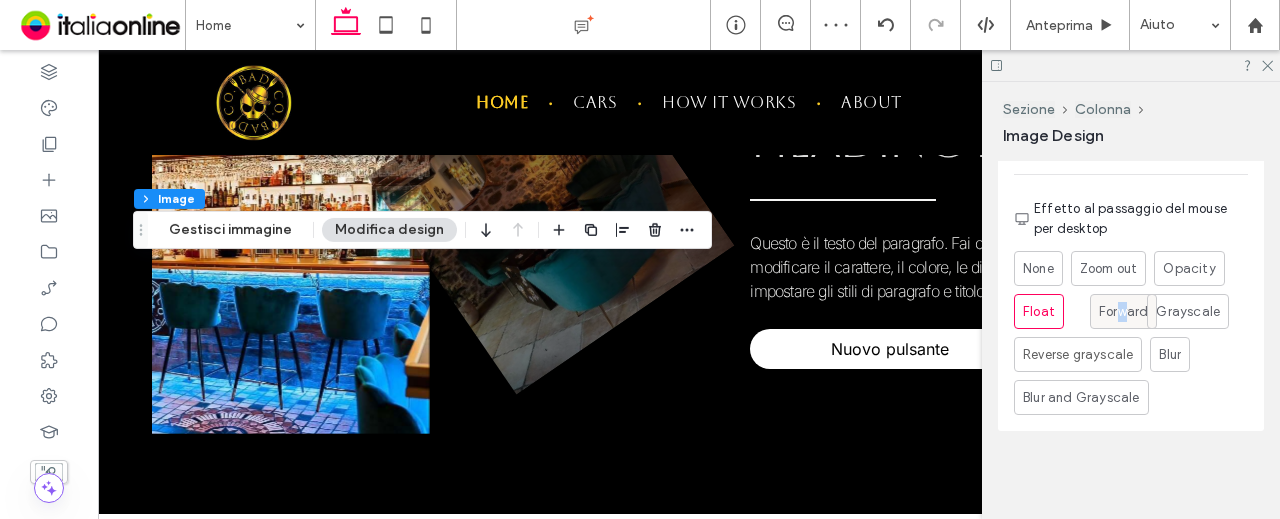 click on "Forward" at bounding box center (1123, 312) 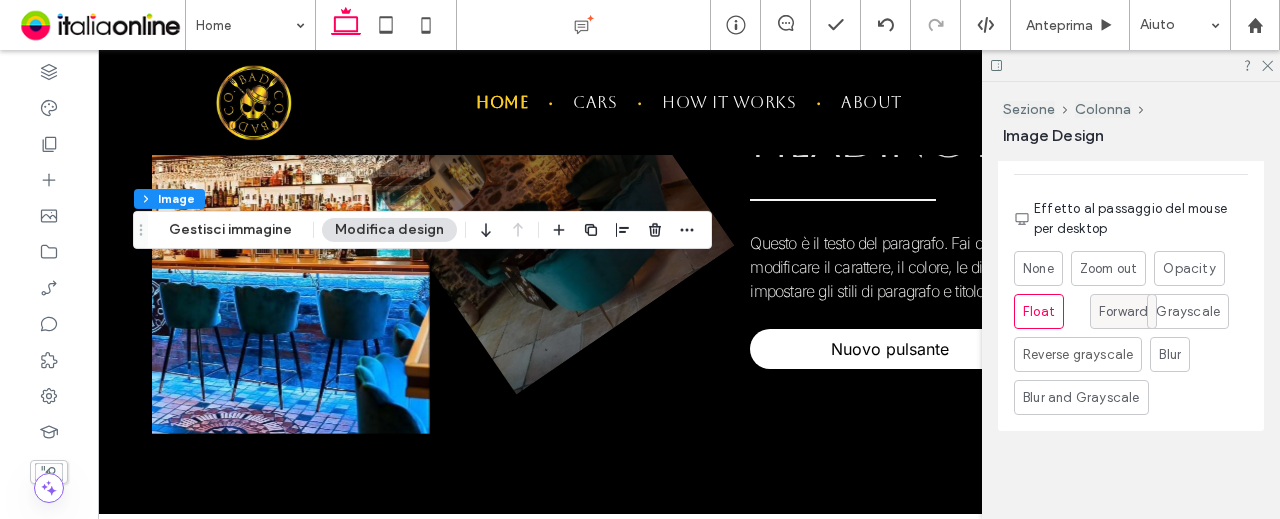 click on "Forward" at bounding box center (1123, 311) 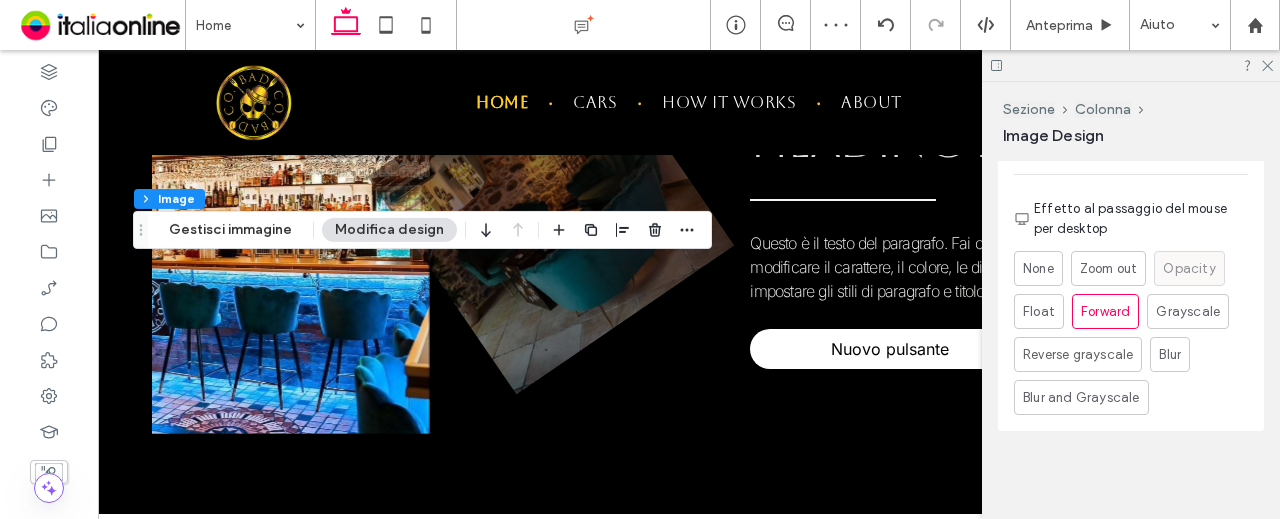 click on "Opacity" at bounding box center [1189, 269] 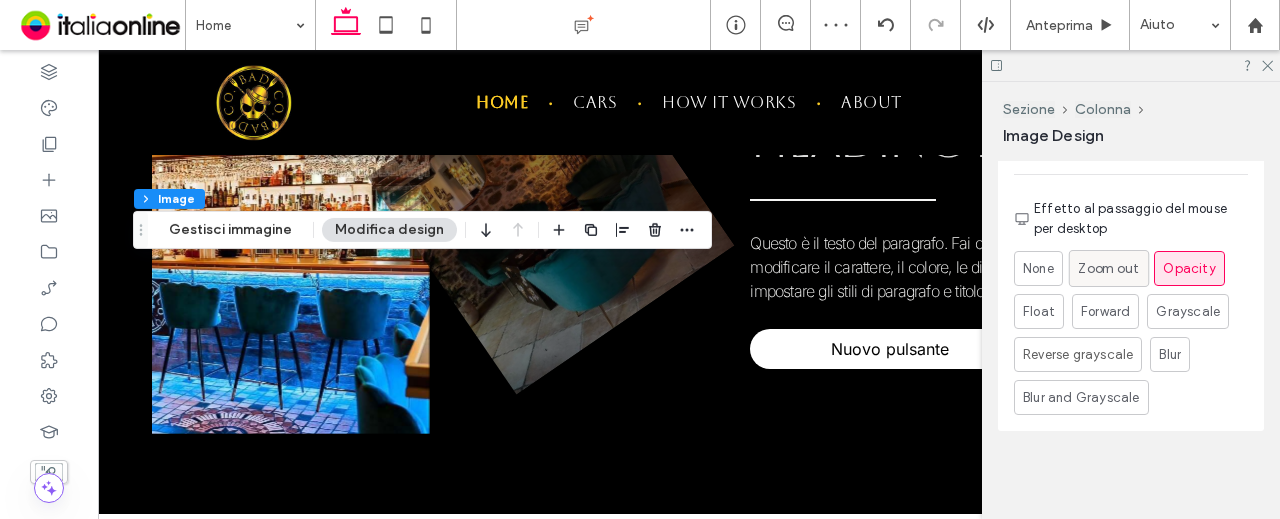 click on "Zoom out" at bounding box center [1108, 268] 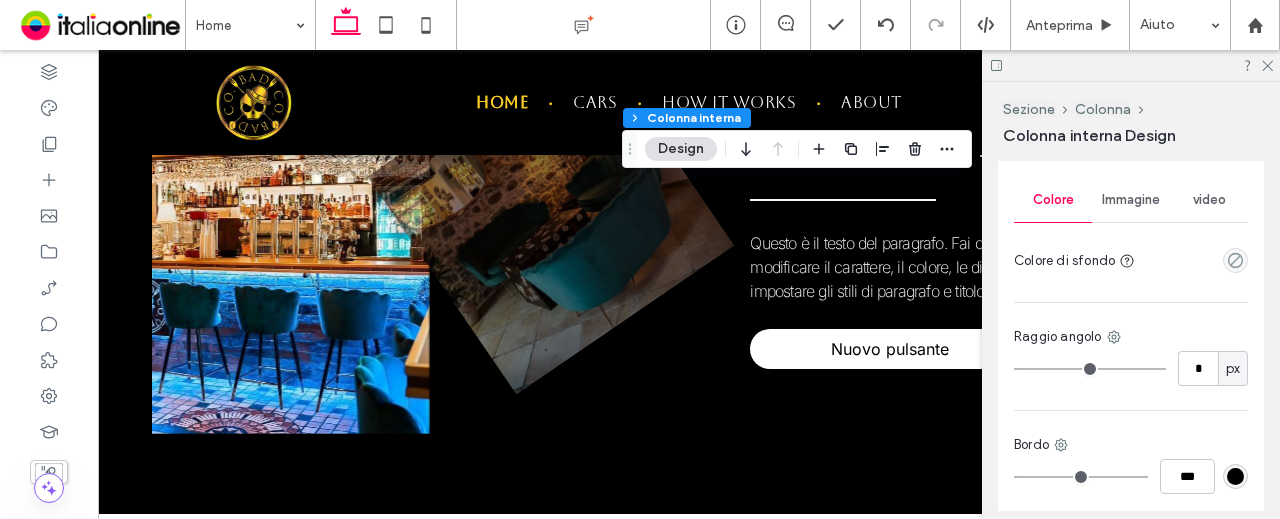 scroll, scrollTop: 750, scrollLeft: 0, axis: vertical 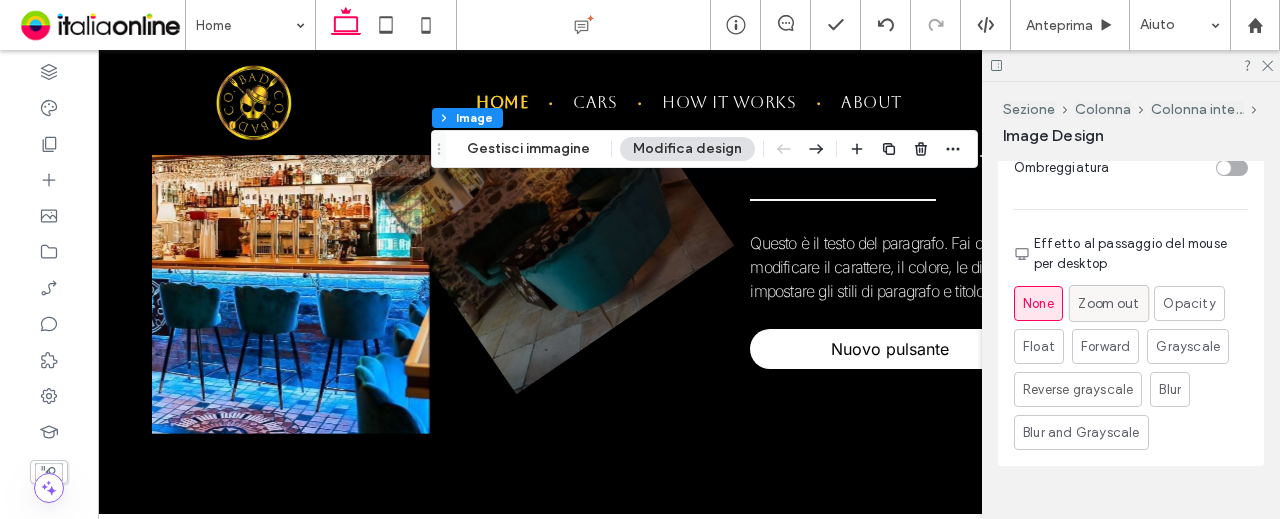 click on "Zoom out" at bounding box center [1108, 303] 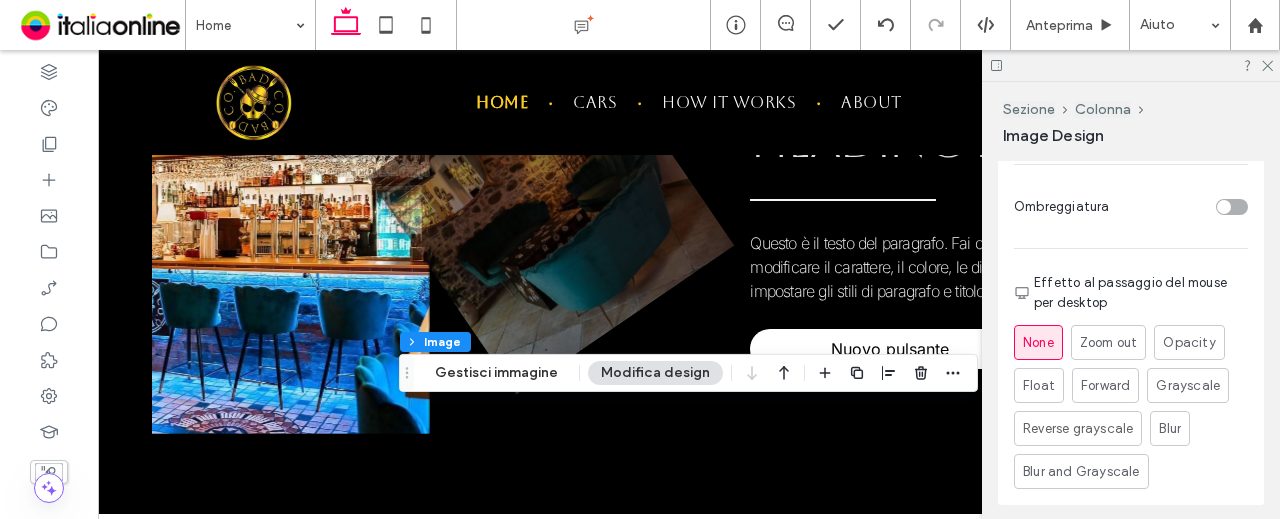 scroll, scrollTop: 2258, scrollLeft: 0, axis: vertical 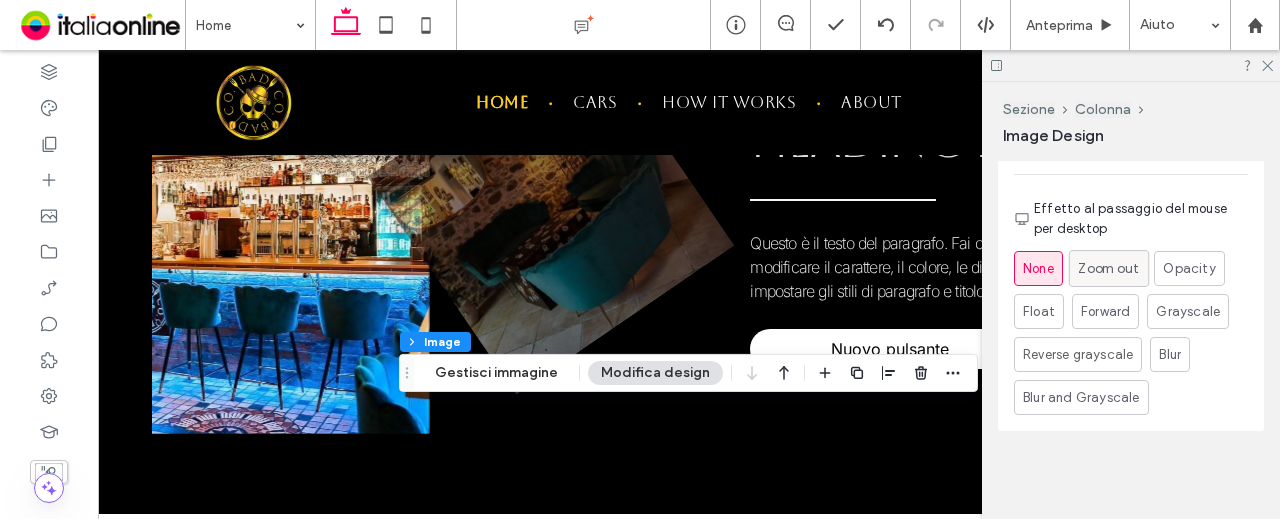 click on "Zoom out" at bounding box center [1108, 268] 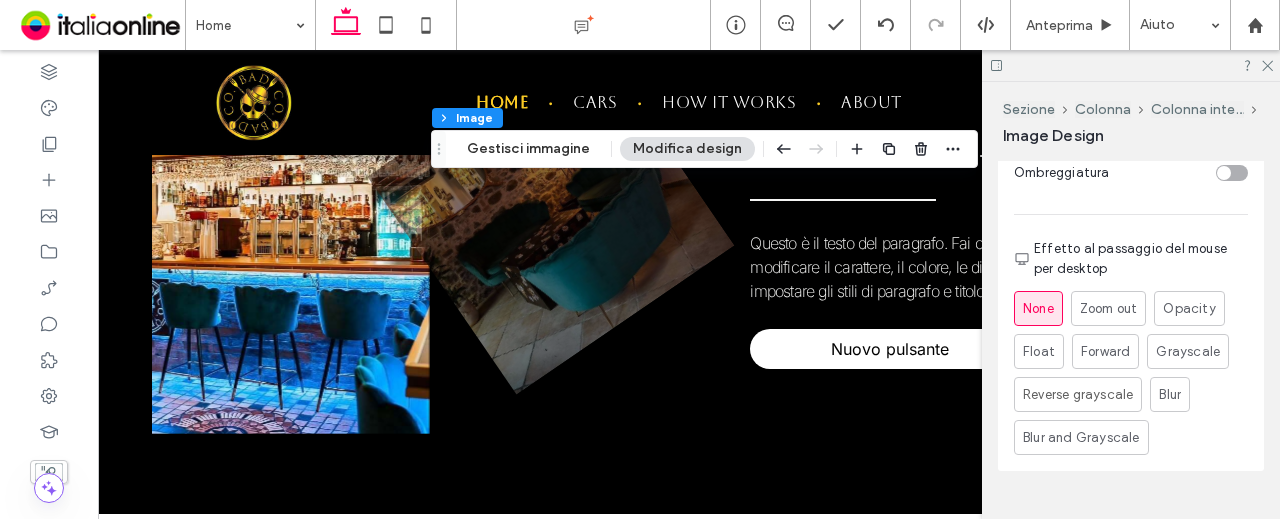 scroll, scrollTop: 2200, scrollLeft: 0, axis: vertical 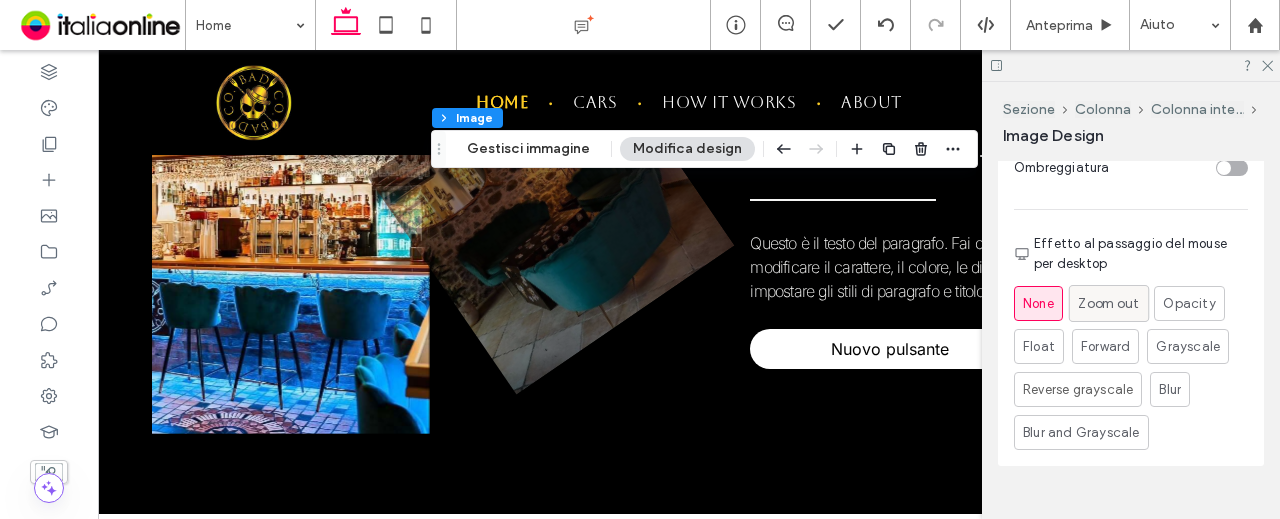 click on "Zoom out" at bounding box center [1108, 303] 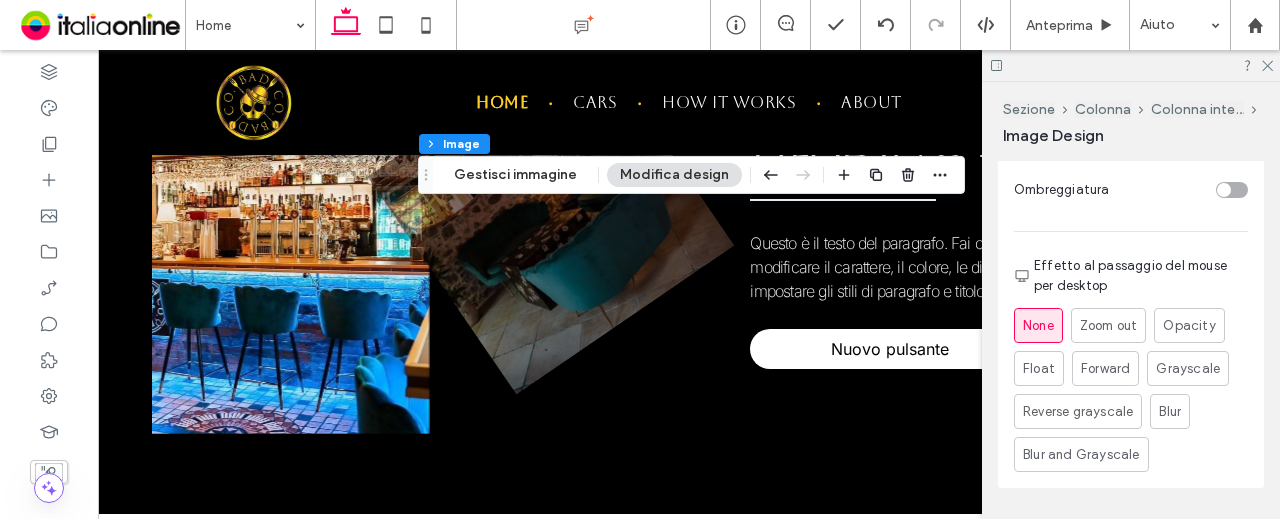 scroll, scrollTop: 2258, scrollLeft: 0, axis: vertical 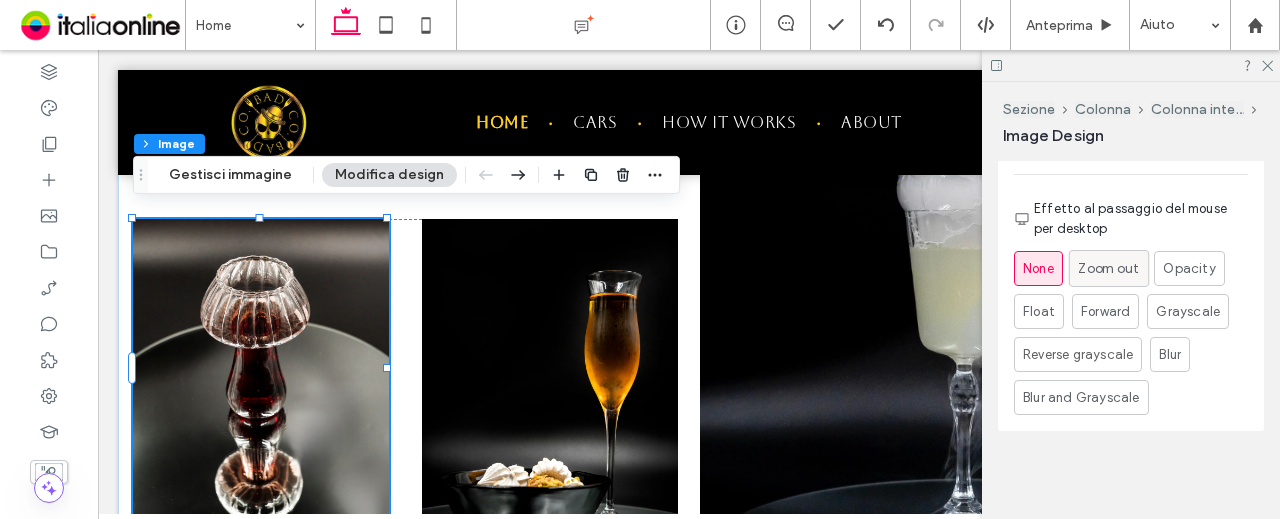 click on "Zoom out" at bounding box center [1108, 268] 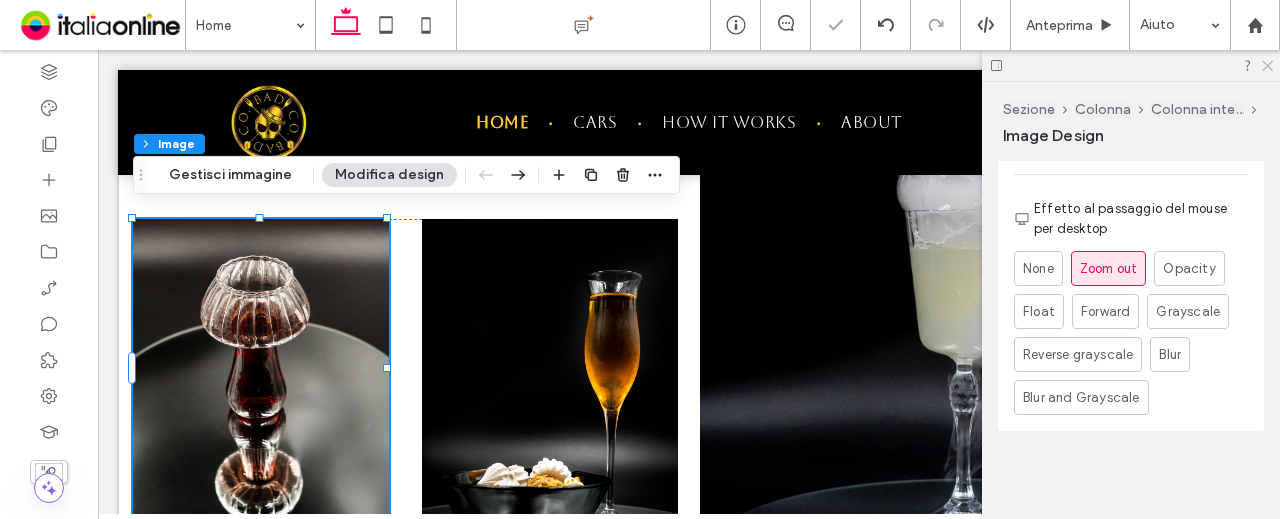 click 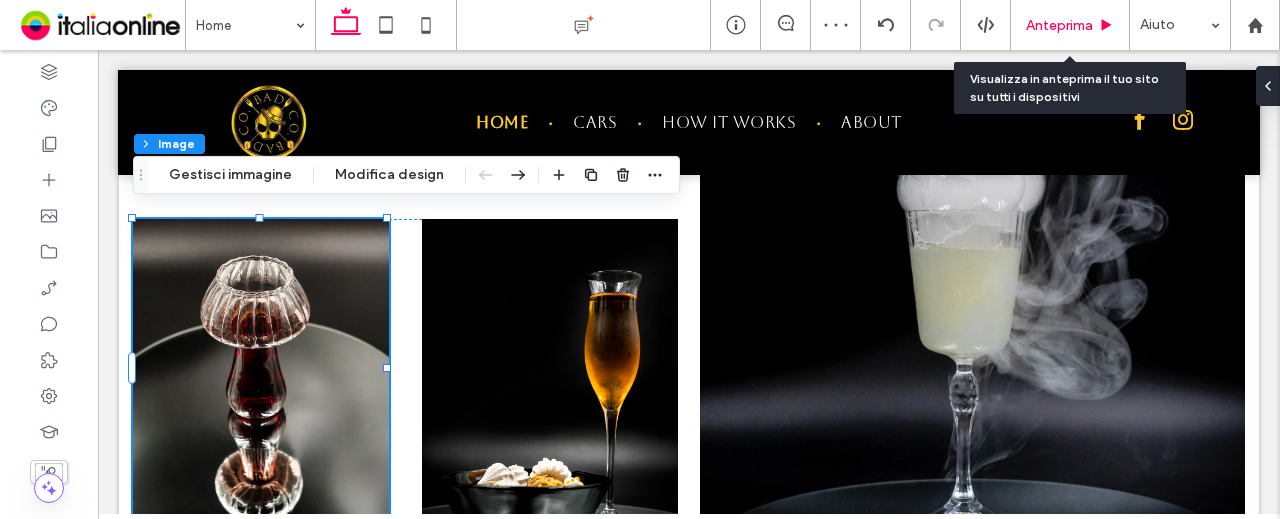 click 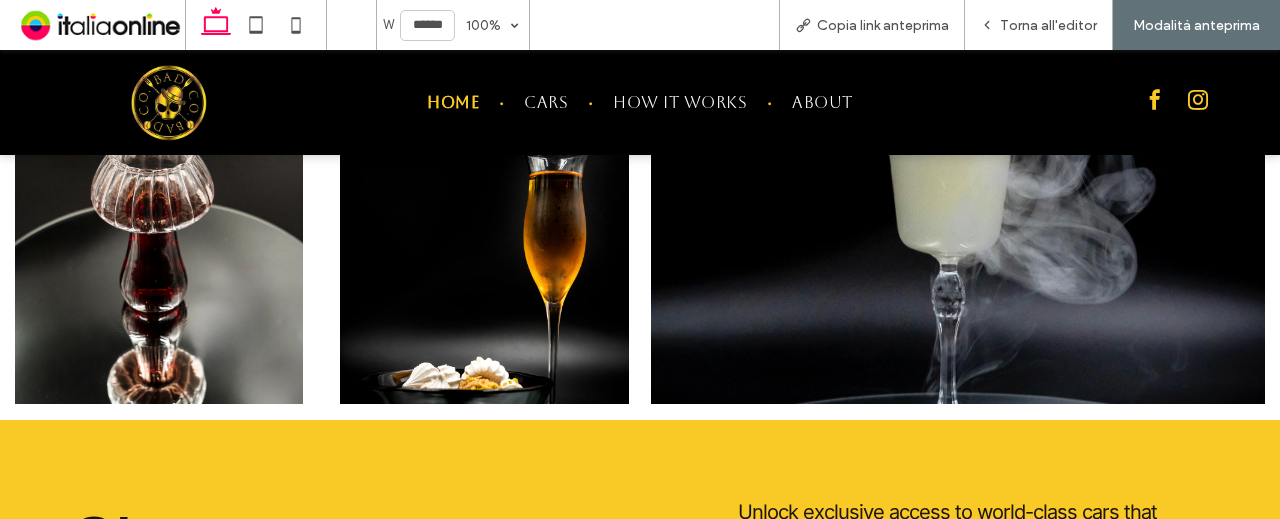 scroll, scrollTop: 2814, scrollLeft: 0, axis: vertical 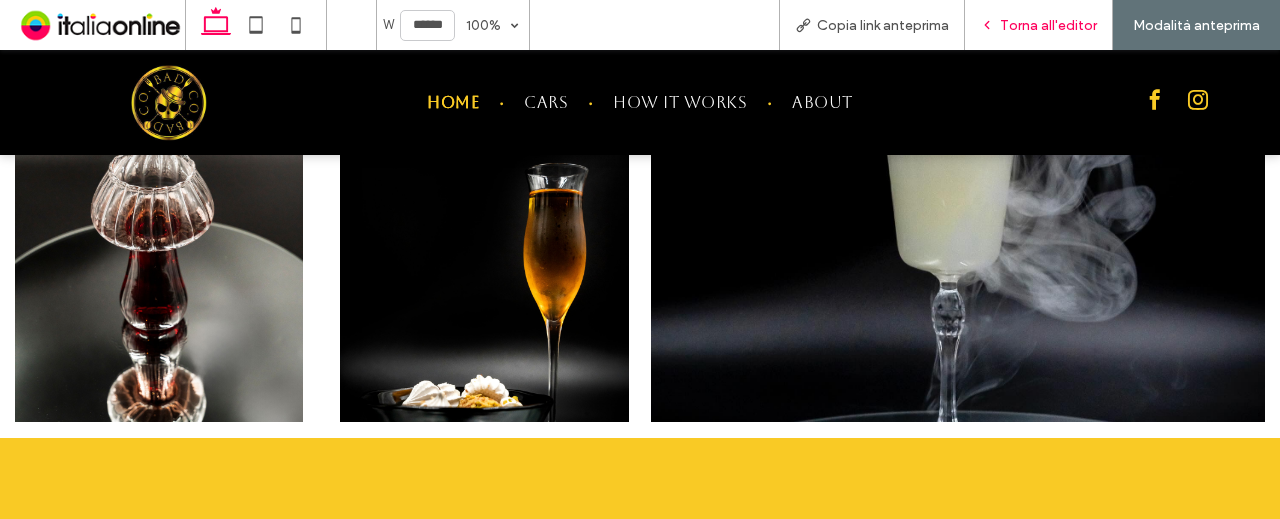 click on "Torna all'editor" at bounding box center [1039, 25] 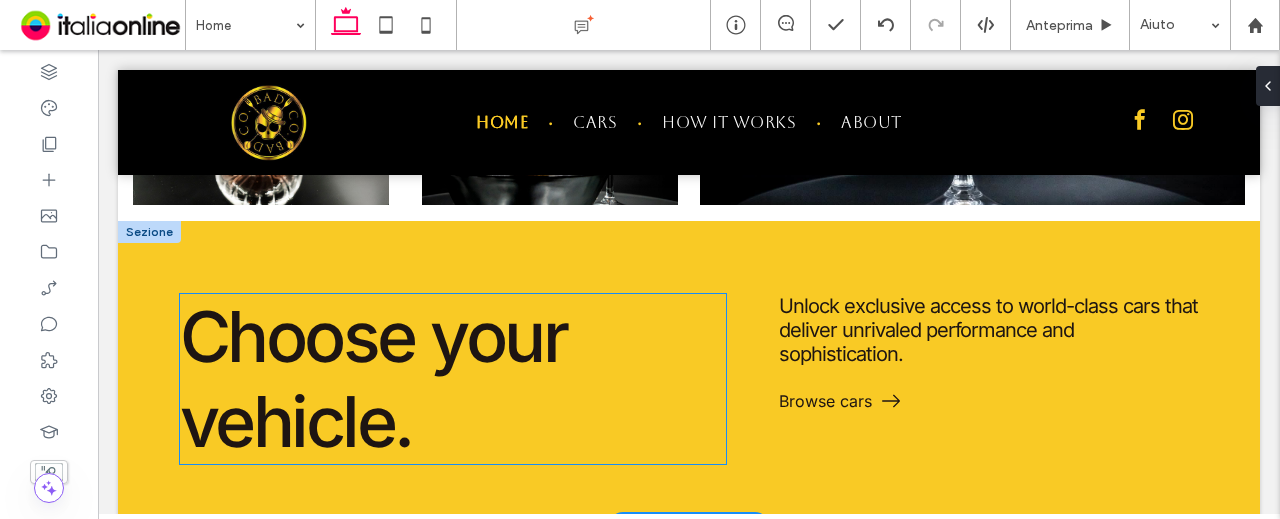 scroll, scrollTop: 2852, scrollLeft: 0, axis: vertical 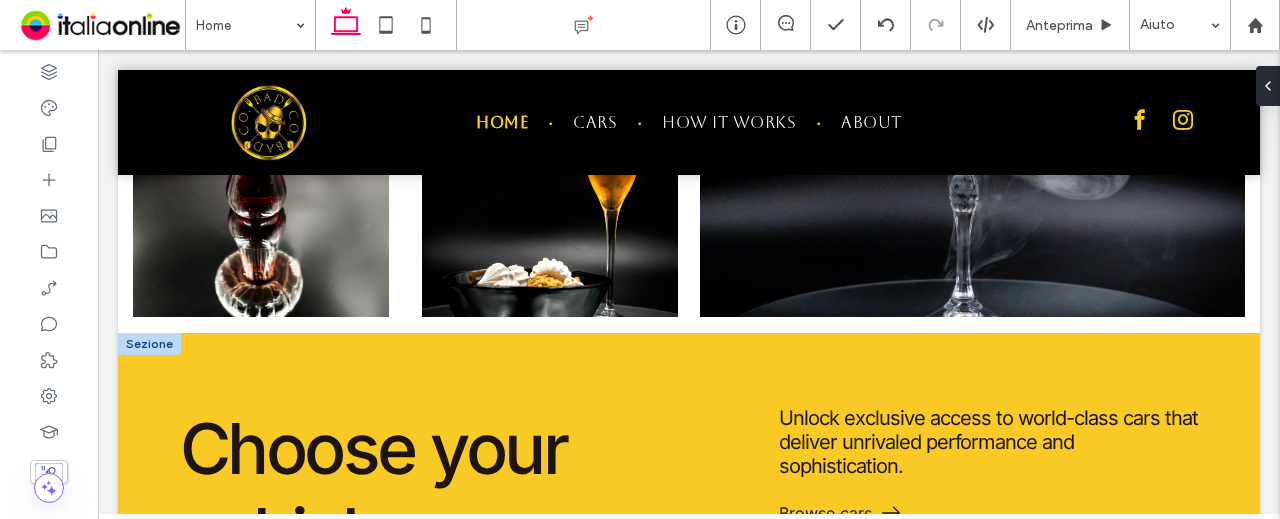 click at bounding box center (149, 344) 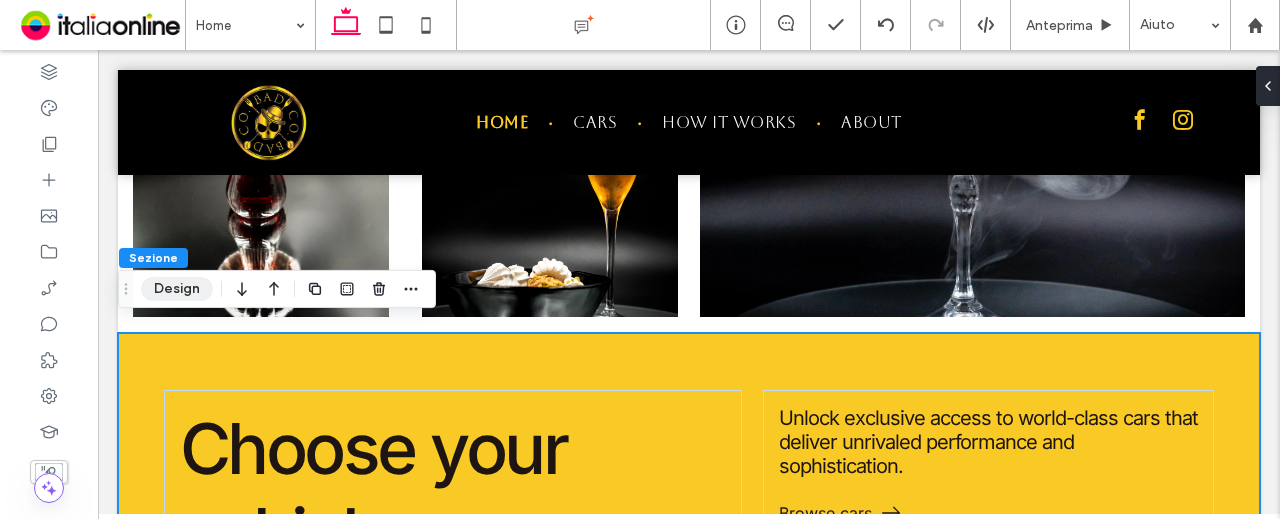 click on "Design" at bounding box center [177, 289] 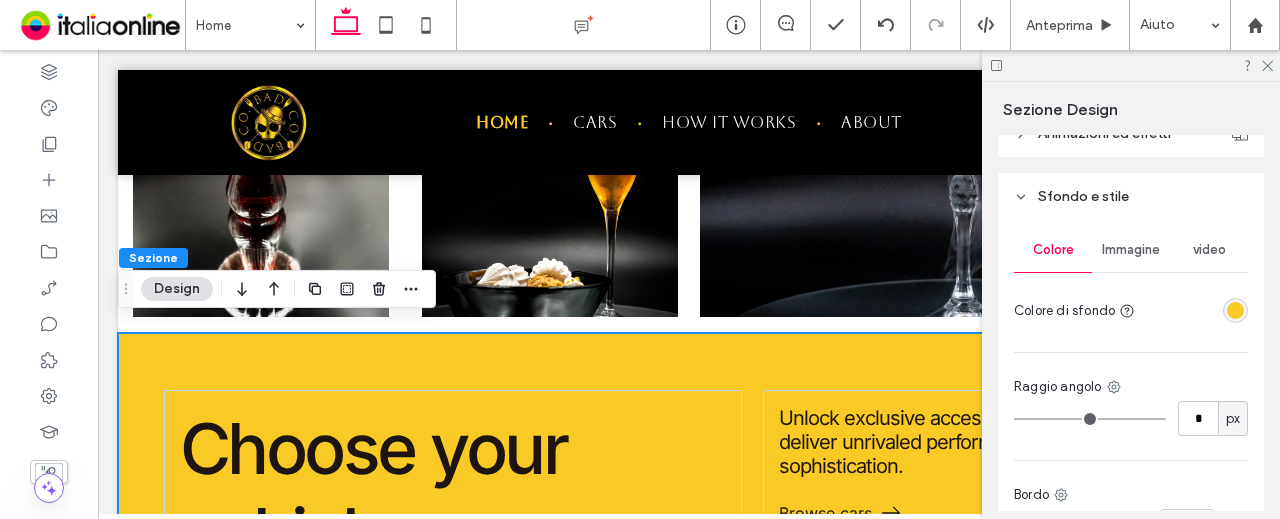 scroll, scrollTop: 800, scrollLeft: 0, axis: vertical 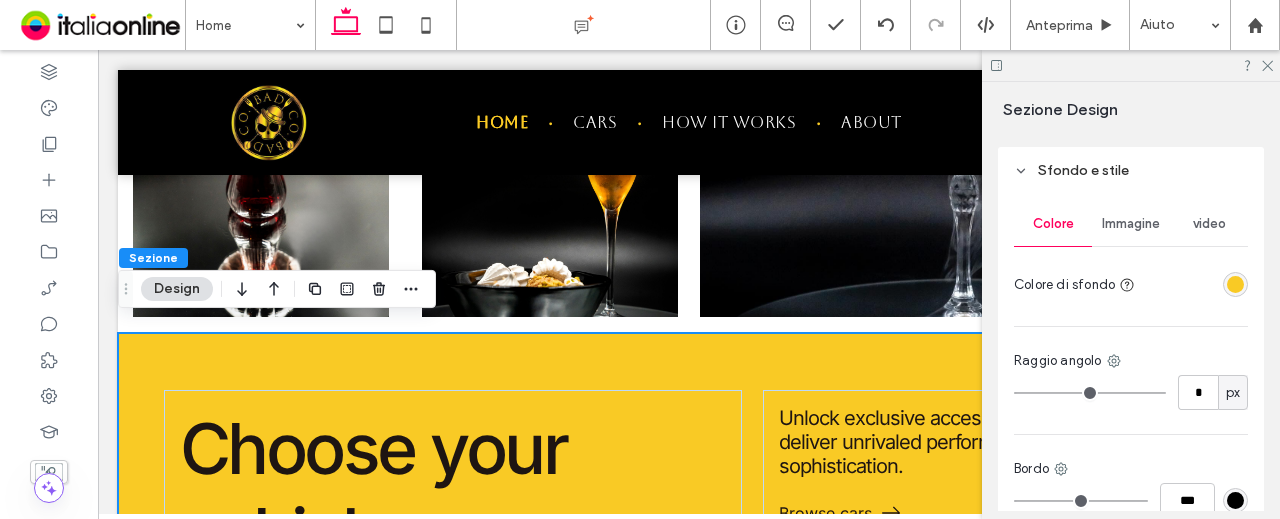 click at bounding box center (1235, 284) 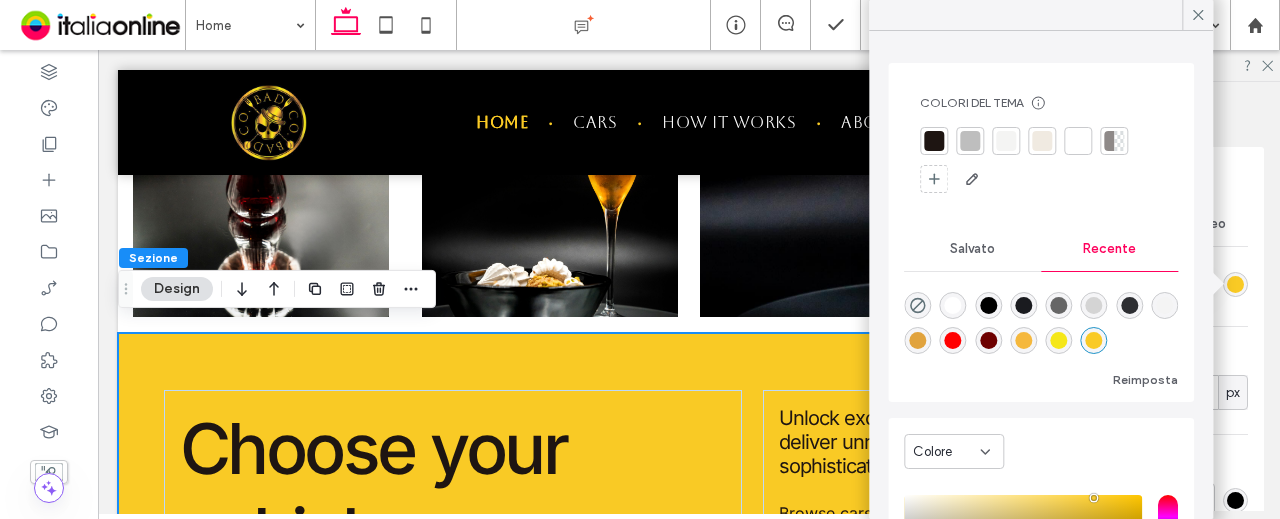 click at bounding box center (988, 305) 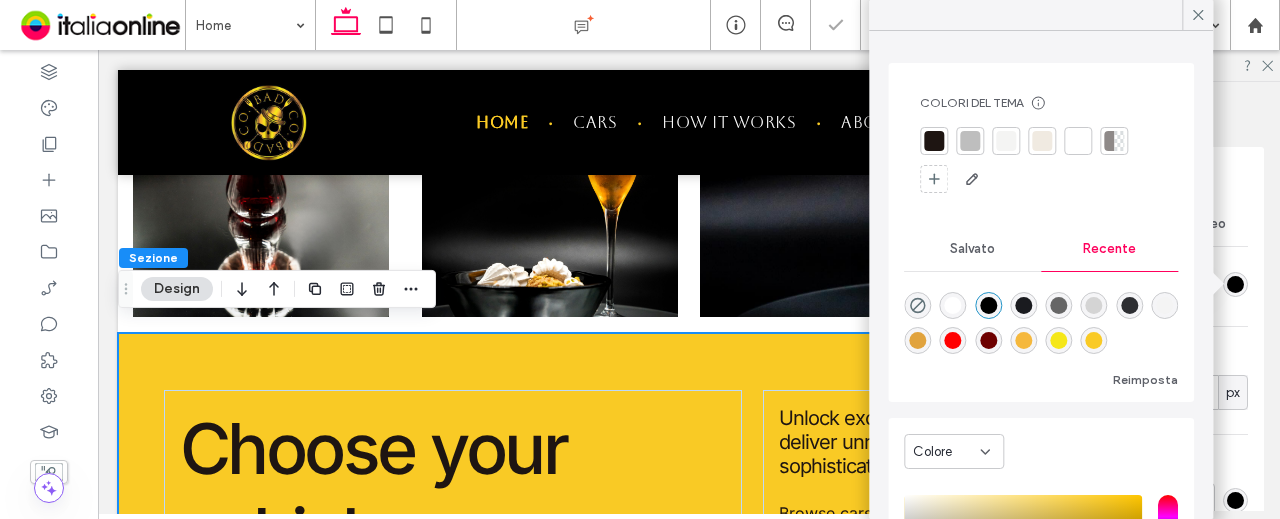 type on "*******" 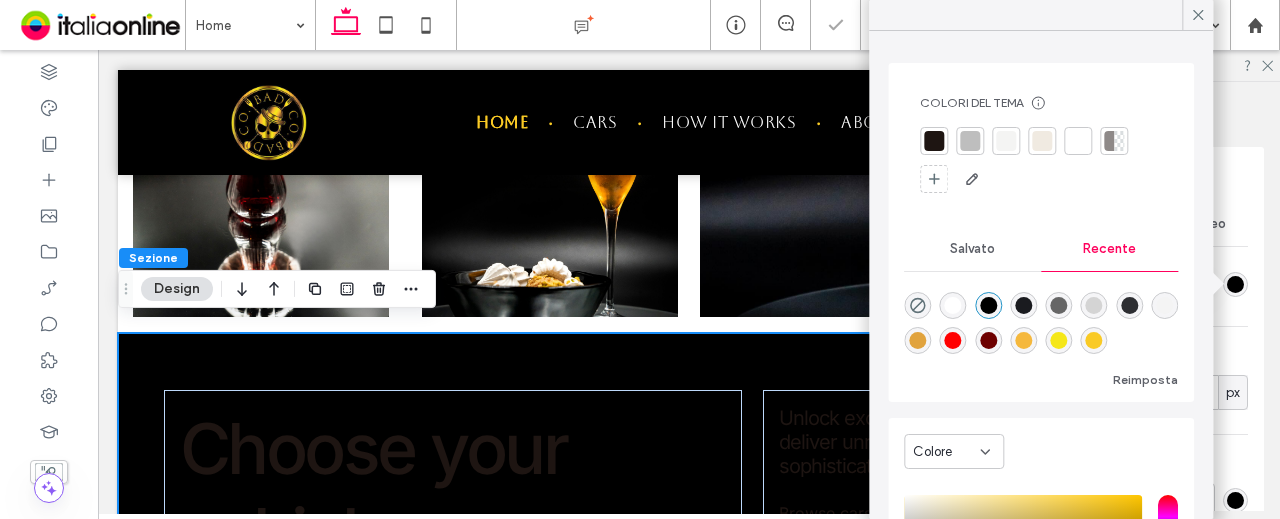 click on "Choose your vehicle.
Unlock exclusive access to world-class cars that deliver unrivaled performance and sophistication.
Browse cars" at bounding box center (689, 485) 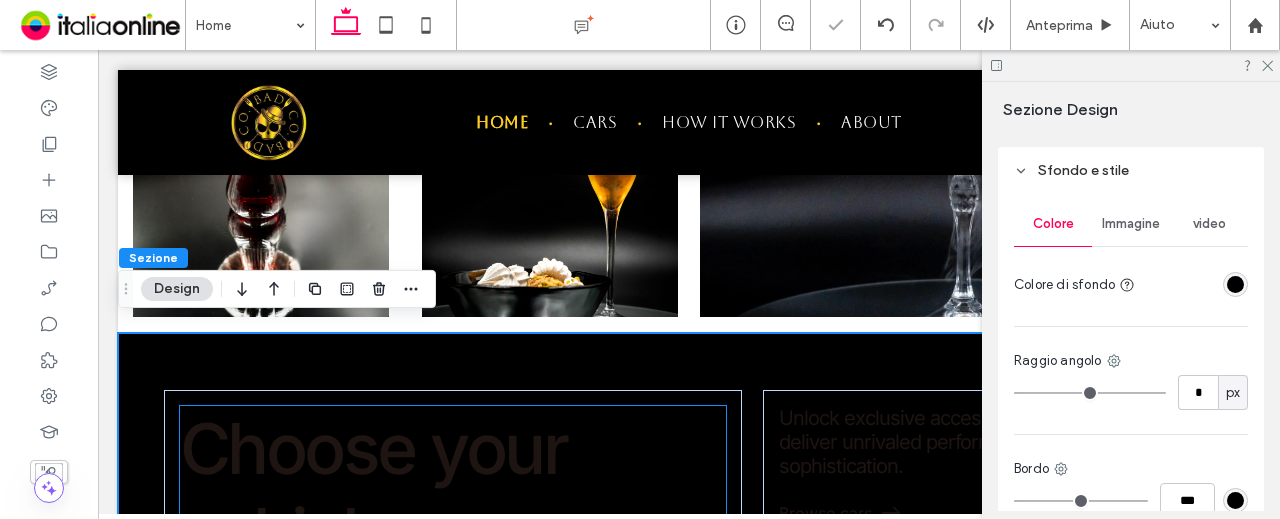 click on "Choose your vehicle." at bounding box center [373, 491] 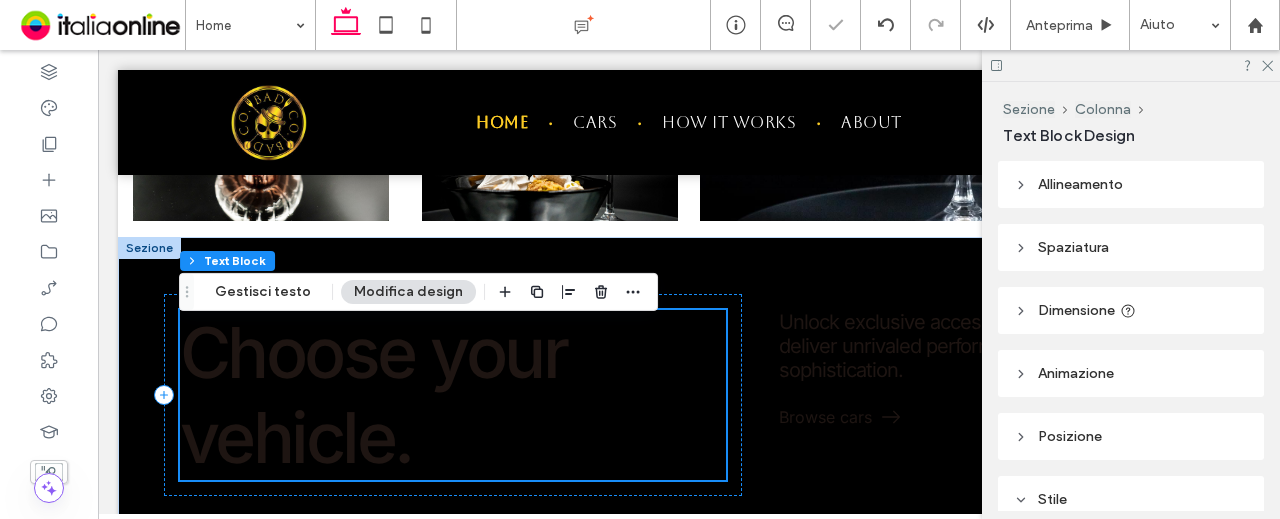 scroll, scrollTop: 3052, scrollLeft: 0, axis: vertical 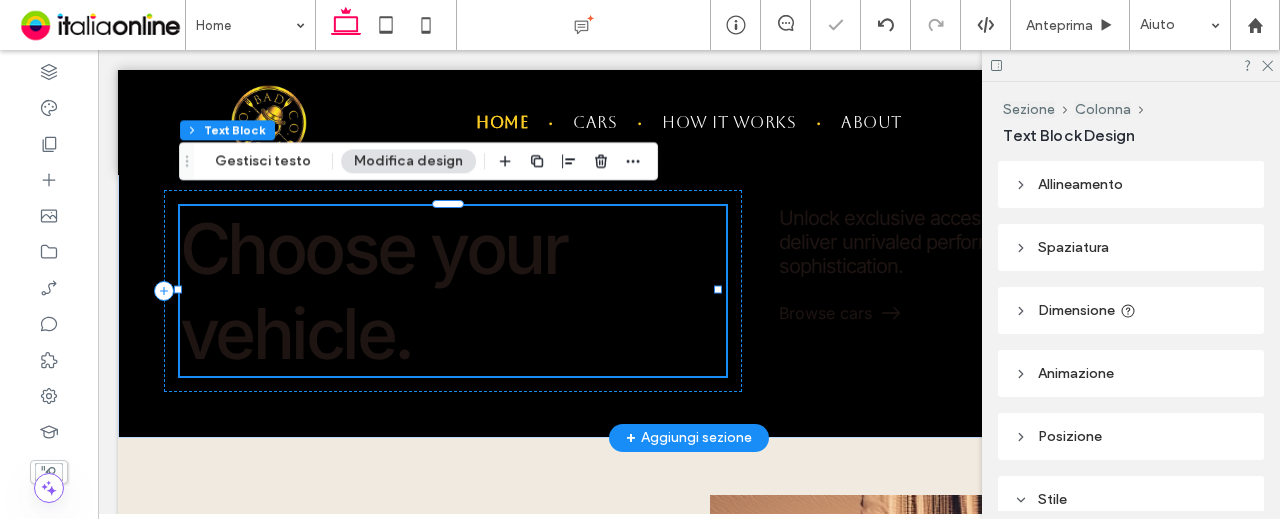 click on "Choose your vehicle." at bounding box center (373, 291) 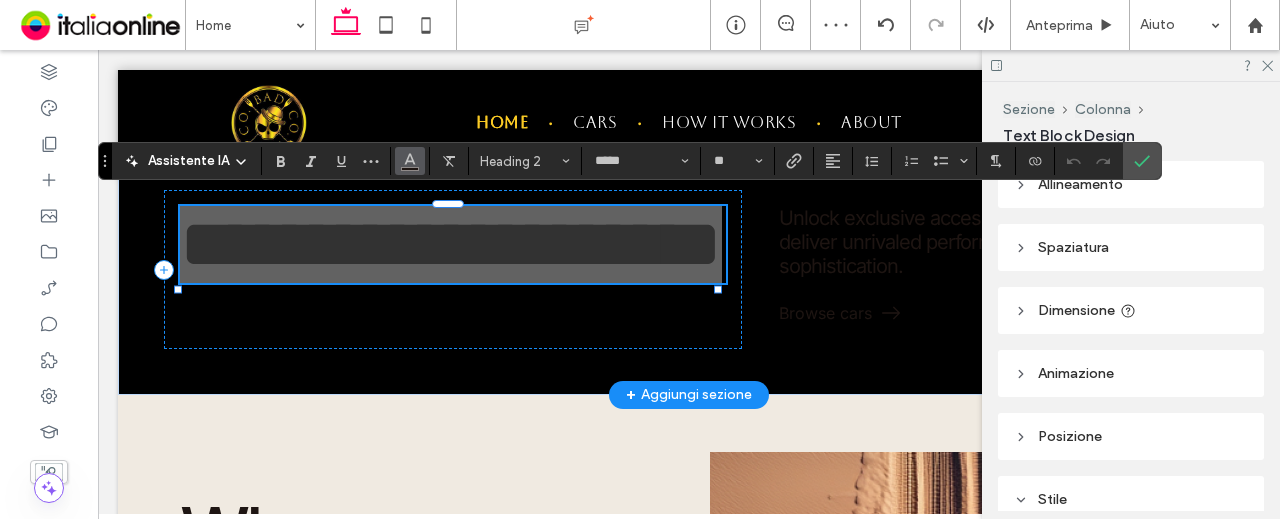 click at bounding box center (410, 159) 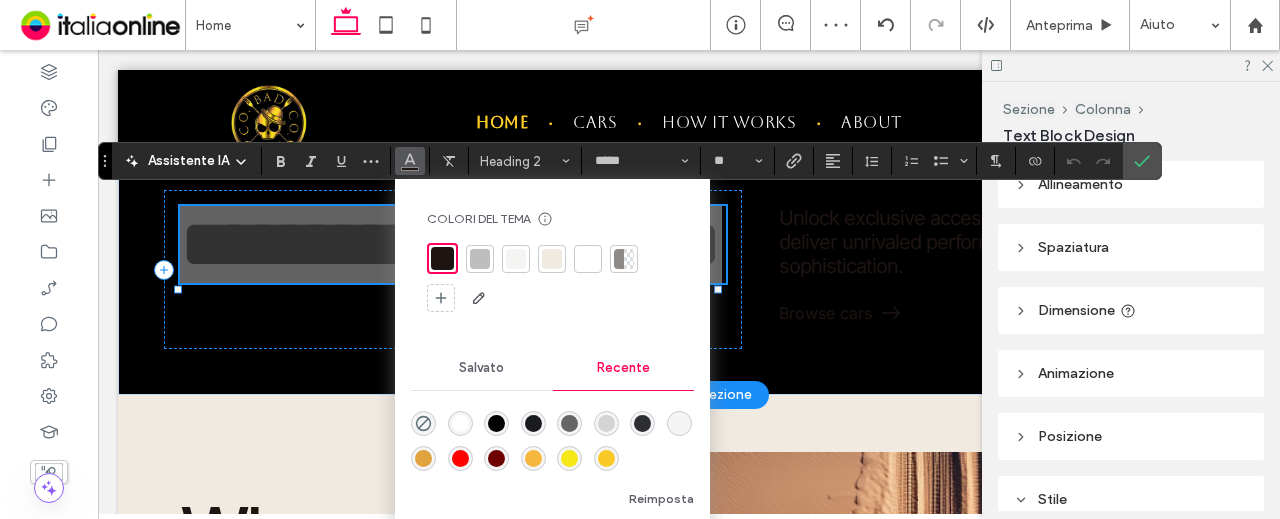 click at bounding box center [460, 423] 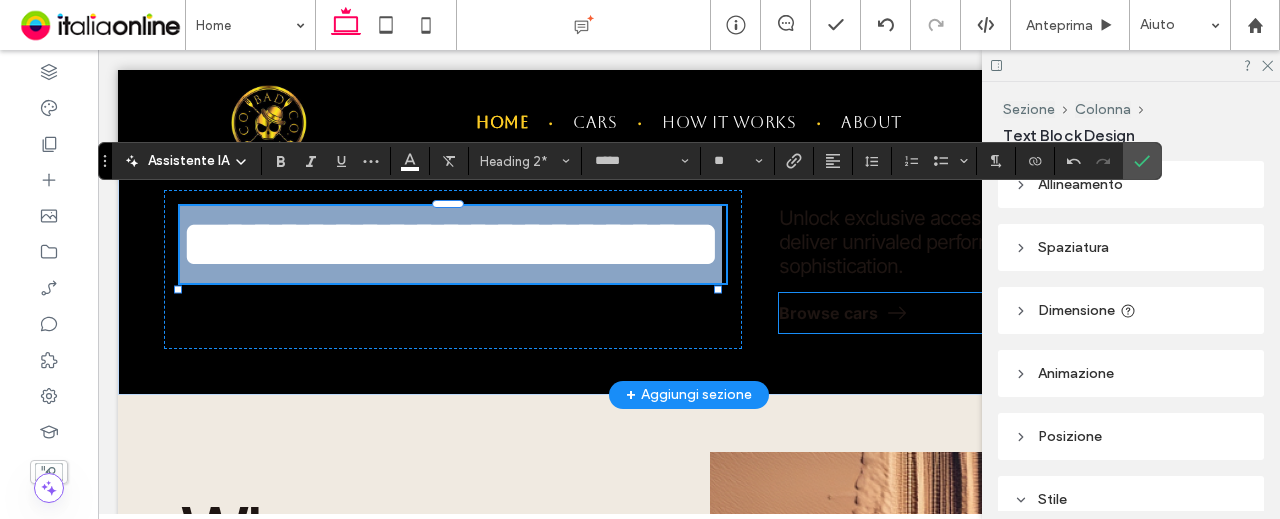 click on "Browse cars" at bounding box center (828, 313) 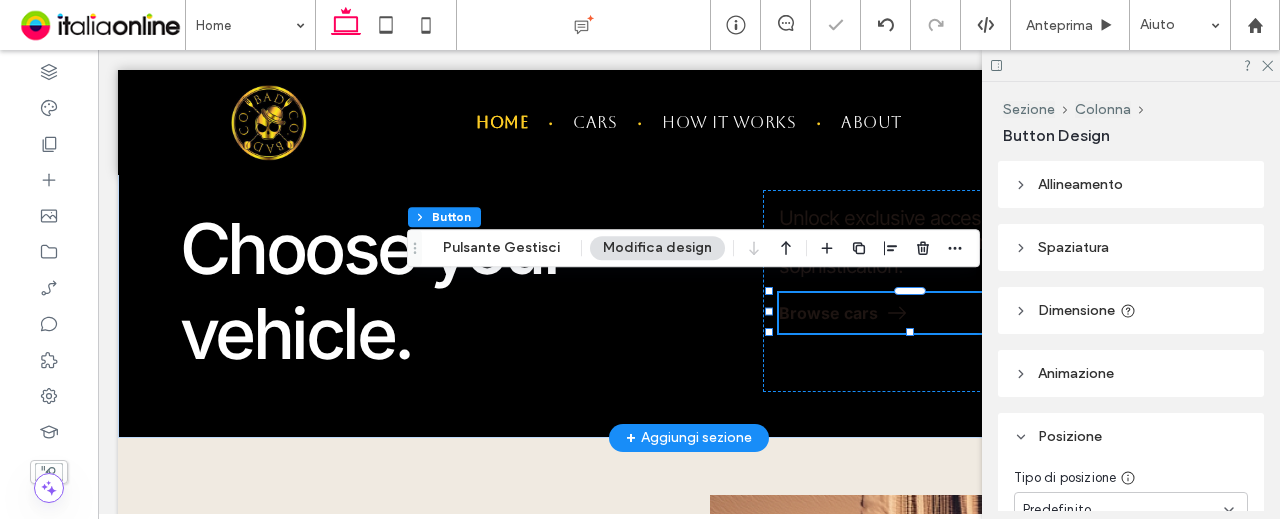 type on "**" 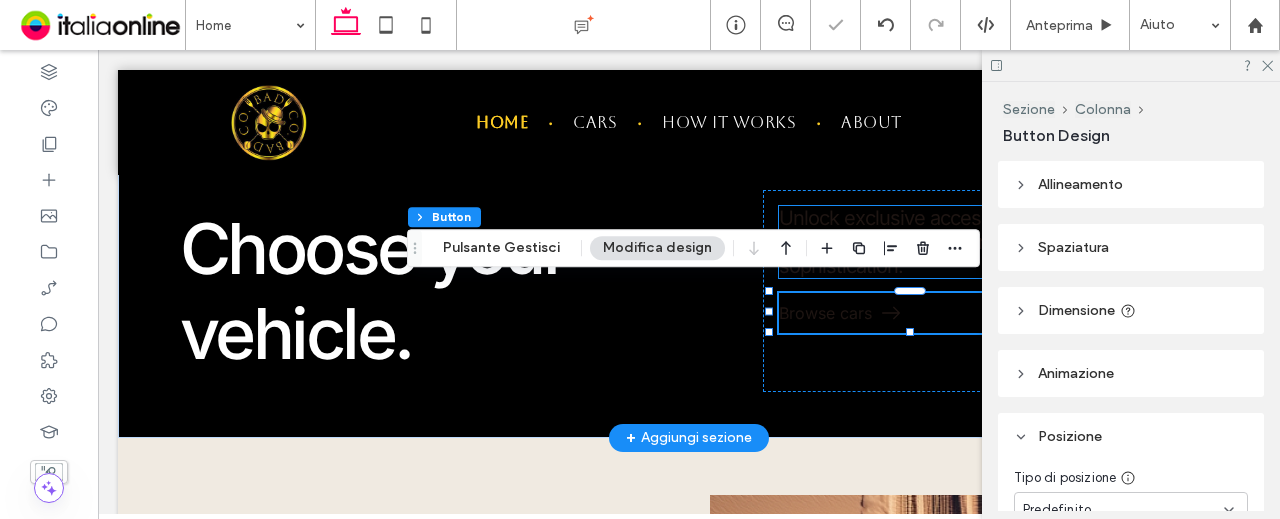 click on "Unlock exclusive access to world-class cars that deliver unrivaled performance and sophistication." at bounding box center [988, 242] 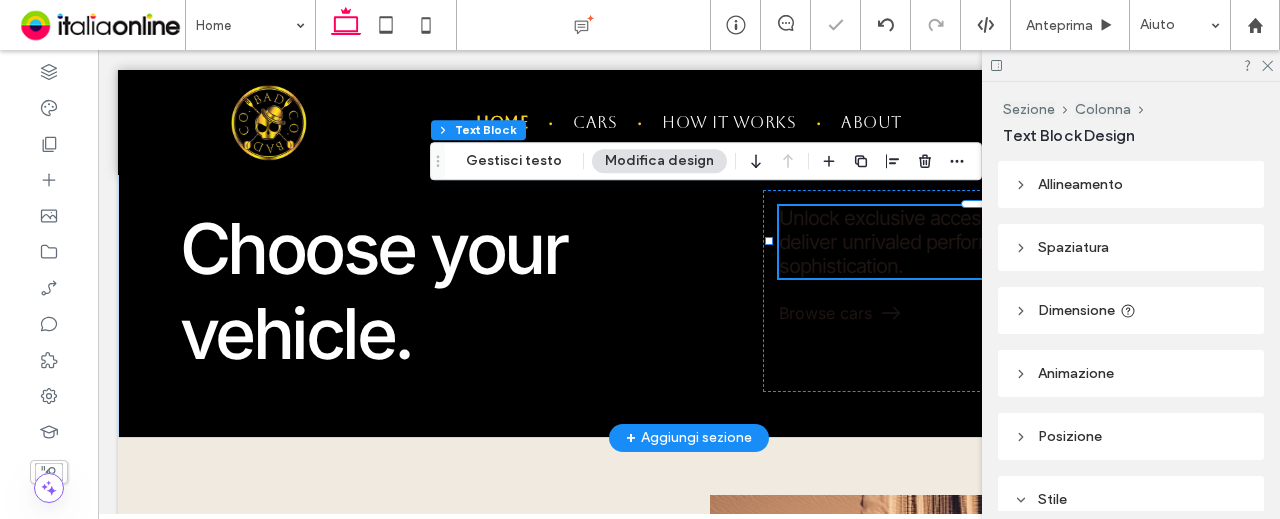 click on "Unlock exclusive access to world-class cars that deliver unrivaled performance and sophistication." at bounding box center (988, 242) 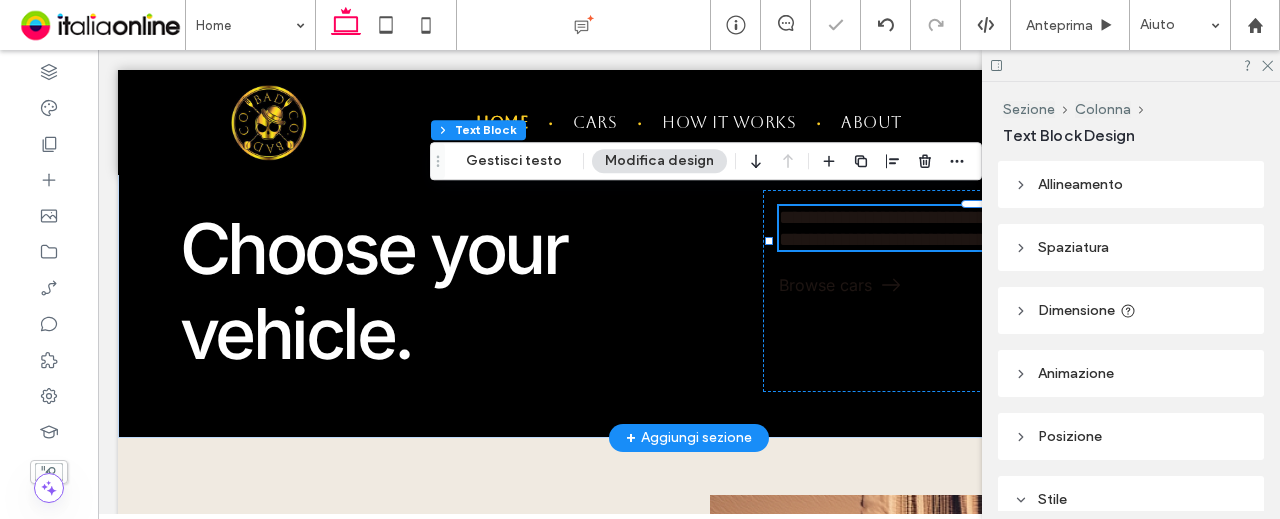 click on "**********" at bounding box center (979, 228) 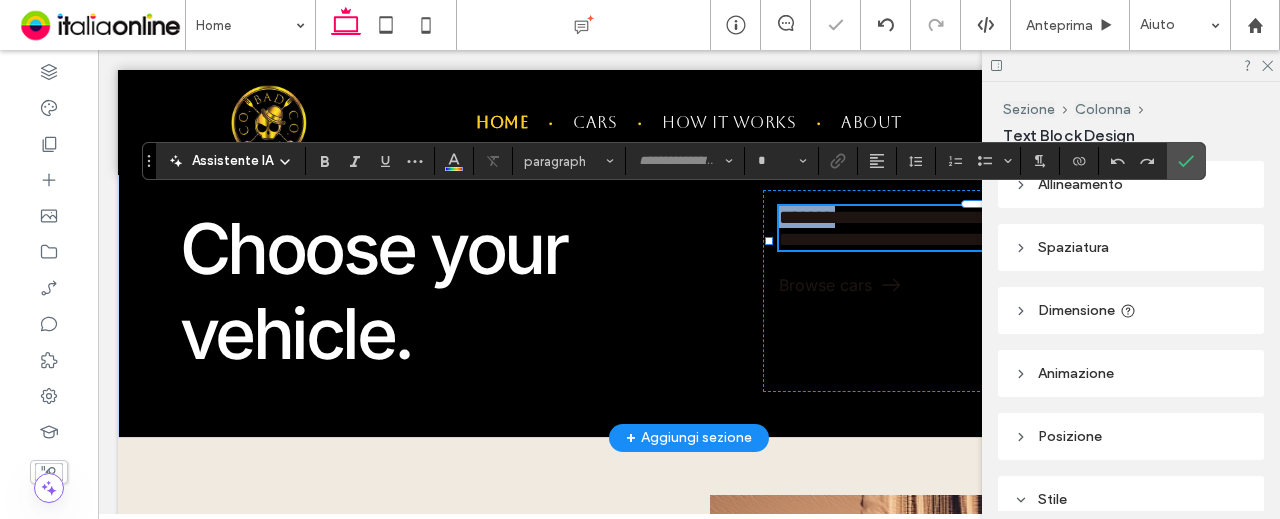type on "*****" 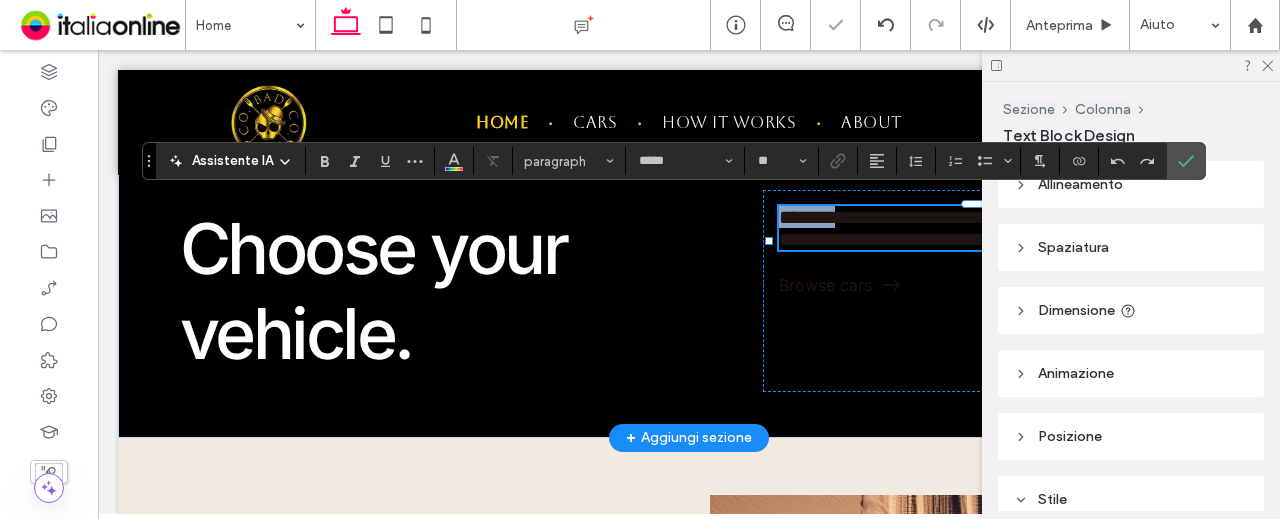 click on "**********" at bounding box center [979, 228] 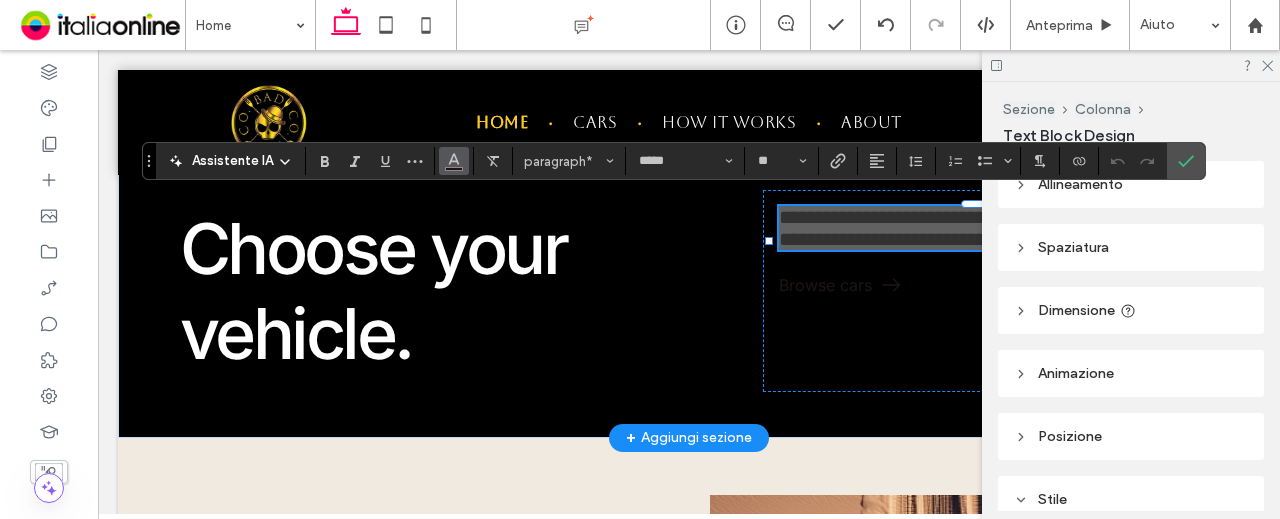 click at bounding box center [454, 161] 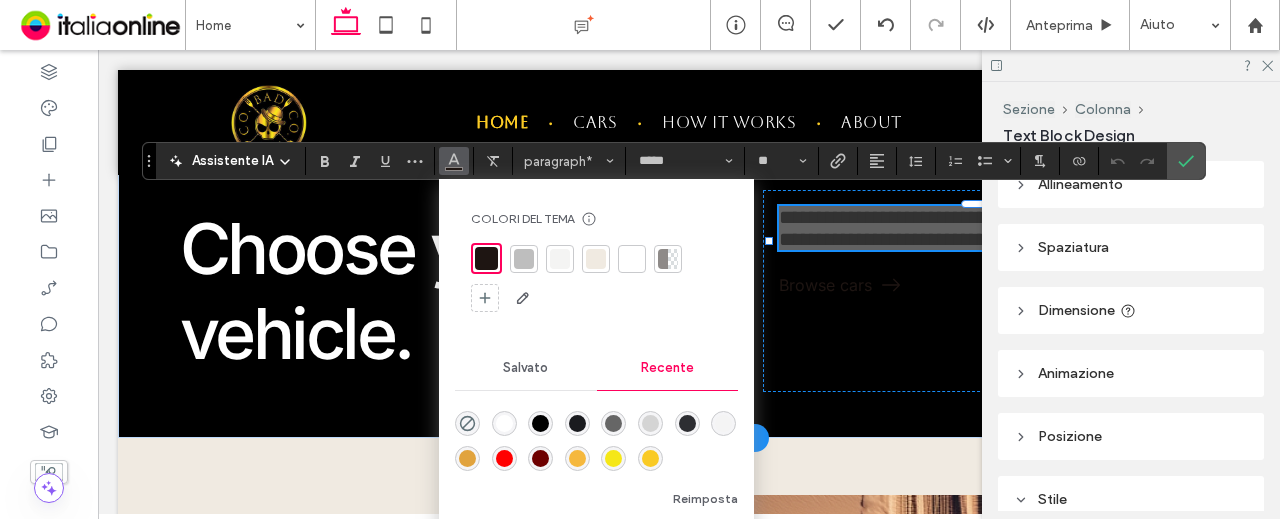 drag, startPoint x: 508, startPoint y: 418, endPoint x: 409, endPoint y: 368, distance: 110.909874 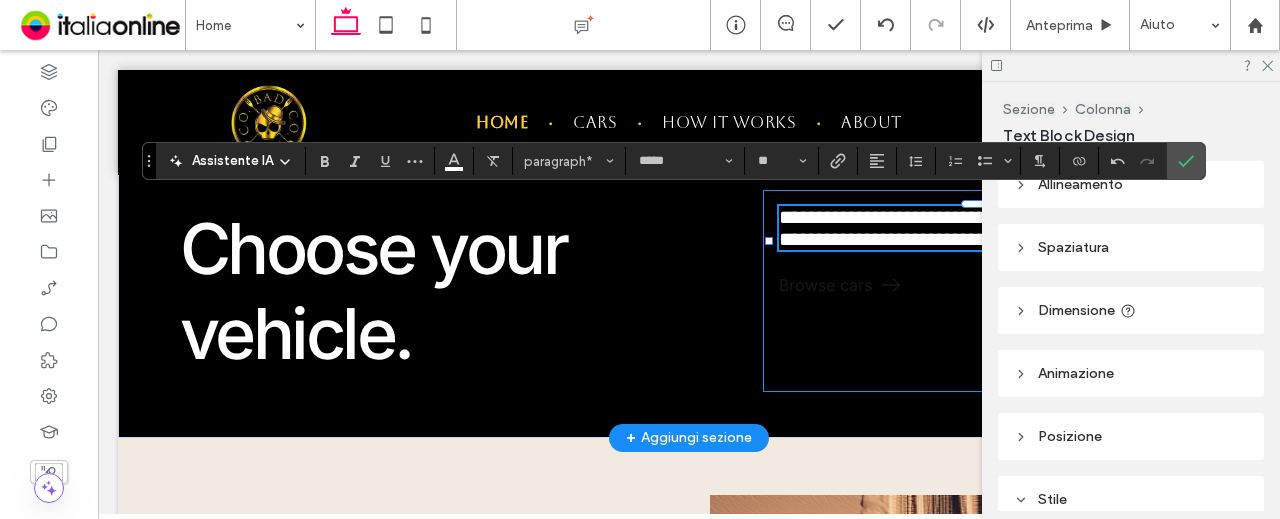 click on "**********" at bounding box center (989, 291) 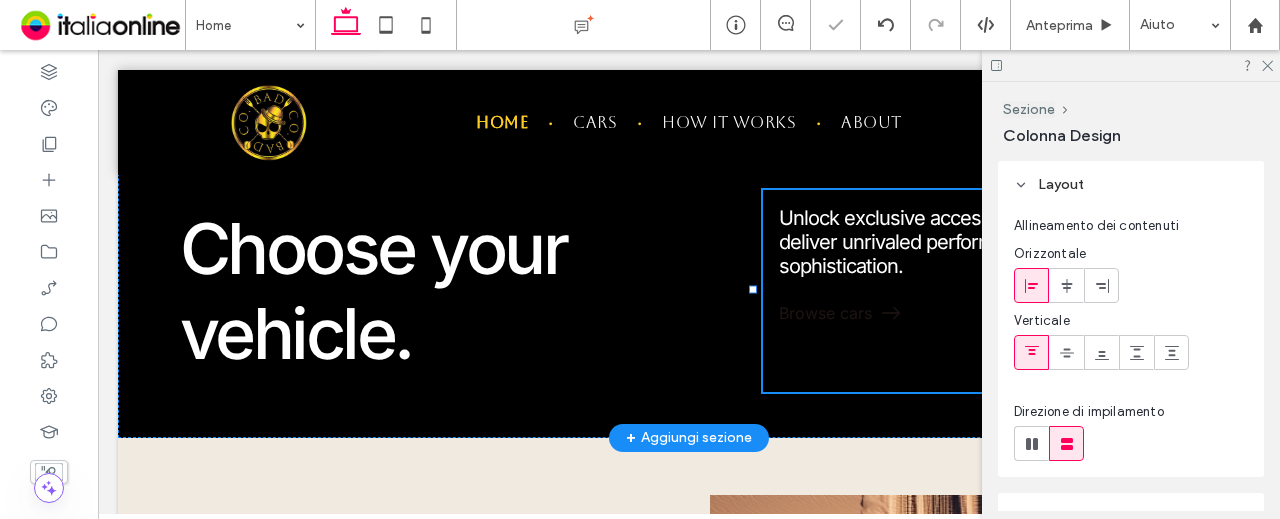 click on "Unlock exclusive access to world-class cars that deliver unrivaled performance and sophistication.
Browse cars" at bounding box center [989, 291] 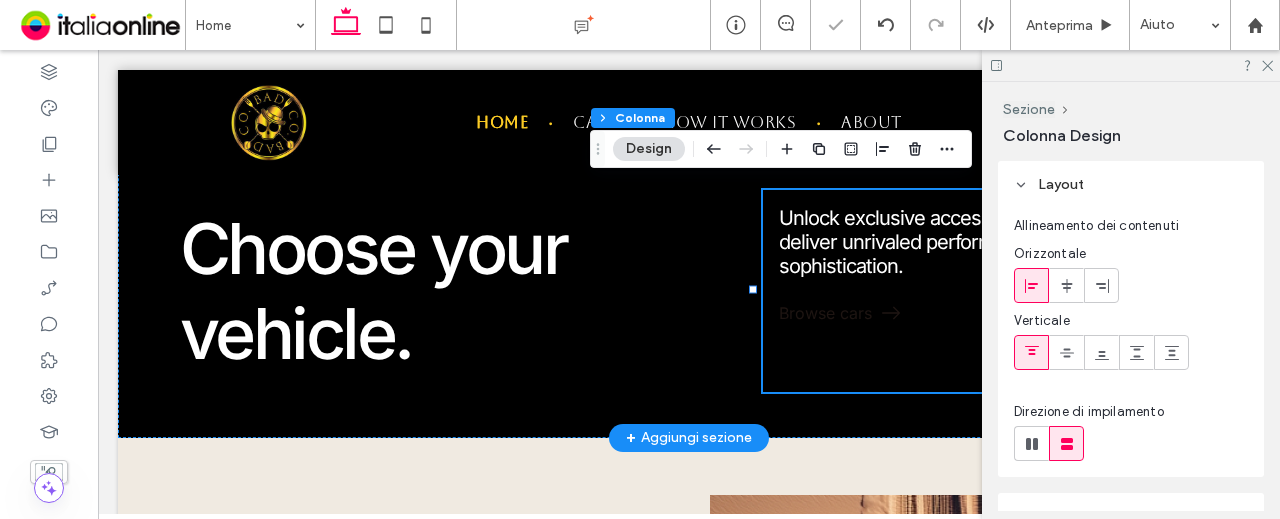 click on "Unlock exclusive access to world-class cars that deliver unrivaled performance and sophistication.
Browse cars" at bounding box center (989, 291) 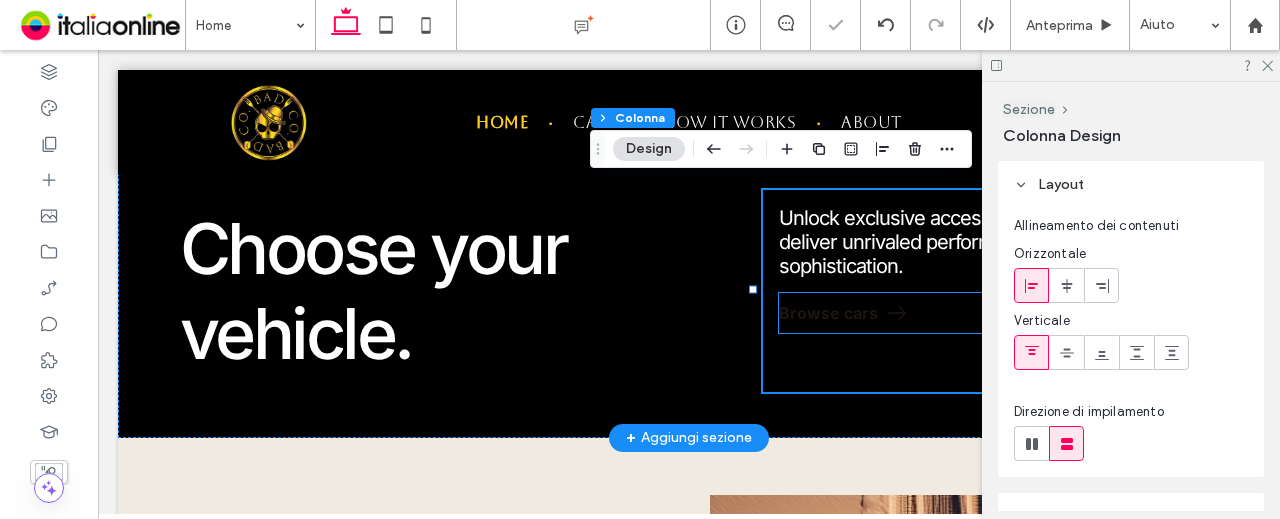 click on "Browse cars" at bounding box center [828, 313] 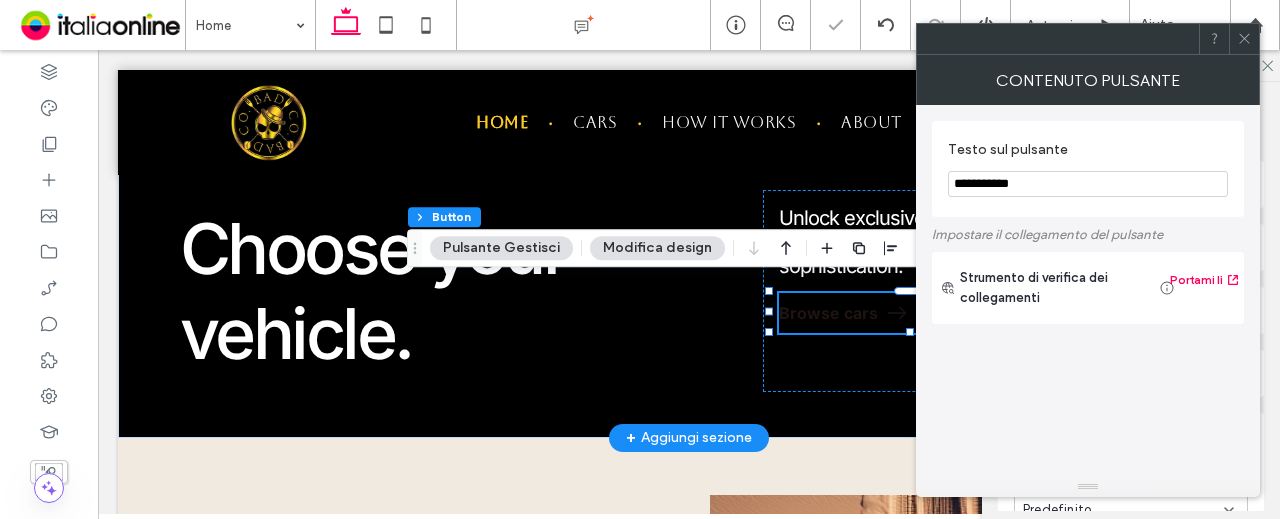 type on "**" 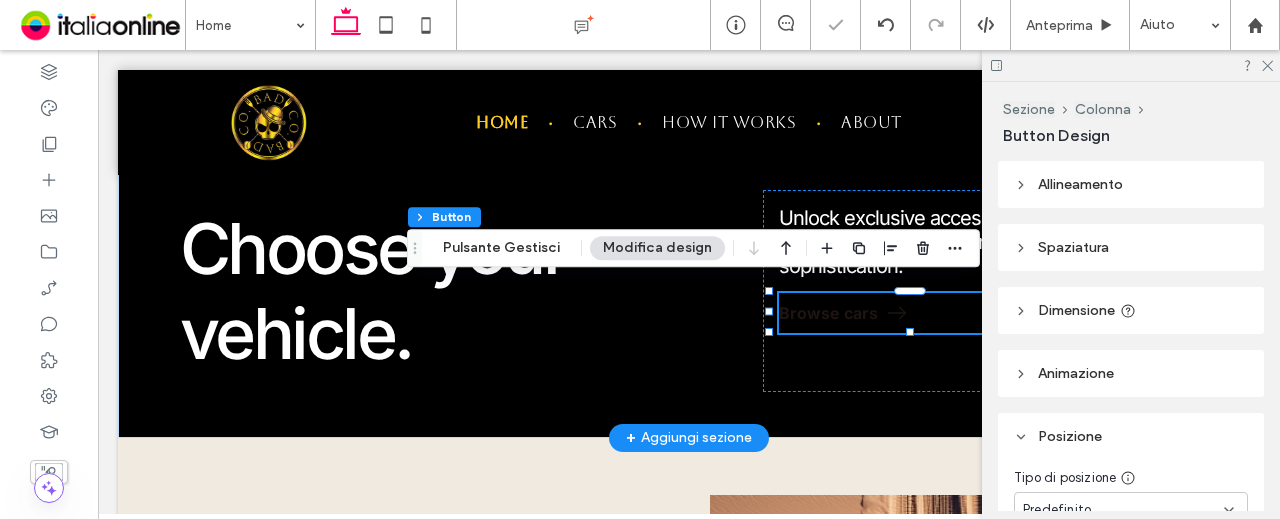 click on "Browse cars" at bounding box center (828, 313) 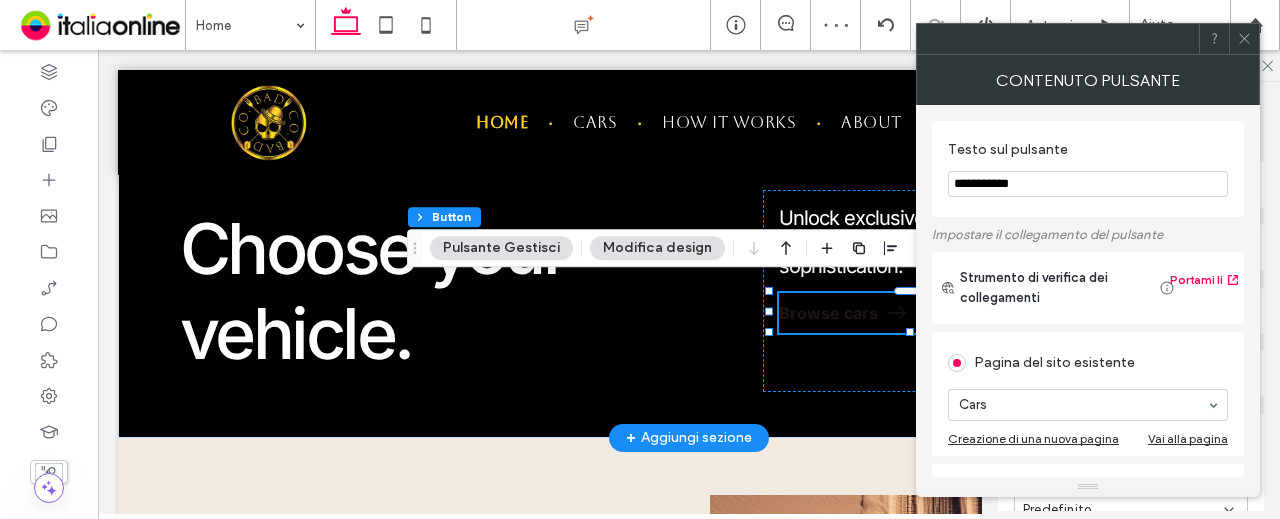 click on "Browse cars" at bounding box center [828, 313] 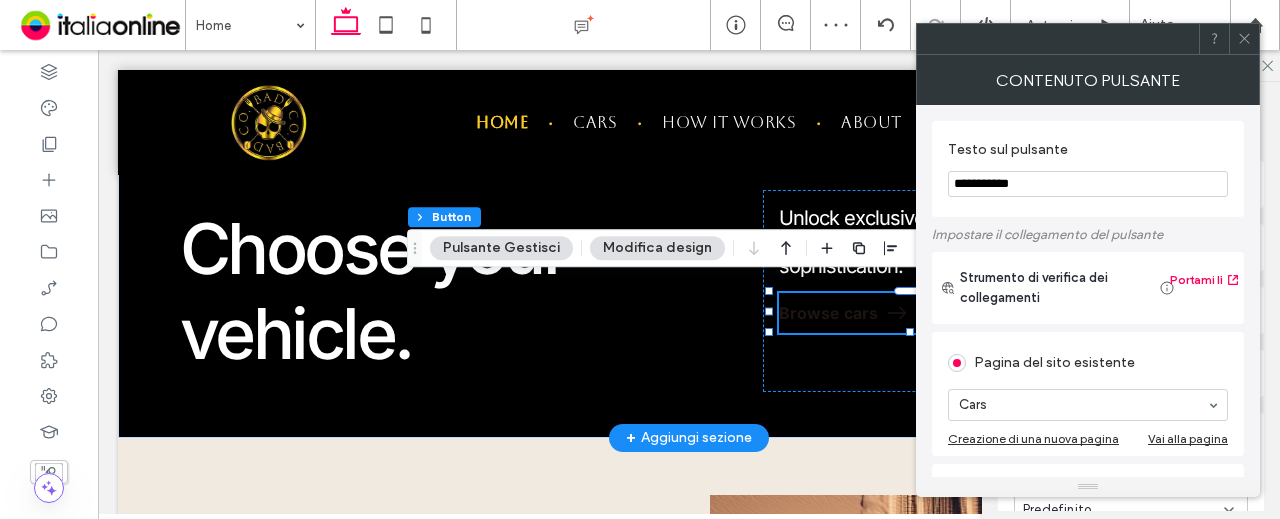 click on "Browse cars" at bounding box center [828, 313] 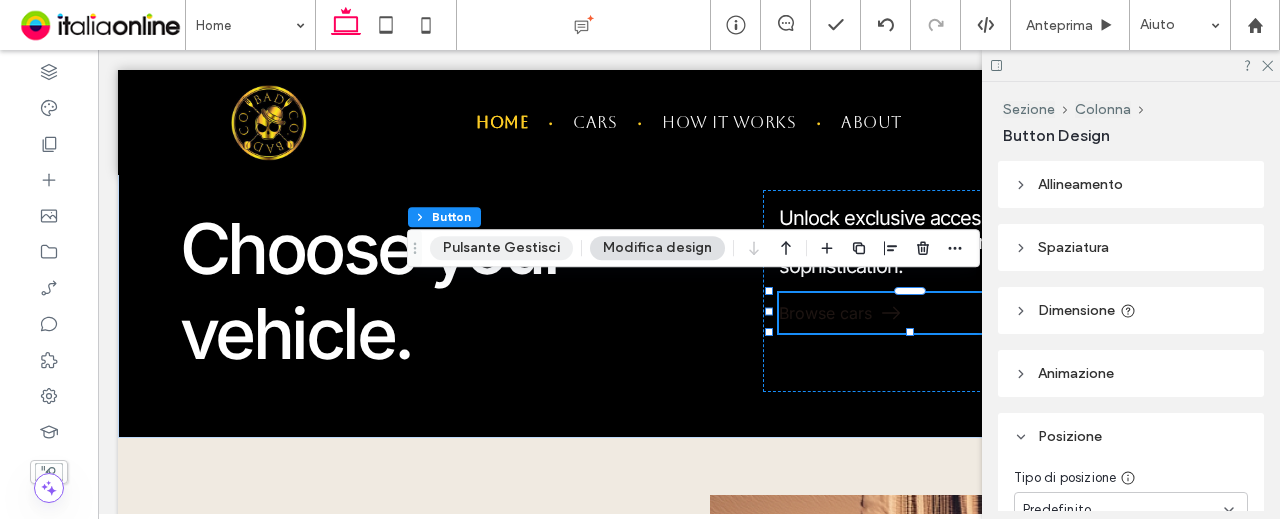 click on "Pulsante Gestisci" at bounding box center [501, 248] 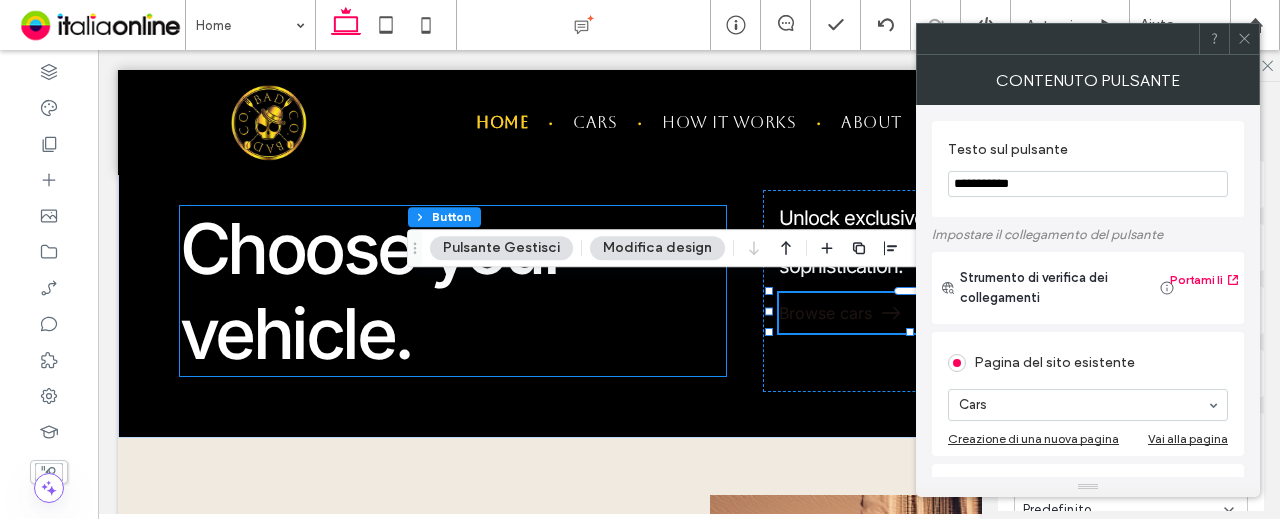 click on "Choose your vehicle." at bounding box center (453, 291) 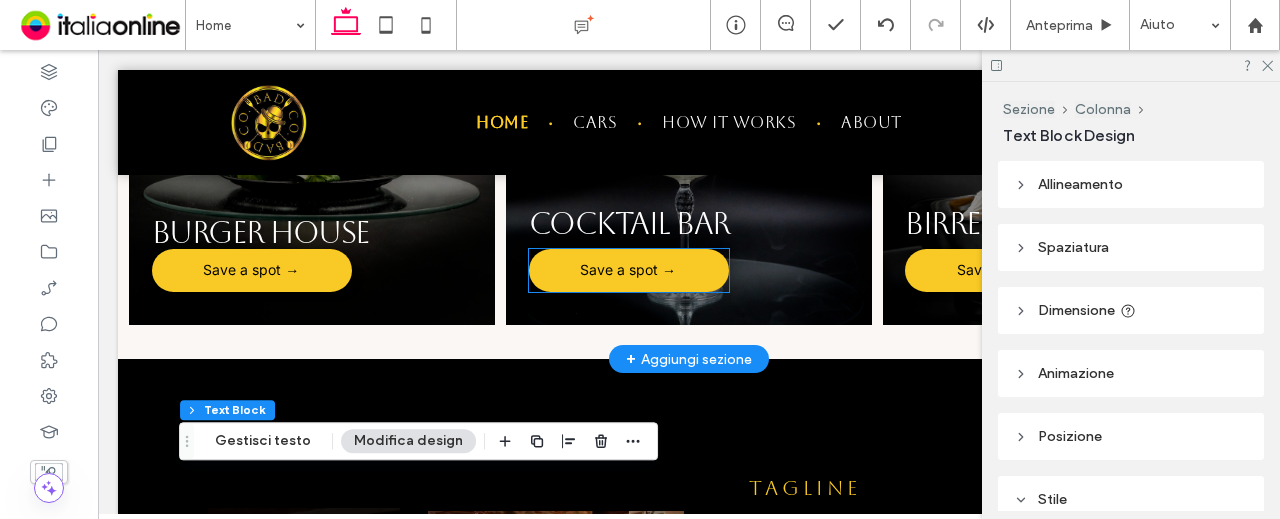 scroll, scrollTop: 1352, scrollLeft: 0, axis: vertical 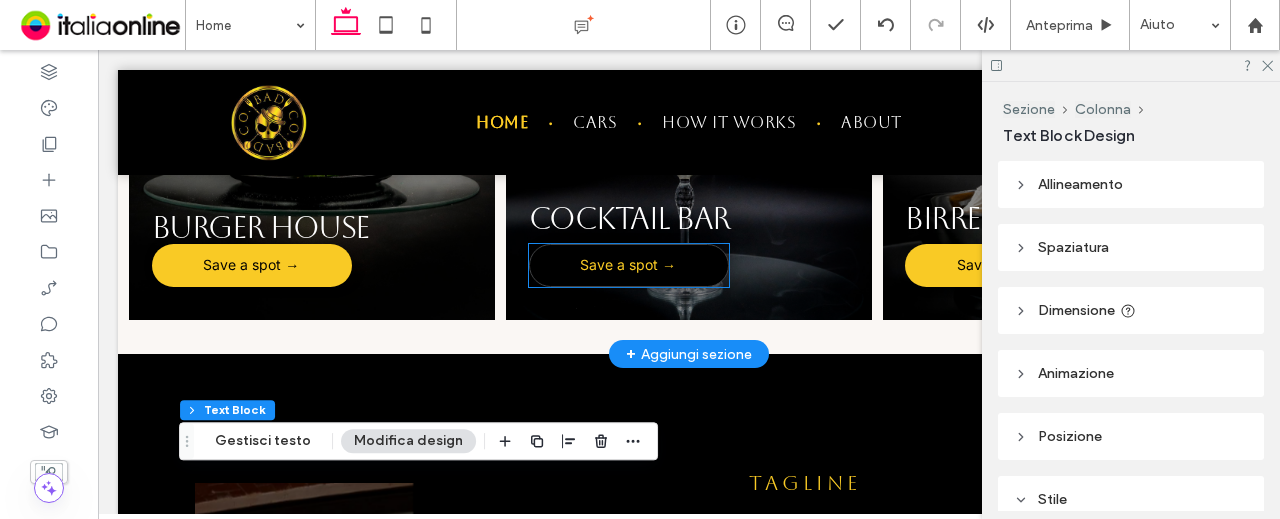 click on "Save a spot →" at bounding box center (628, 265) 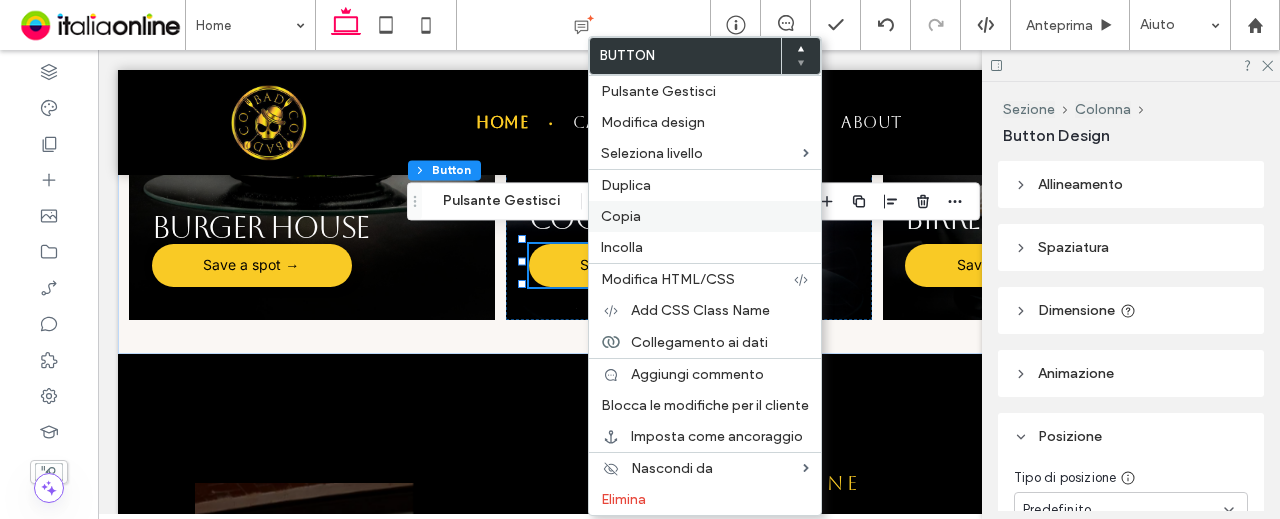 click on "Copia" at bounding box center (621, 216) 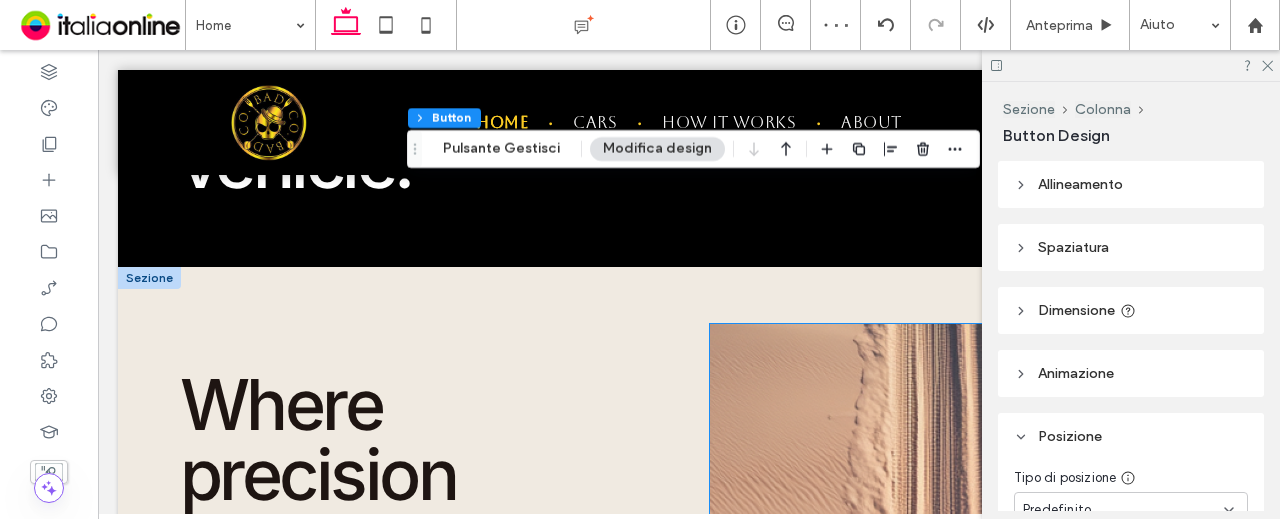 scroll, scrollTop: 3052, scrollLeft: 0, axis: vertical 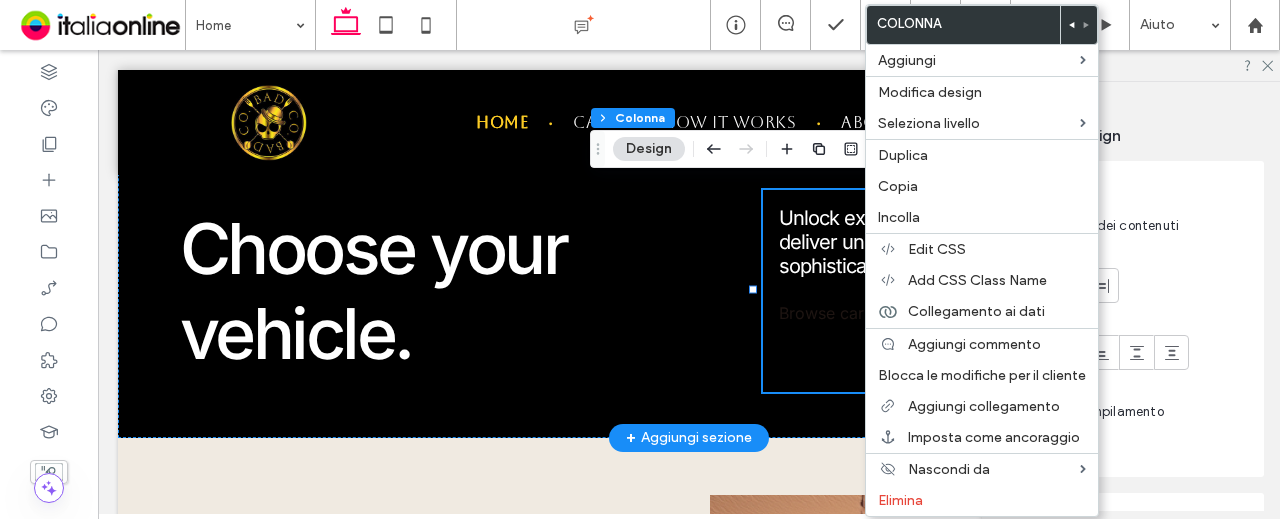 click on "Unlock exclusive access to world-class cars that deliver unrivaled performance and sophistication.
Browse cars" at bounding box center (989, 291) 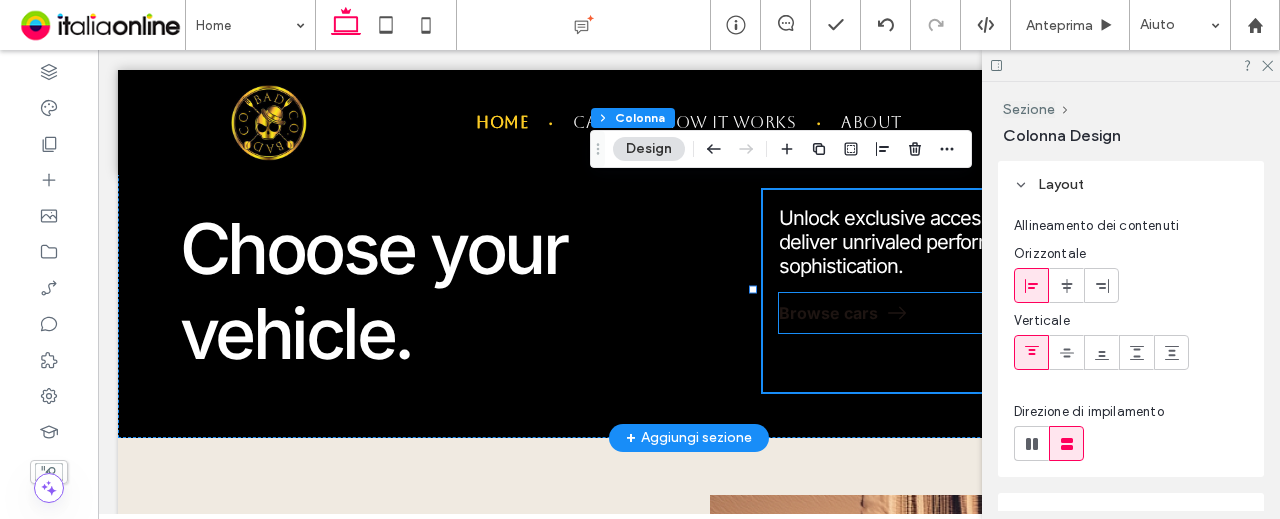 click on "Browse cars" at bounding box center (828, 313) 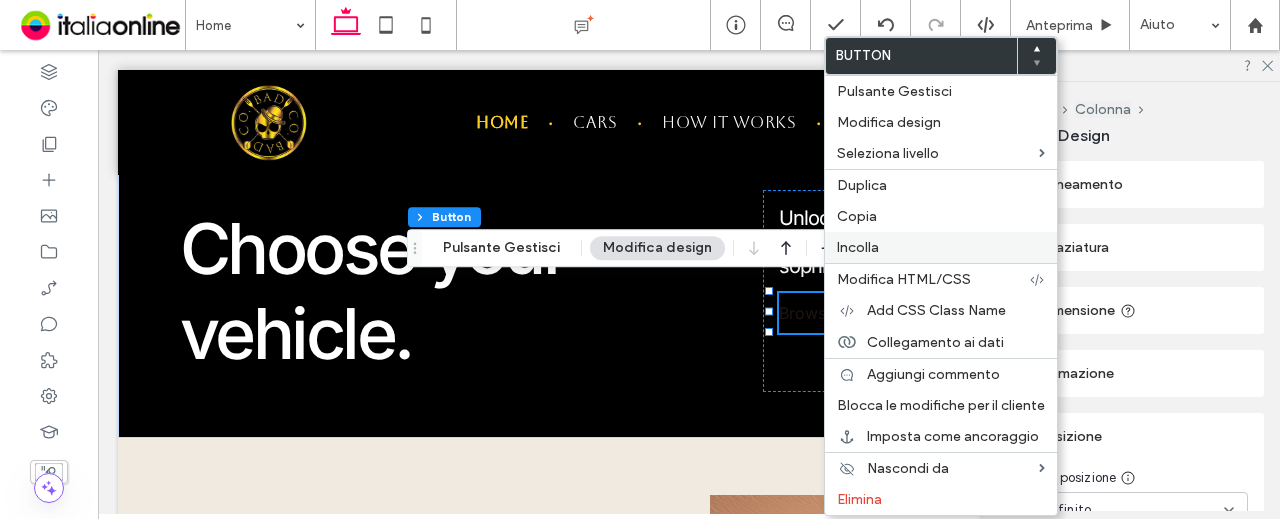 click on "Incolla" at bounding box center (858, 247) 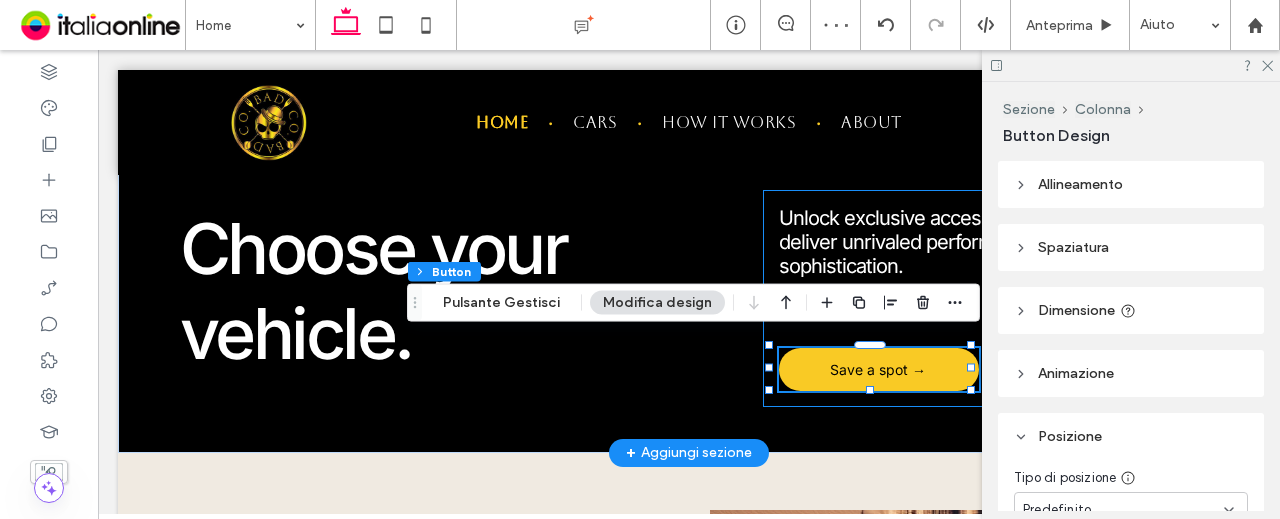 click on "Unlock exclusive access to world-class cars that deliver unrivaled performance and sophistication.
Browse cars
Save a spot →" at bounding box center [989, 298] 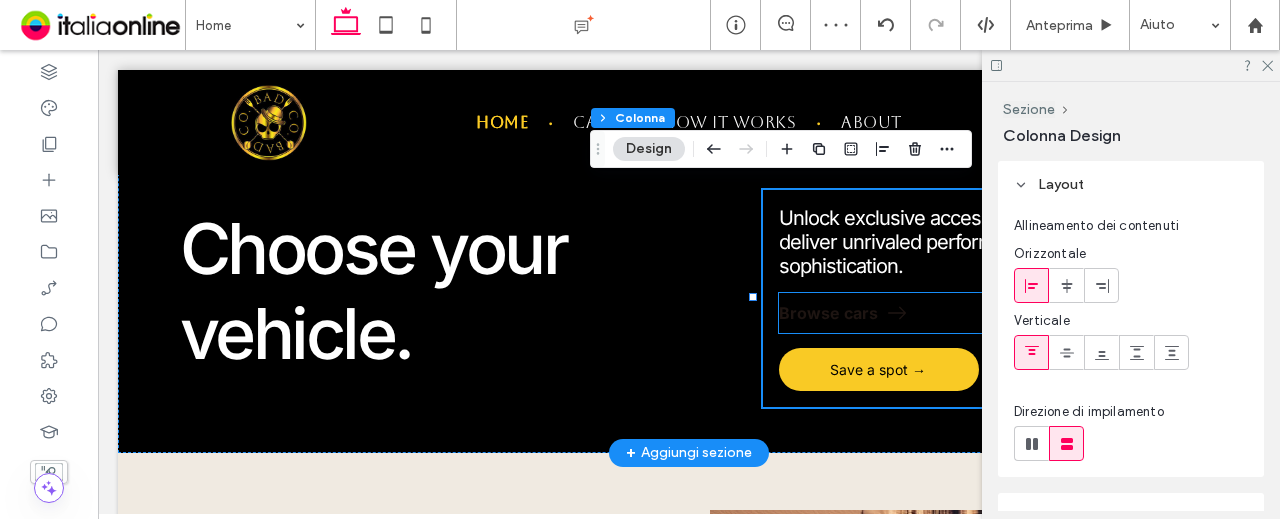 click on "Browse cars" at bounding box center (919, 313) 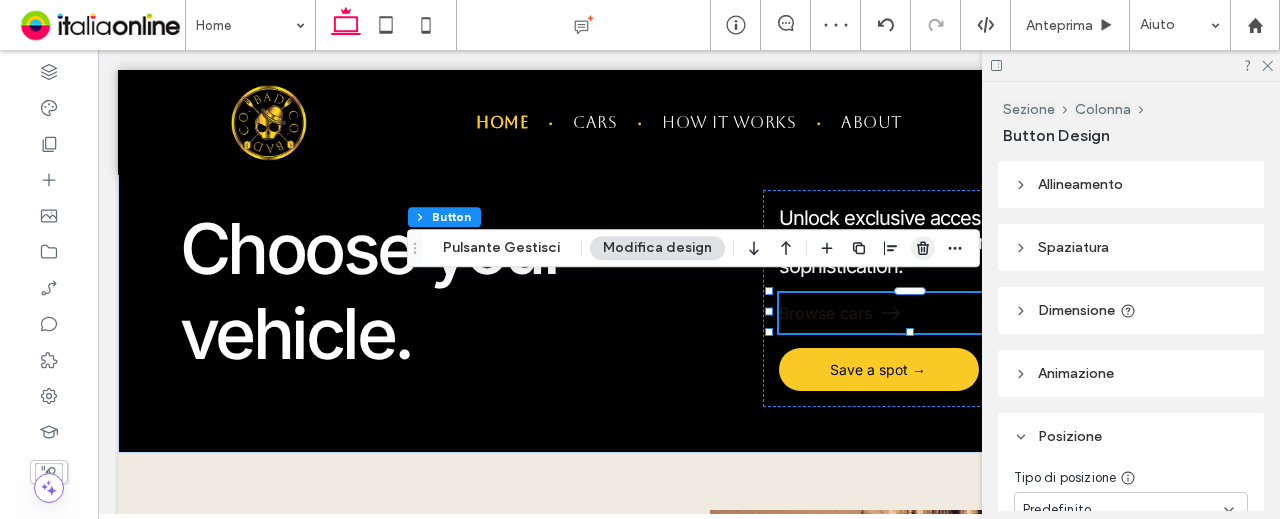 click 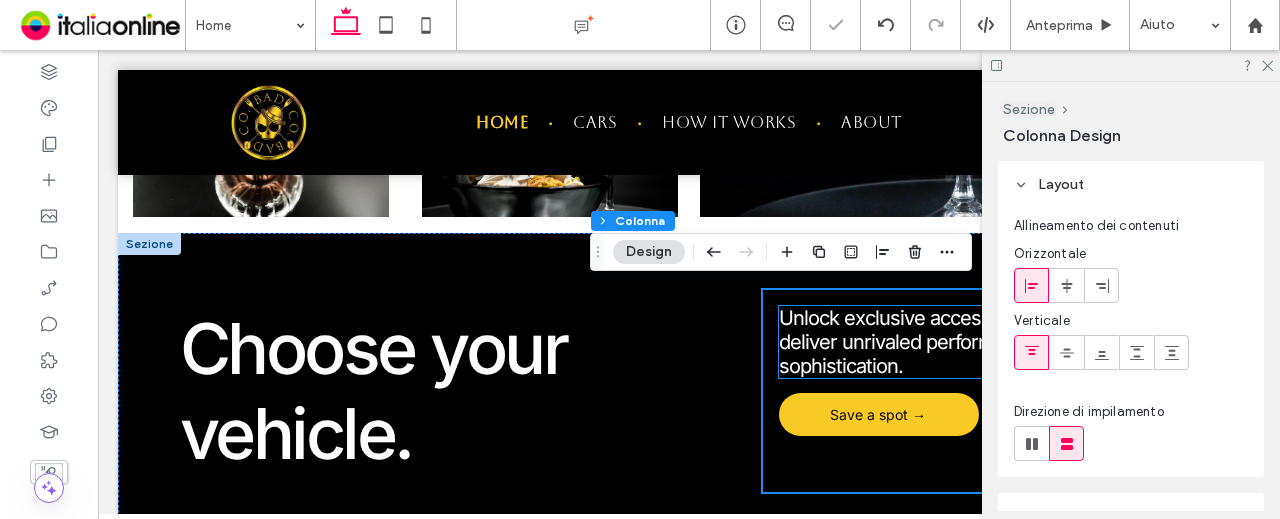 scroll, scrollTop: 2752, scrollLeft: 0, axis: vertical 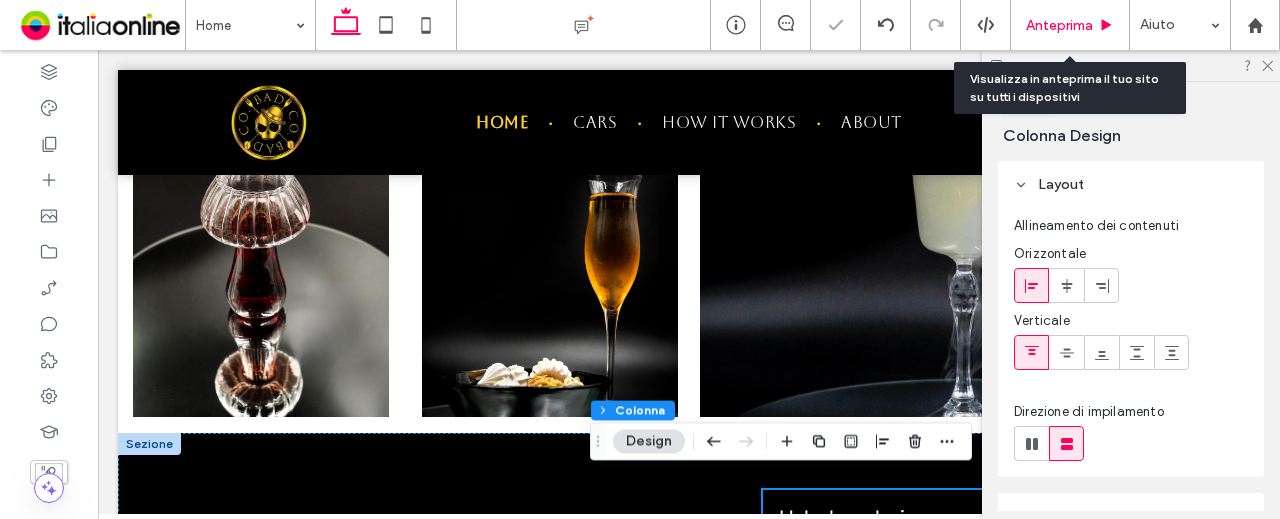 click on "Anteprima" at bounding box center (1070, 25) 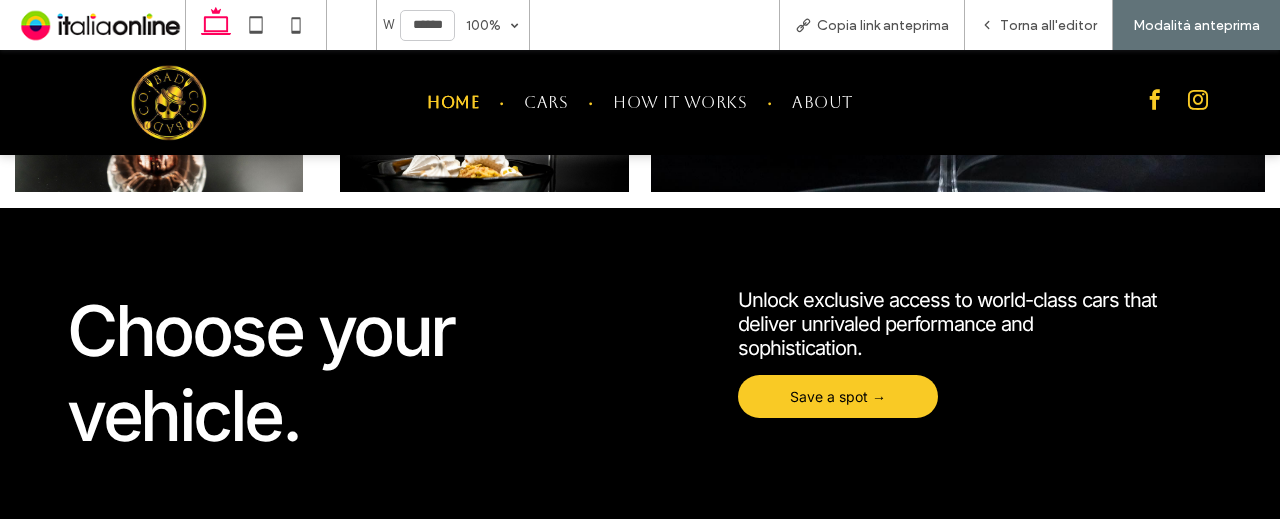 scroll, scrollTop: 3014, scrollLeft: 0, axis: vertical 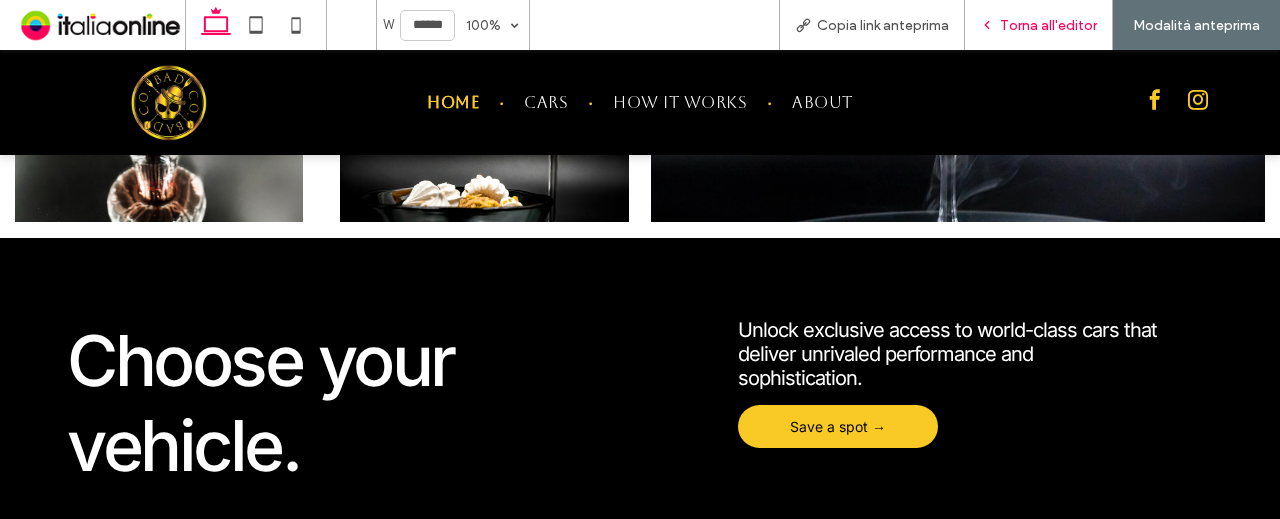 click on "Torna all'editor" at bounding box center [1048, 25] 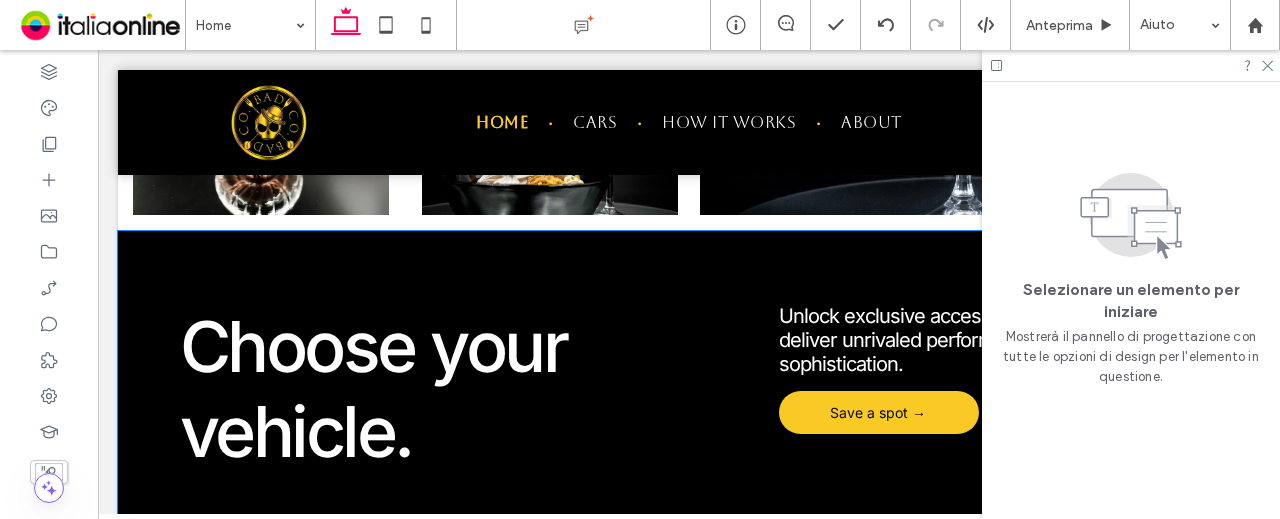 scroll, scrollTop: 2951, scrollLeft: 0, axis: vertical 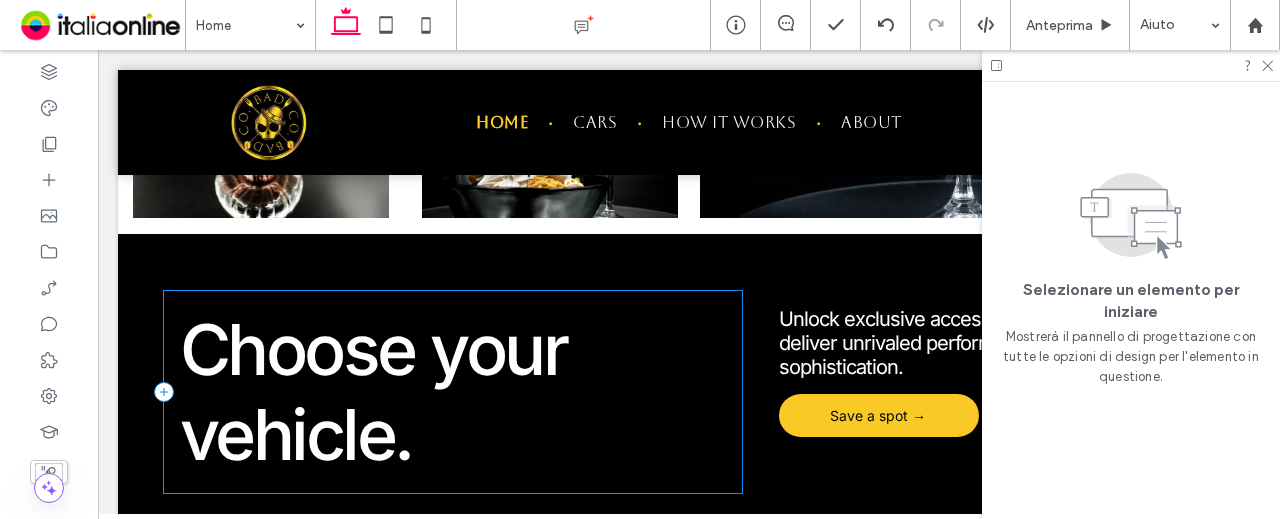click on "Choose your vehicle." at bounding box center (453, 392) 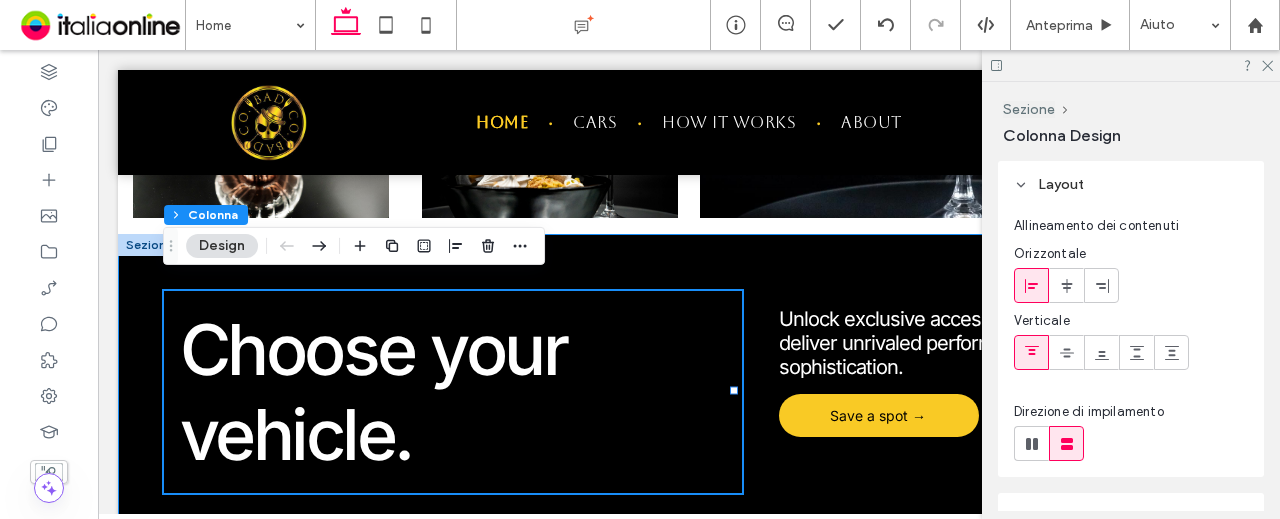 click on "Choose your vehicle.
Unlock exclusive access to world-class cars that deliver unrivaled performance and sophistication.
Save a spot →" at bounding box center (689, 386) 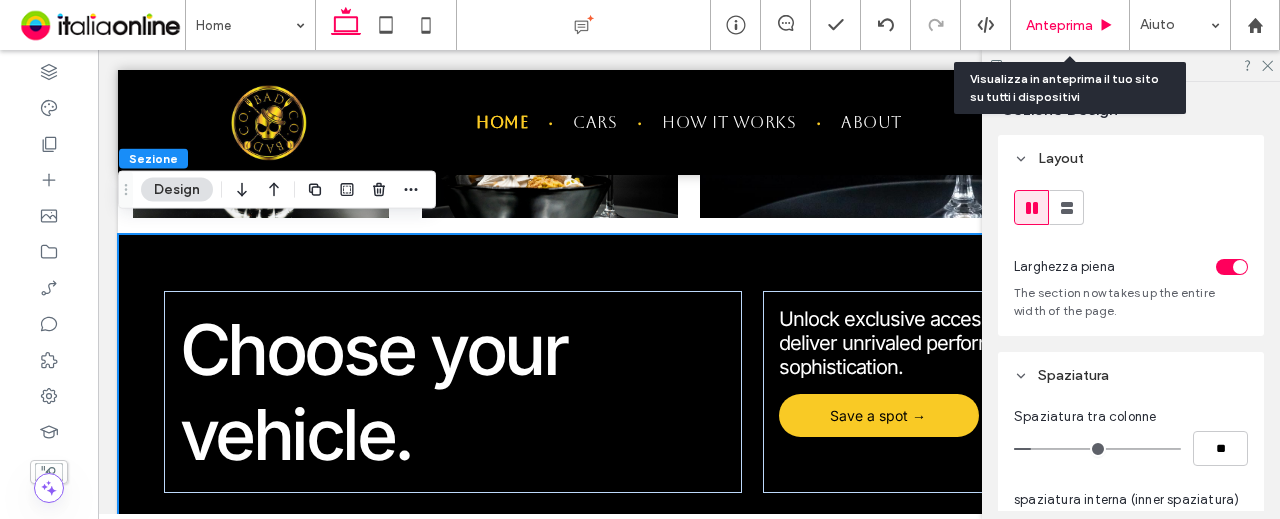 click on "Anteprima" at bounding box center [1059, 25] 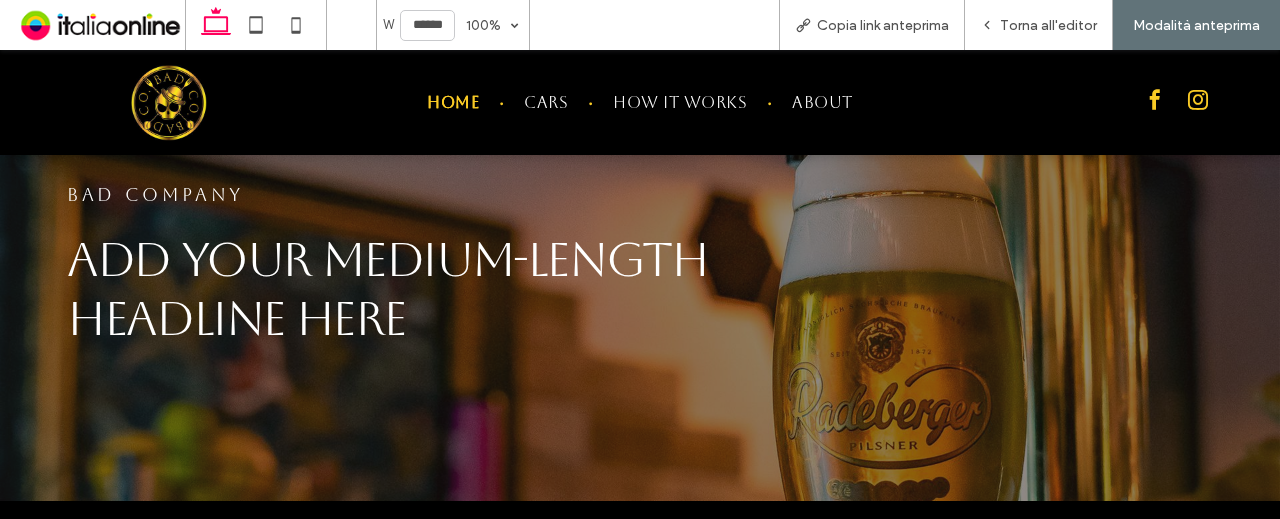 scroll, scrollTop: 0, scrollLeft: 0, axis: both 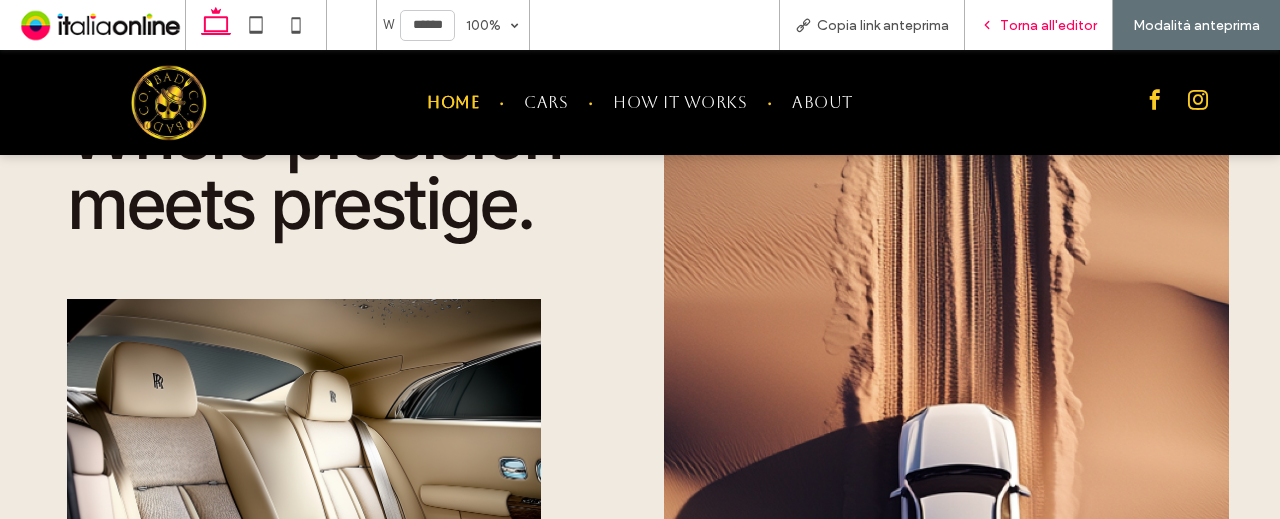 click on "Torna all'editor" at bounding box center (1048, 25) 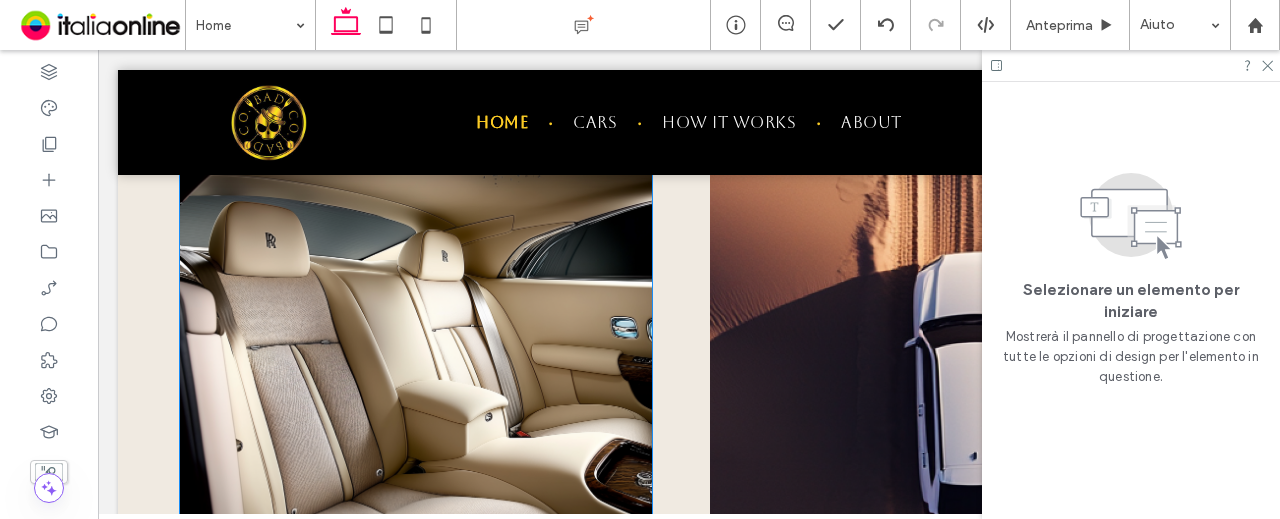 scroll, scrollTop: 4105, scrollLeft: 0, axis: vertical 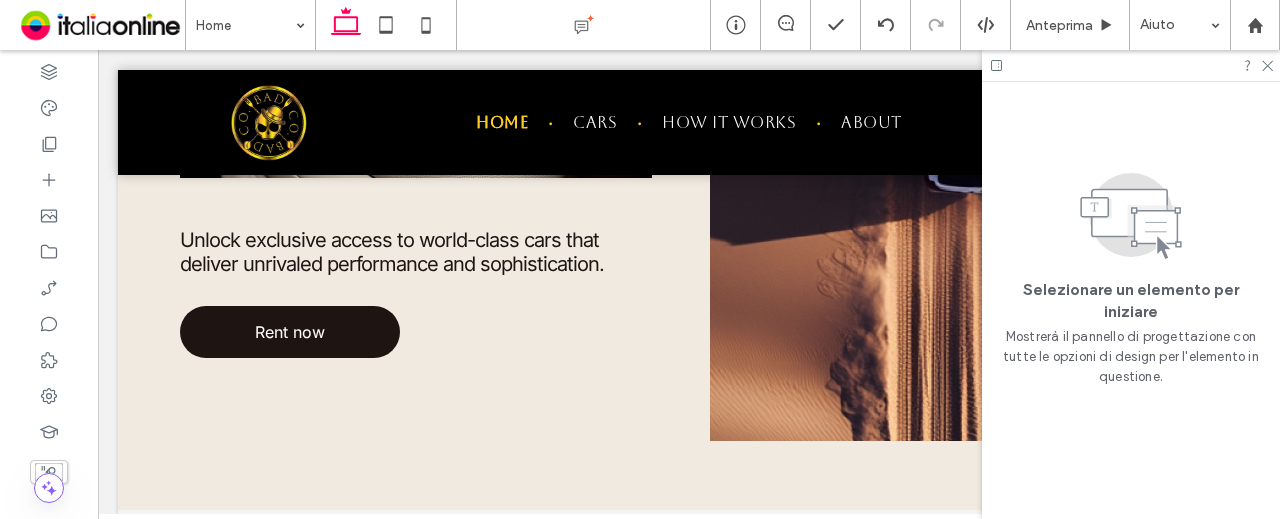 click at bounding box center [1131, 65] 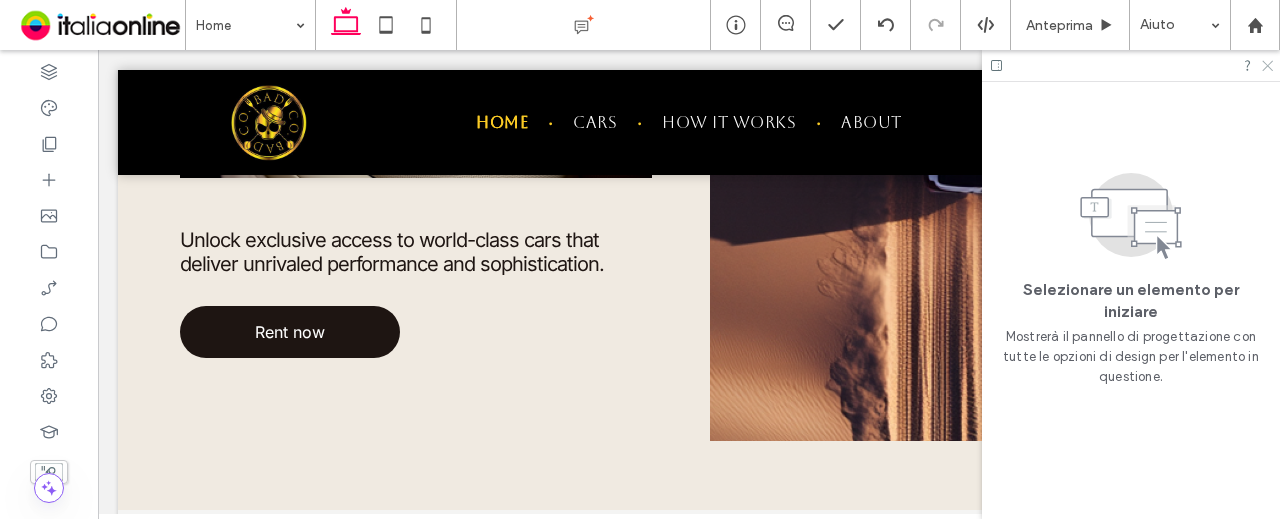 click 